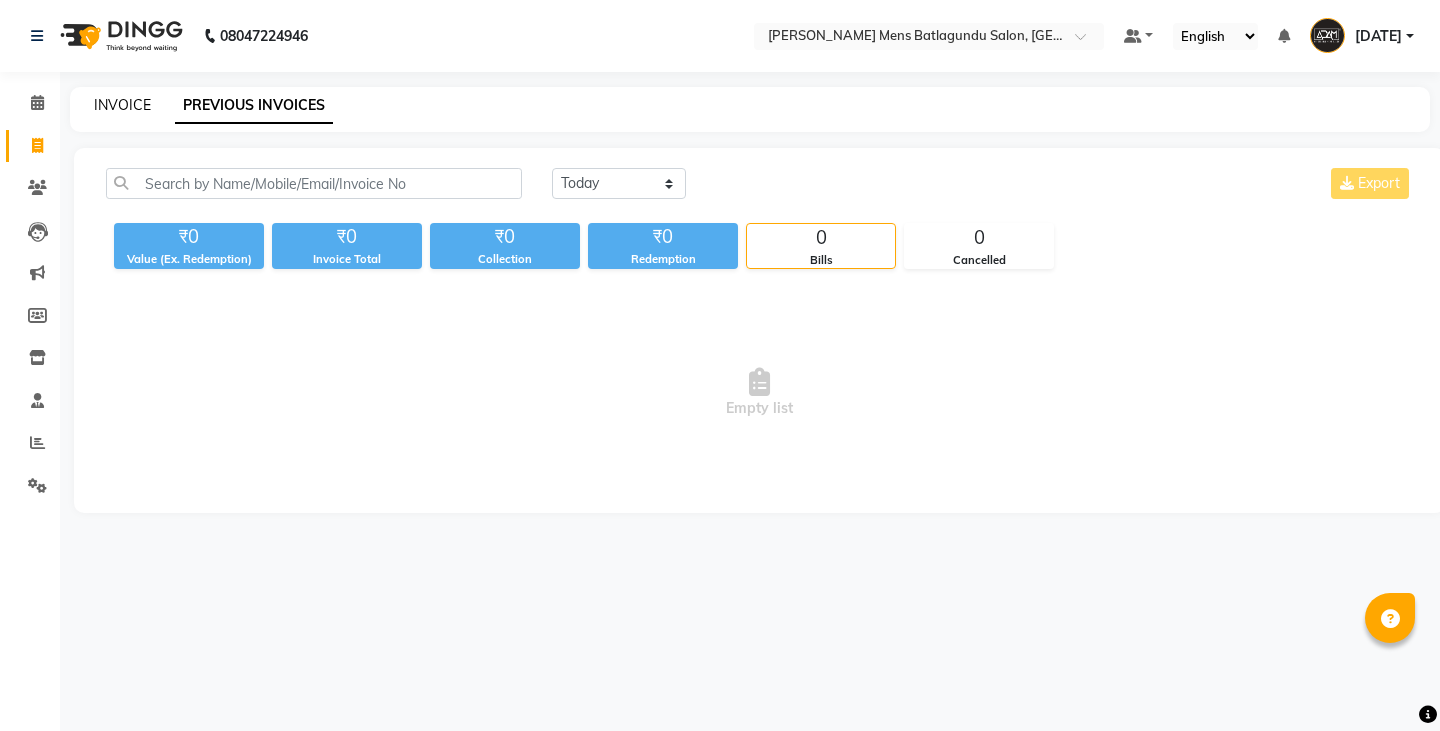 scroll, scrollTop: 0, scrollLeft: 0, axis: both 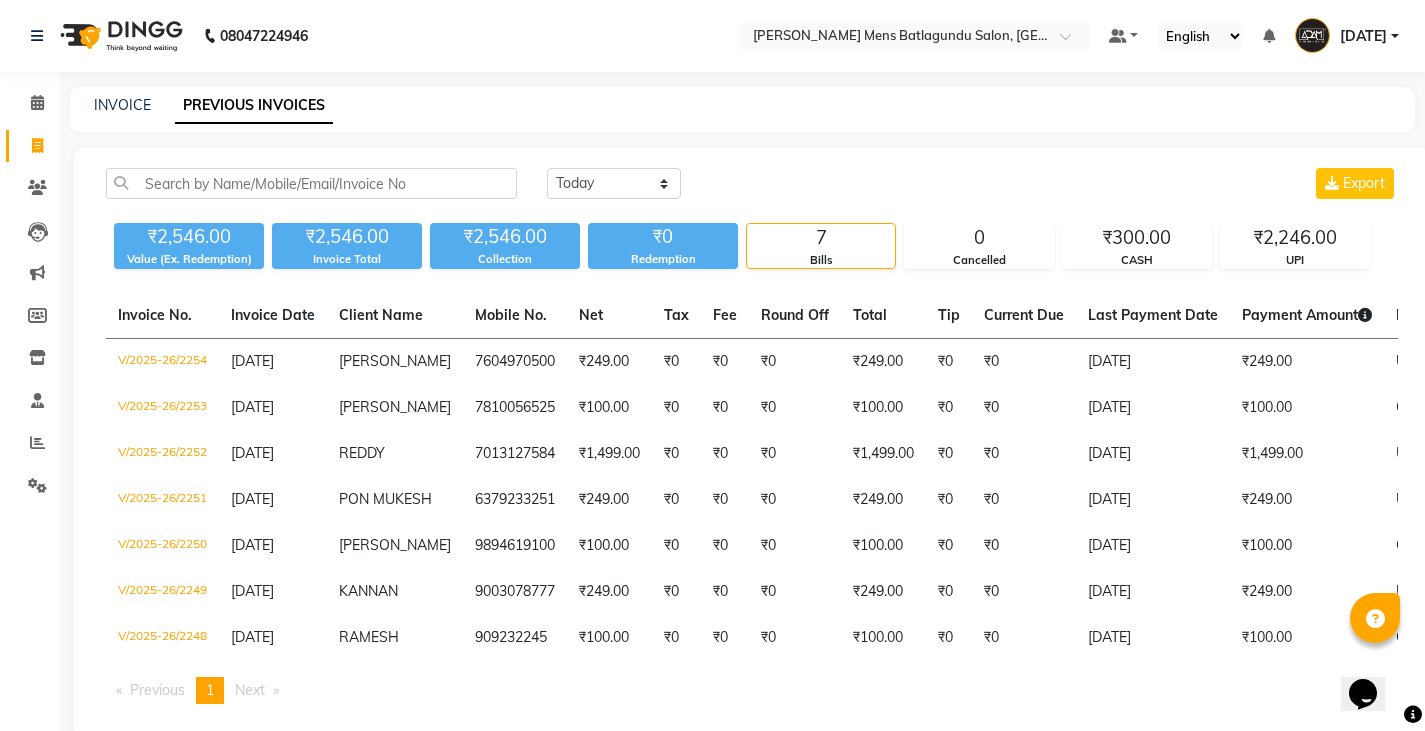 click on "INVOICE" 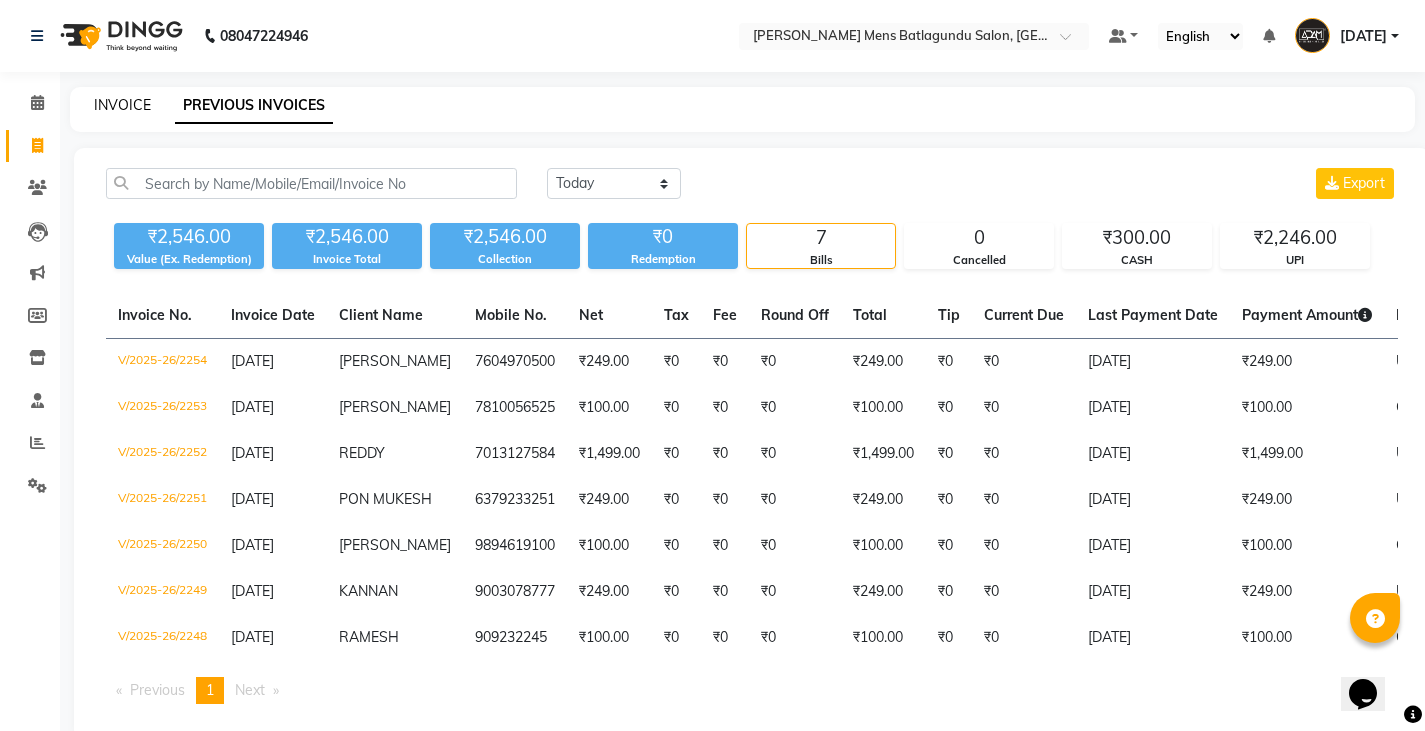 click on "INVOICE" 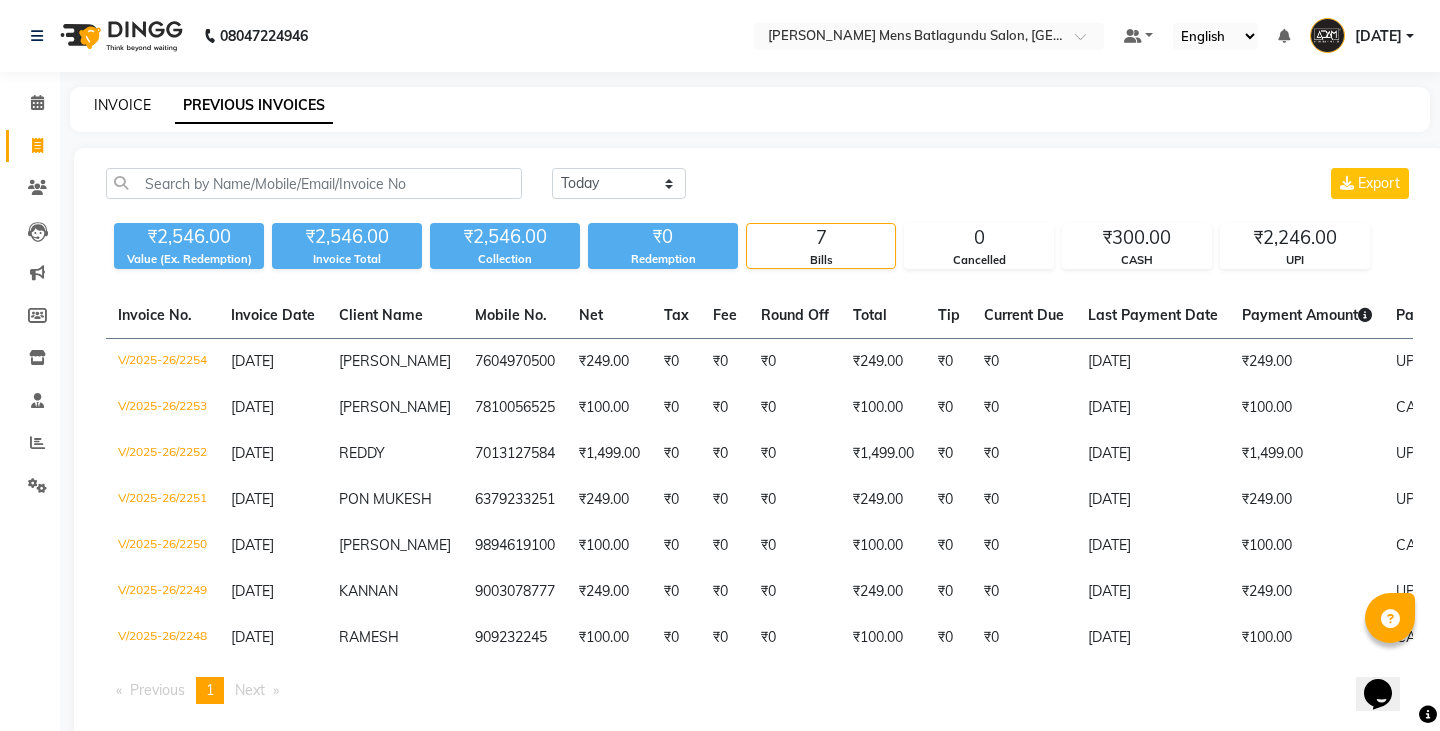 select on "8213" 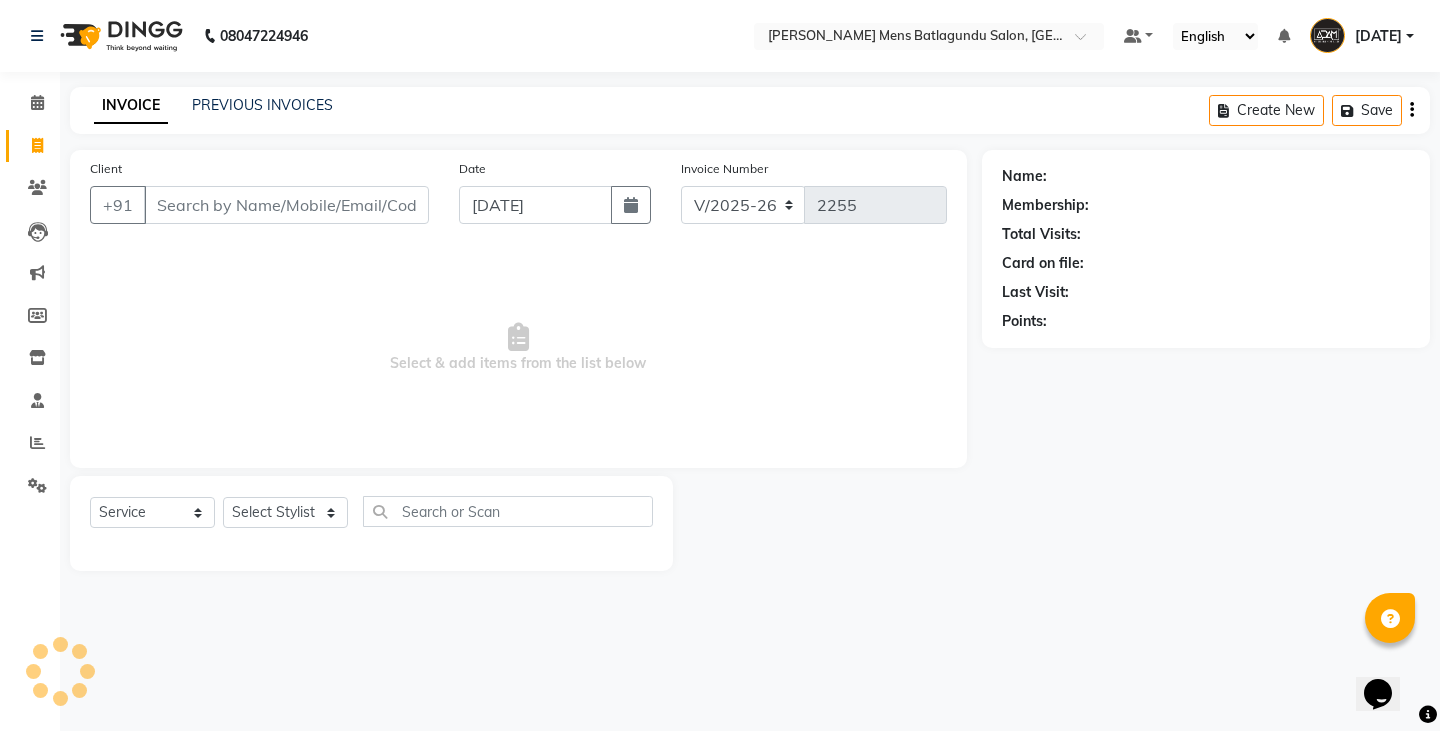 click on "INVOICE PREVIOUS INVOICES Create New   Save" 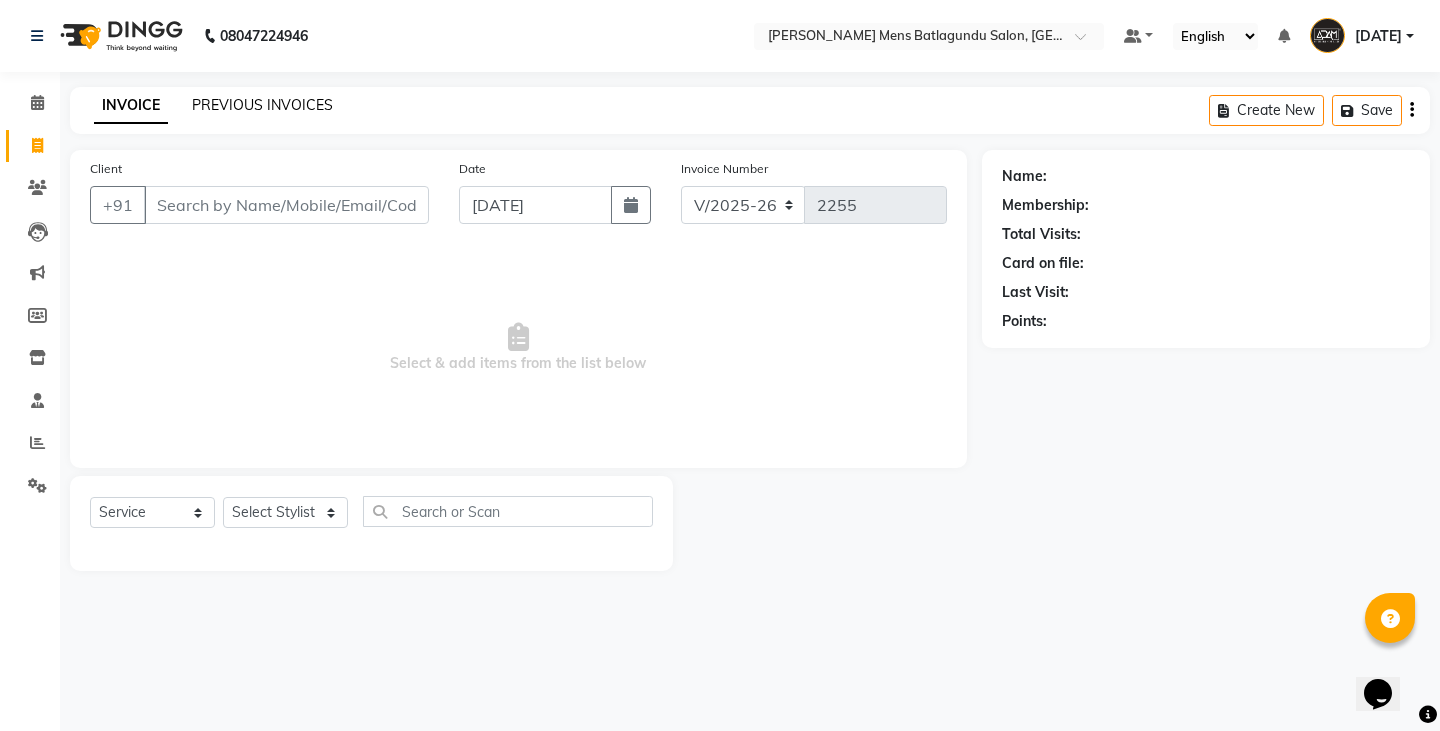 click on "PREVIOUS INVOICES" 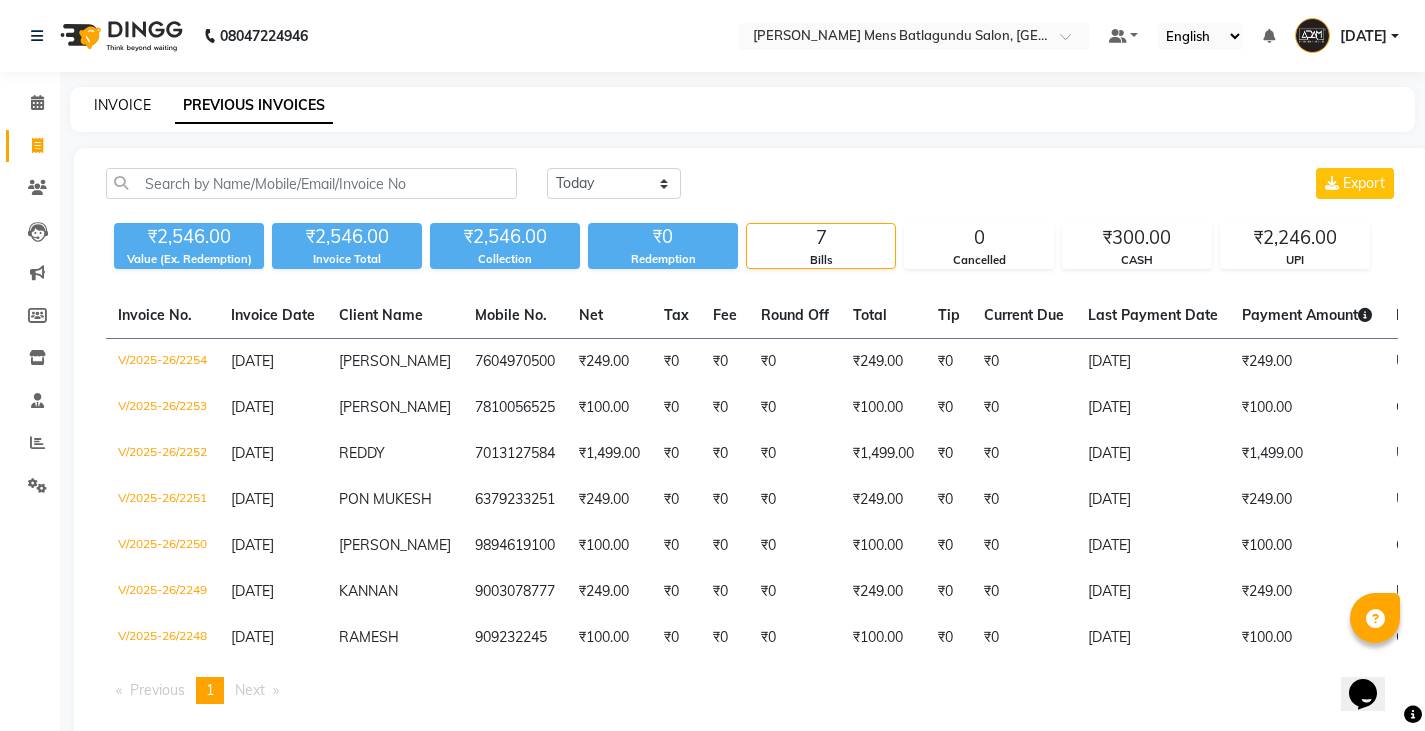 click on "INVOICE" 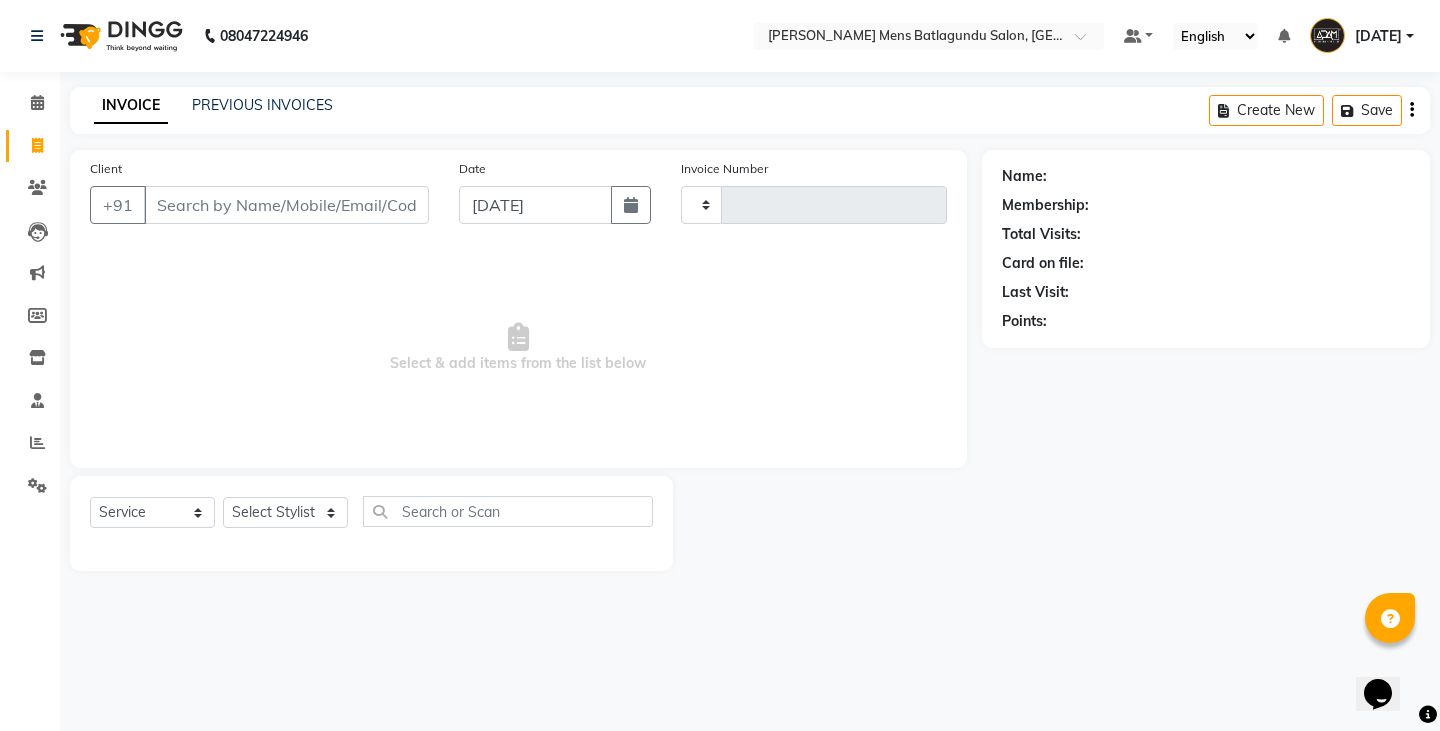 click on "Client" at bounding box center [286, 205] 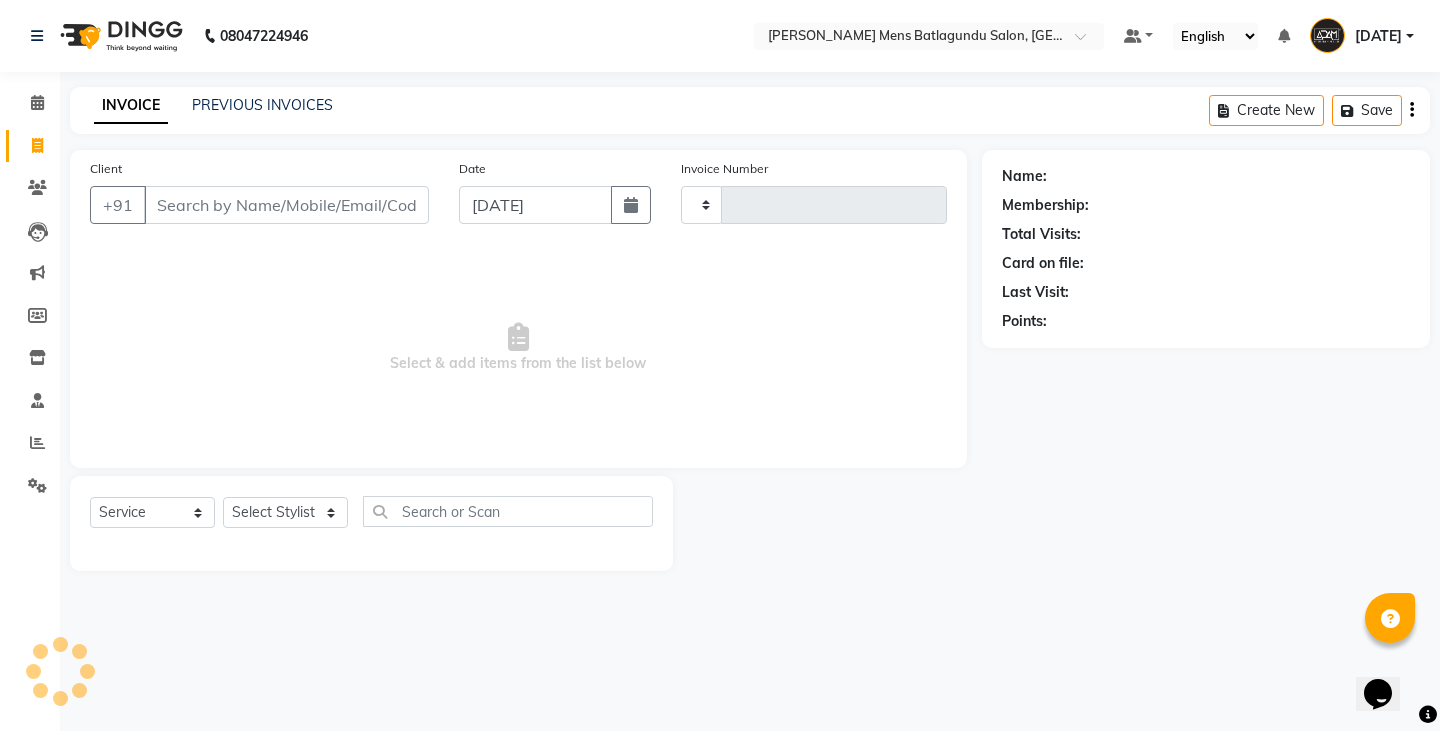 type on "2255" 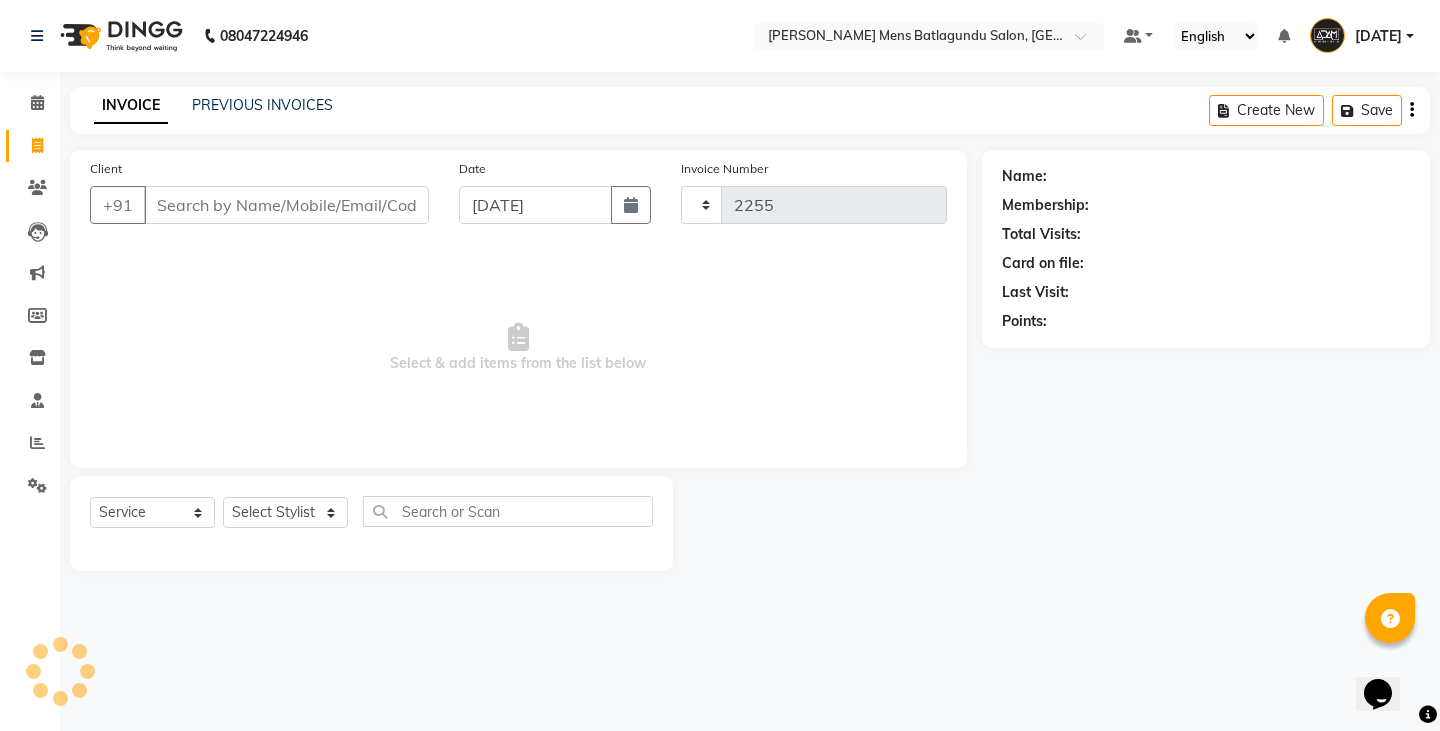 select on "8213" 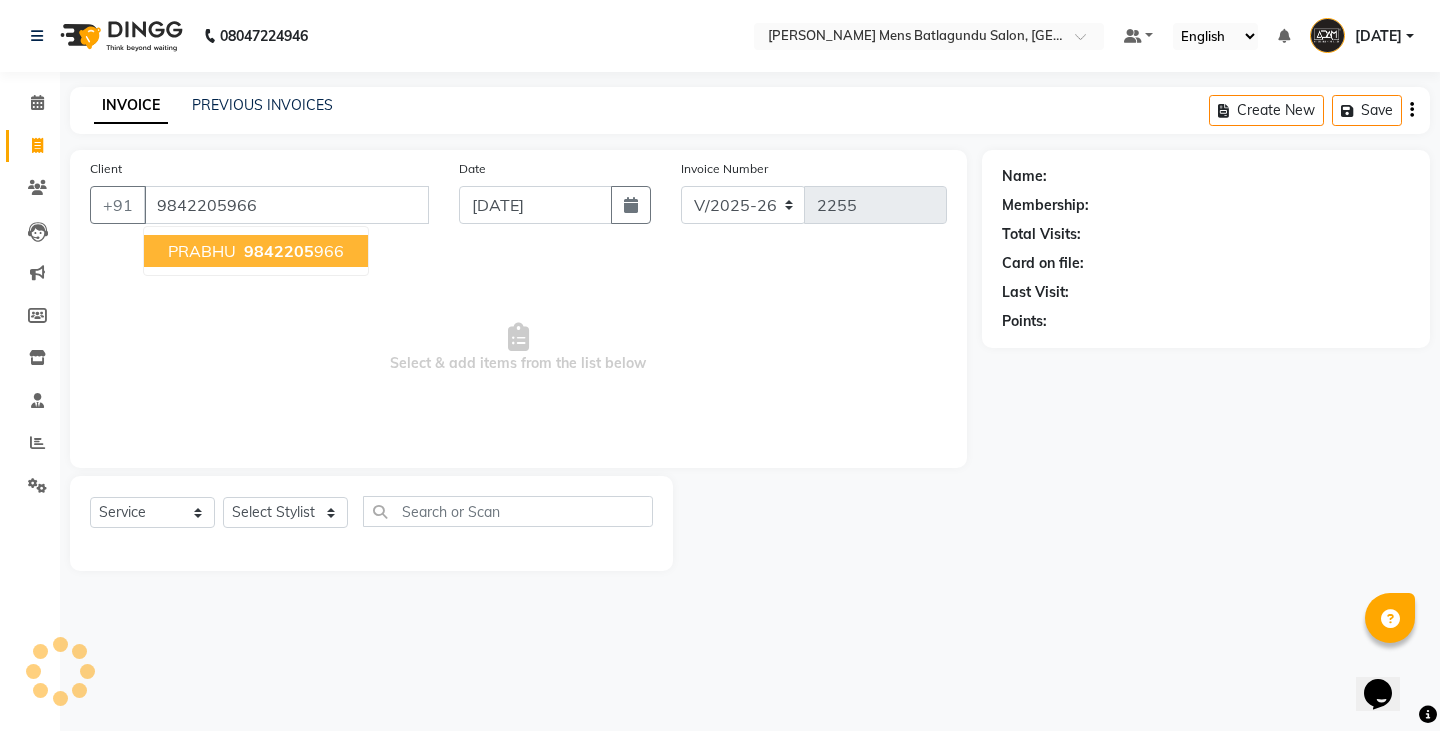 type on "9842205966" 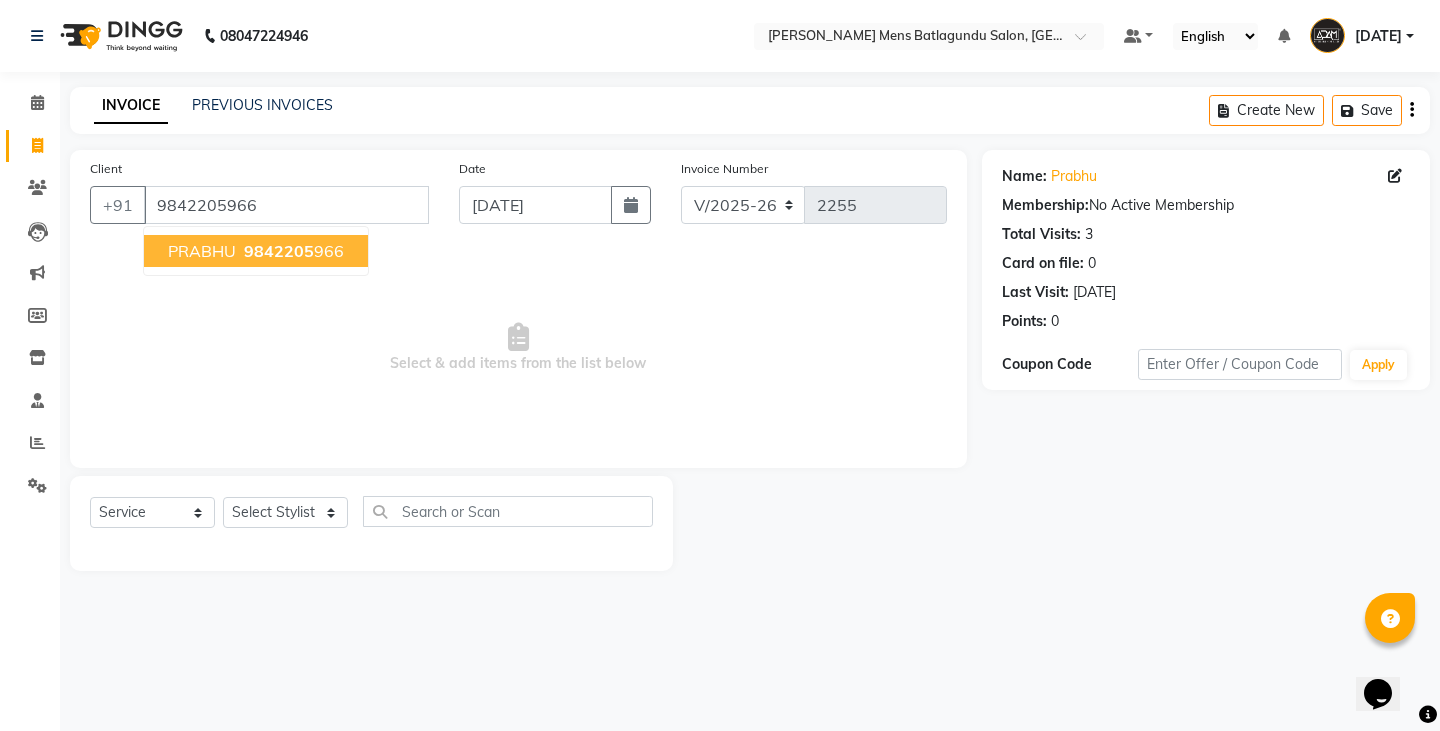 click on "9842205" at bounding box center (279, 251) 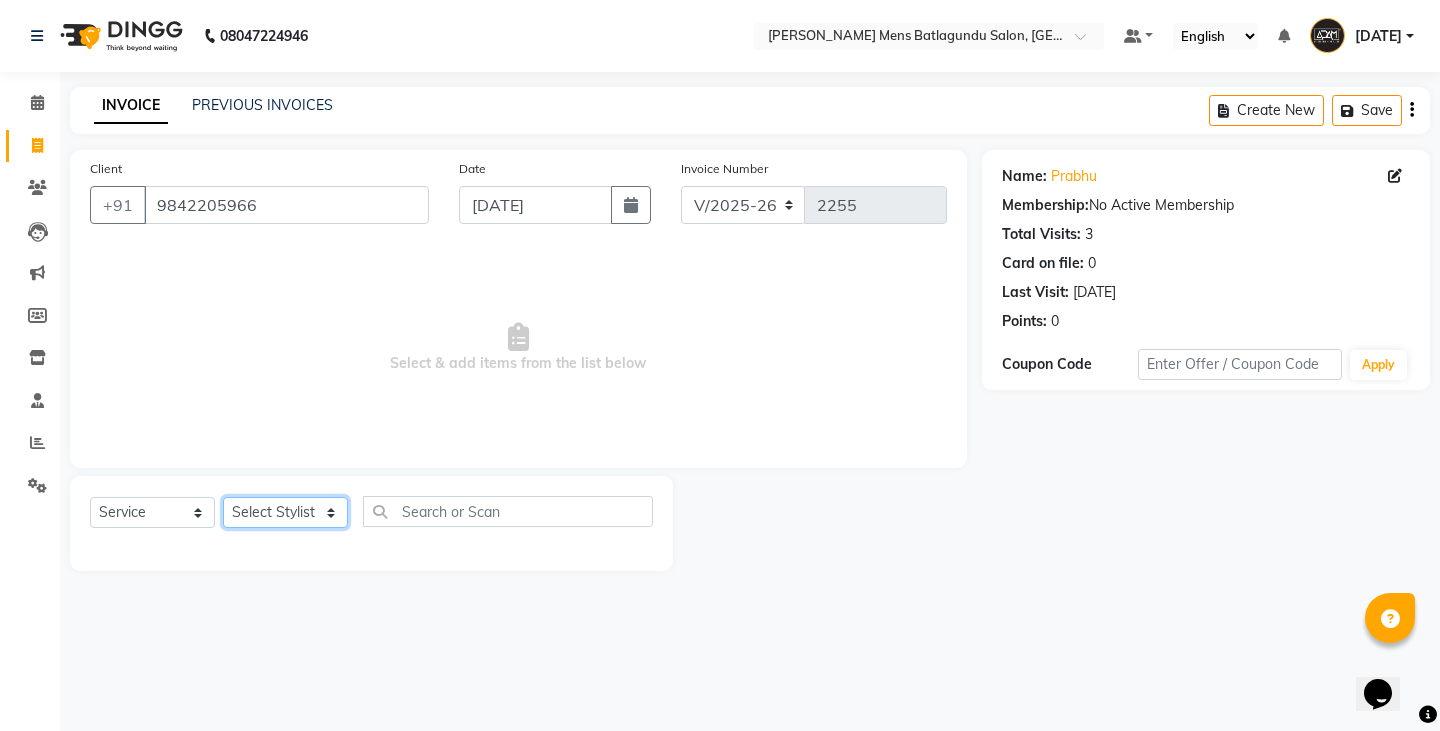 click on "Select Stylist Admin [PERSON_NAME]  [PERSON_NAME] [PERSON_NAME][DATE] [PERSON_NAME] [PERSON_NAME]" 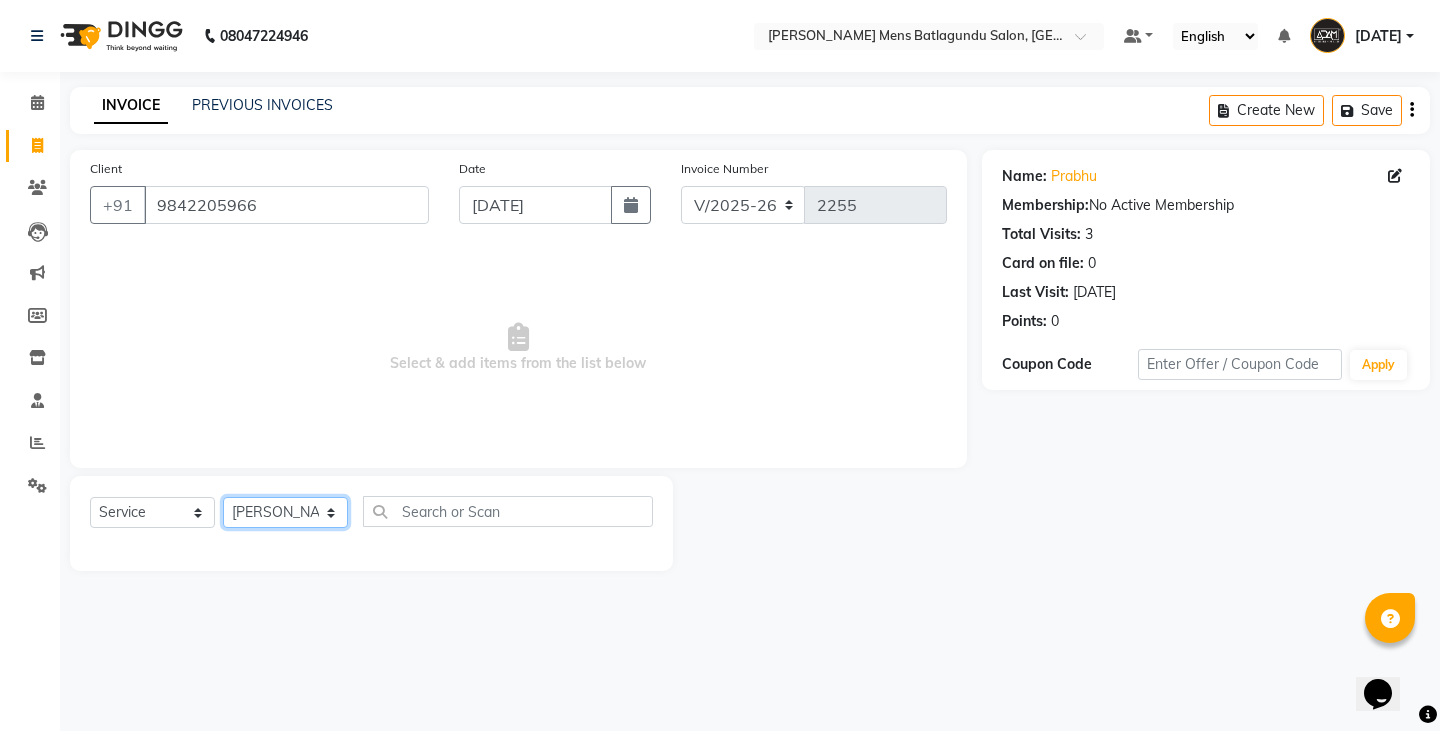 click on "Select Stylist Admin [PERSON_NAME]  [PERSON_NAME] [PERSON_NAME][DATE] [PERSON_NAME] [PERSON_NAME]" 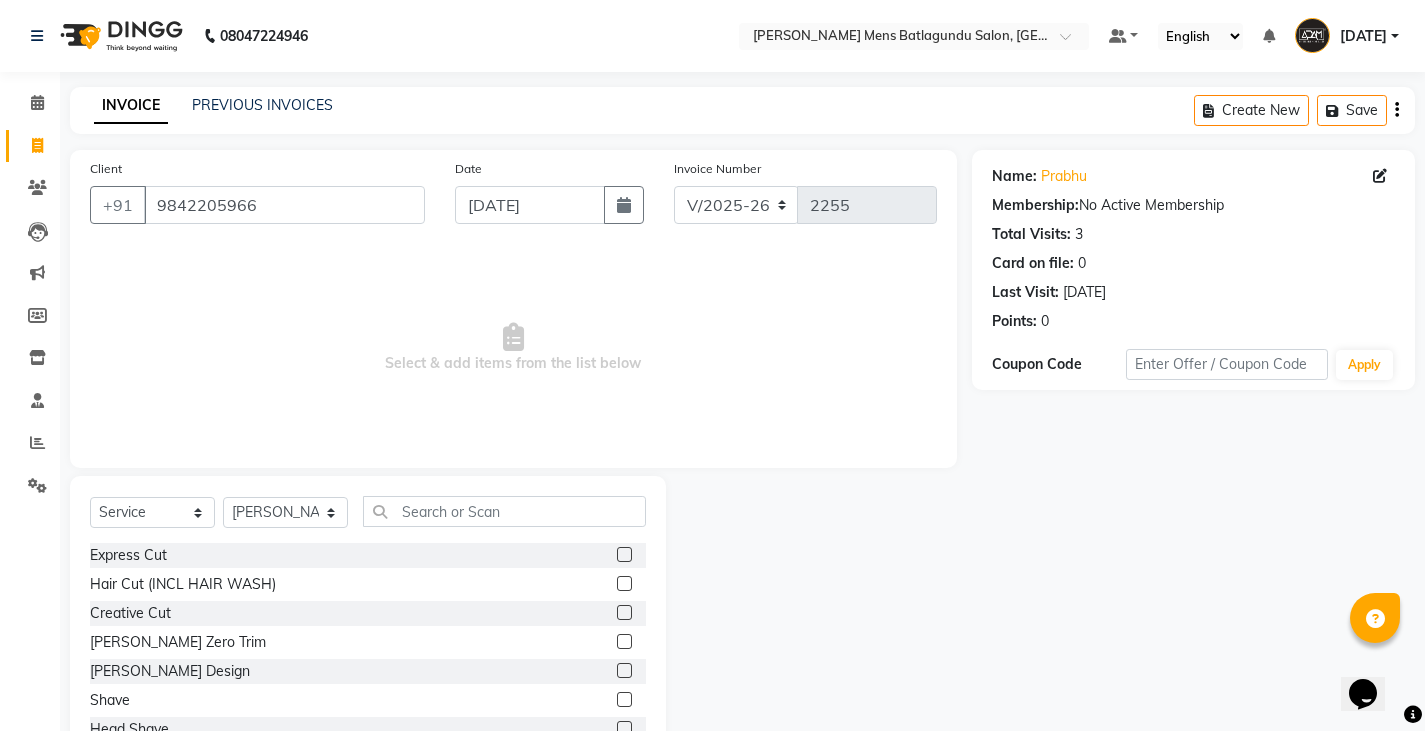 click 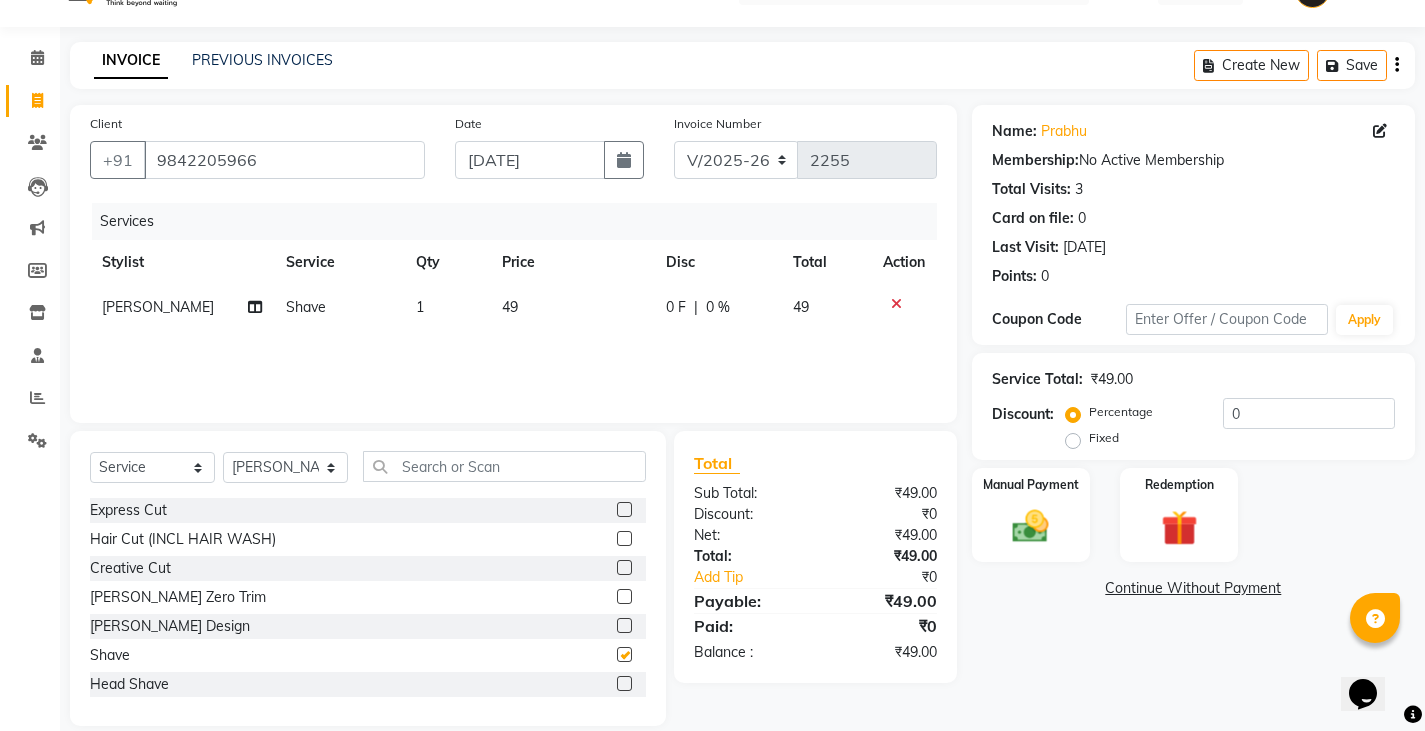 scroll, scrollTop: 70, scrollLeft: 0, axis: vertical 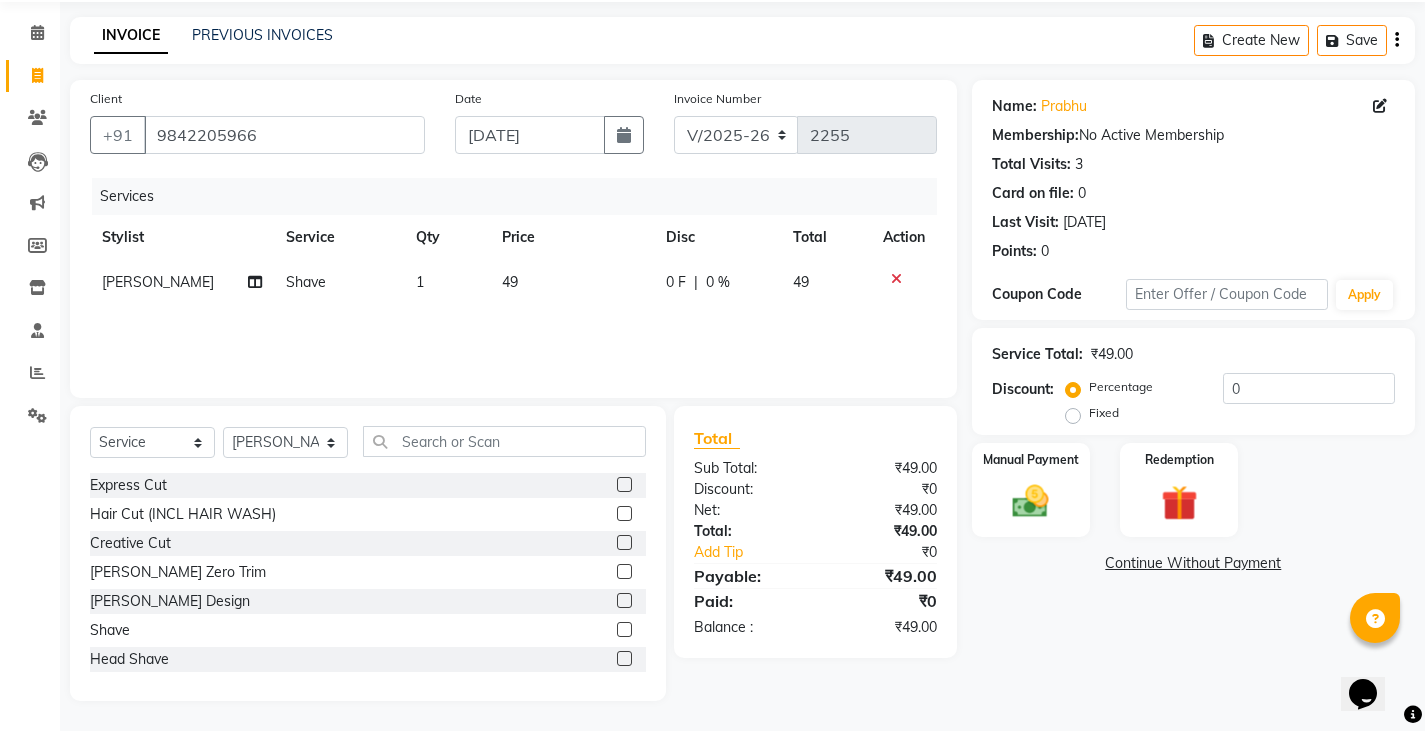 checkbox on "false" 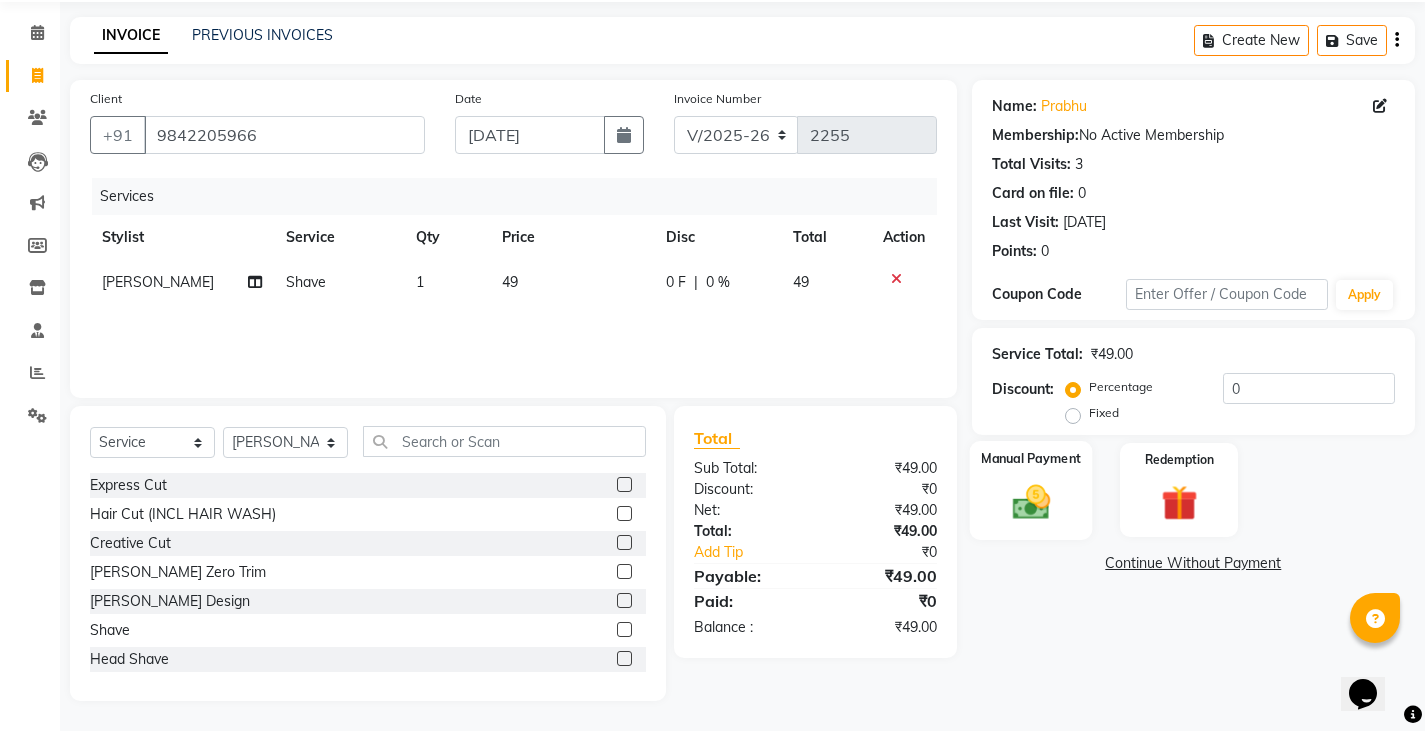 click on "Manual Payment" 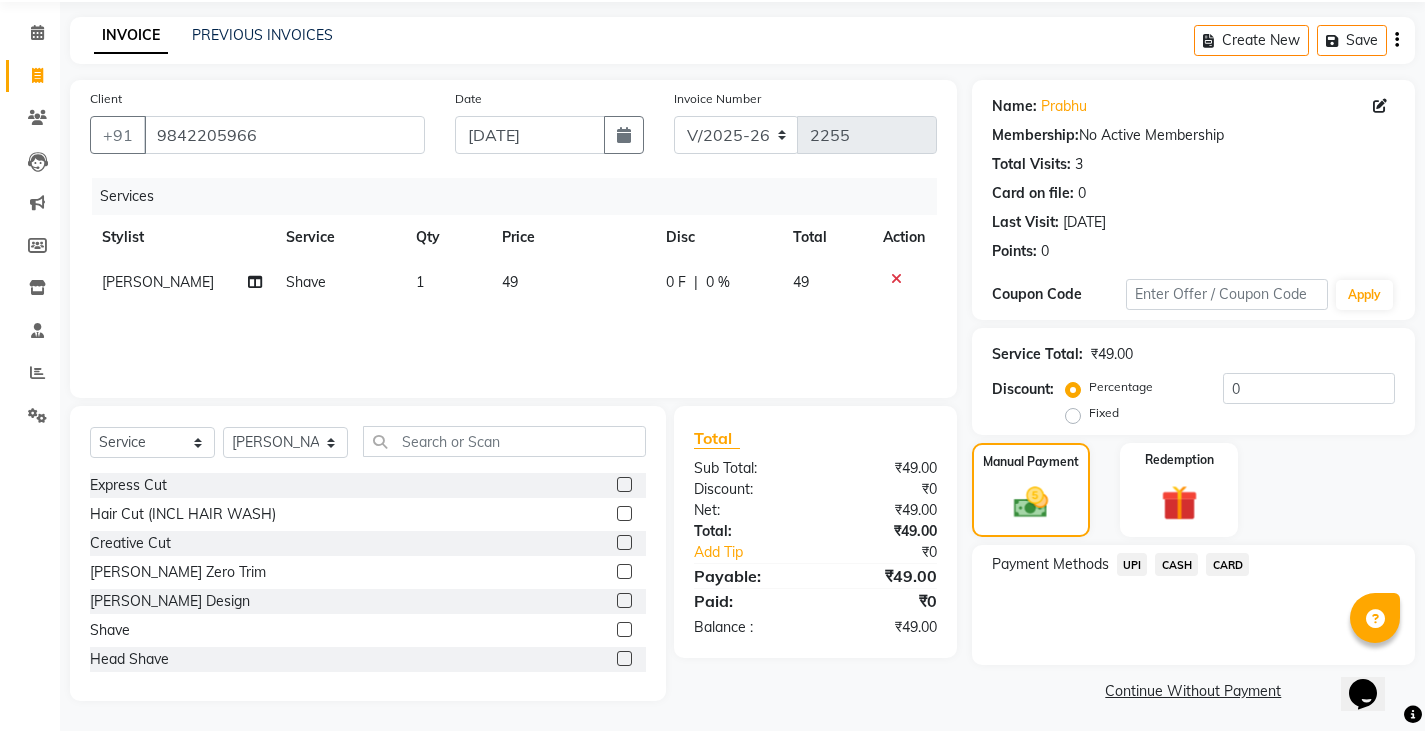 click on "CASH" 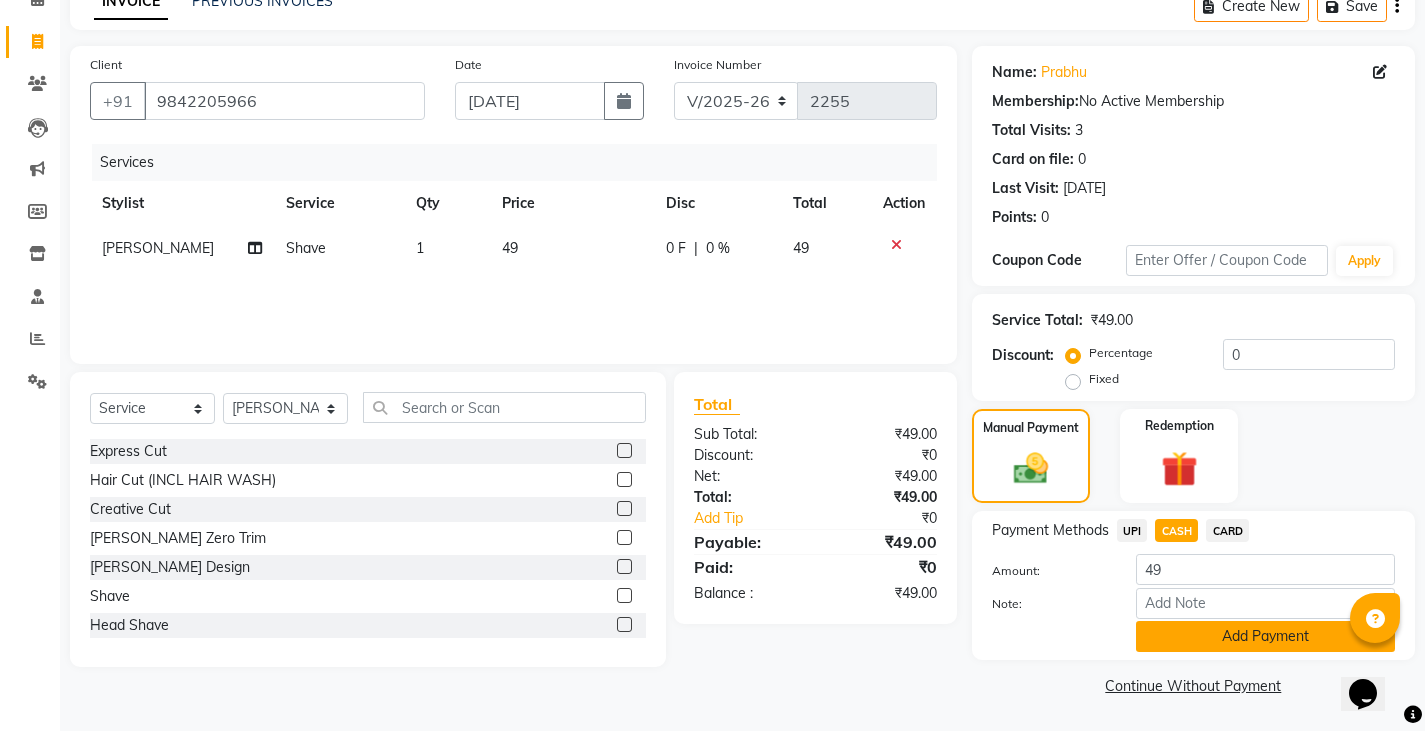 click on "Add Payment" 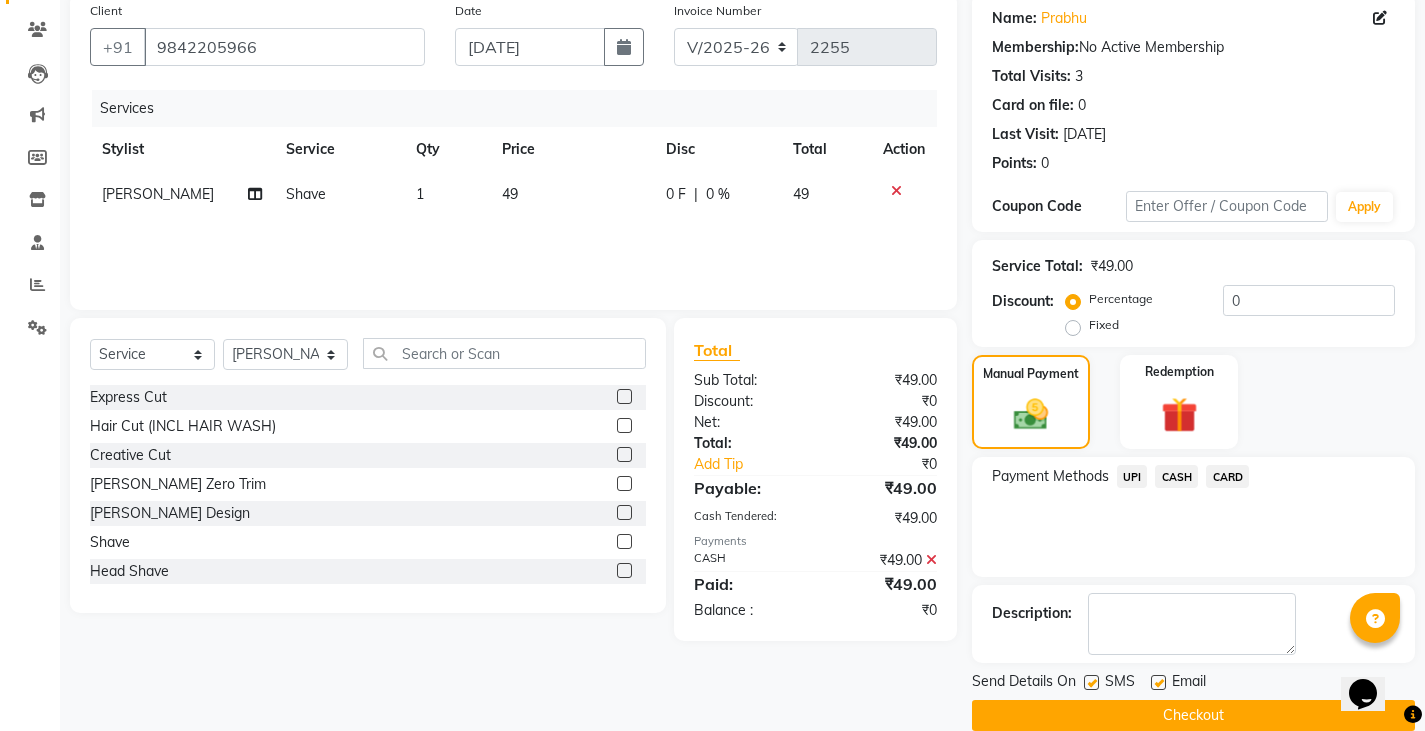 scroll, scrollTop: 188, scrollLeft: 0, axis: vertical 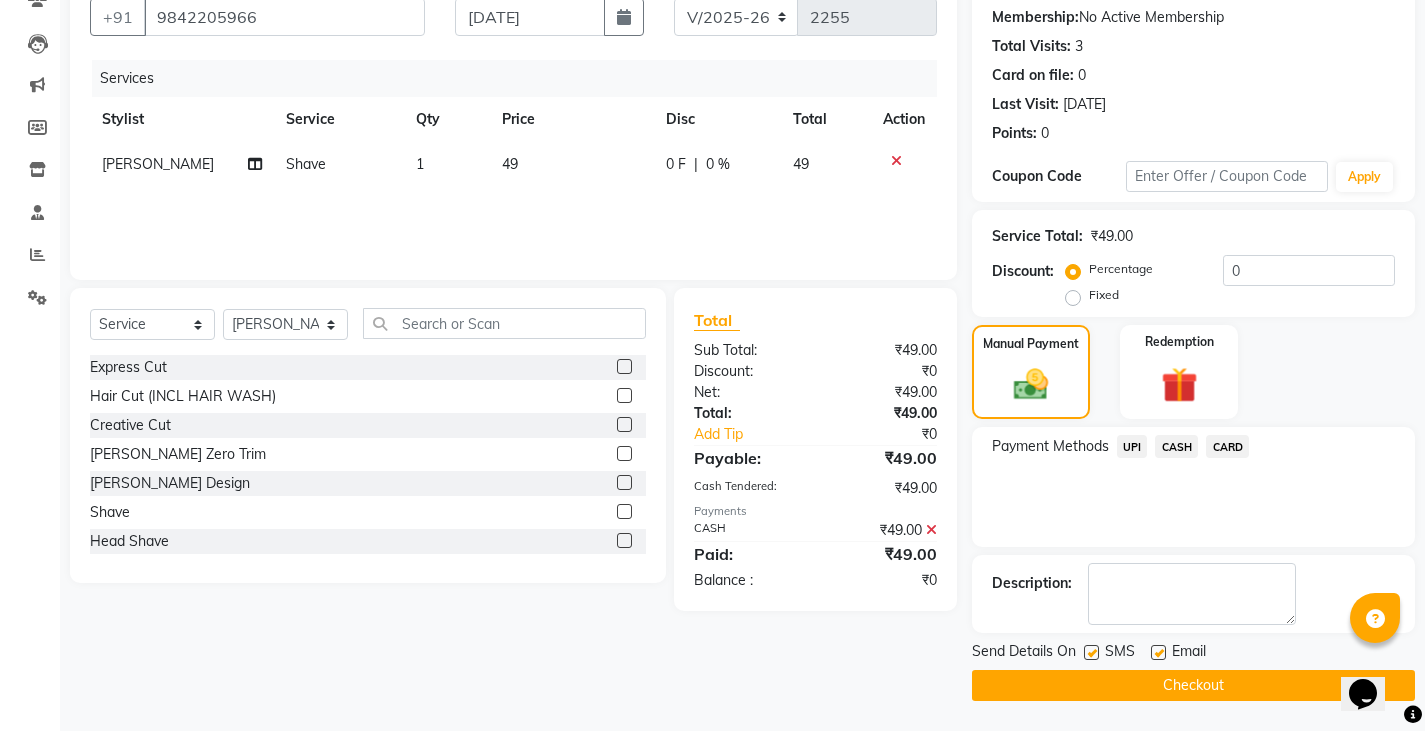 click on "Checkout" 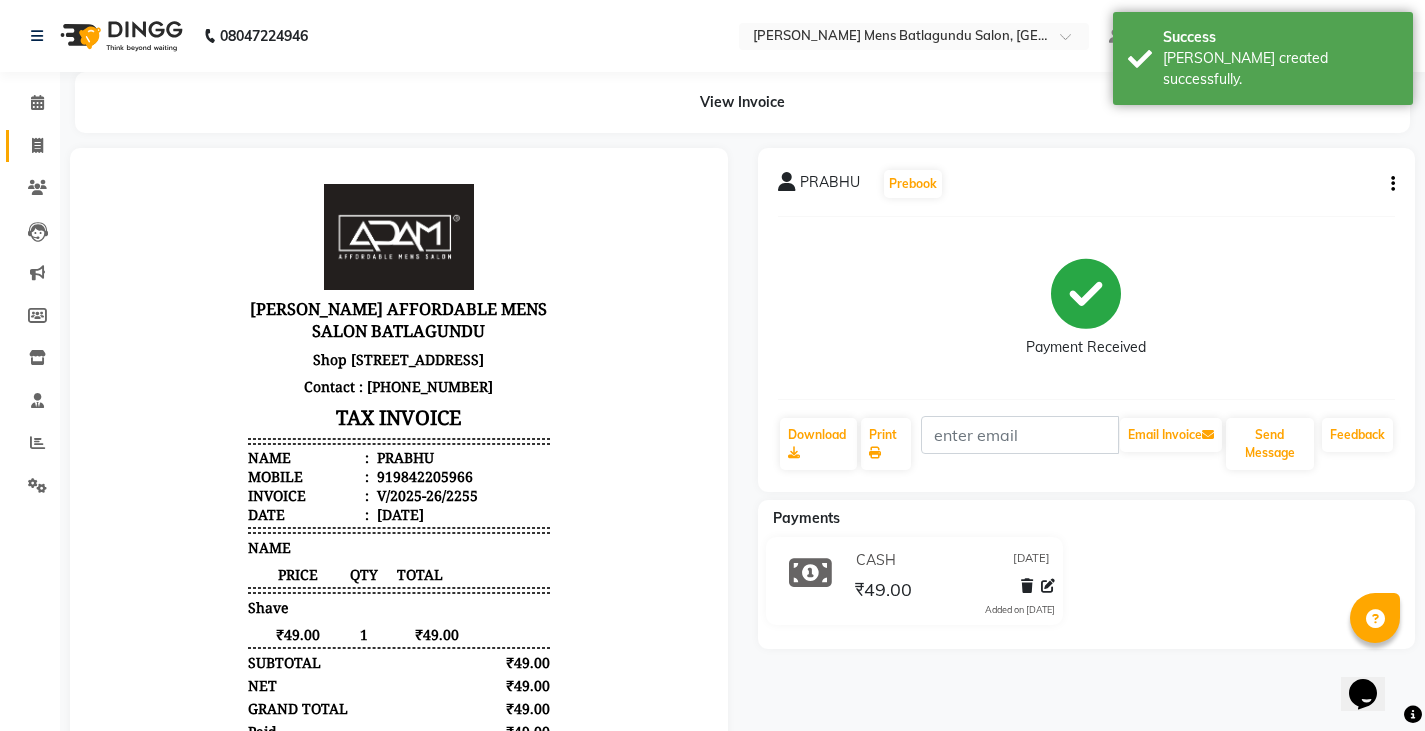 scroll, scrollTop: 0, scrollLeft: 0, axis: both 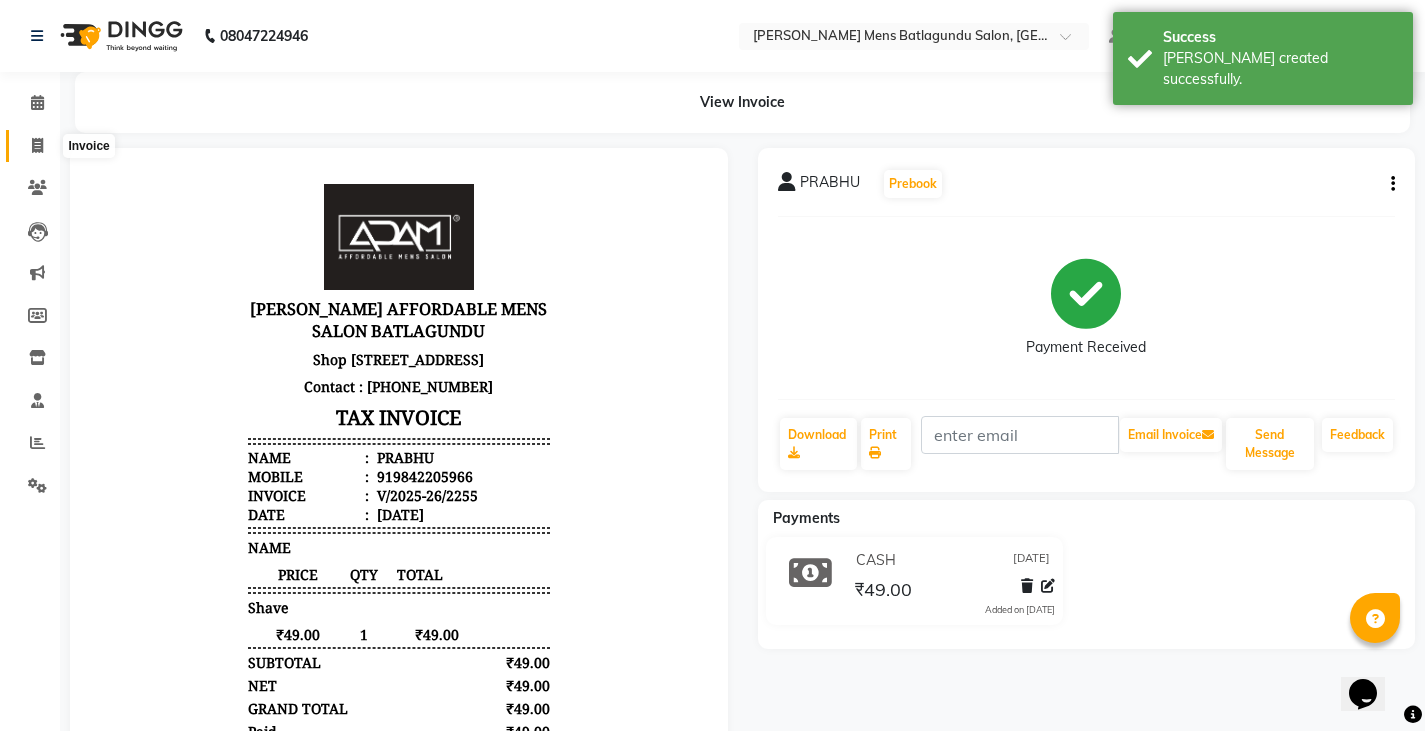 click 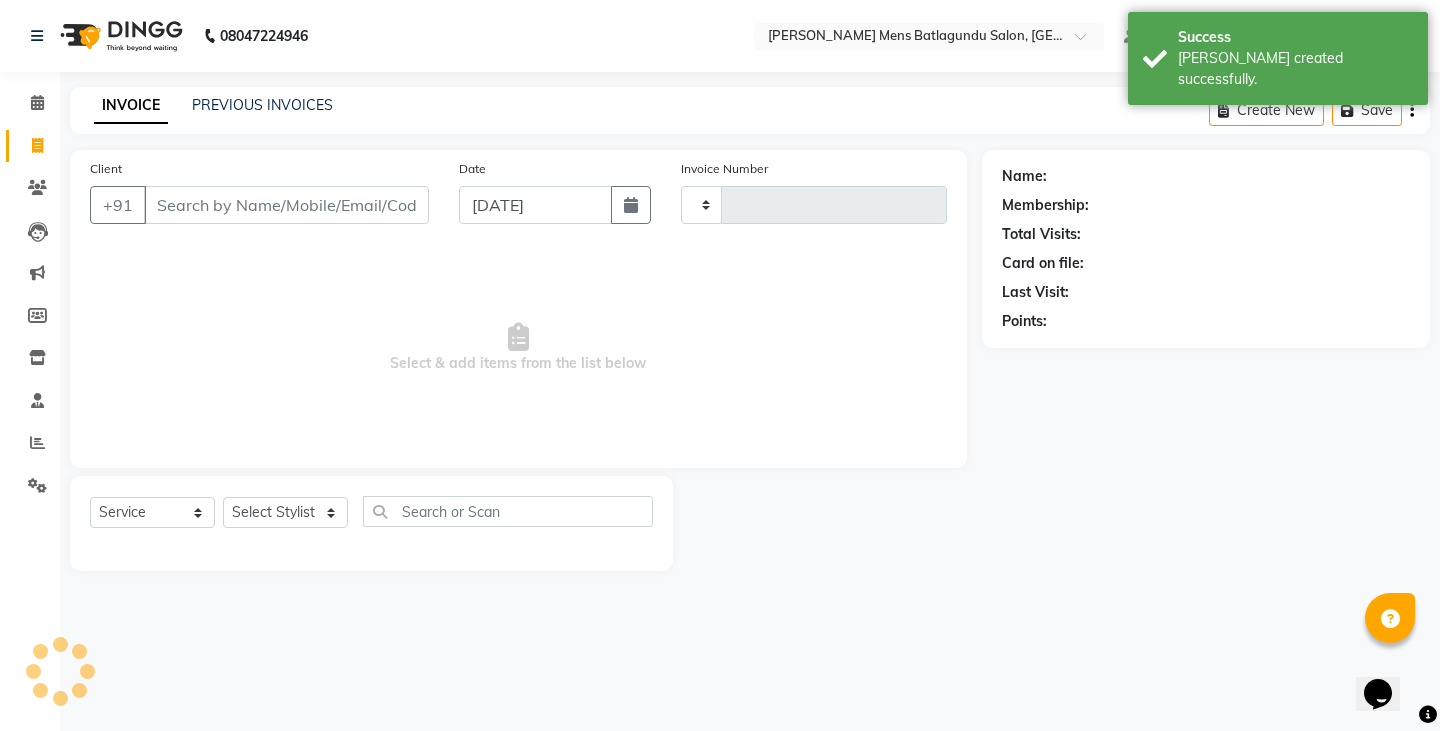 type on "2256" 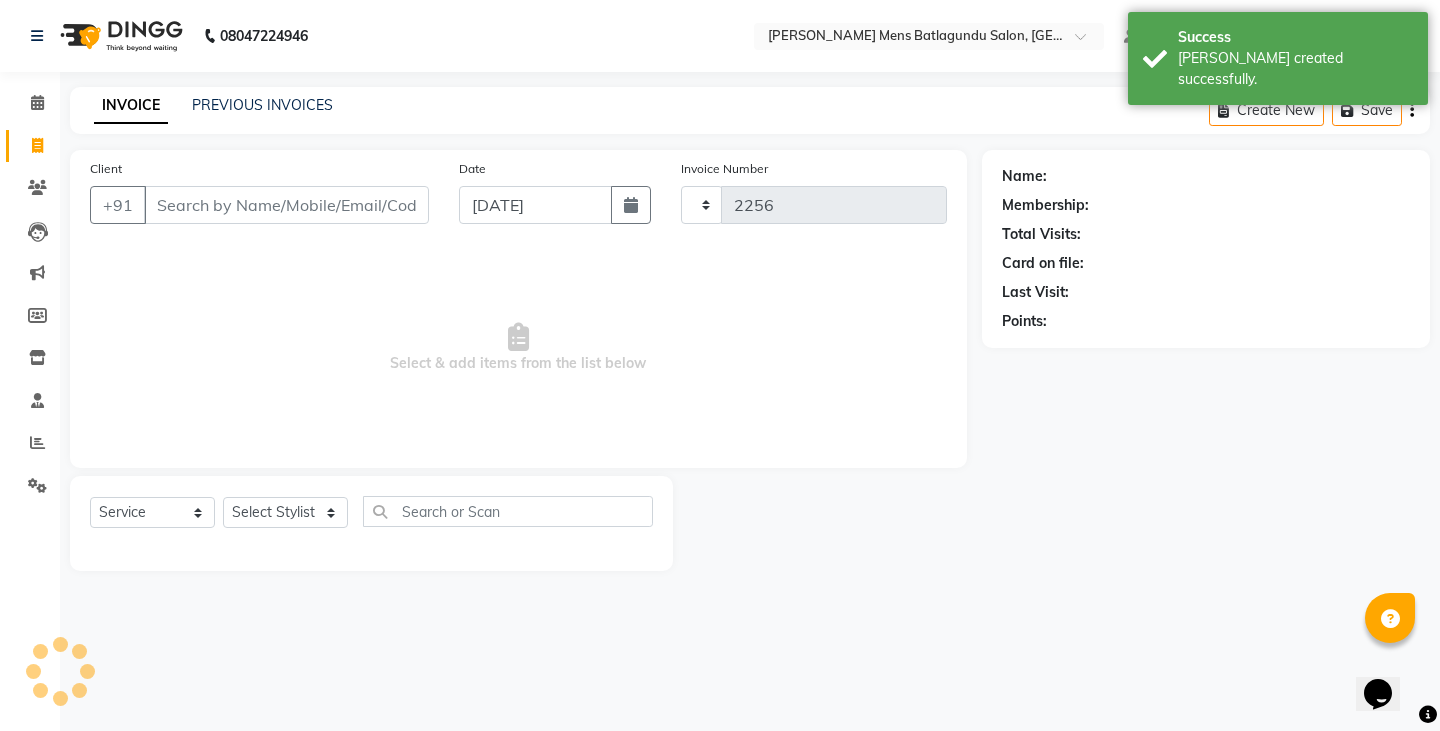 select on "8213" 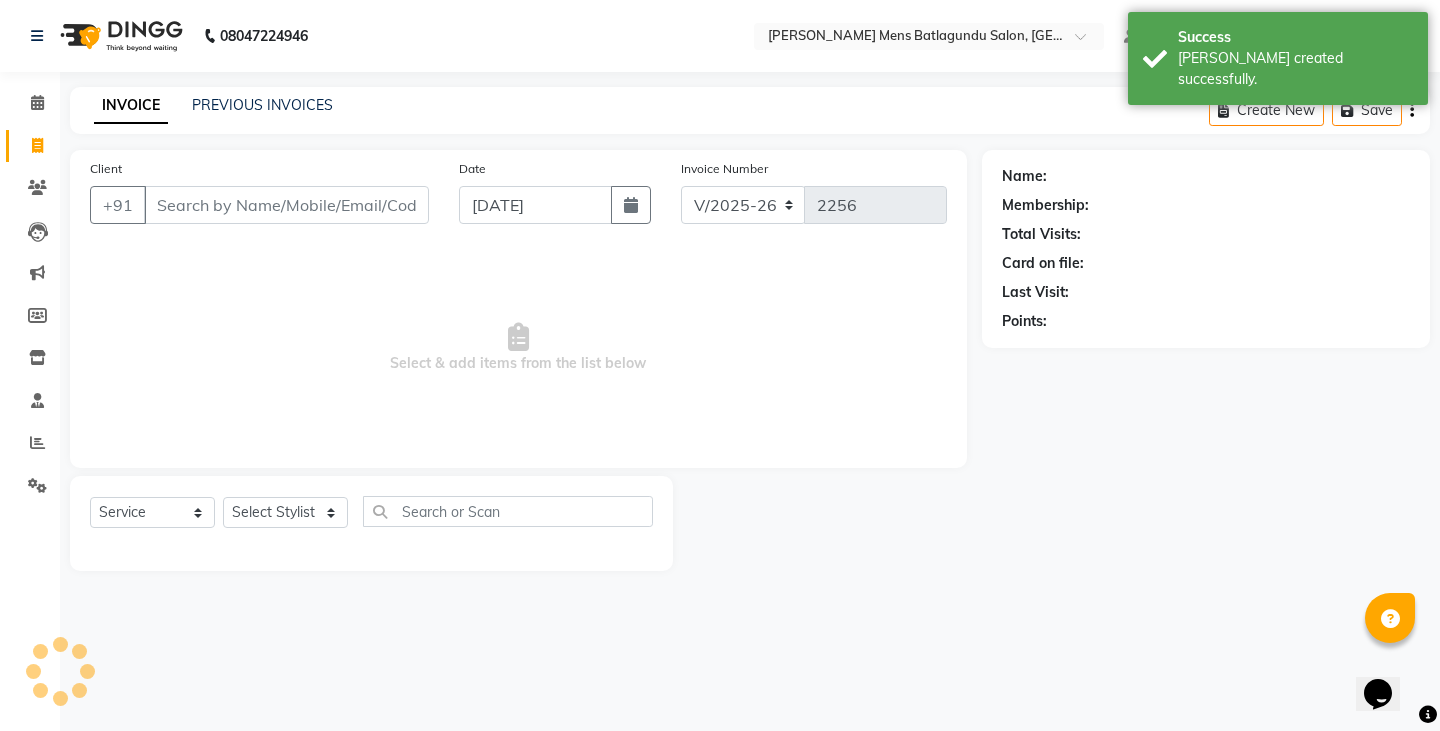 click on "Client" at bounding box center (286, 205) 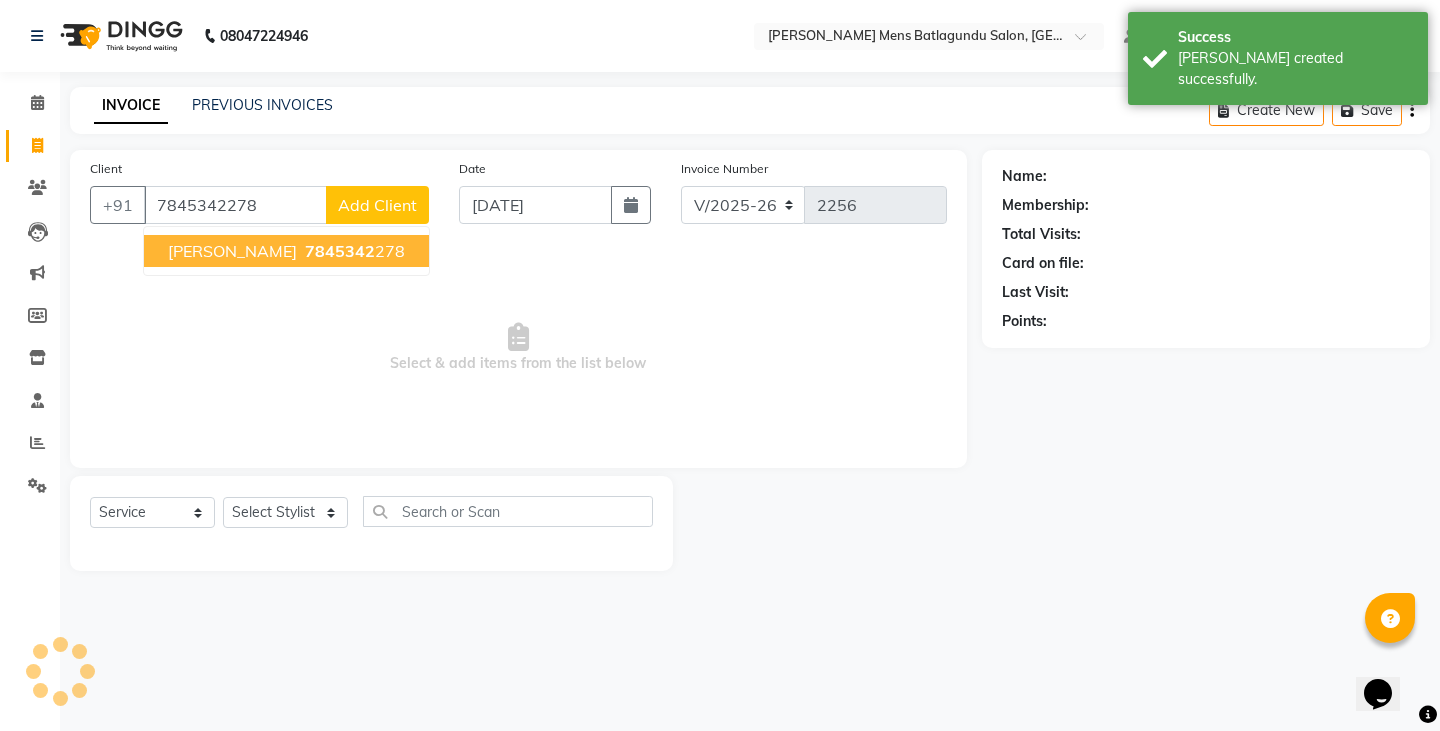 type on "7845342278" 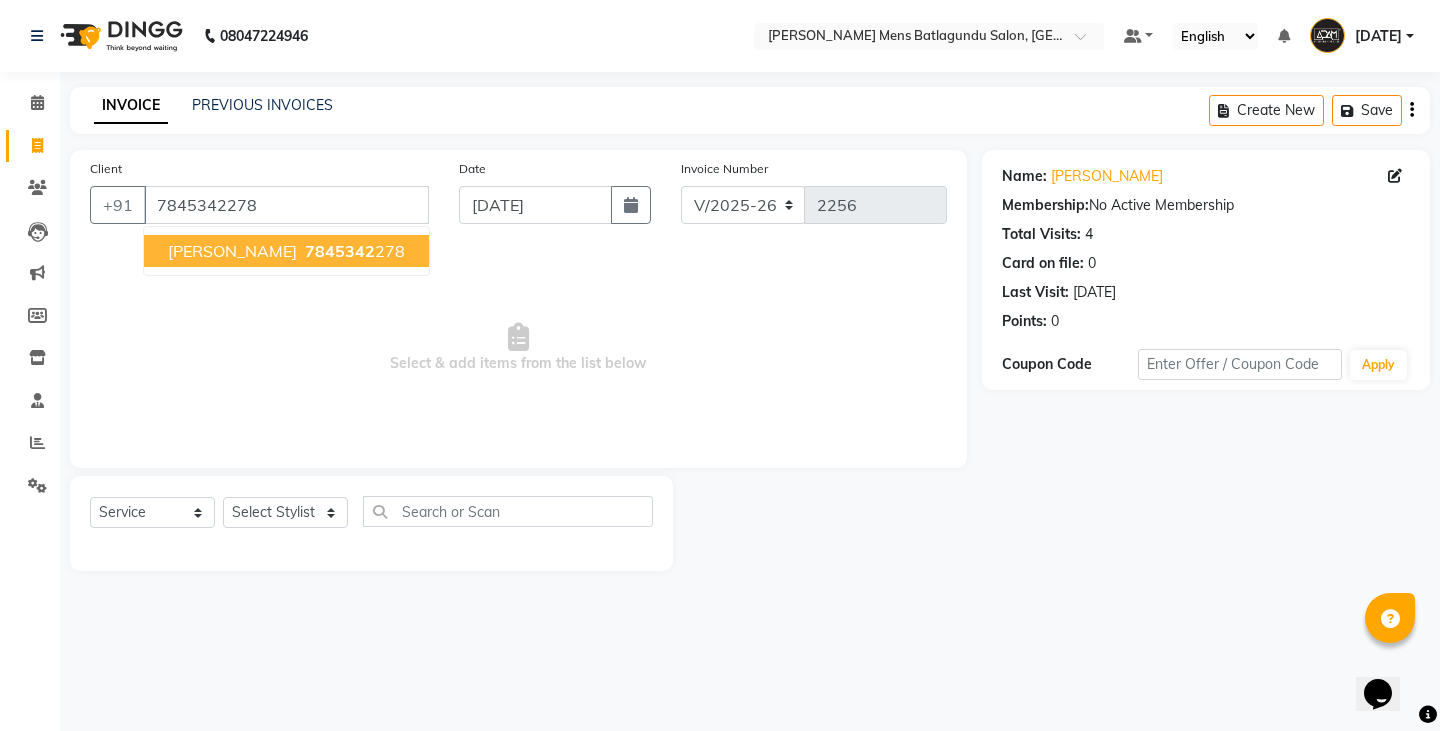 click on "[PERSON_NAME]" at bounding box center [232, 251] 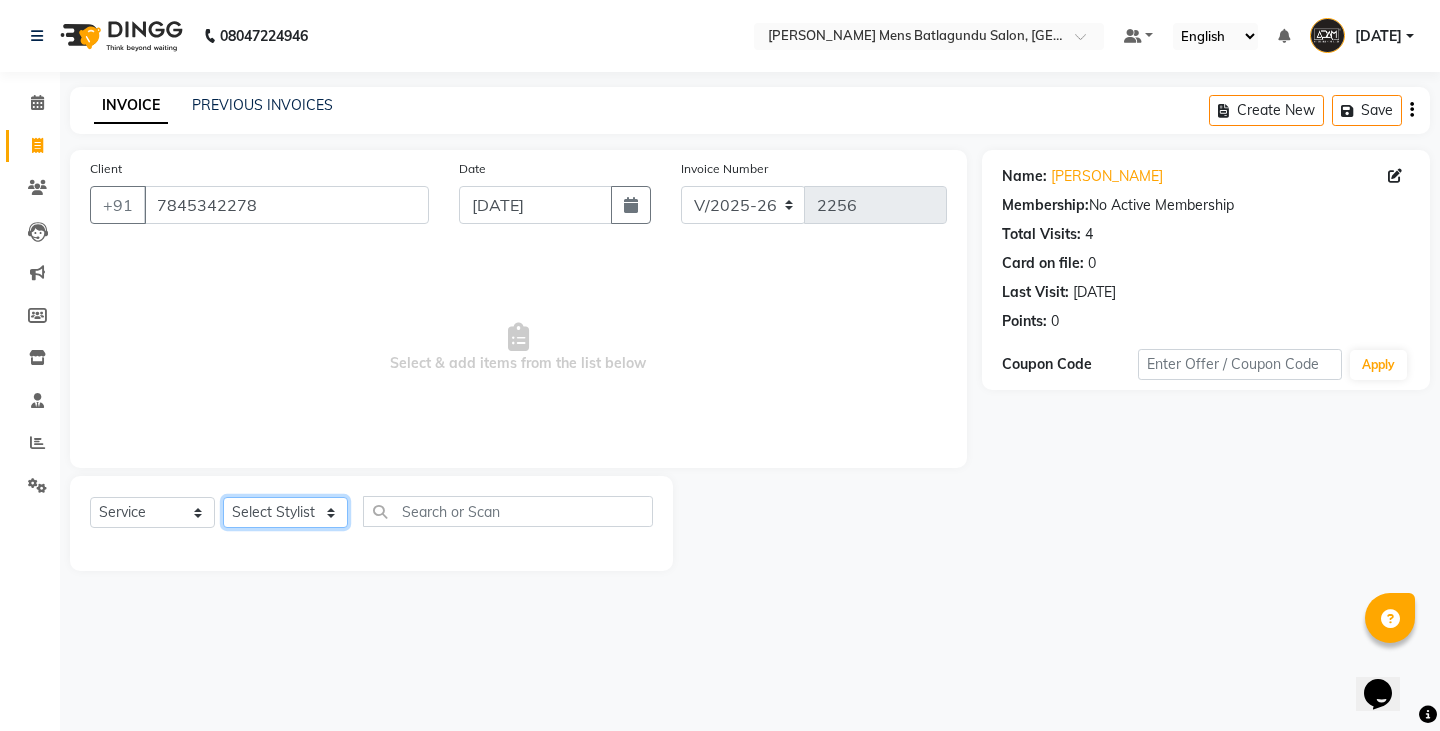 click on "Select Stylist Admin [PERSON_NAME]  [PERSON_NAME] [PERSON_NAME][DATE] [PERSON_NAME] [PERSON_NAME]" 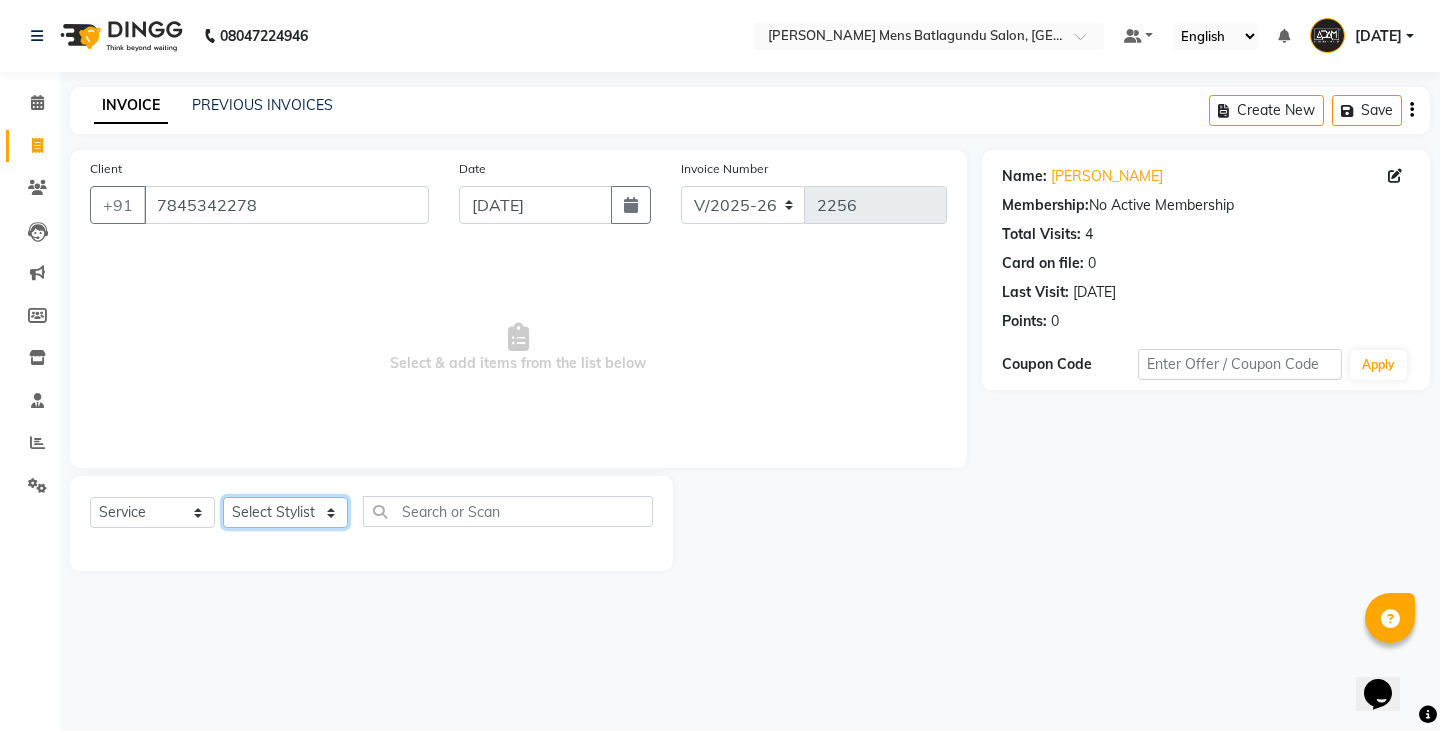 select on "84870" 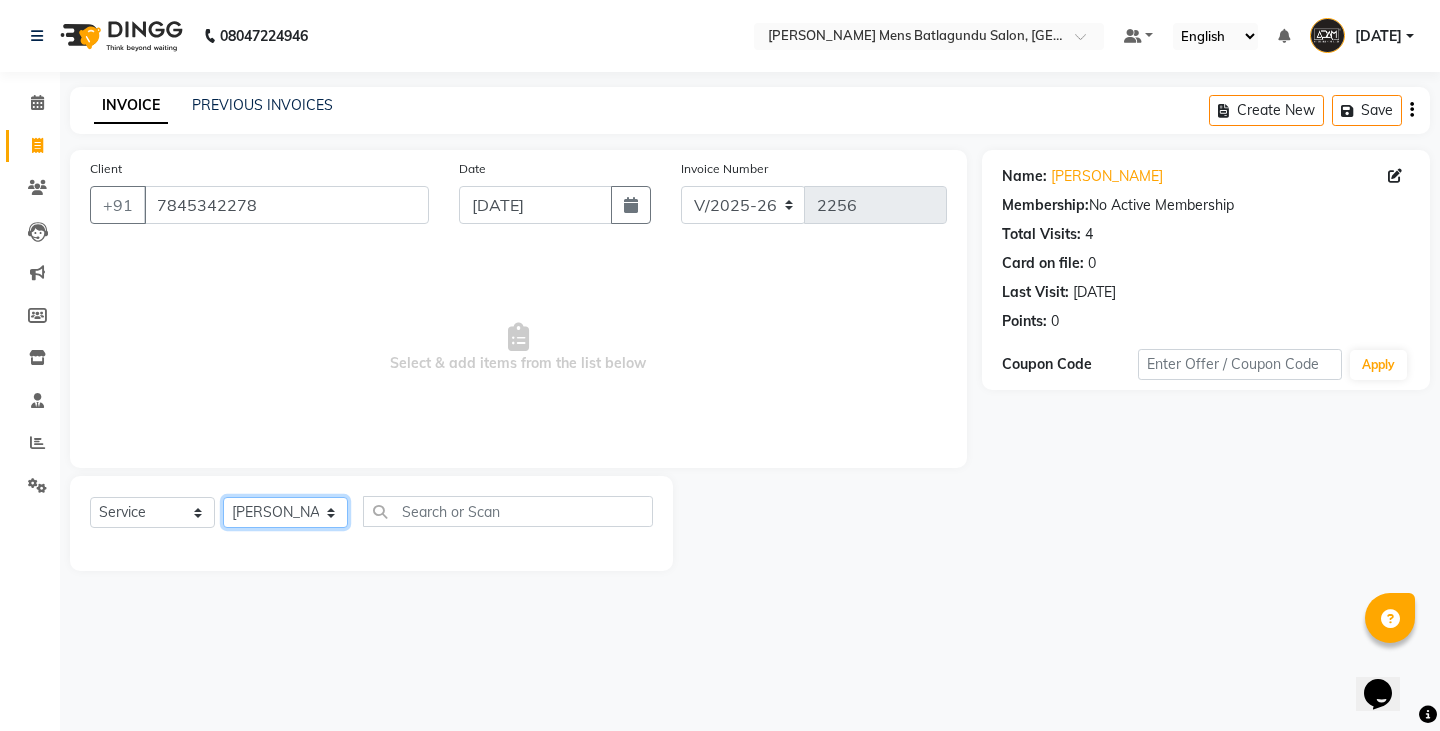 click on "Select Stylist Admin [PERSON_NAME]  [PERSON_NAME] [PERSON_NAME][DATE] [PERSON_NAME] [PERSON_NAME]" 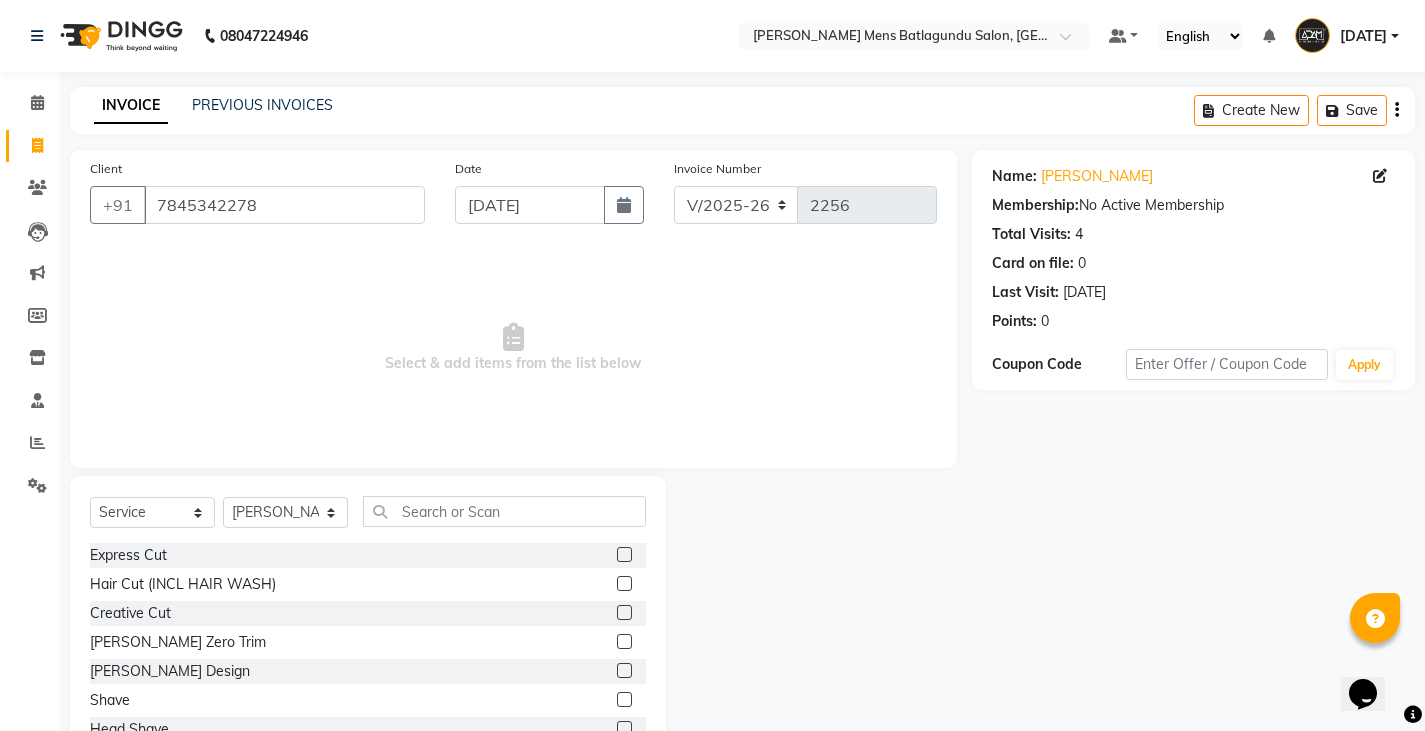 click 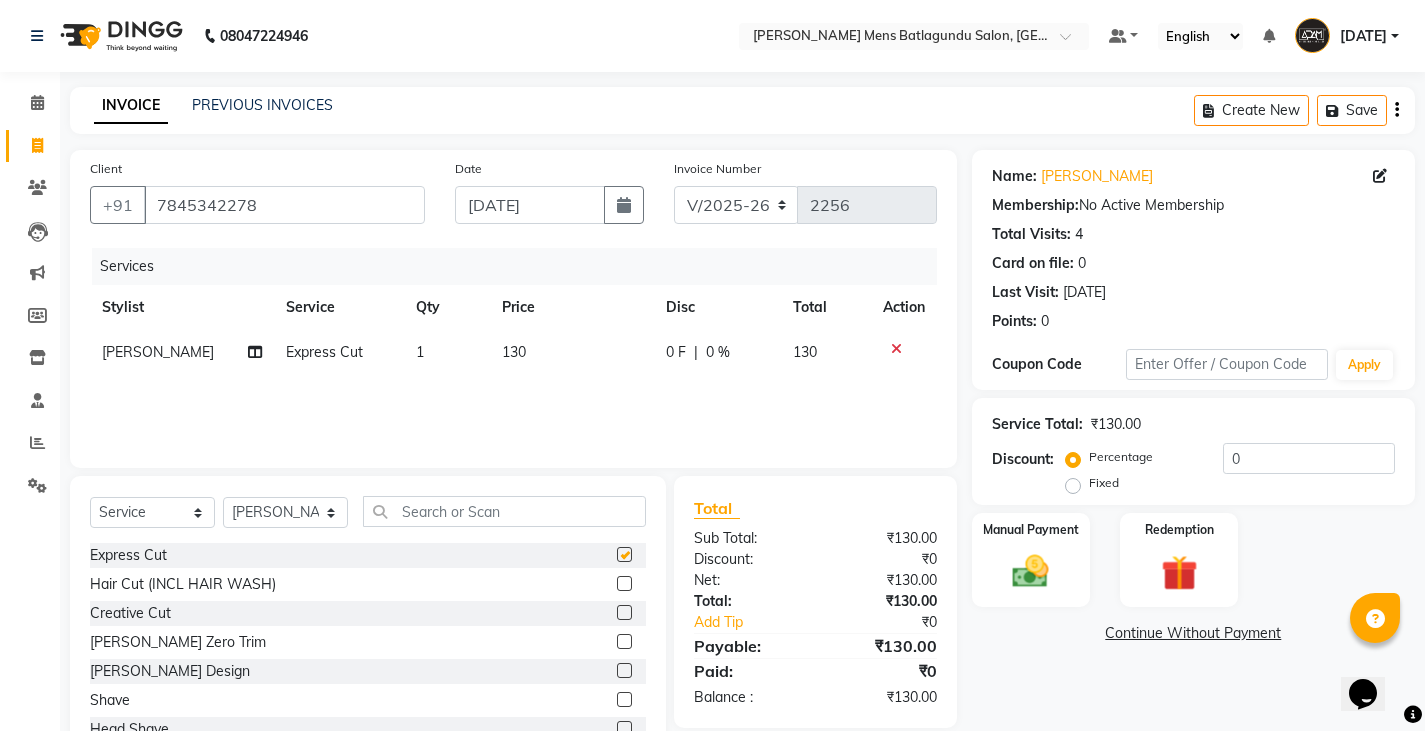 checkbox on "false" 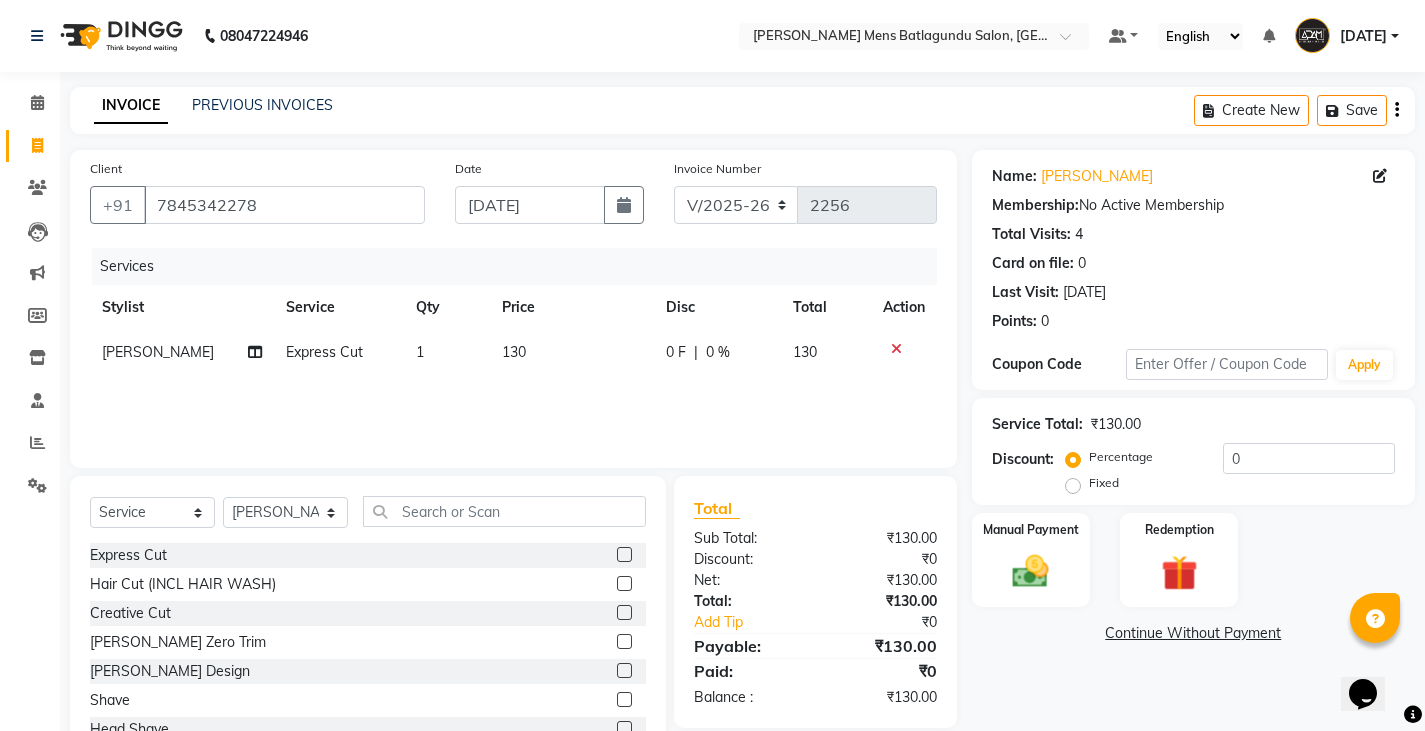 click 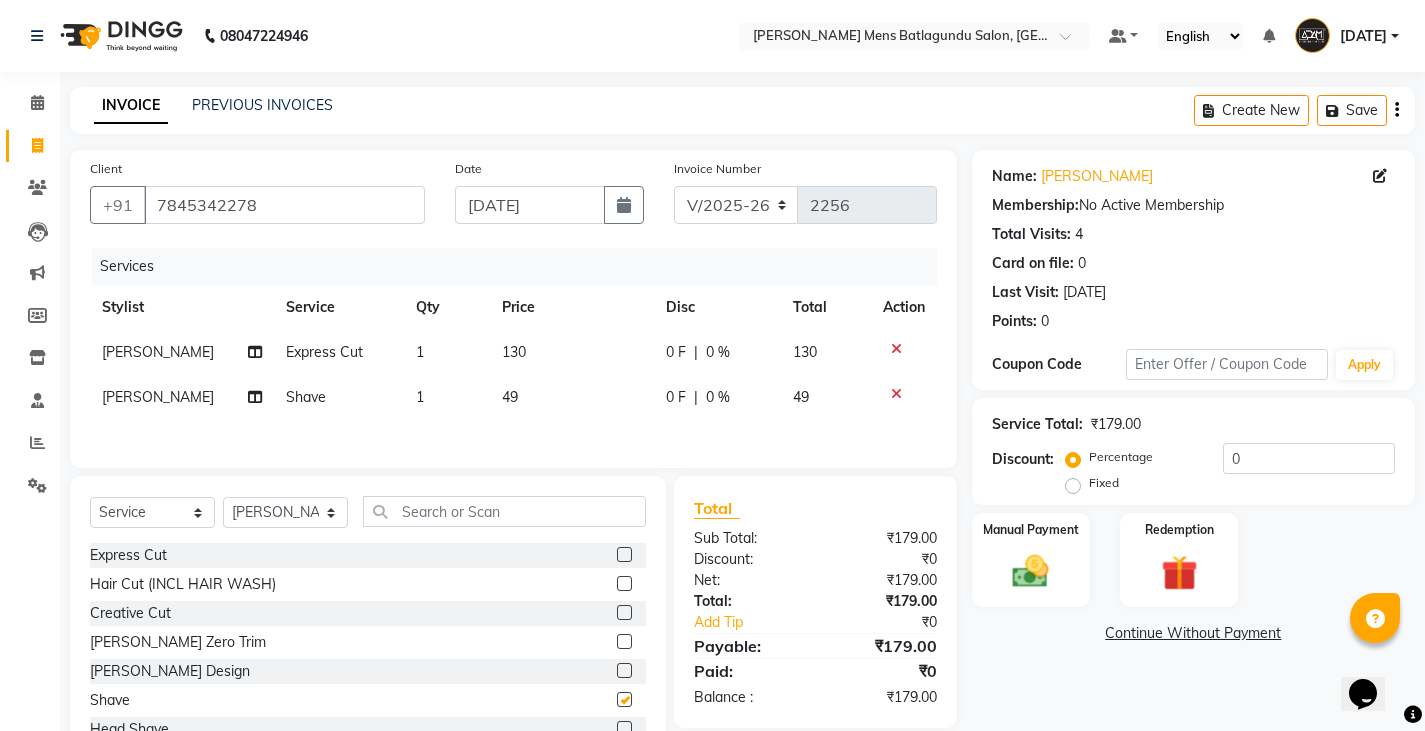 checkbox on "false" 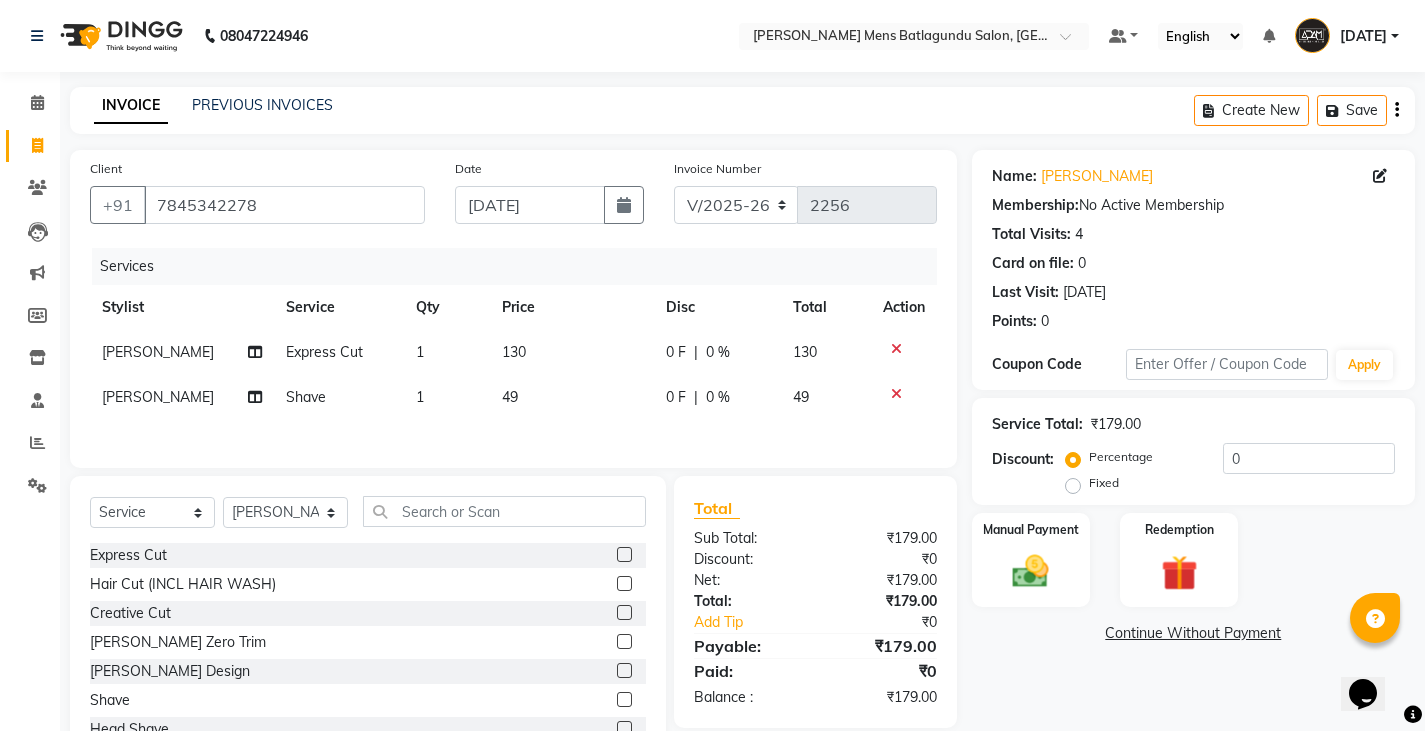 click on "130" 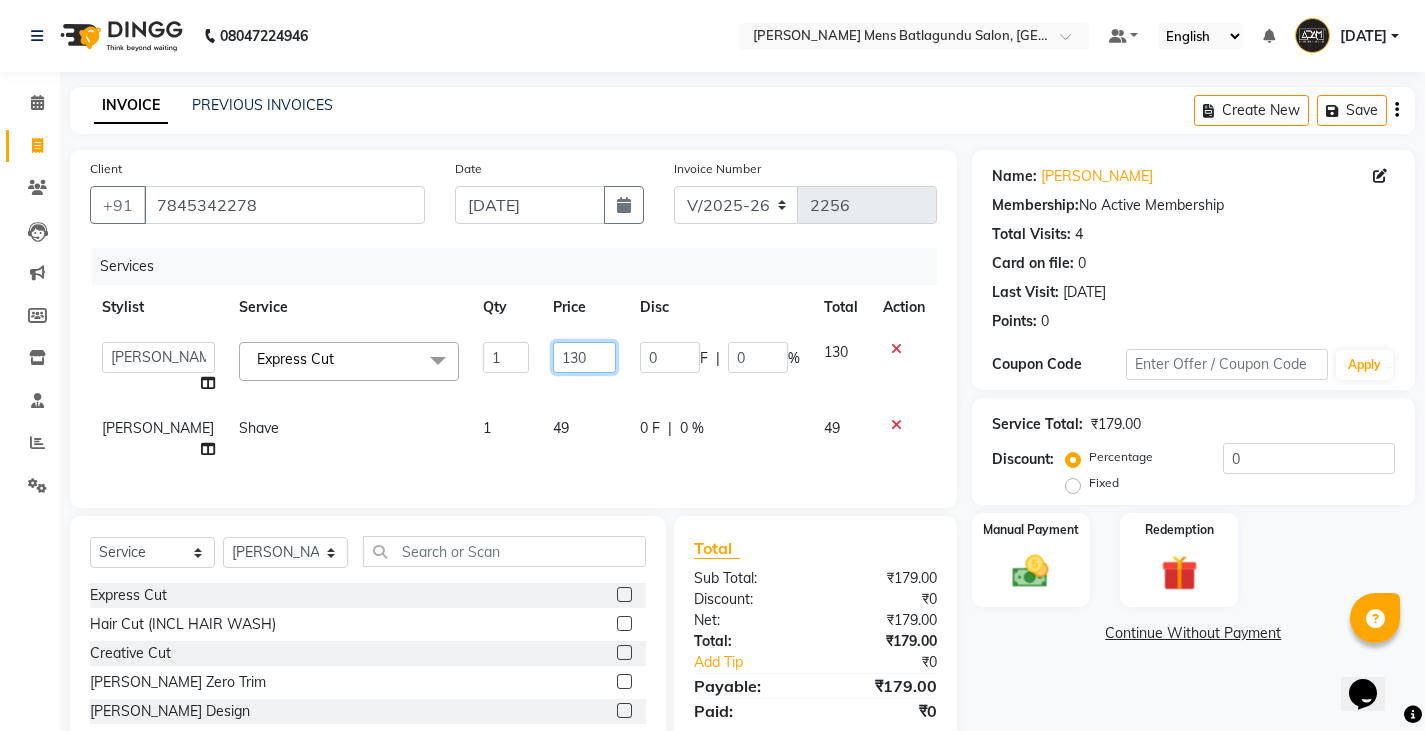 click on "130" 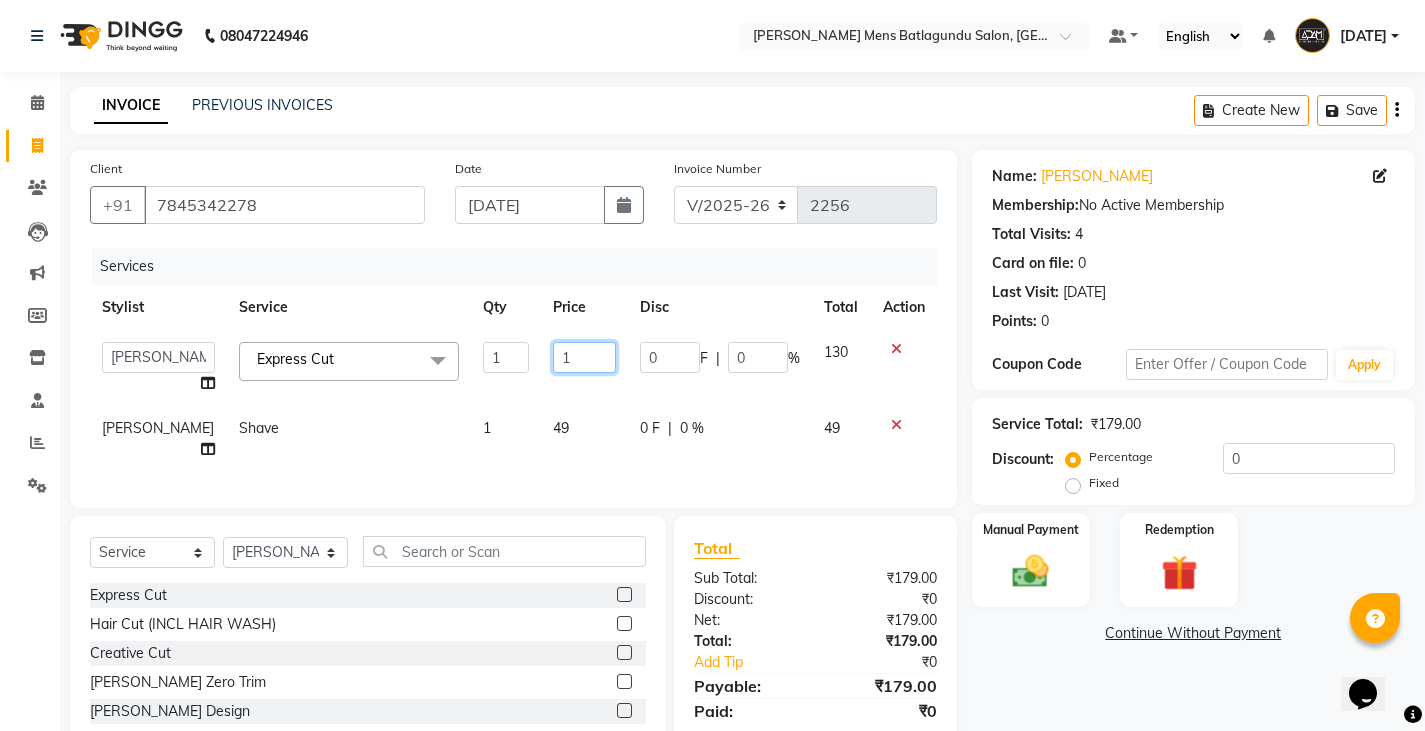 type on "10" 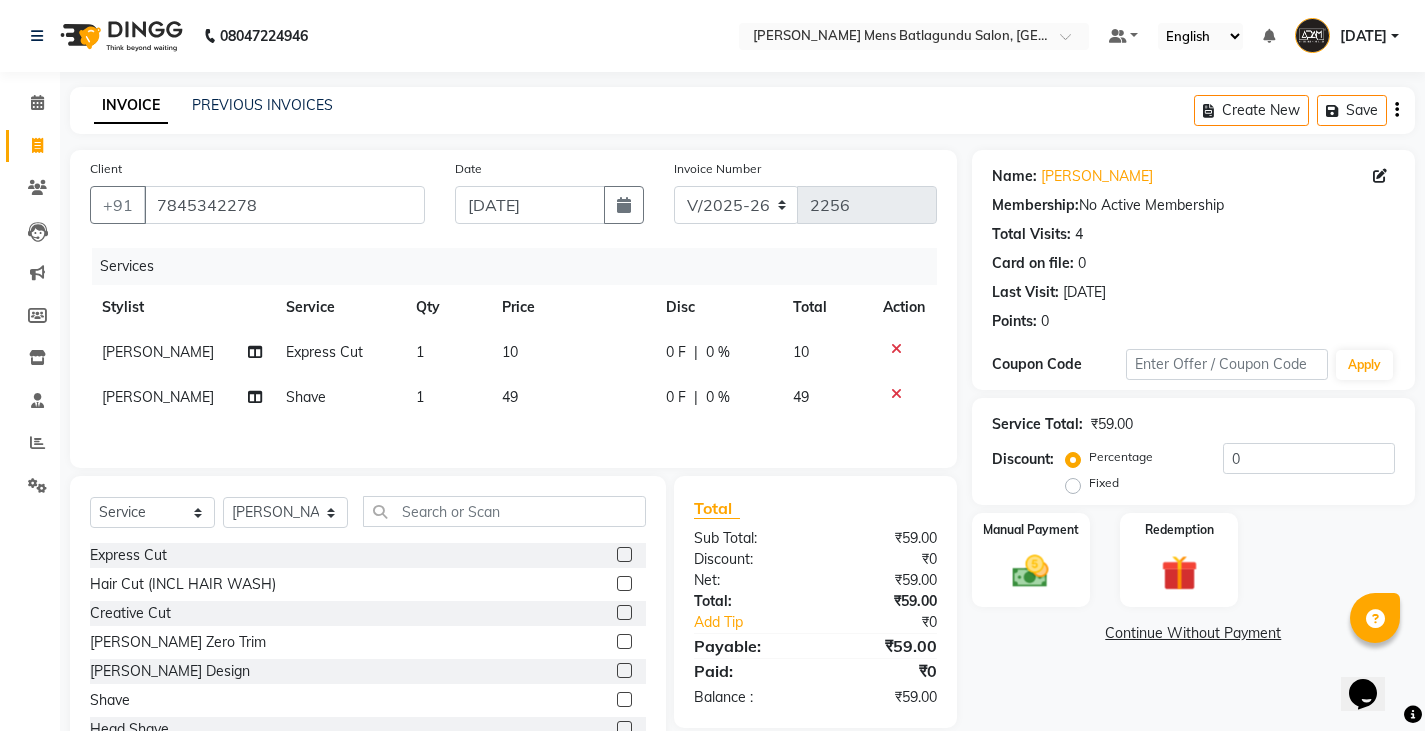 drag, startPoint x: 575, startPoint y: 415, endPoint x: 546, endPoint y: 488, distance: 78.54935 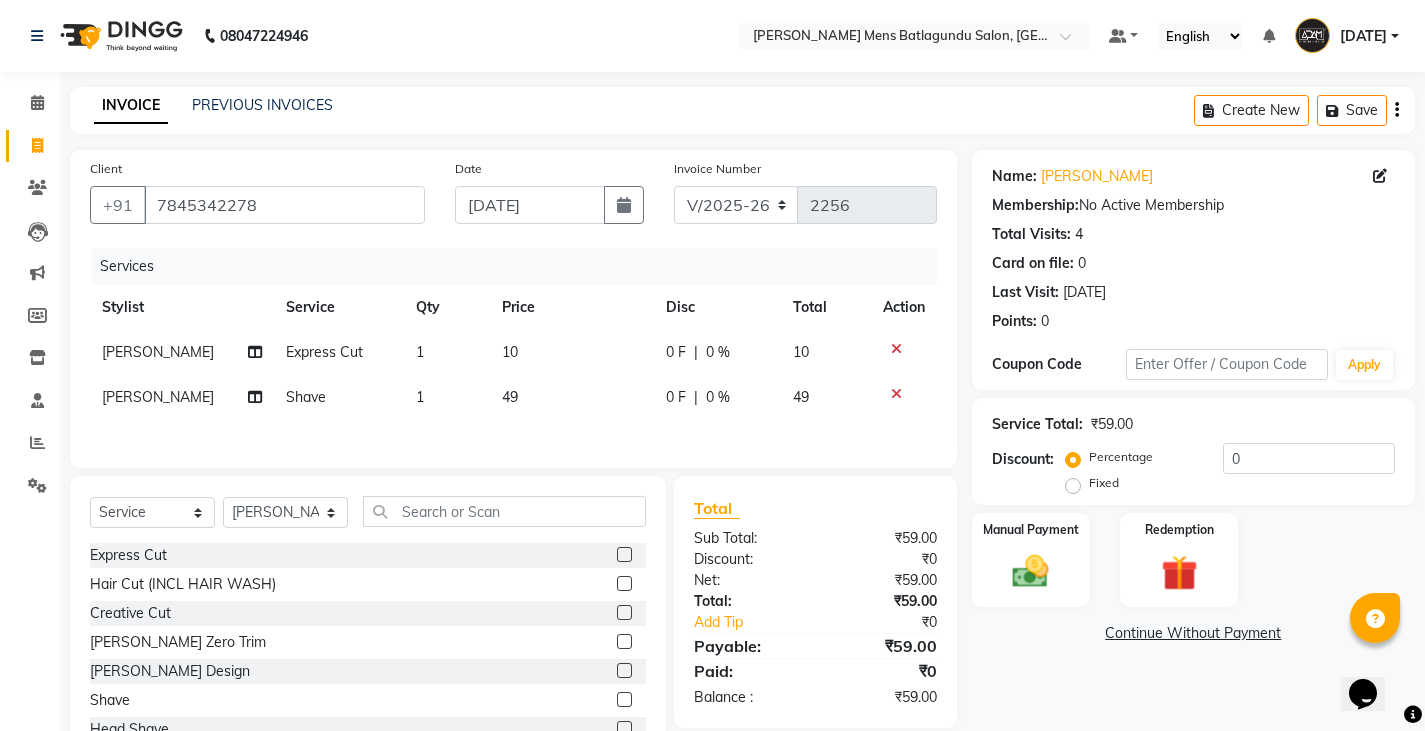 click on "10" 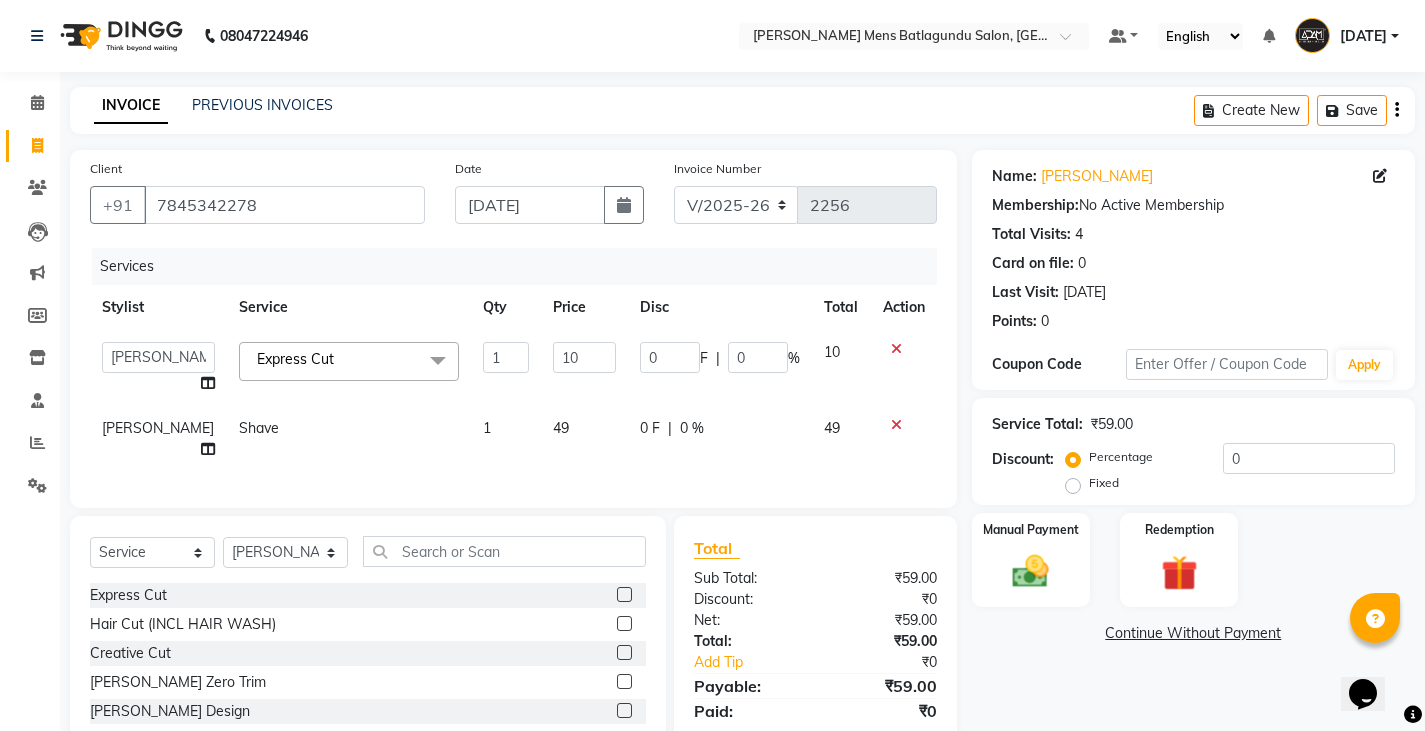 click on "10" 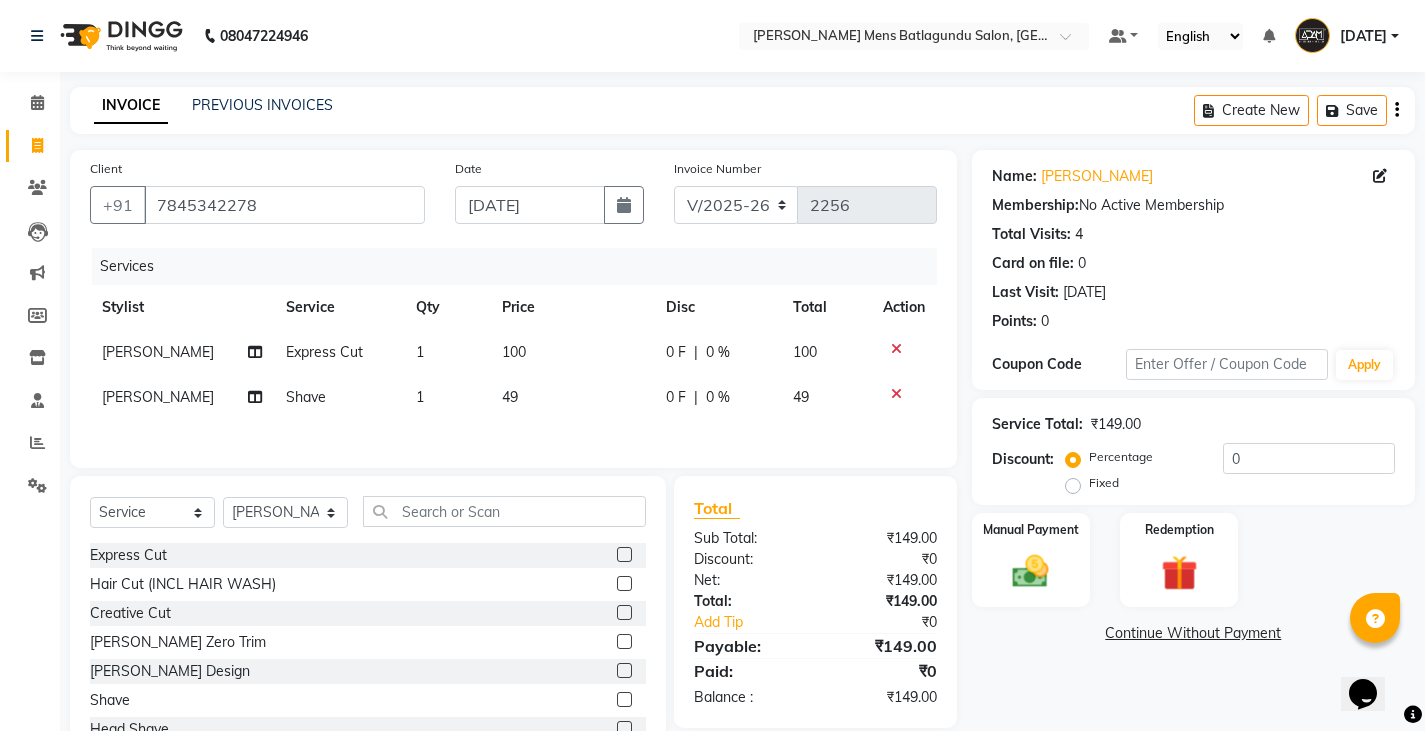 click on "49" 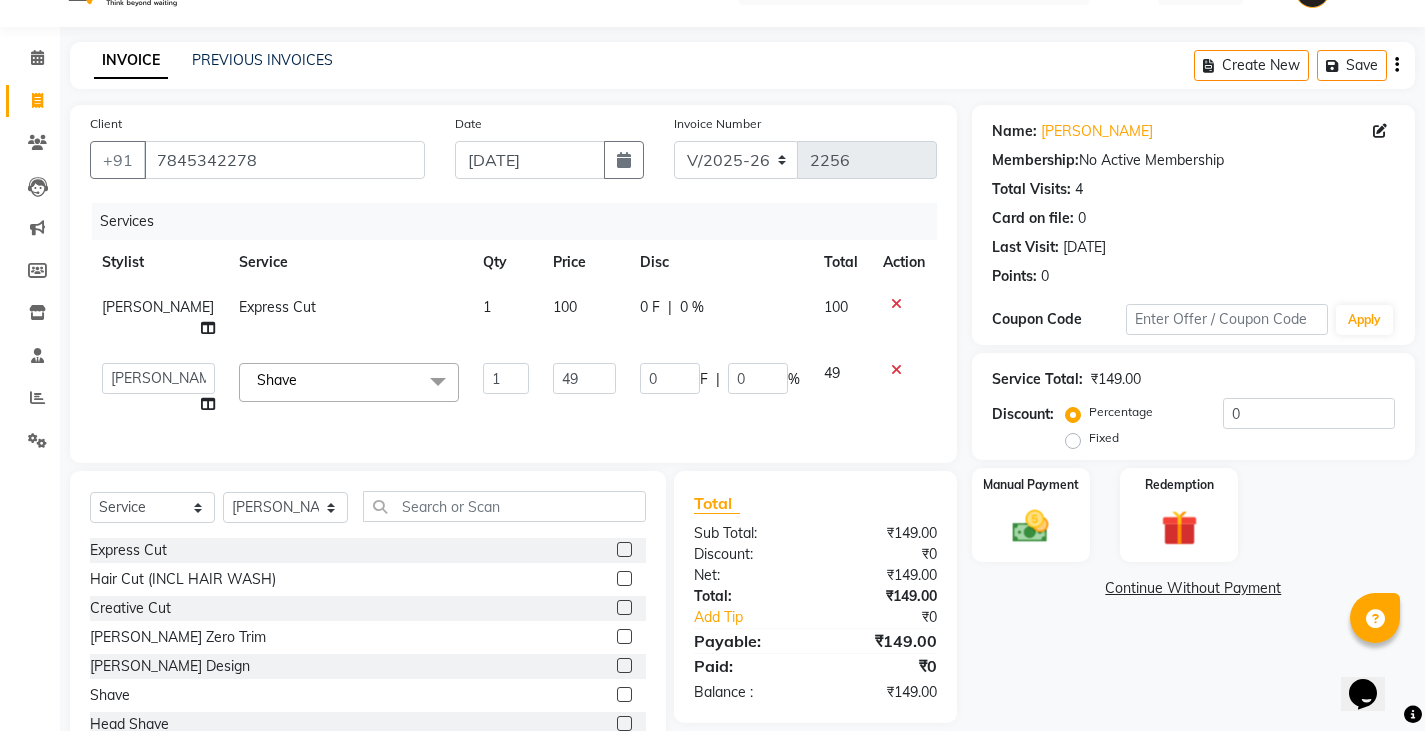 scroll, scrollTop: 104, scrollLeft: 0, axis: vertical 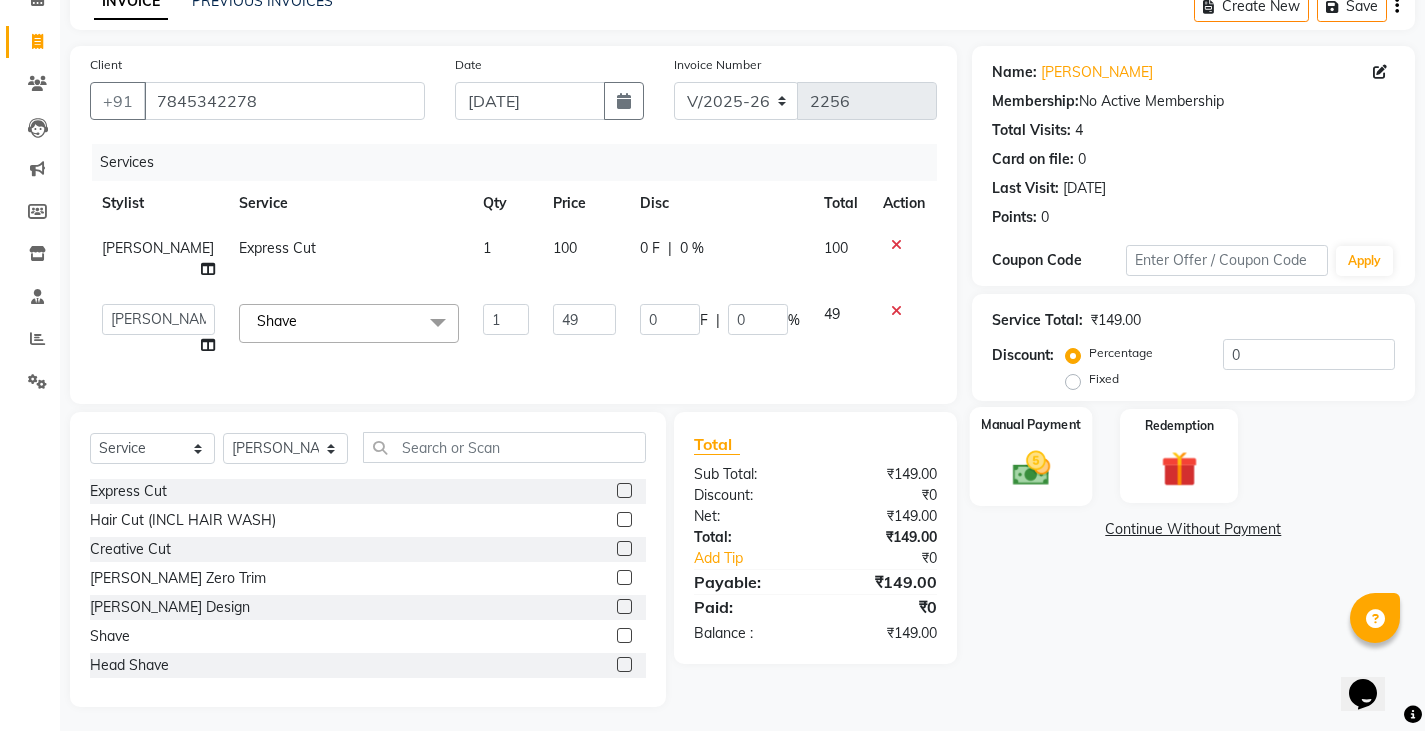 click on "Manual Payment" 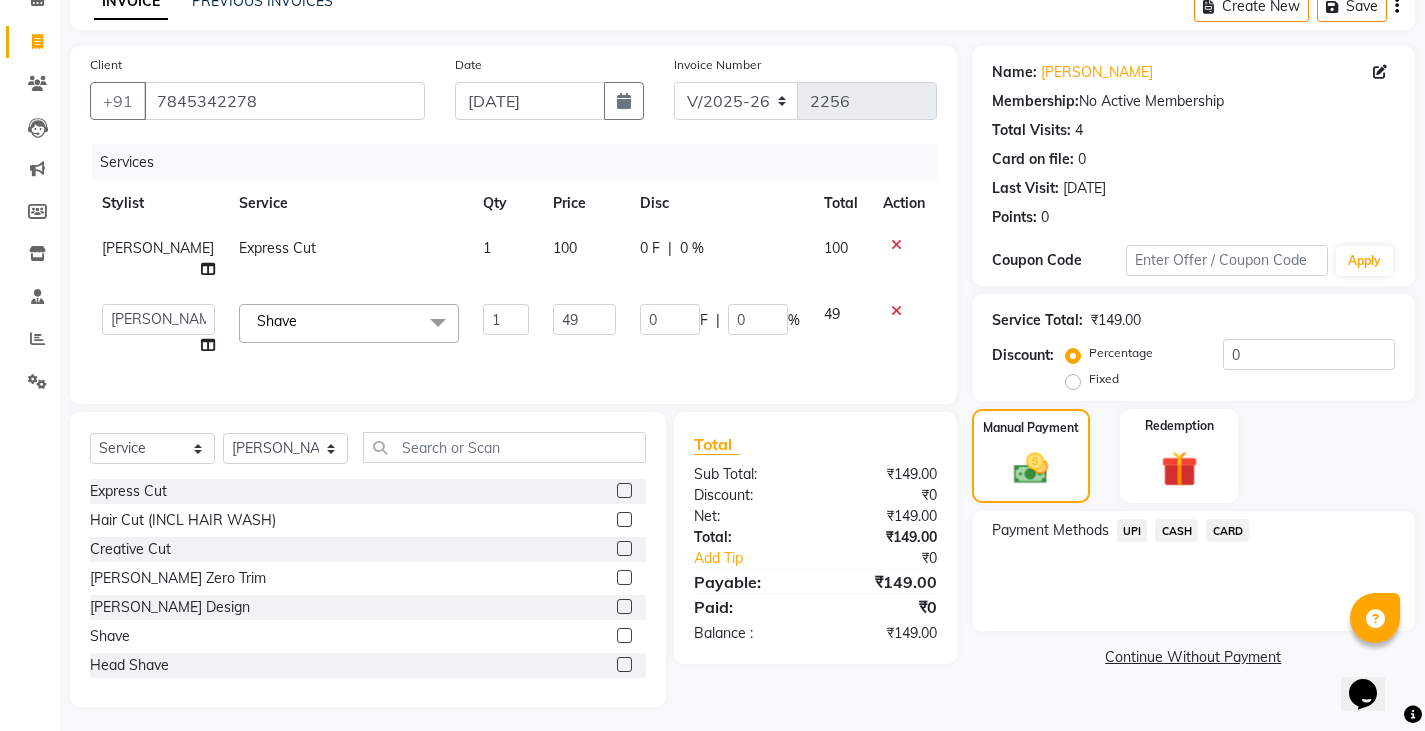 click on "UPI" 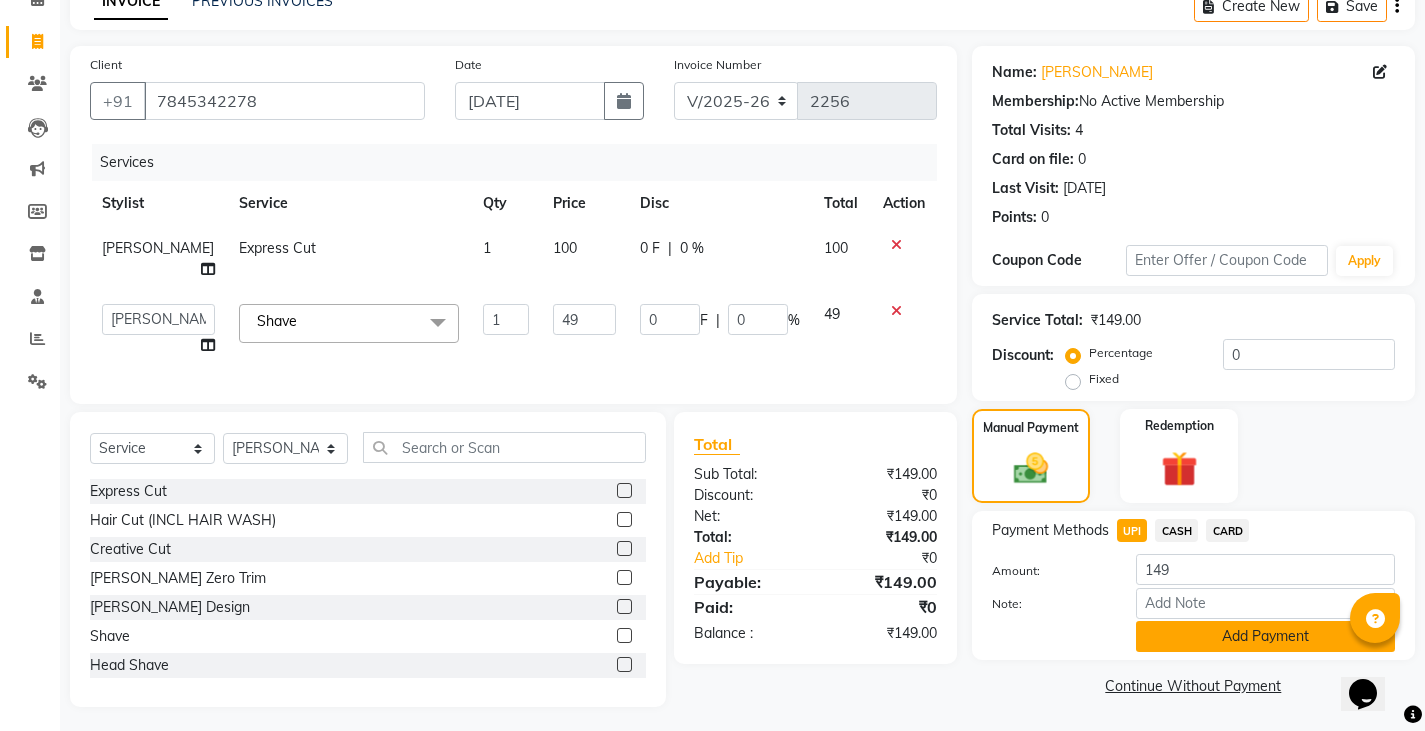 click on "Add Payment" 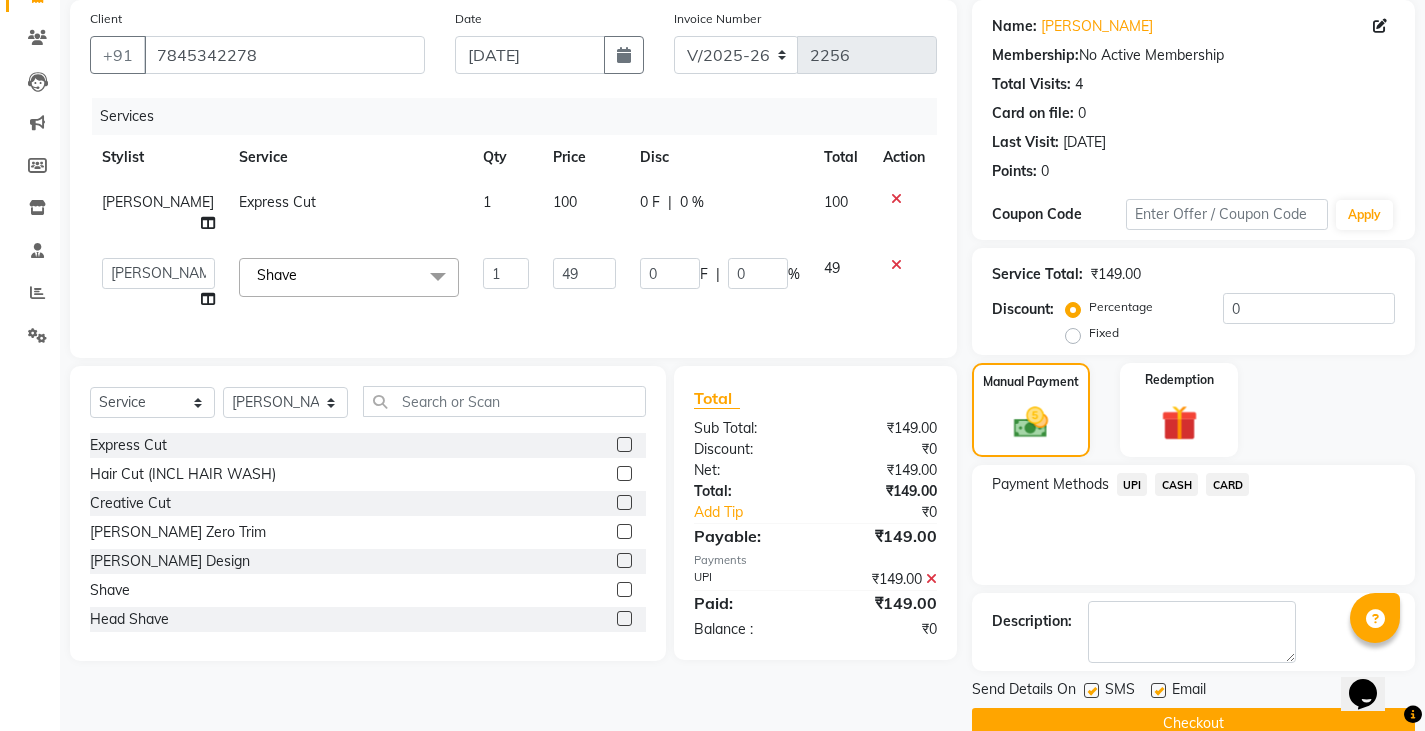 scroll, scrollTop: 188, scrollLeft: 0, axis: vertical 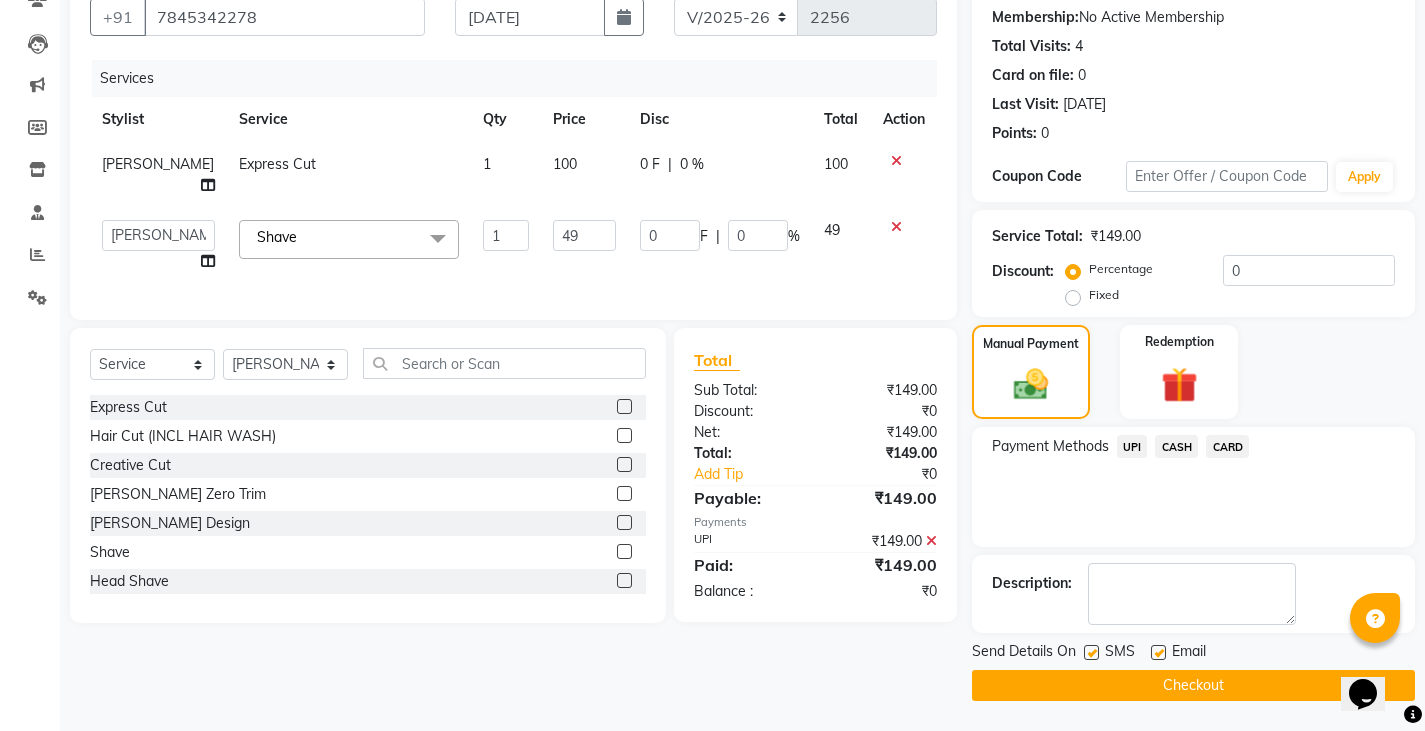 click on "Checkout" 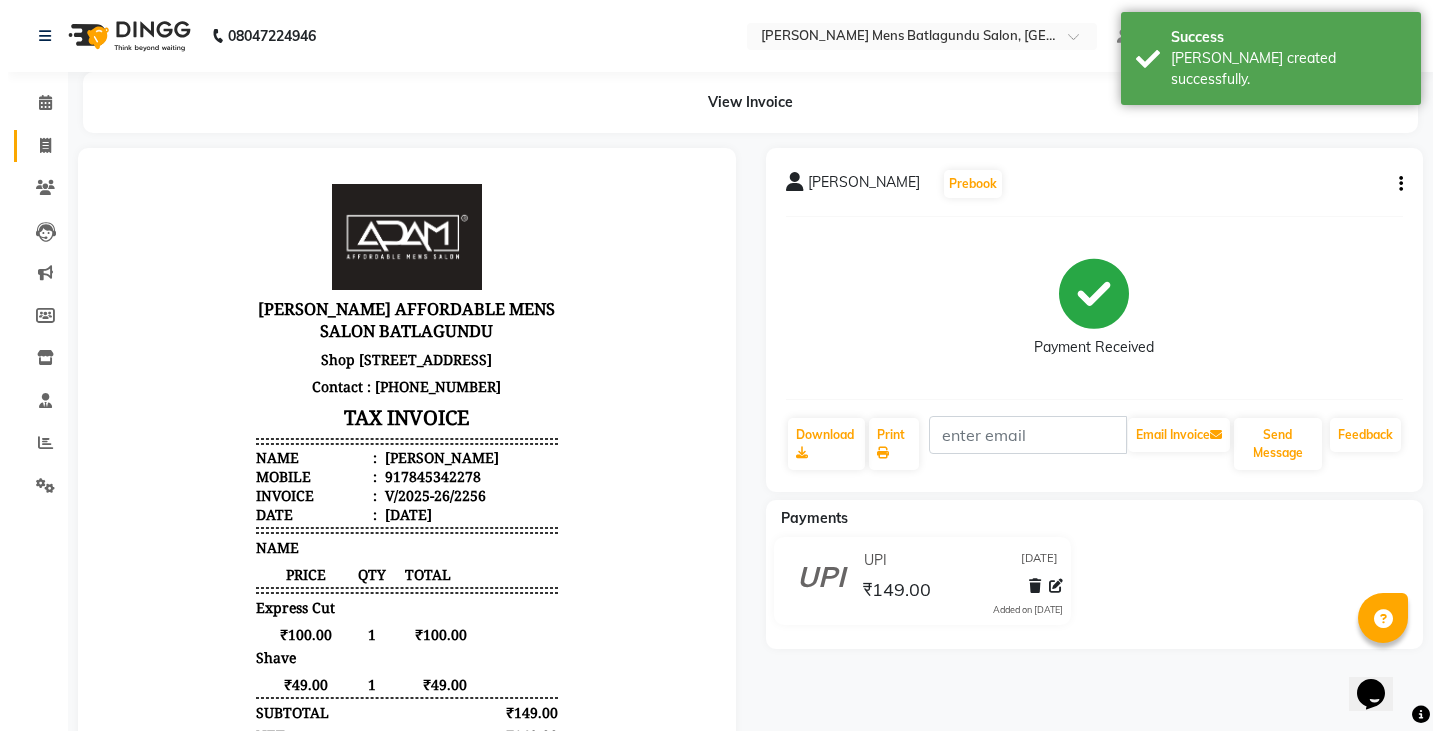 scroll, scrollTop: 0, scrollLeft: 0, axis: both 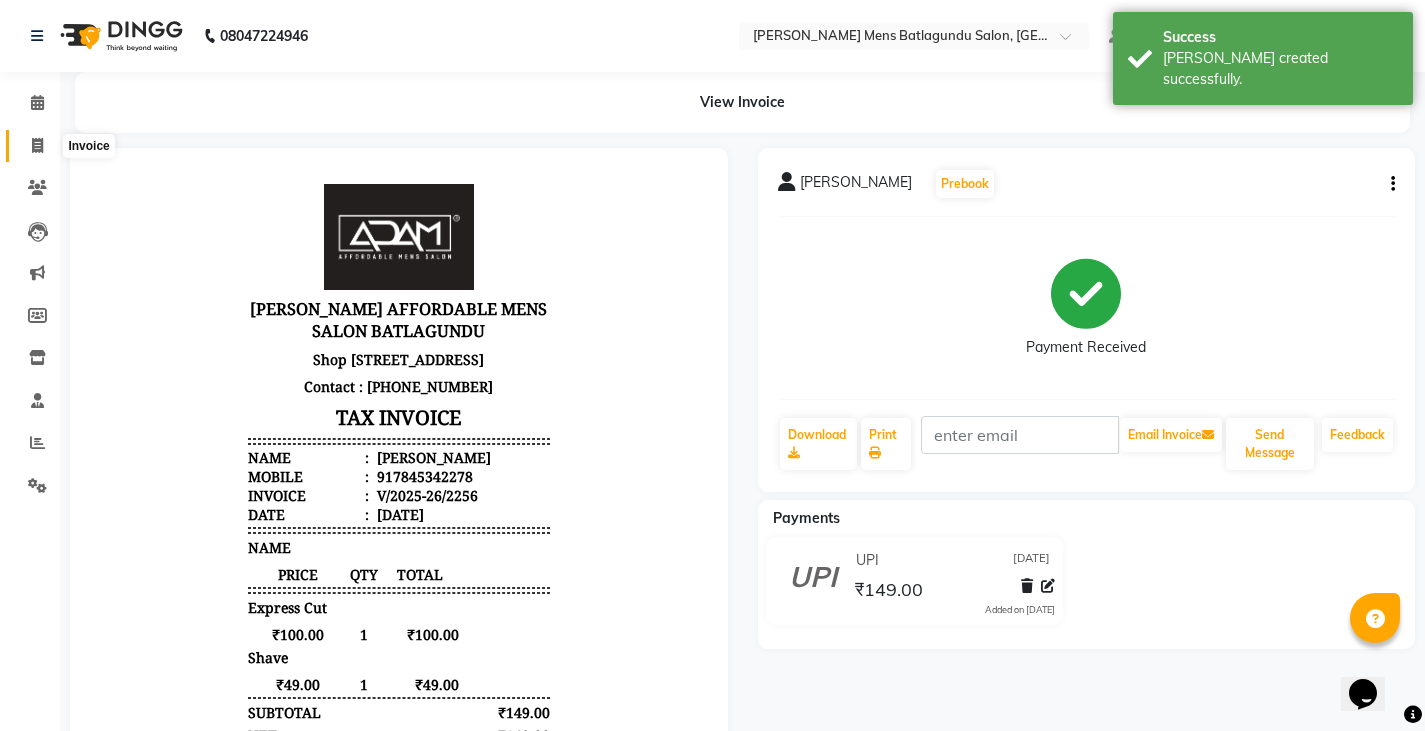 click 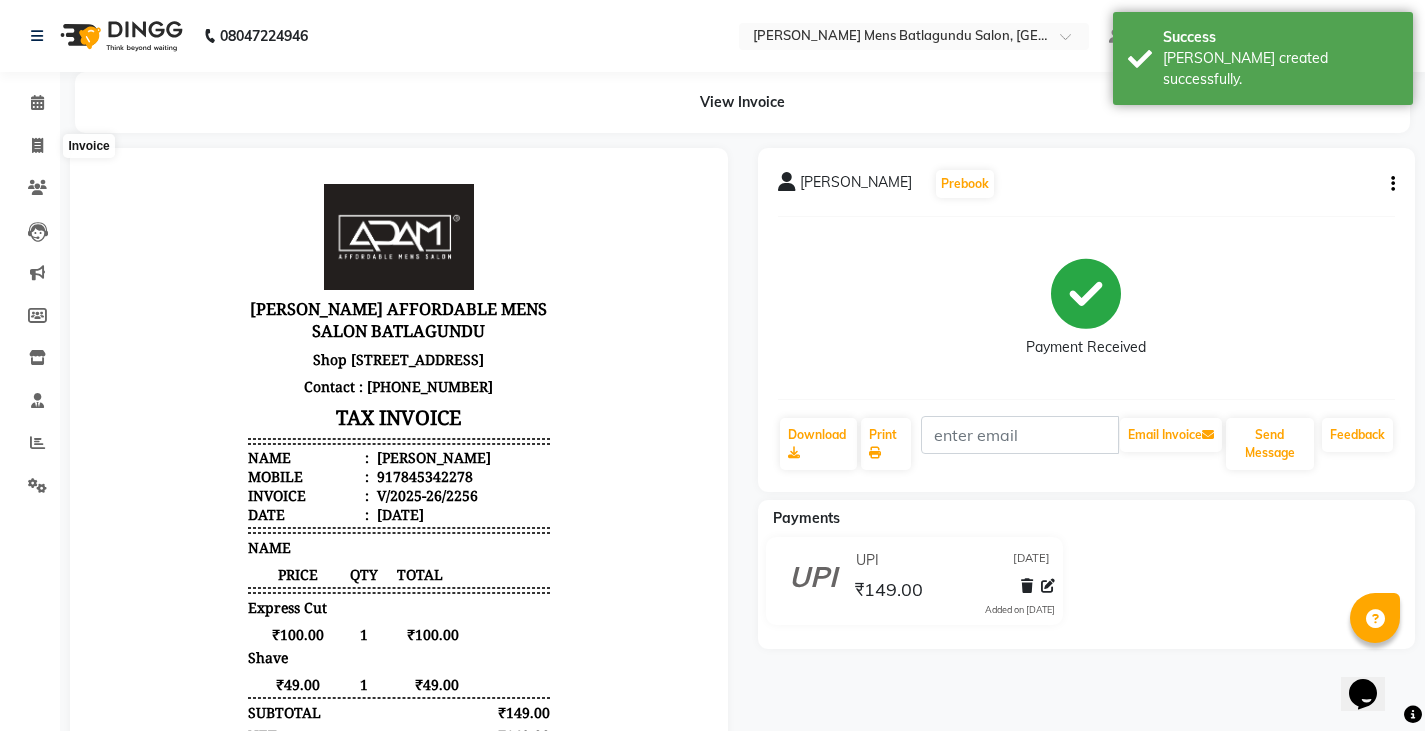 select on "service" 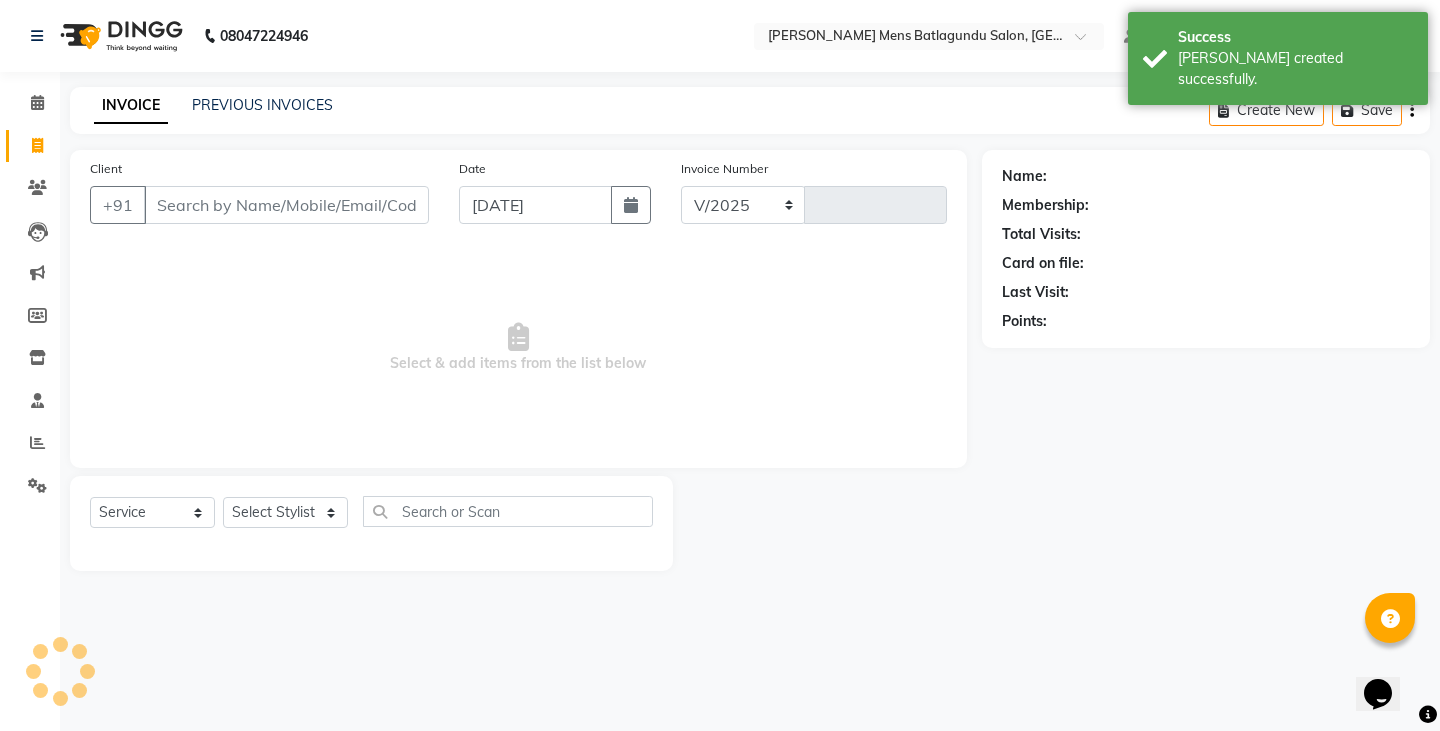 select on "8213" 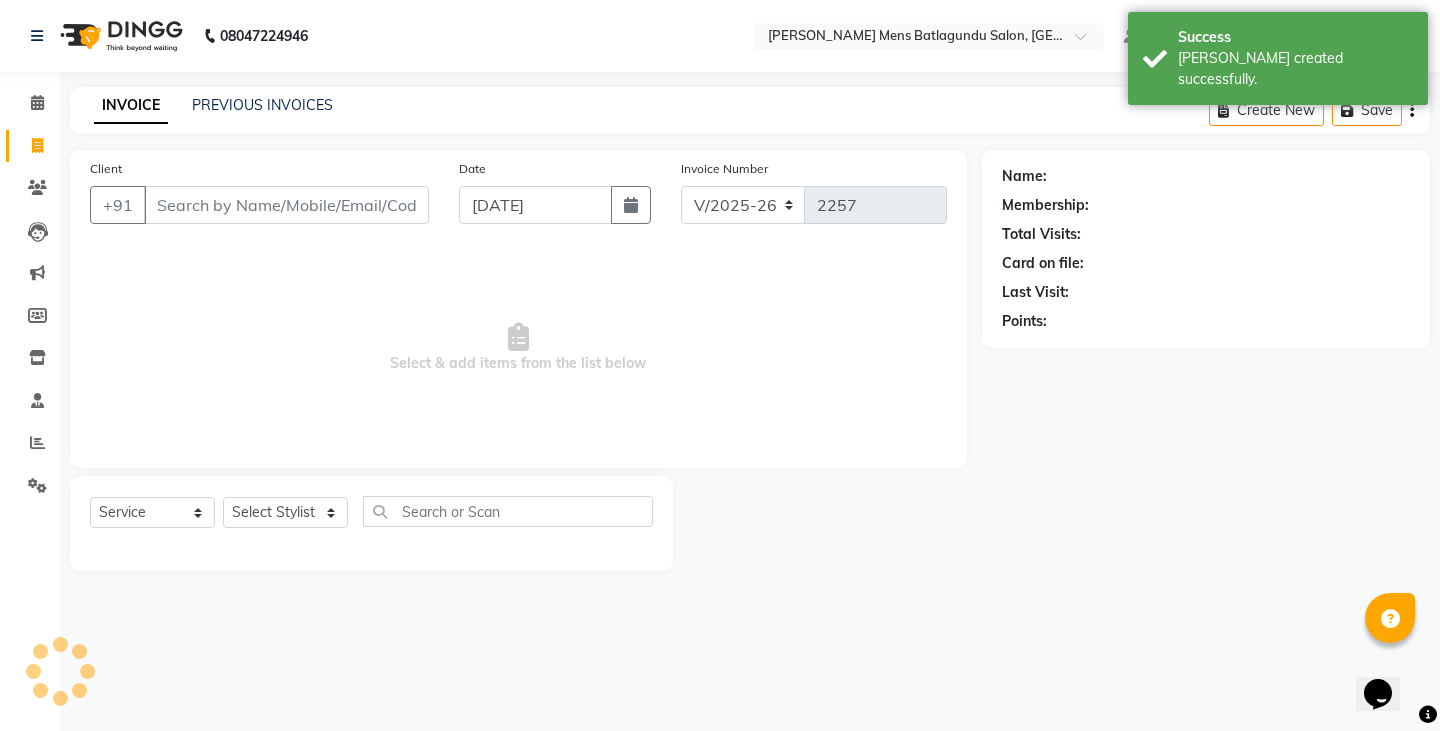 click on "Client" at bounding box center (286, 205) 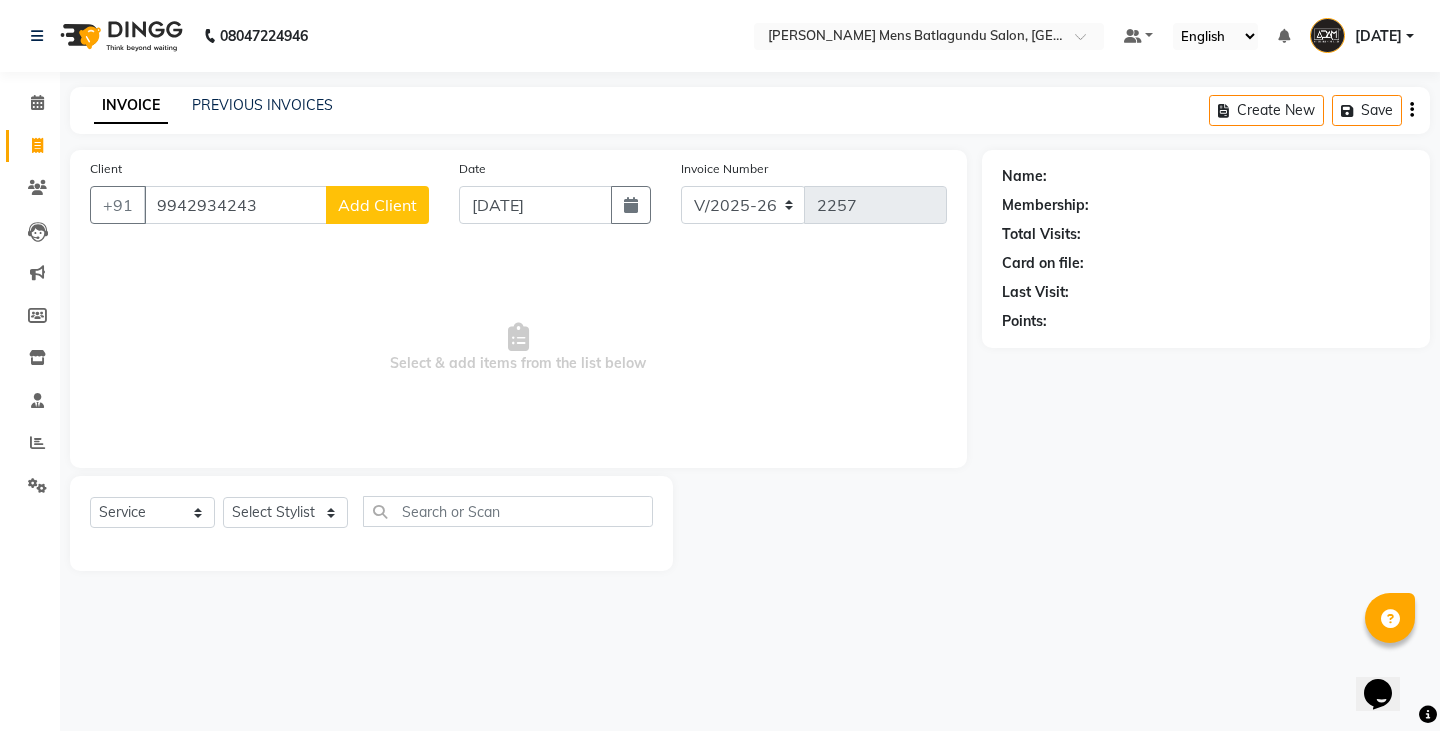 type on "9942934243" 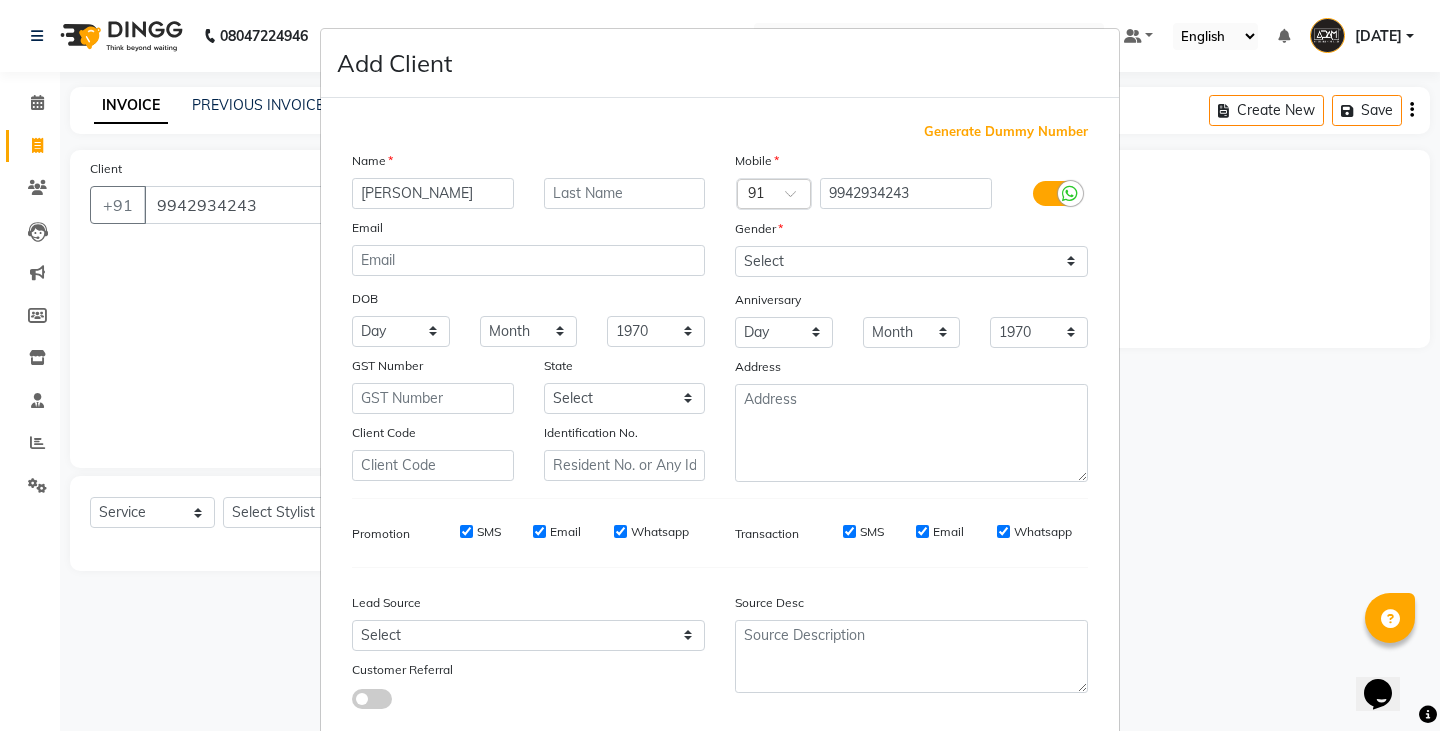 type on "[PERSON_NAME]" 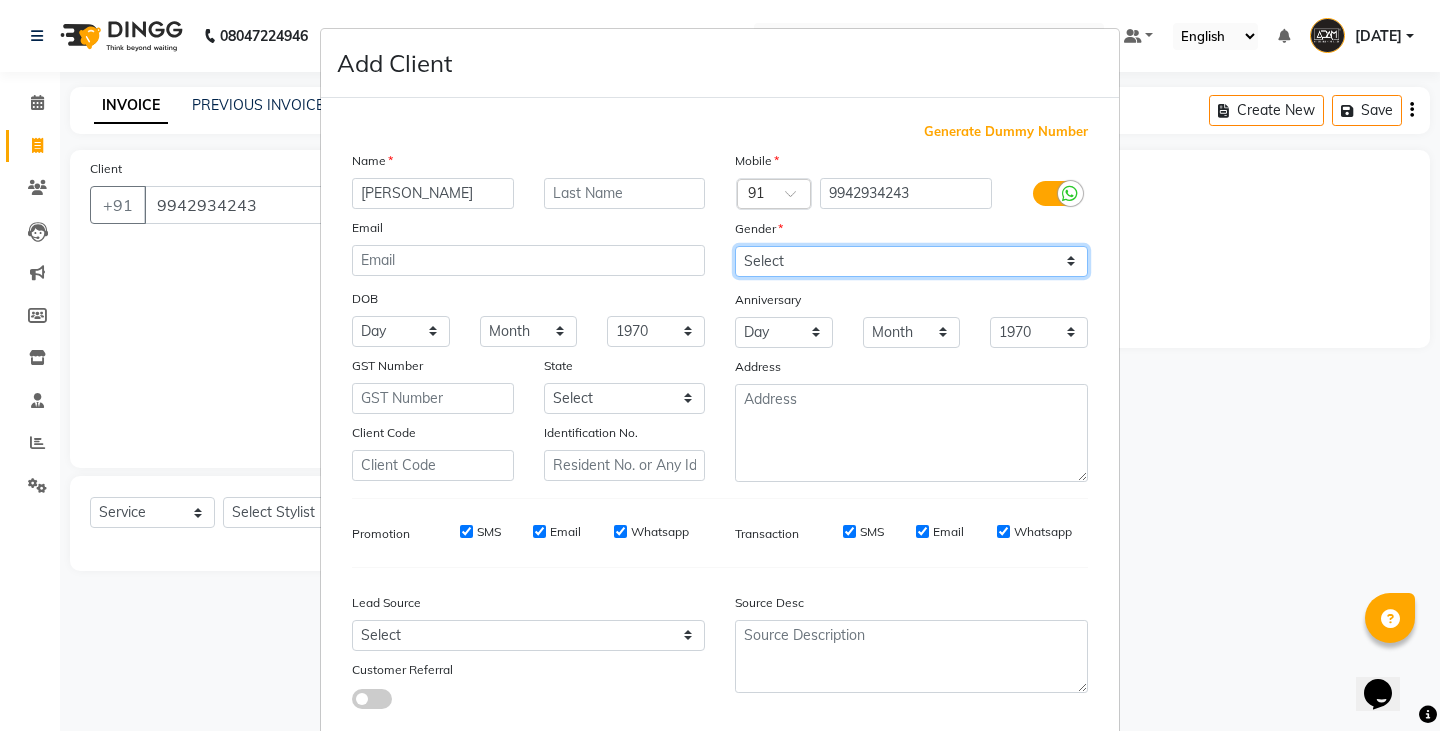 click on "Select [DEMOGRAPHIC_DATA] [DEMOGRAPHIC_DATA] Other Prefer Not To Say" at bounding box center (911, 261) 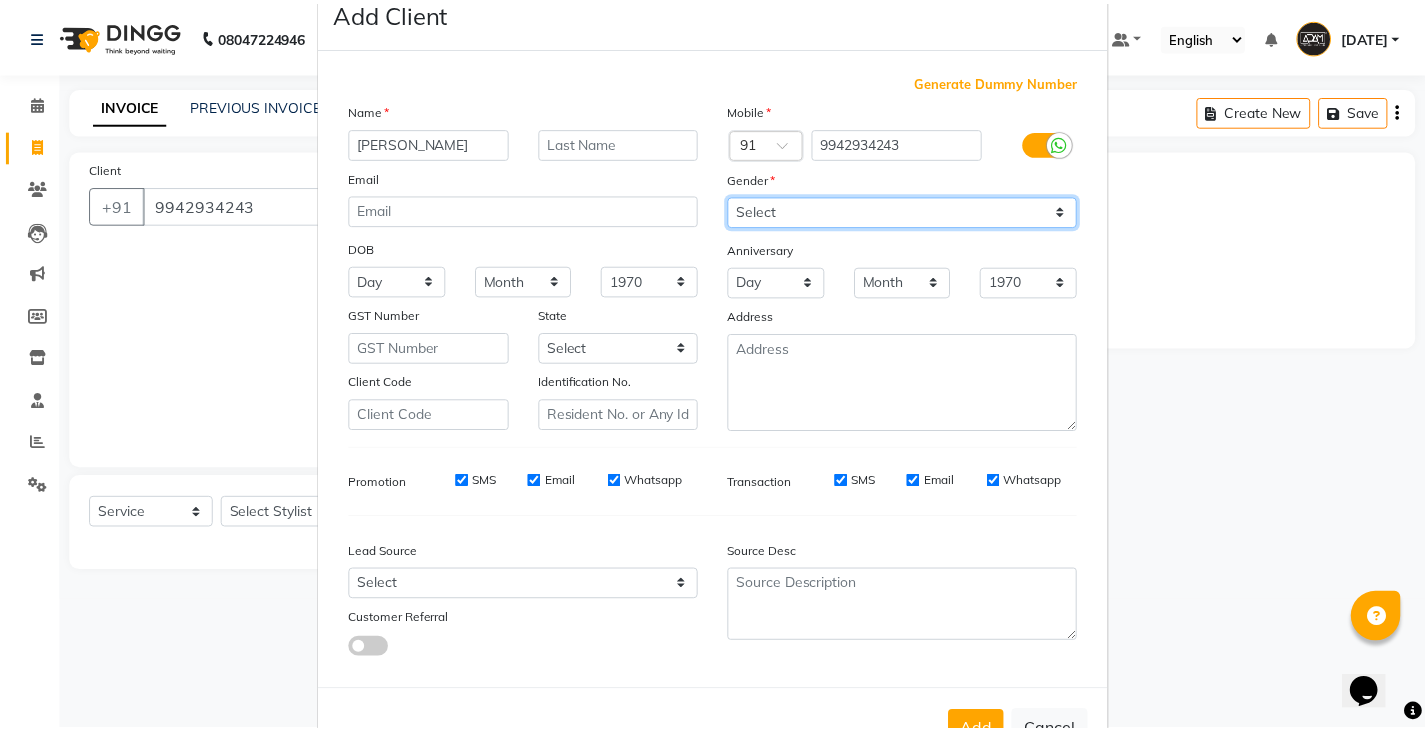 scroll, scrollTop: 118, scrollLeft: 0, axis: vertical 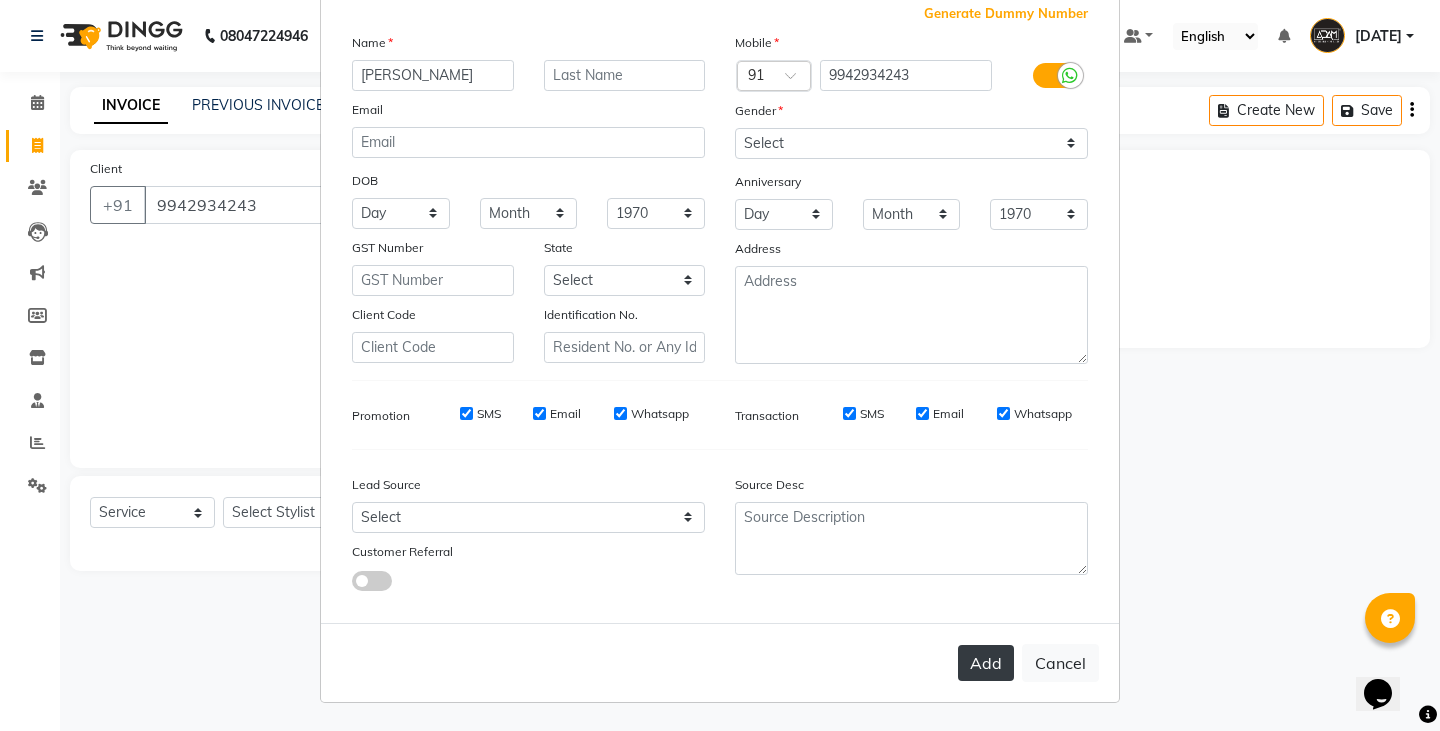 click on "Add" at bounding box center (986, 663) 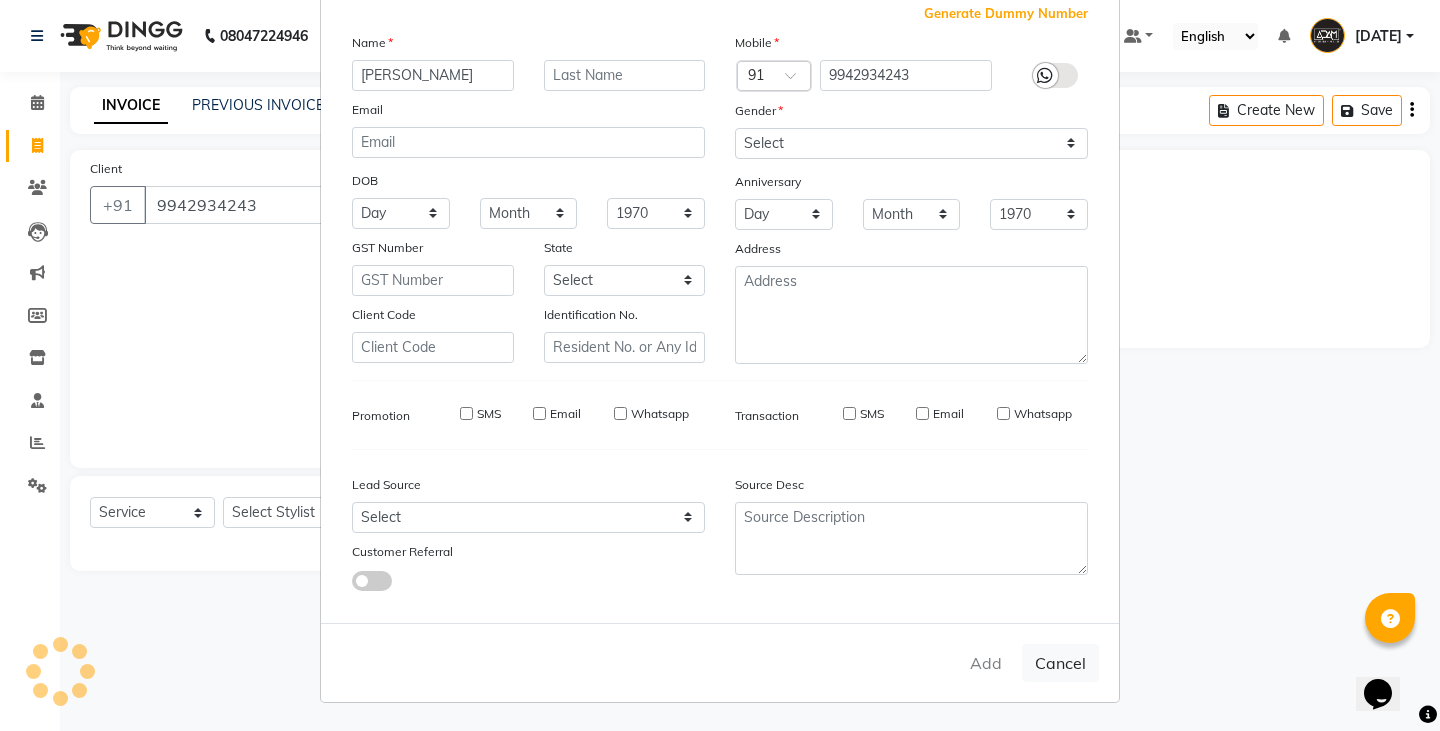type 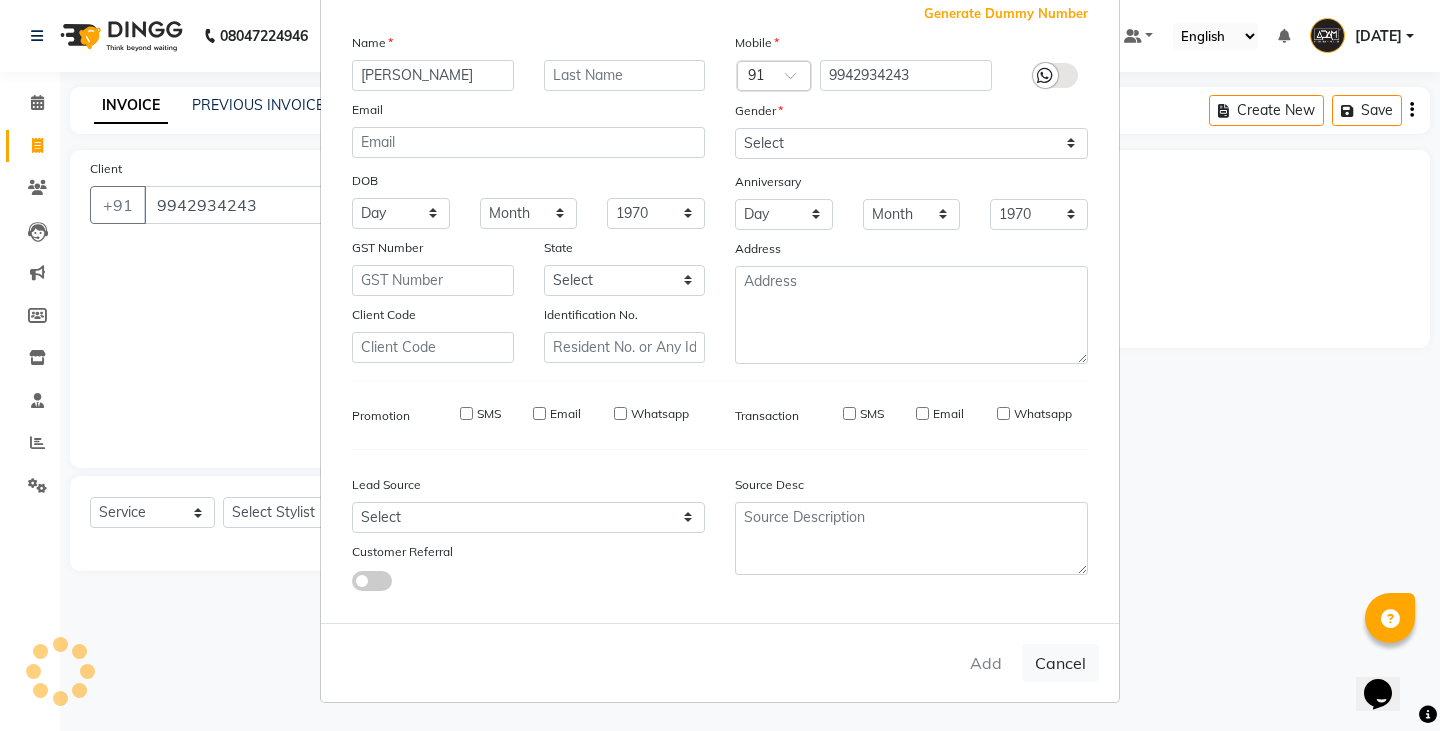 select 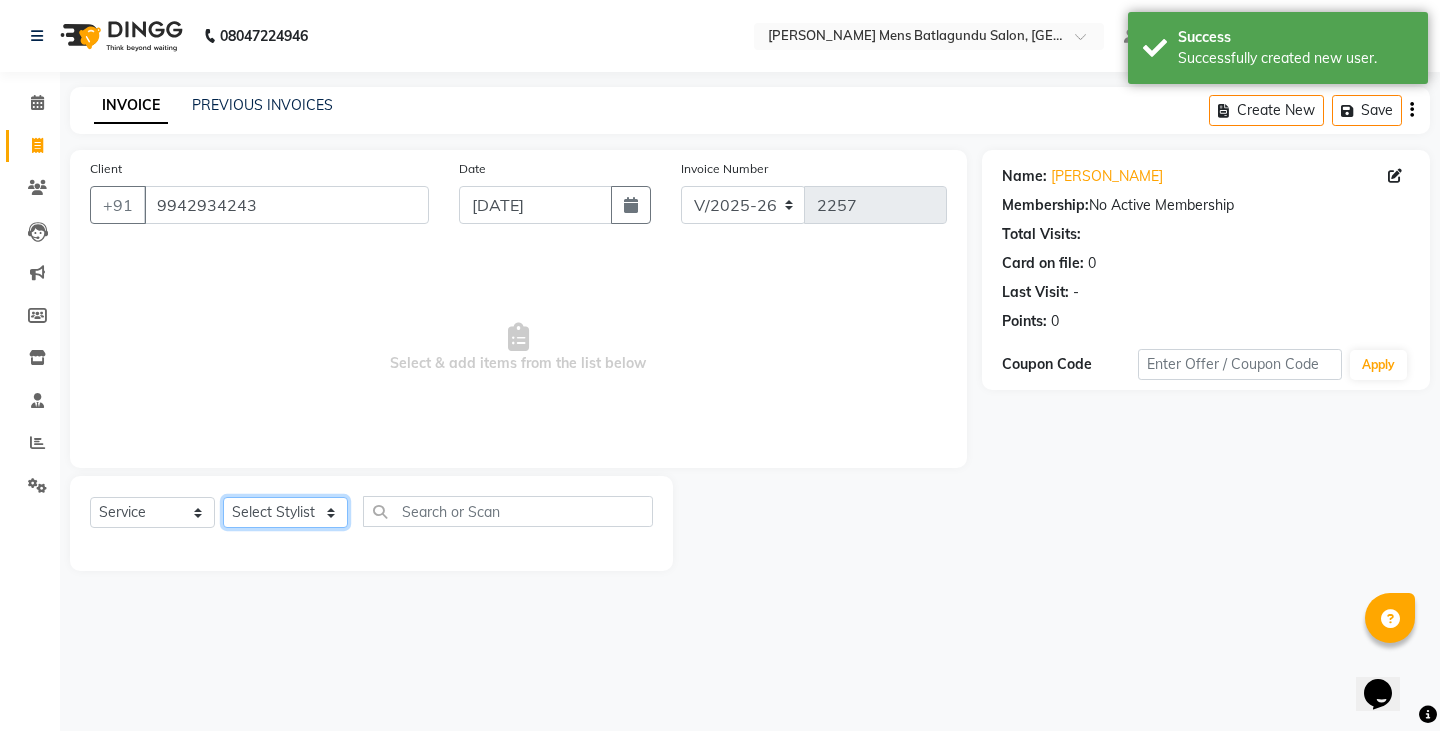 click on "Select Stylist Admin [PERSON_NAME]  [PERSON_NAME] [PERSON_NAME][DATE] [PERSON_NAME] [PERSON_NAME]" 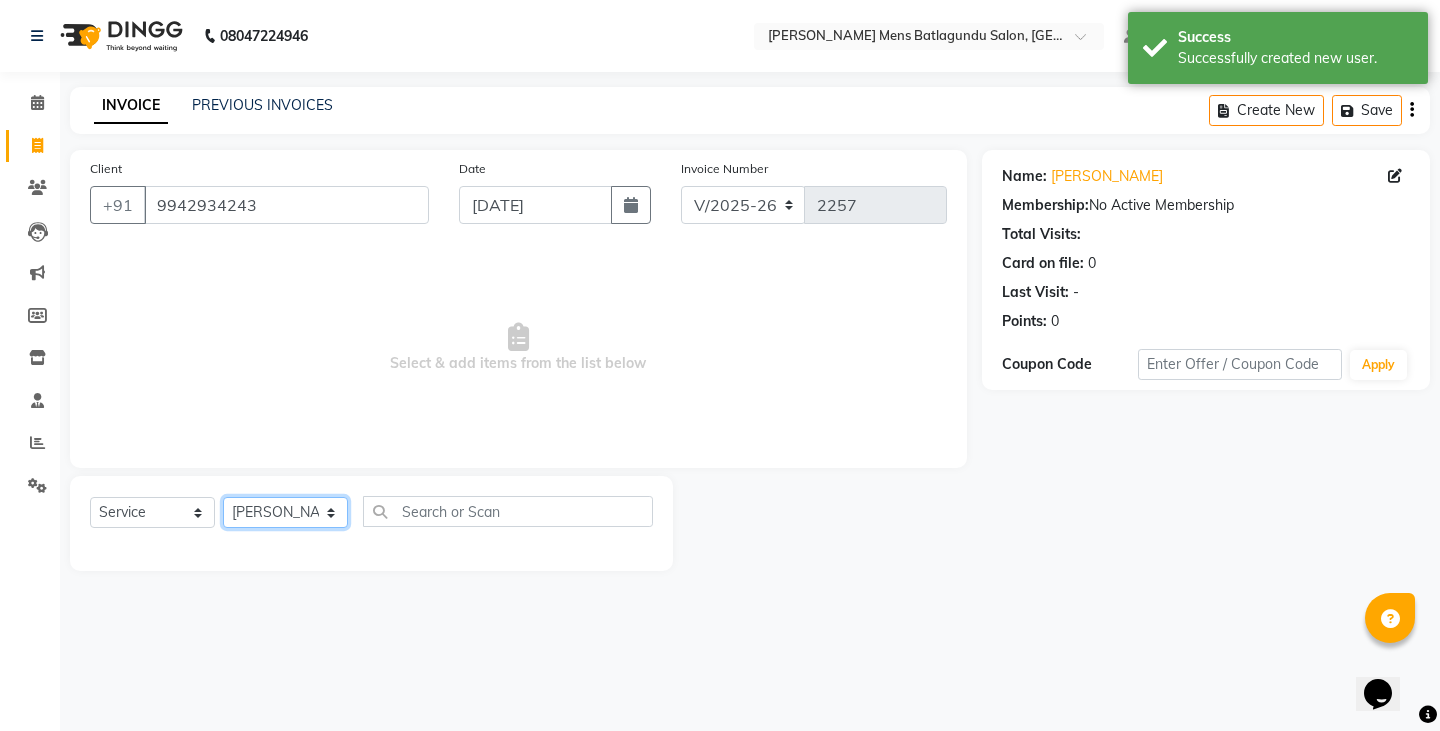 click on "Select Stylist Admin [PERSON_NAME]  [PERSON_NAME] [PERSON_NAME][DATE] [PERSON_NAME] [PERSON_NAME]" 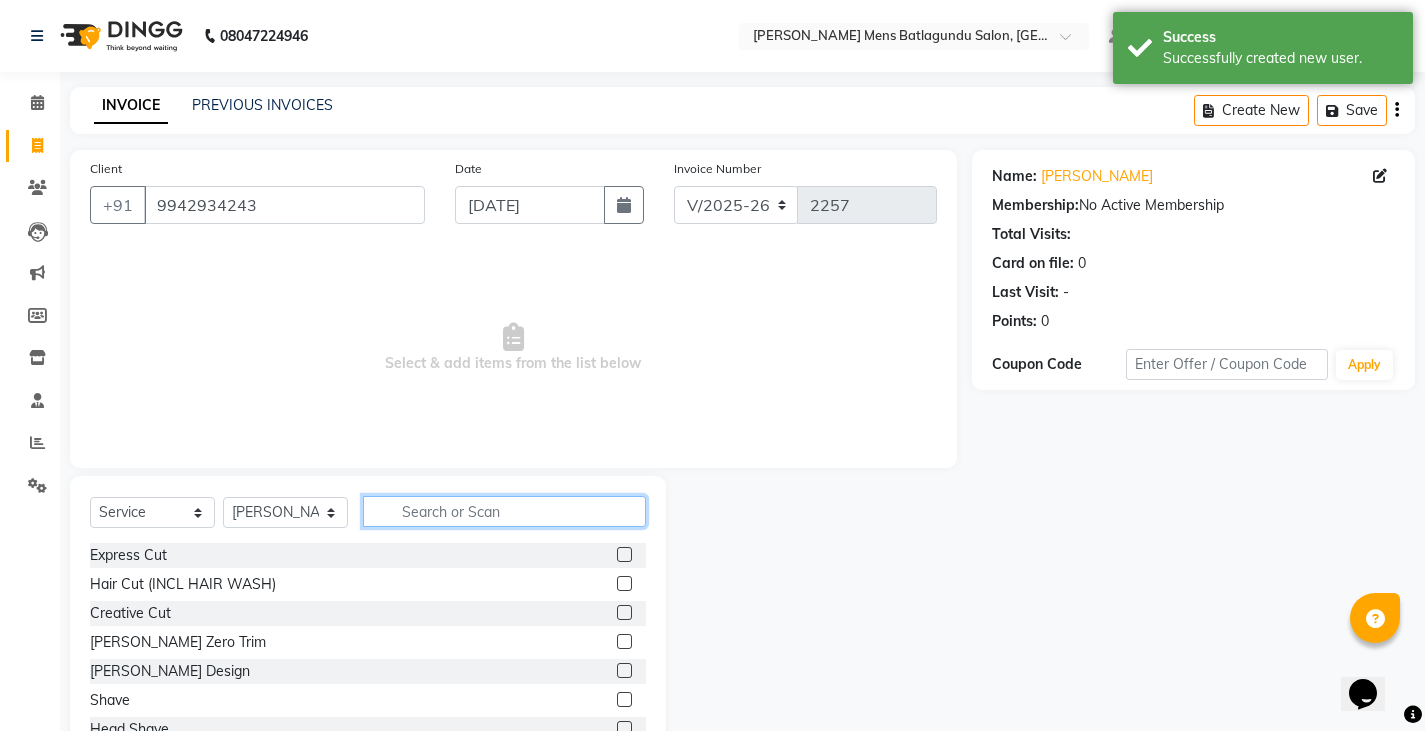 click 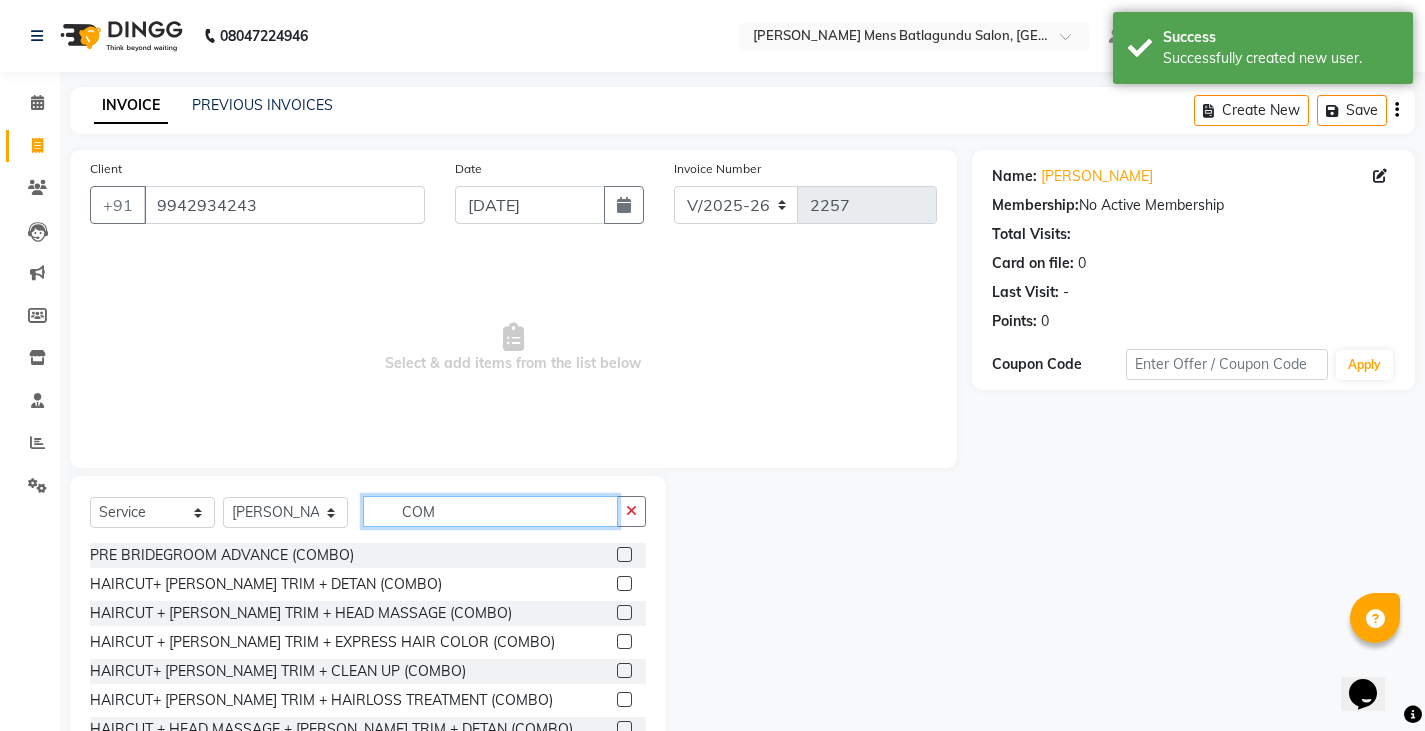 type on "COM" 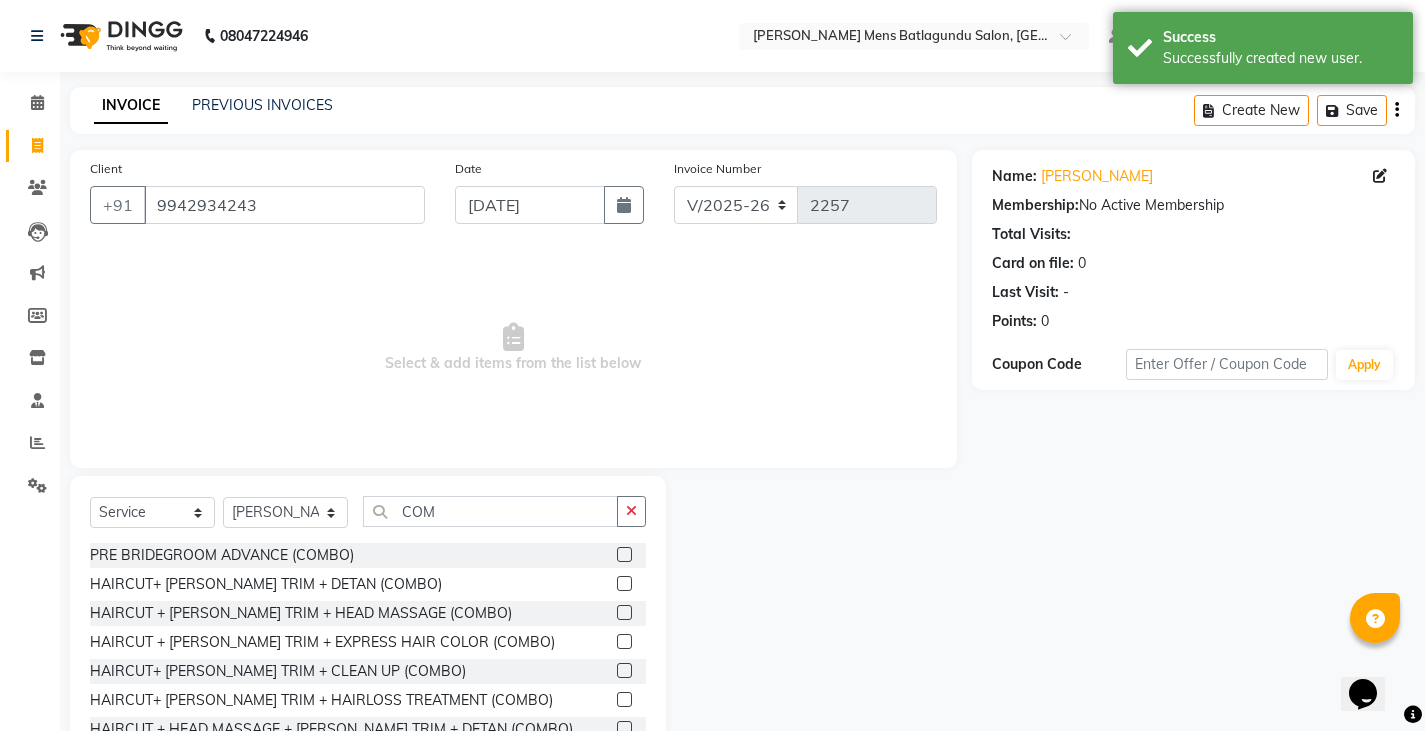 click 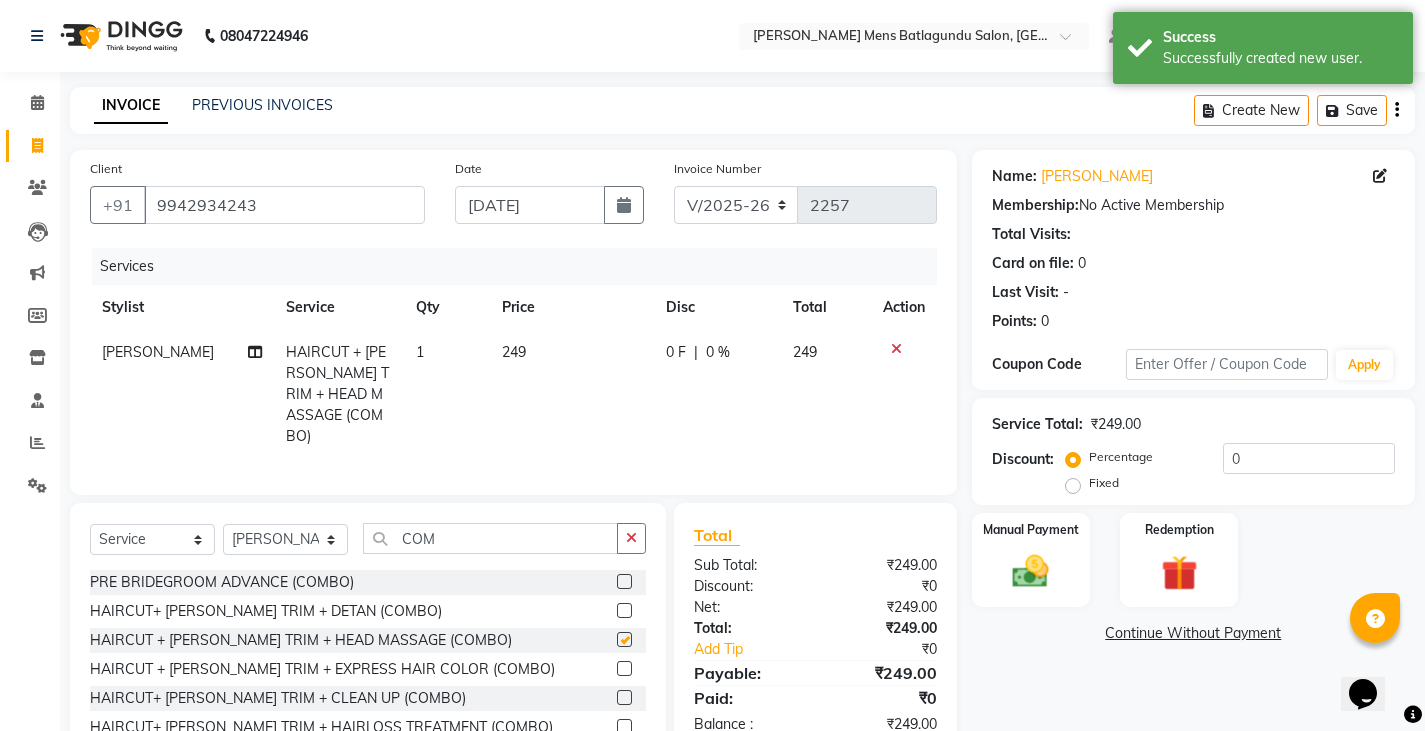 checkbox on "false" 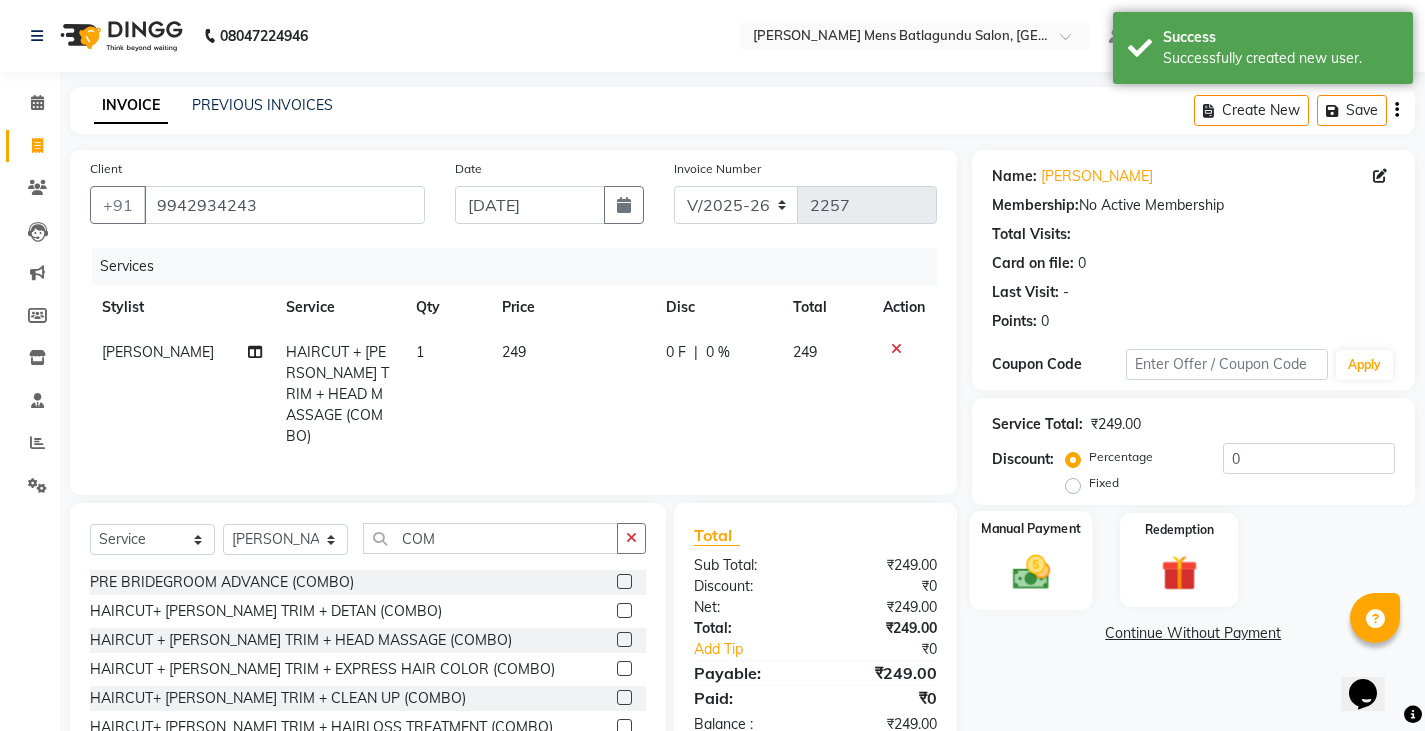 click on "Manual Payment" 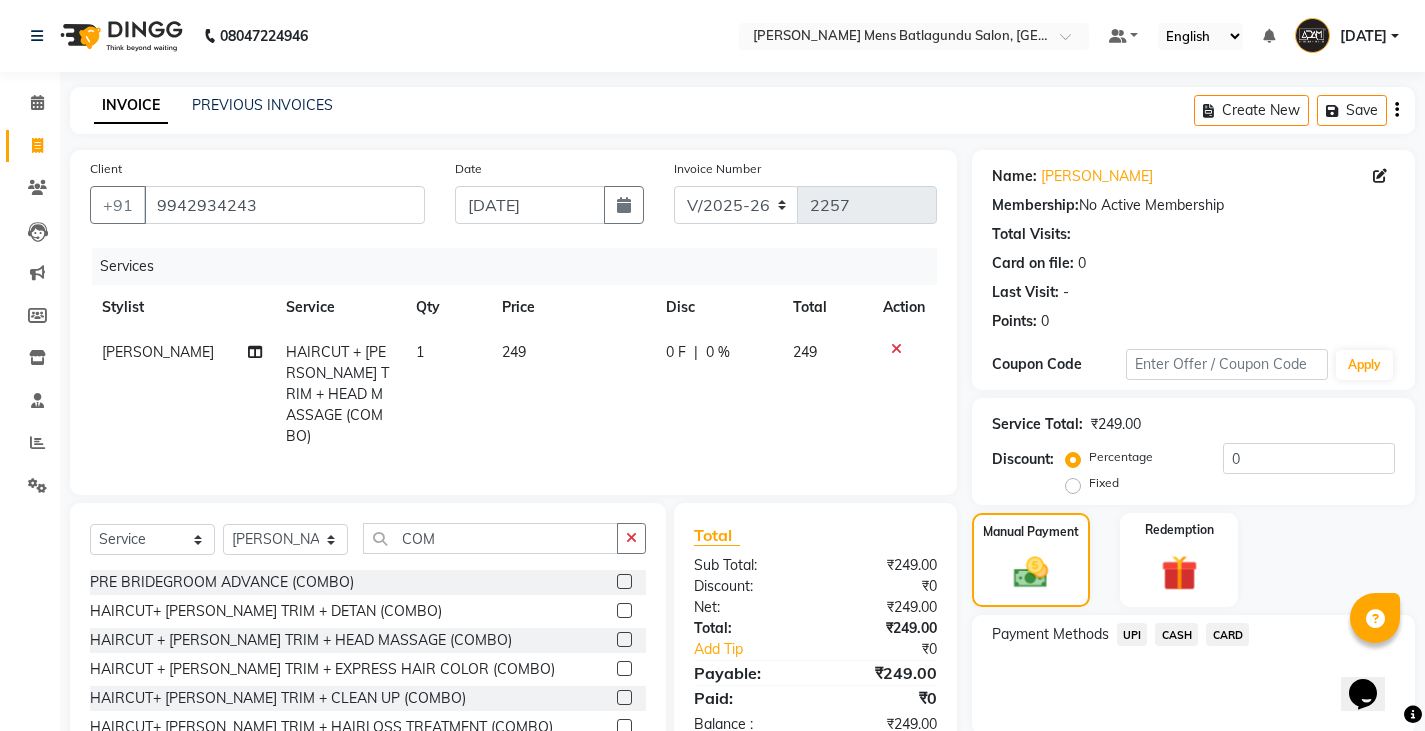 click on "UPI" 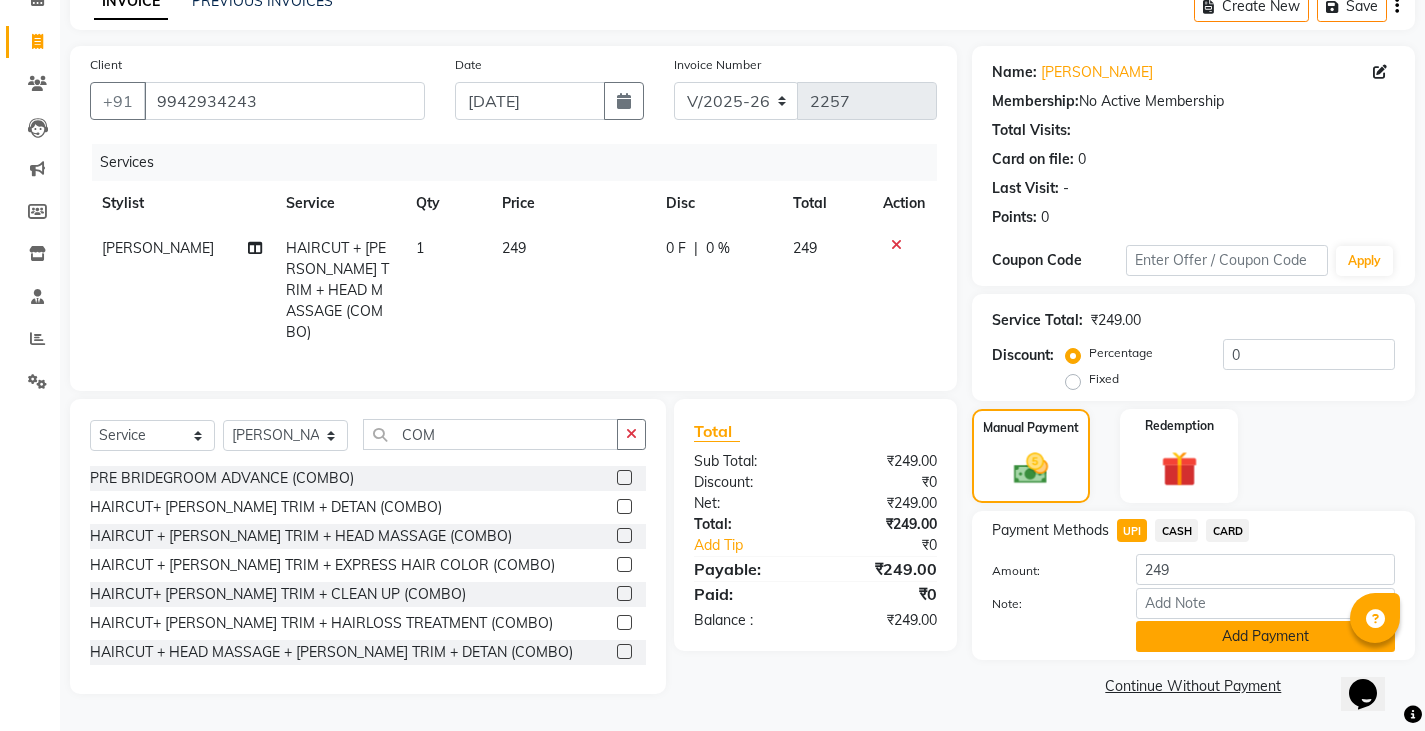 click on "Add Payment" 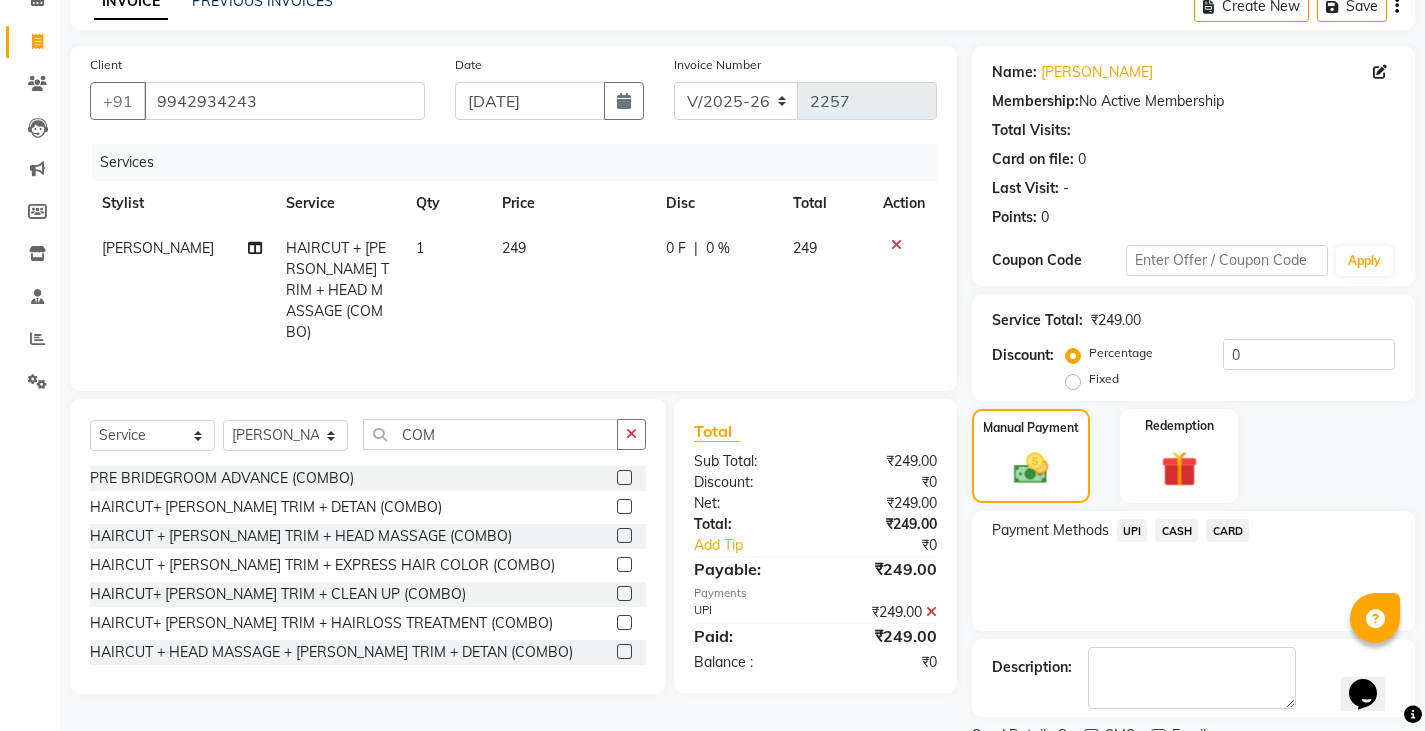 scroll, scrollTop: 188, scrollLeft: 0, axis: vertical 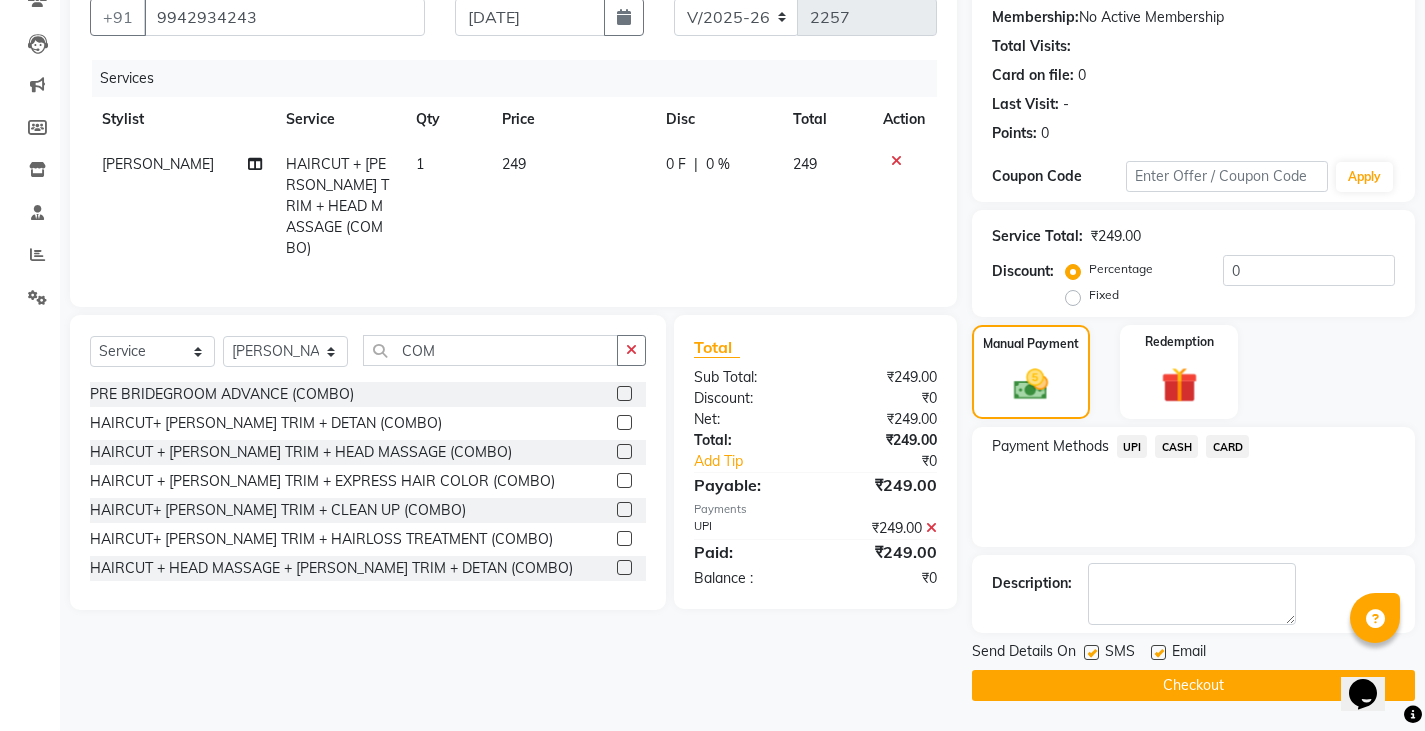 click on "Checkout" 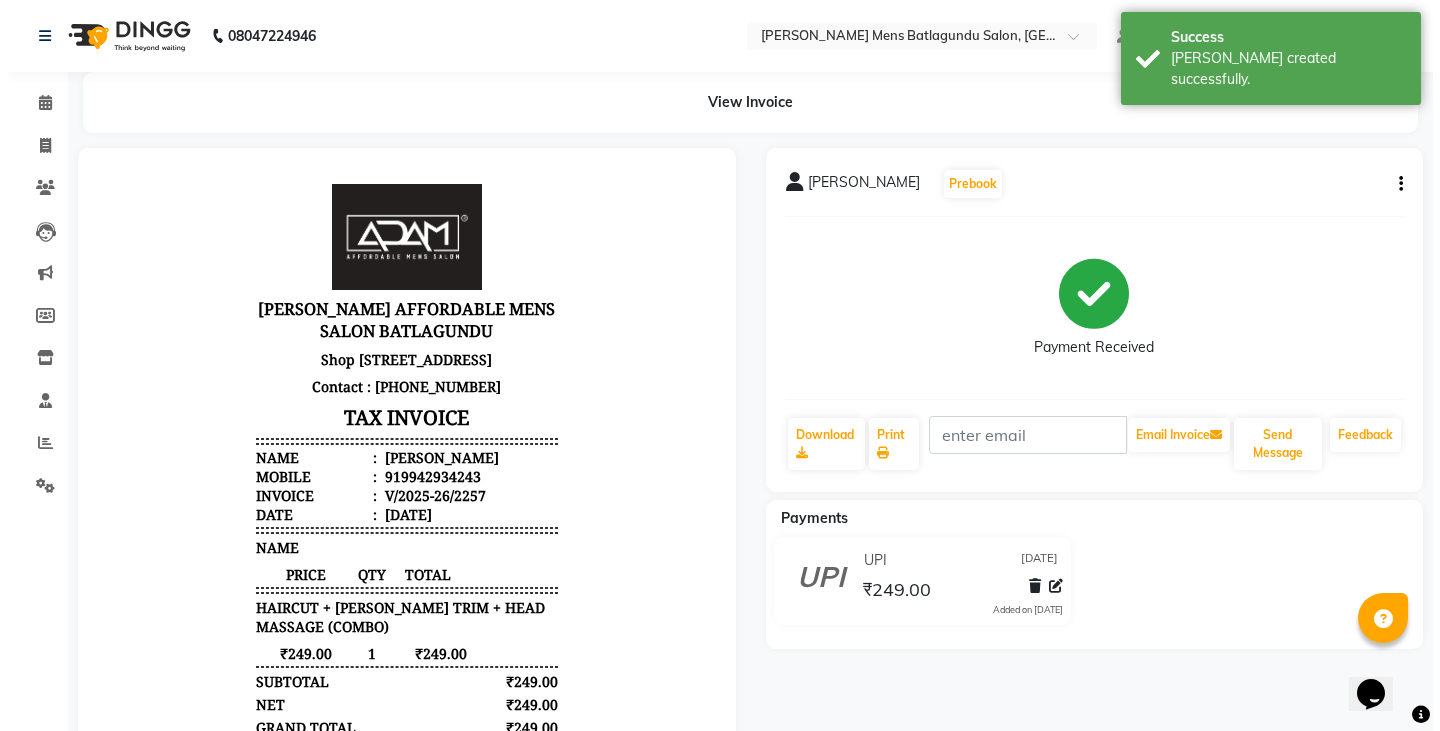 scroll, scrollTop: 0, scrollLeft: 0, axis: both 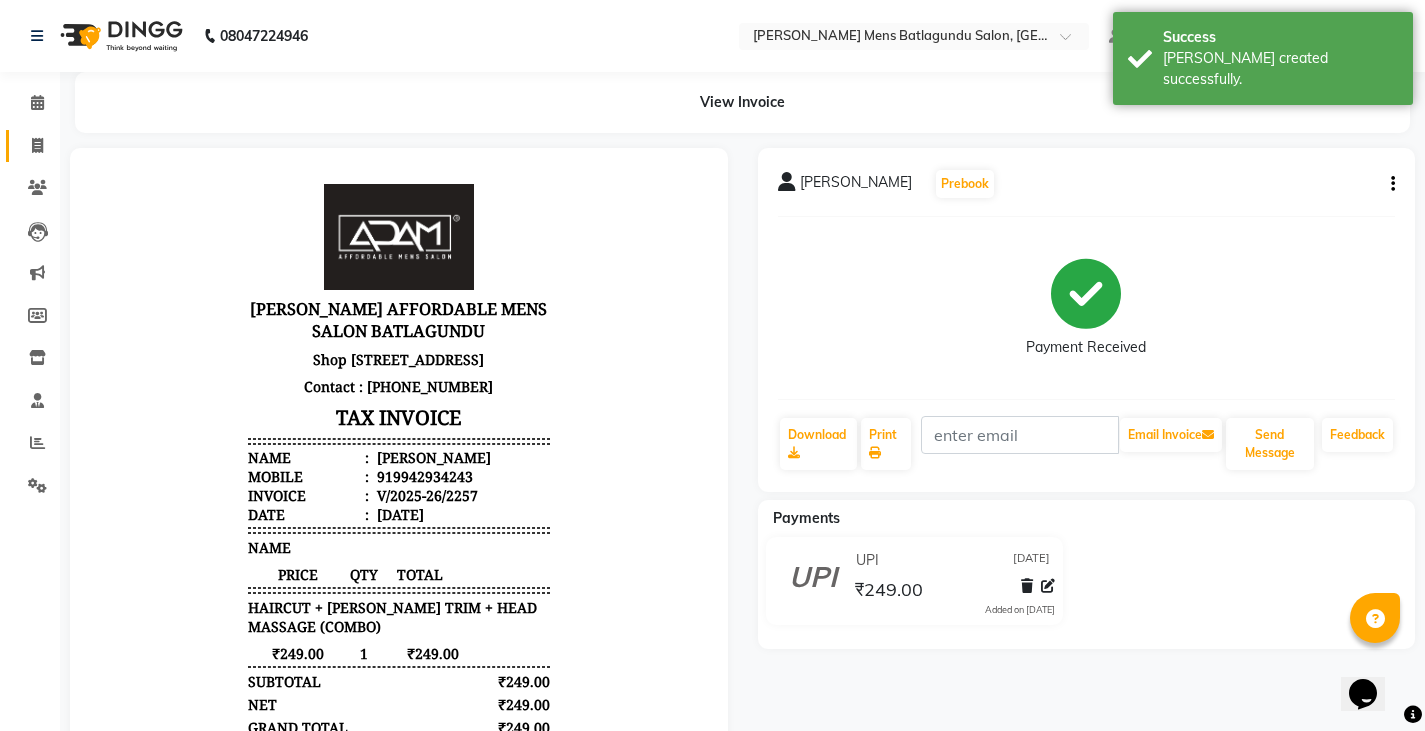 click on "Invoice" 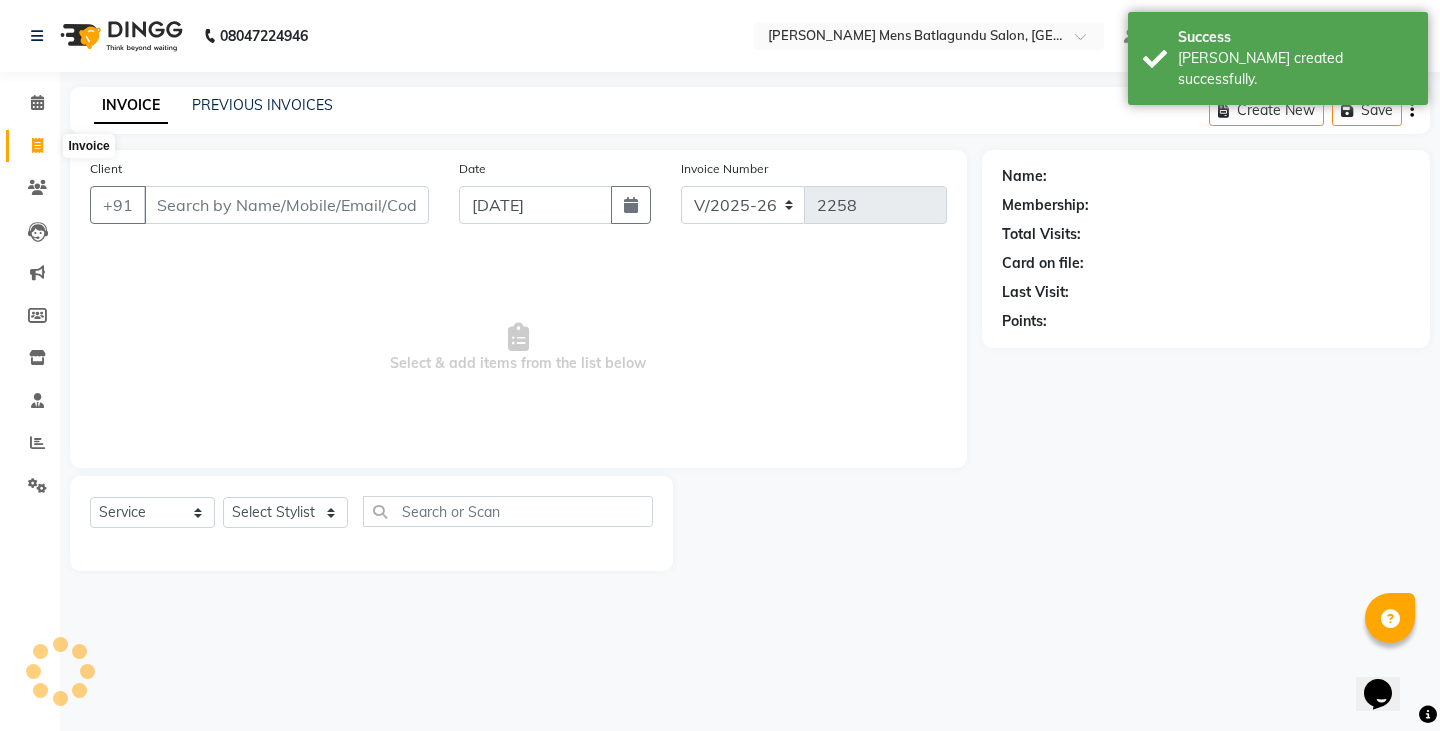 click 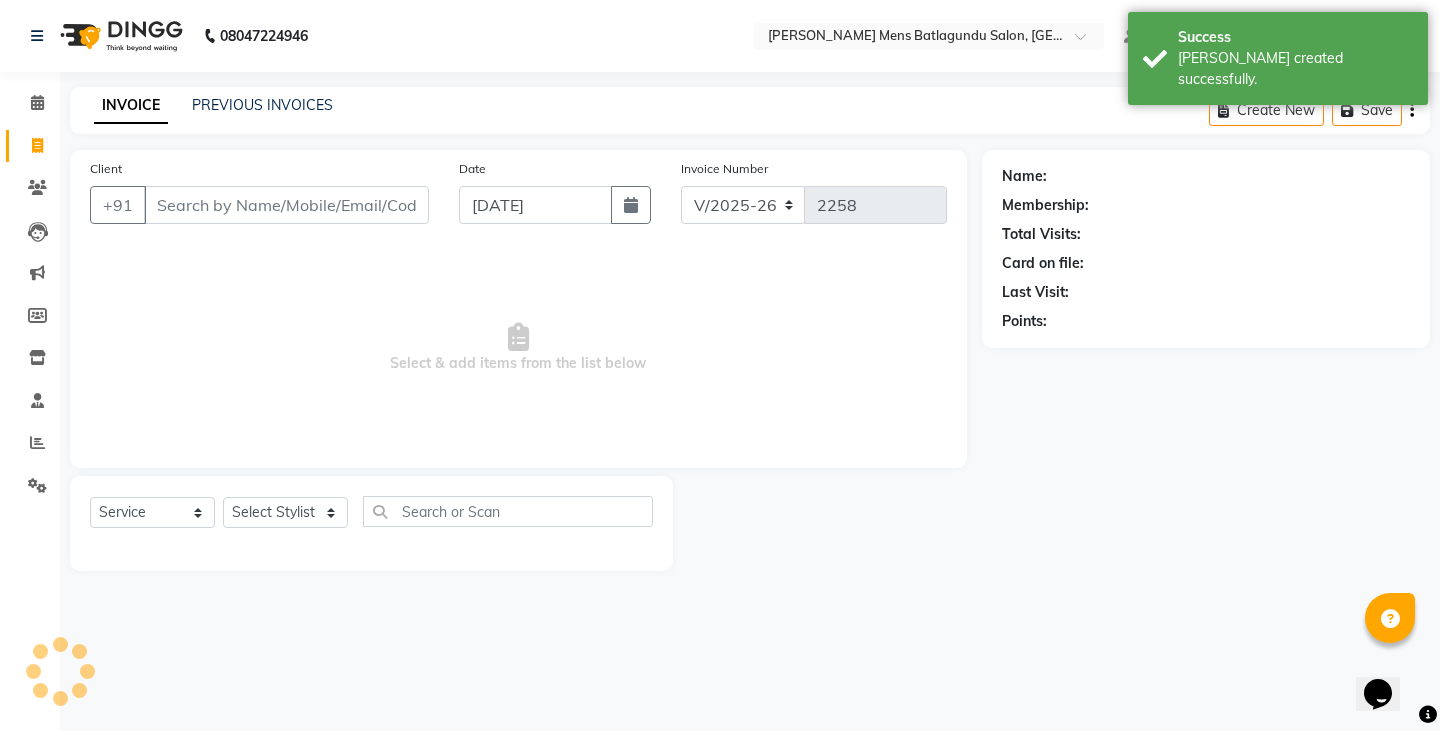 click on "Client" at bounding box center (286, 205) 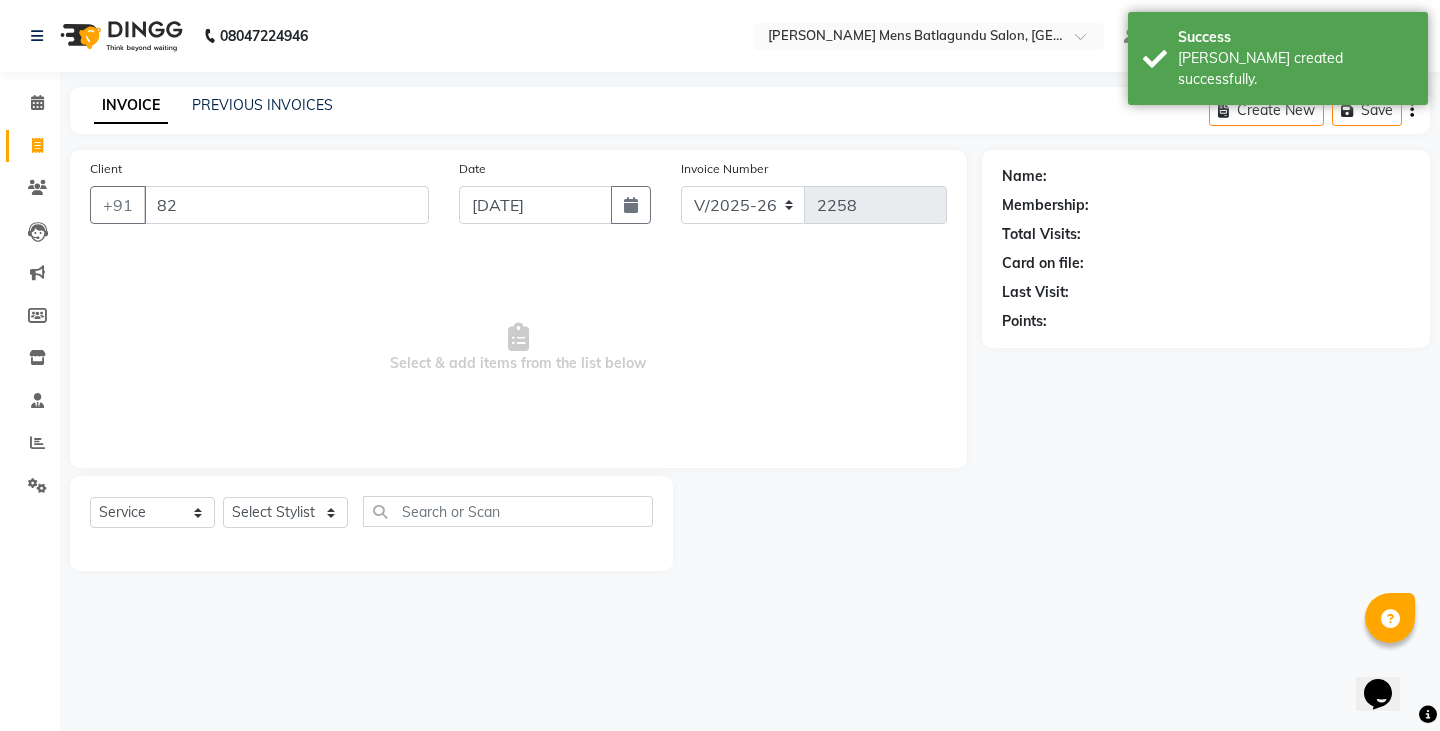 type on "8" 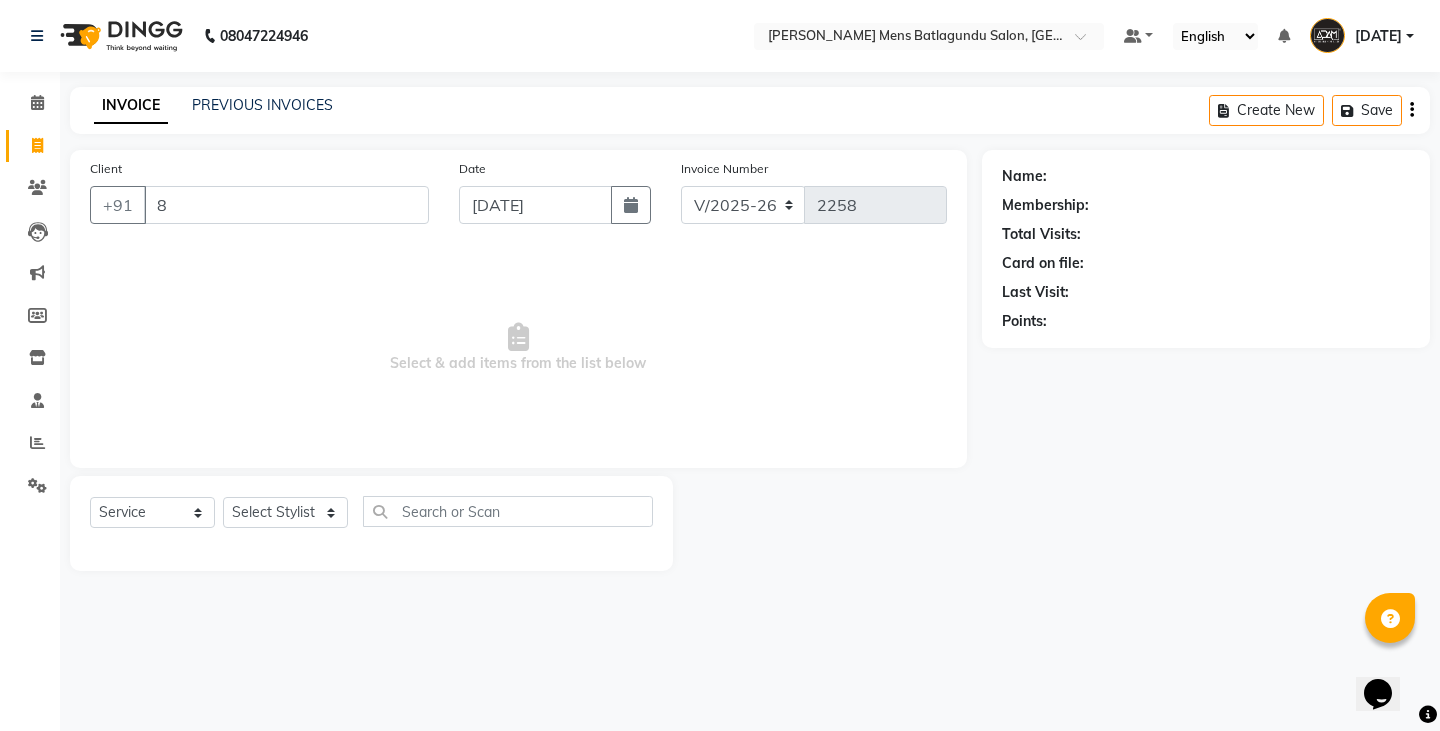 type 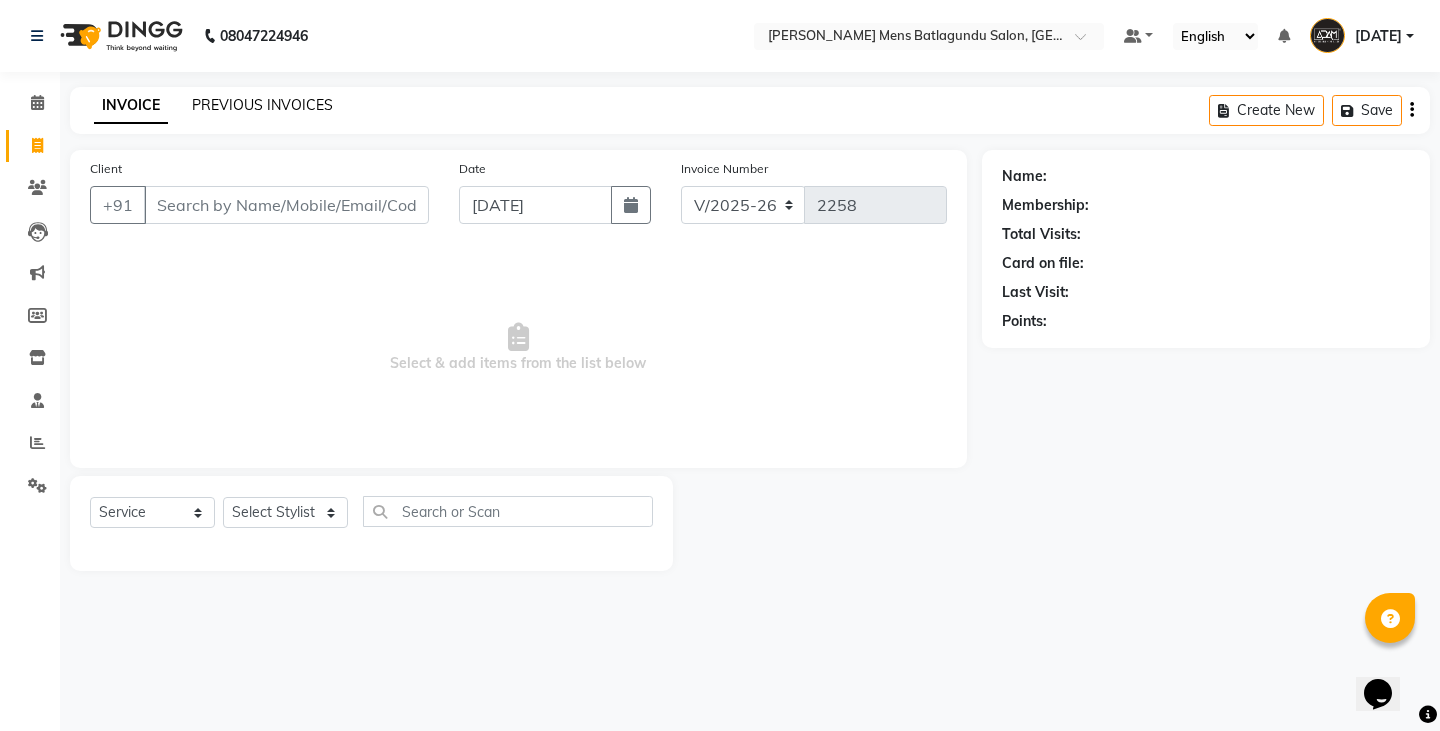 click on "PREVIOUS INVOICES" 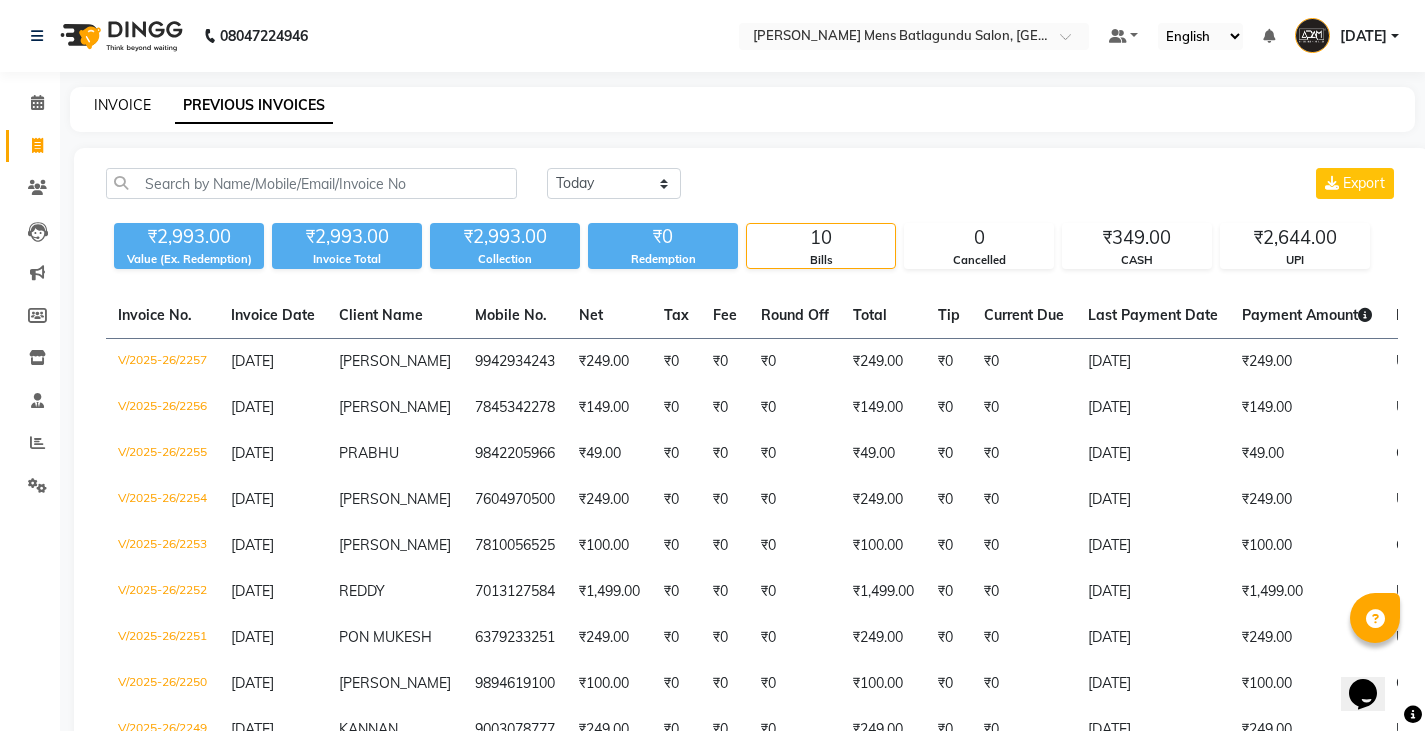 click on "INVOICE" 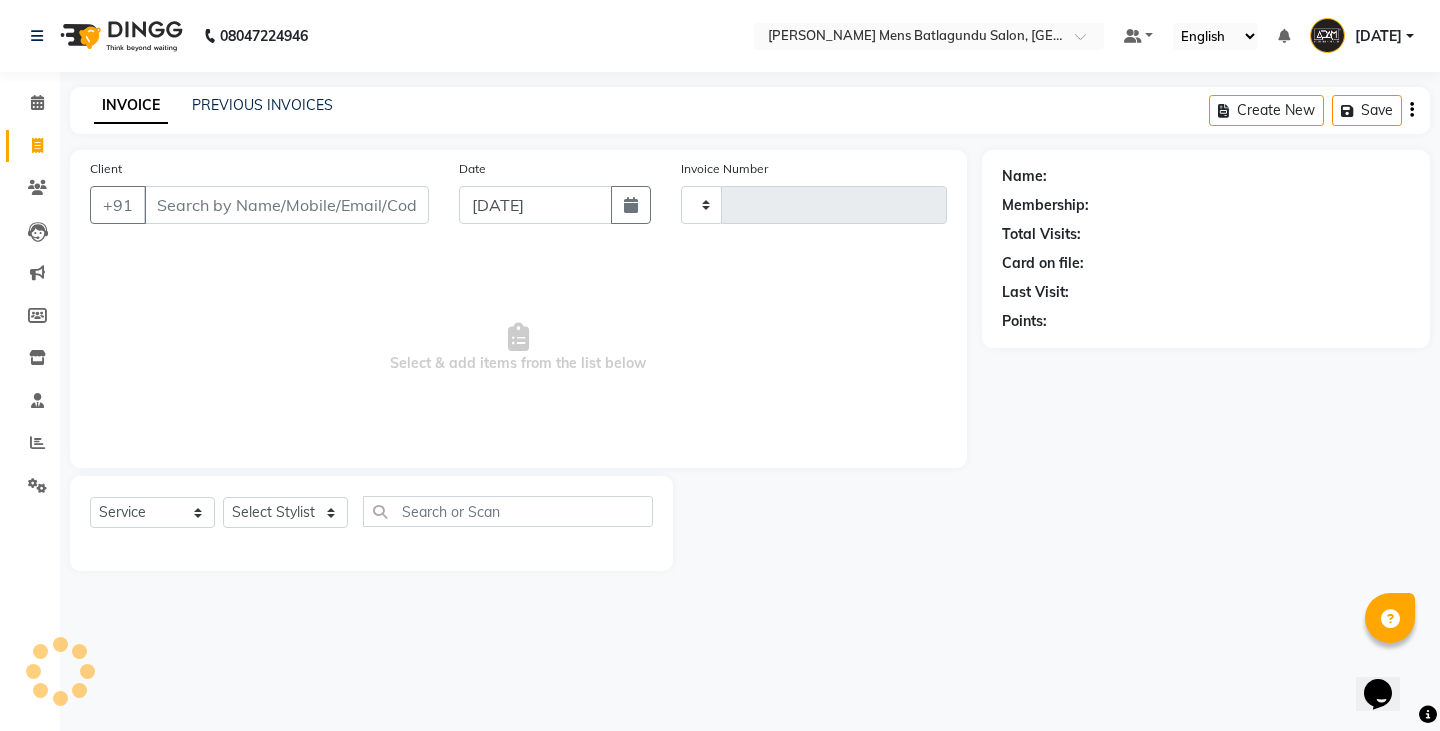 type on "2258" 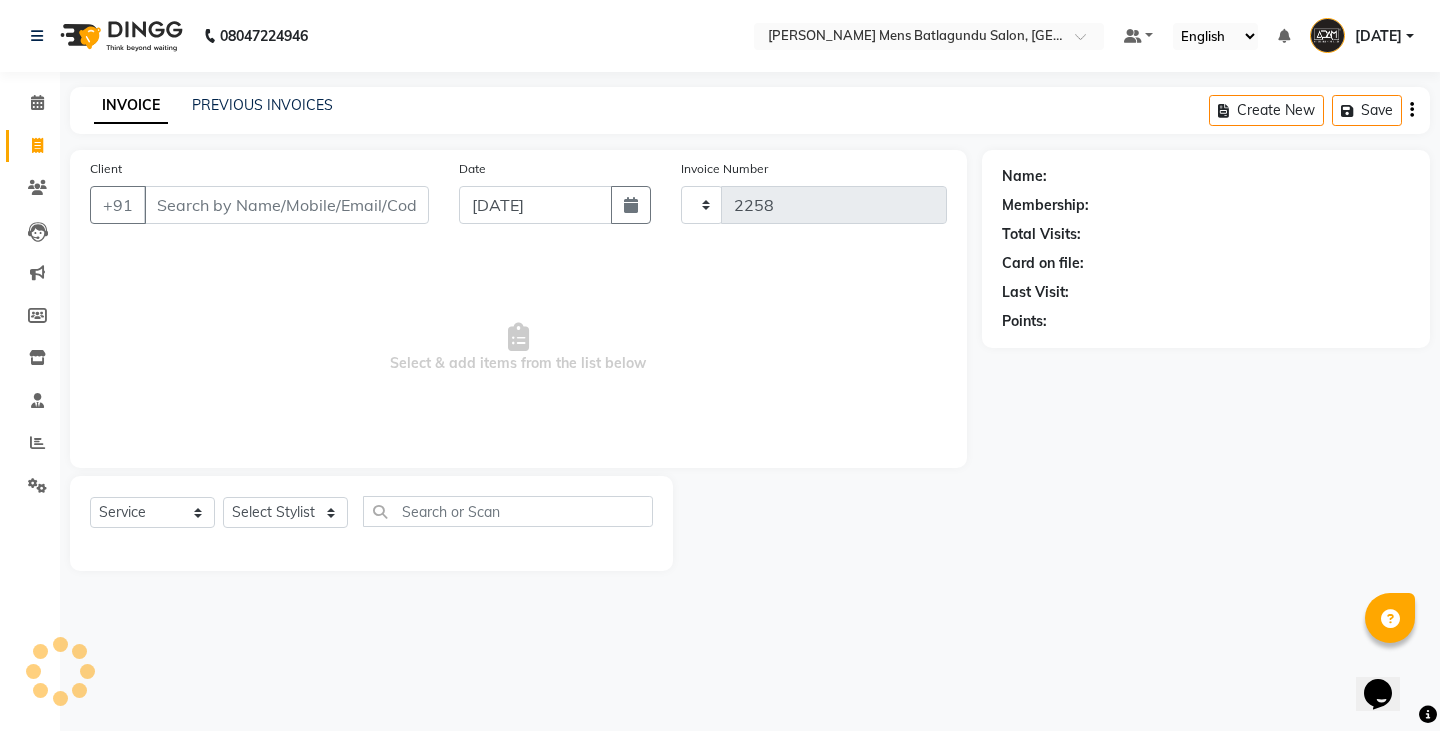 select on "8213" 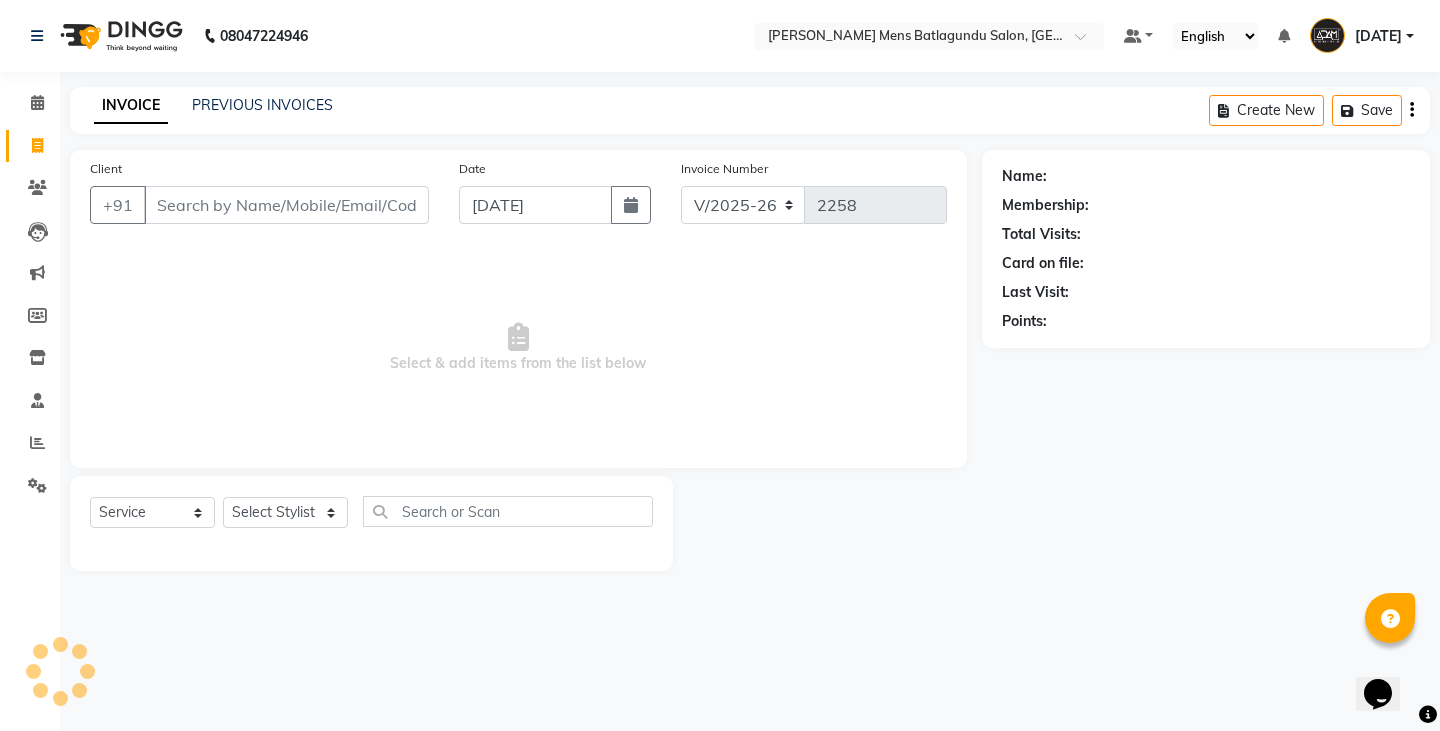 click on "Client" at bounding box center [286, 205] 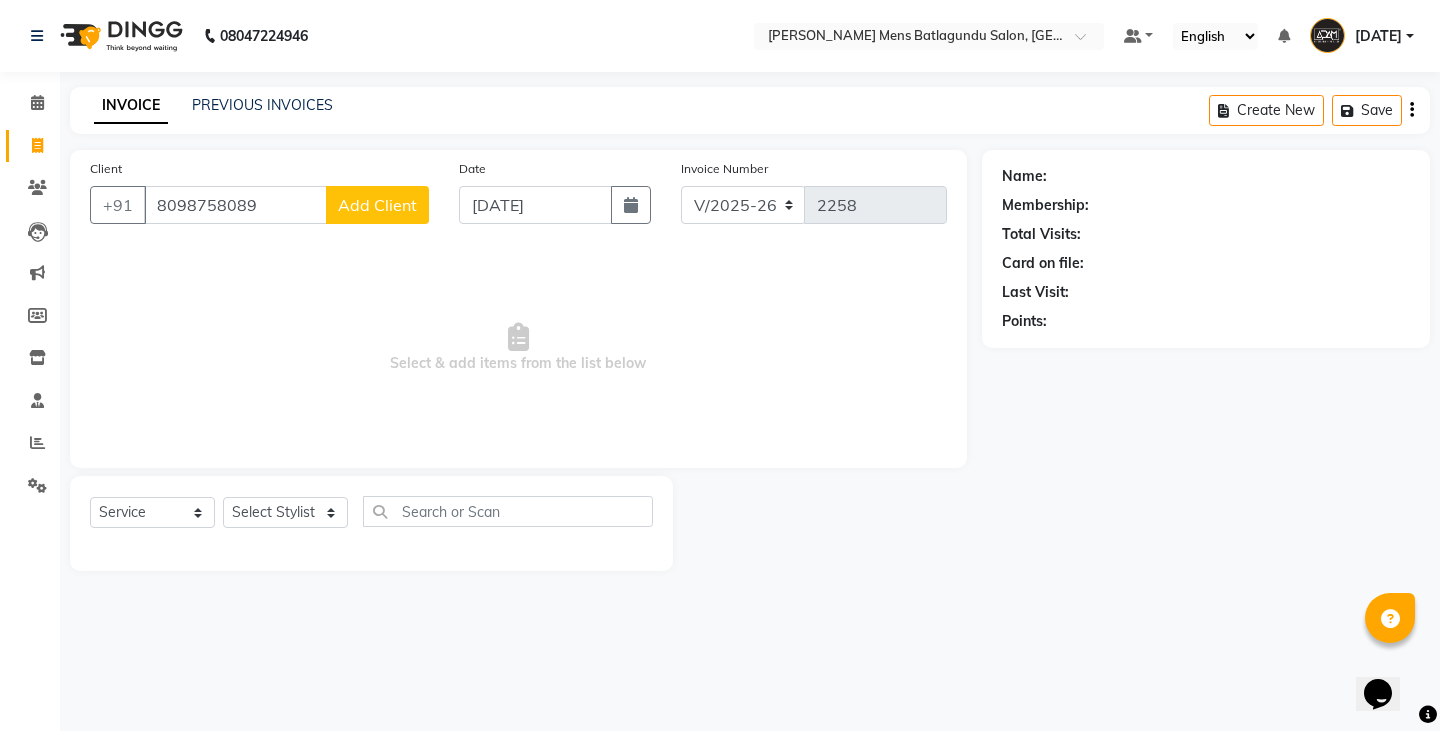 type on "8098758089" 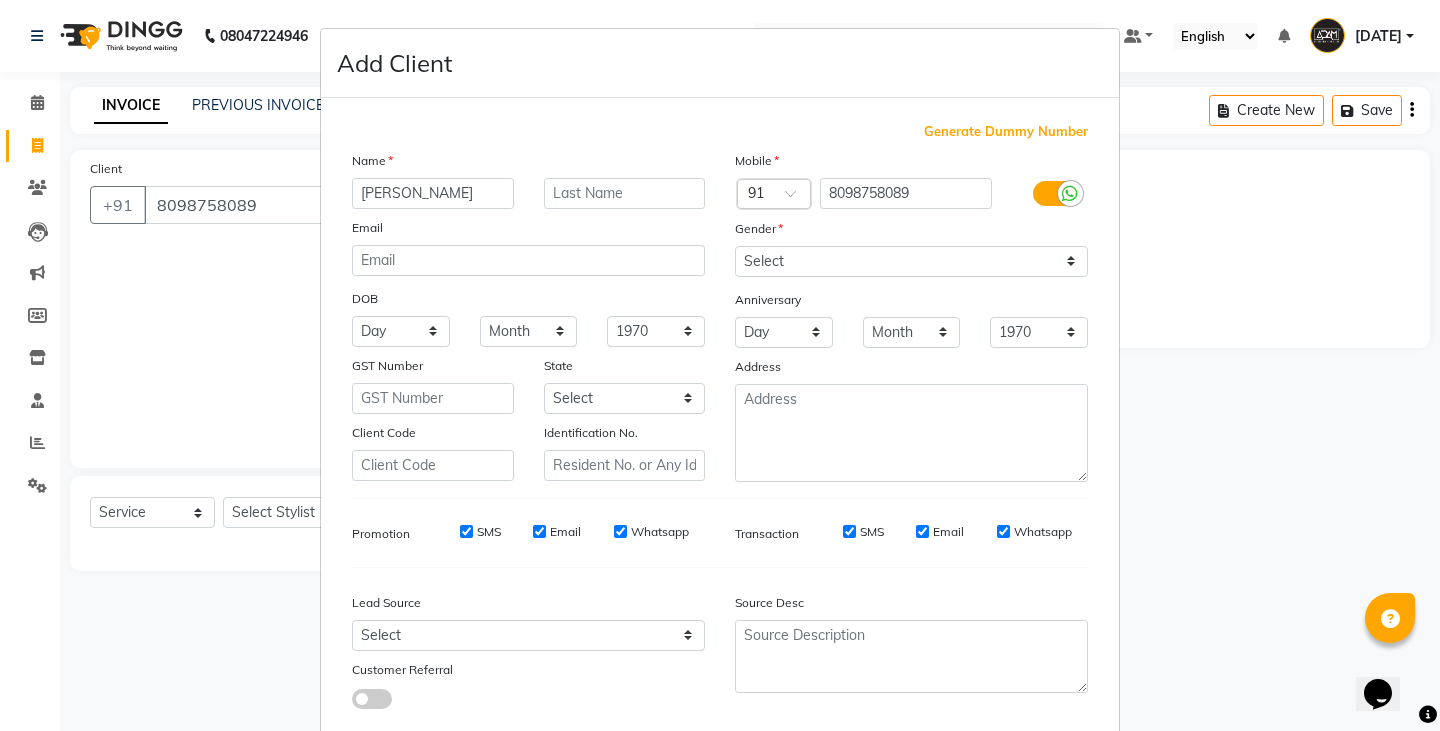type on "[PERSON_NAME]" 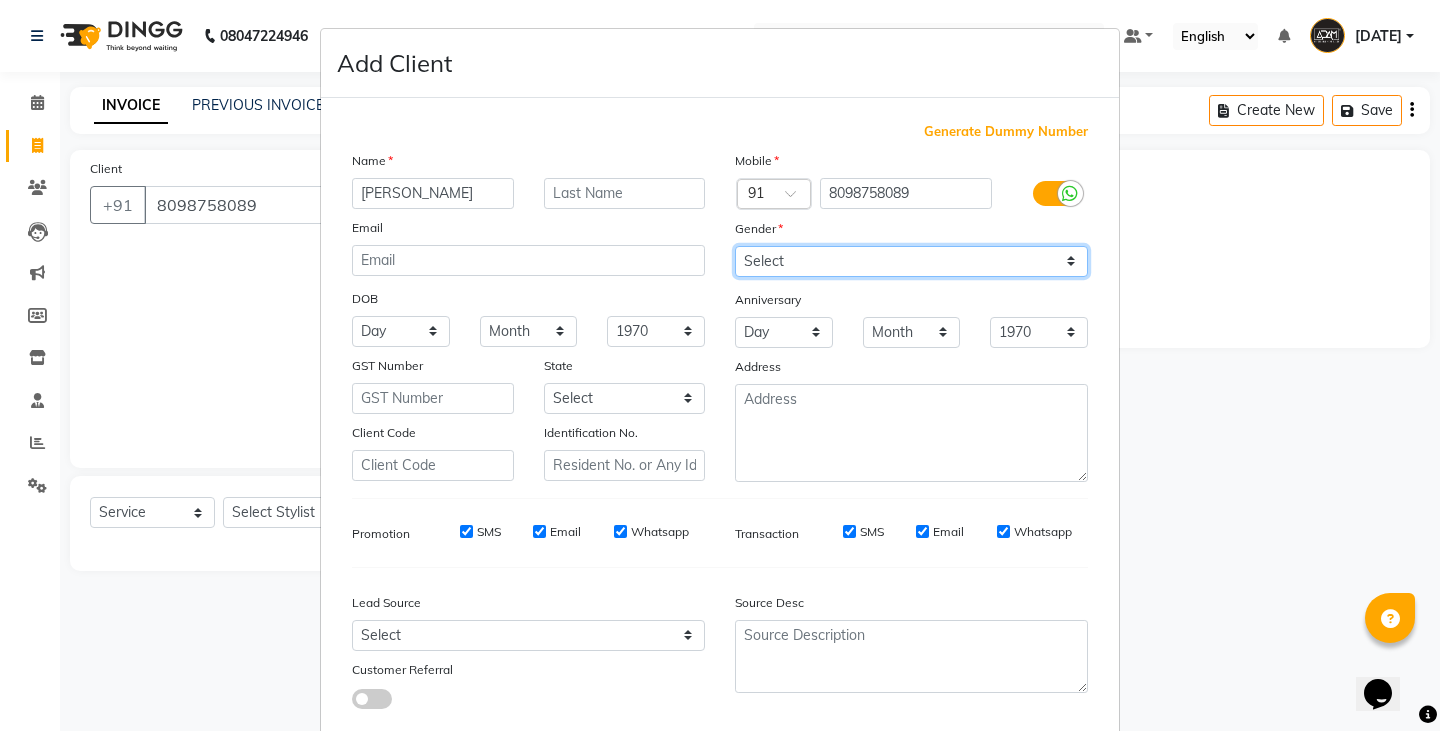 drag, startPoint x: 778, startPoint y: 254, endPoint x: 777, endPoint y: 265, distance: 11.045361 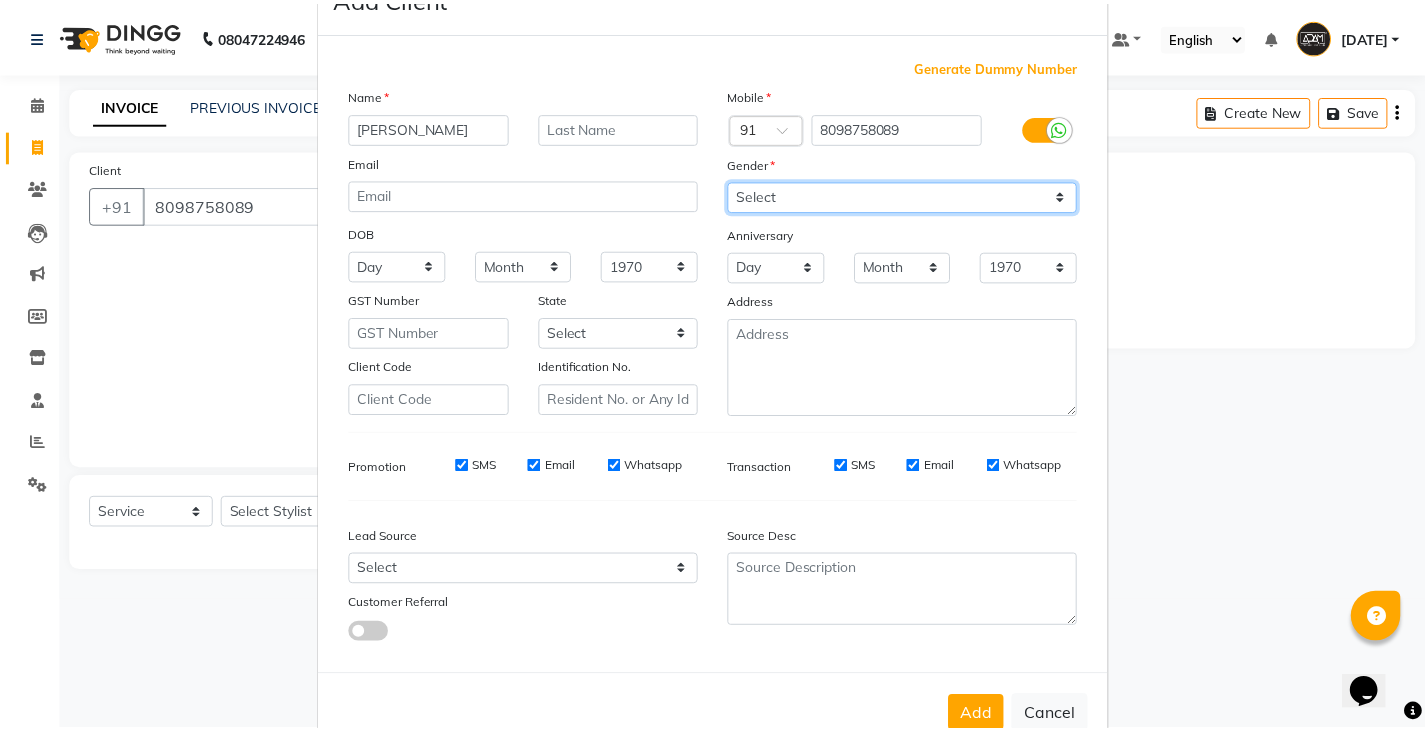 scroll, scrollTop: 118, scrollLeft: 0, axis: vertical 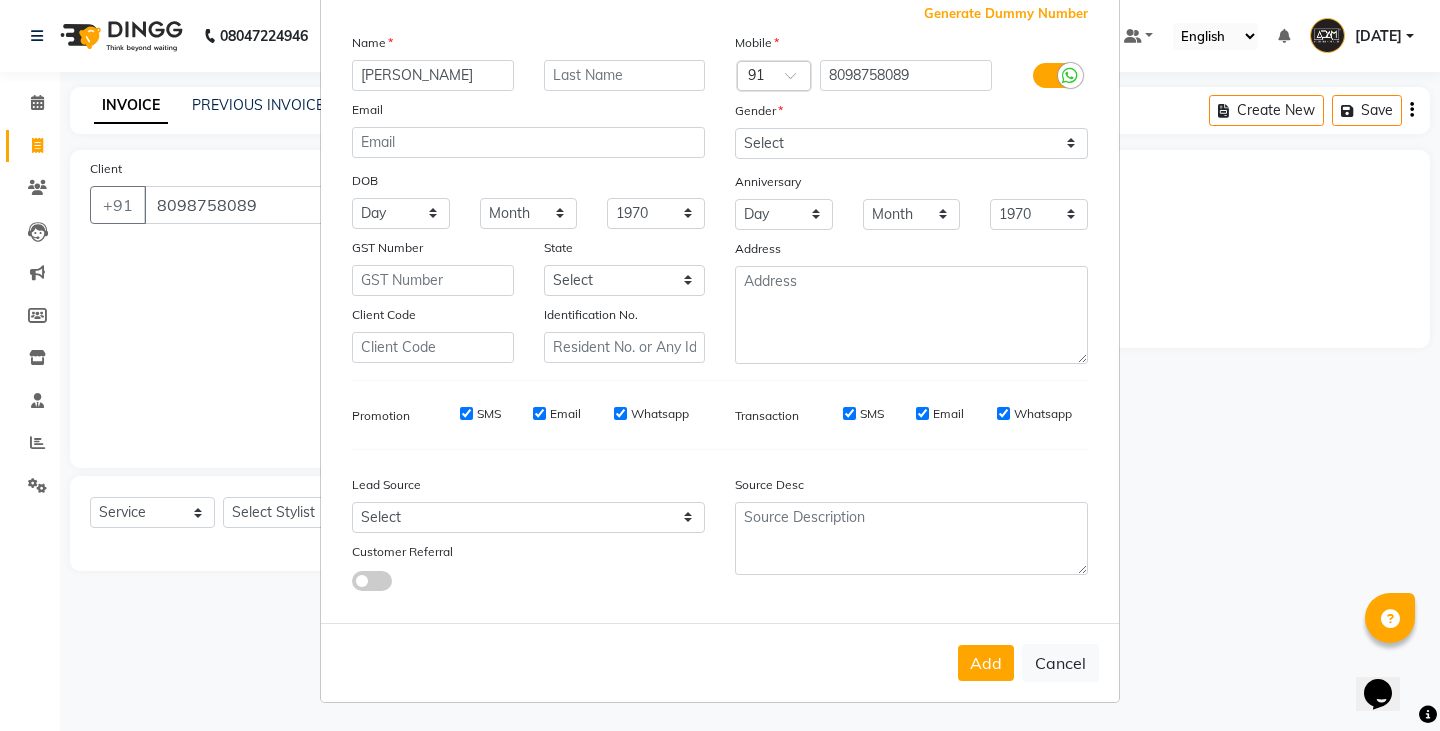 click on "Add" at bounding box center (986, 663) 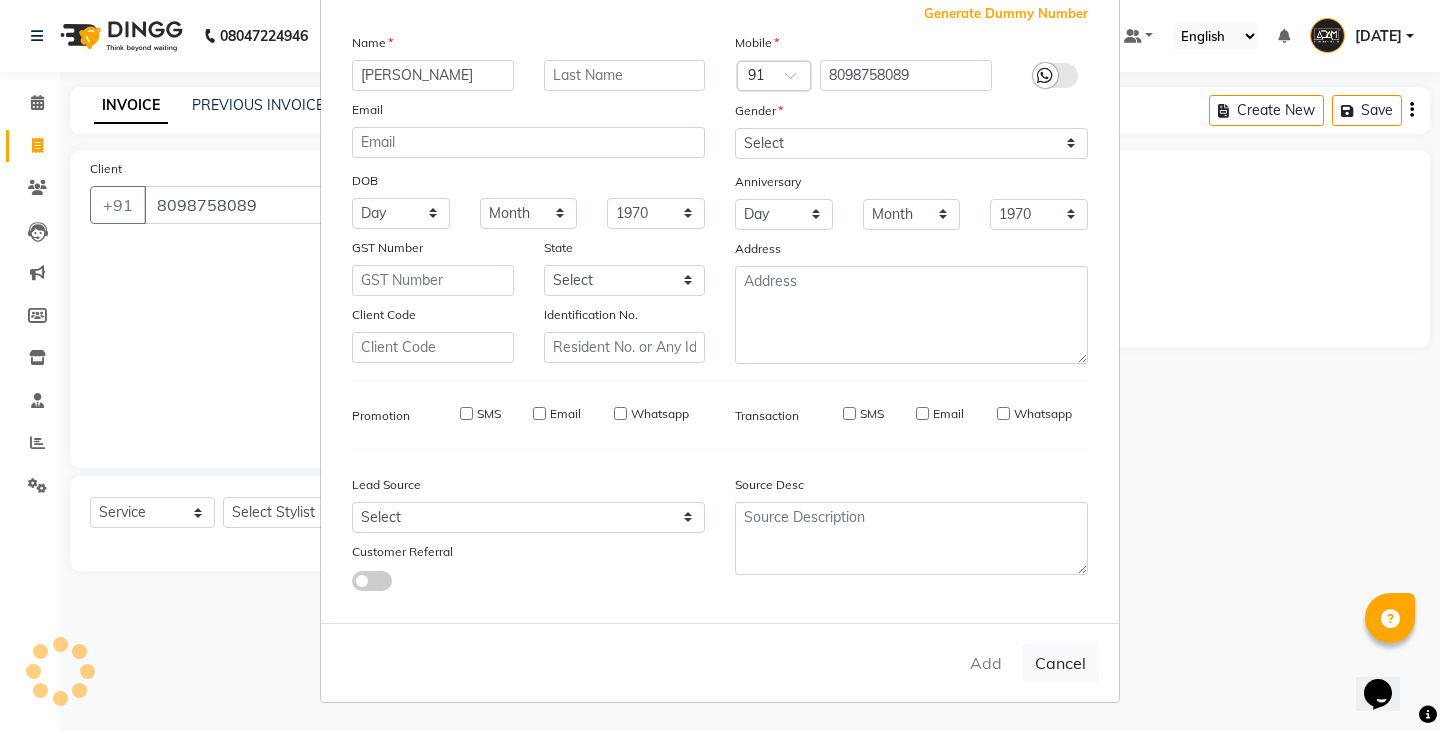 type 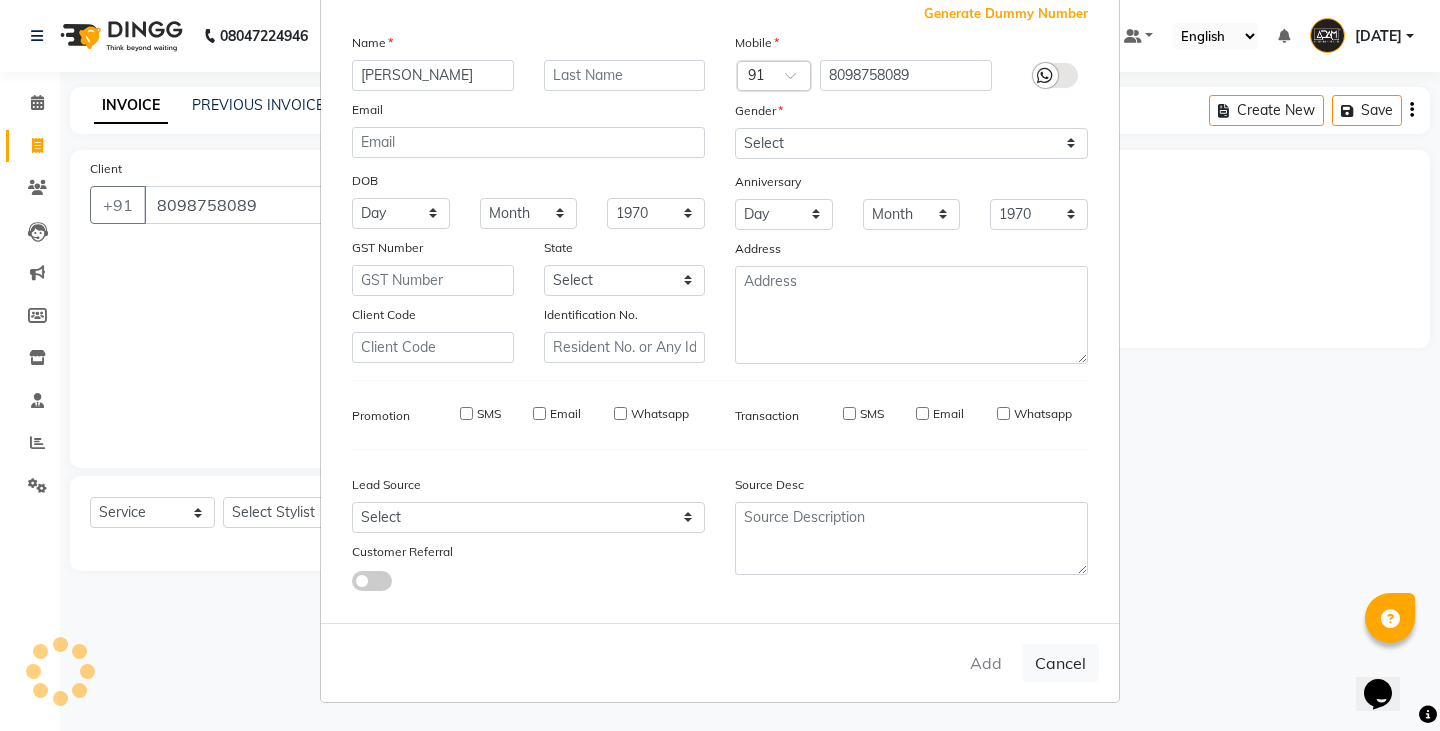 select 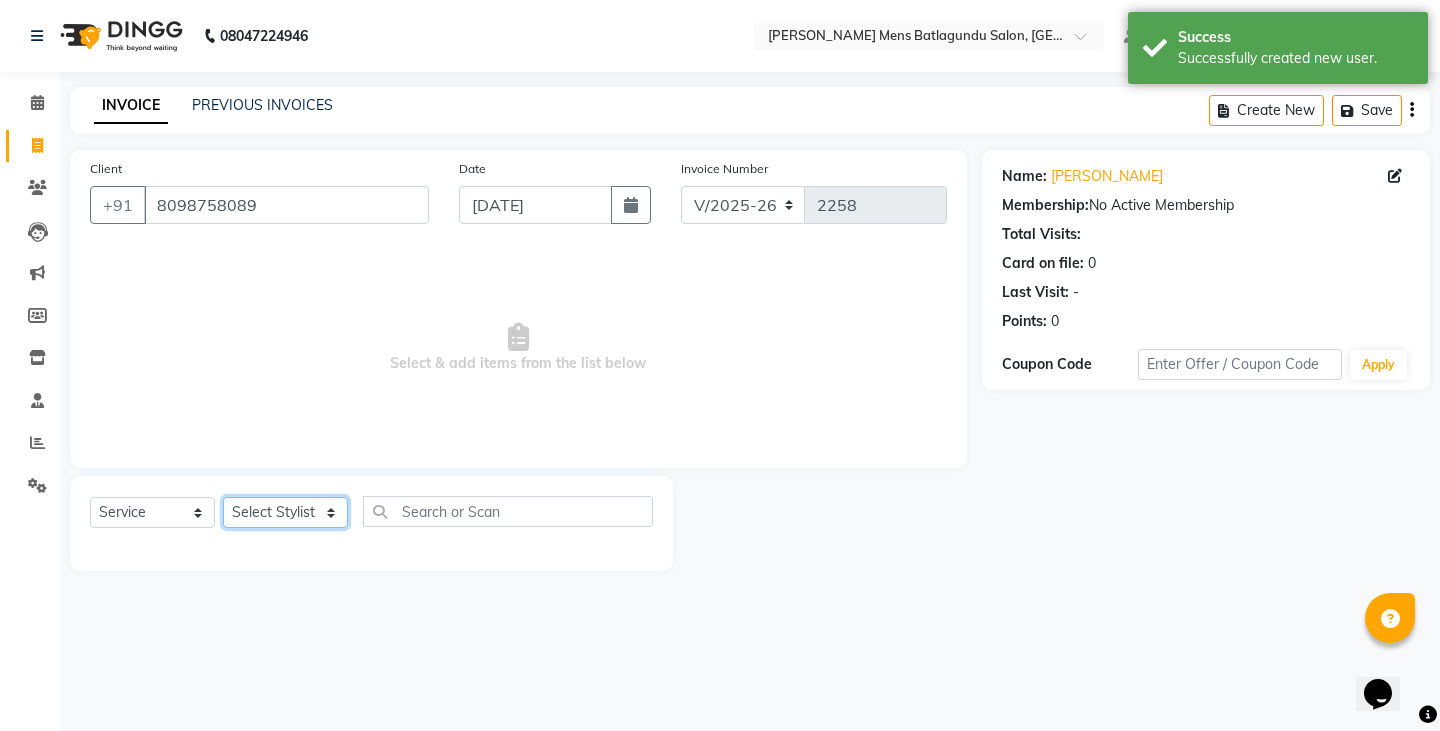 click on "Select Stylist Admin Ameer  Anish Khalim Ovesh Raja SAHIL  SOHAIL SONU" 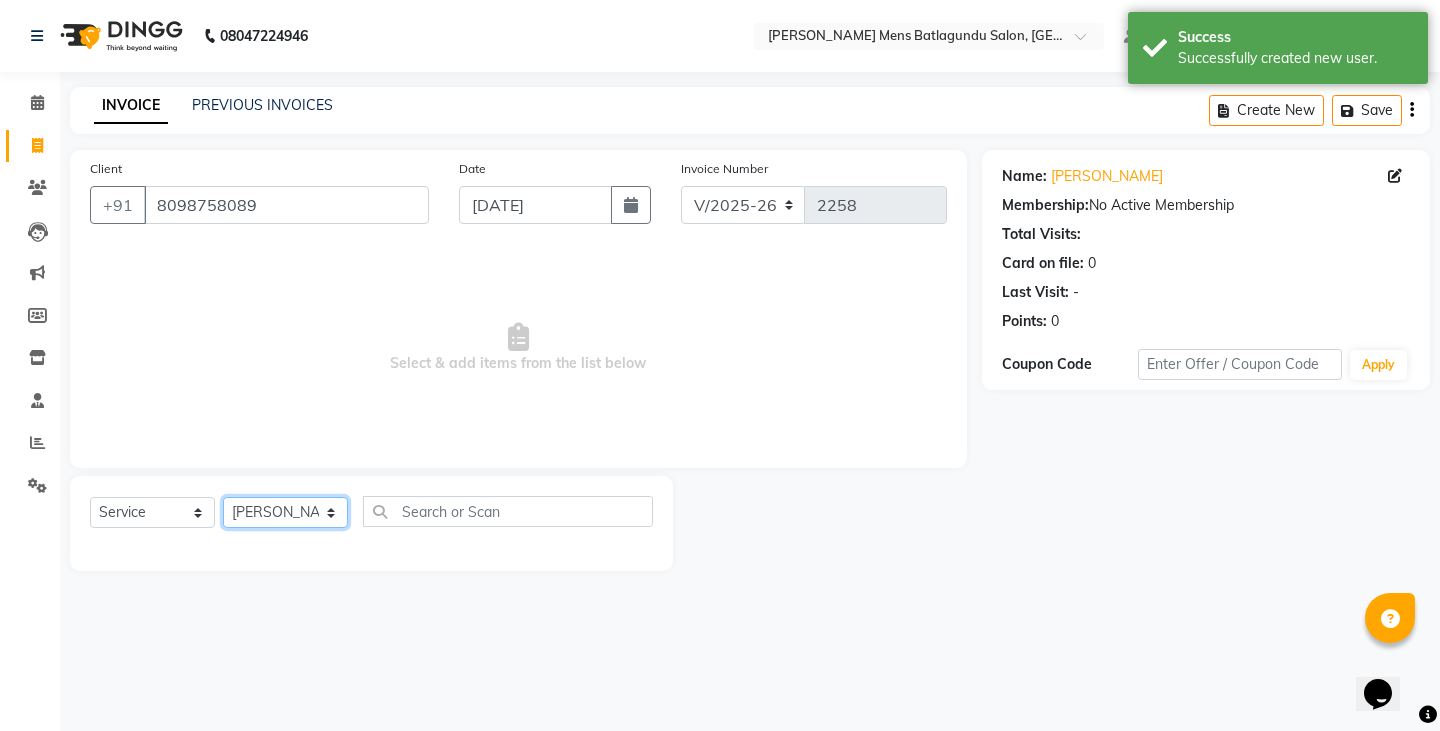 click on "Select Stylist Admin Ameer  Anish Khalim Ovesh Raja SAHIL  SOHAIL SONU" 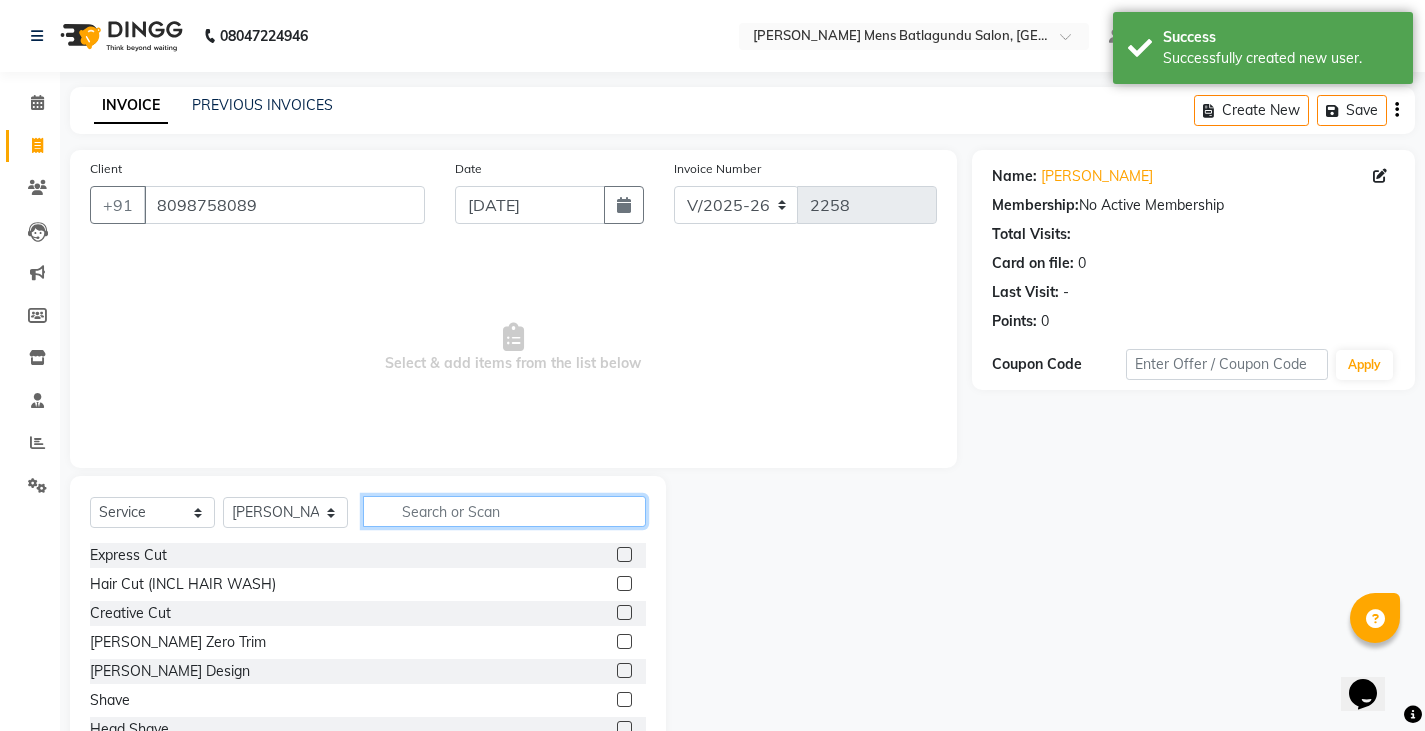 click 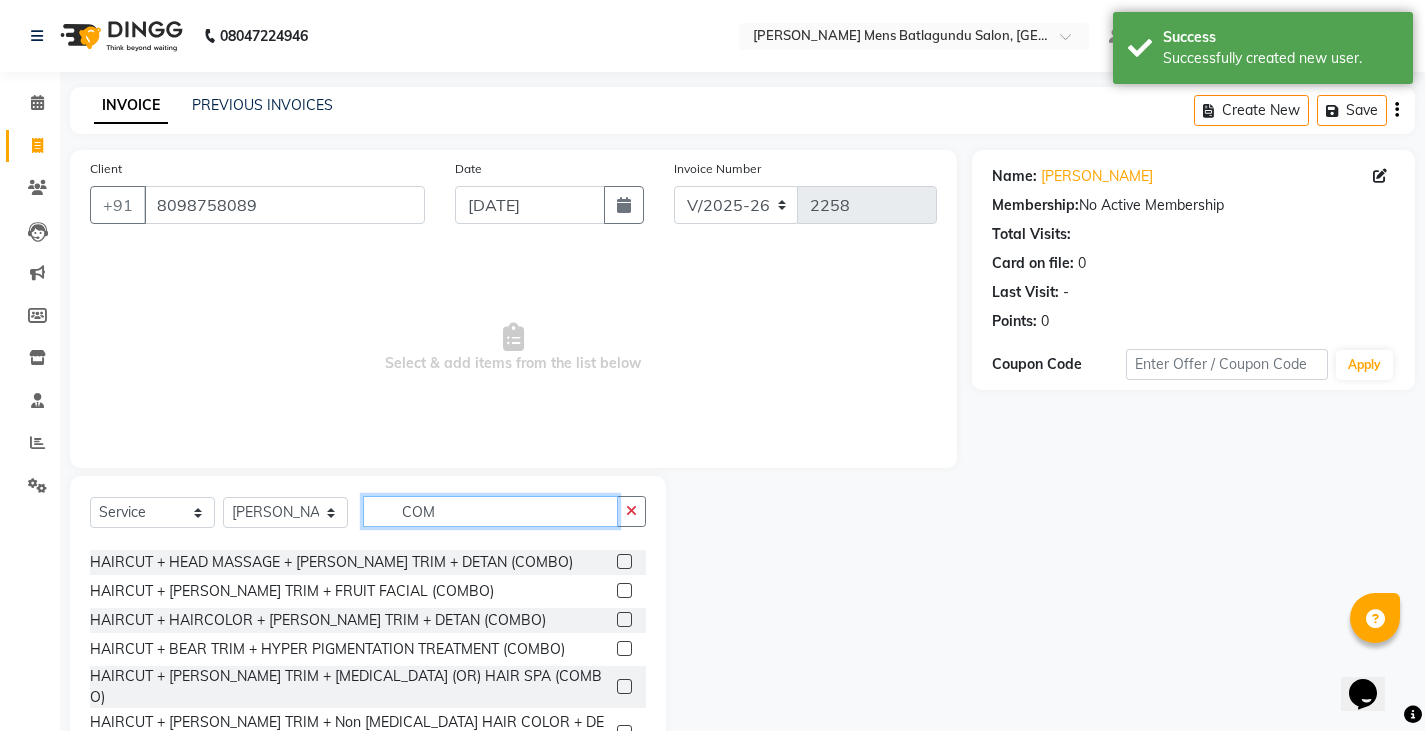 scroll, scrollTop: 177, scrollLeft: 0, axis: vertical 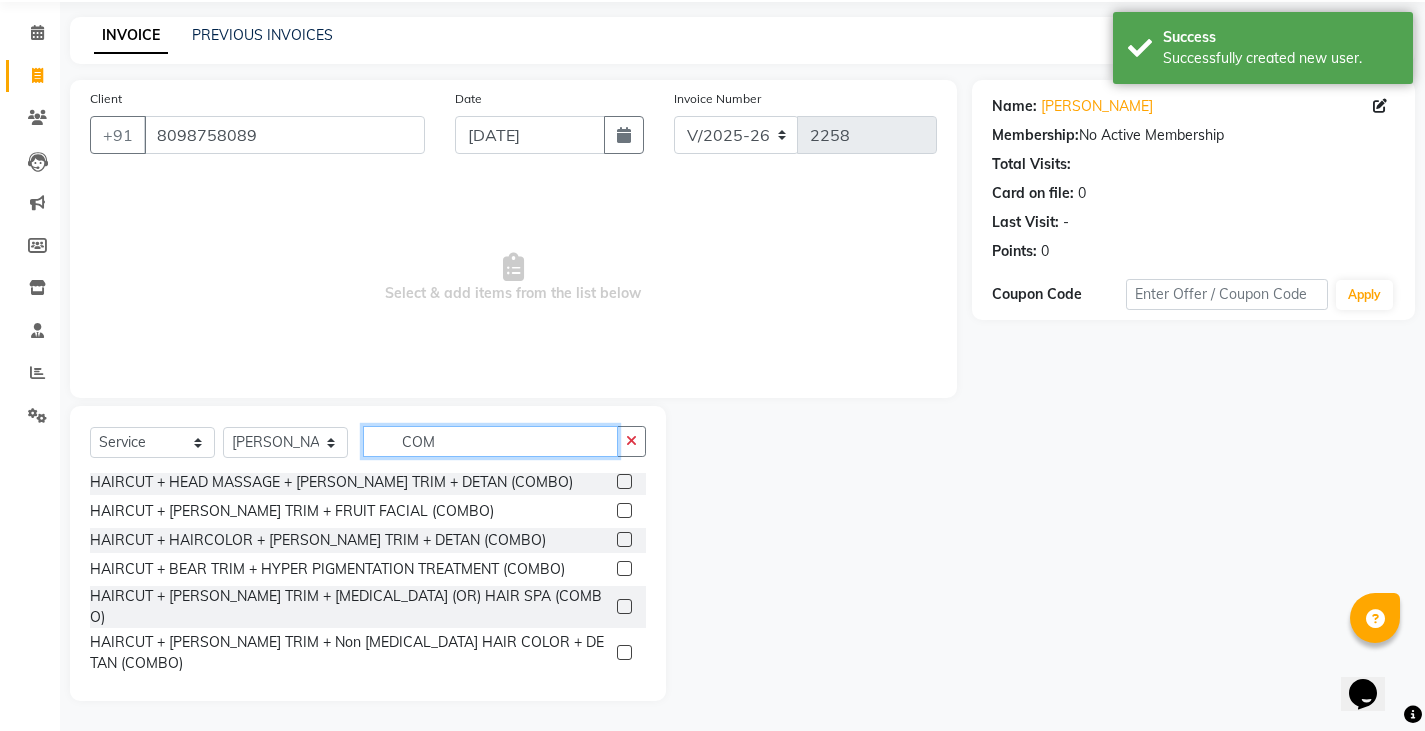 type on "COM" 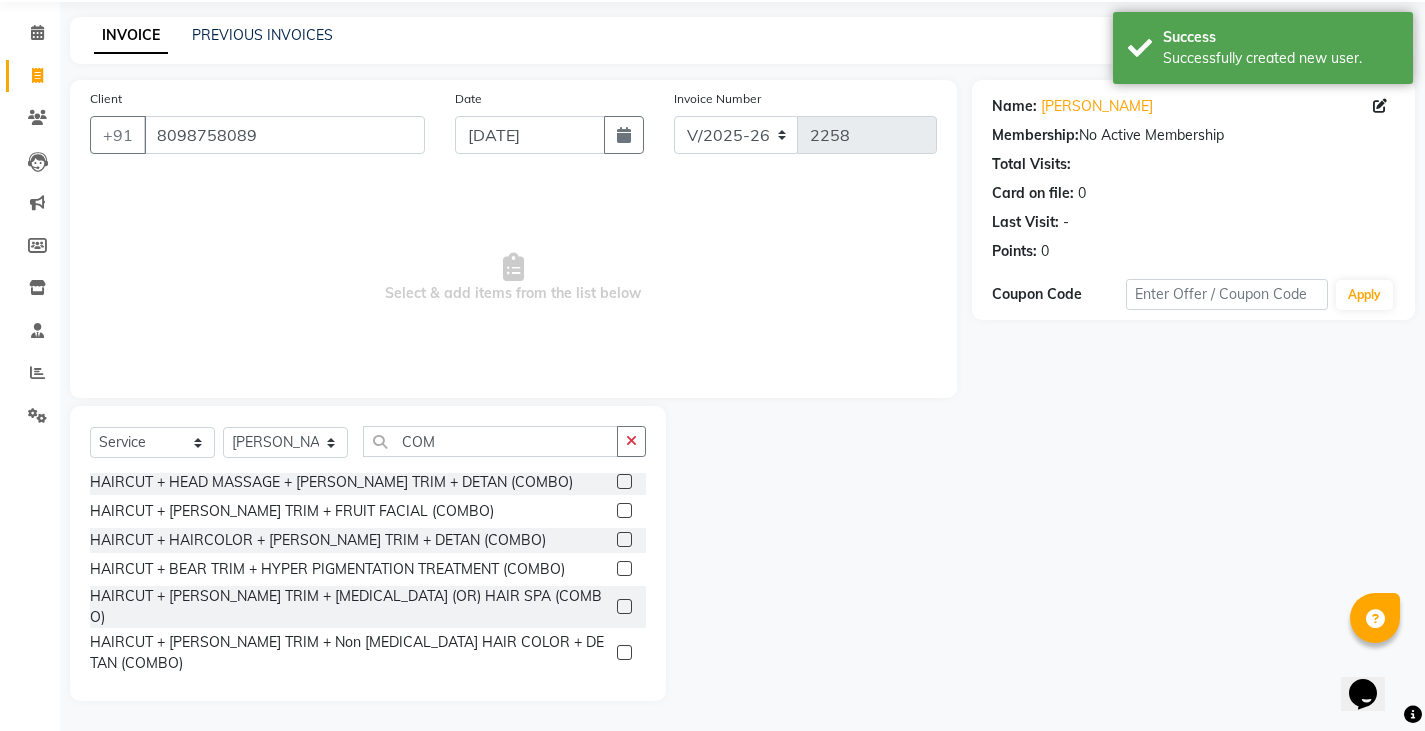 click 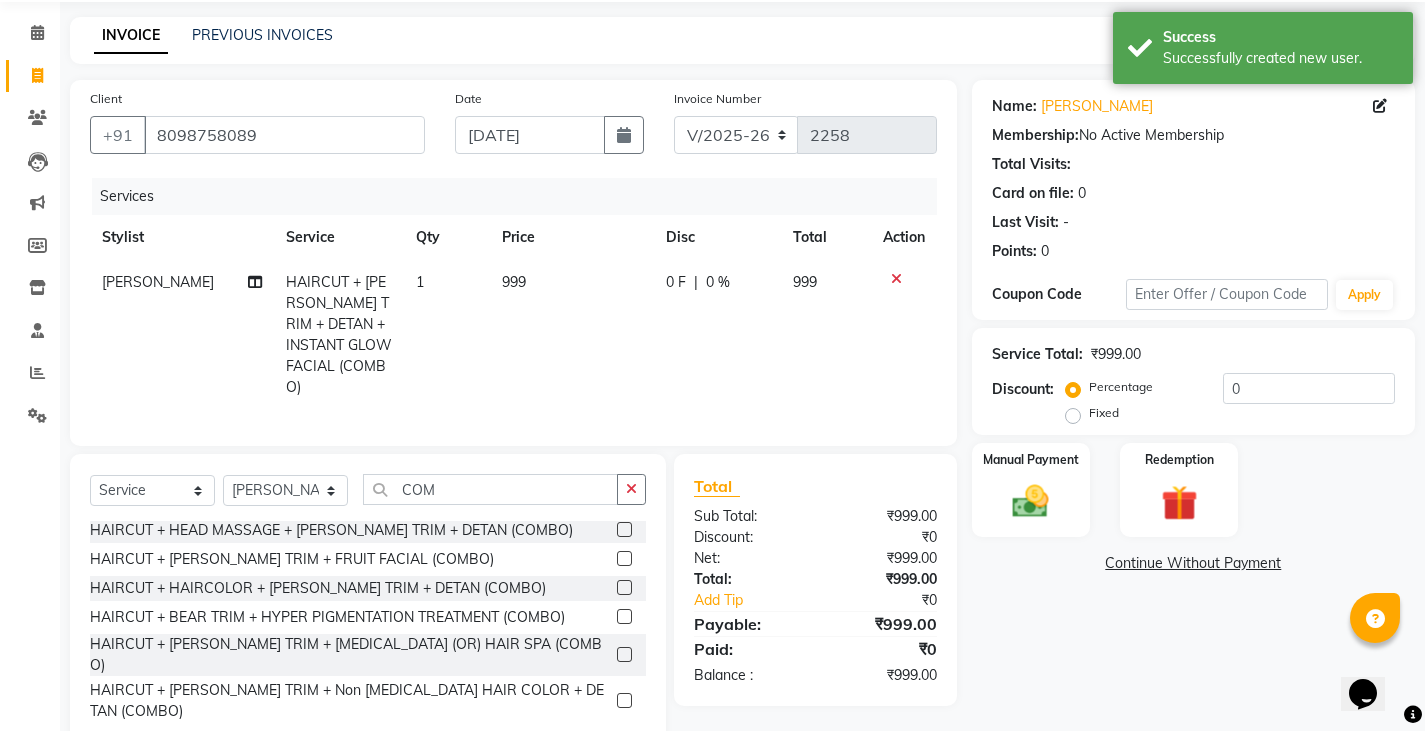 checkbox on "false" 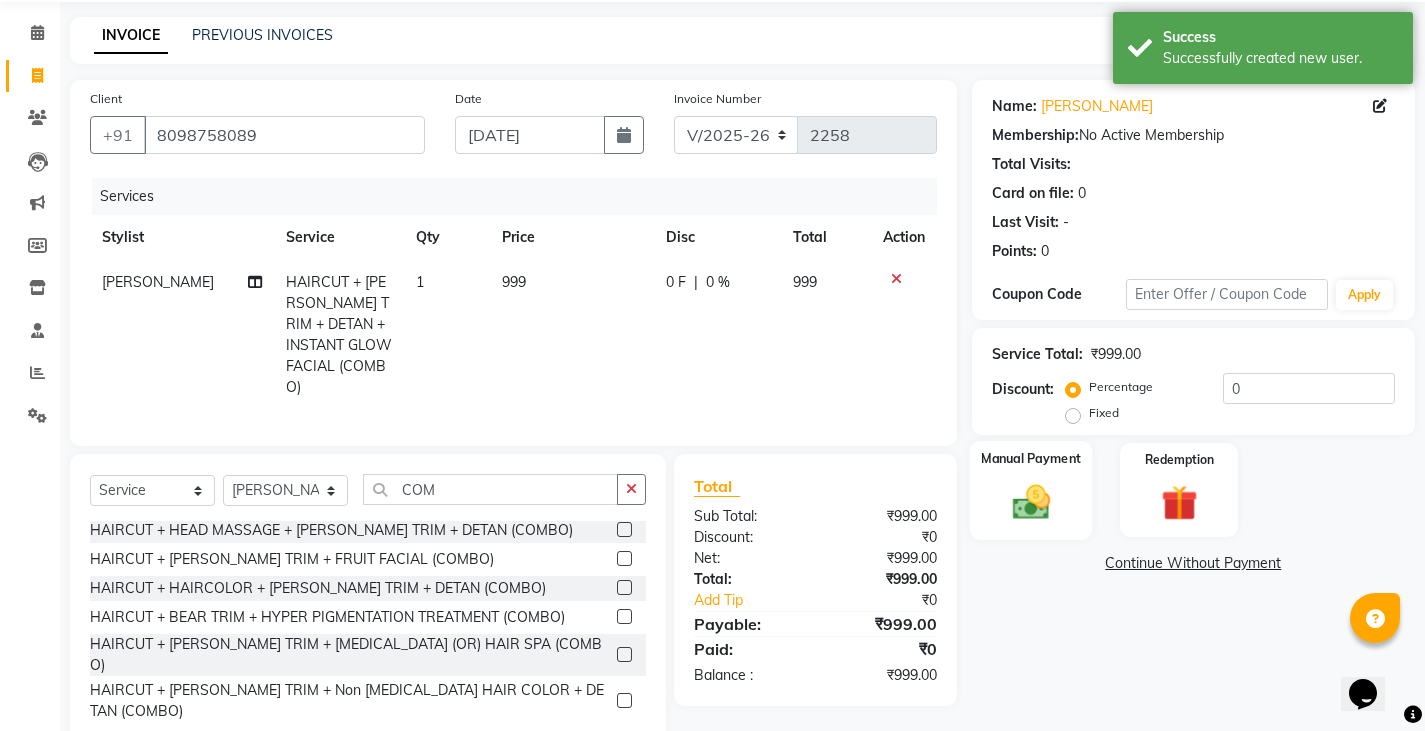 click on "Manual Payment" 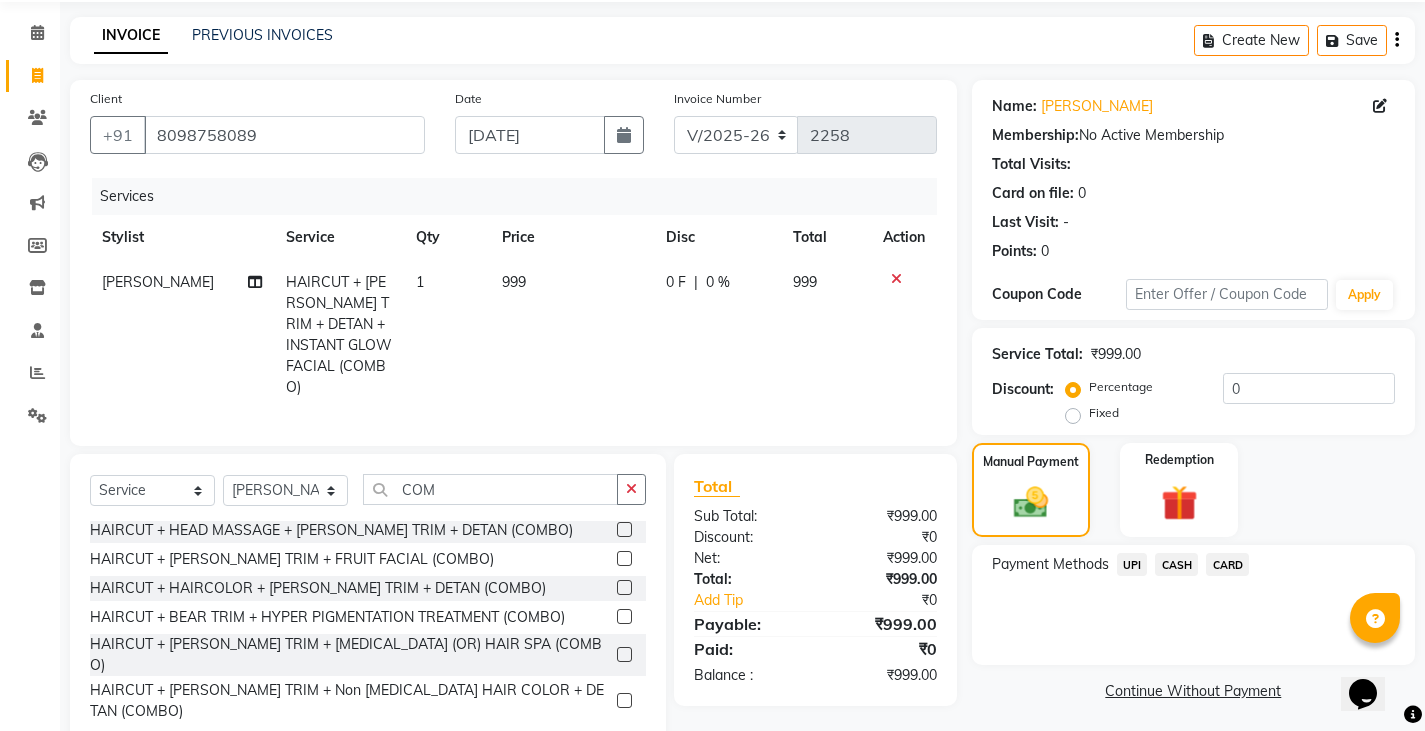 click on "UPI" 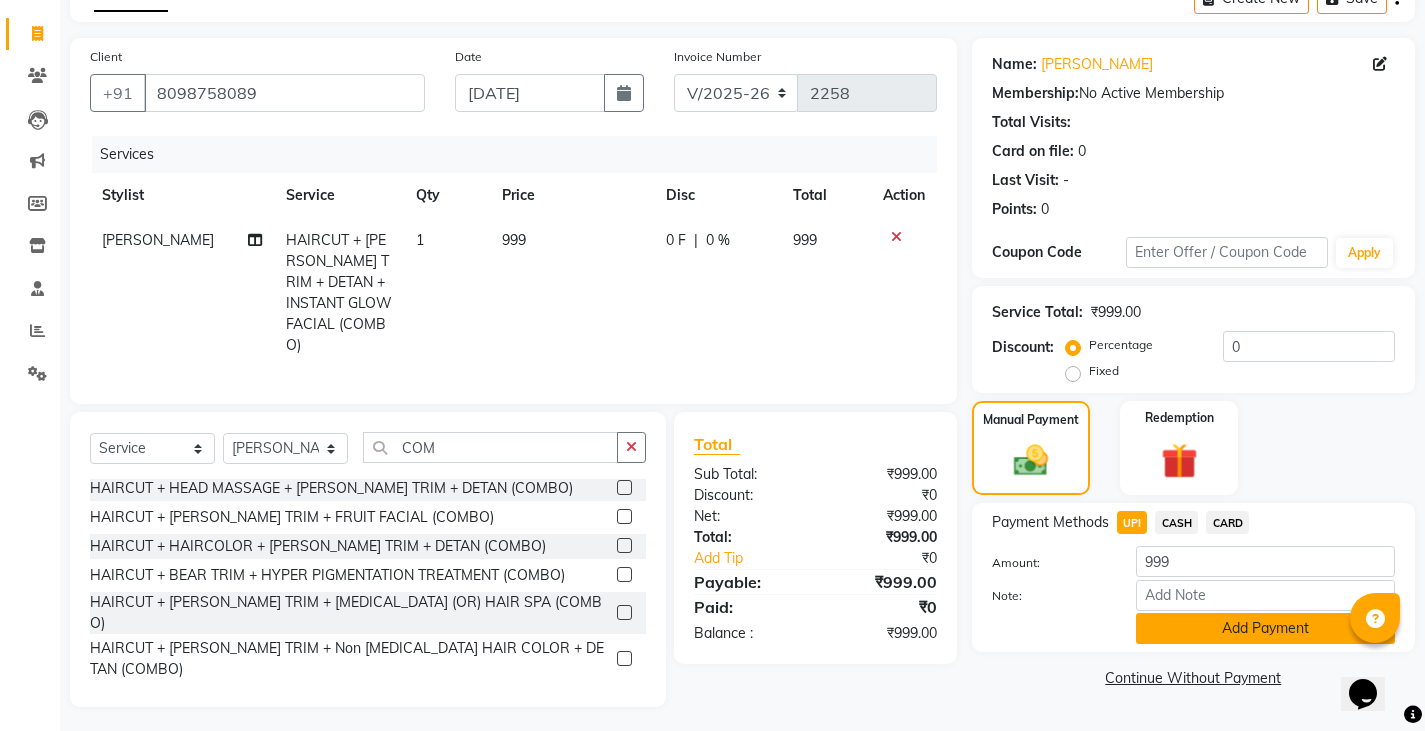 click on "Add Payment" 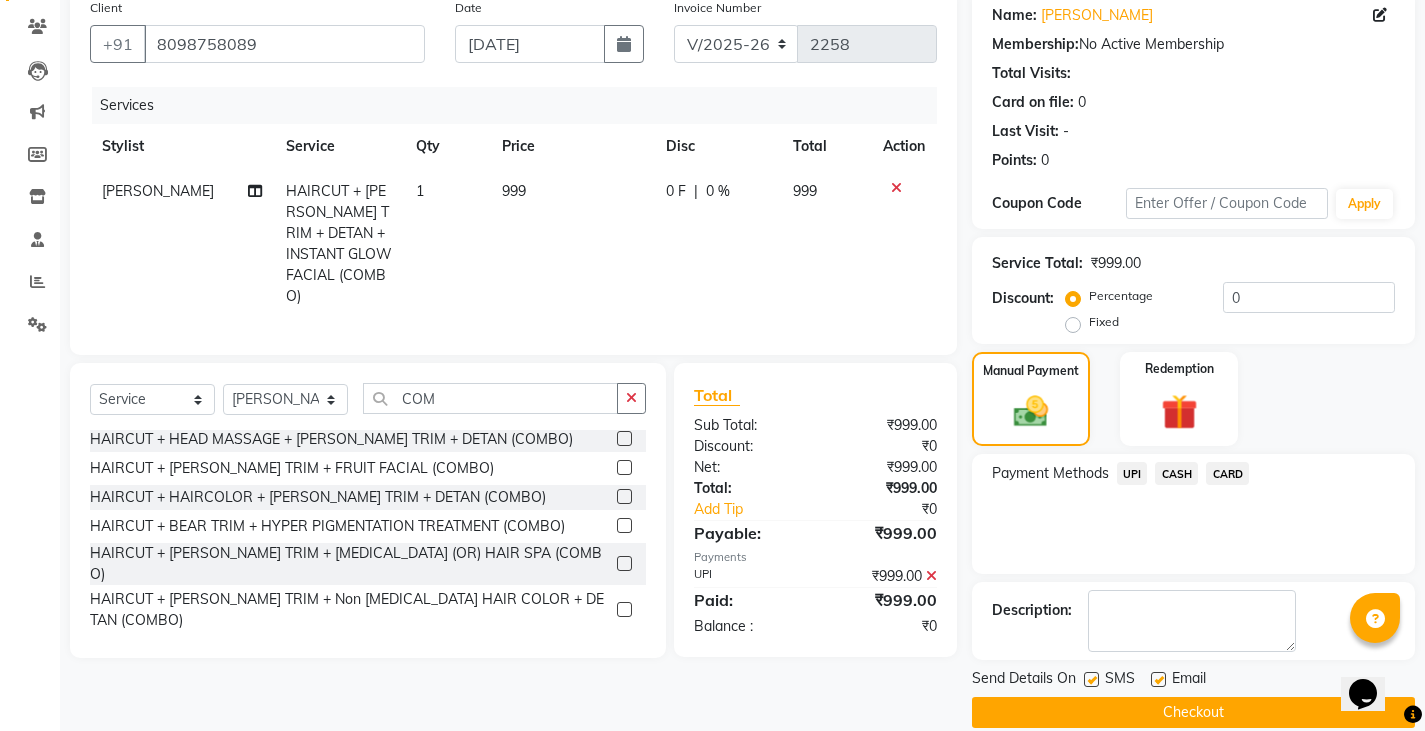 scroll, scrollTop: 188, scrollLeft: 0, axis: vertical 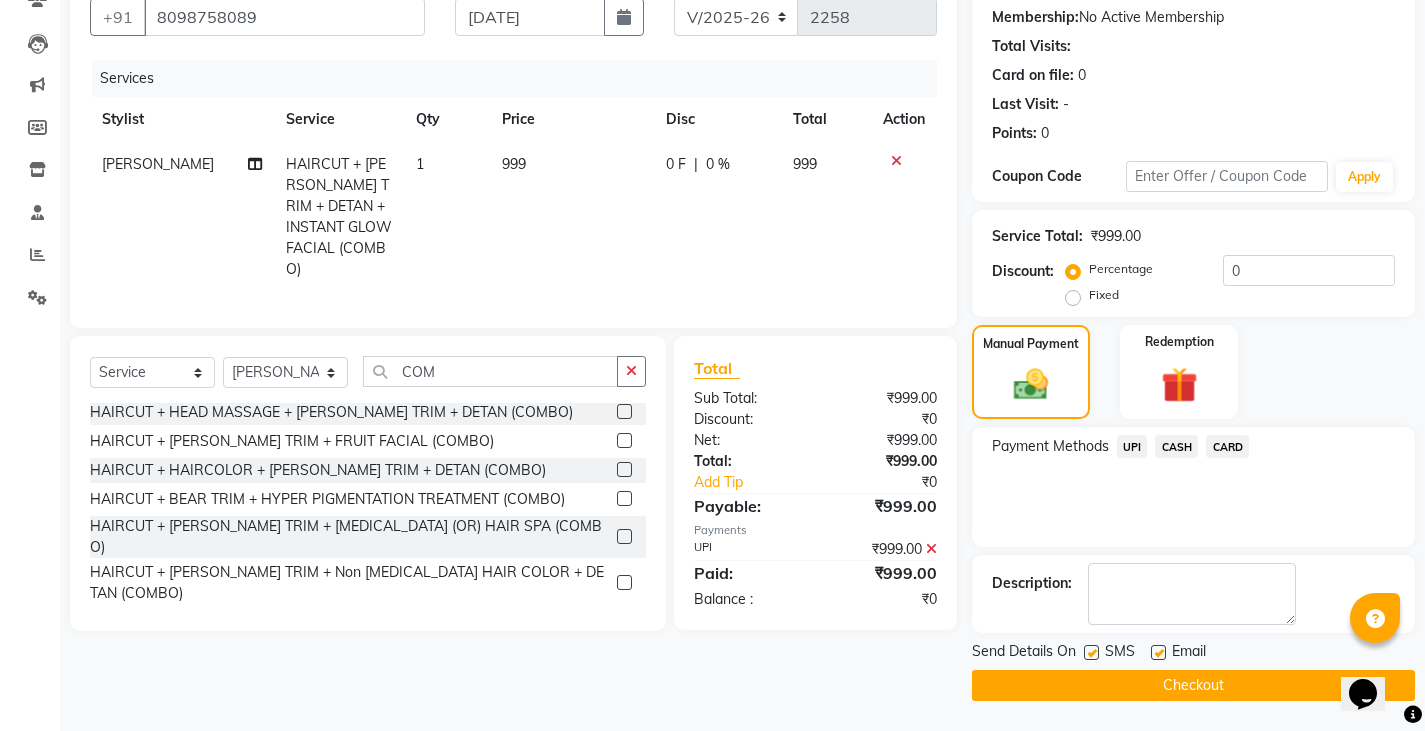 click on "Checkout" 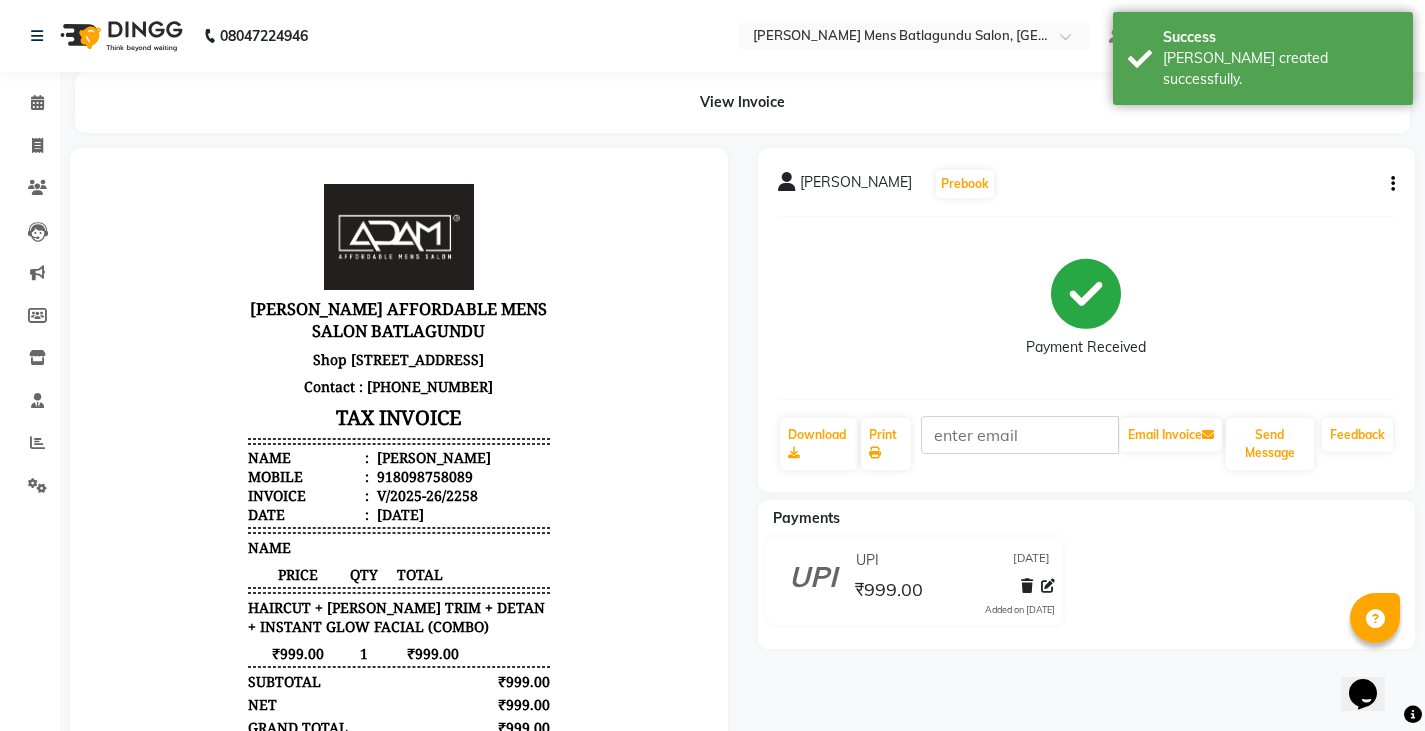 scroll, scrollTop: 0, scrollLeft: 0, axis: both 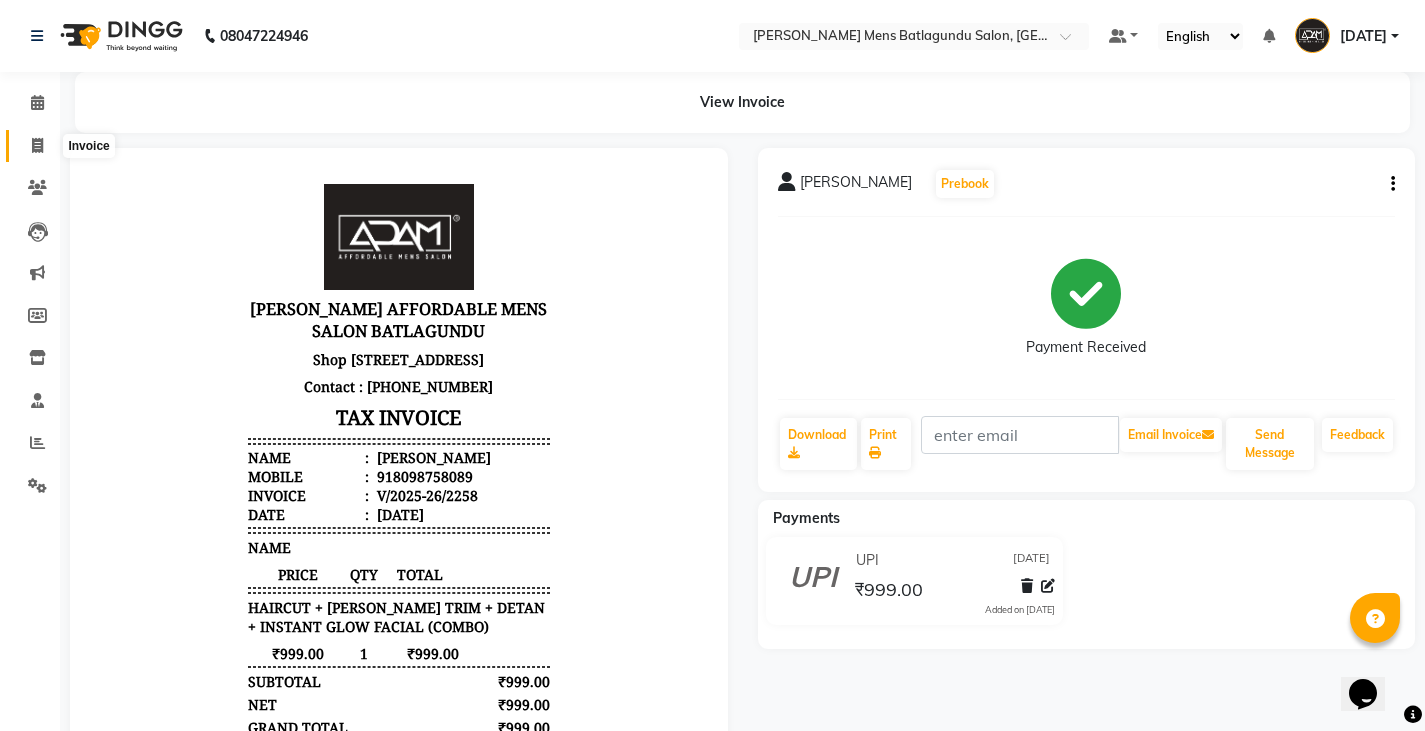 click 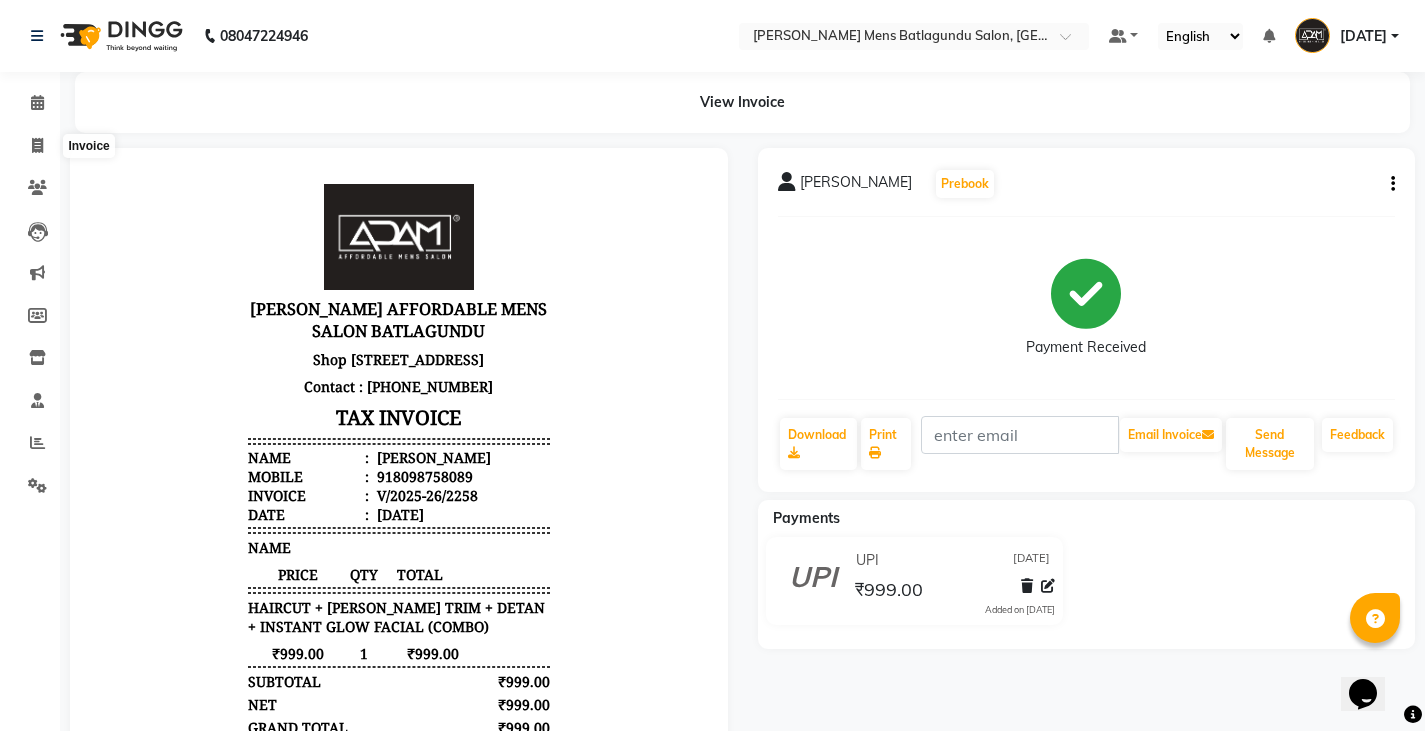 select on "service" 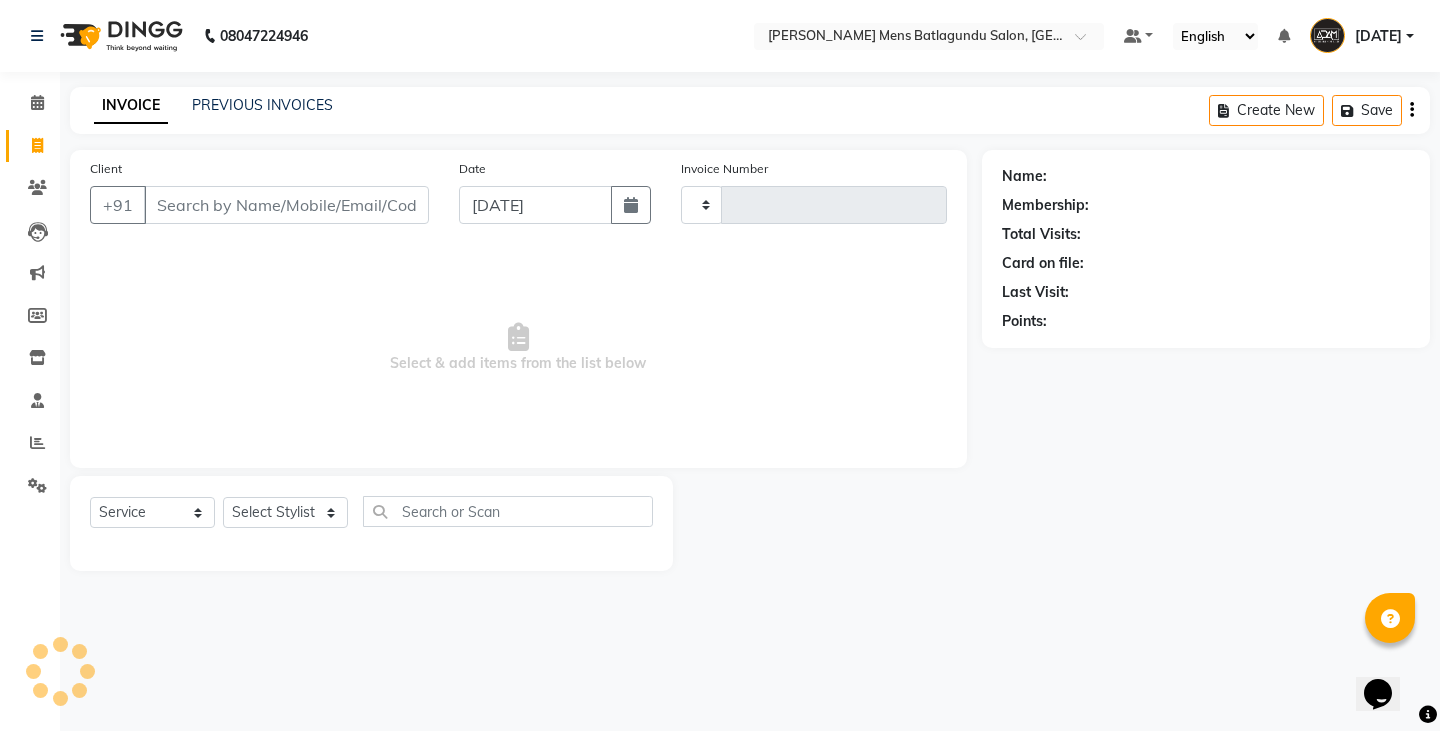 type on "2259" 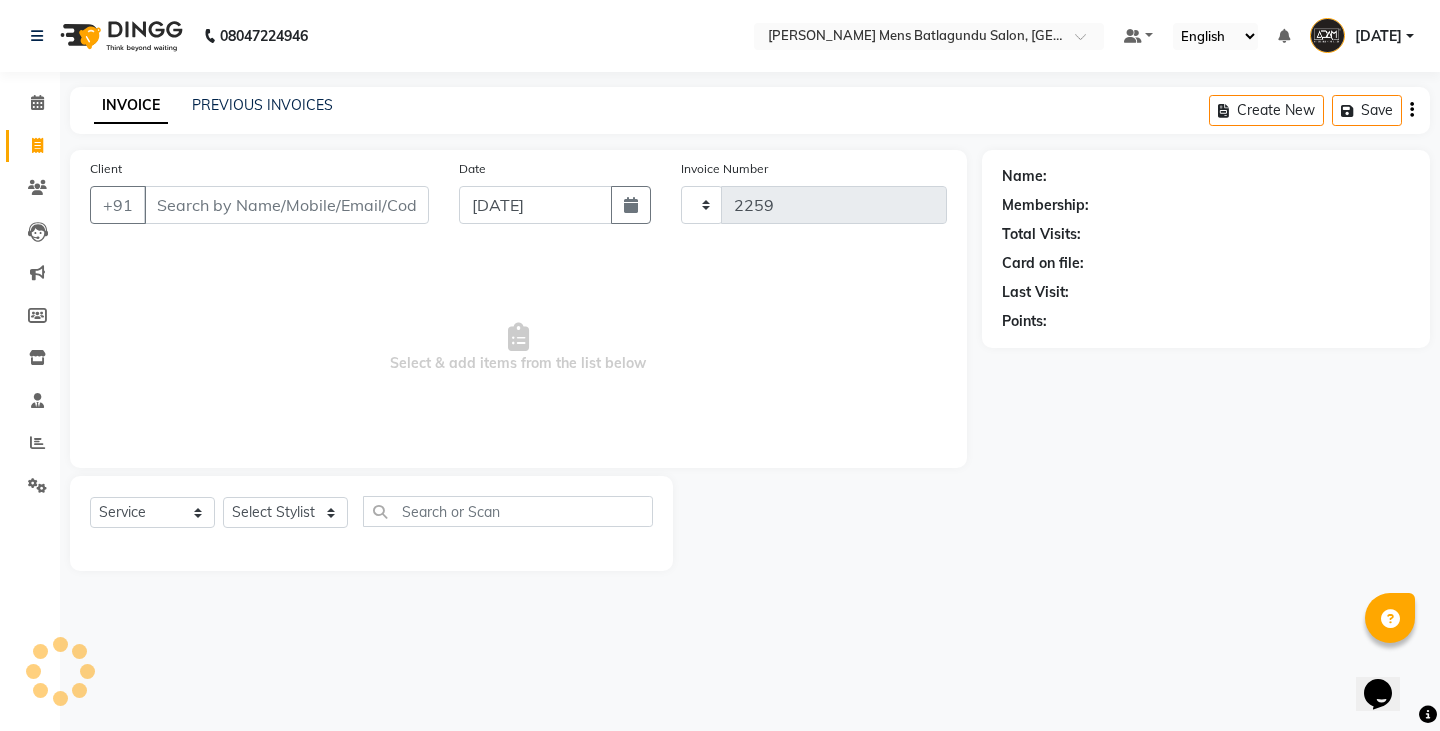 select on "8213" 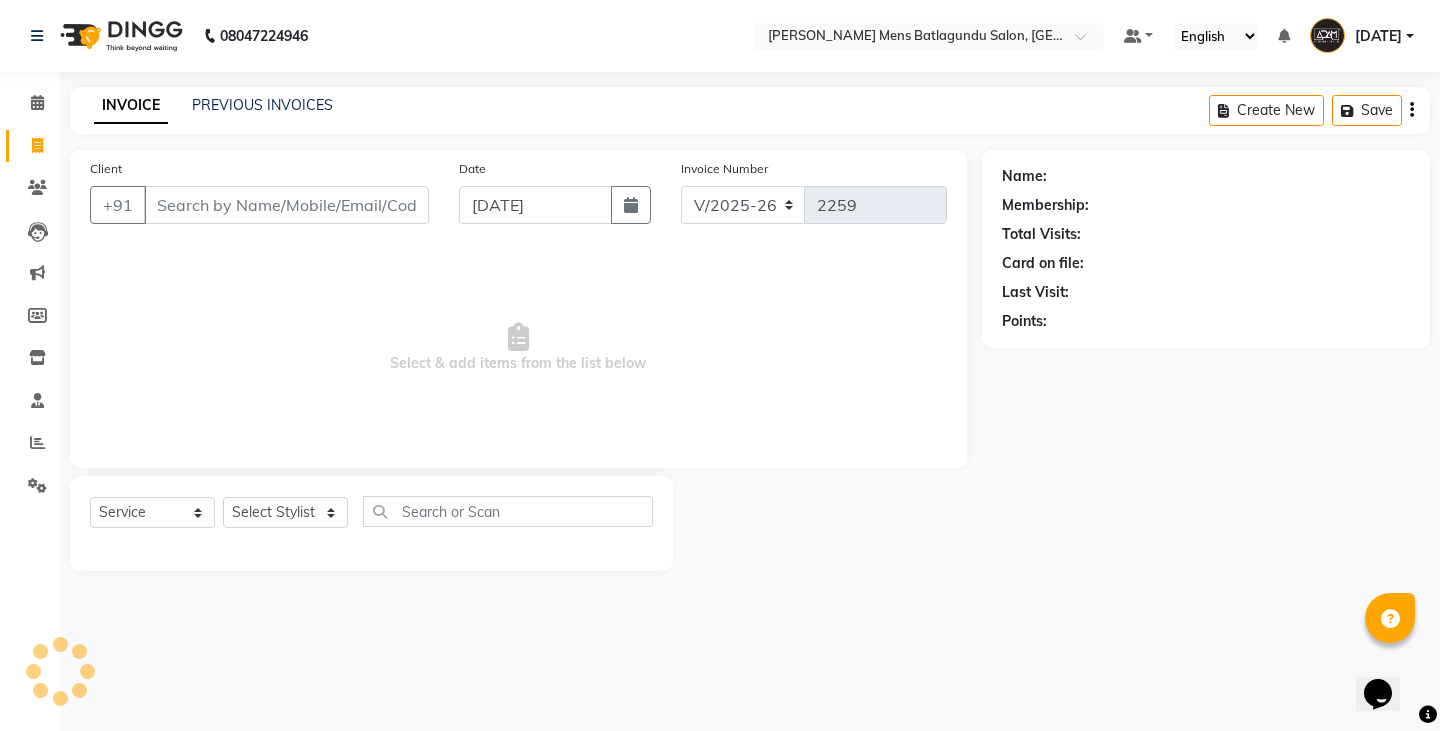click on "Client" at bounding box center [286, 205] 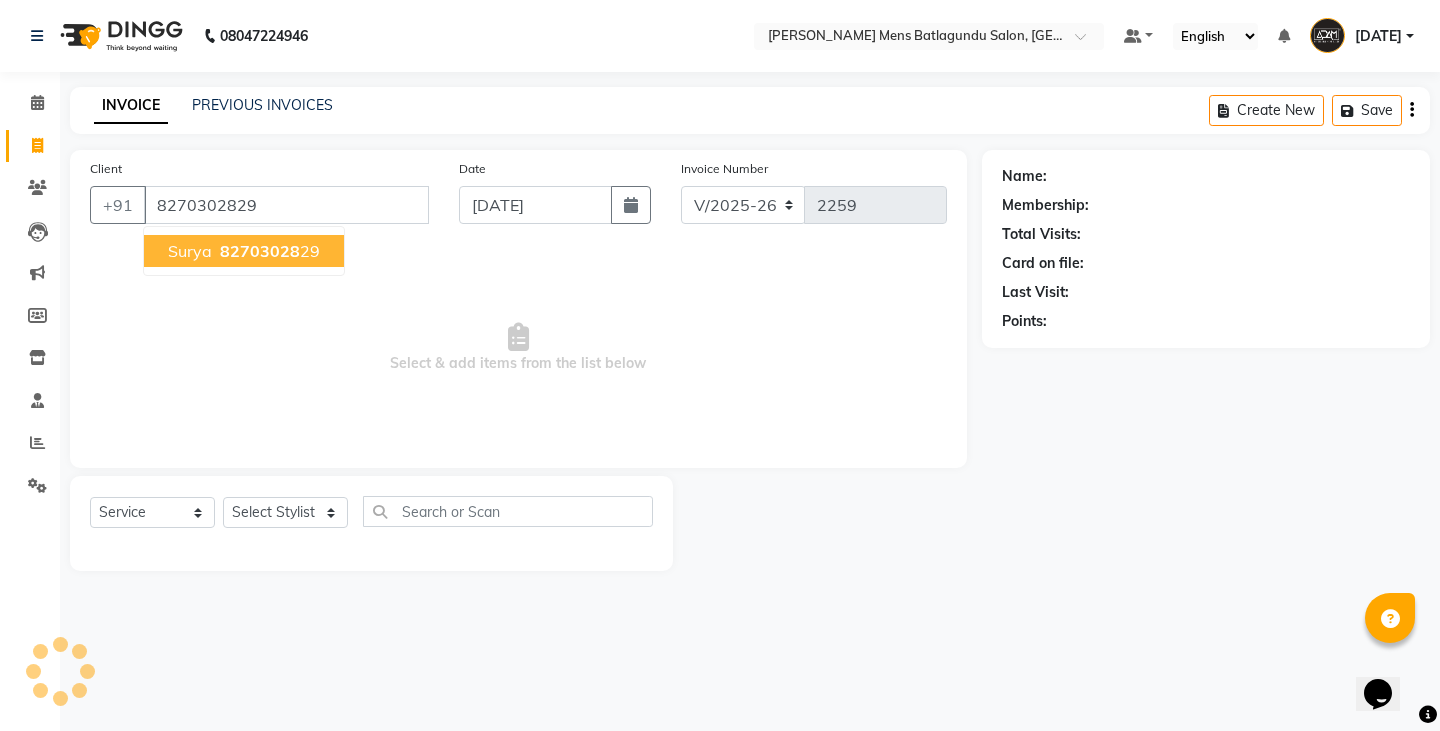 type on "8270302829" 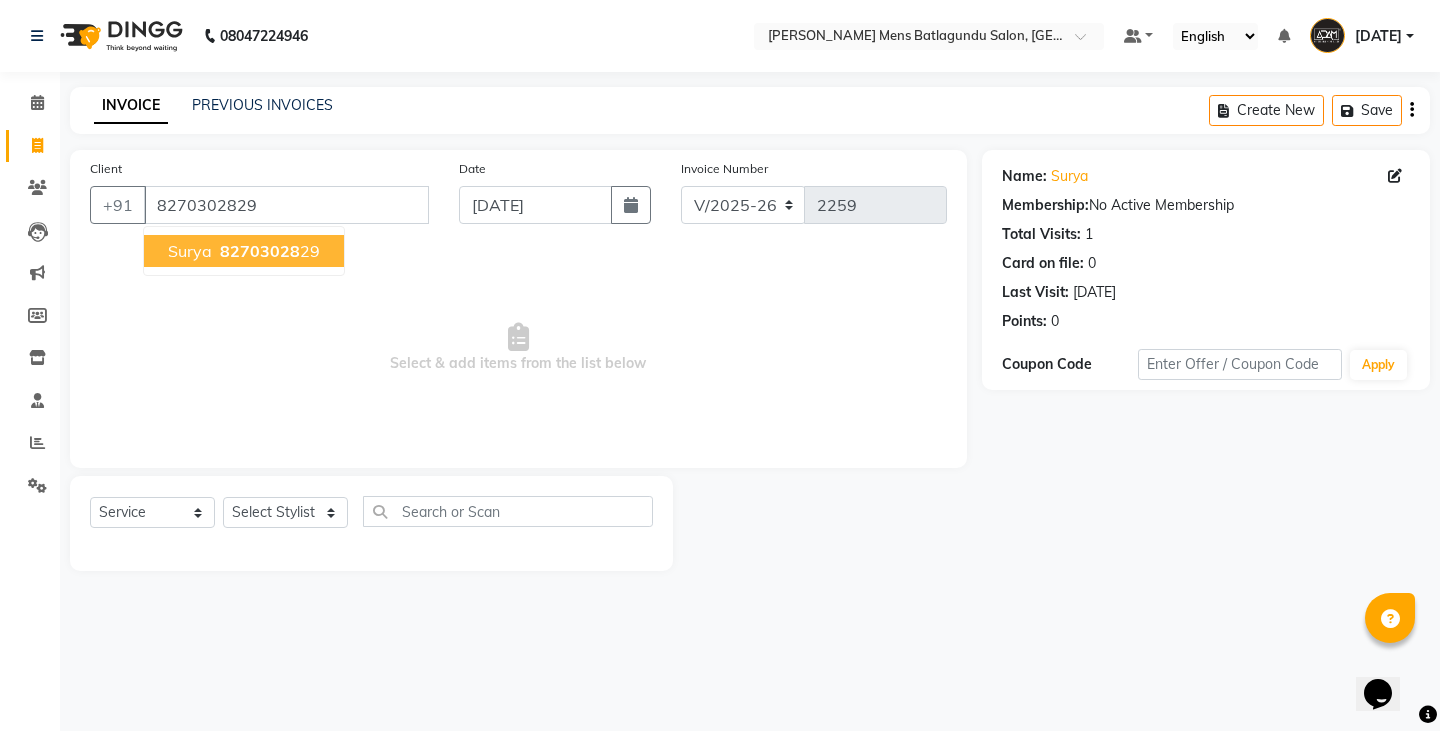 click on "82703028 29" at bounding box center (268, 251) 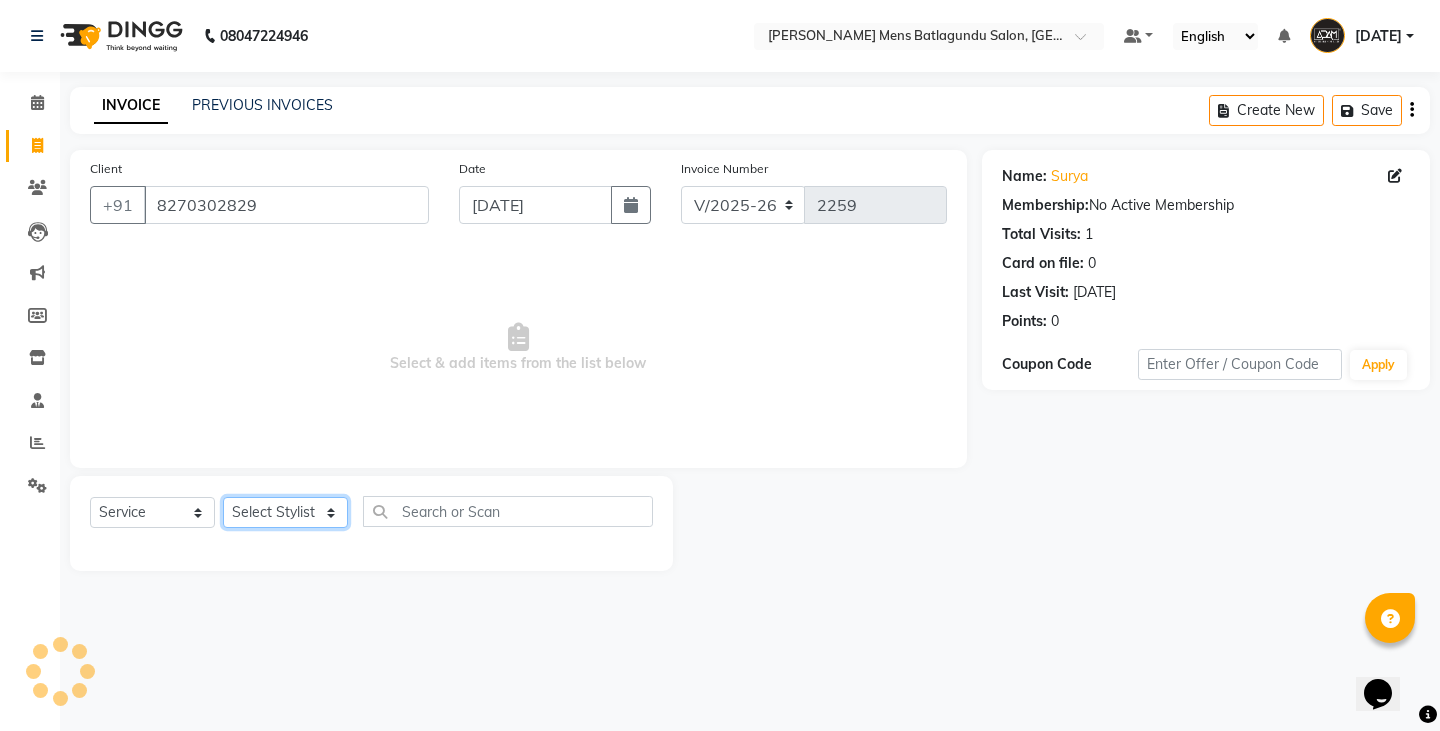 click on "Select Stylist Admin Ameer  Anish Khalim Ovesh Raja SAHIL  SOHAIL SONU" 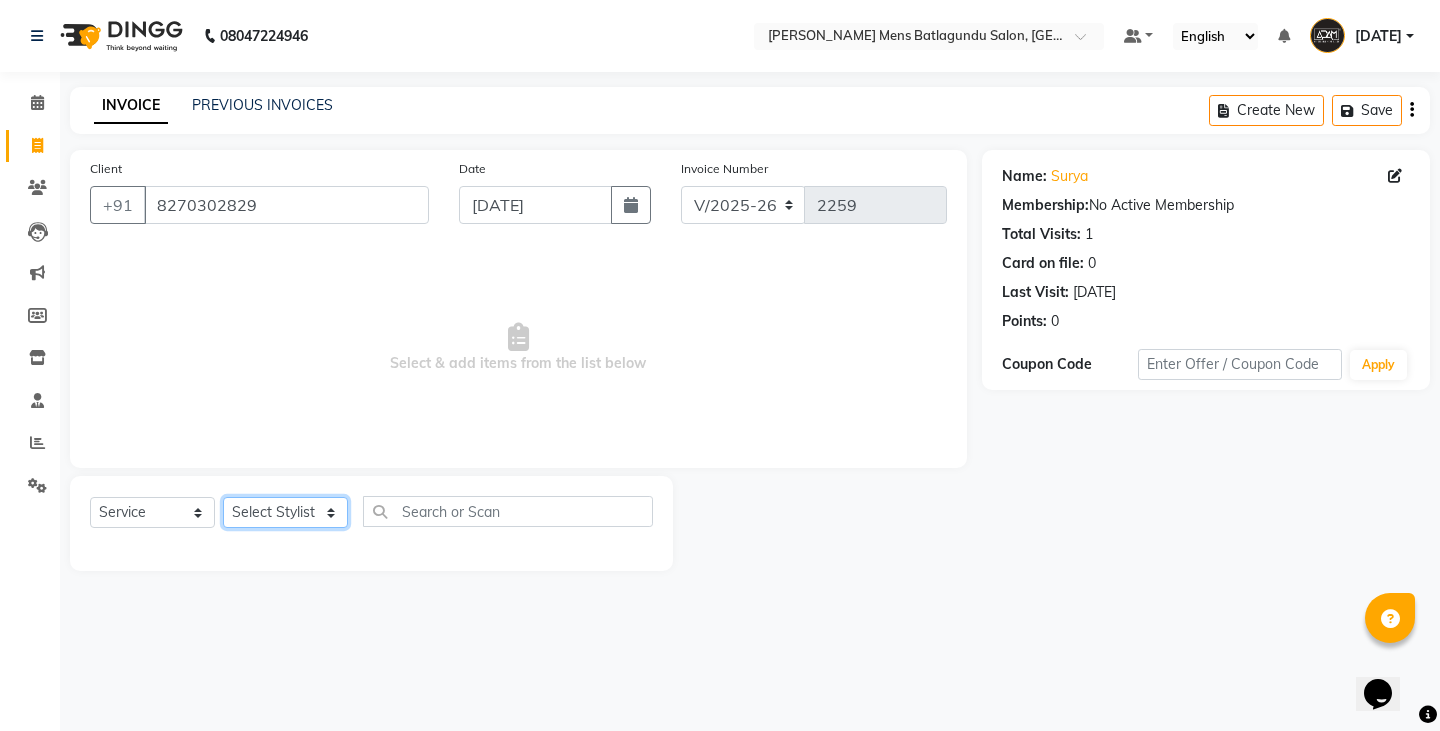 select on "84870" 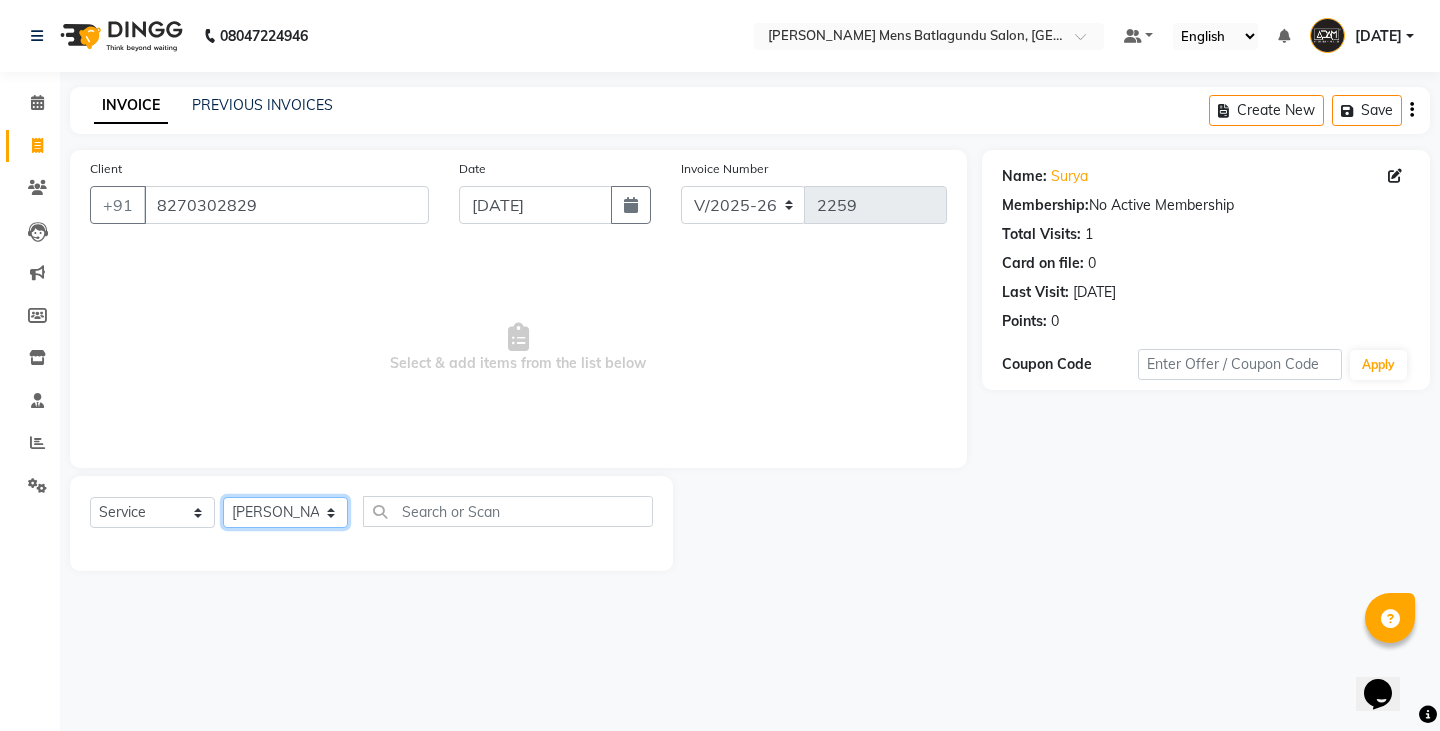 click on "Select Stylist Admin Ameer  Anish Khalim Ovesh Raja SAHIL  SOHAIL SONU" 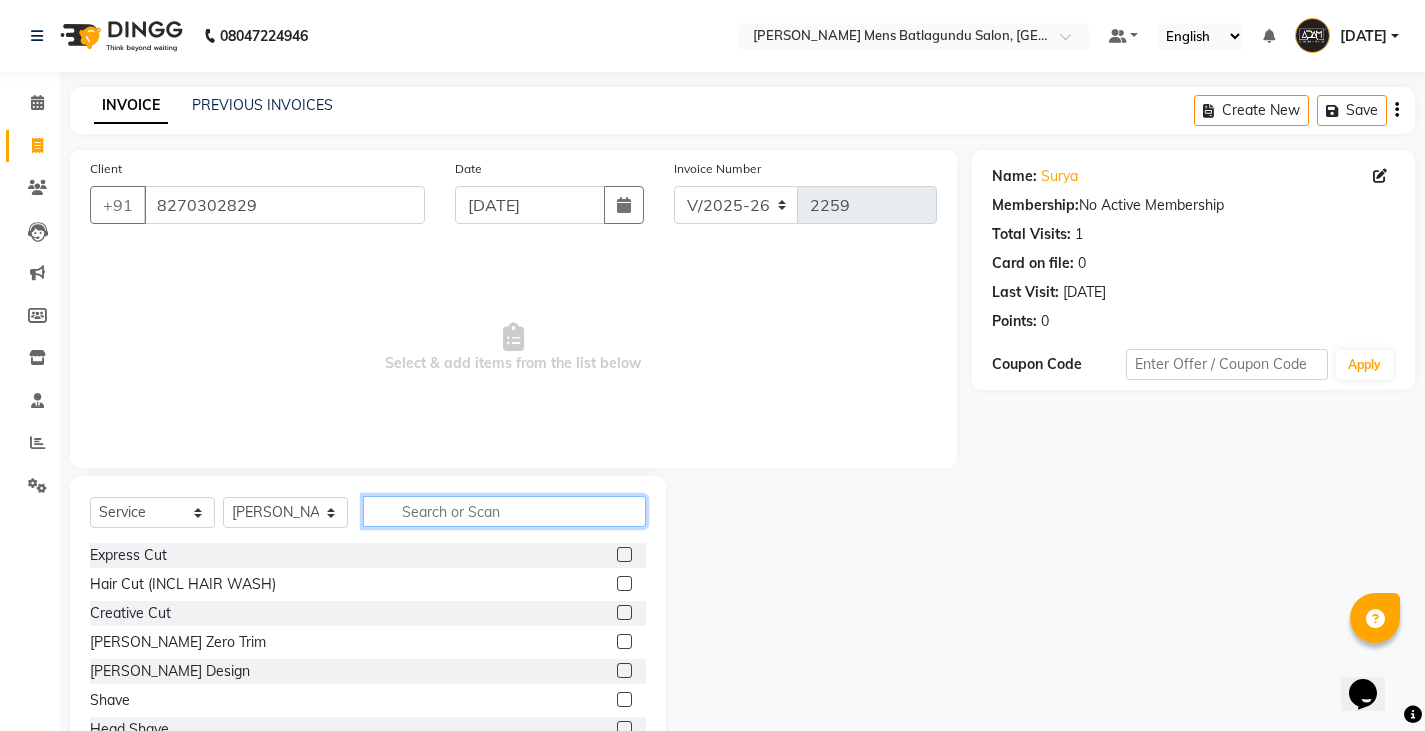 click 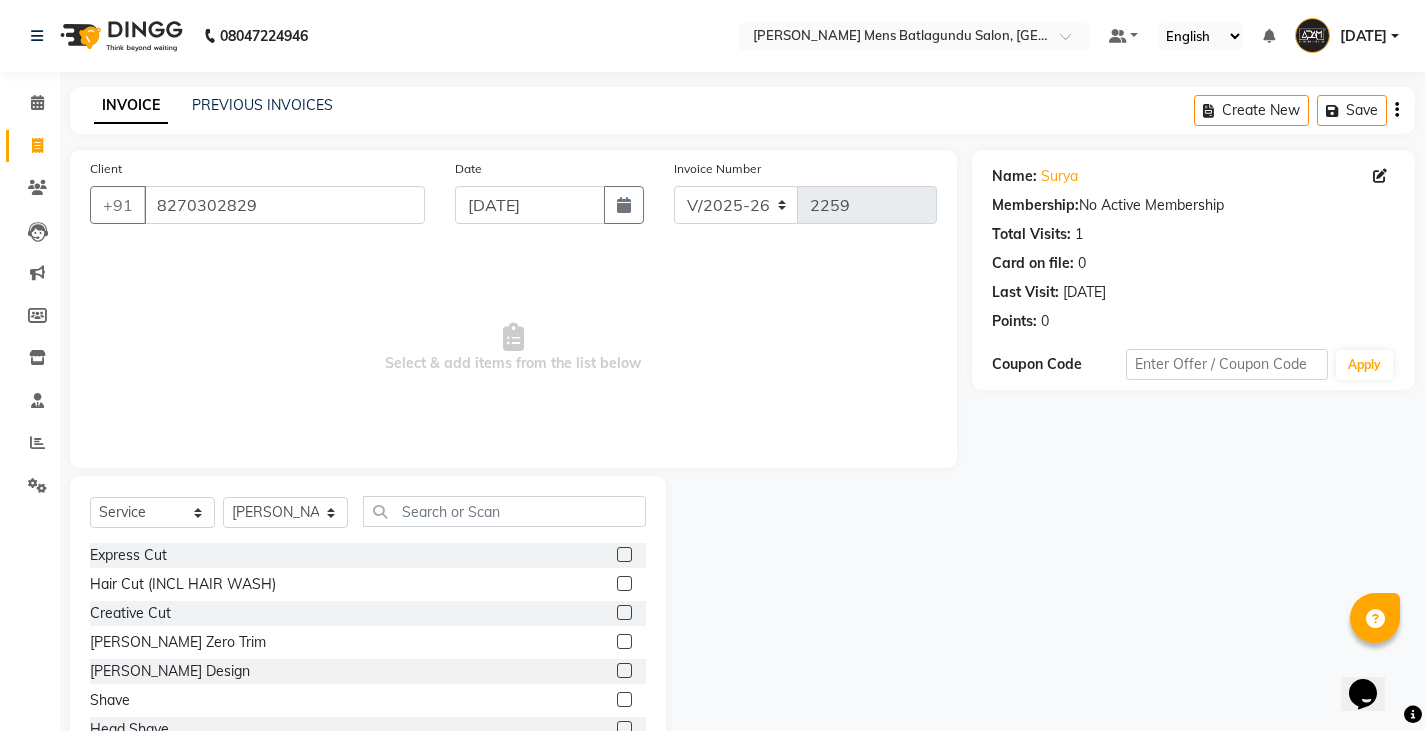 click 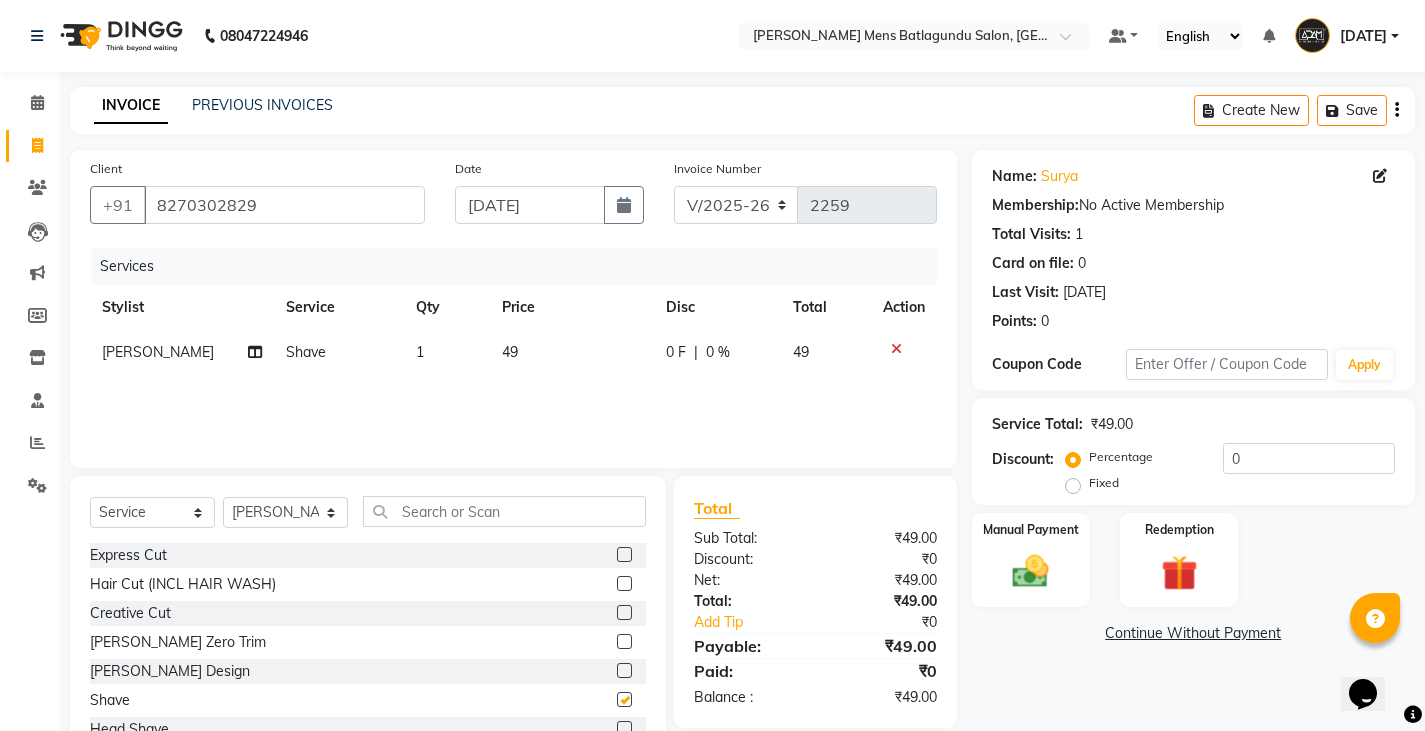 checkbox on "false" 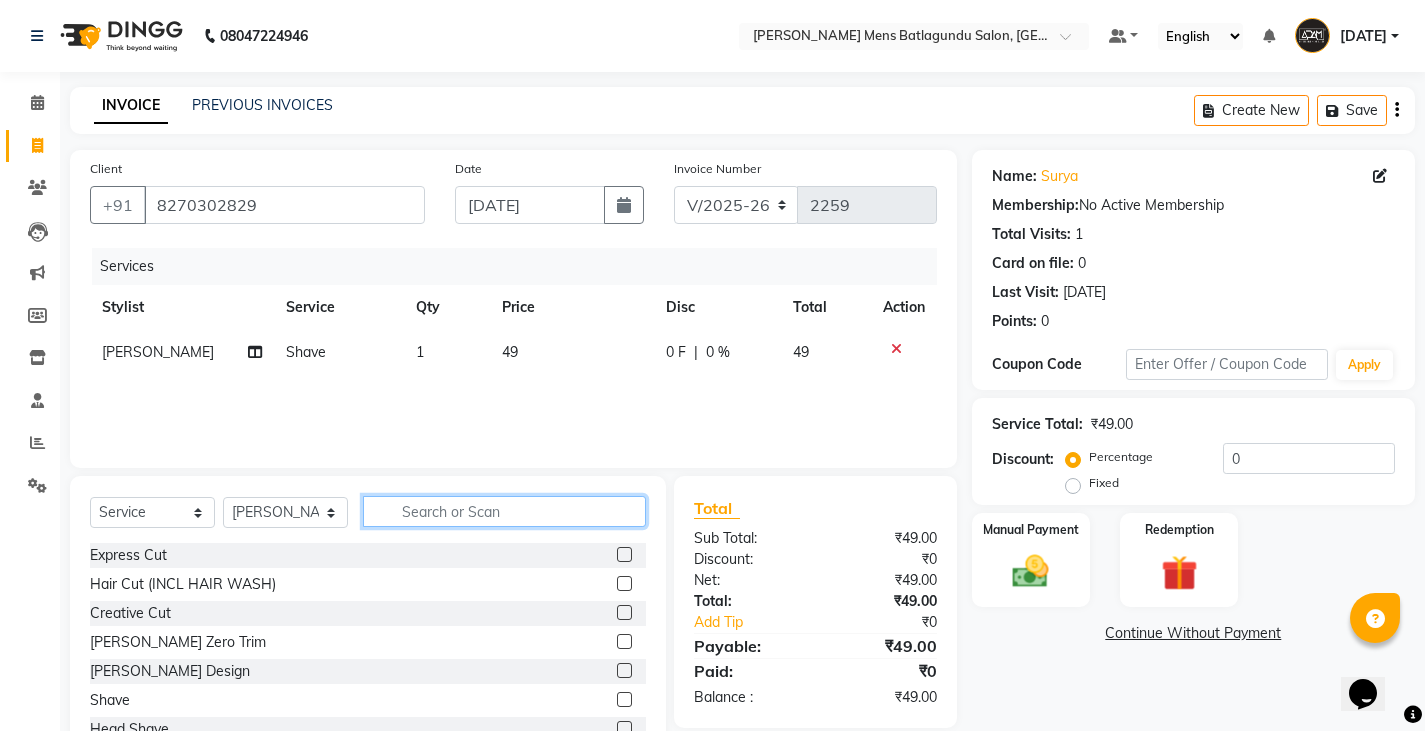 click 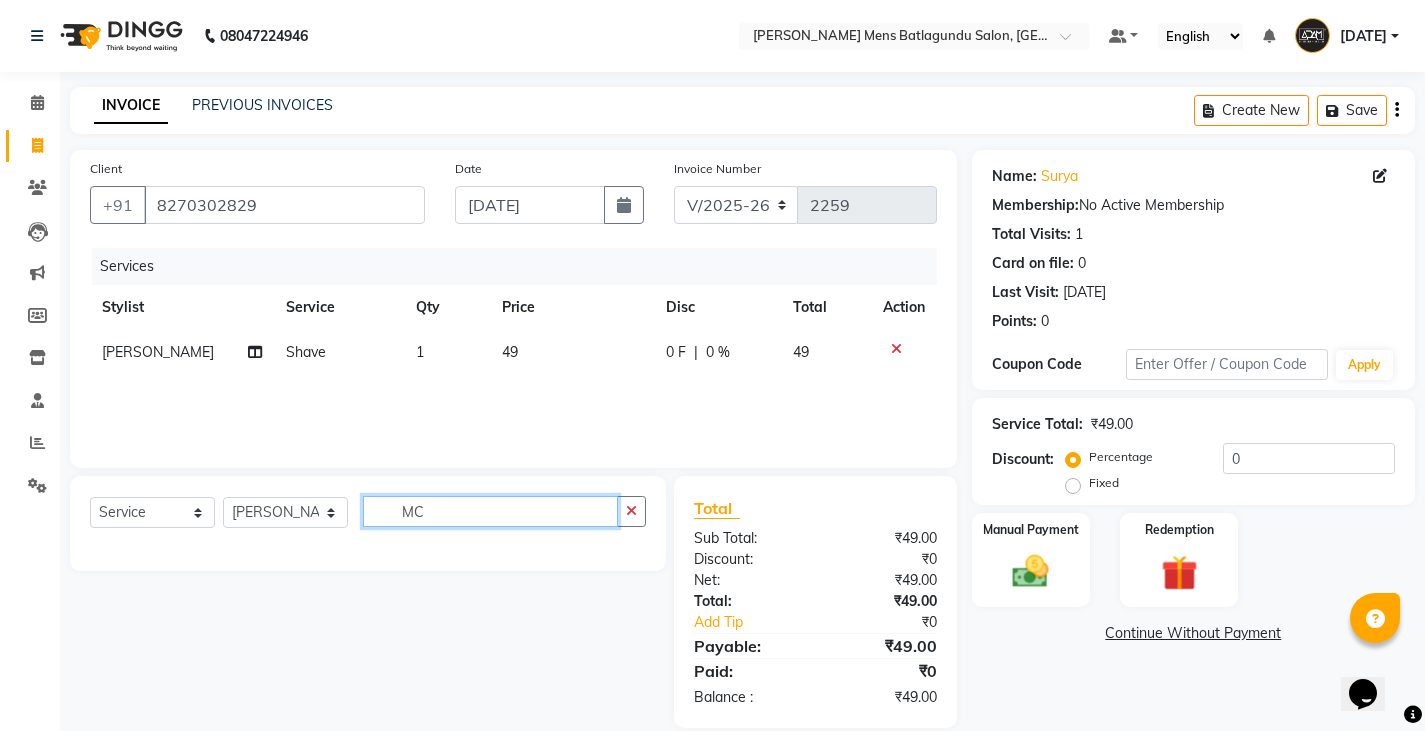 type on "M" 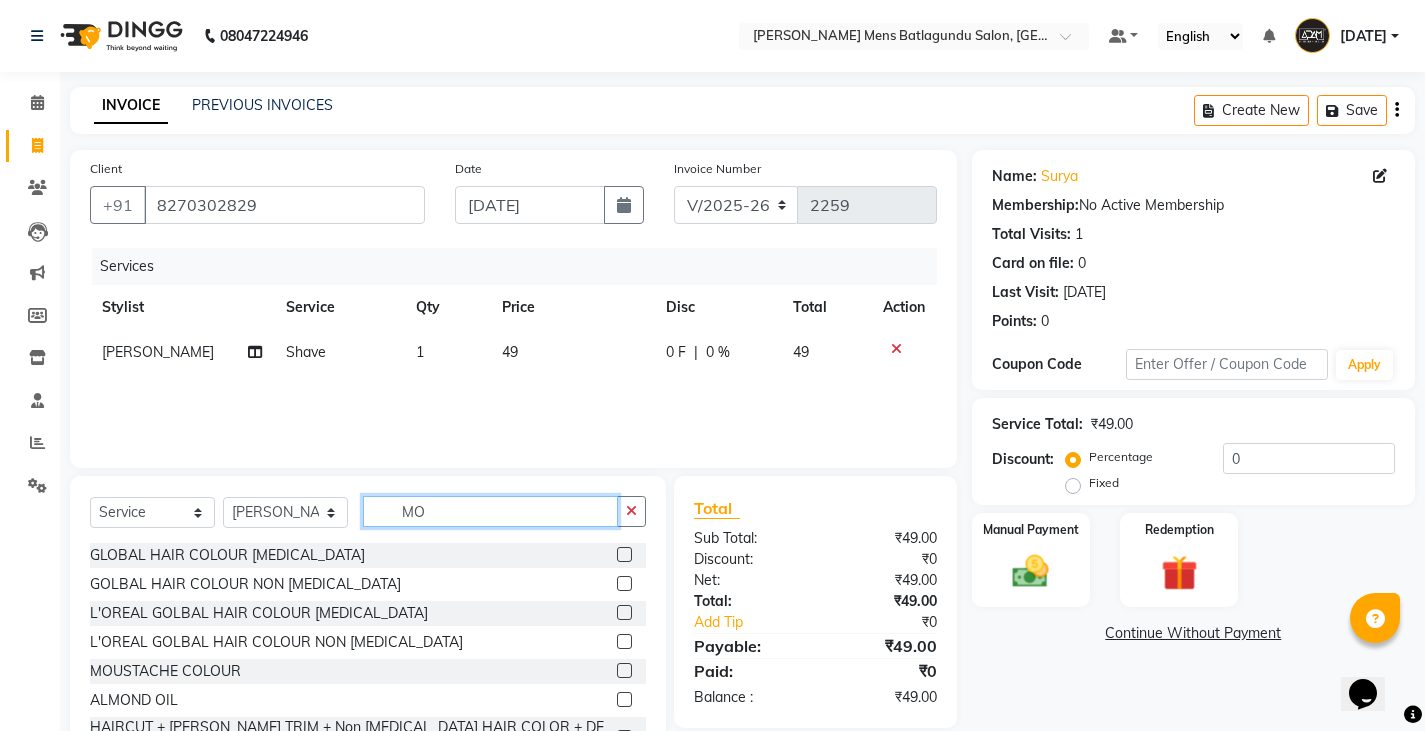 type on "MO" 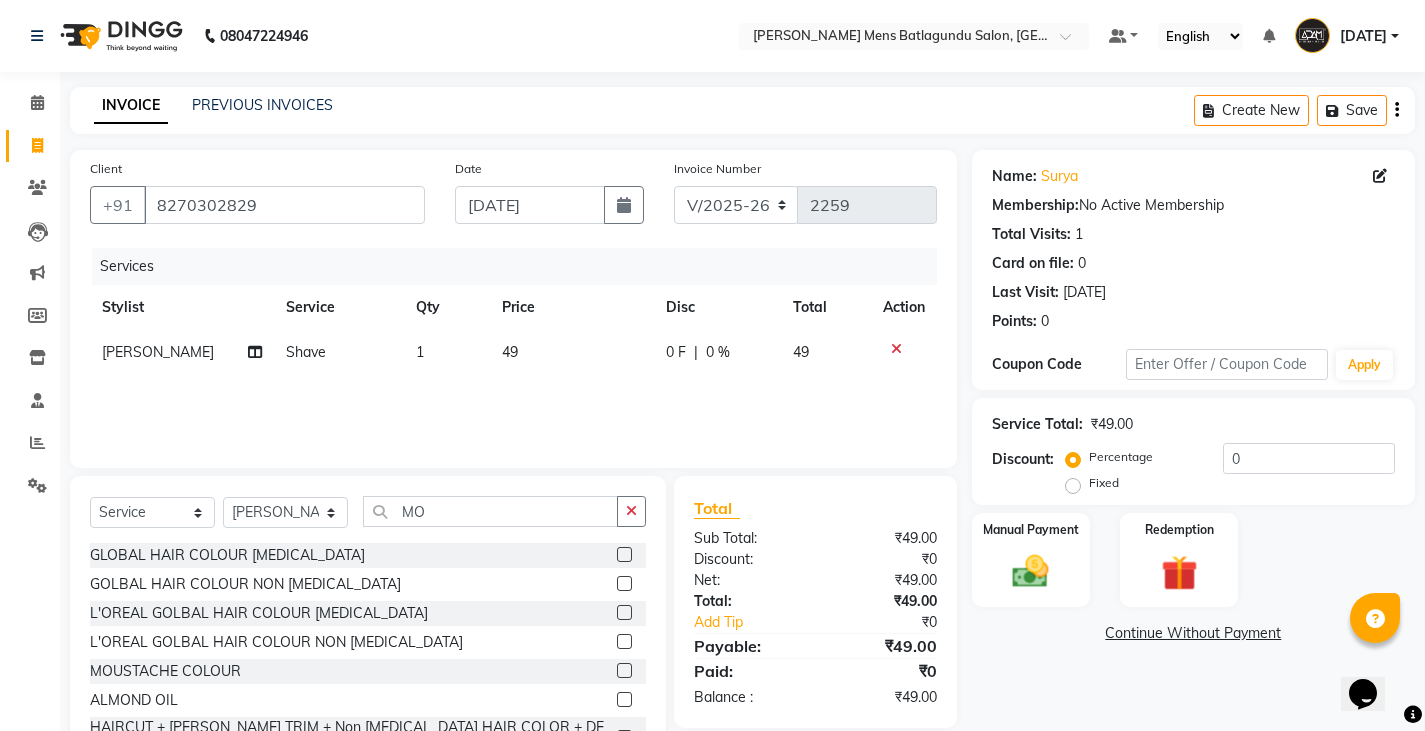 click 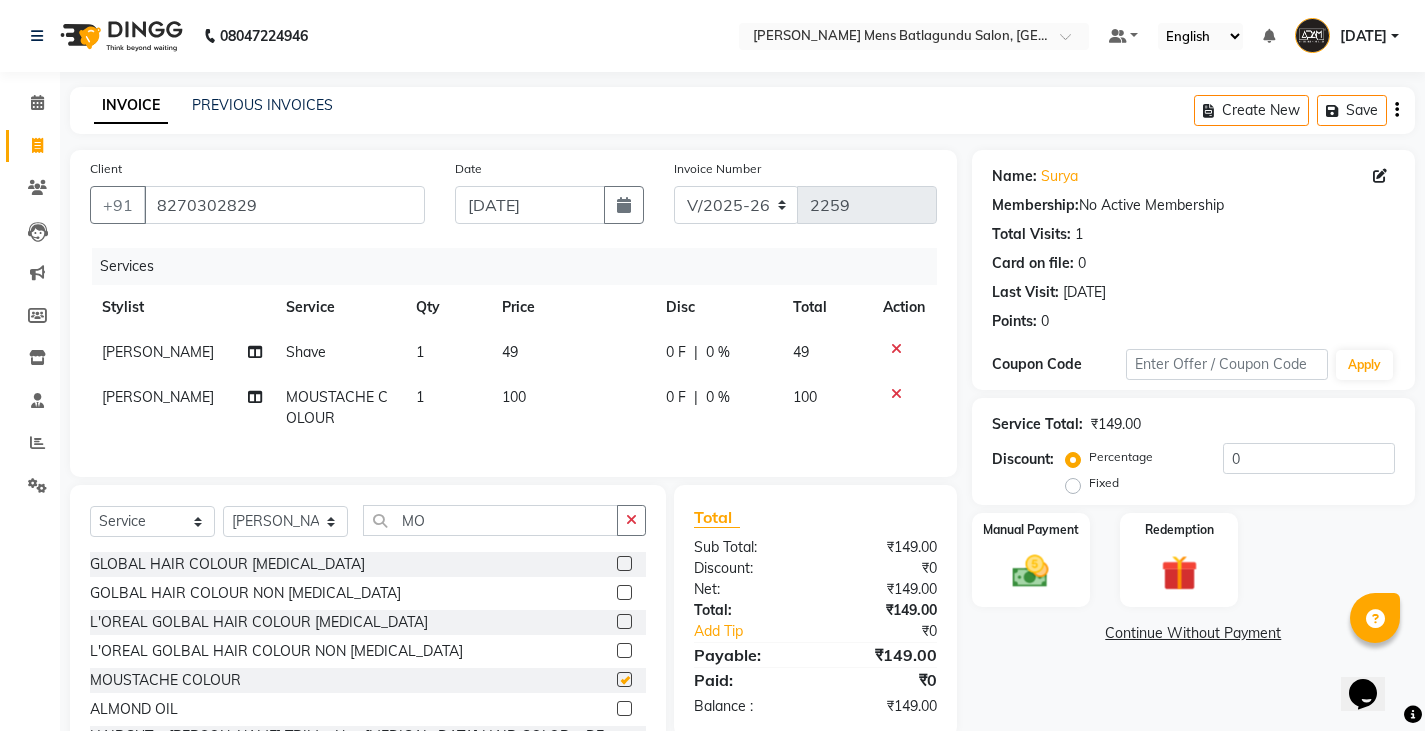 checkbox on "false" 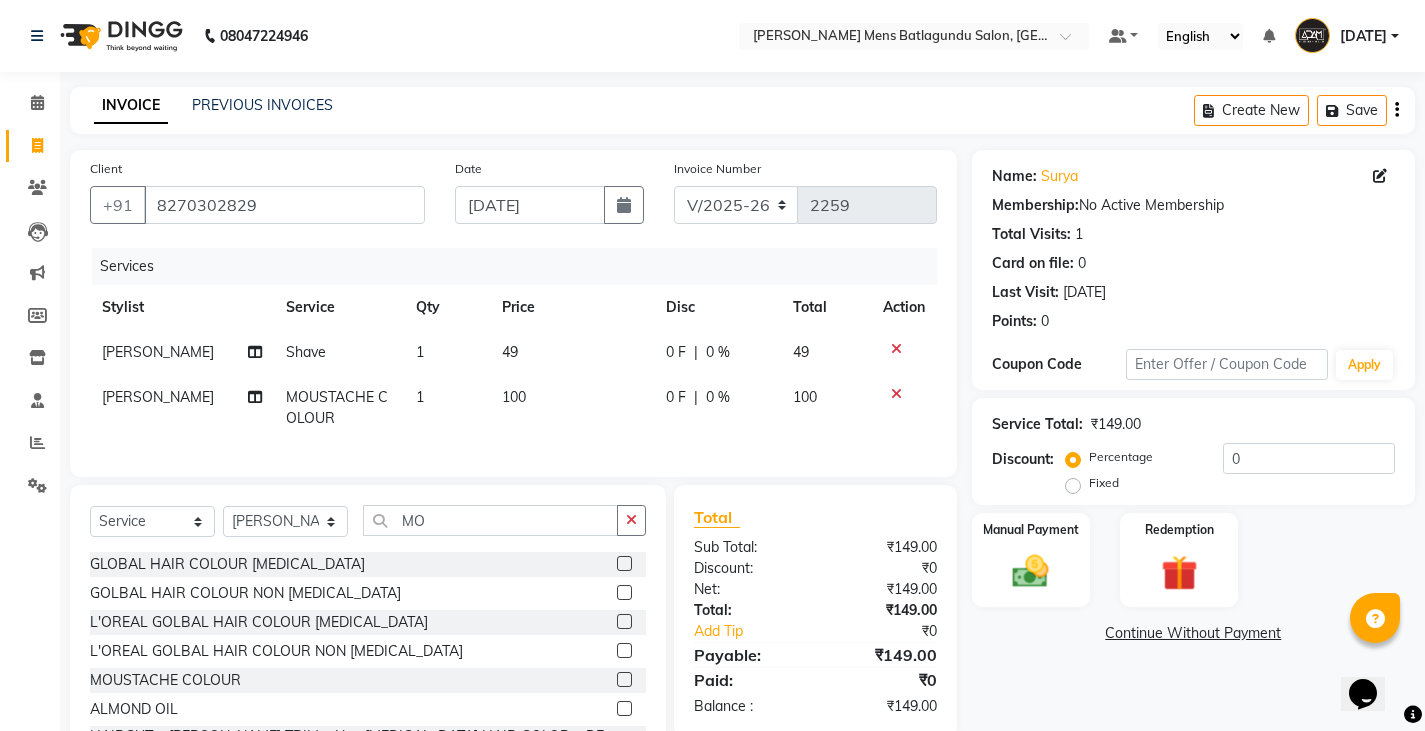 click on "100" 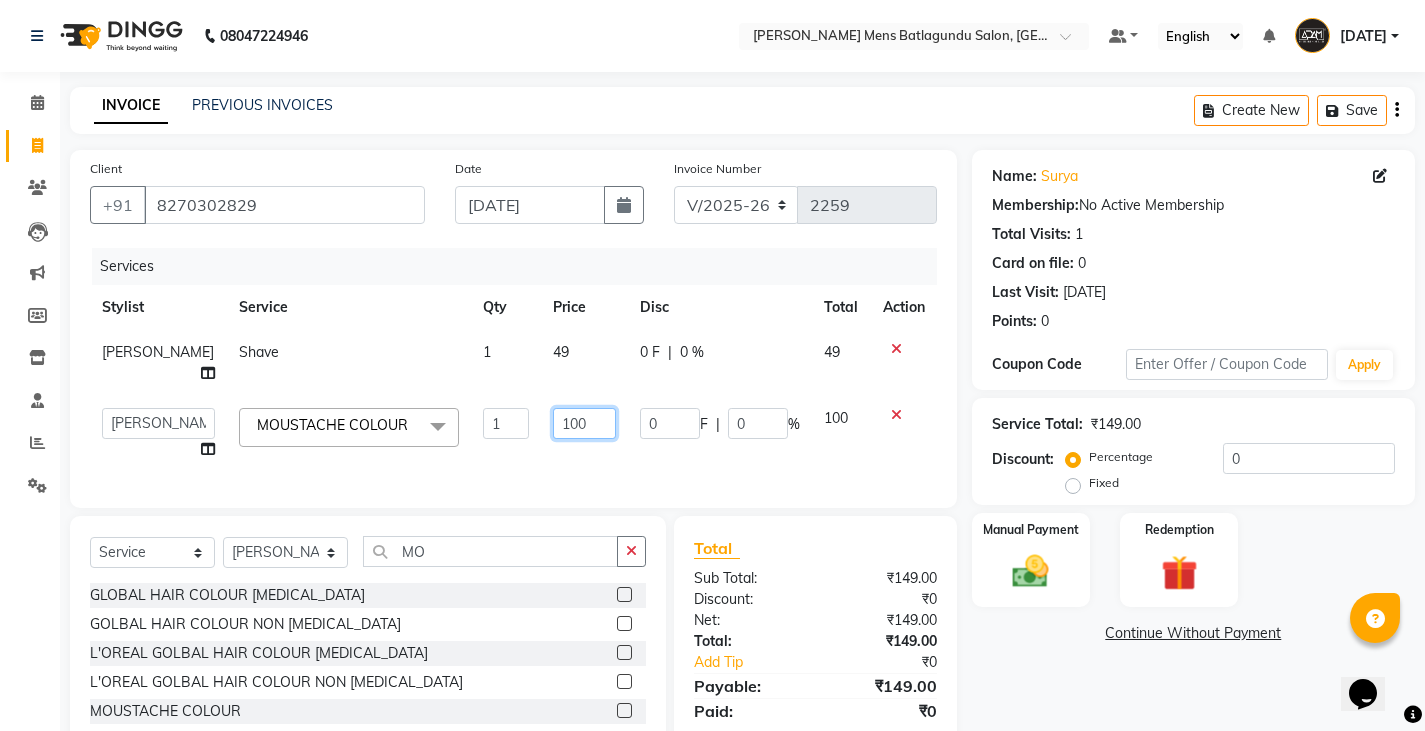 drag, startPoint x: 555, startPoint y: 410, endPoint x: 555, endPoint y: 423, distance: 13 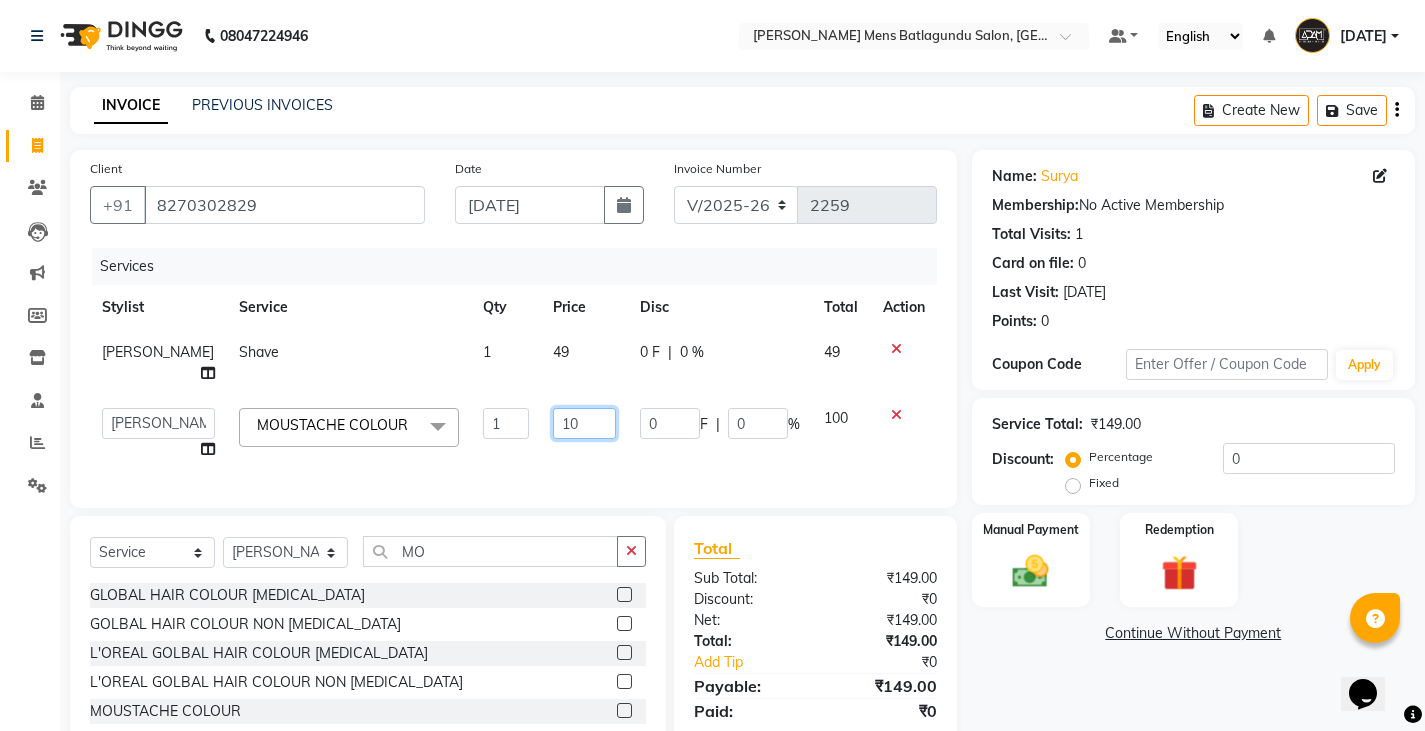 type on "1" 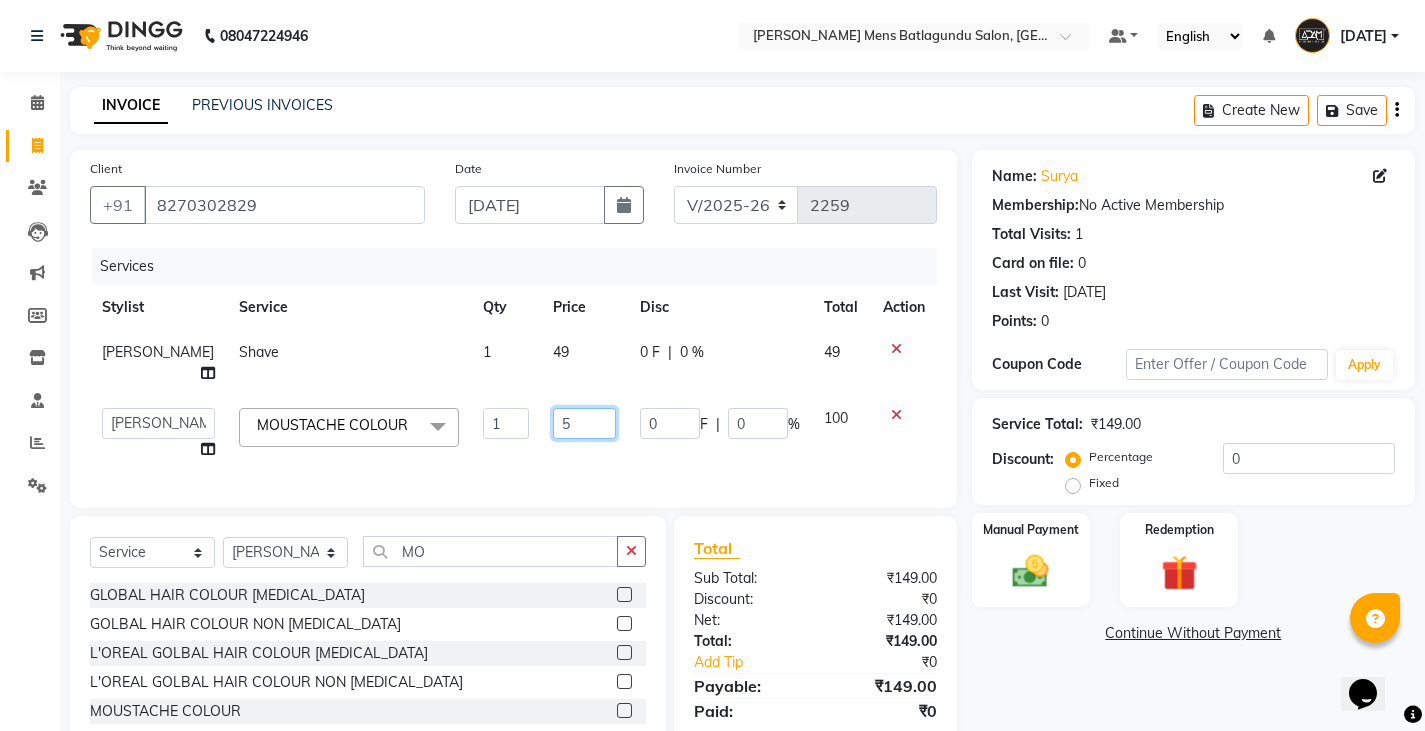 type on "50" 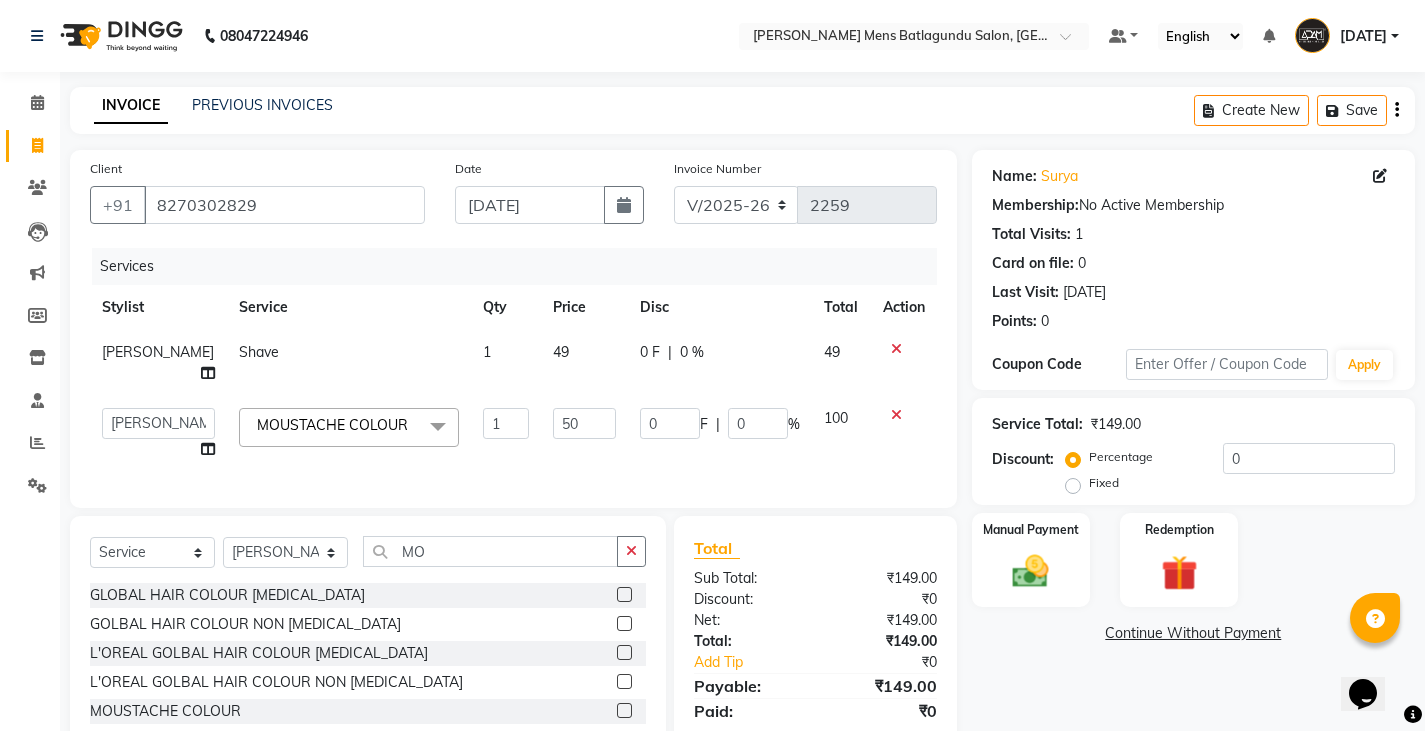 drag, startPoint x: 535, startPoint y: 452, endPoint x: 509, endPoint y: 460, distance: 27.202942 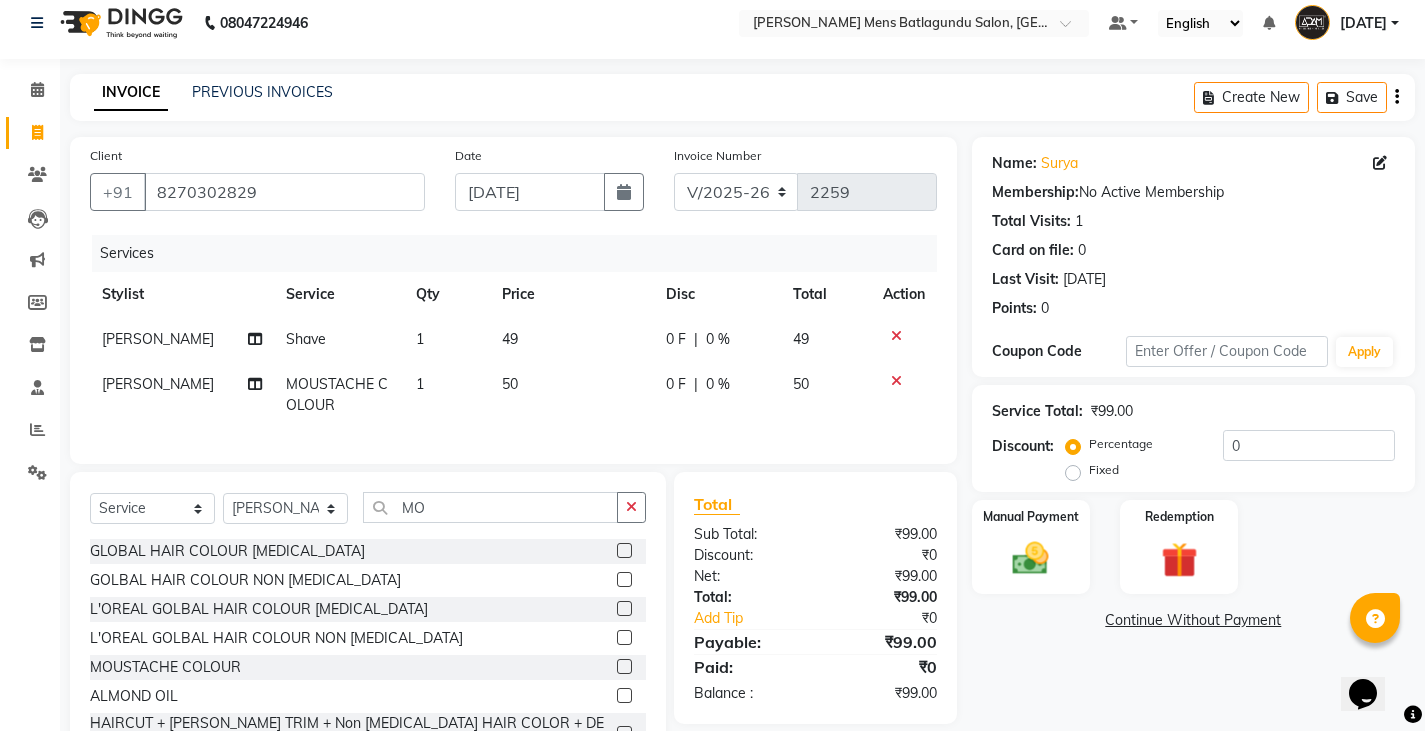 scroll, scrollTop: 94, scrollLeft: 0, axis: vertical 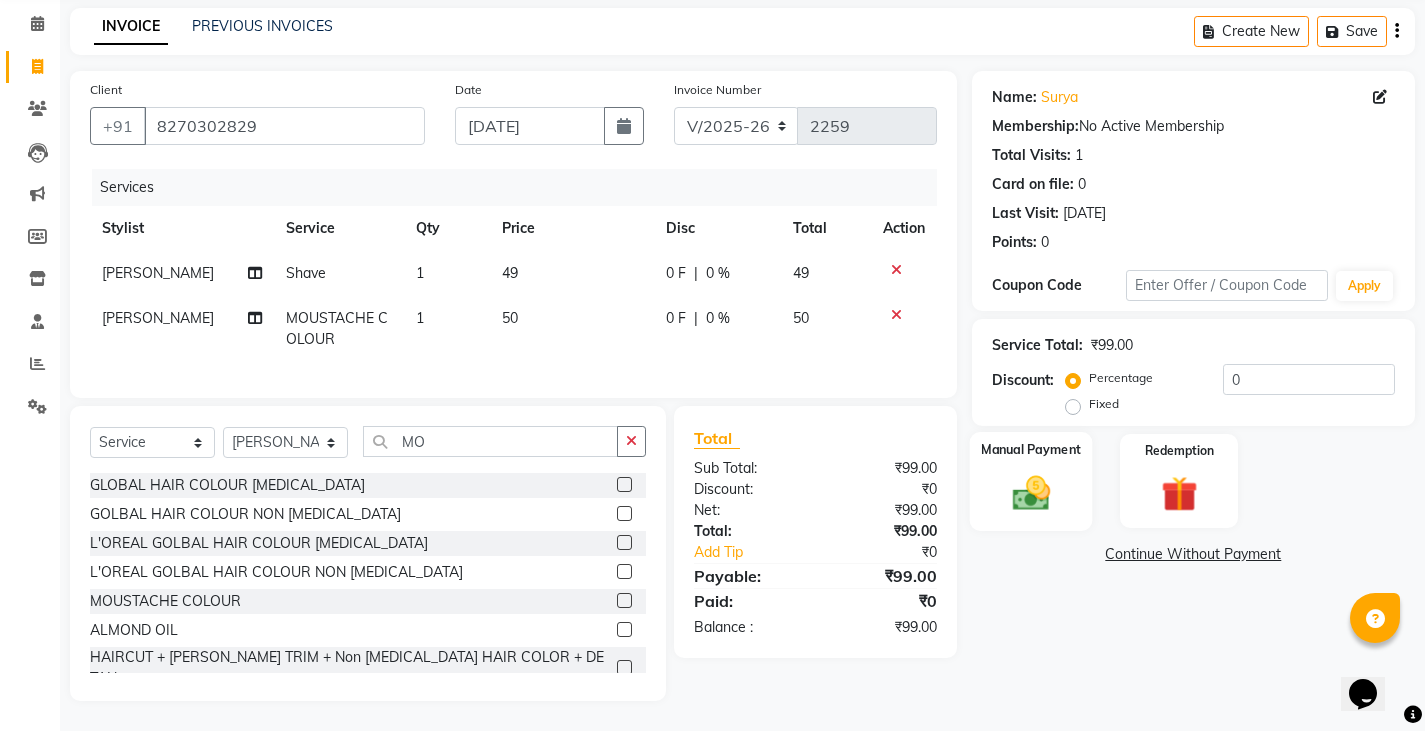 click on "Manual Payment" 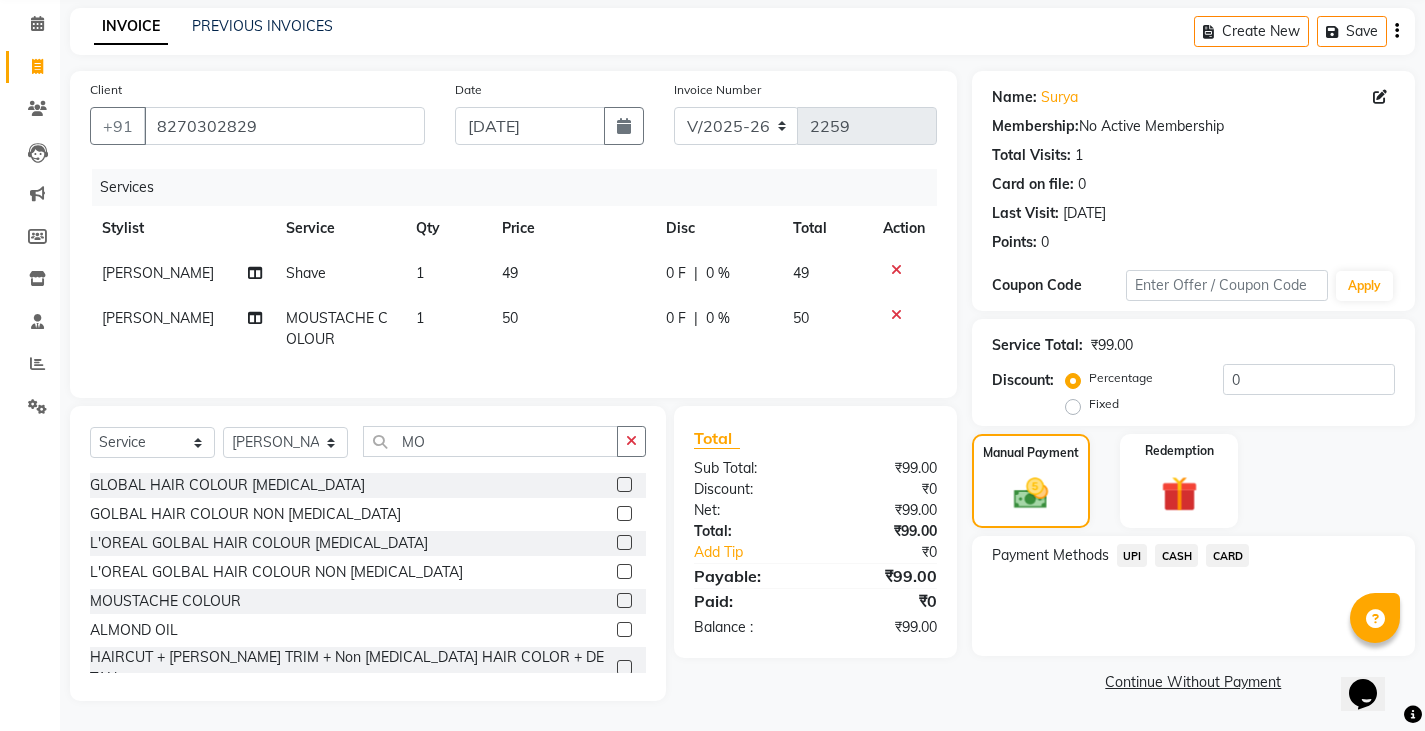 click on "UPI" 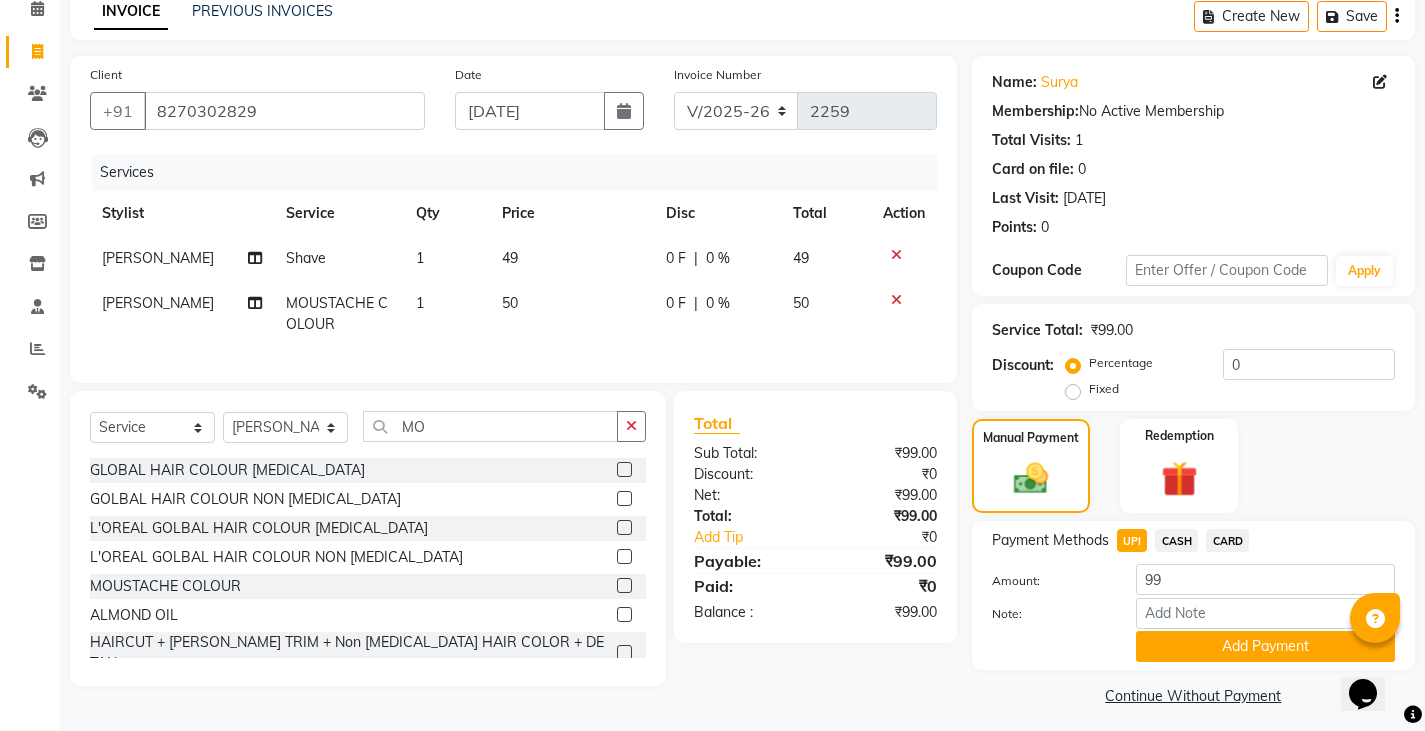 click on "CASH" 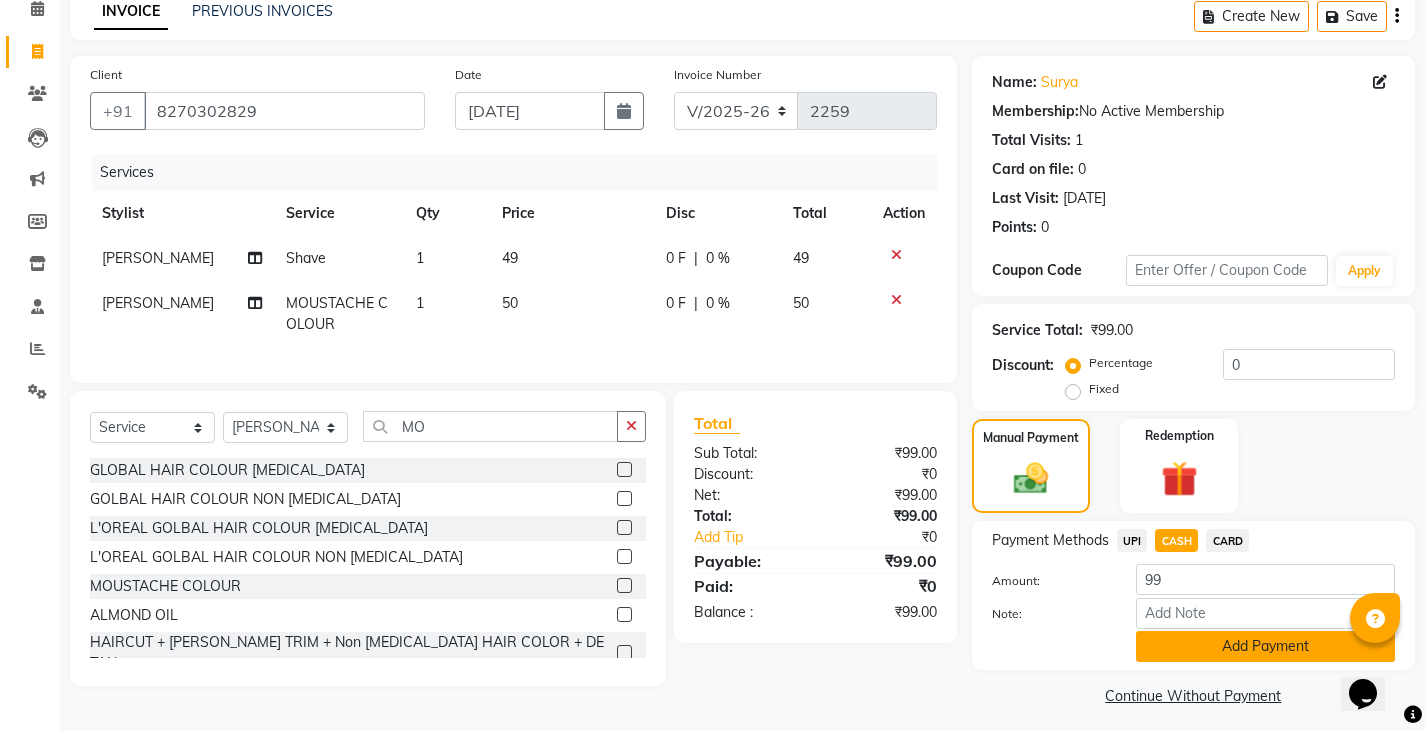 click on "Add Payment" 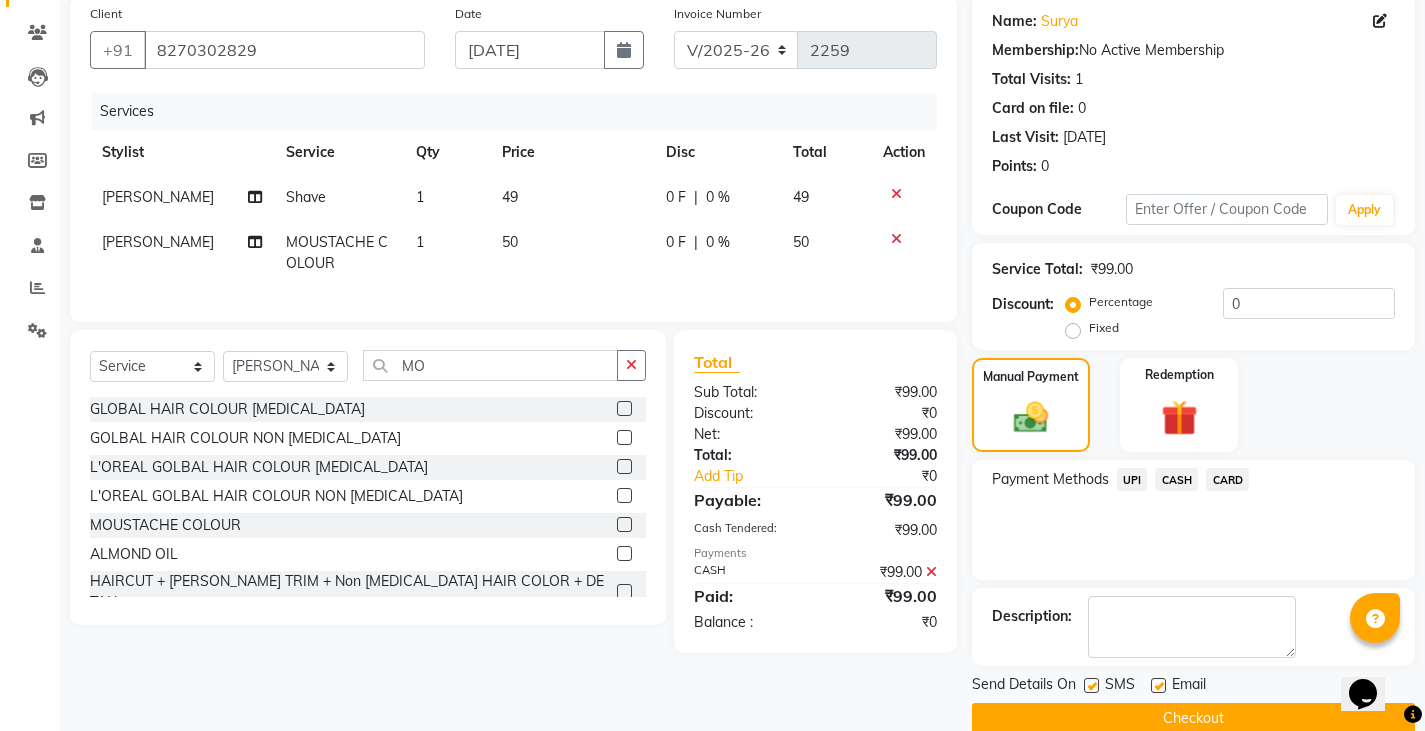 scroll, scrollTop: 188, scrollLeft: 0, axis: vertical 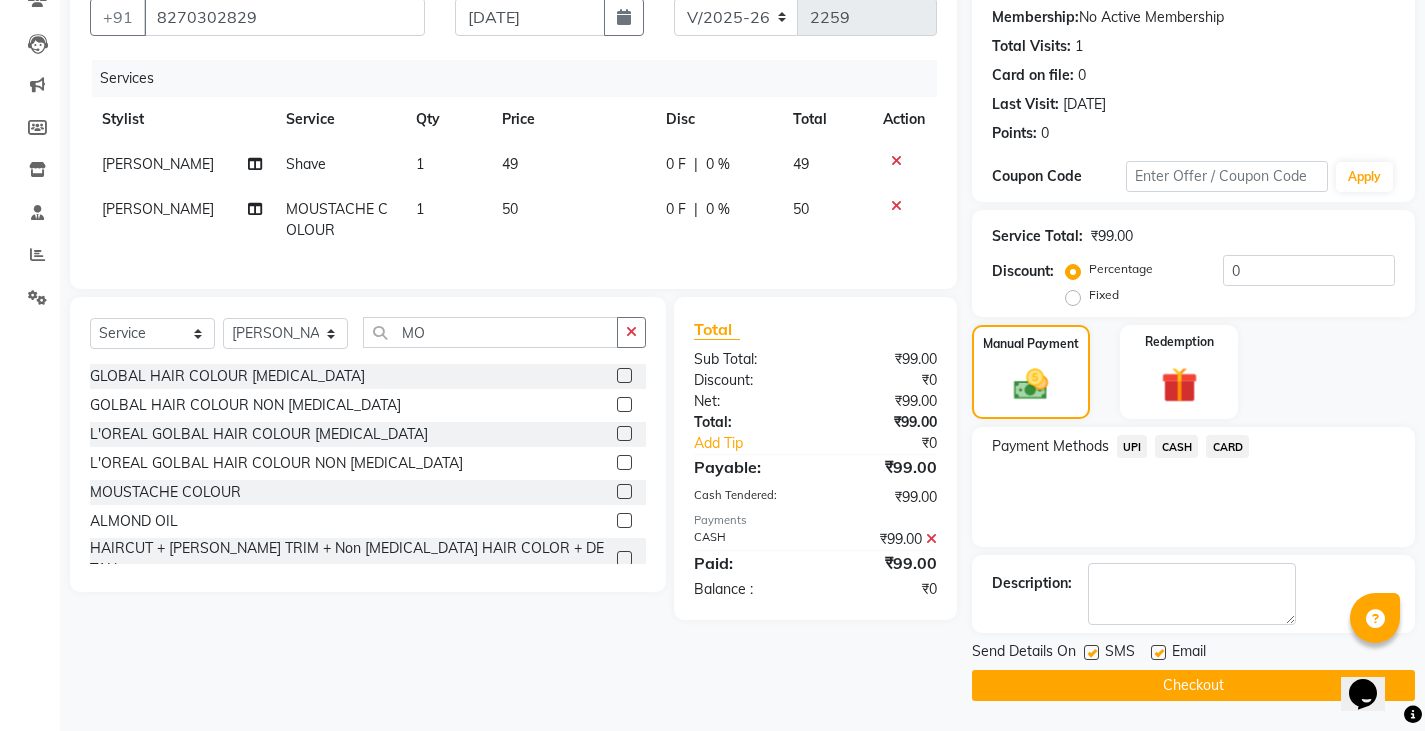click on "Checkout" 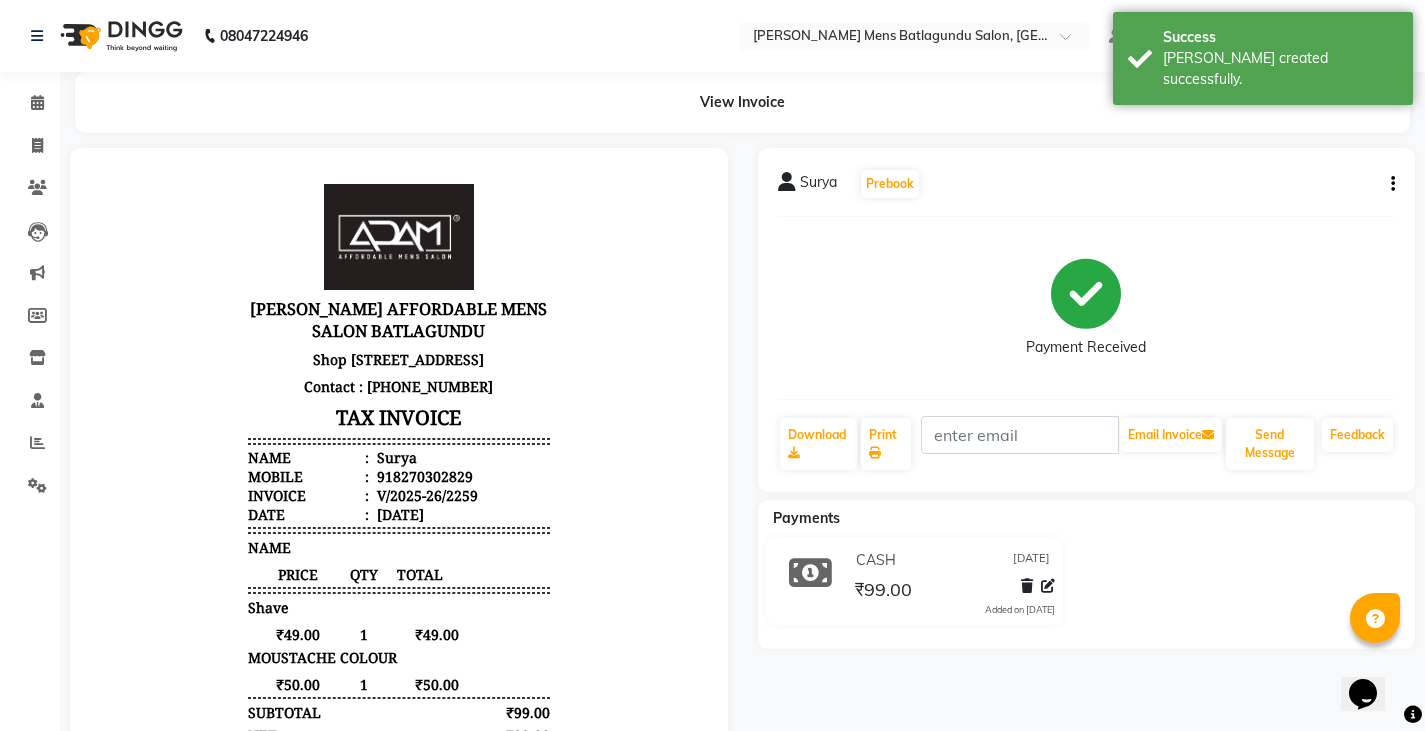 scroll, scrollTop: 0, scrollLeft: 0, axis: both 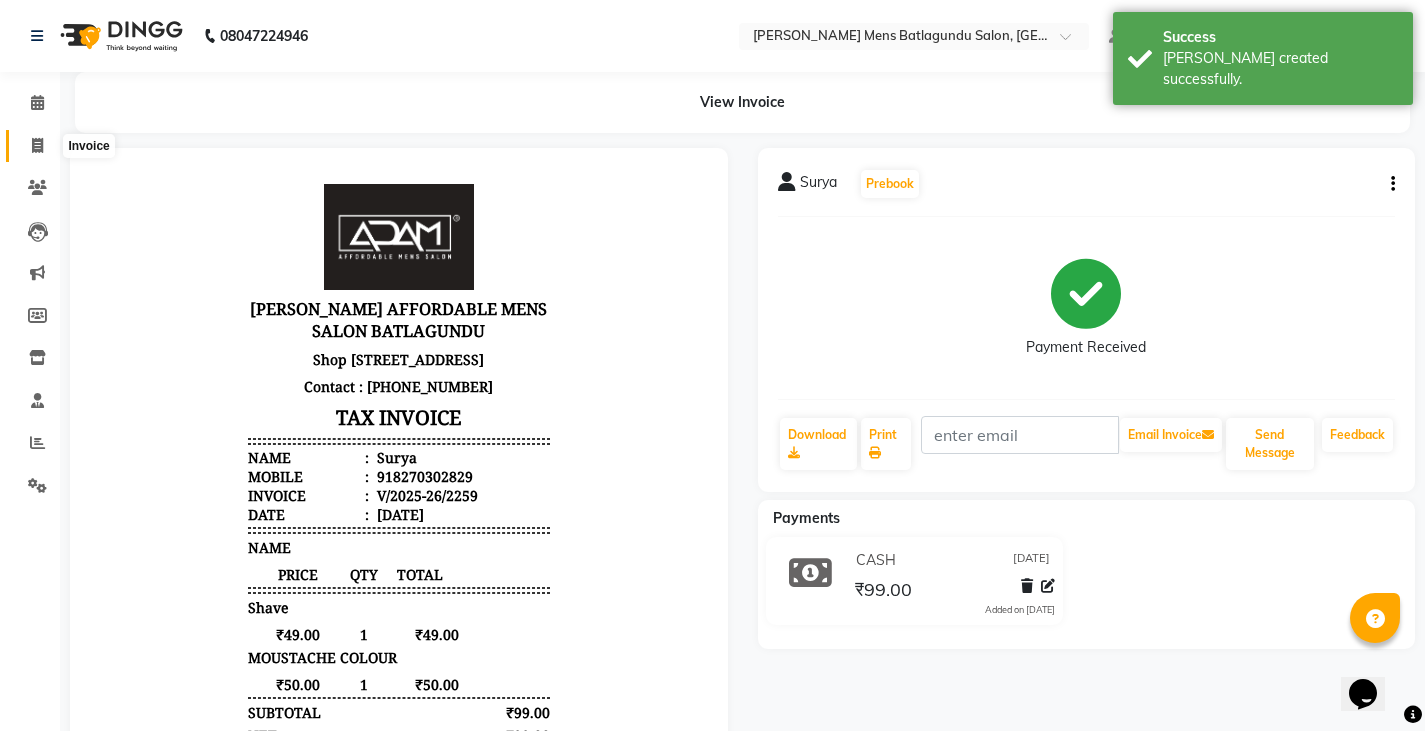 click 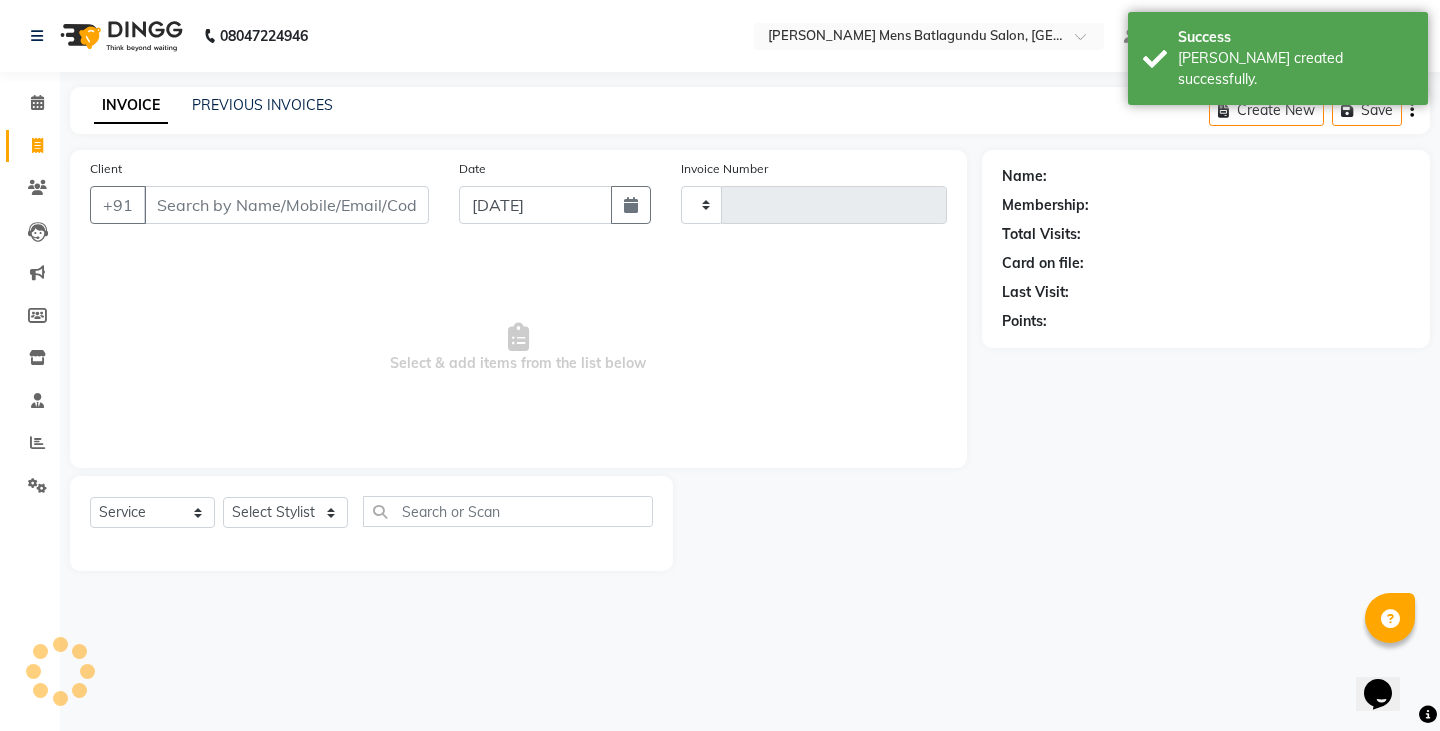 type on "2260" 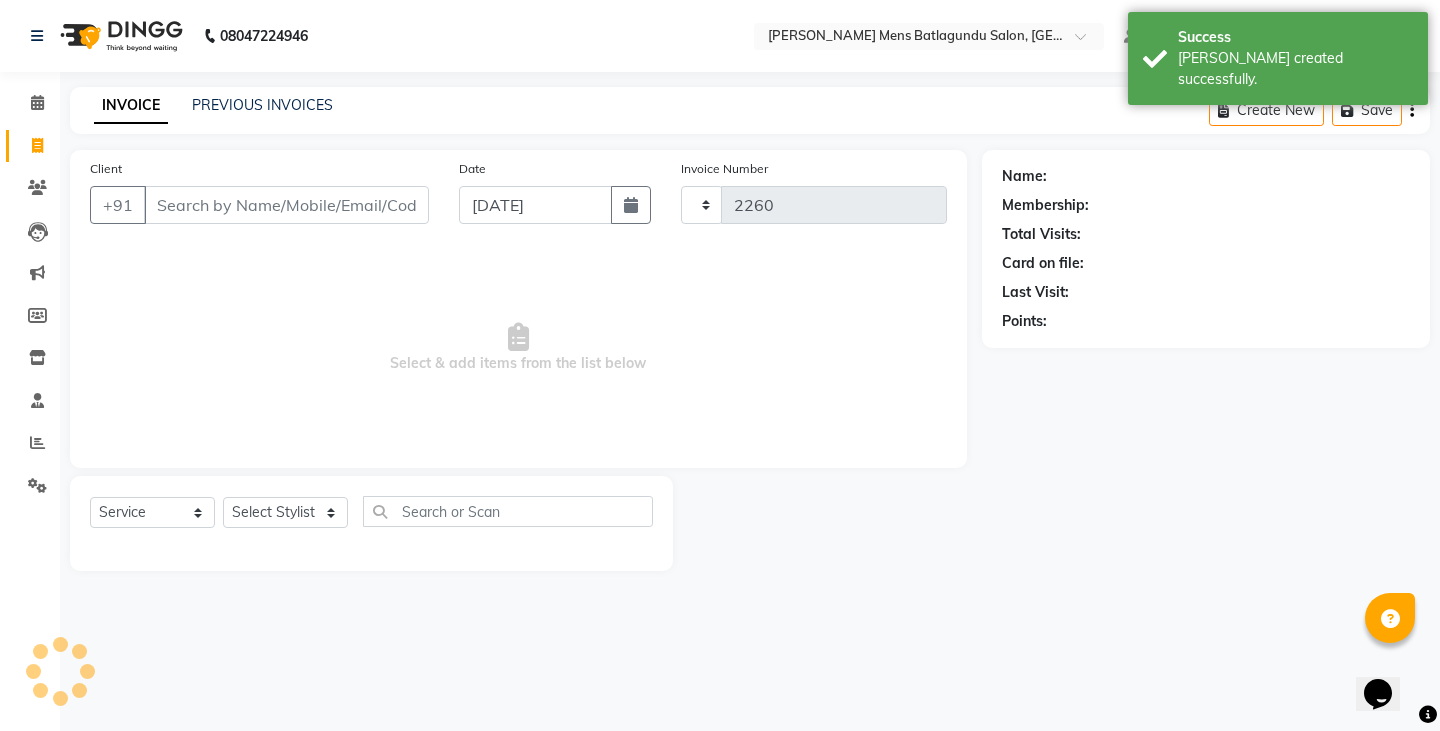 select on "8213" 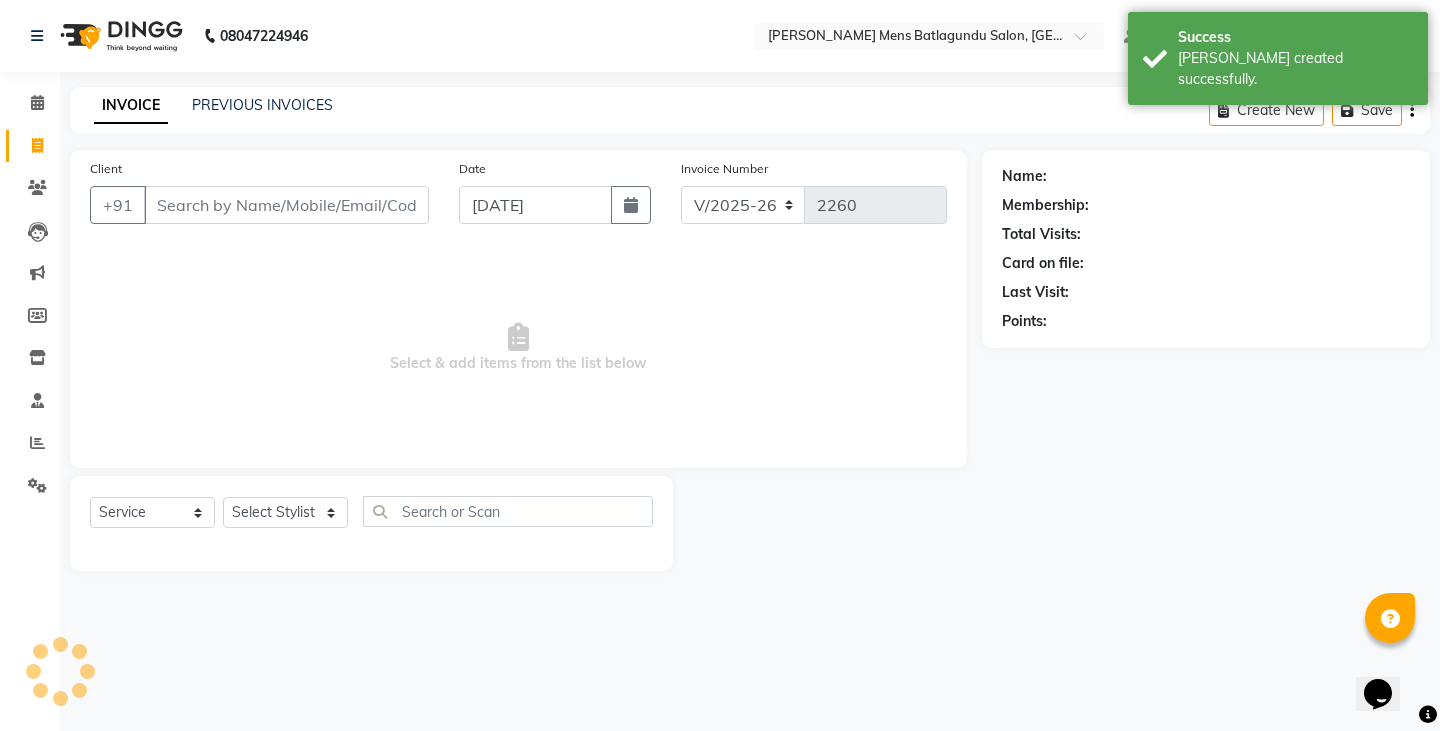 click on "INVOICE PREVIOUS INVOICES Create New   Save" 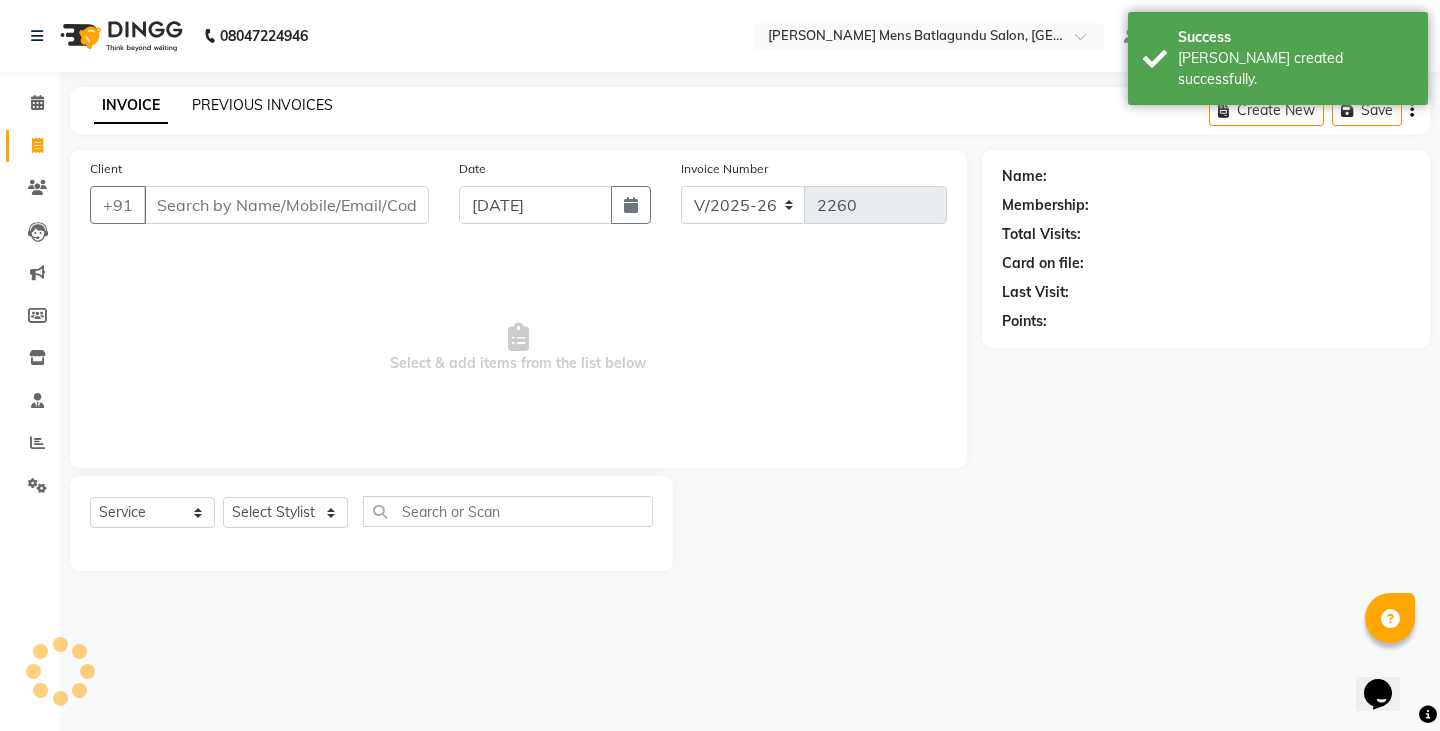 click on "PREVIOUS INVOICES" 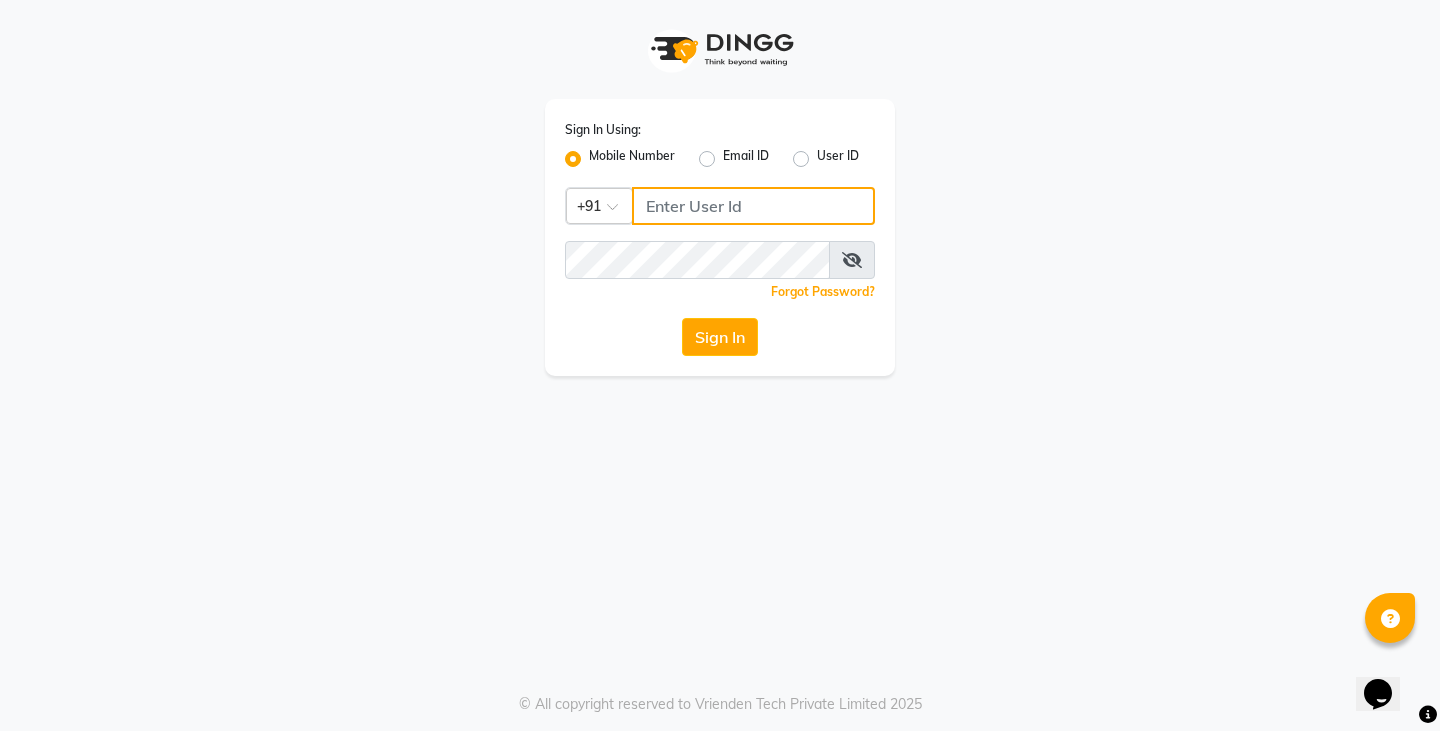 click 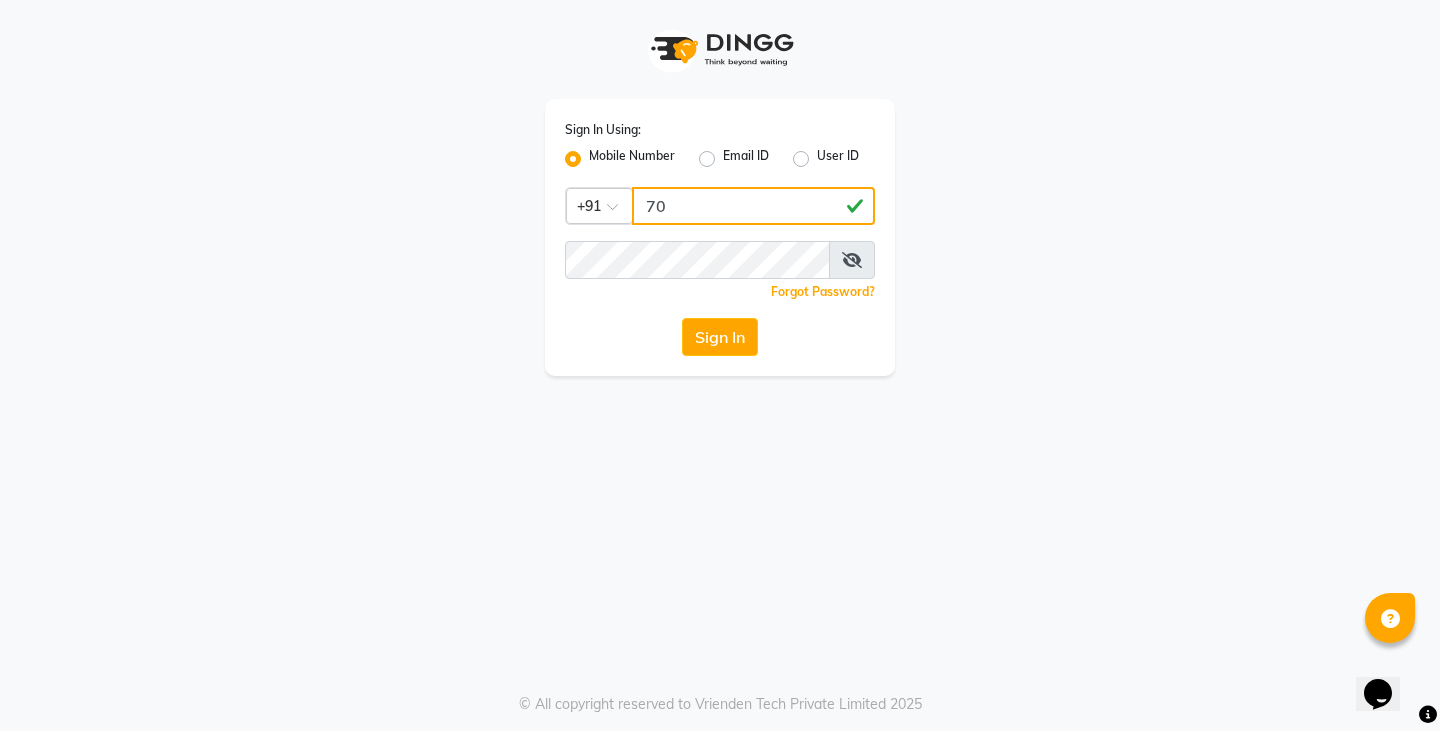 click on "70" 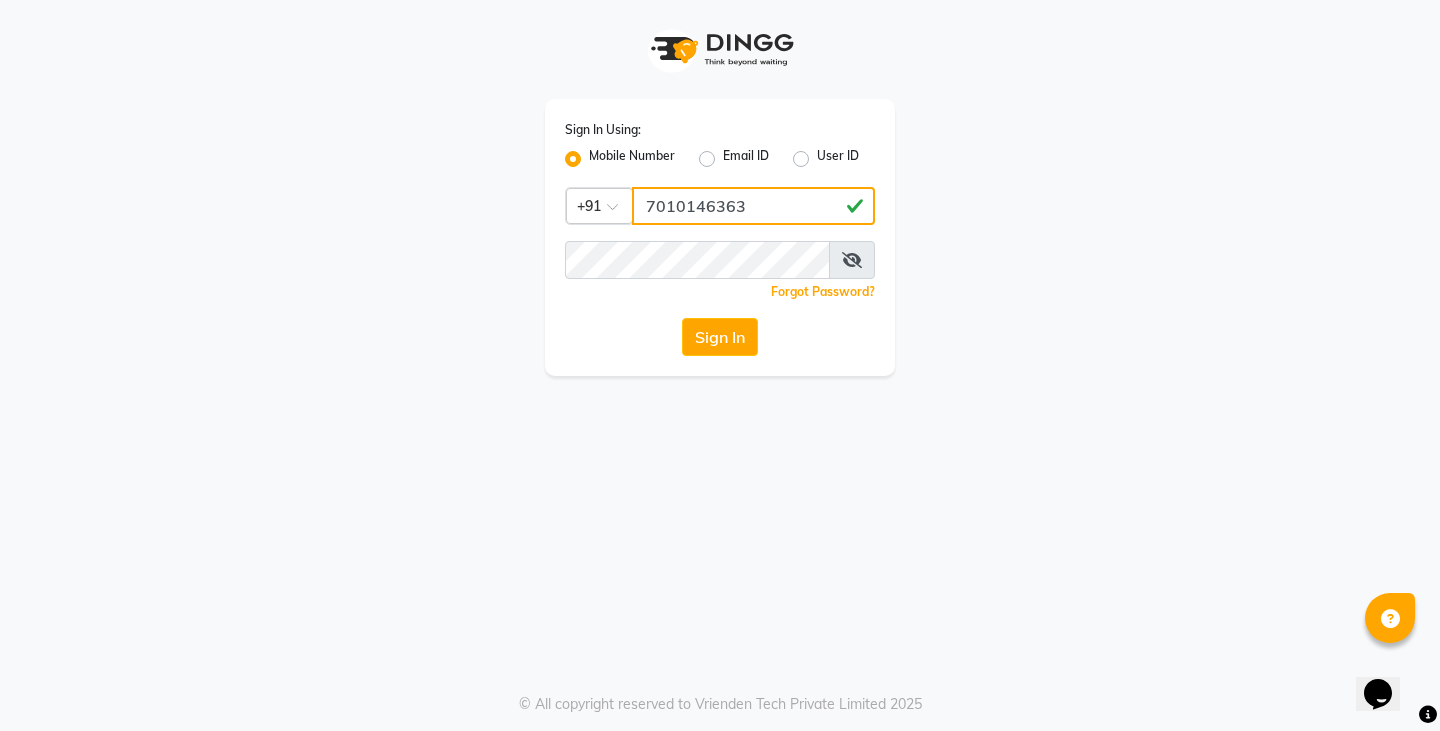 type on "7010146363" 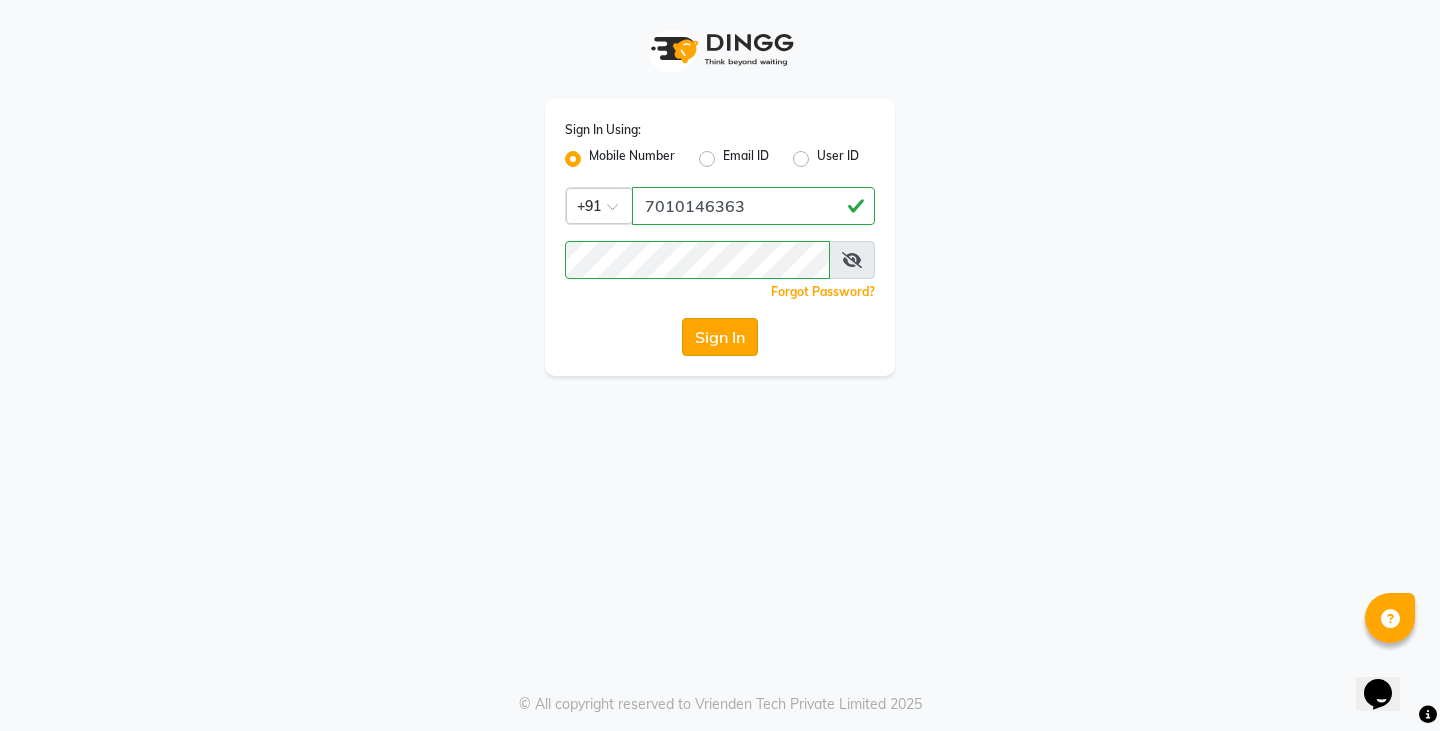 click on "Sign In" 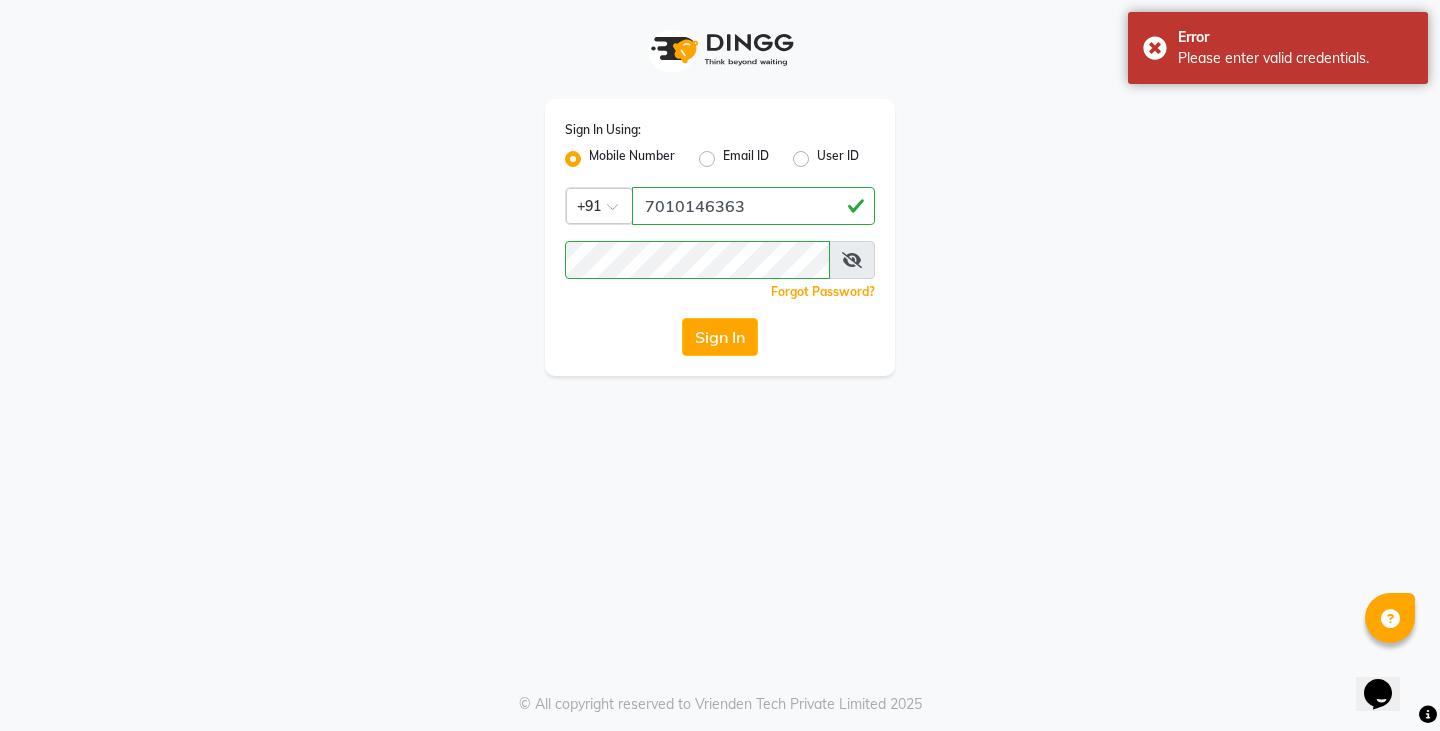 click on "Sign In Using: Mobile Number Email ID User ID Country Code × +91 7010146363  Remember me Forgot Password?  Sign In" 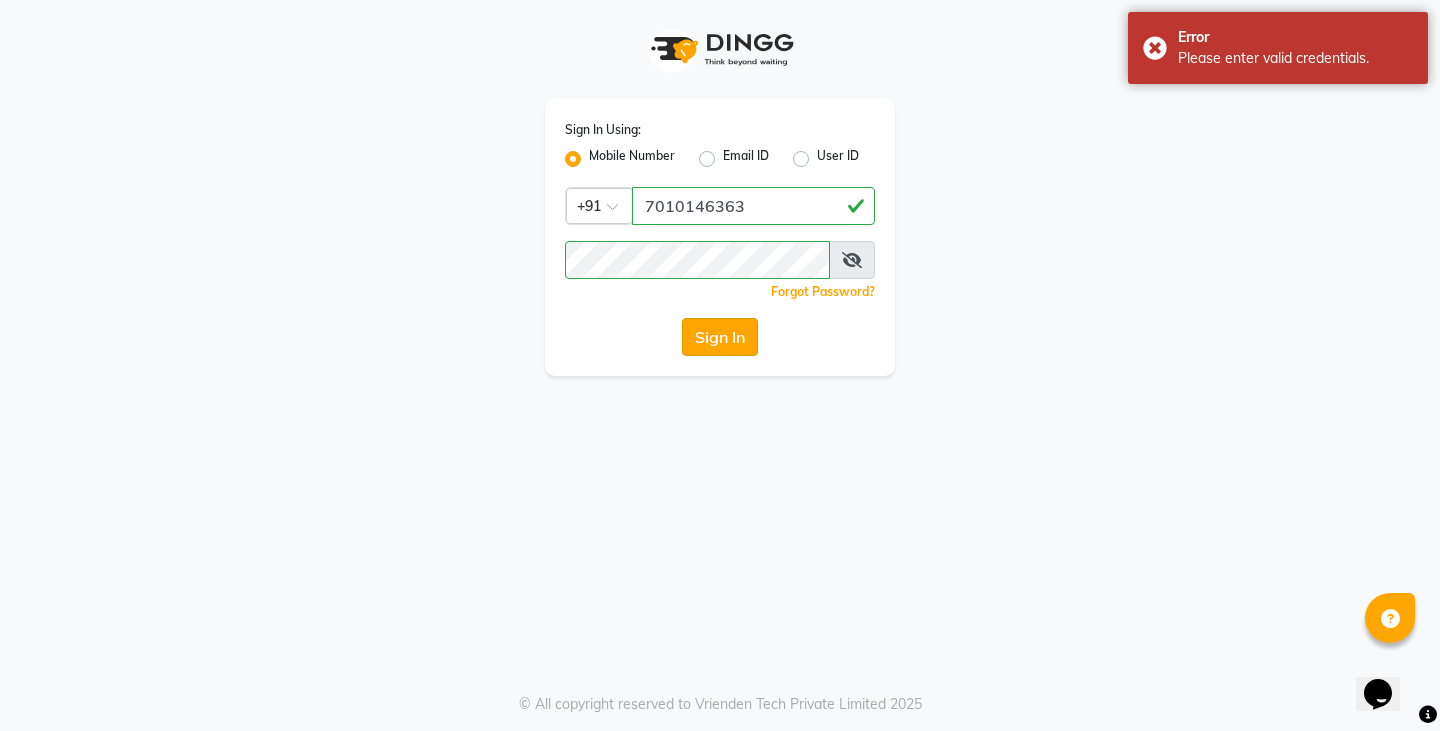 click on "Sign In" 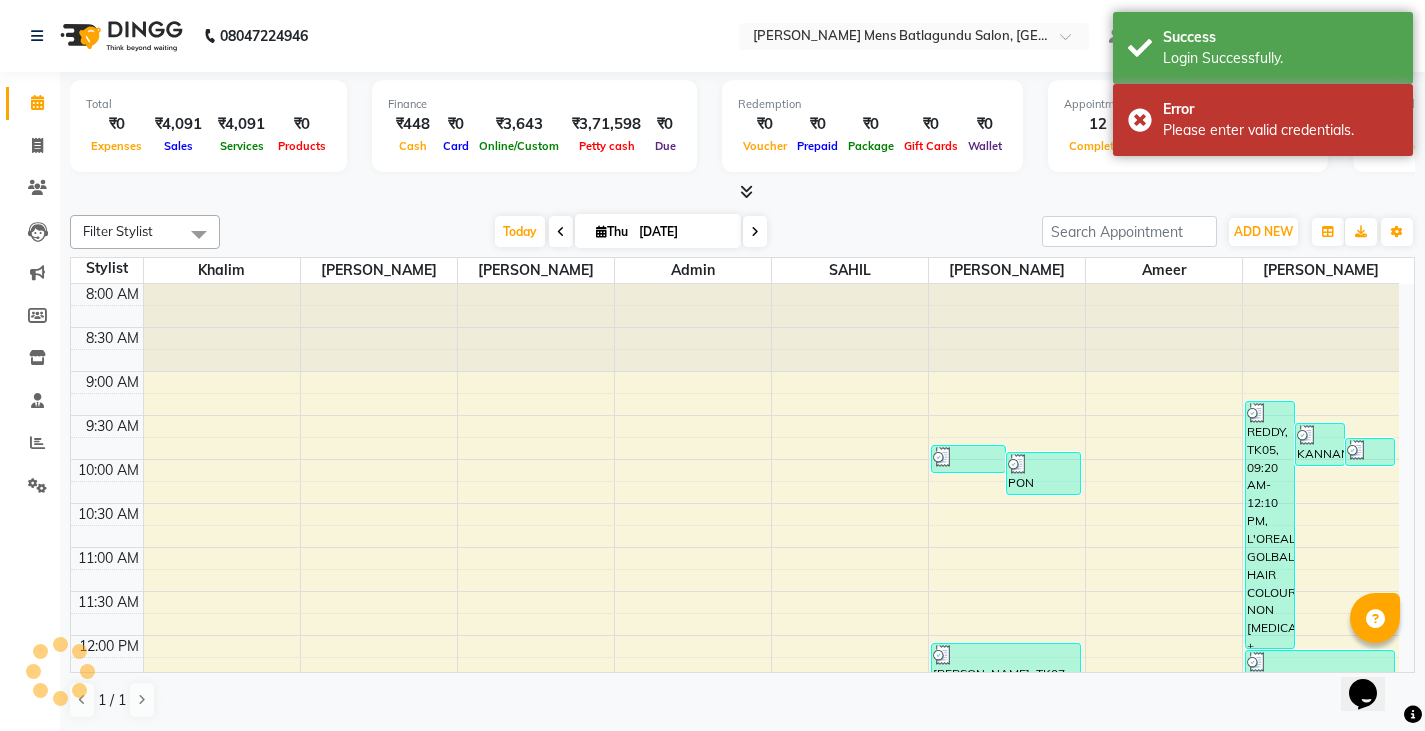 scroll, scrollTop: 0, scrollLeft: 0, axis: both 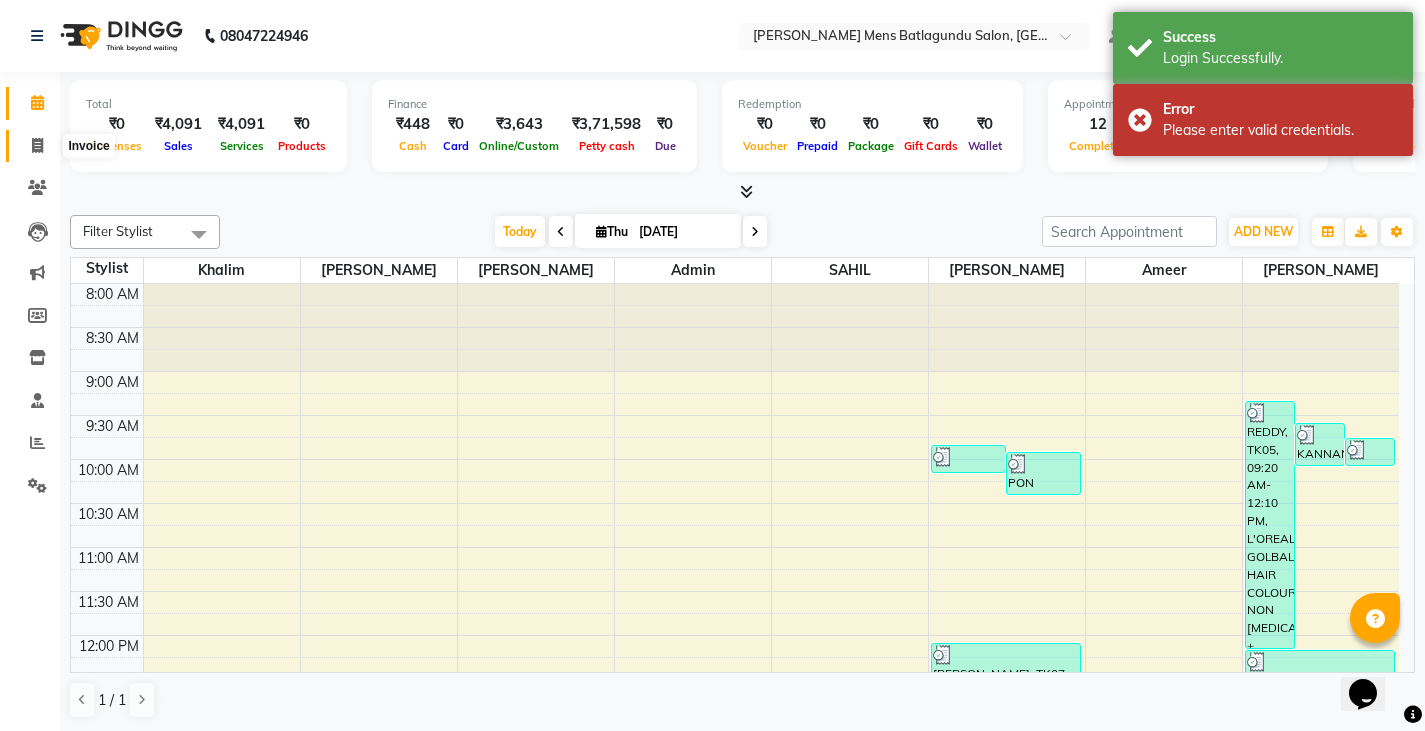 click 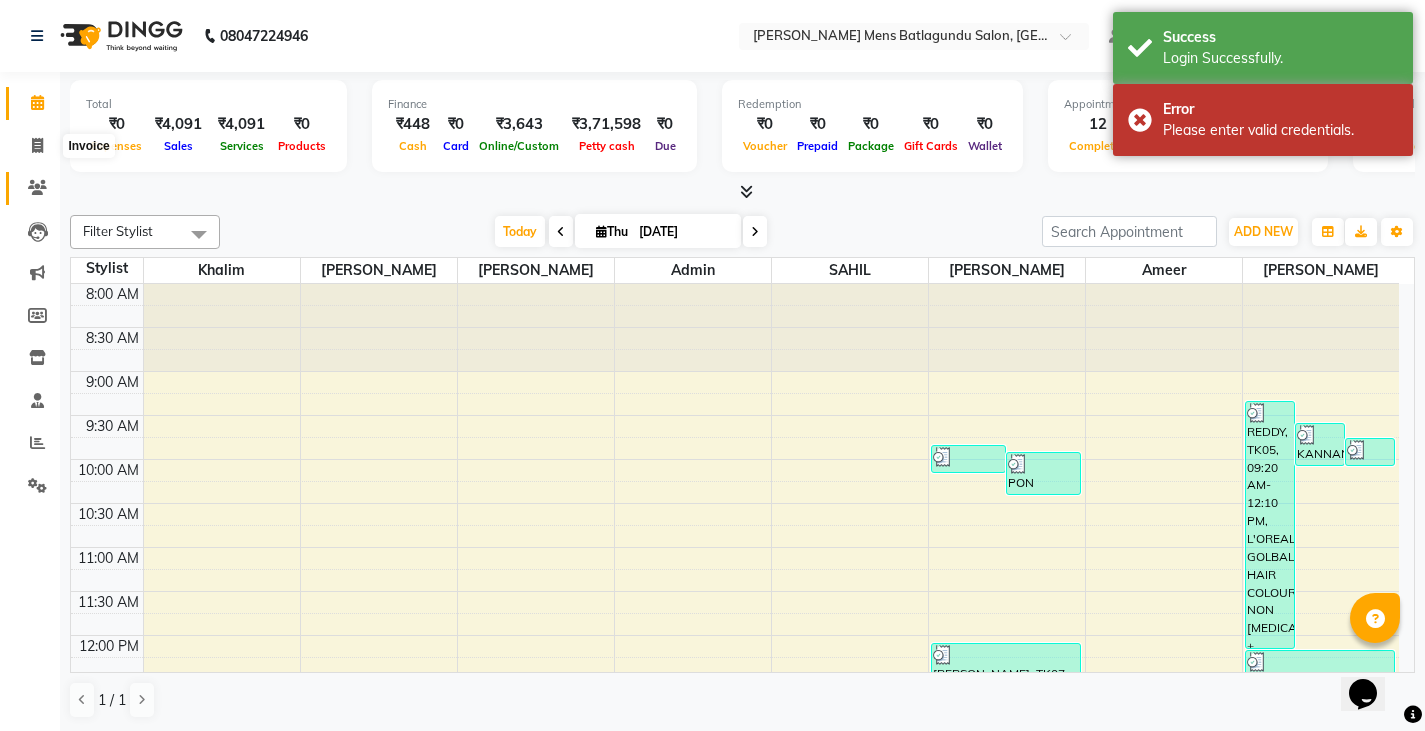 select on "service" 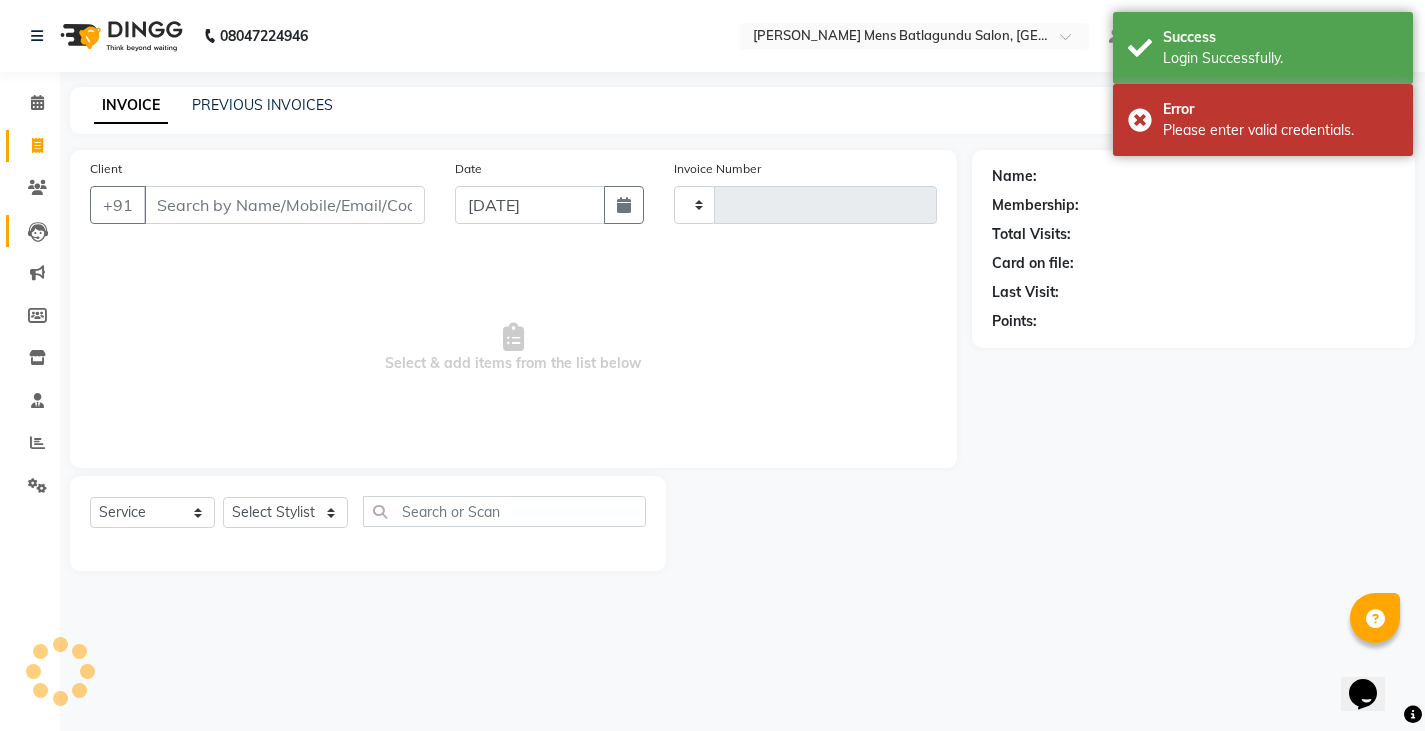 type on "2260" 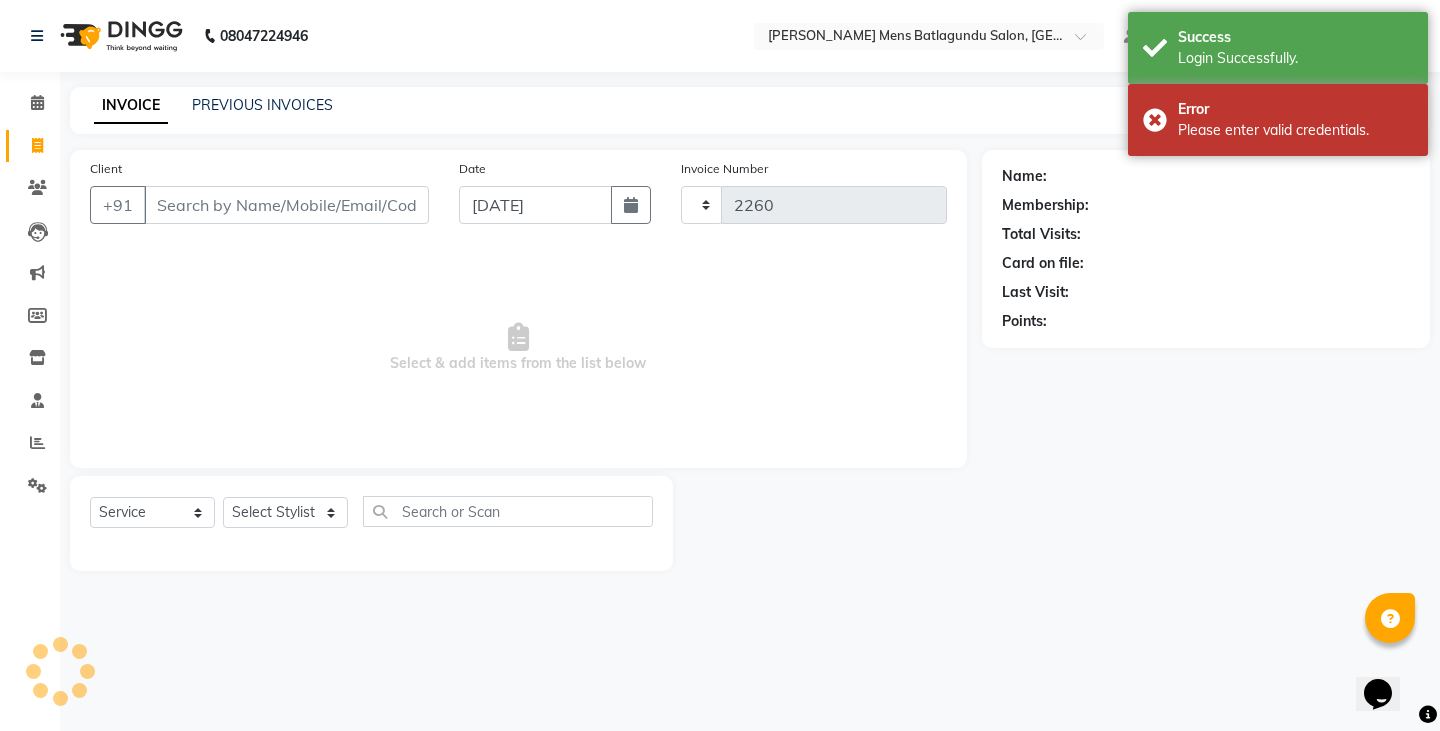select on "8213" 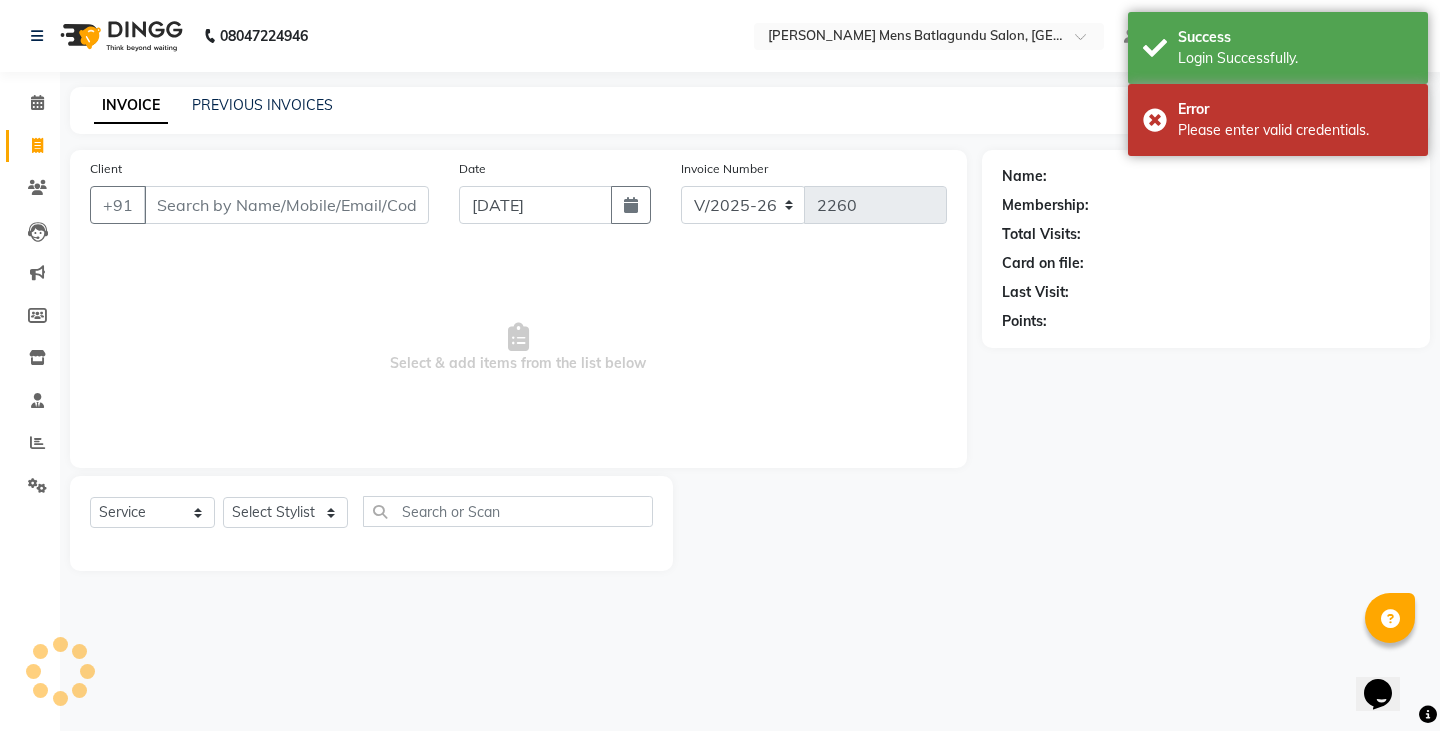 click on "INVOICE PREVIOUS INVOICES Create New   Save" 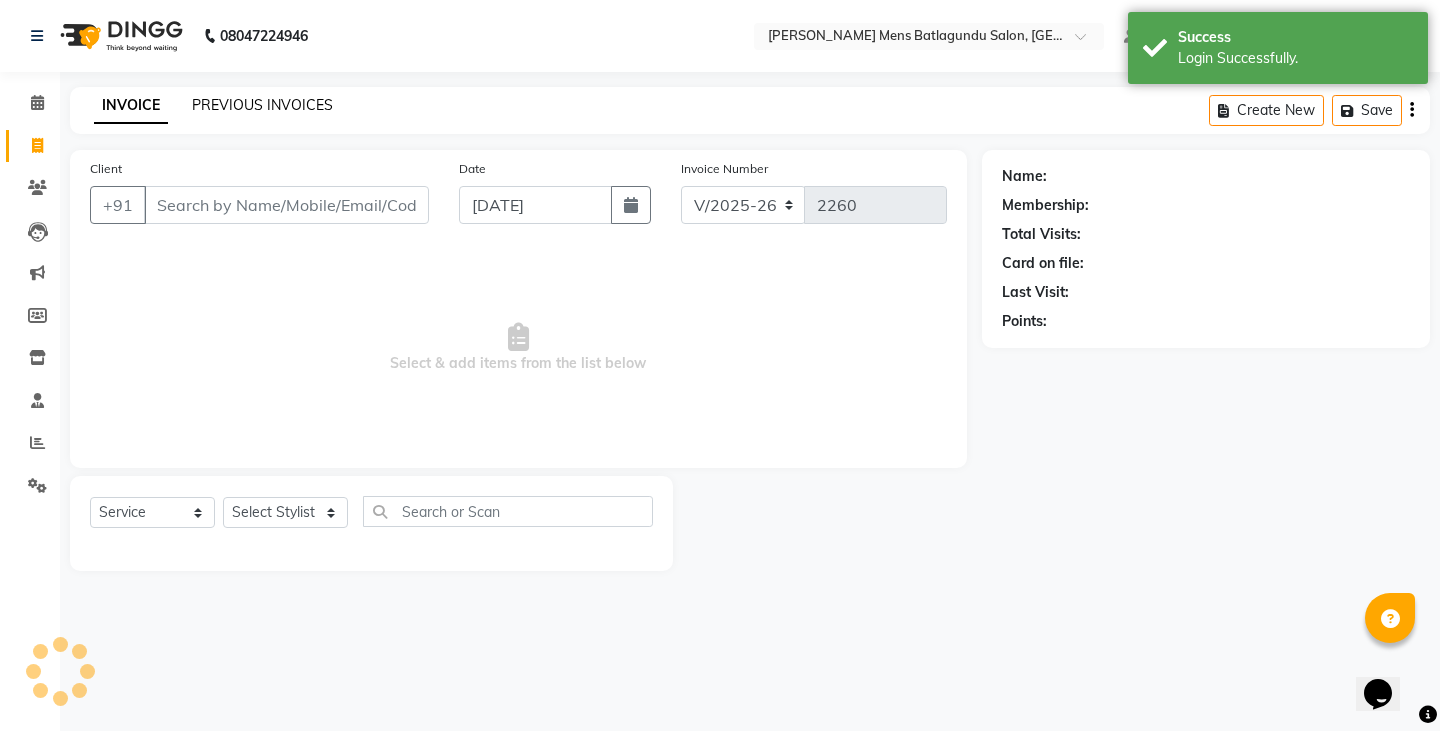 click on "PREVIOUS INVOICES" 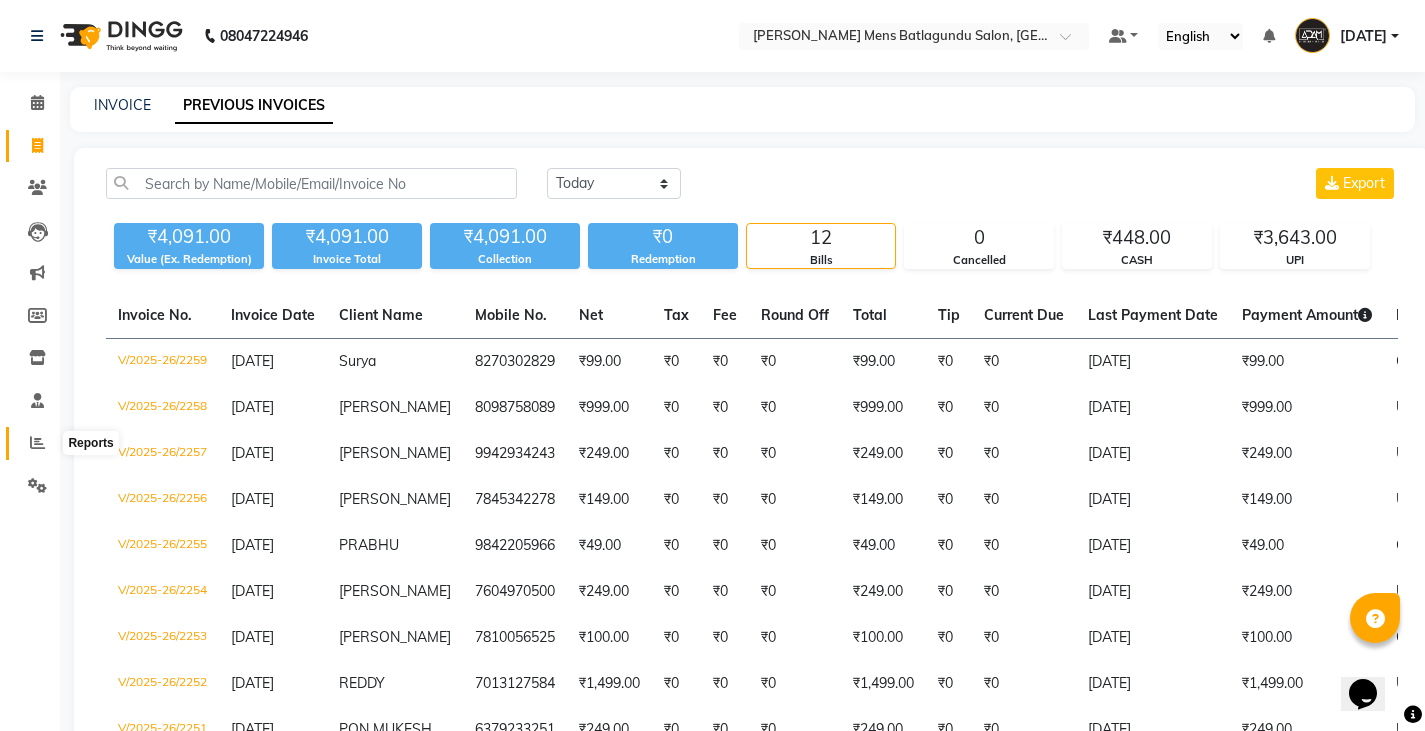click 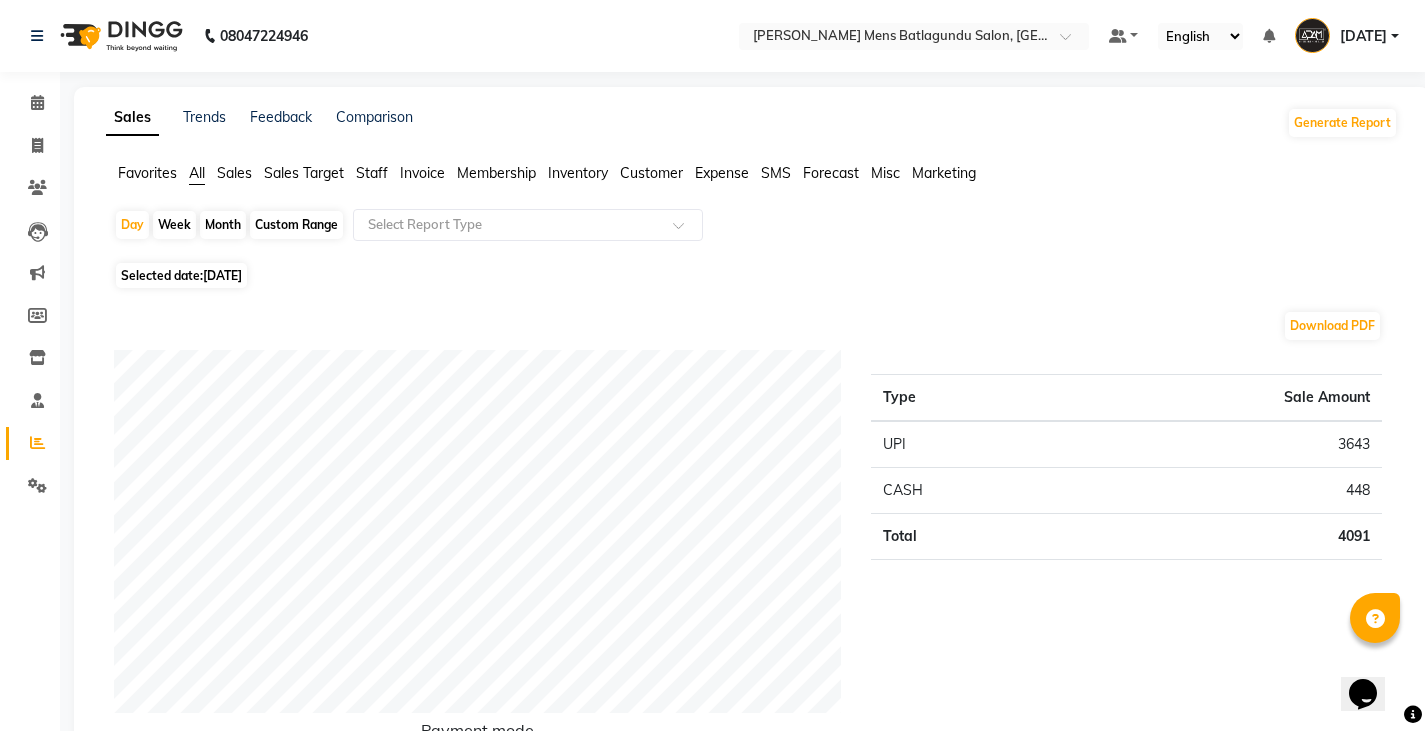 click on "Staff" 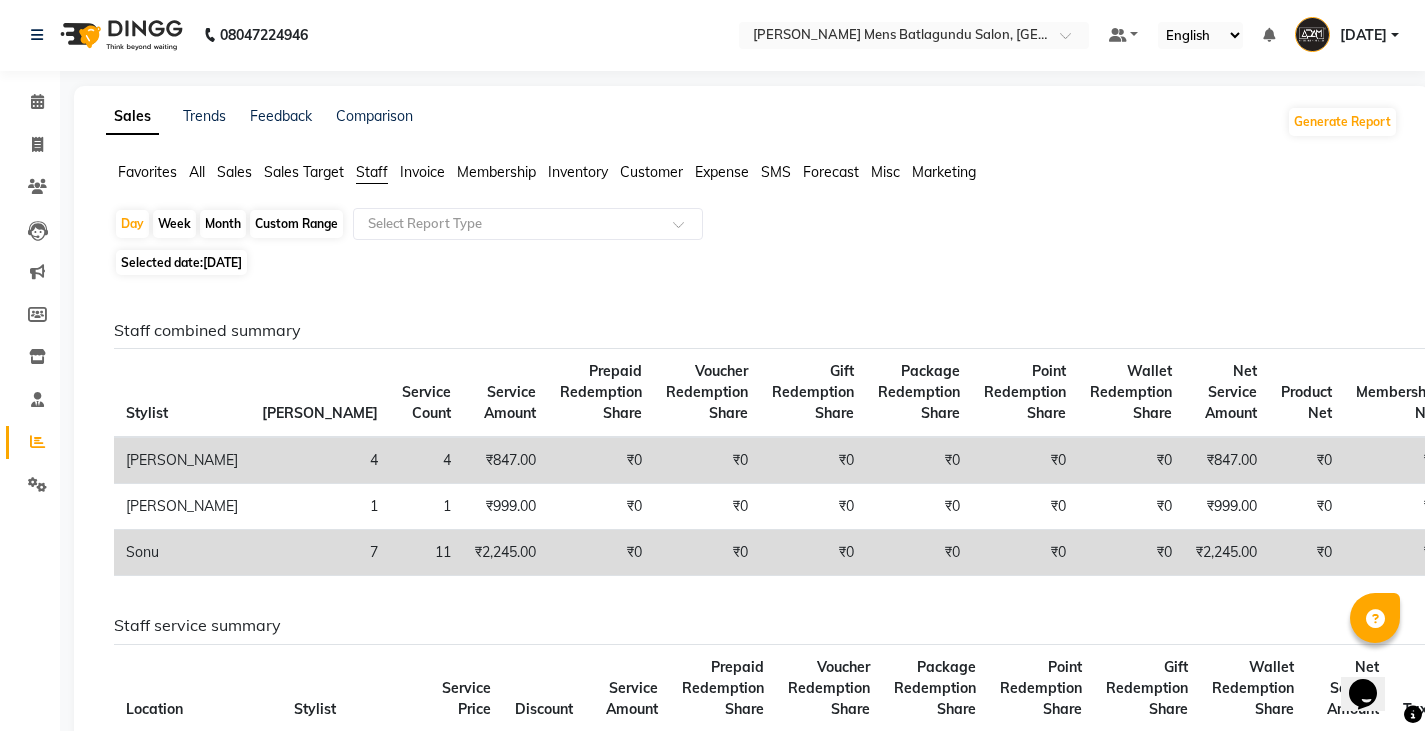 scroll, scrollTop: 0, scrollLeft: 0, axis: both 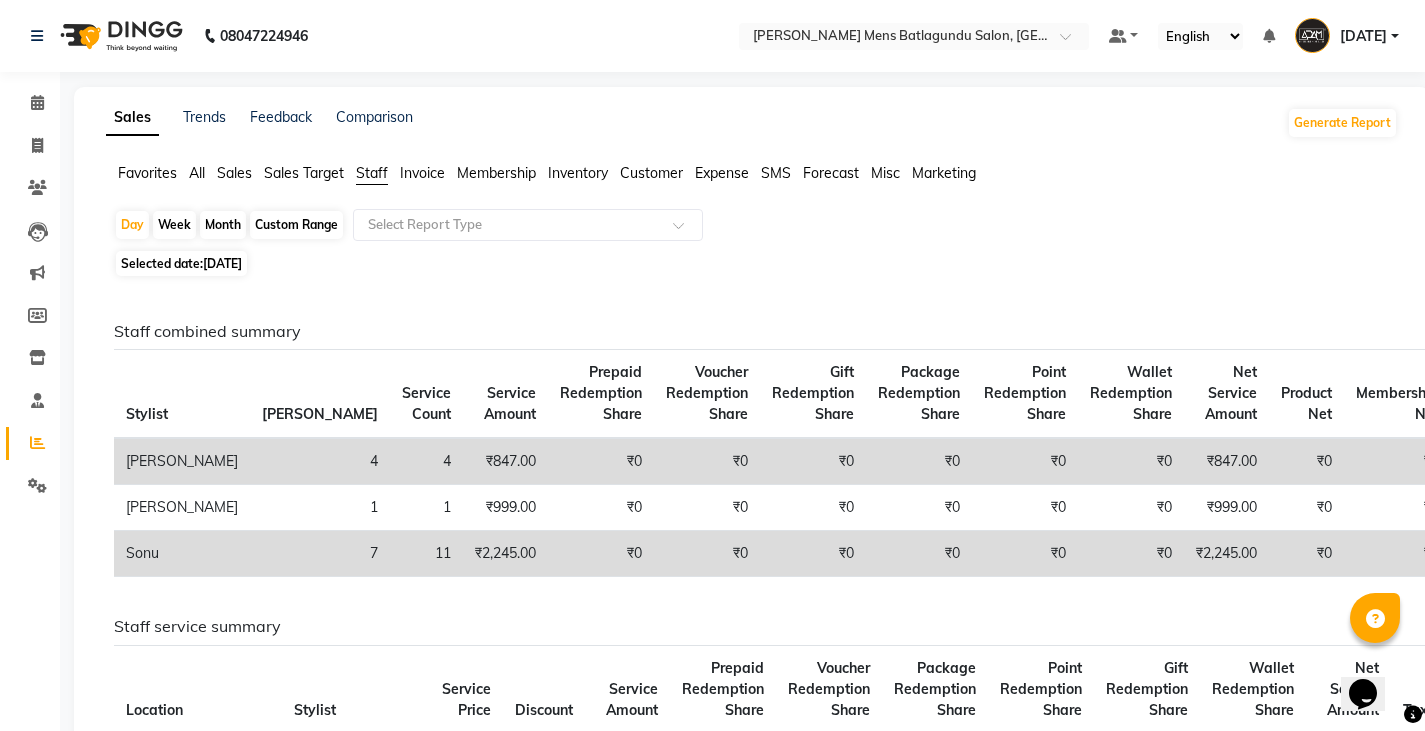 click on "Staff combined summary Stylist Bill Count Service Count Service Amount Prepaid Redemption Share Voucher Redemption Share Gift Redemption Share Package Redemption Share Point Redemption Share Wallet Redemption Share Net Service Amount Product Net Membership Net Prepaid Net Voucher Net Gift Net Package Net  Anish 4 4 ₹847.00 ₹0 ₹0 ₹0 ₹0 ₹0 ₹0 ₹847.00 ₹0 ₹0 ₹0 ₹0 ₹0 ₹0  Sohail 1 1 ₹999.00 ₹0 ₹0 ₹0 ₹0 ₹0 ₹0 ₹999.00 ₹0 ₹0 ₹0 ₹0 ₹0 ₹0  Sonu 7 11 ₹2,245.00 ₹0 ₹0 ₹0 ₹0 ₹0 ₹0 ₹2,245.00 ₹0 ₹0 ₹0 ₹0 ₹0 ₹0 Staff service summary Location Stylist Service Price Discount Service Amount Prepaid Redemption Share Voucher Redemption Share Package Redemption Share Point Redemption Share Gift Redemption Share Wallet Redemption Share Net Service Amount Tax Total   ADAM AFFORDABLE MENS   Batlagundu   Salon, Batlagundu   Anish ₹847.00 ₹0 ₹847.00 ₹0 ₹0 ₹0 ₹0 ₹0 ₹0 ₹847.00 ₹0 ₹847.00  Sohail ₹999.00 ₹0 ₹999.00 ₹0 ₹0" 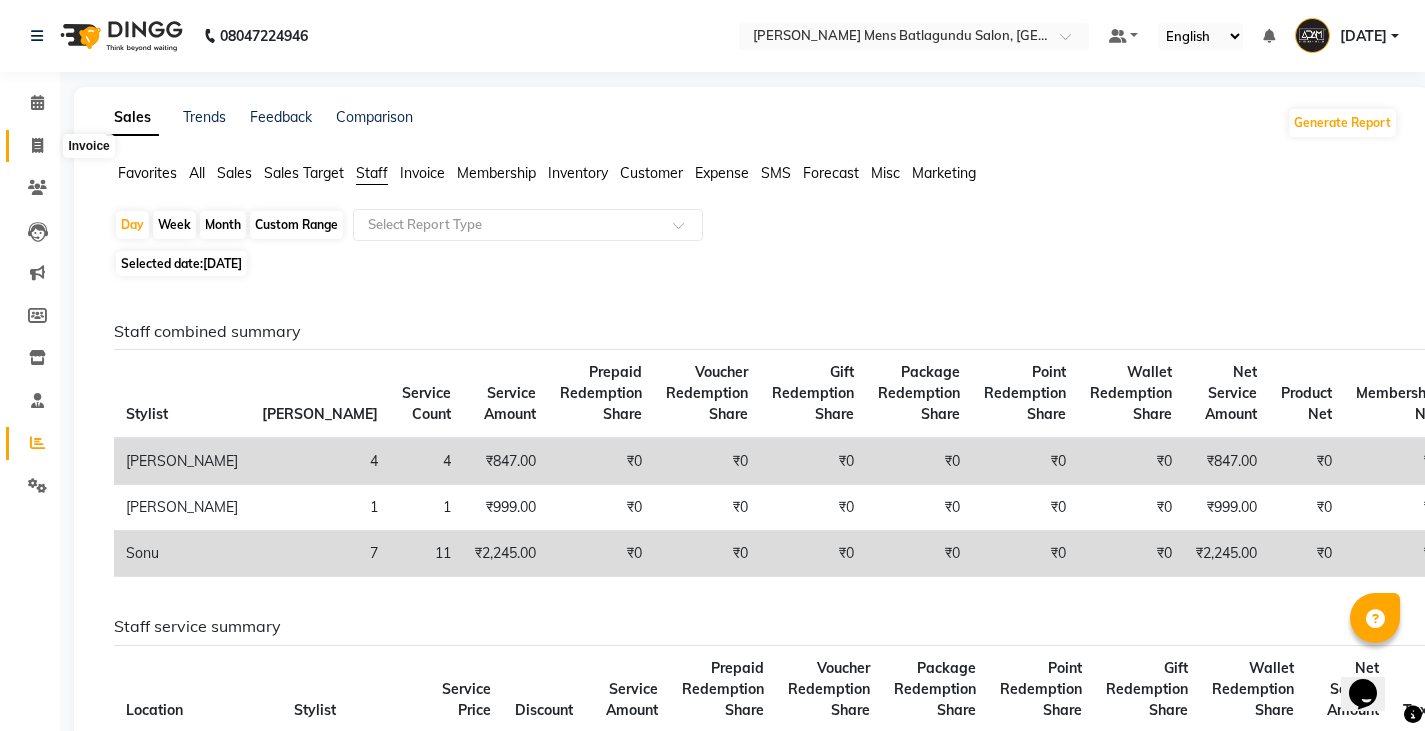 click 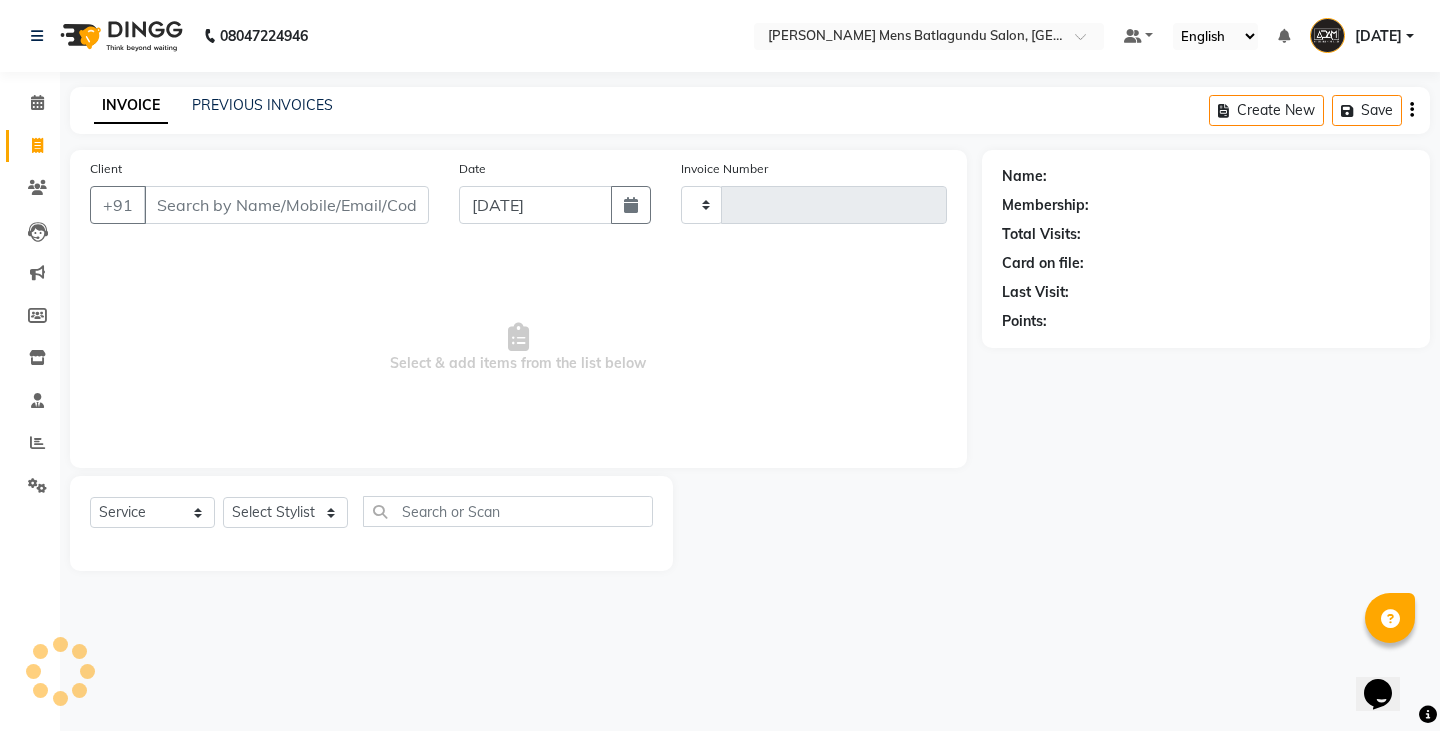 type on "2260" 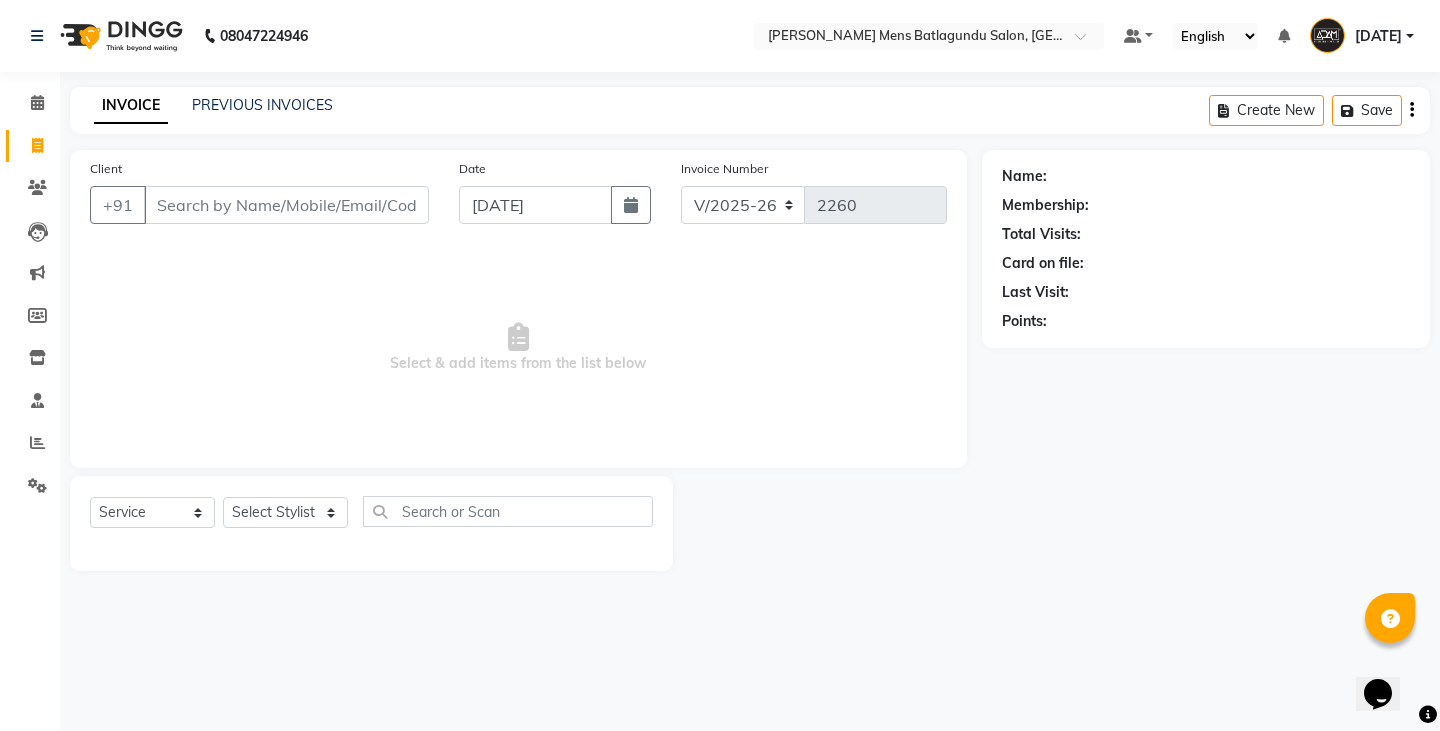 click on "Name: Membership: Total Visits: Card on file: Last Visit:  Points:" 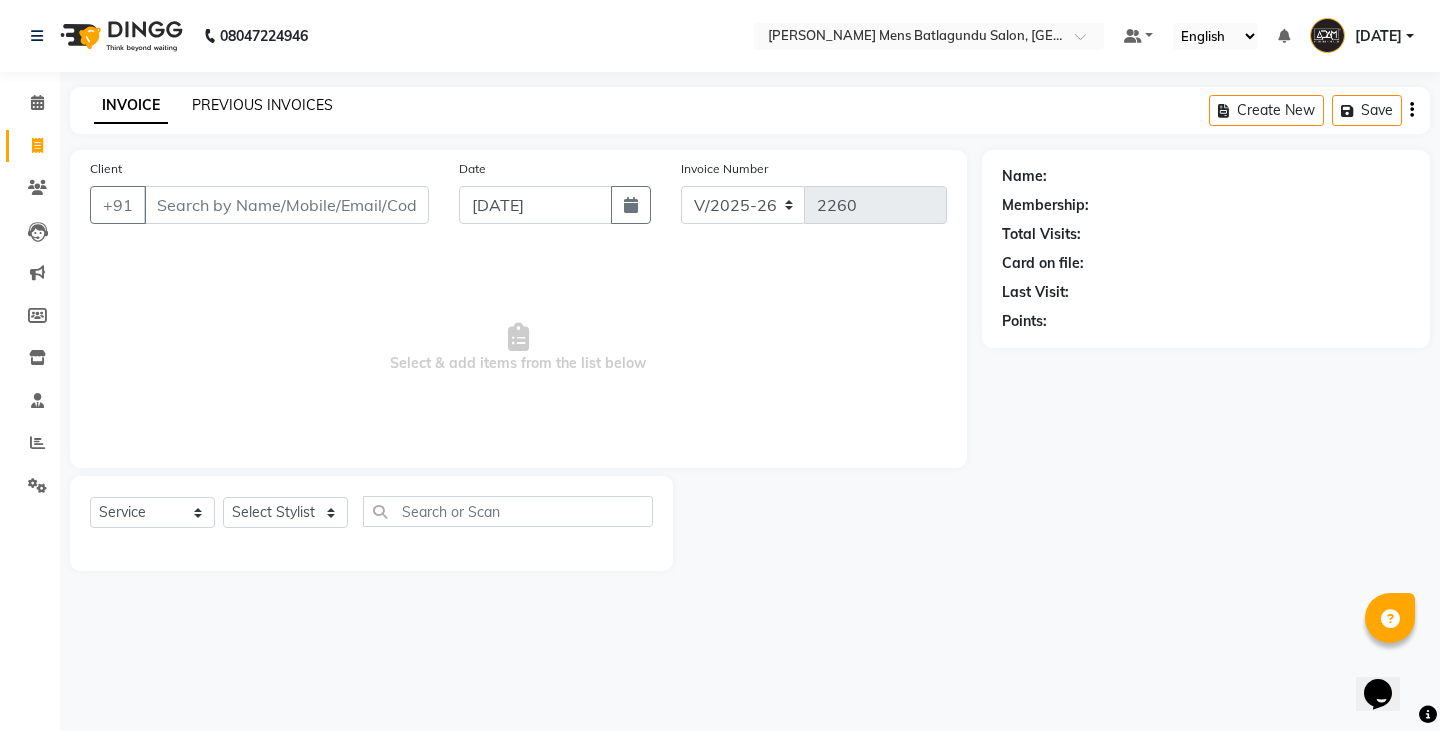 click on "PREVIOUS INVOICES" 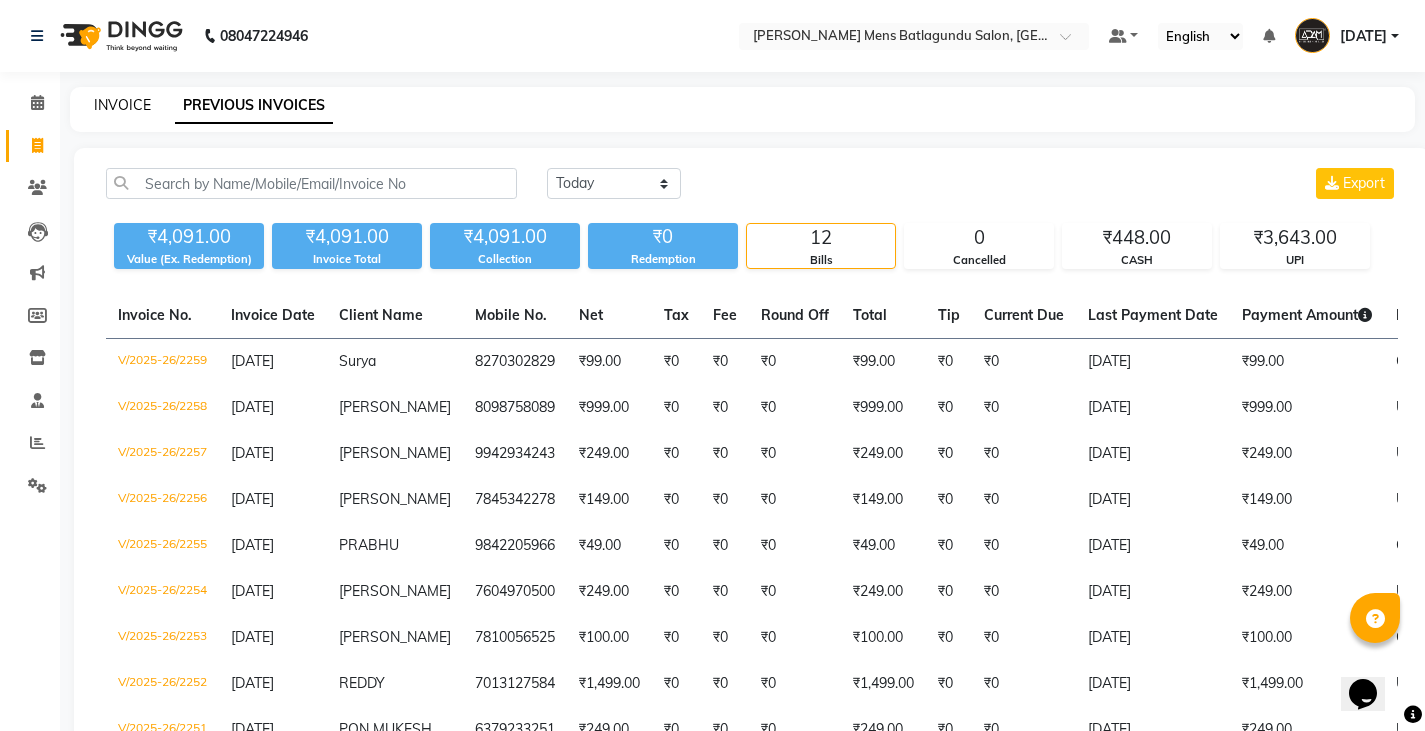 click on "INVOICE" 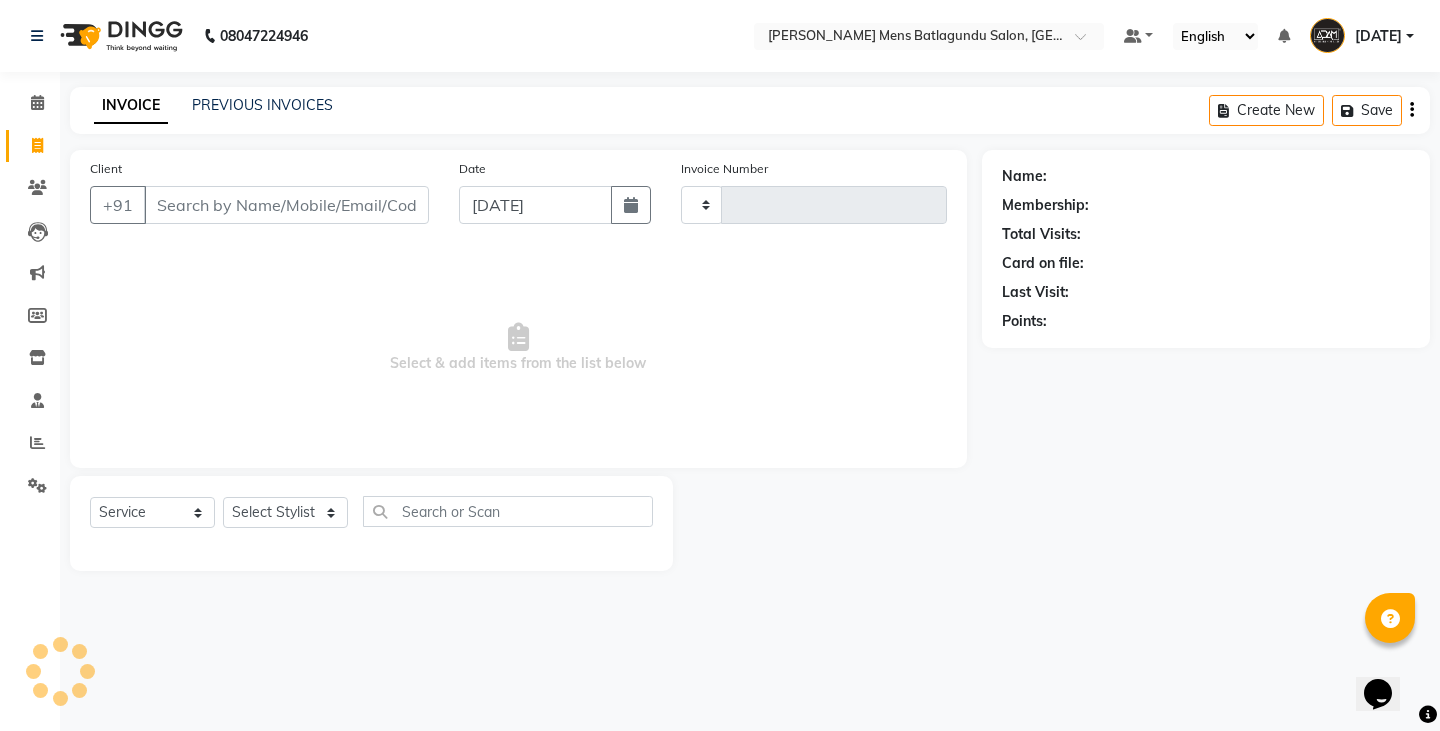 type on "2260" 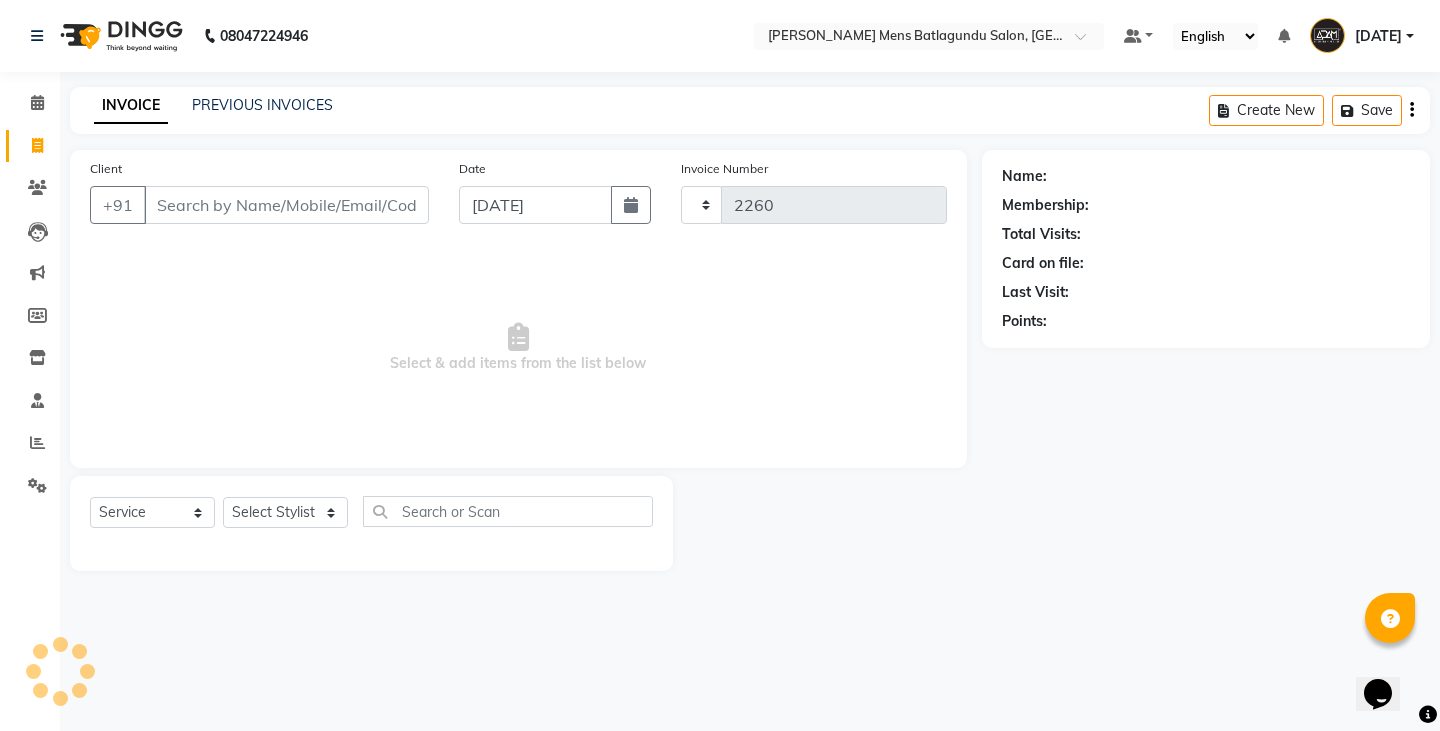 select on "8213" 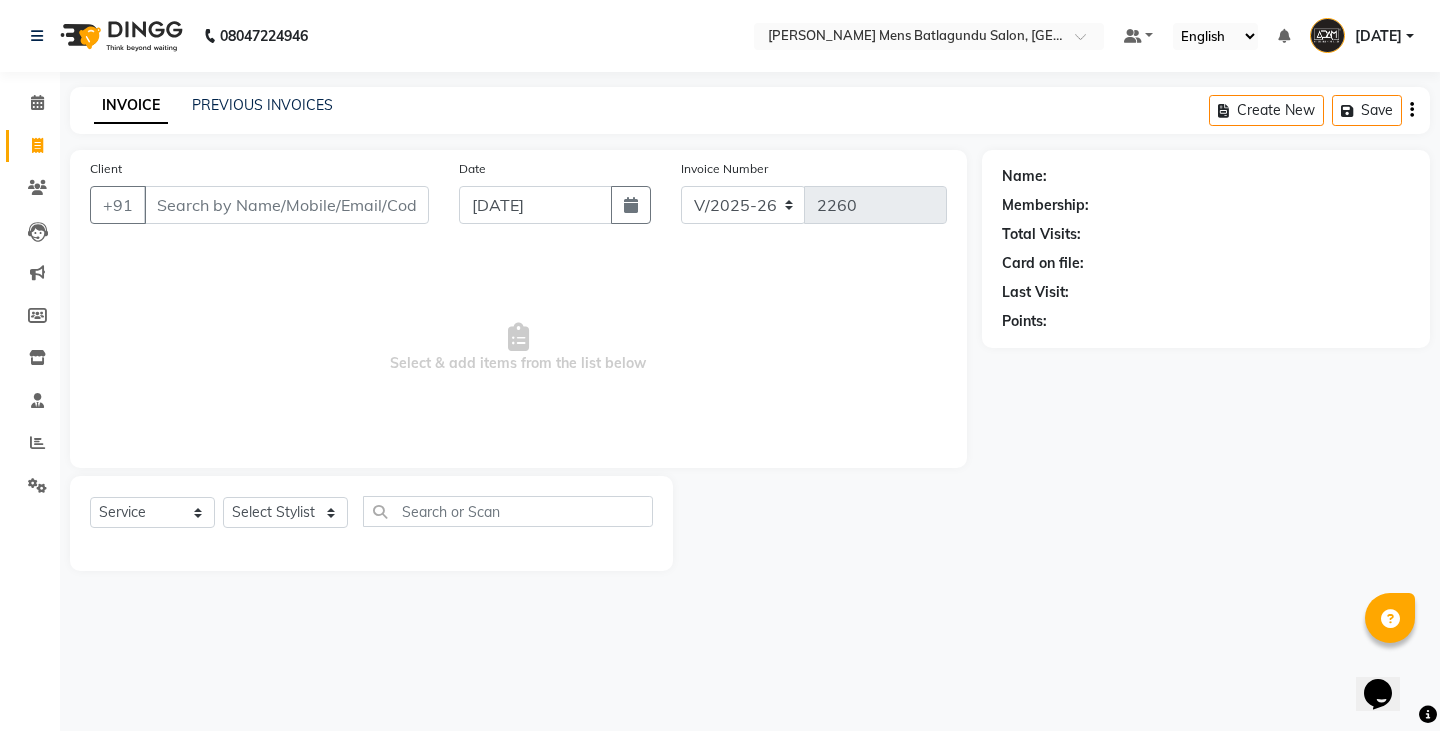 click on "INVOICE PREVIOUS INVOICES Create New   Save" 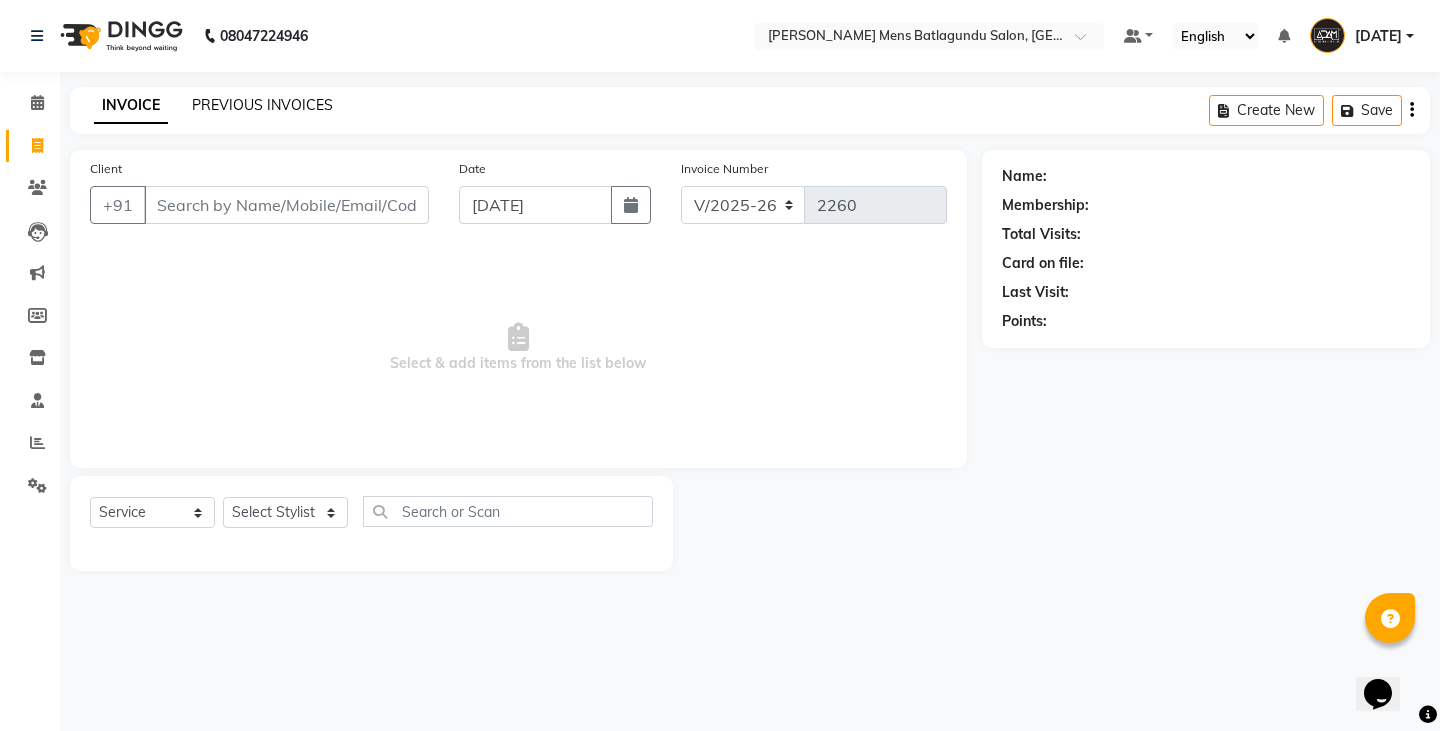 click on "PREVIOUS INVOICES" 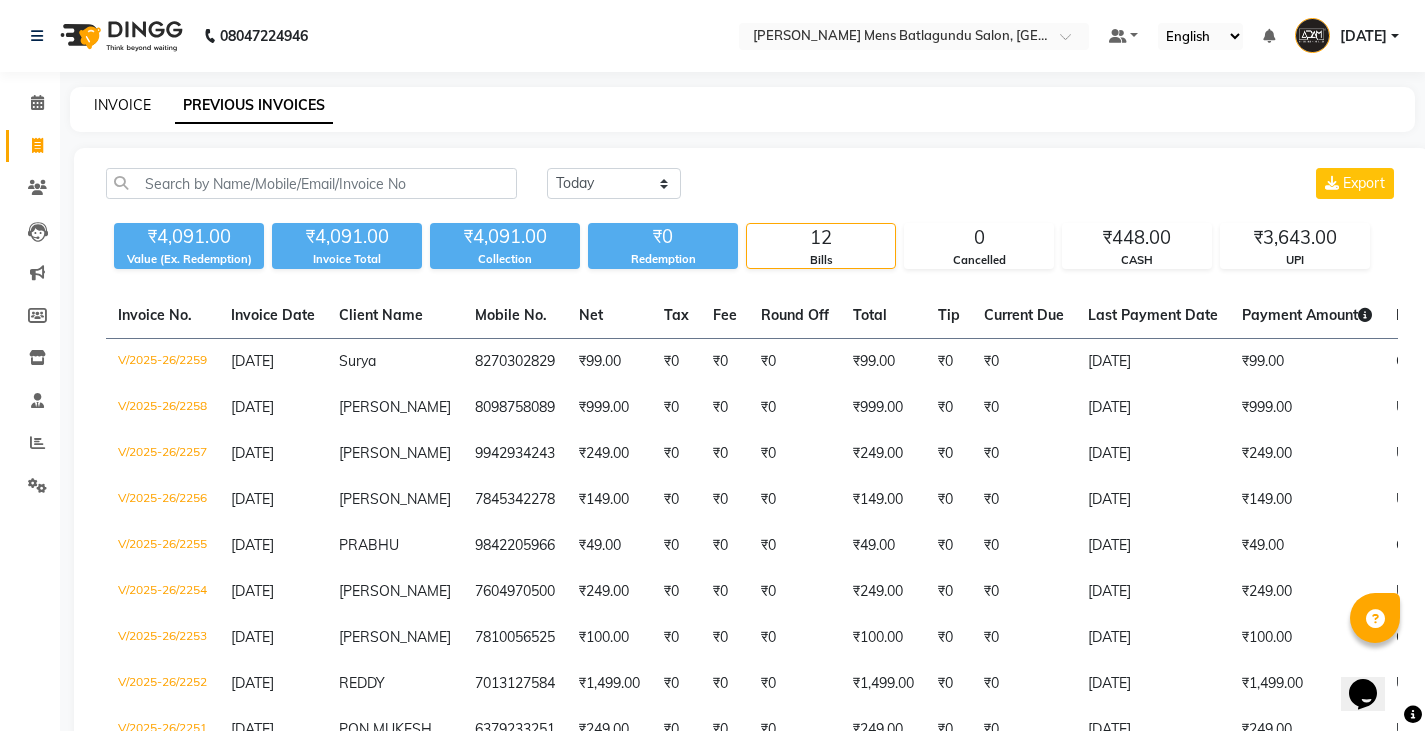 click on "INVOICE" 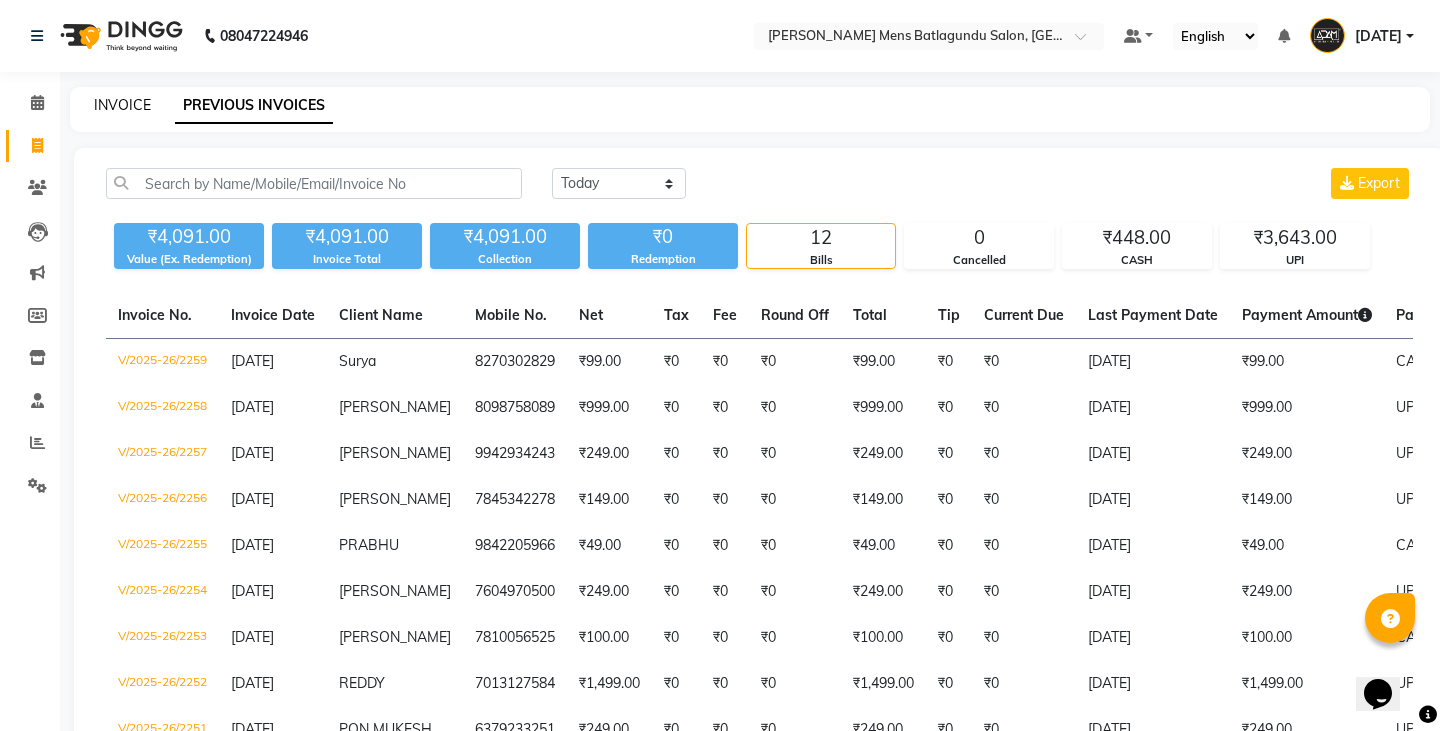 select on "8213" 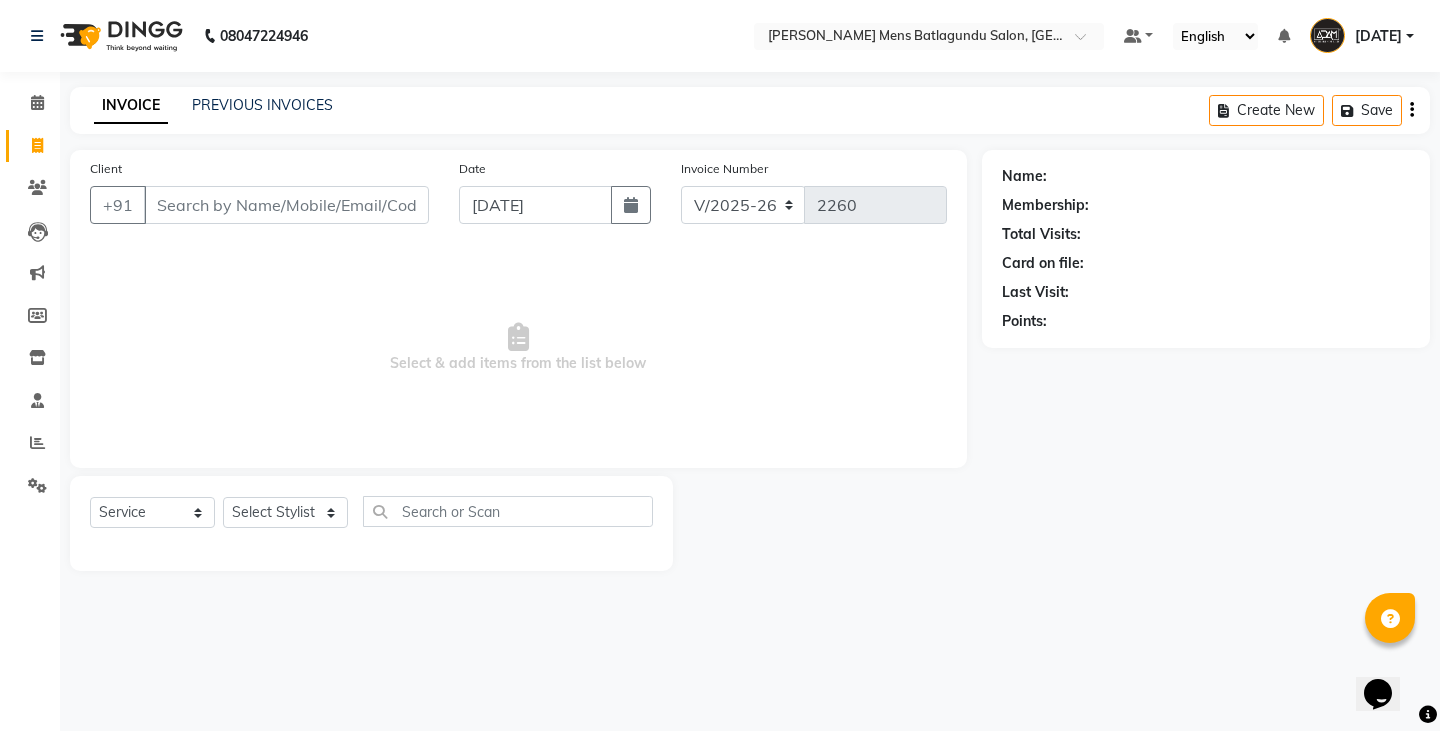 click on "Client" at bounding box center (286, 205) 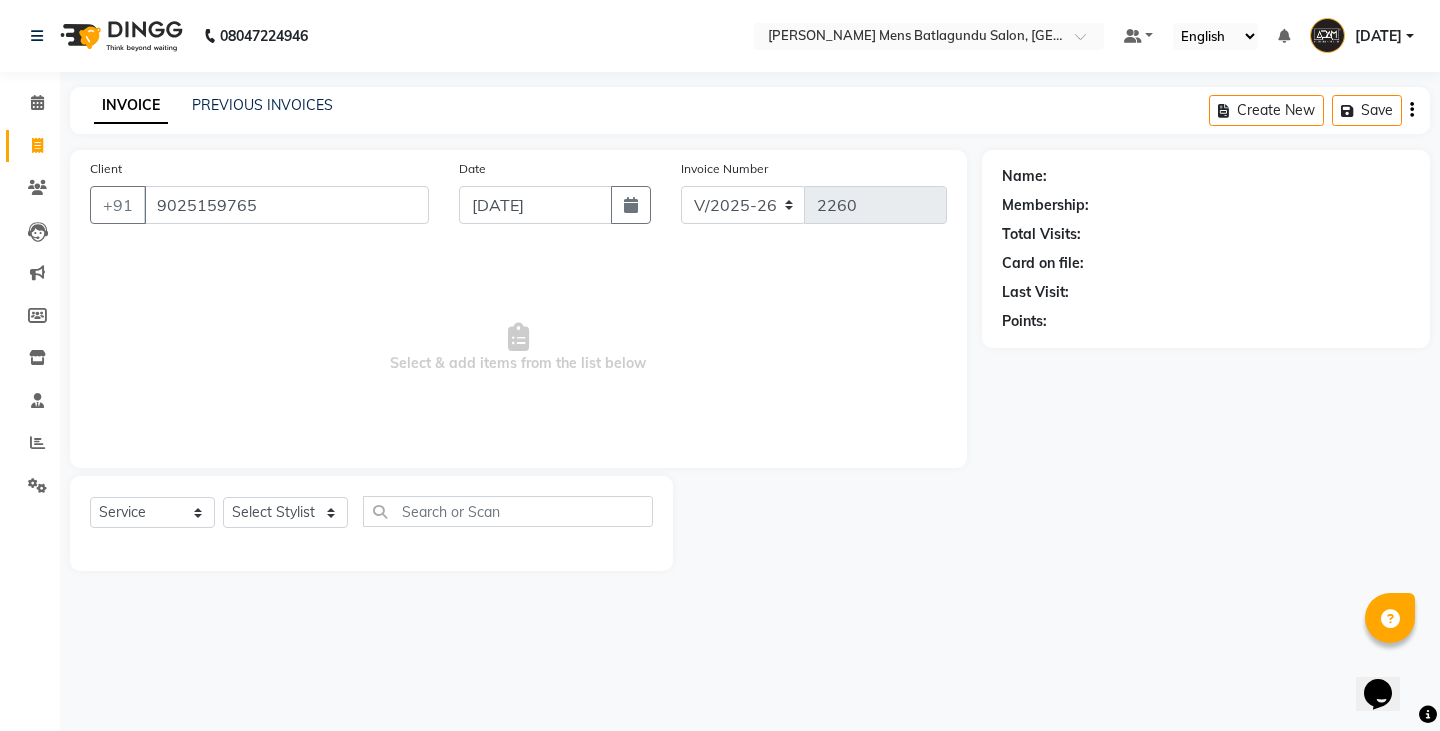 type on "9025159765" 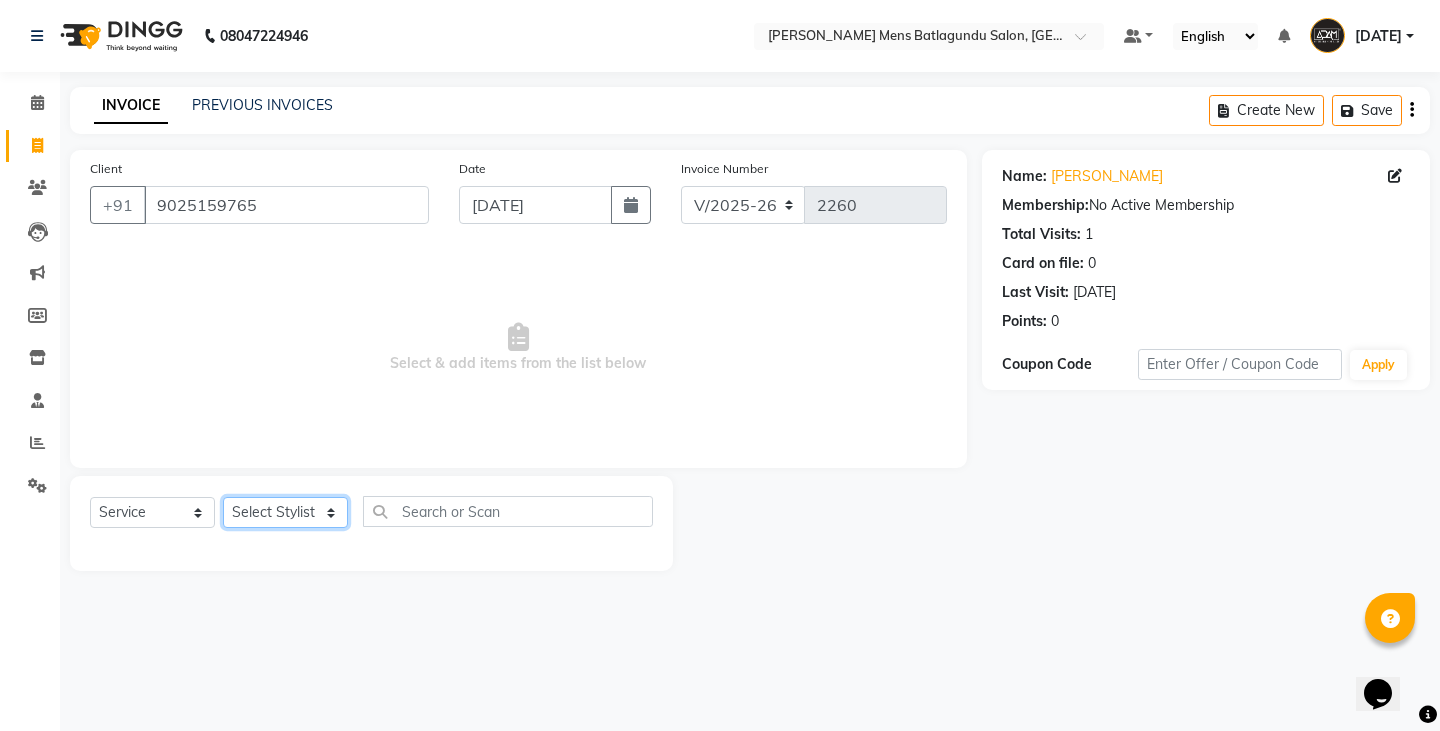 click on "Select Stylist Admin Ameer  Anish Khalim Ovesh Raja SAHIL  SOHAIL SONU" 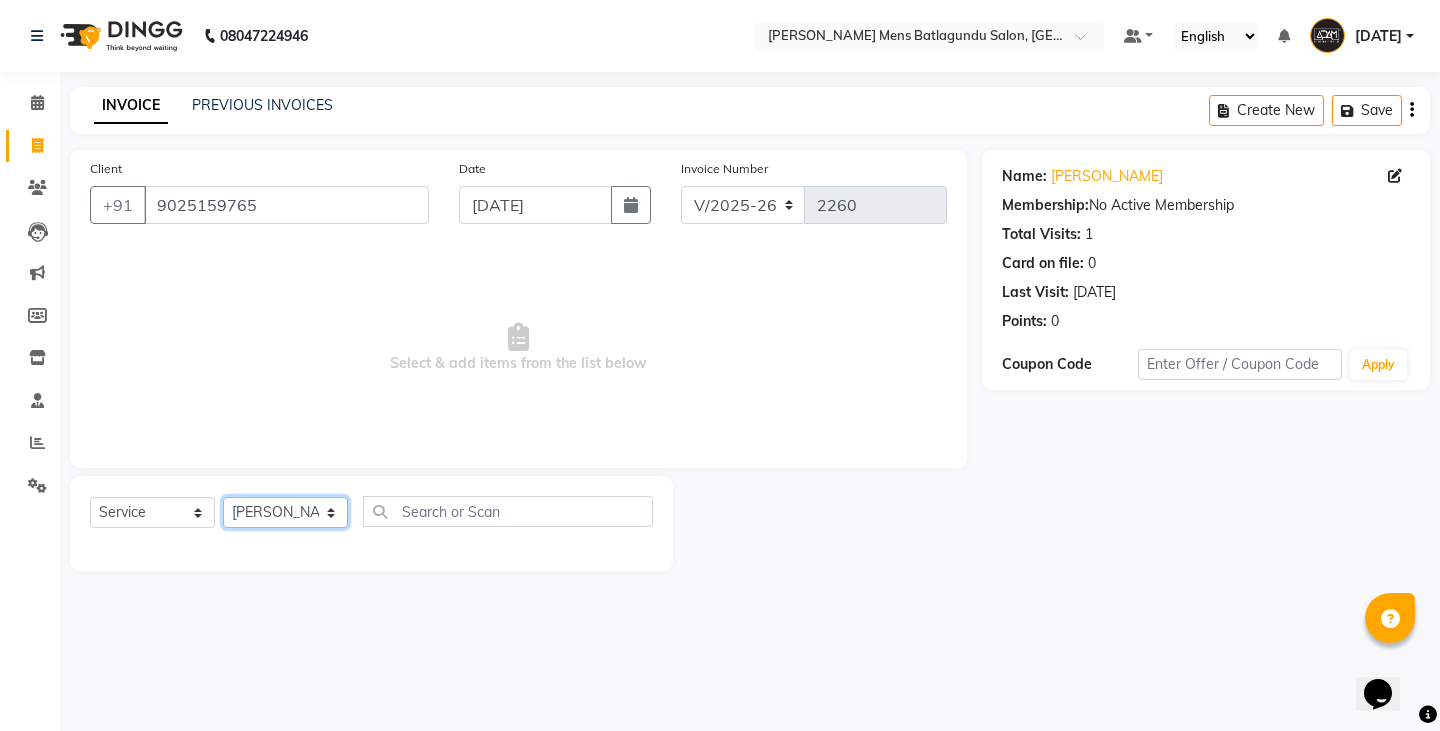 click on "Select Stylist Admin Ameer  Anish Khalim Ovesh Raja SAHIL  SOHAIL SONU" 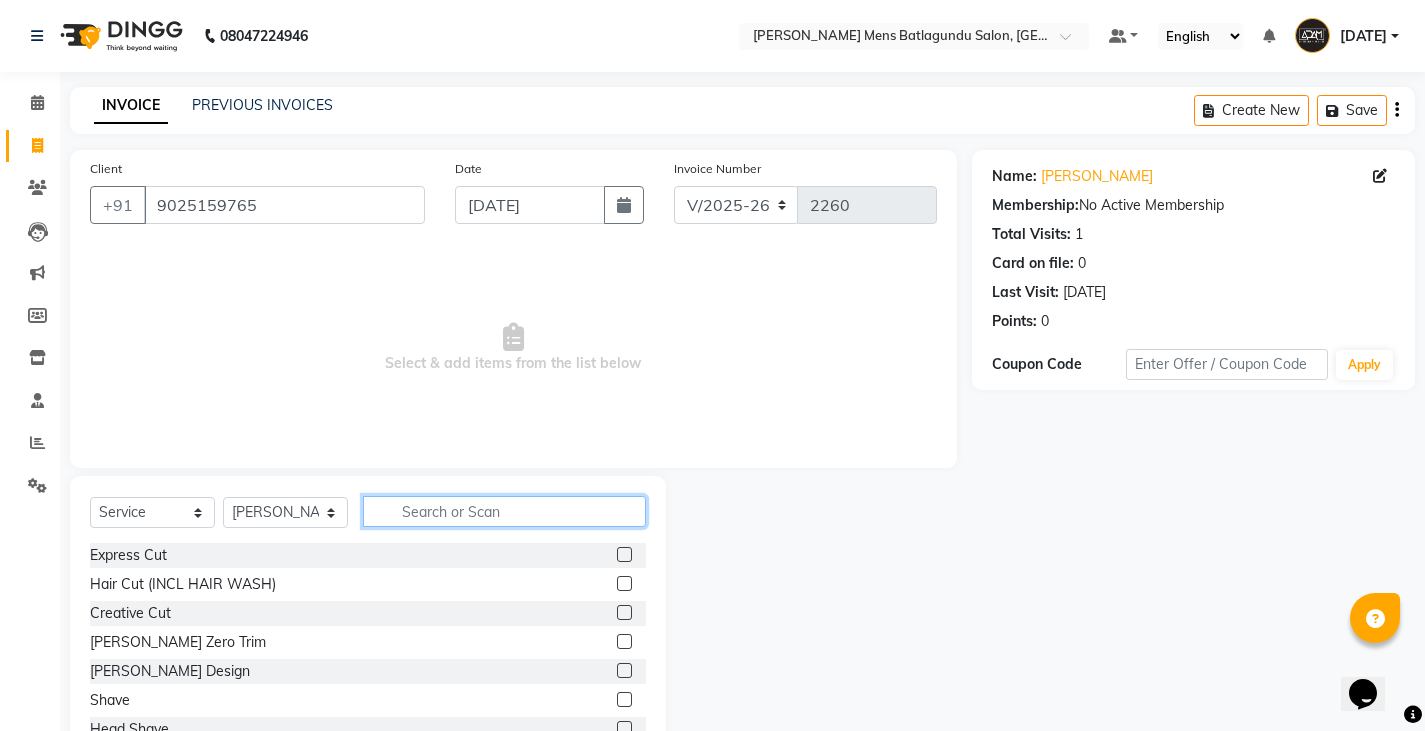 click 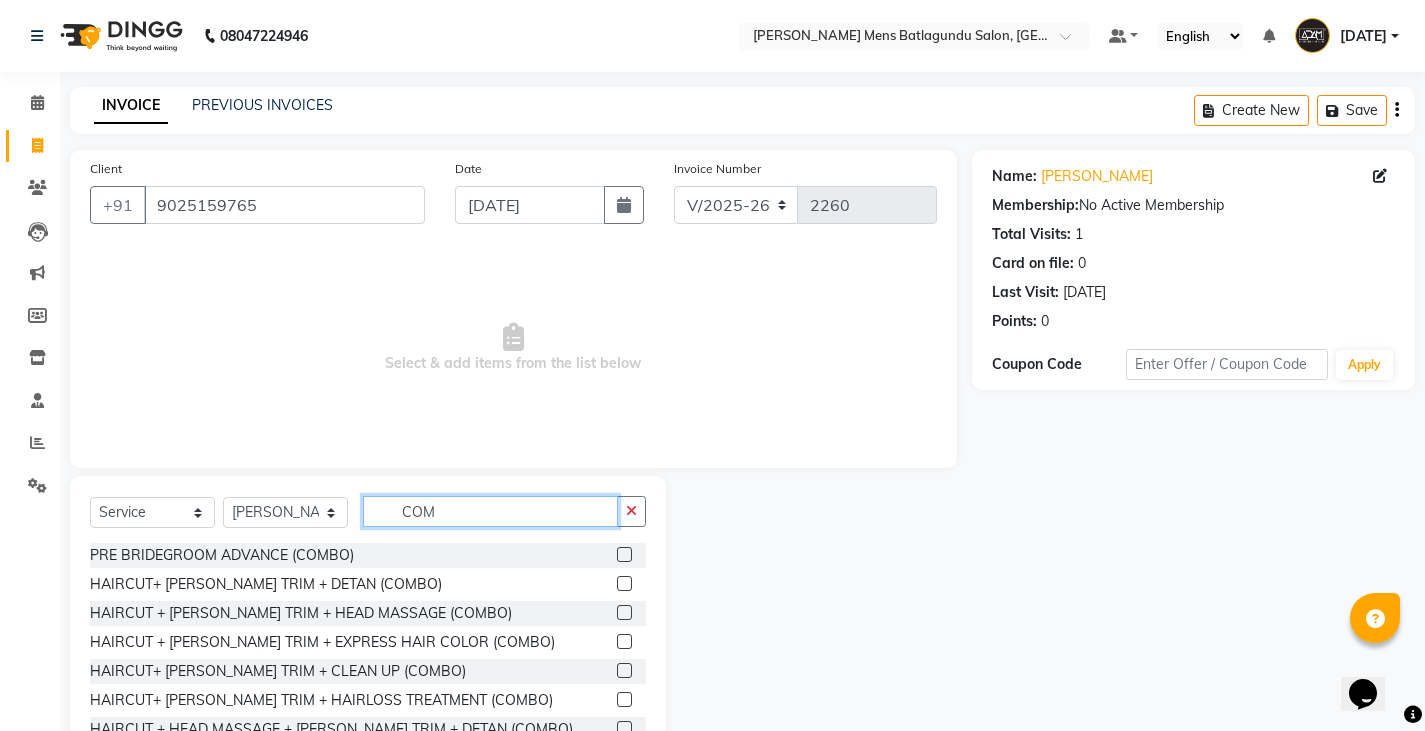 type on "COM" 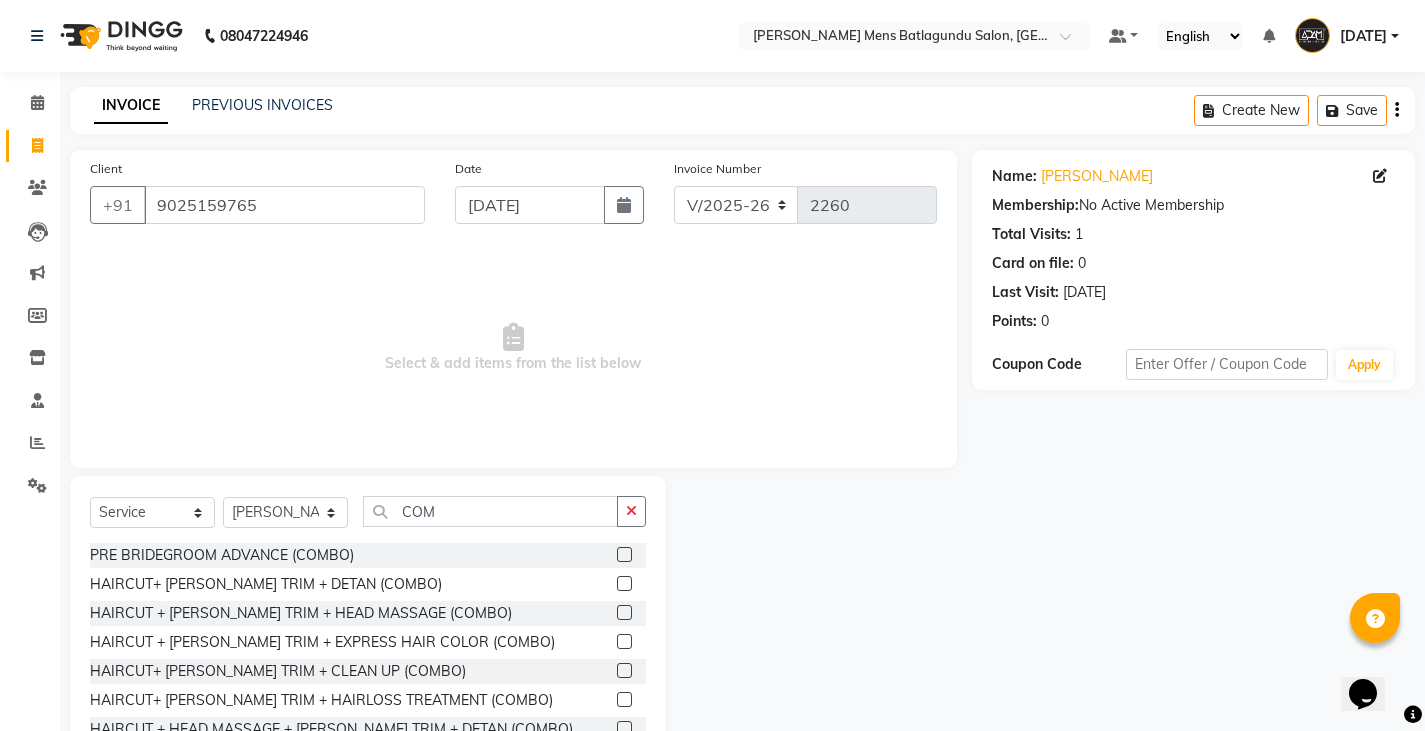 click 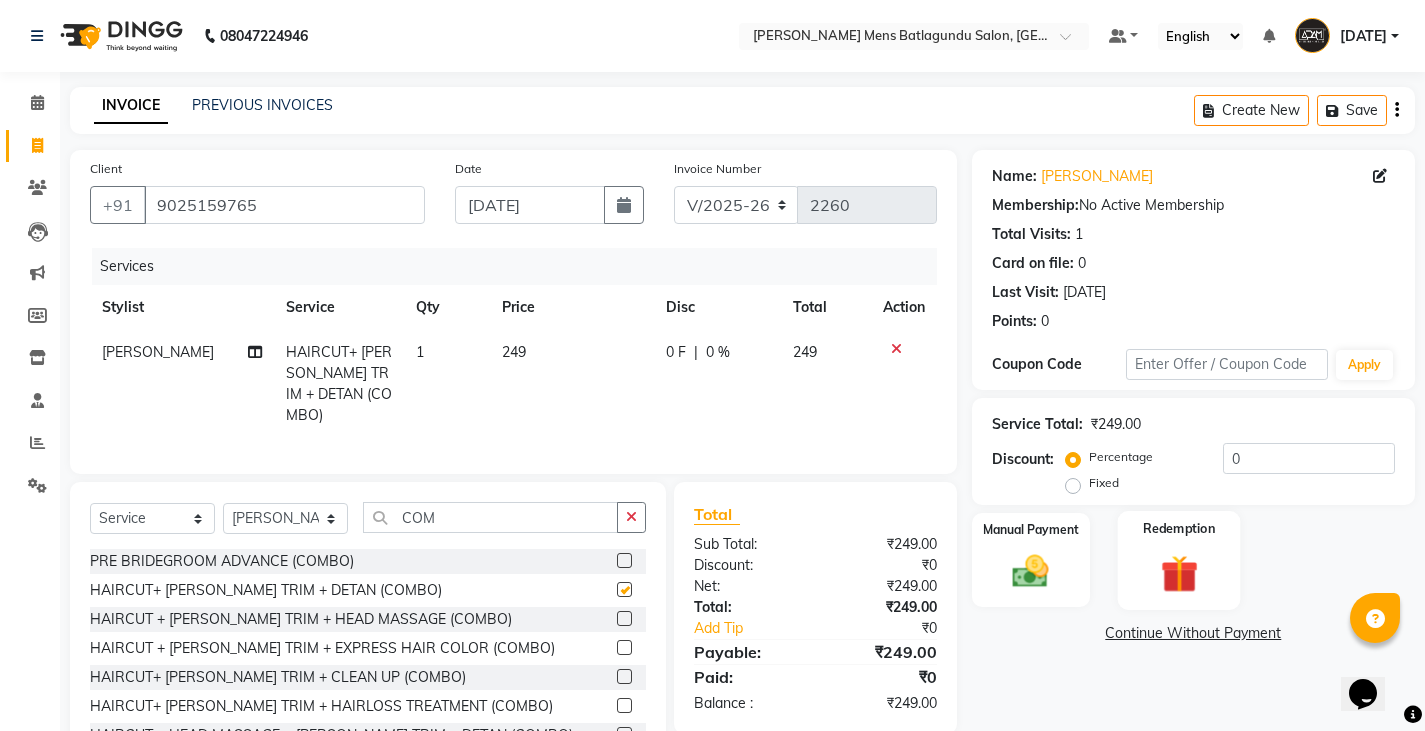 checkbox on "false" 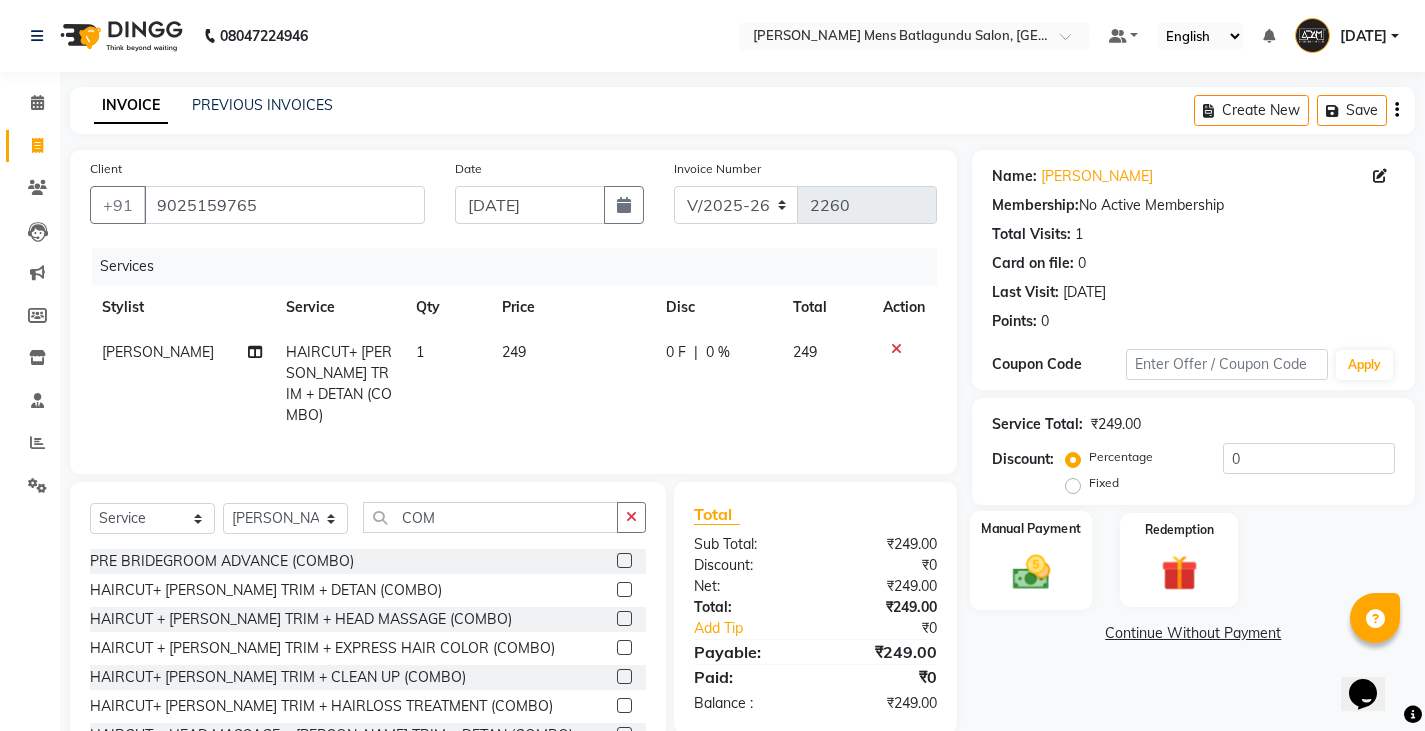click 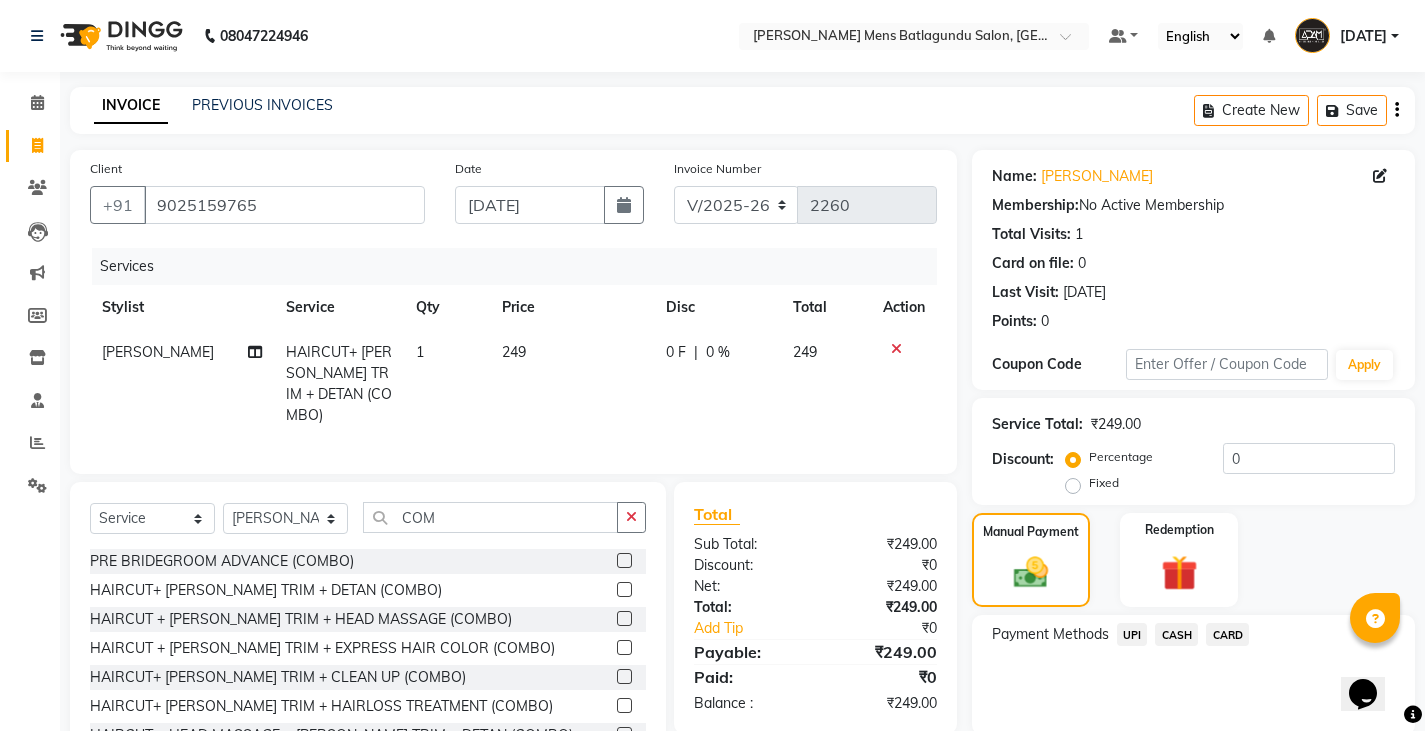click on "UPI" 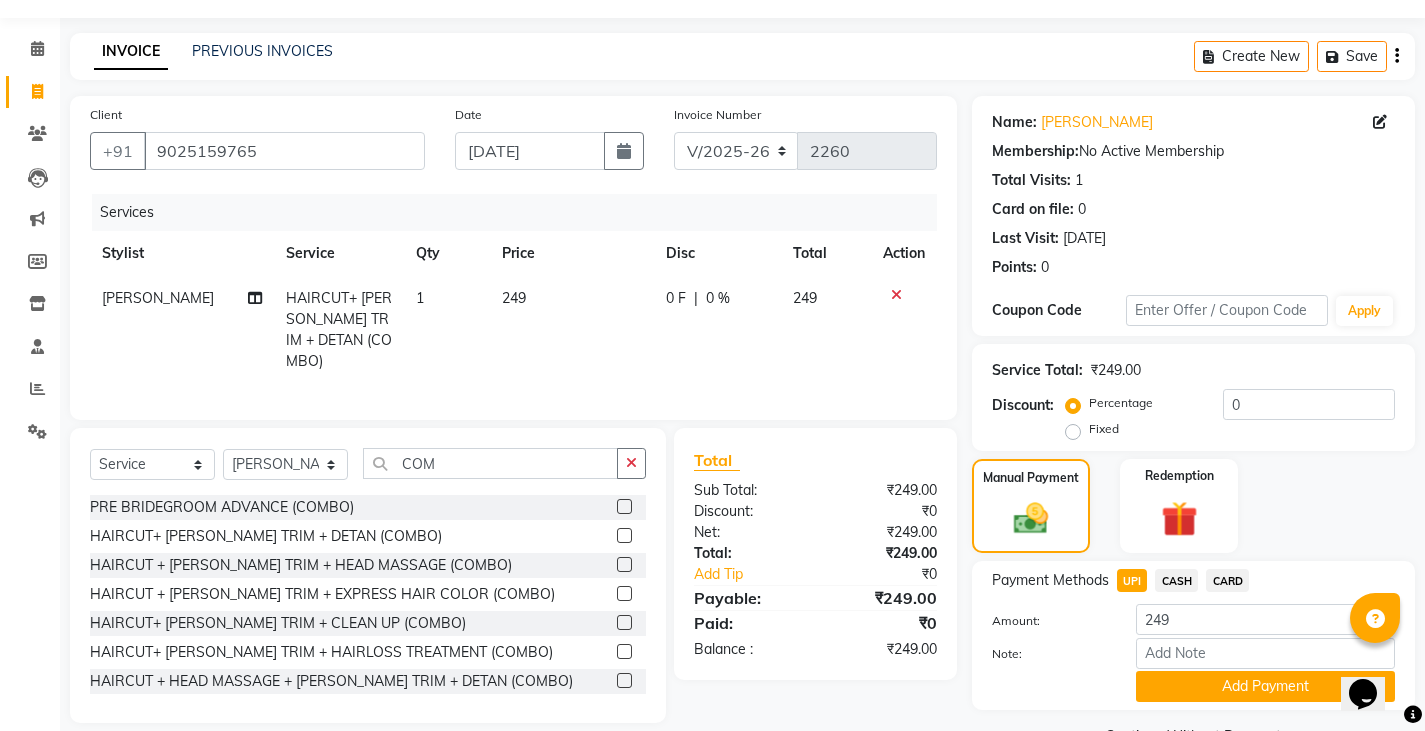 scroll, scrollTop: 104, scrollLeft: 0, axis: vertical 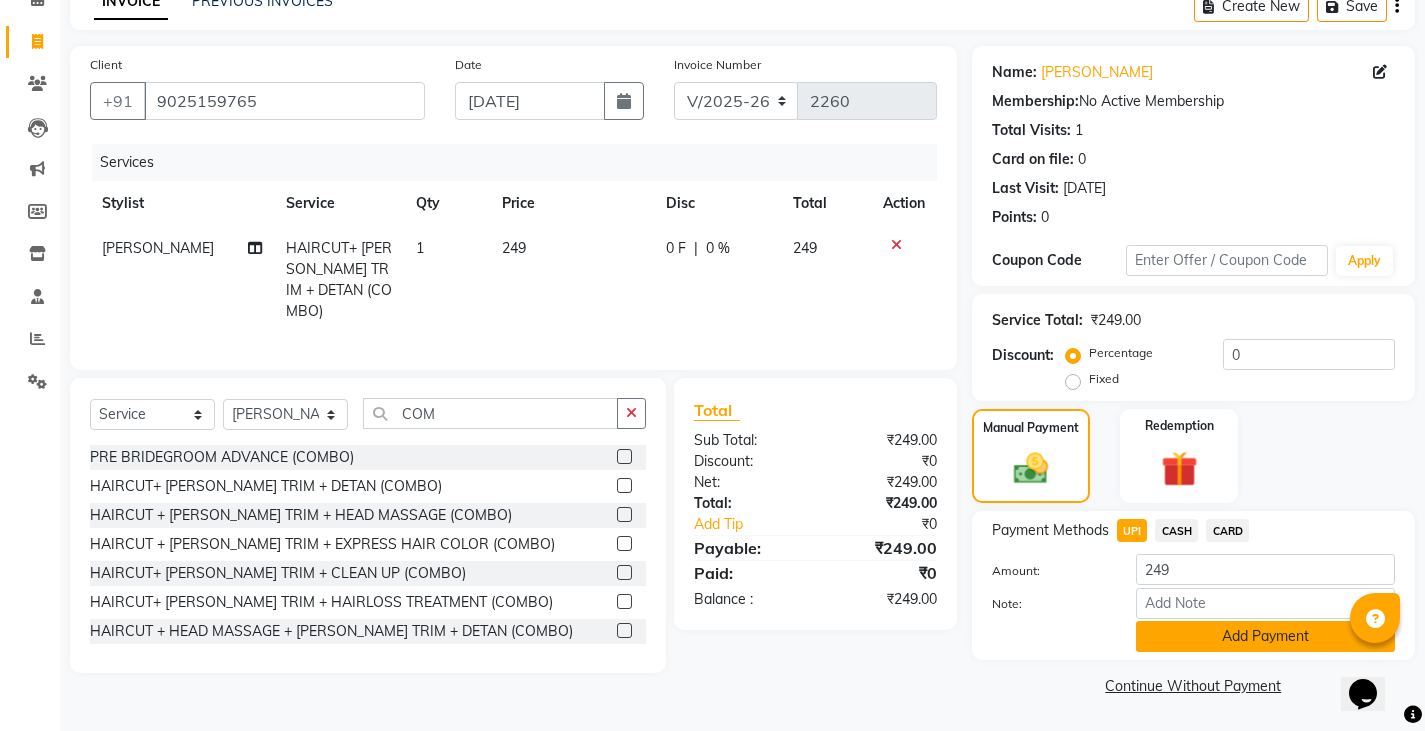 click on "Add Payment" 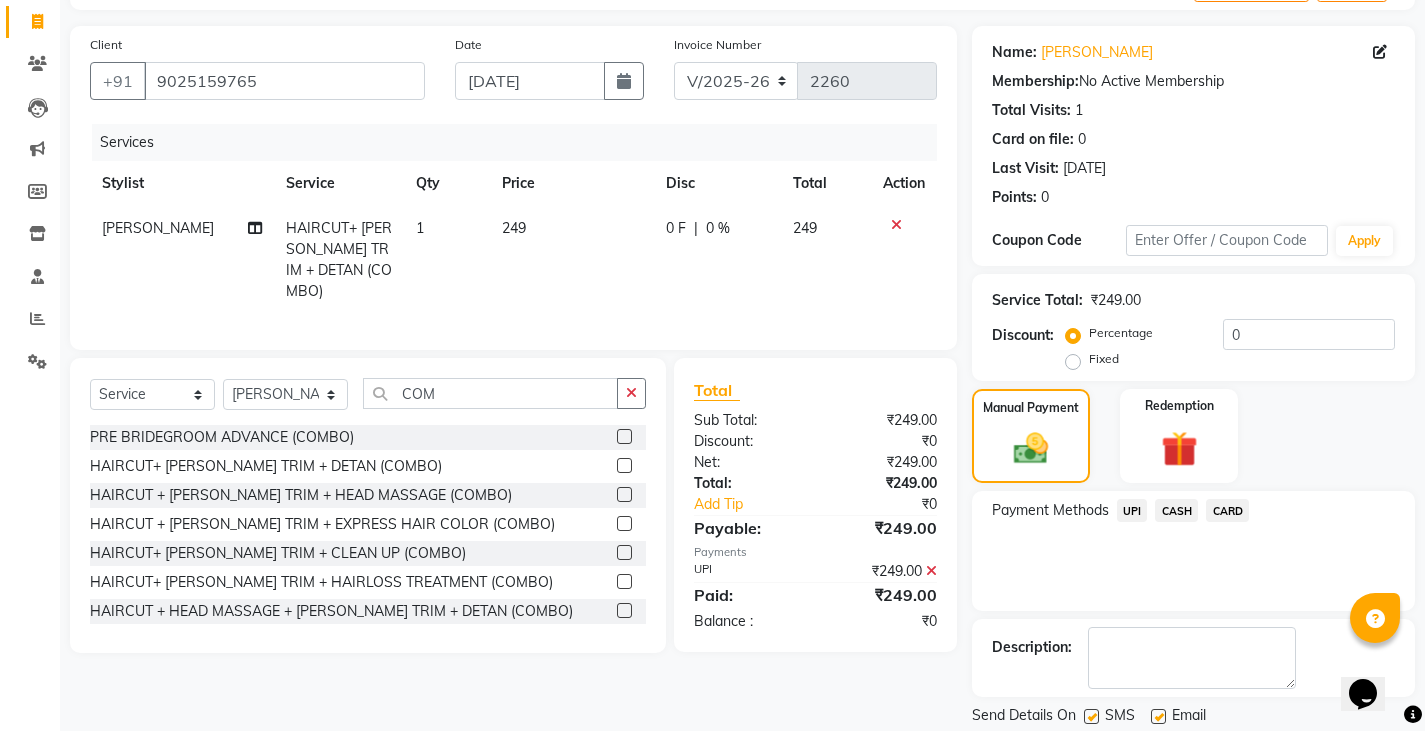 scroll, scrollTop: 188, scrollLeft: 0, axis: vertical 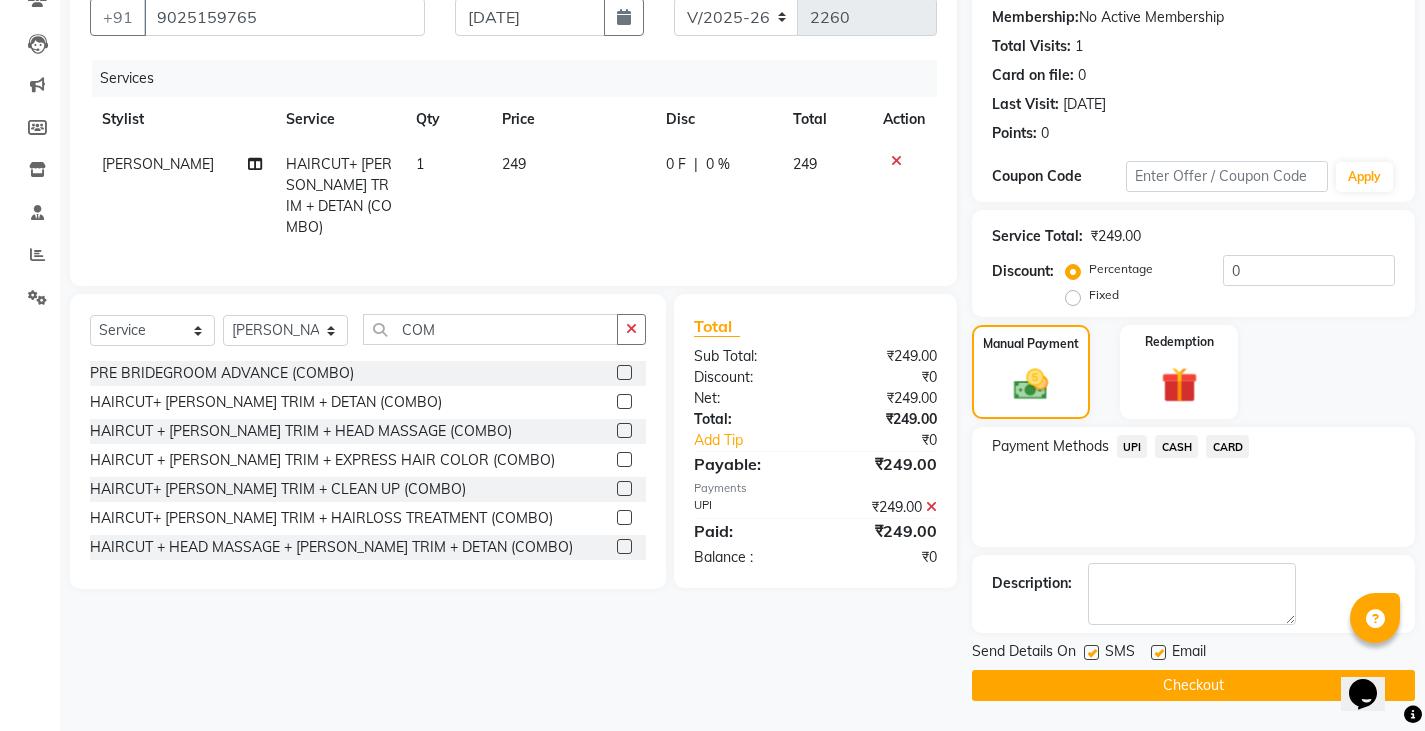 drag, startPoint x: 1182, startPoint y: 694, endPoint x: 1261, endPoint y: 678, distance: 80.60397 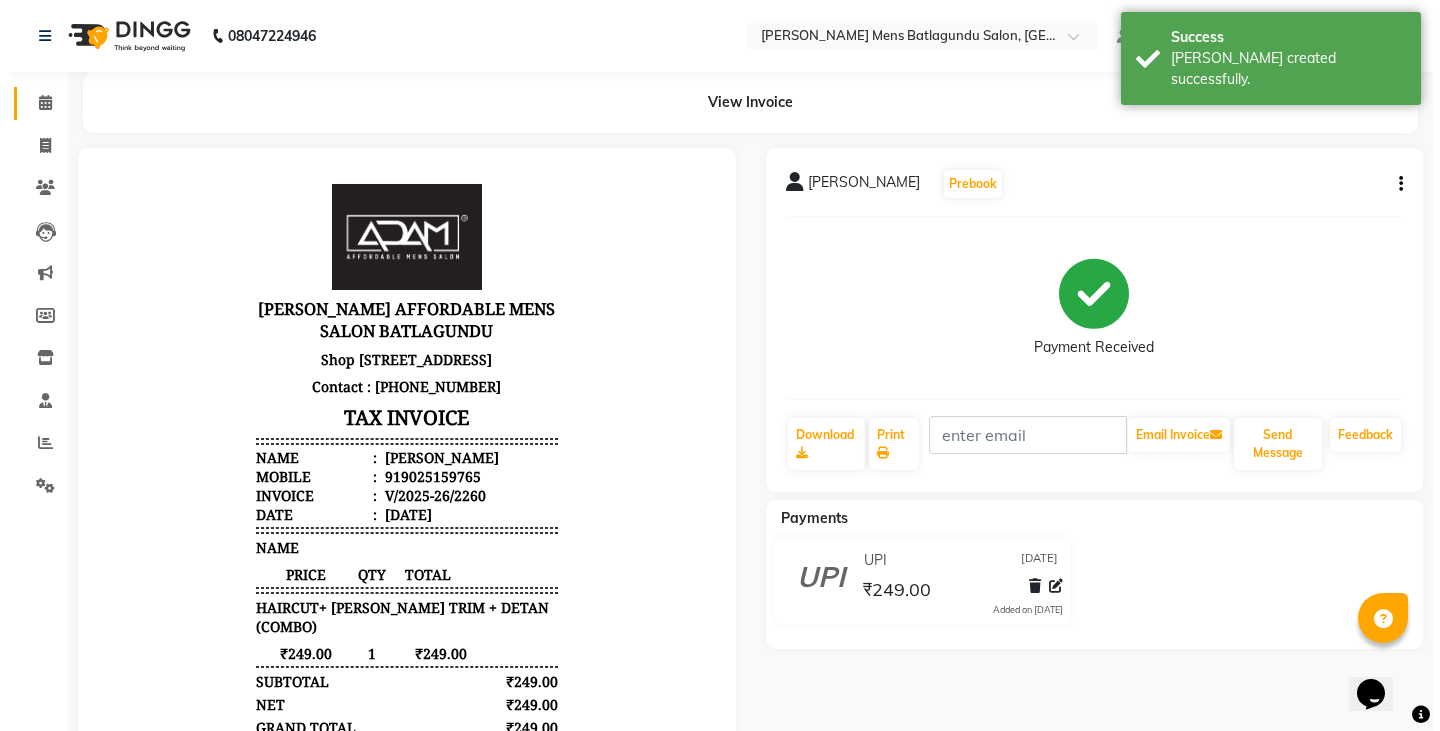 scroll, scrollTop: 0, scrollLeft: 0, axis: both 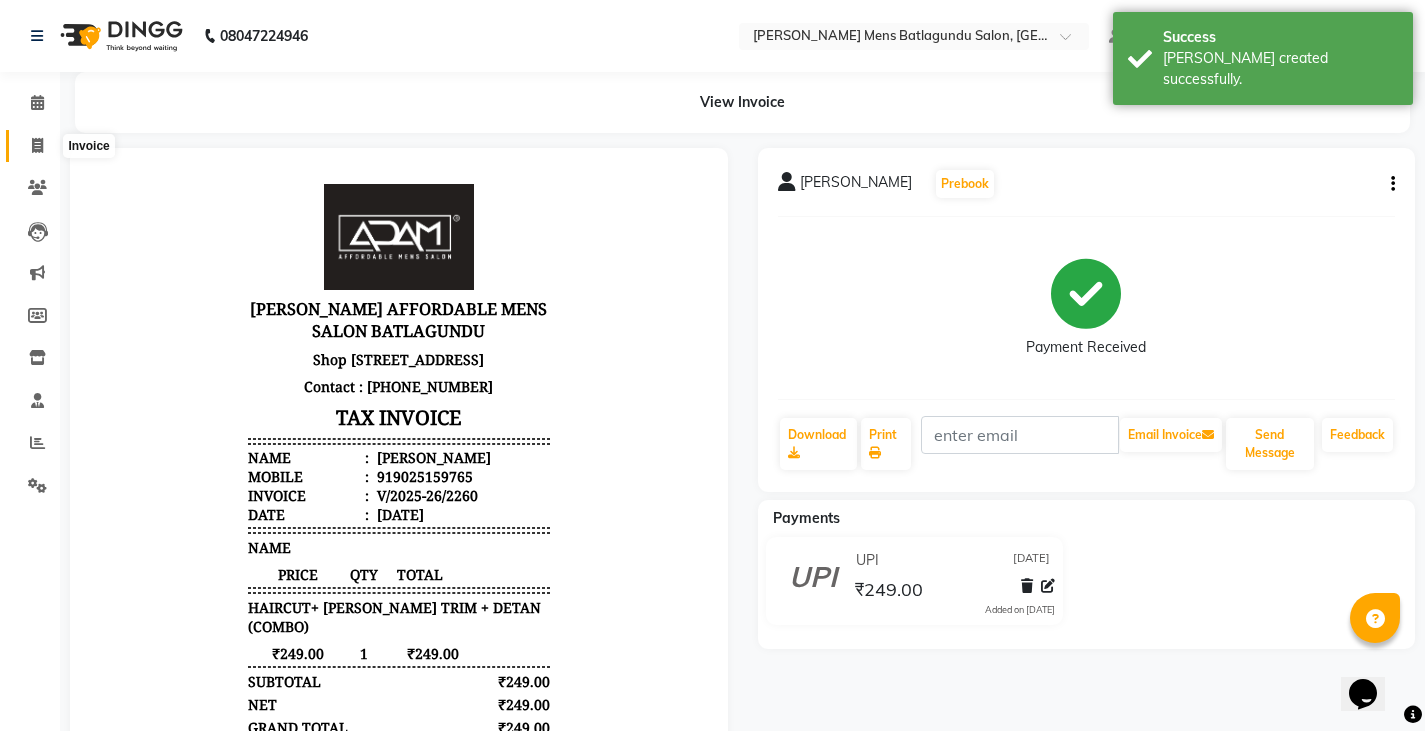 click 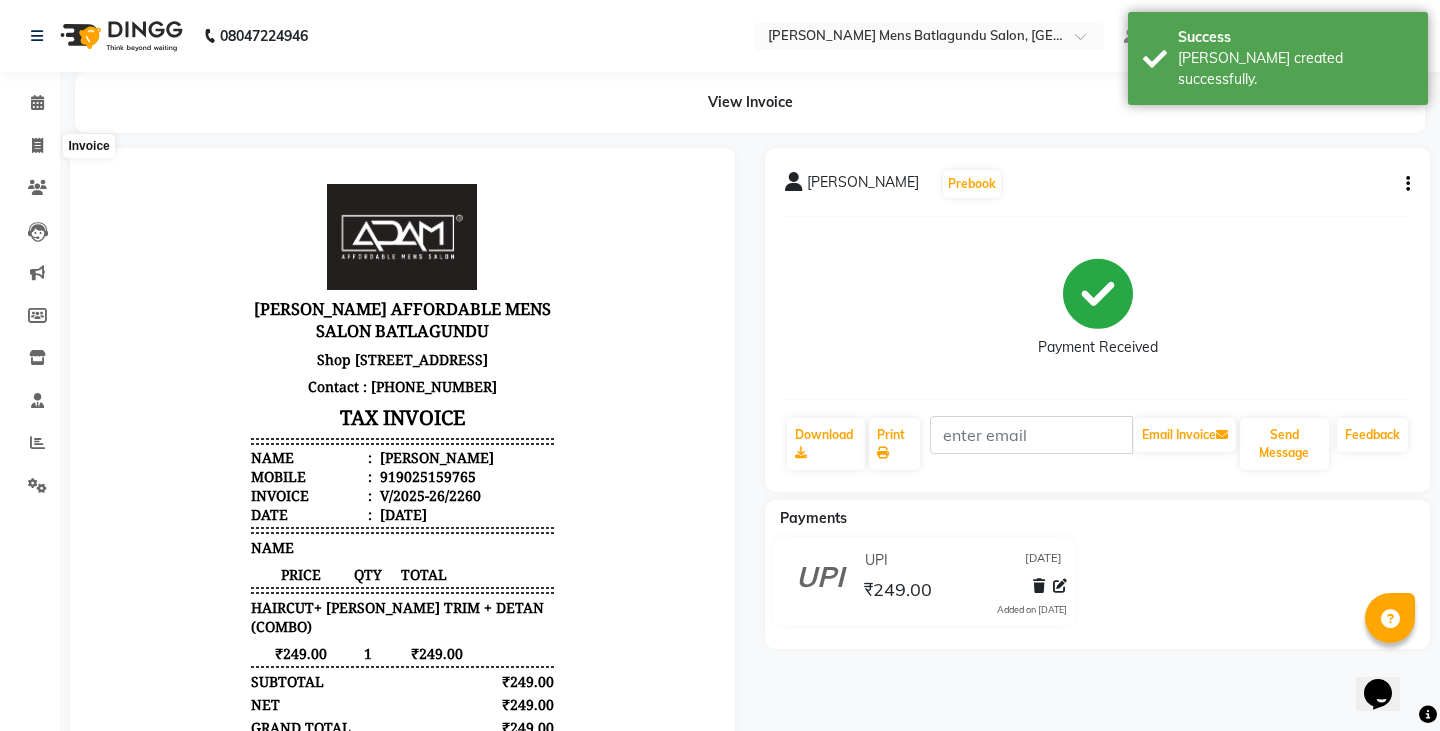 select on "service" 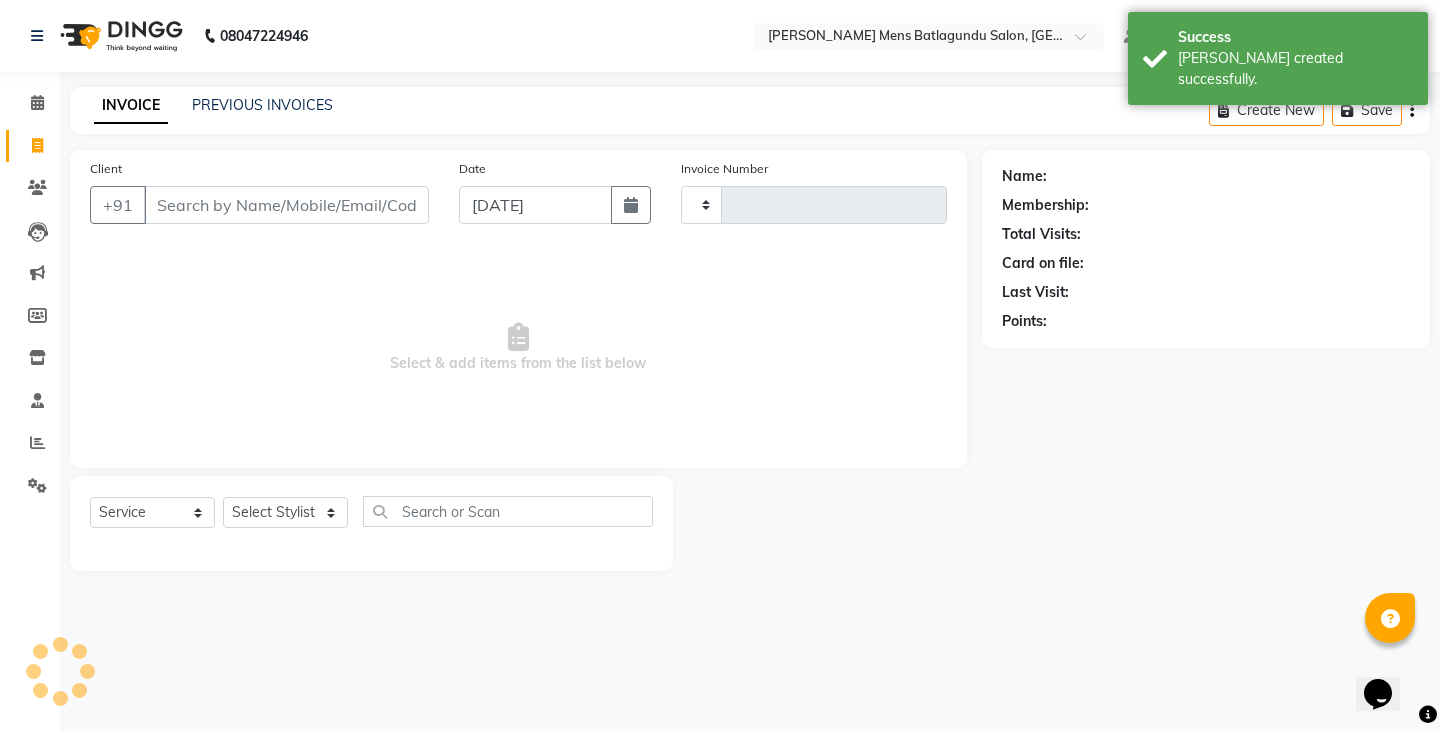 click on "Client" at bounding box center [286, 205] 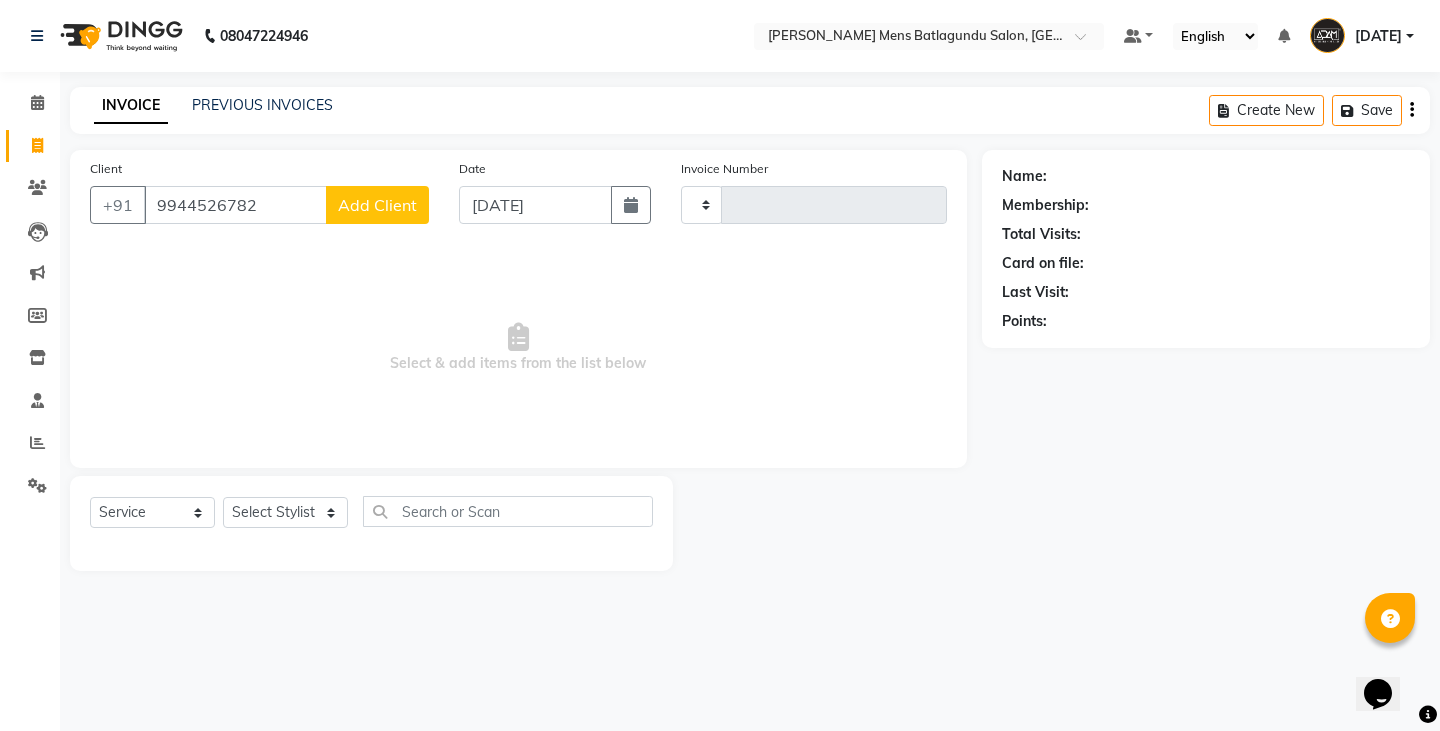 type on "9944526782" 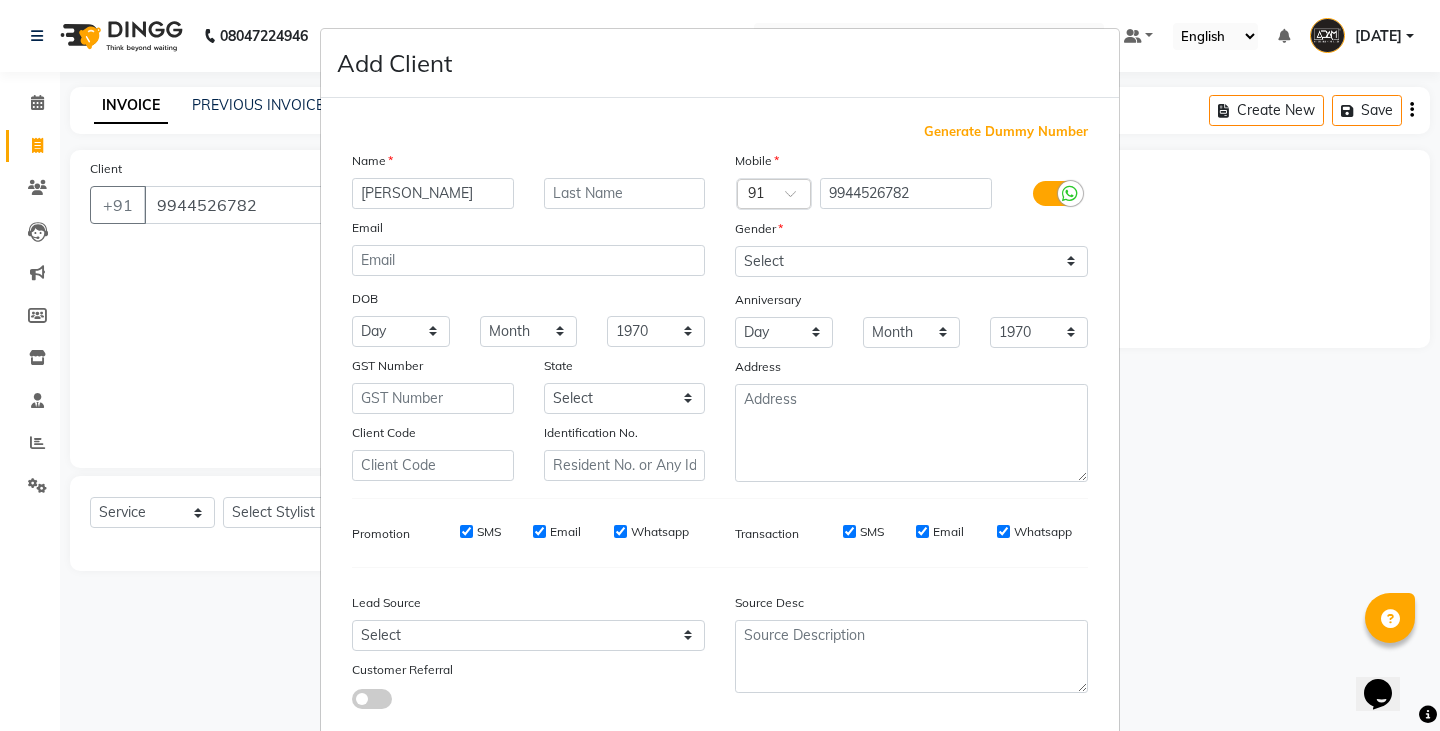 type on "[PERSON_NAME]" 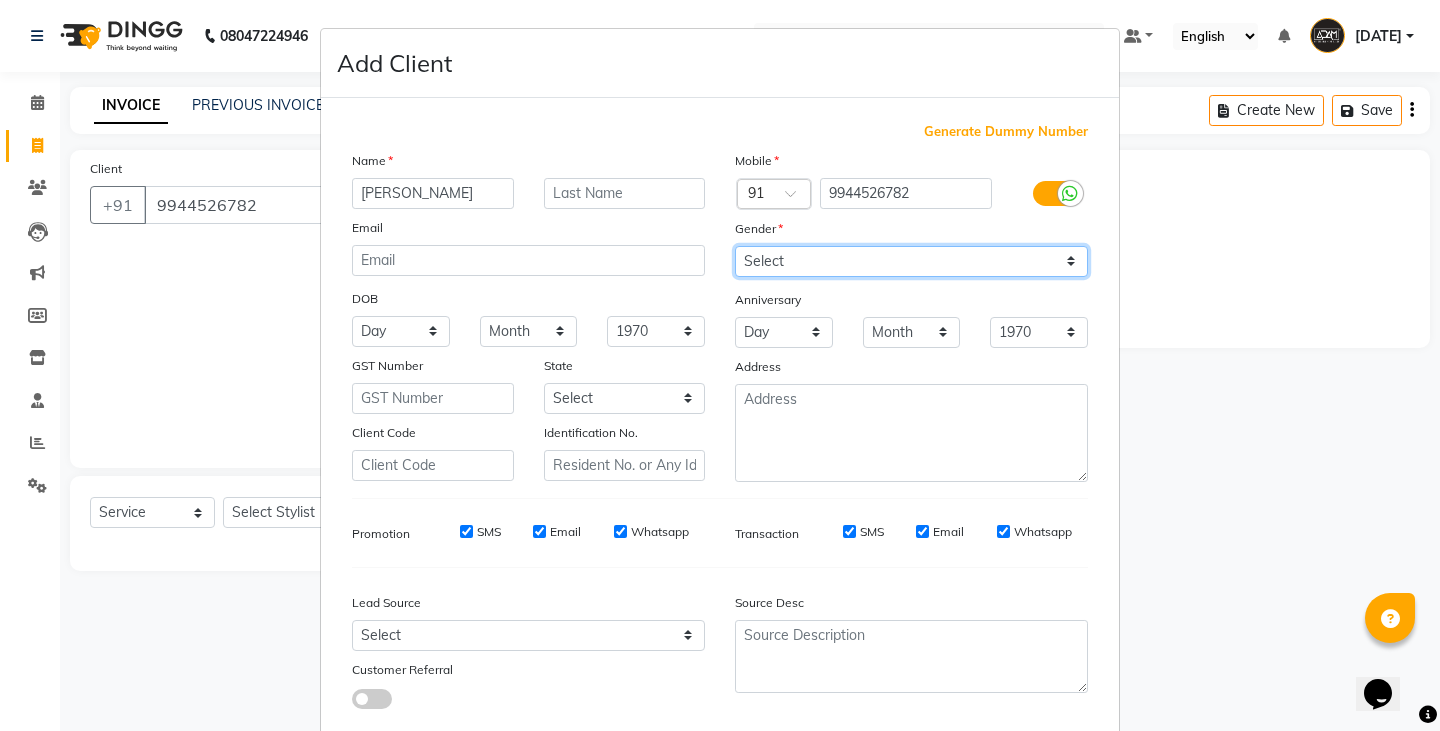 drag, startPoint x: 778, startPoint y: 259, endPoint x: 778, endPoint y: 271, distance: 12 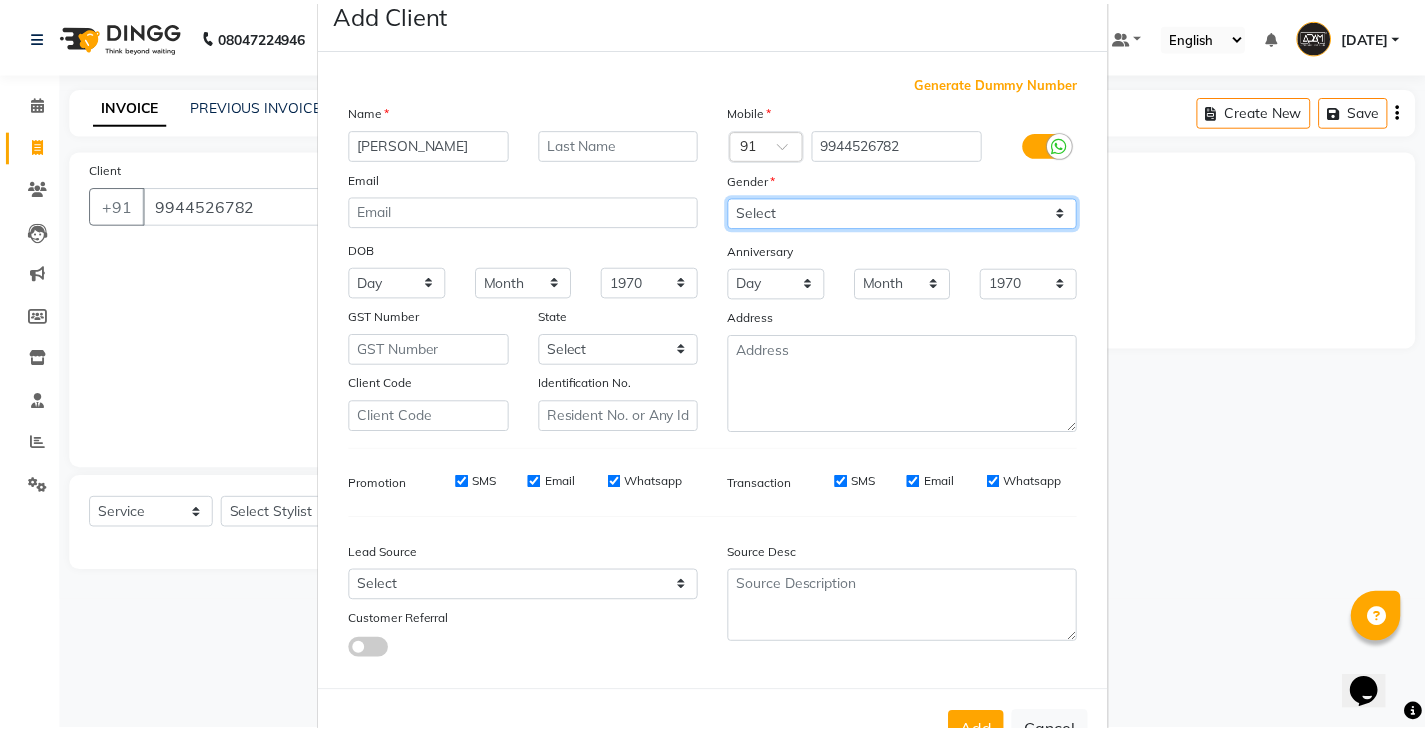 scroll, scrollTop: 118, scrollLeft: 0, axis: vertical 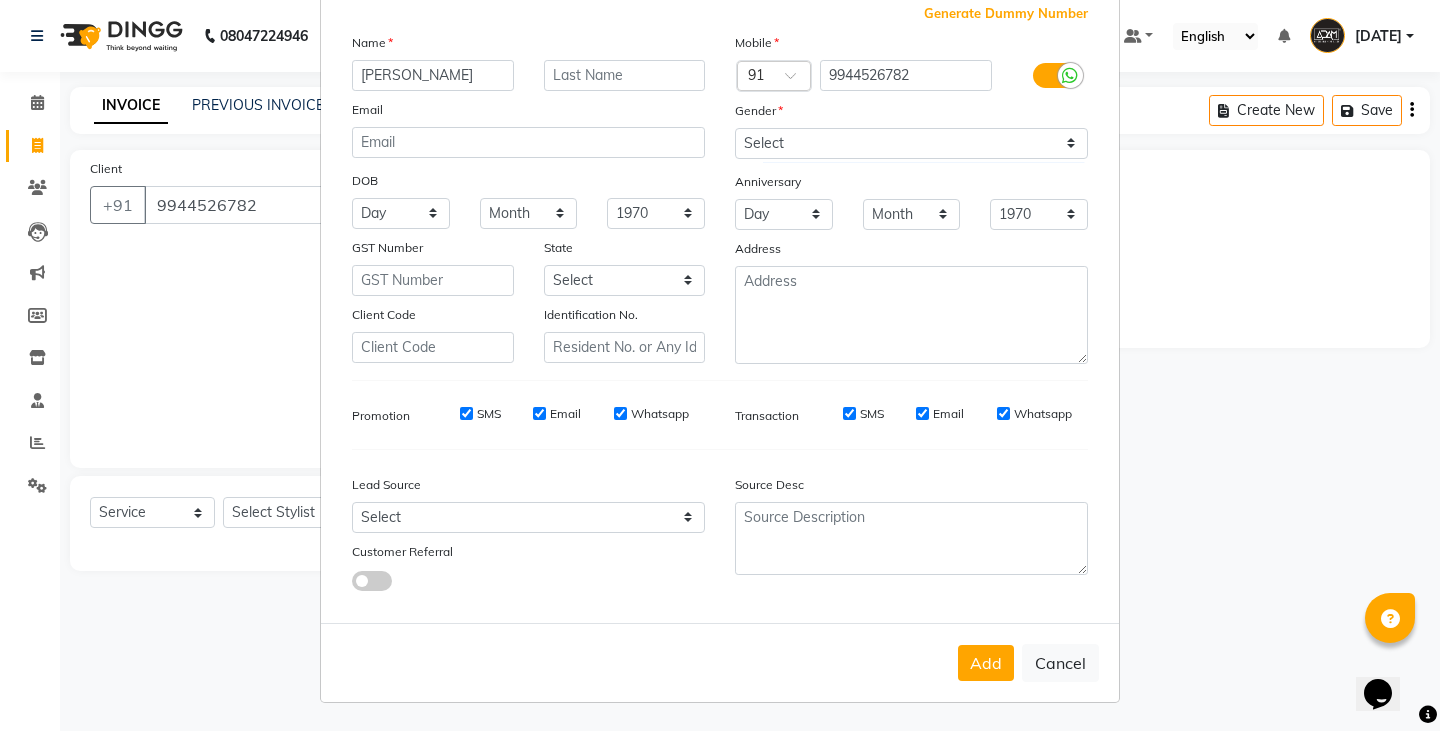 drag, startPoint x: 1001, startPoint y: 649, endPoint x: 970, endPoint y: 659, distance: 32.572994 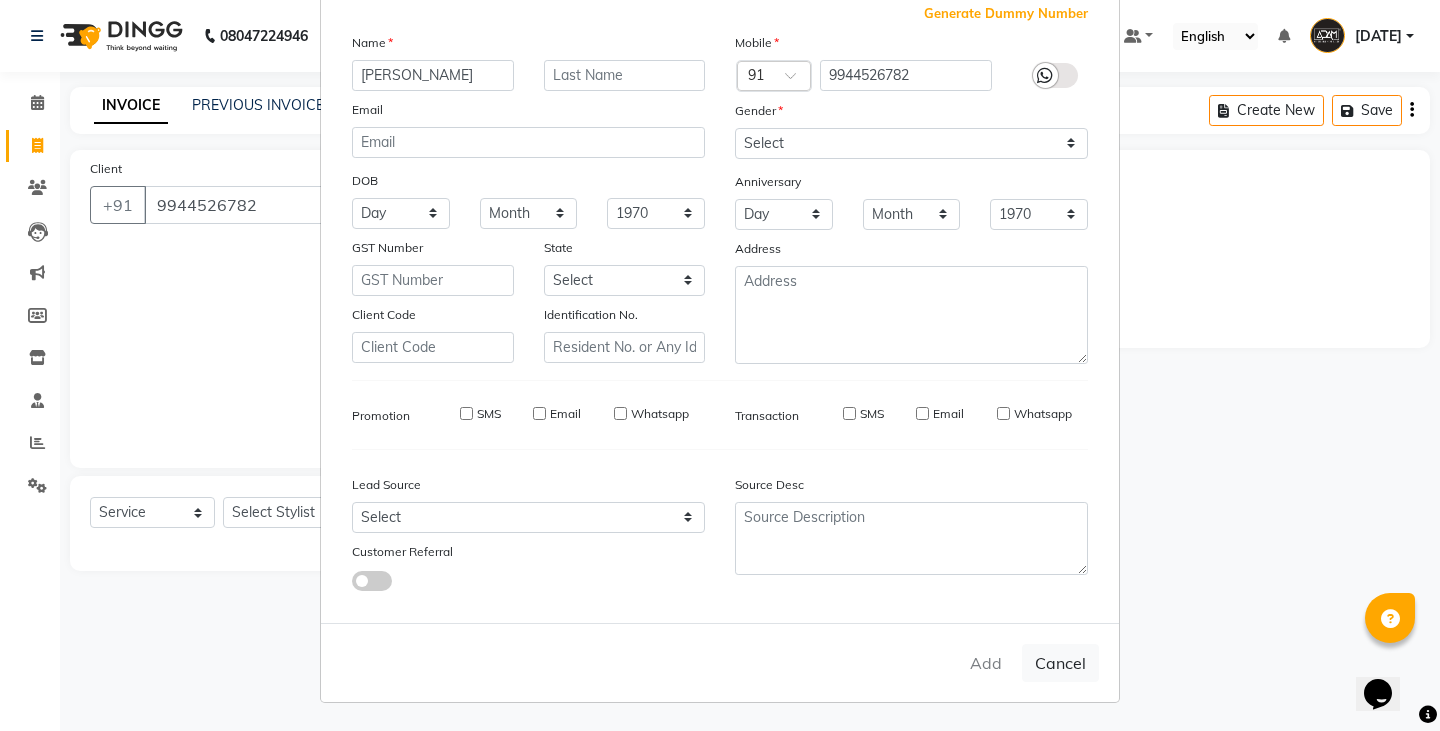 type 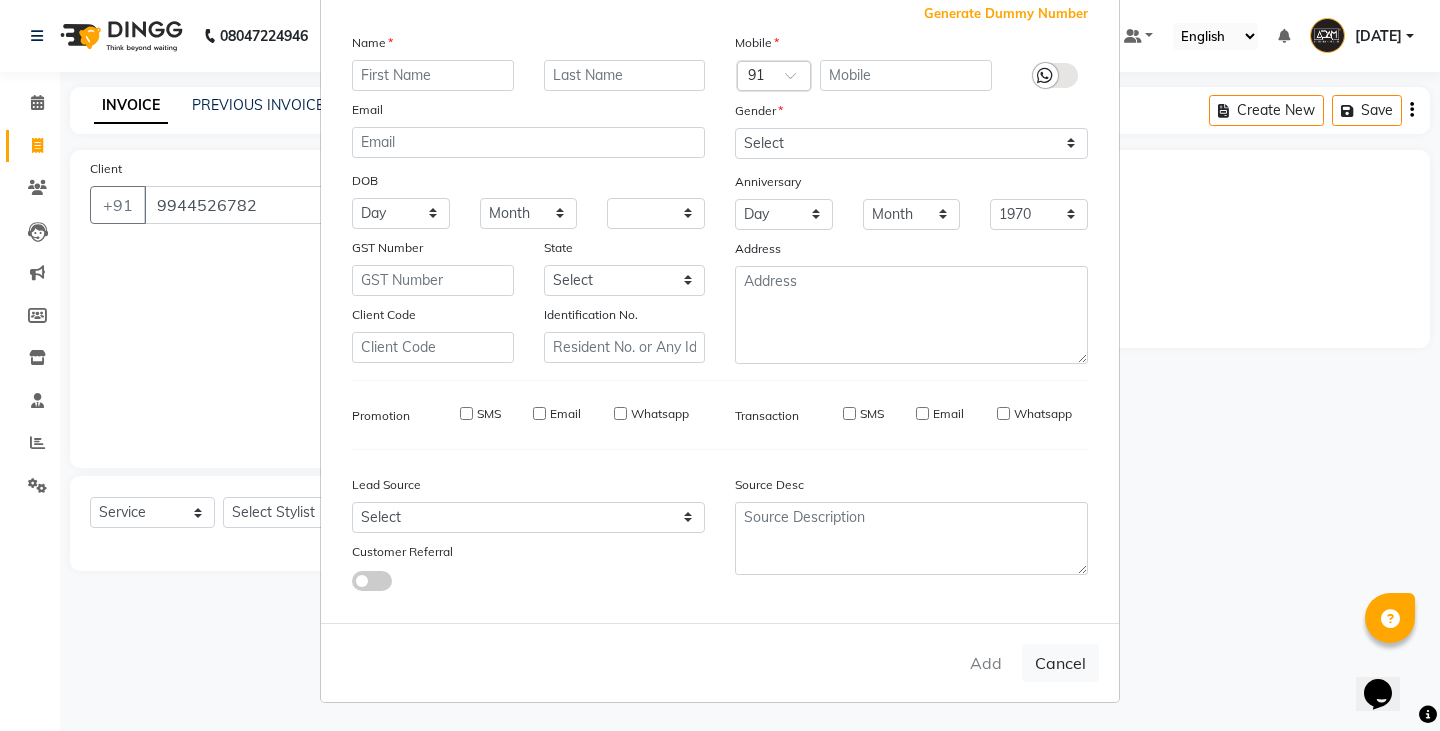 select 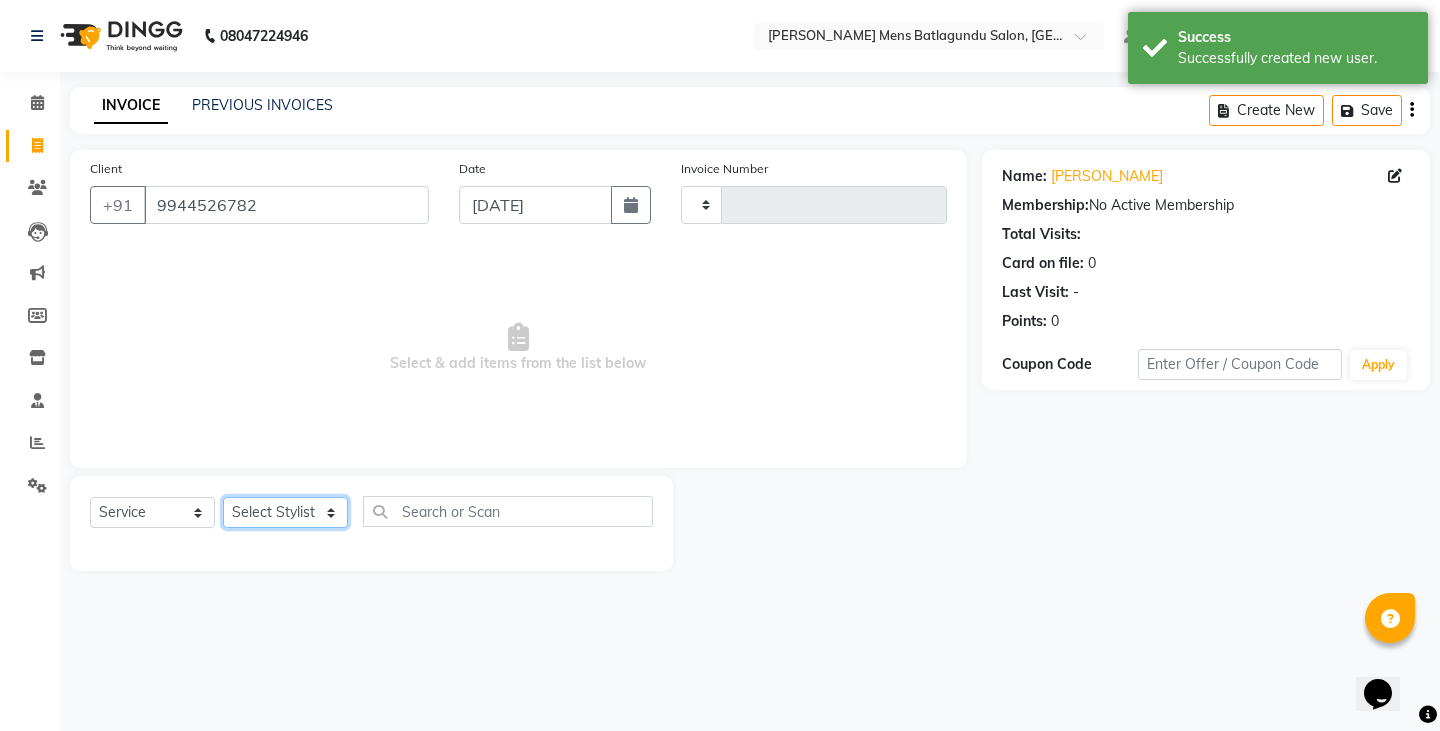 click on "Select Stylist Admin Ameer  Anish Khalim Ovesh Raja SAHIL  SOHAIL SONU" 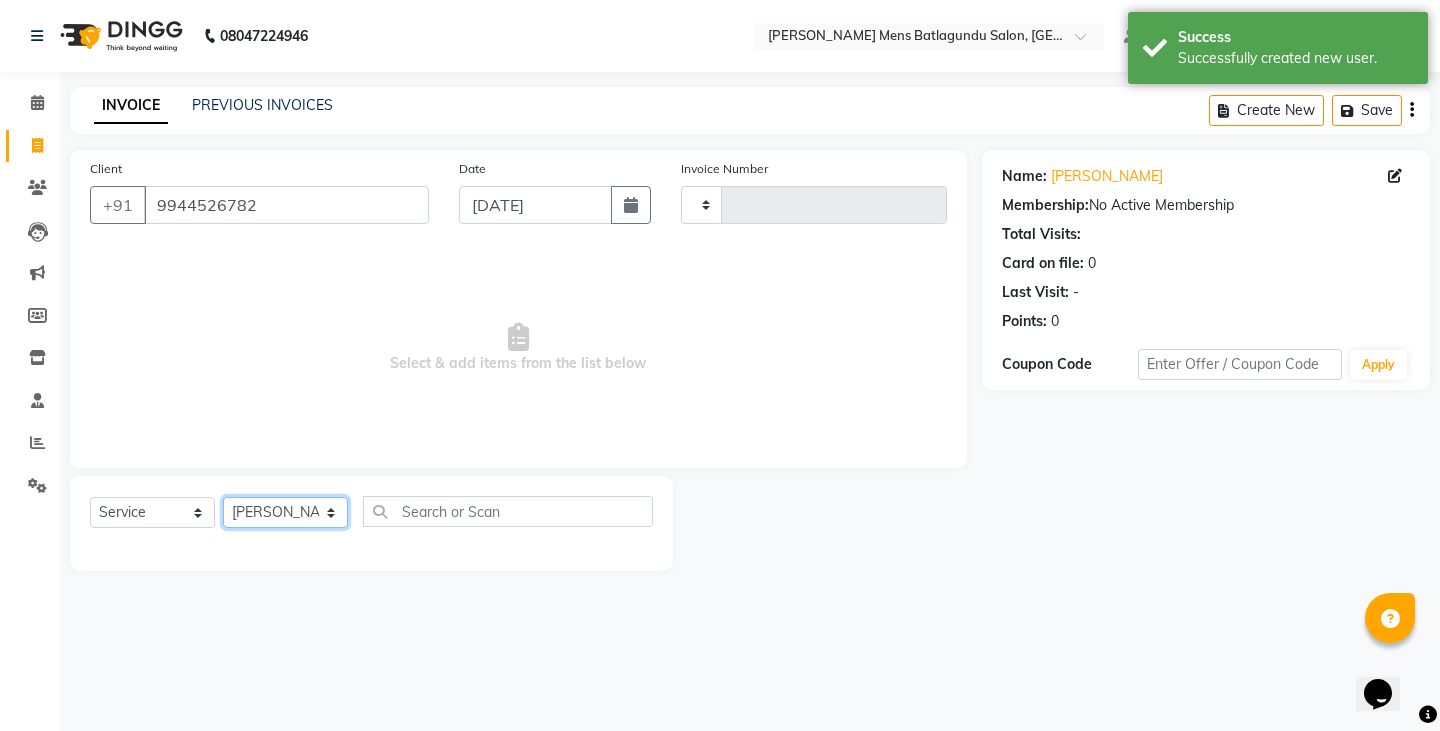 click on "Select Stylist Admin Ameer  Anish Khalim Ovesh Raja SAHIL  SOHAIL SONU" 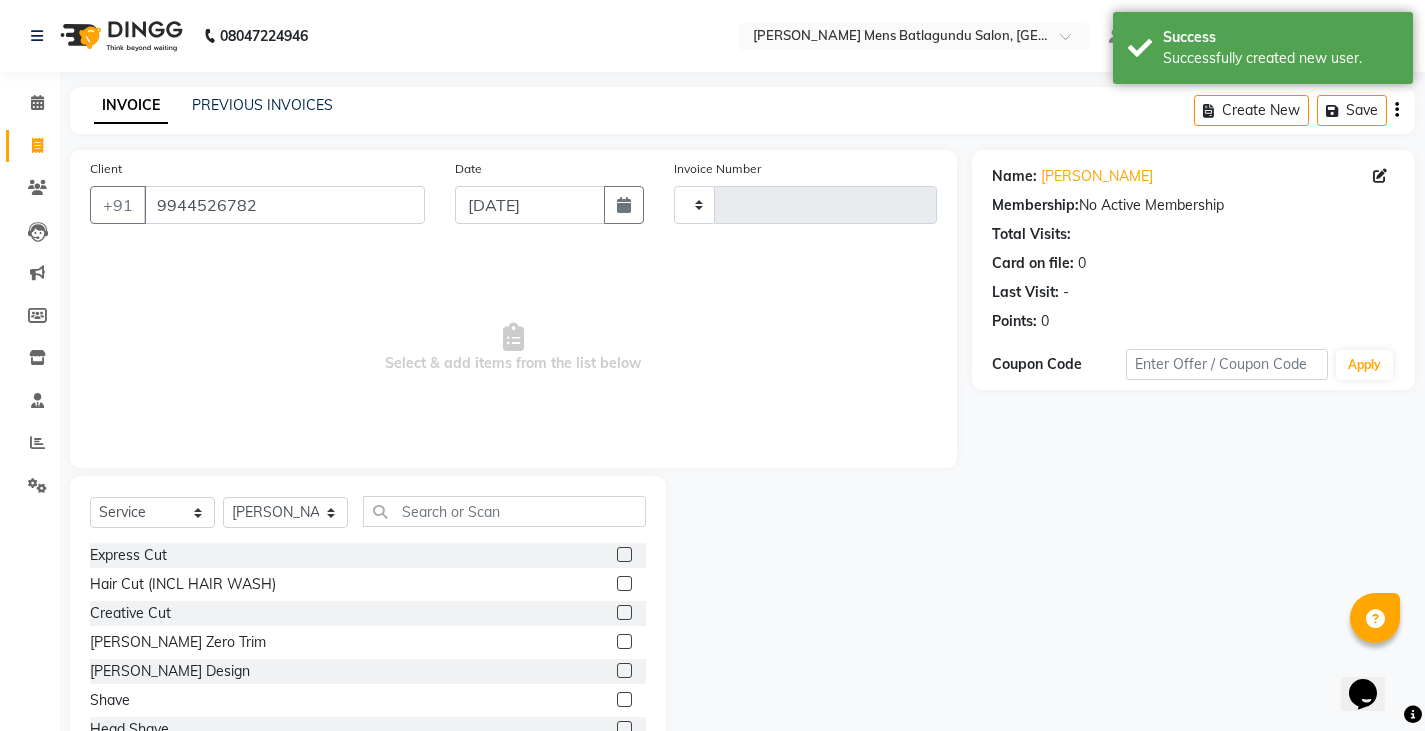 click 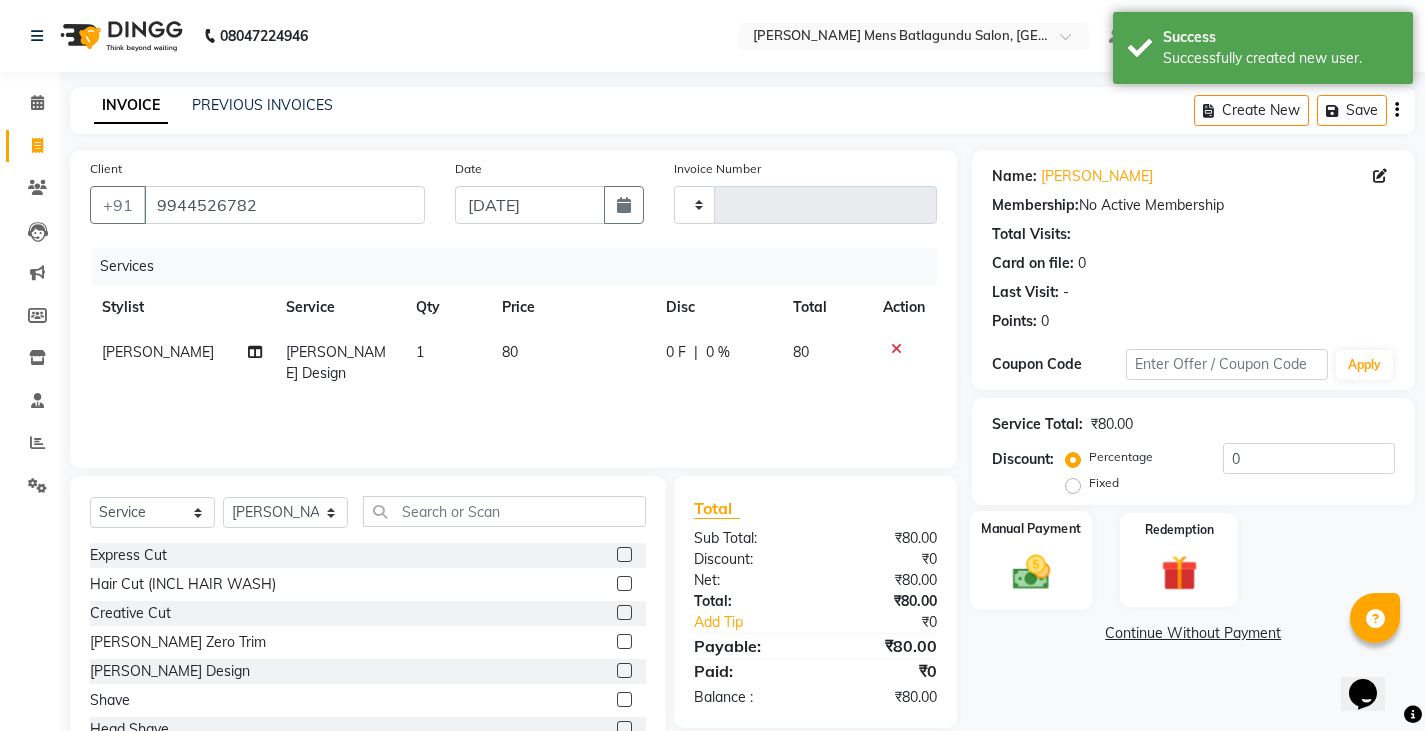 click 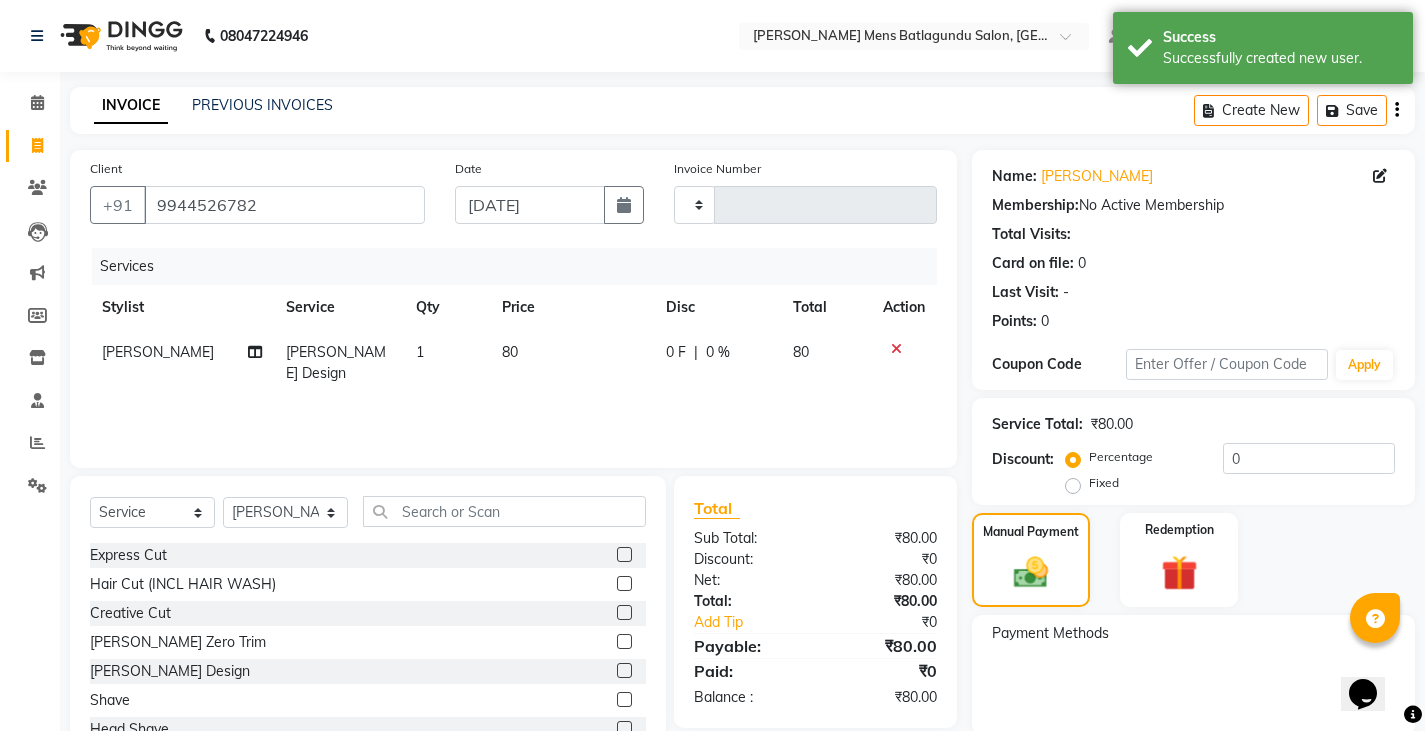 scroll, scrollTop: 120, scrollLeft: 0, axis: vertical 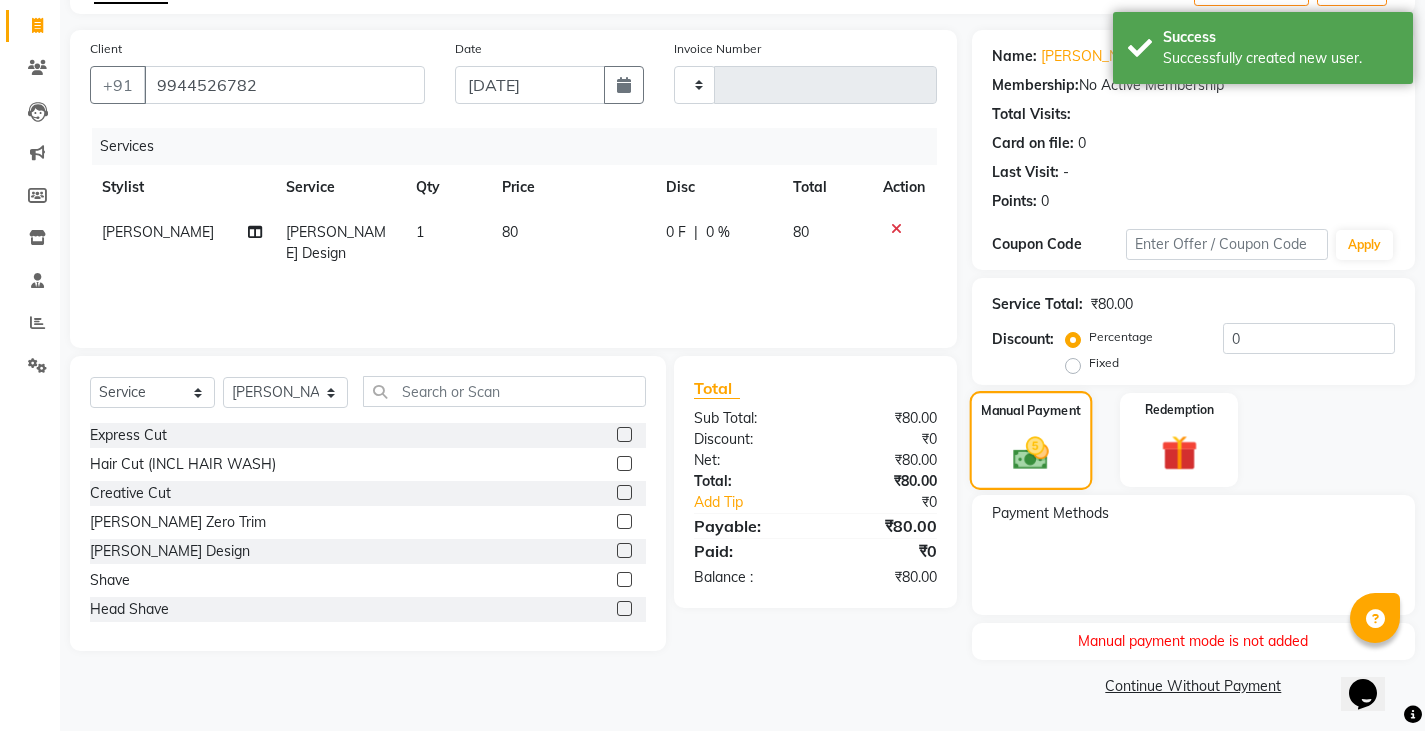 click on "Manual Payment" 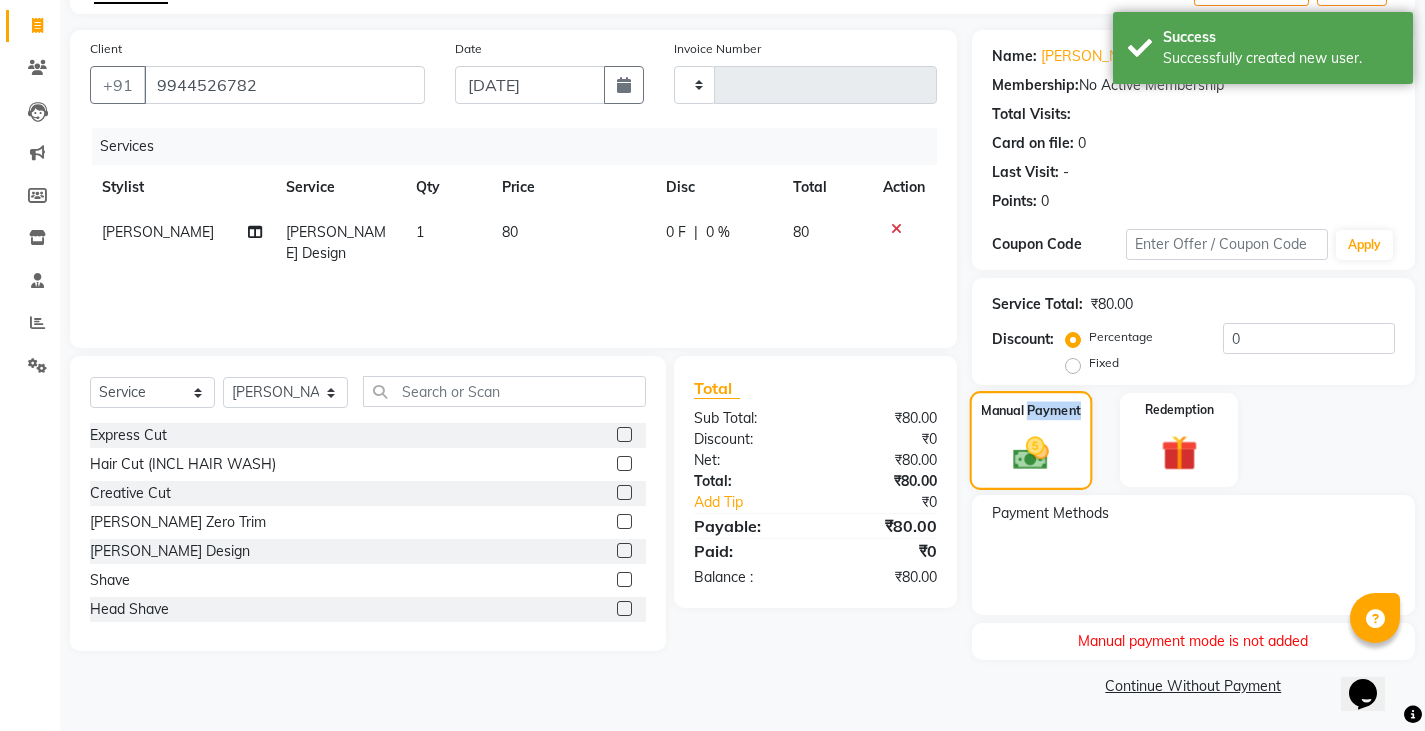 click on "Manual Payment" 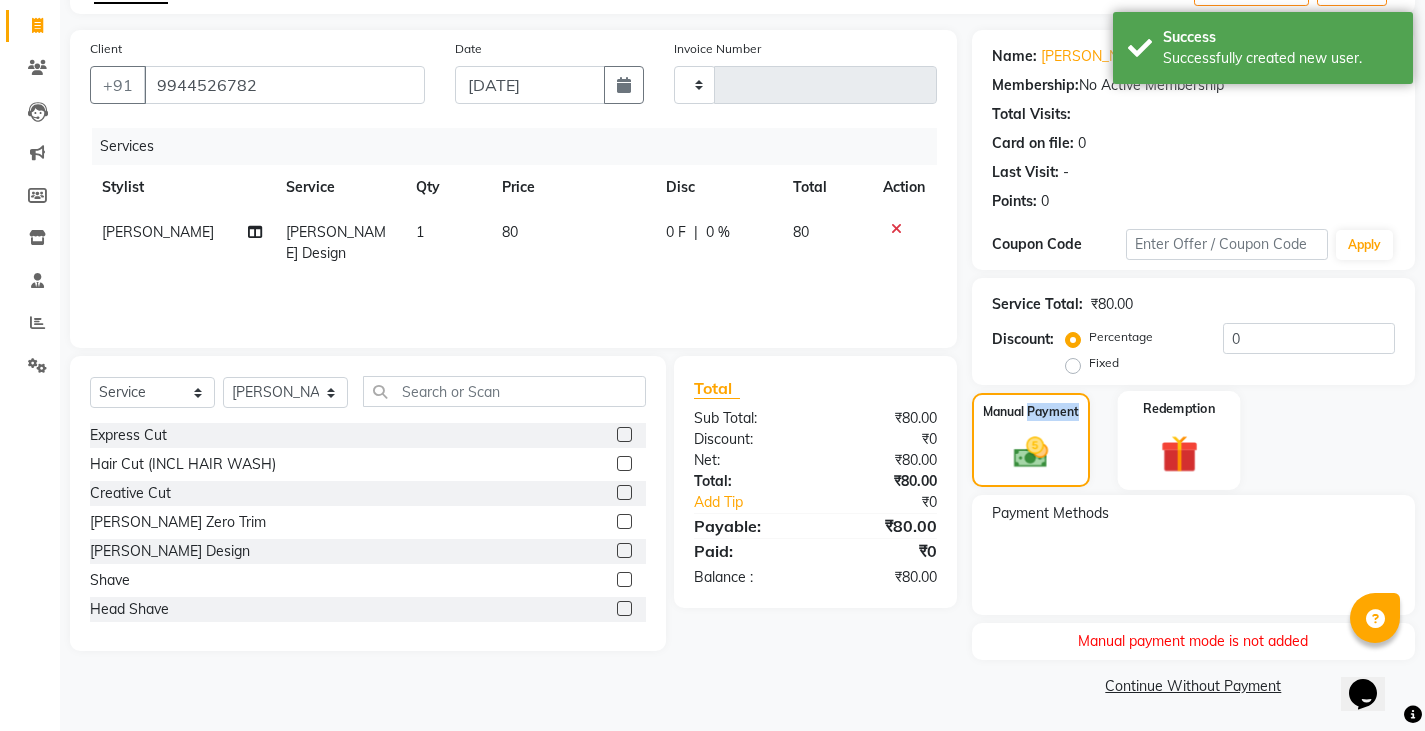 click 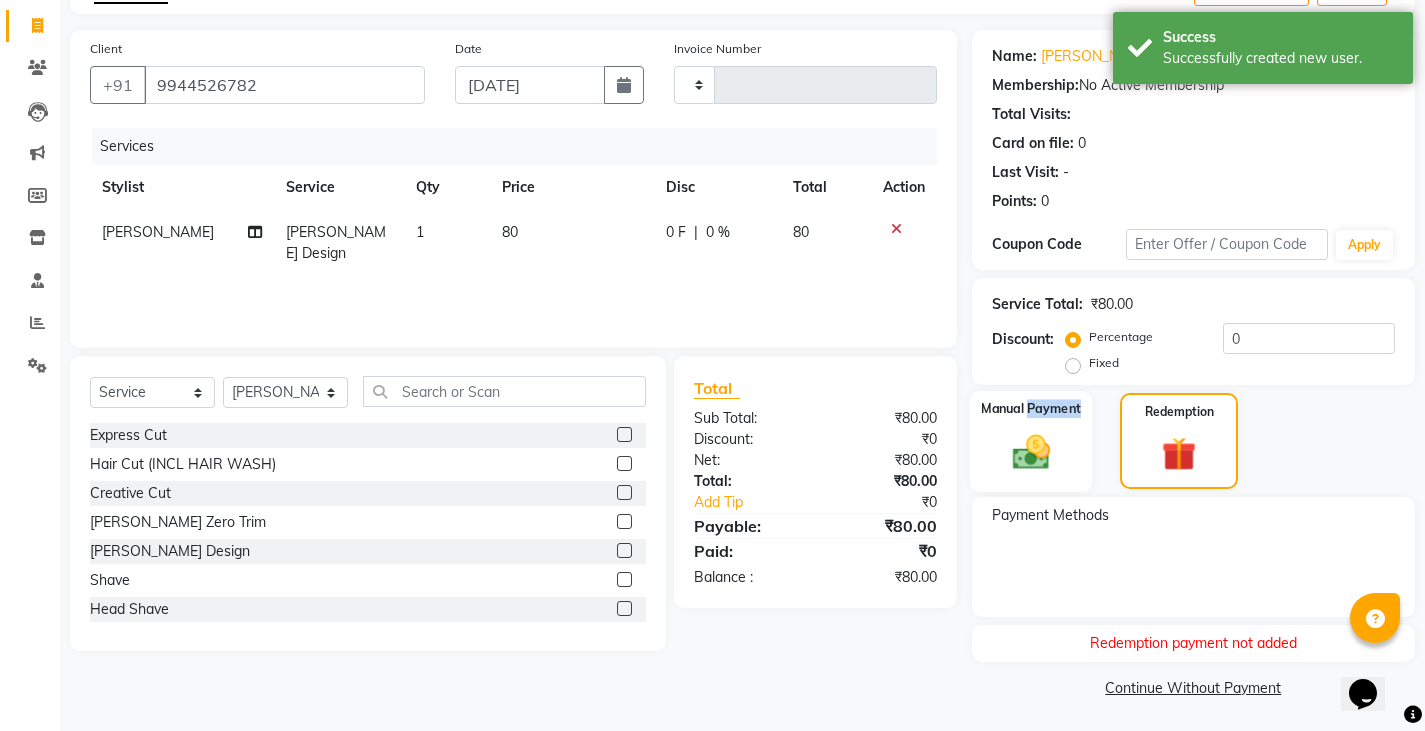 click 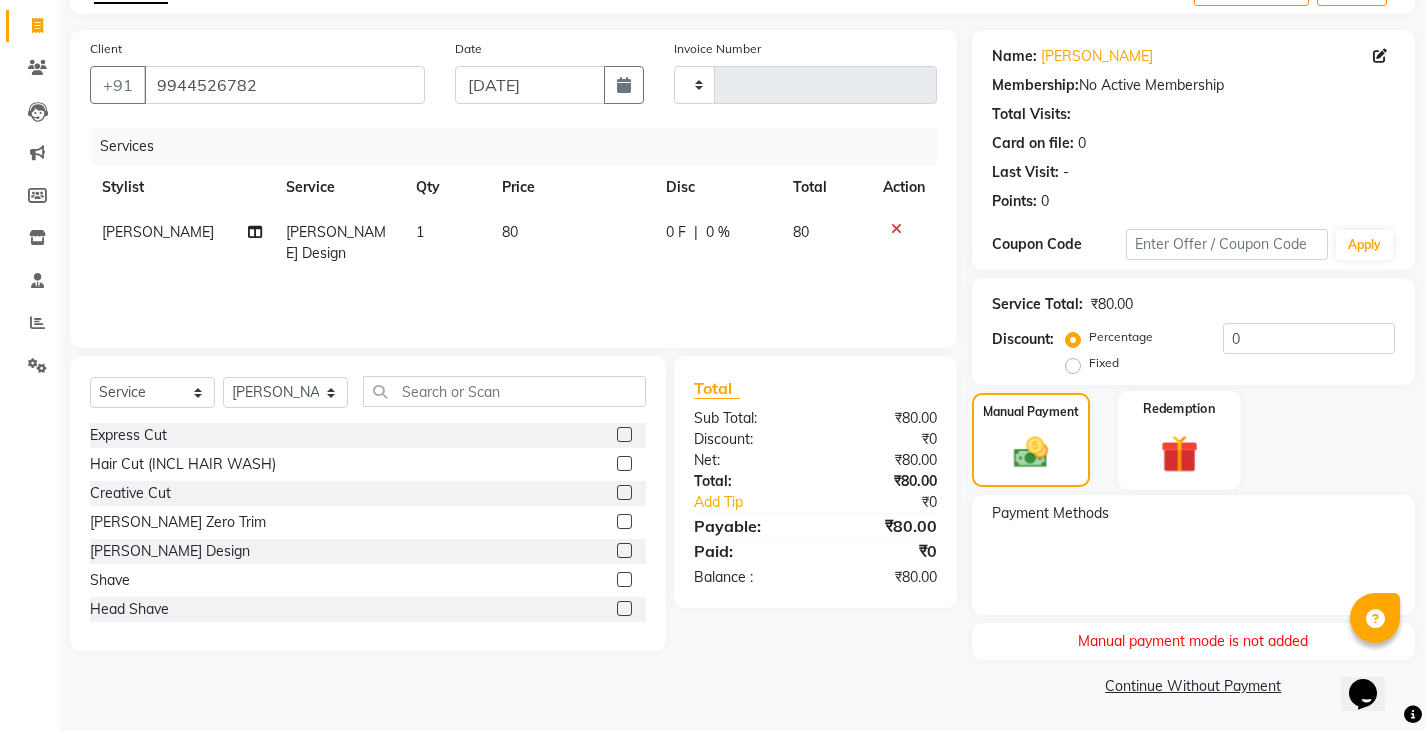click on "Redemption" 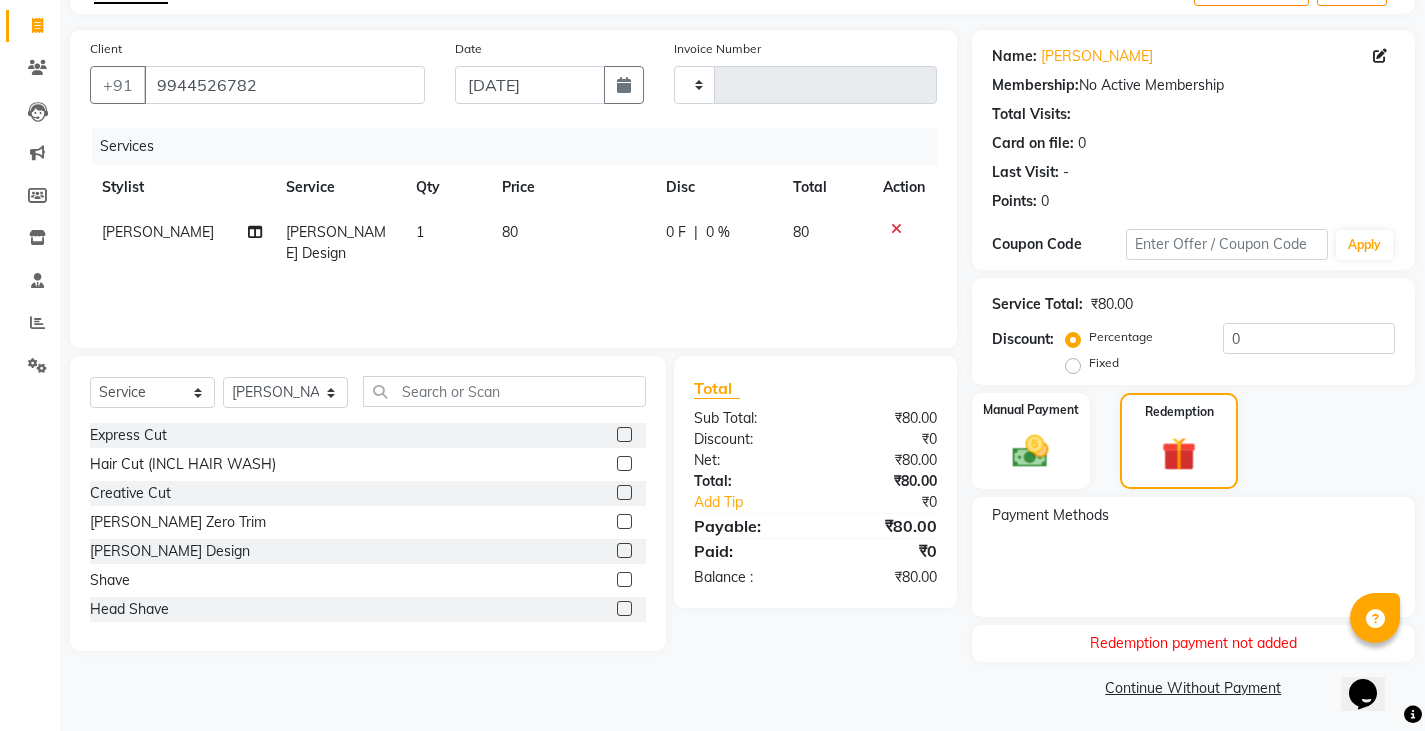 click 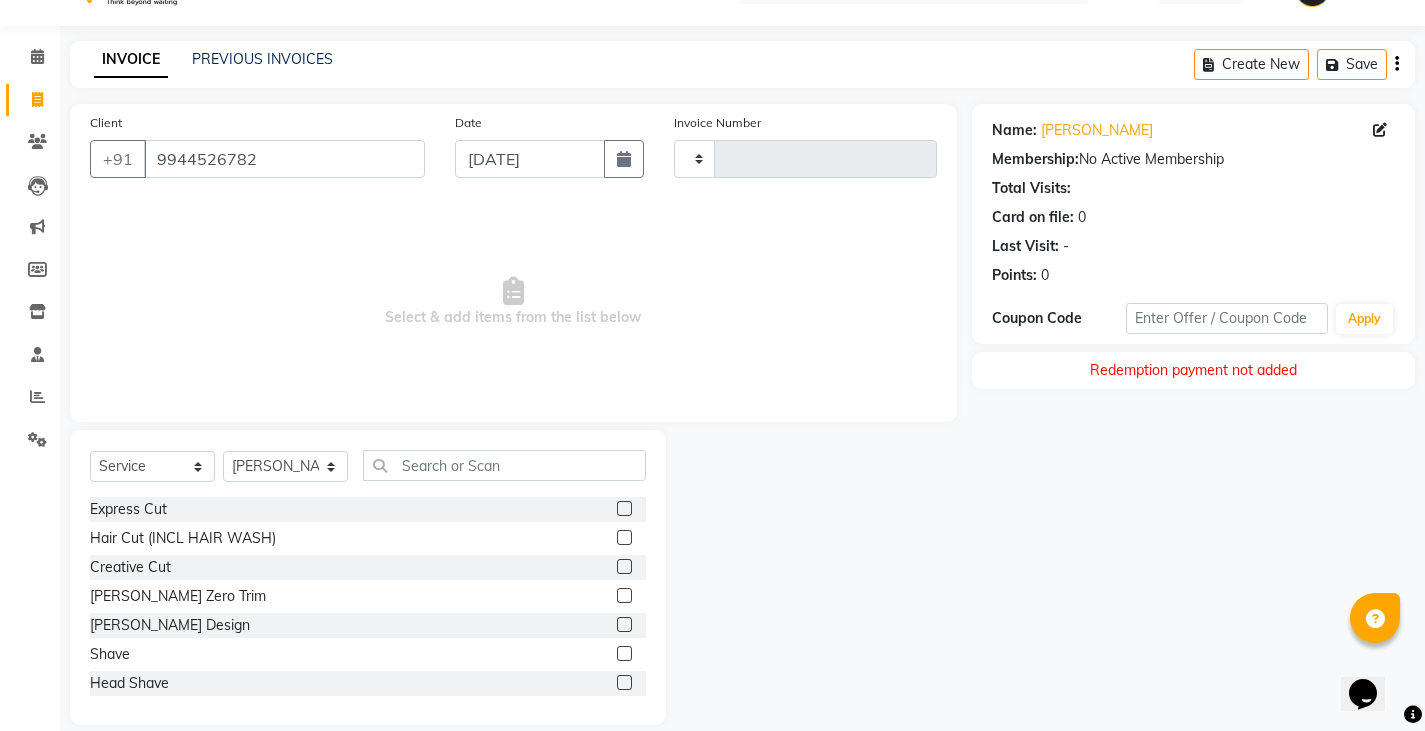 scroll, scrollTop: 70, scrollLeft: 0, axis: vertical 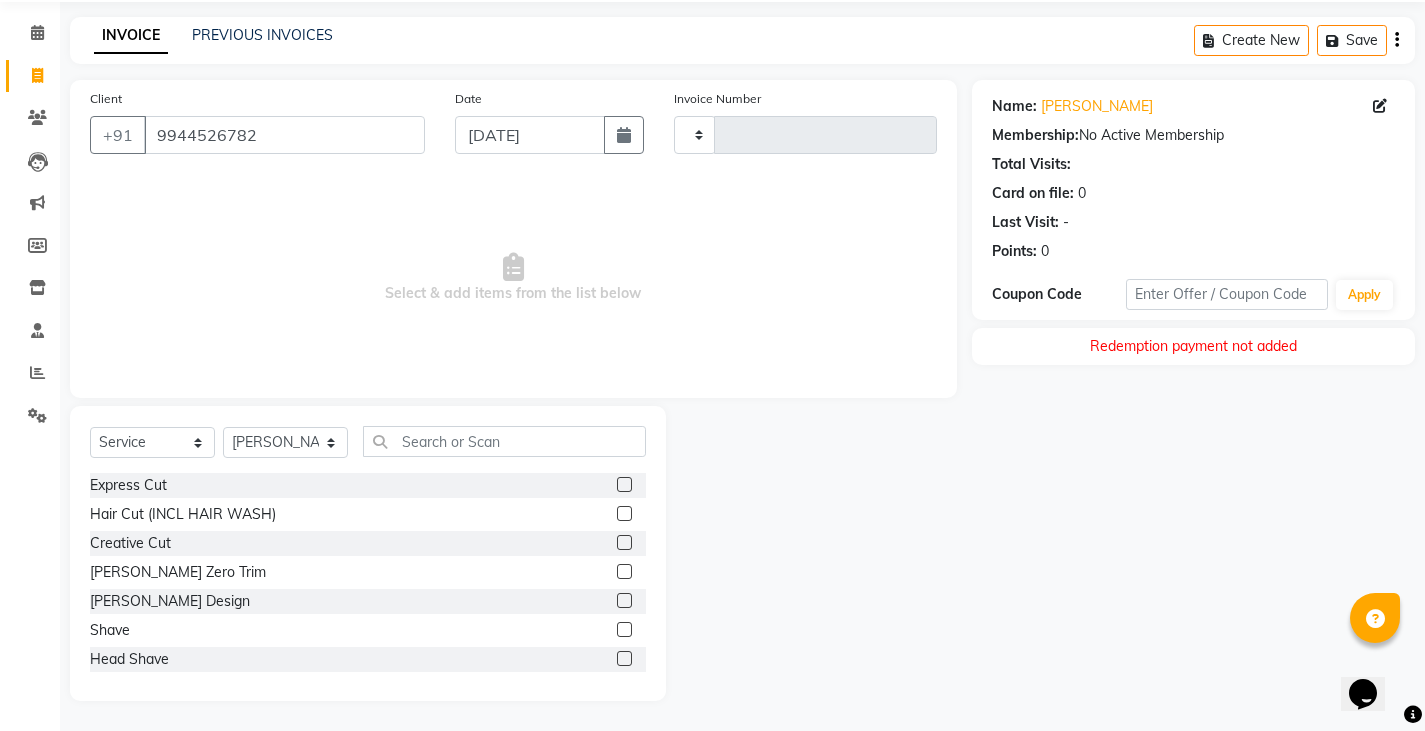 click 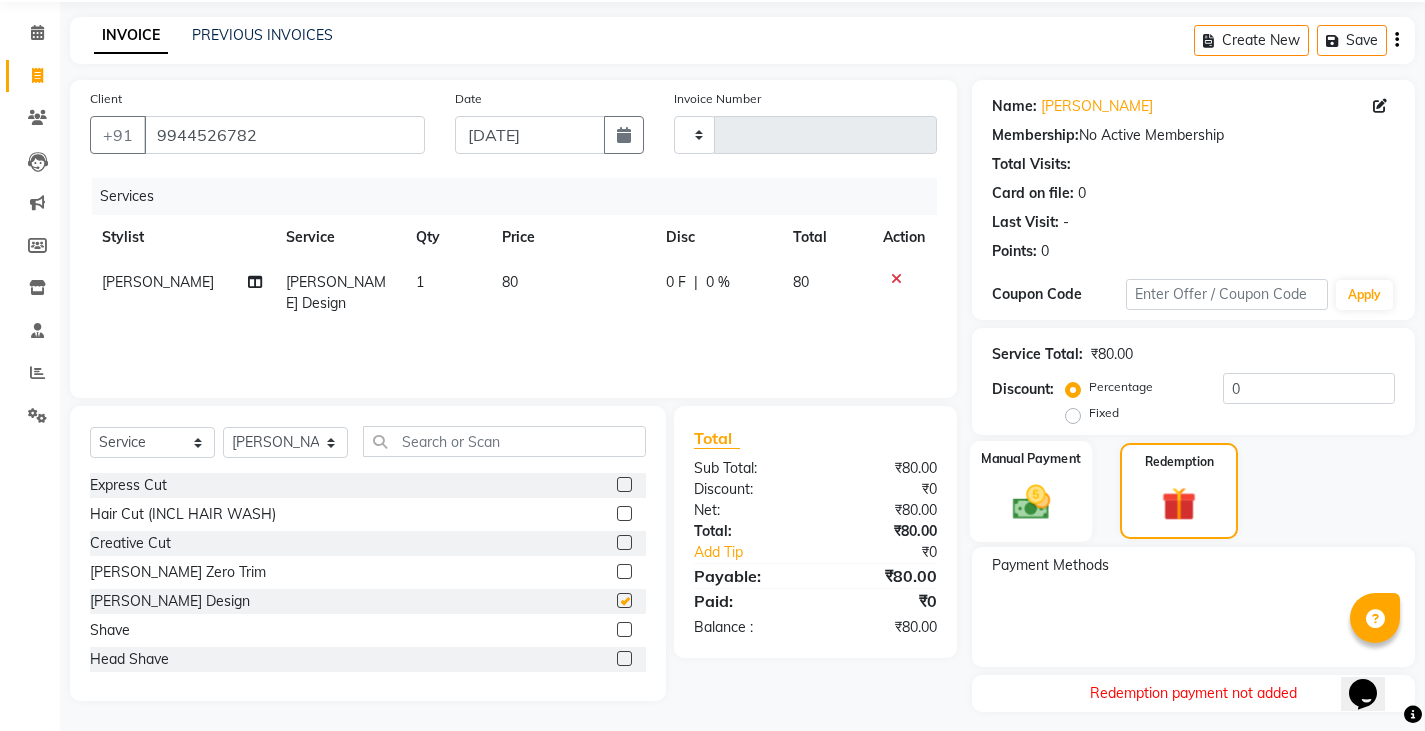 checkbox on "false" 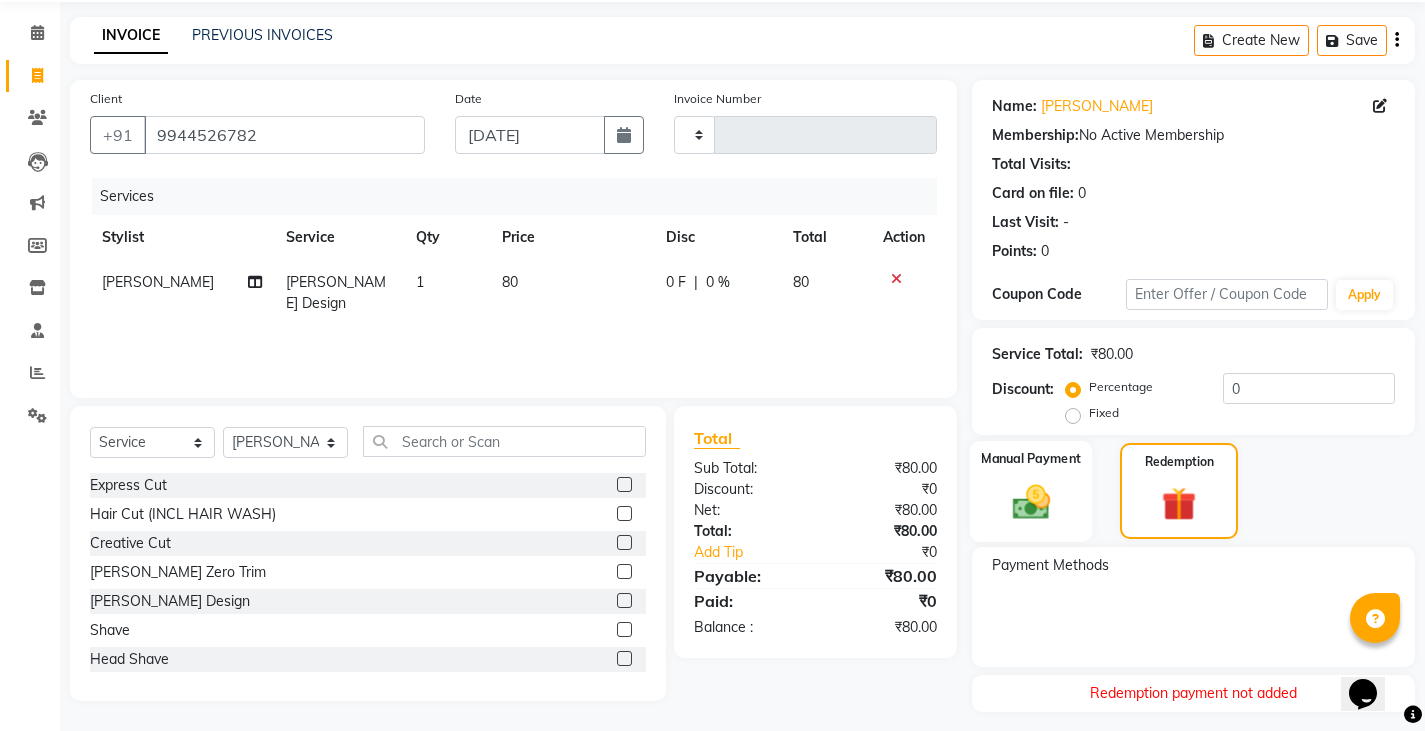 click on "Manual Payment" 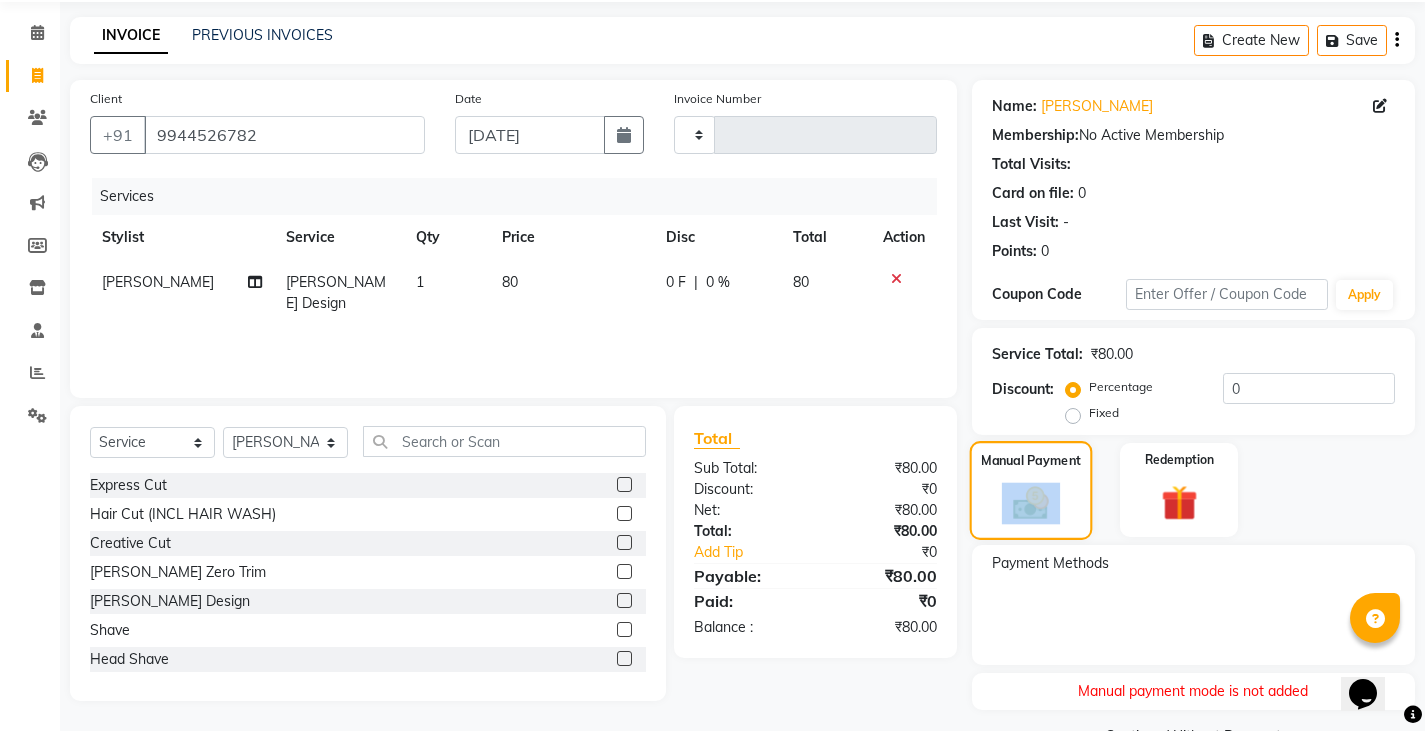 click on "Manual Payment" 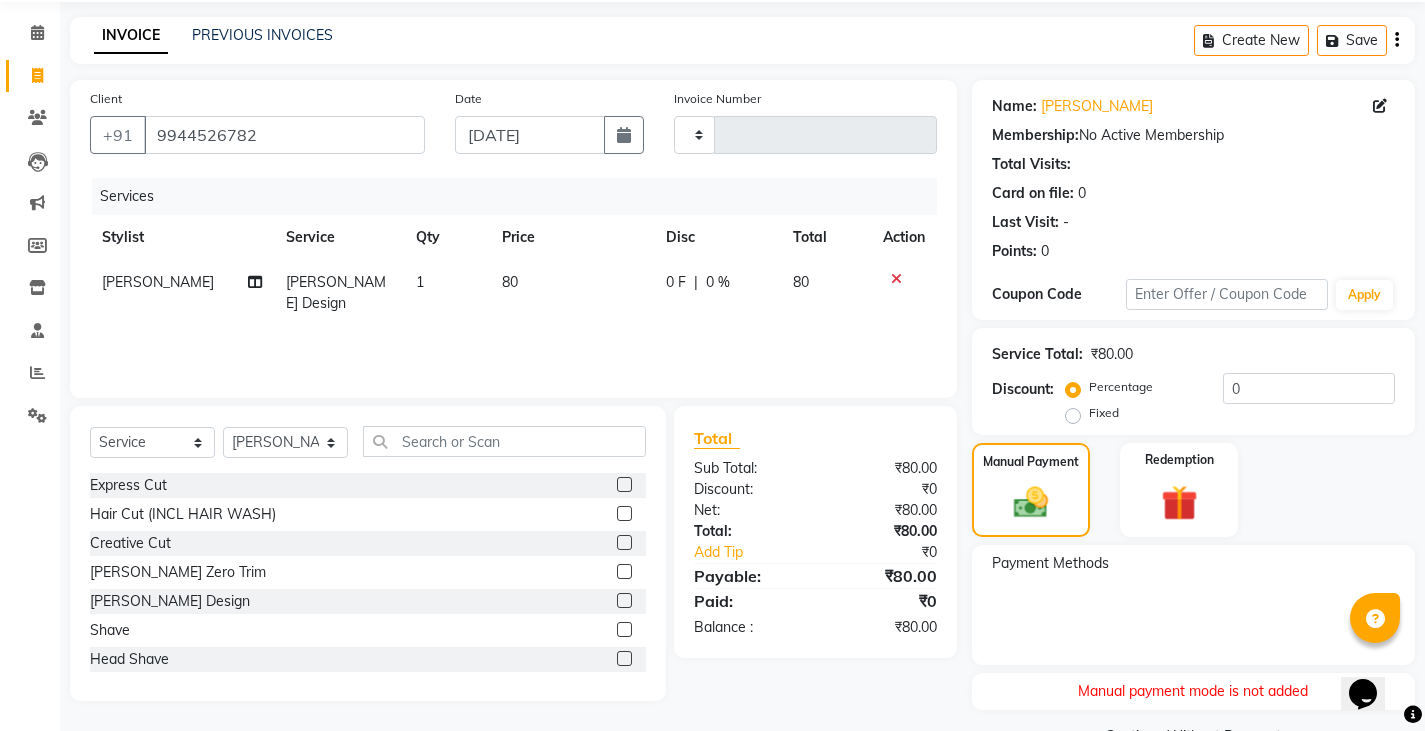 click on "Payment Methods" 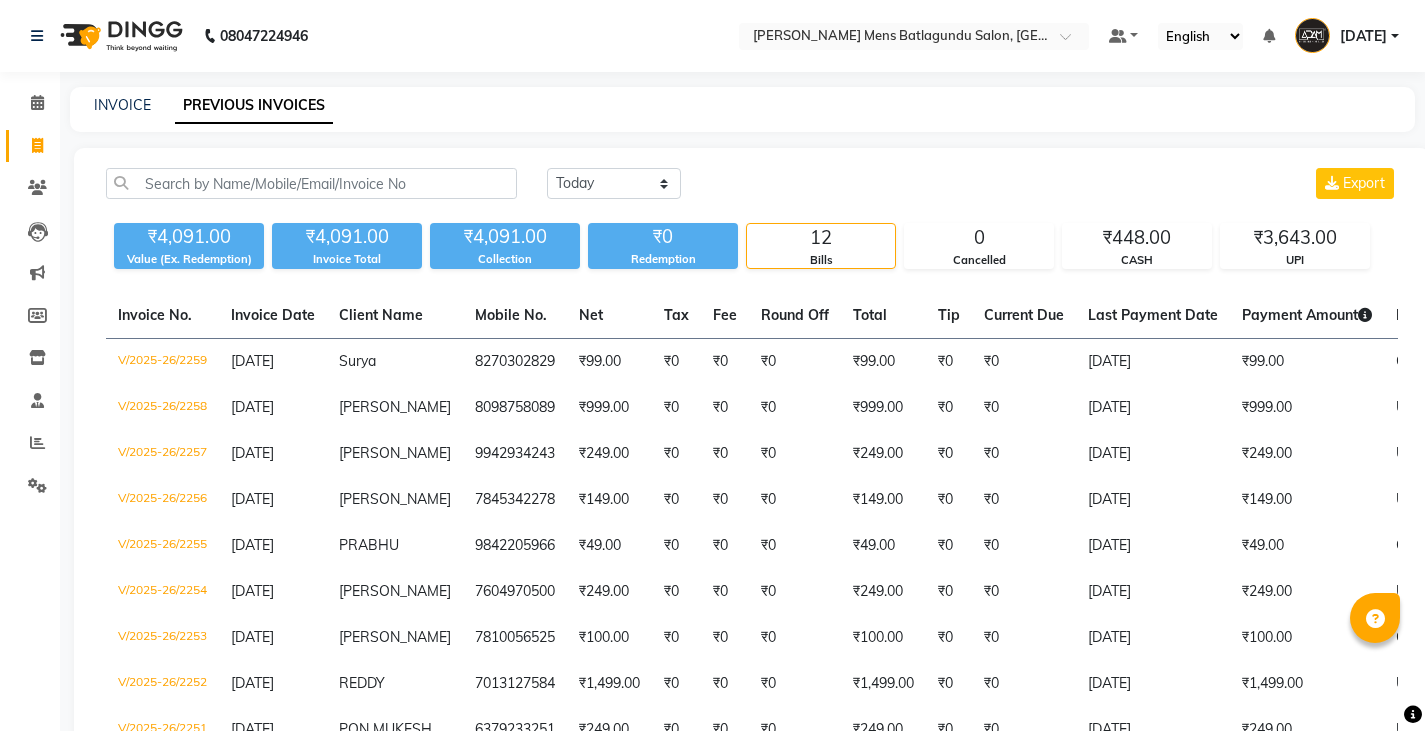 scroll, scrollTop: 0, scrollLeft: 0, axis: both 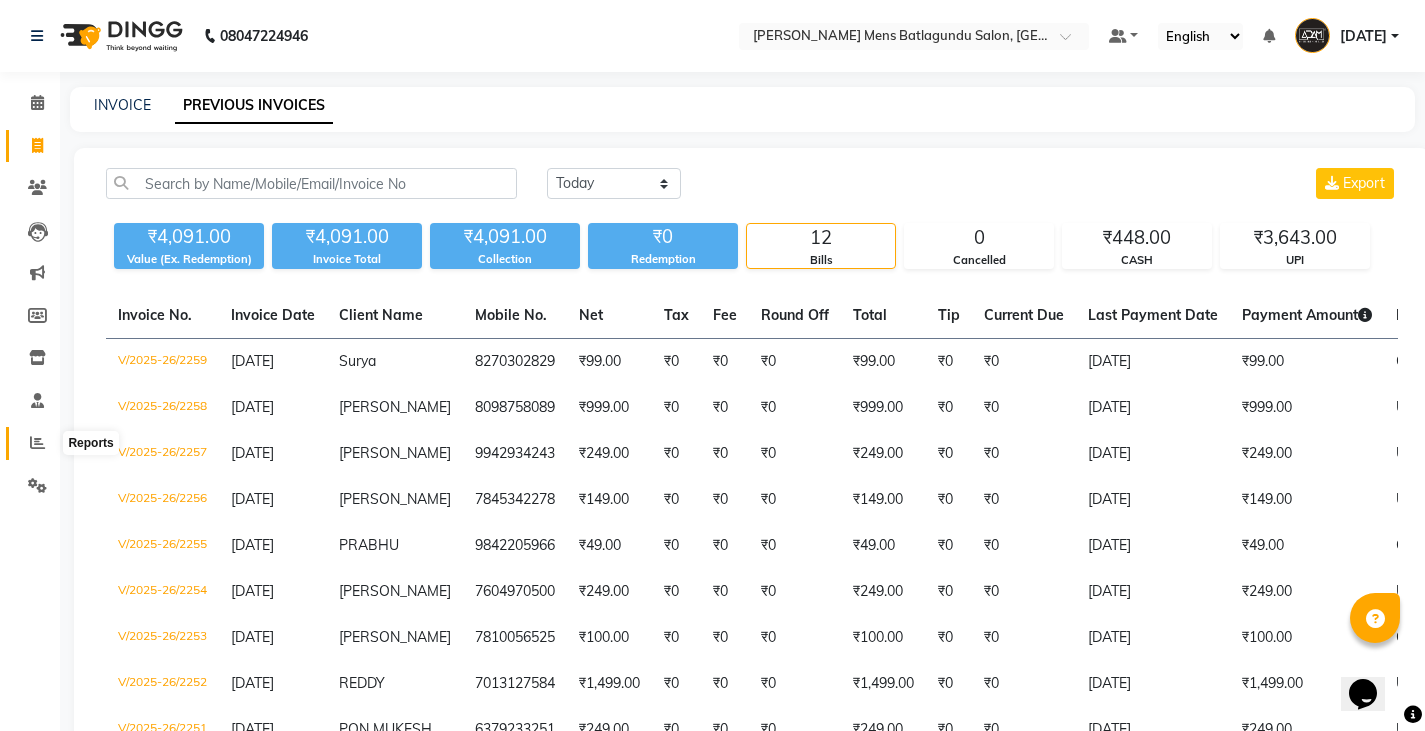 click 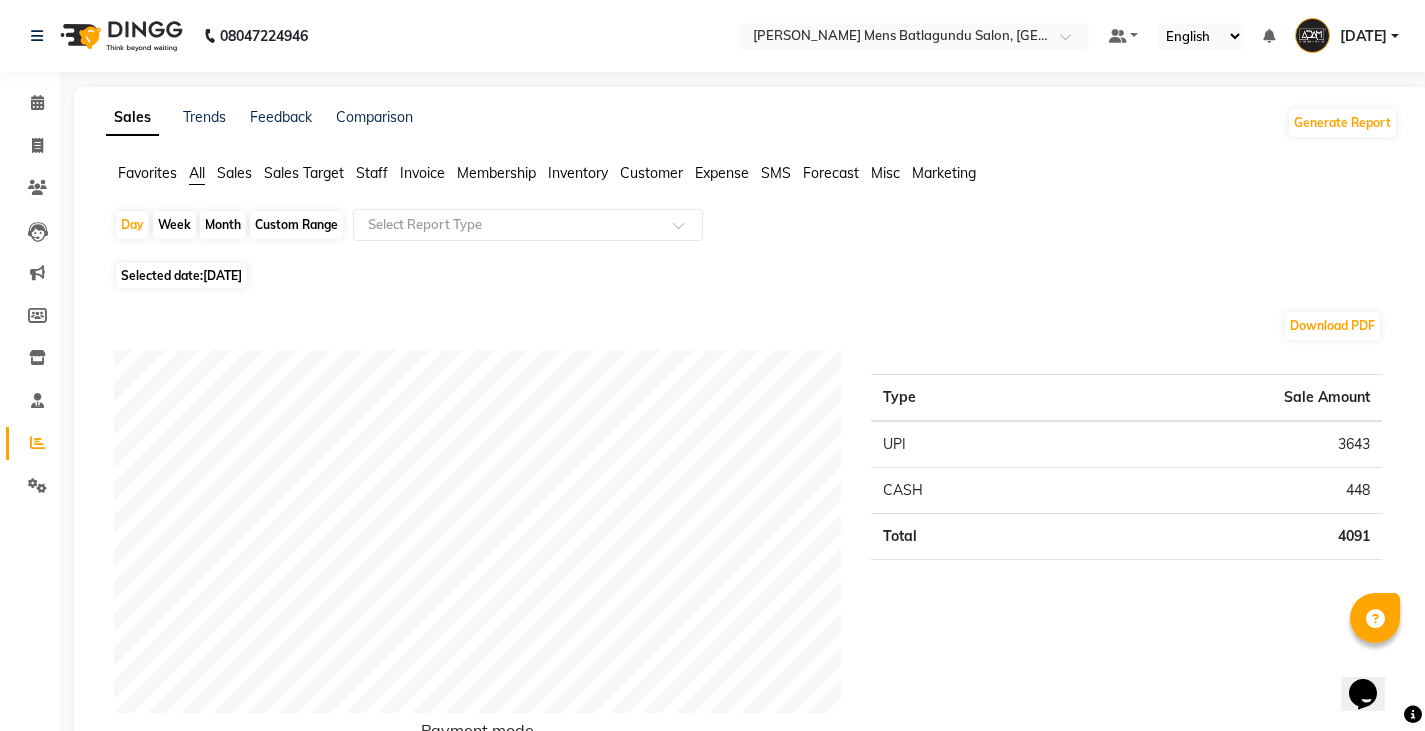 click on "Staff" 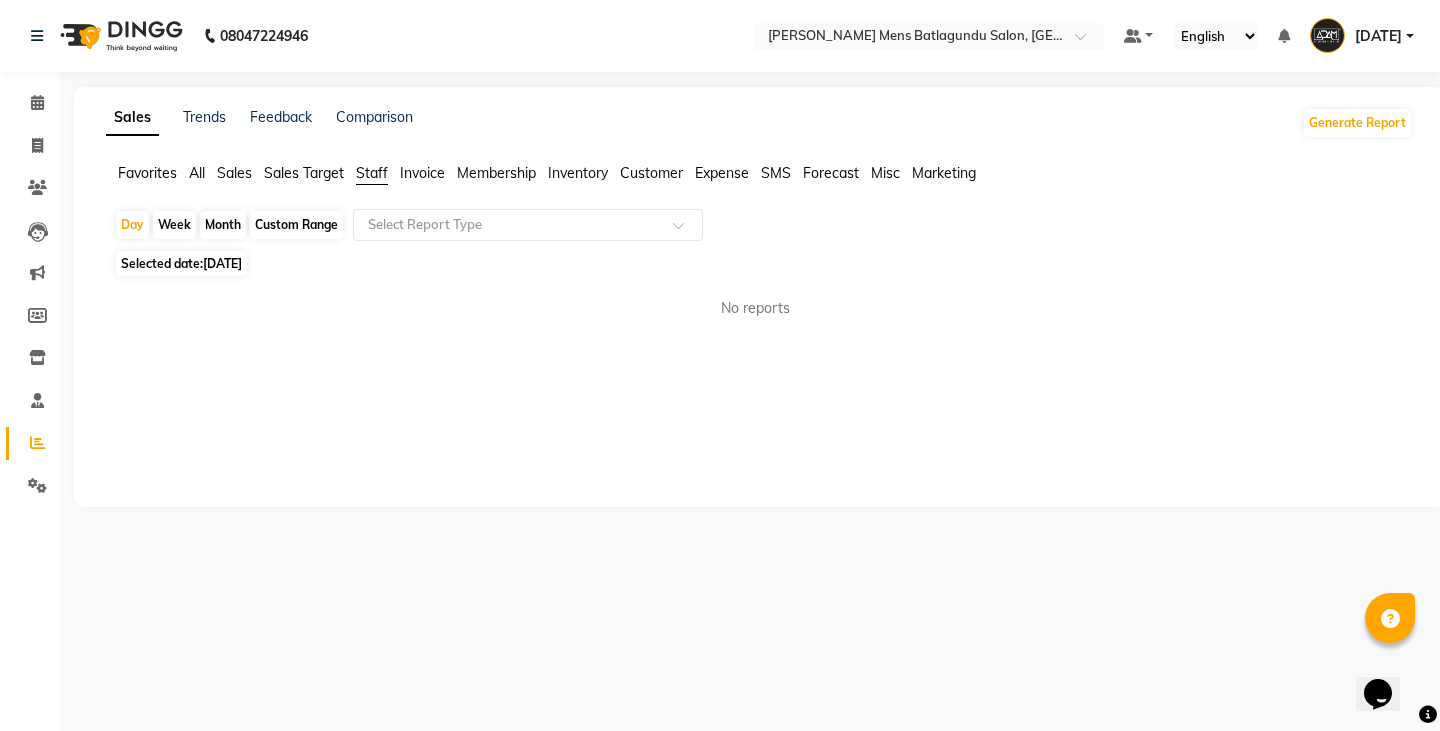 click on "Staff" 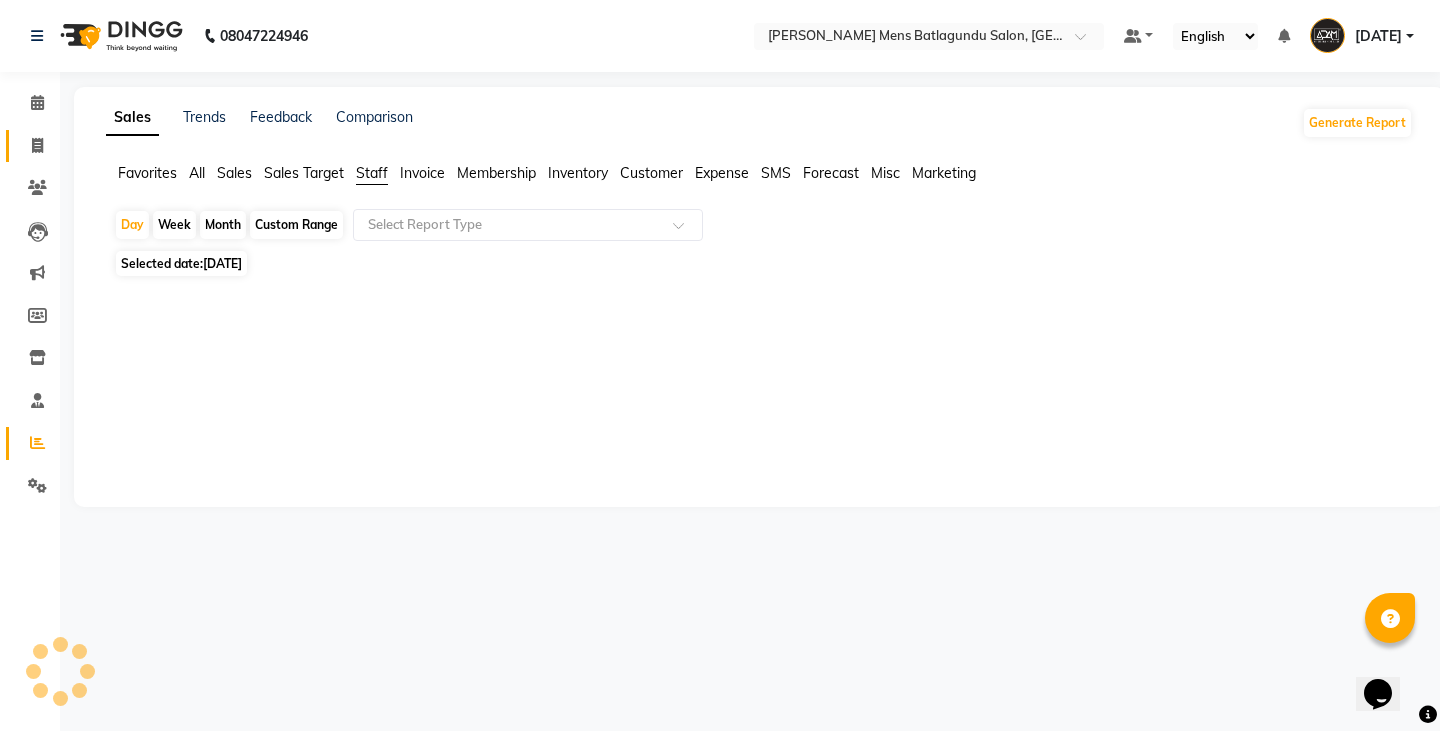 click 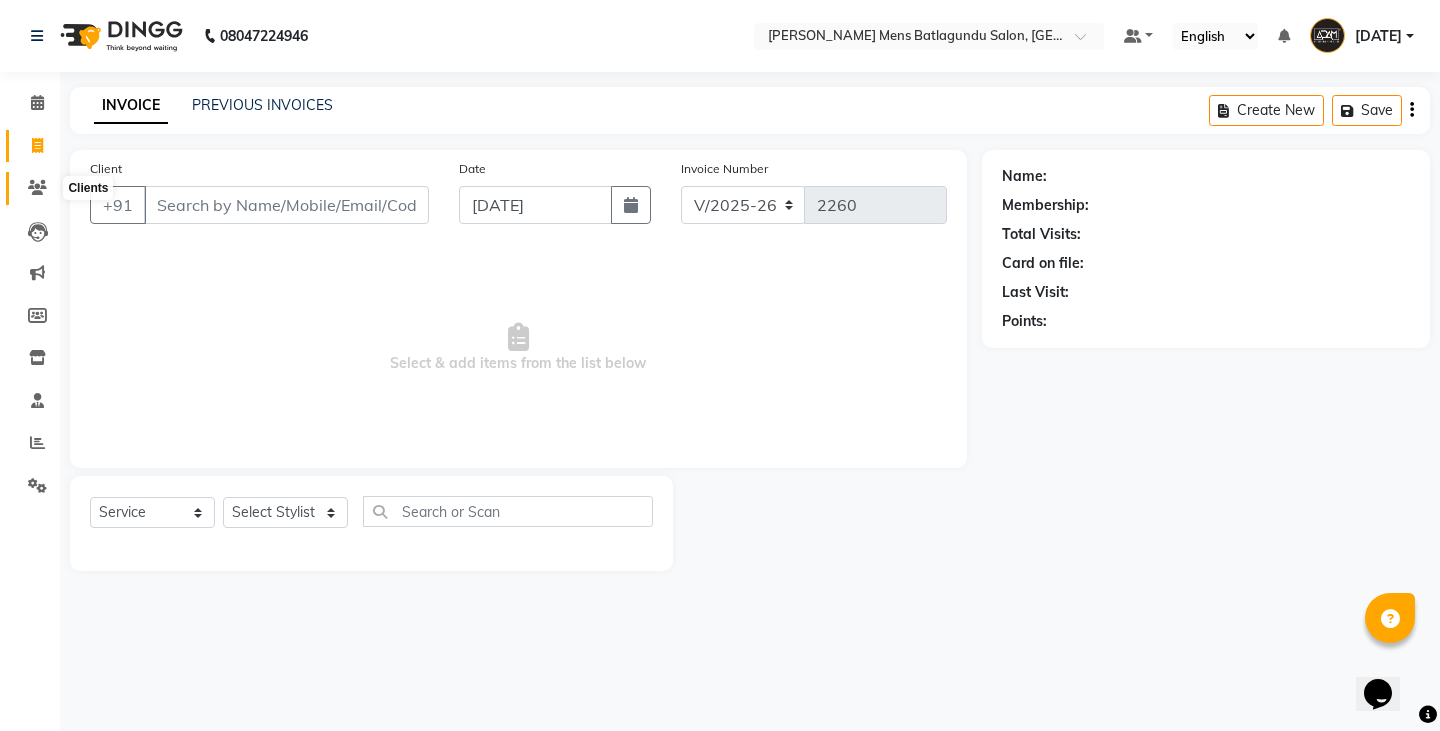 click 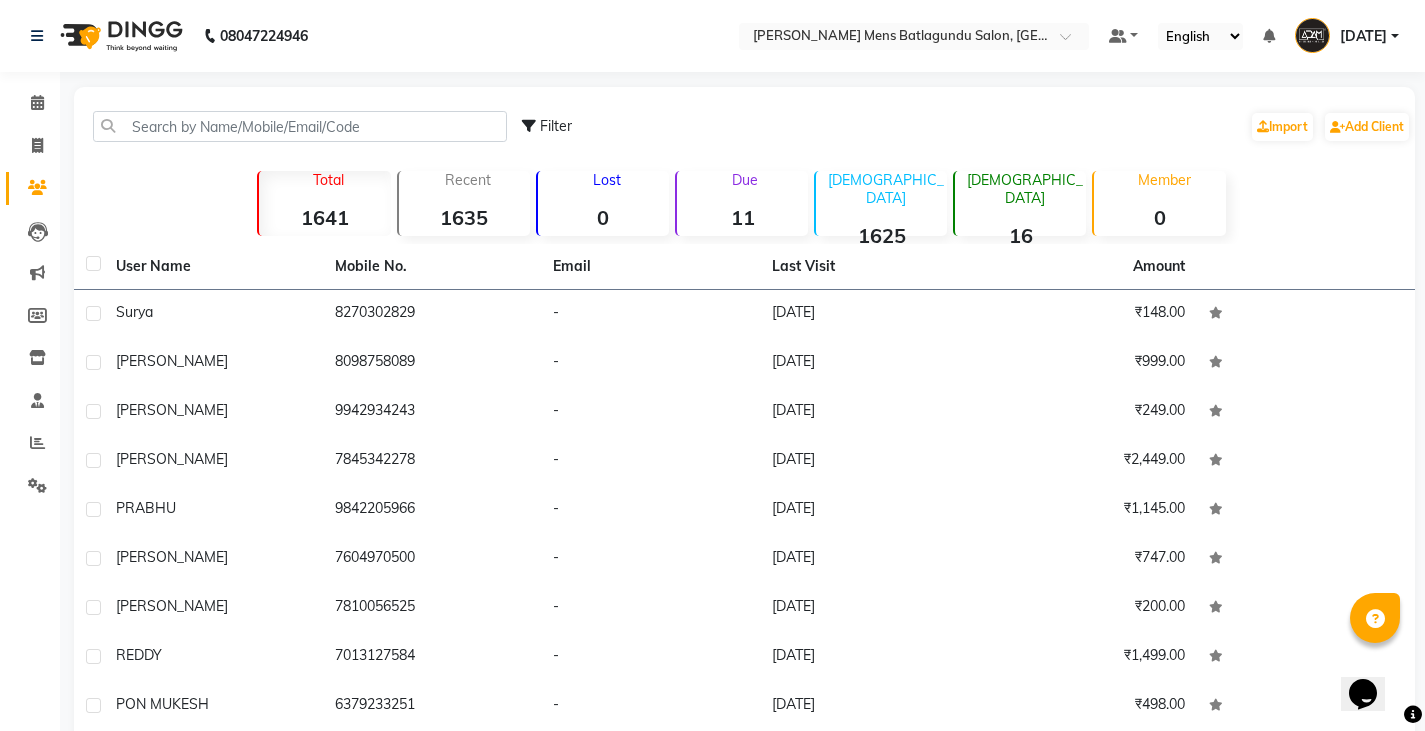 click on "Filter" 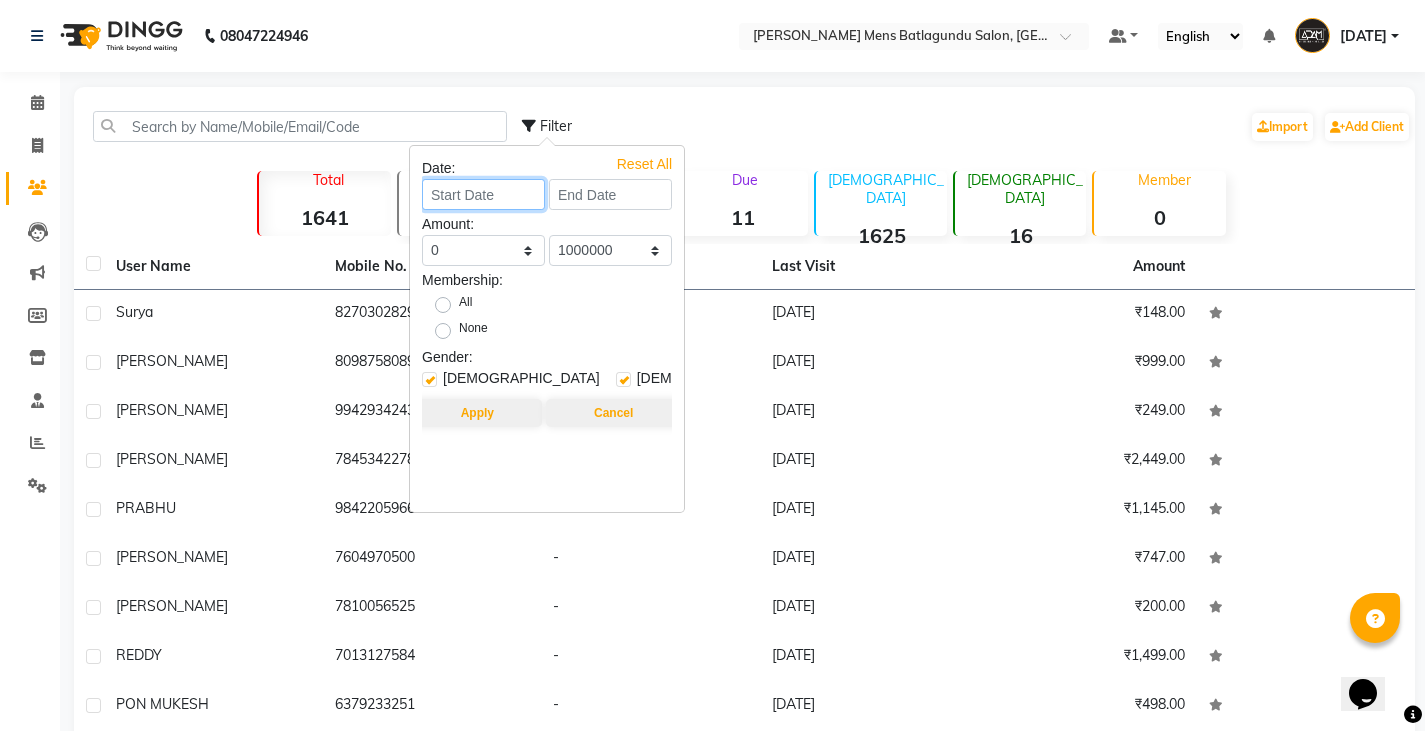click at bounding box center (483, 194) 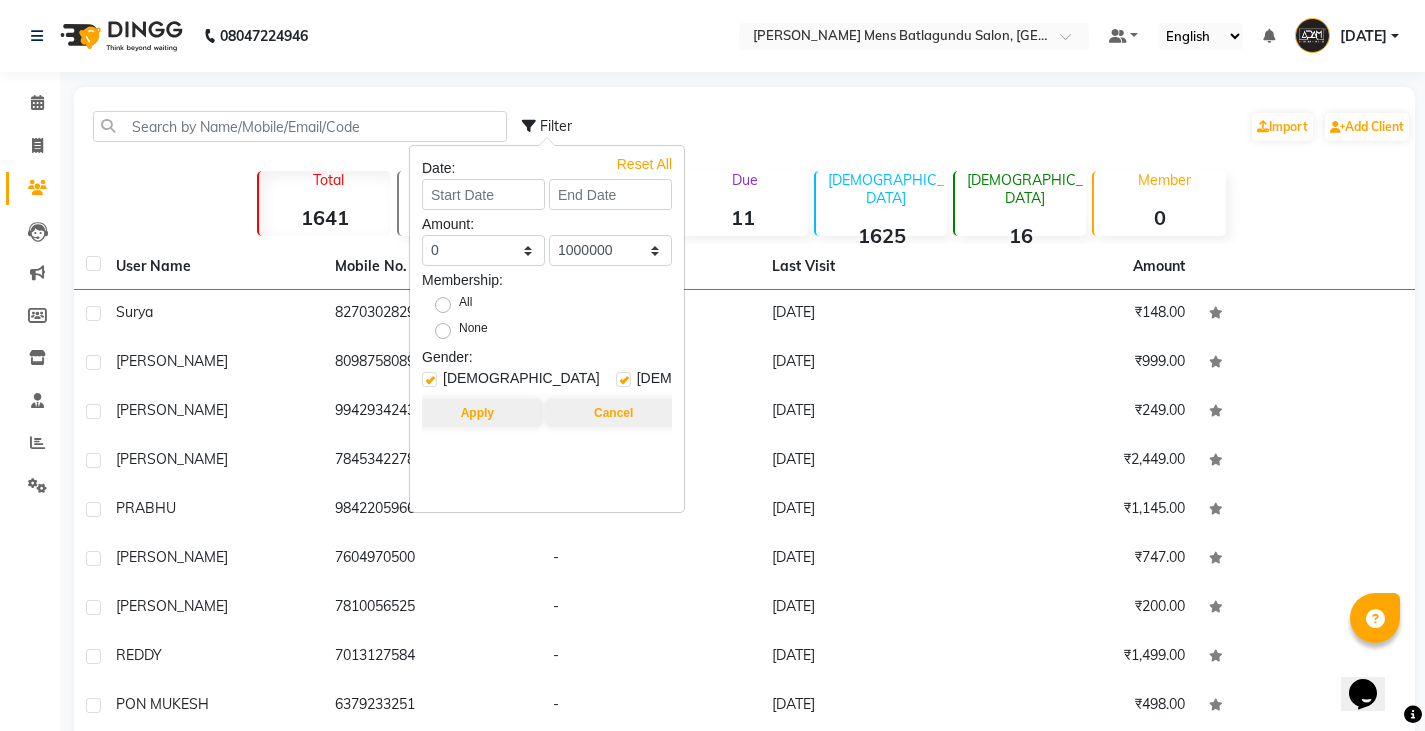 select on "7" 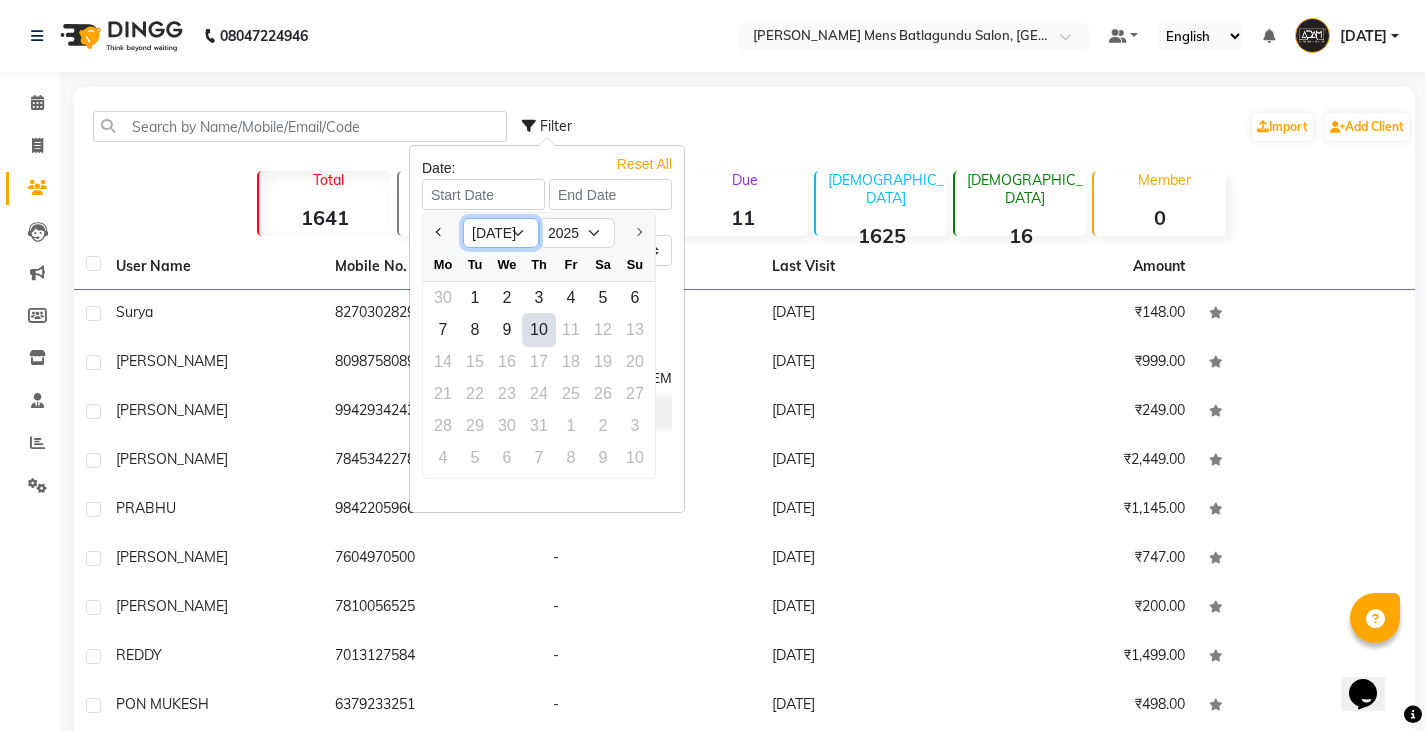 click on "Jan Feb Mar Apr May Jun Jul" at bounding box center [501, 233] 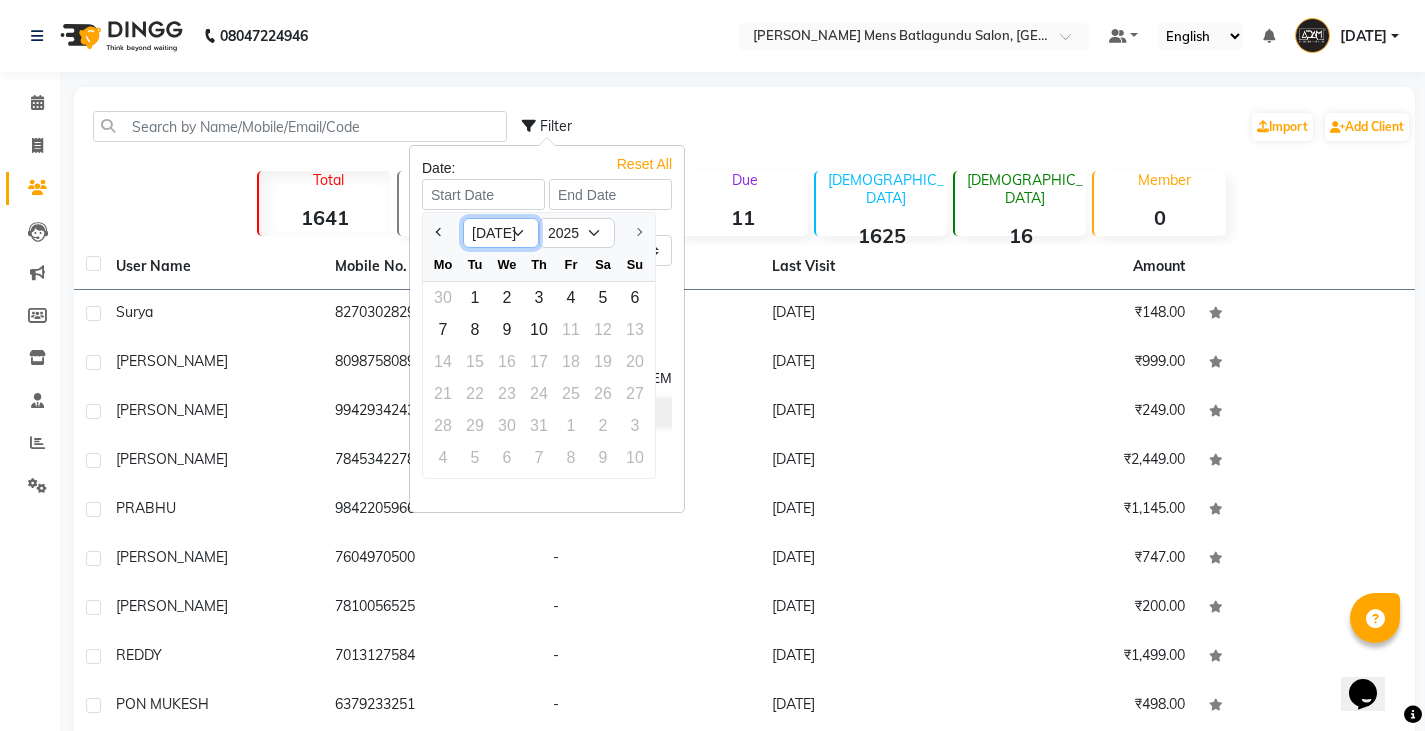 select on "6" 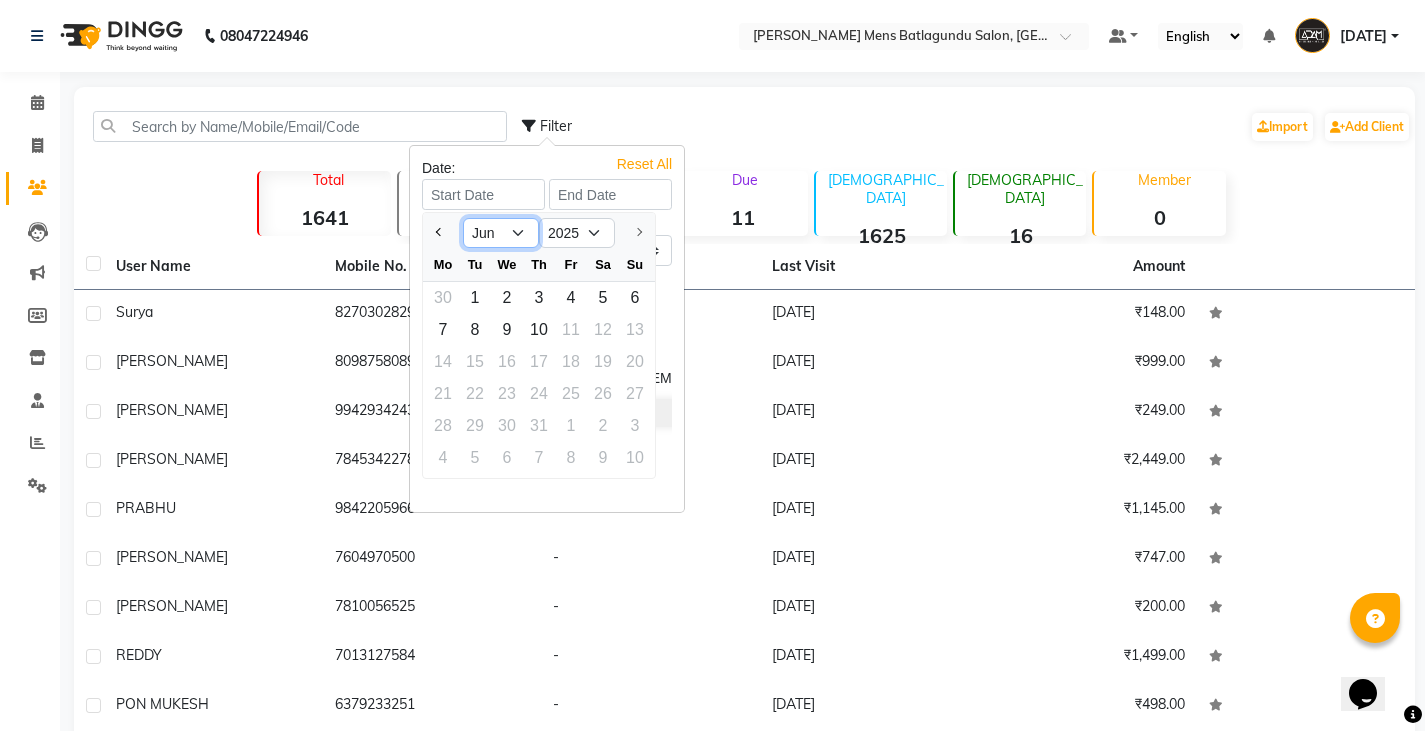 click on "Jan Feb Mar Apr May Jun Jul" at bounding box center [501, 233] 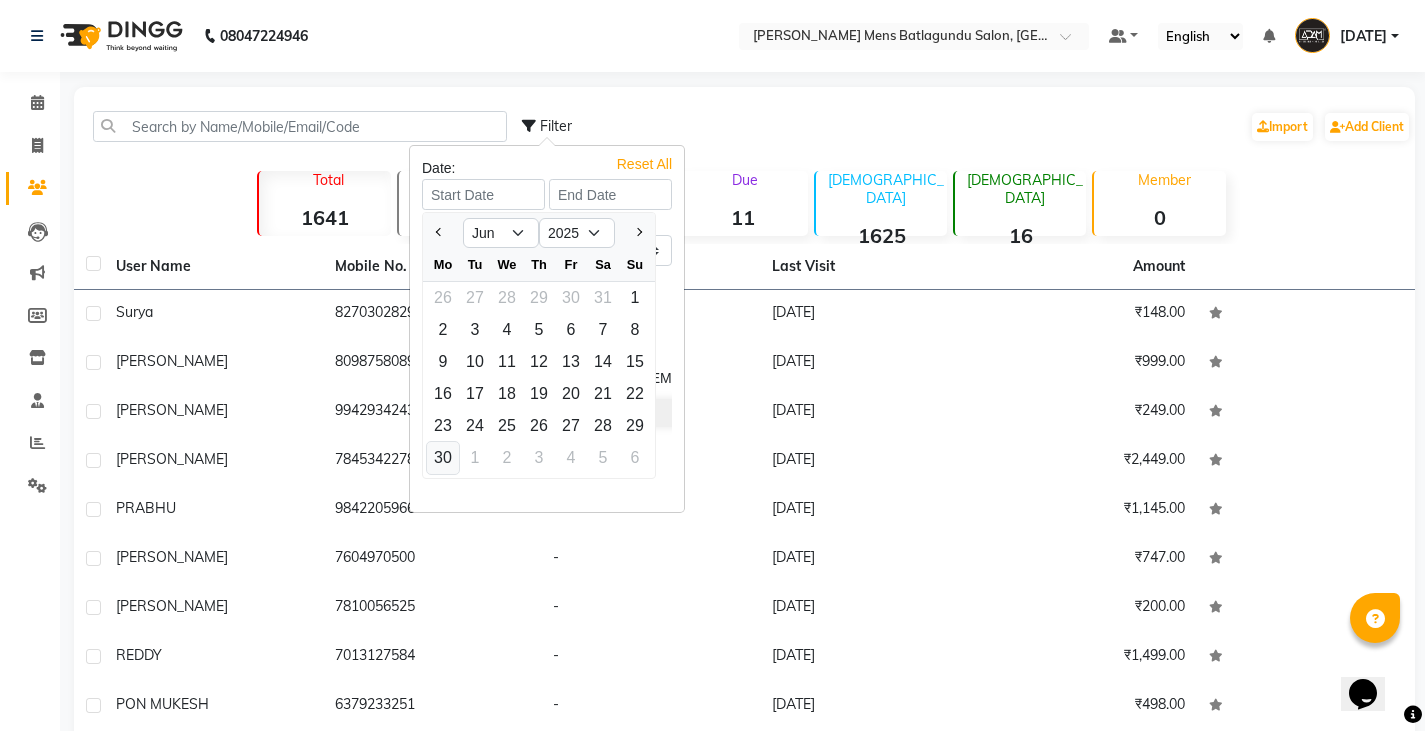 click on "30" at bounding box center (443, 458) 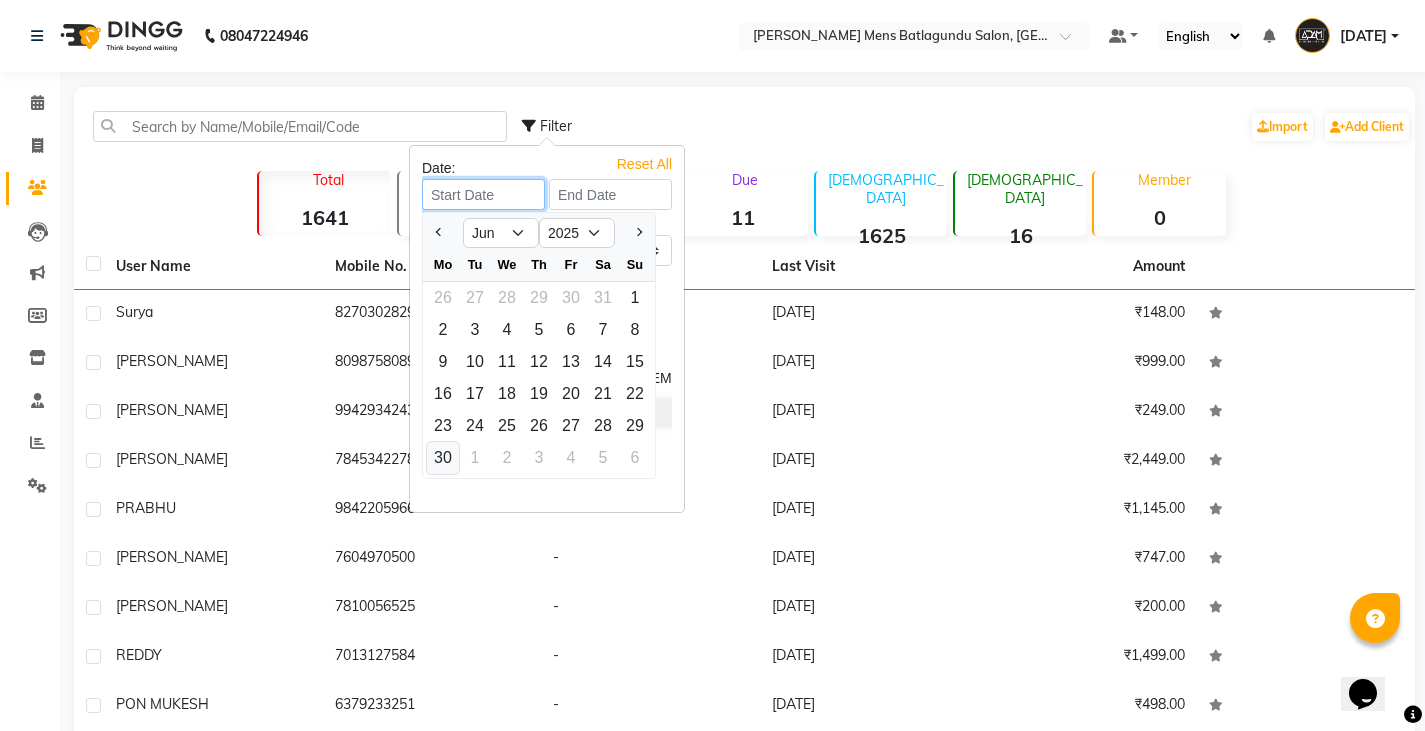 type on "30-06-2025" 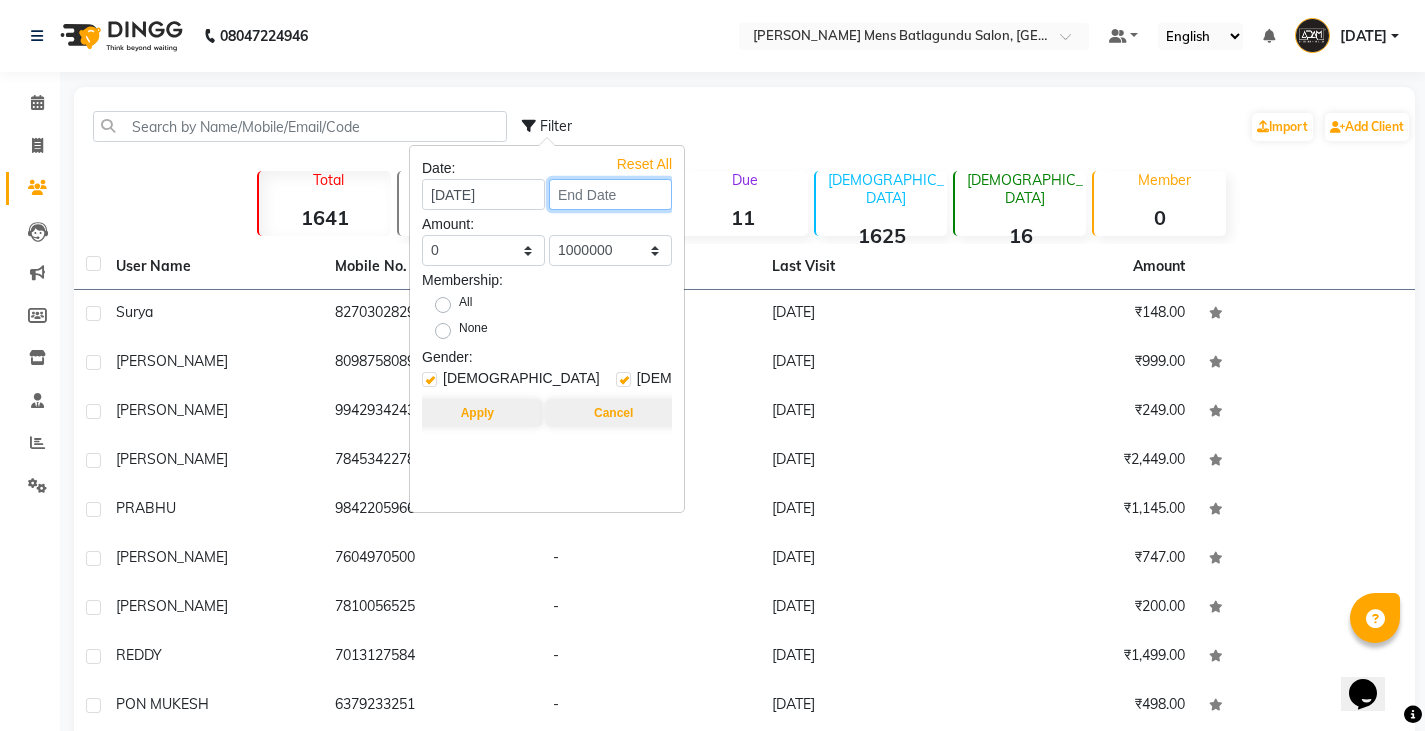 click at bounding box center [610, 194] 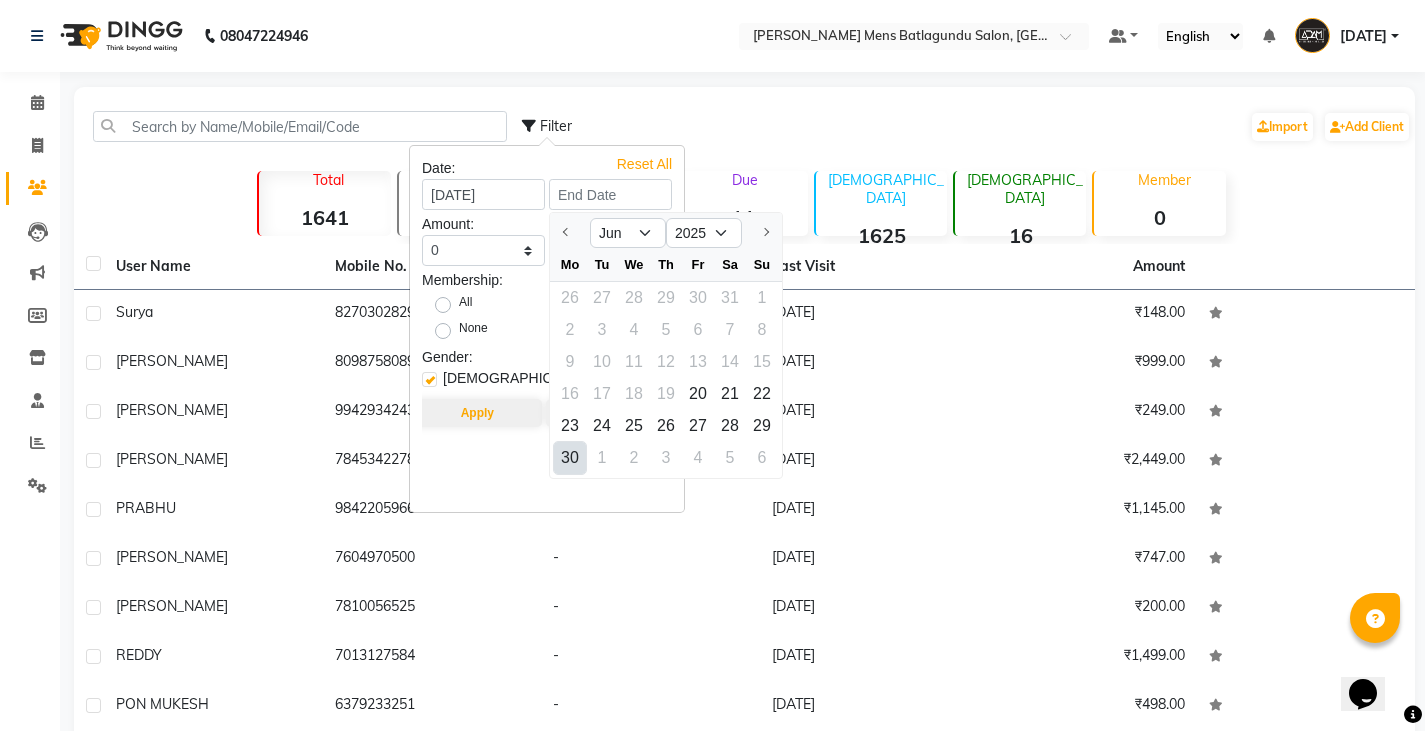 drag, startPoint x: 577, startPoint y: 457, endPoint x: 489, endPoint y: 242, distance: 232.31229 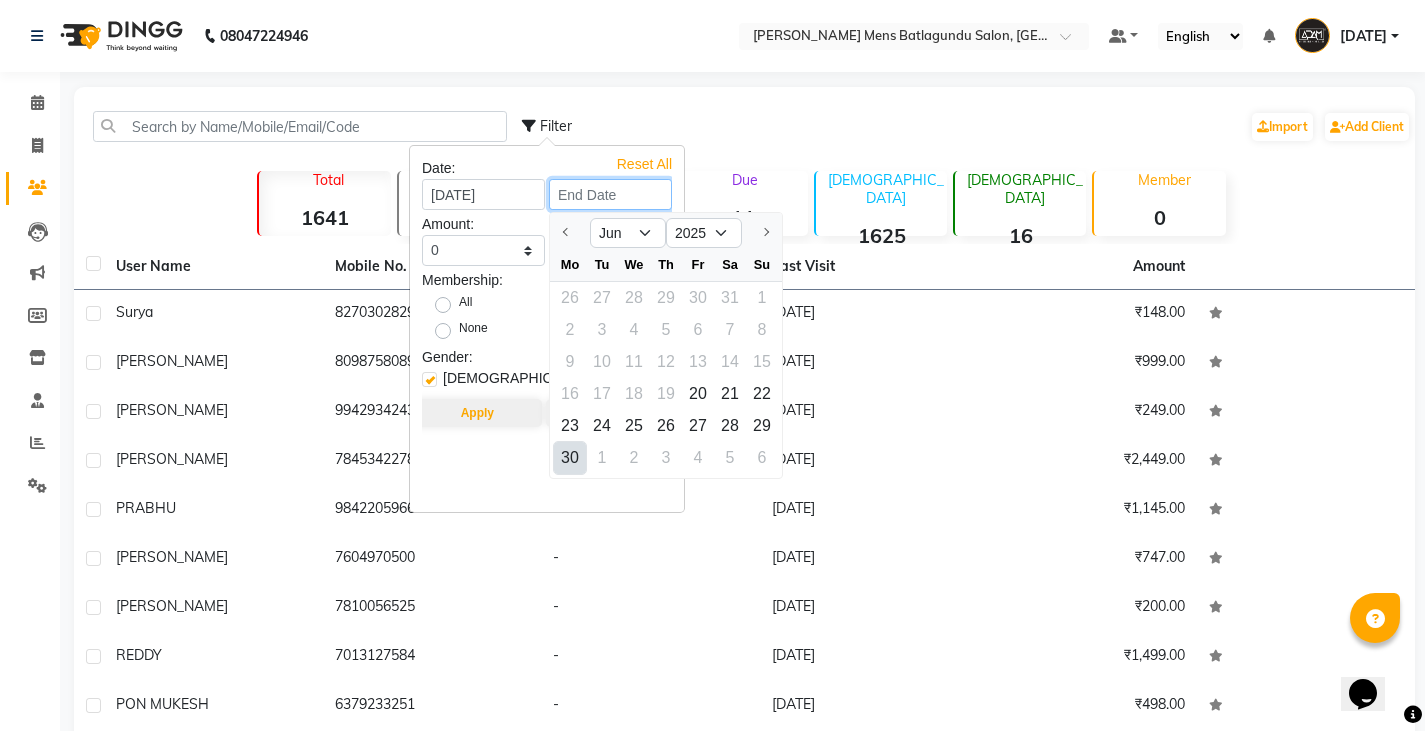 type on "30-06-2025" 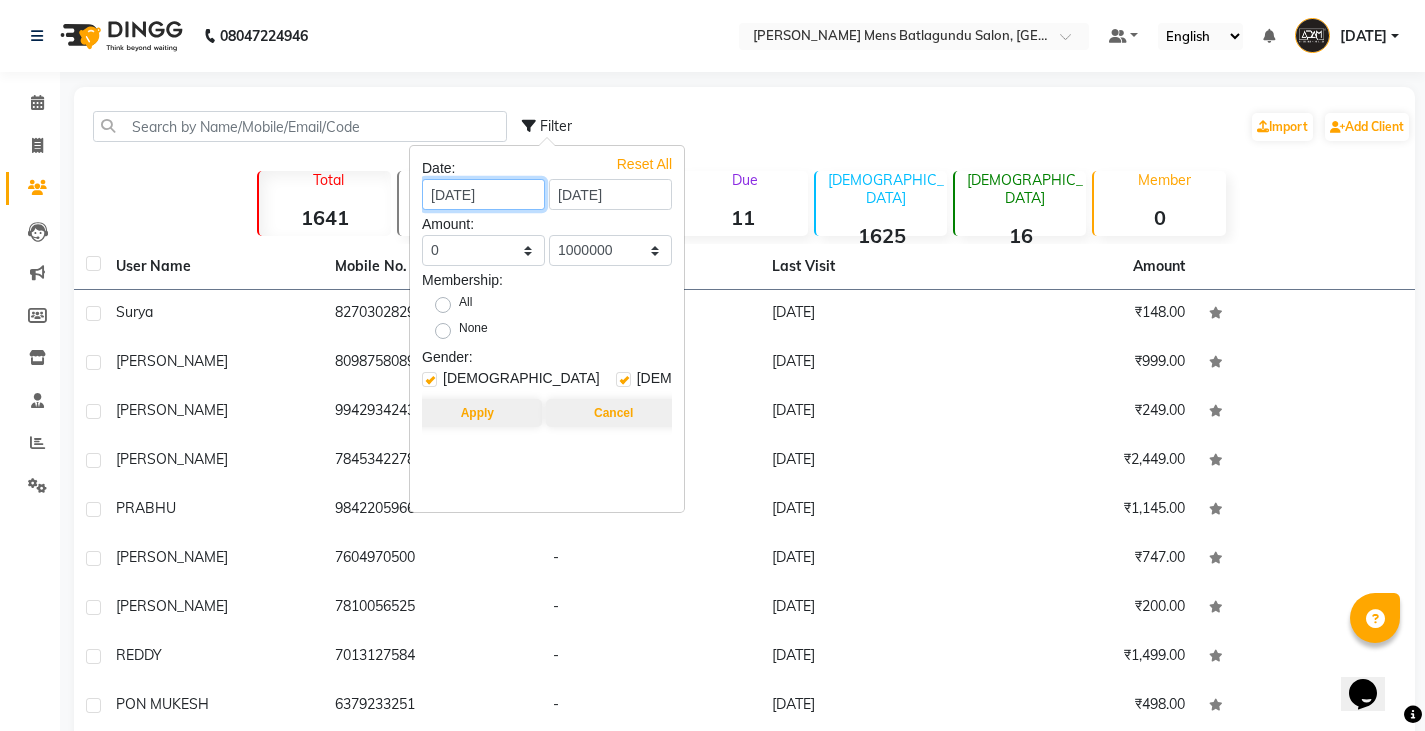 click on "30-06-2025" at bounding box center (483, 194) 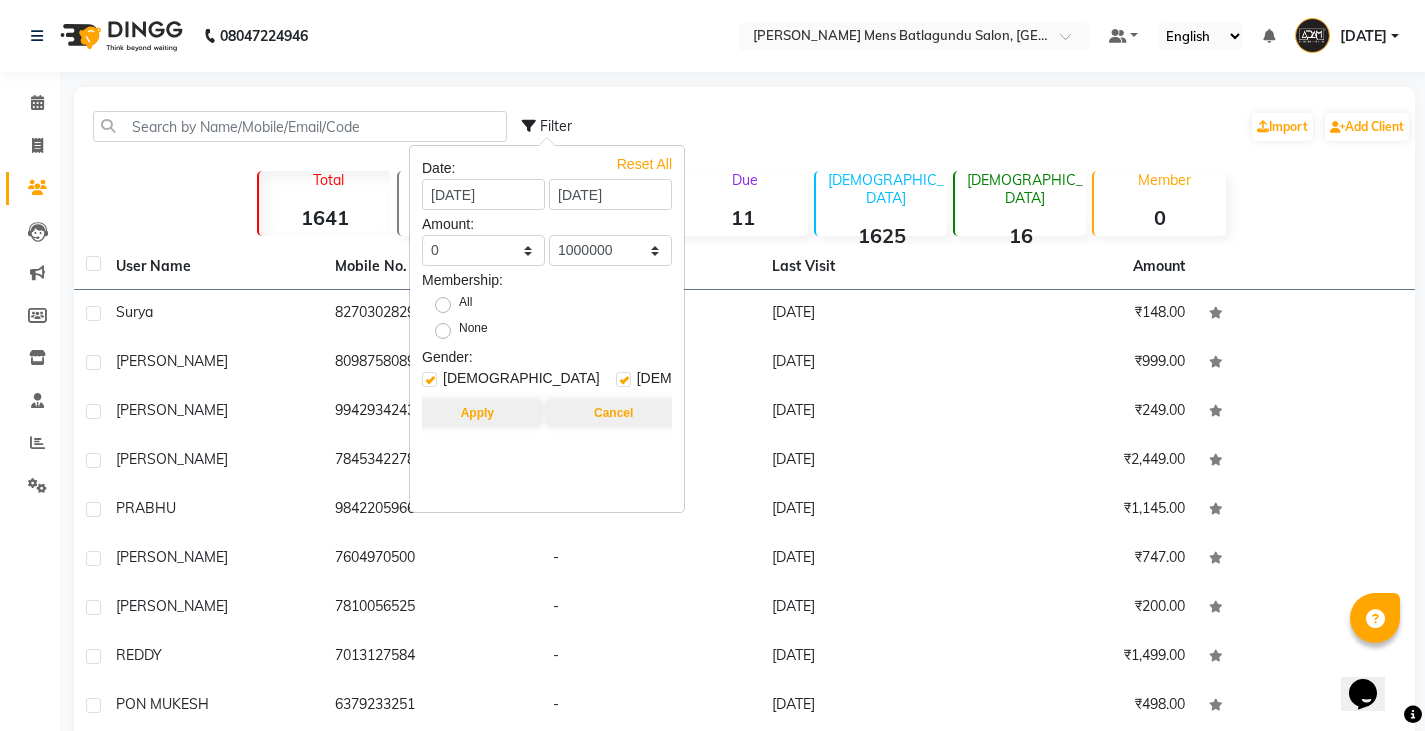 select on "6" 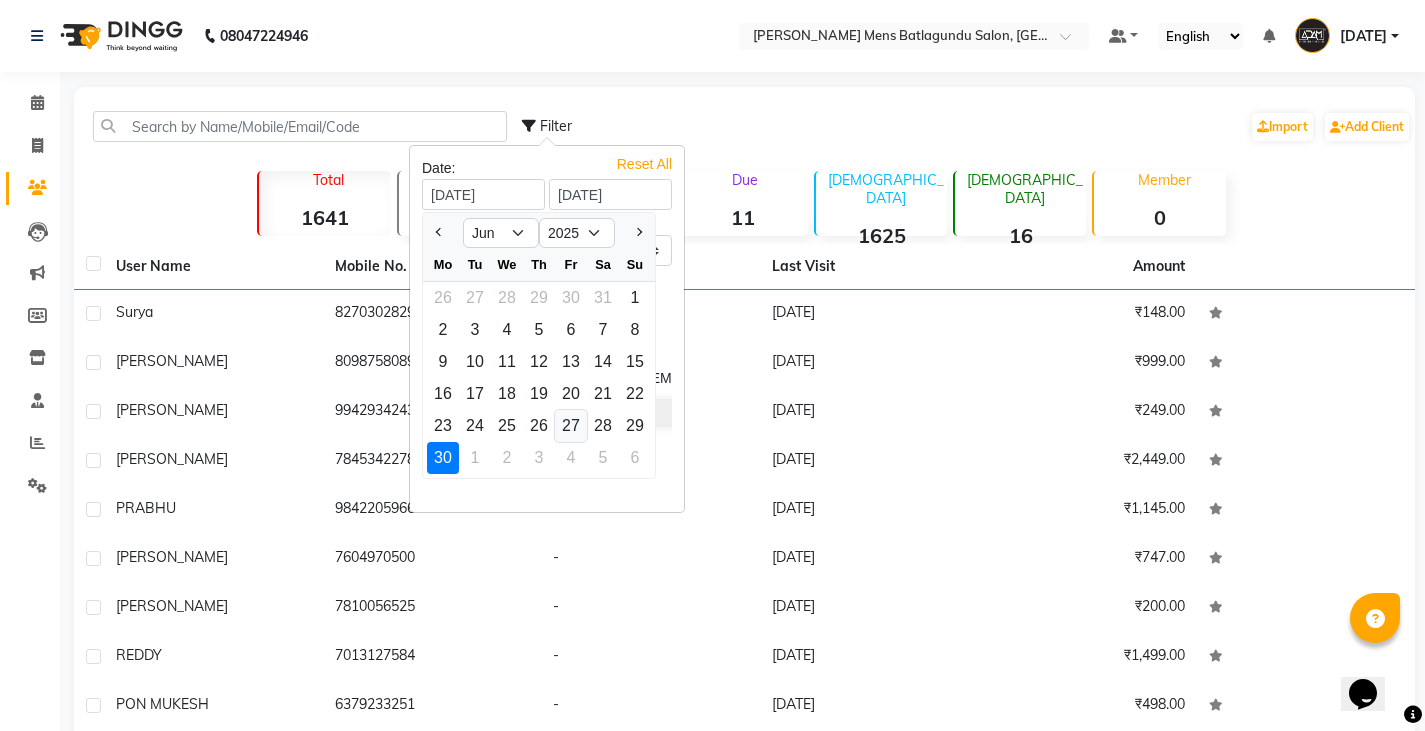 click on "27" at bounding box center (571, 426) 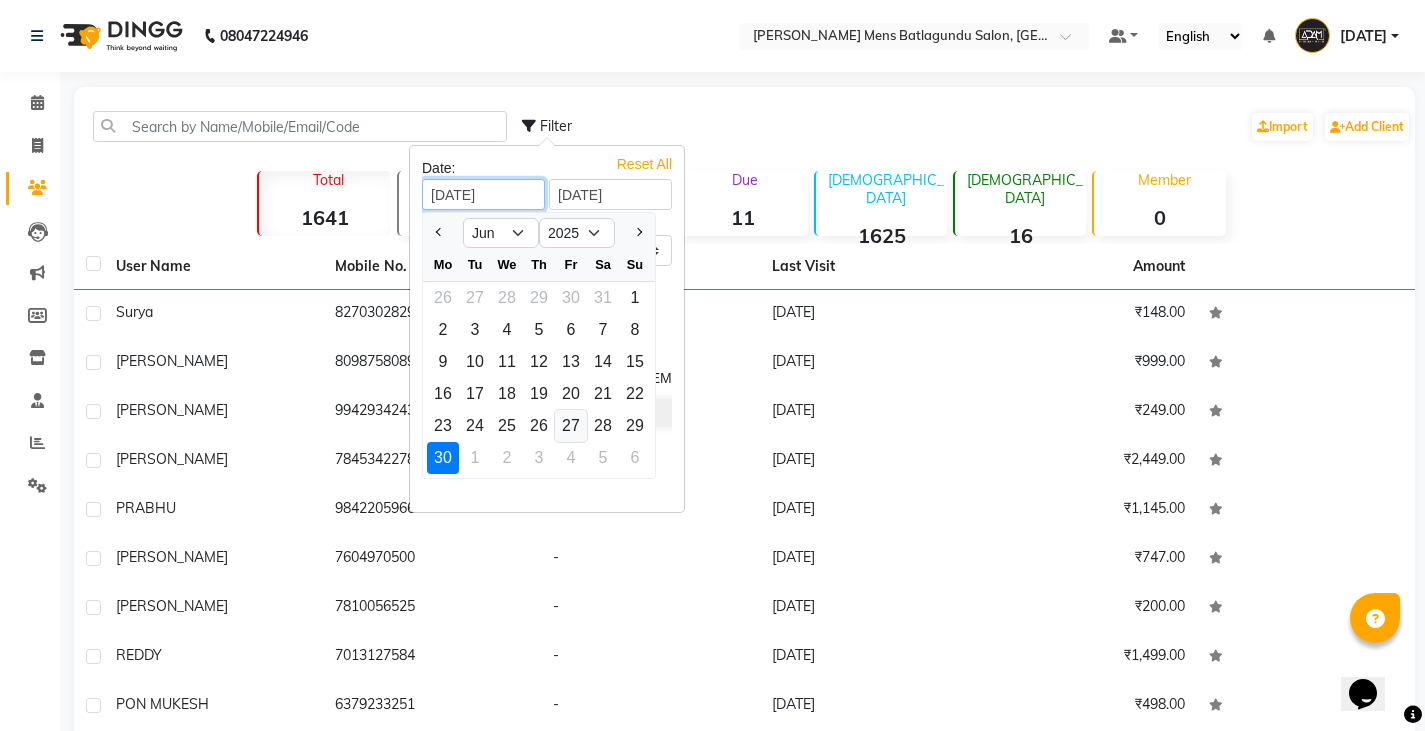 type on "27-06-2025" 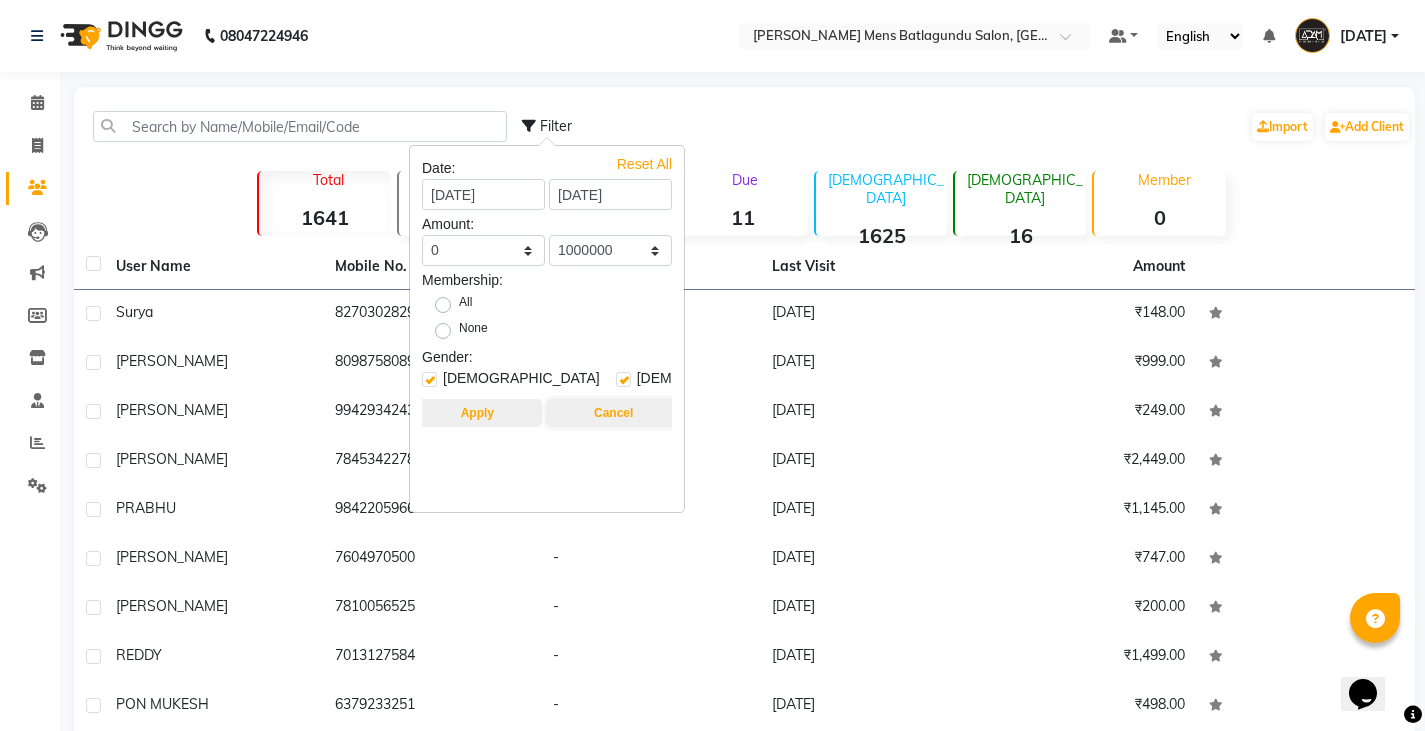 click on "Apply" at bounding box center (477, 413) 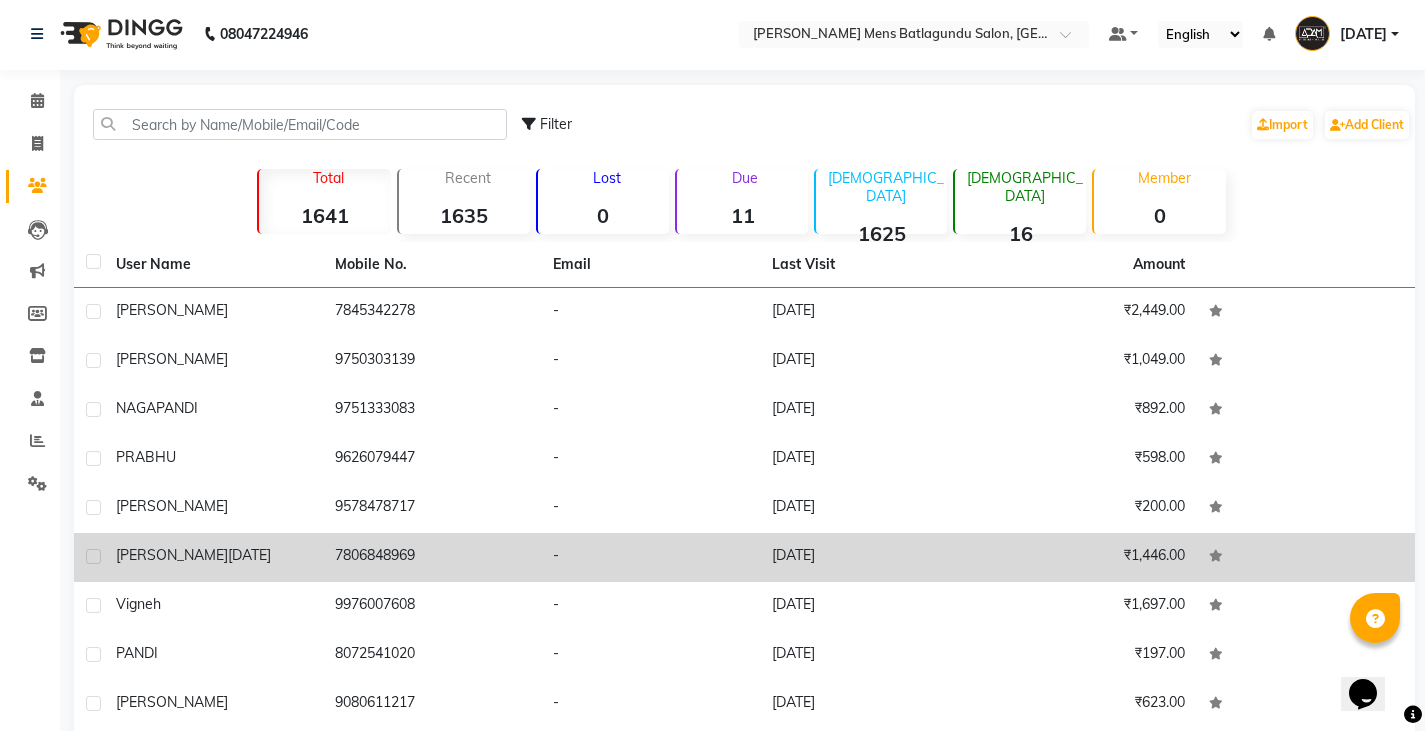 scroll, scrollTop: 0, scrollLeft: 0, axis: both 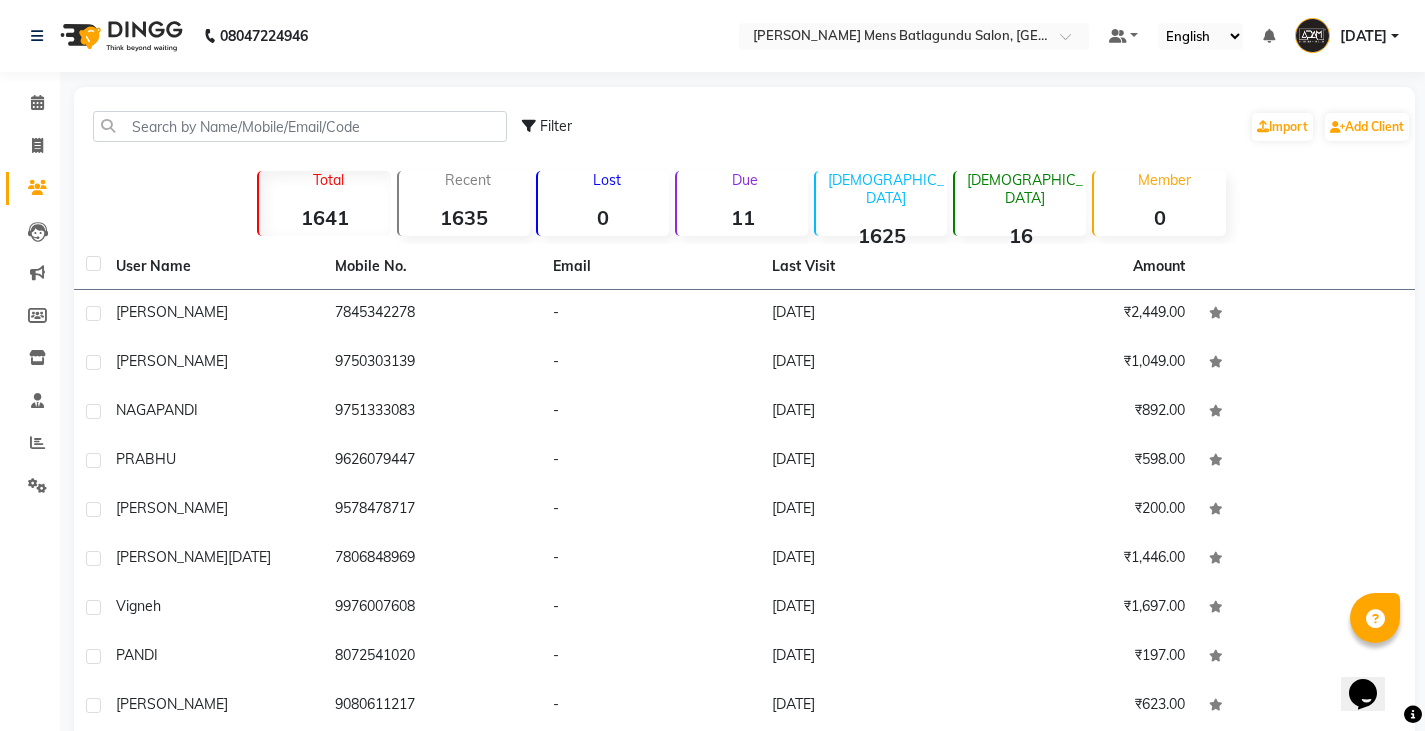 click on "Filter" 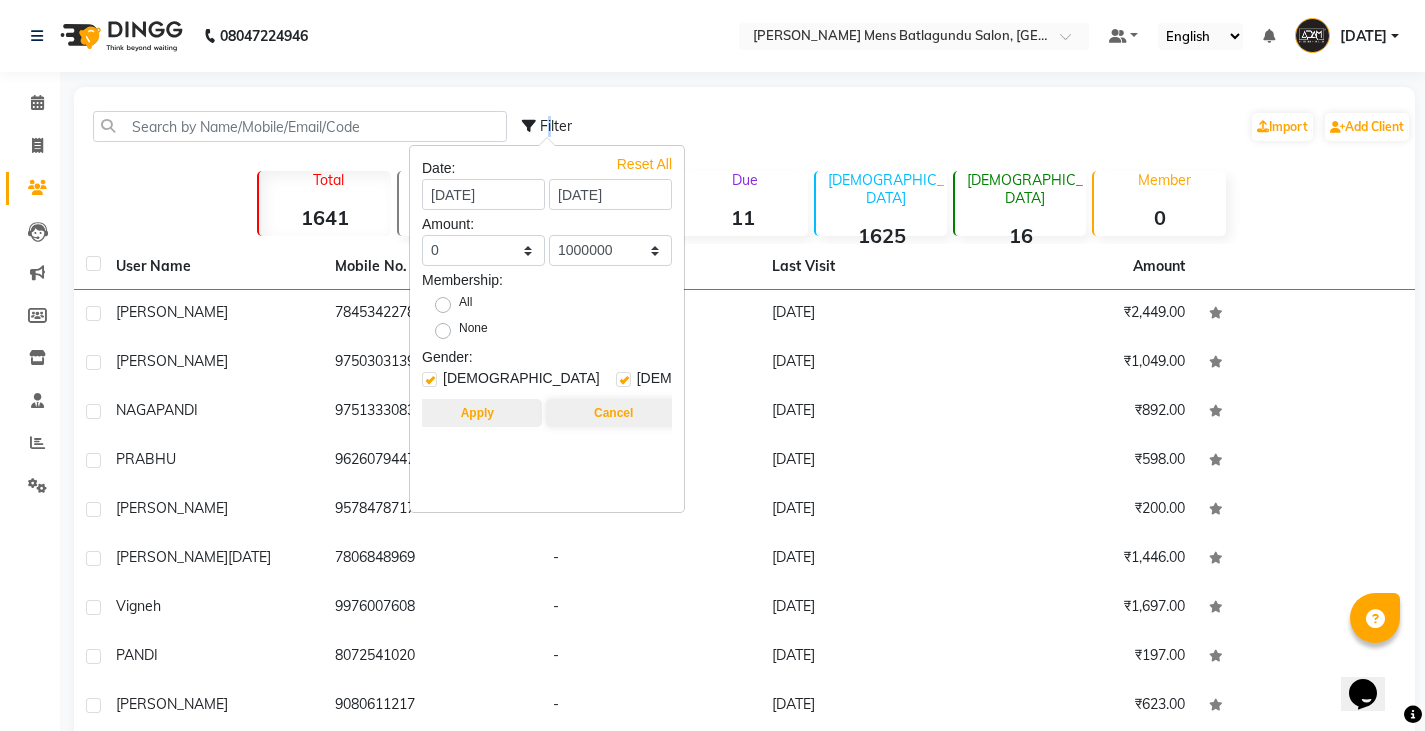 click on "Apply" at bounding box center [477, 413] 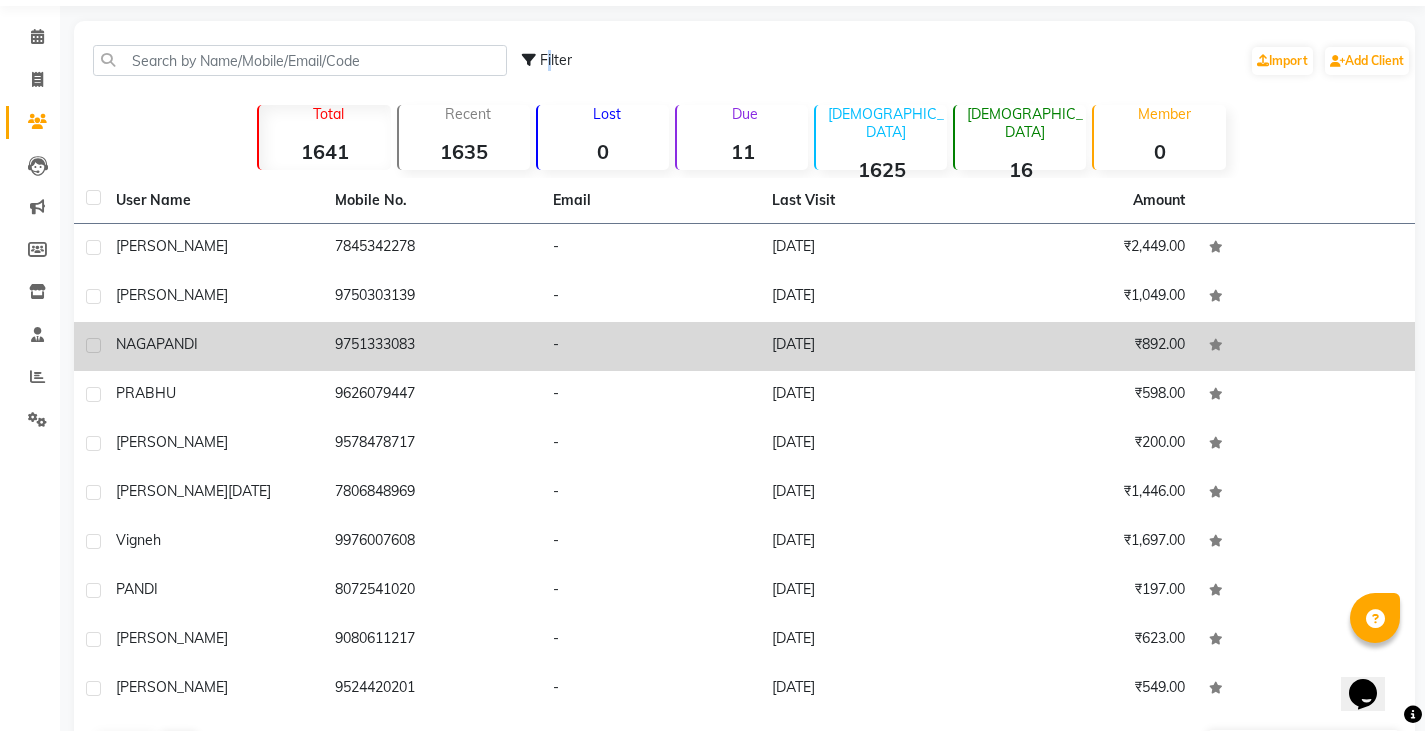 scroll, scrollTop: 135, scrollLeft: 0, axis: vertical 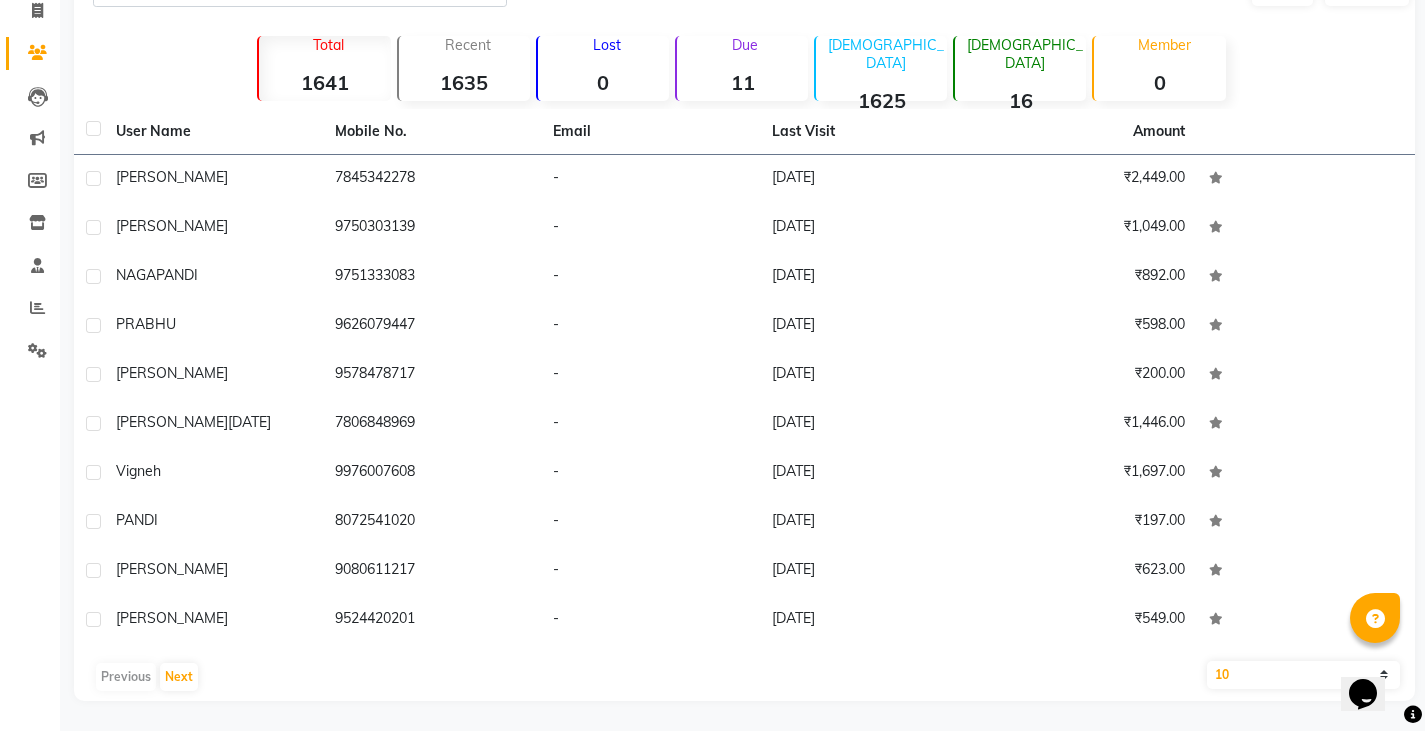 click on "Previous   Next" 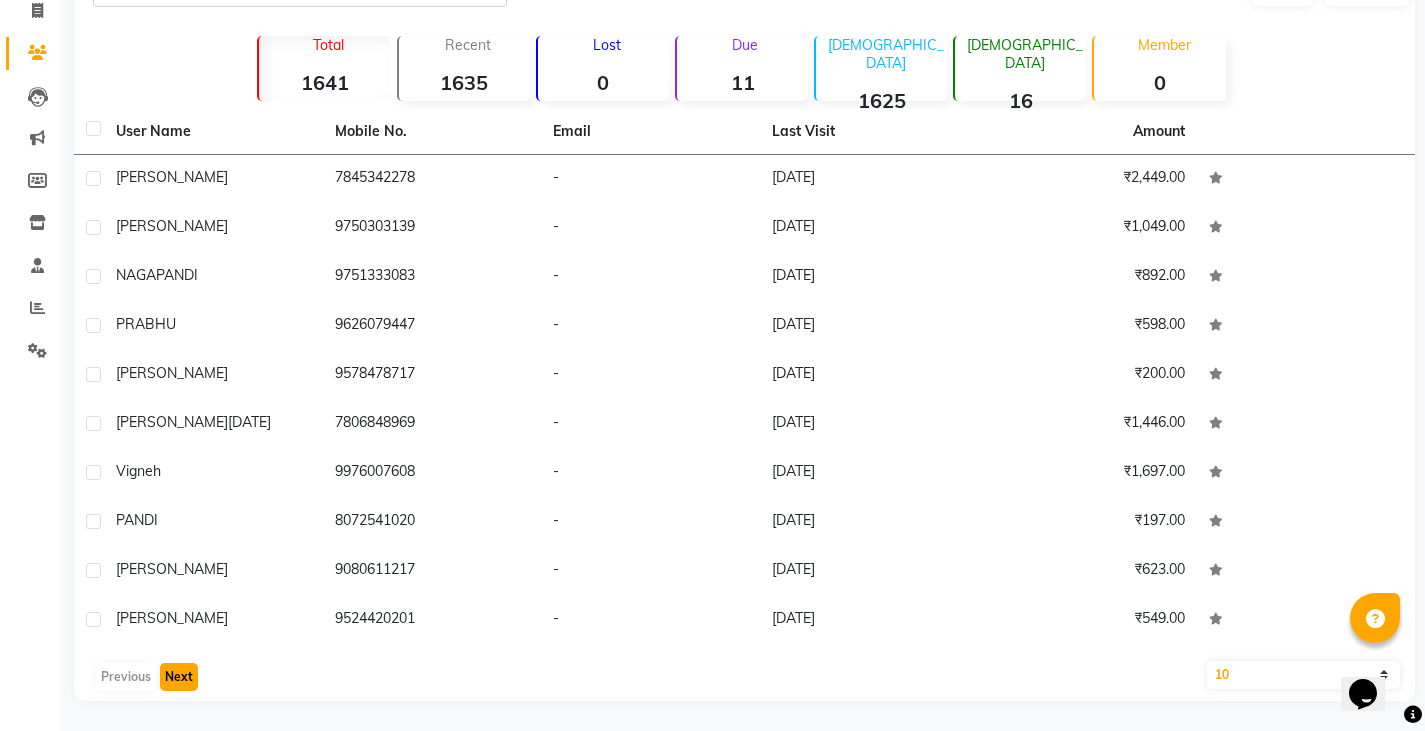 click on "Next" 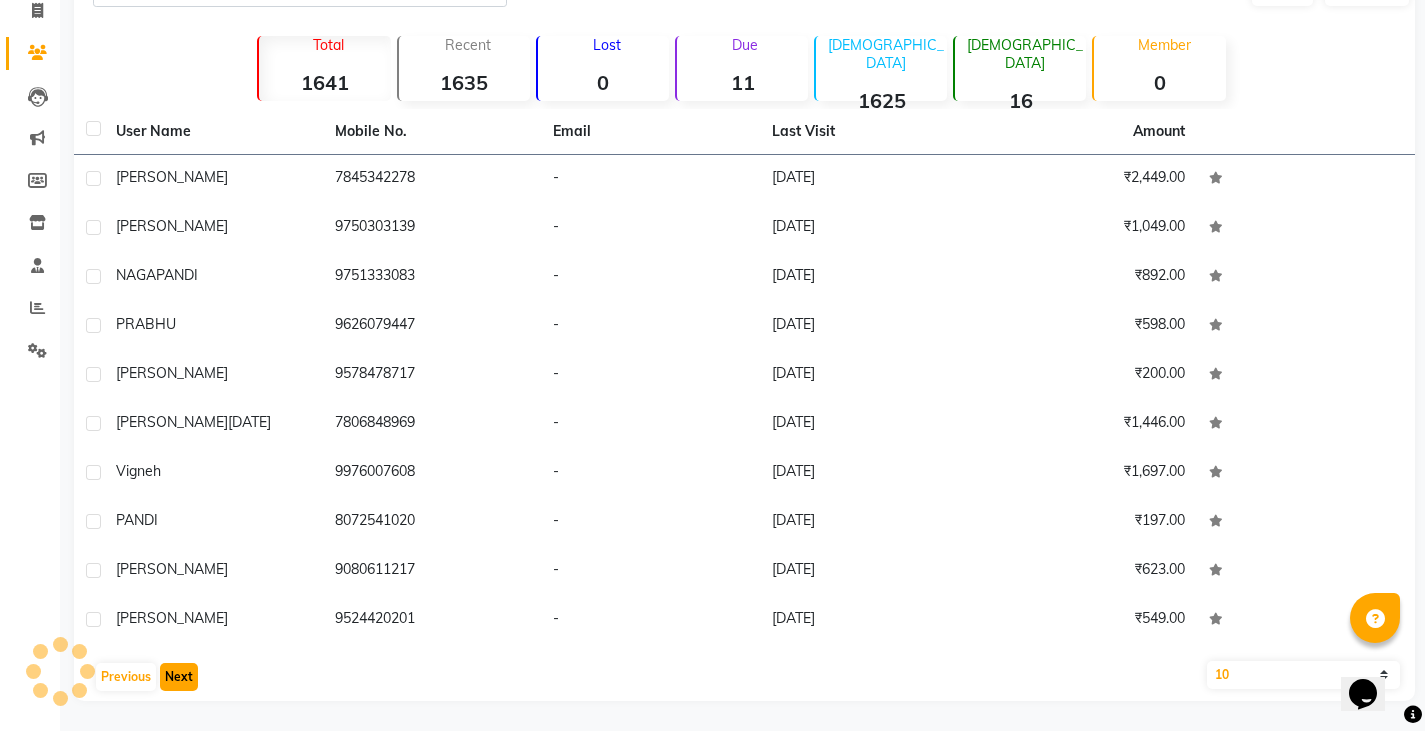 click on "Next" 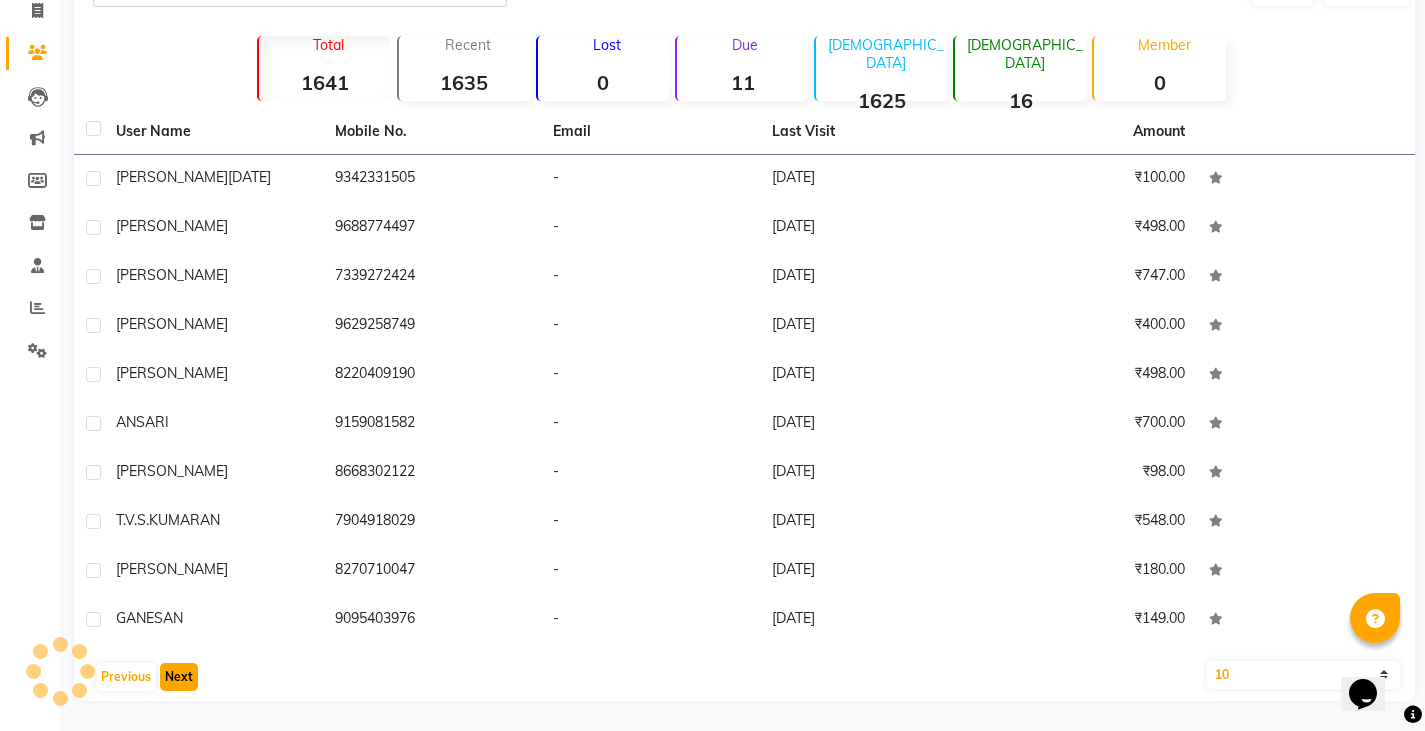 click on "Next" 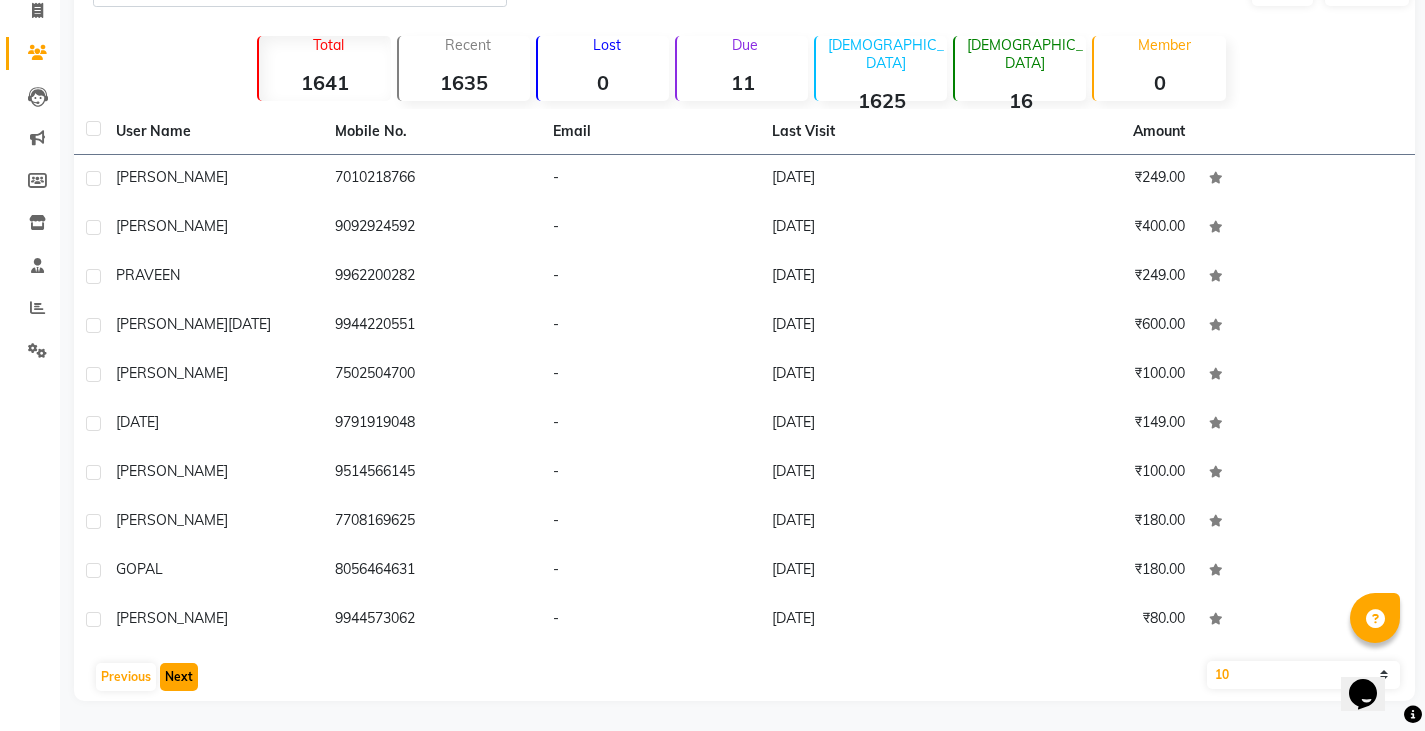 click on "Next" 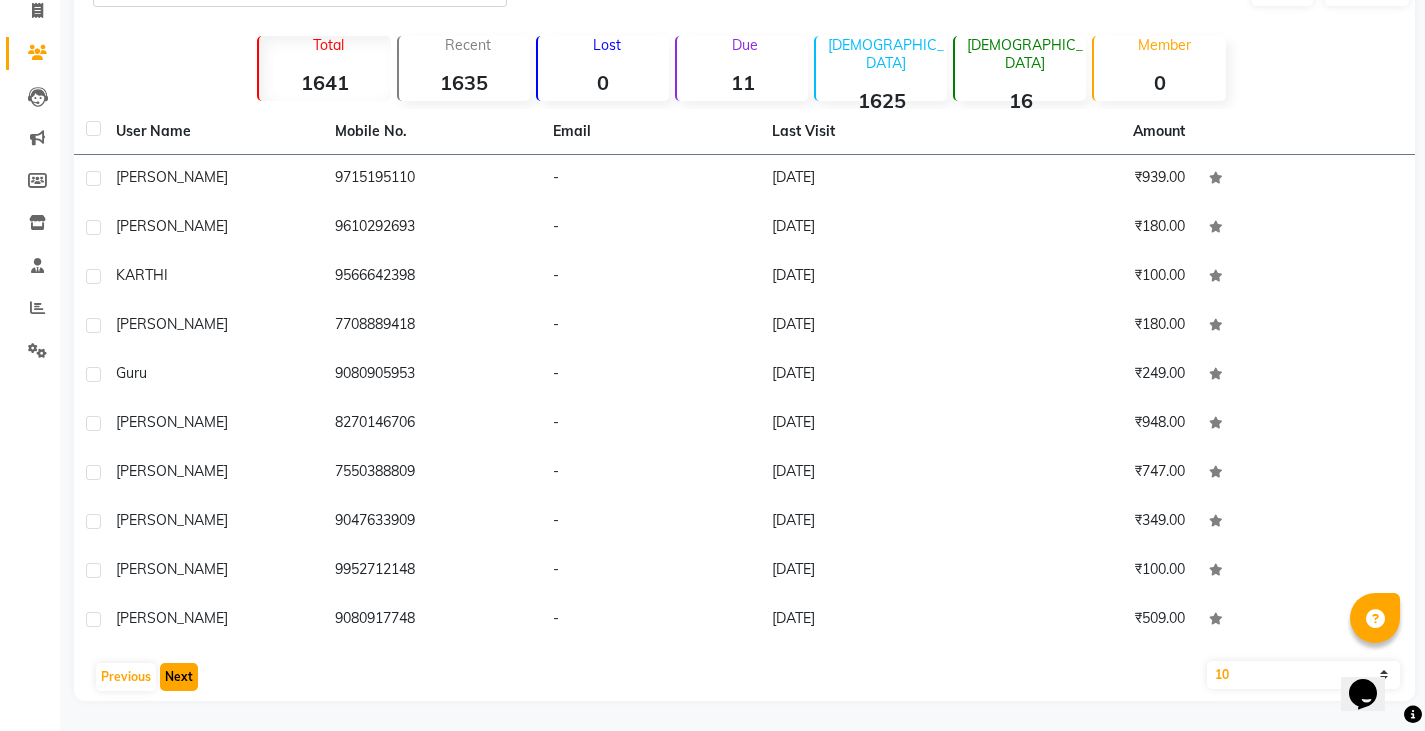 click on "Next" 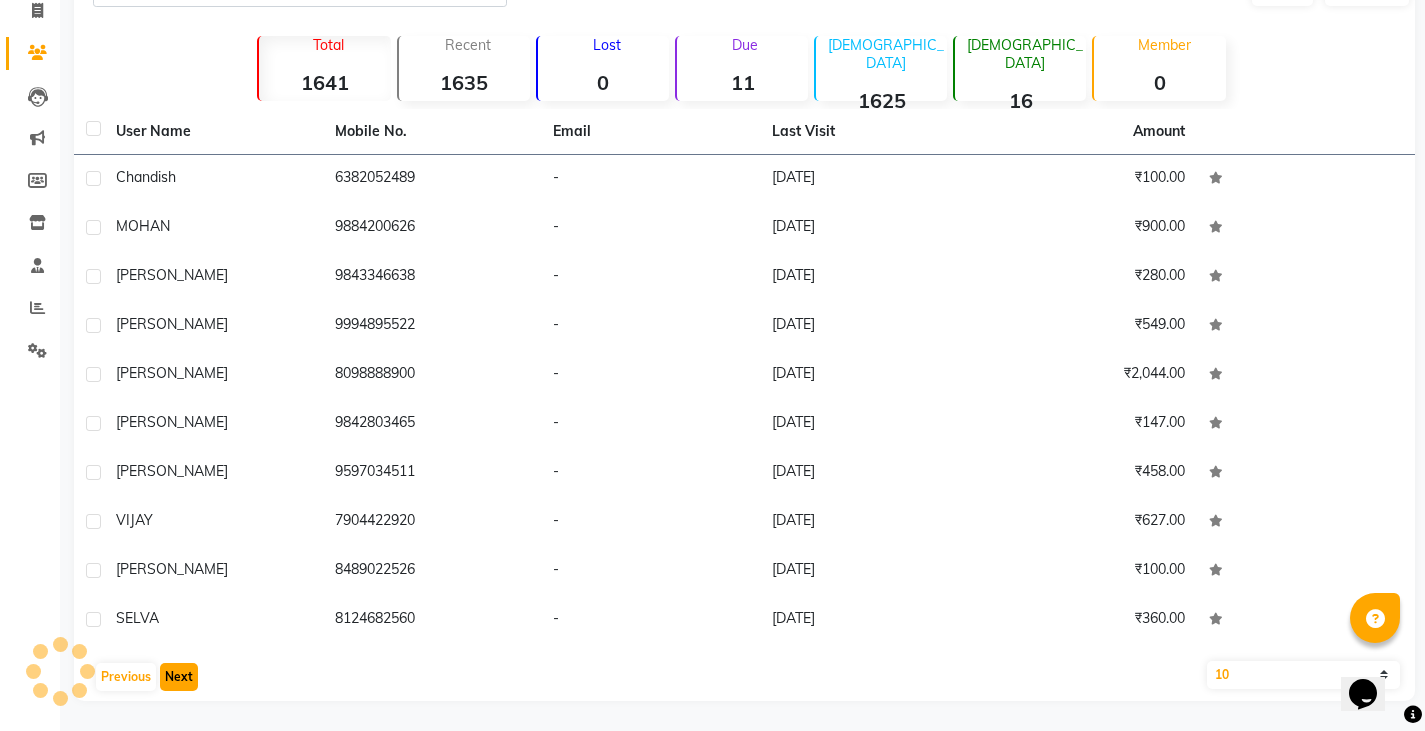 click on "Next" 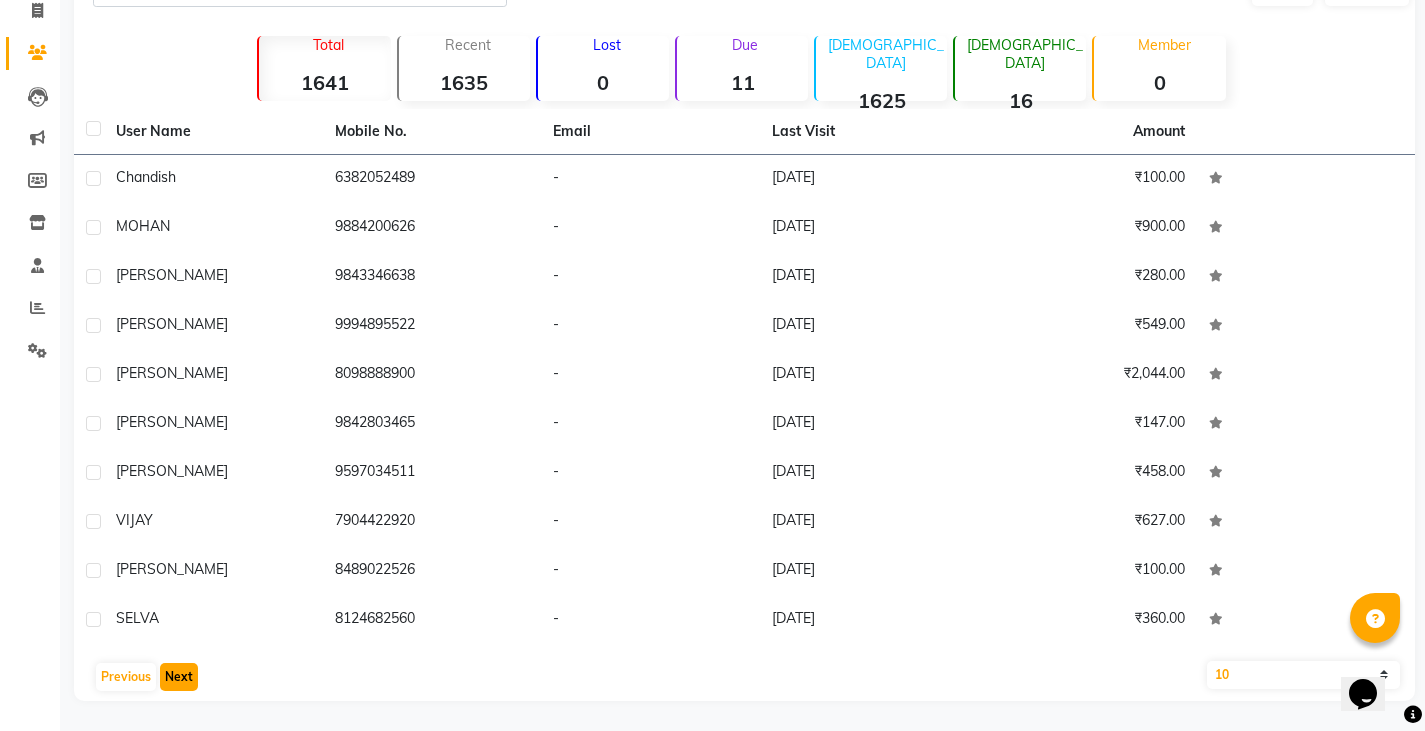 click on "Next" 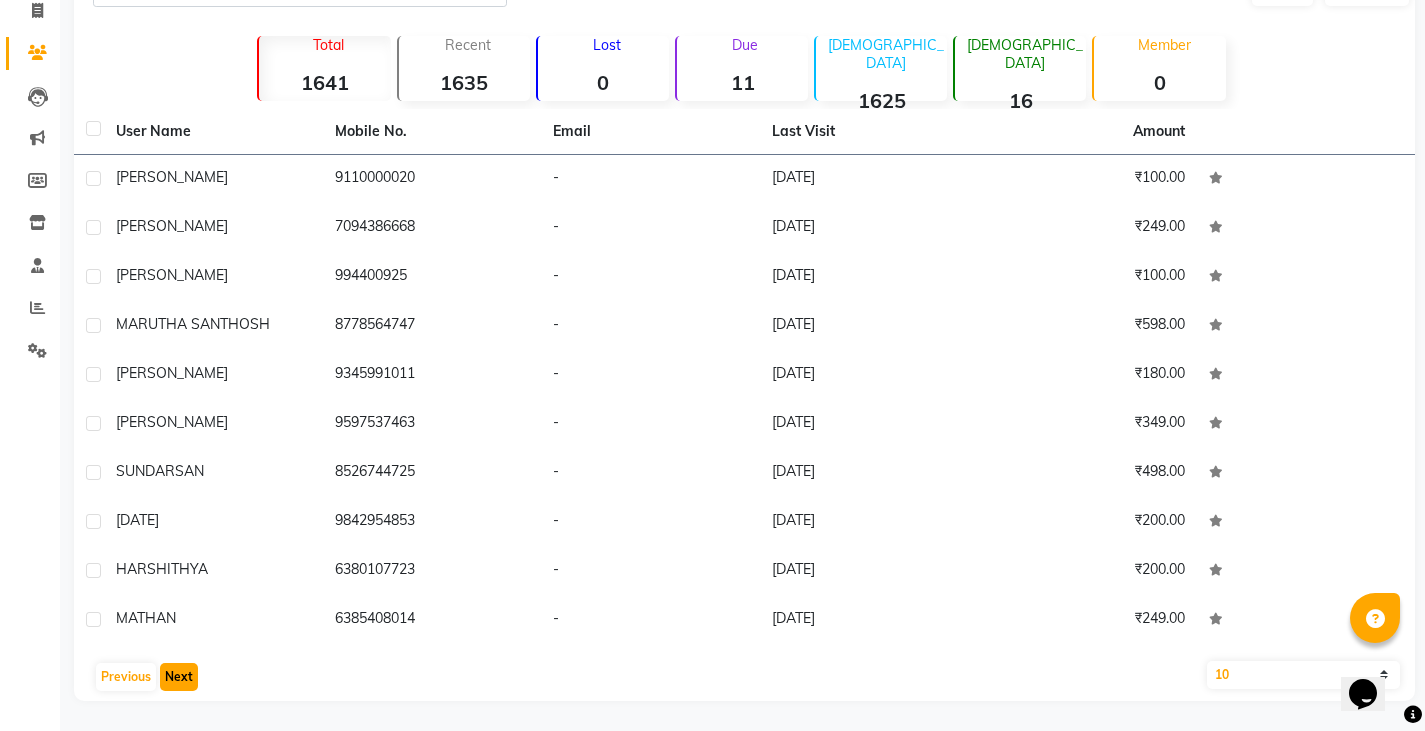 click on "Next" 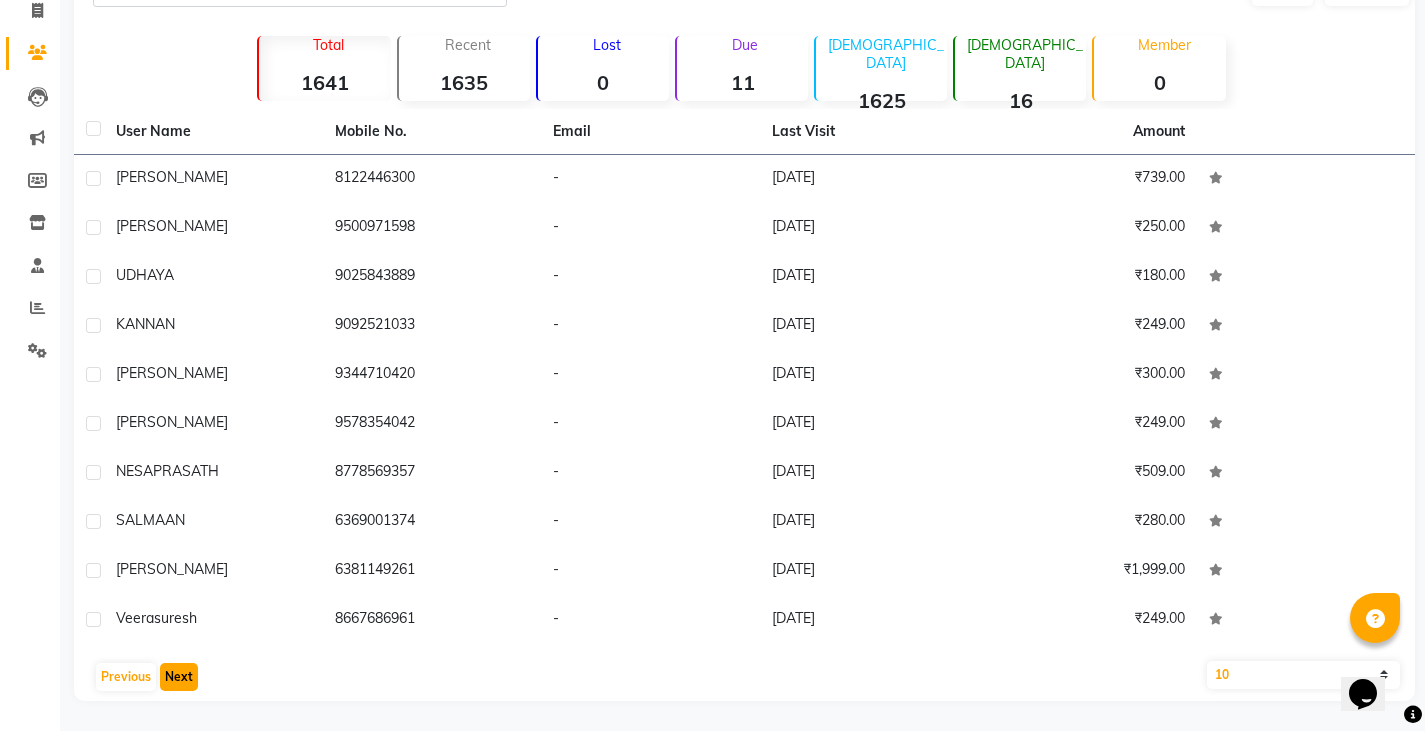 click on "Next" 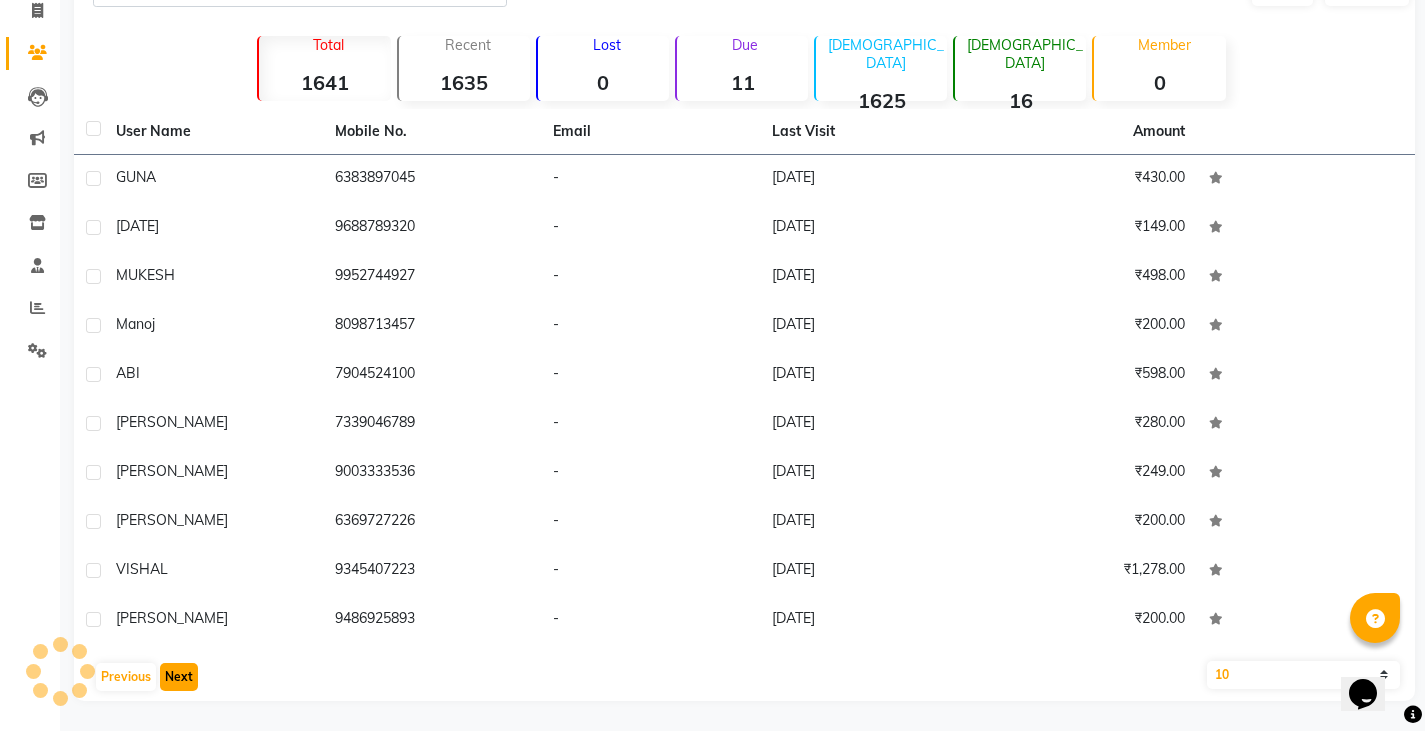 click on "Next" 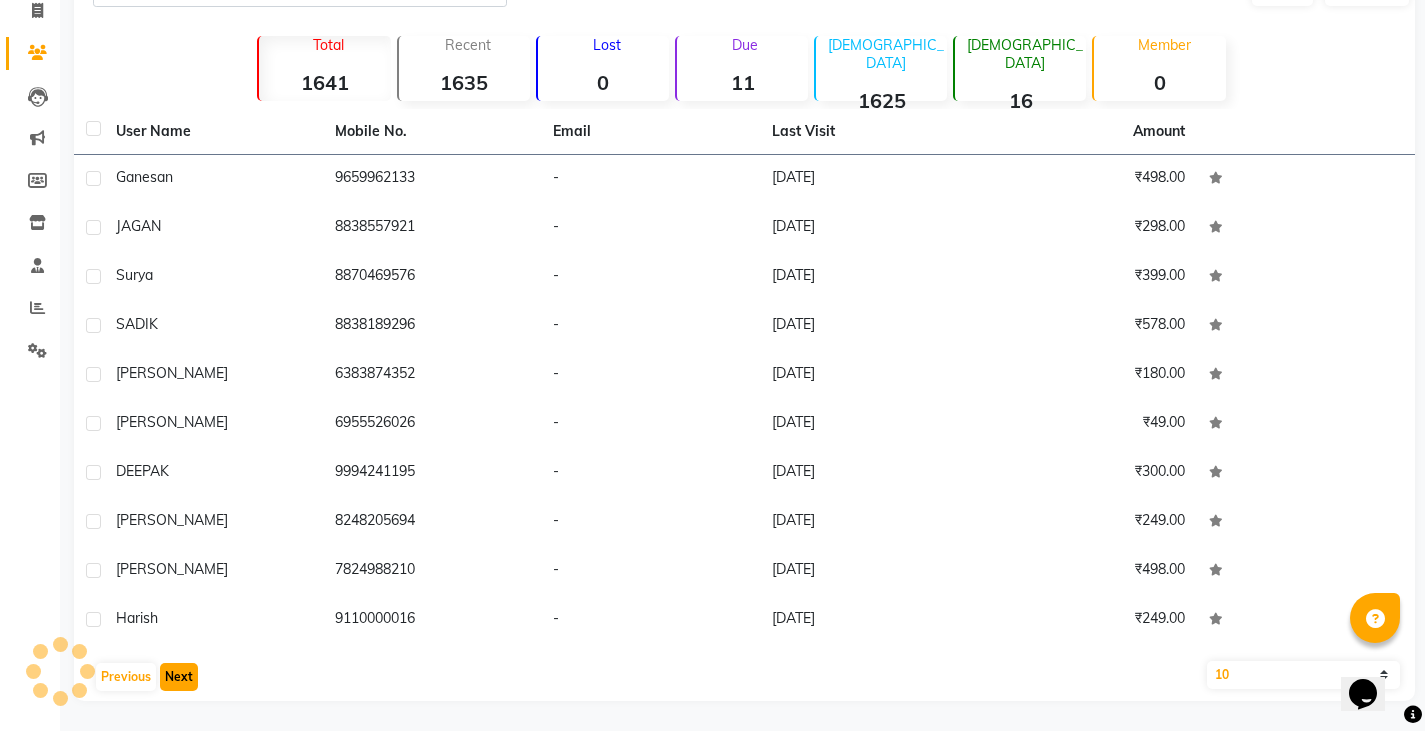 click on "Next" 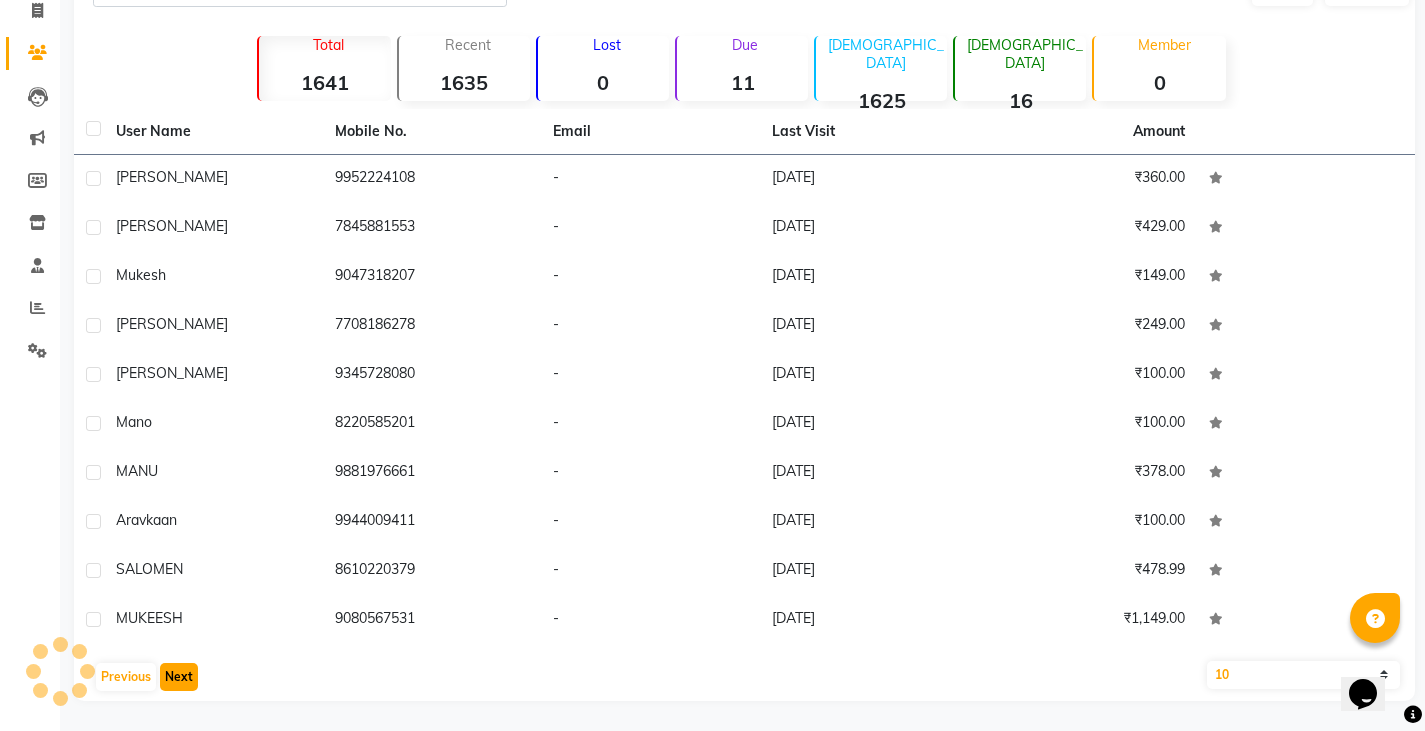 click on "Next" 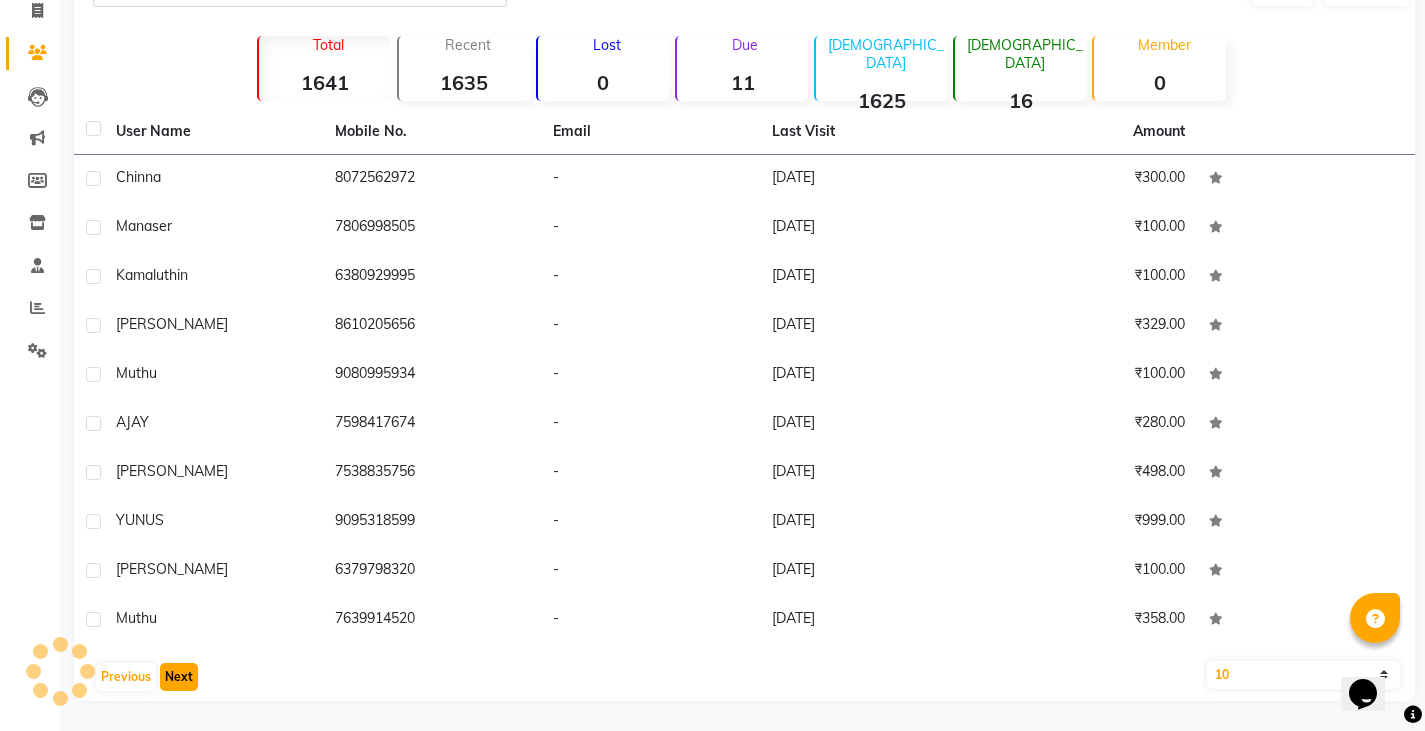 click on "Next" 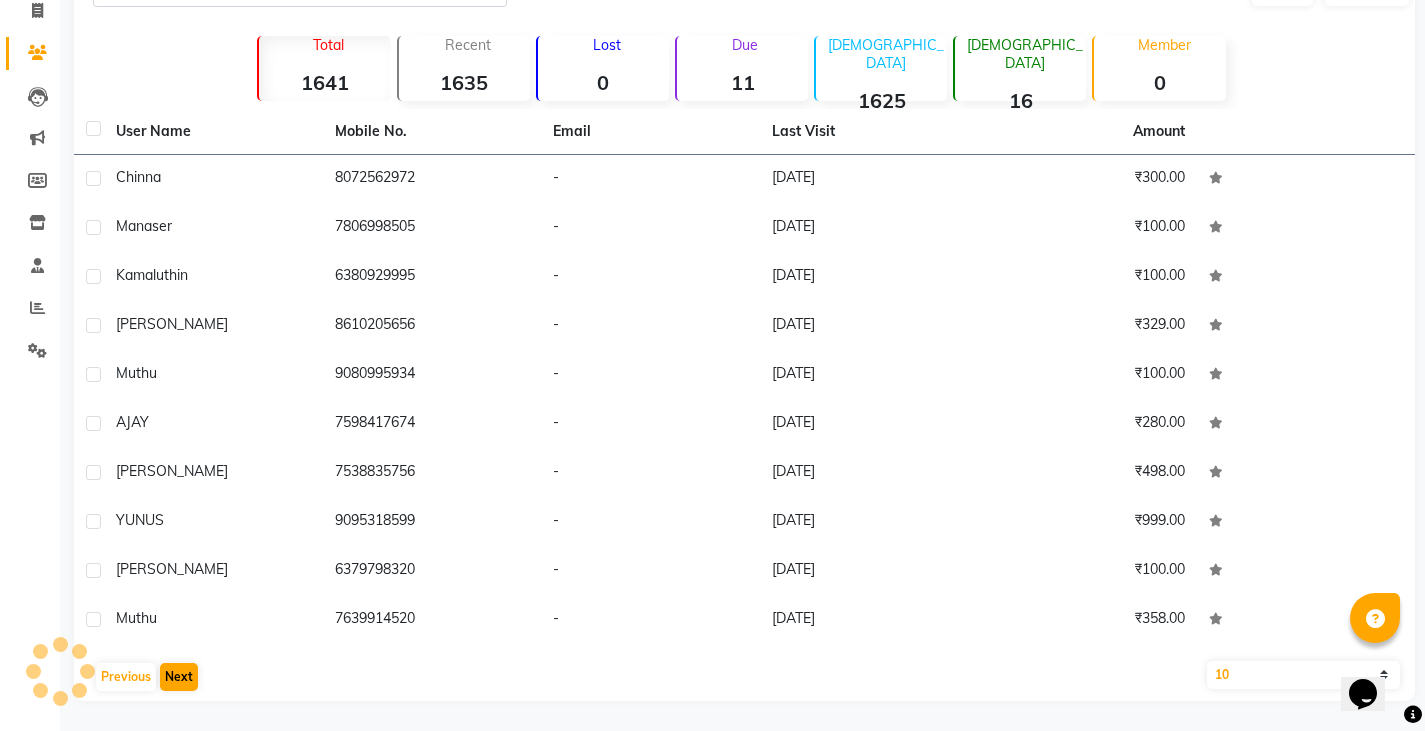 scroll, scrollTop: 33, scrollLeft: 0, axis: vertical 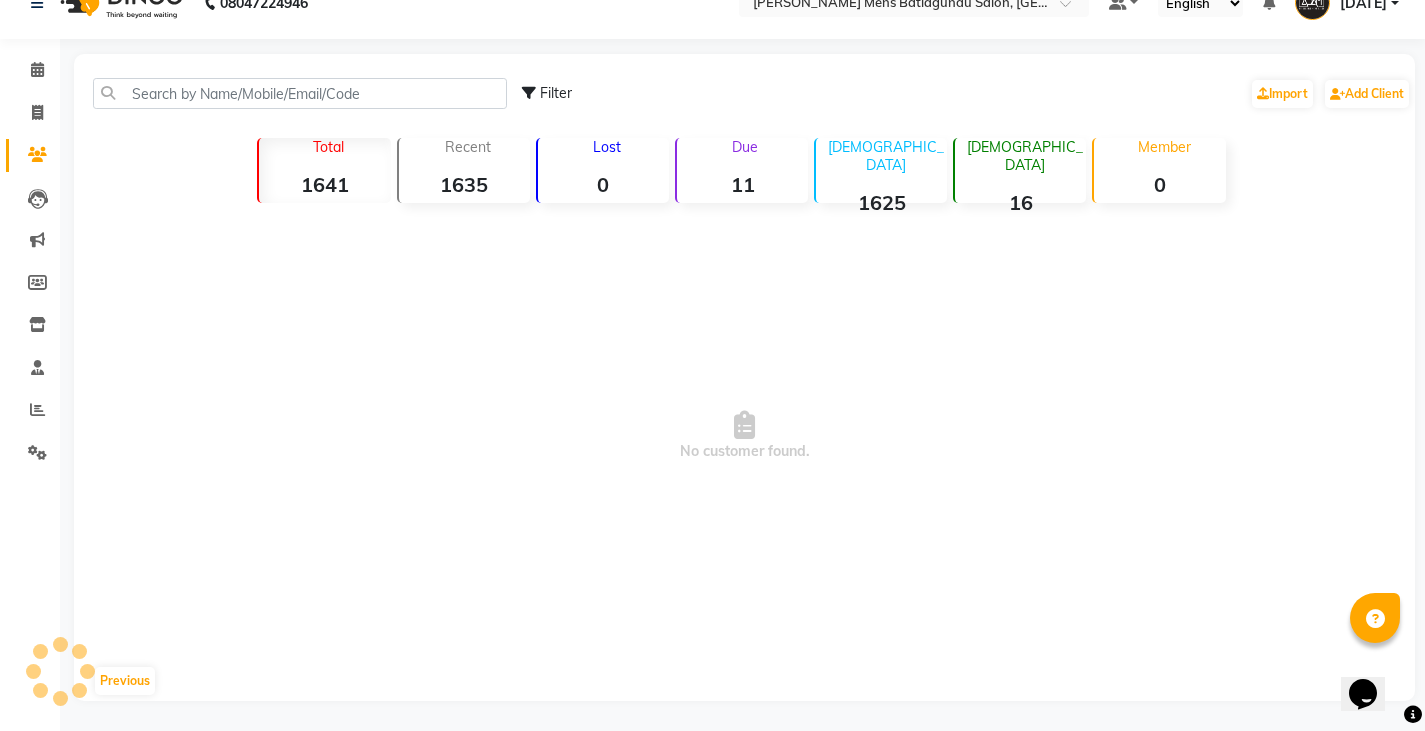 click on "Filter  Import   Add Client   Total  1641  Recent  1635  Lost  0  Due  11  Male  1625  Female  16  Member  0  No customer found.   Previous" 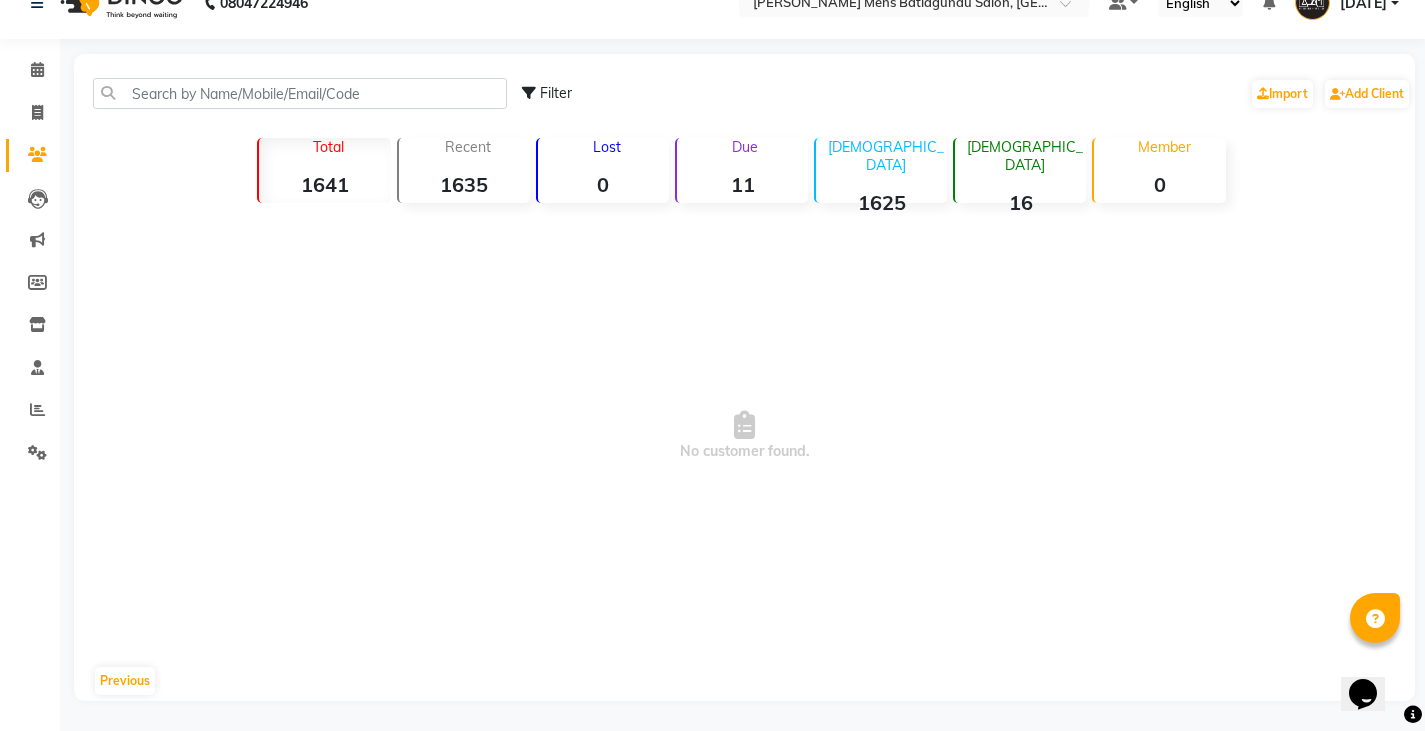 click on "Filter  Import   Add Client   Total  1641  Recent  1635  Lost  0  Due  11  Male  1625  Female  16  Member  0  No customer found.   Previous" 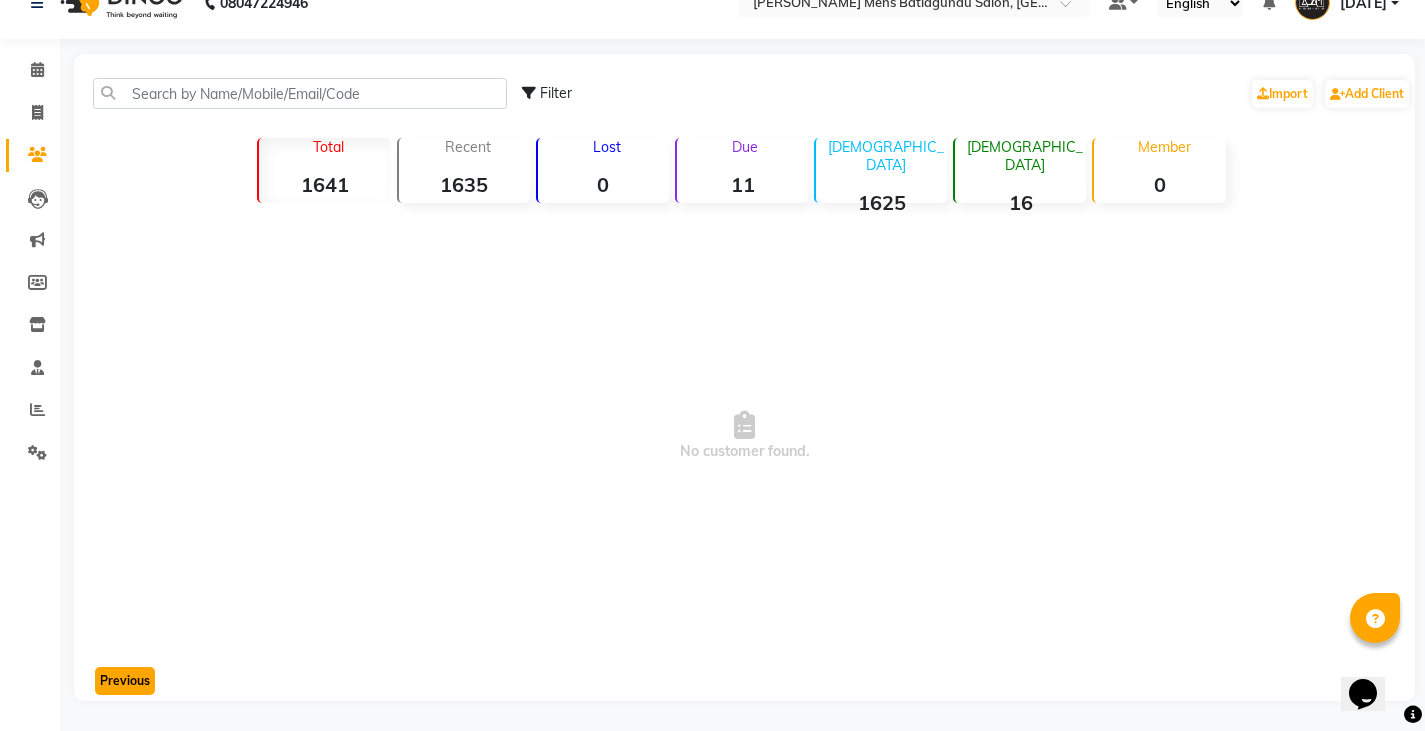 click on "Previous" 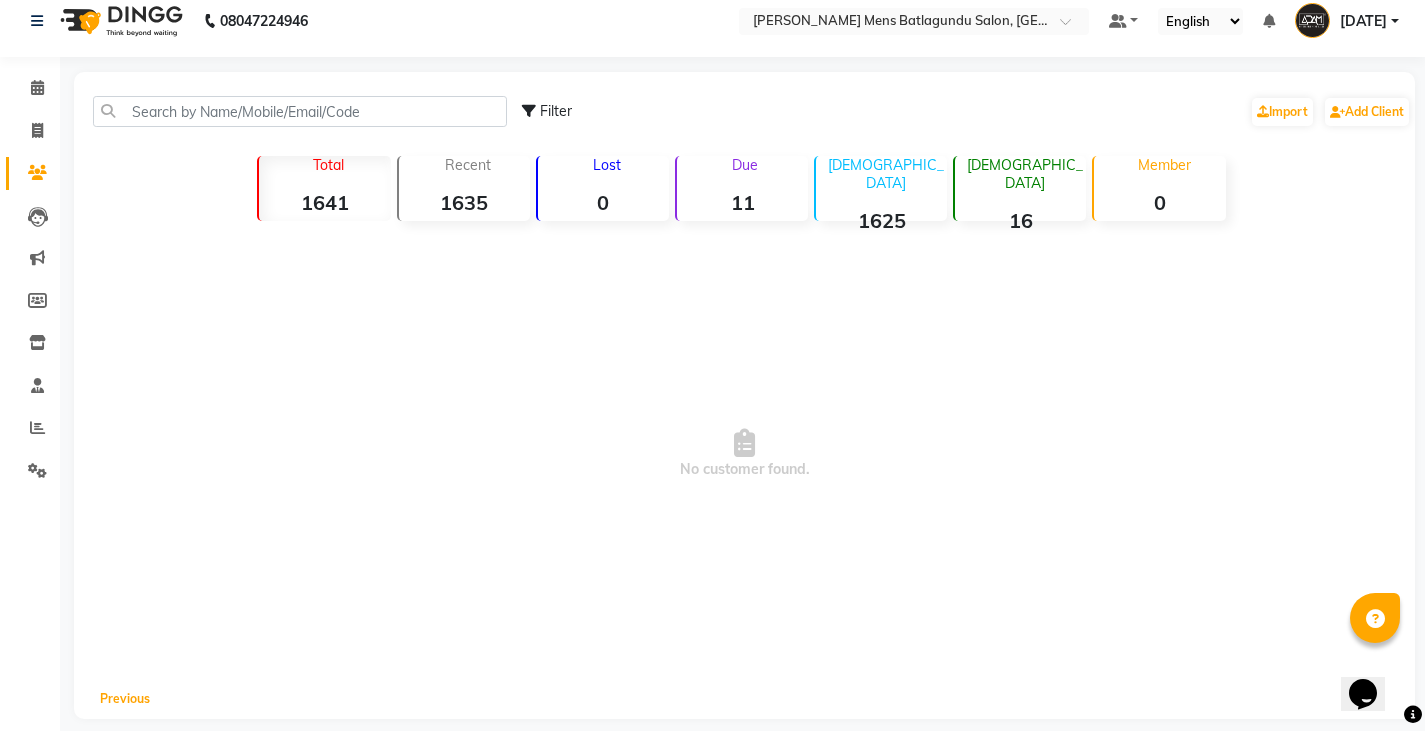 scroll, scrollTop: 0, scrollLeft: 0, axis: both 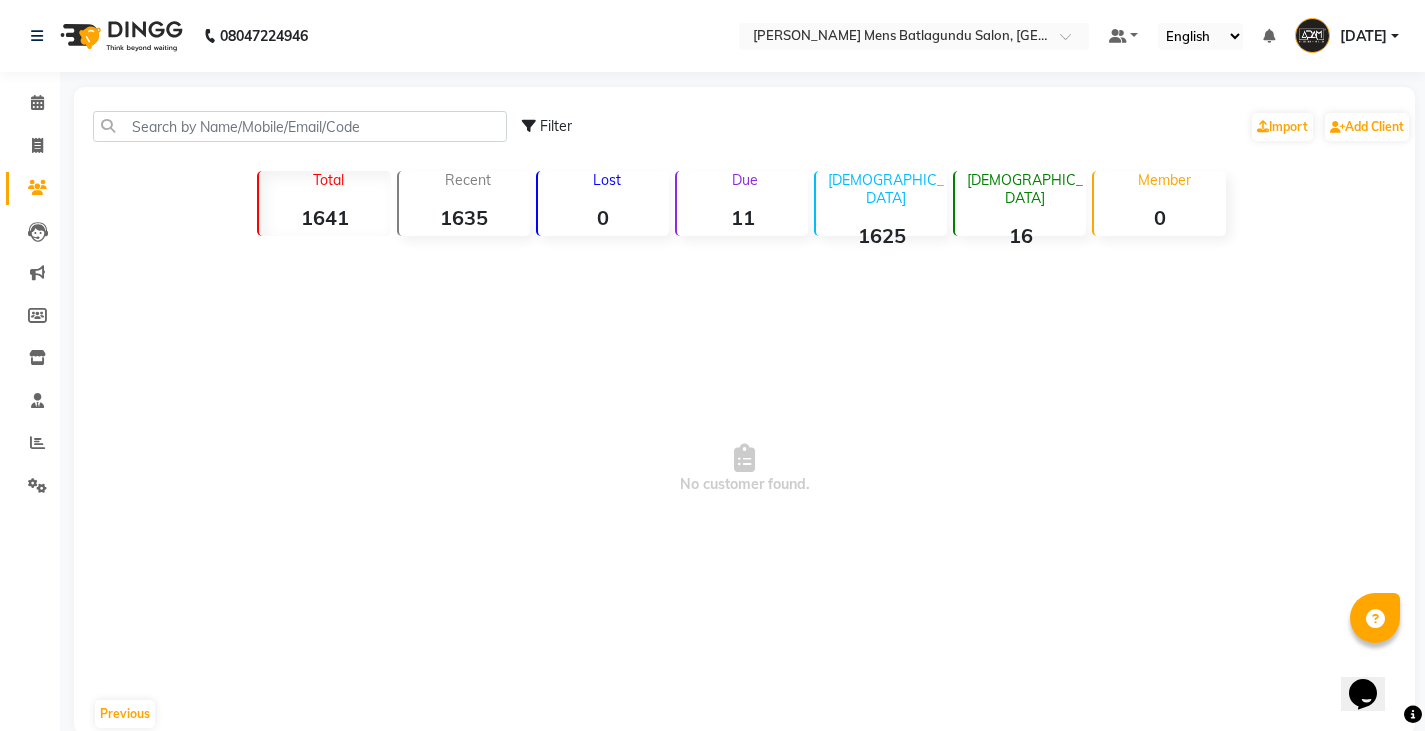 click 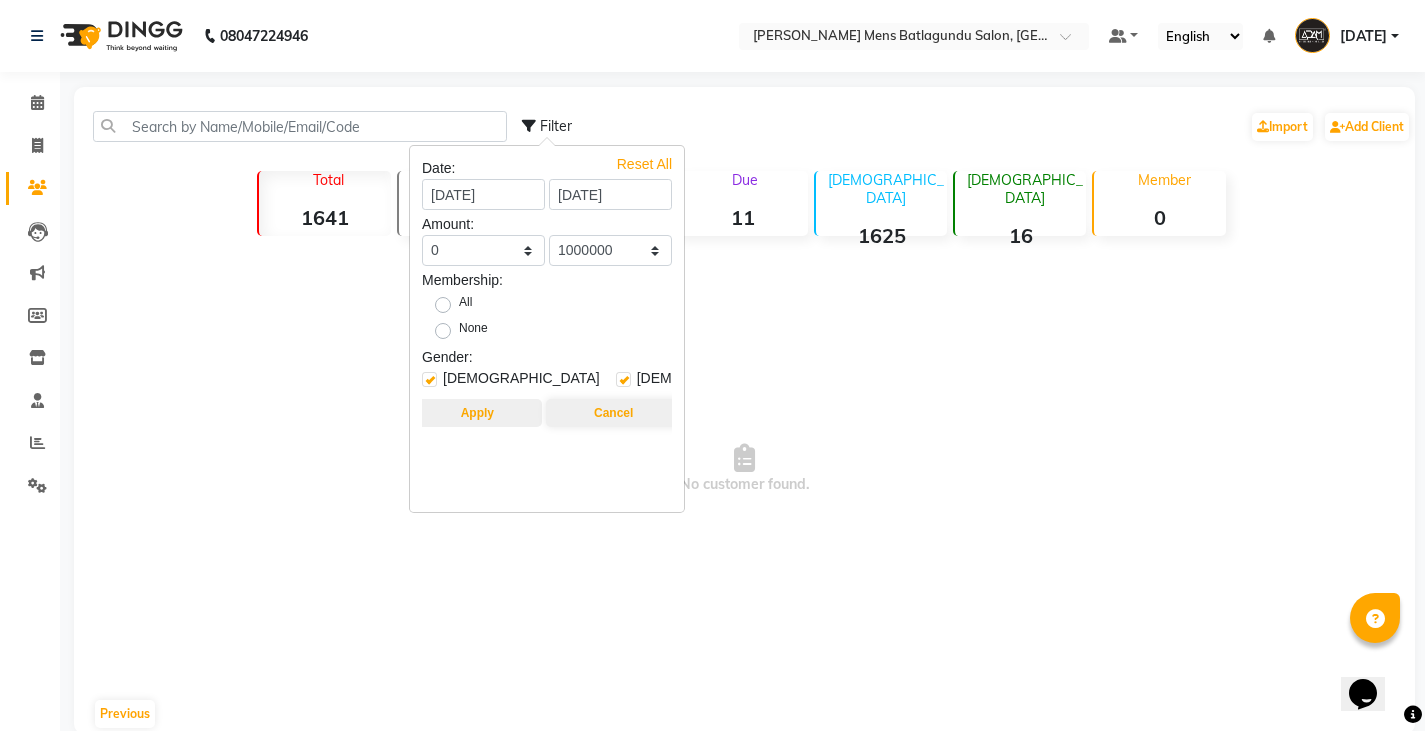 click on "Apply" at bounding box center [477, 413] 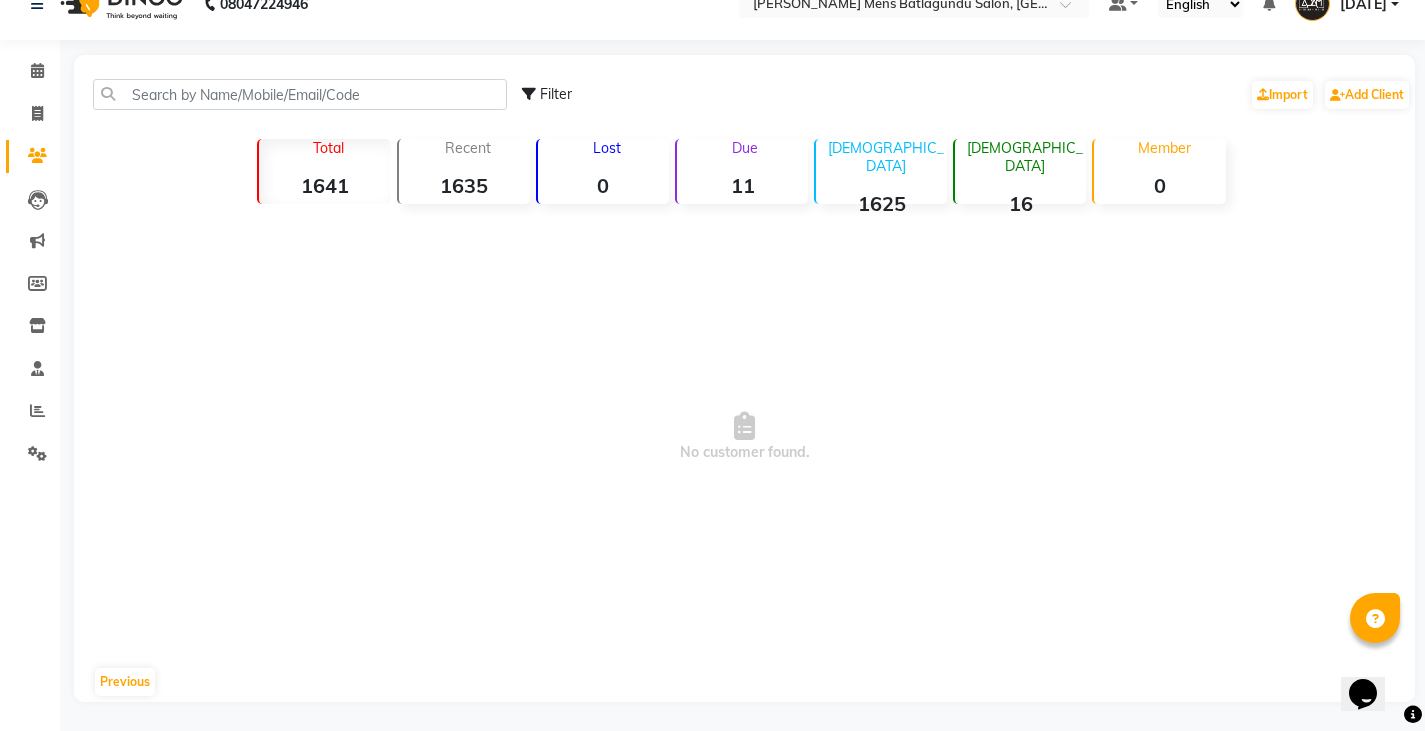 scroll, scrollTop: 33, scrollLeft: 0, axis: vertical 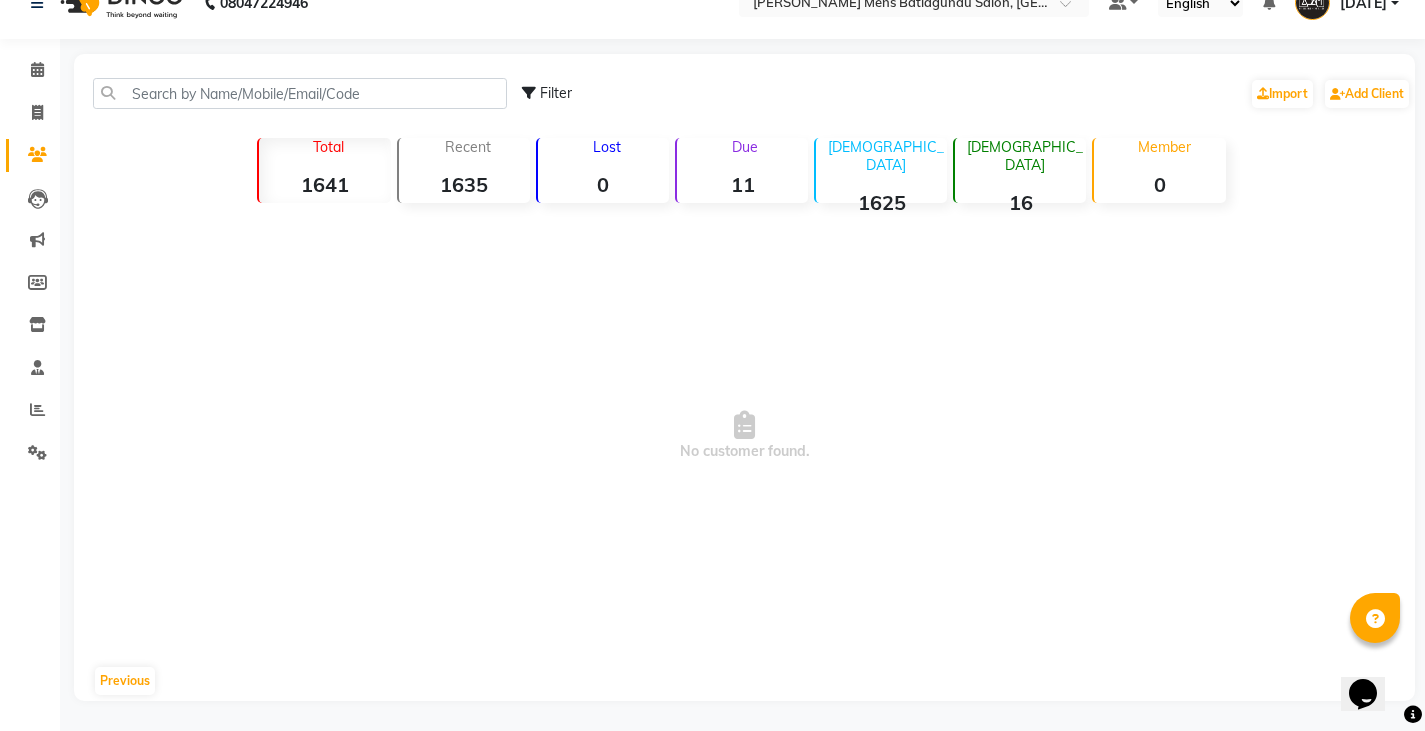 click on "Previous" 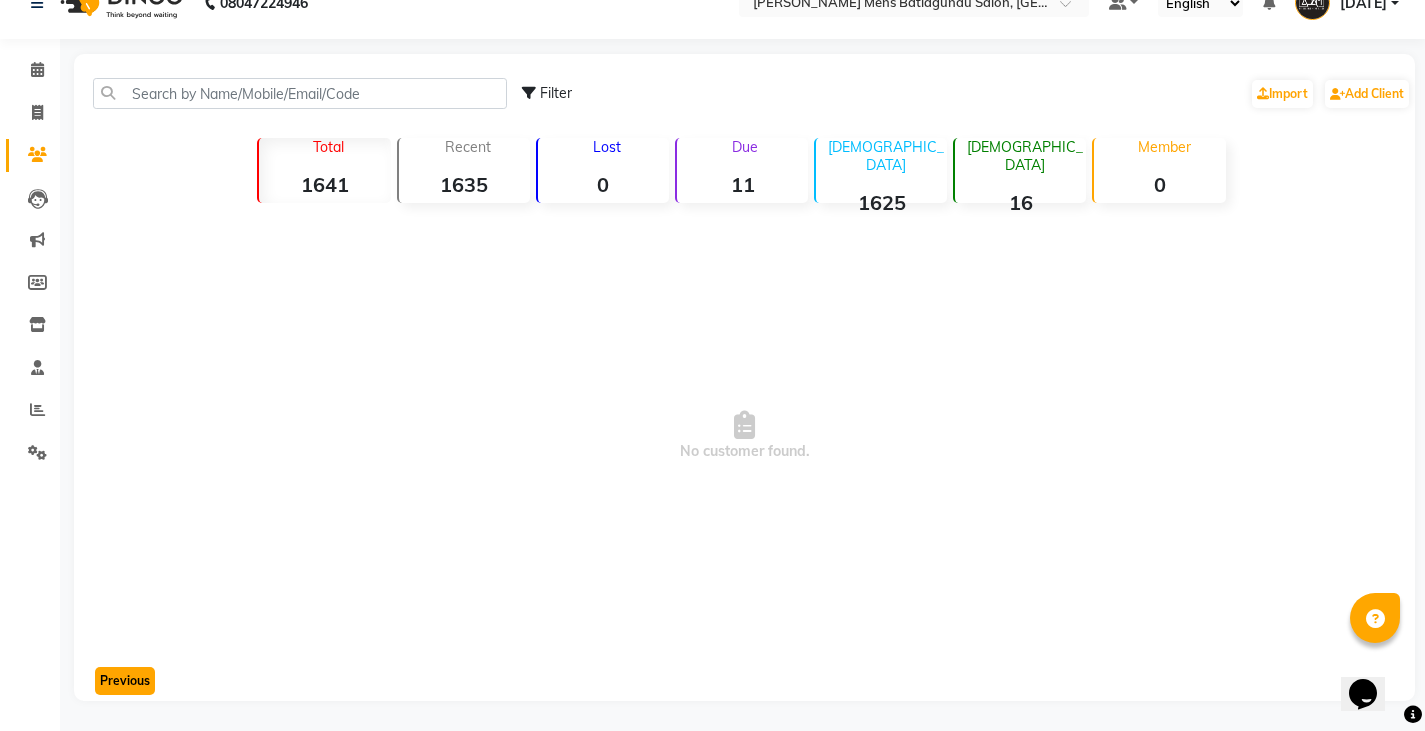 click on "Previous" 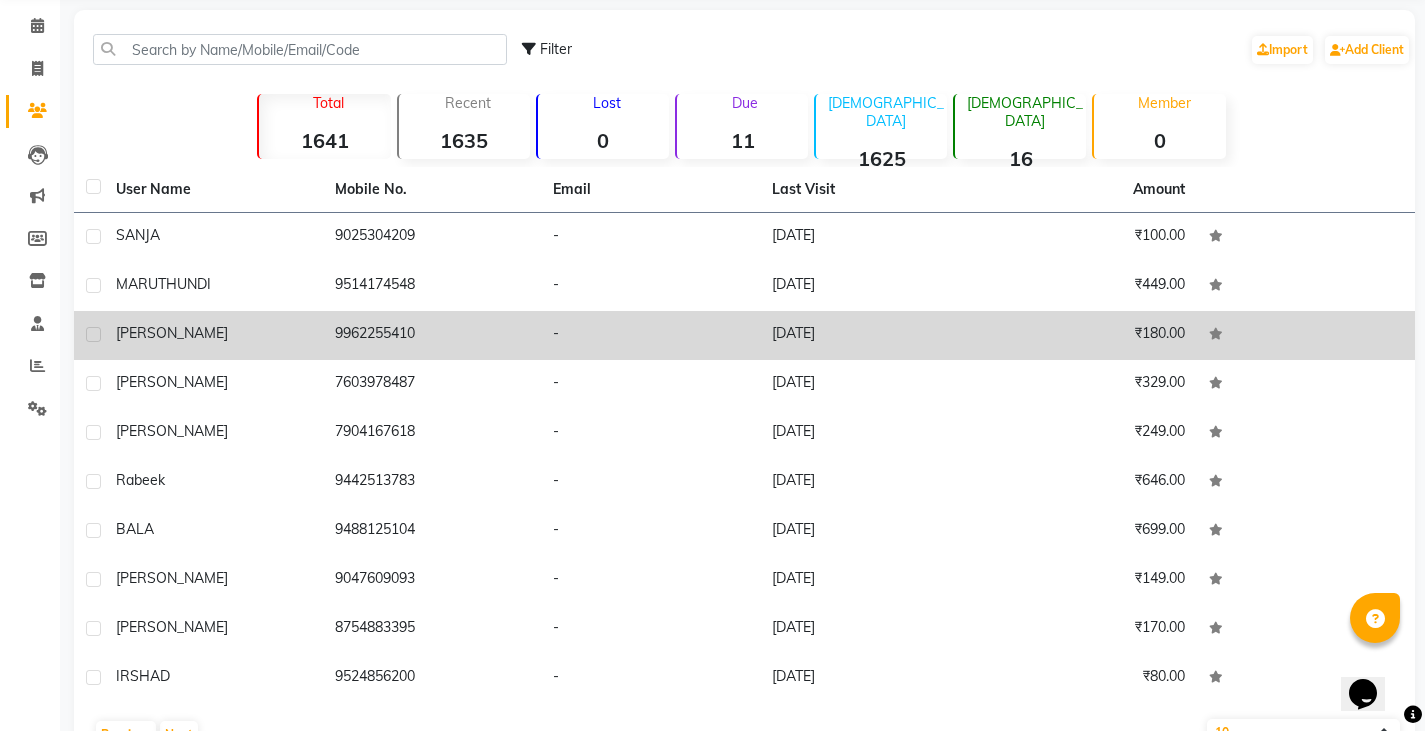 scroll, scrollTop: 135, scrollLeft: 0, axis: vertical 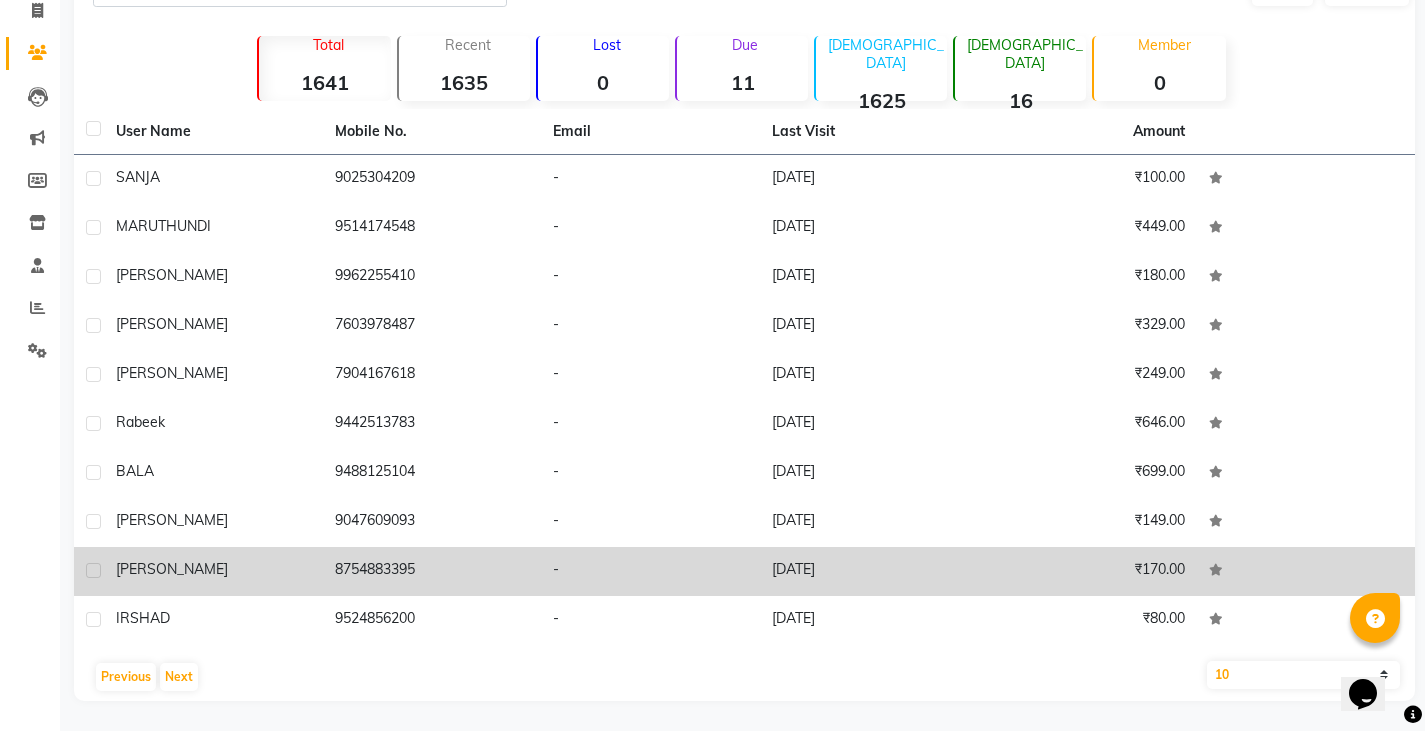 drag, startPoint x: 332, startPoint y: 567, endPoint x: 442, endPoint y: 585, distance: 111.463 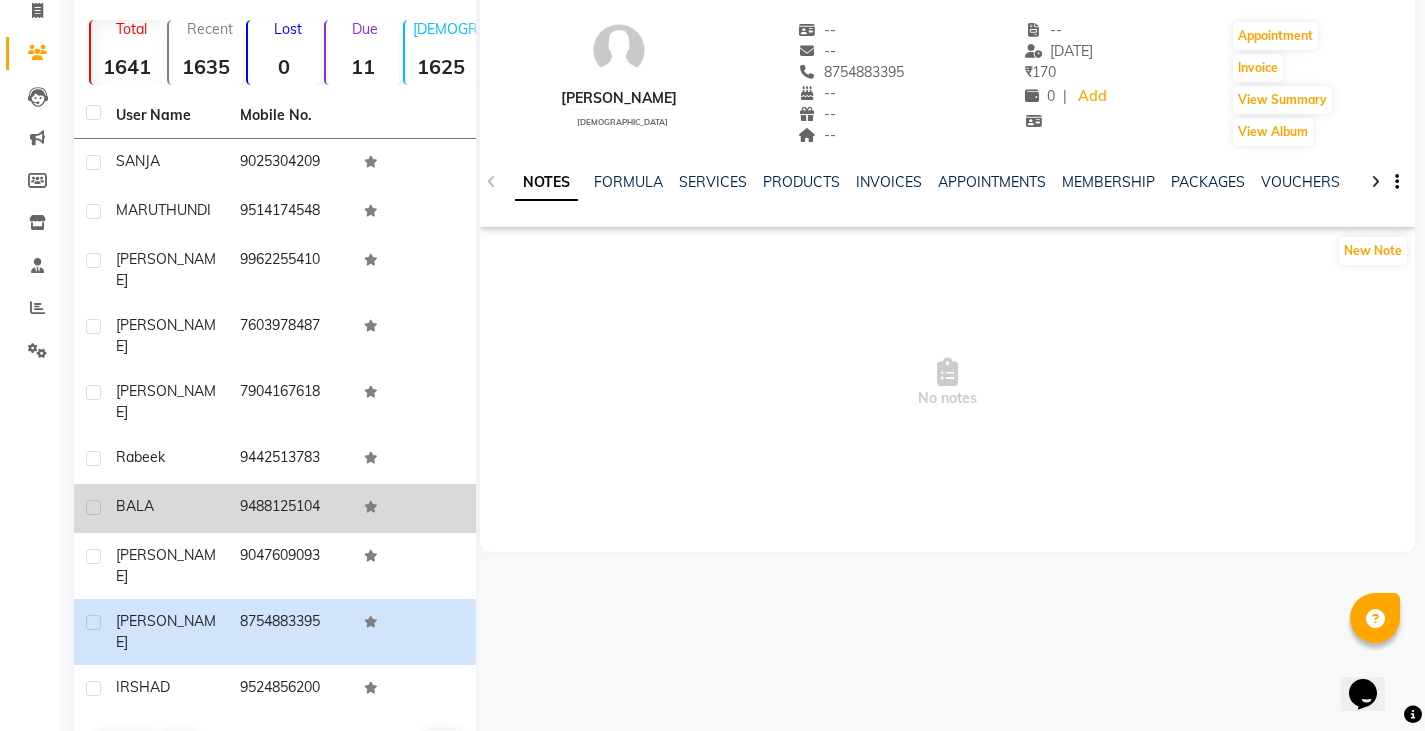 scroll, scrollTop: 136, scrollLeft: 0, axis: vertical 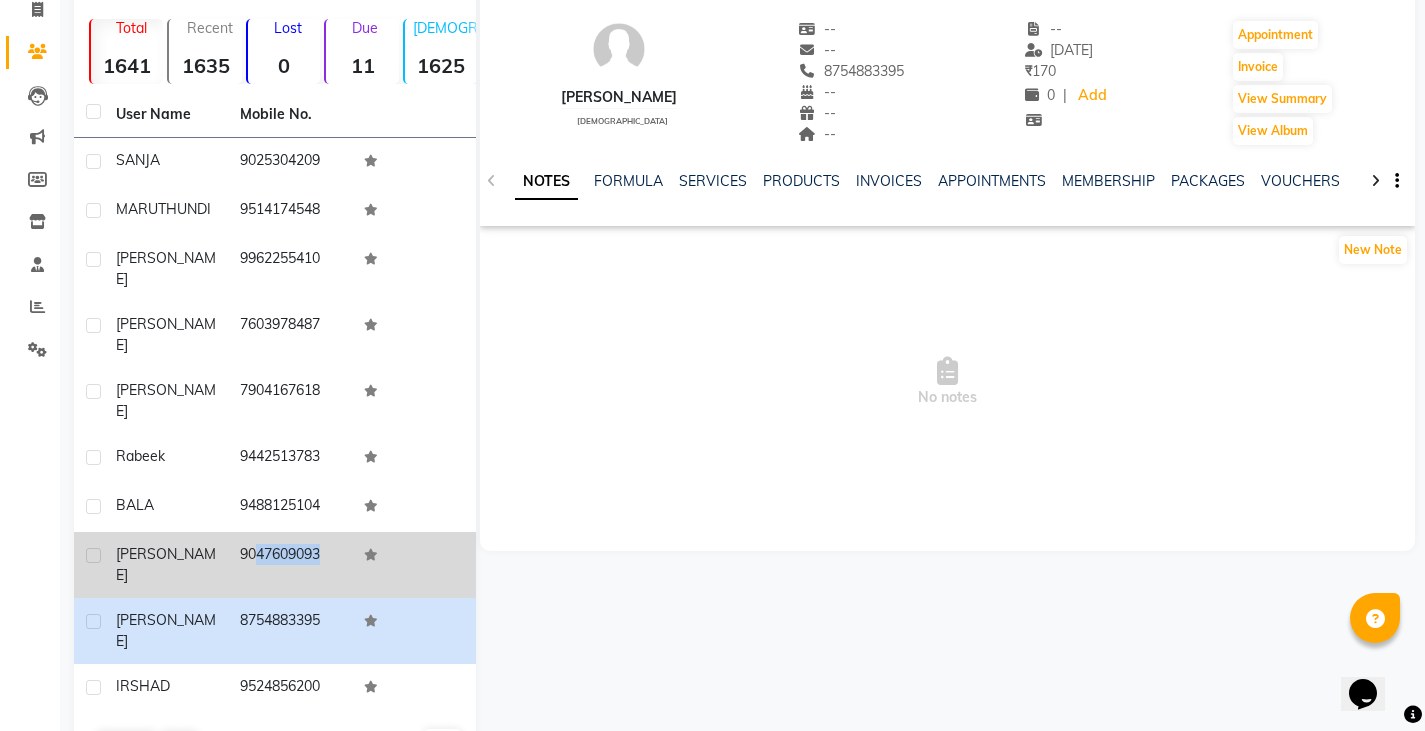 drag, startPoint x: 238, startPoint y: 520, endPoint x: 403, endPoint y: 516, distance: 165.04848 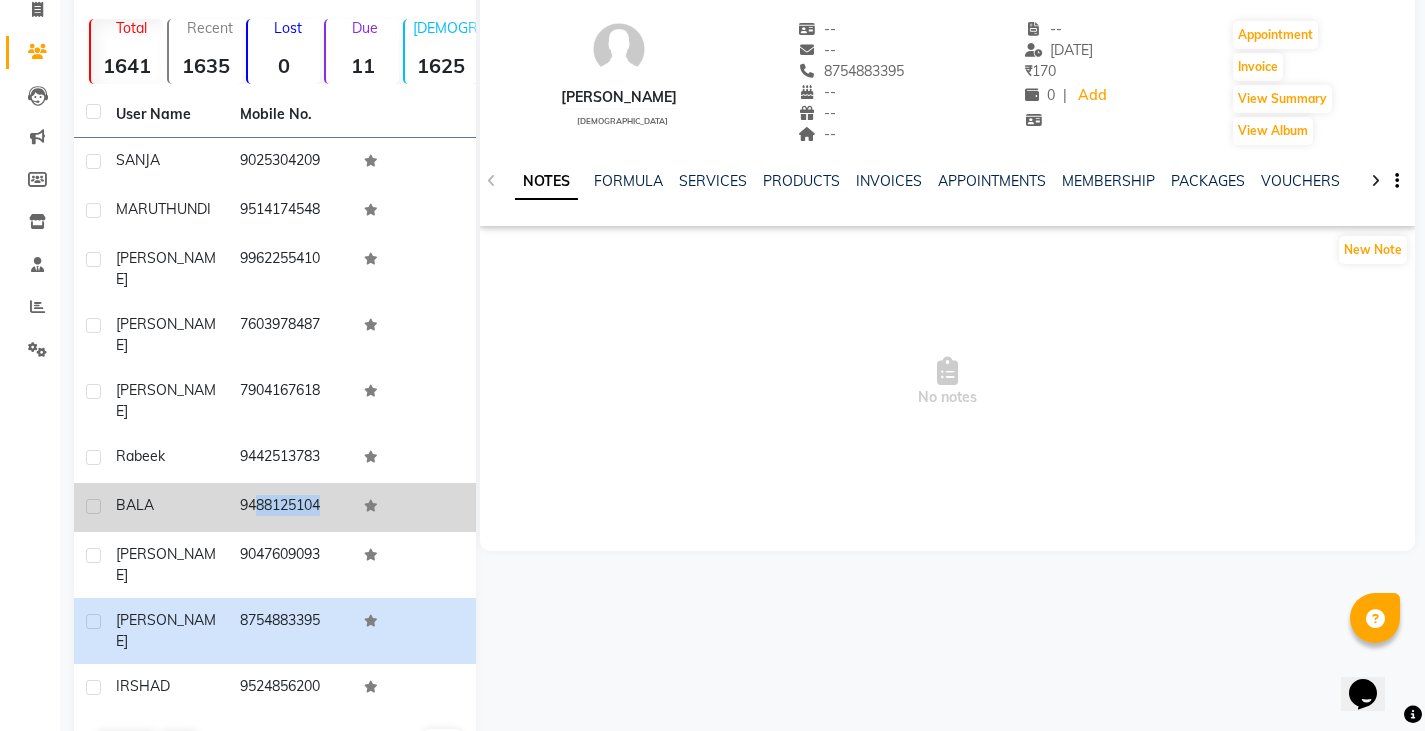 drag, startPoint x: 238, startPoint y: 463, endPoint x: 387, endPoint y: 481, distance: 150.08331 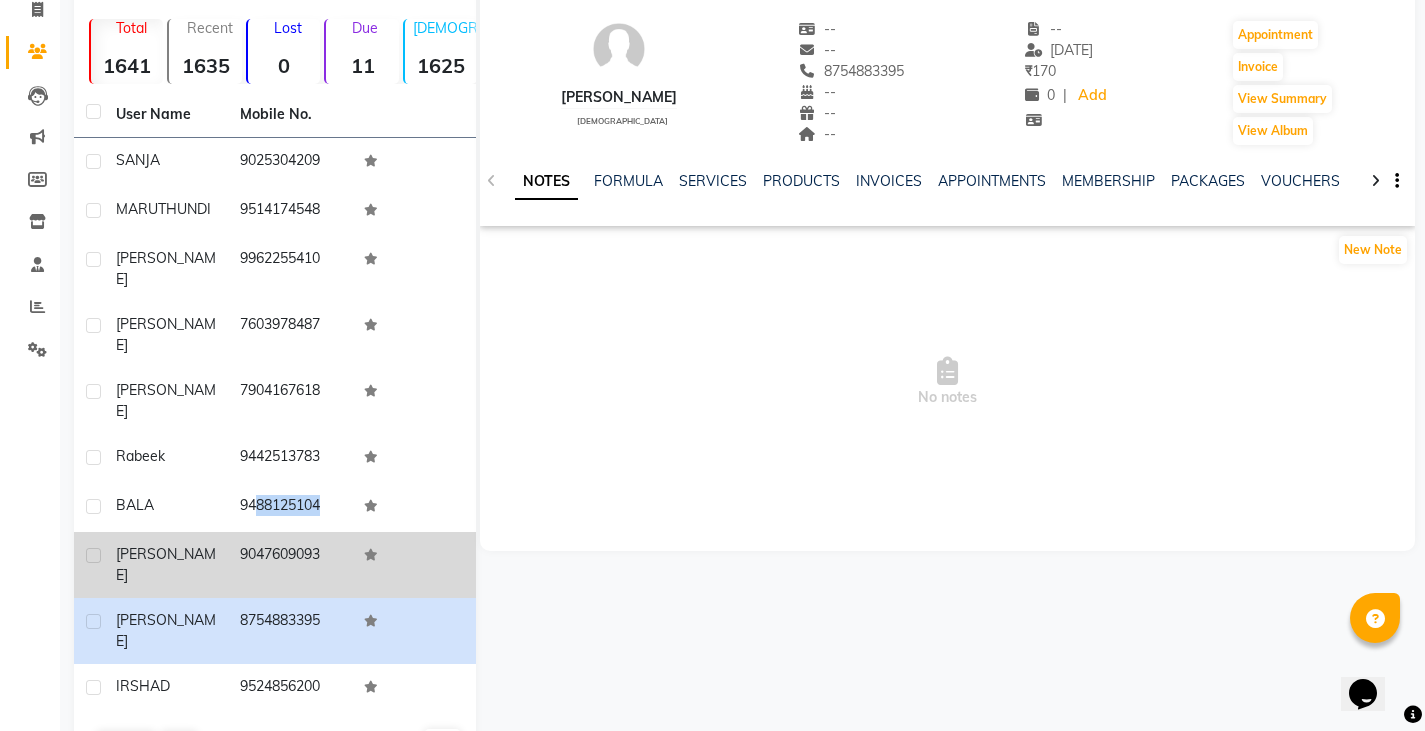 copy on "9488125104" 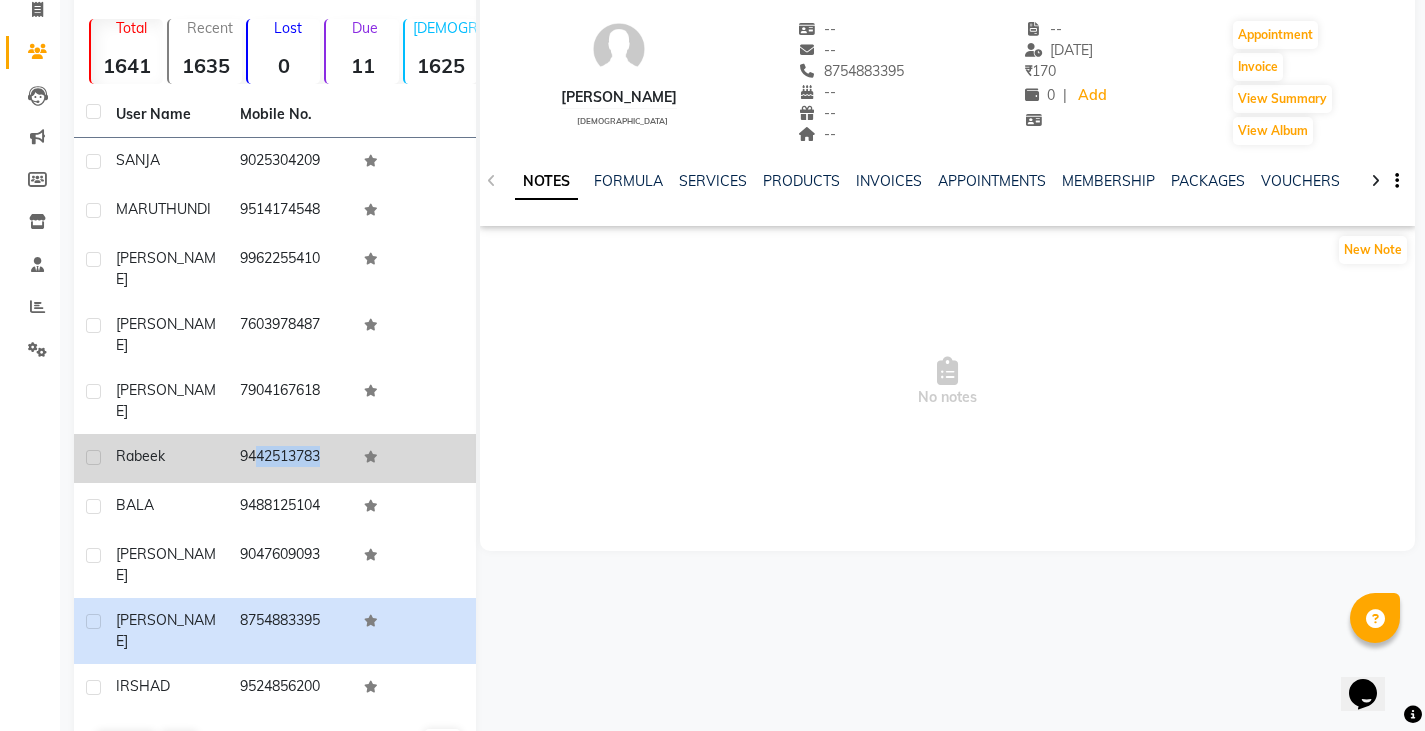 drag, startPoint x: 238, startPoint y: 418, endPoint x: 394, endPoint y: 429, distance: 156.38734 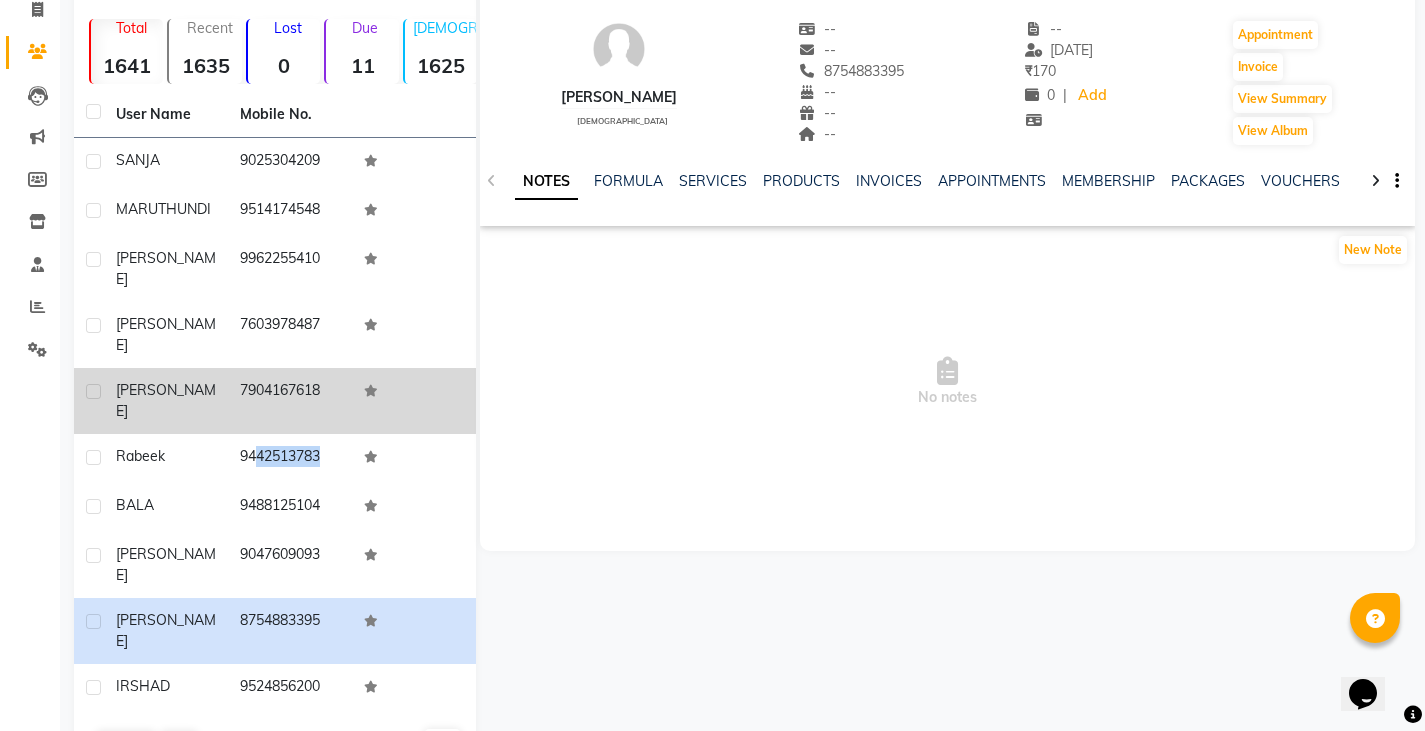 drag, startPoint x: 240, startPoint y: 351, endPoint x: 348, endPoint y: 372, distance: 110.02273 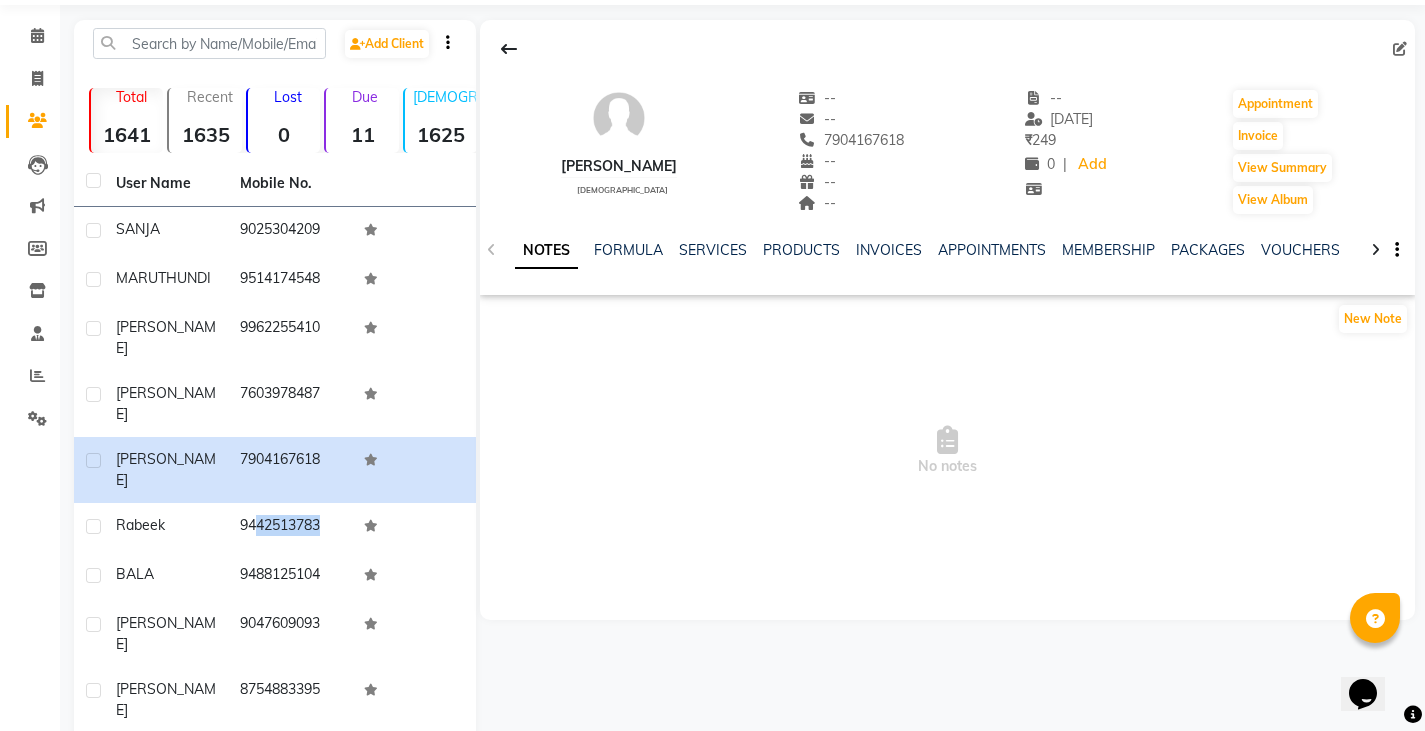 scroll, scrollTop: 0, scrollLeft: 0, axis: both 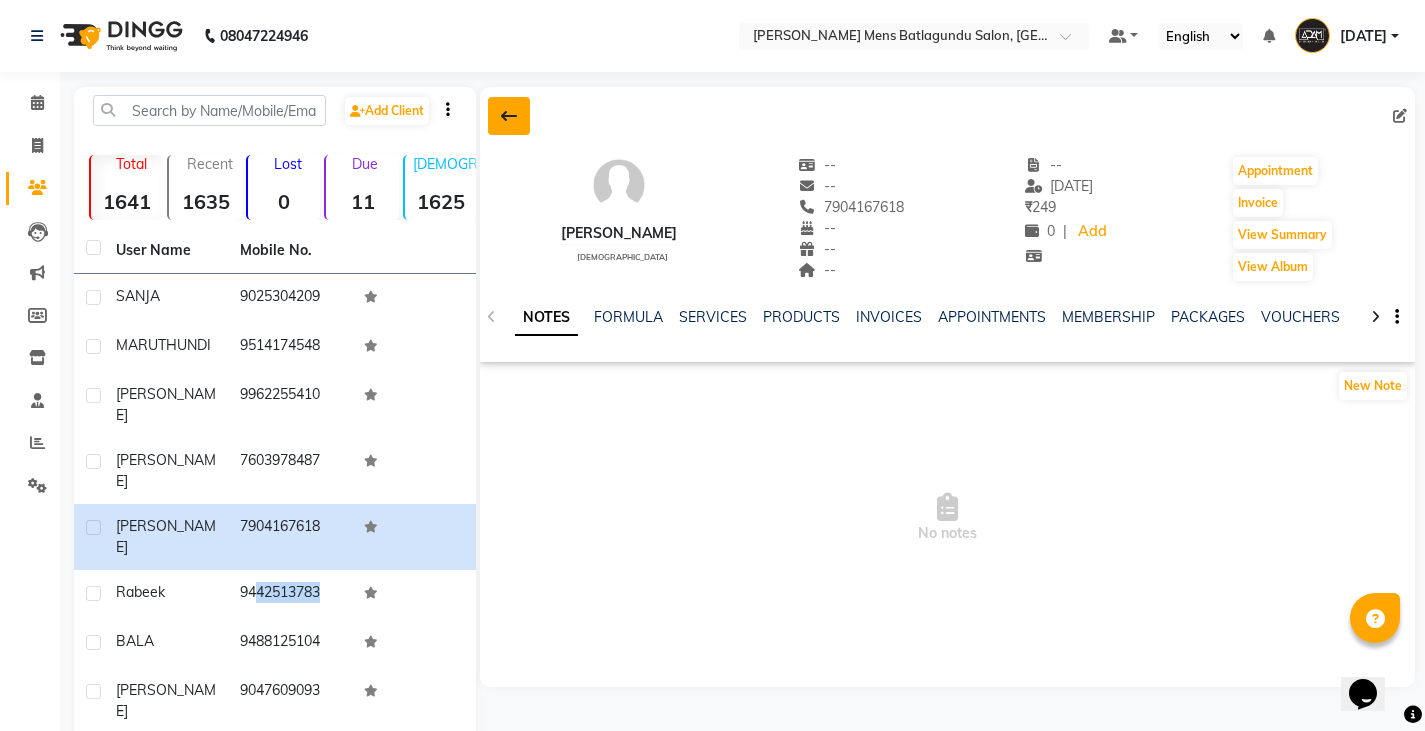 click 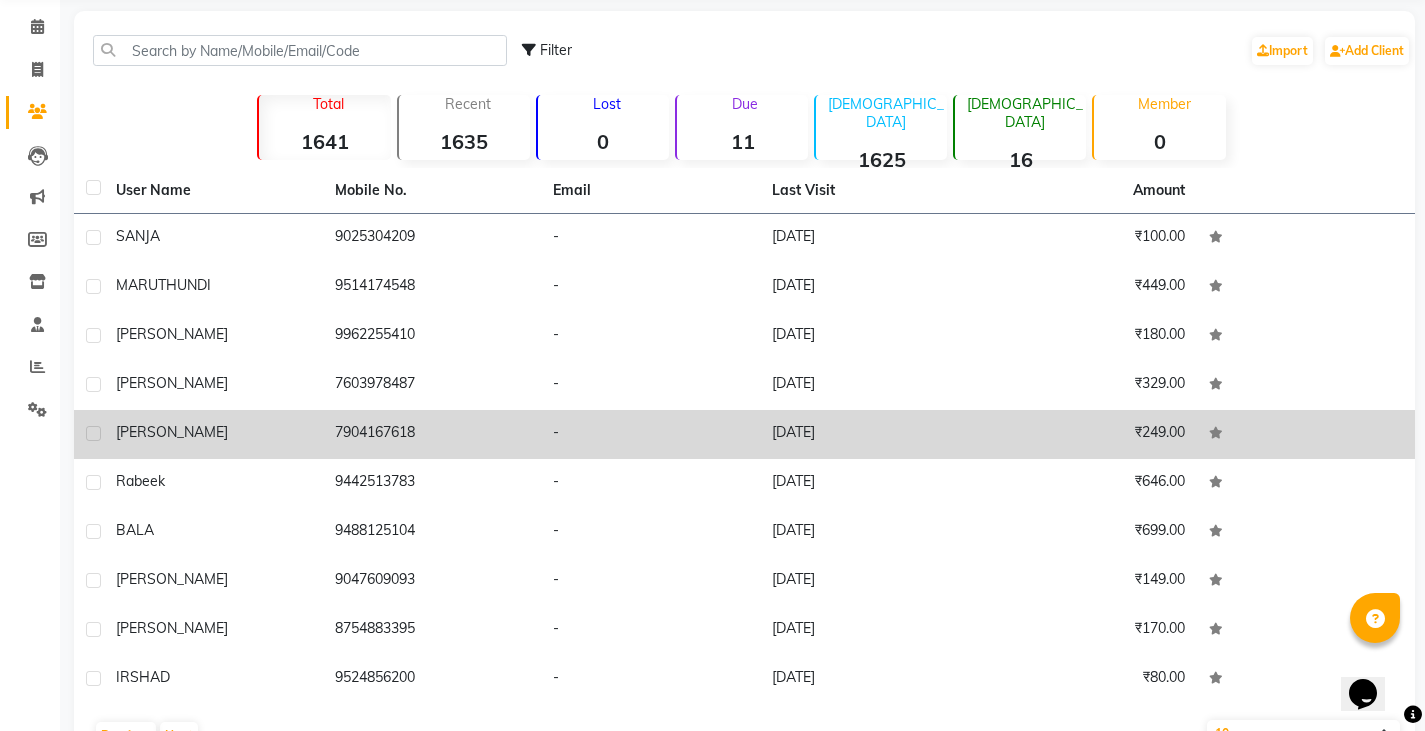 scroll, scrollTop: 135, scrollLeft: 0, axis: vertical 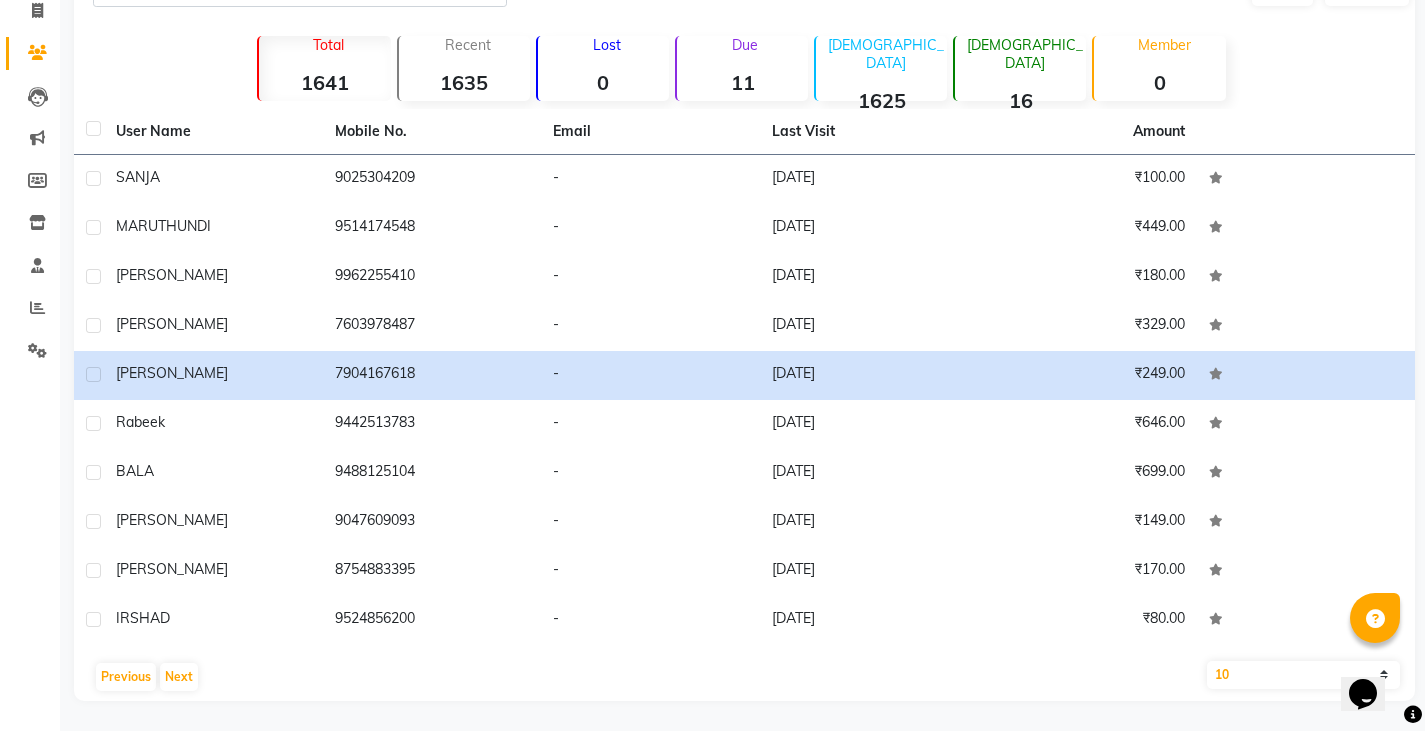 drag, startPoint x: 1275, startPoint y: 668, endPoint x: 1265, endPoint y: 707, distance: 40.261642 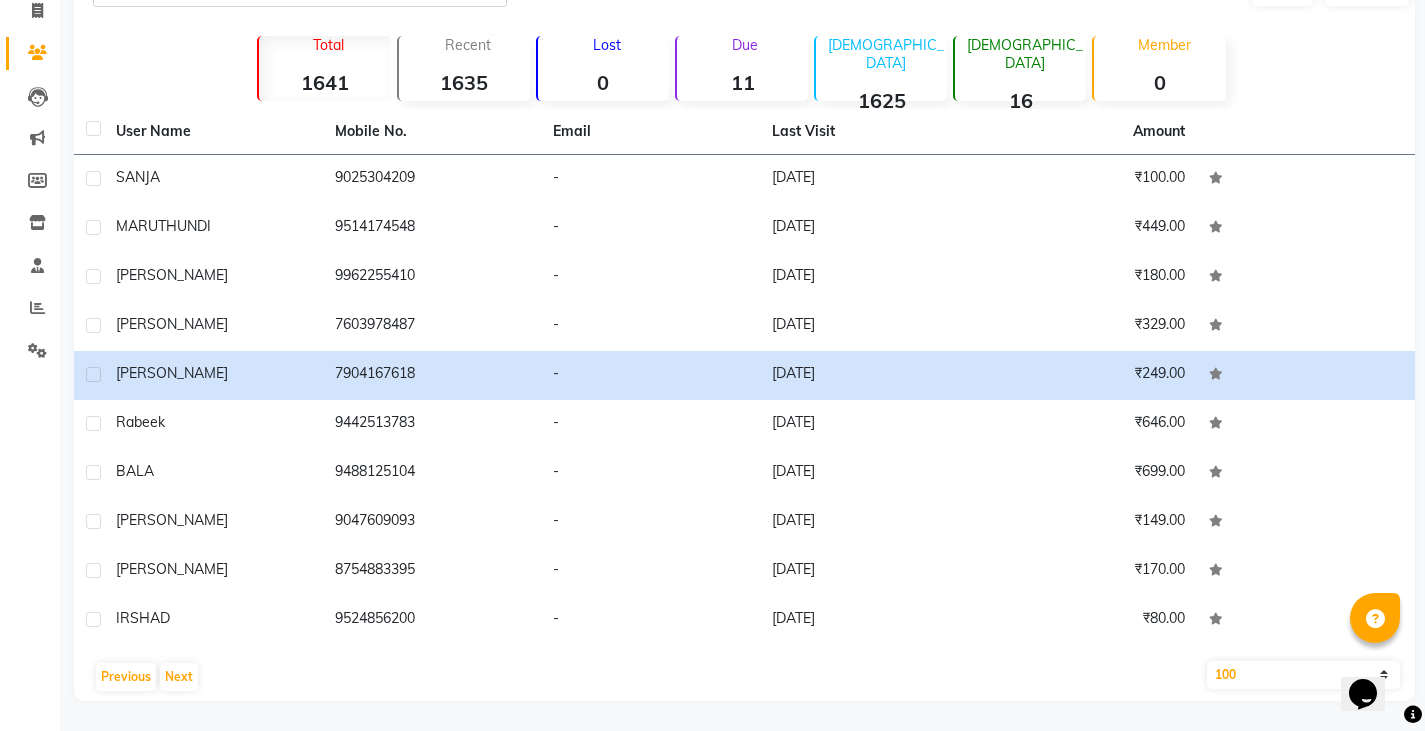 click on "10   50   100" 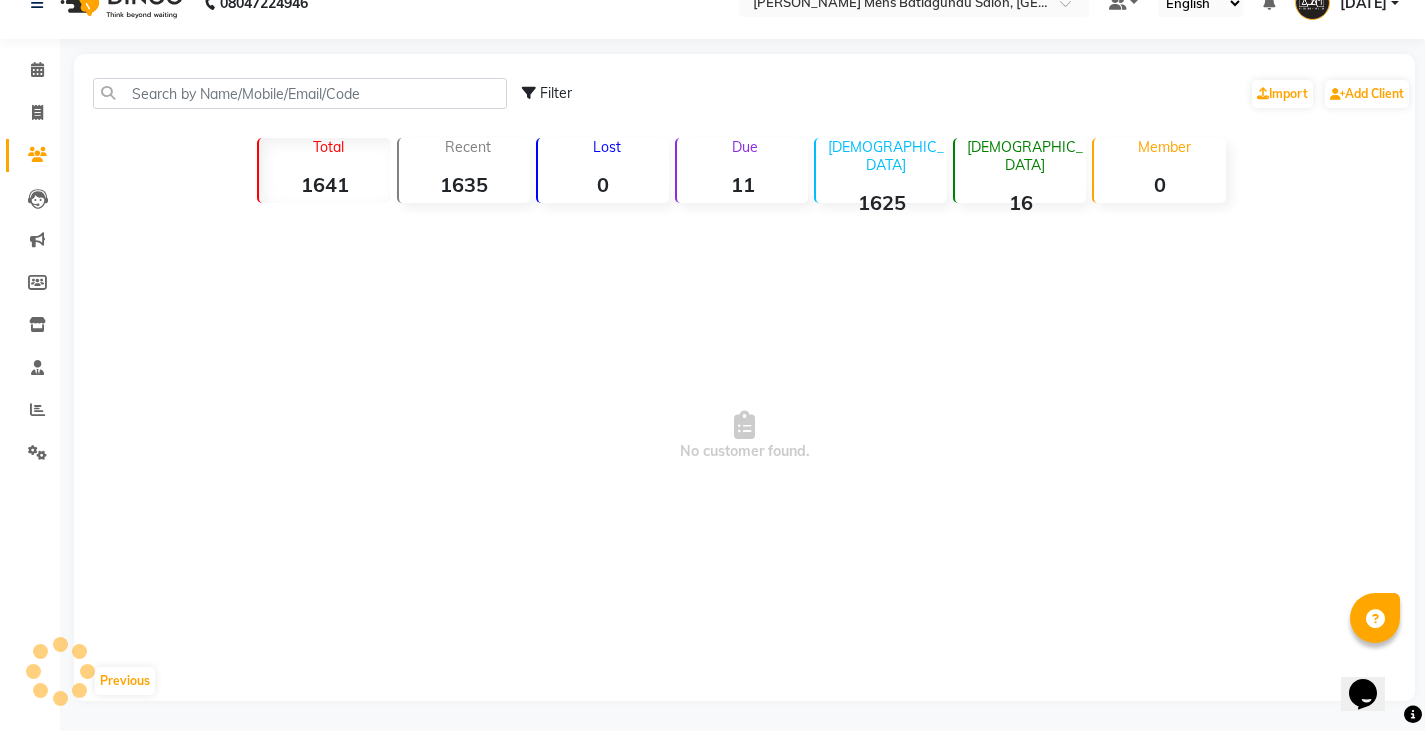 scroll, scrollTop: 33, scrollLeft: 0, axis: vertical 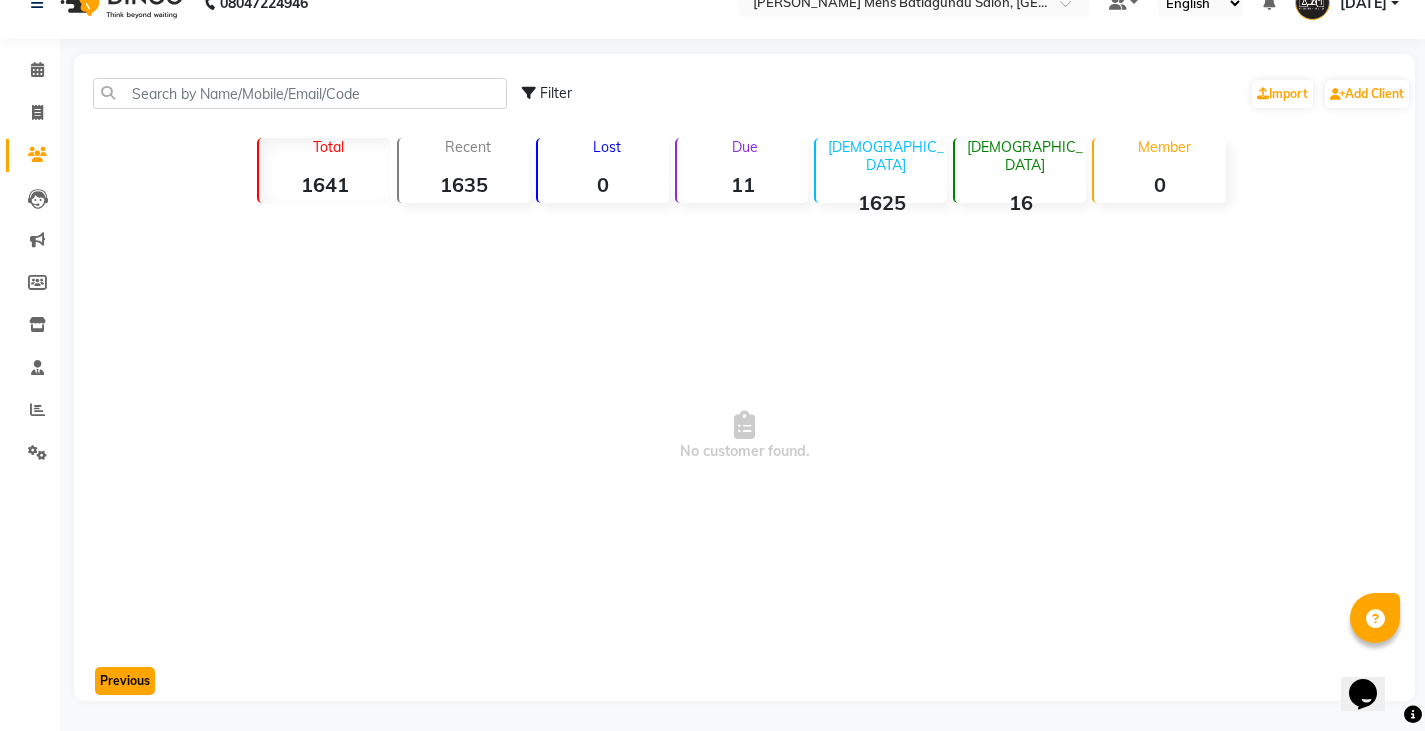 click on "Previous" 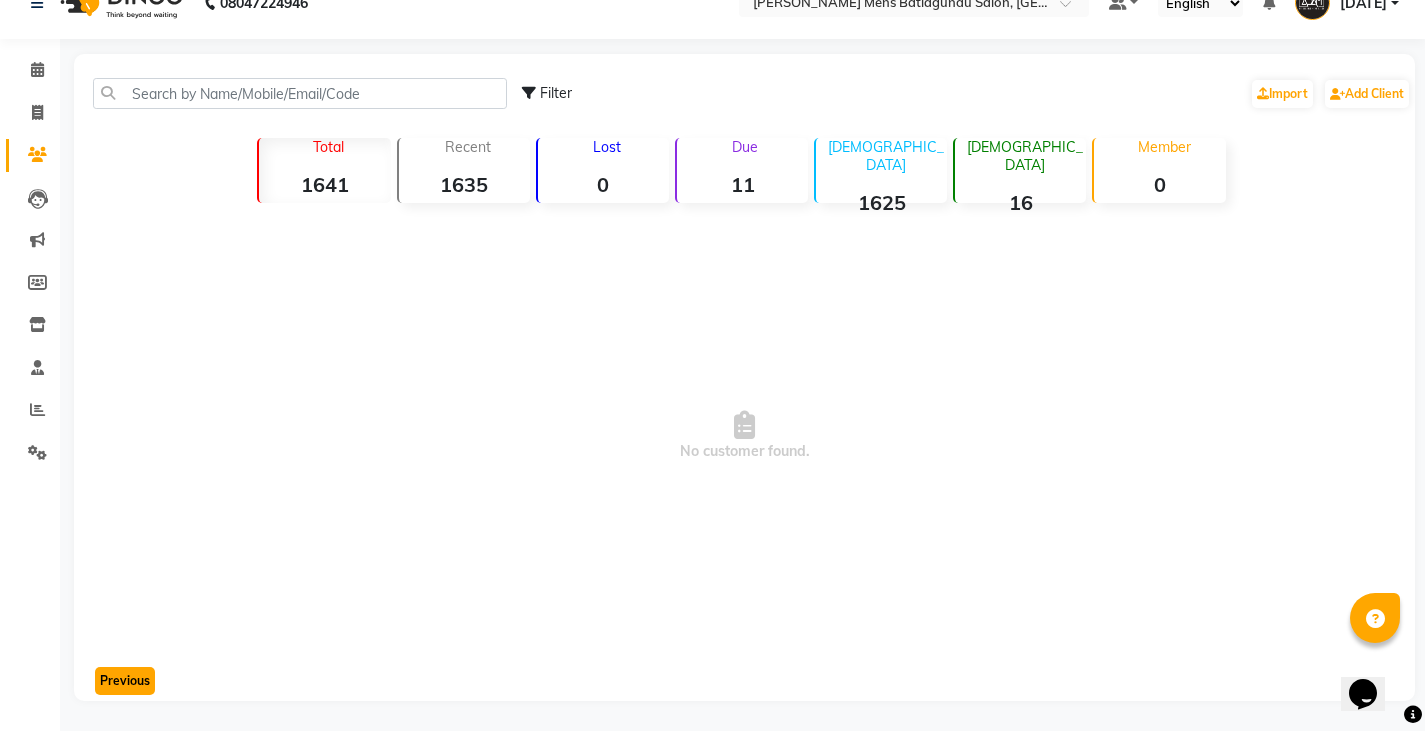 click on "Previous" 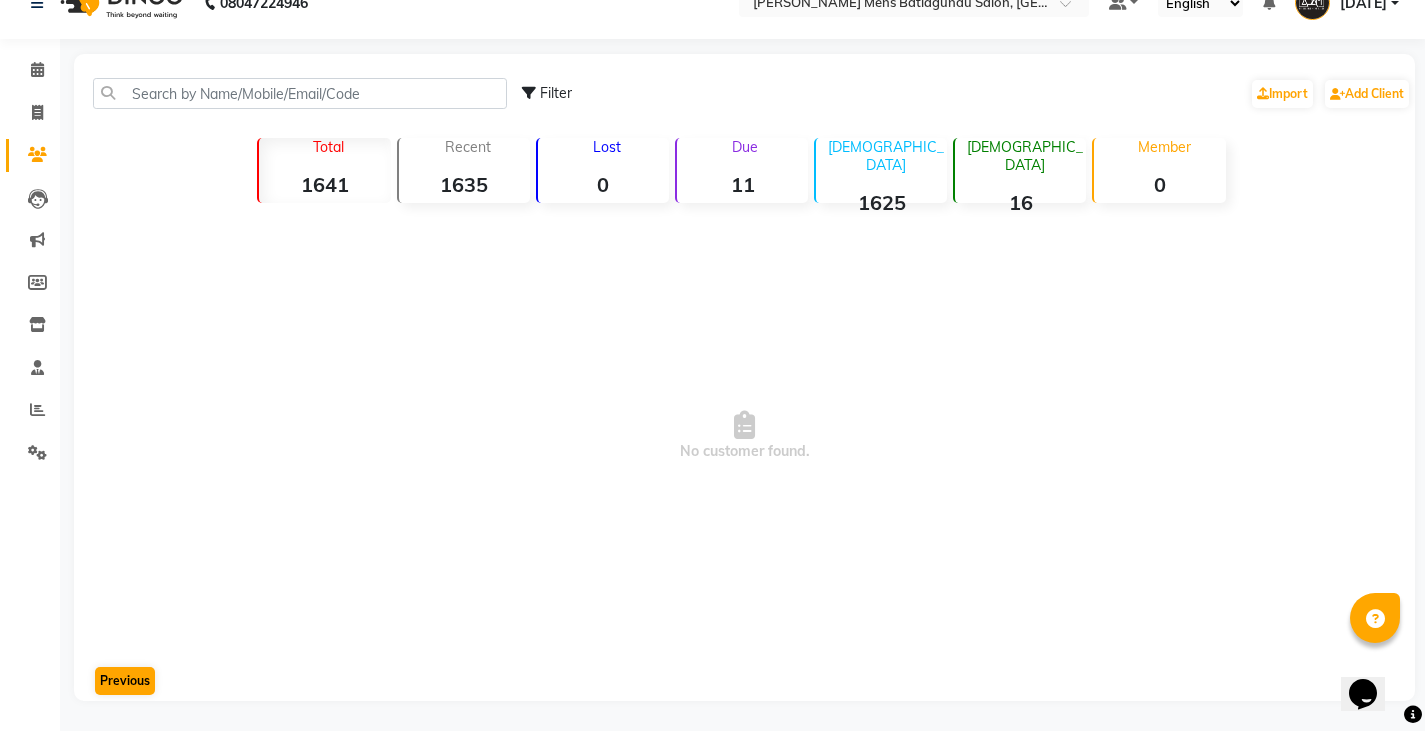 drag, startPoint x: 142, startPoint y: 659, endPoint x: 125, endPoint y: 679, distance: 26.24881 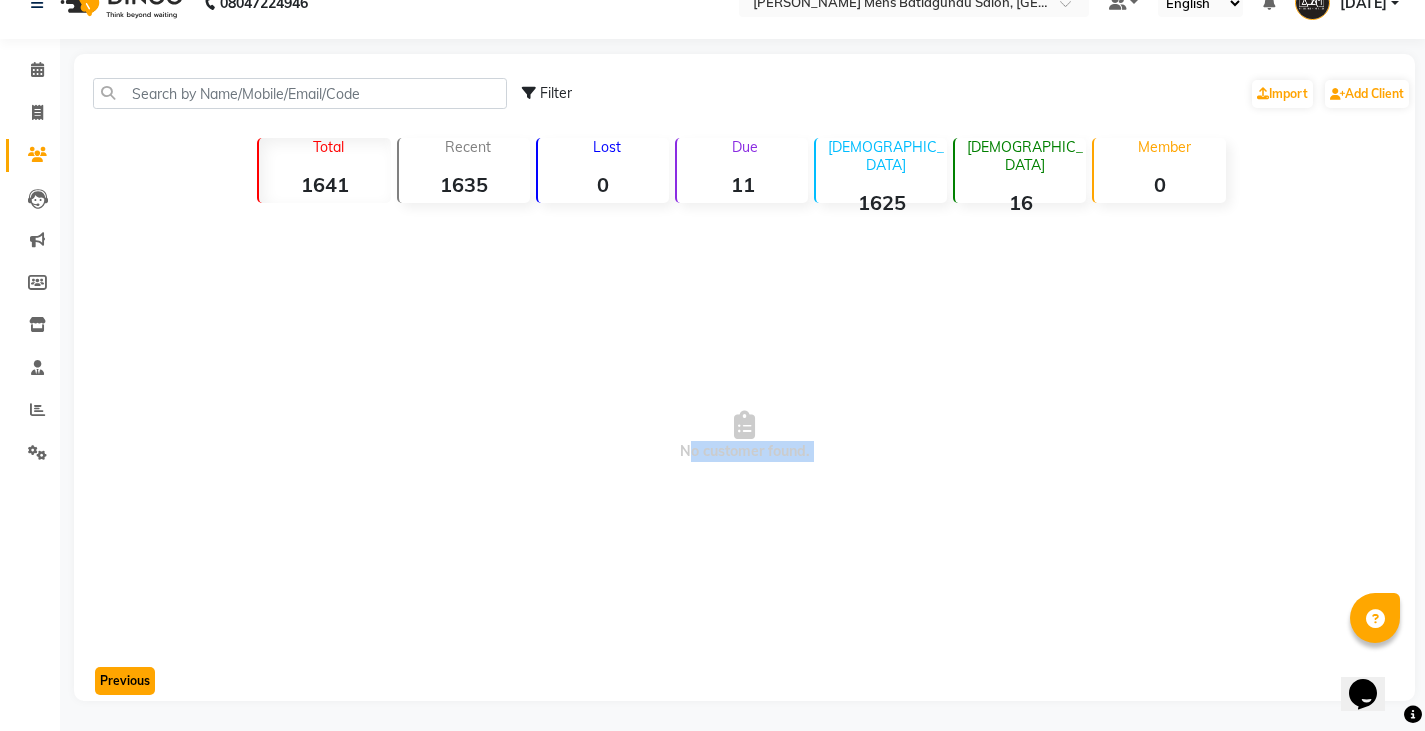 click on "Previous" 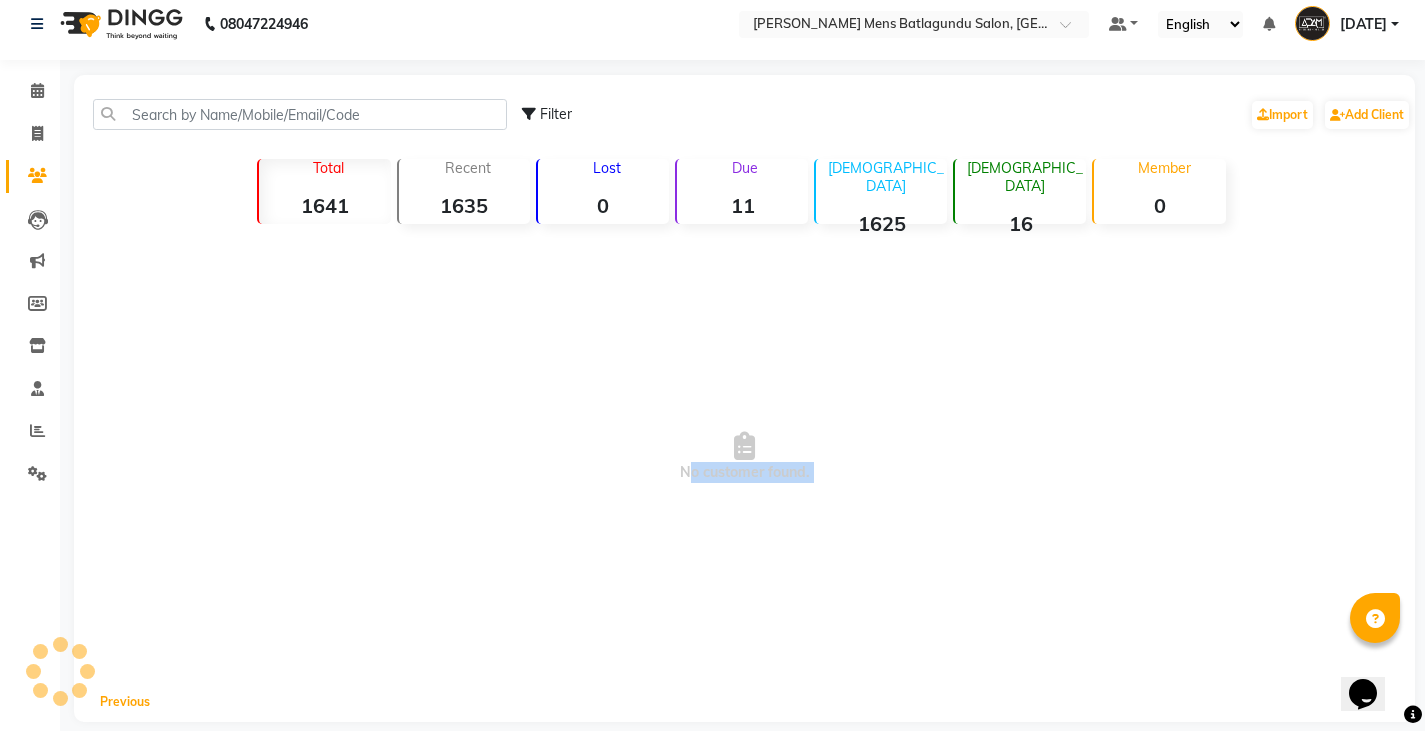 scroll, scrollTop: 0, scrollLeft: 0, axis: both 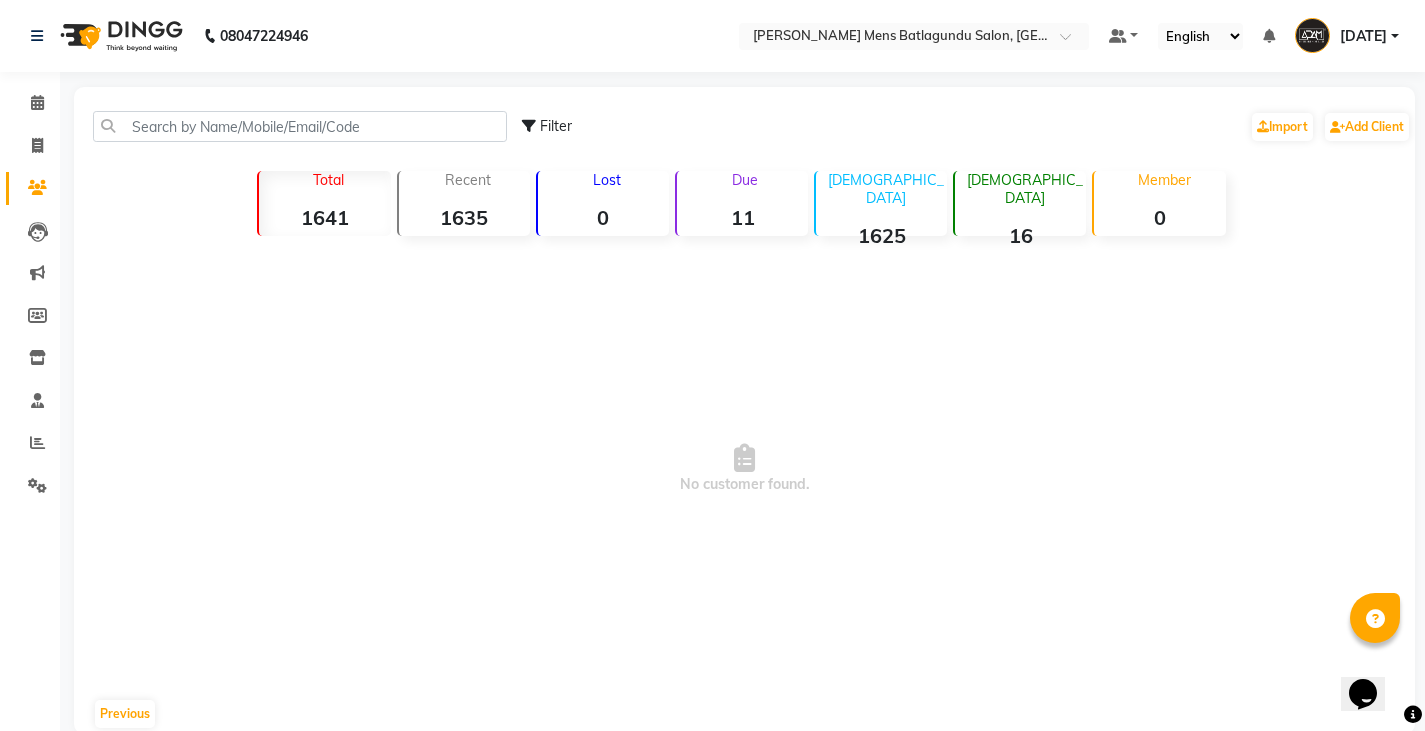 drag, startPoint x: 550, startPoint y: 113, endPoint x: 547, endPoint y: 123, distance: 10.440307 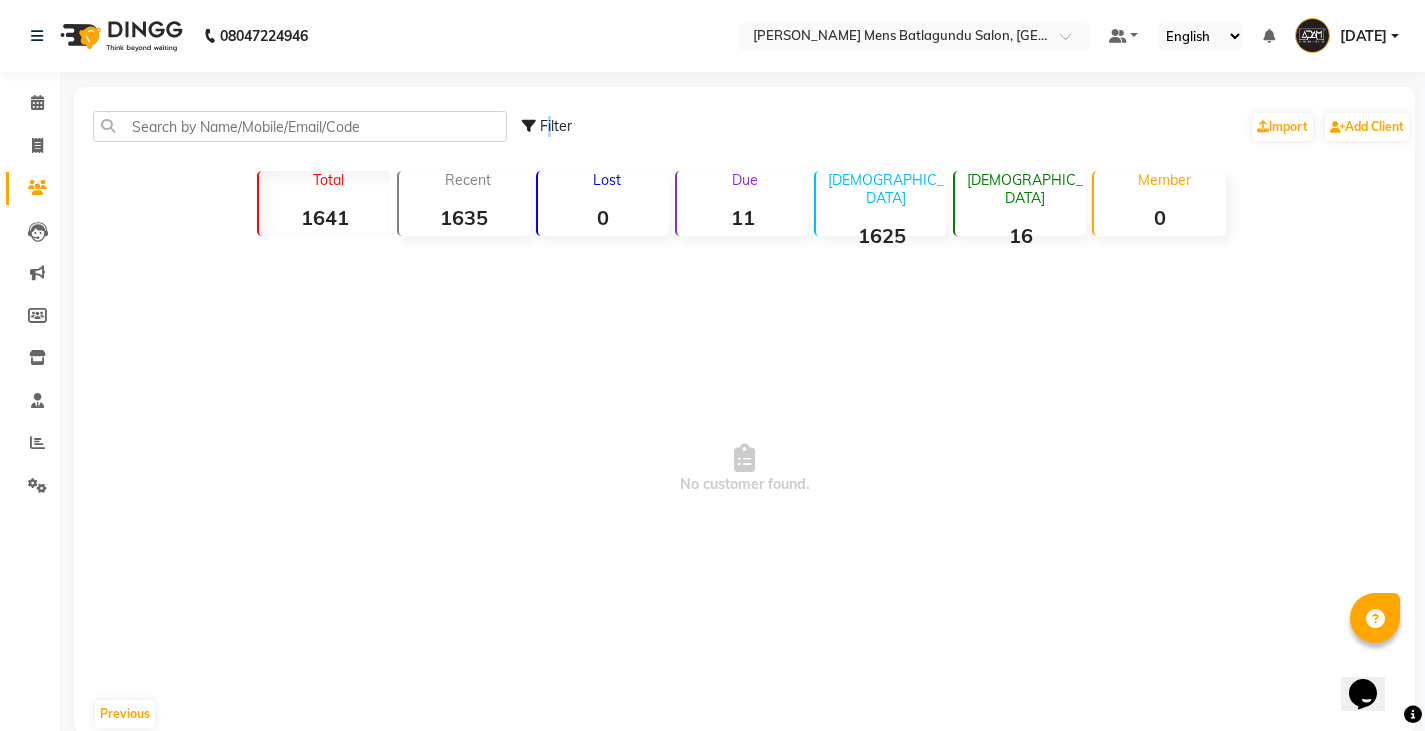 click on "Filter" 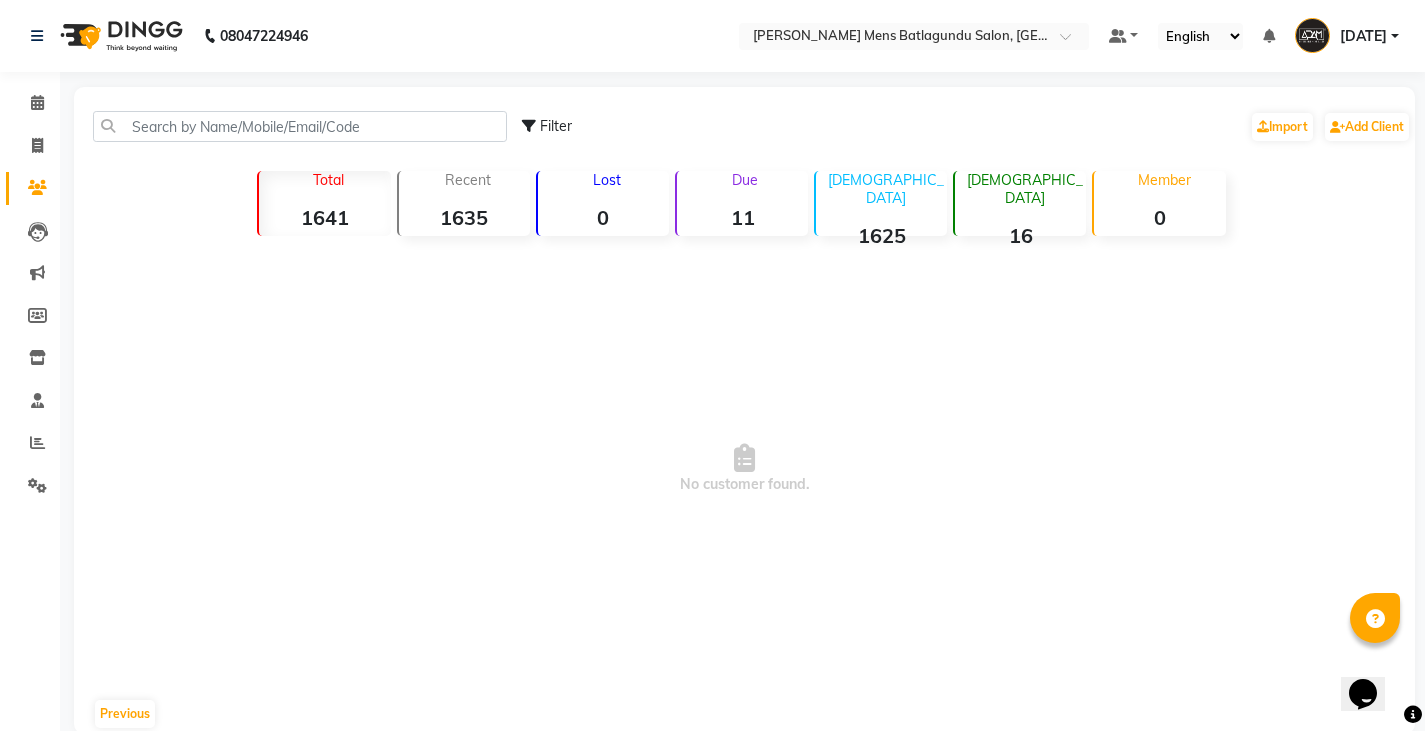 select on "1000000" 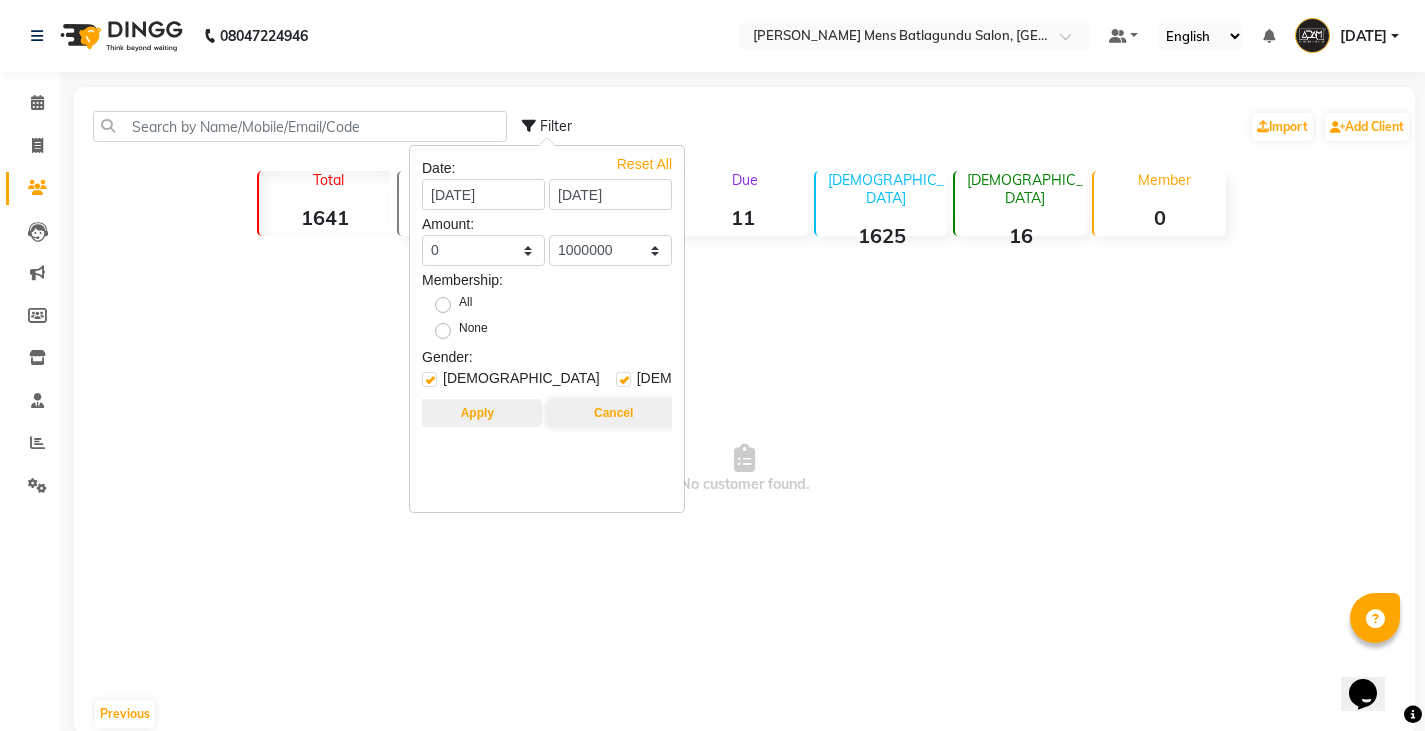 click on "Apply" at bounding box center [477, 413] 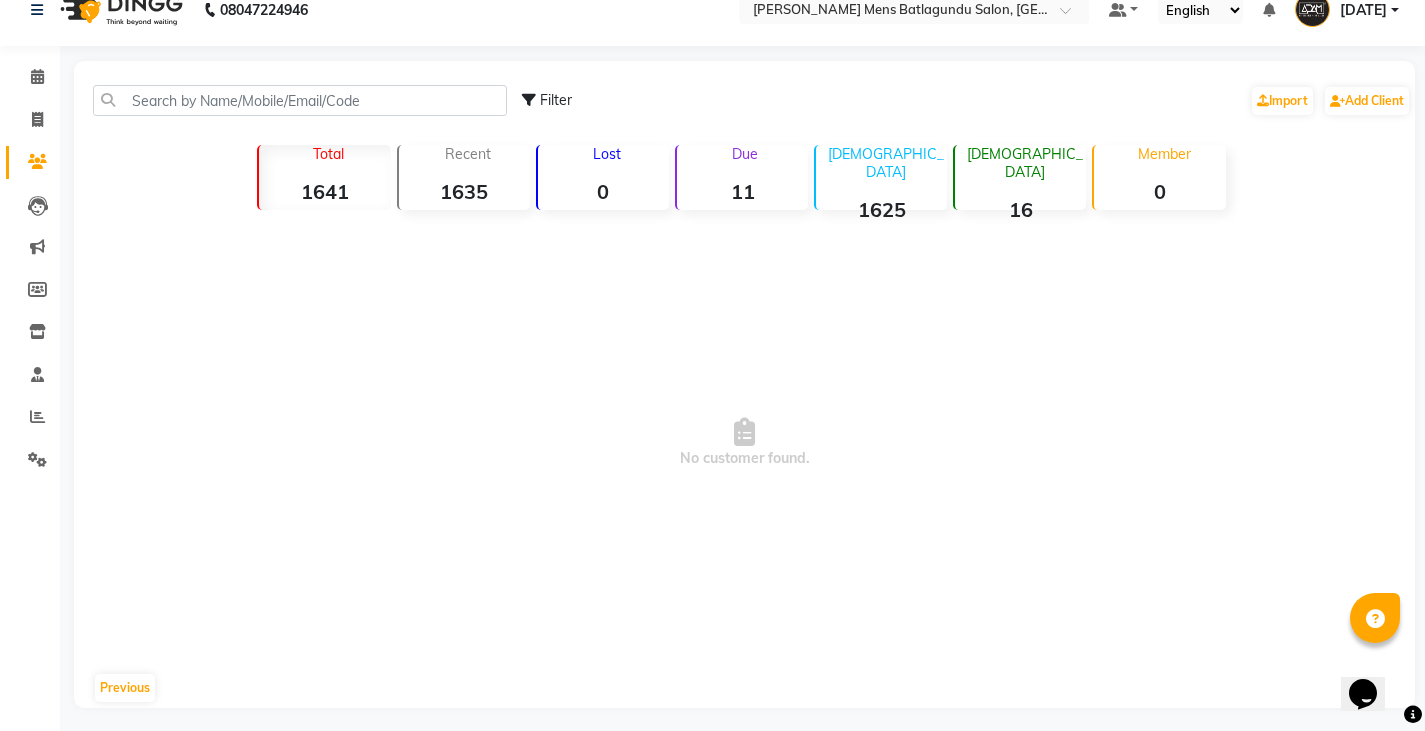 scroll, scrollTop: 33, scrollLeft: 0, axis: vertical 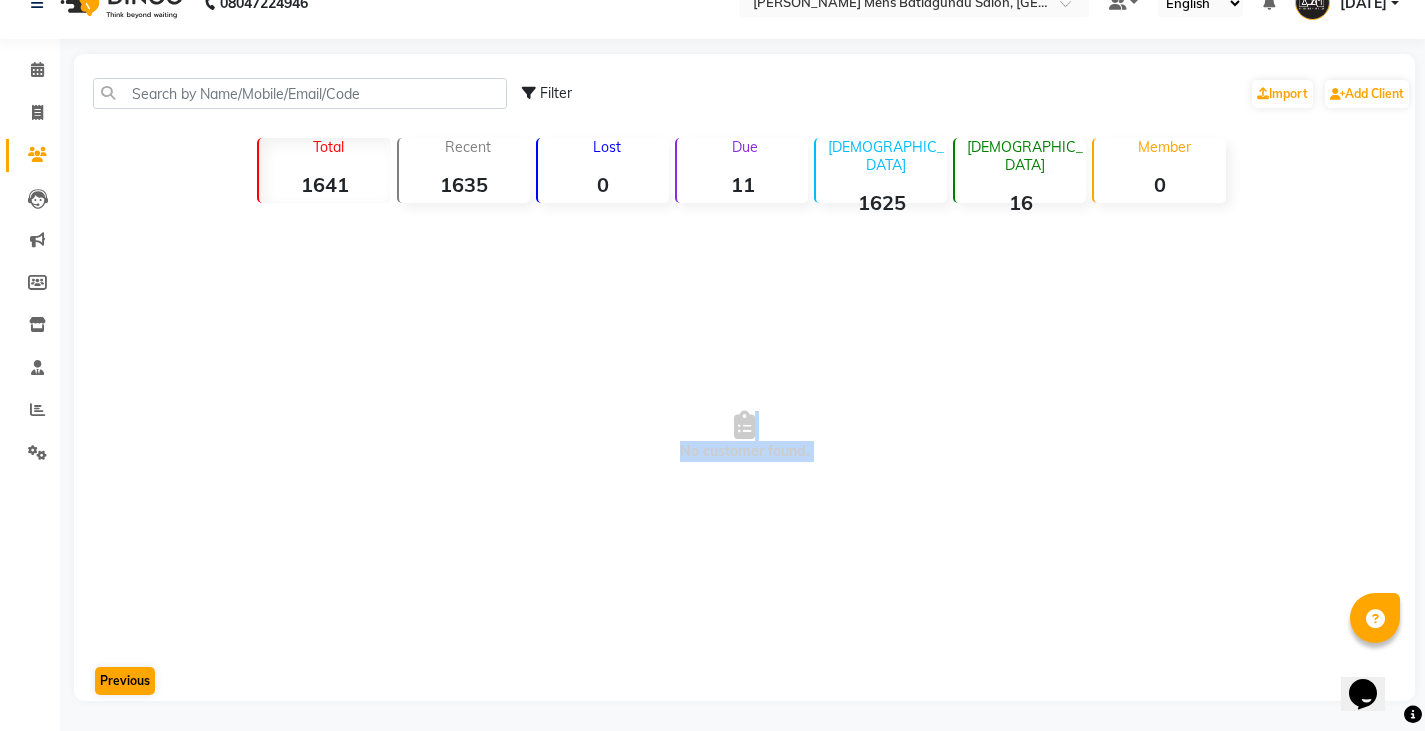 click on "Filter  Import   Add Client   Total  1641  Recent  1635  Lost  0  Due  11  Male  1625  Female  16  Member  0  No customer found.   Previous" 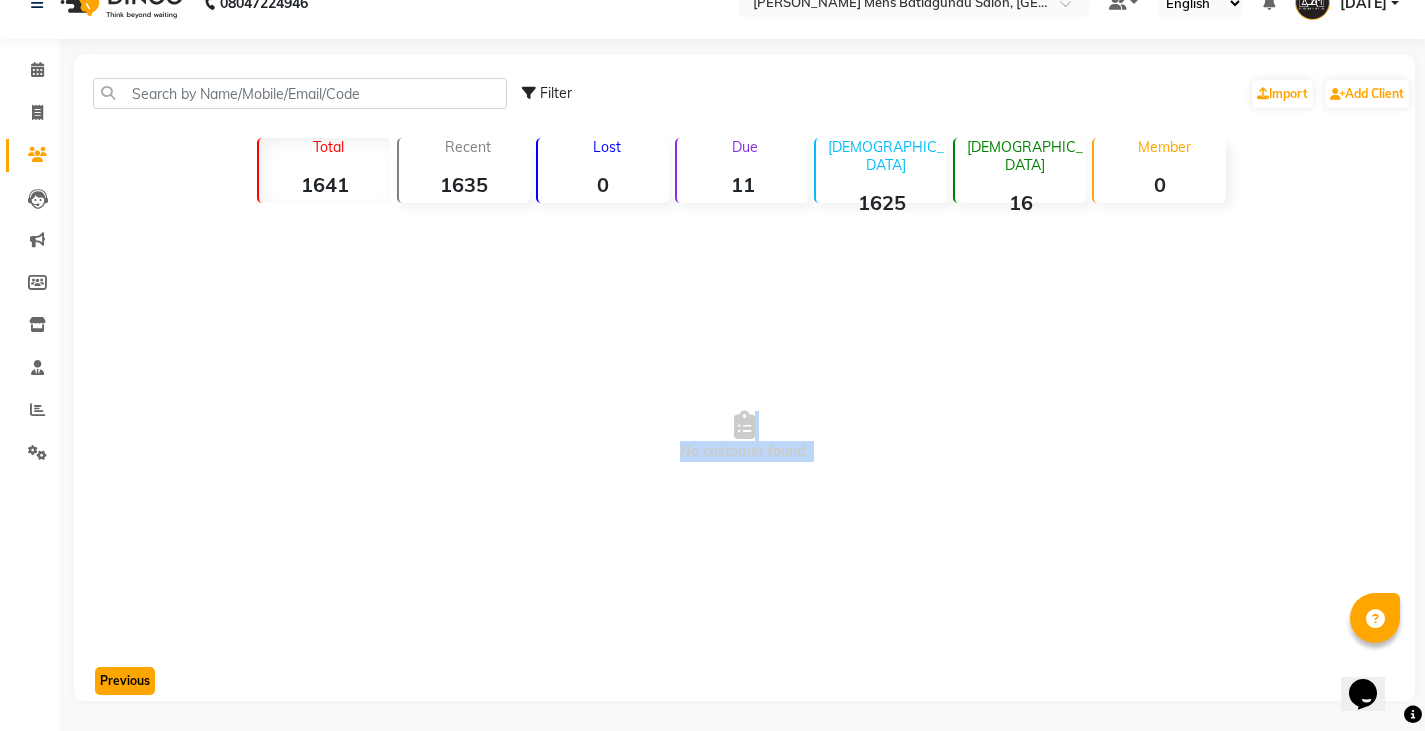 click on "Previous" 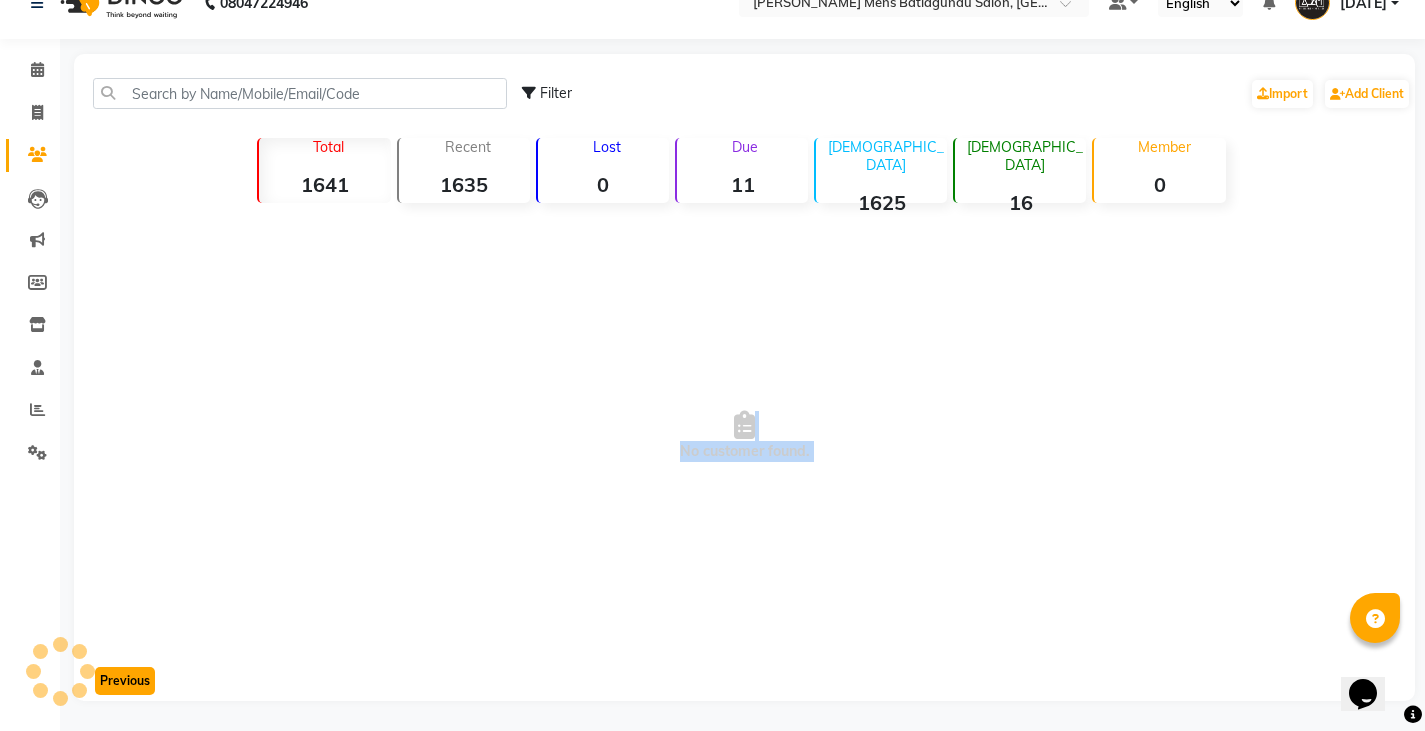 click on "Previous" 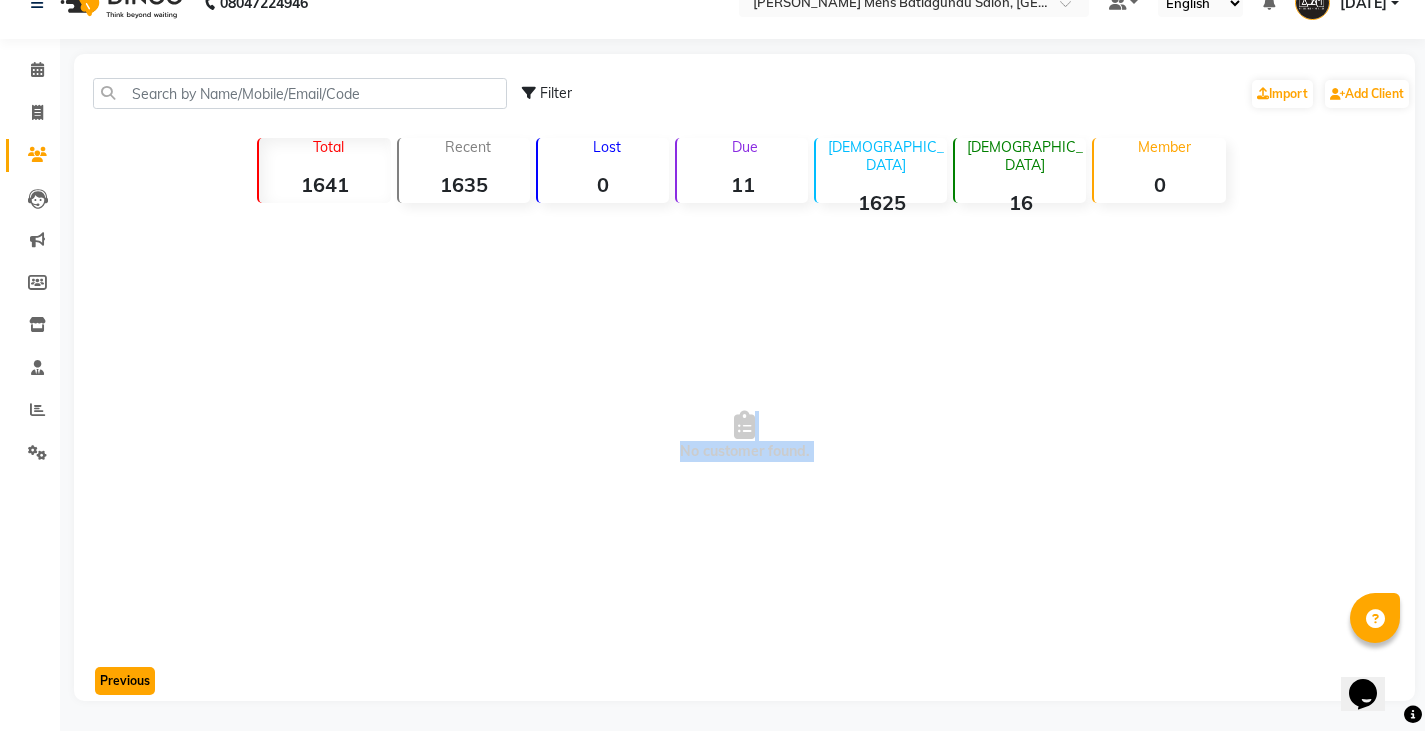click on "Previous" 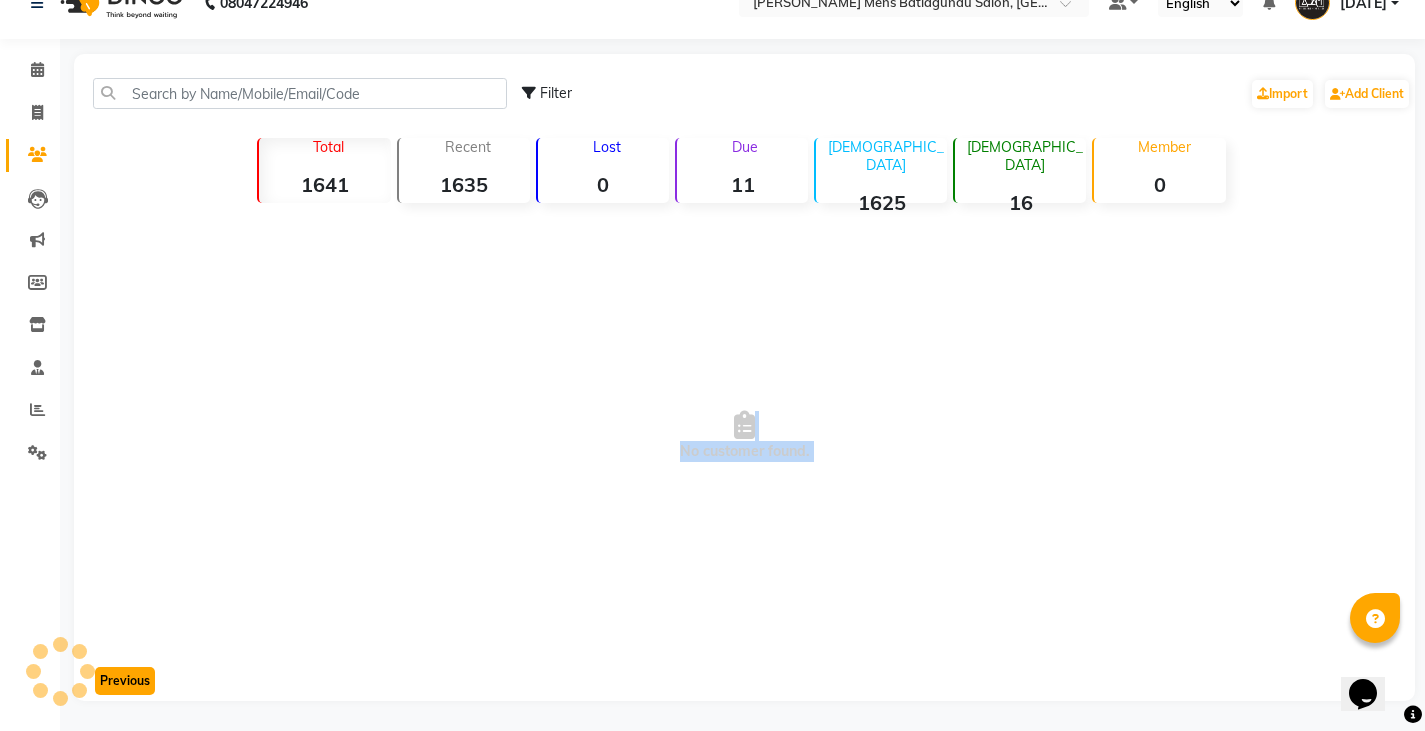 click on "Previous" 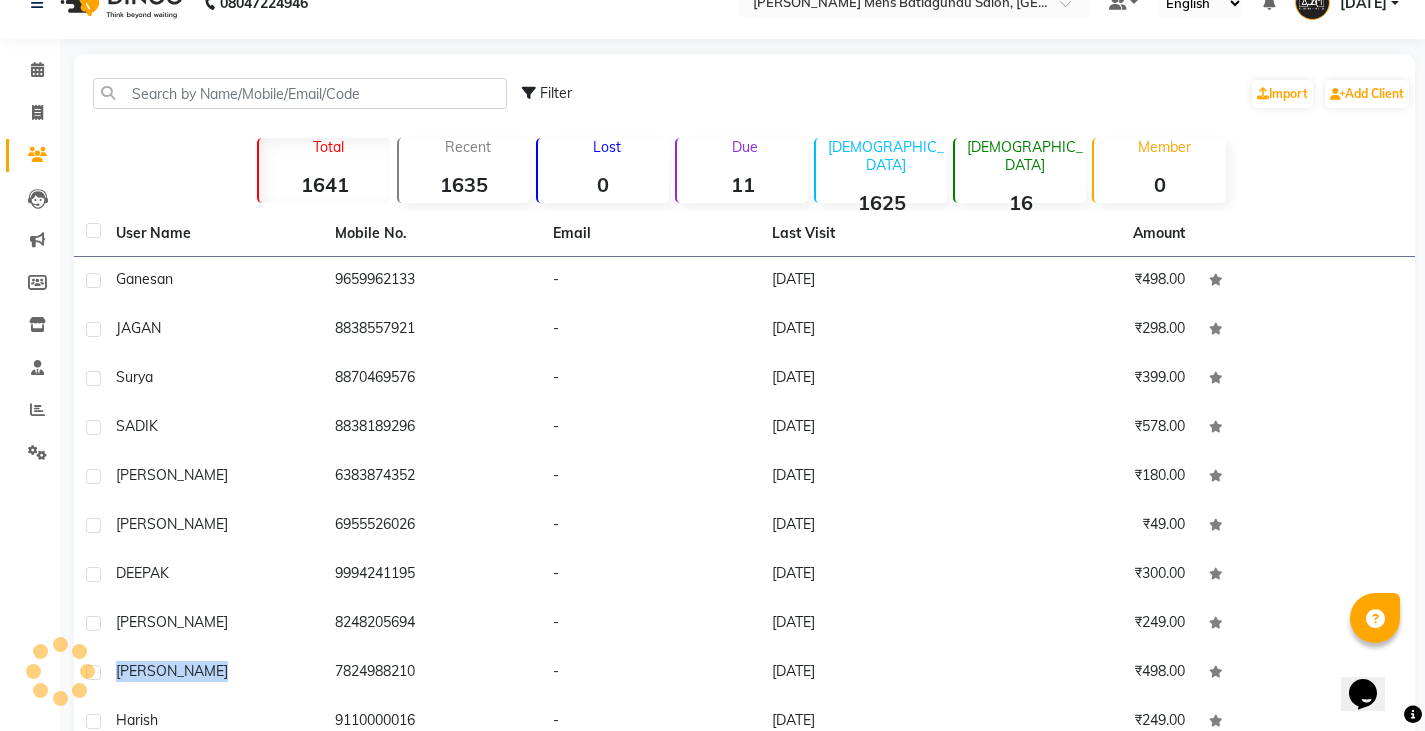 click on "JEYACHANDRAN" 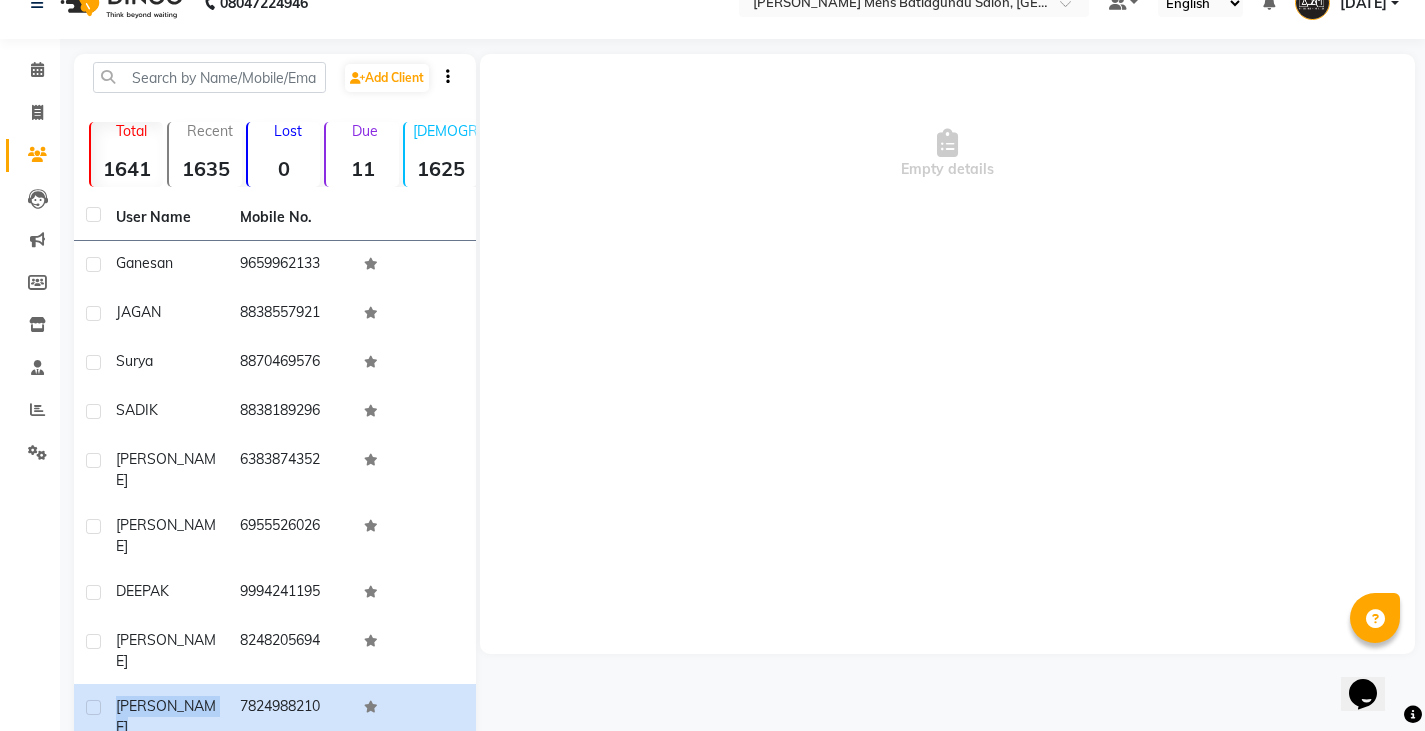 click on "JEYACHANDRAN" 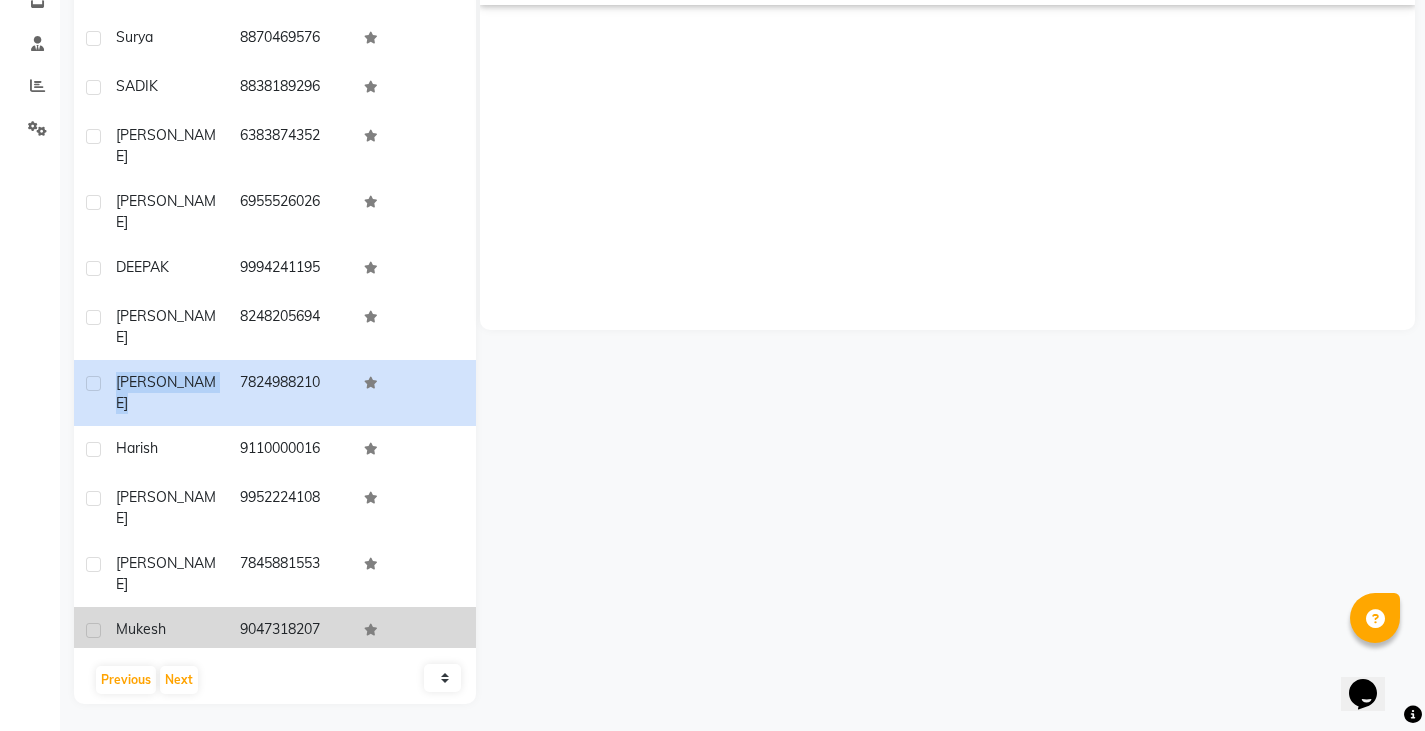 scroll, scrollTop: 360, scrollLeft: 0, axis: vertical 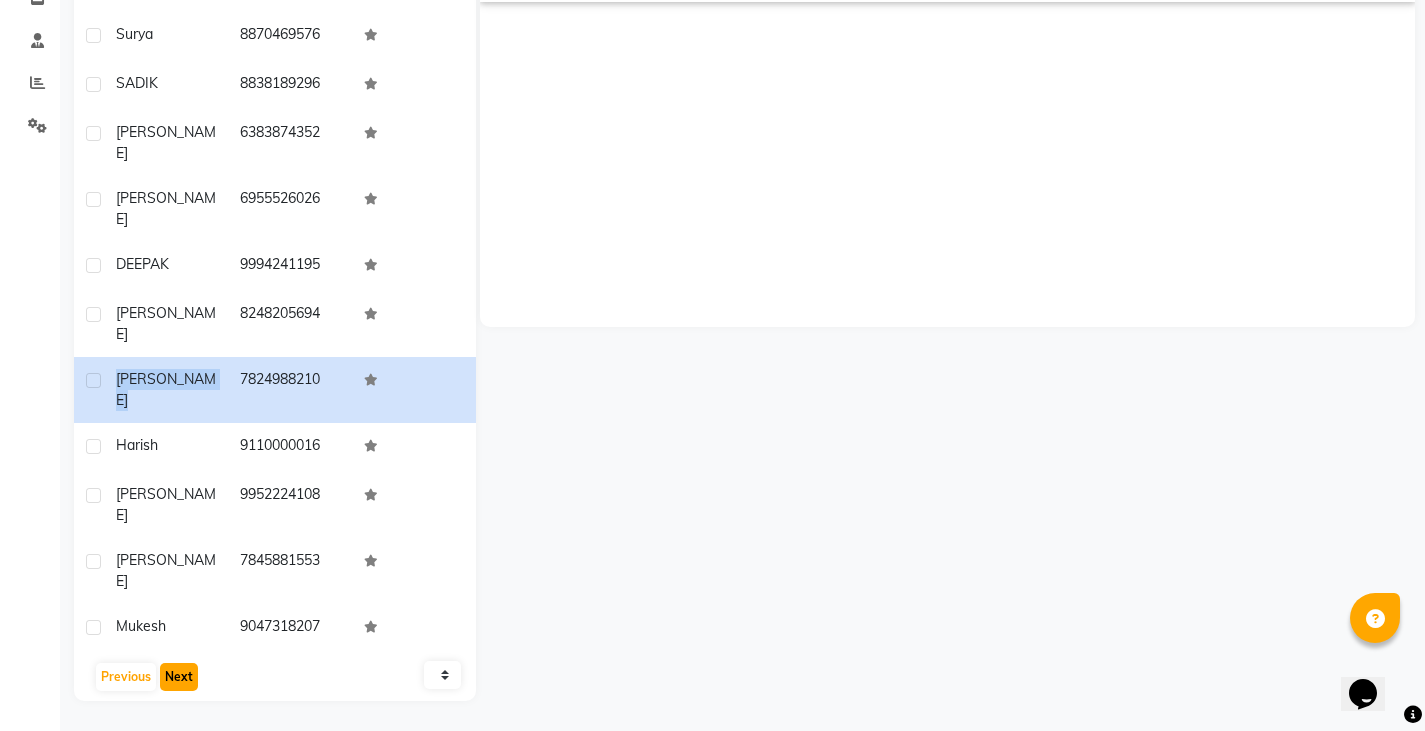 click on "Next" 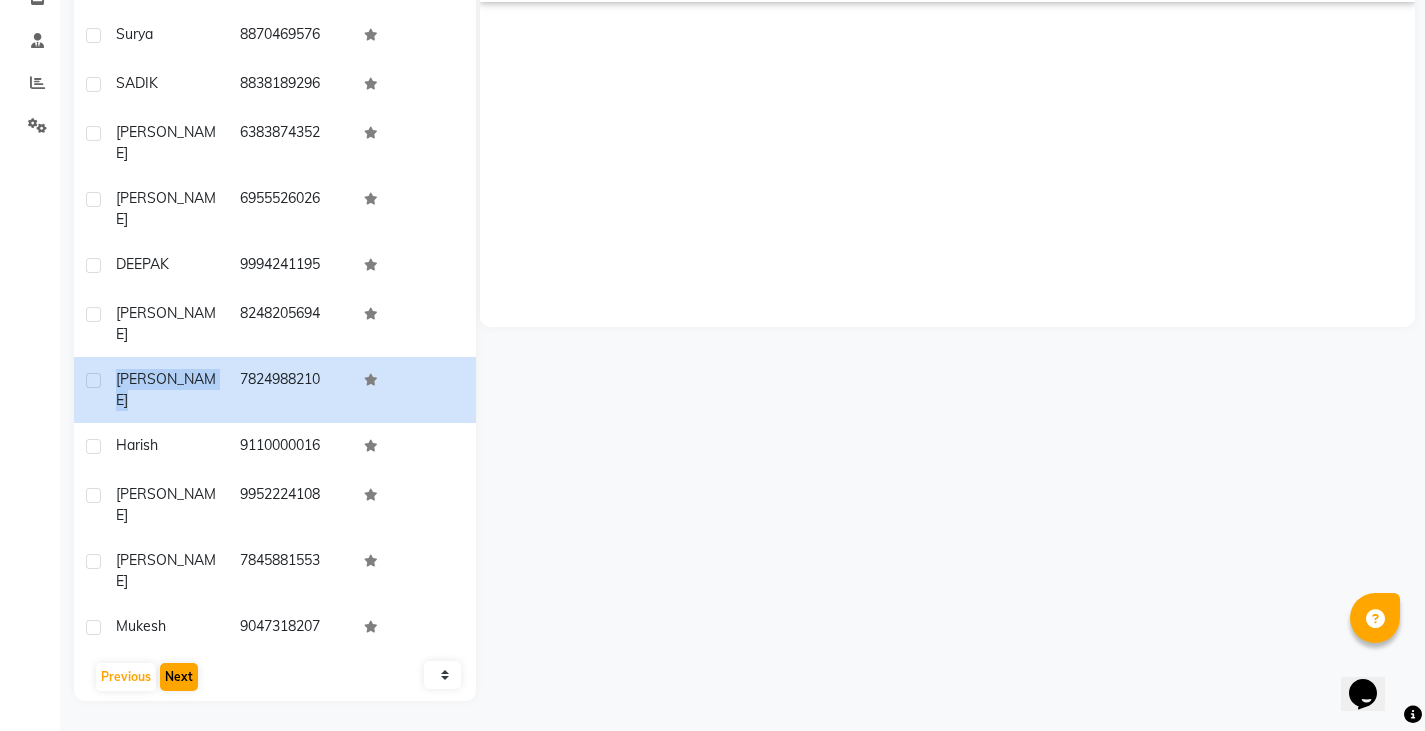 scroll, scrollTop: 17, scrollLeft: 0, axis: vertical 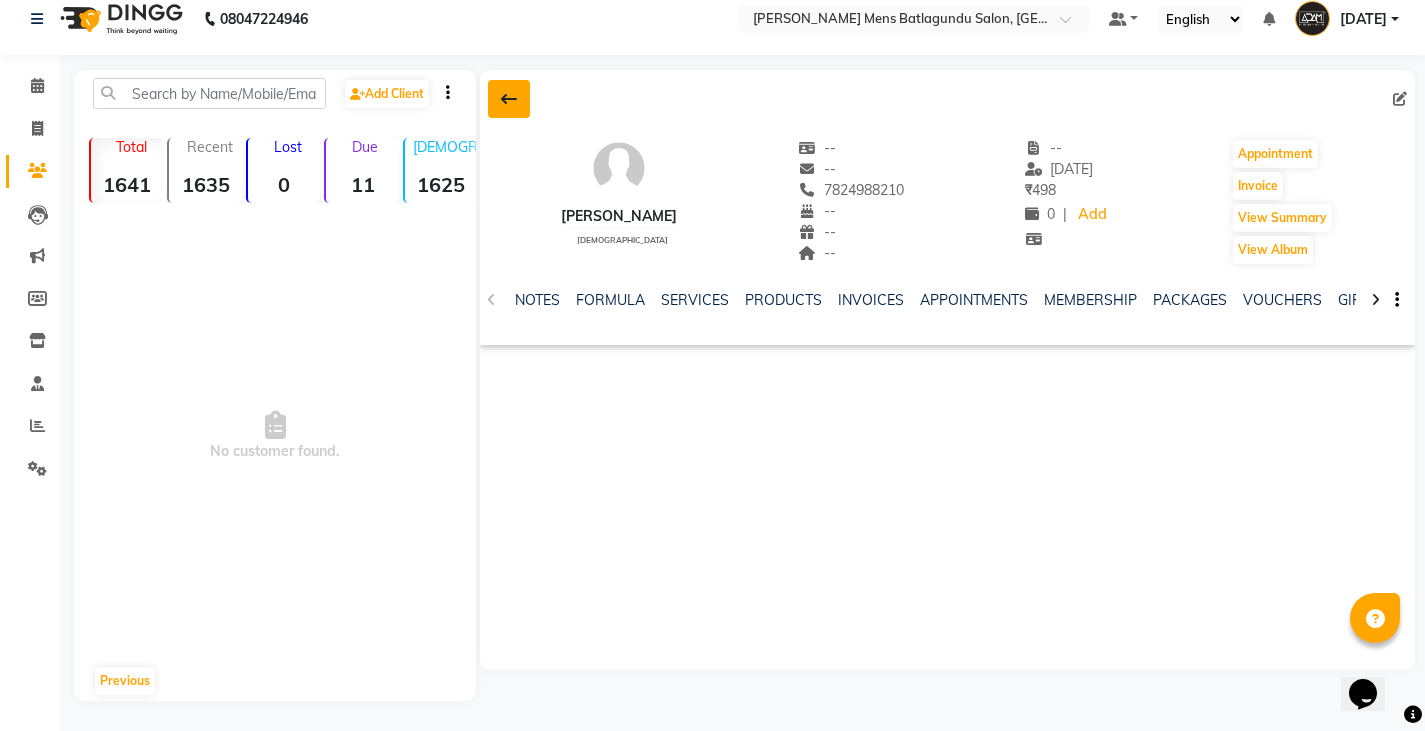 click 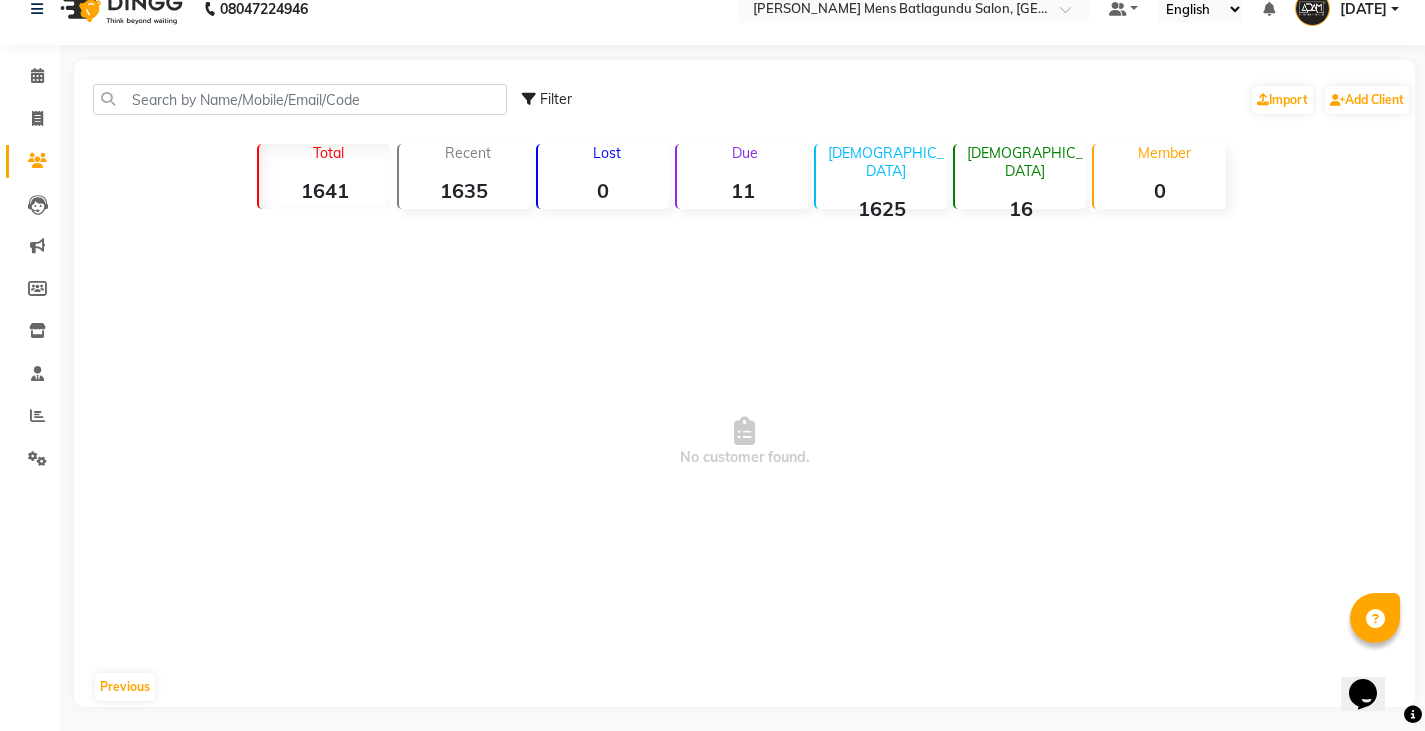 scroll, scrollTop: 33, scrollLeft: 0, axis: vertical 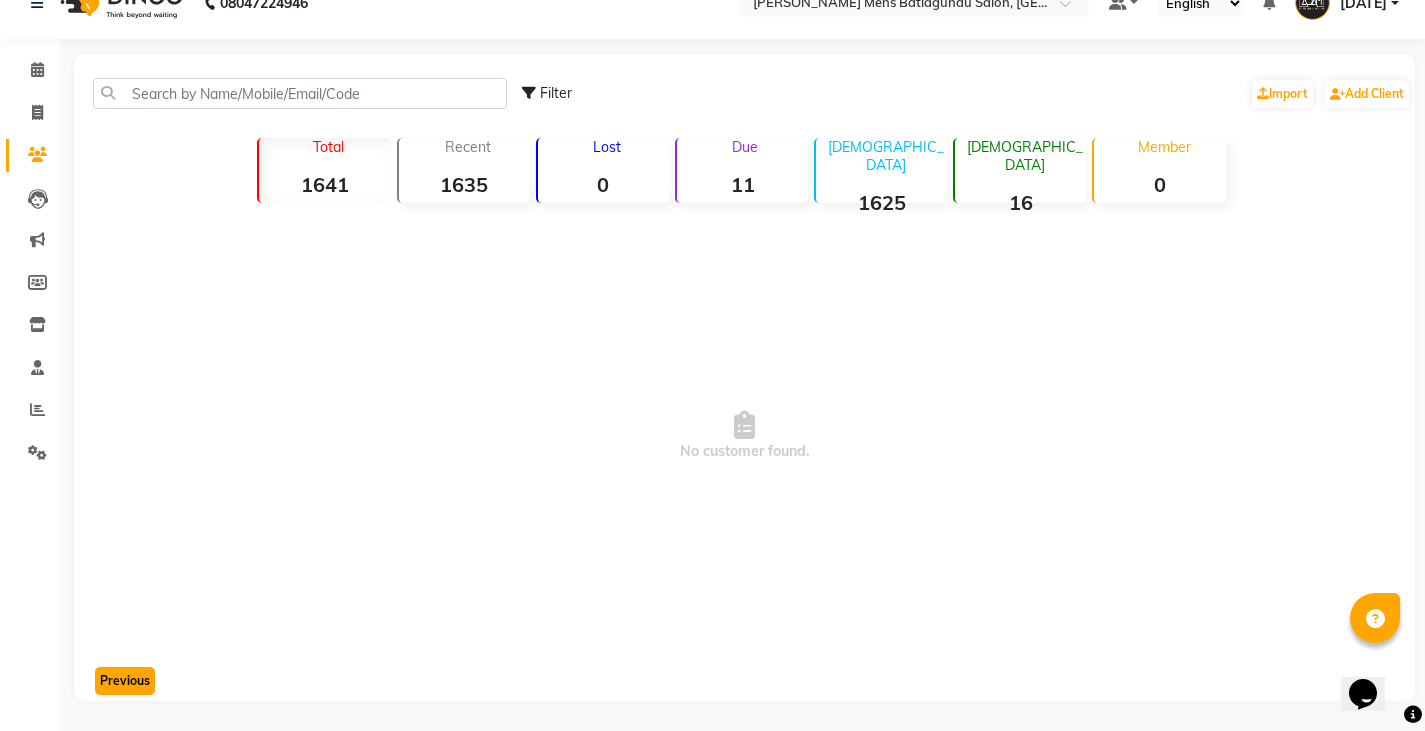 click on "Previous" 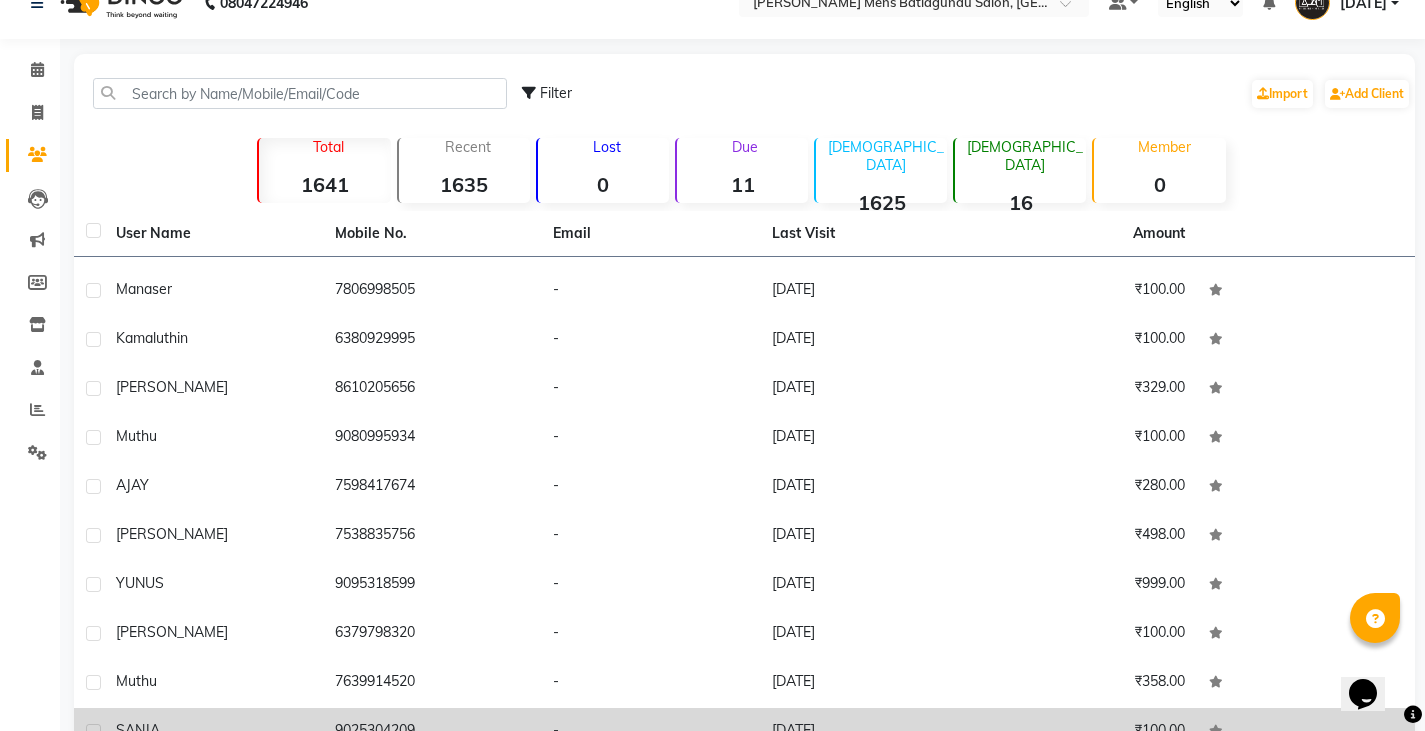 scroll, scrollTop: 1229, scrollLeft: 0, axis: vertical 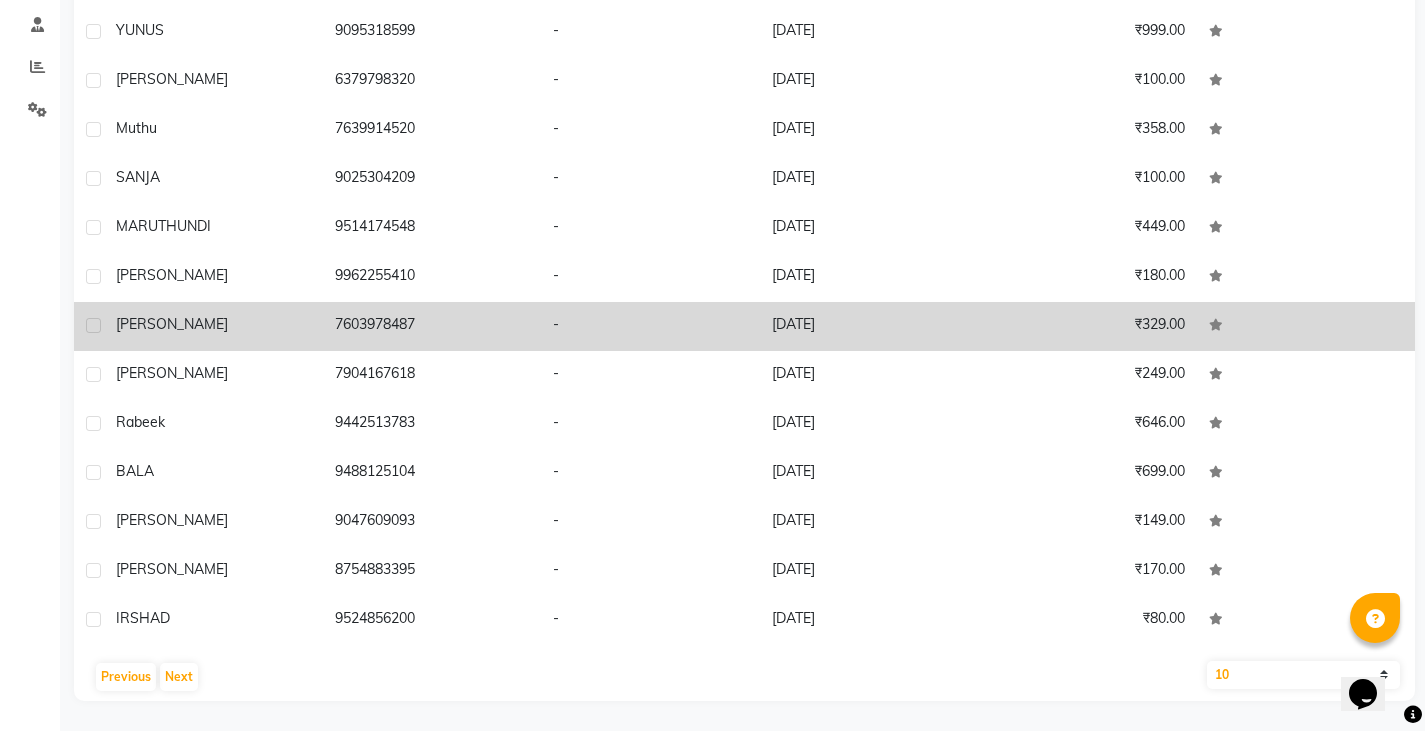 drag, startPoint x: 334, startPoint y: 322, endPoint x: 460, endPoint y: 338, distance: 127.01181 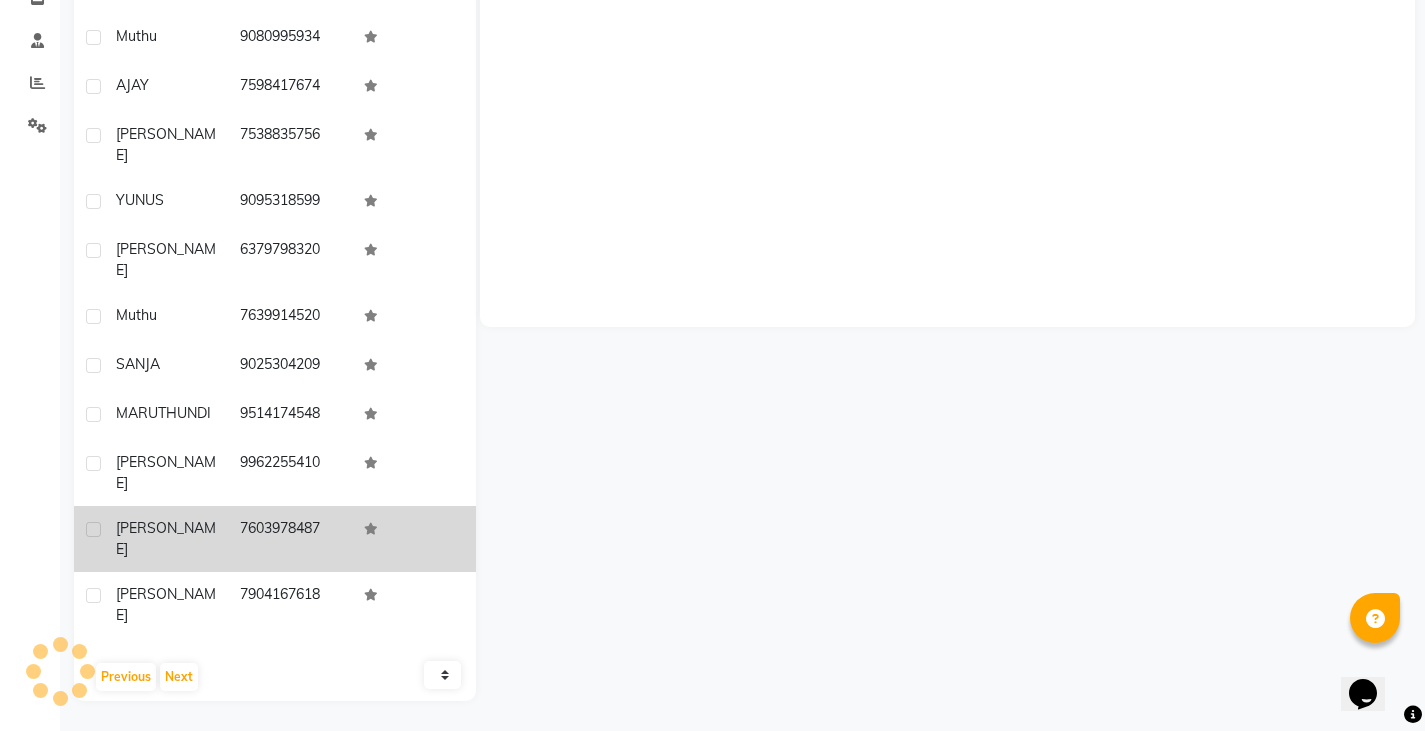scroll, scrollTop: 360, scrollLeft: 0, axis: vertical 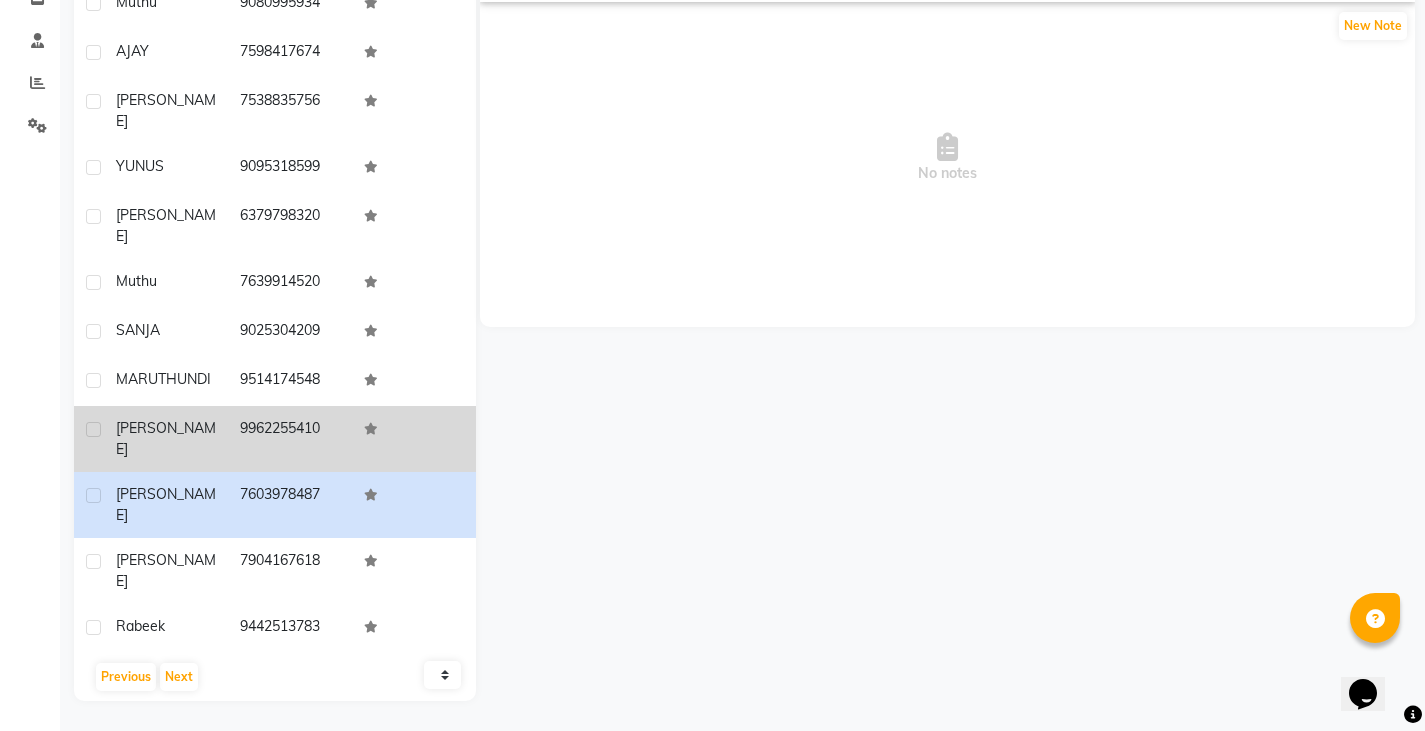 drag, startPoint x: 233, startPoint y: 306, endPoint x: 341, endPoint y: 312, distance: 108.16654 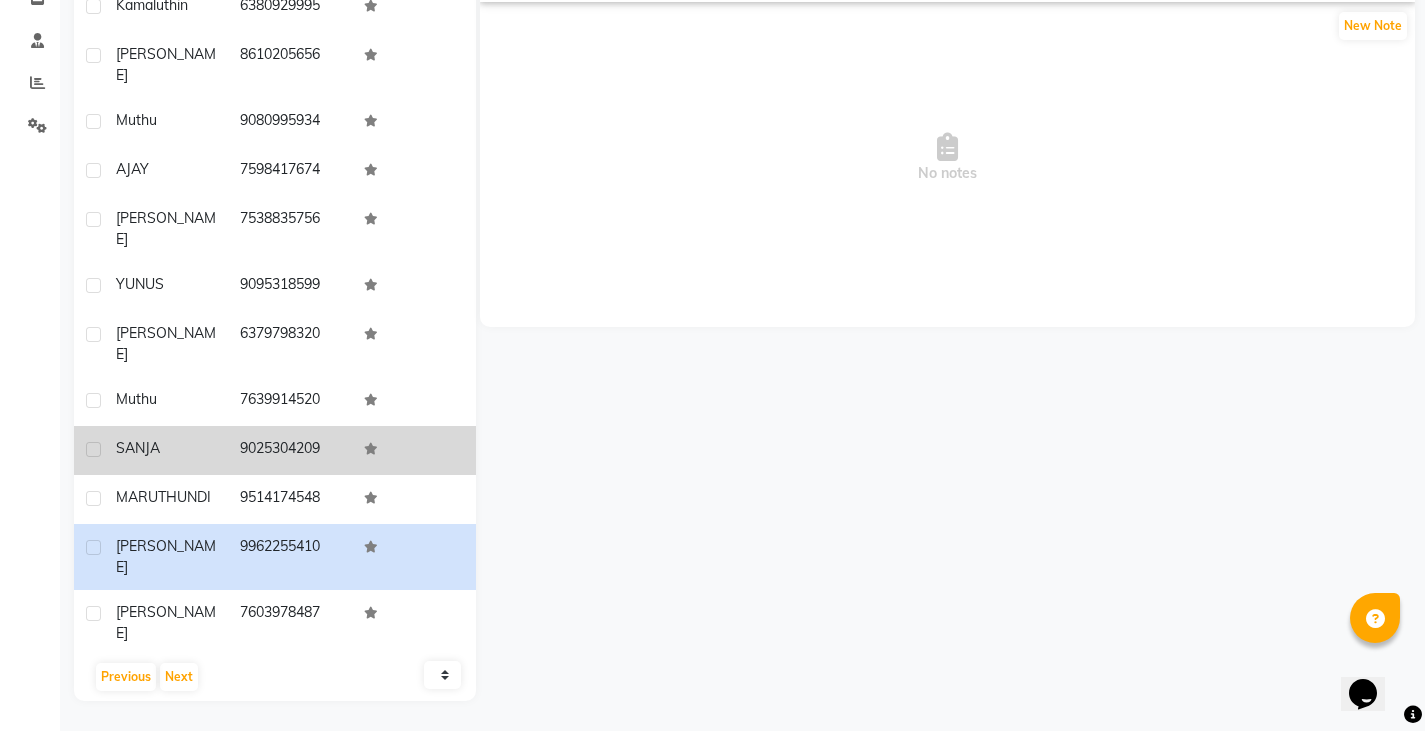scroll, scrollTop: 1063, scrollLeft: 0, axis: vertical 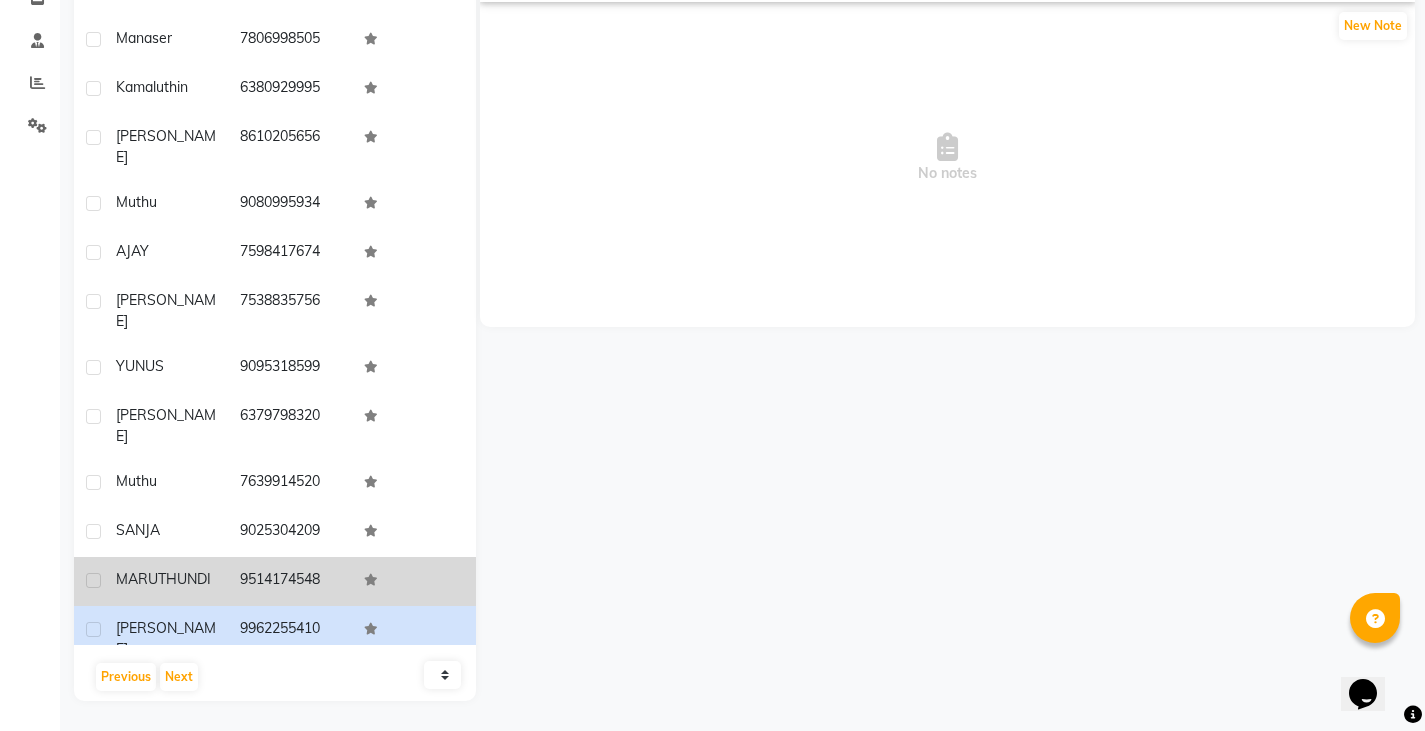 drag, startPoint x: 233, startPoint y: 444, endPoint x: 337, endPoint y: 452, distance: 104.307236 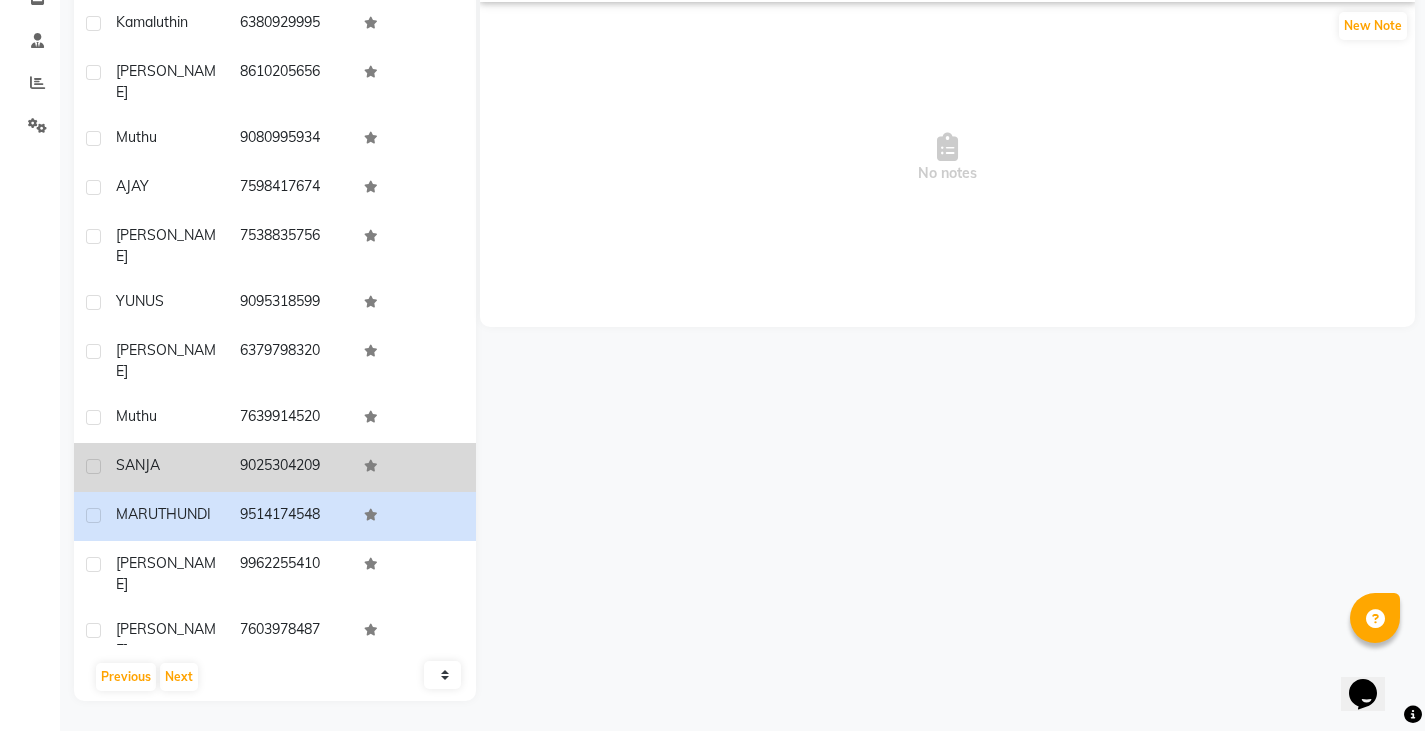 scroll, scrollTop: 1163, scrollLeft: 0, axis: vertical 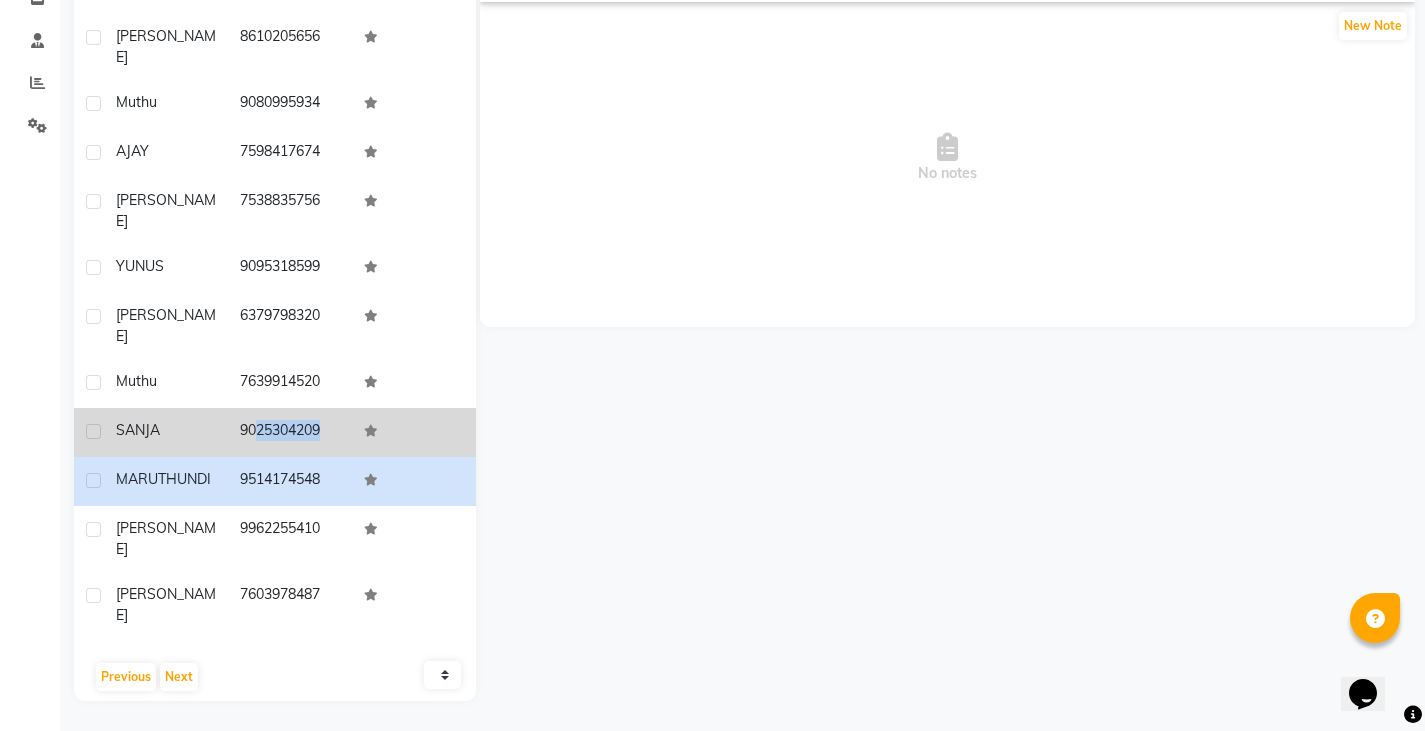 drag, startPoint x: 233, startPoint y: 289, endPoint x: 371, endPoint y: 291, distance: 138.0145 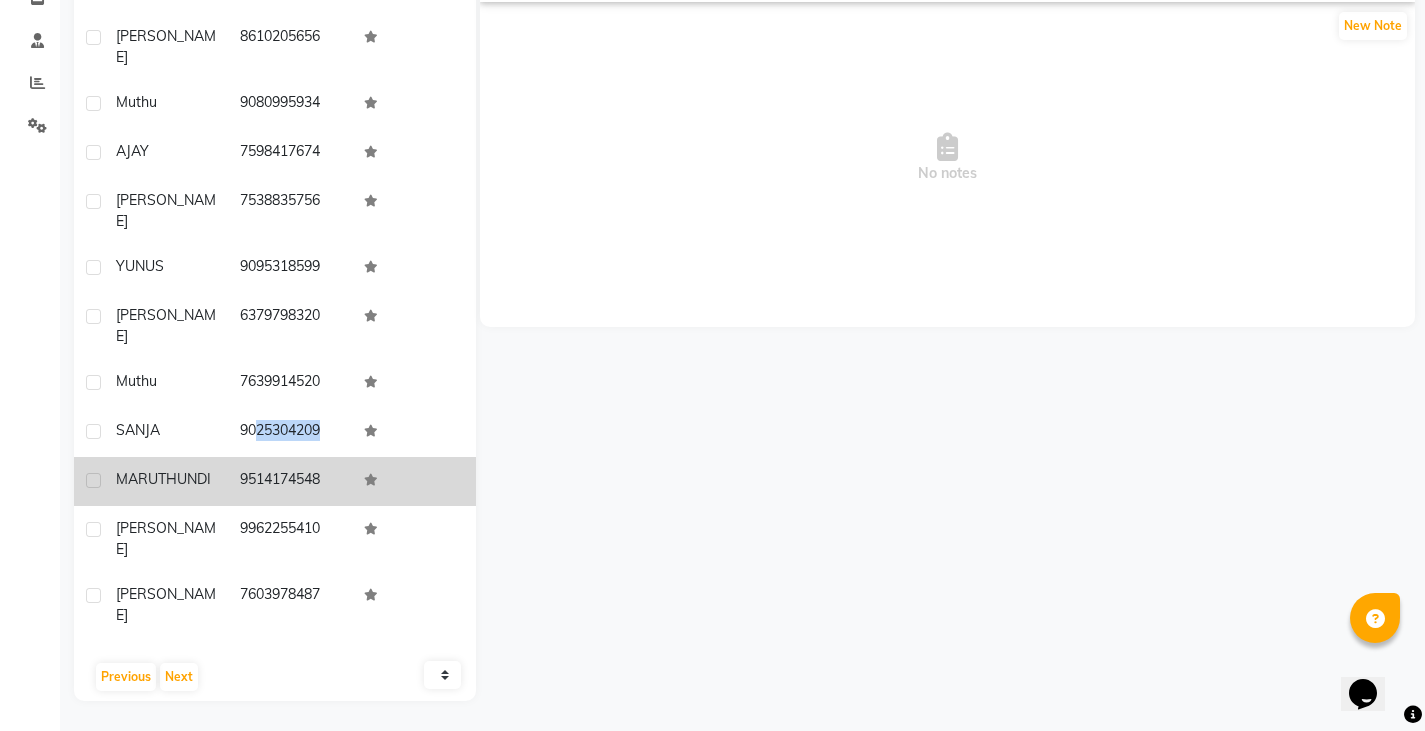 scroll, scrollTop: 1063, scrollLeft: 0, axis: vertical 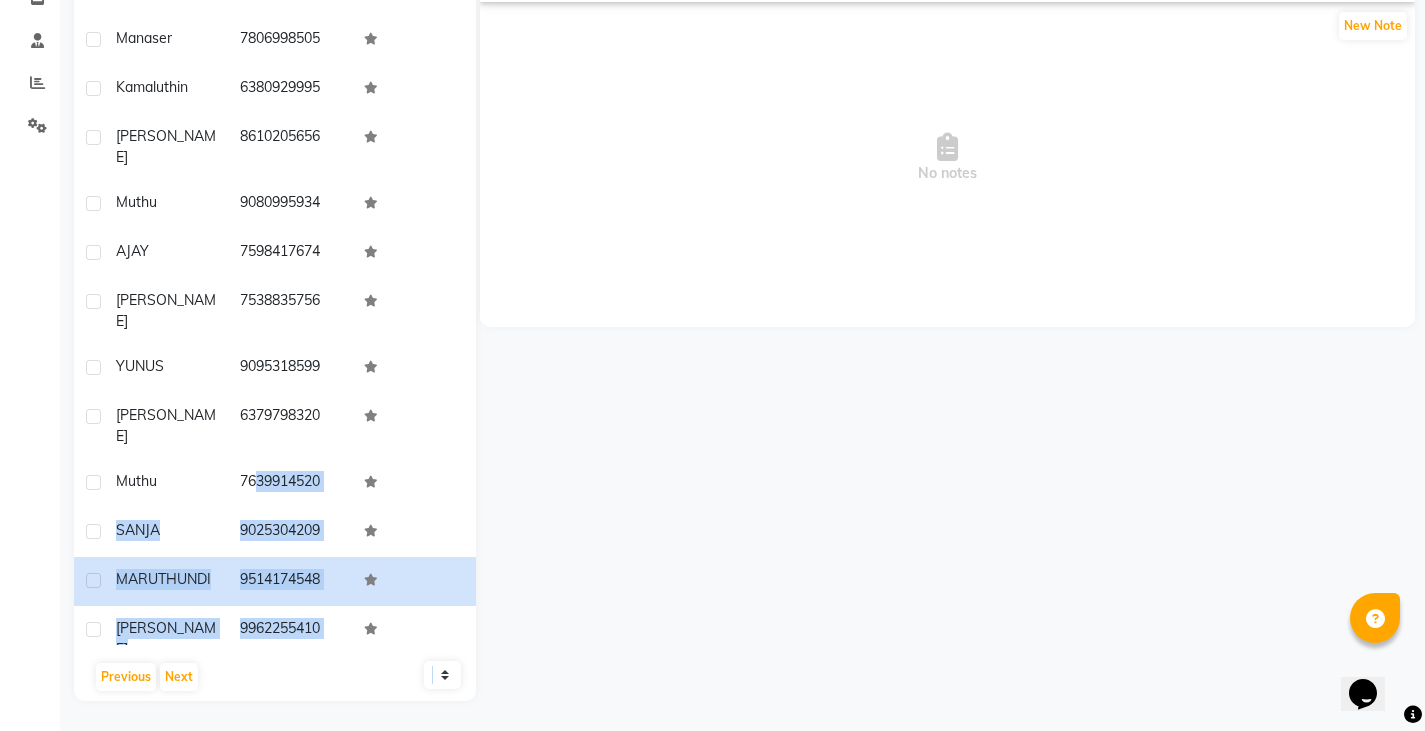 drag, startPoint x: 233, startPoint y: 344, endPoint x: 481, endPoint y: 339, distance: 248.0504 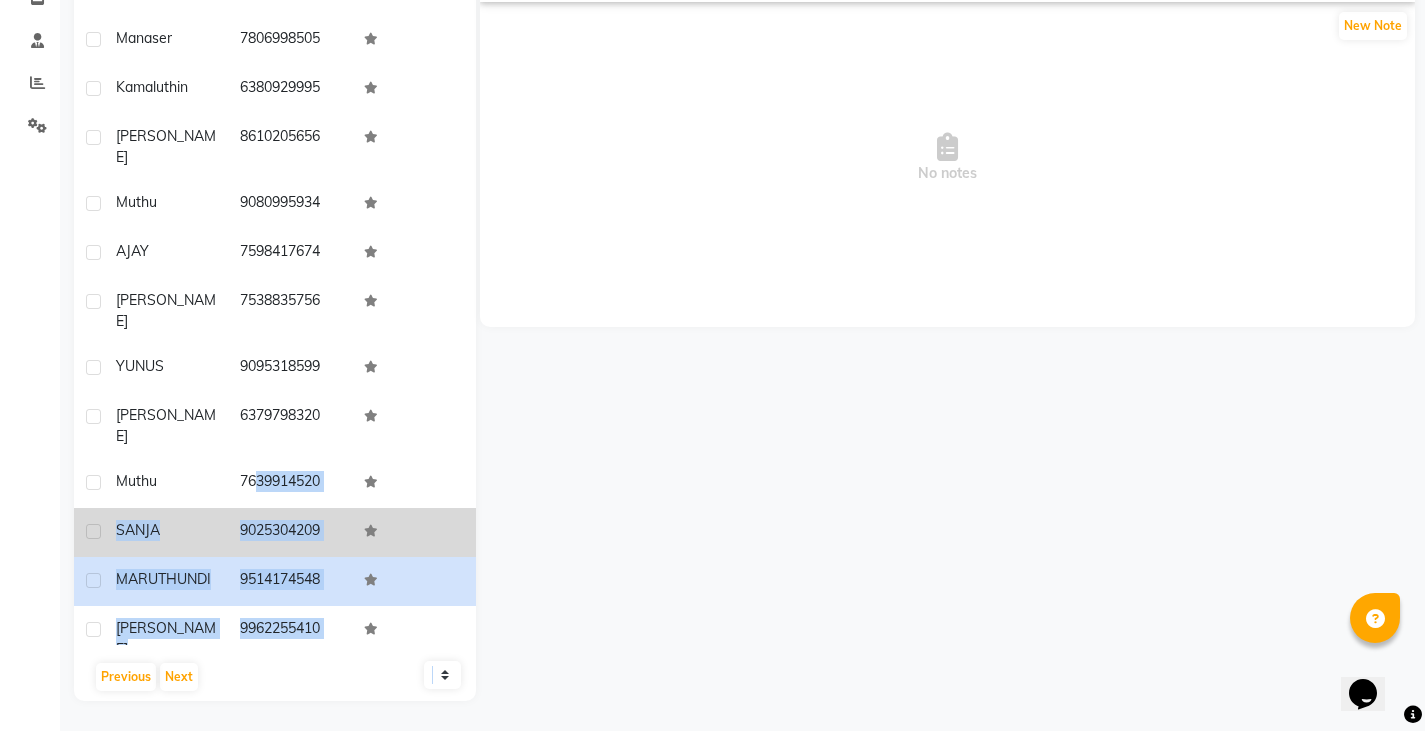 click on "SANJA" 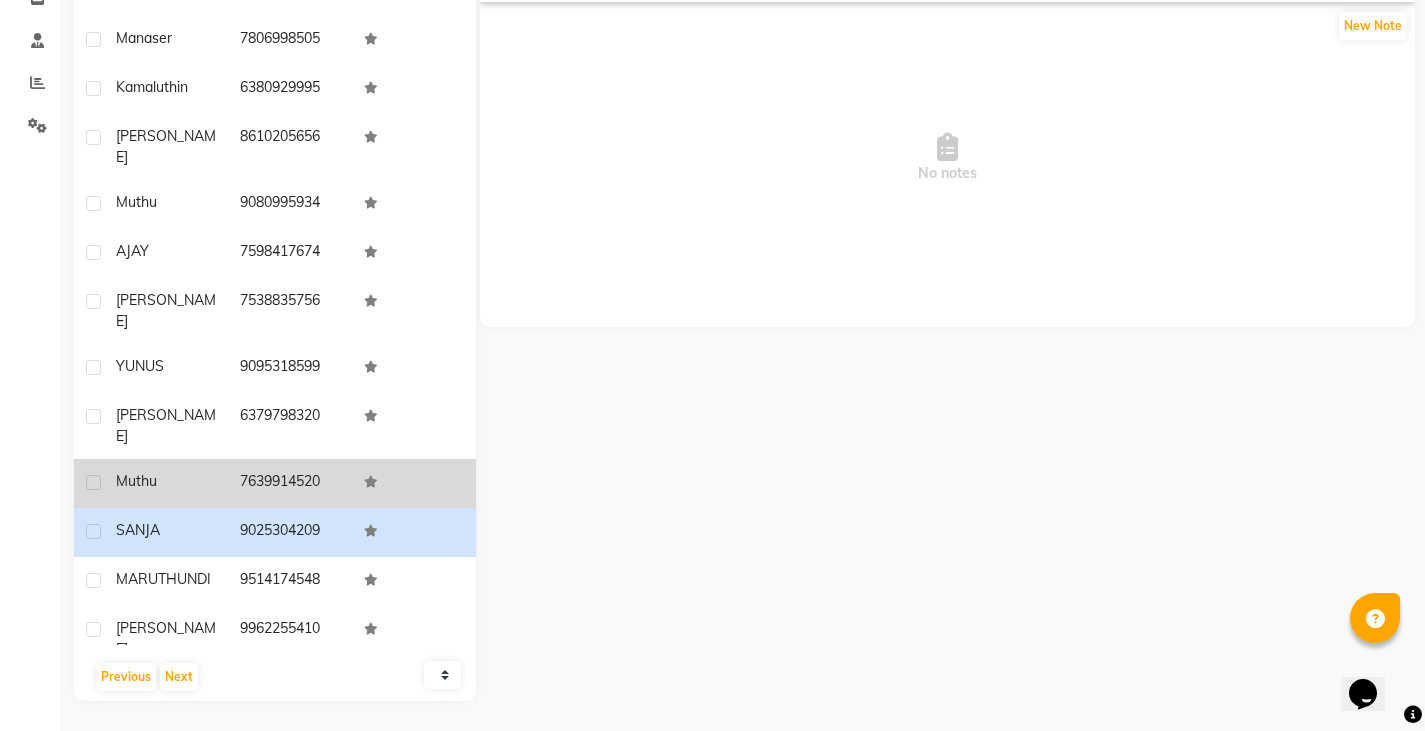 drag, startPoint x: 229, startPoint y: 344, endPoint x: 321, endPoint y: 358, distance: 93.05912 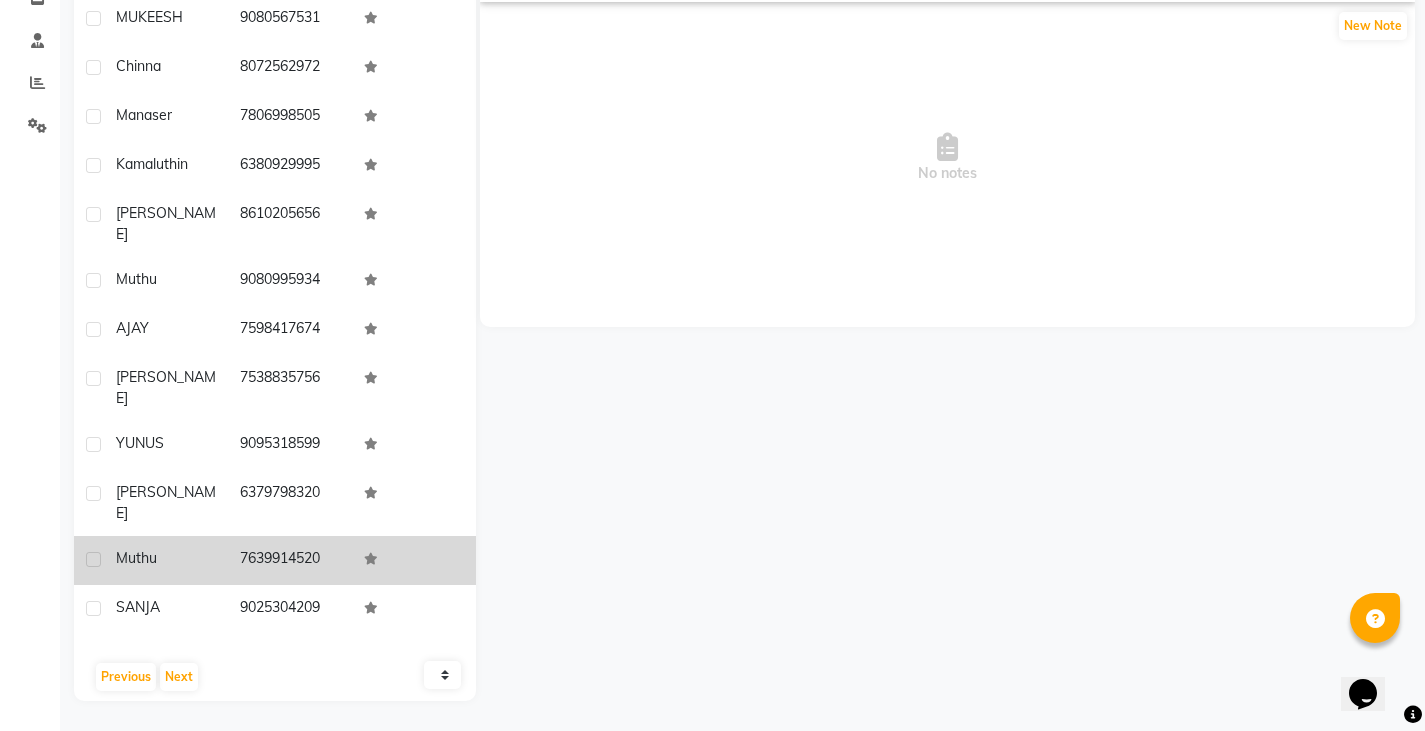 scroll, scrollTop: 863, scrollLeft: 0, axis: vertical 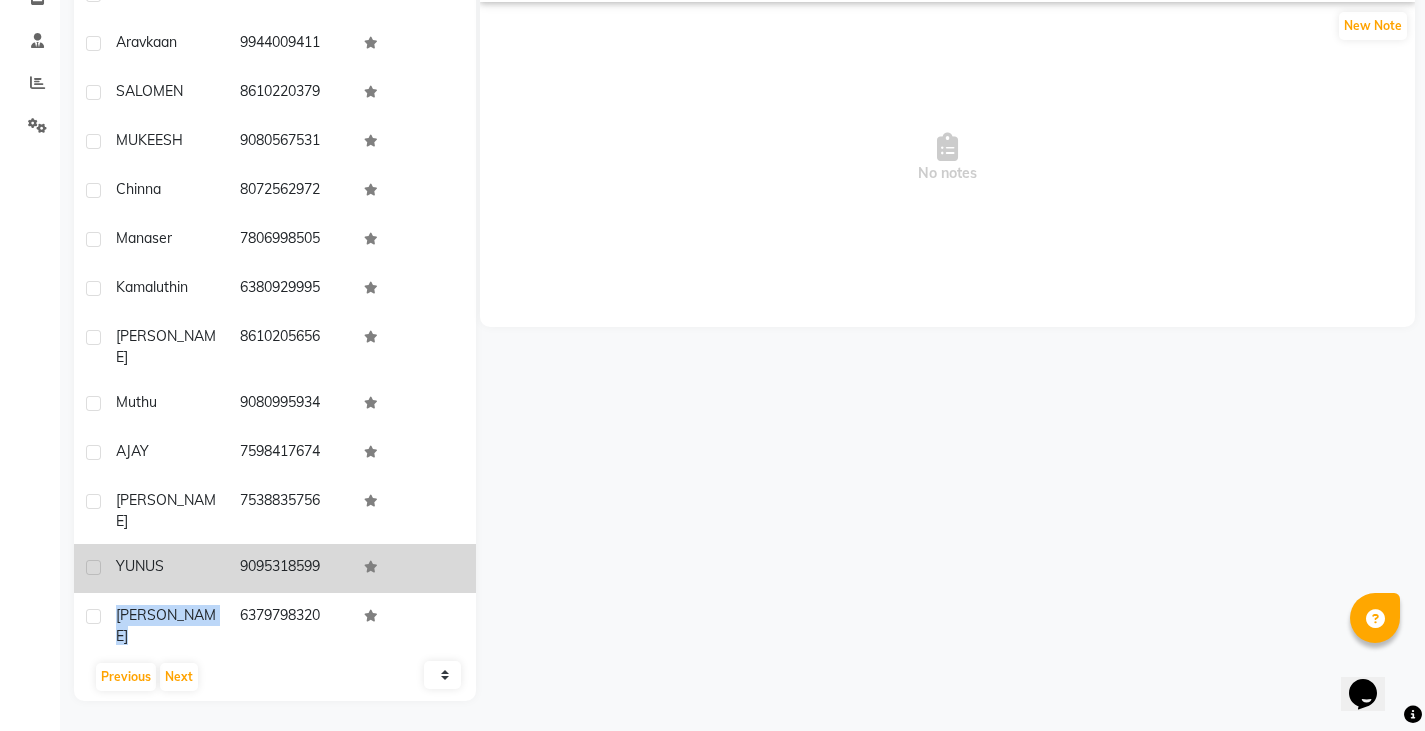 drag, startPoint x: 236, startPoint y: 487, endPoint x: 384, endPoint y: 473, distance: 148.66069 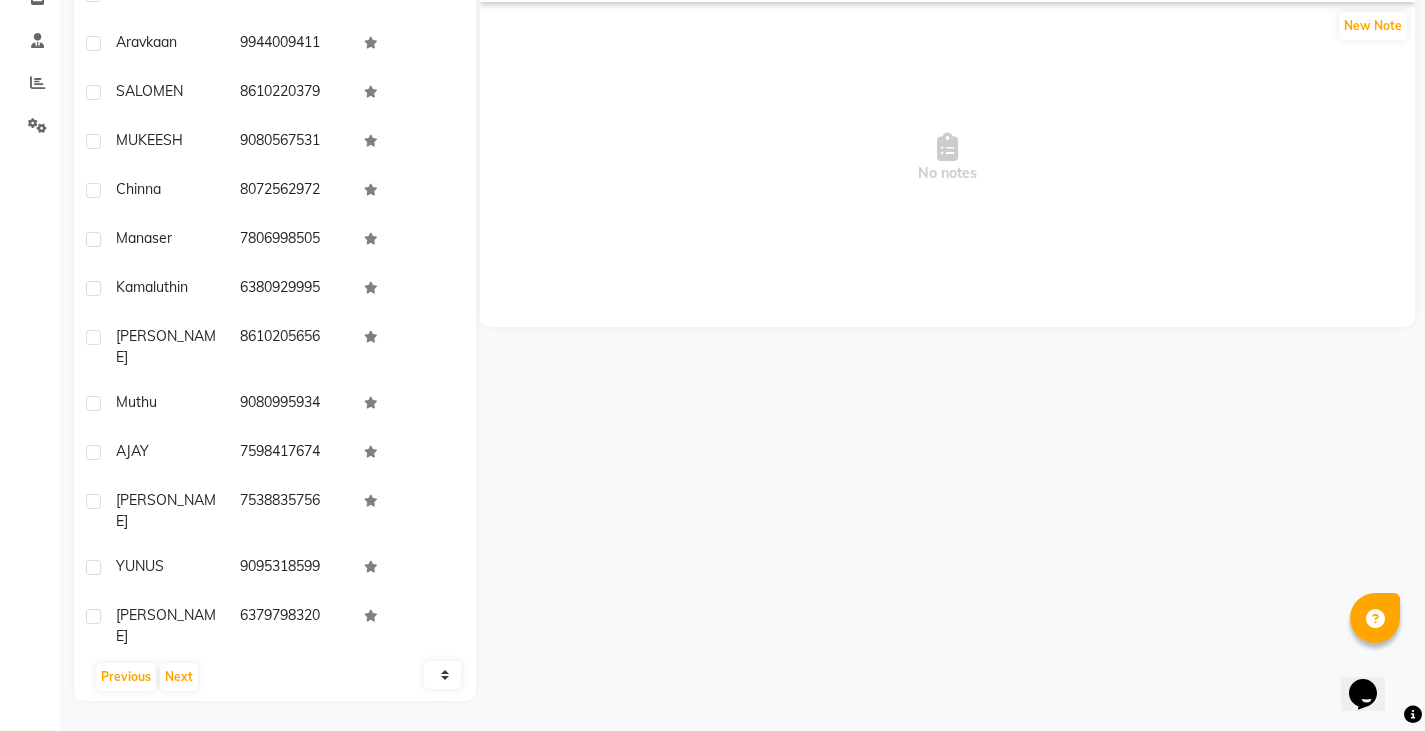 drag, startPoint x: 292, startPoint y: 545, endPoint x: 256, endPoint y: 499, distance: 58.412327 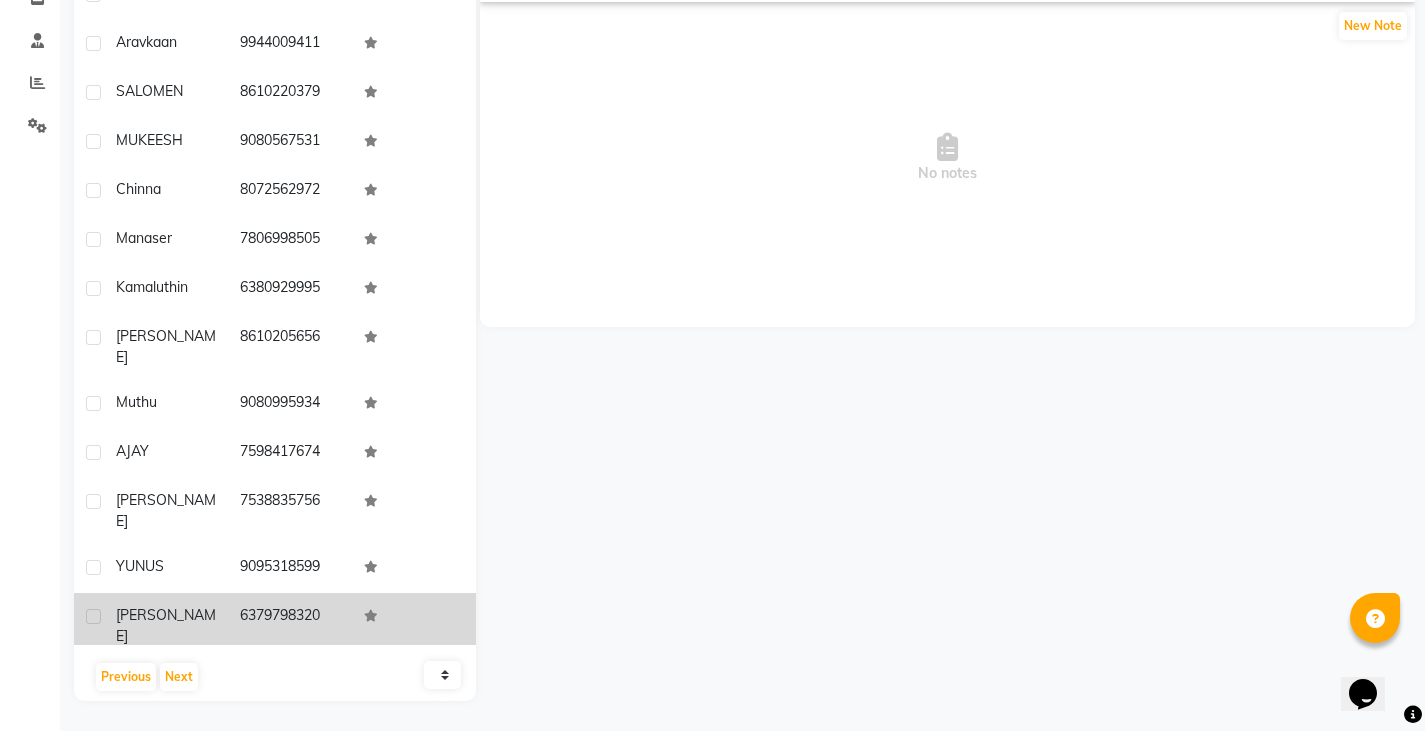 click on "7639914520" 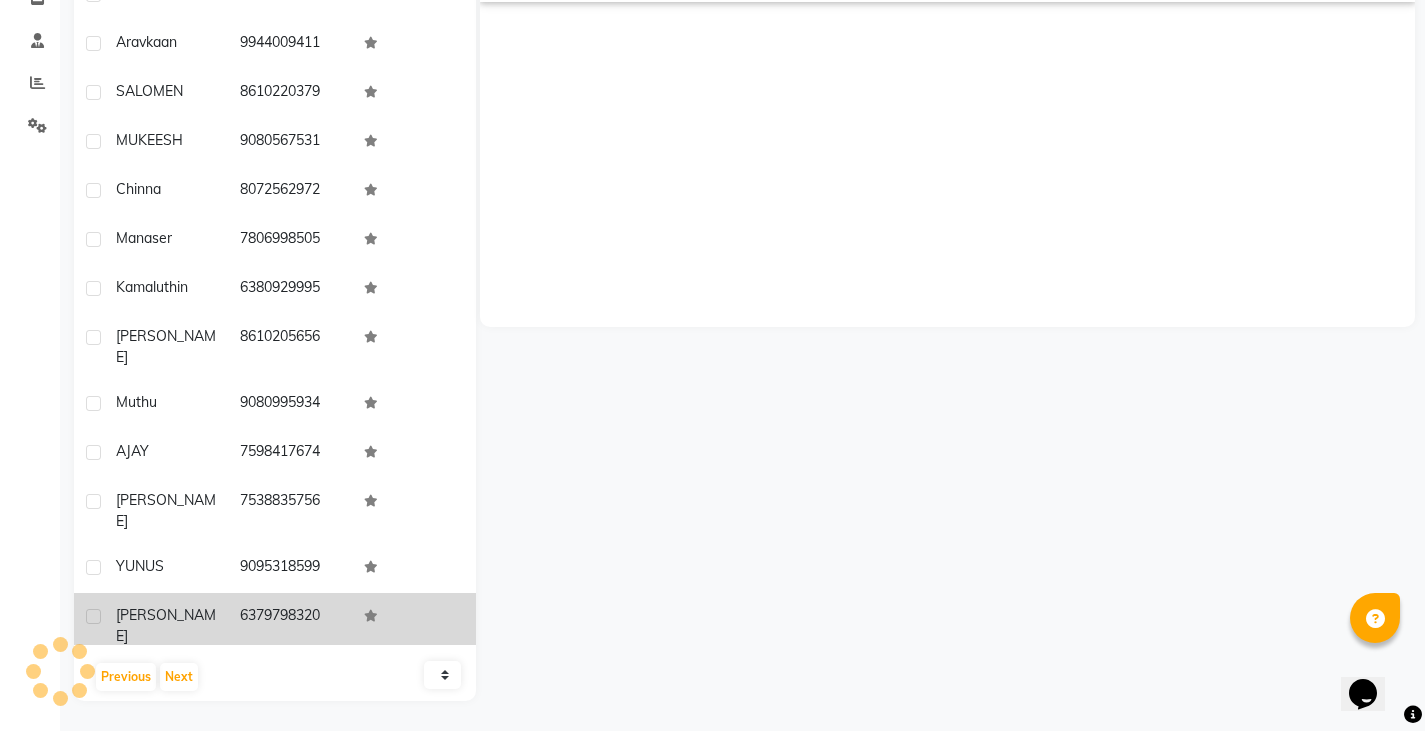drag, startPoint x: 230, startPoint y: 490, endPoint x: 333, endPoint y: 495, distance: 103.121284 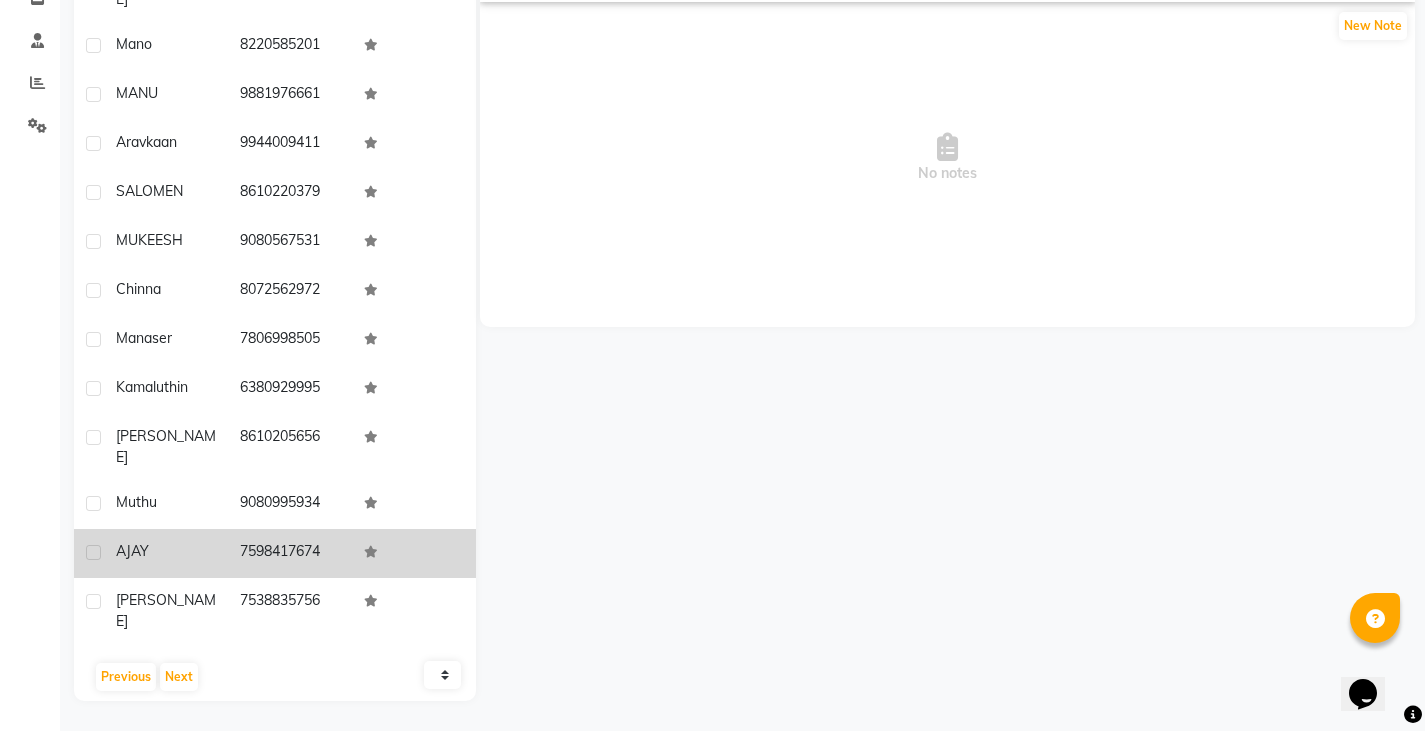 scroll, scrollTop: 863, scrollLeft: 0, axis: vertical 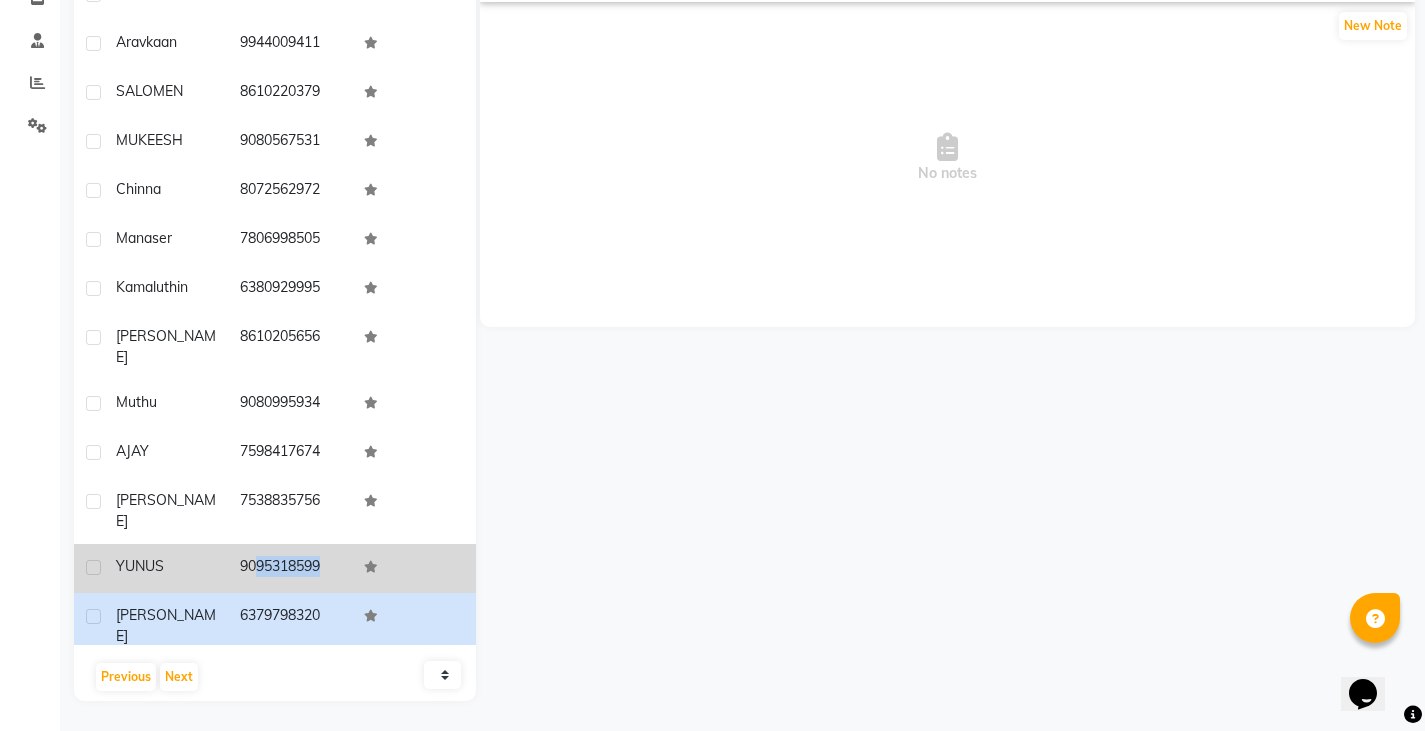 drag, startPoint x: 229, startPoint y: 445, endPoint x: 359, endPoint y: 442, distance: 130.0346 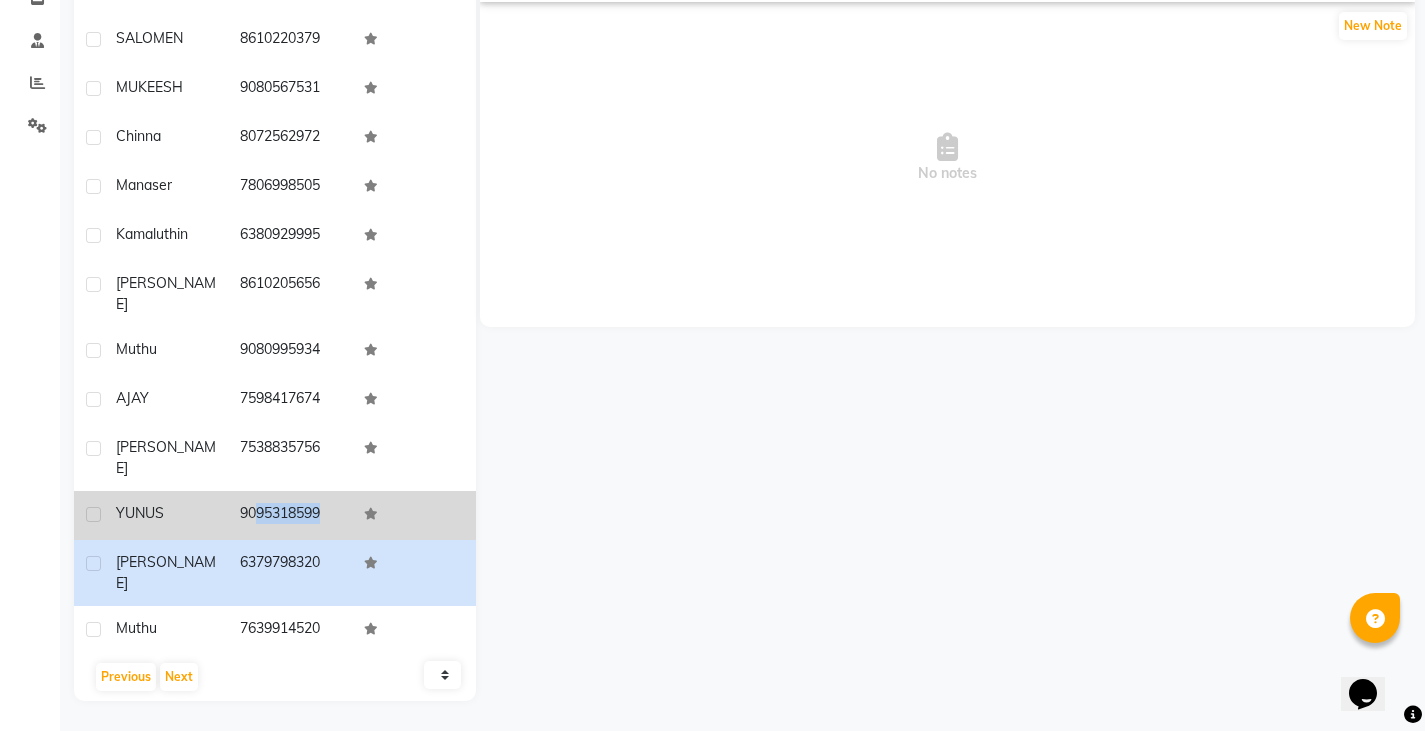 scroll, scrollTop: 963, scrollLeft: 0, axis: vertical 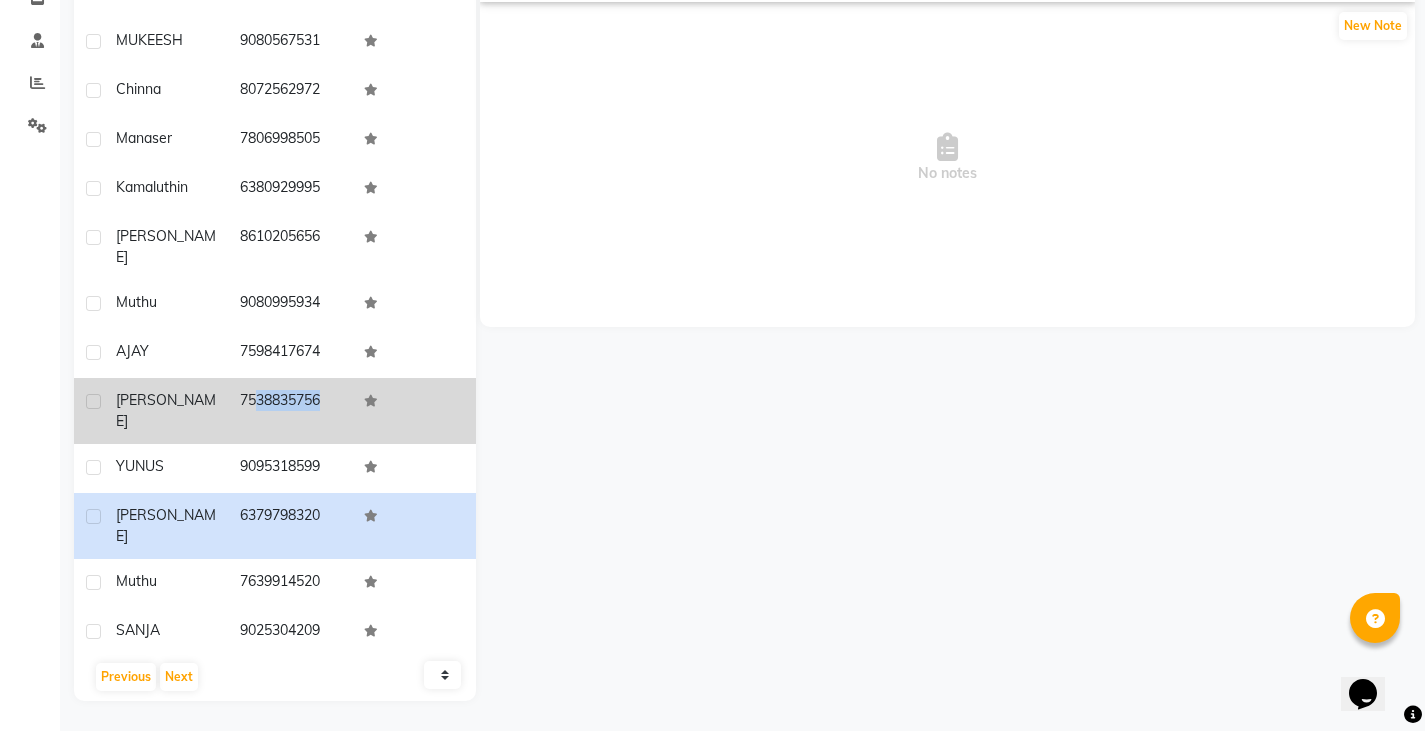 drag, startPoint x: 231, startPoint y: 277, endPoint x: 372, endPoint y: 277, distance: 141 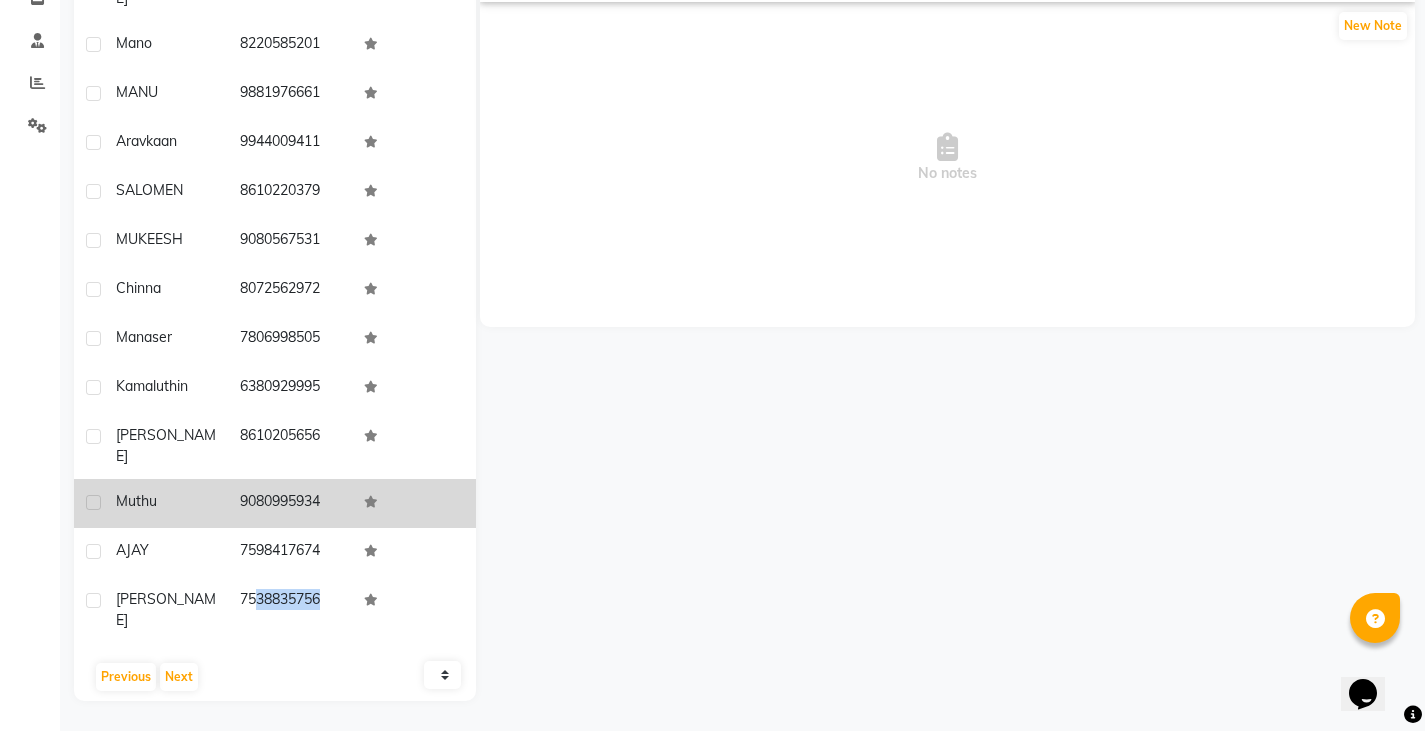 scroll, scrollTop: 763, scrollLeft: 0, axis: vertical 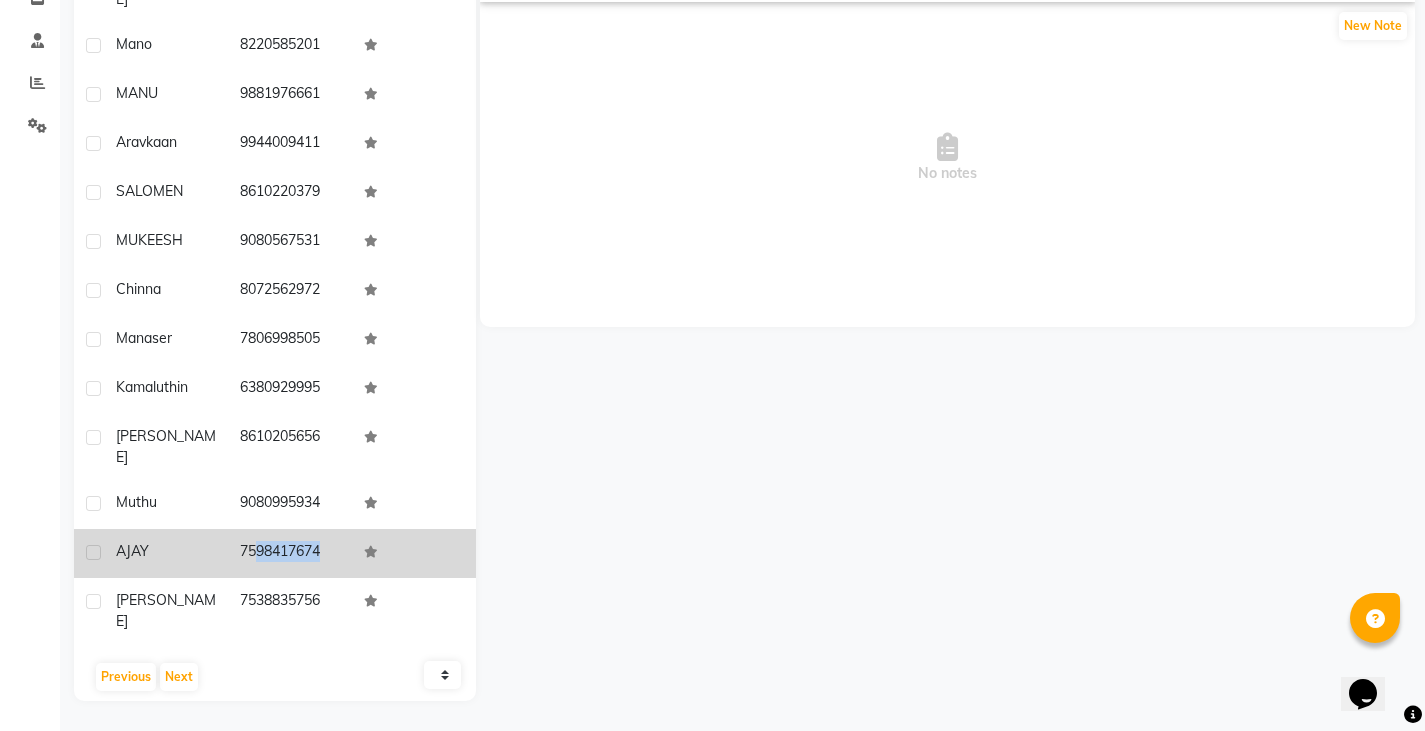 drag, startPoint x: 233, startPoint y: 429, endPoint x: 378, endPoint y: 447, distance: 146.11298 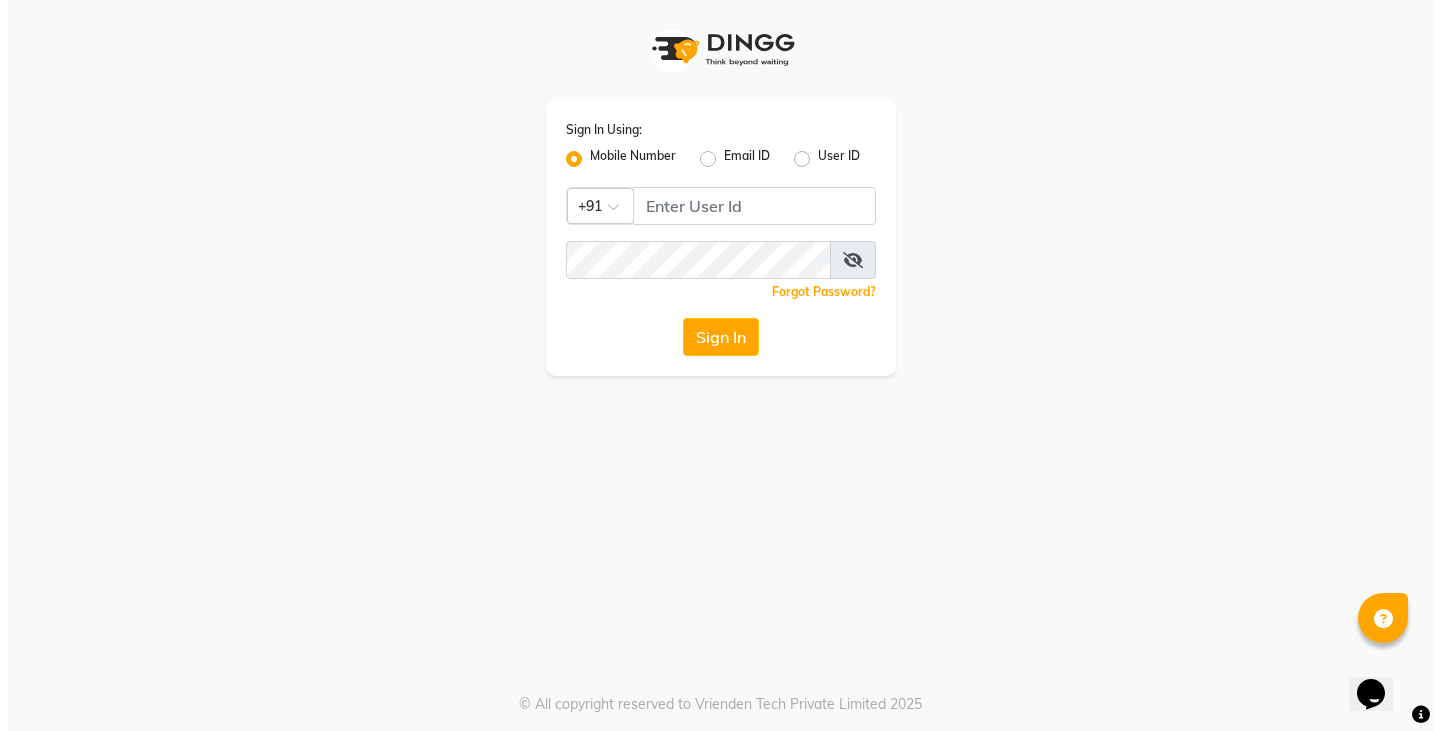 scroll, scrollTop: 0, scrollLeft: 0, axis: both 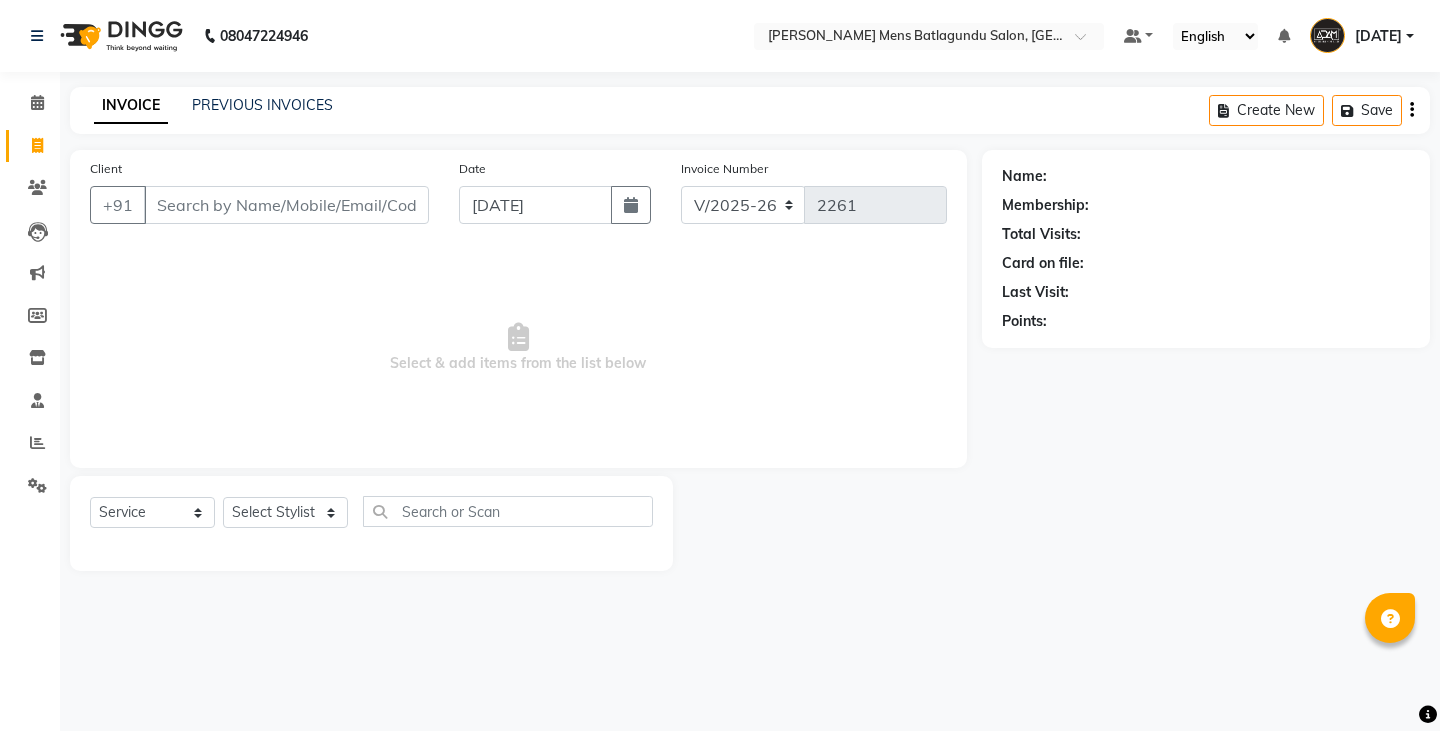 select on "8213" 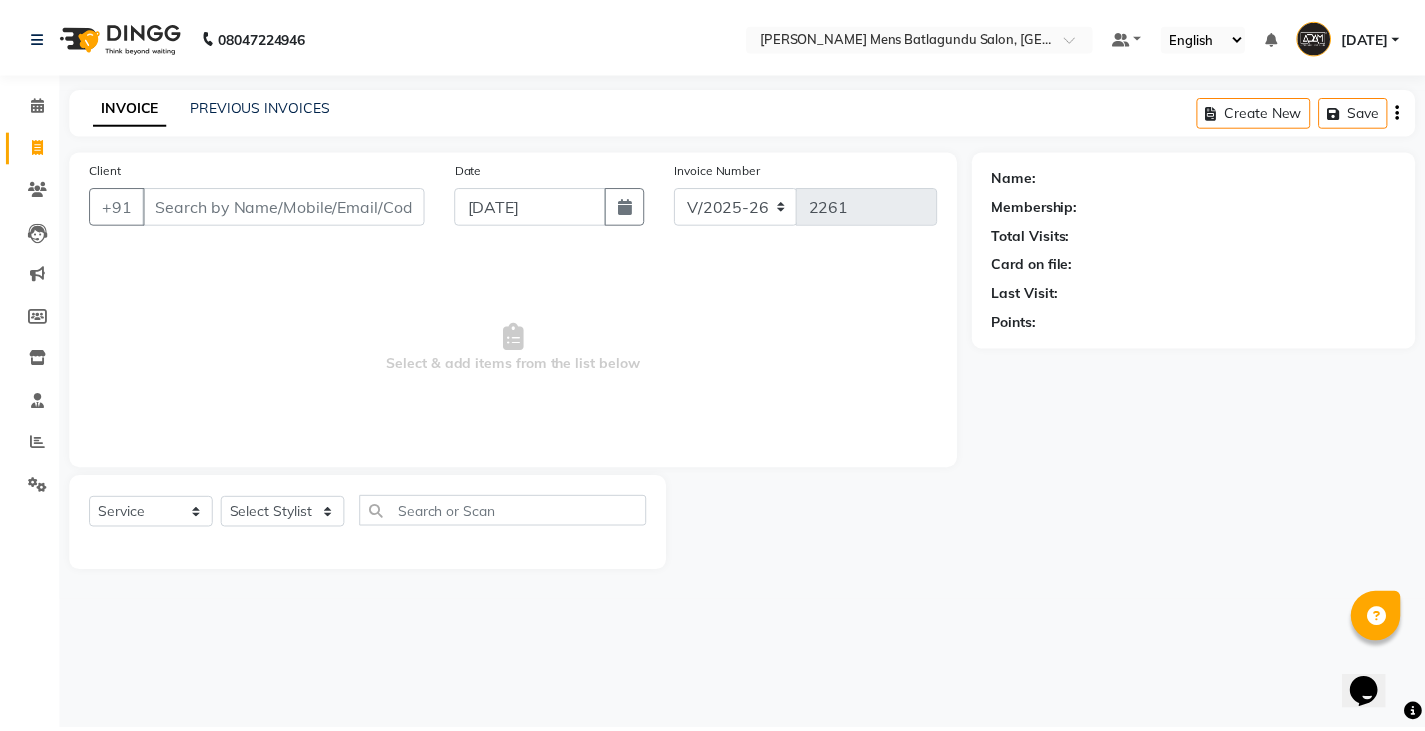 scroll, scrollTop: 0, scrollLeft: 0, axis: both 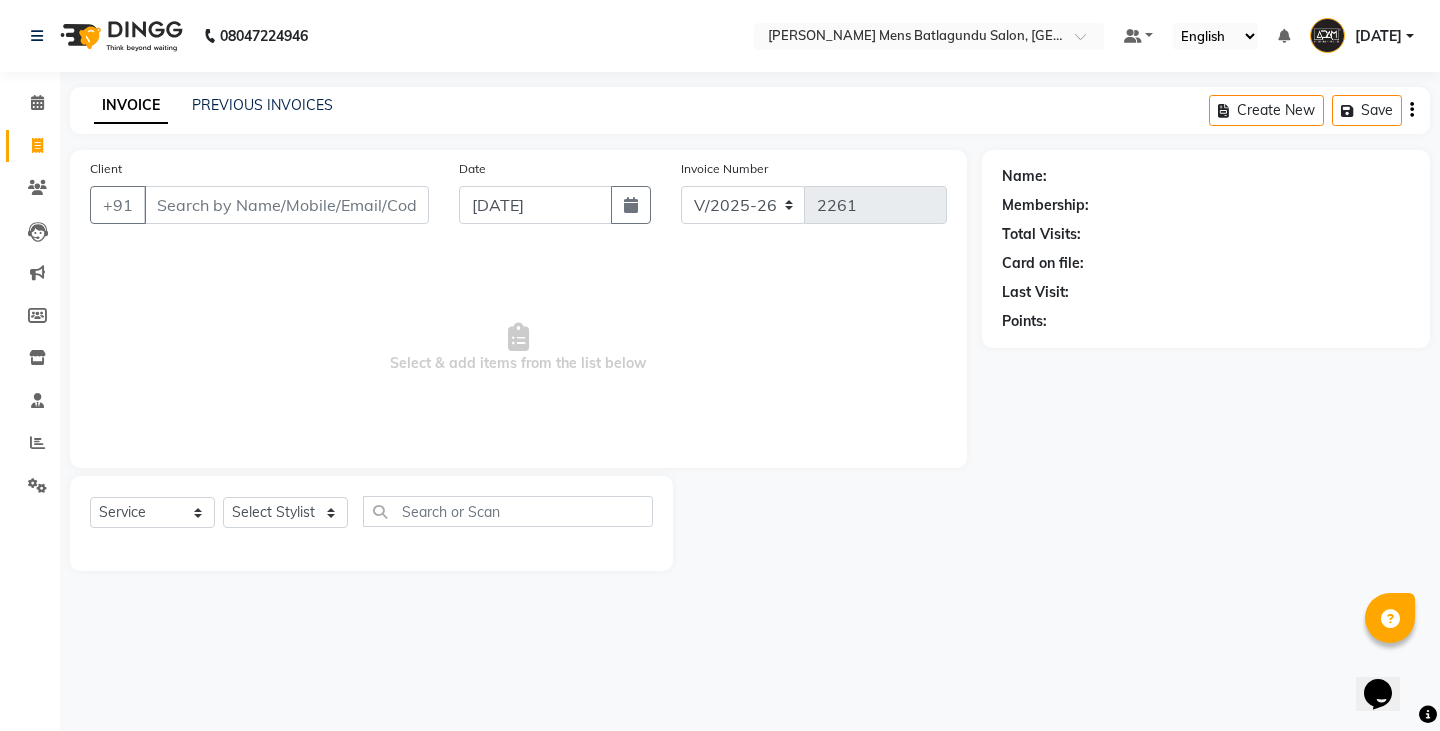 click on "Client +91" 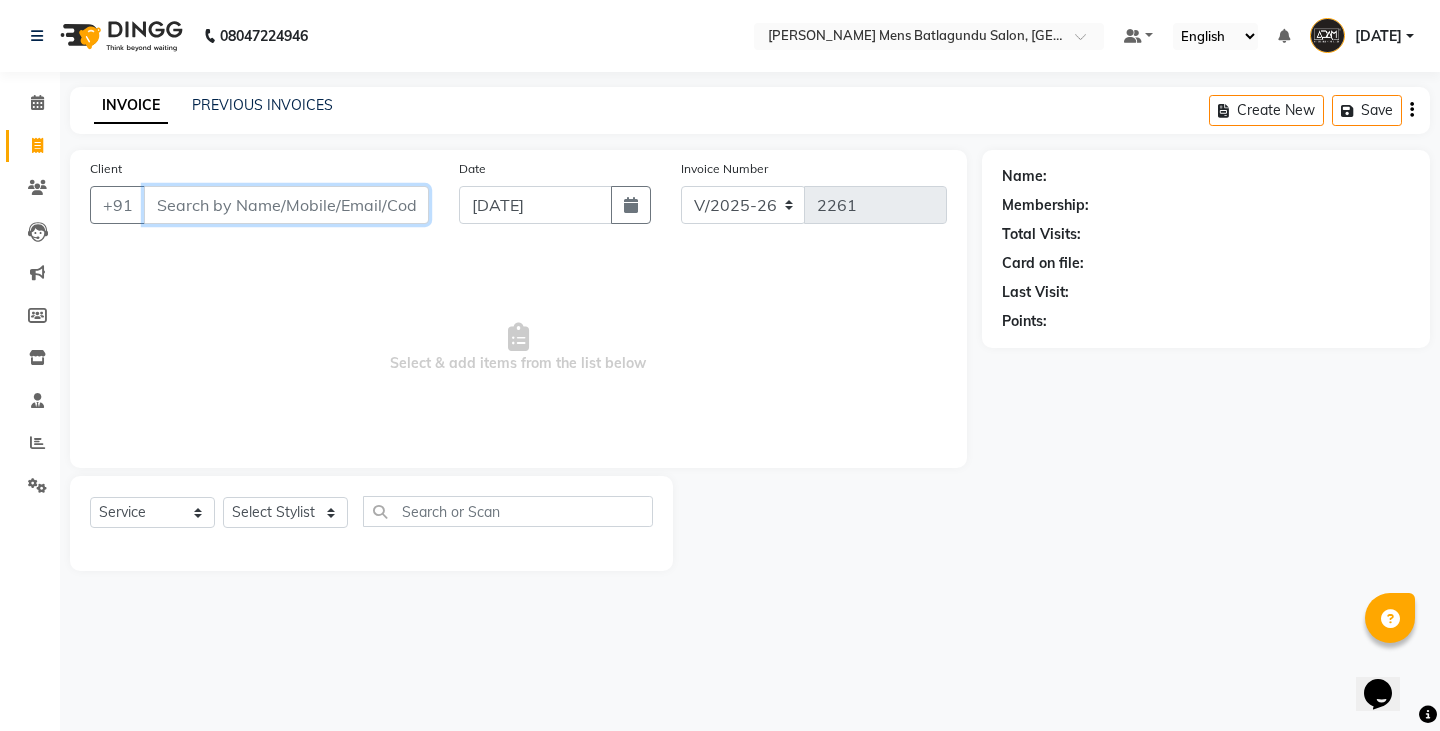 click on "Client" at bounding box center [286, 205] 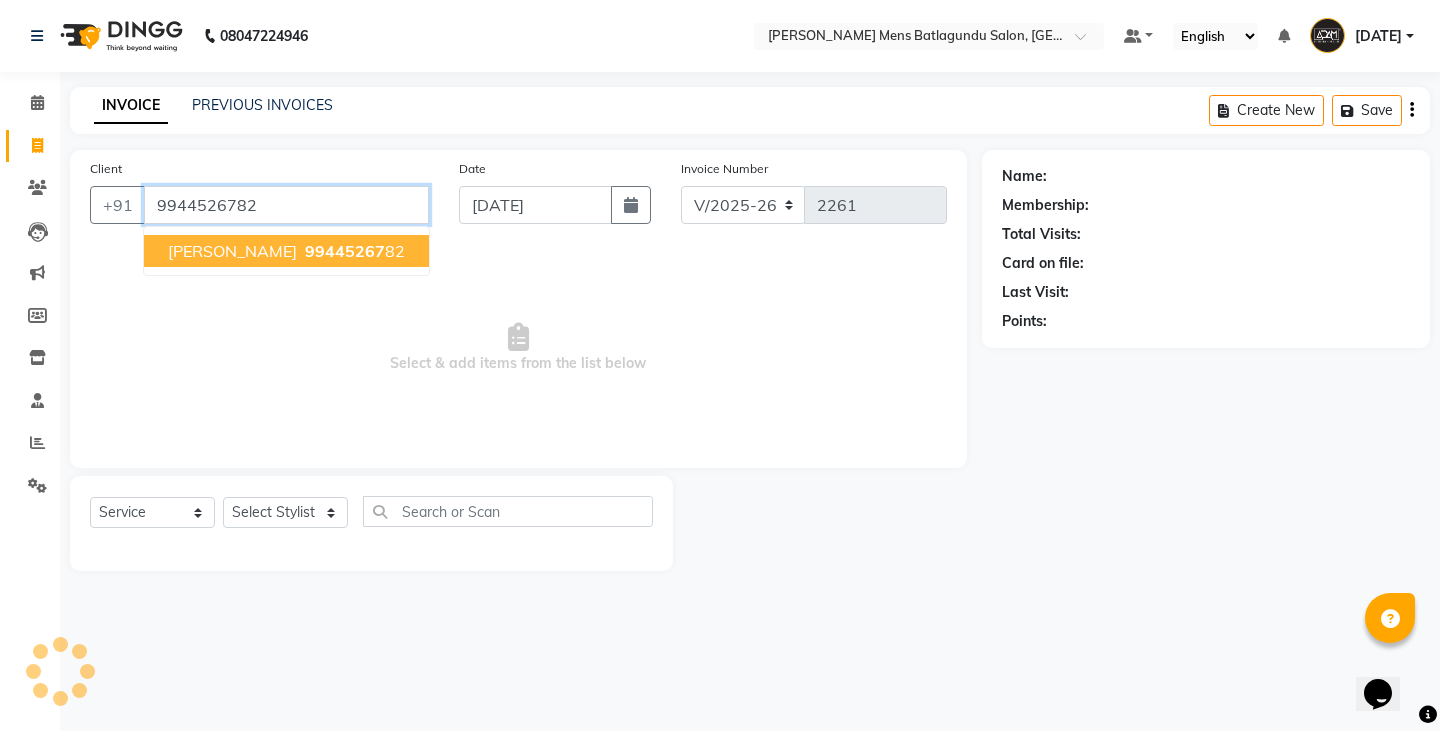 type on "9944526782" 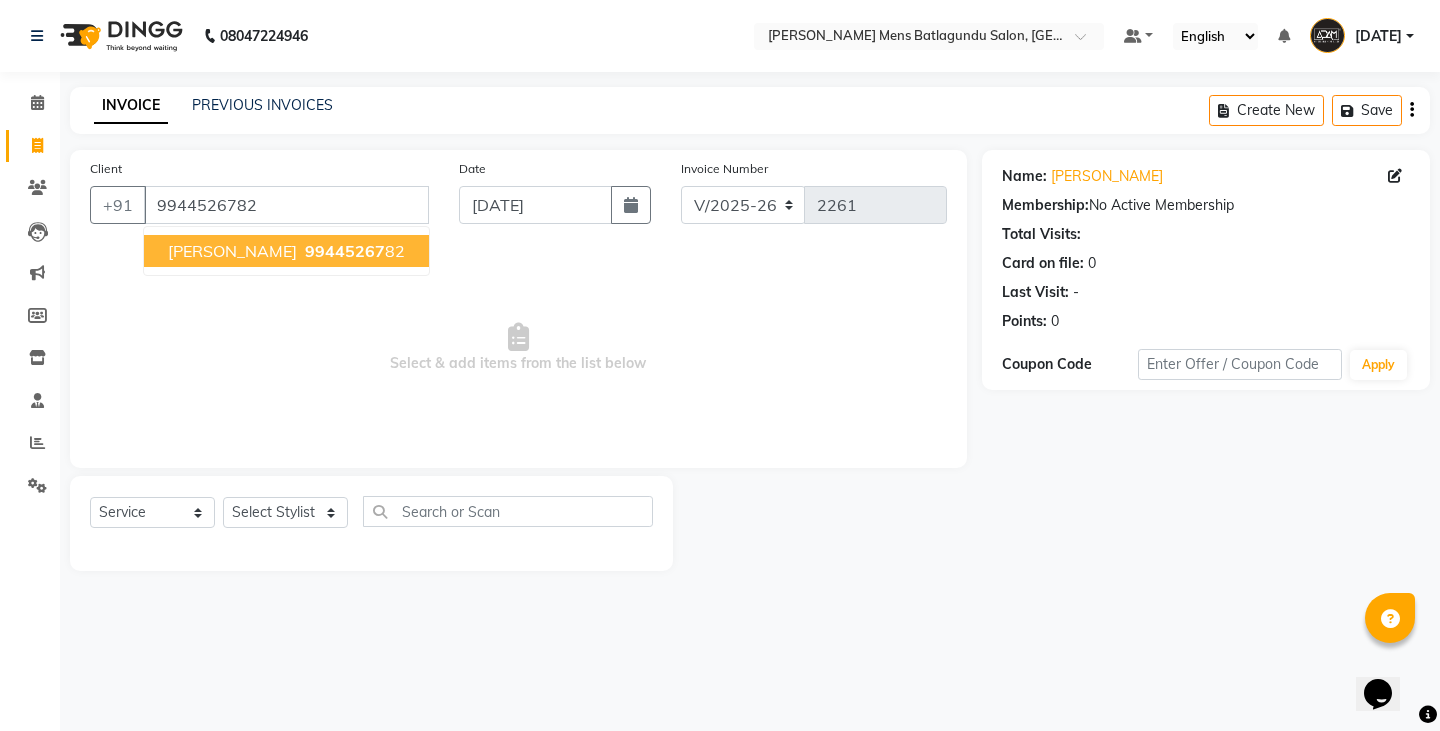 click on "99445267" at bounding box center [345, 251] 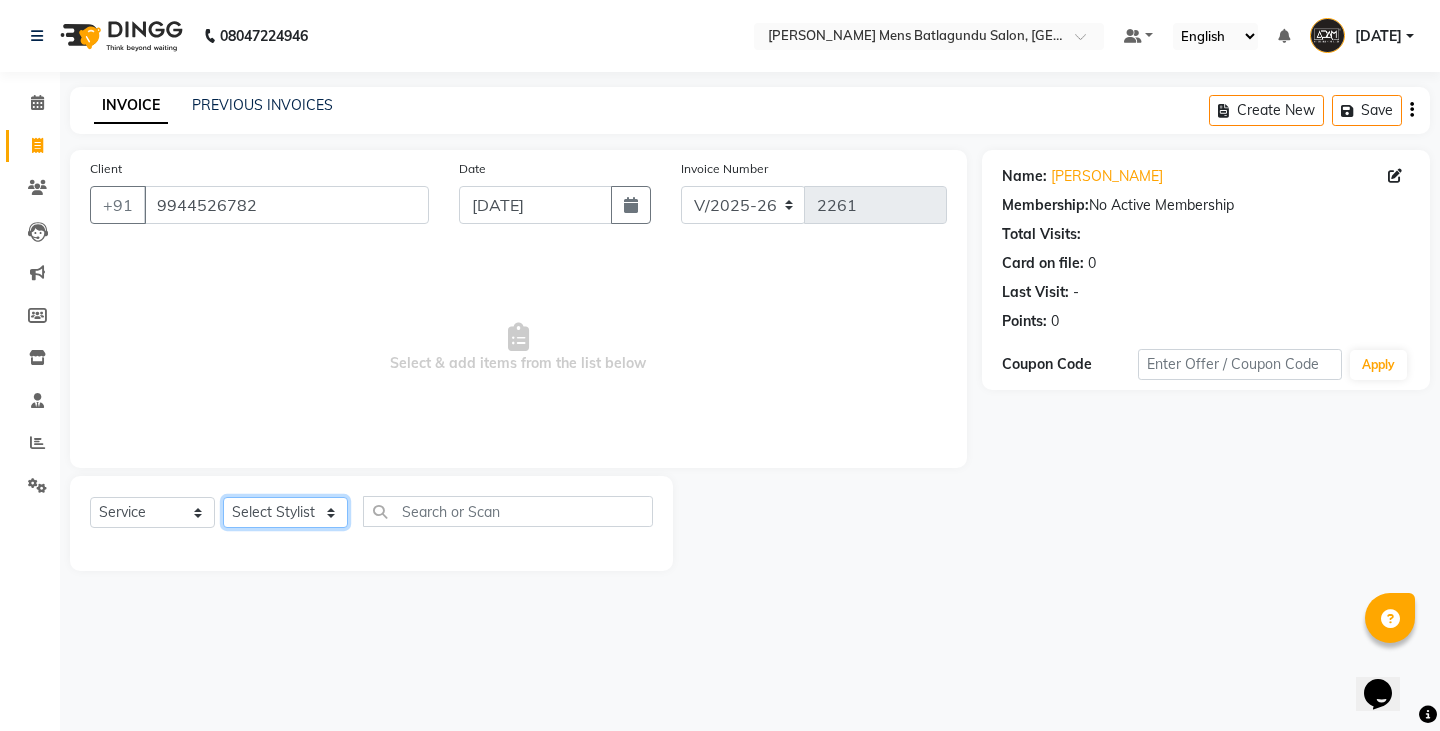 click on "Select Stylist Admin Ameer  Anish Khalim Ovesh Raja SAHIL  SOHAIL SONU" 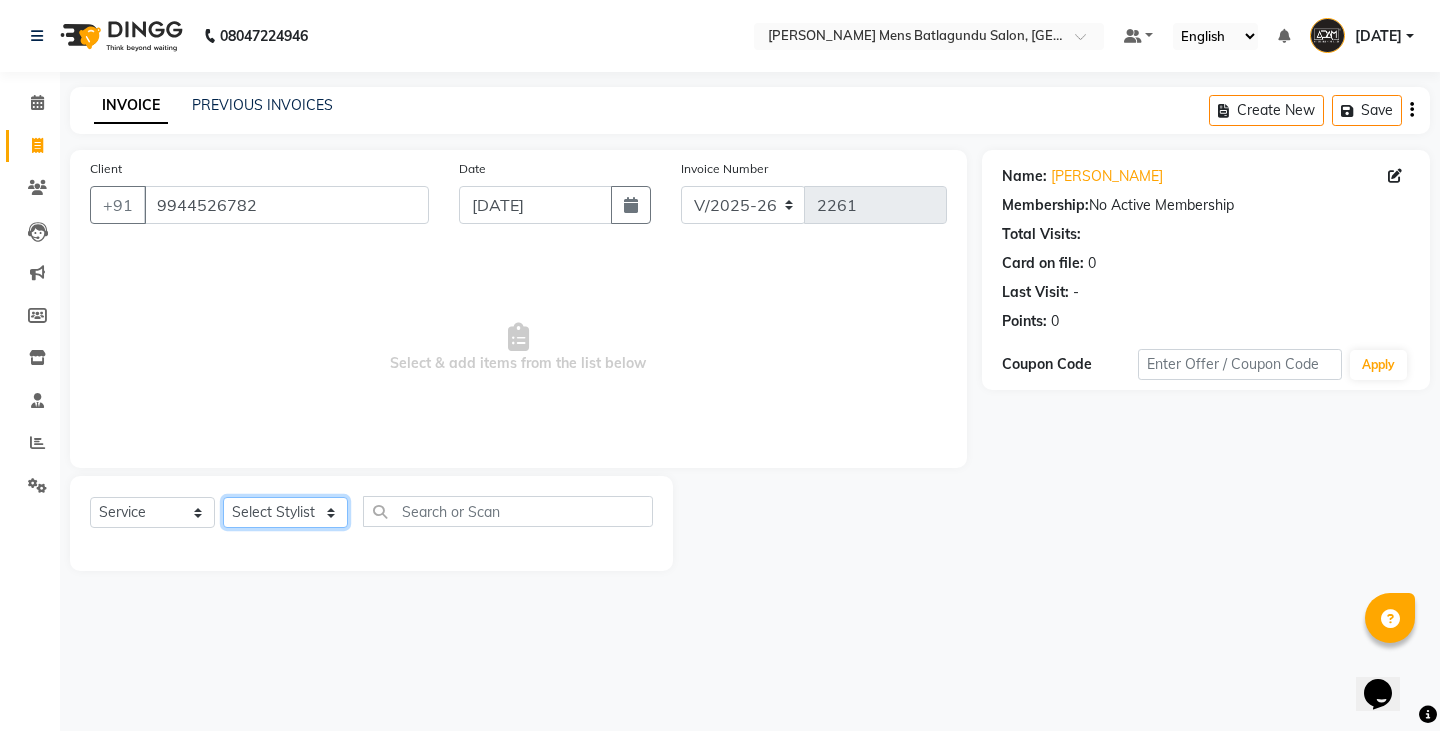 select on "84870" 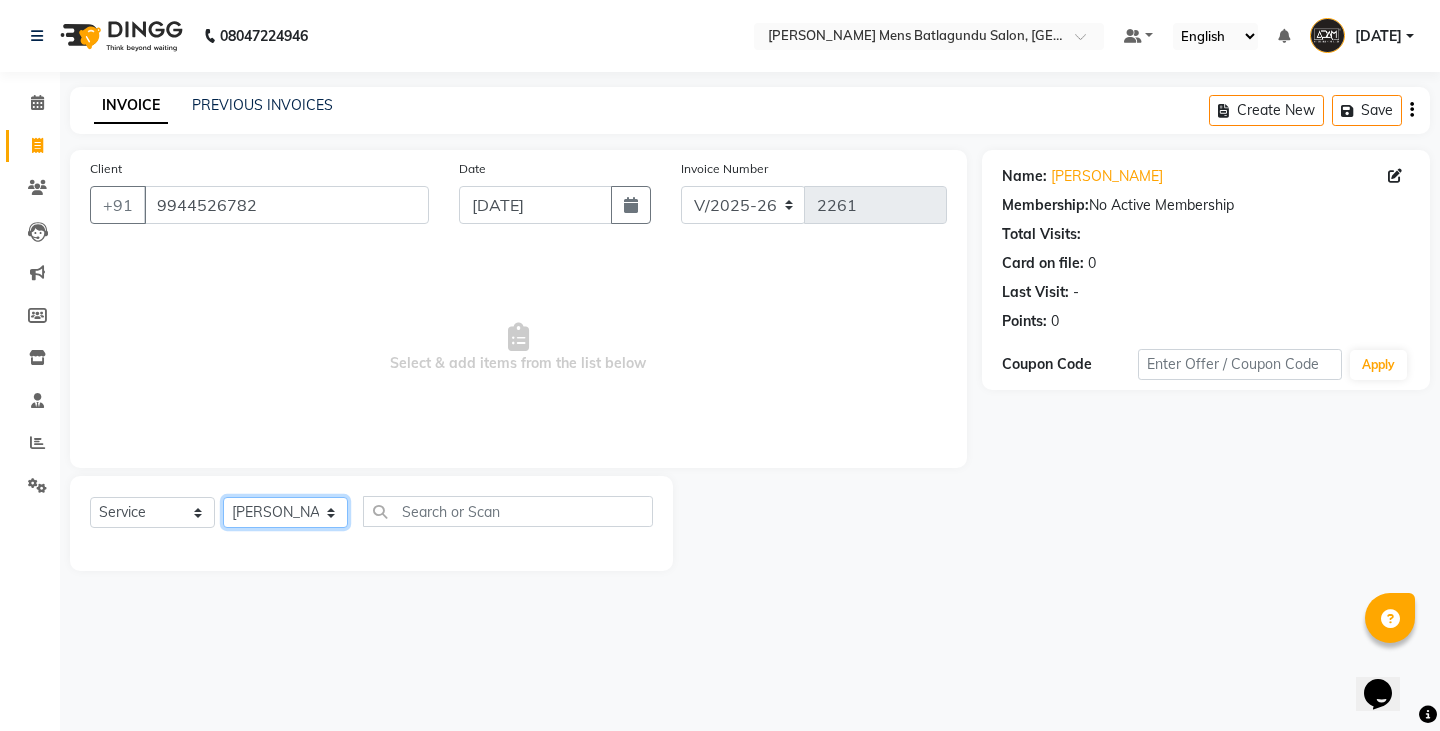 click on "Select Stylist Admin Ameer  Anish Khalim Ovesh Raja SAHIL  SOHAIL SONU" 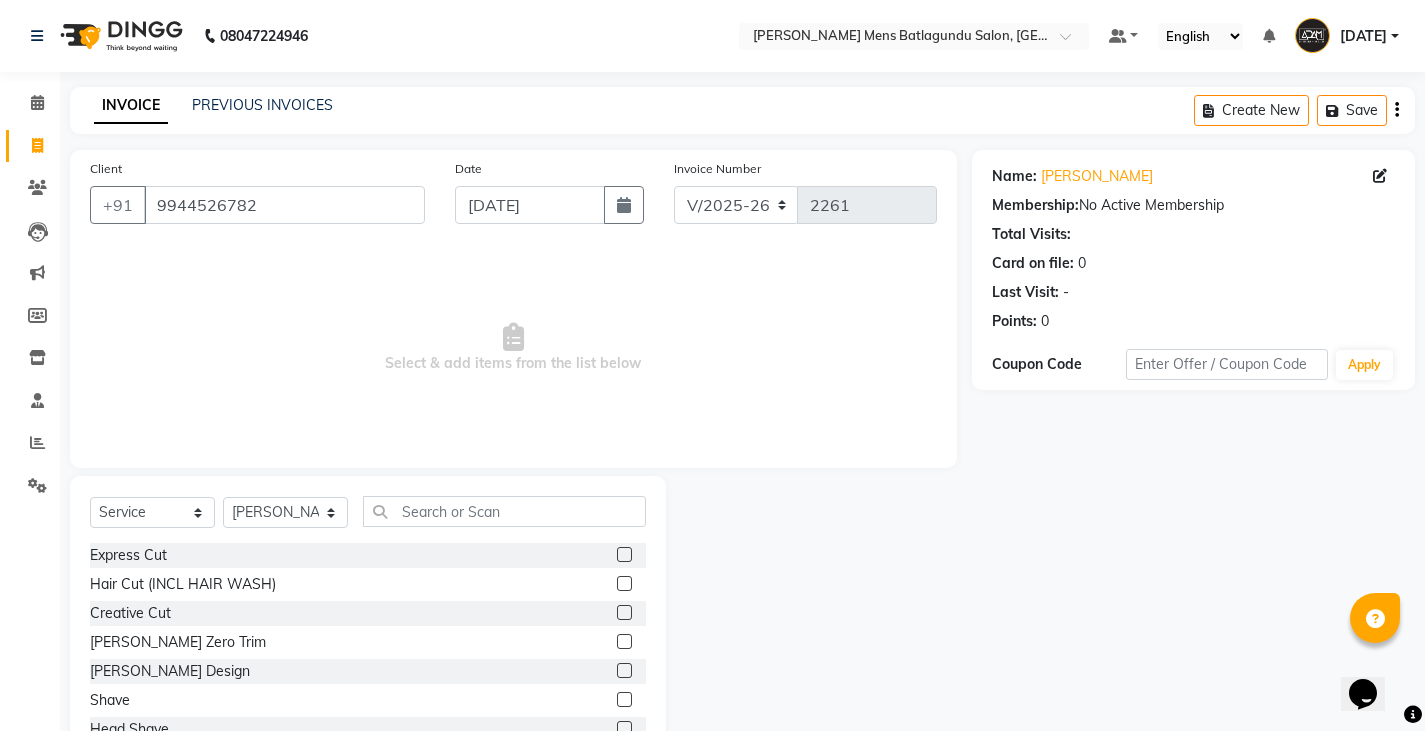 click 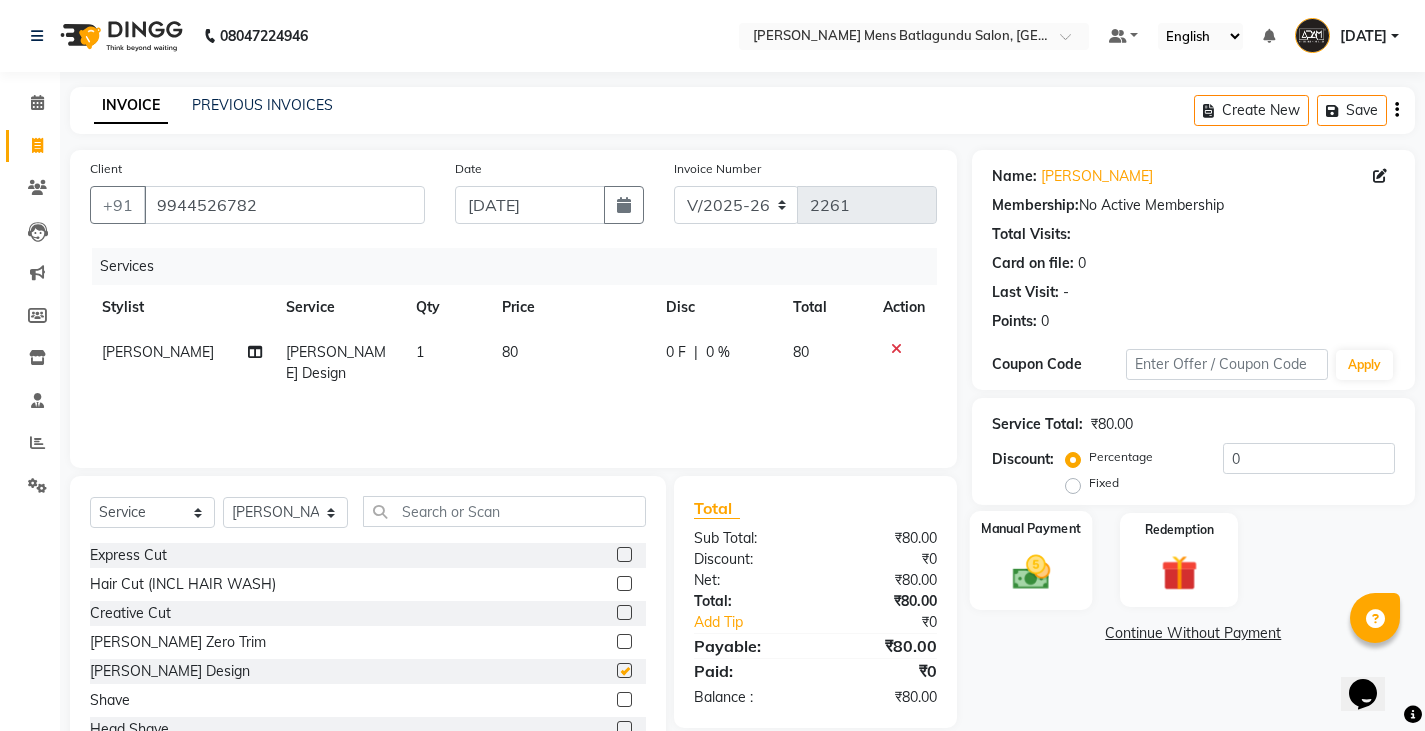 checkbox on "false" 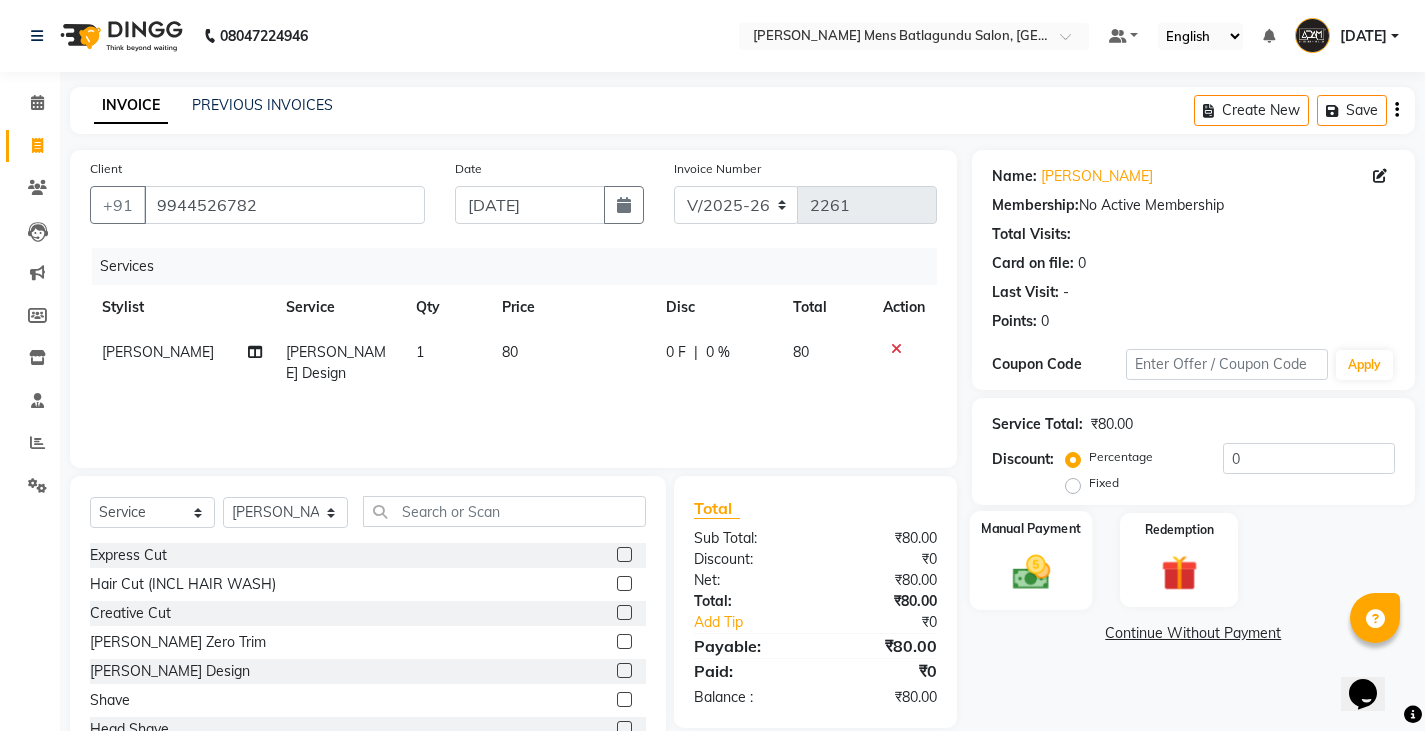 click 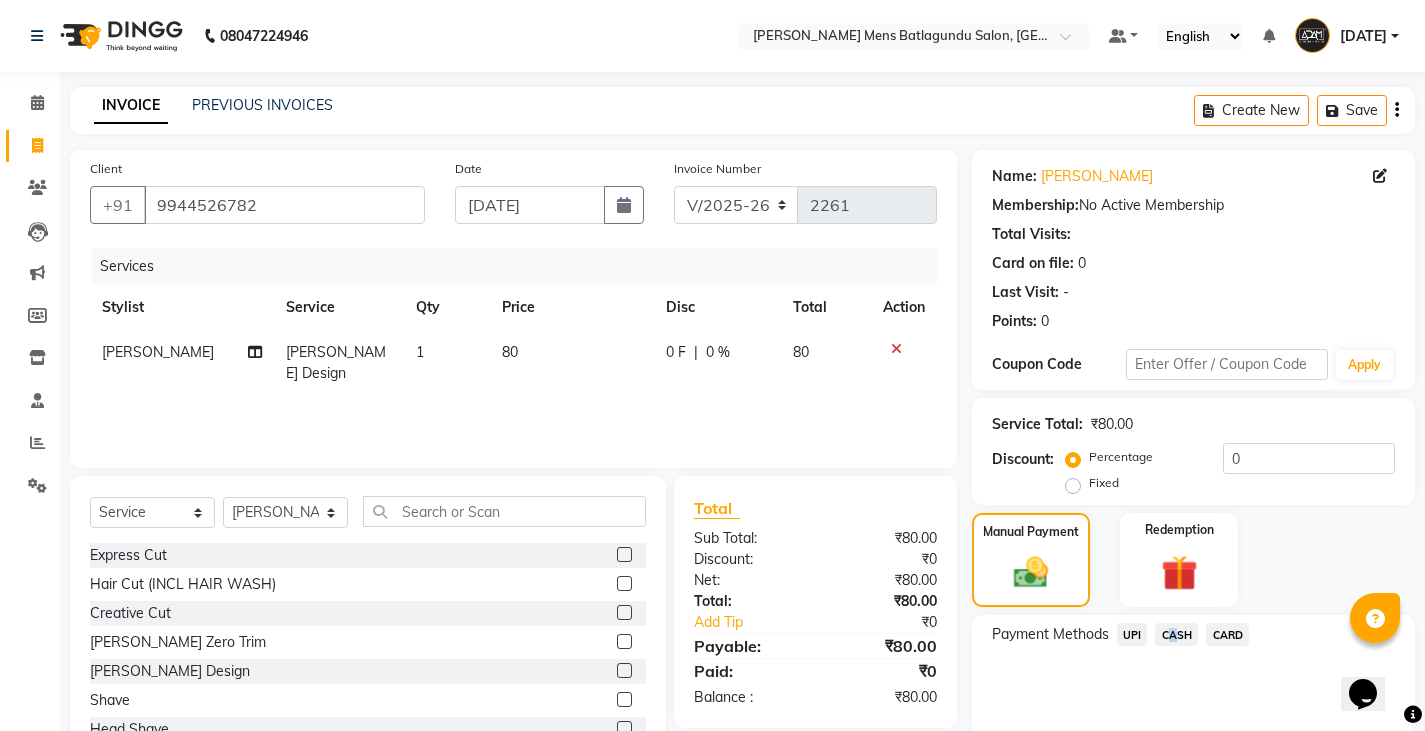 drag, startPoint x: 1164, startPoint y: 630, endPoint x: 1147, endPoint y: 648, distance: 24.758837 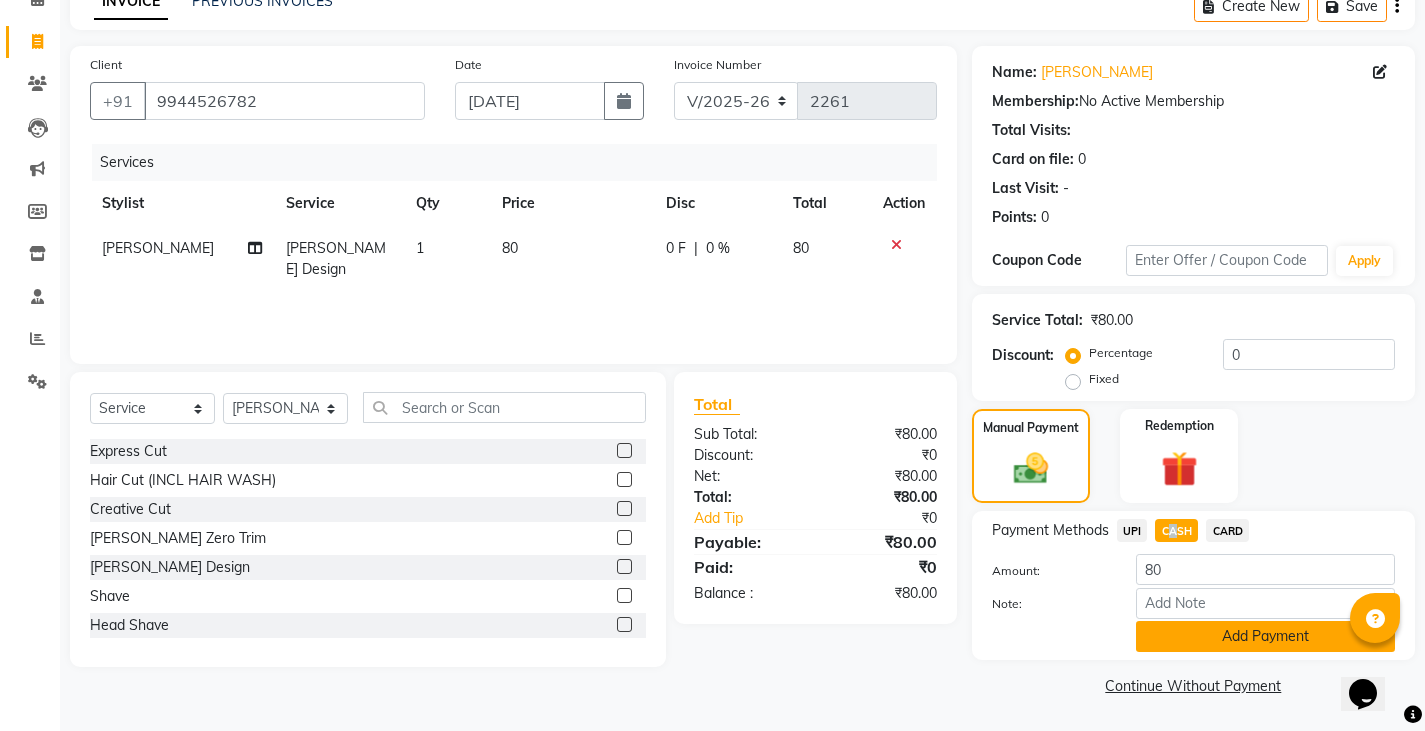 click on "Add Payment" 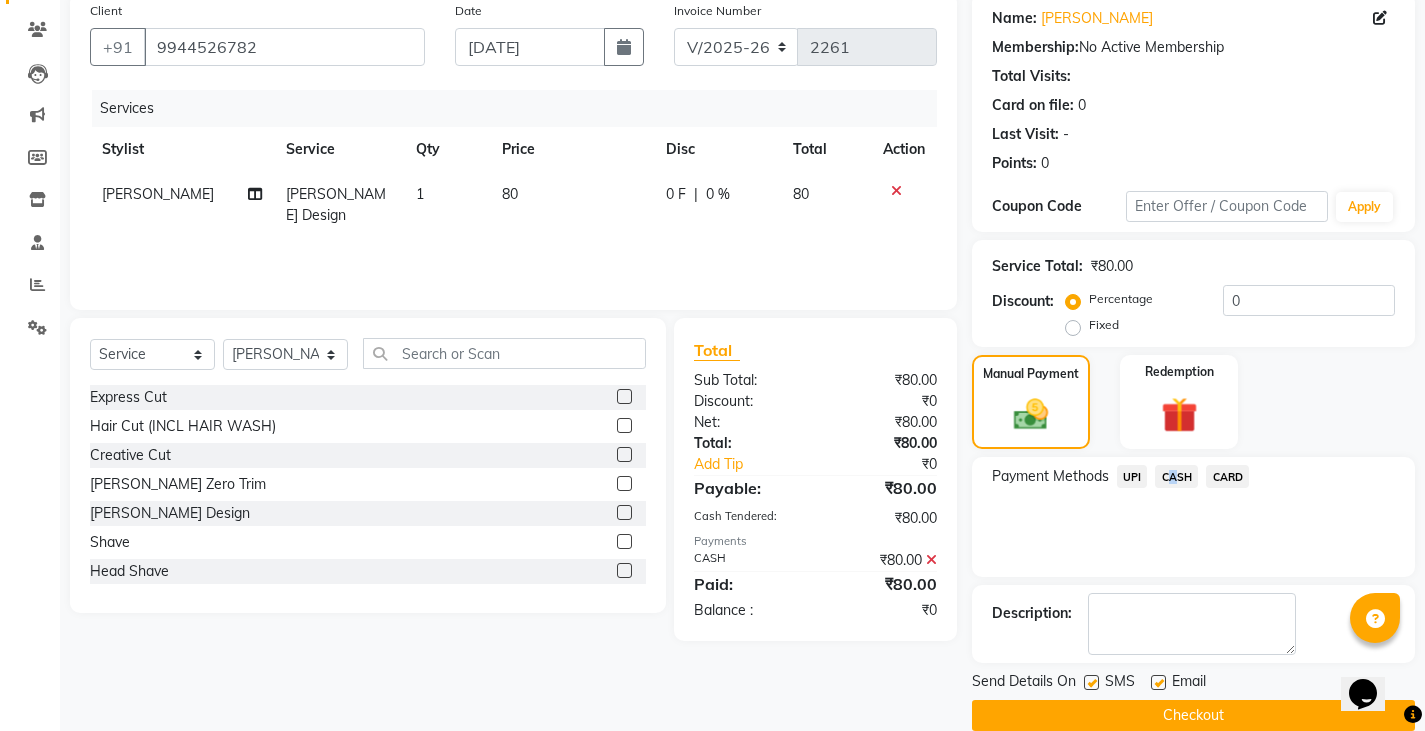 scroll, scrollTop: 188, scrollLeft: 0, axis: vertical 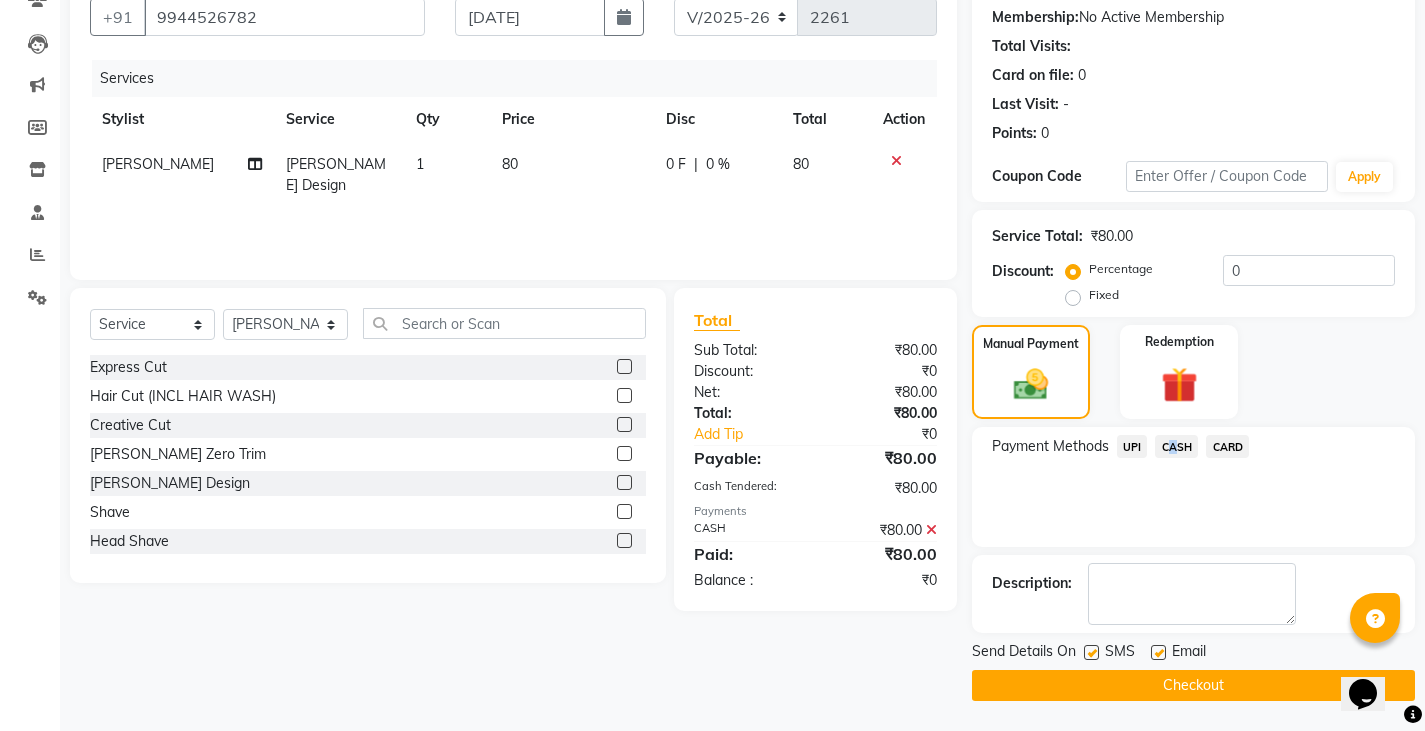 click on "Checkout" 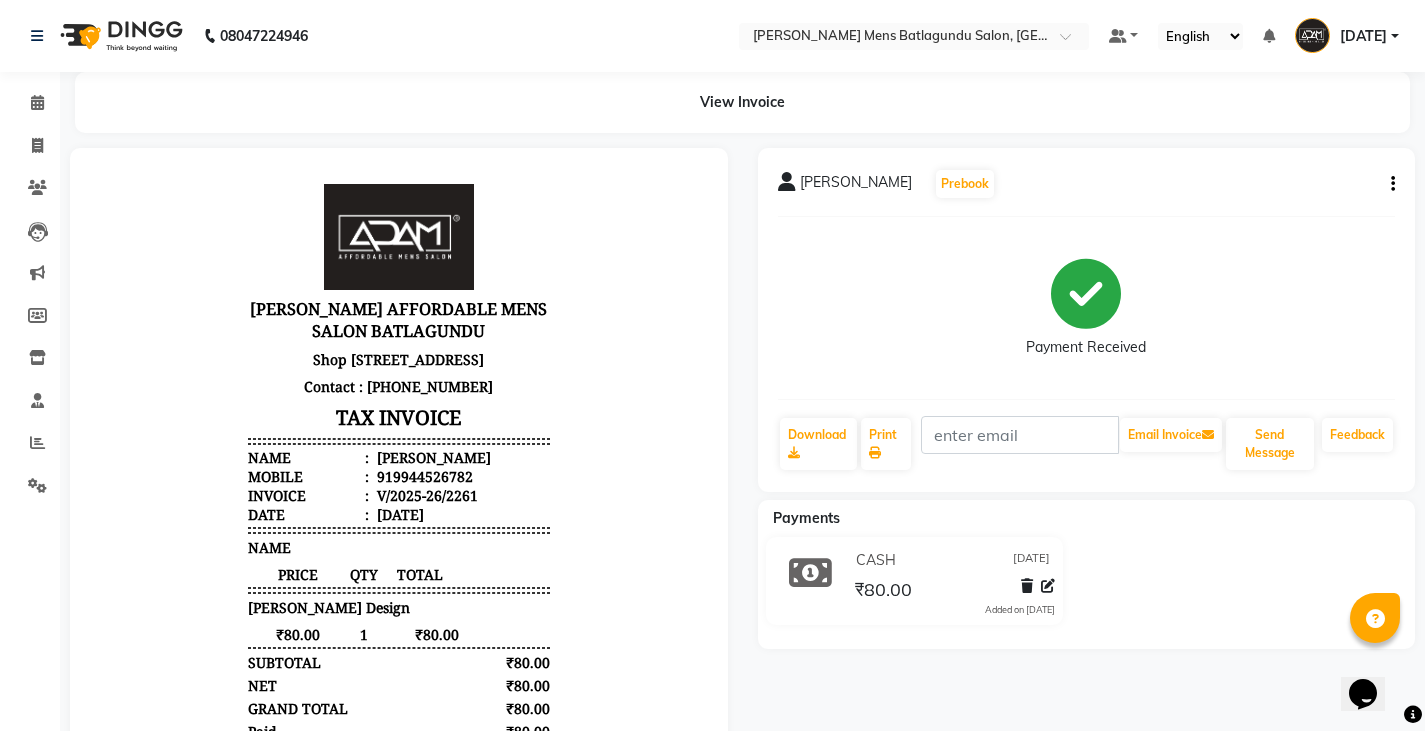 scroll, scrollTop: 0, scrollLeft: 0, axis: both 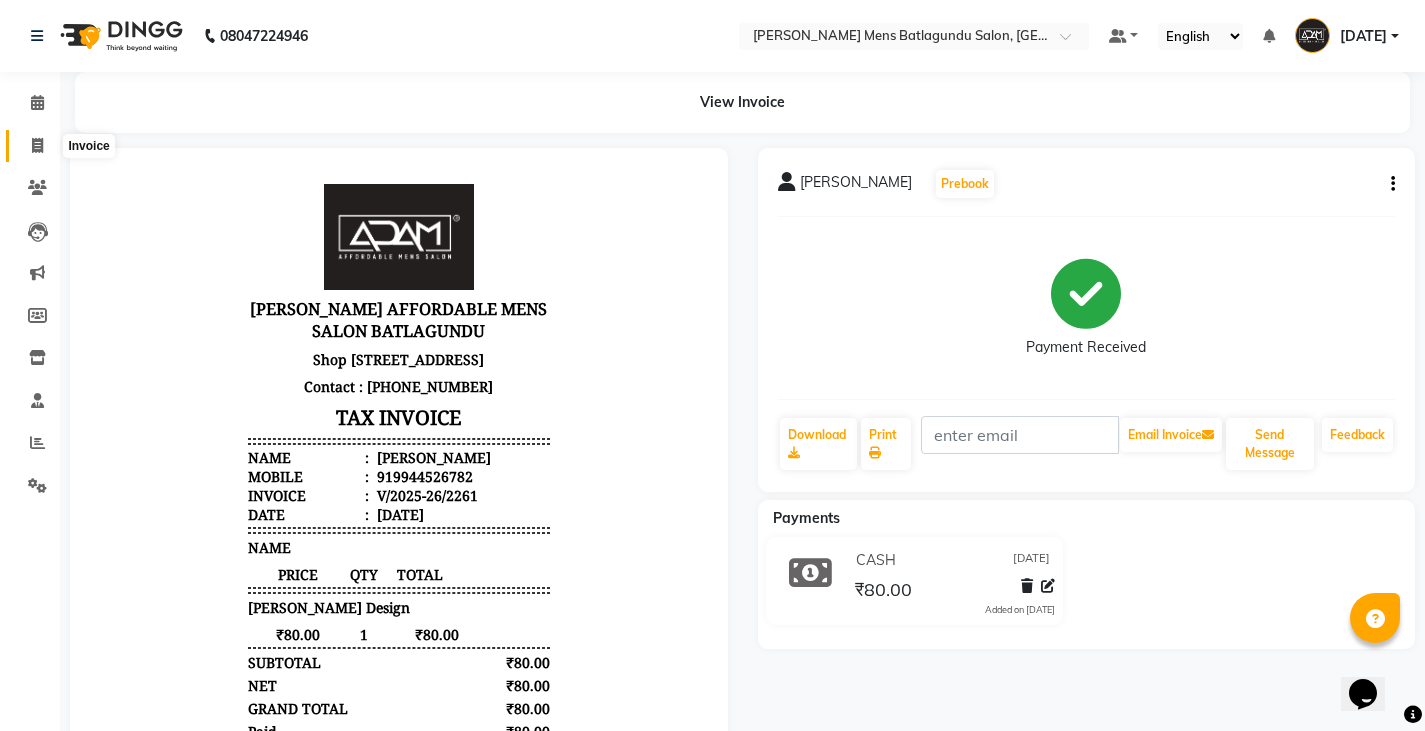 click 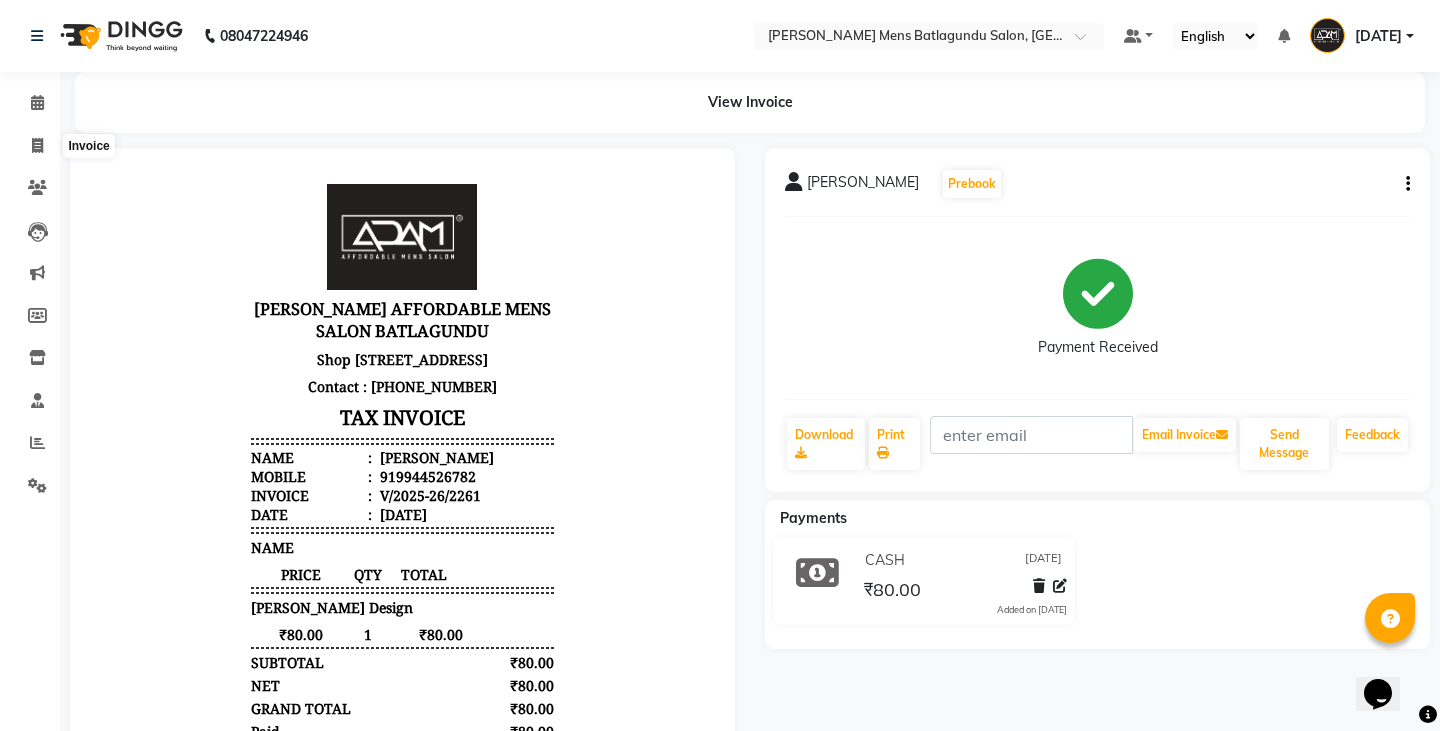 select on "service" 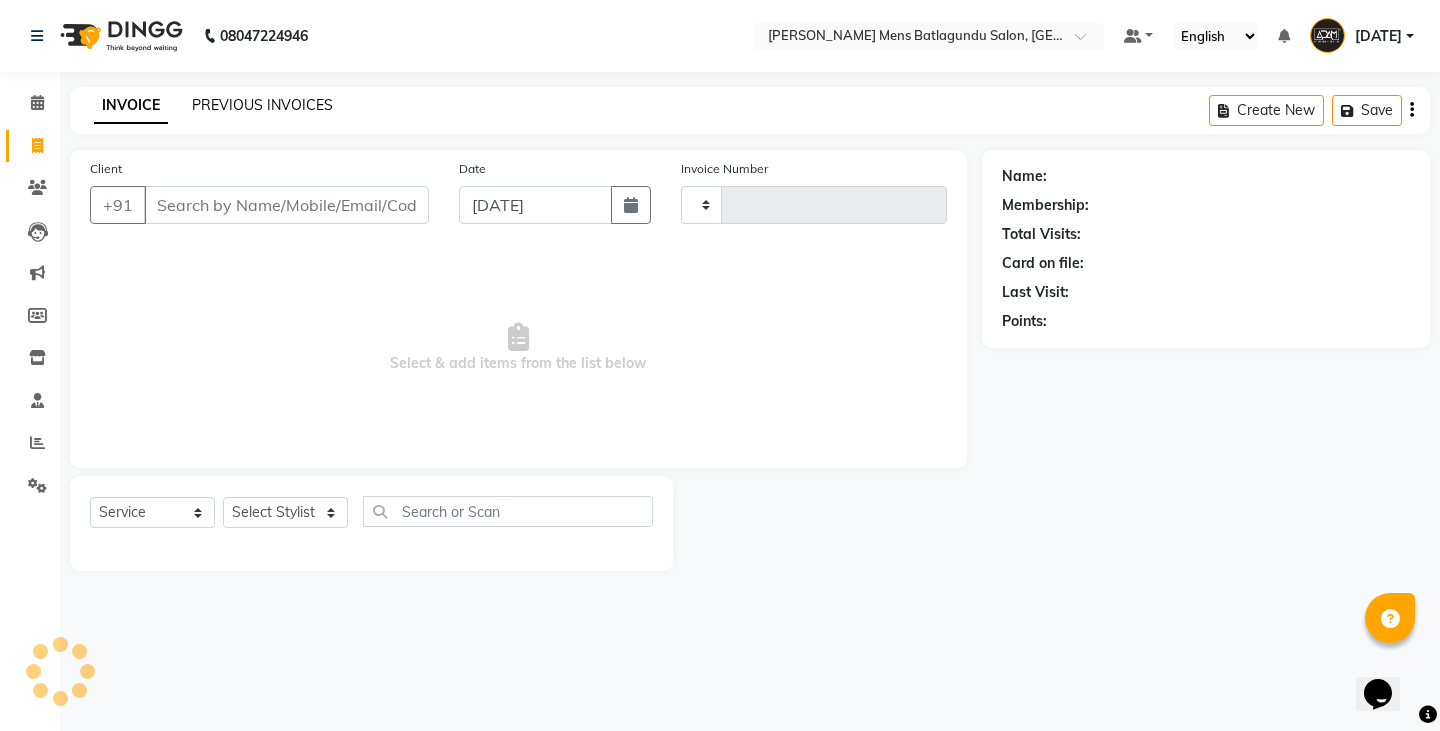type on "2262" 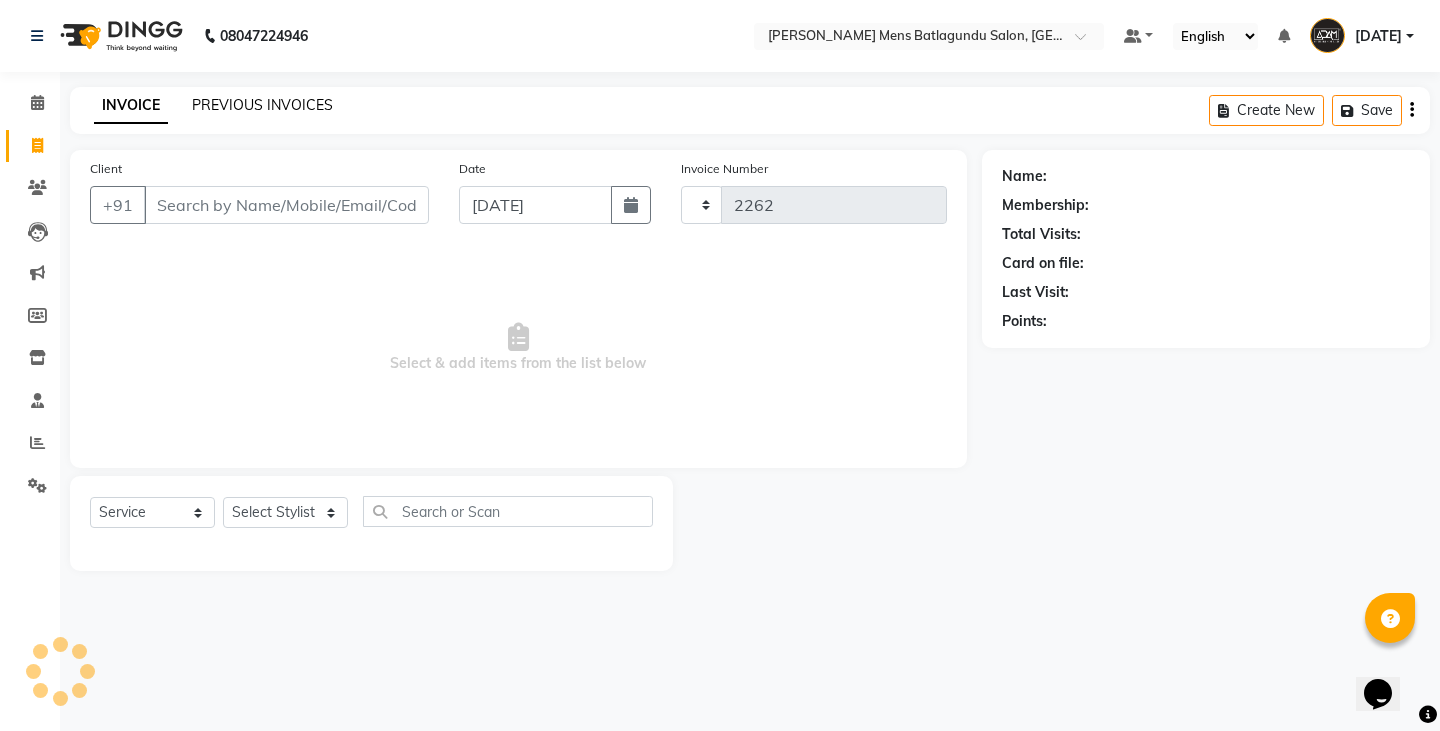 select on "8213" 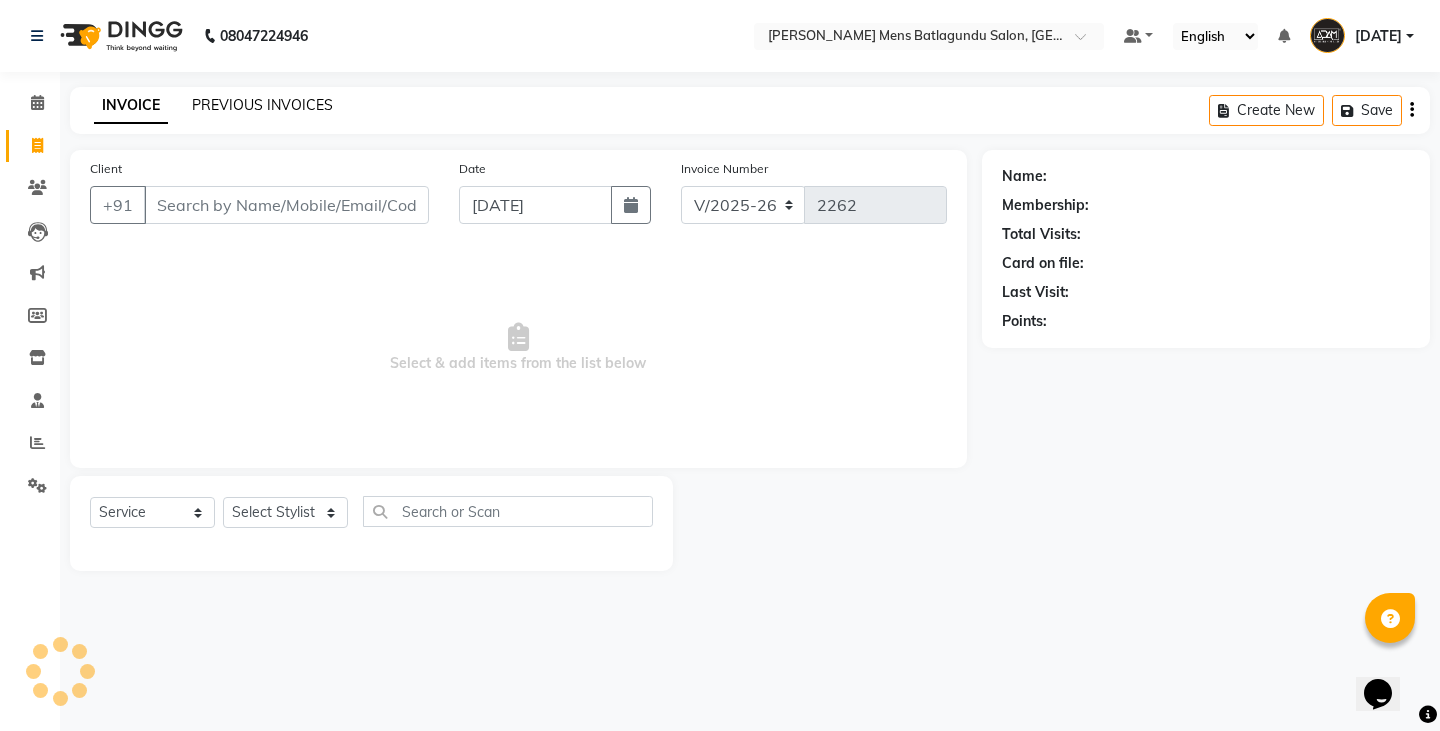 click on "PREVIOUS INVOICES" 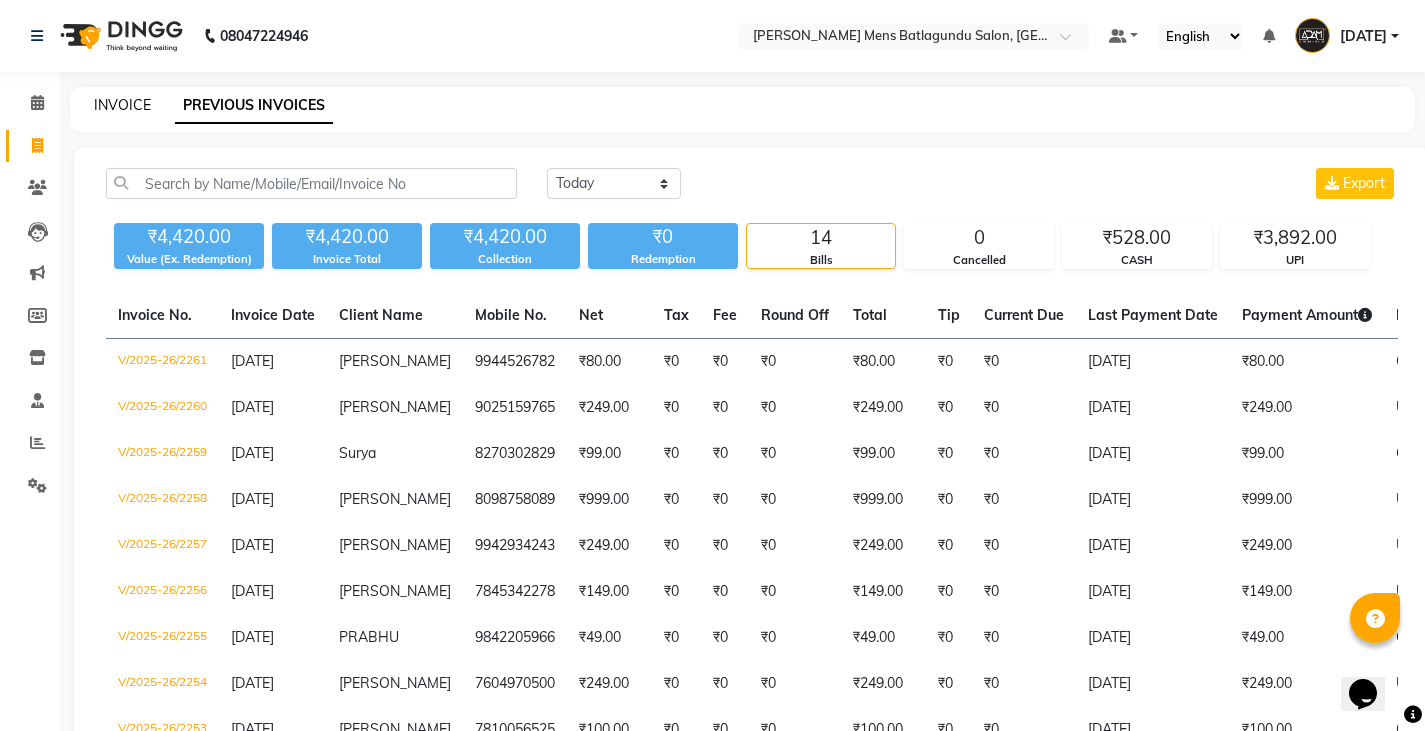 click on "INVOICE" 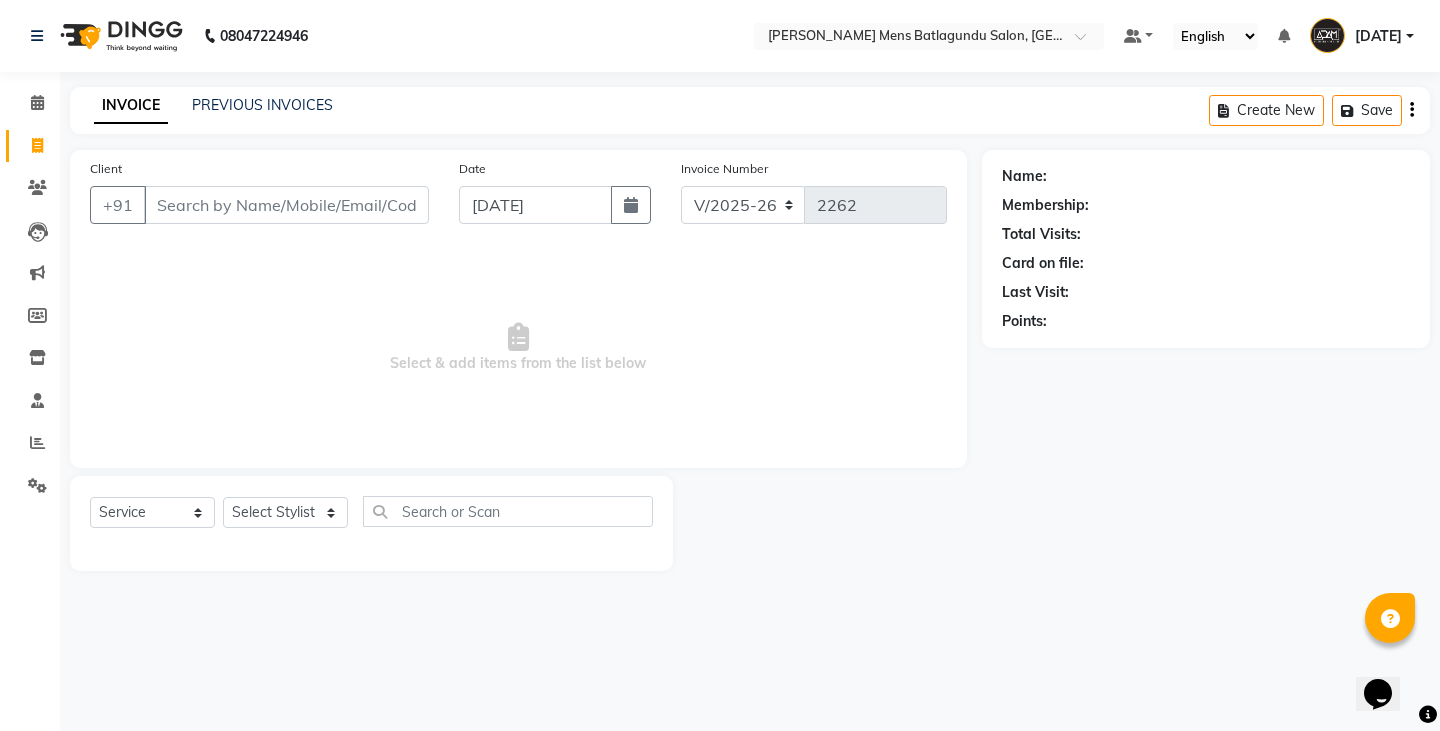 click on "Select & add items from the list below" at bounding box center [518, 348] 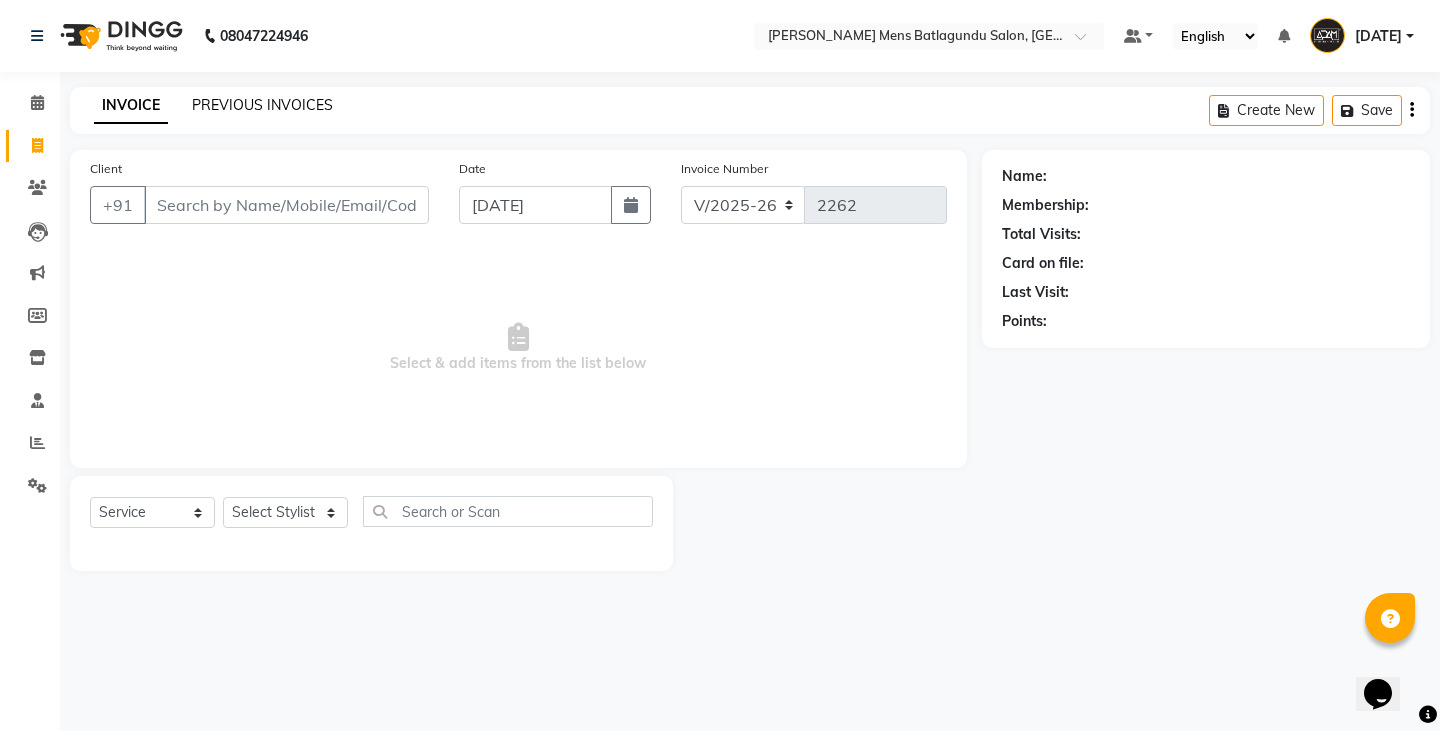click on "PREVIOUS INVOICES" 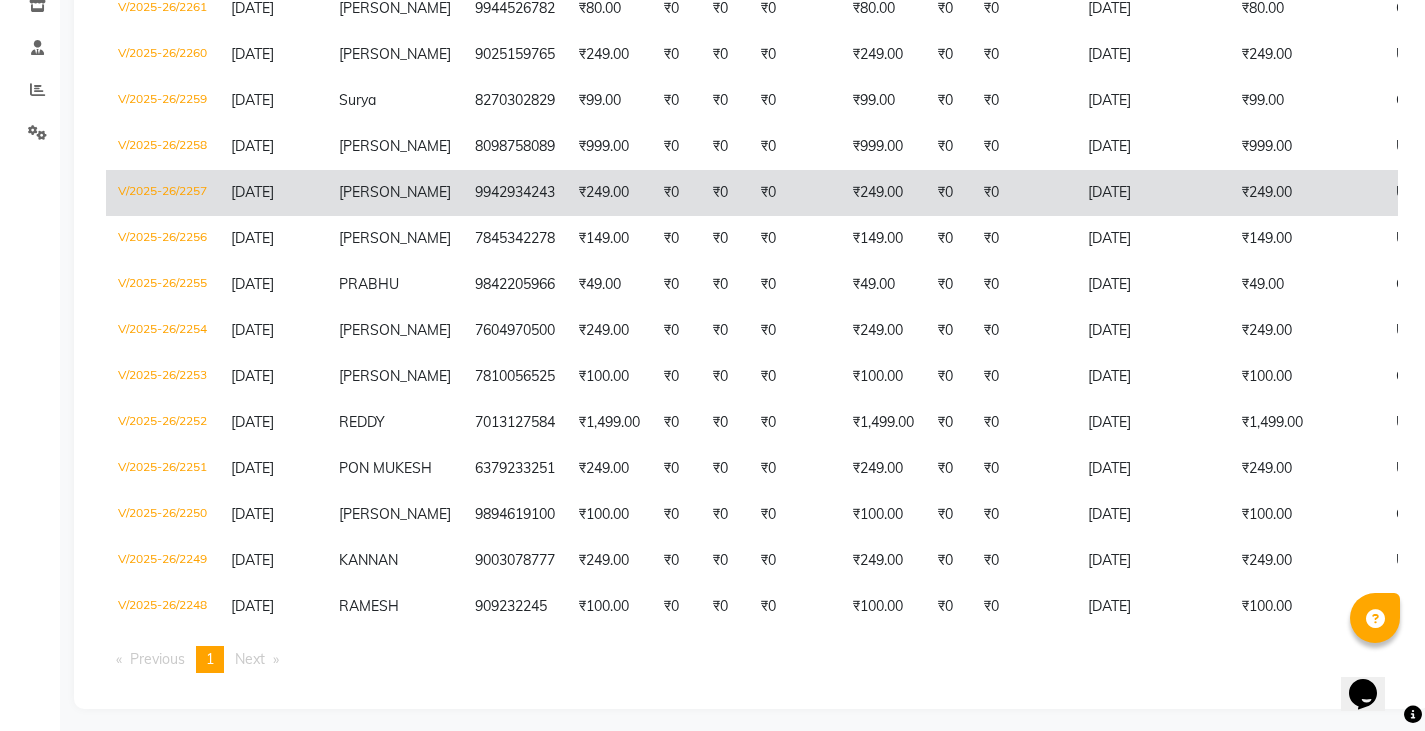 scroll, scrollTop: 476, scrollLeft: 0, axis: vertical 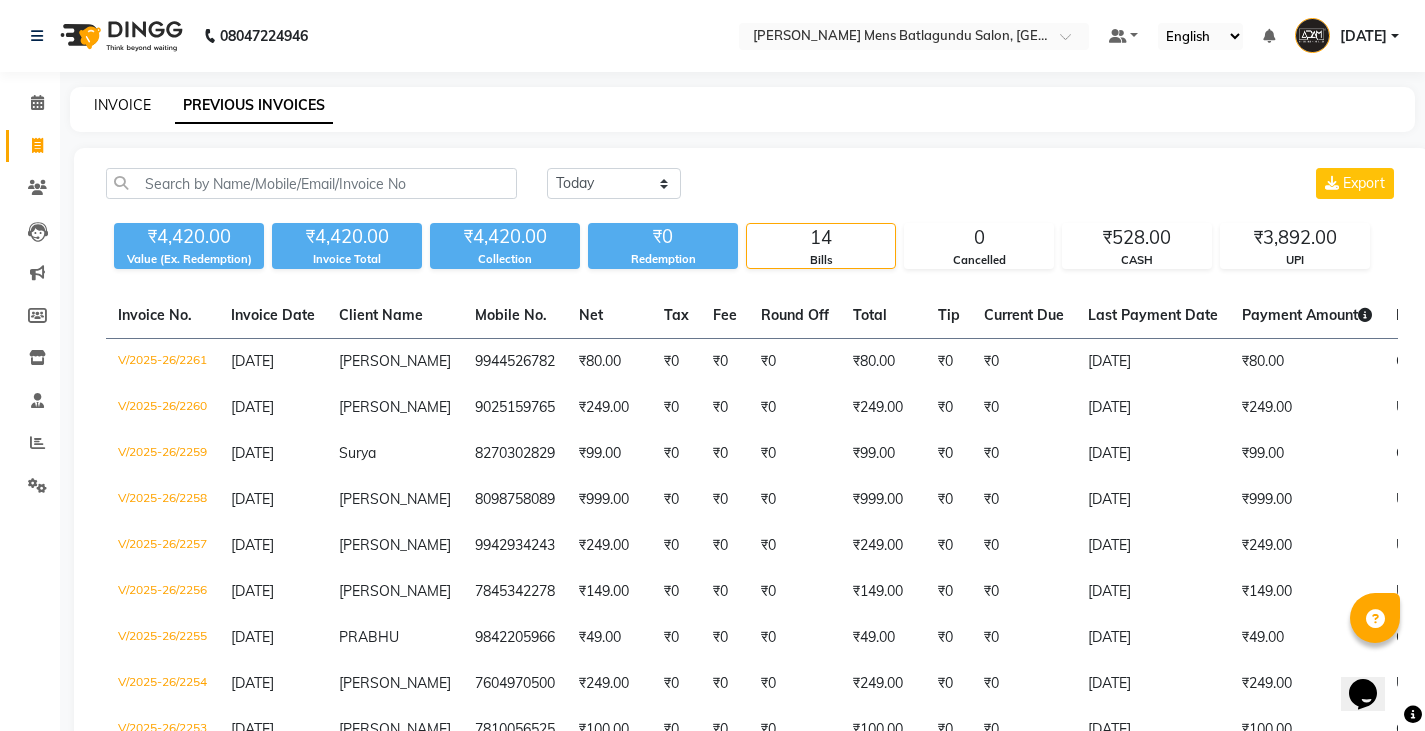 click on "INVOICE" 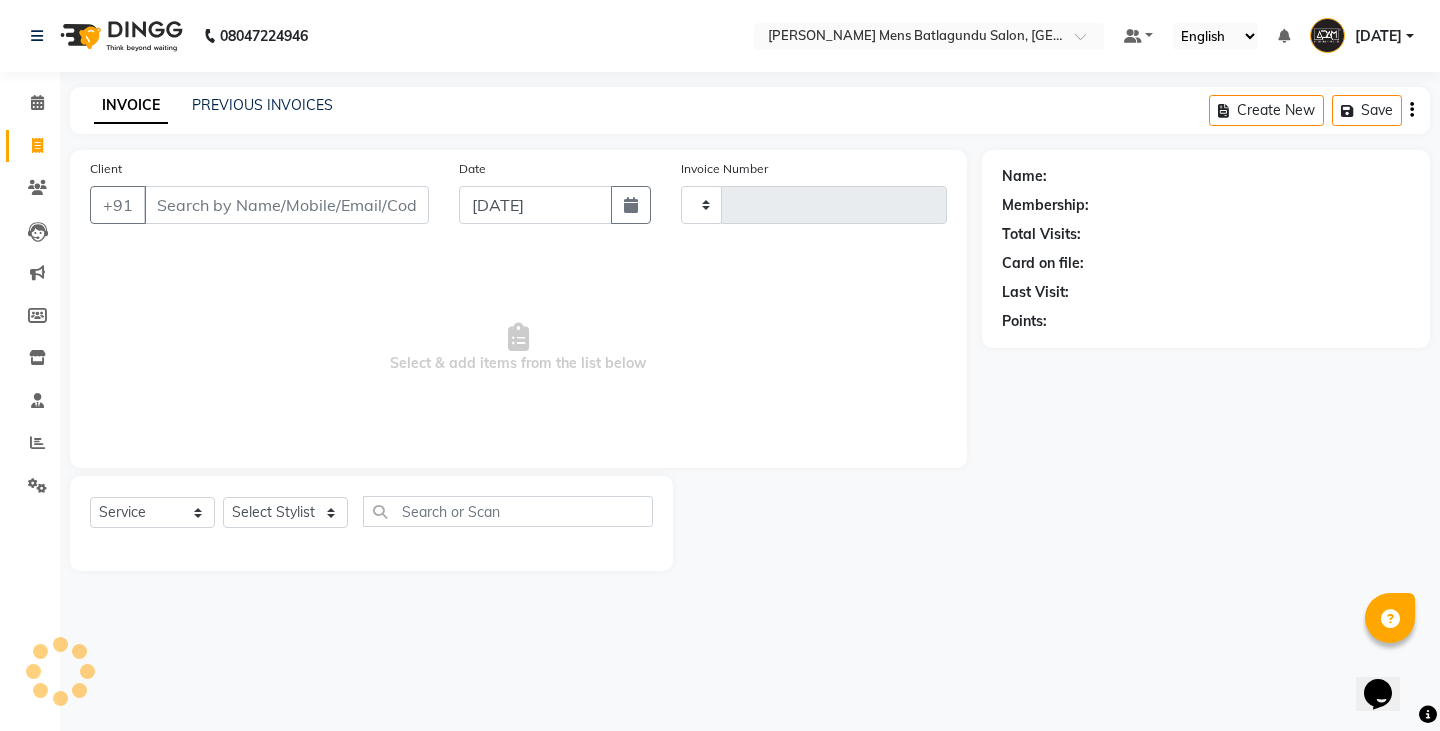 type on "2262" 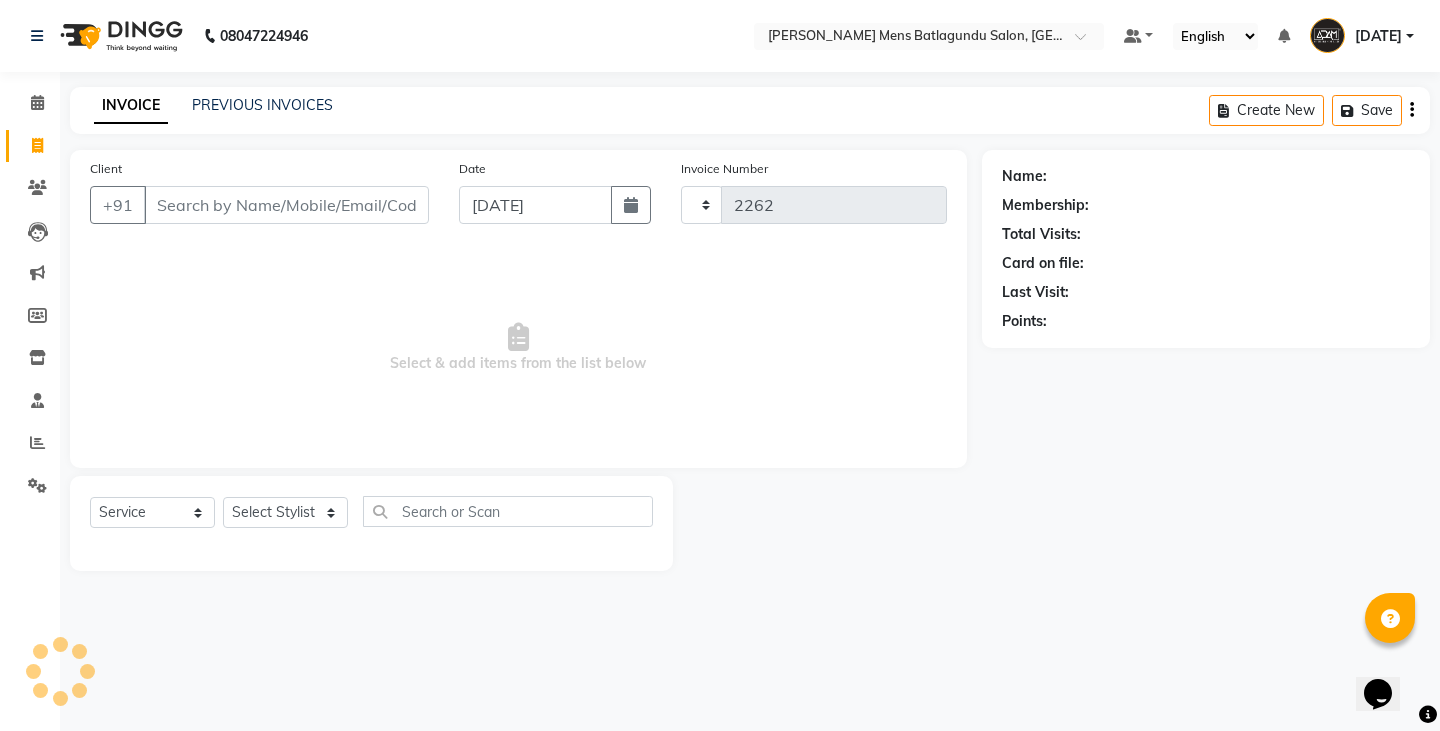 select on "8213" 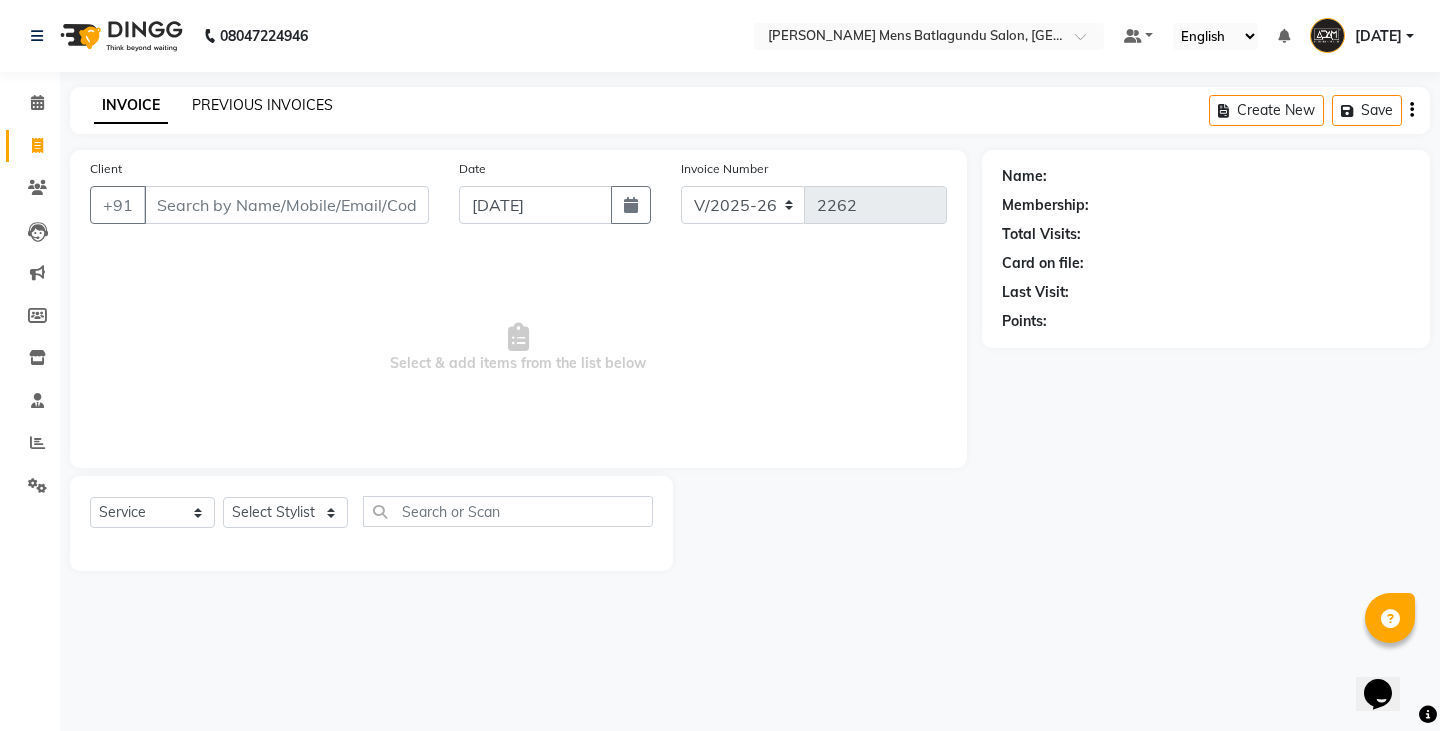 click on "PREVIOUS INVOICES" 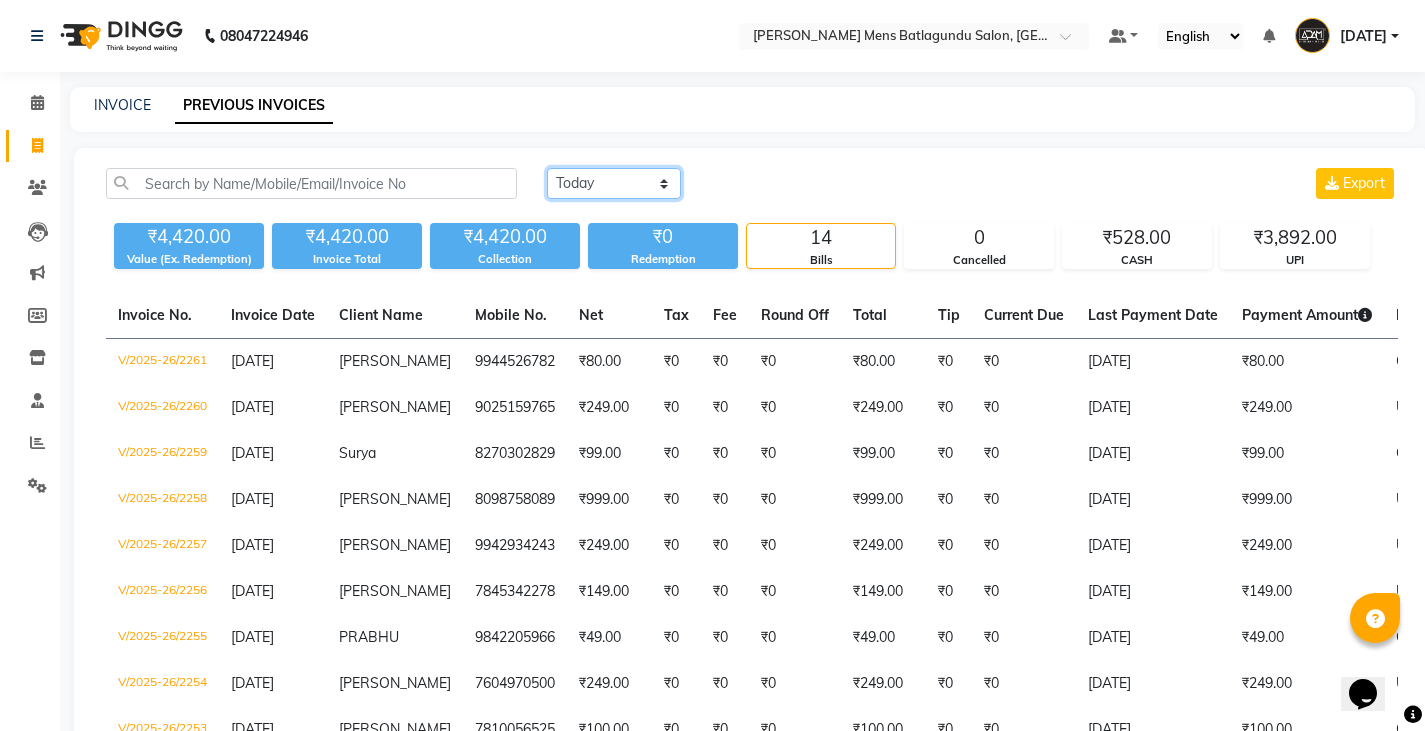 click on "Today Yesterday Custom Range" 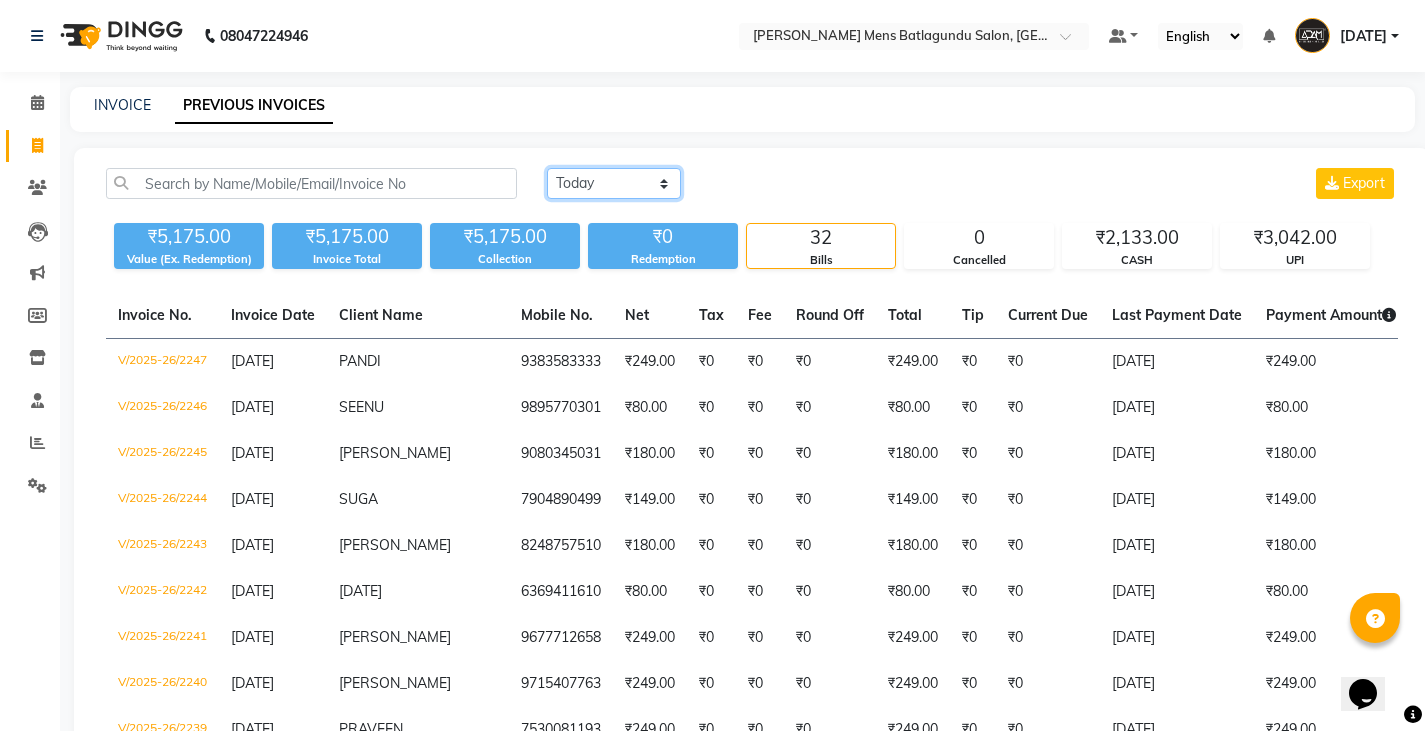 click on "Today Yesterday Custom Range" 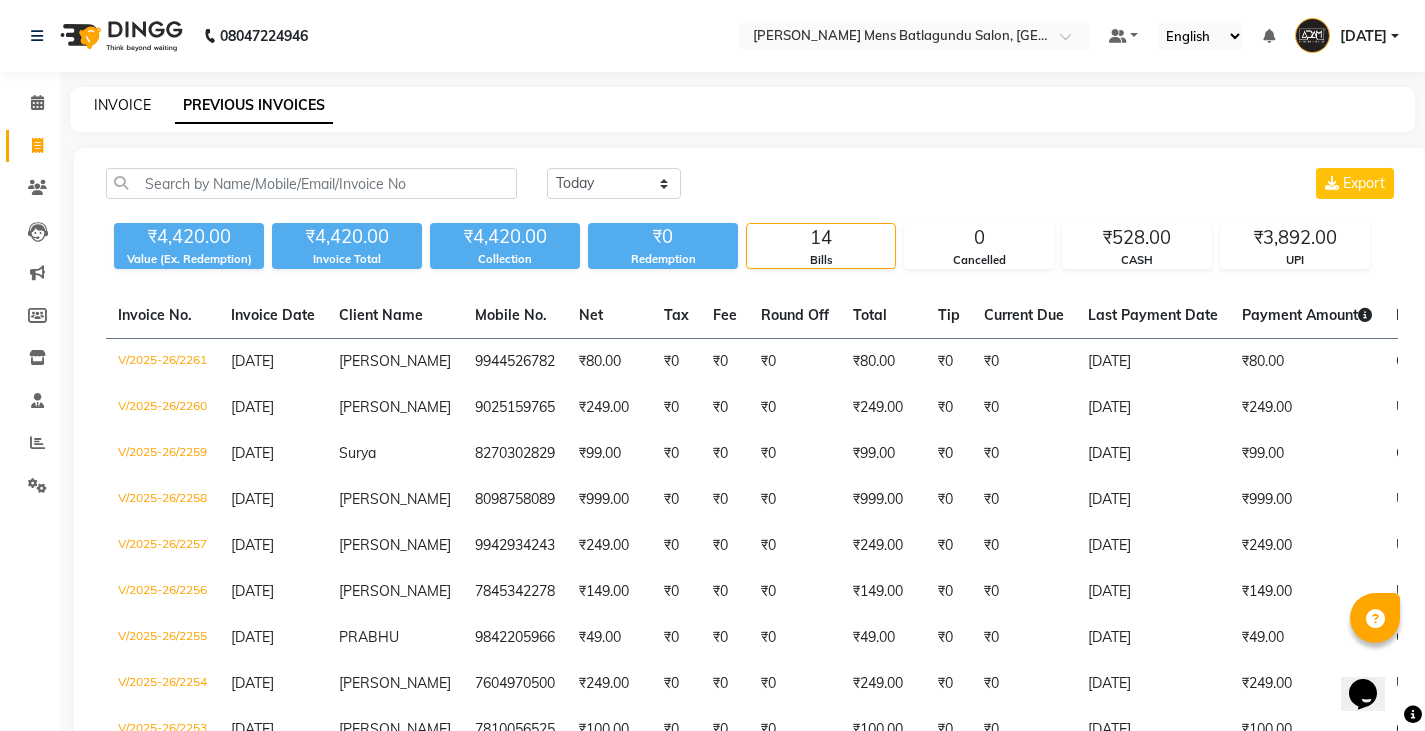 click on "INVOICE" 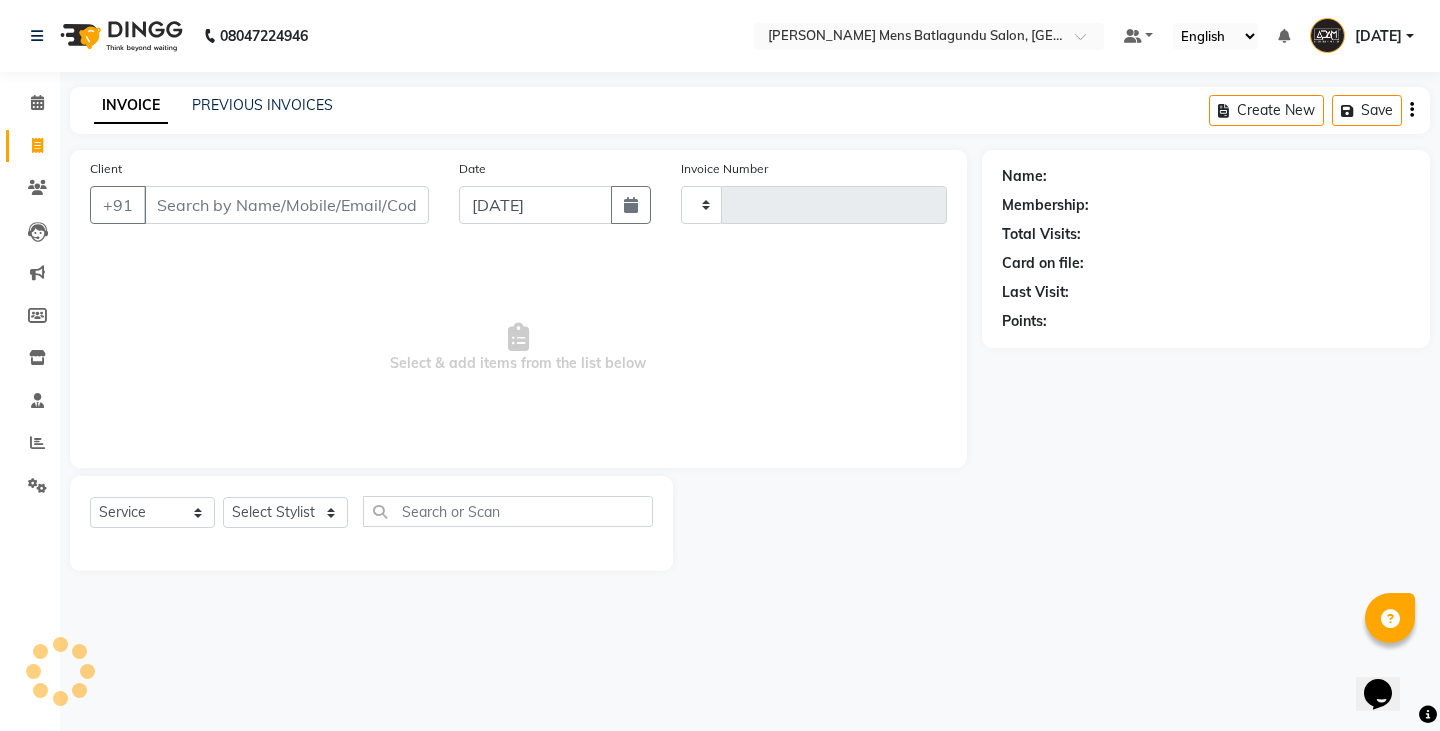 type on "2262" 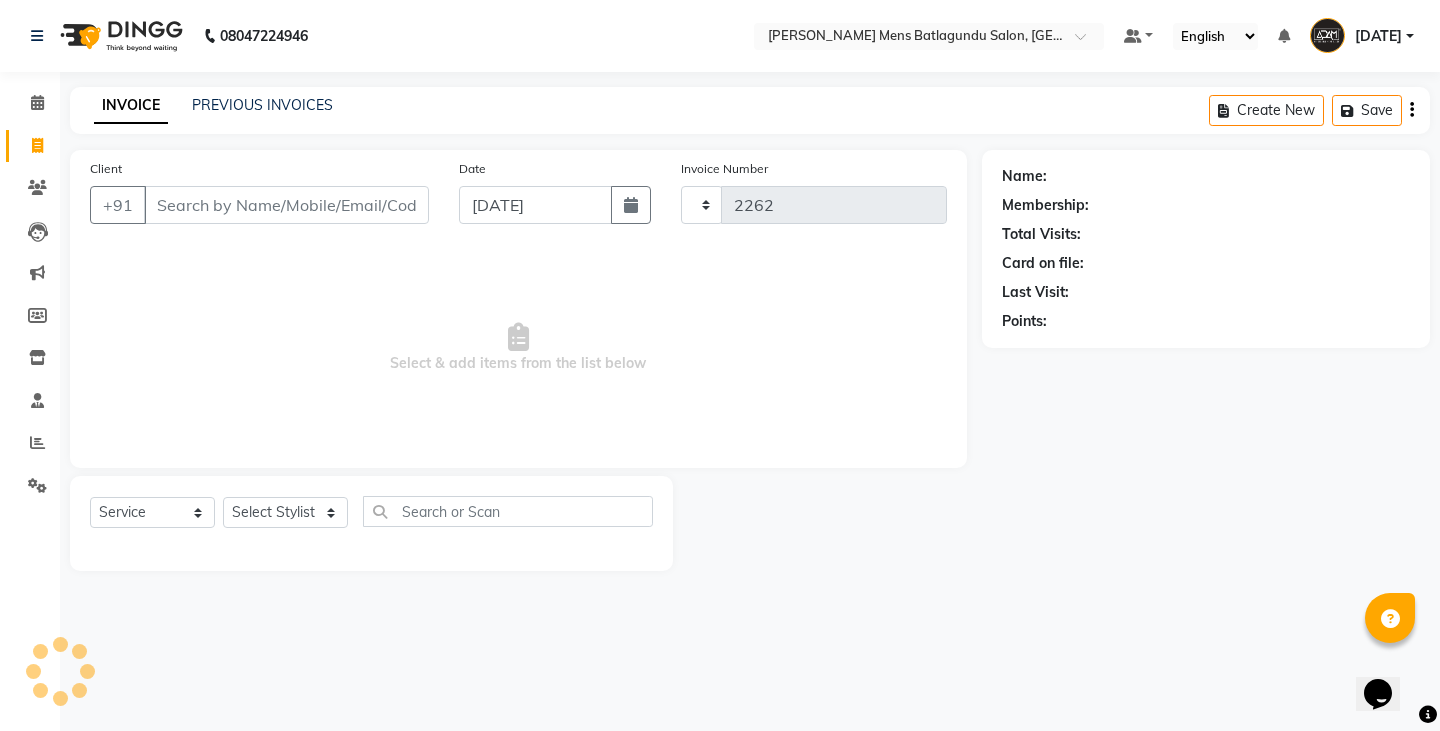 select on "8213" 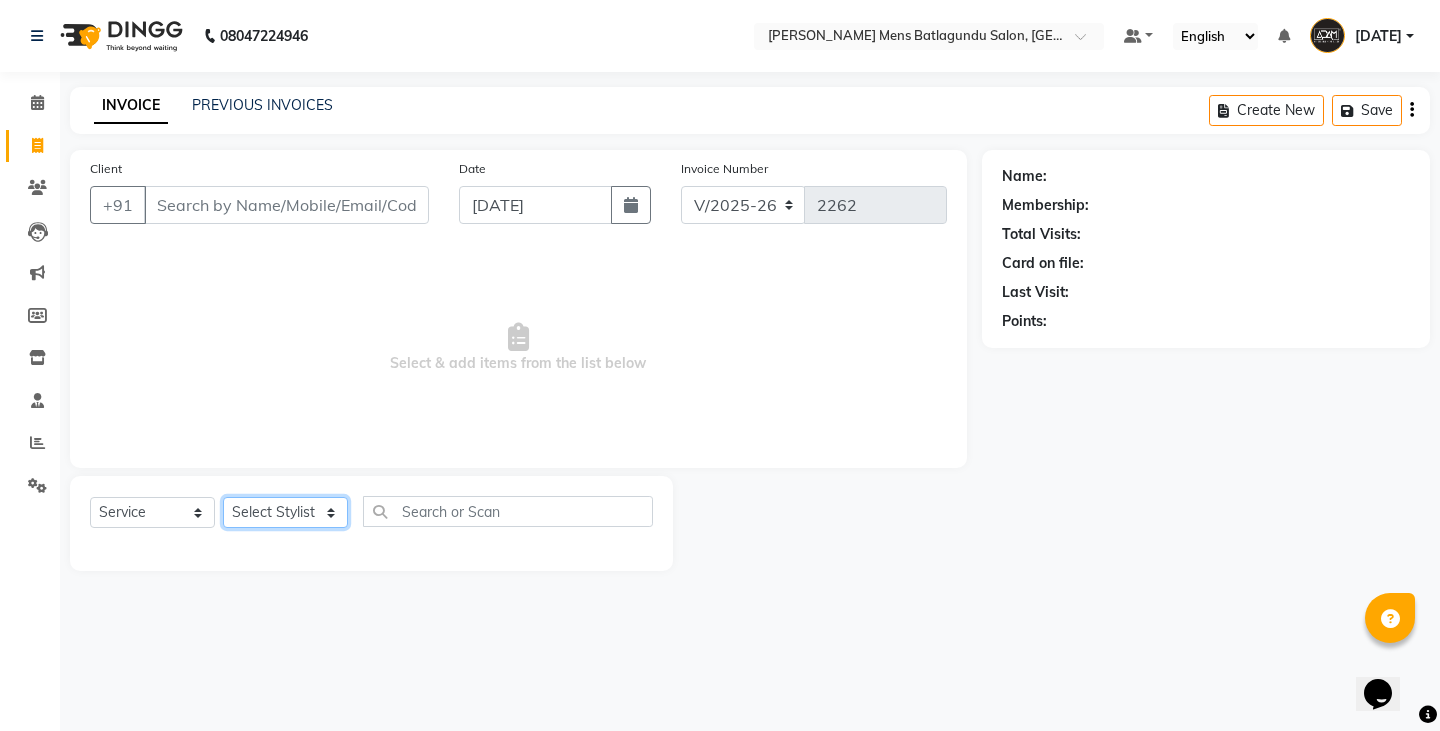 click on "Select Stylist Admin [PERSON_NAME]  [PERSON_NAME] [PERSON_NAME][DATE] [PERSON_NAME] [PERSON_NAME]" 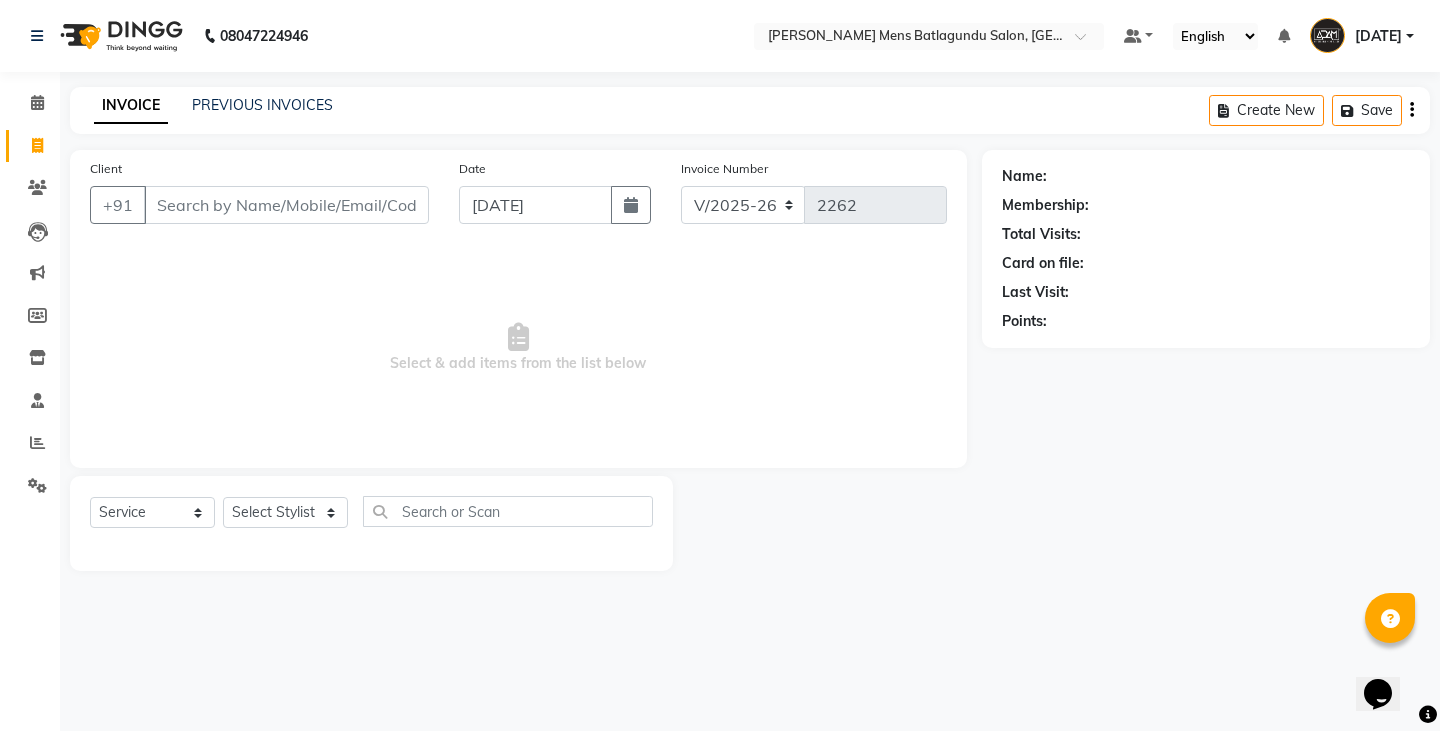 click on "Select & add items from the list below" at bounding box center (518, 348) 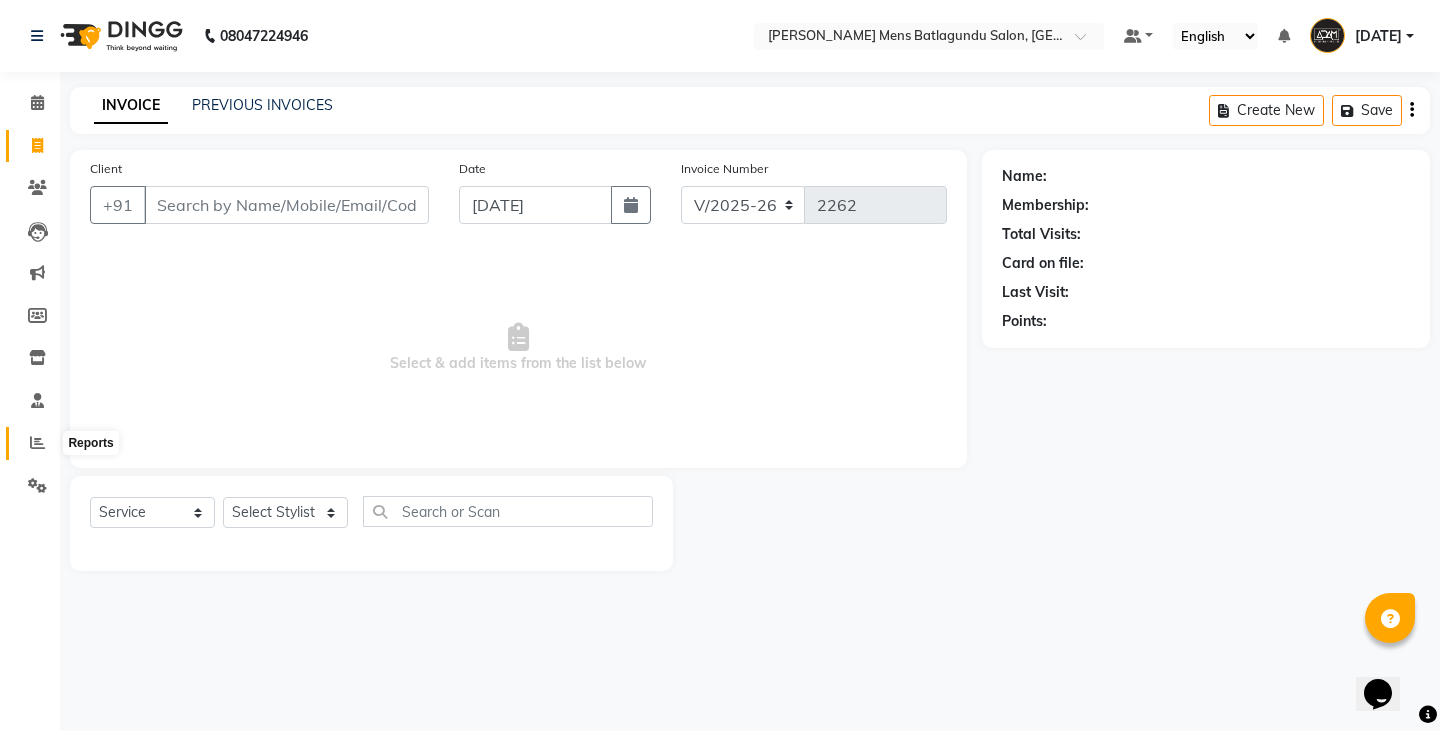 click 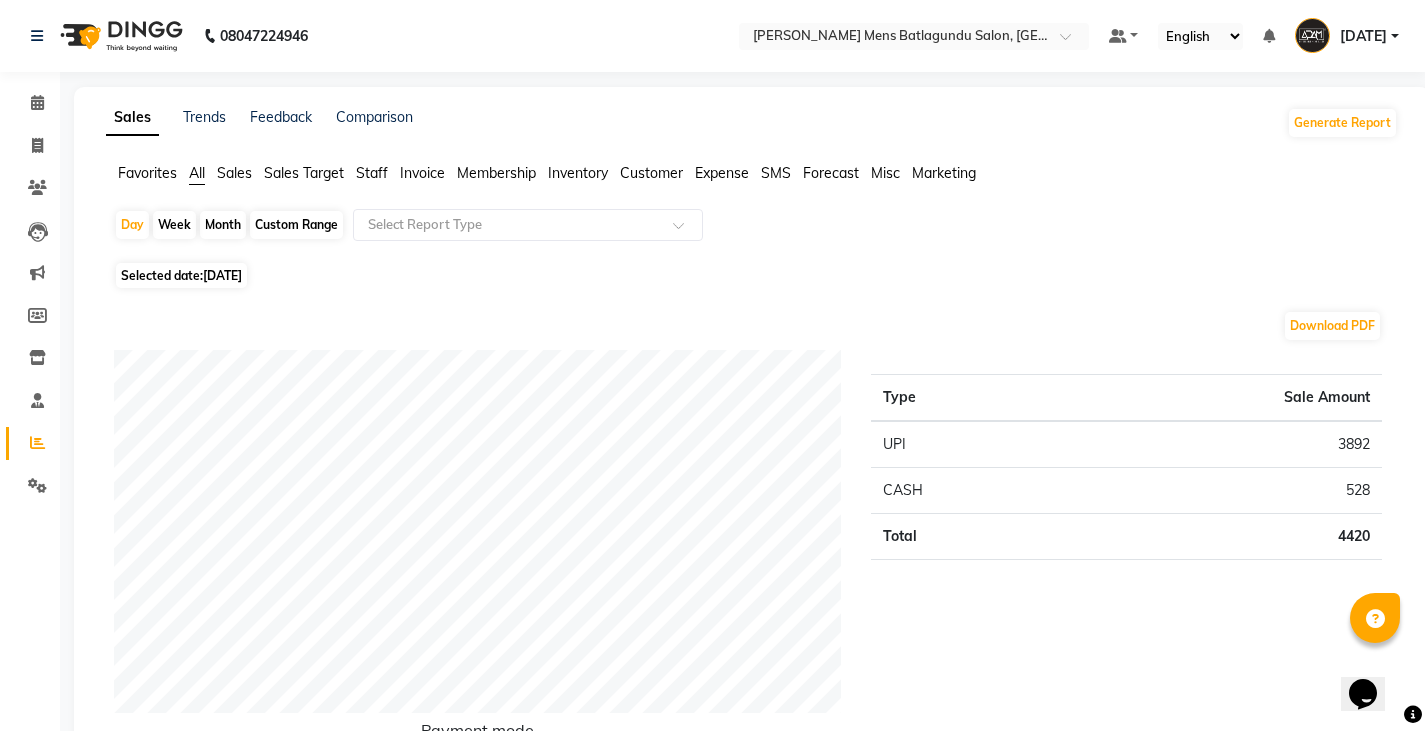 click on "Staff" 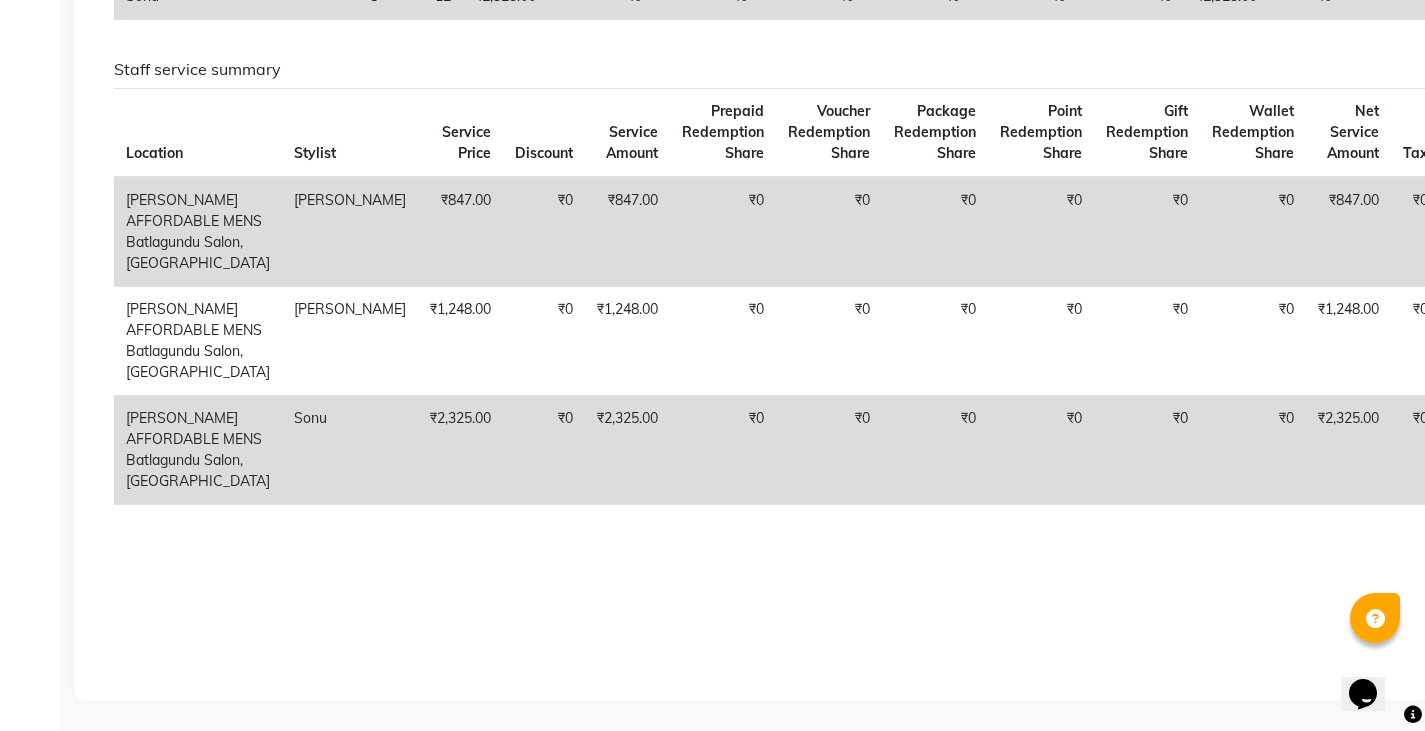 scroll, scrollTop: 683, scrollLeft: 0, axis: vertical 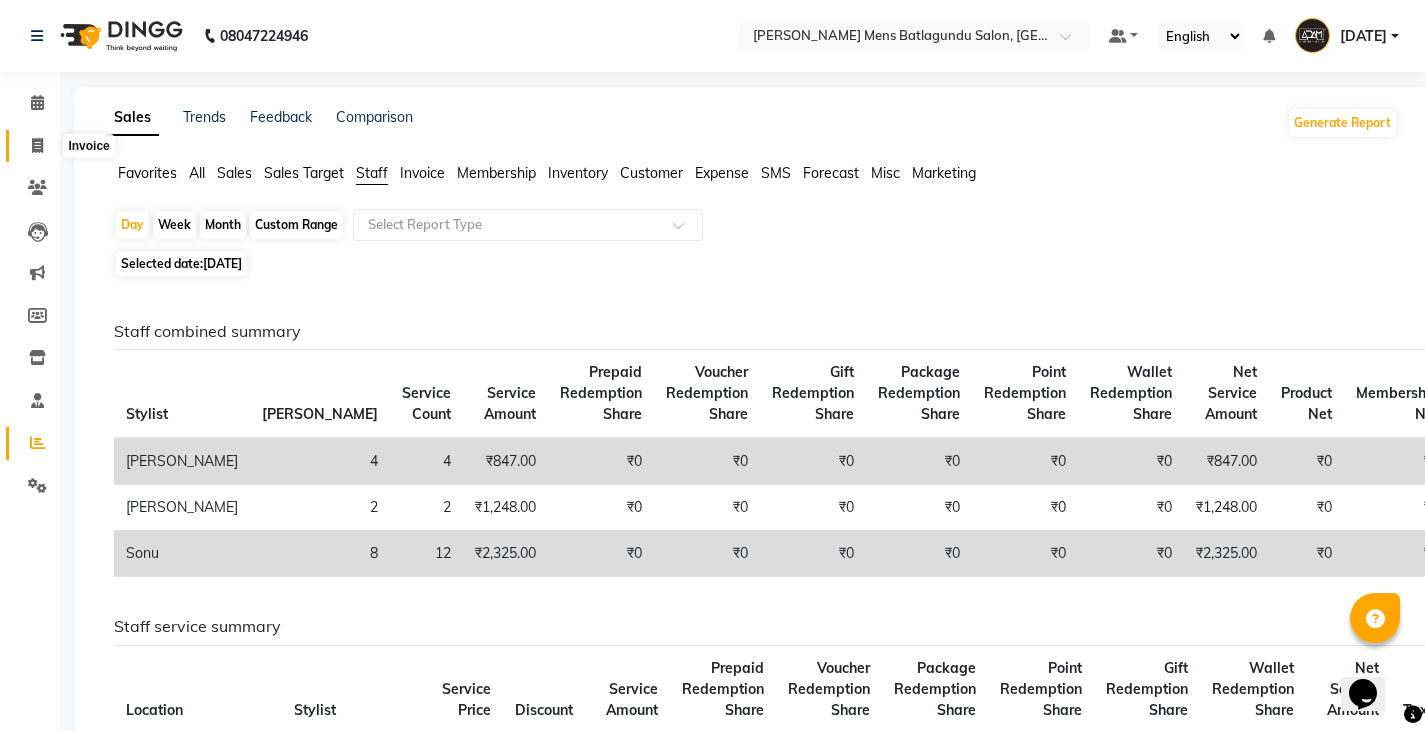 click 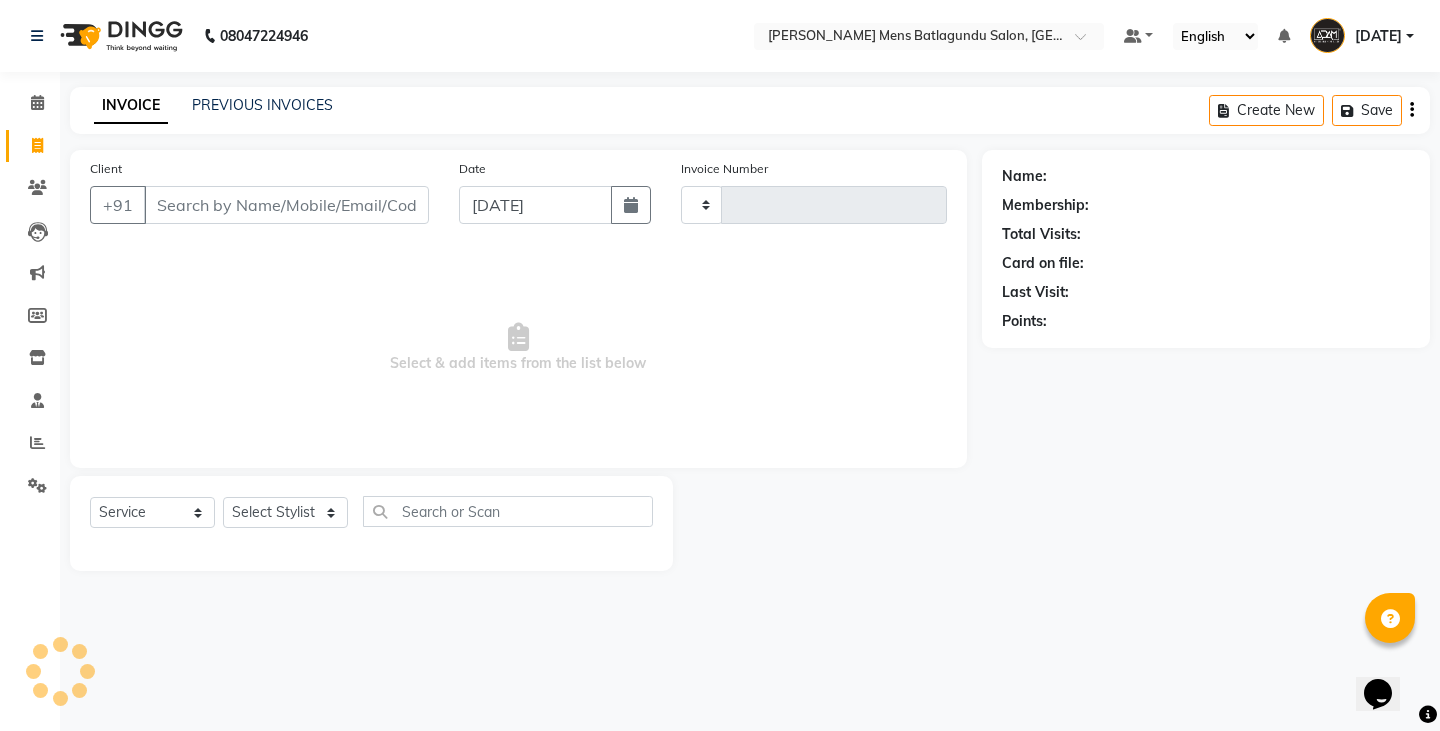 type on "2262" 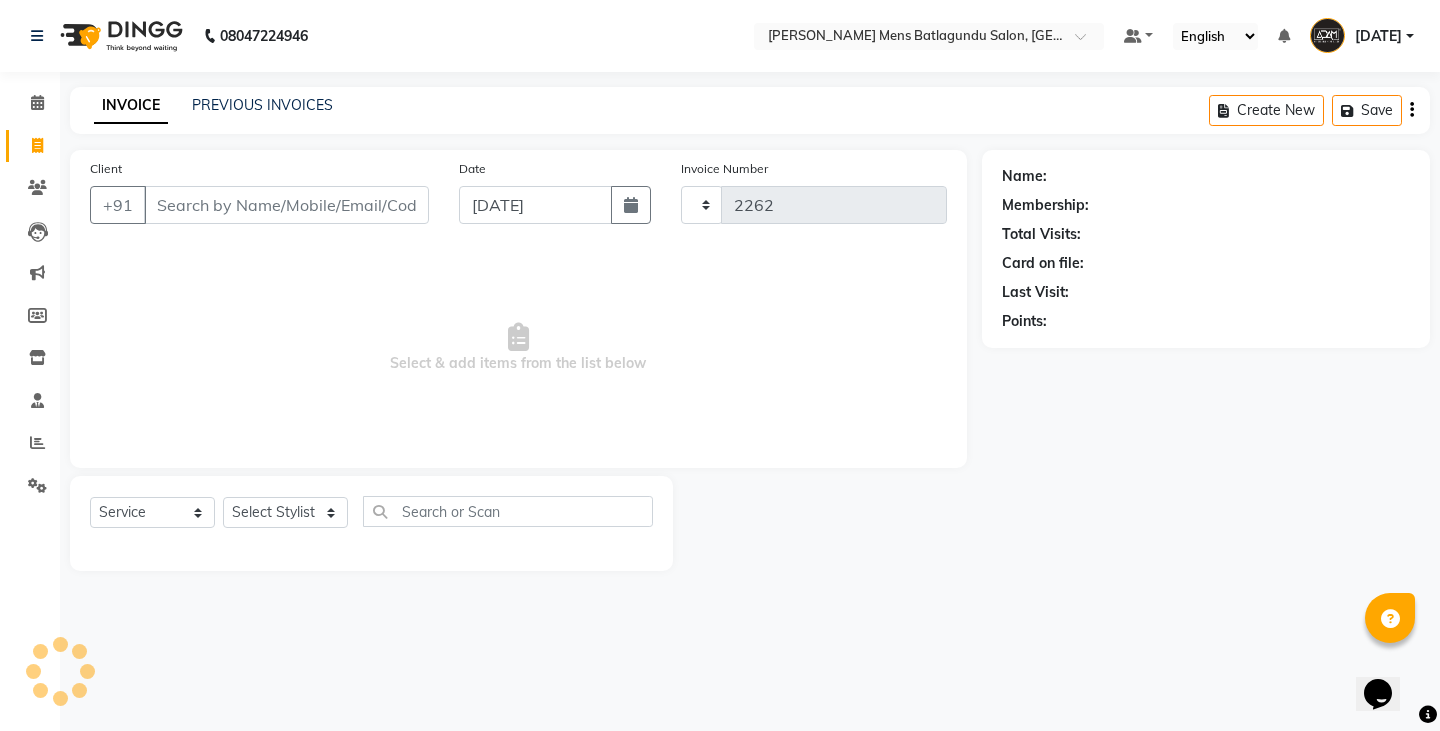 select on "8213" 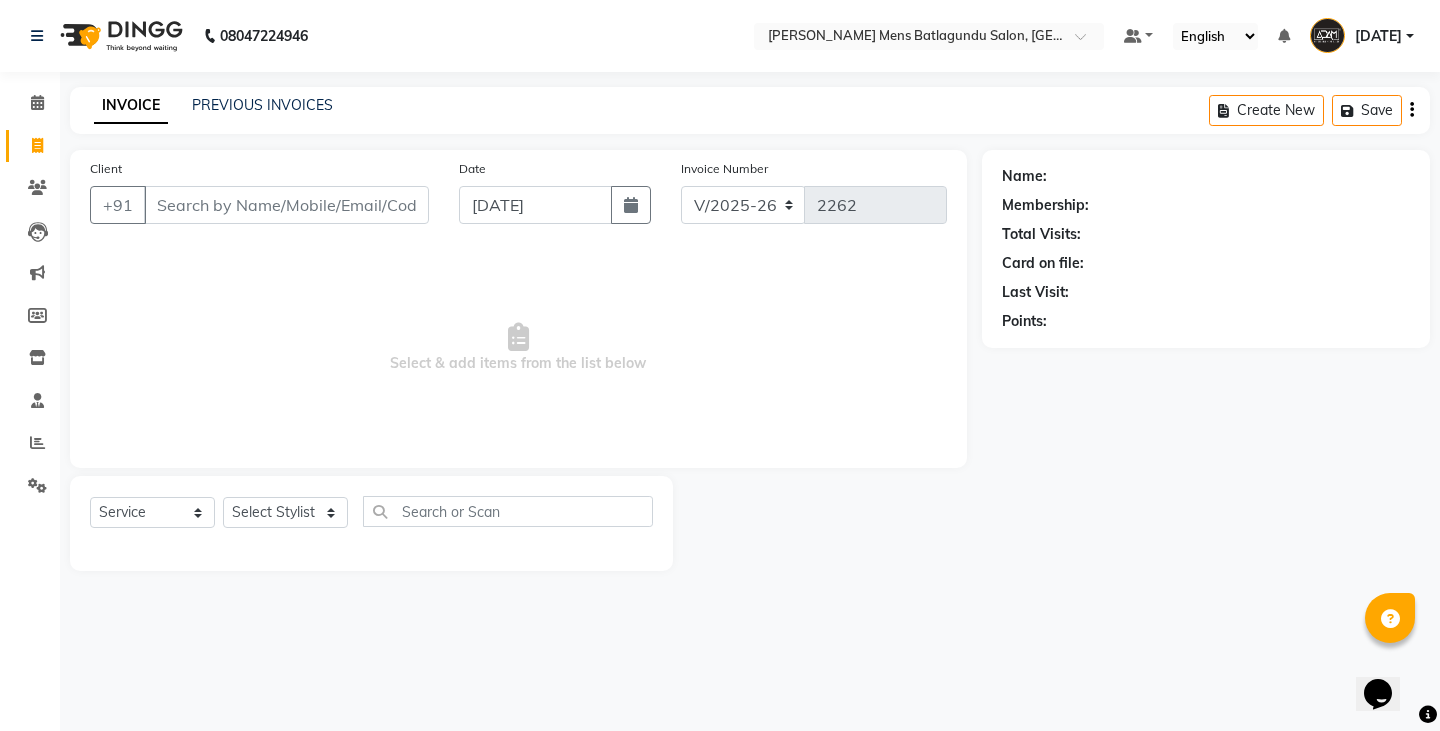 click on "PREVIOUS INVOICES" 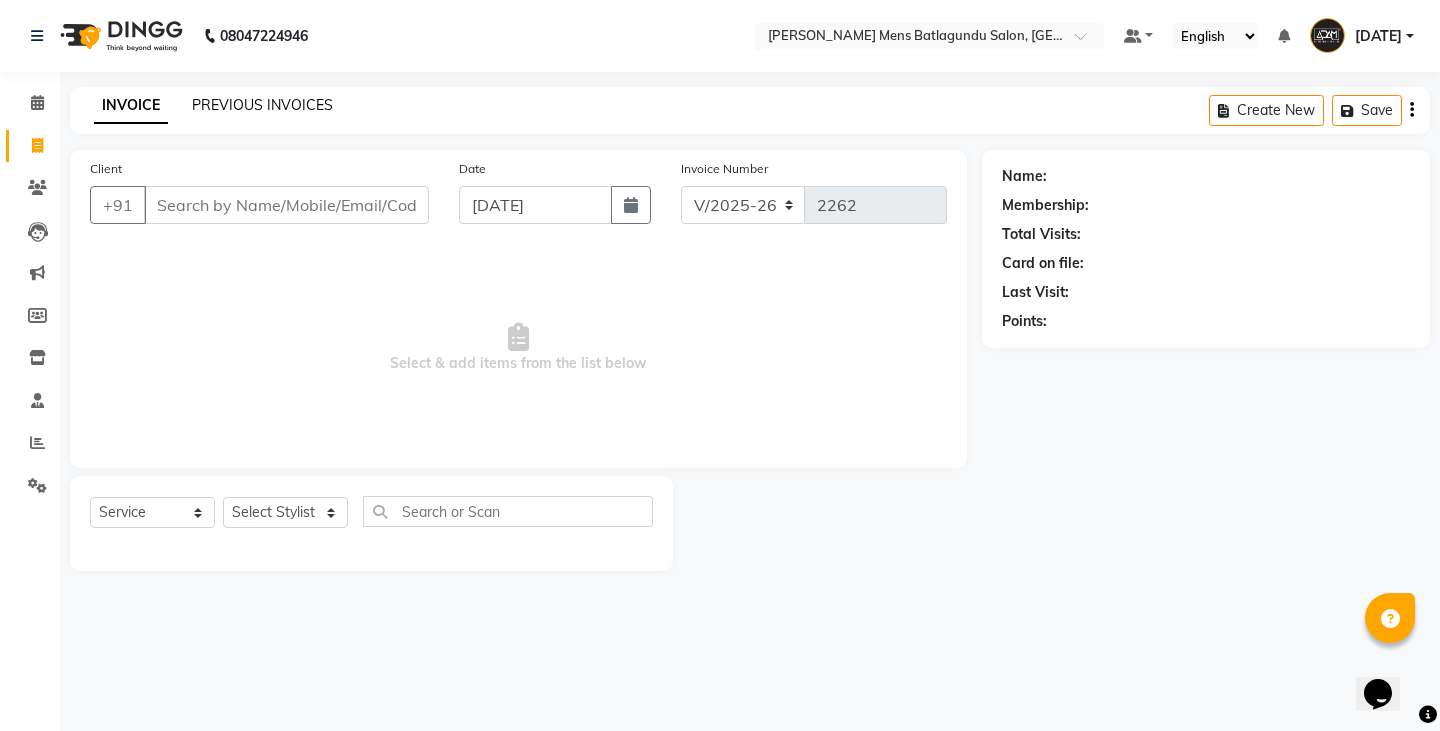 click on "PREVIOUS INVOICES" 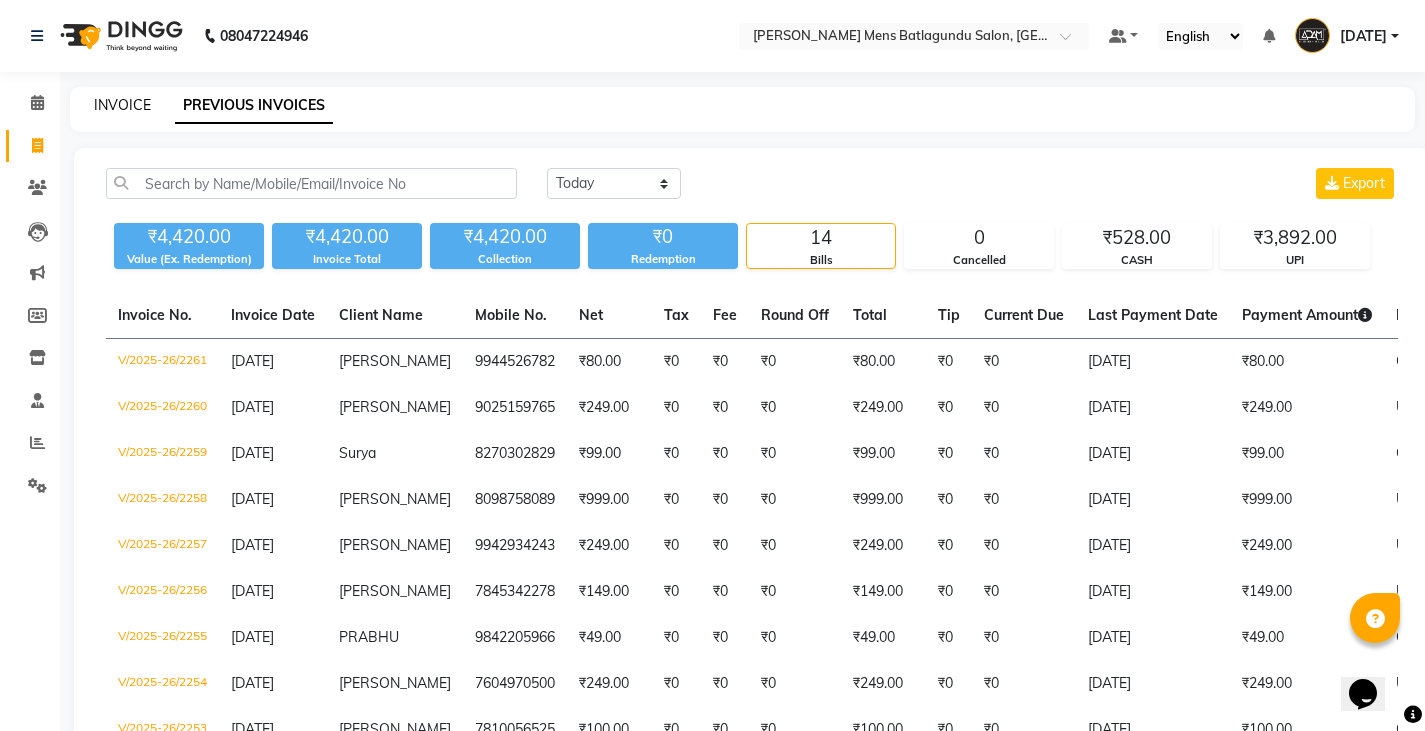 click on "INVOICE" 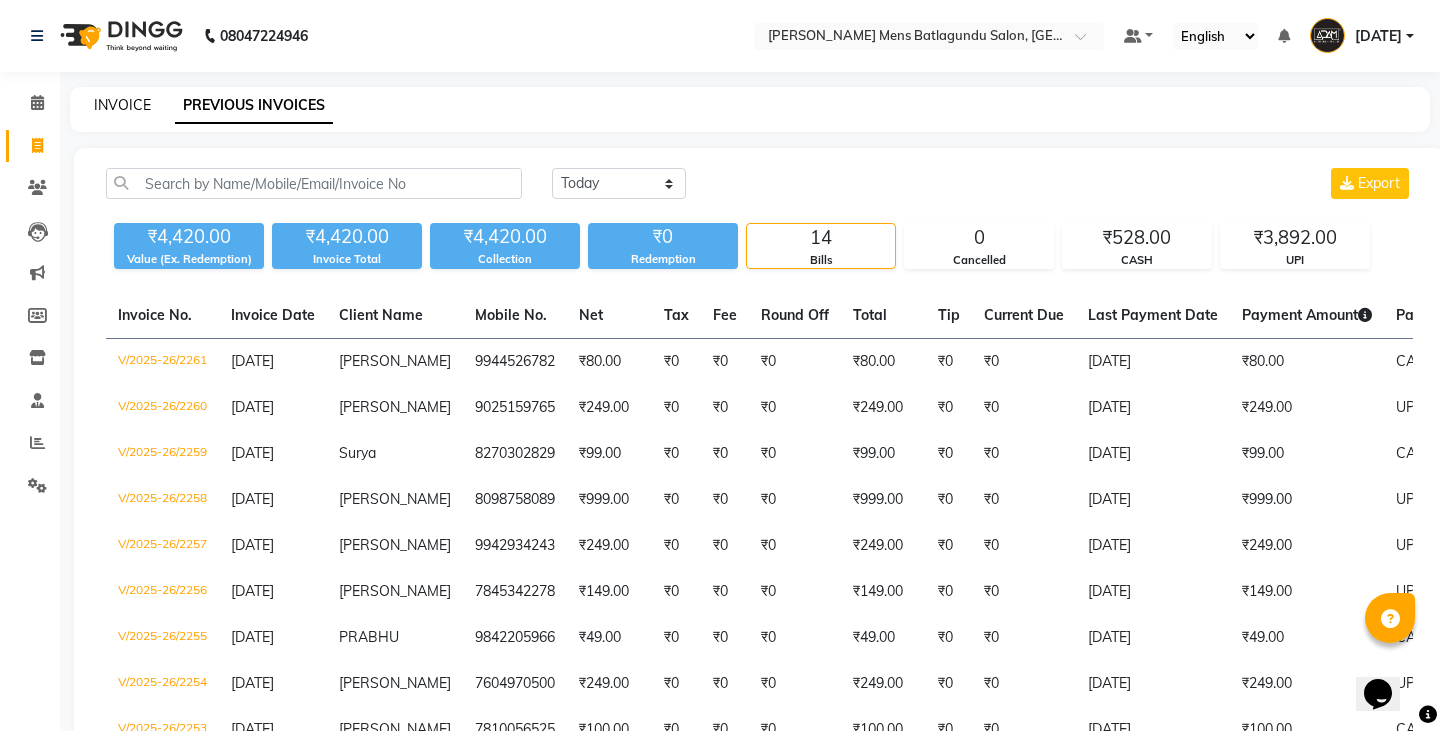 select on "8213" 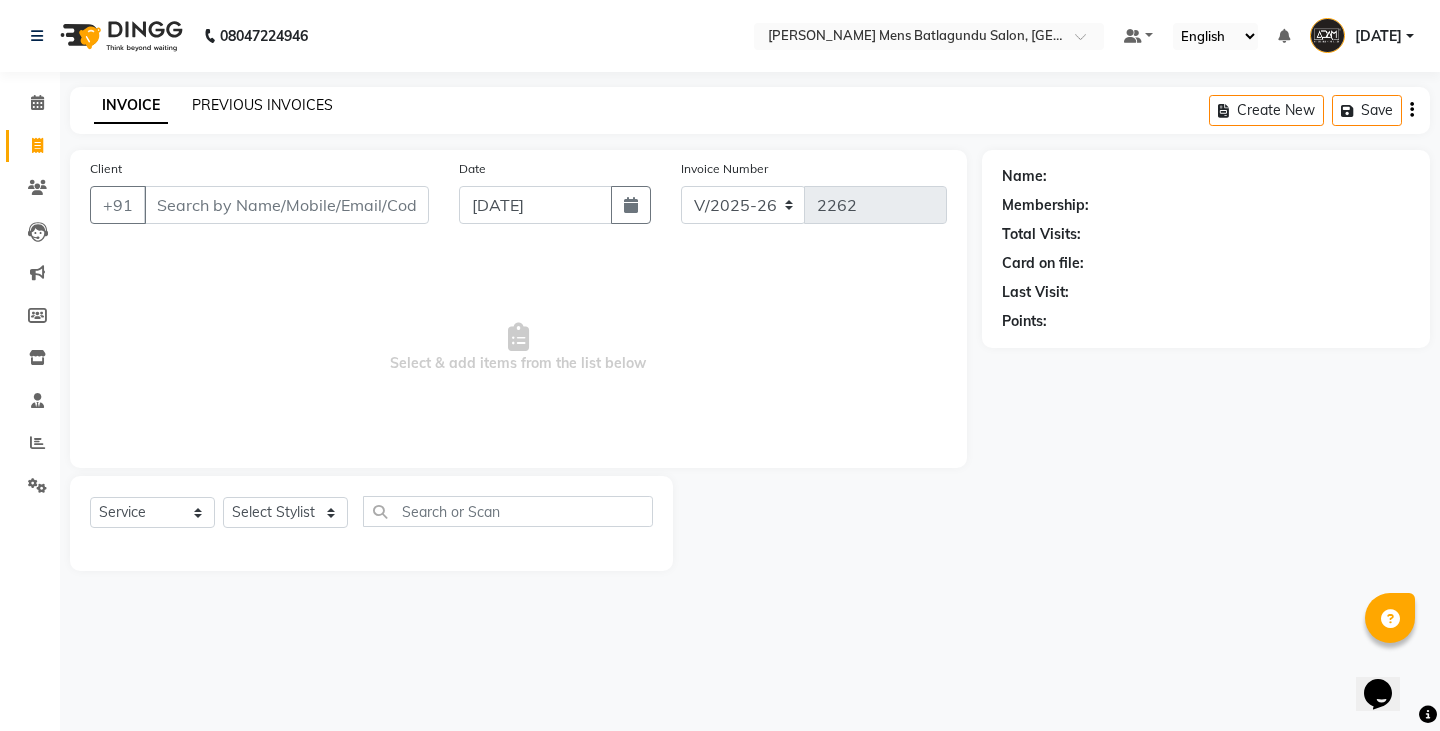 click on "PREVIOUS INVOICES" 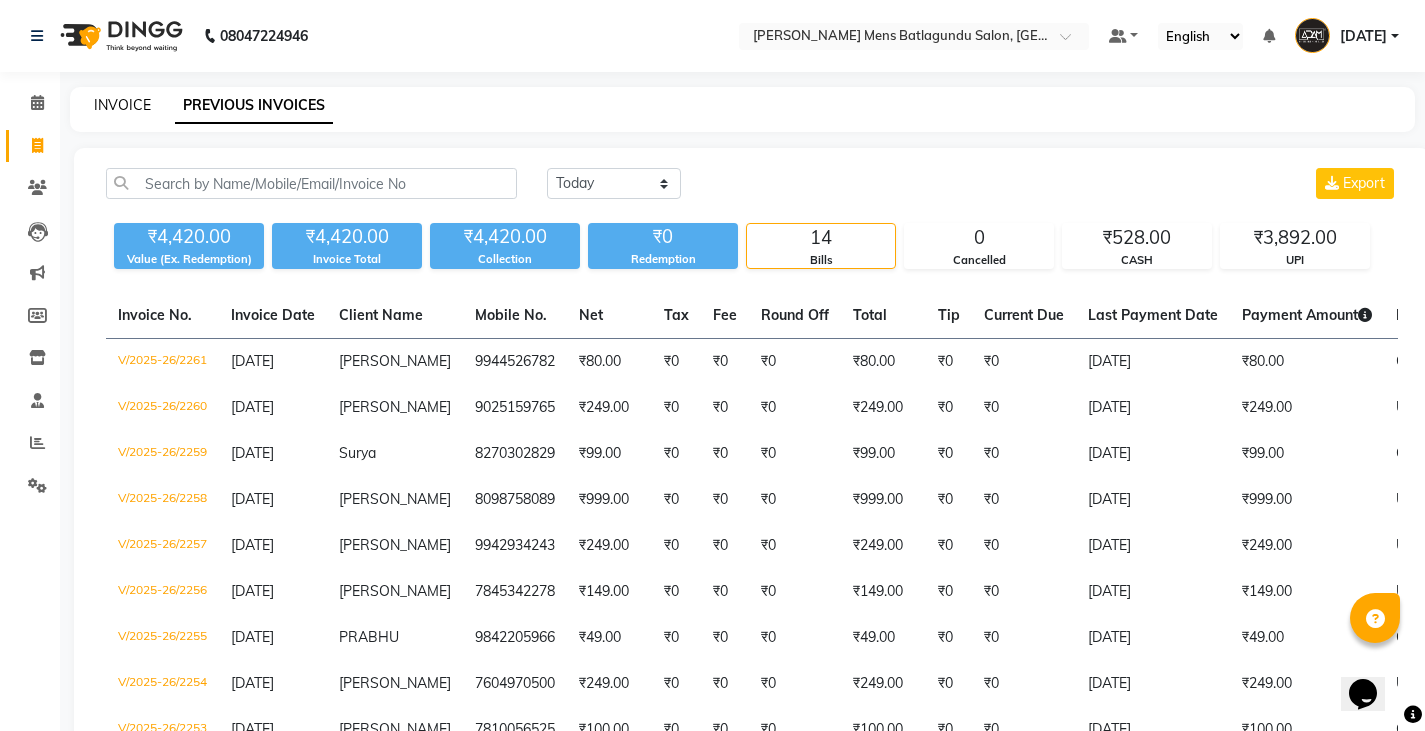 click on "INVOICE" 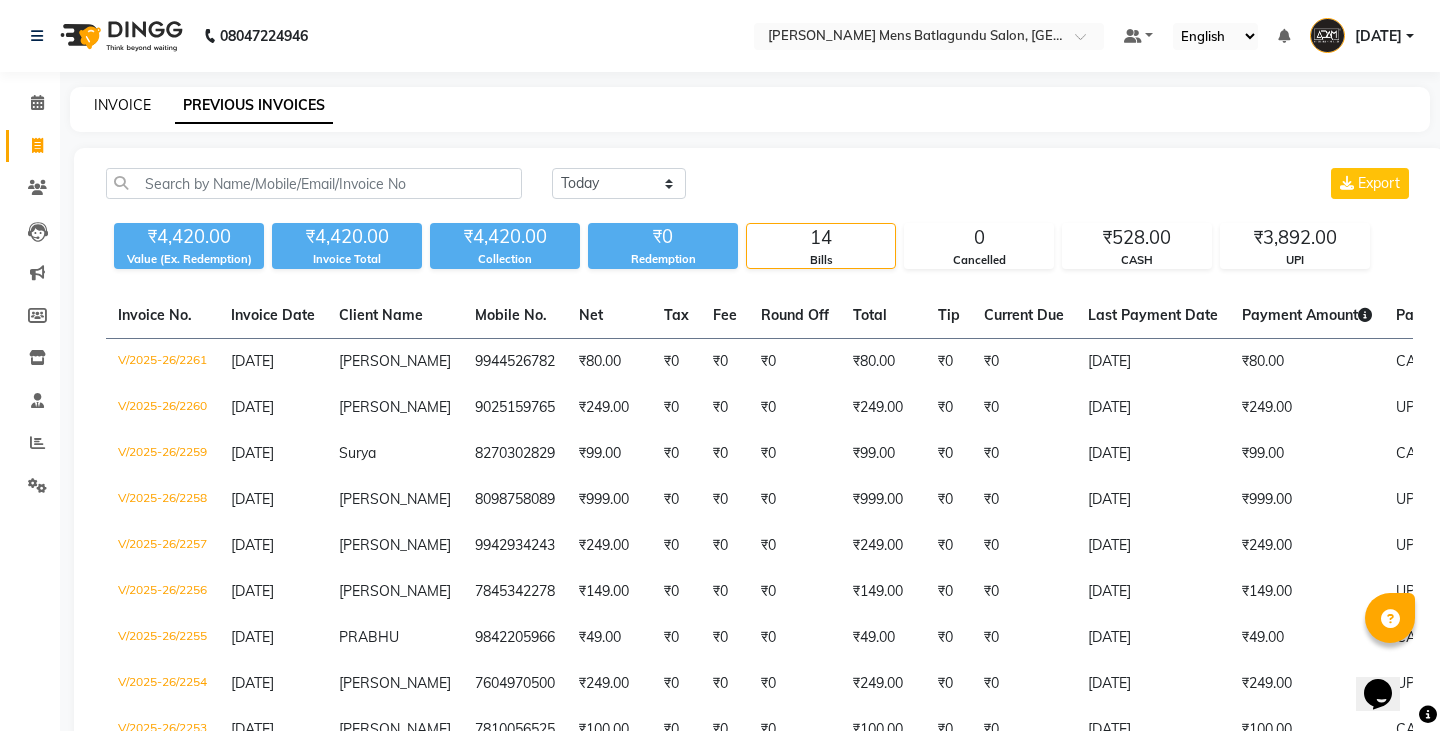 select on "8213" 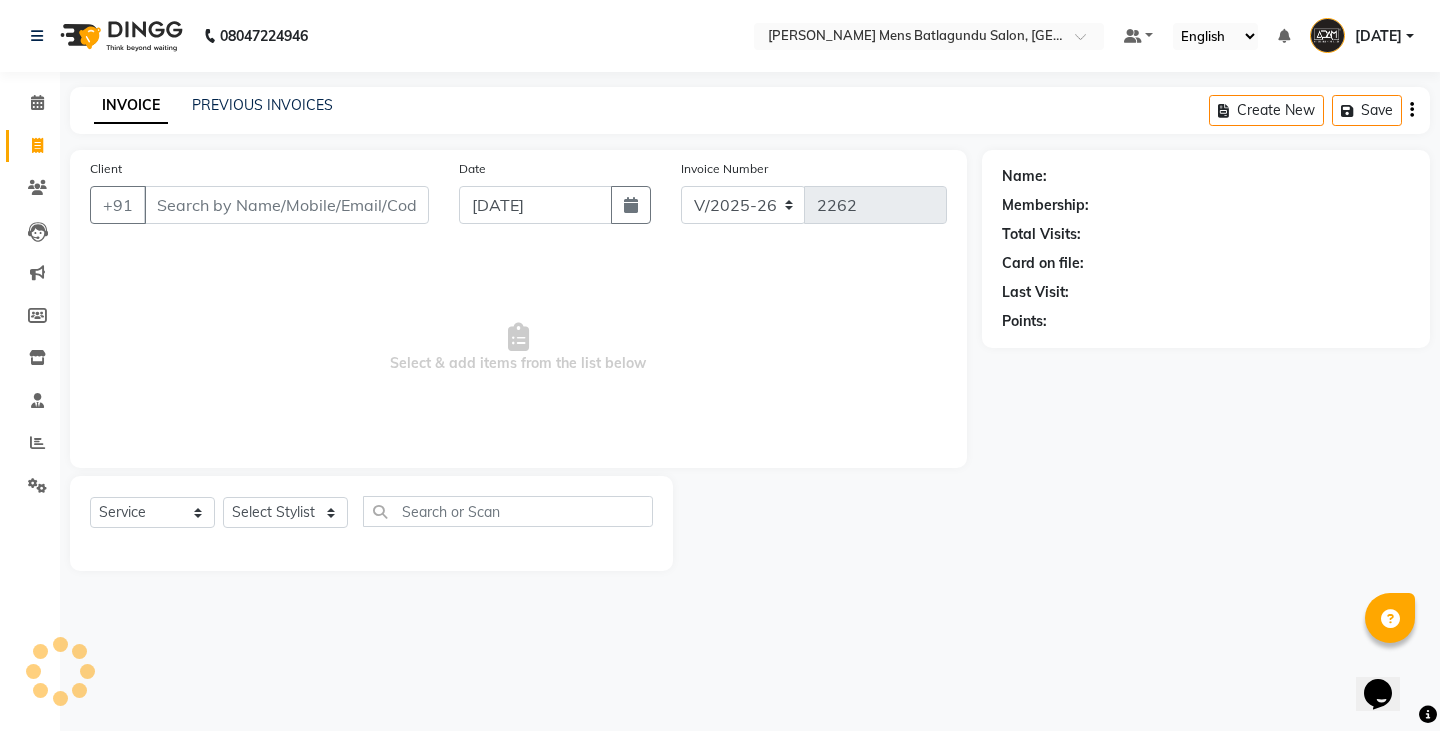 click on "Client" at bounding box center (286, 205) 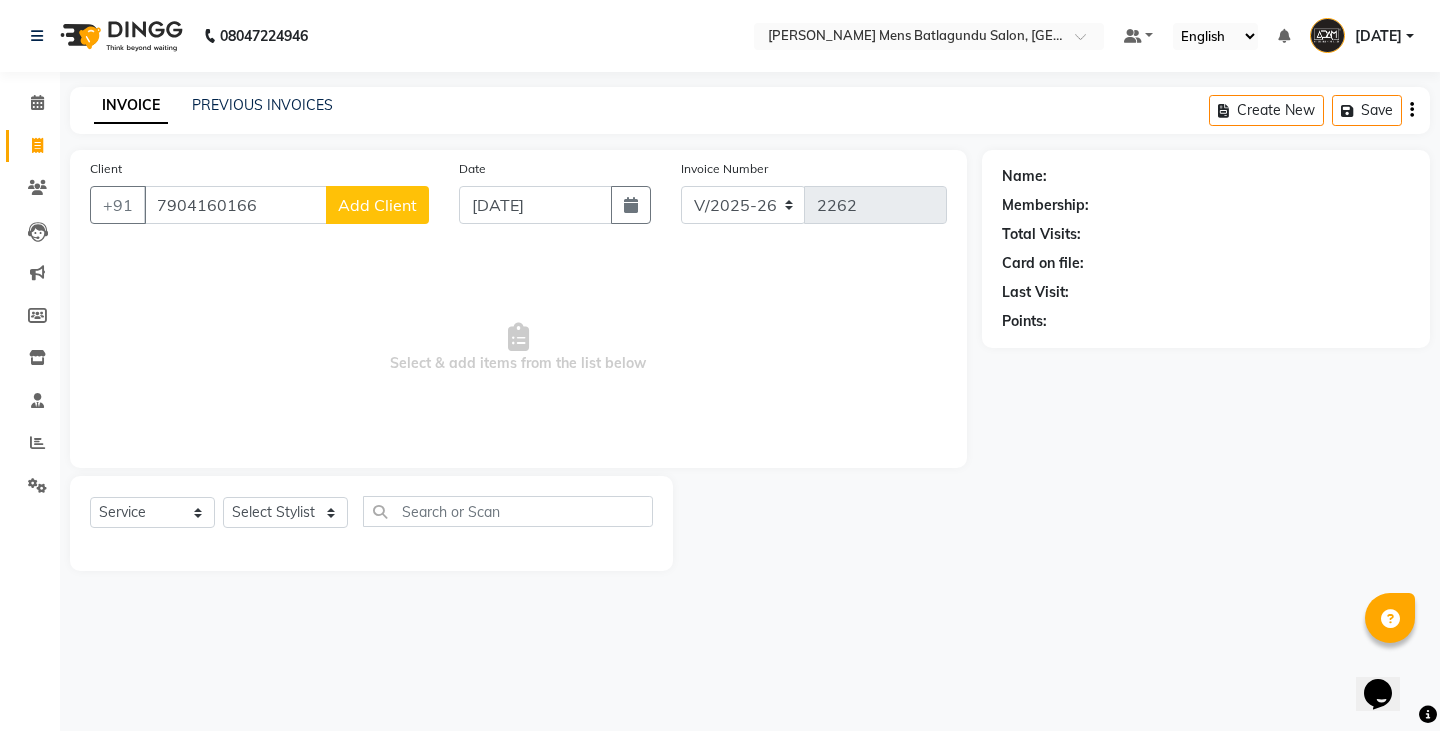 type on "7904160166" 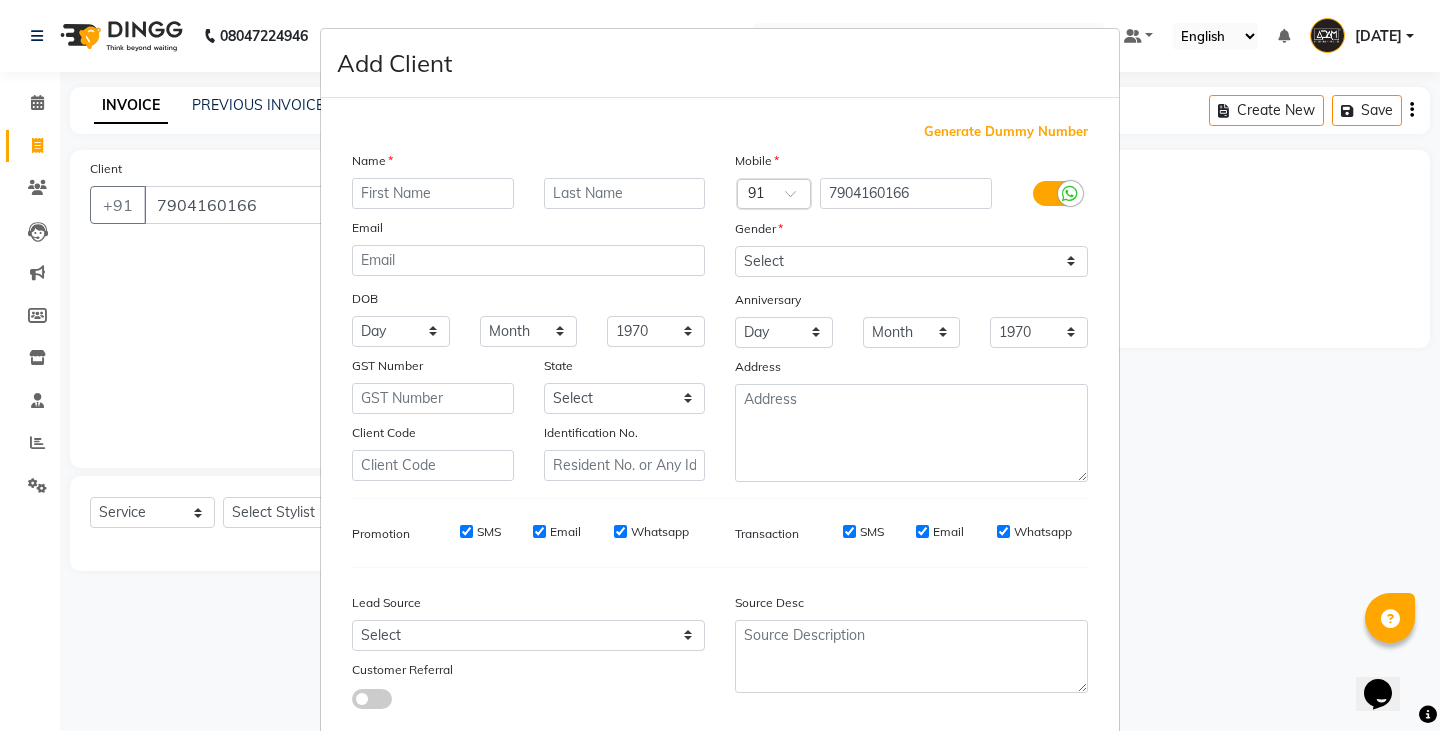 click at bounding box center (433, 193) 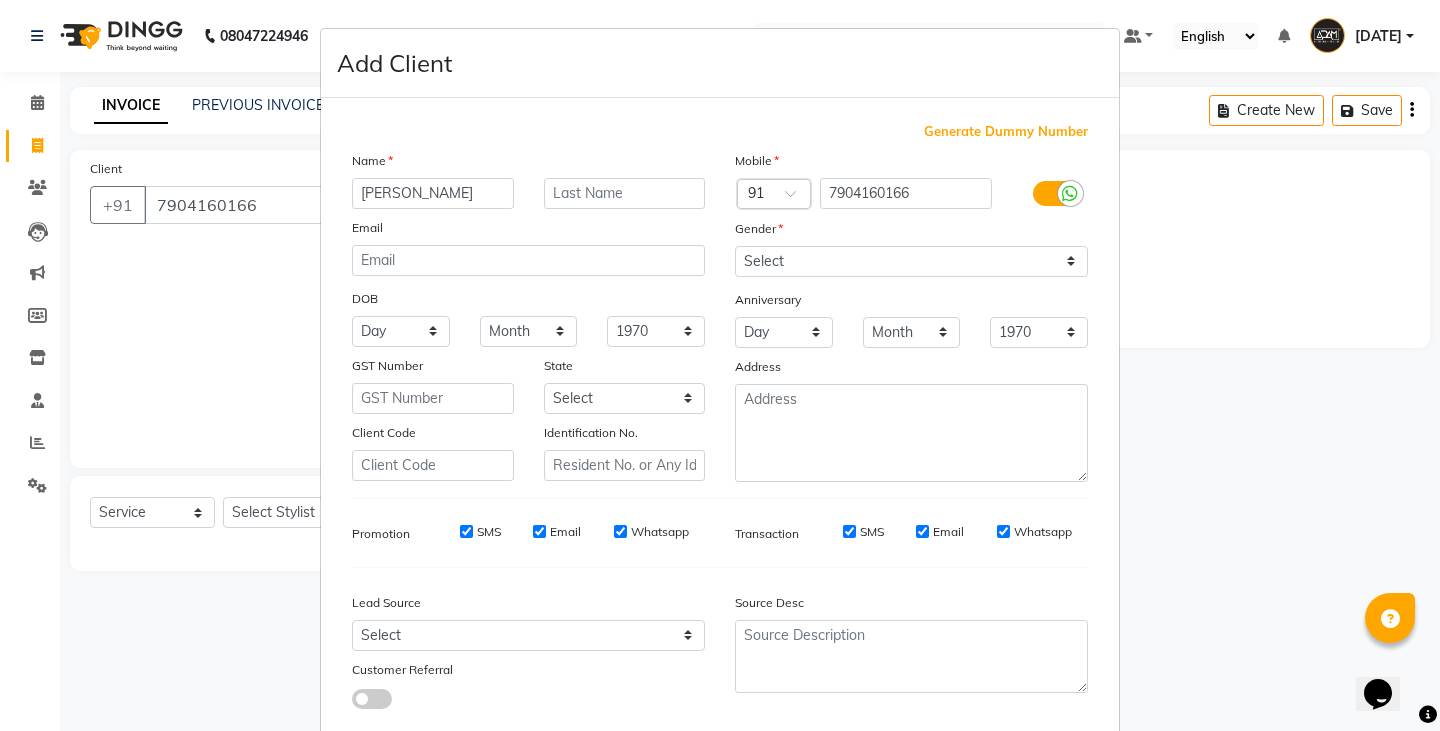 type on "[PERSON_NAME]" 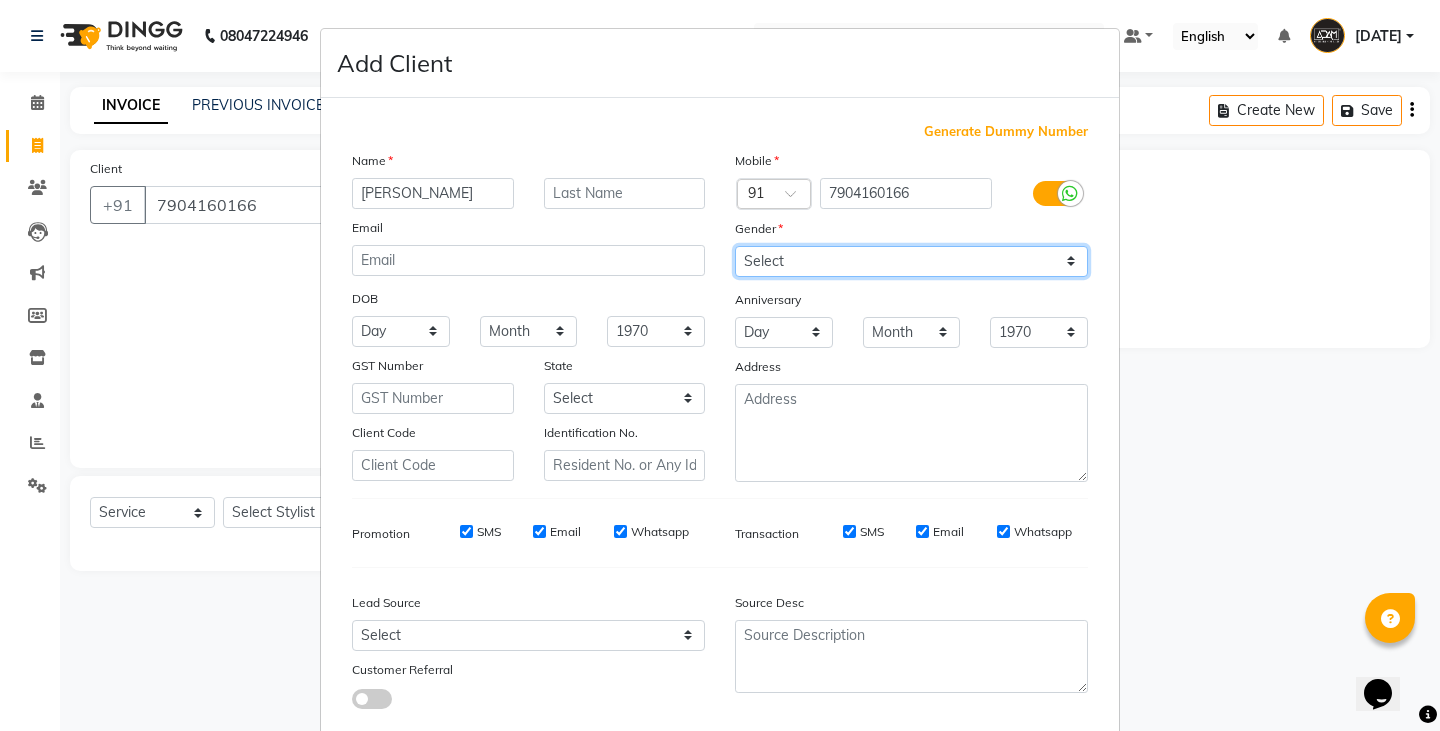 drag, startPoint x: 840, startPoint y: 252, endPoint x: 839, endPoint y: 271, distance: 19.026299 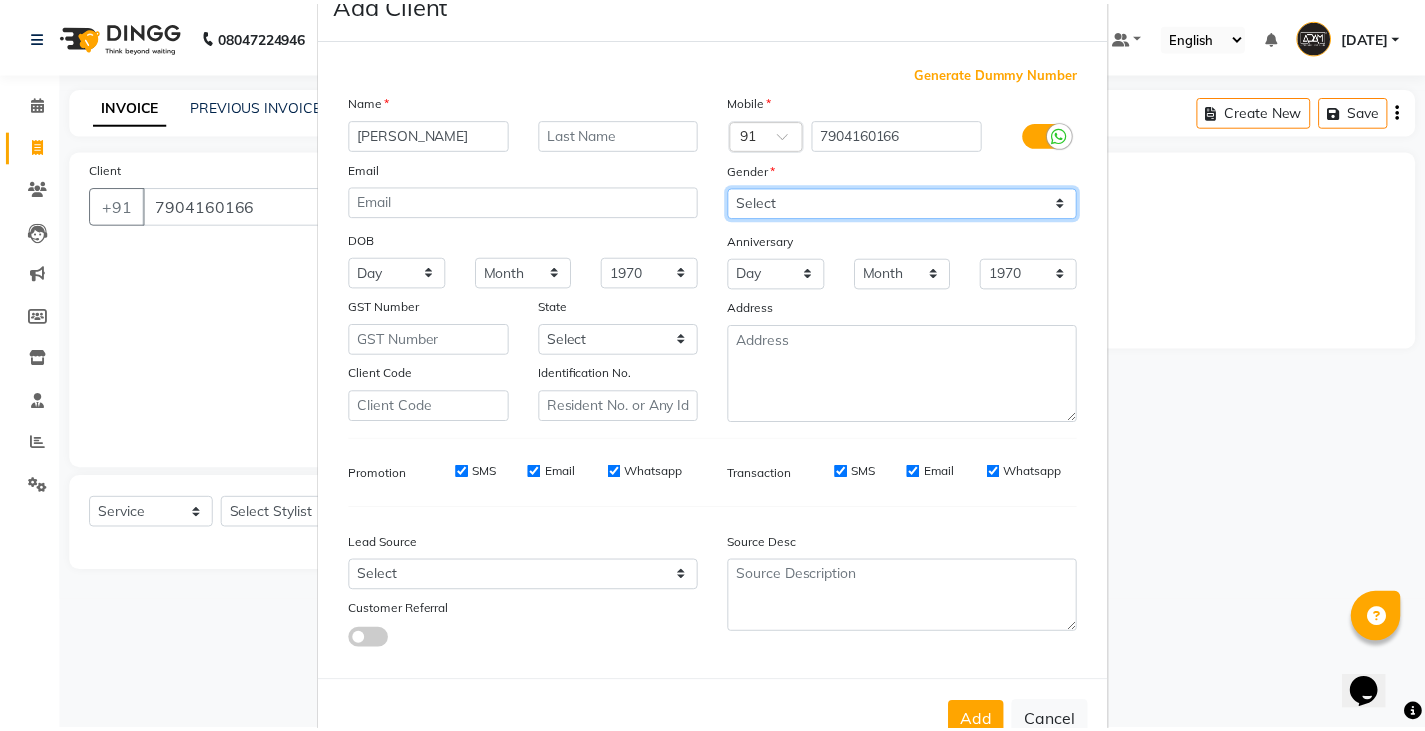 scroll, scrollTop: 118, scrollLeft: 0, axis: vertical 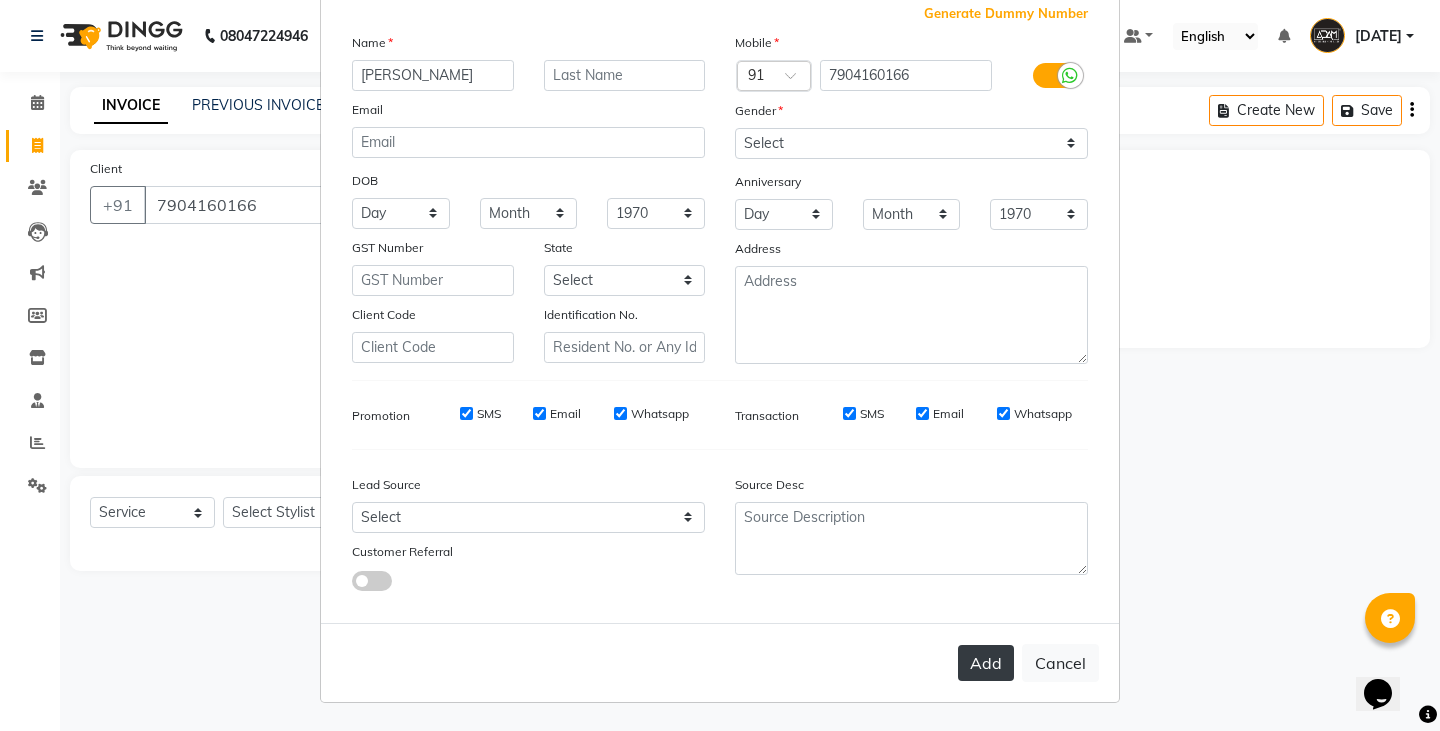 click on "Add" at bounding box center [986, 663] 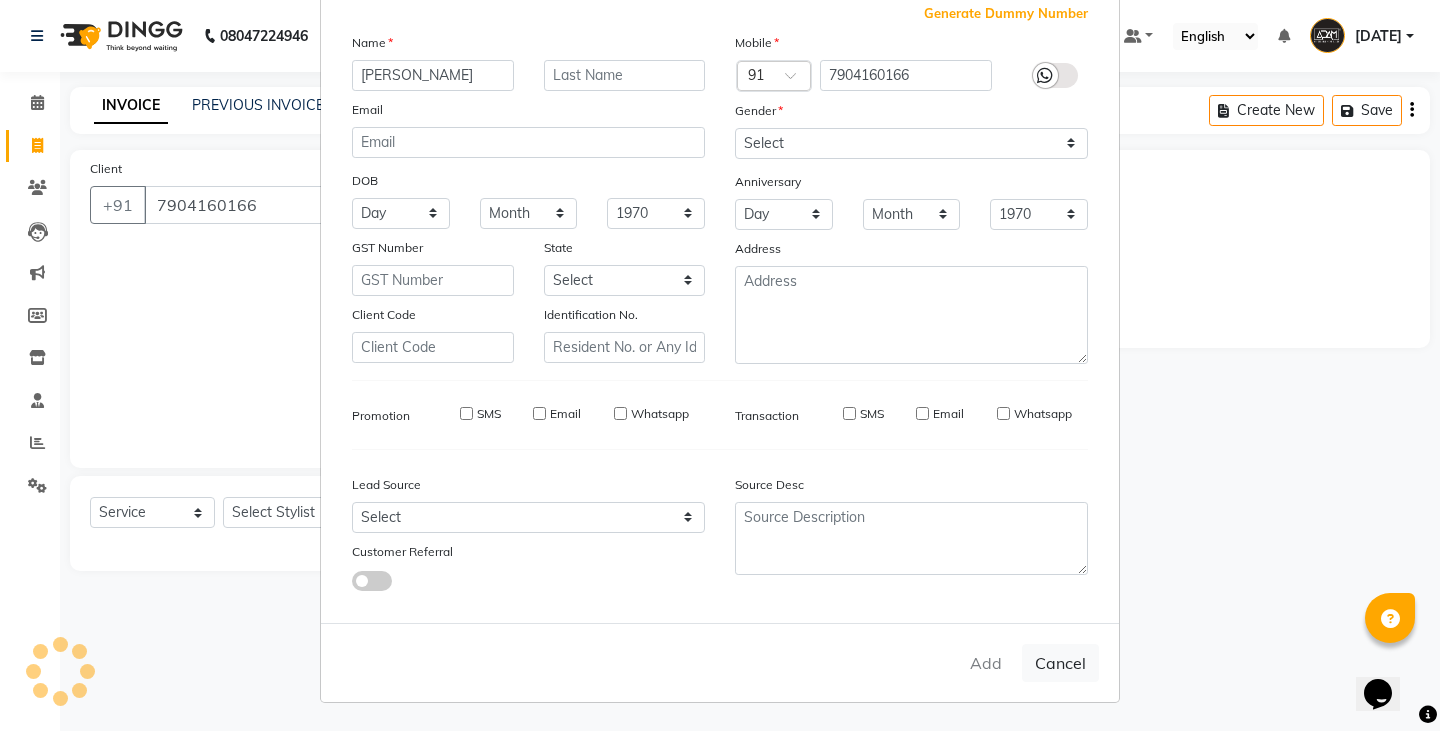 type 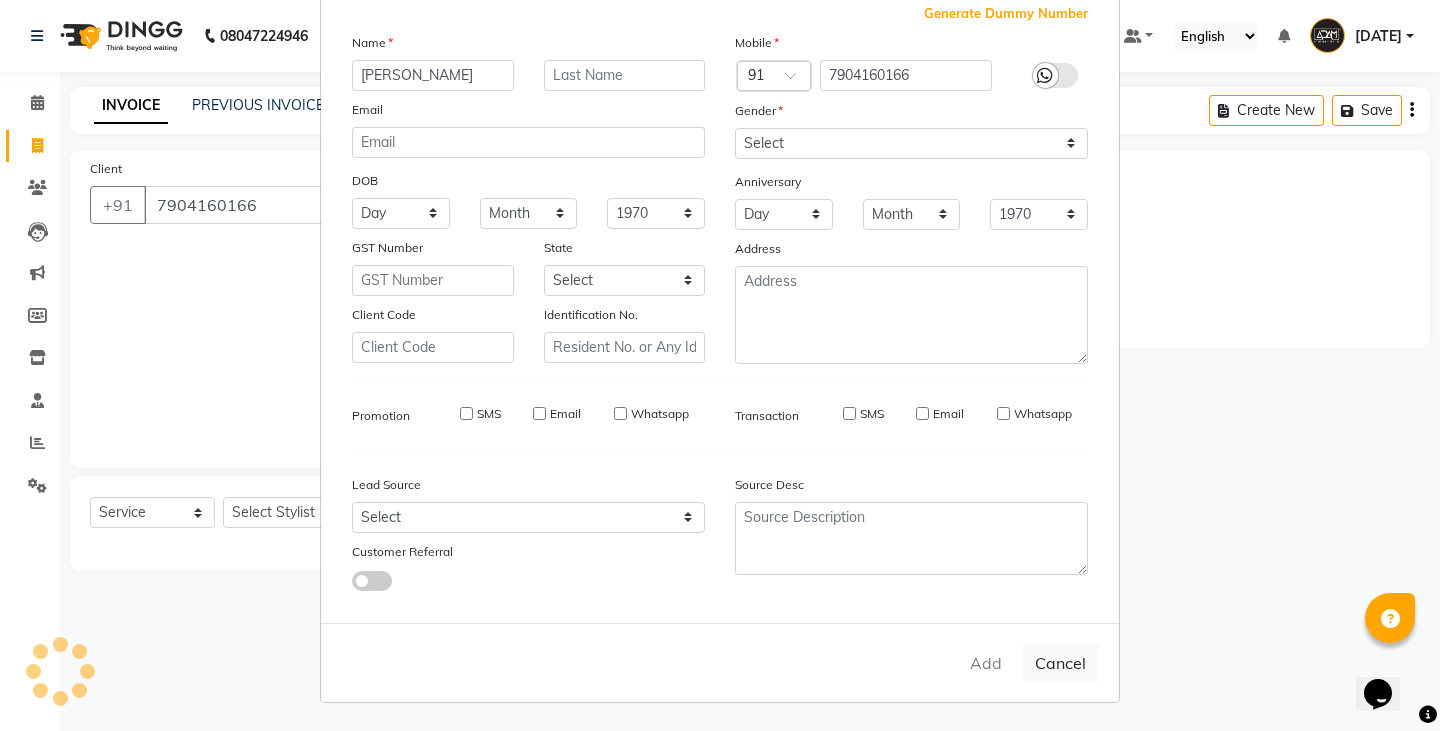 select 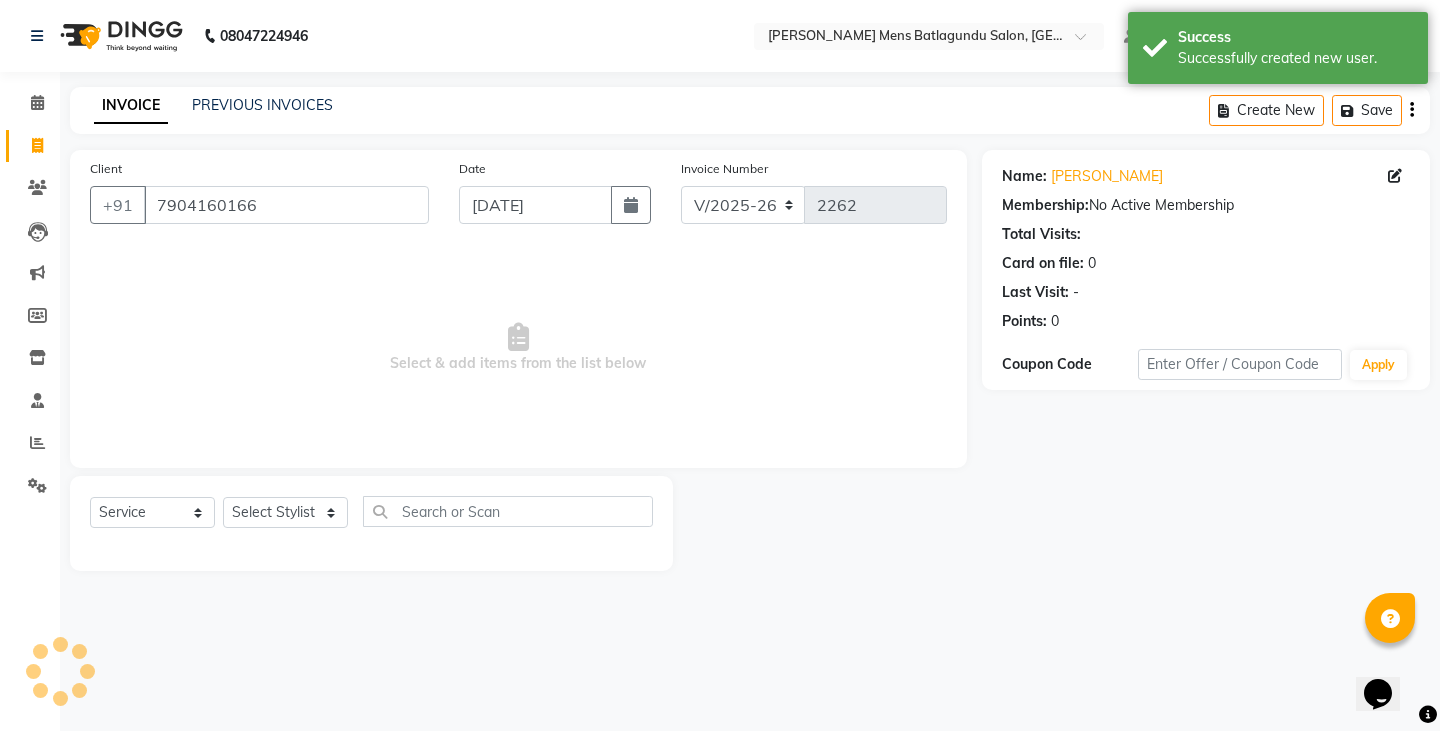 click on "Select  Service  Product  Membership  Package Voucher Prepaid Gift Card  Select Stylist Admin Ameer  Anish Khalim Ovesh Raja SAHIL  SOHAIL SONU" 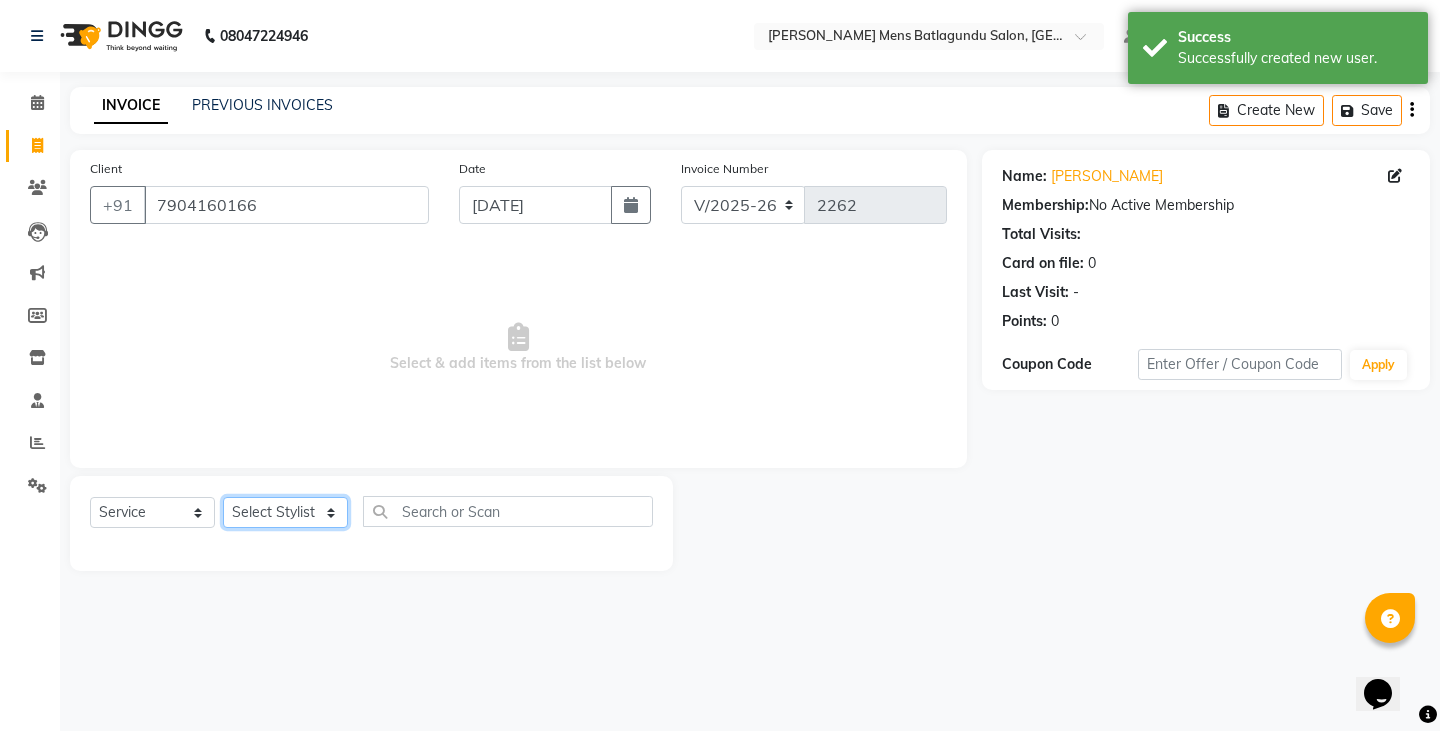 click on "Select Stylist Admin [PERSON_NAME]  [PERSON_NAME] [PERSON_NAME][DATE] [PERSON_NAME] [PERSON_NAME]" 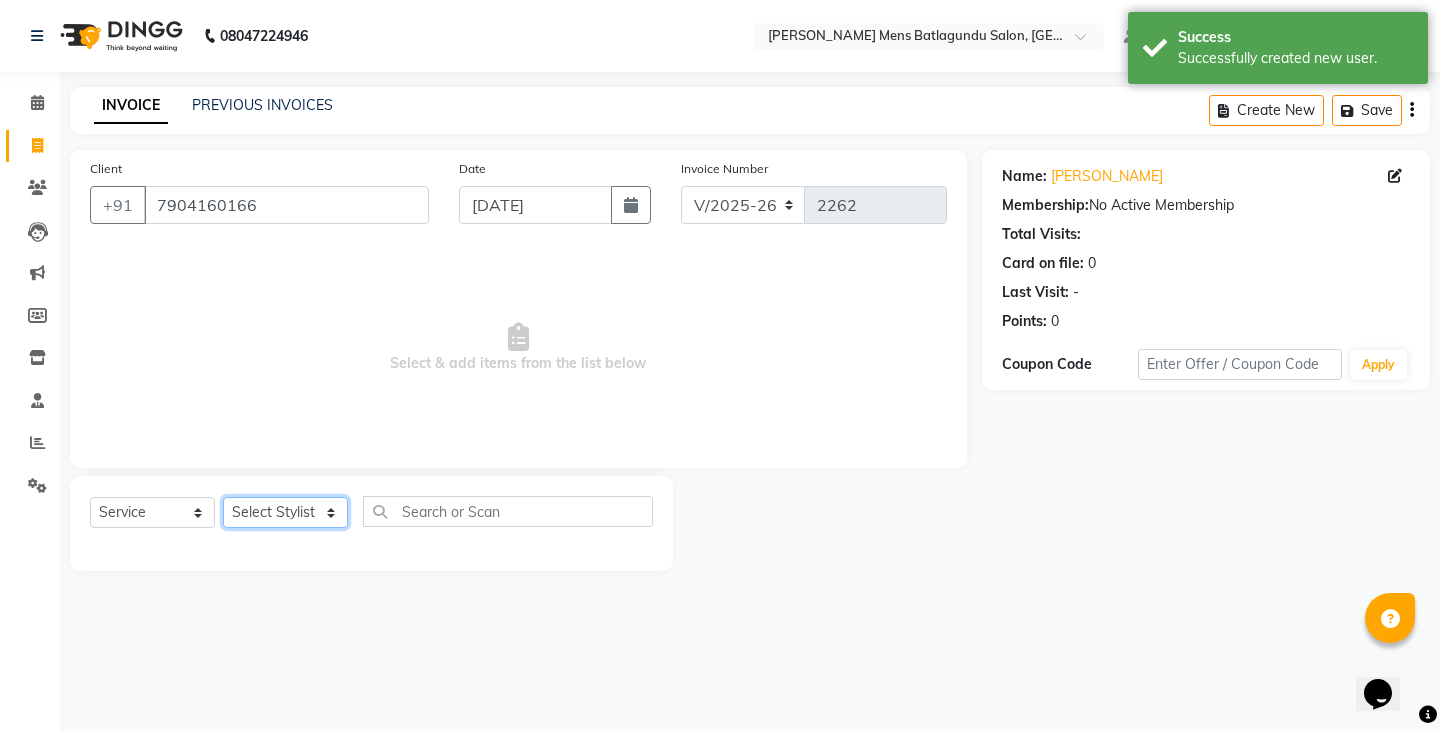 select on "78652" 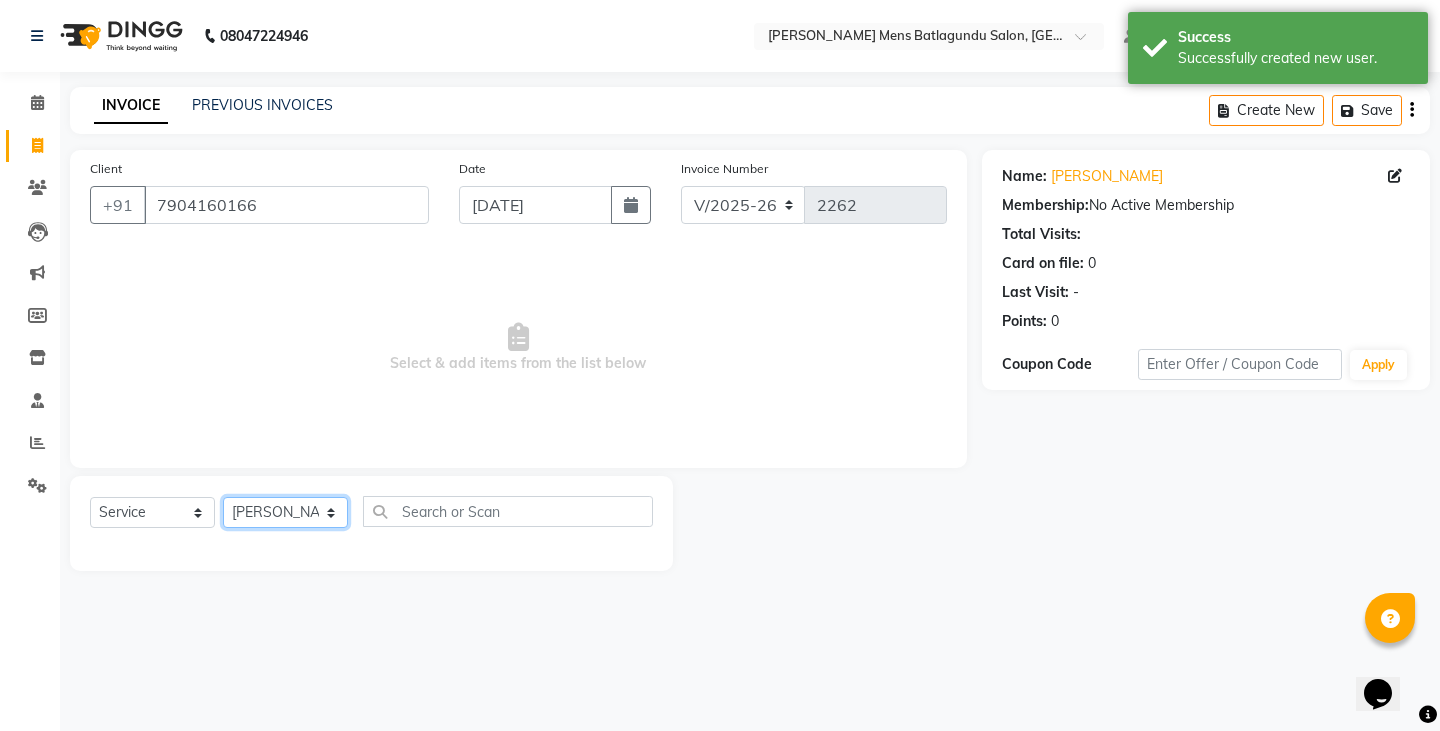 click on "Select Stylist Admin [PERSON_NAME]  [PERSON_NAME] [PERSON_NAME][DATE] [PERSON_NAME] [PERSON_NAME]" 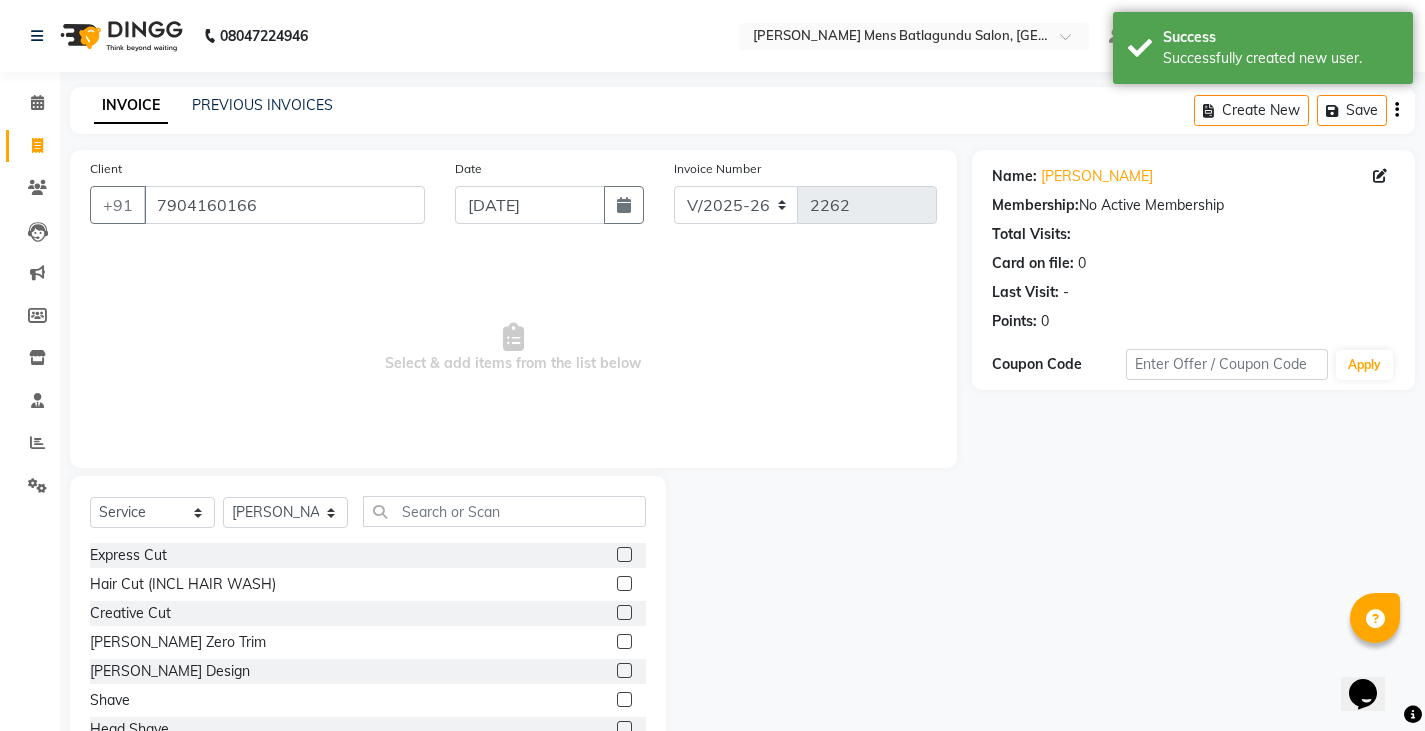 click 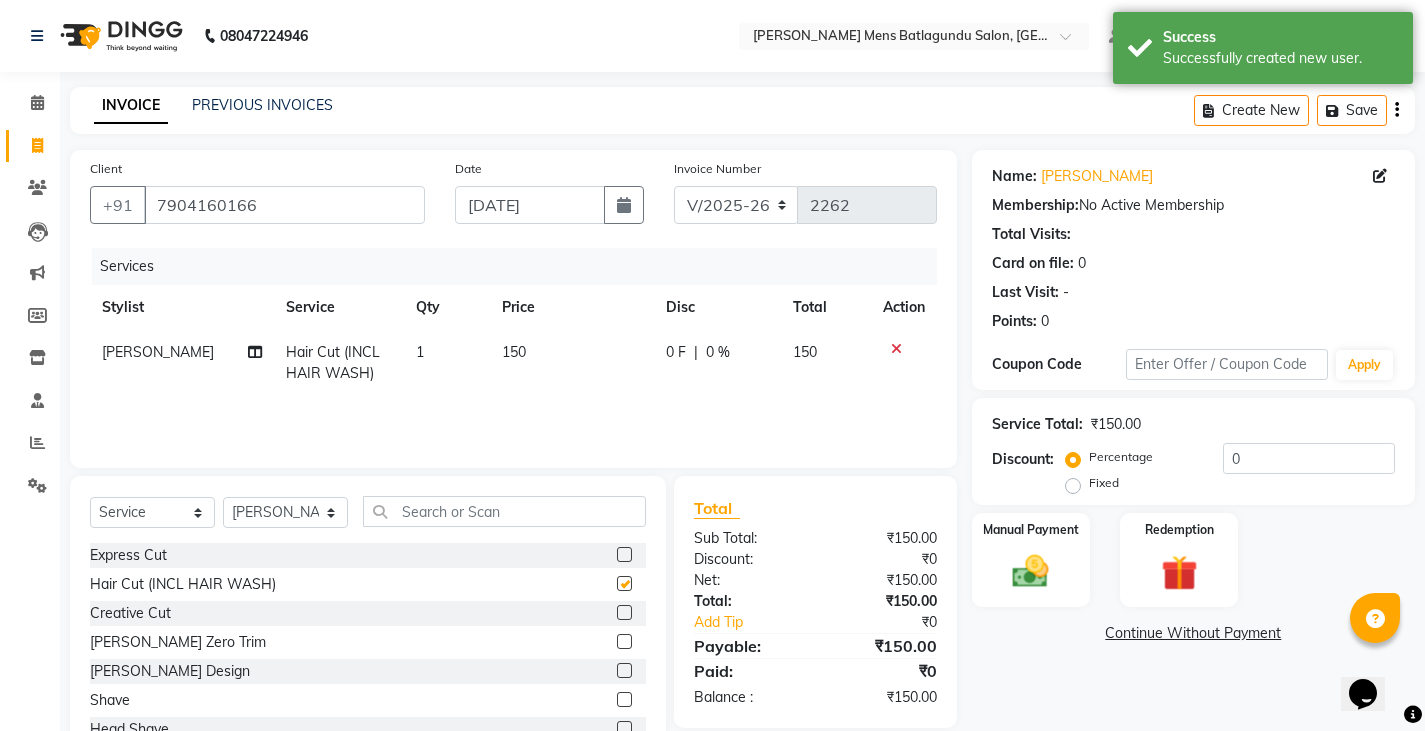 checkbox on "false" 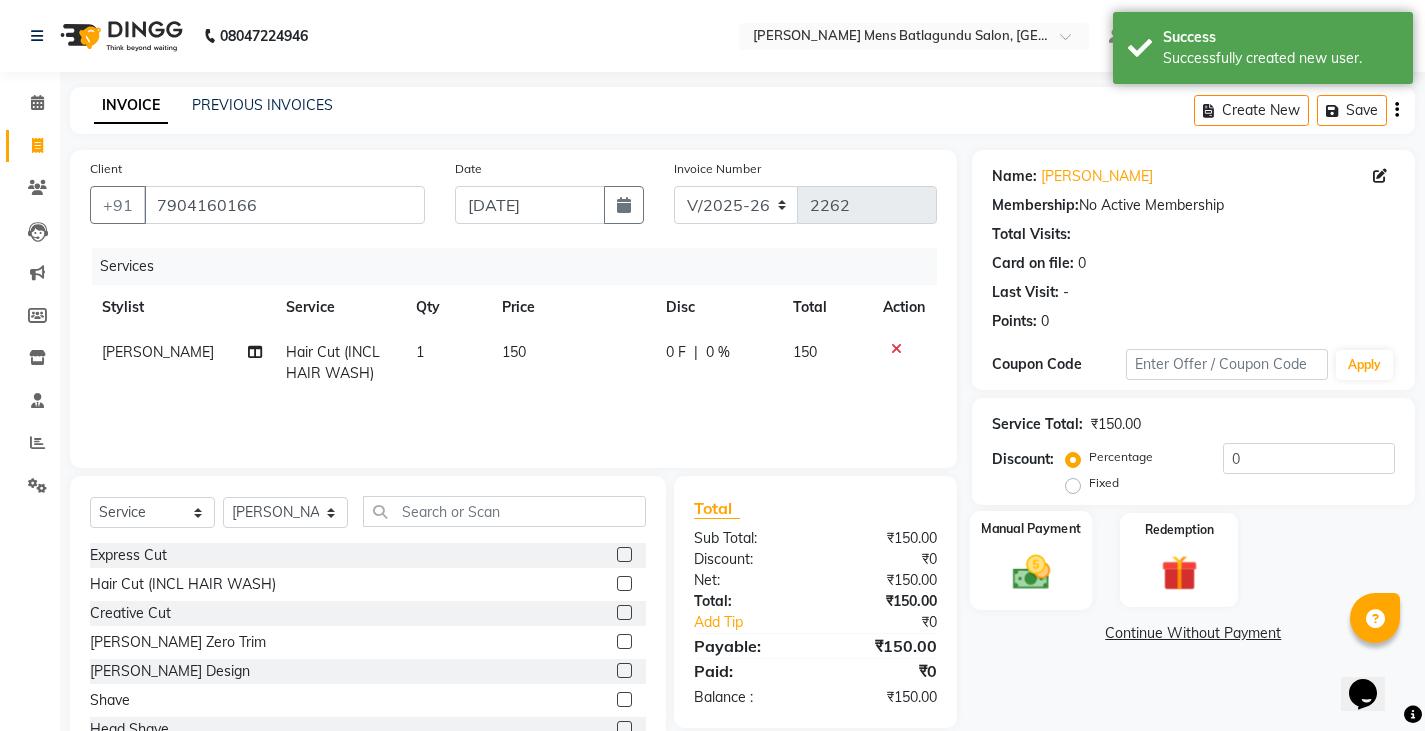 click on "Manual Payment" 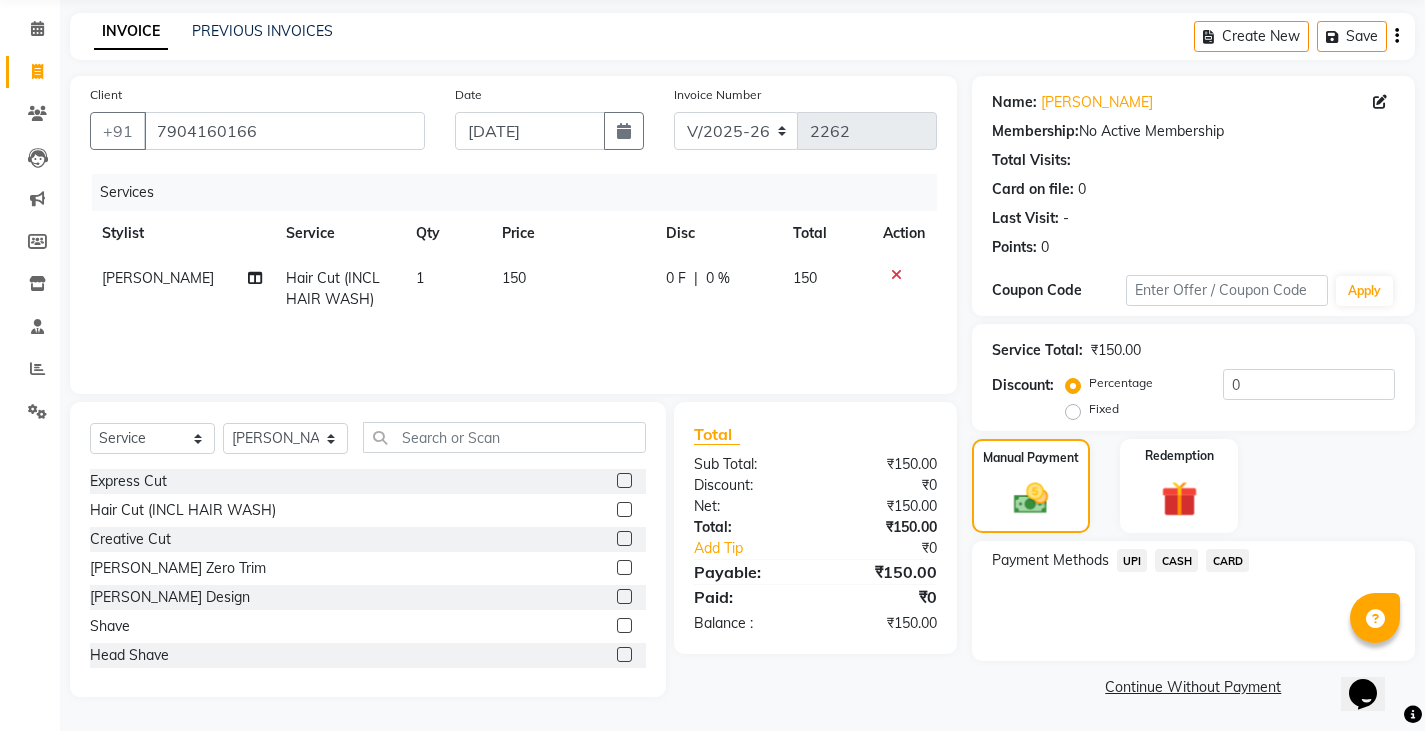 scroll, scrollTop: 75, scrollLeft: 0, axis: vertical 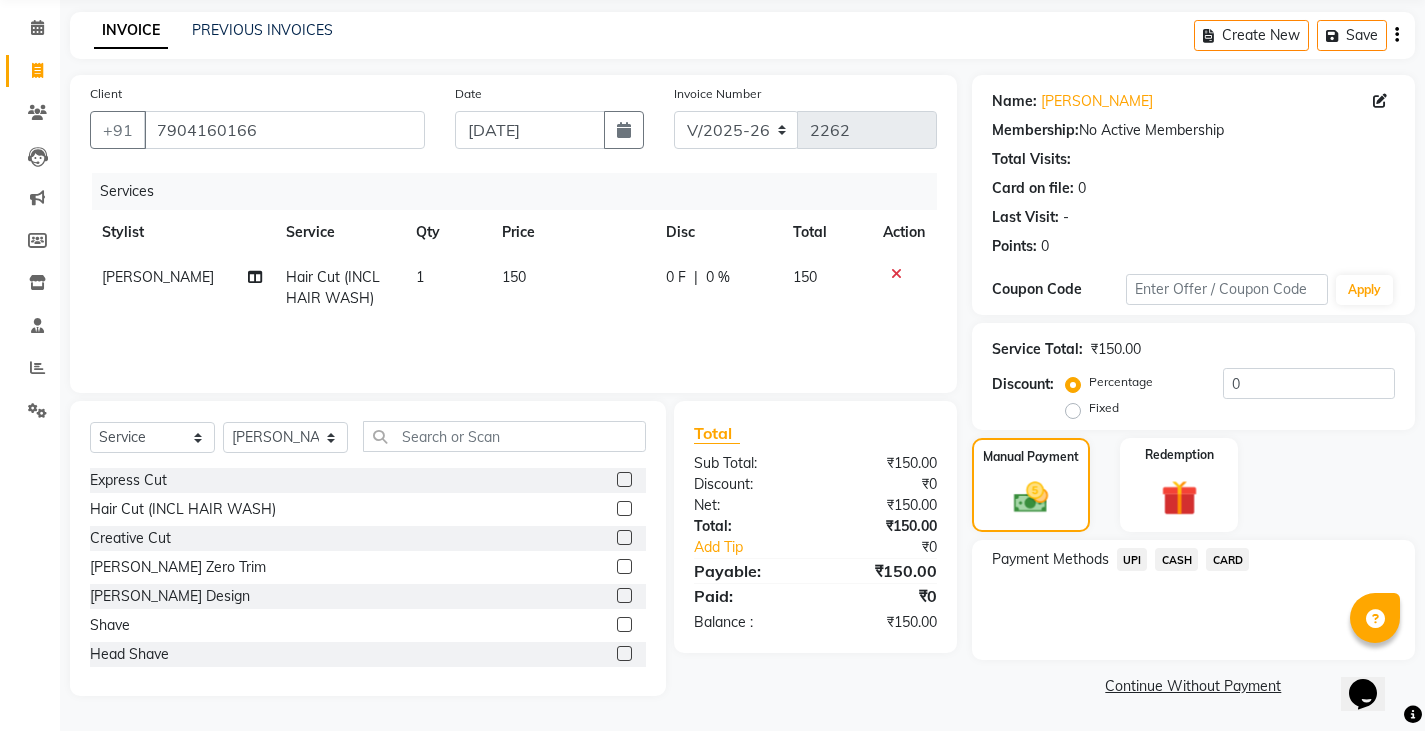 click on "UPI" 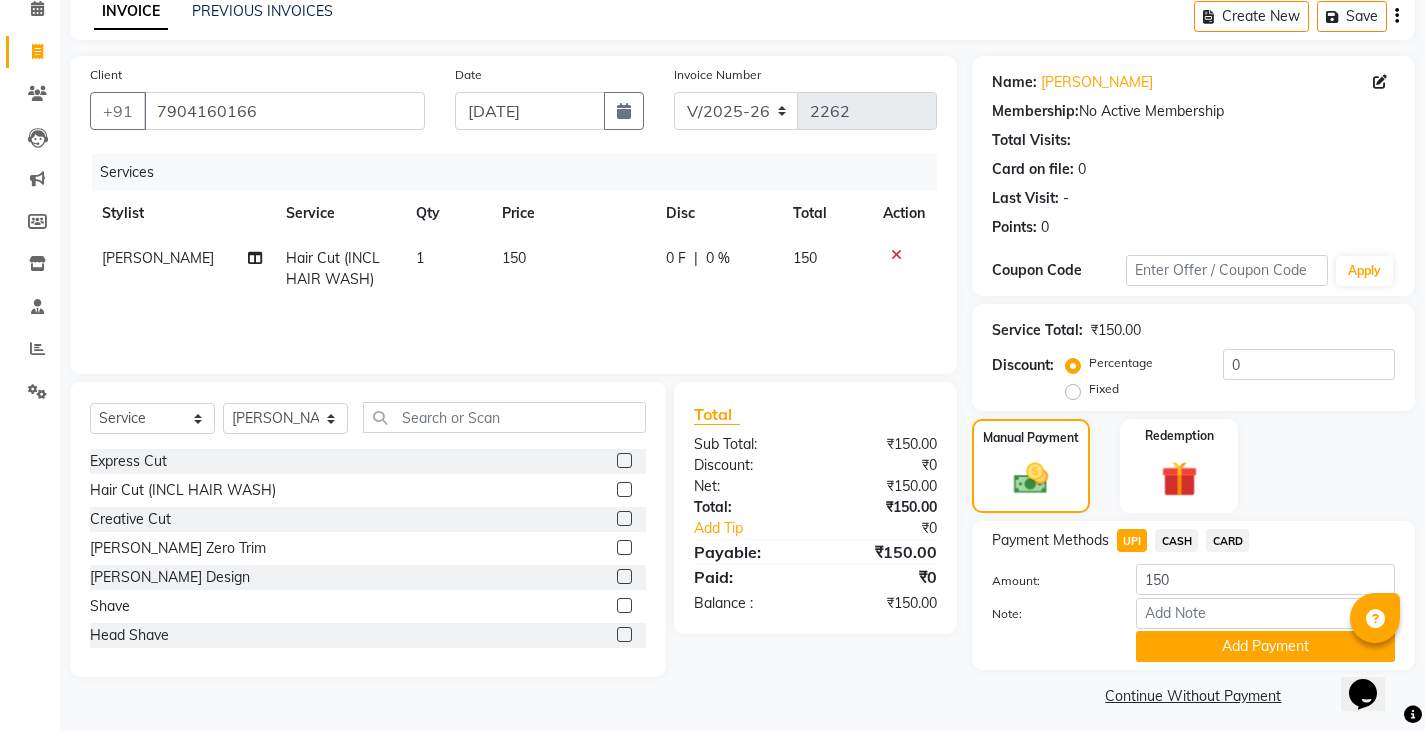 scroll, scrollTop: 104, scrollLeft: 0, axis: vertical 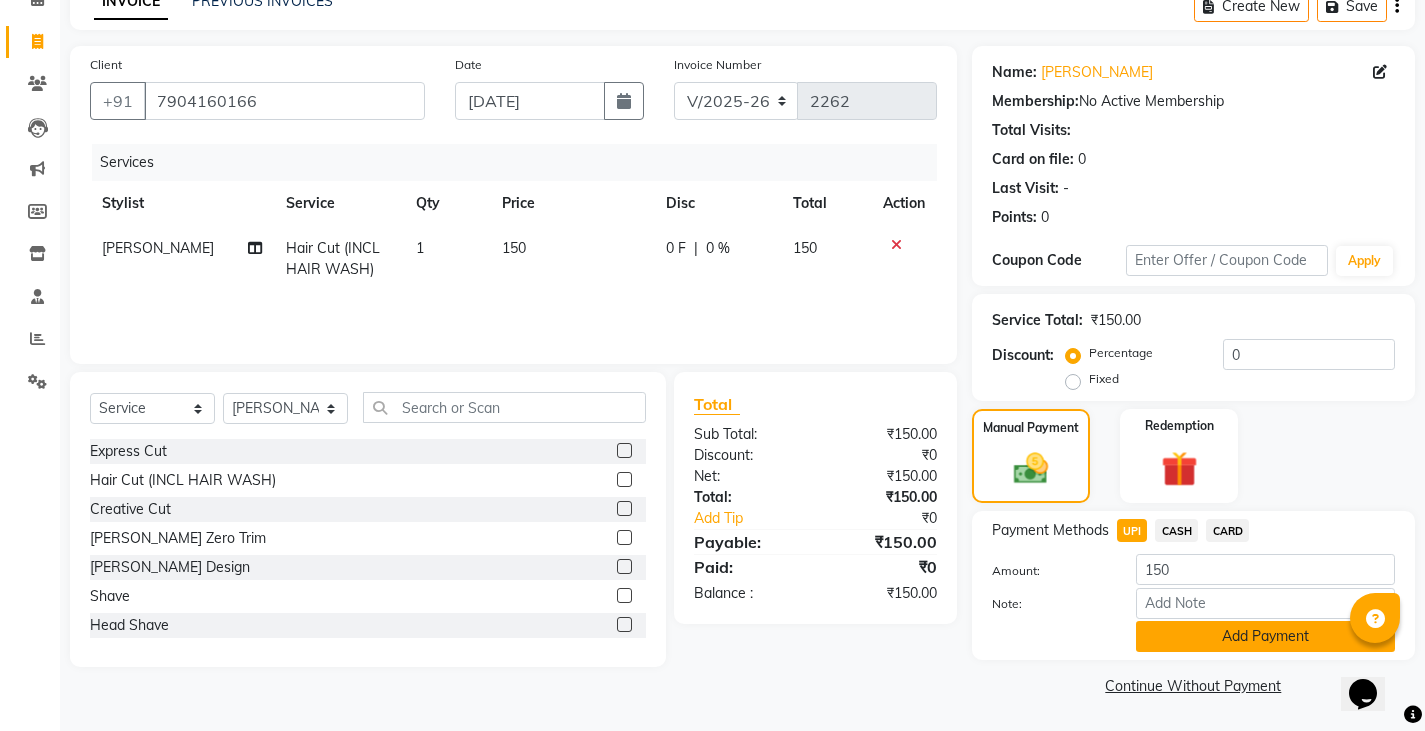 click on "Add Payment" 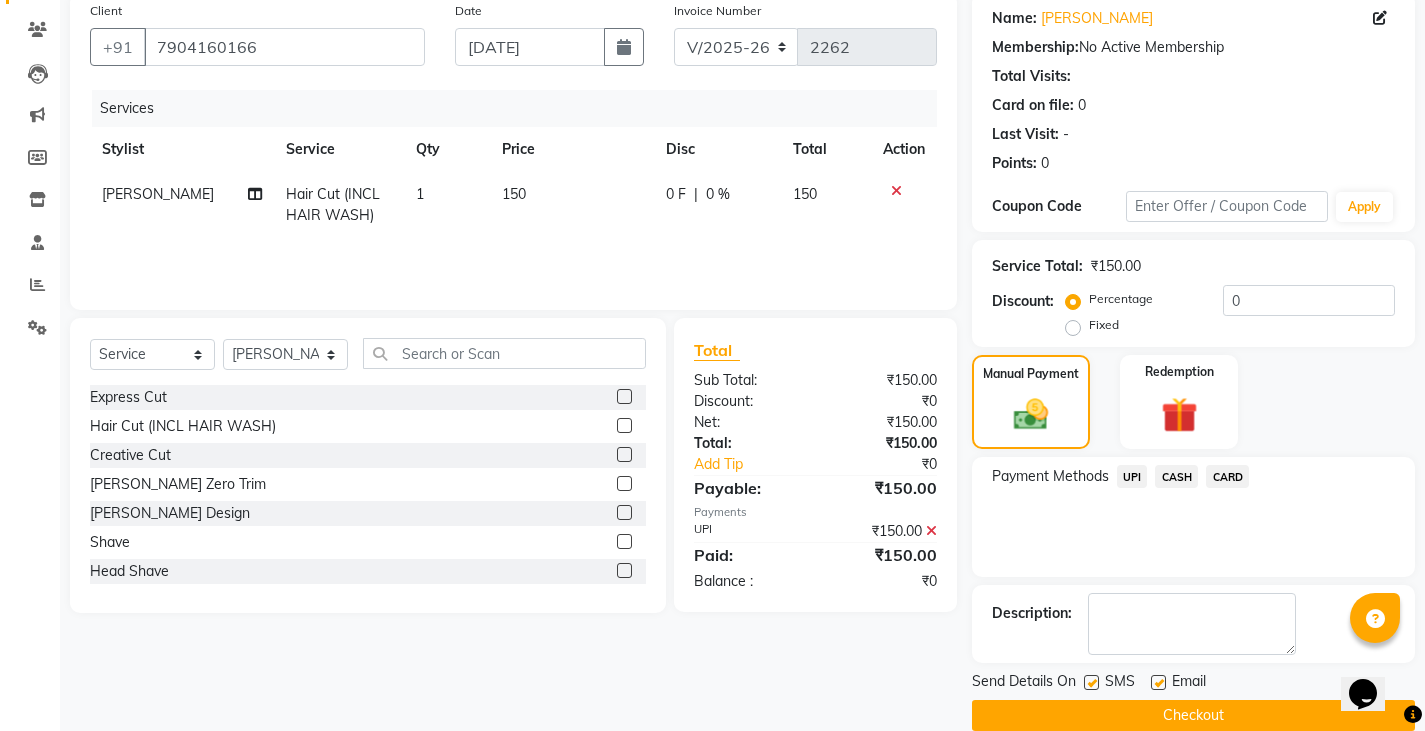 scroll, scrollTop: 188, scrollLeft: 0, axis: vertical 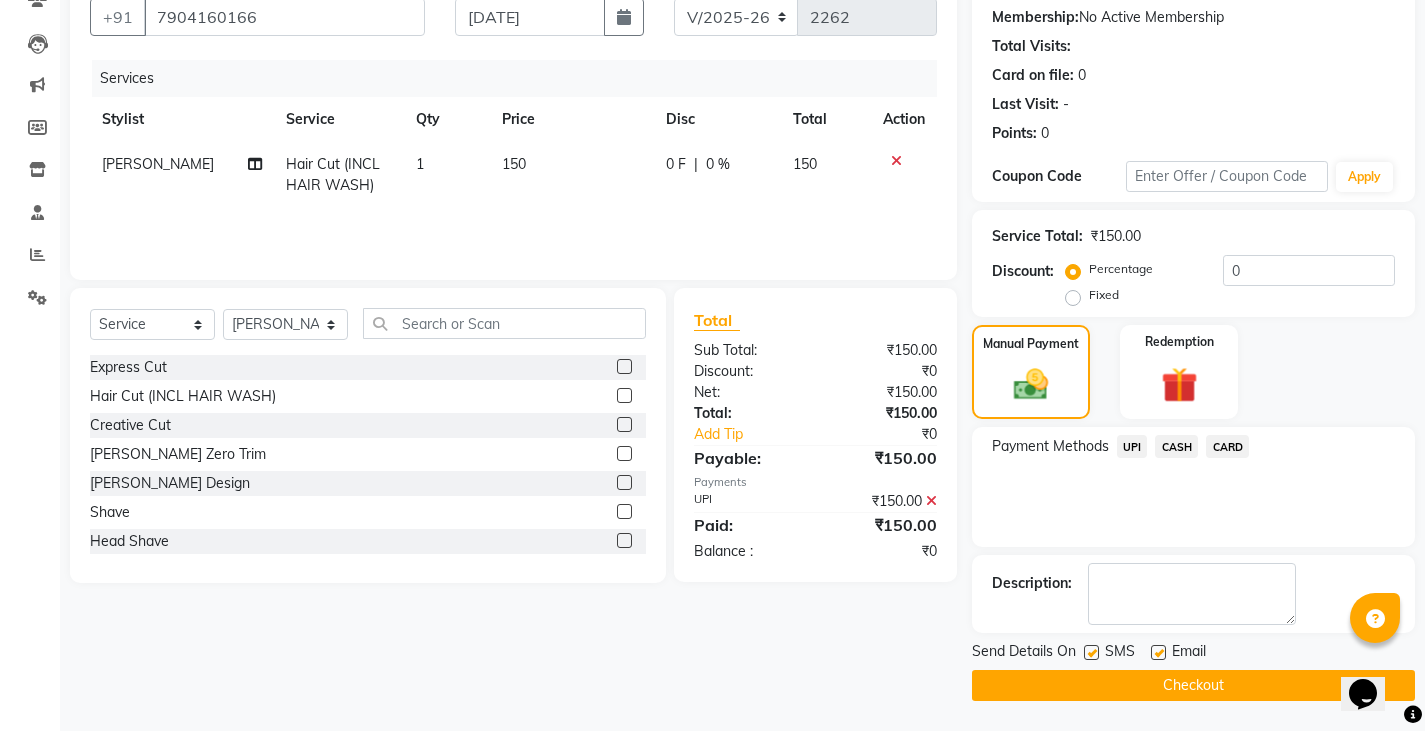 click on "Checkout" 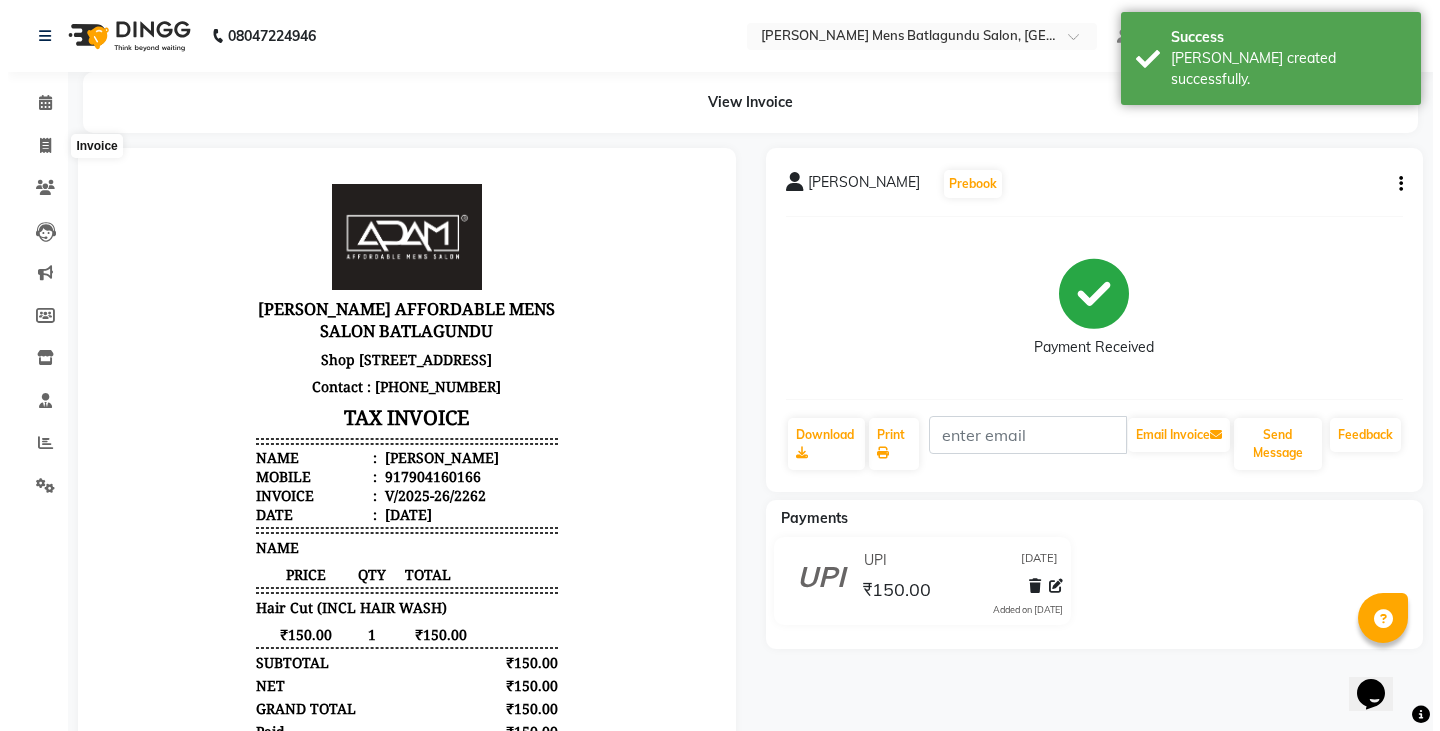 scroll, scrollTop: 0, scrollLeft: 0, axis: both 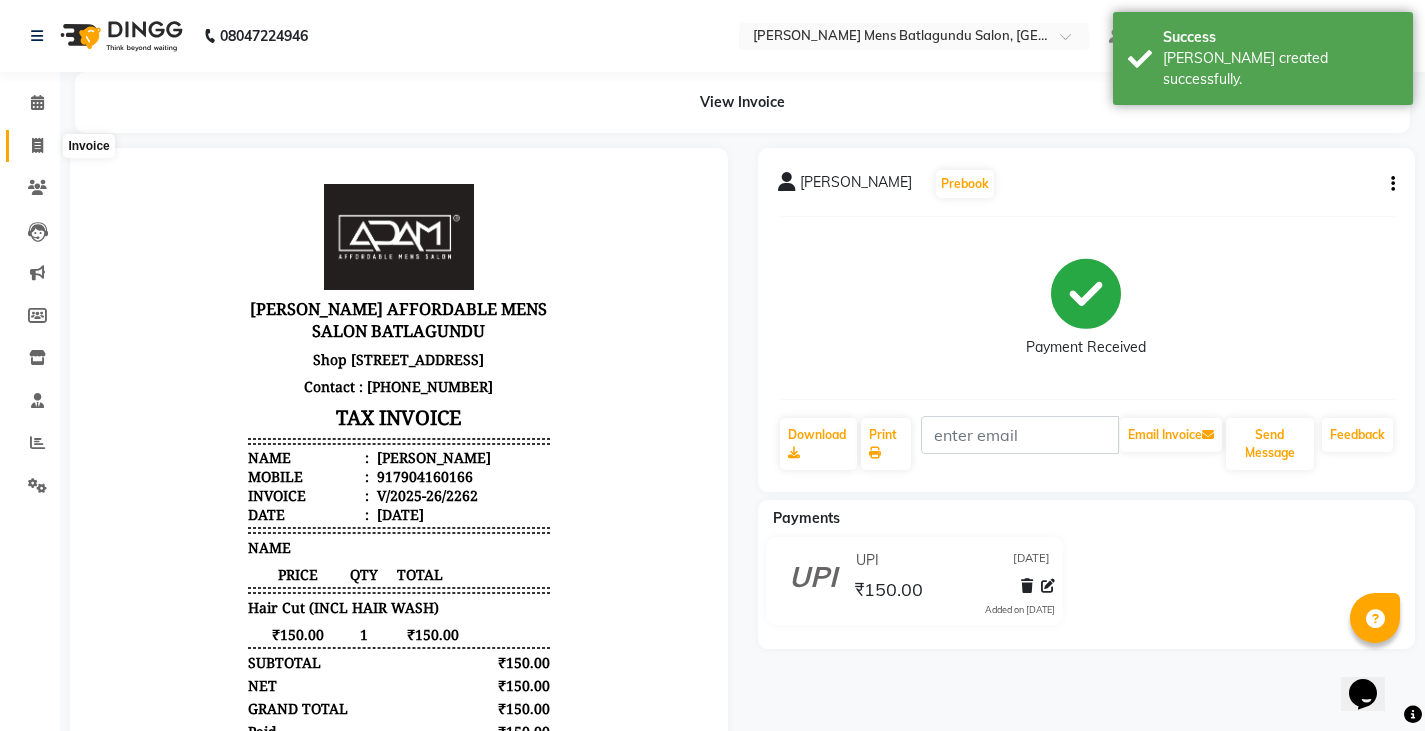drag, startPoint x: 53, startPoint y: 145, endPoint x: 41, endPoint y: 145, distance: 12 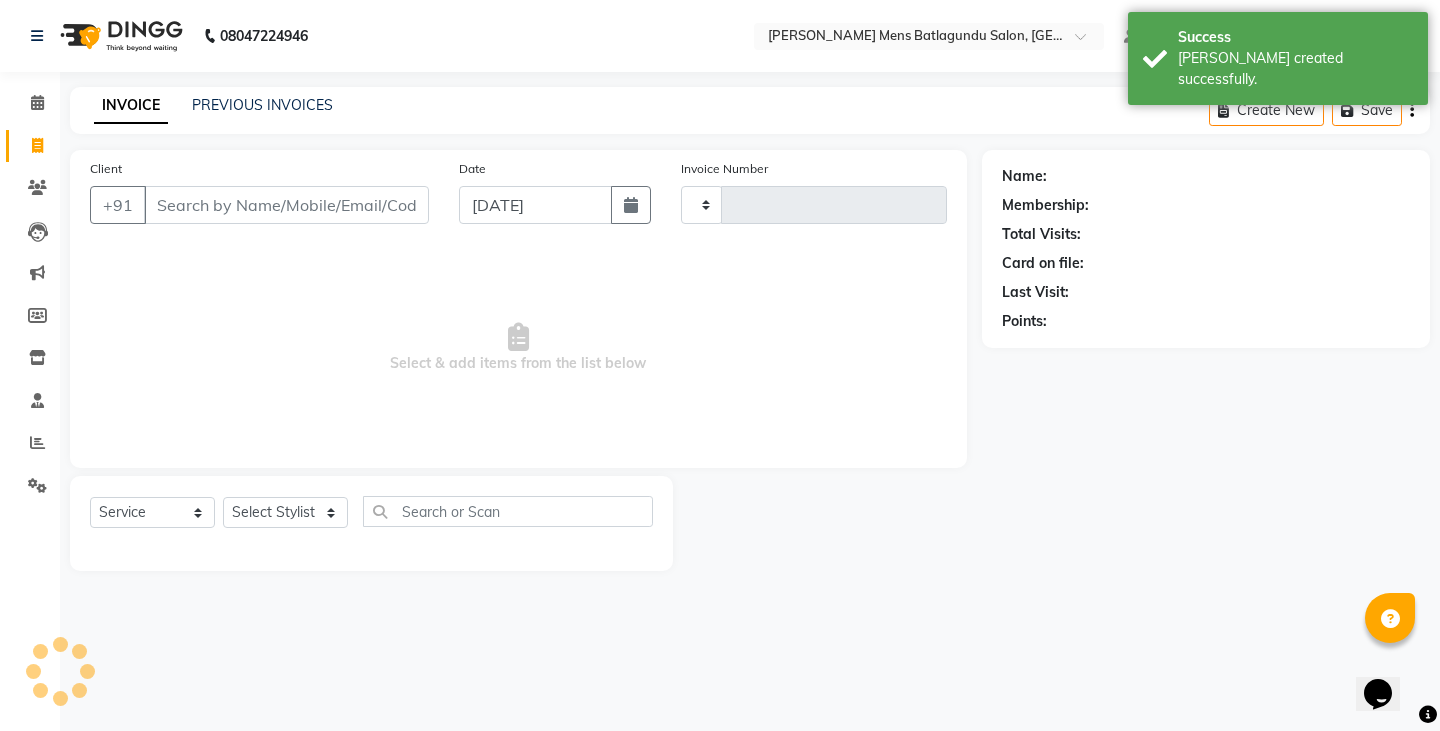 type on "2263" 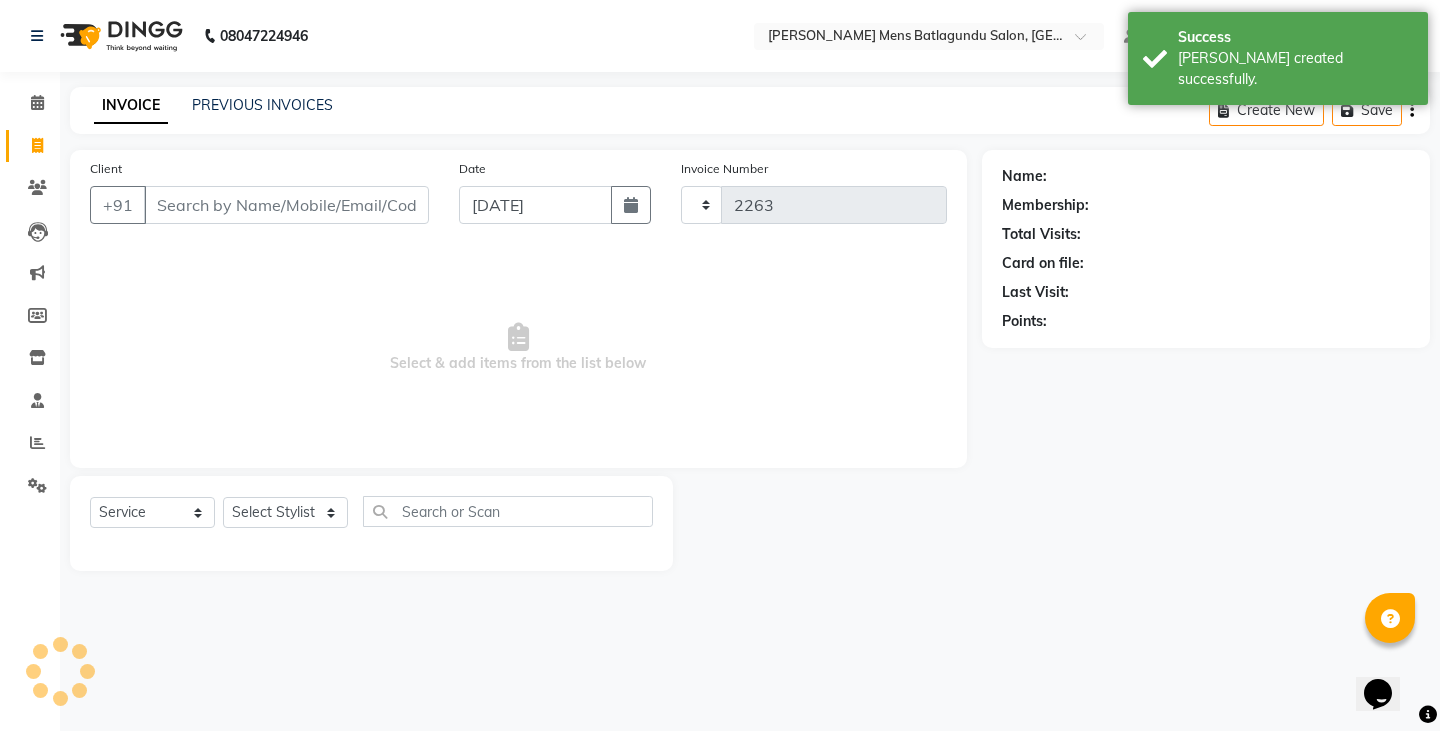 select on "8213" 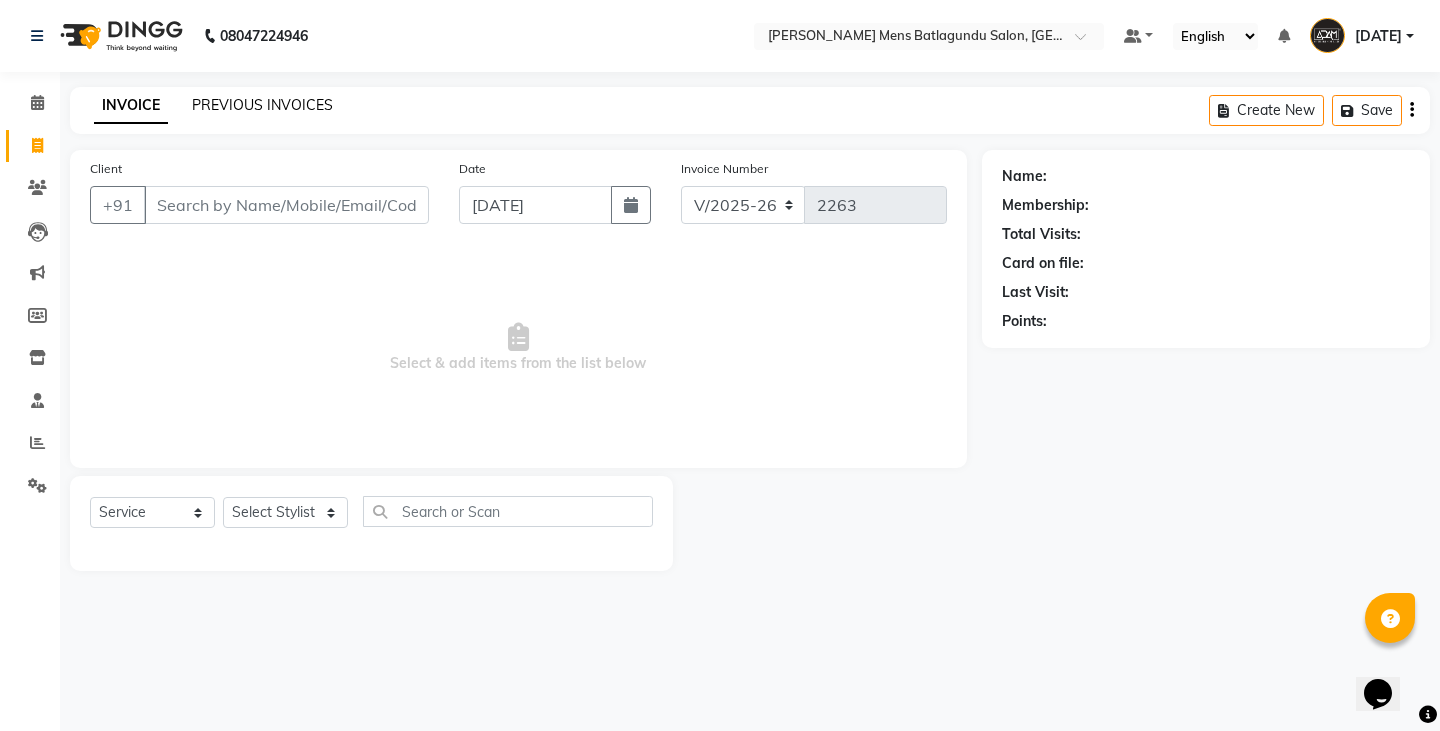 click on "PREVIOUS INVOICES" 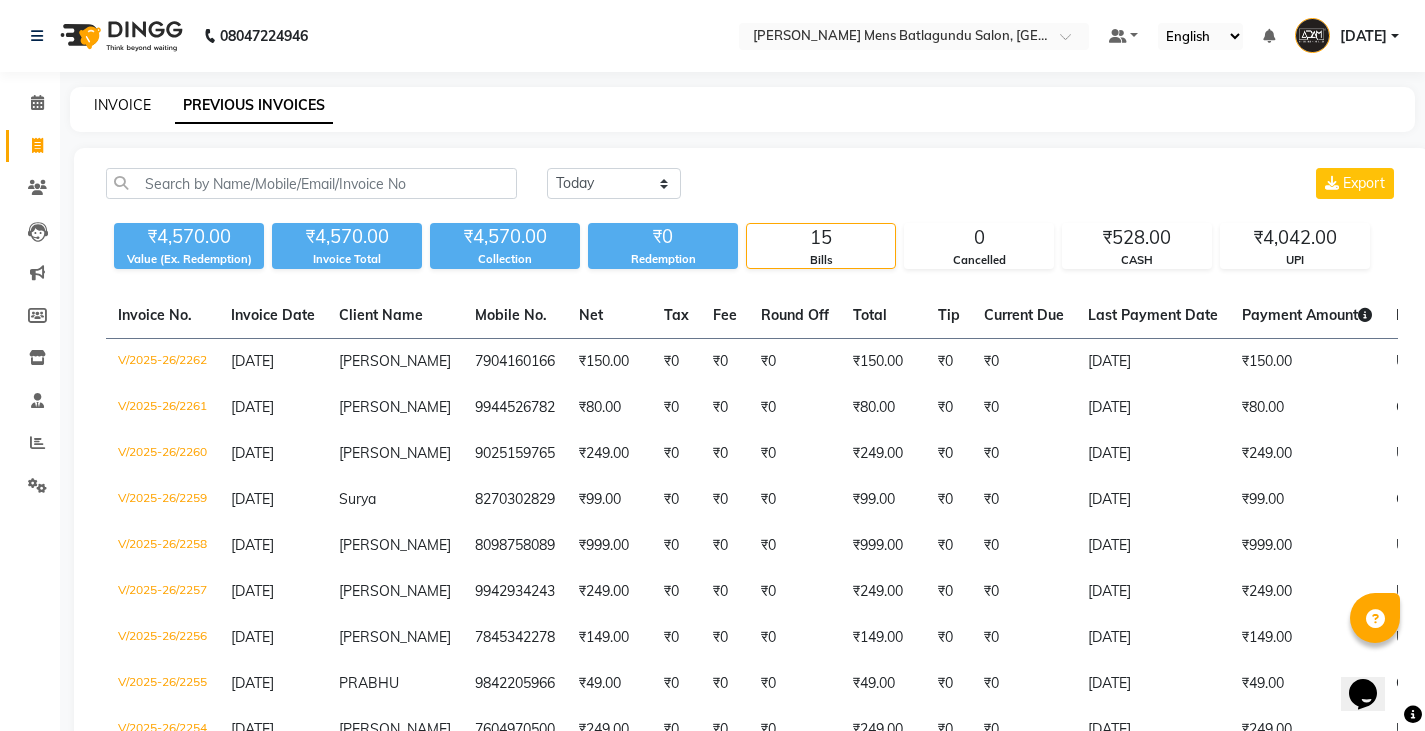 click on "INVOICE" 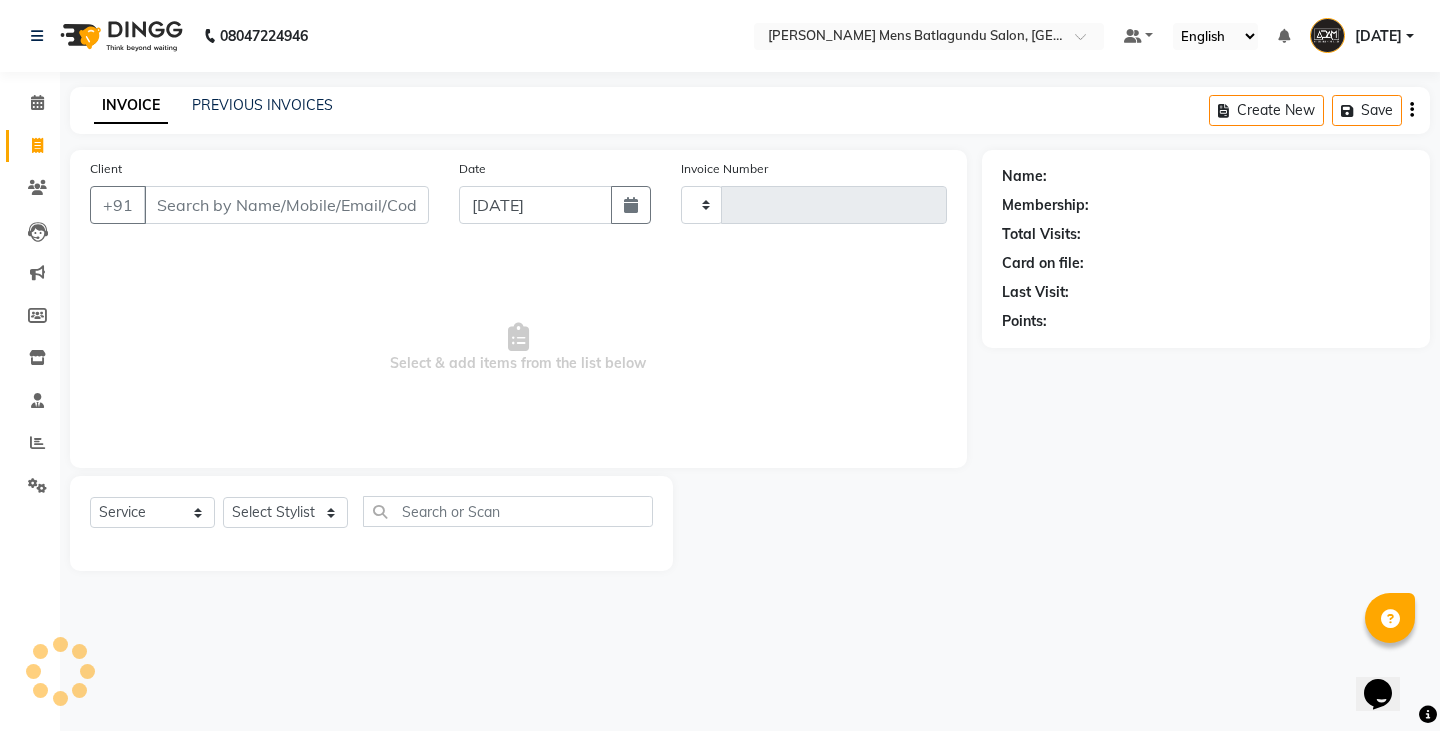 type on "2263" 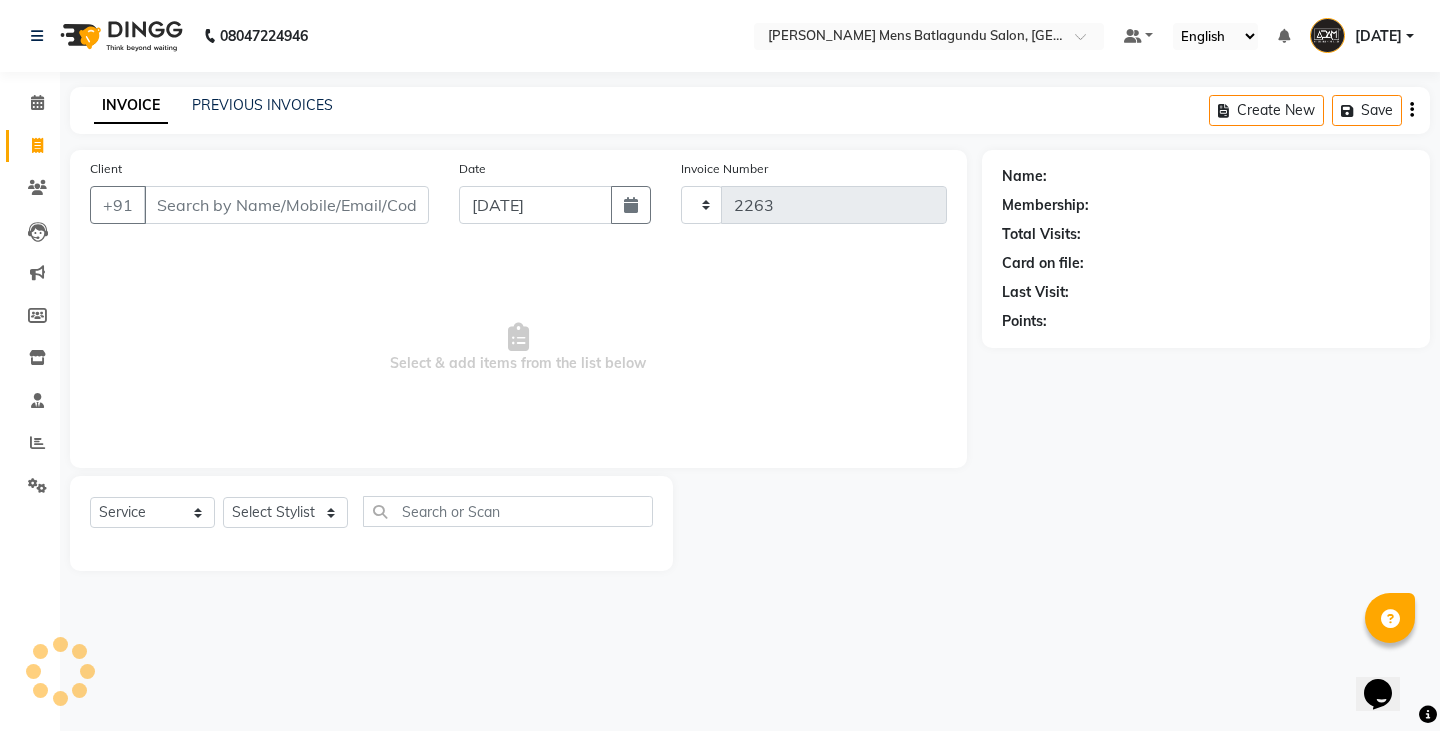 select on "8213" 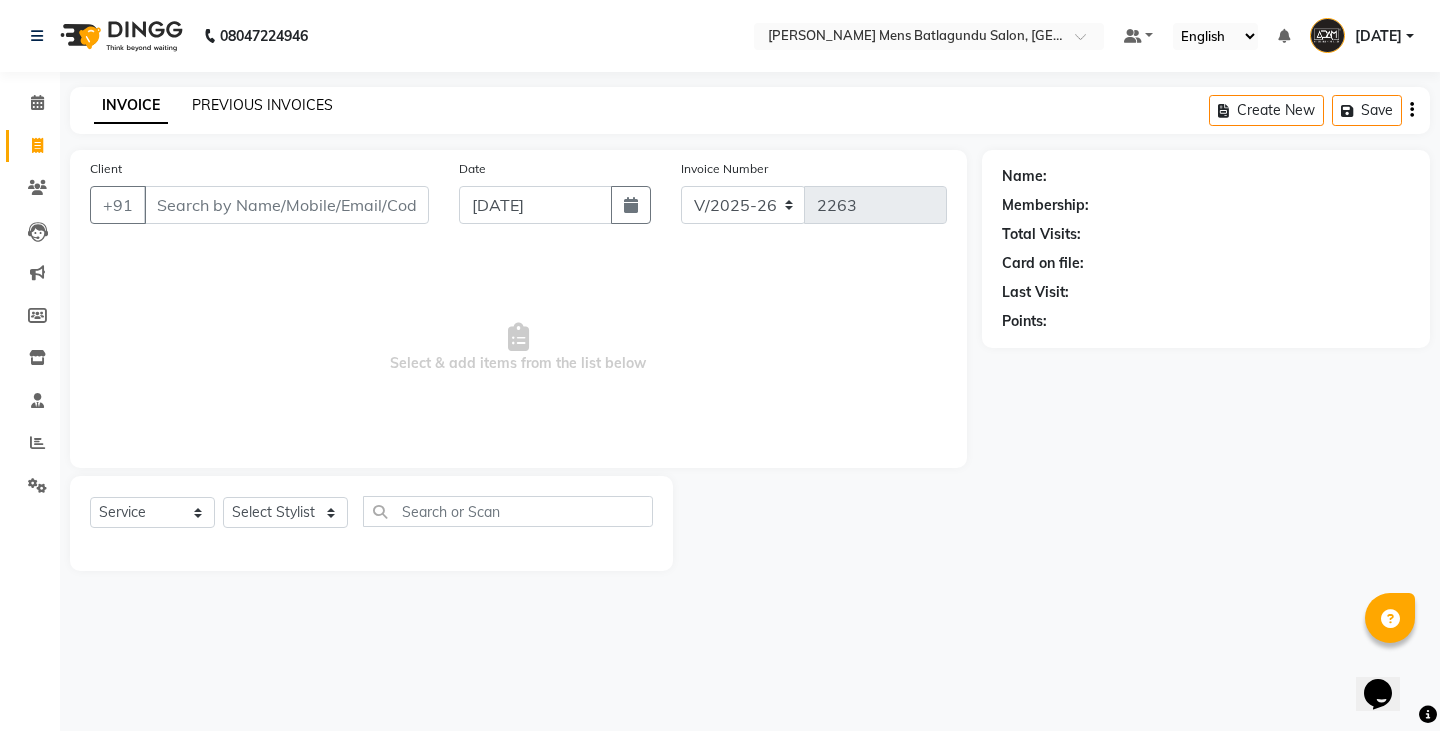 click on "PREVIOUS INVOICES" 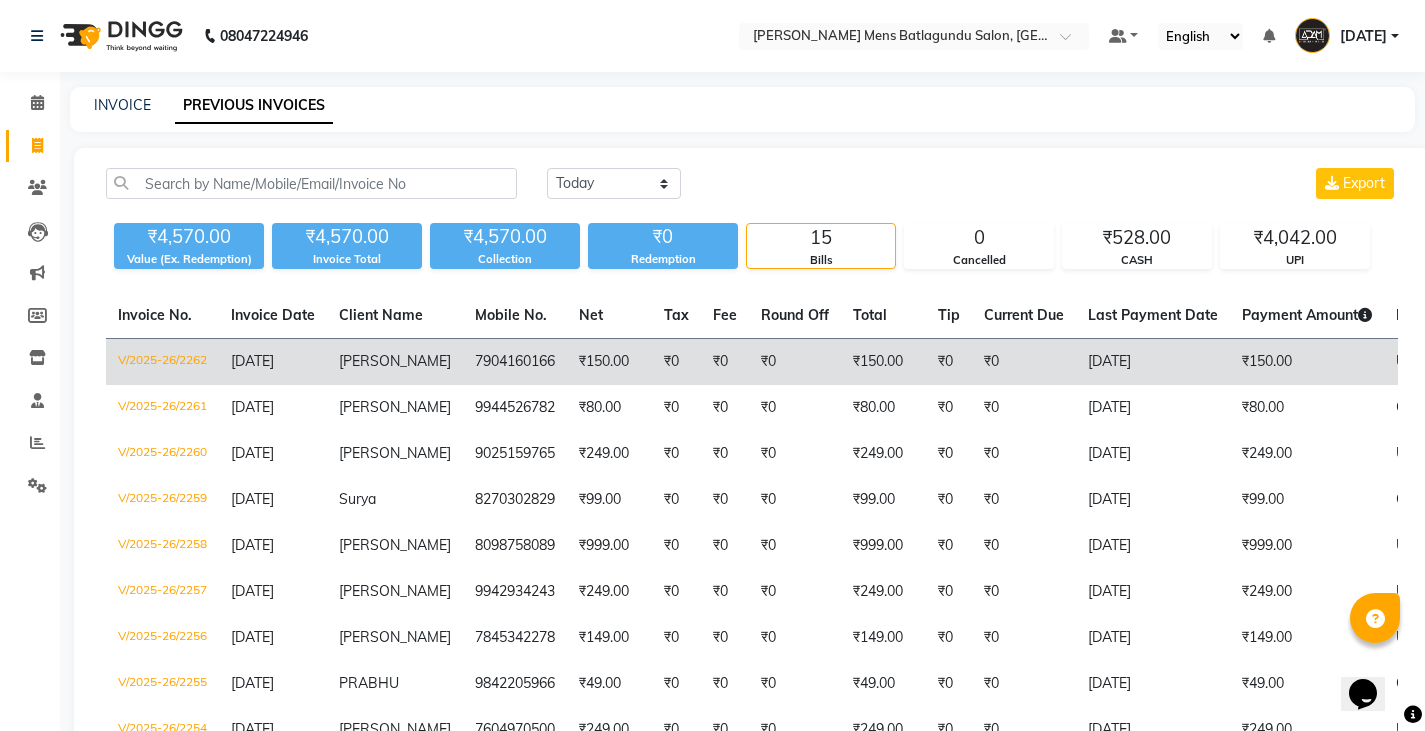 click on "7904160166" 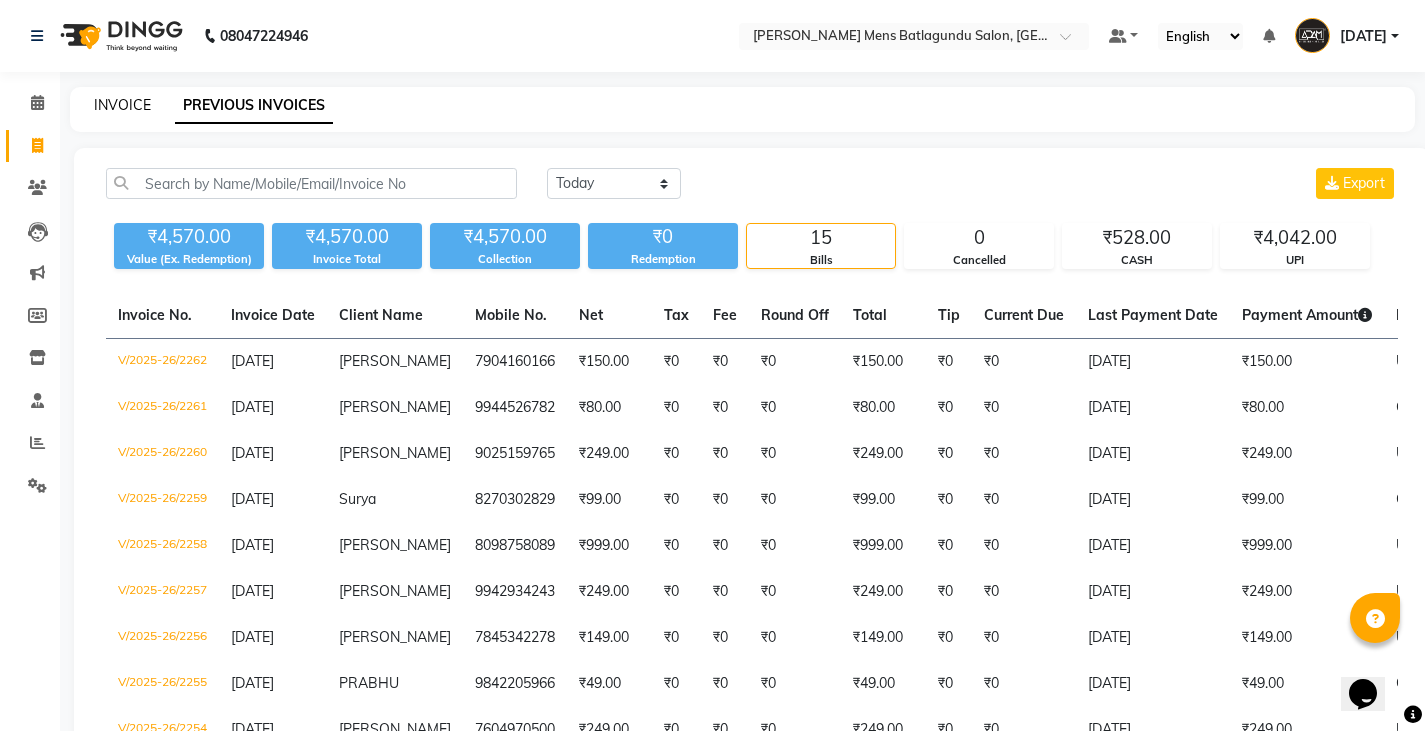 drag, startPoint x: 126, startPoint y: 93, endPoint x: 120, endPoint y: 105, distance: 13.416408 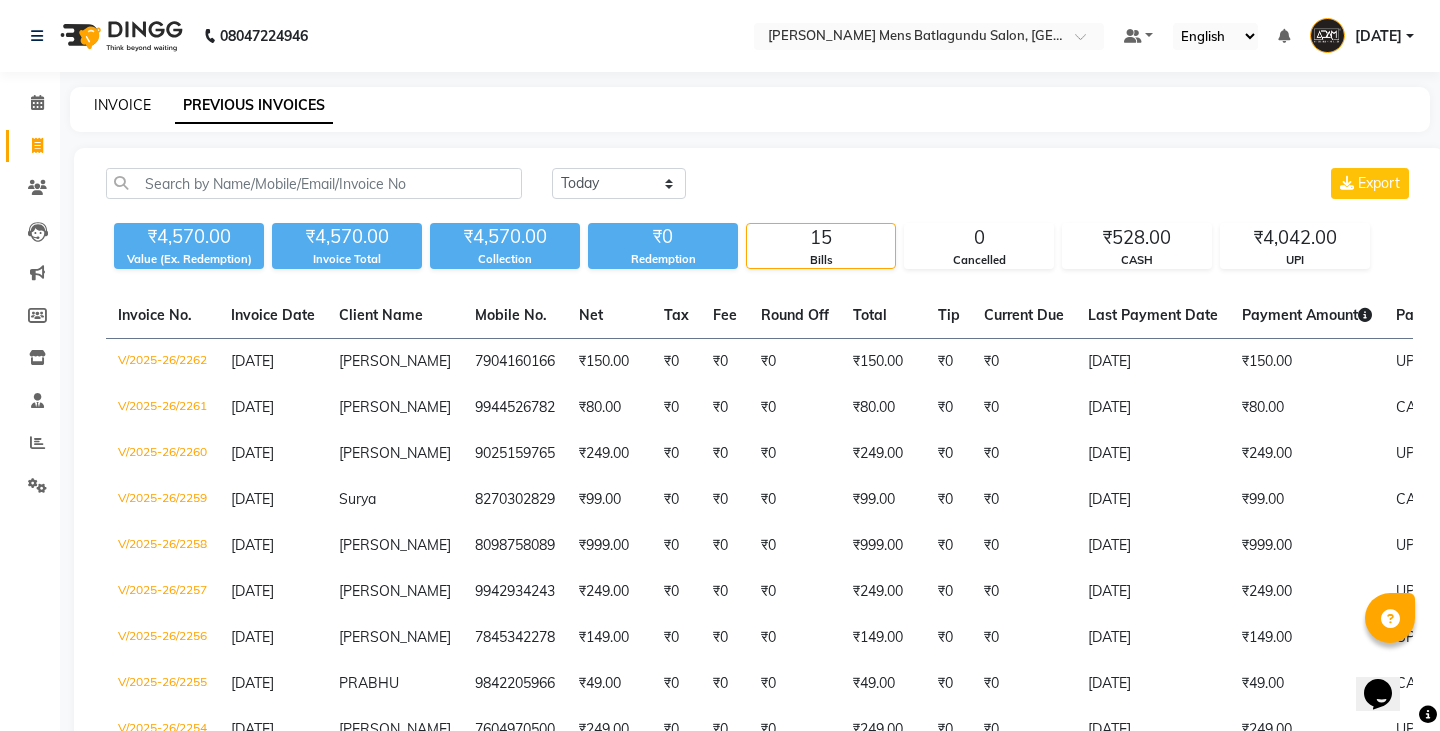 select on "8213" 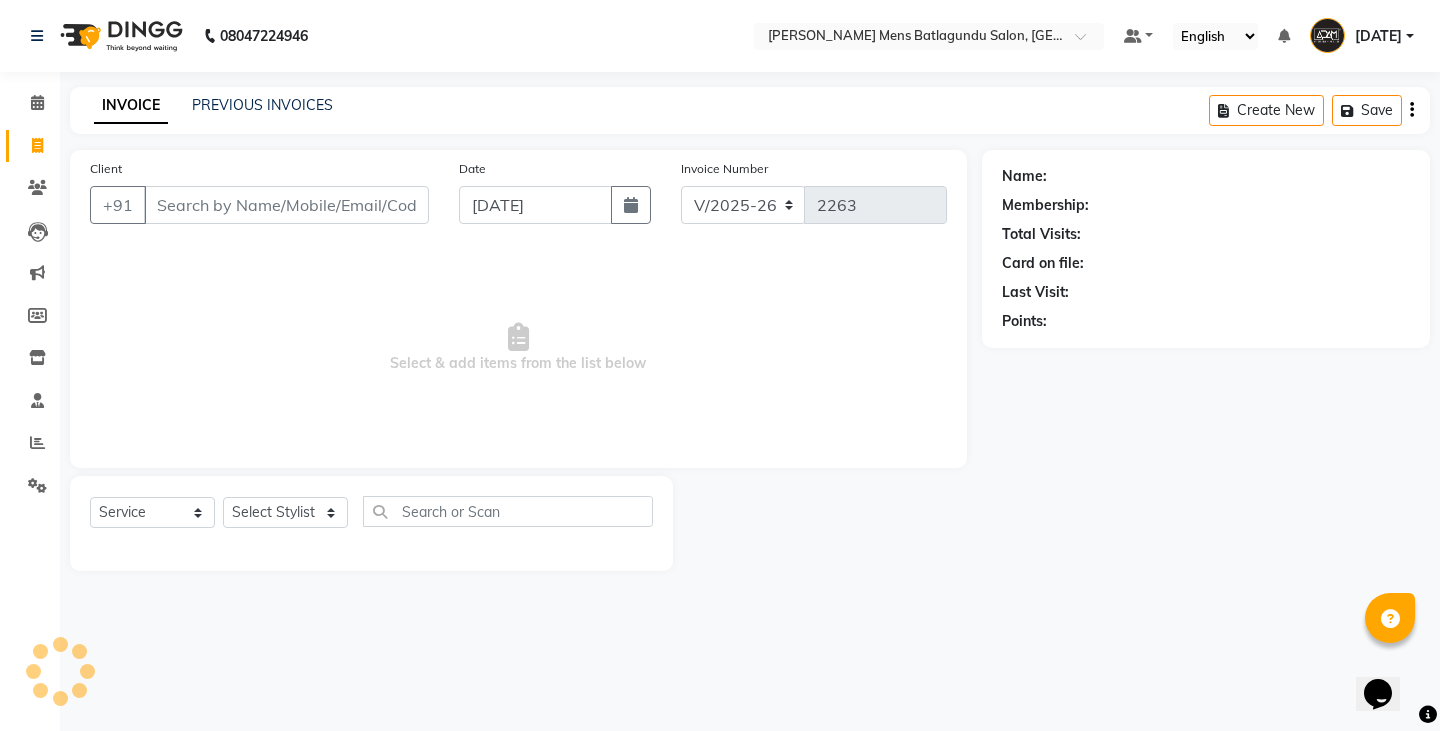 click on "Client +91" 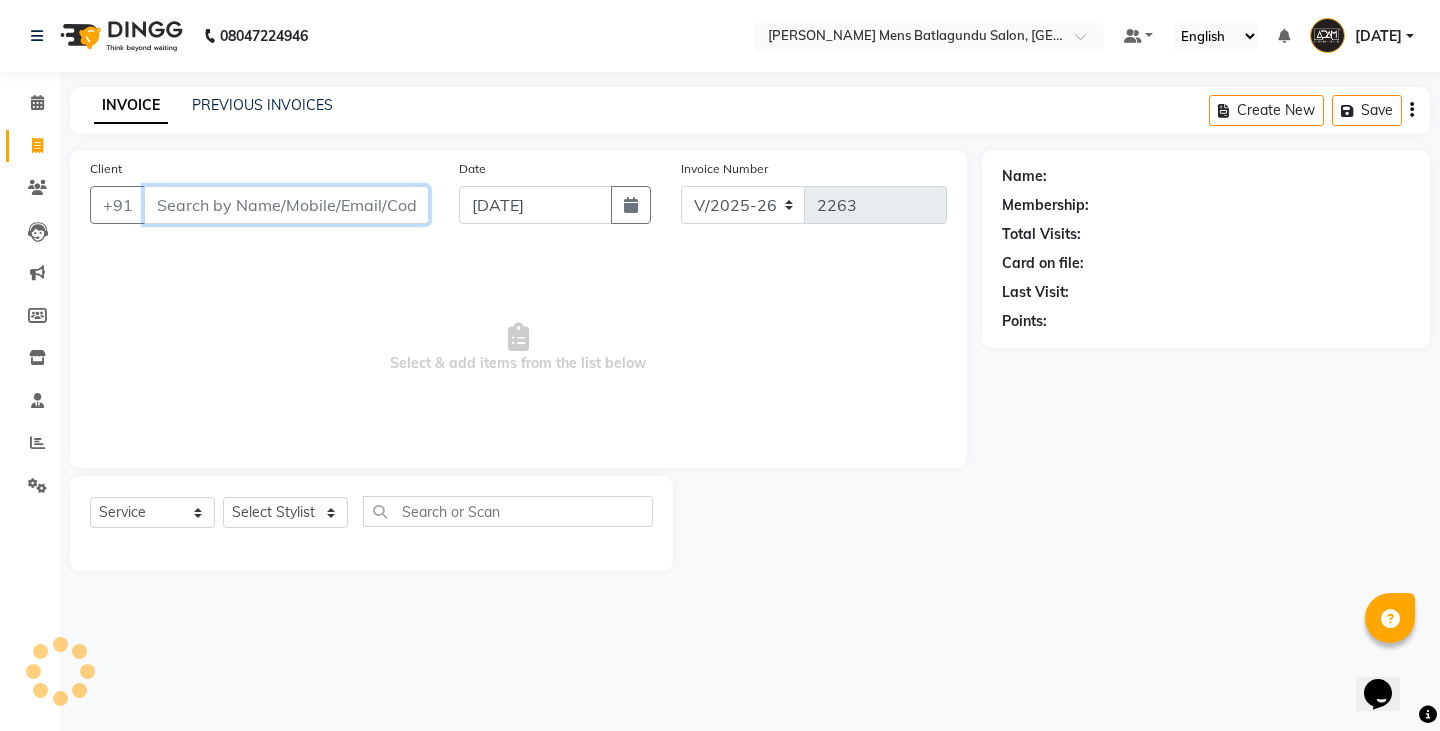 drag, startPoint x: 236, startPoint y: 195, endPoint x: 212, endPoint y: 216, distance: 31.890438 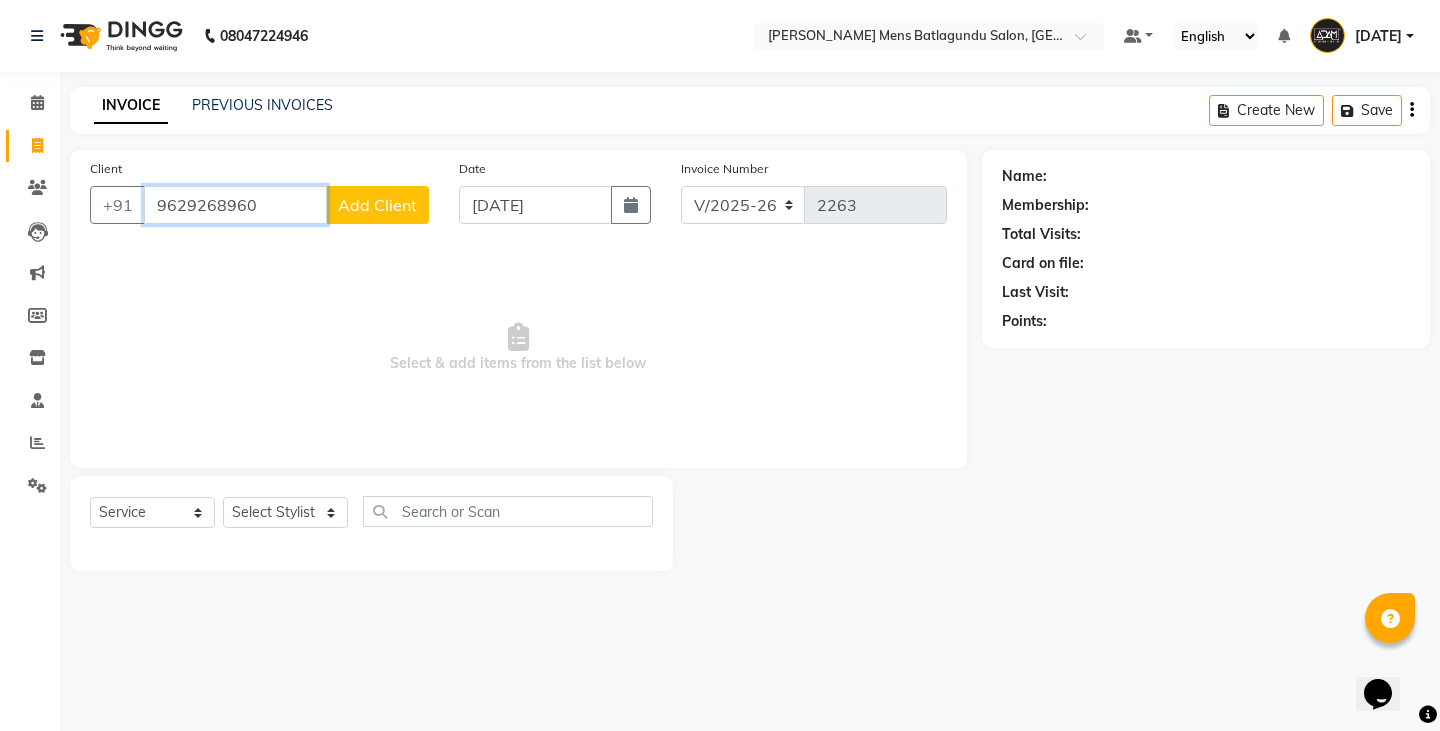 type on "9629268960" 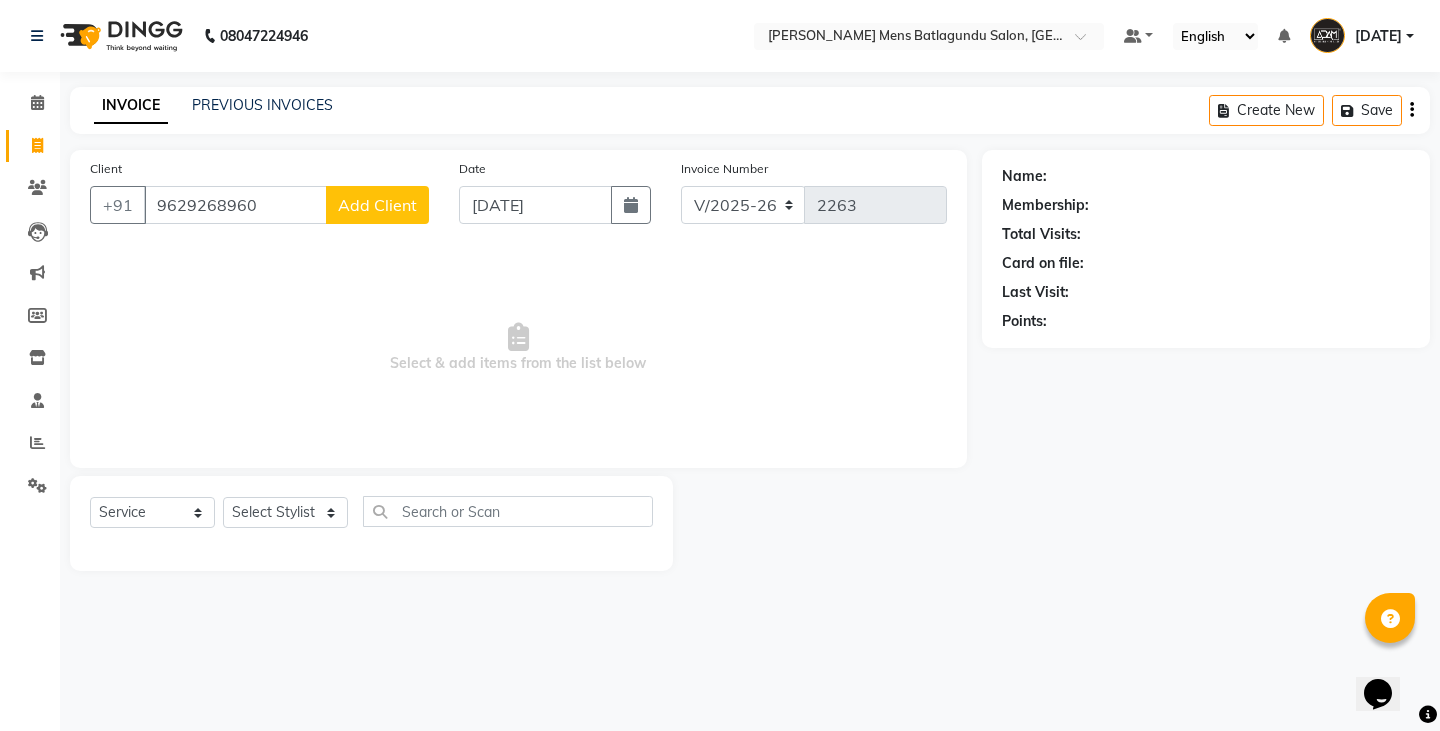 click on "Add Client" 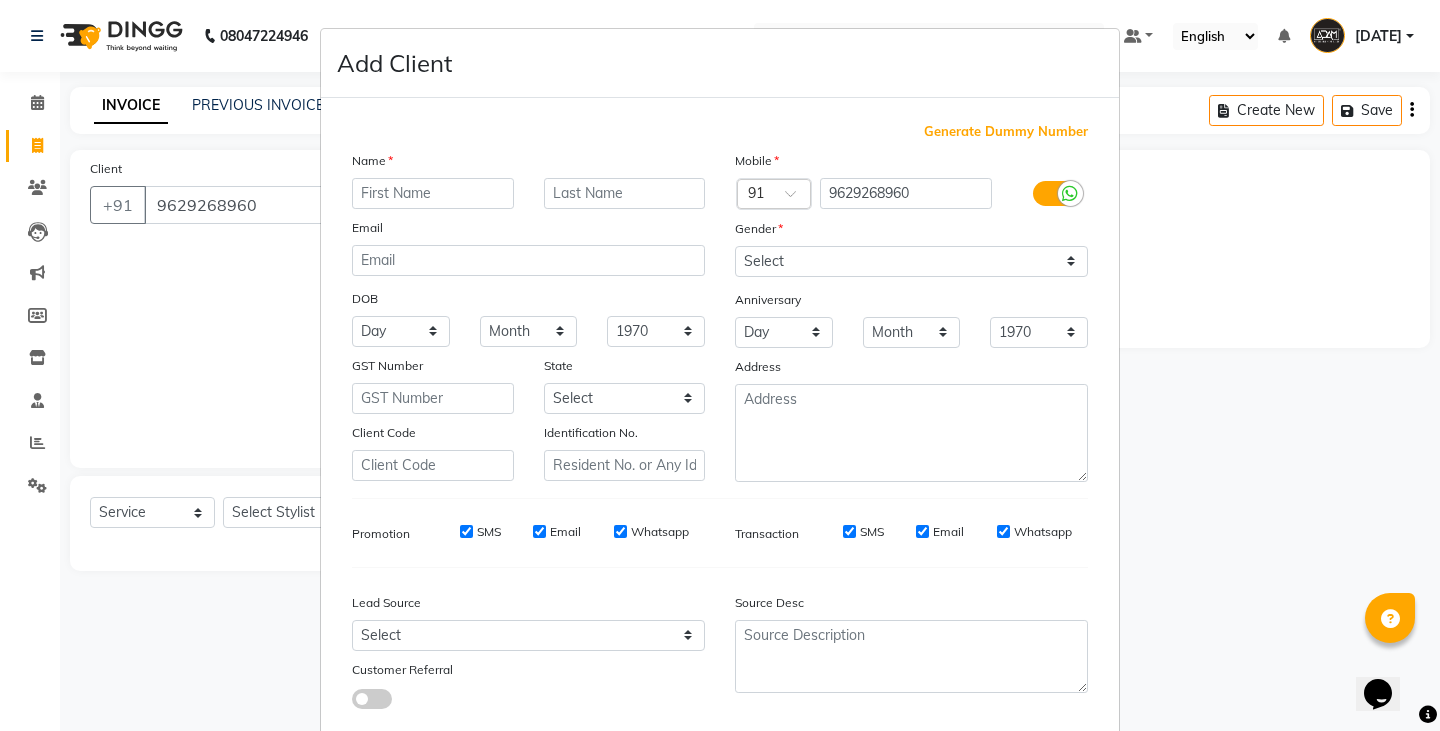 click at bounding box center (433, 193) 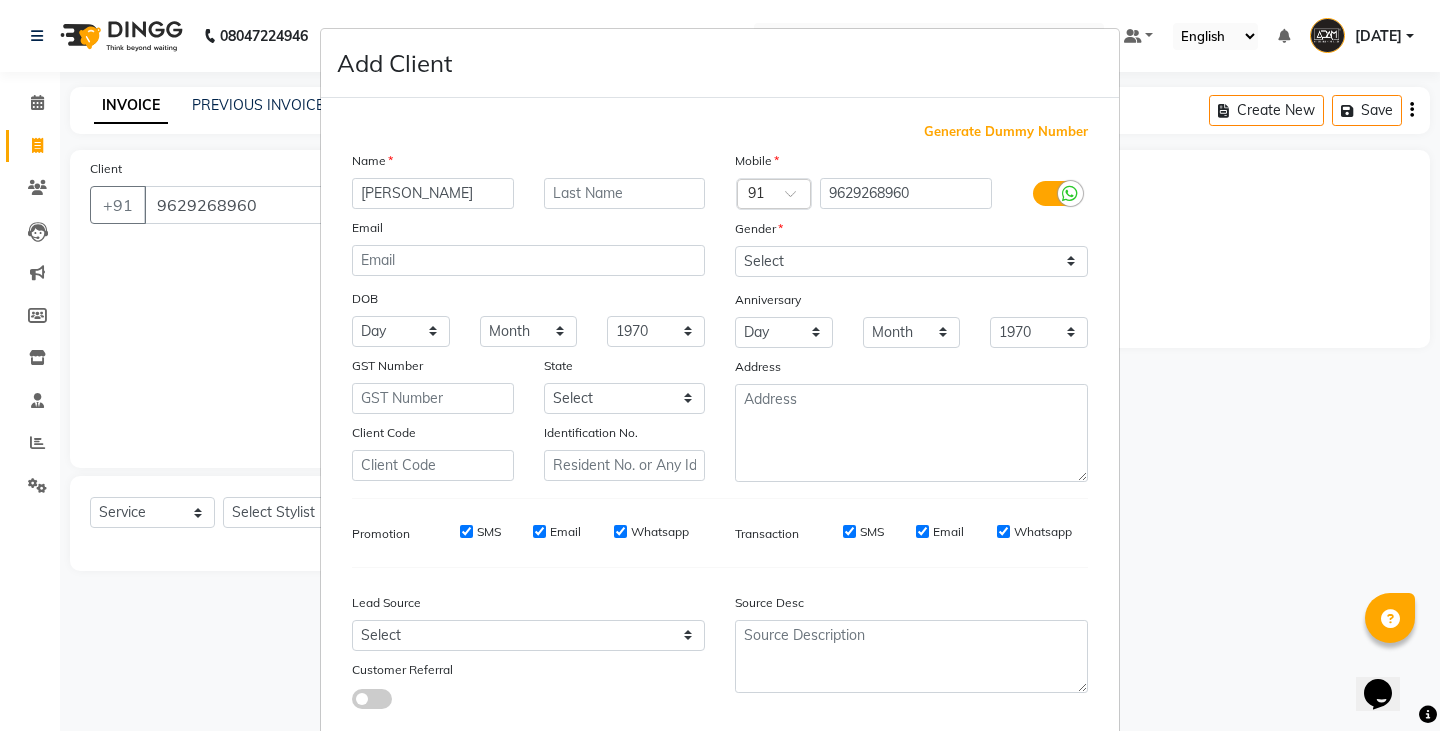 type on "[PERSON_NAME]" 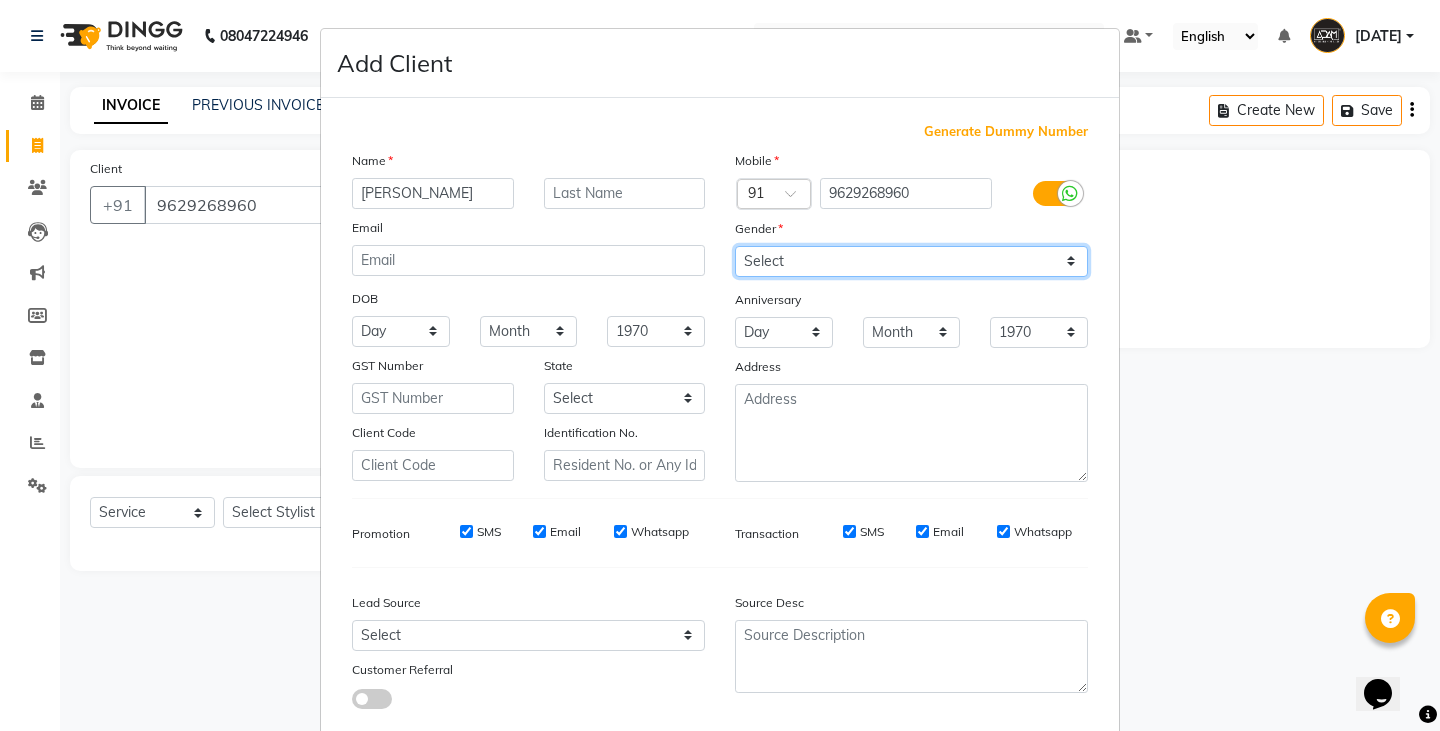 drag, startPoint x: 812, startPoint y: 268, endPoint x: 805, endPoint y: 251, distance: 18.384777 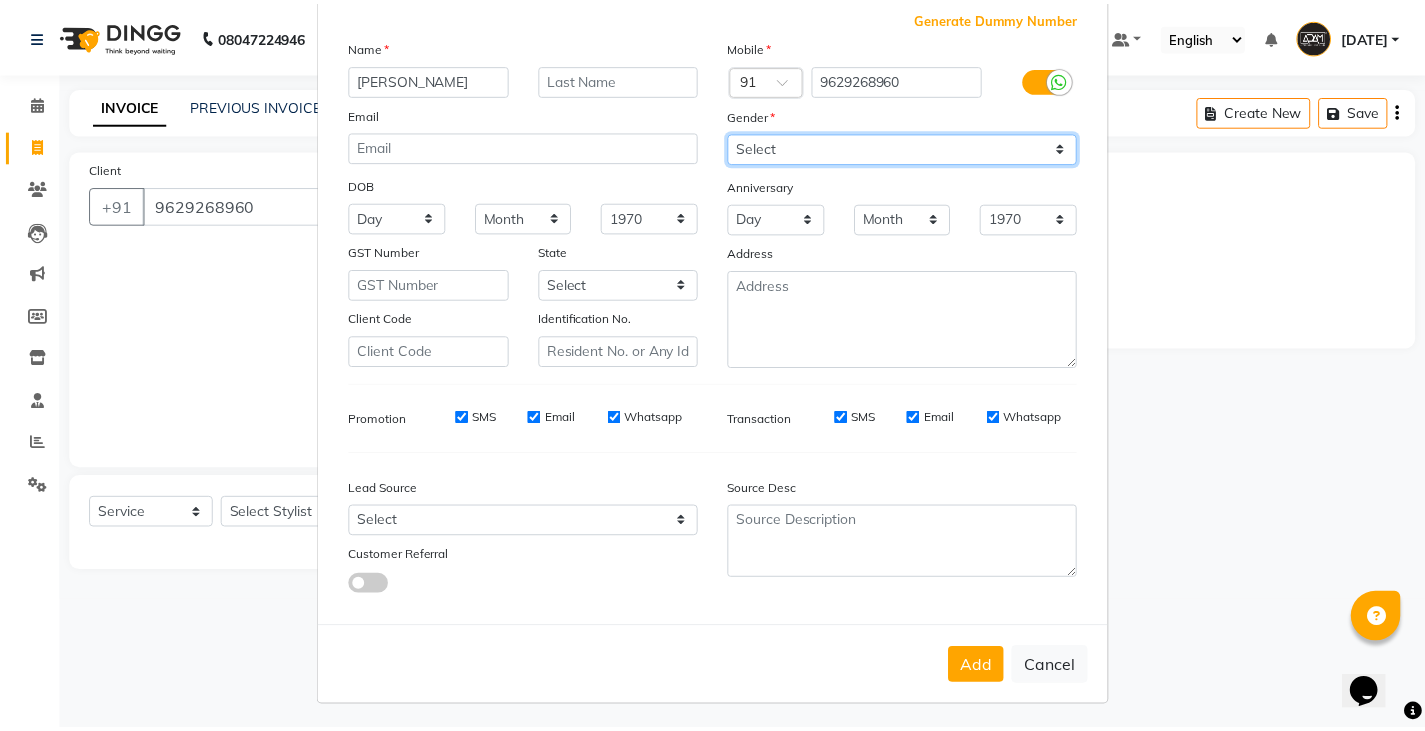 scroll, scrollTop: 118, scrollLeft: 0, axis: vertical 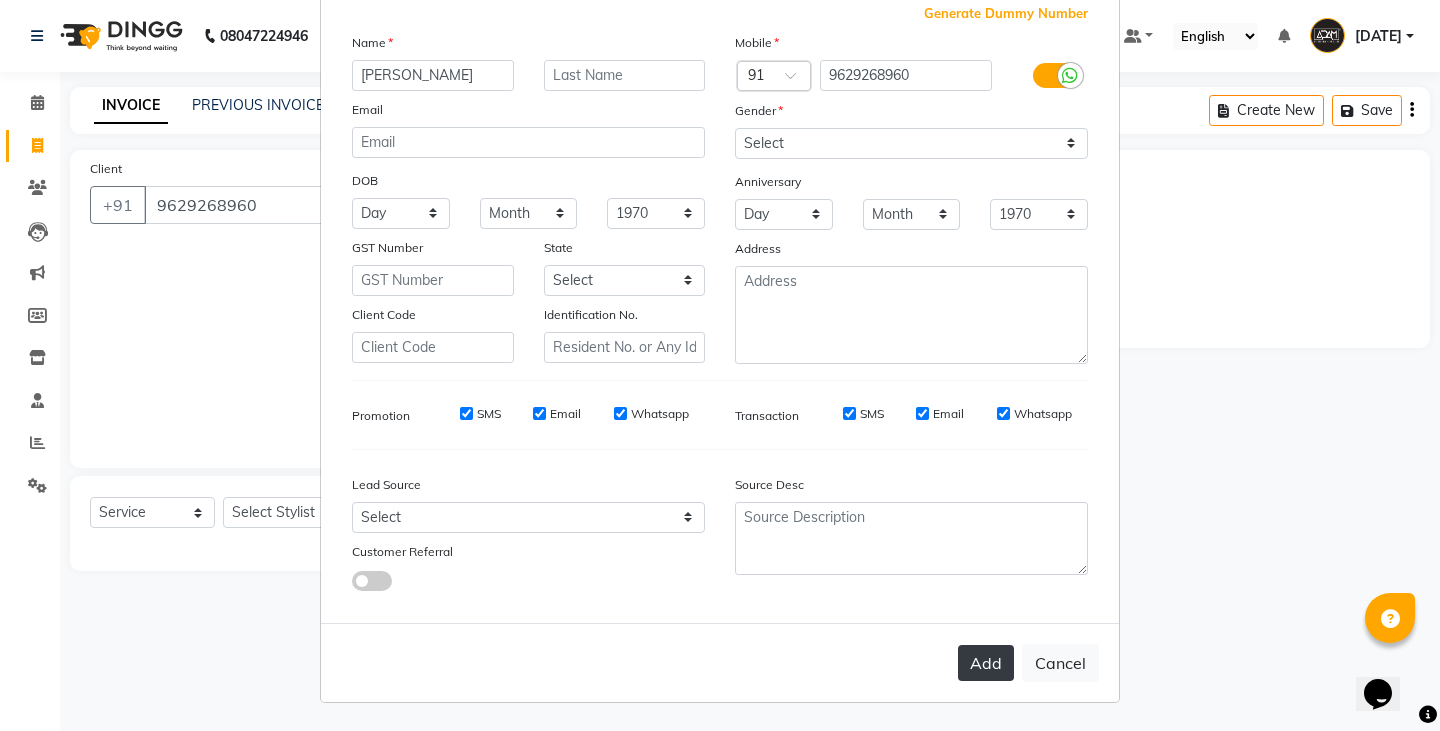 click on "Add" at bounding box center [986, 663] 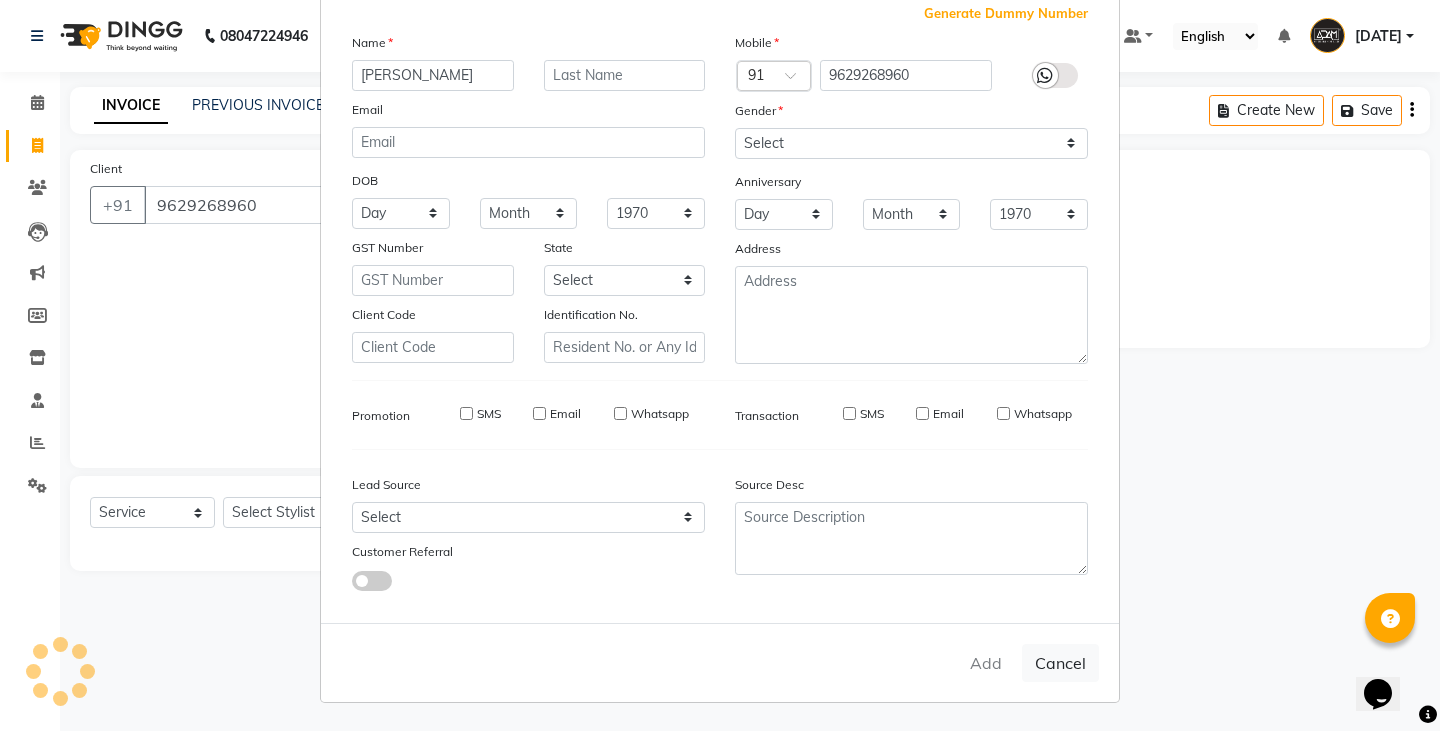 type 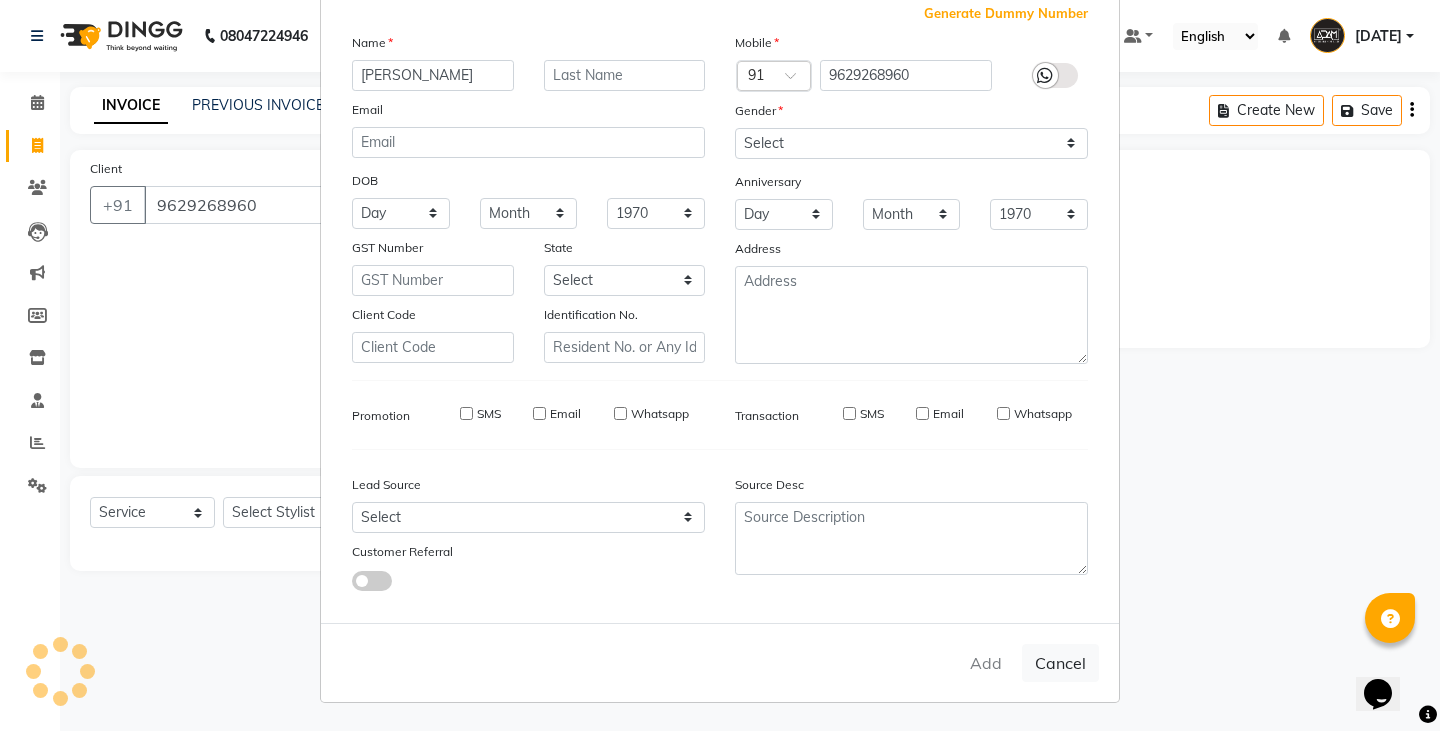 select 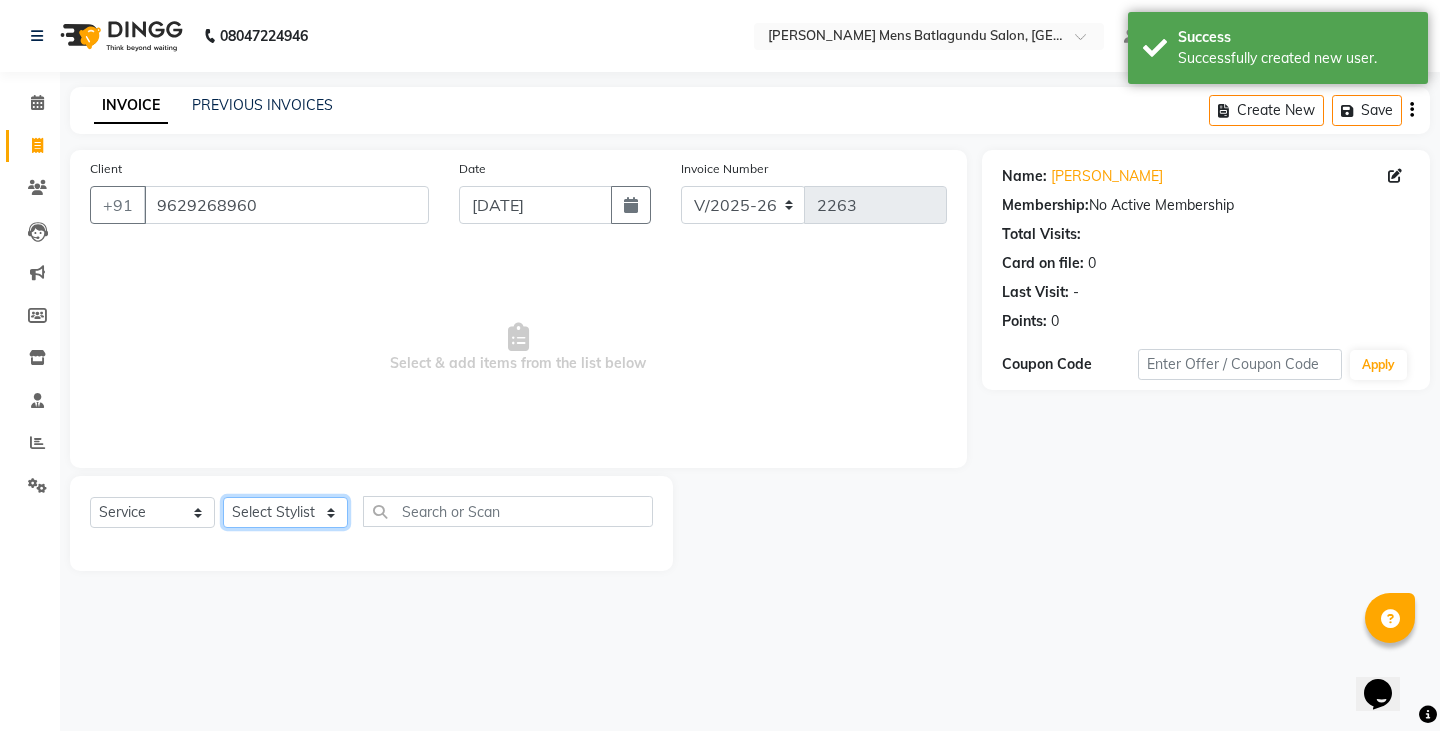 drag, startPoint x: 265, startPoint y: 509, endPoint x: 296, endPoint y: 516, distance: 31.780497 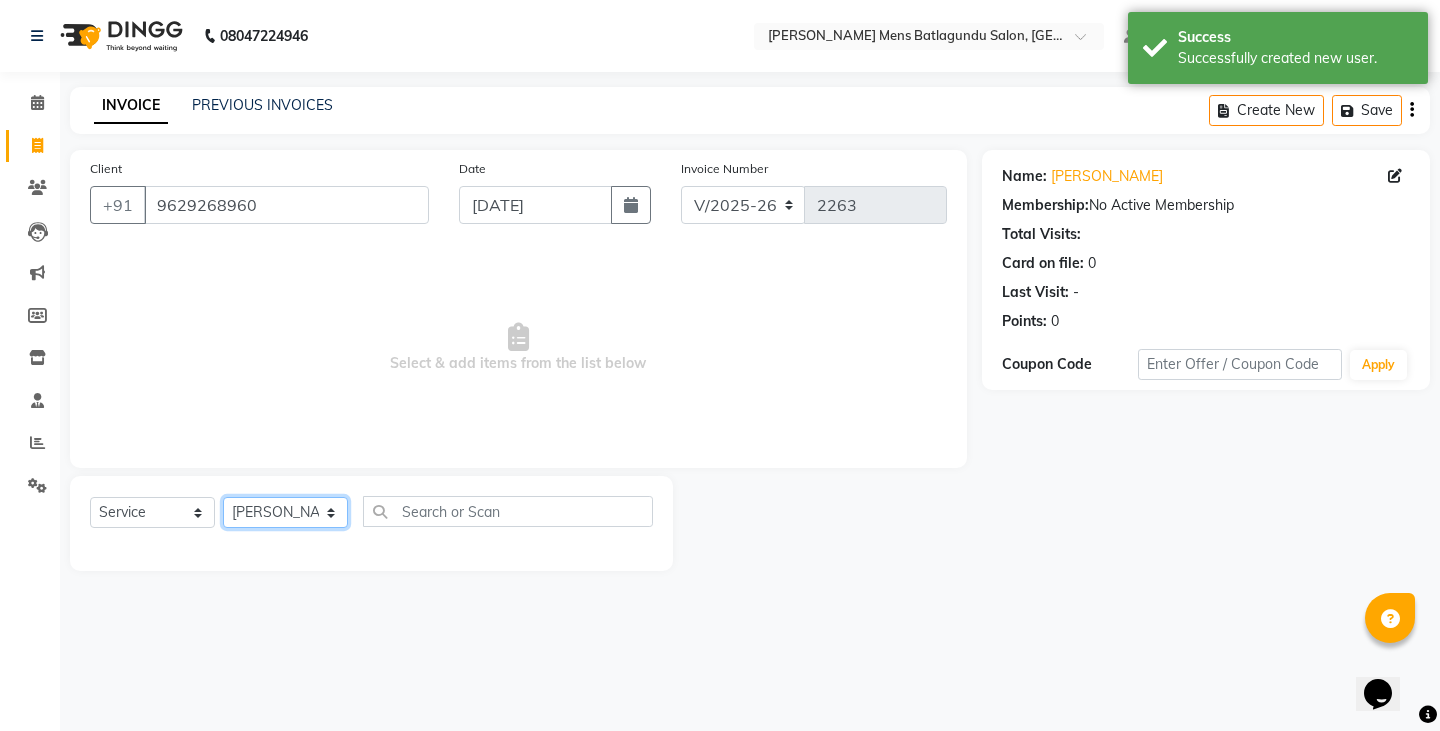 click on "Select Stylist Admin [PERSON_NAME]  [PERSON_NAME] [PERSON_NAME][DATE] [PERSON_NAME] [PERSON_NAME]" 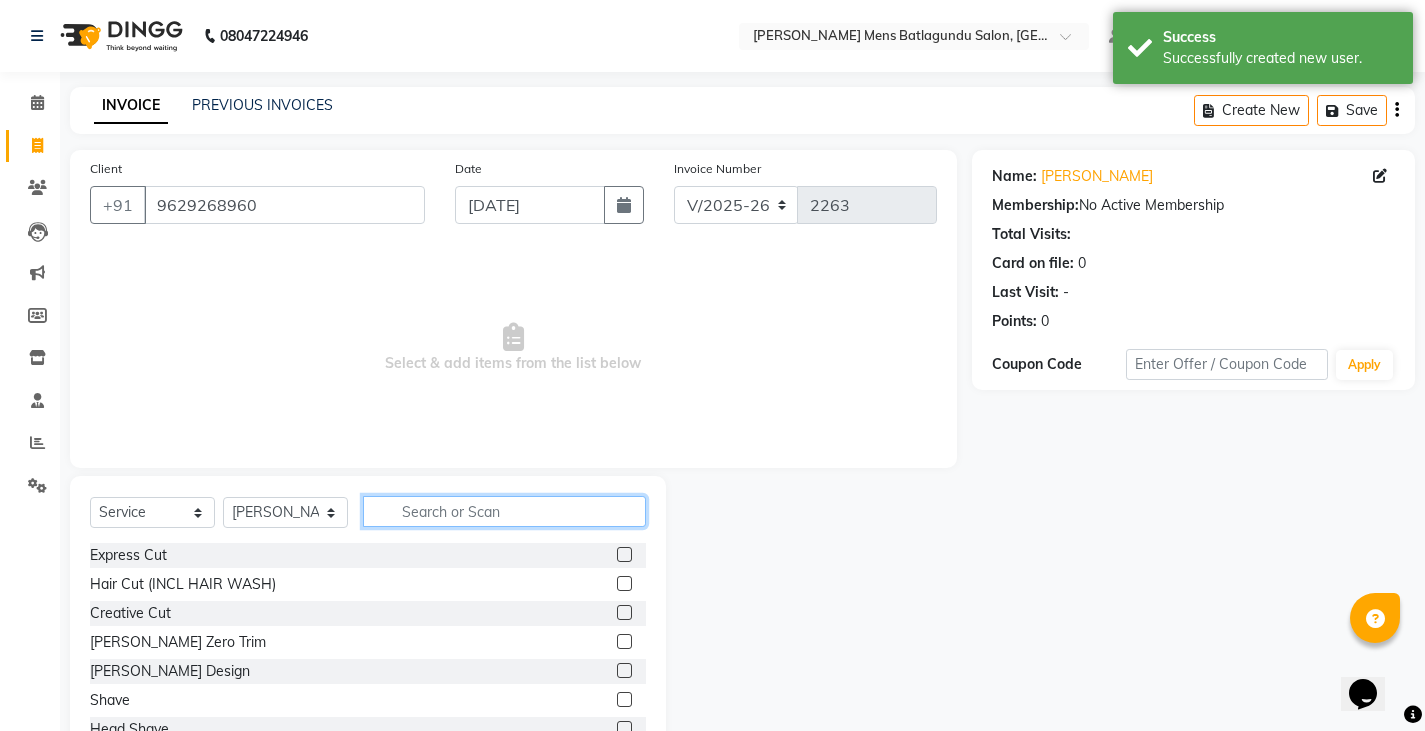 click 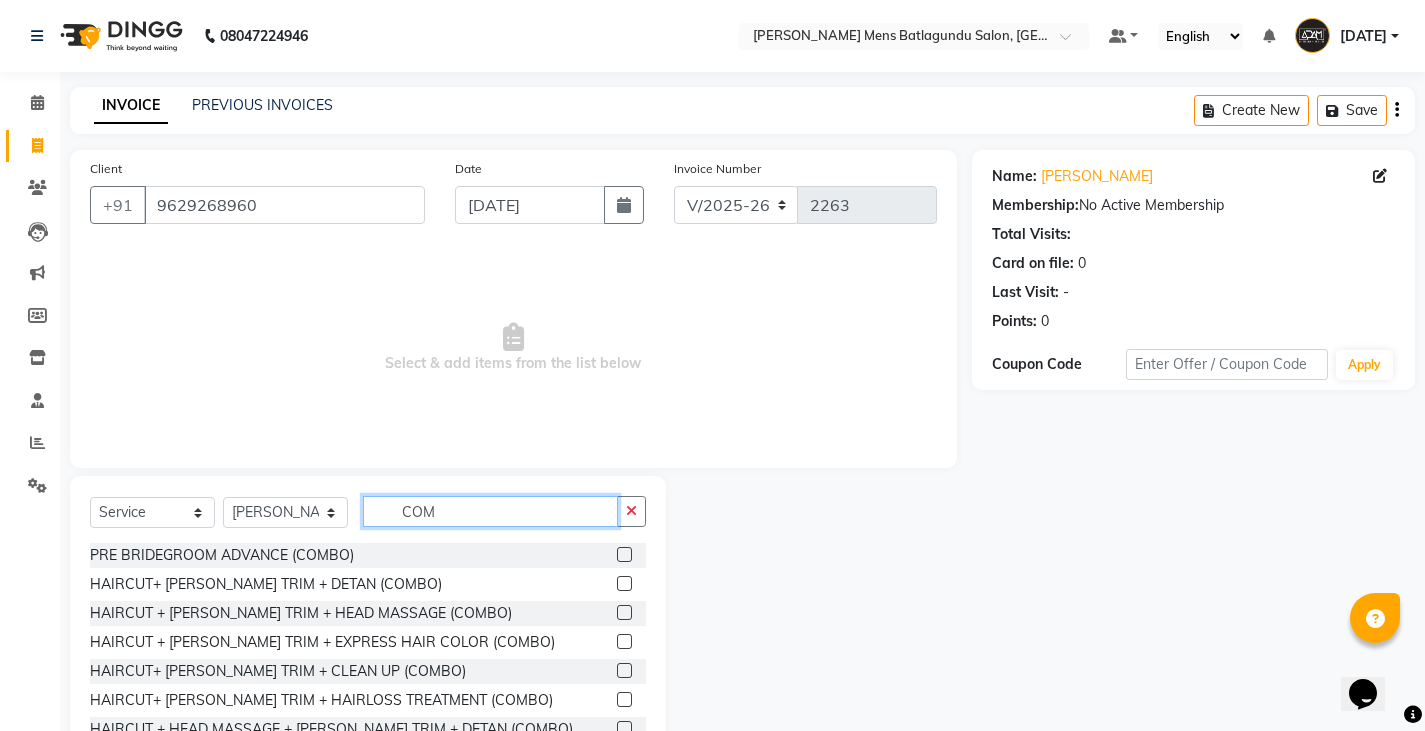 type on "COM" 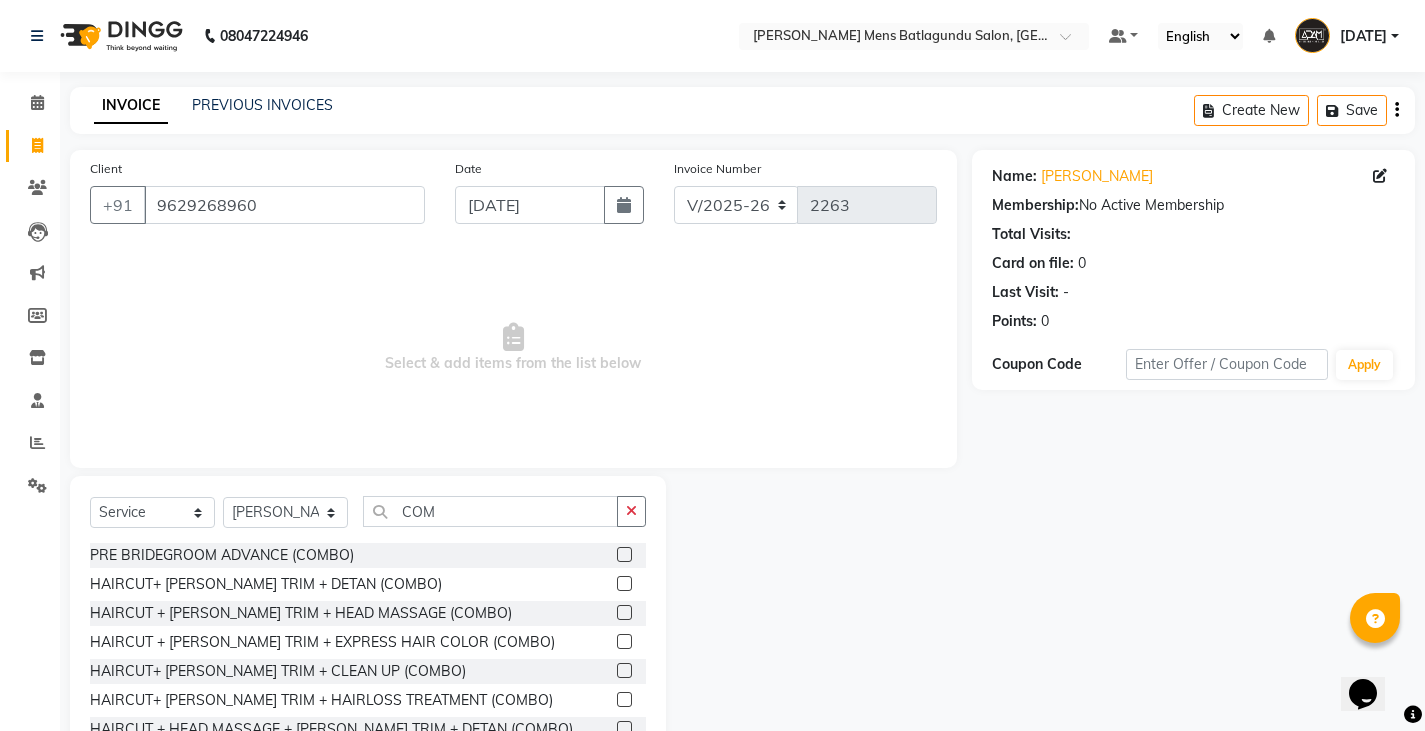 click 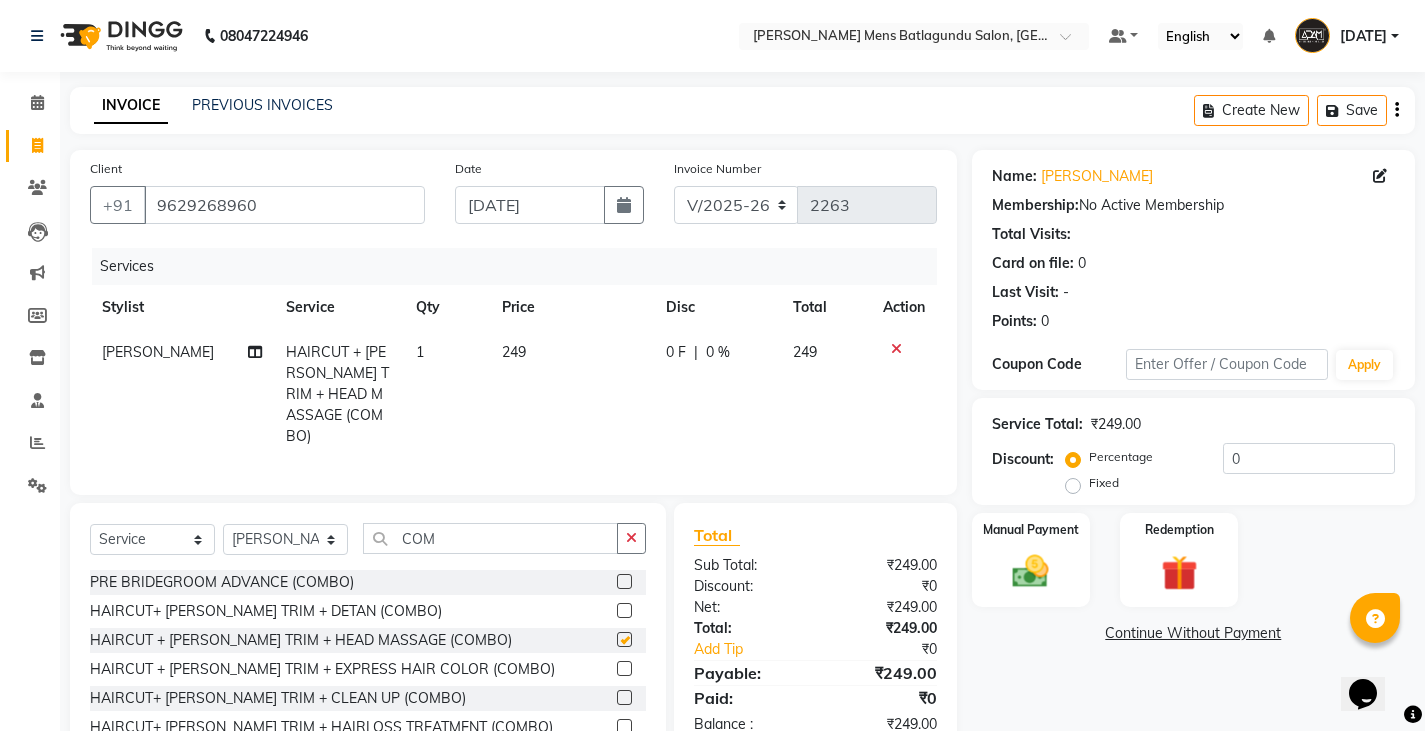 checkbox on "false" 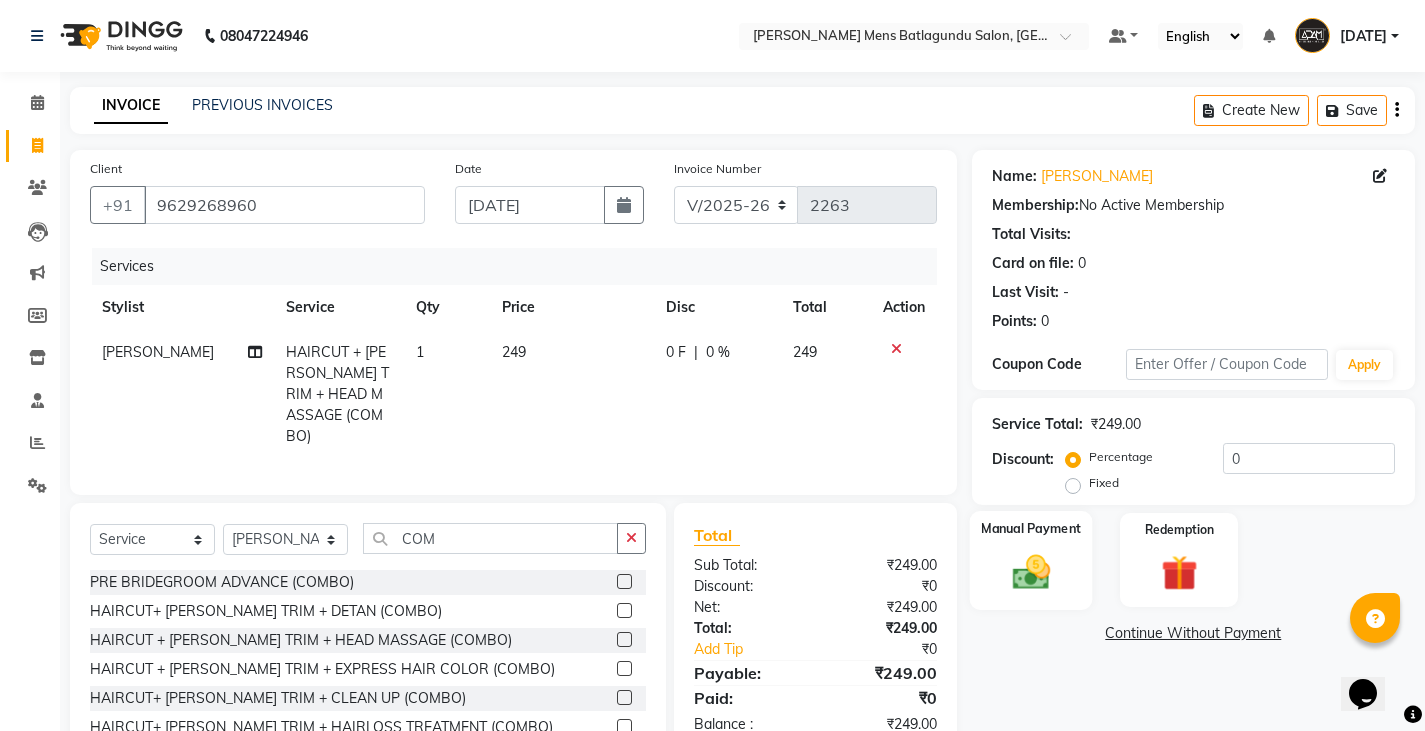 click 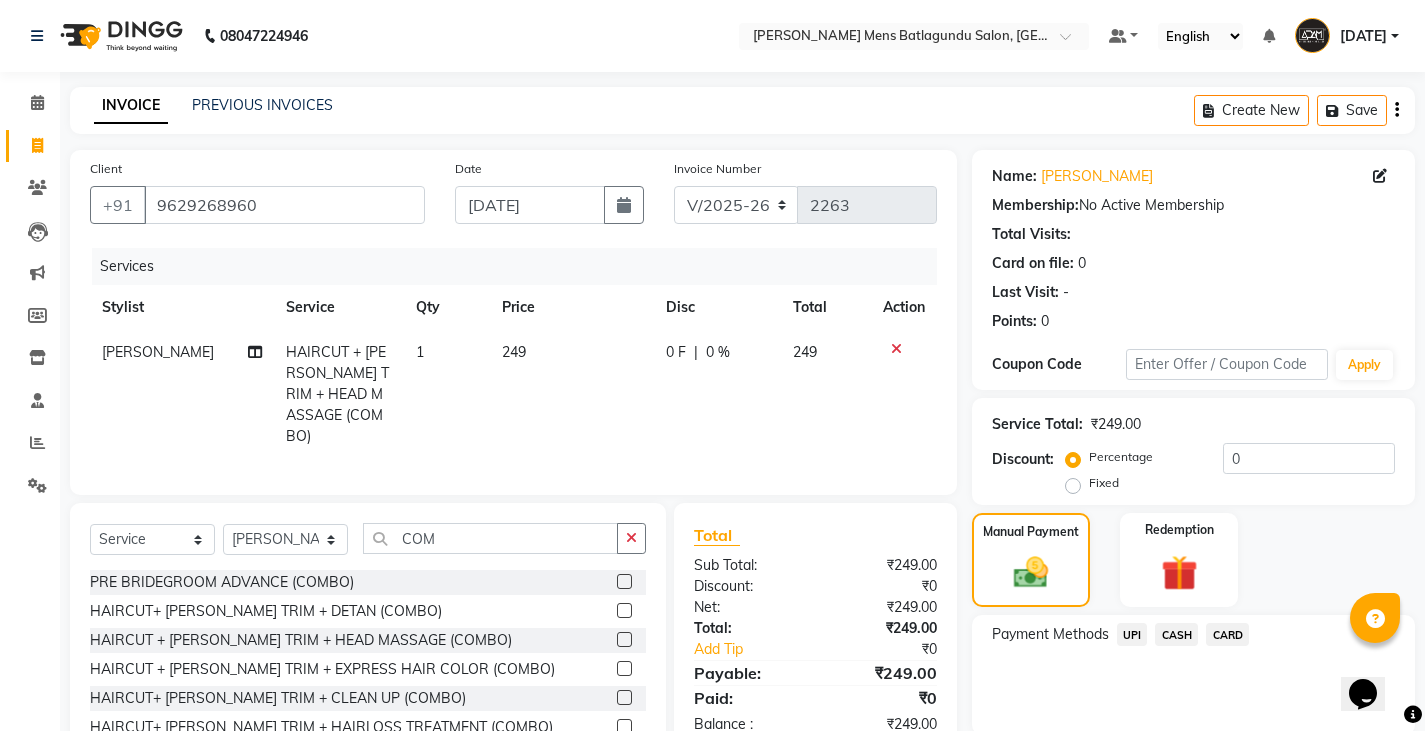 click on "UPI" 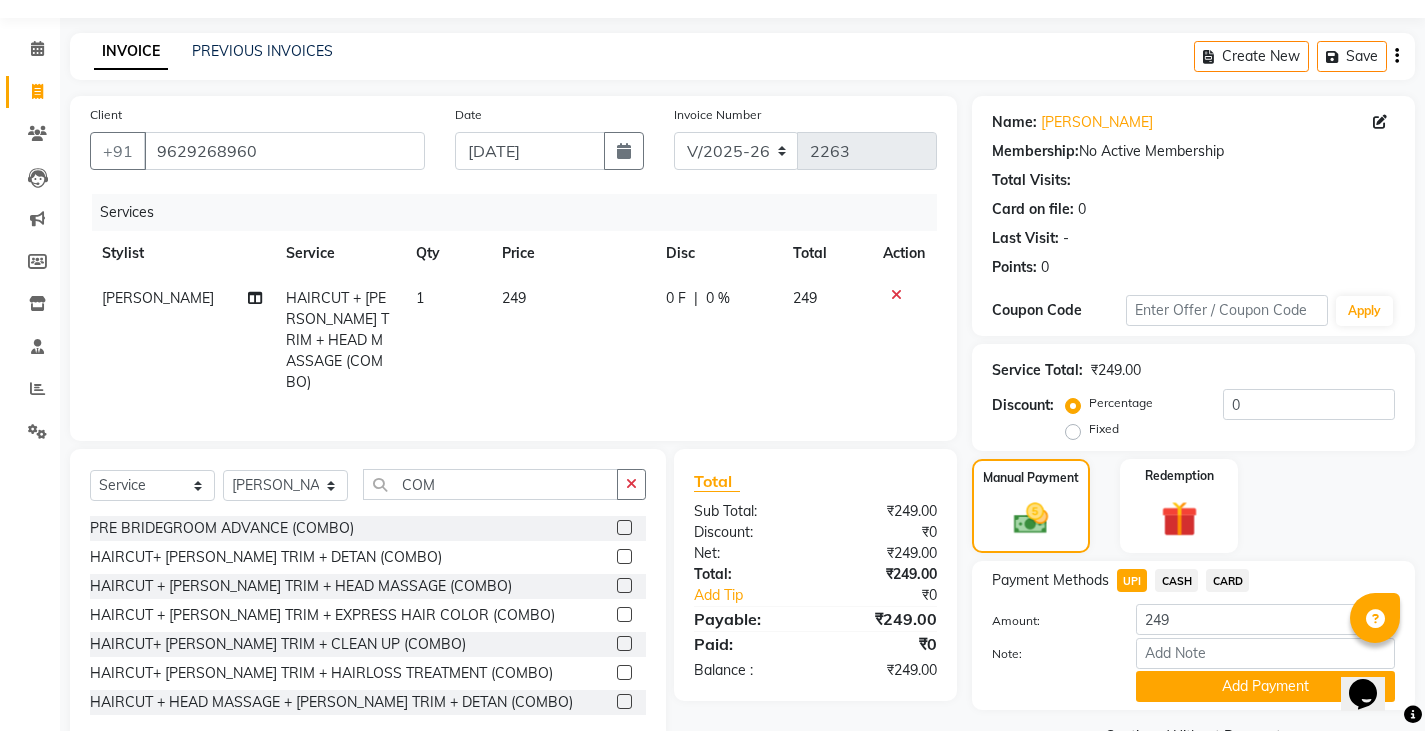 scroll, scrollTop: 104, scrollLeft: 0, axis: vertical 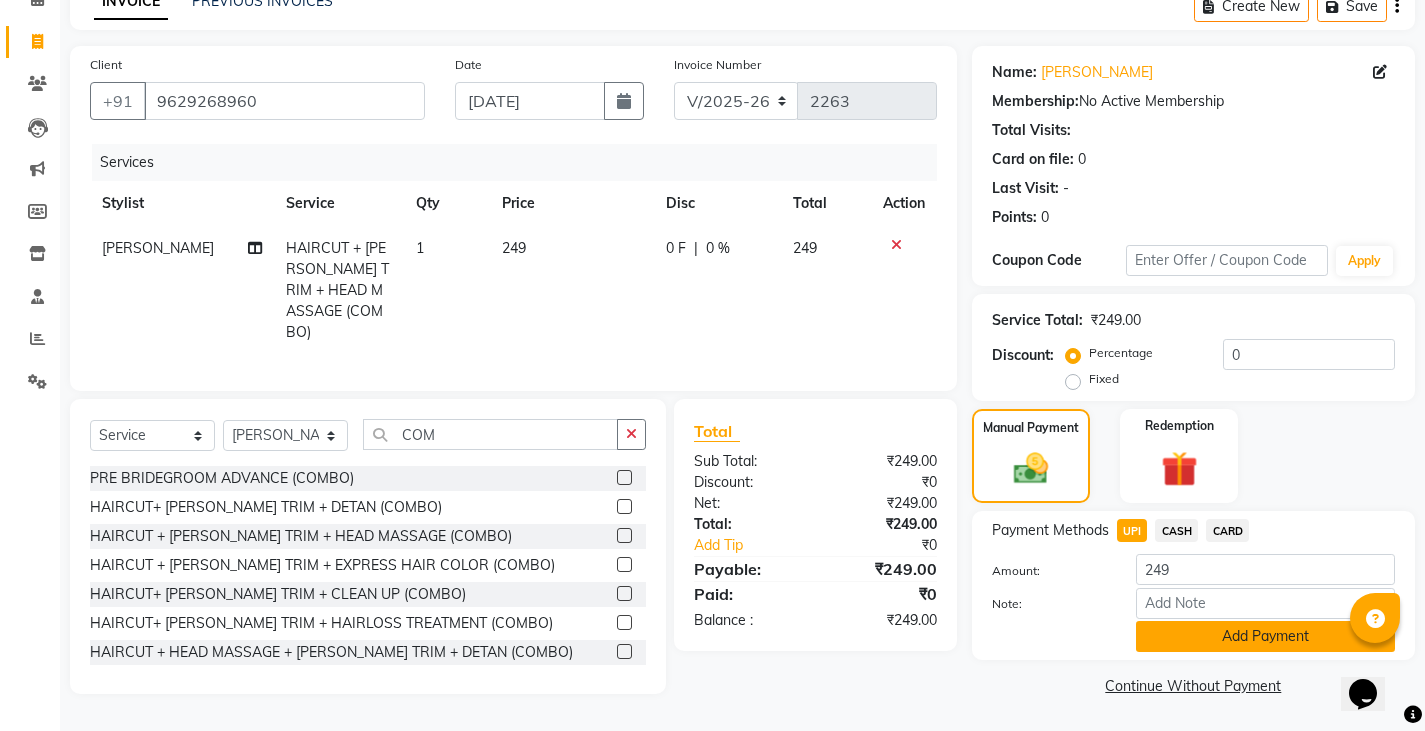 click on "Add Payment" 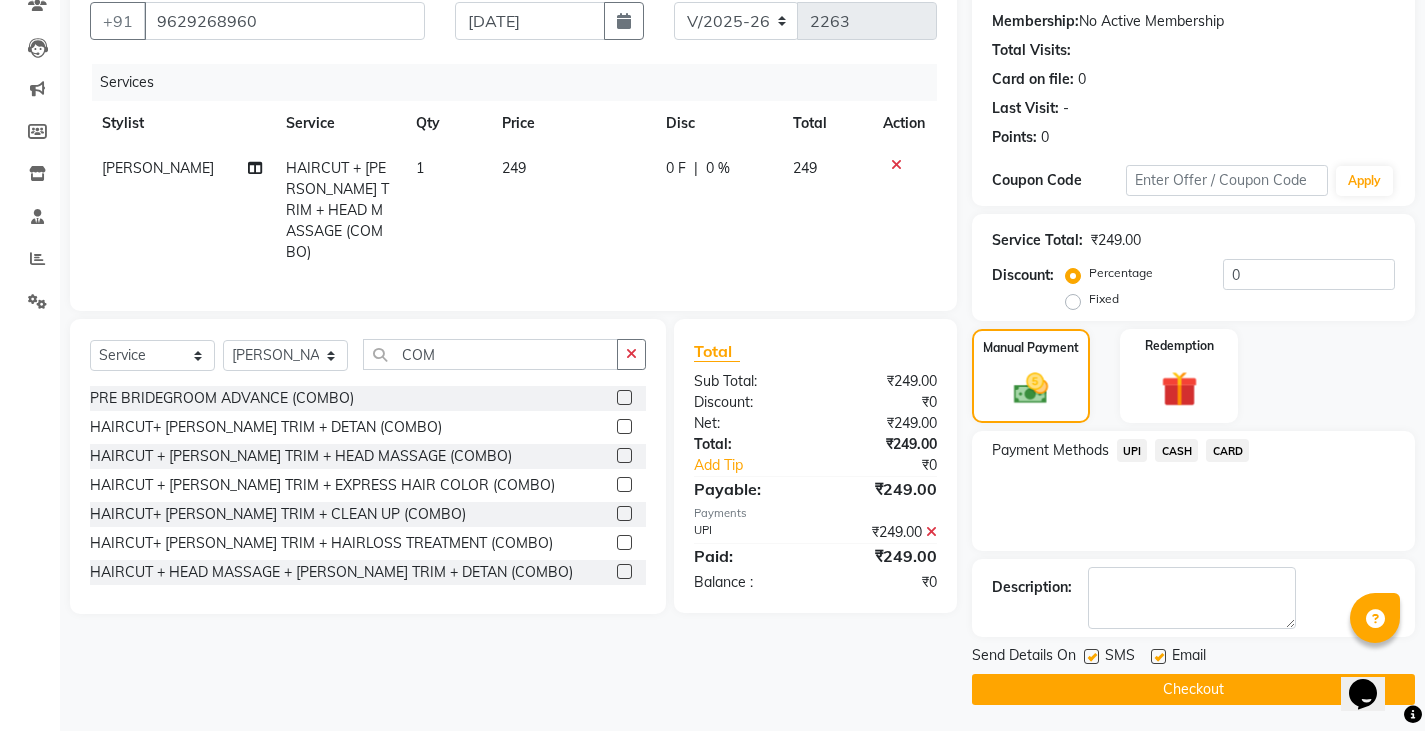 scroll, scrollTop: 188, scrollLeft: 0, axis: vertical 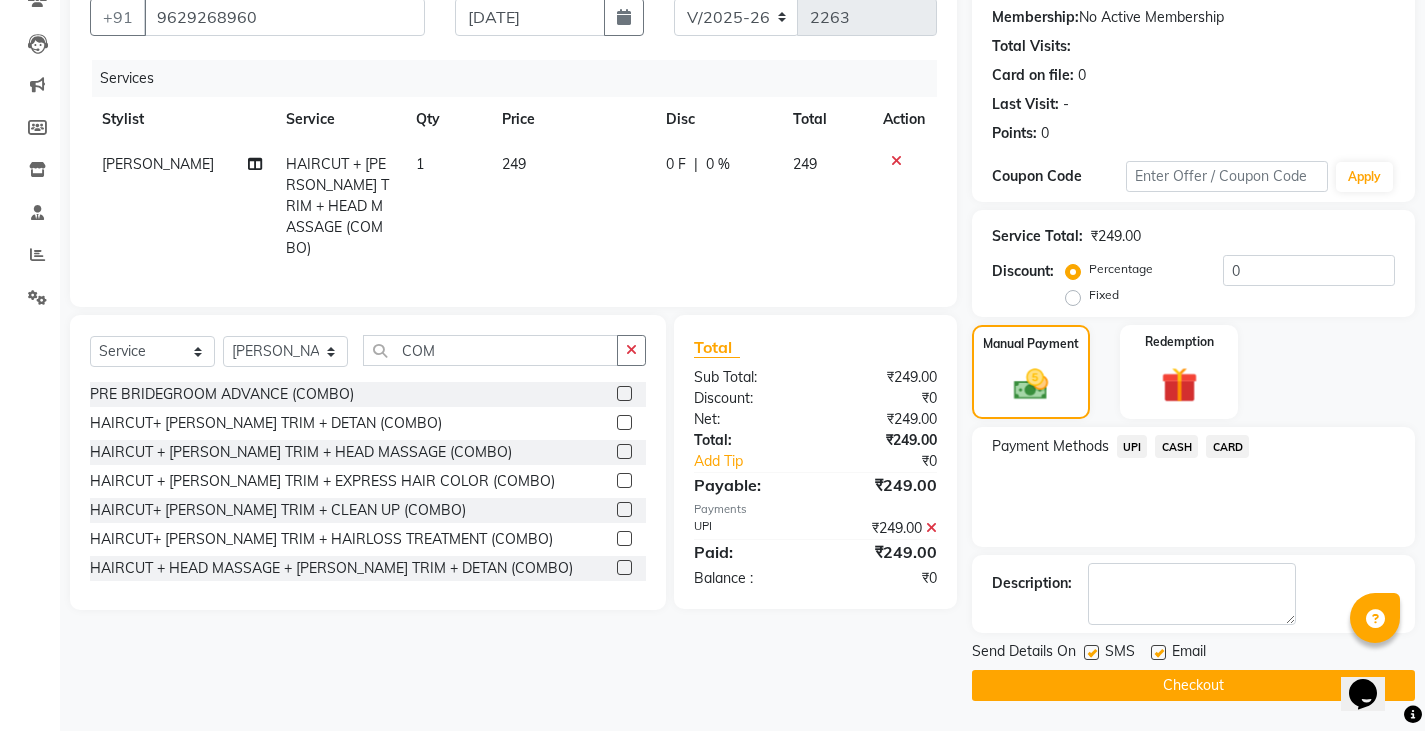 drag, startPoint x: 1185, startPoint y: 675, endPoint x: 1201, endPoint y: 712, distance: 40.311287 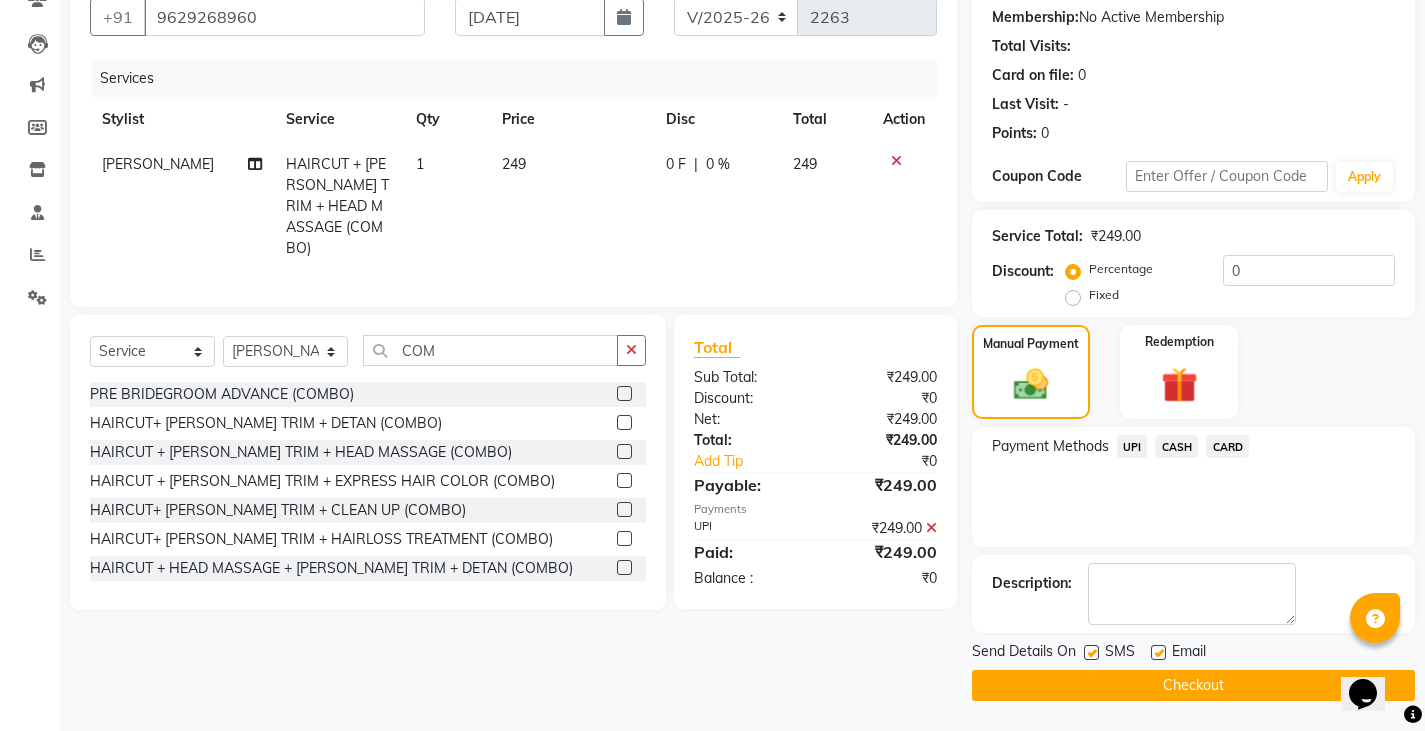 click on "Checkout" 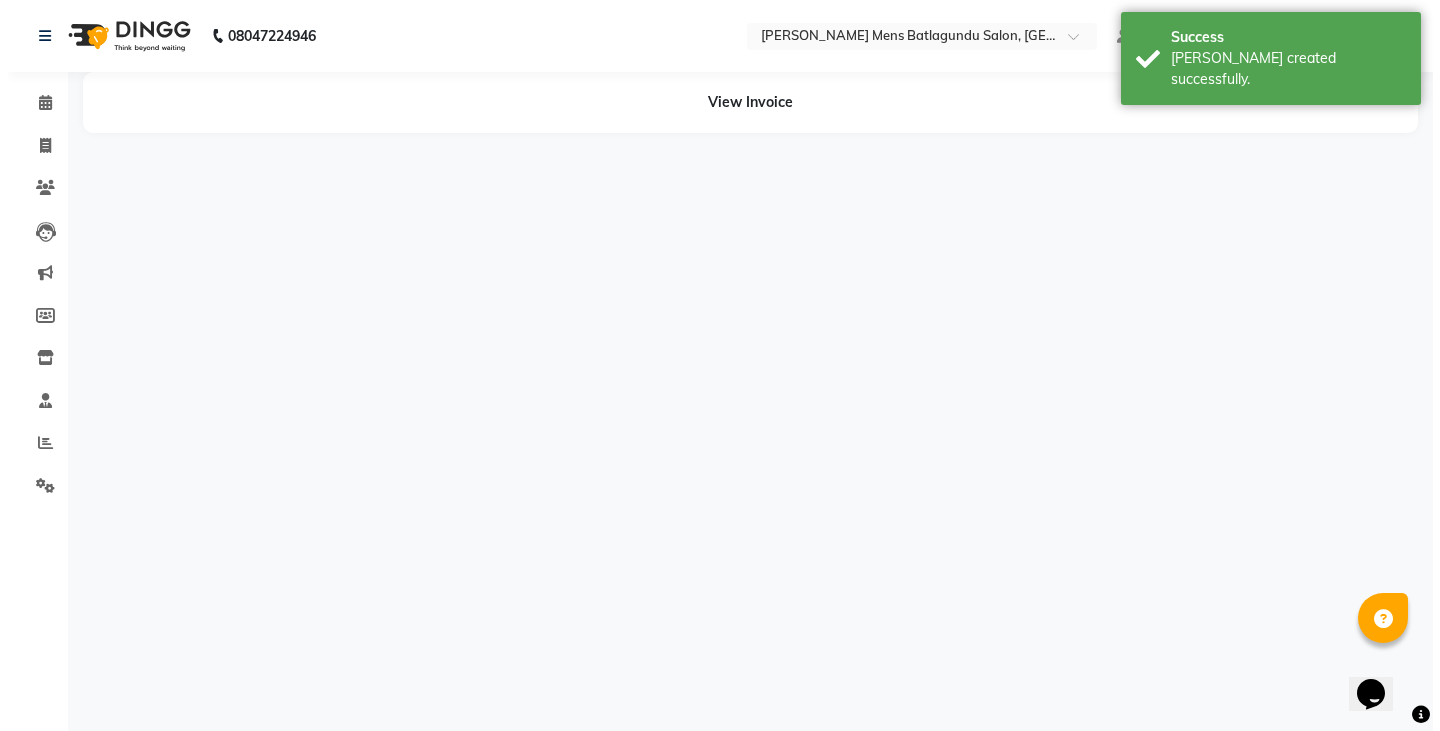 scroll, scrollTop: 0, scrollLeft: 0, axis: both 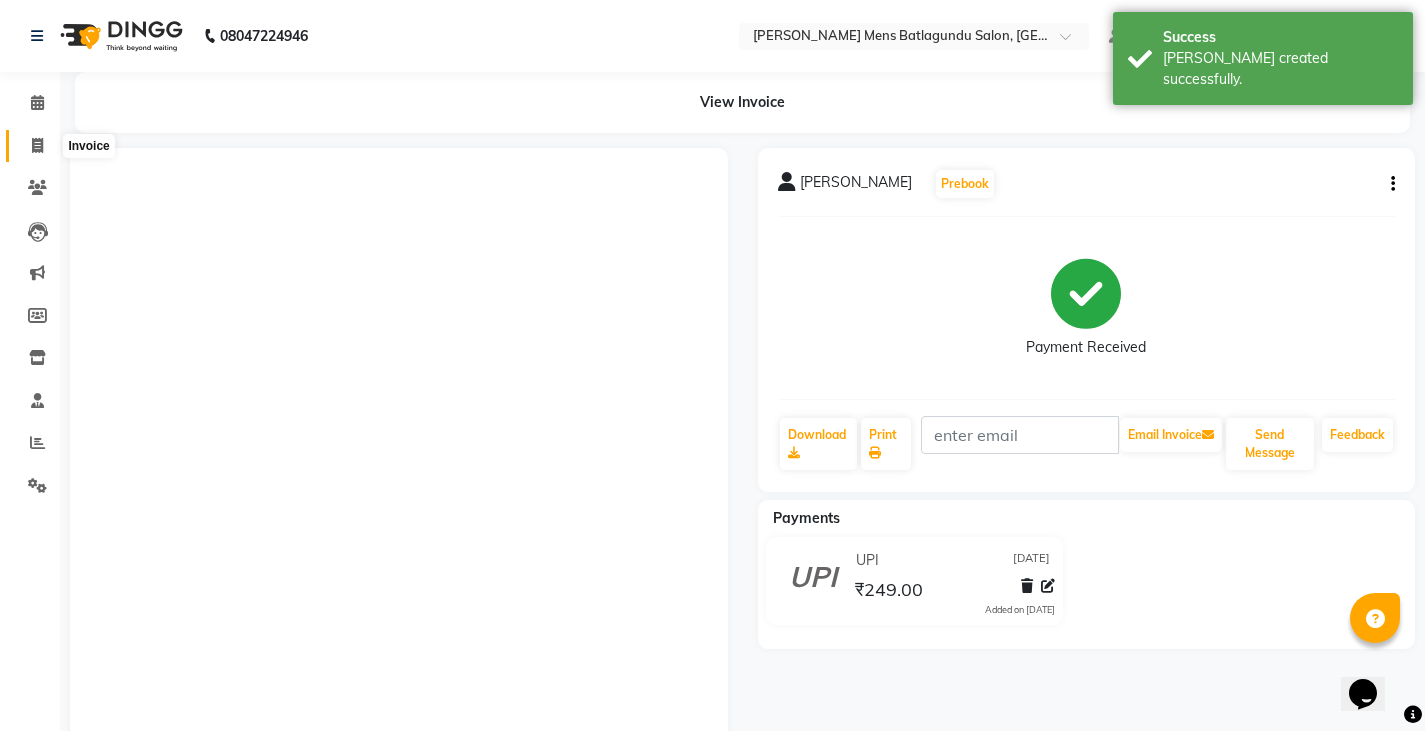 click 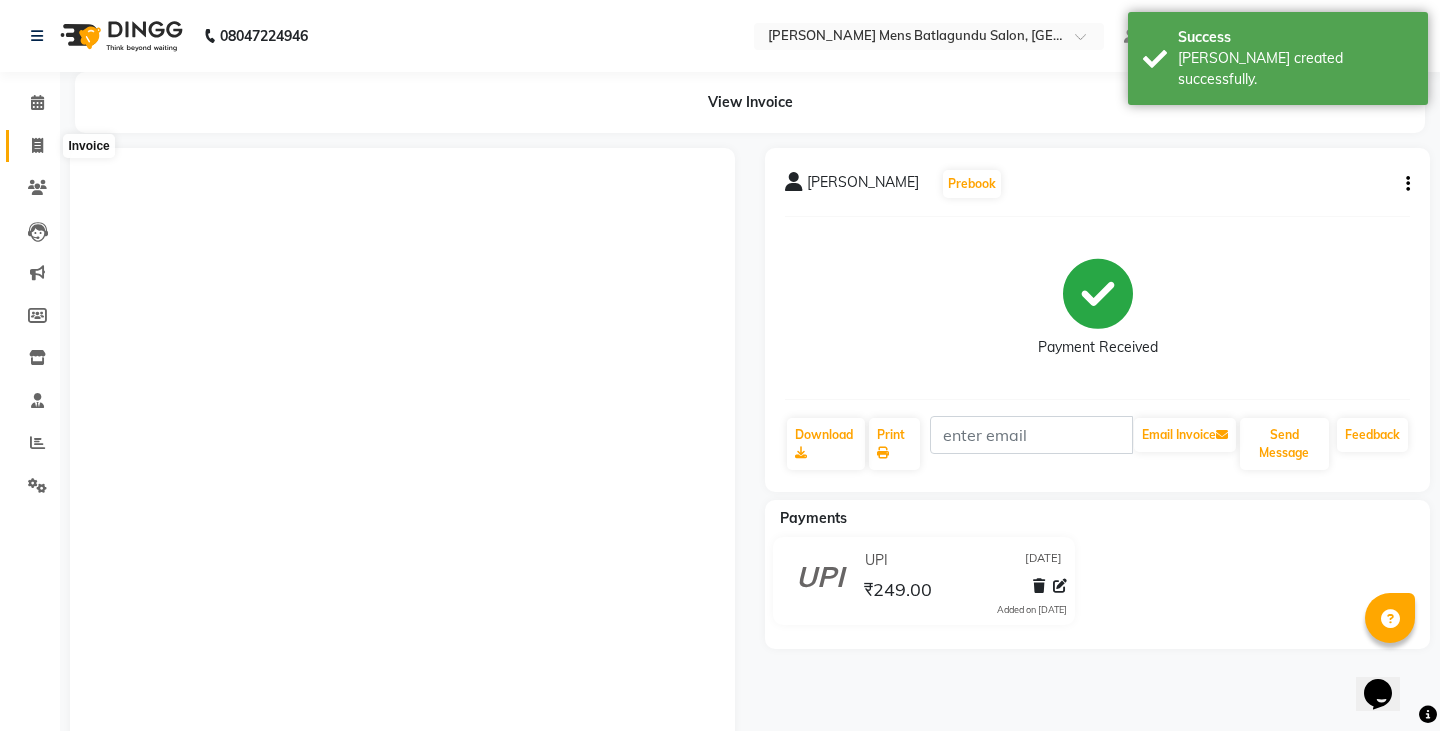select on "8213" 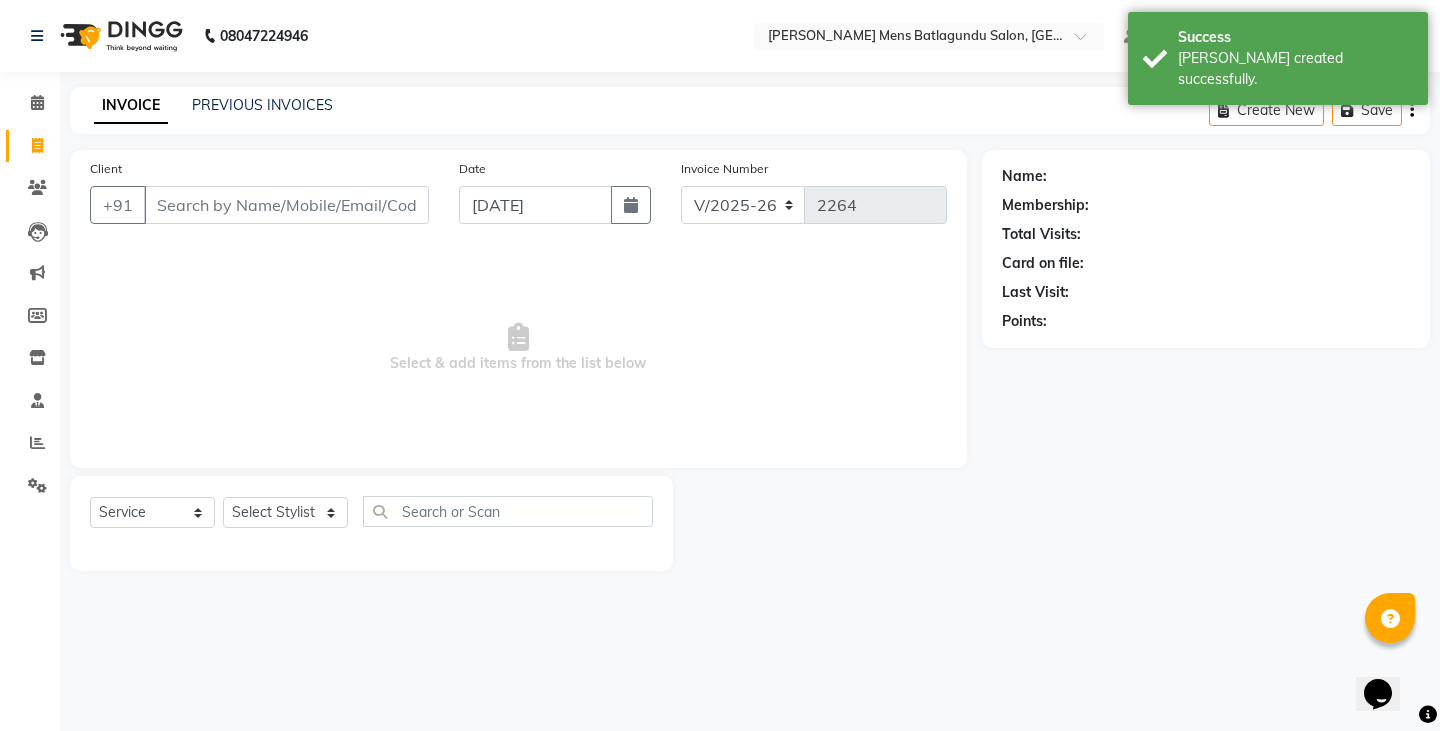 click on "Client" at bounding box center [286, 205] 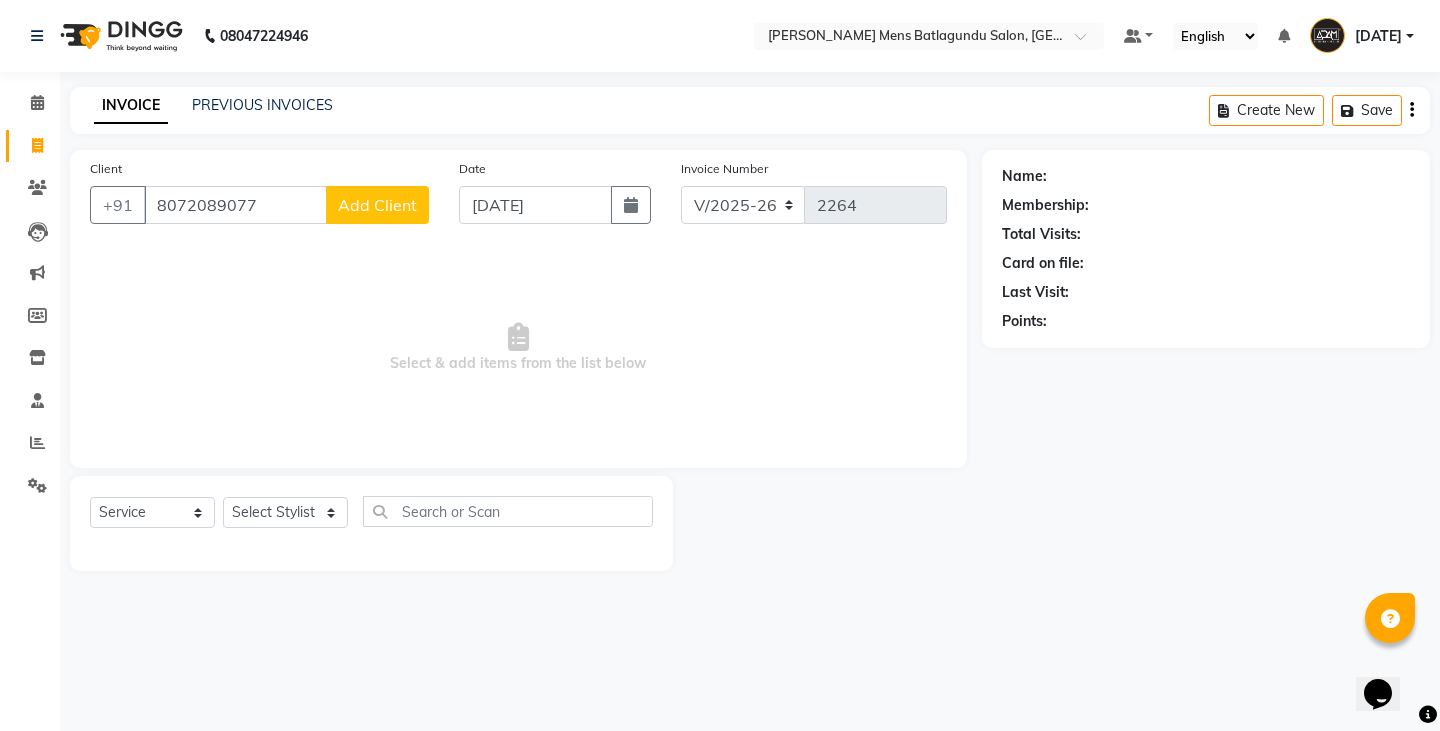 type on "8072089077" 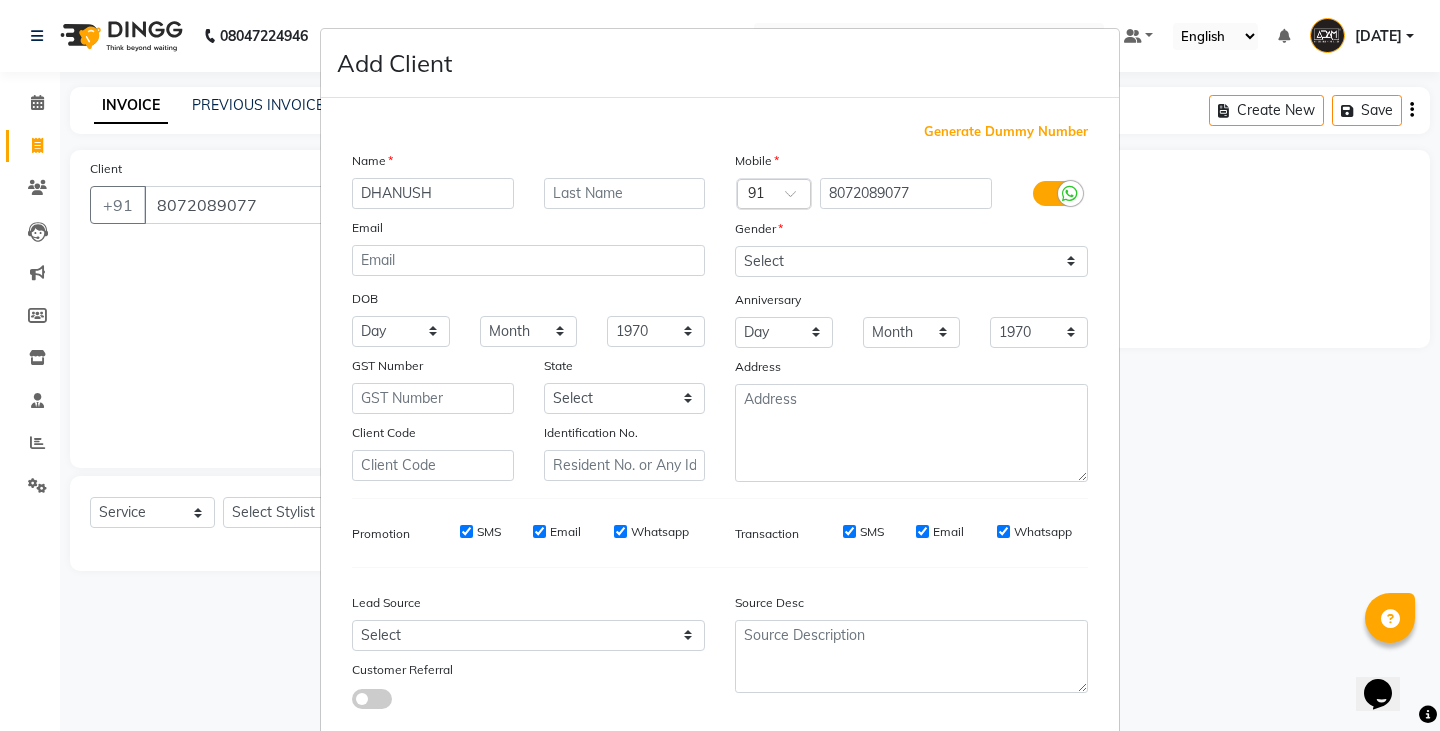 type on "DHANUSH" 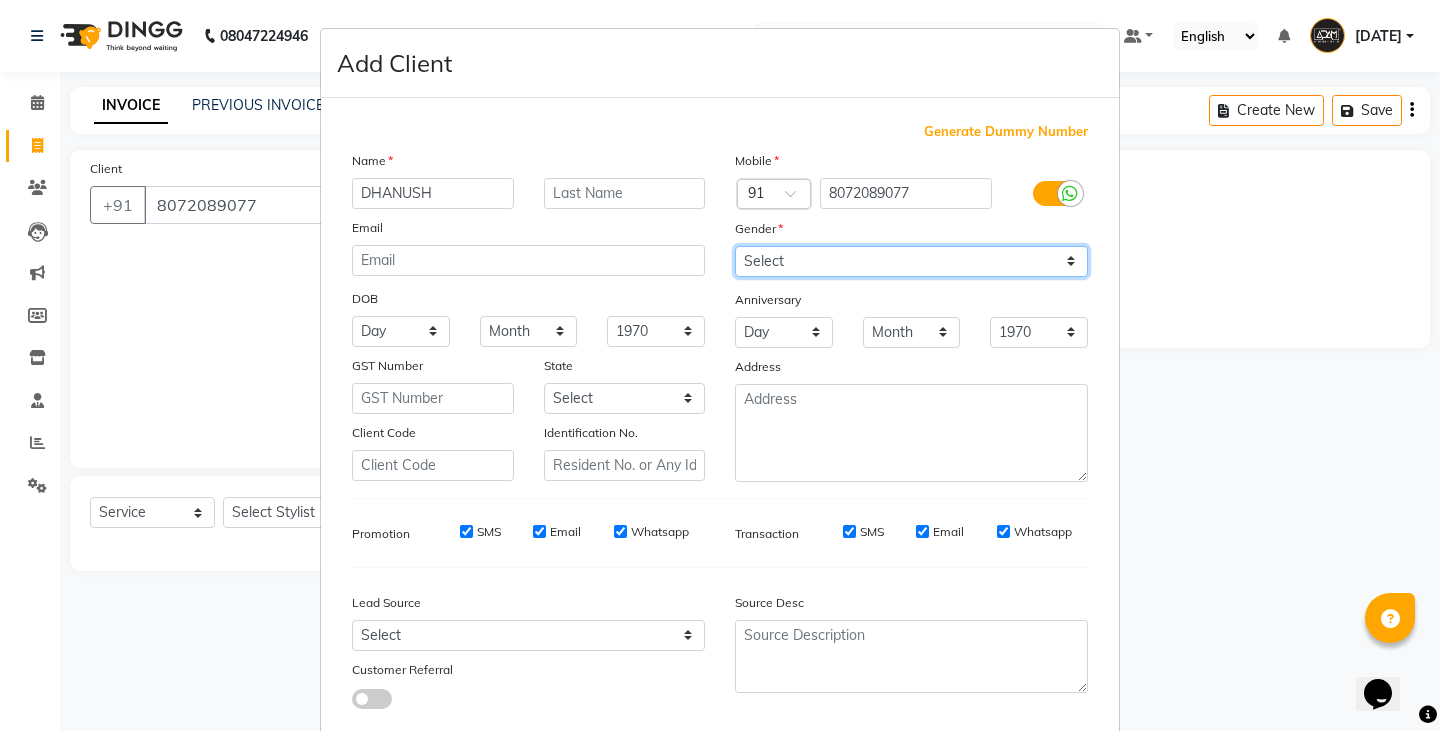 click on "Select [DEMOGRAPHIC_DATA] [DEMOGRAPHIC_DATA] Other Prefer Not To Say" at bounding box center (911, 261) 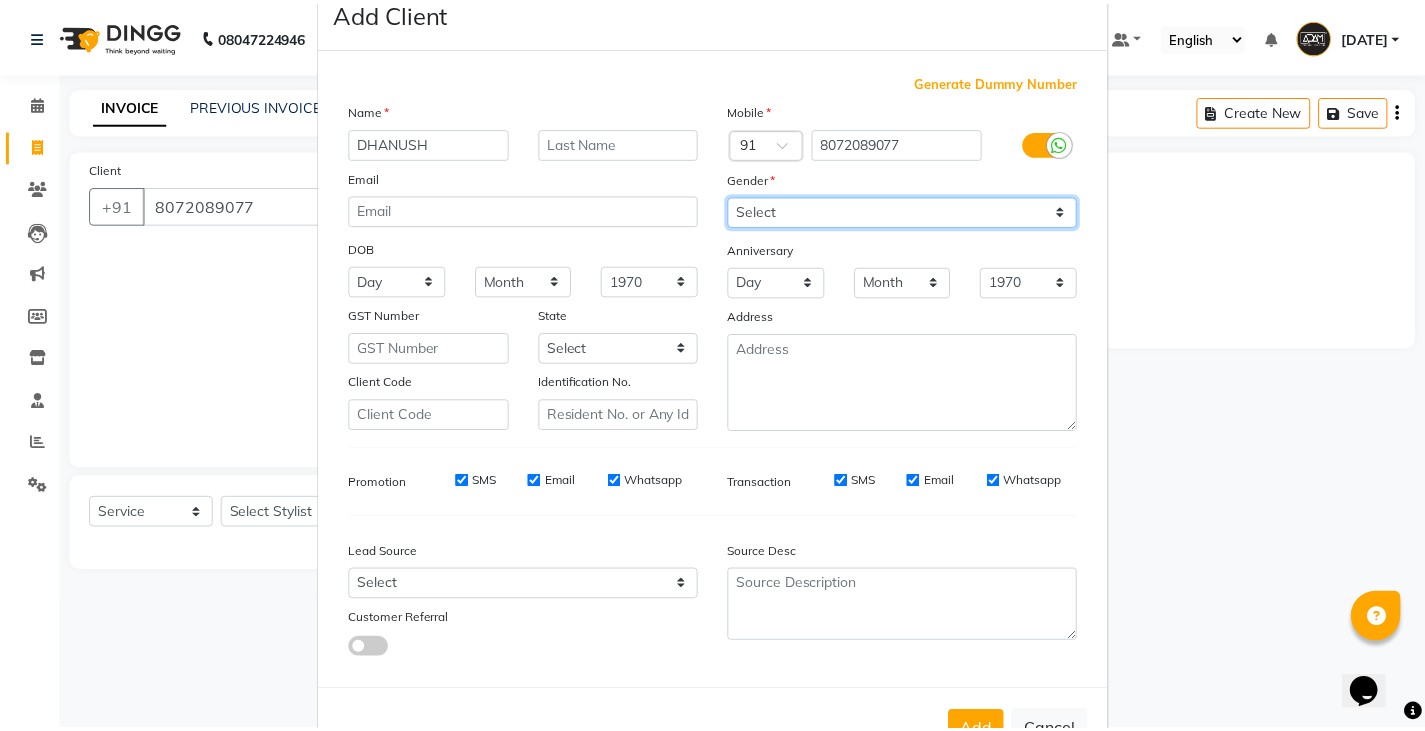 scroll, scrollTop: 118, scrollLeft: 0, axis: vertical 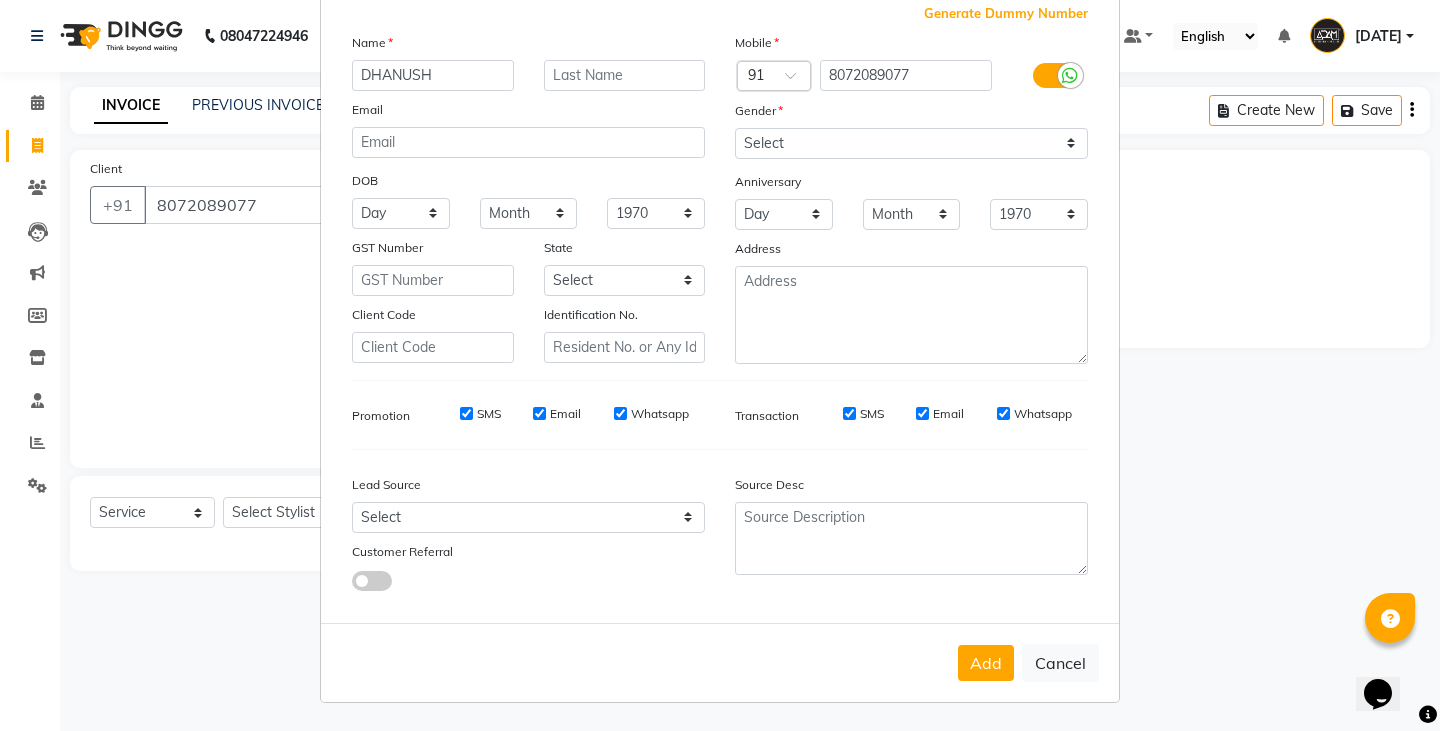 drag, startPoint x: 981, startPoint y: 657, endPoint x: 995, endPoint y: 656, distance: 14.035668 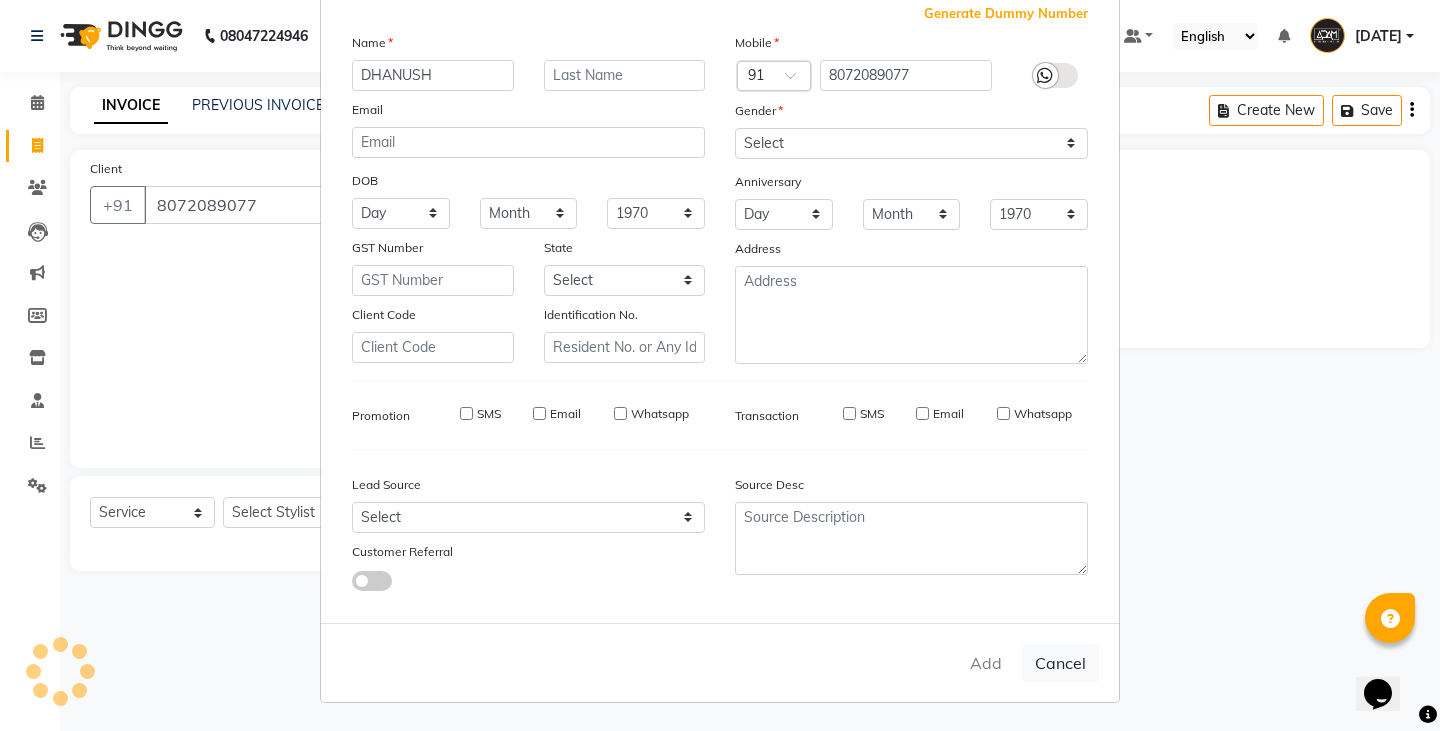 type 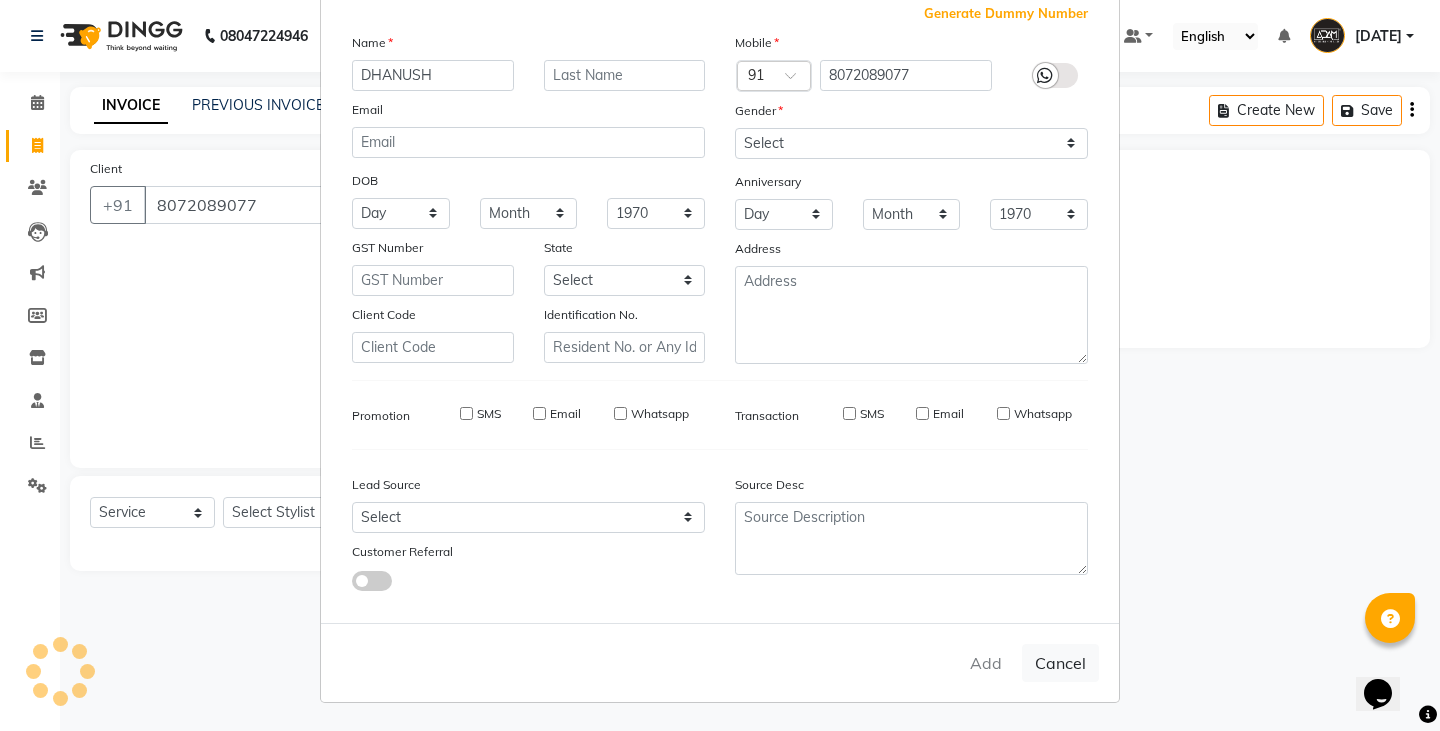 select 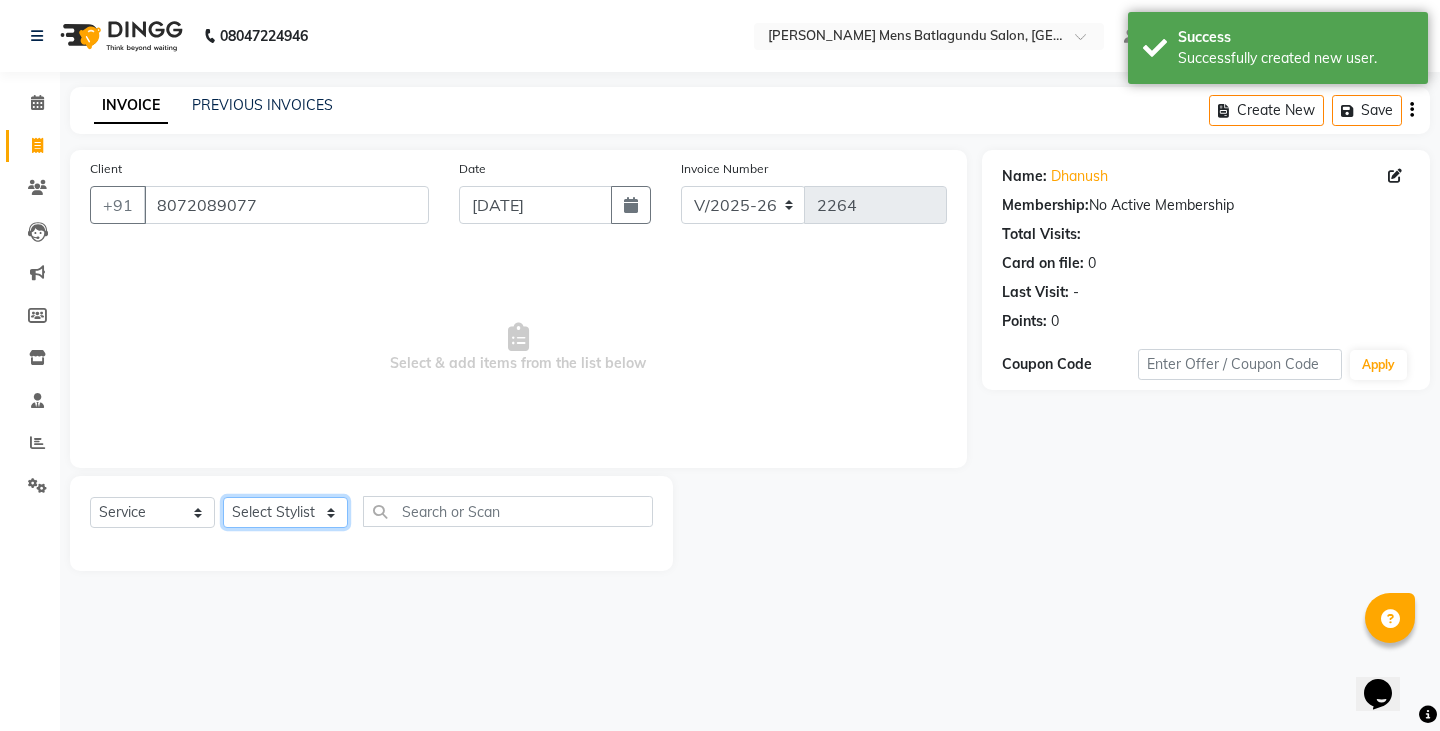 click on "Select Stylist Admin Ameer  Anish Khalim Ovesh Raja SAHIL  SOHAIL SONU" 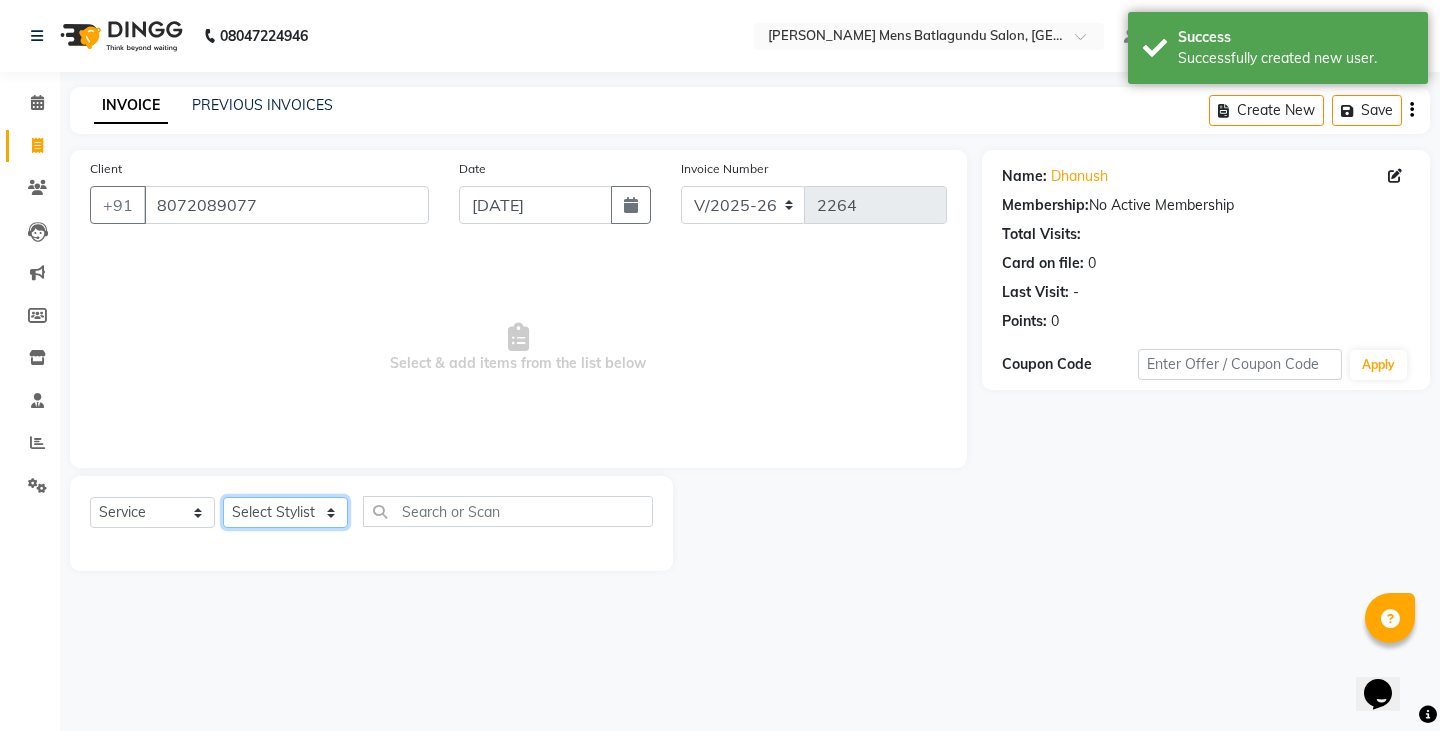 select on "84870" 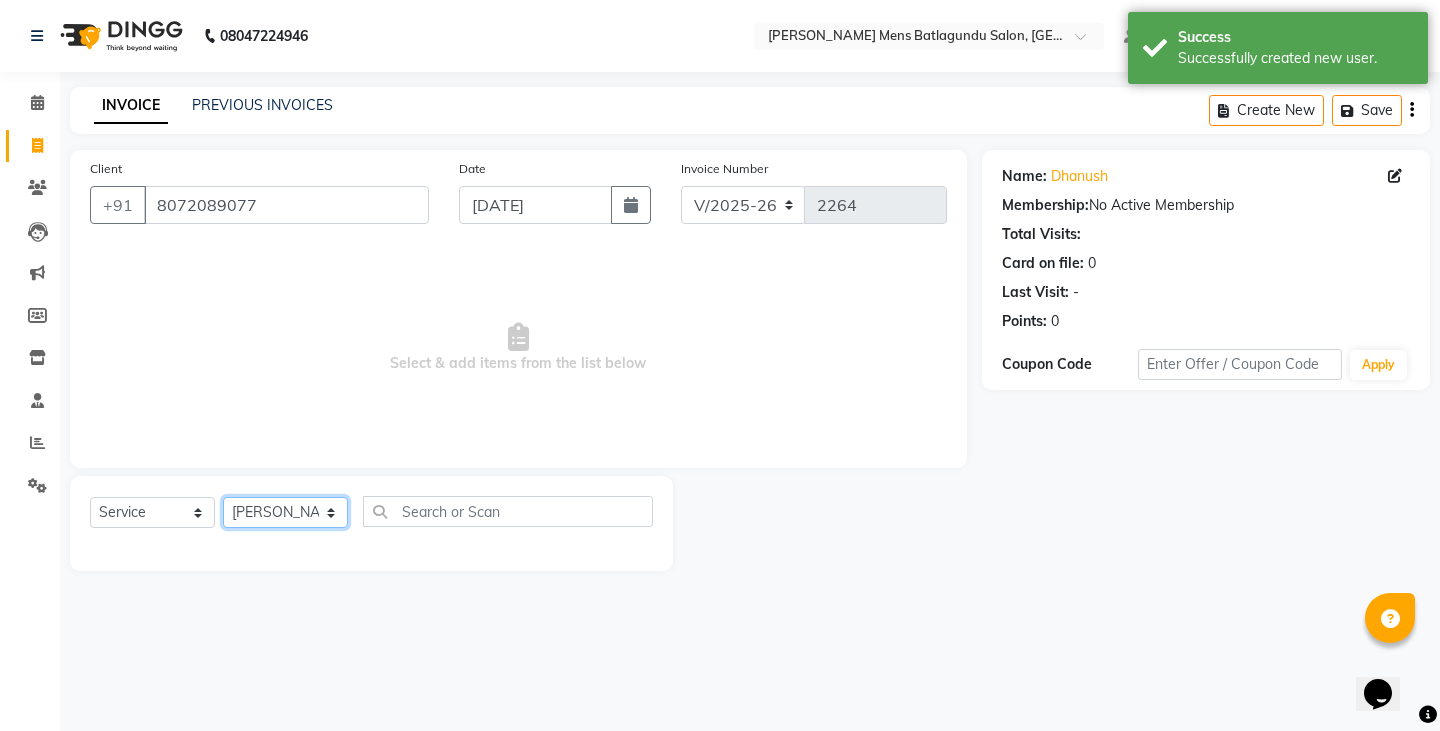 click on "Select Stylist Admin Ameer  Anish Khalim Ovesh Raja SAHIL  SOHAIL SONU" 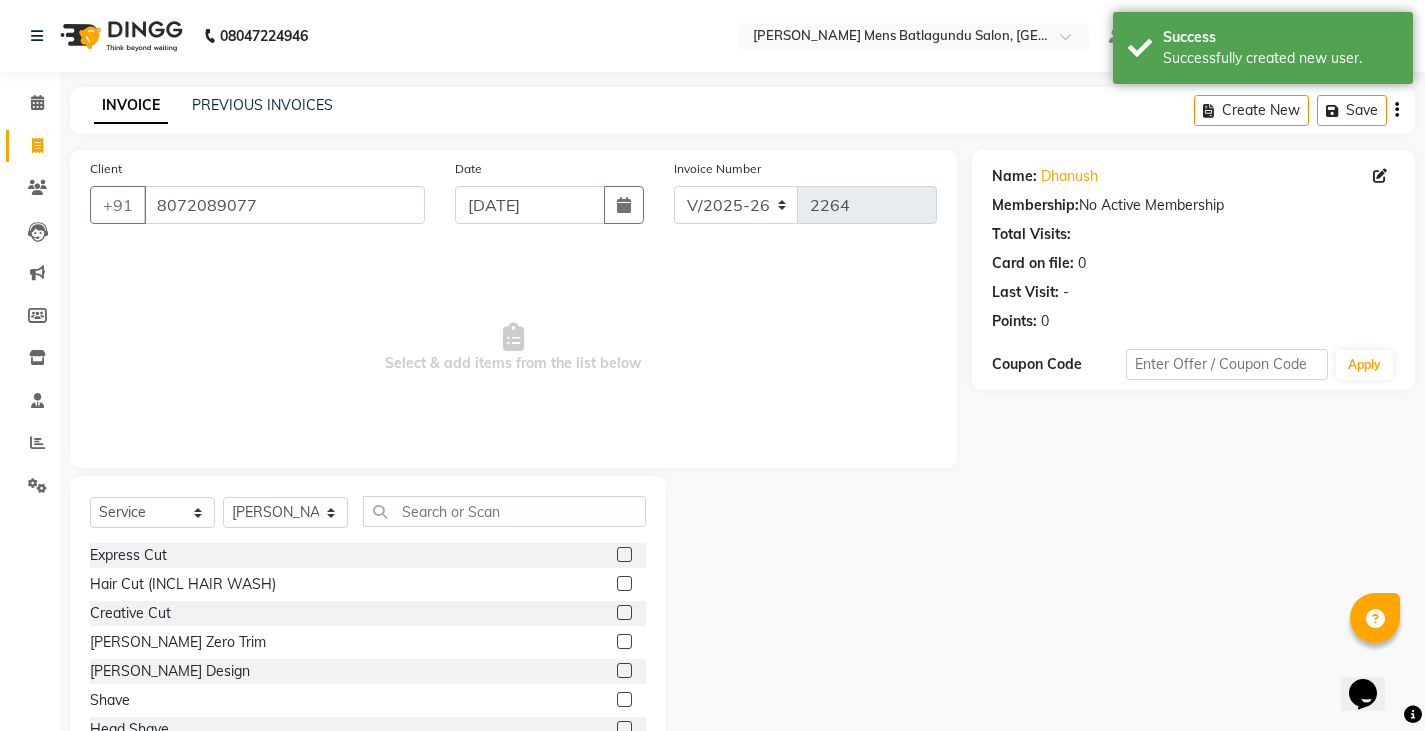 click 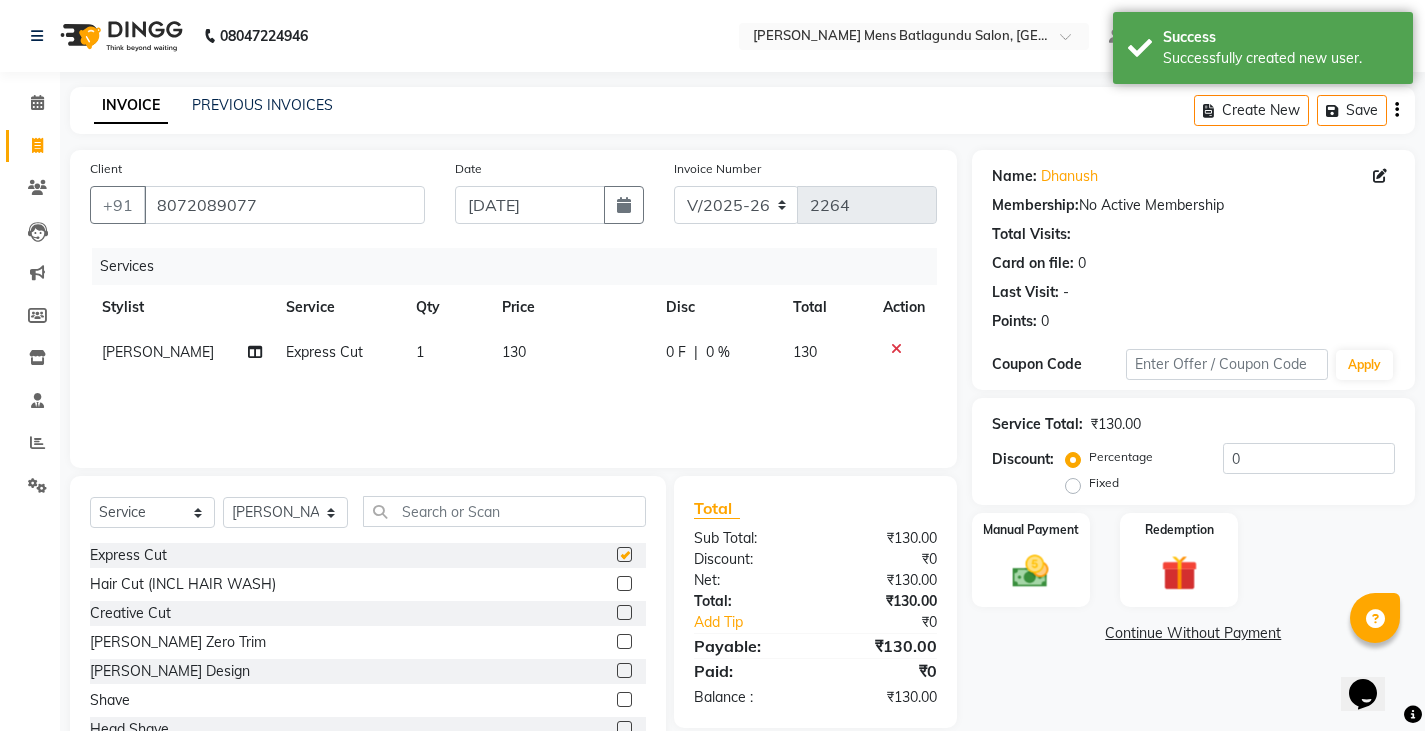 checkbox on "false" 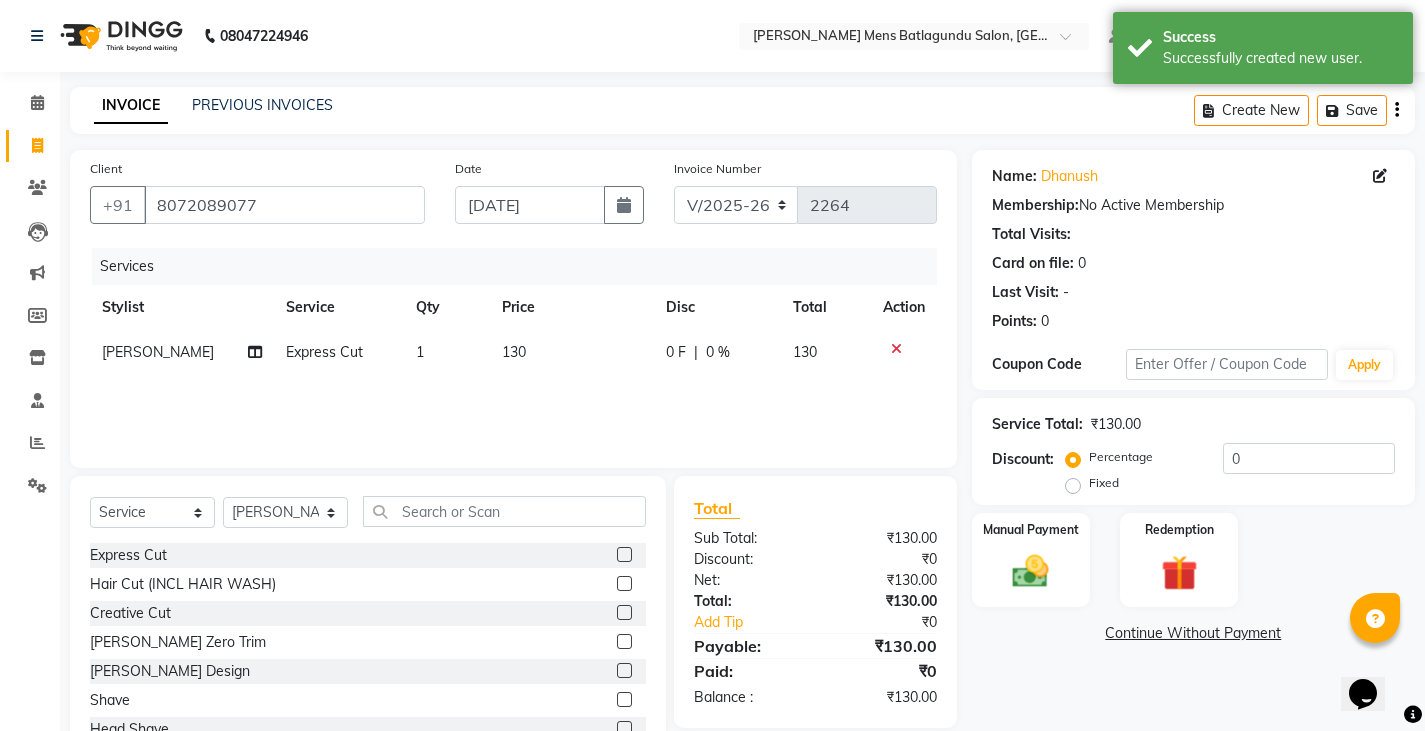 click on "130" 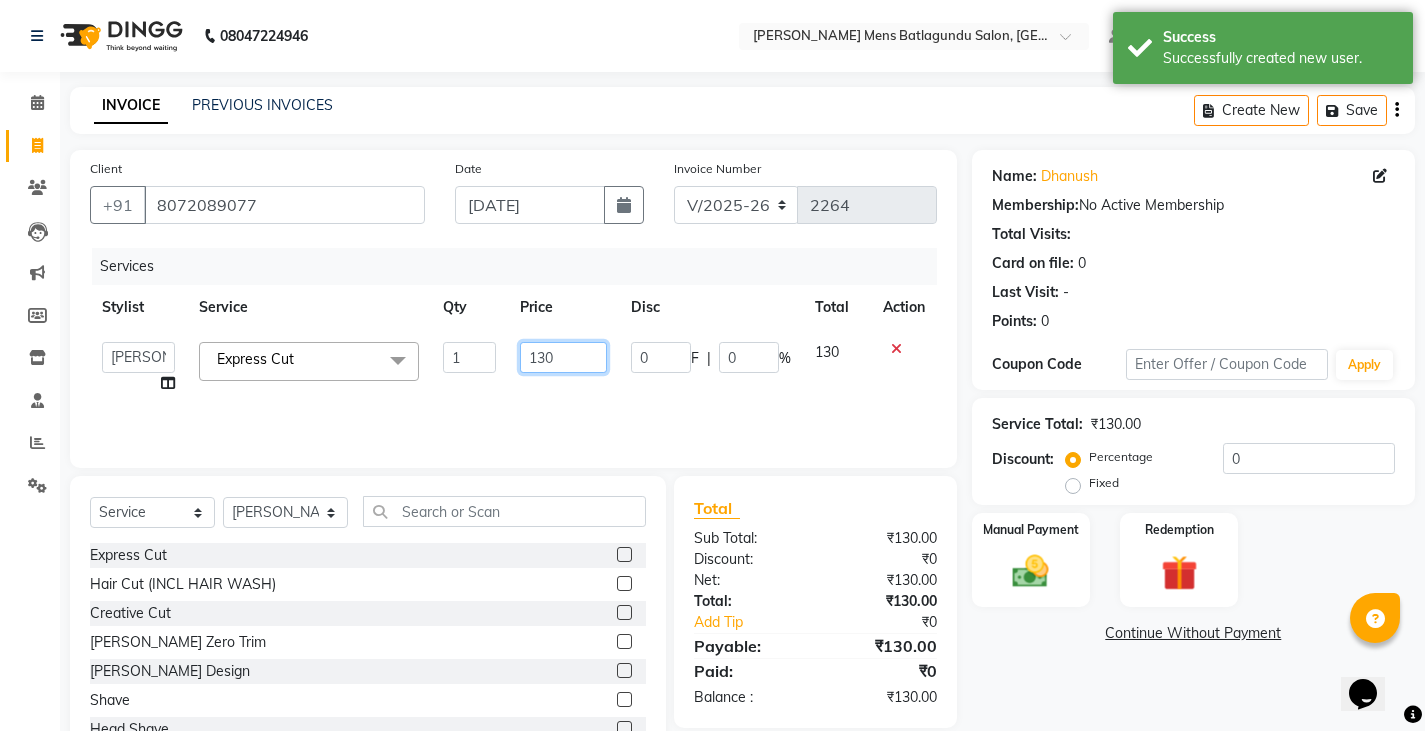 click on "130" 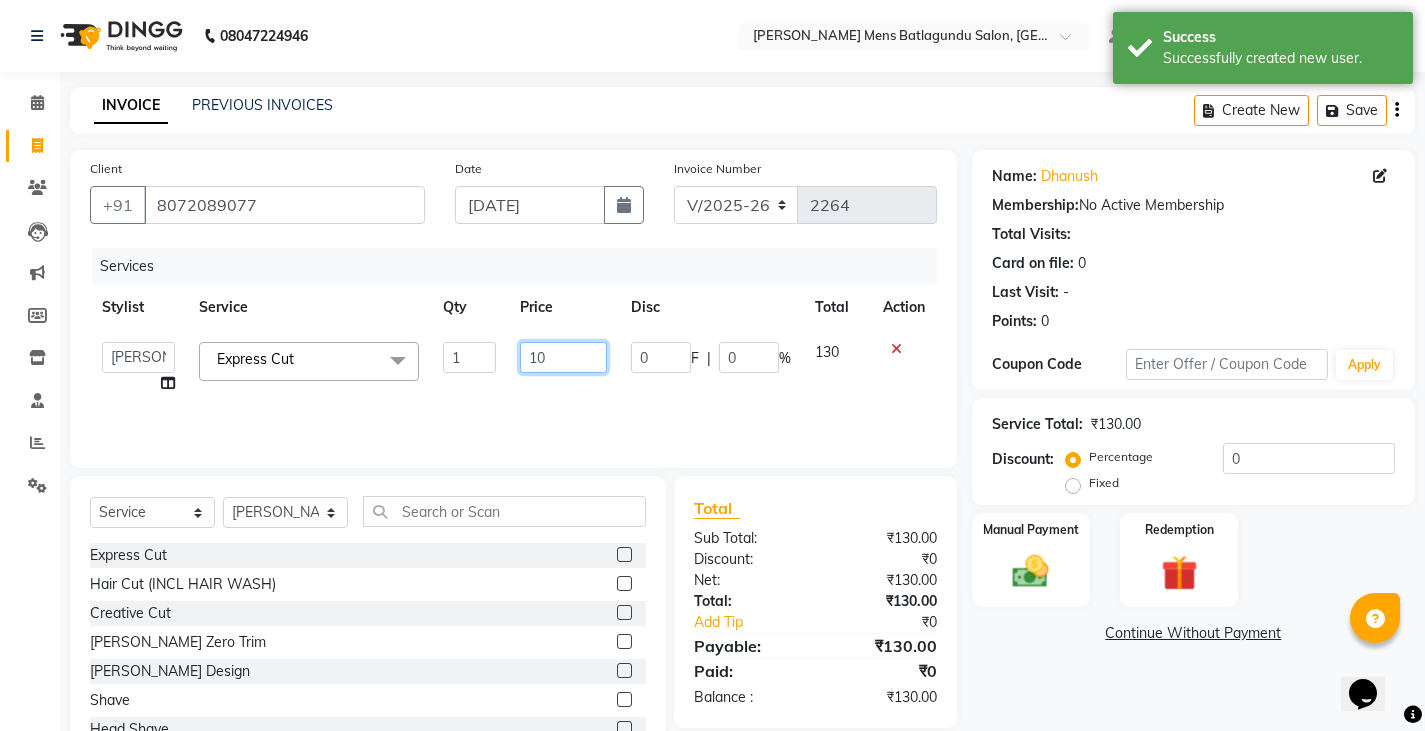 type on "100" 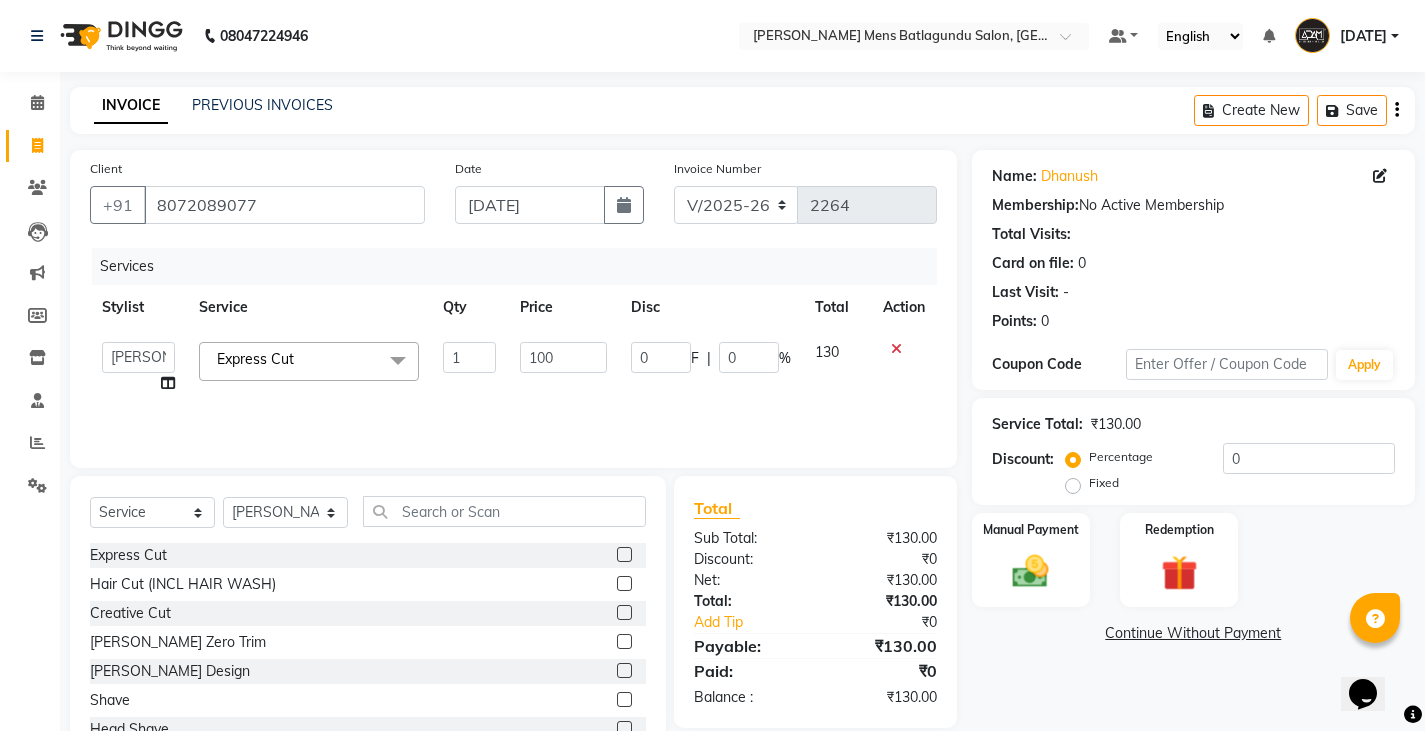 click on "Services Stylist Service Qty Price Disc Total Action  Admin   Ameer    Anish   Khalim   Ovesh   Raja   SAHIL    SOHAIL   SONU  Express Cut  x Express Cut Hair Cut (INCL HAIR WASH) Creative Cut Beard Zero Trim Beard Design Shave Head Shave Kid's Cut (Below 5 Years) Wash & Blast Dry EXPRESS GLOBAL HAIR COLOR GLOBAL HAIR COLOUR AMMONIA GOLBAL HAIR COLOUR NON AMMONIA L'OREAL GOLBAL HAIR COLOUR AMMONIA L'OREAL GOLBAL HAIR COLOUR NON AMMONIA GLOBAL FASHION HAIR COLOUR MOUSTACHE COLOUR BEARD COLOUR PER STREAK HIGHLIGHT CAP HIGHLIGHTS NOURISHING HAIR SPA VITALIZING HAIR SPA REPAIR TREATMENT DANDRUFF TREATMENT HAIR LOSS TREATMENT HAIR STRAIGHTENING HAIR REBONDING KERATIN ALMOND OIL NAVARATNA OIL CLEAN UP HYPER PIGMENTATION CLEAN UP REJUVANATE Fruit Facial Instant Glow Charcaol Skin Lightening Skin Brightening FACE & NECK BLEACH FACE & NECK DETAN PRE BRIDEGROOM DELUXE PRE BRIDEGROOM ADVANCE (COMBO) NORMAL PREMIUM ELEGANT HAIRCUT+ BEARD TRIM + DETAN HAIRCUT + BEARD TRIM + HEAD MASSAGE HAIRCUT+ BEARD TRIM + CLEAN UP 1 0" 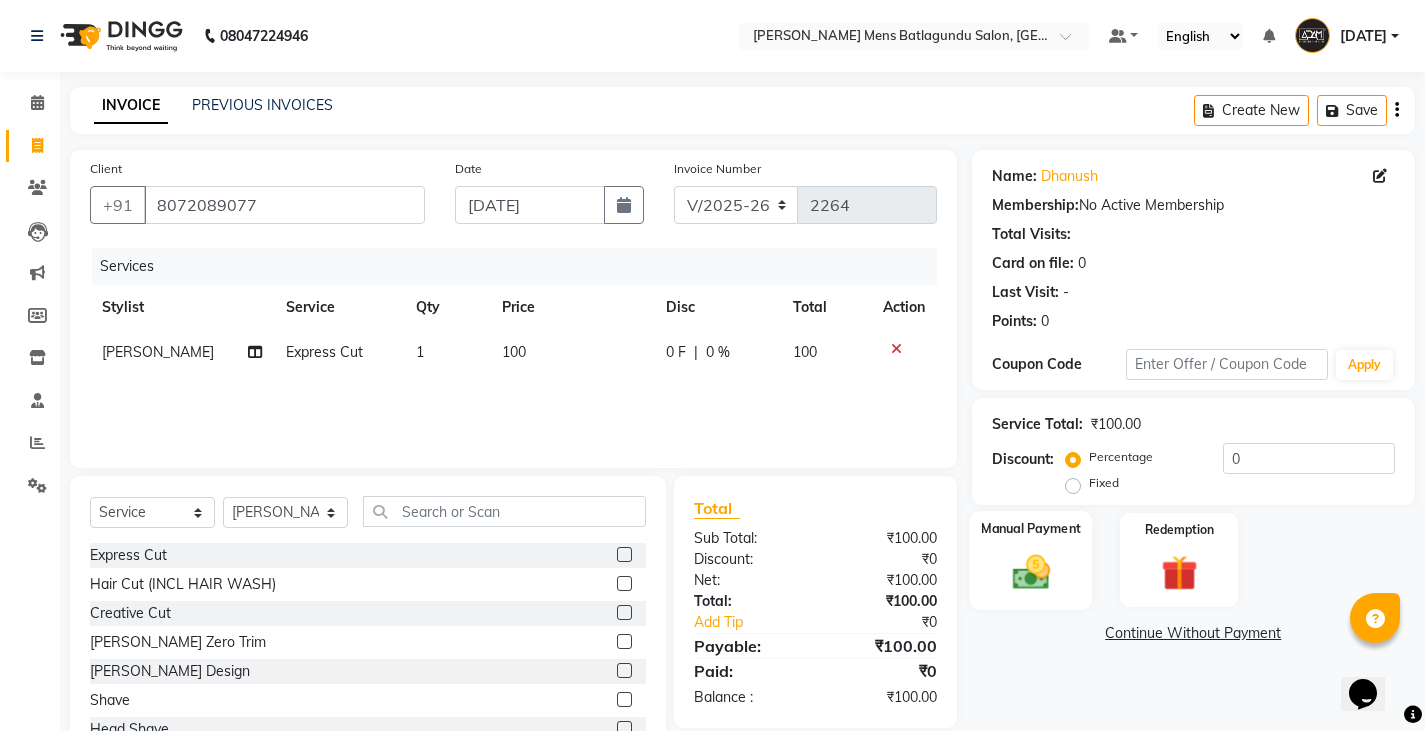 click on "Manual Payment" 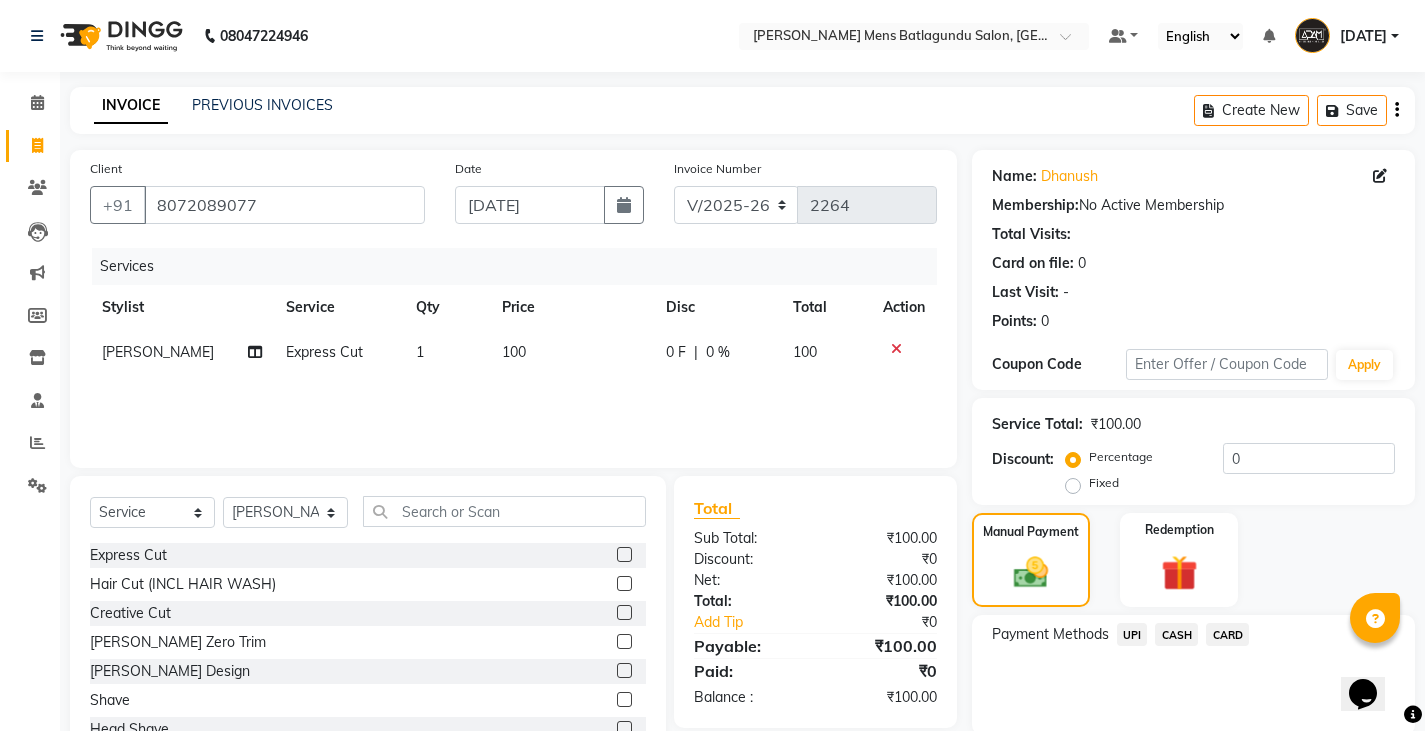 click on "Payment Methods  UPI   CASH   CARD" 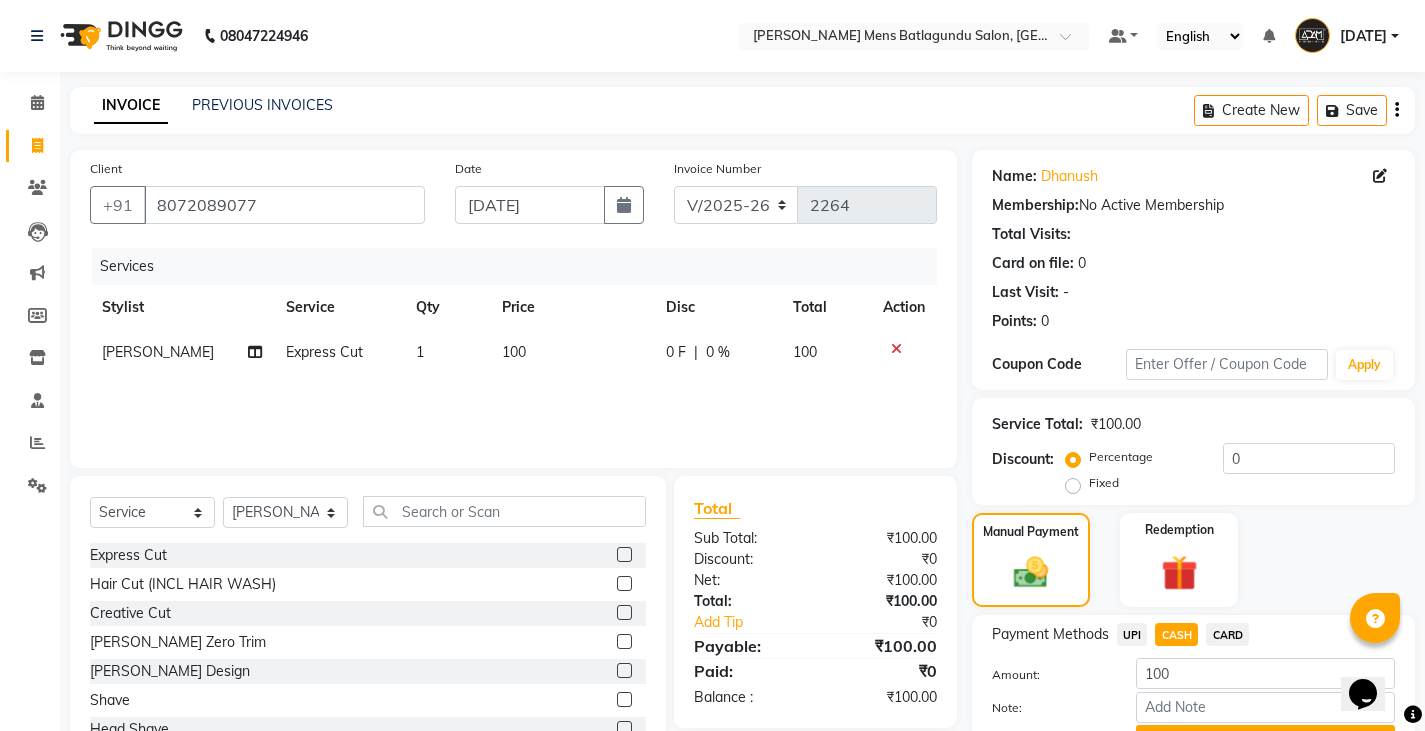 scroll, scrollTop: 104, scrollLeft: 0, axis: vertical 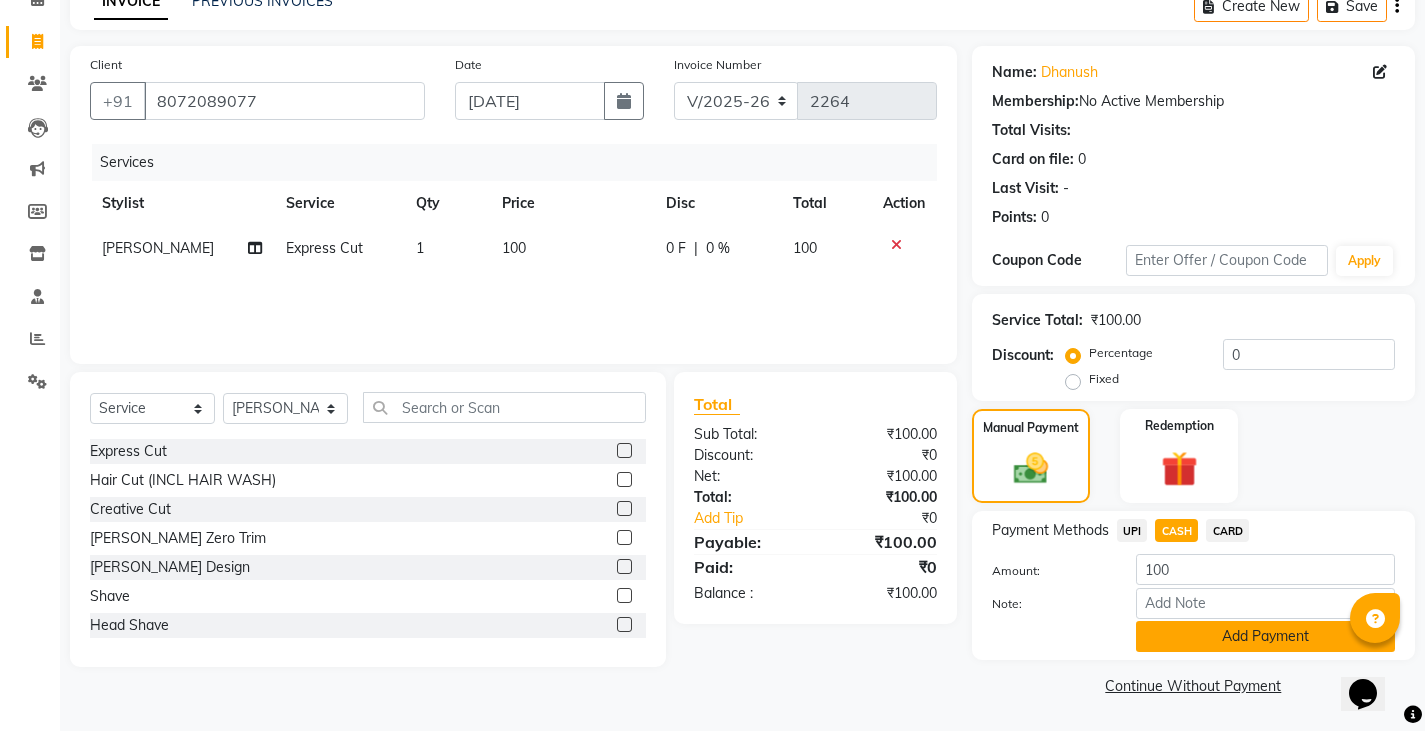 click on "Add Payment" 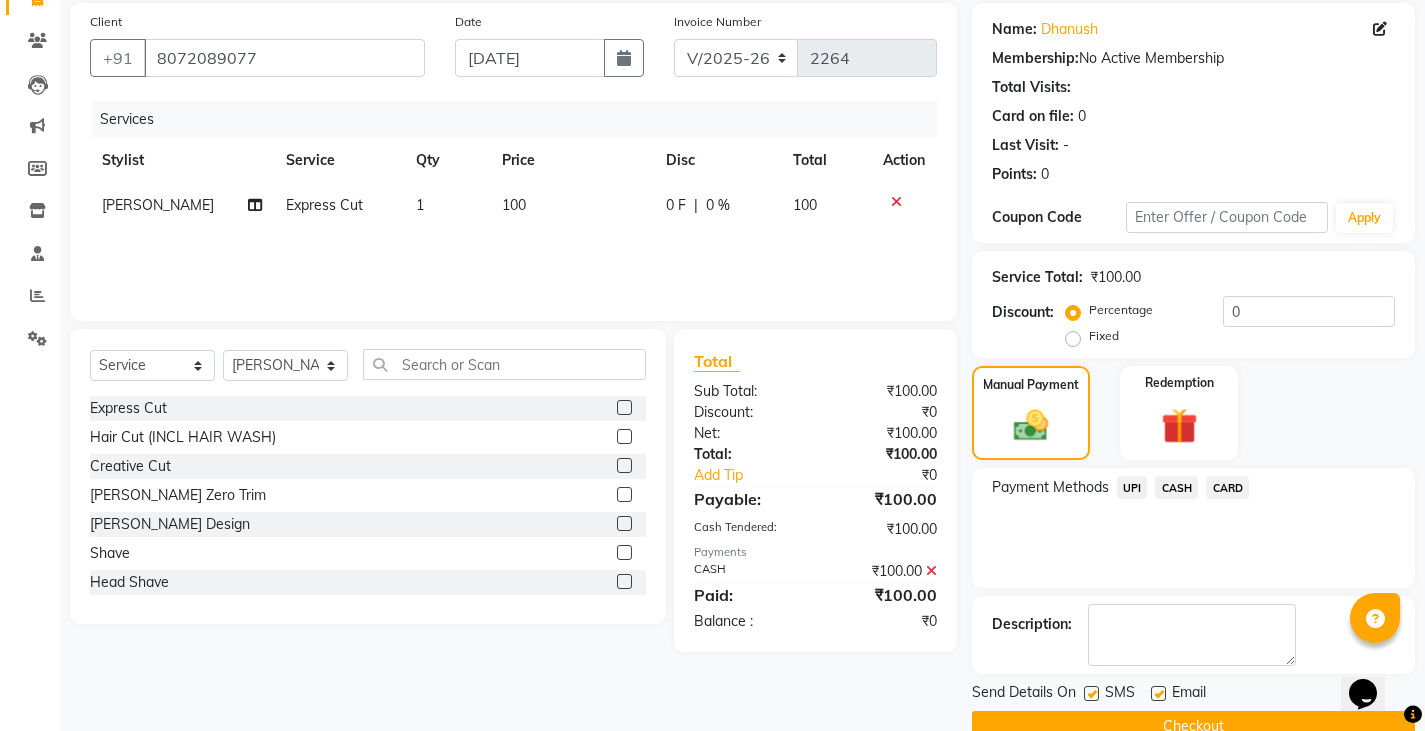 scroll, scrollTop: 188, scrollLeft: 0, axis: vertical 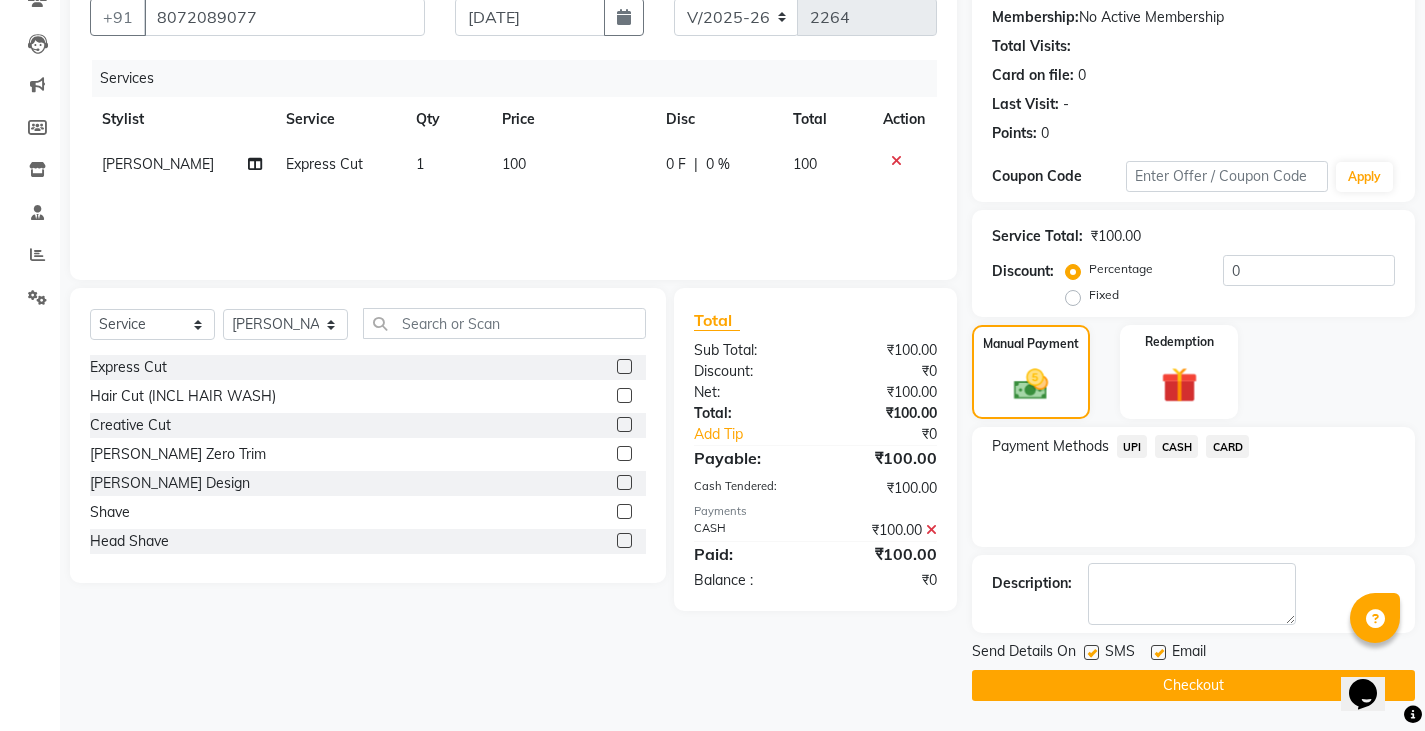 click on "Checkout" 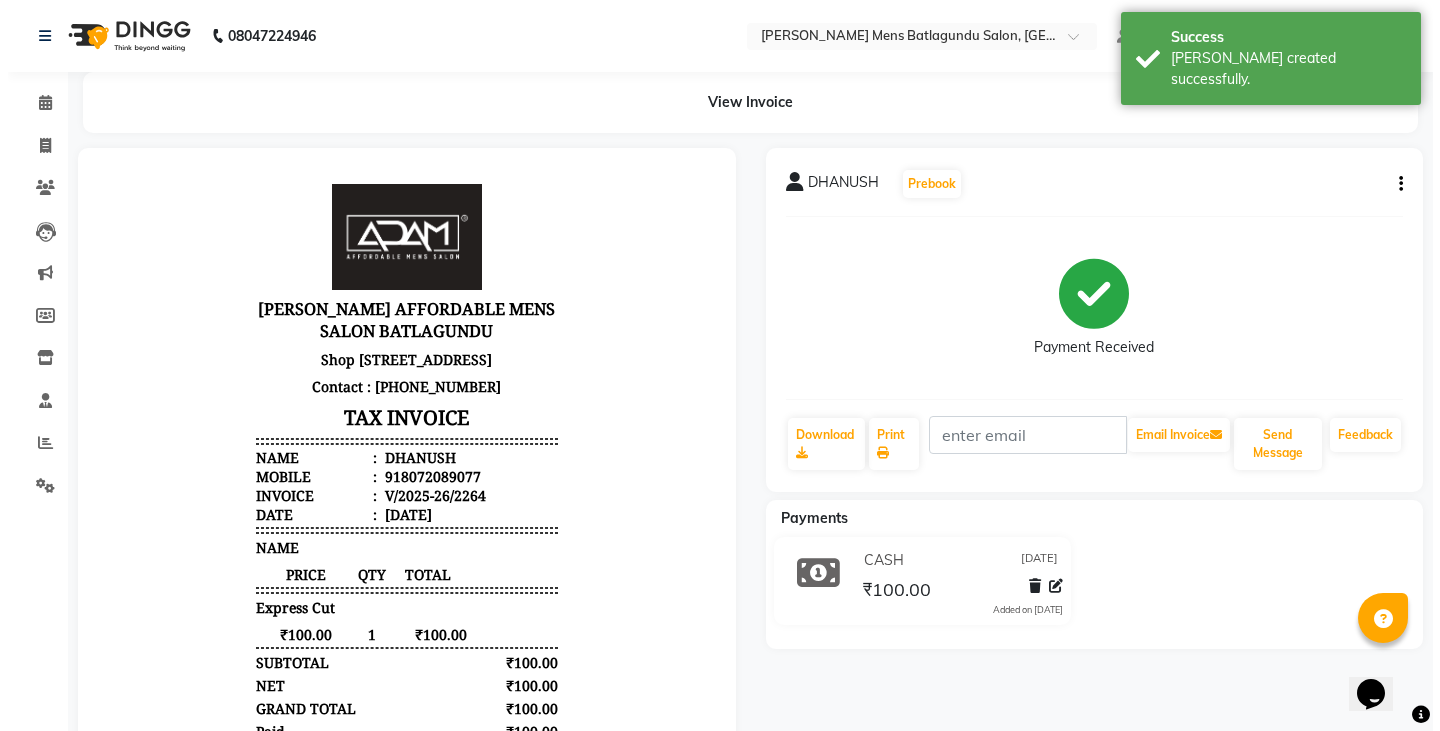scroll, scrollTop: 0, scrollLeft: 0, axis: both 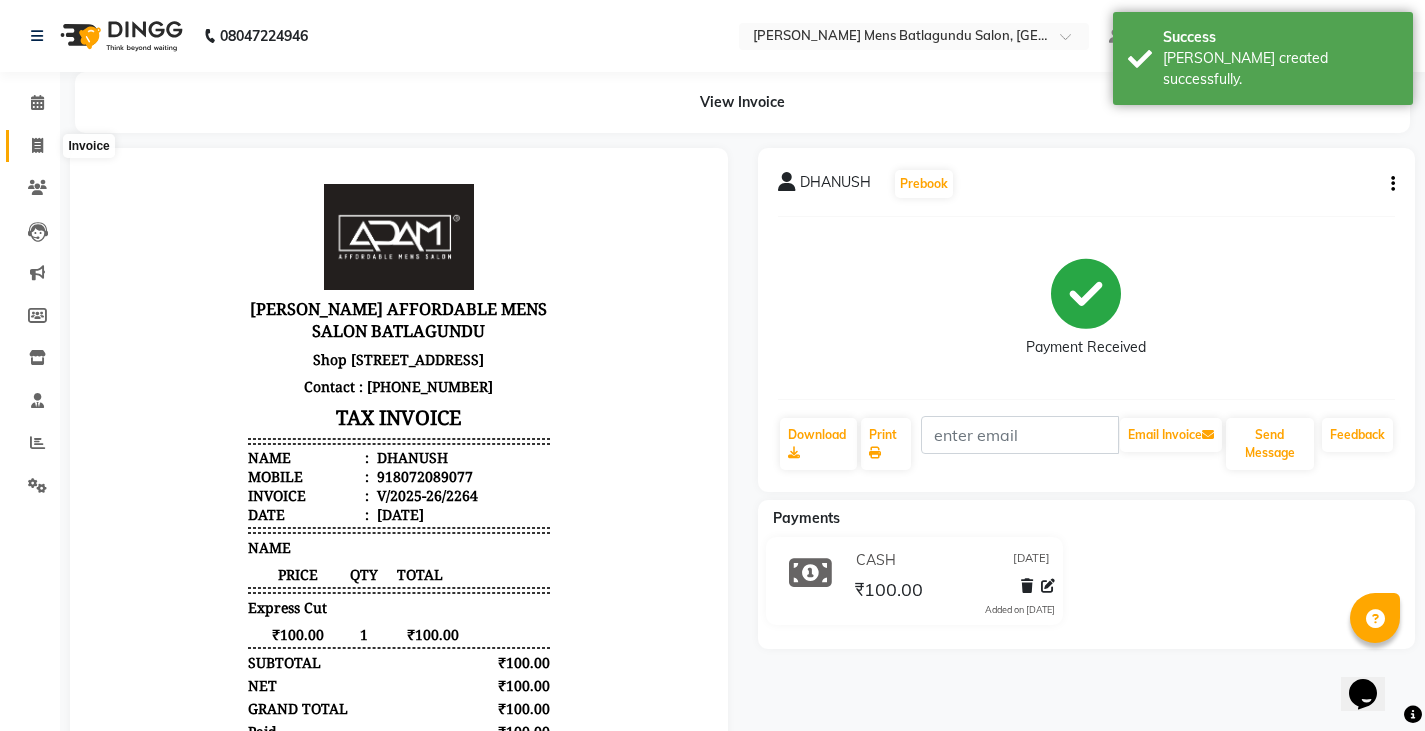 click 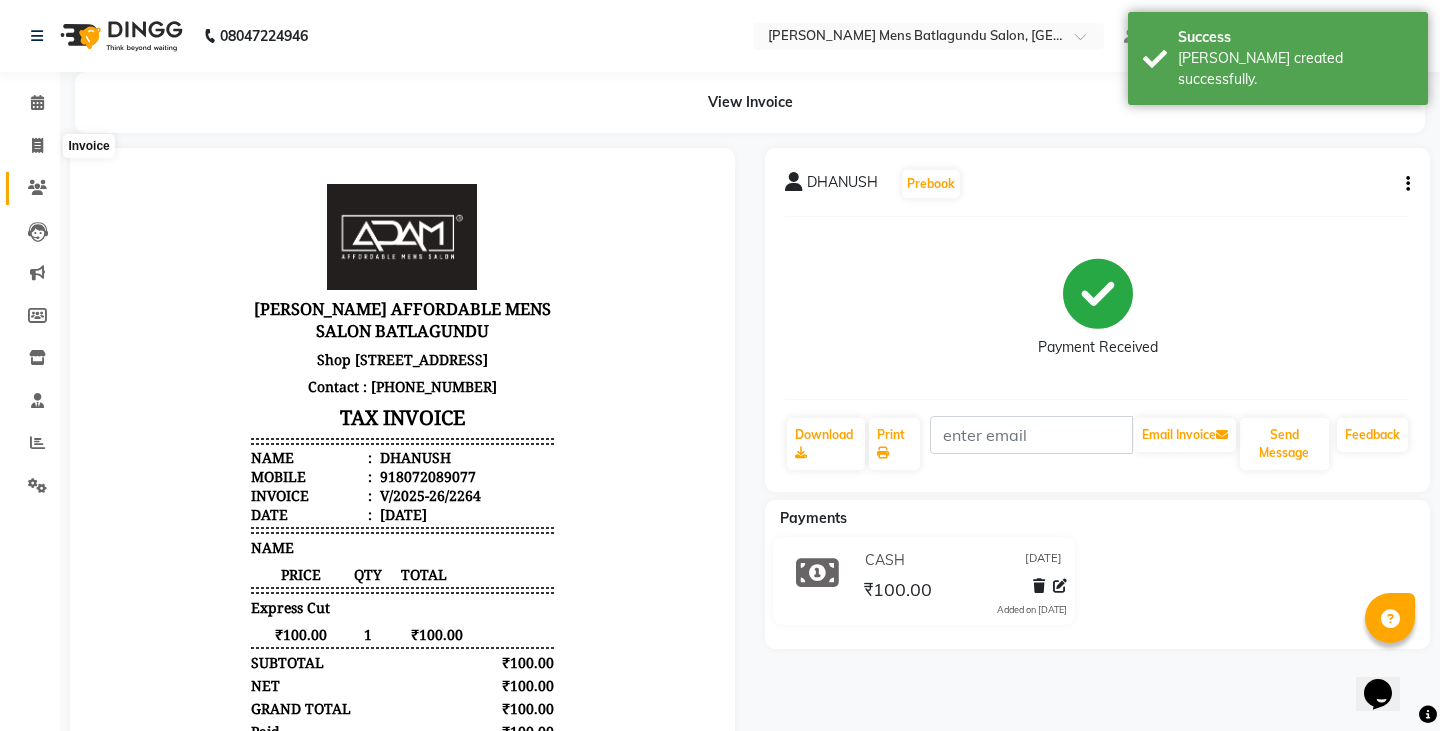 select on "8213" 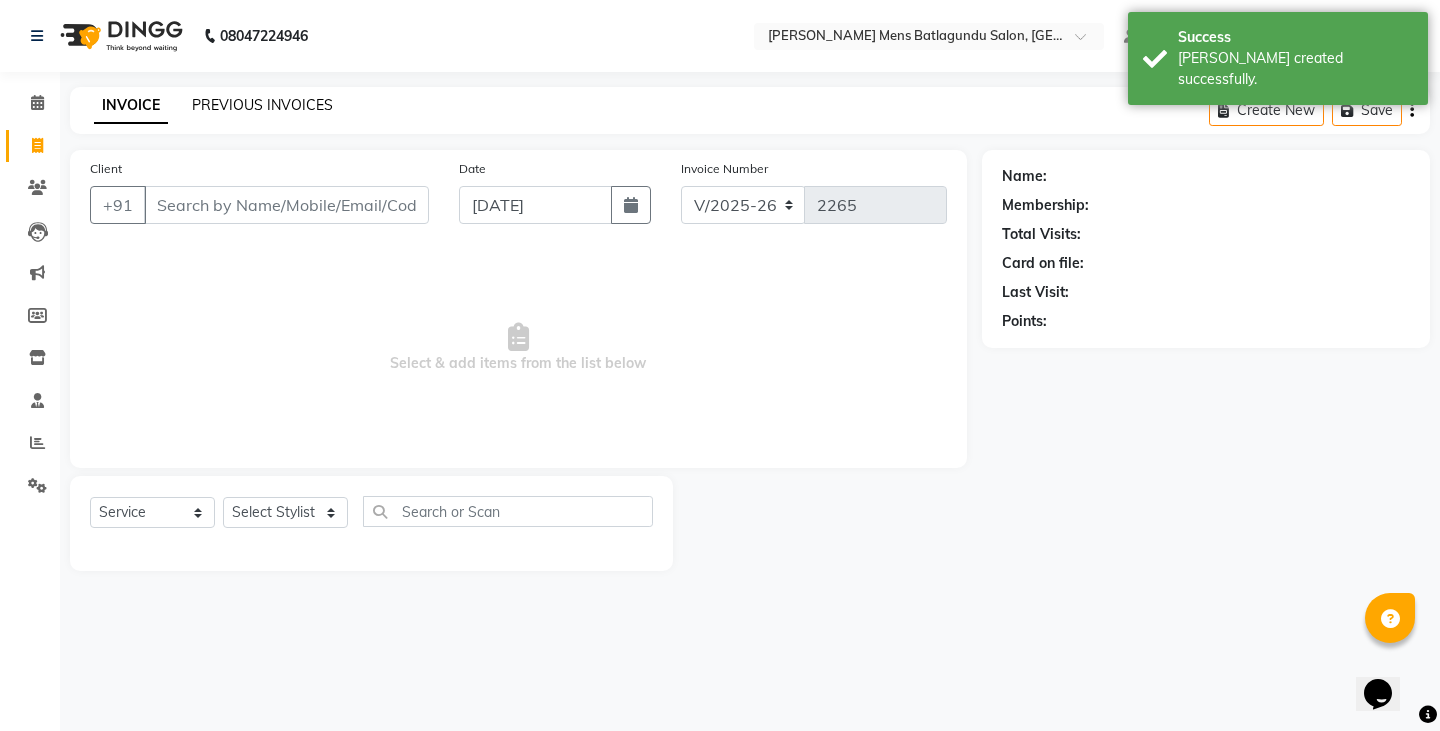click on "PREVIOUS INVOICES" 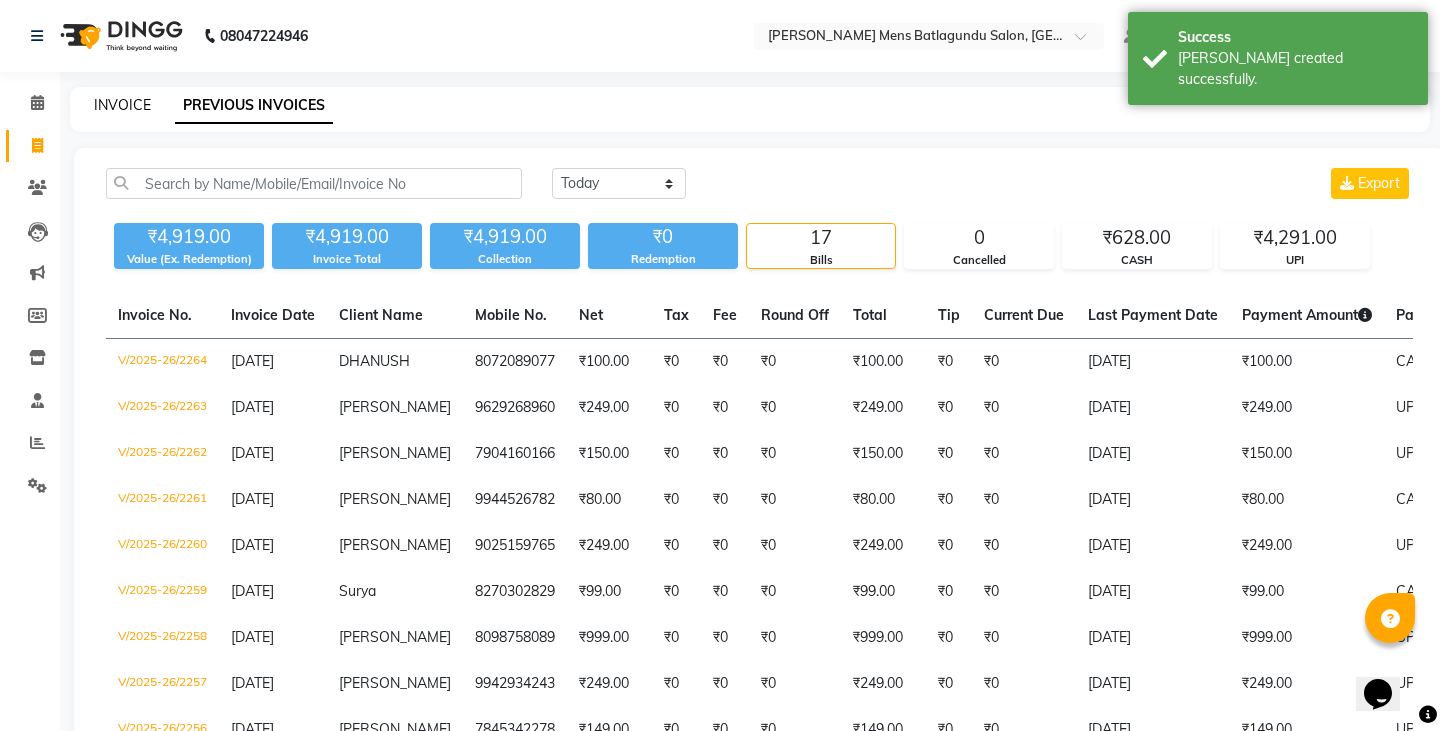 click on "INVOICE" 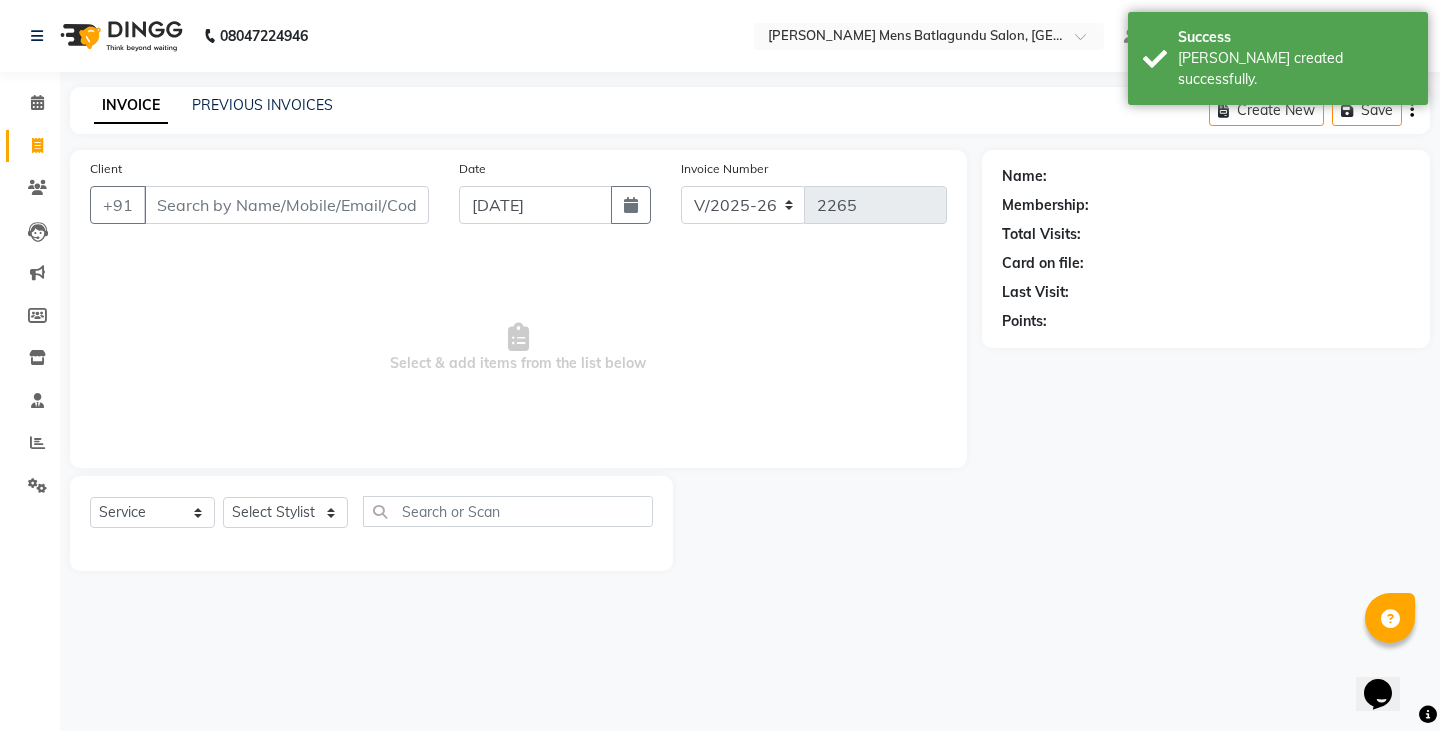 click on "Client" at bounding box center [286, 205] 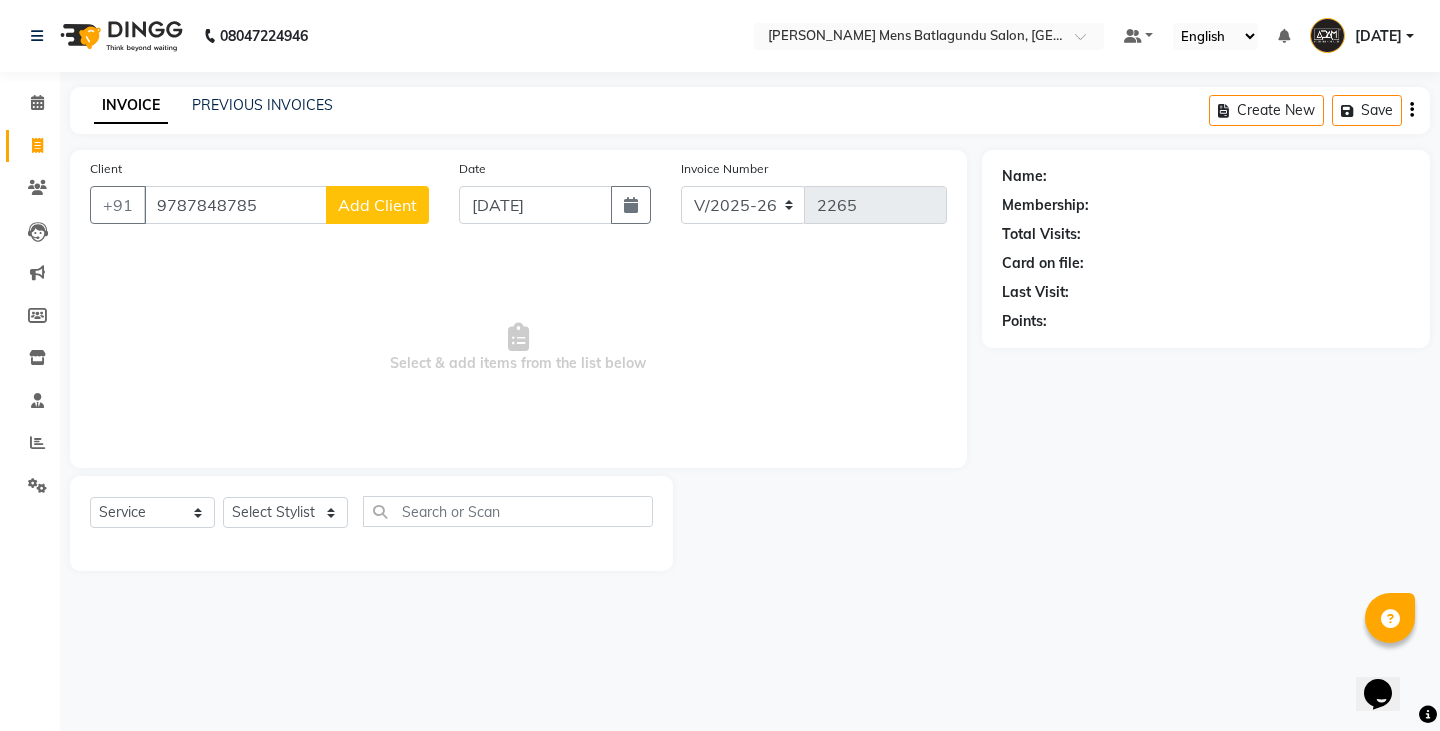 type on "9787848785" 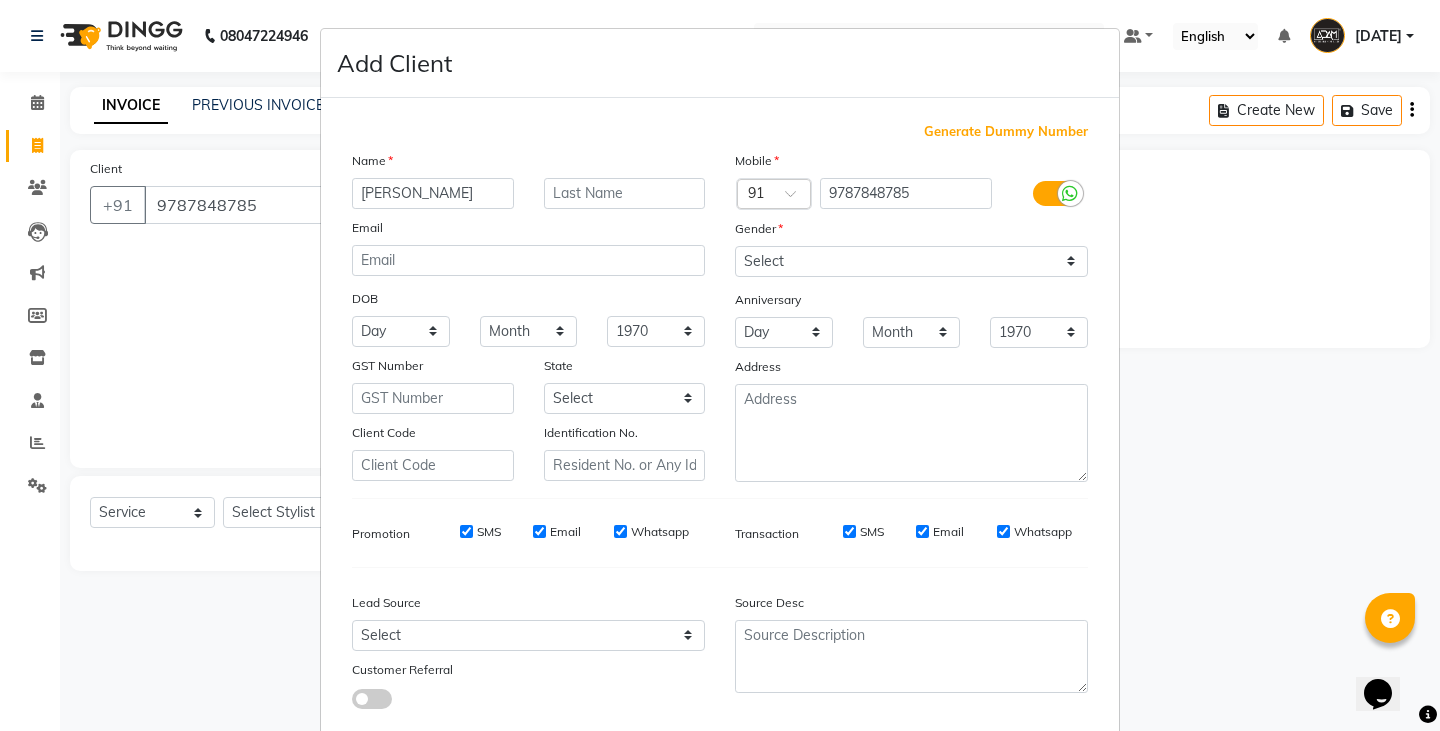 type on "[PERSON_NAME]" 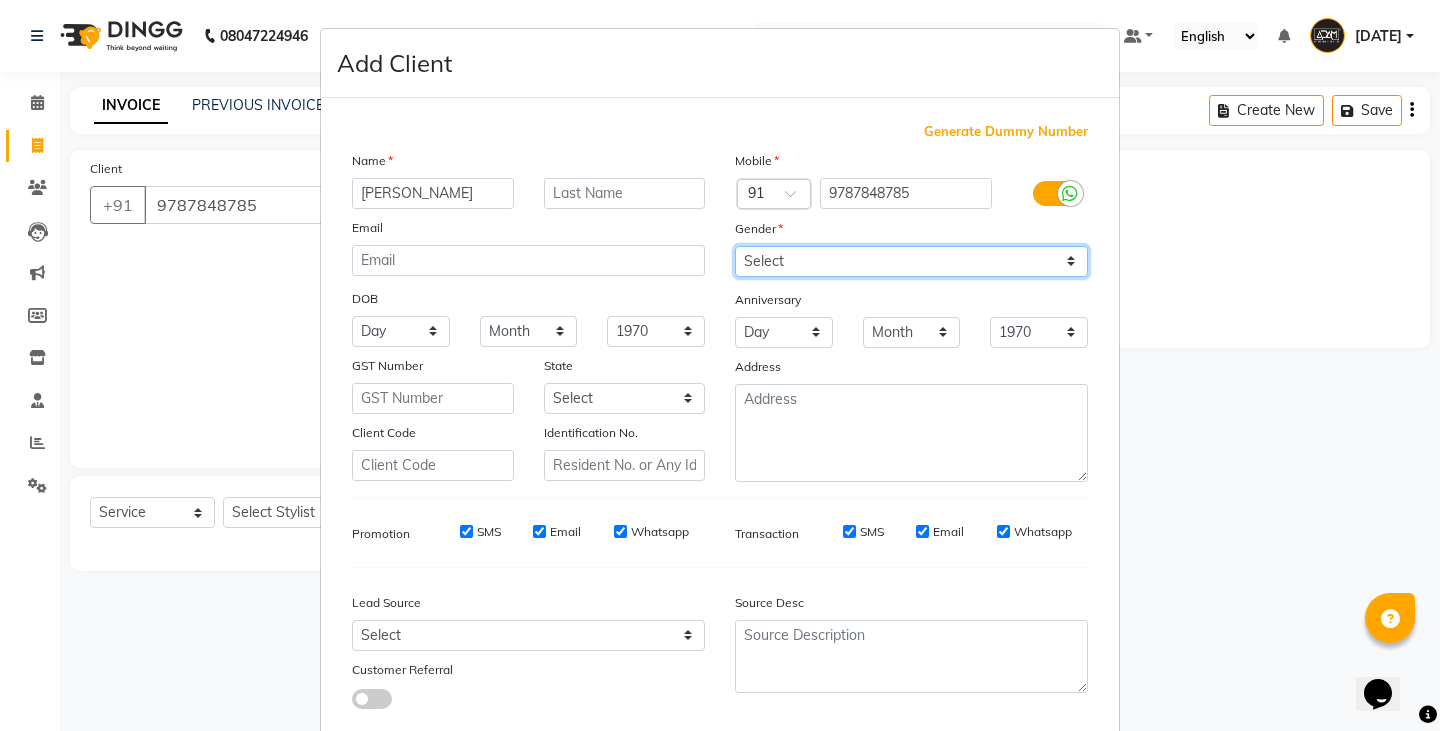 click on "Select Male Female Other Prefer Not To Say" at bounding box center (911, 261) 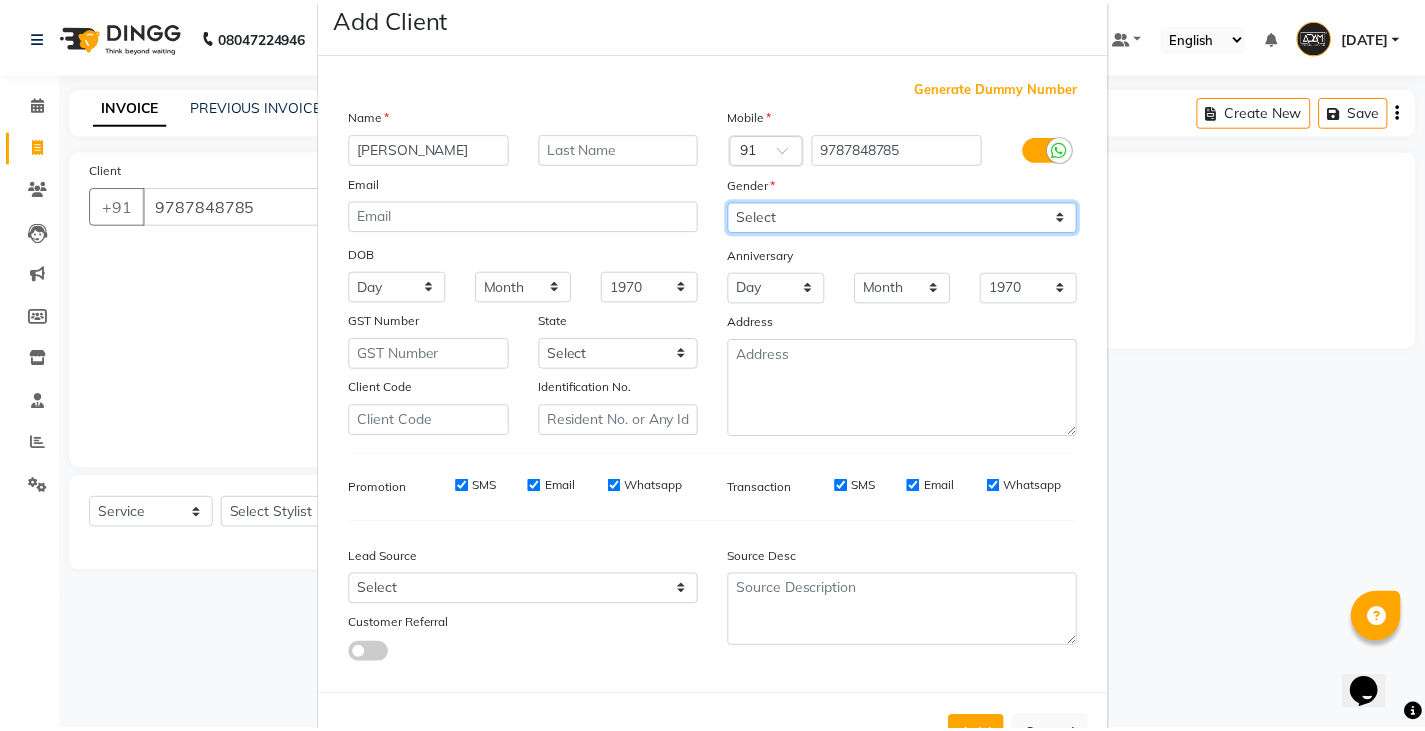 scroll, scrollTop: 118, scrollLeft: 0, axis: vertical 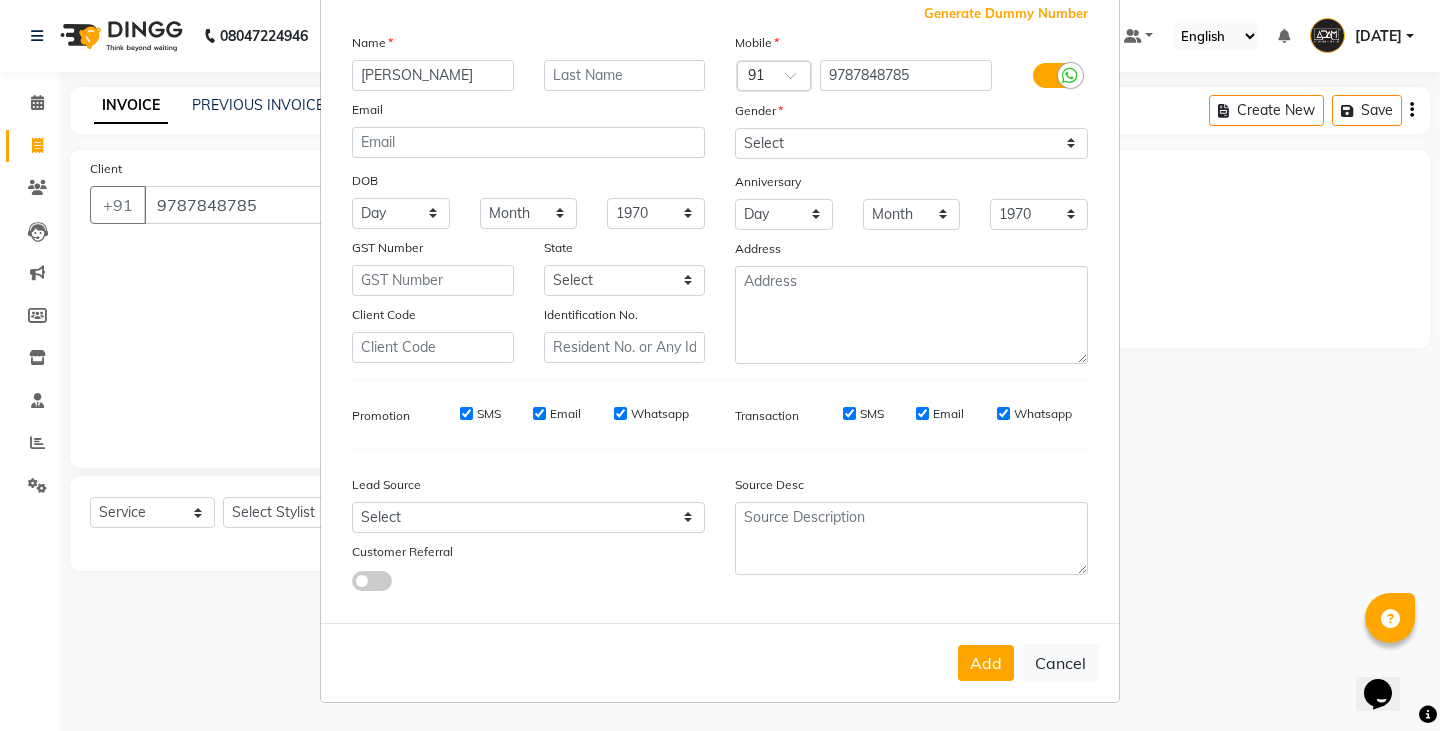click on "Add" at bounding box center [986, 663] 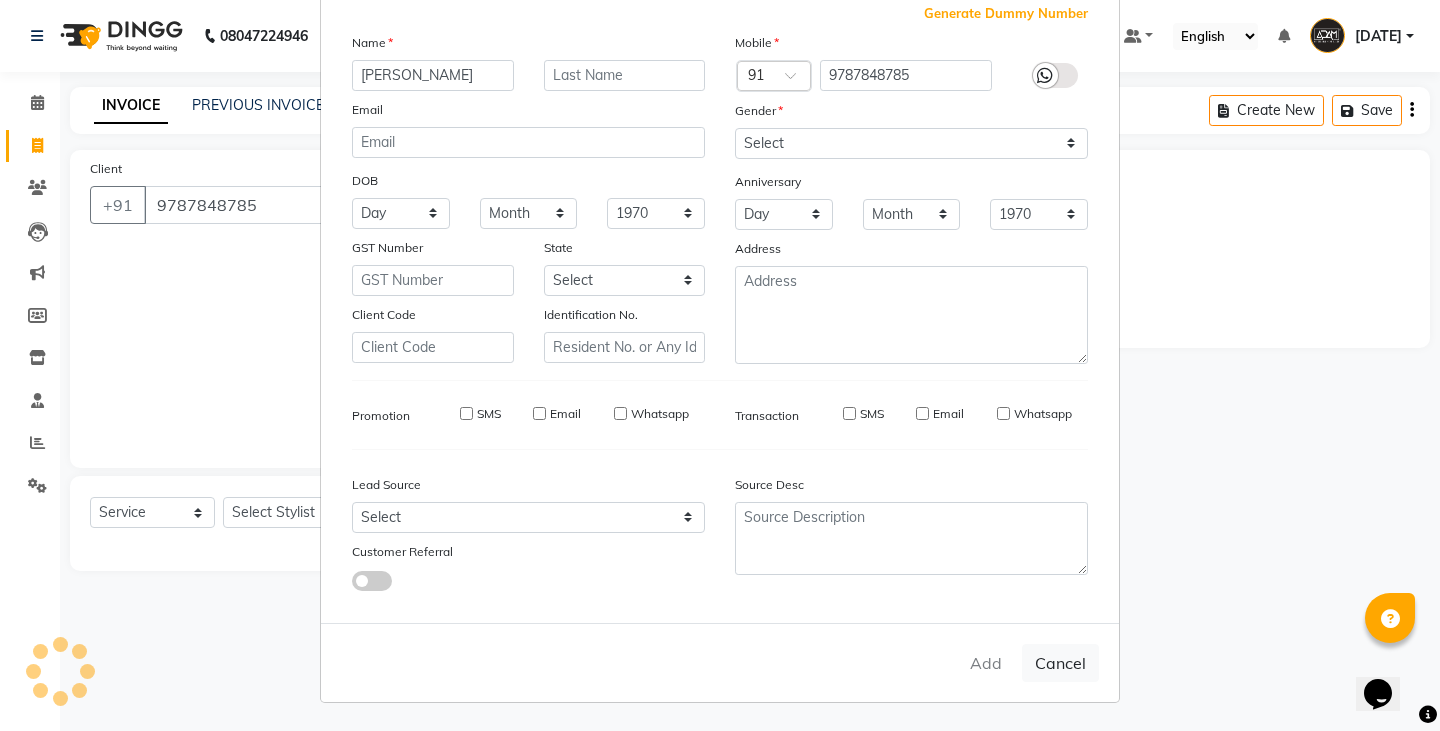 type 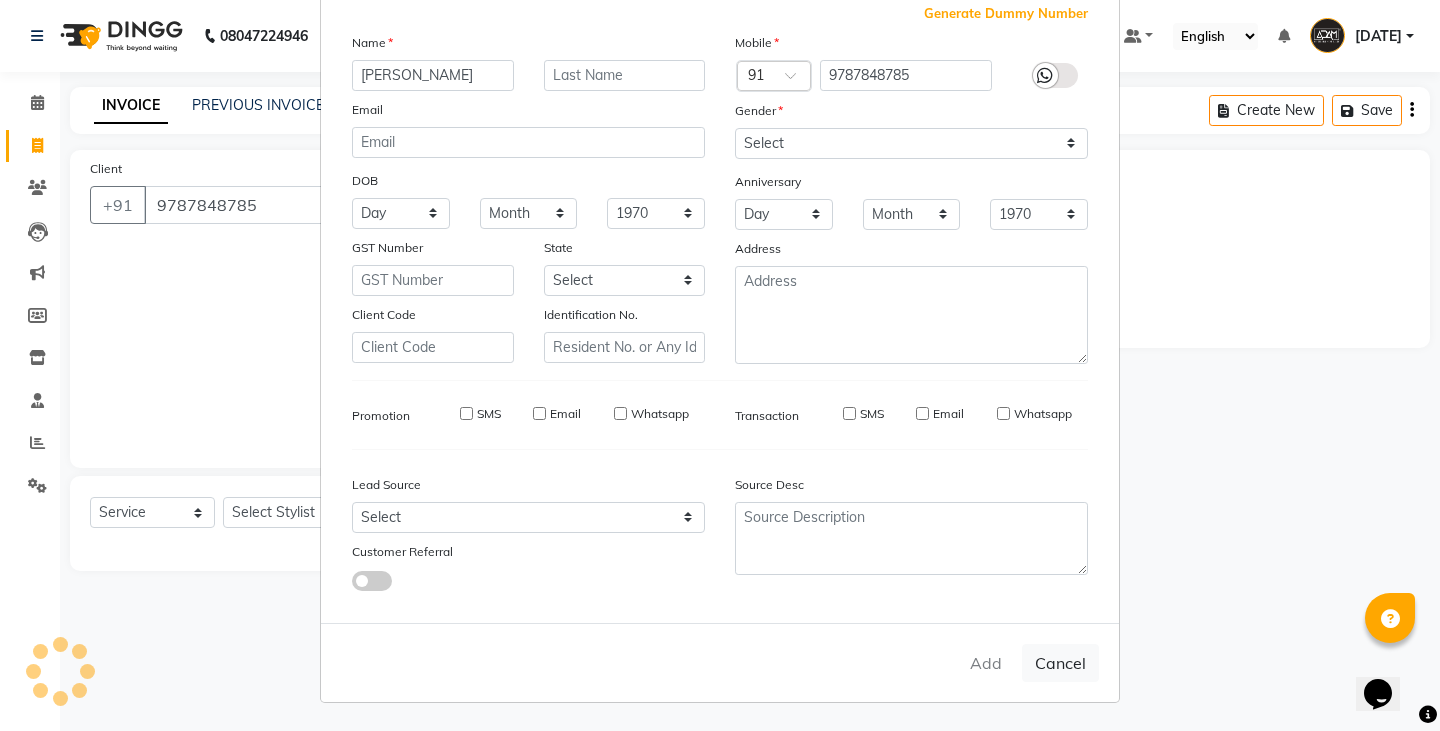 select 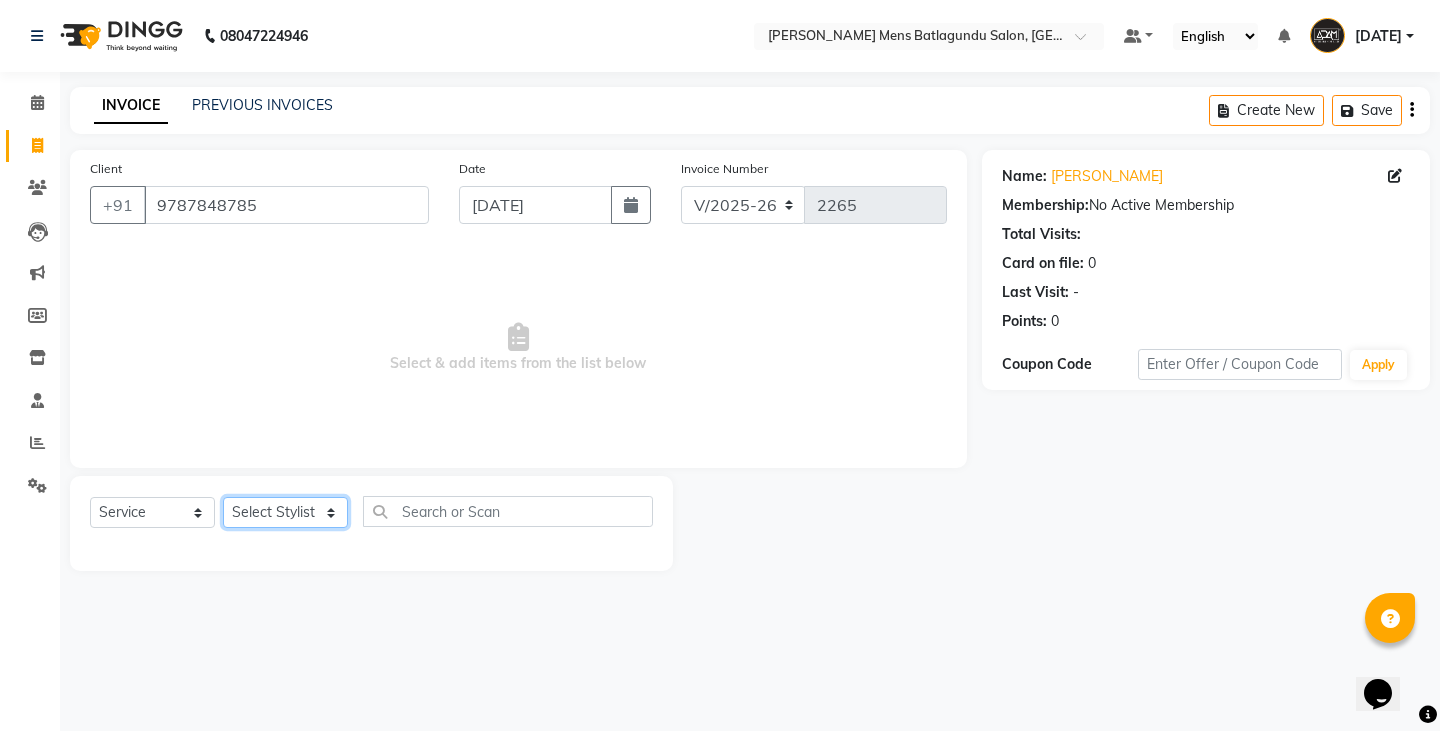 click on "Select Stylist Admin Ameer  Anish Khalim Ovesh Raja SAHIL  SOHAIL SONU" 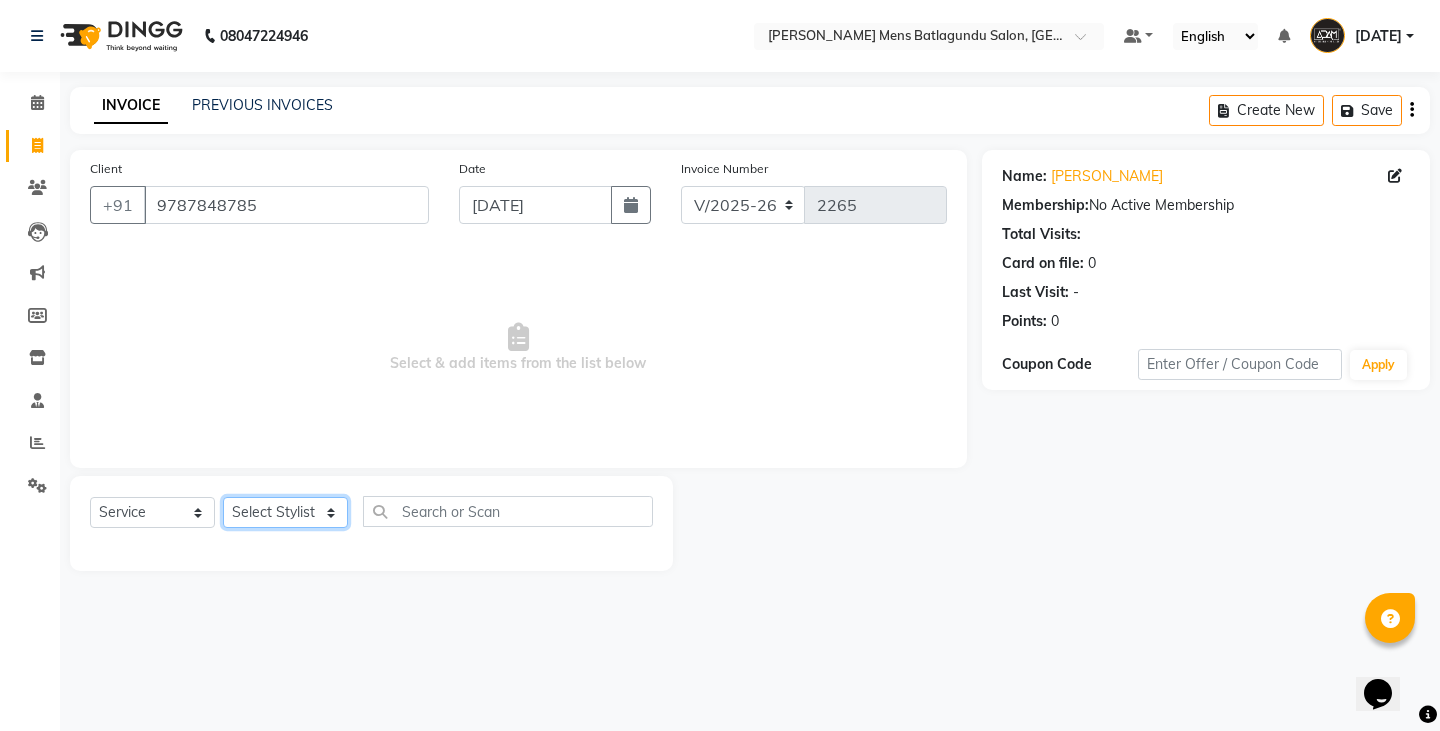 select on "78652" 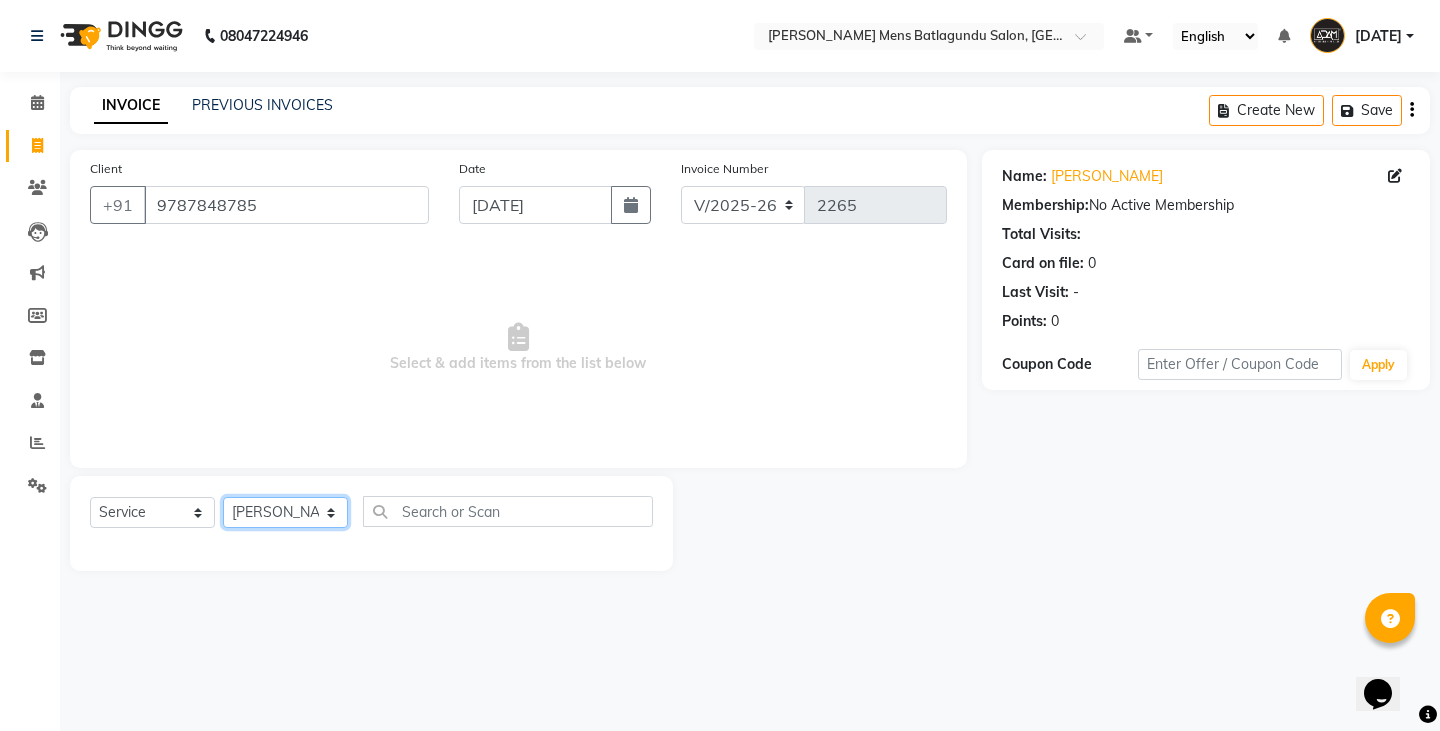 click on "Select Stylist Admin Ameer  Anish Khalim Ovesh Raja SAHIL  SOHAIL SONU" 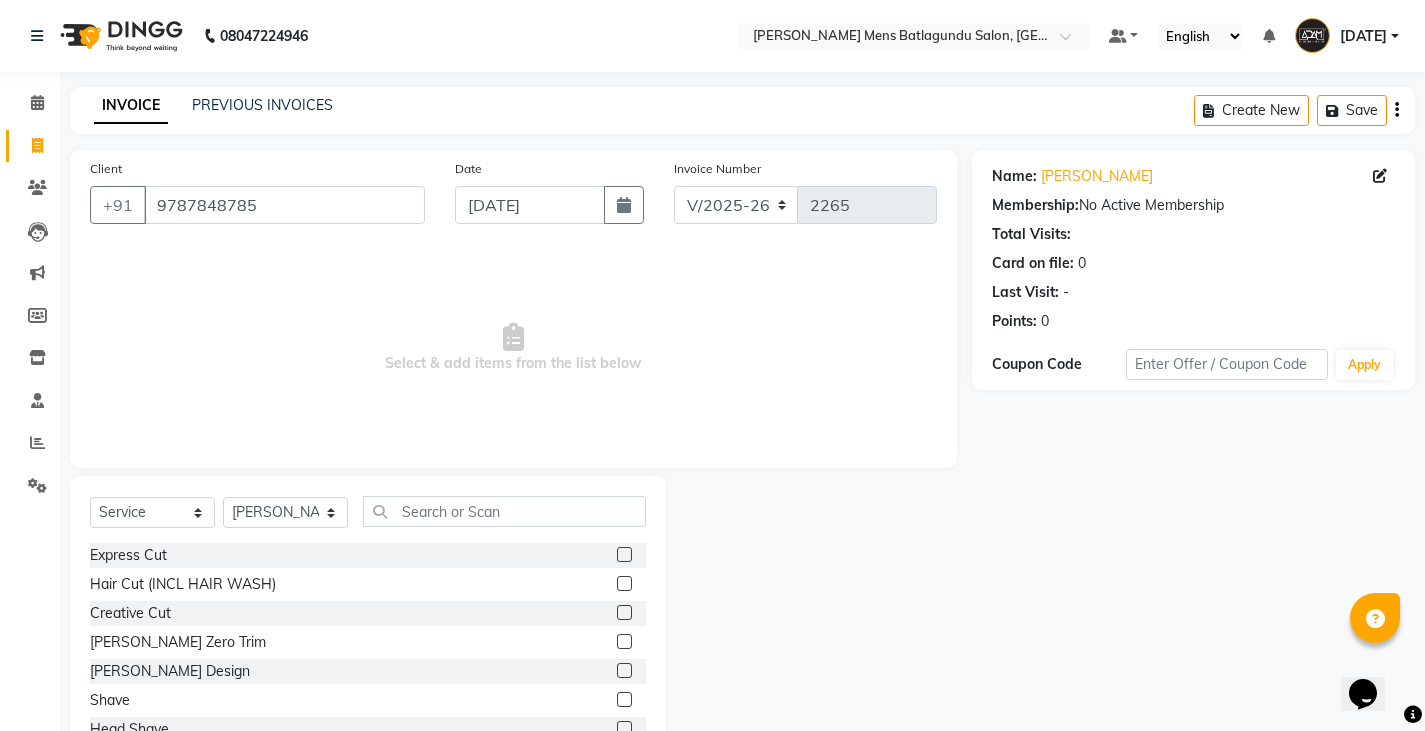click 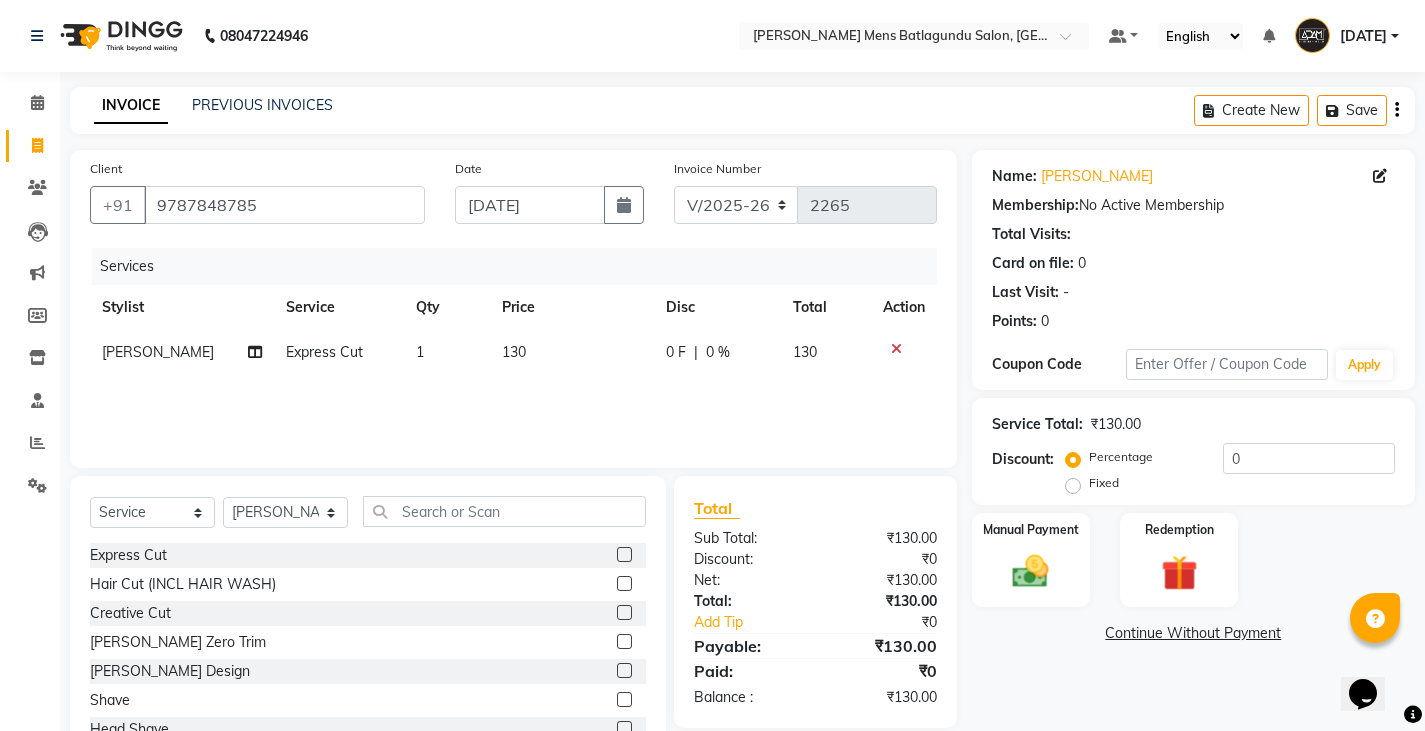 checkbox on "false" 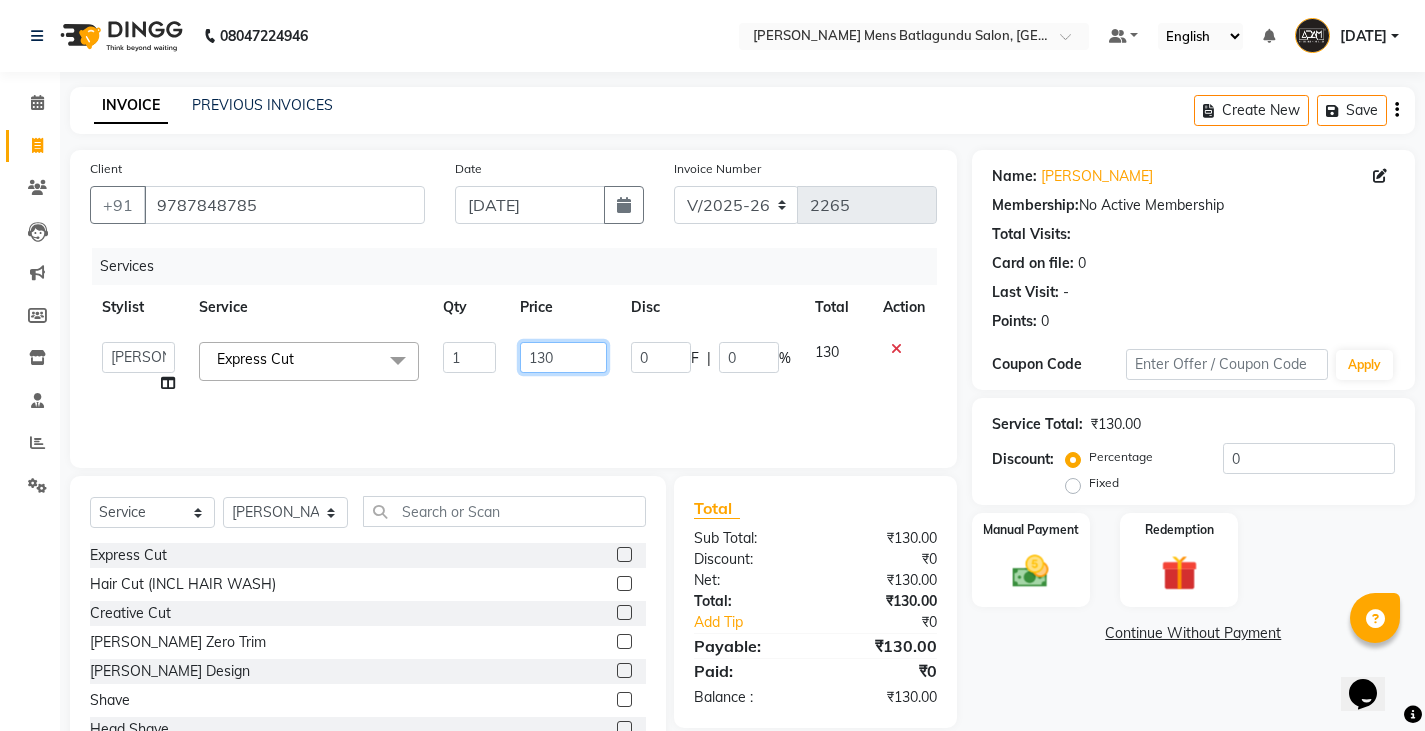 click on "130" 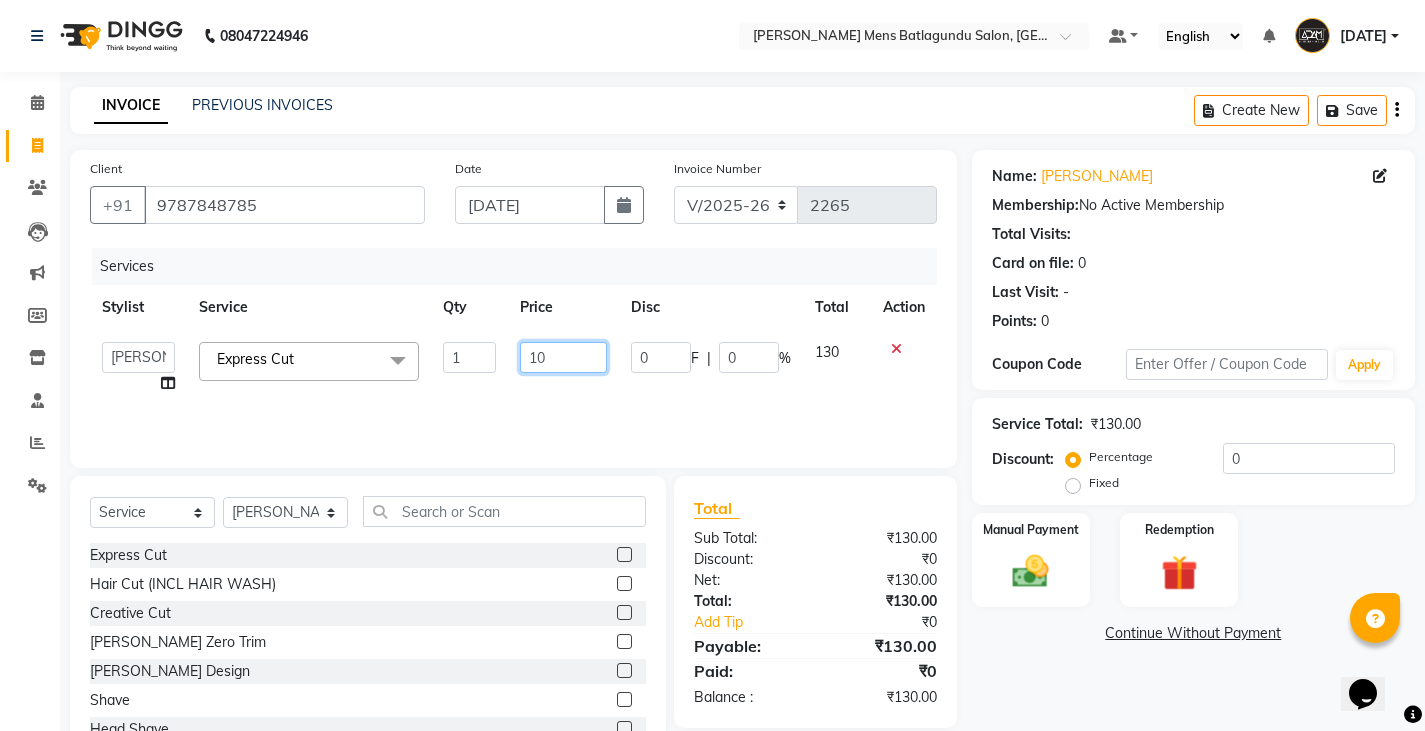 type on "100" 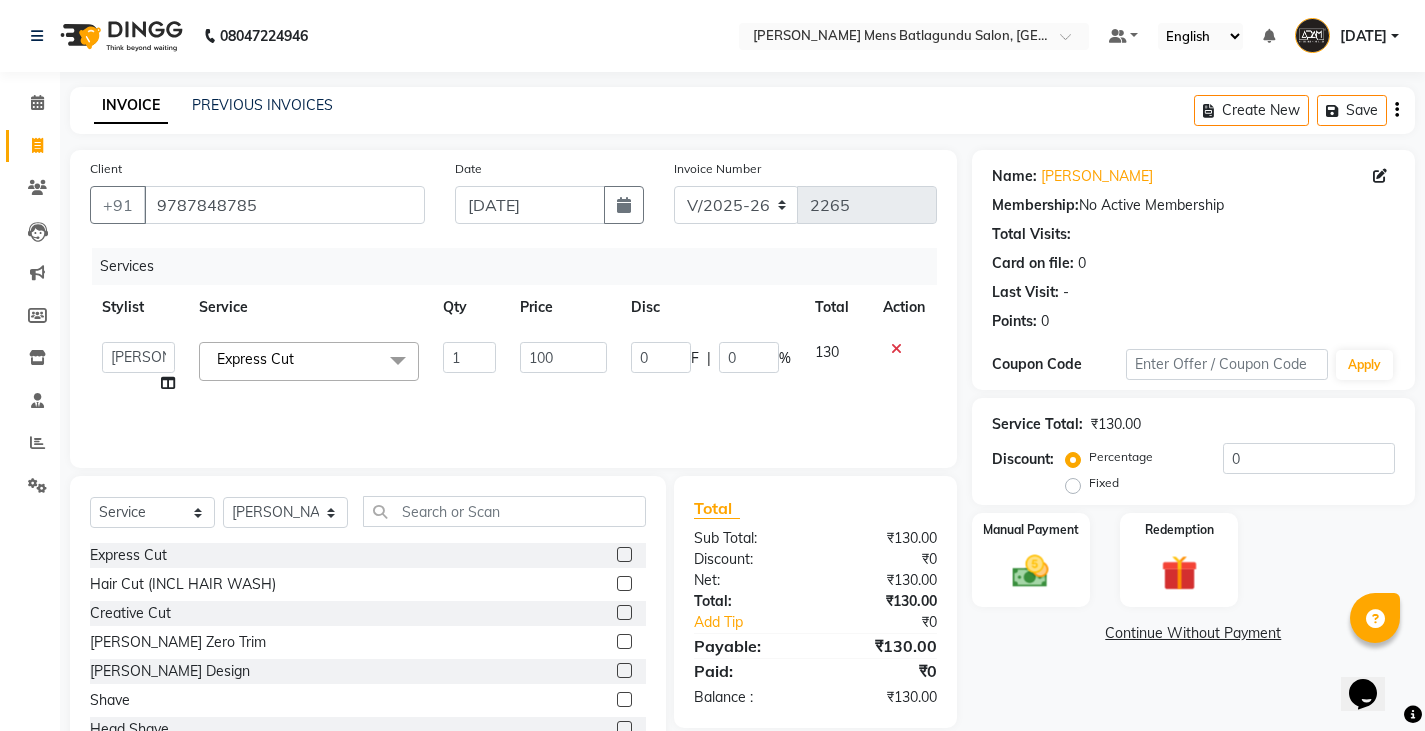 drag, startPoint x: 589, startPoint y: 383, endPoint x: 578, endPoint y: 443, distance: 61 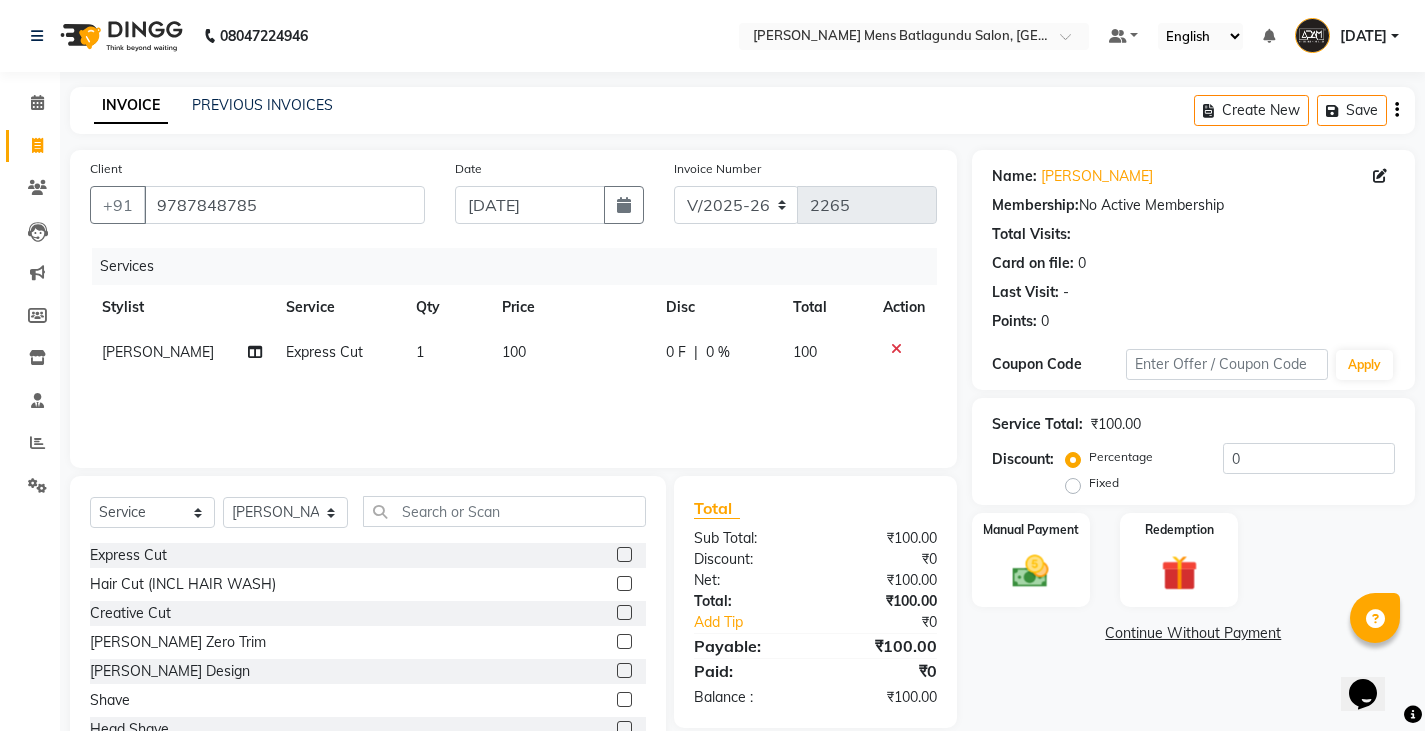 drag, startPoint x: 1069, startPoint y: 568, endPoint x: 1063, endPoint y: 610, distance: 42.426407 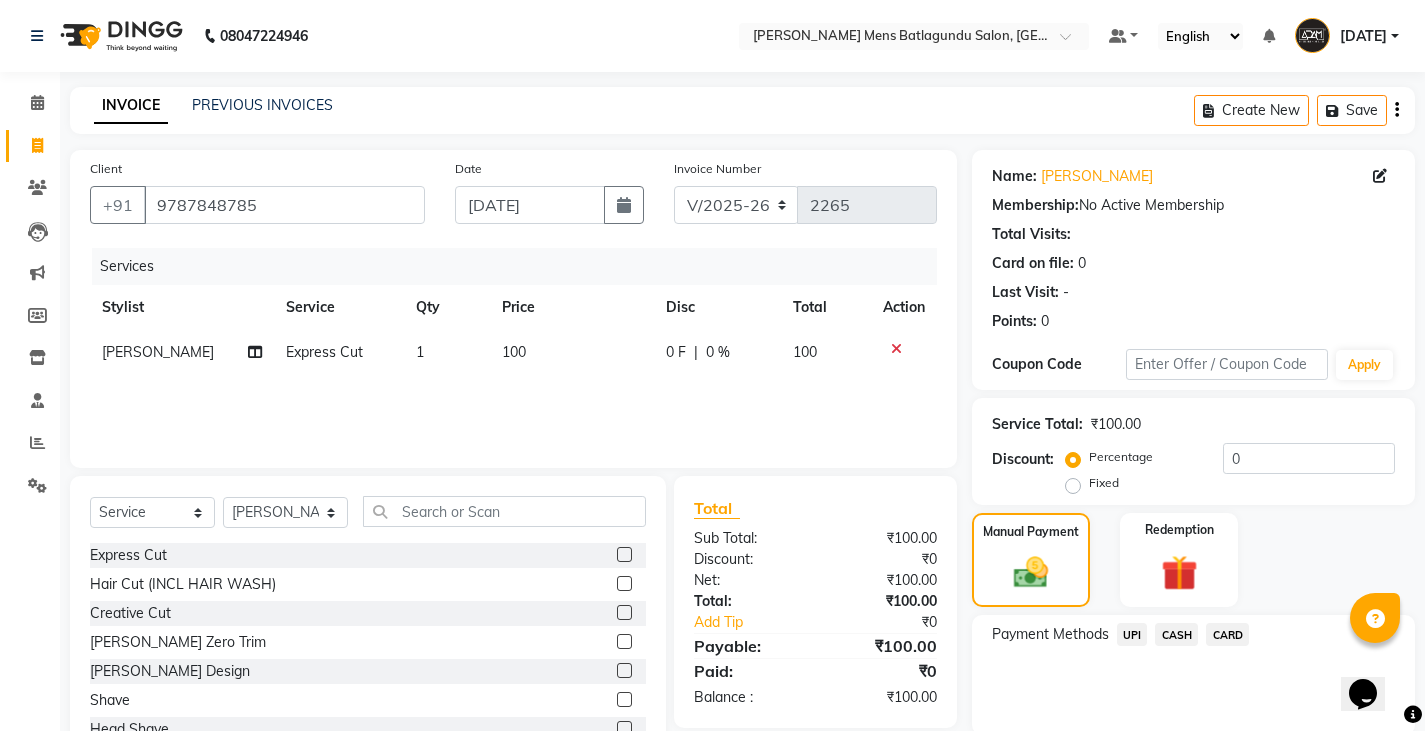 click on "CASH" 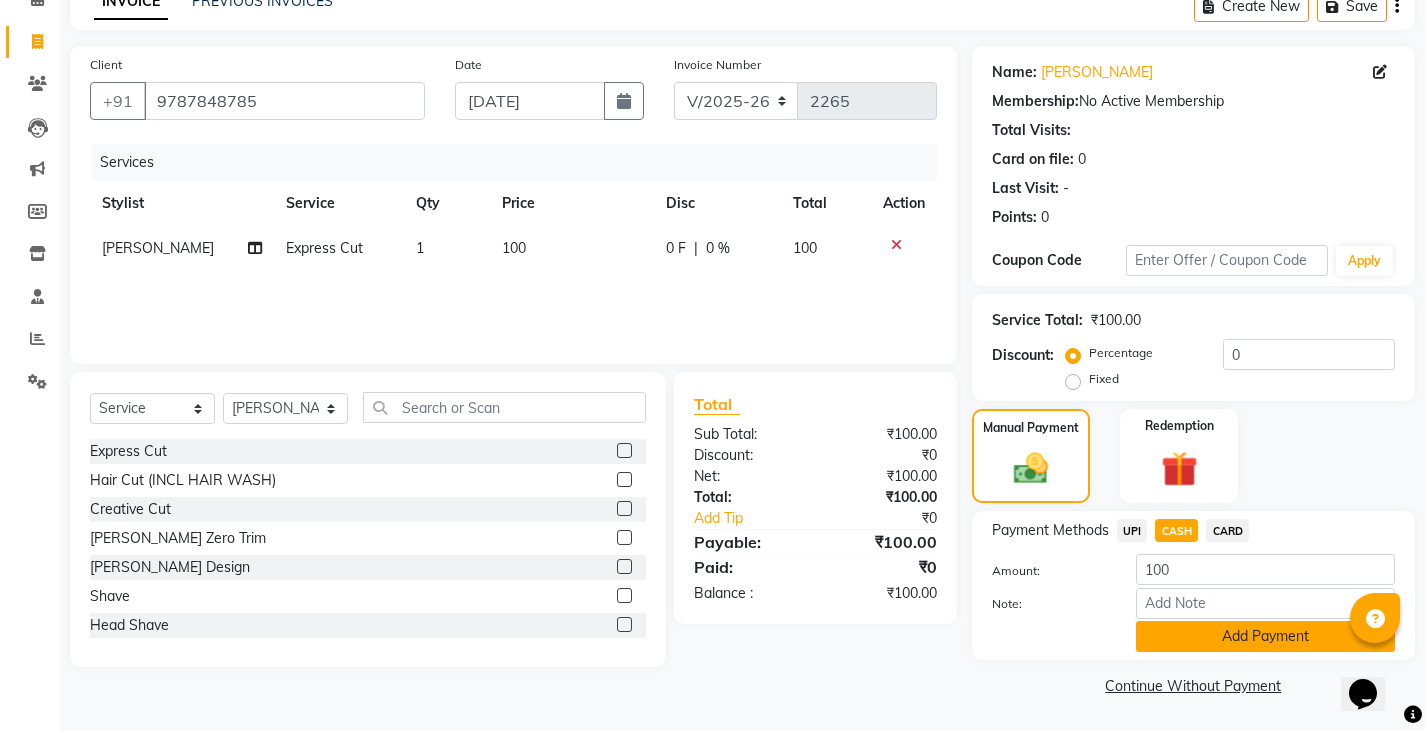click on "Add Payment" 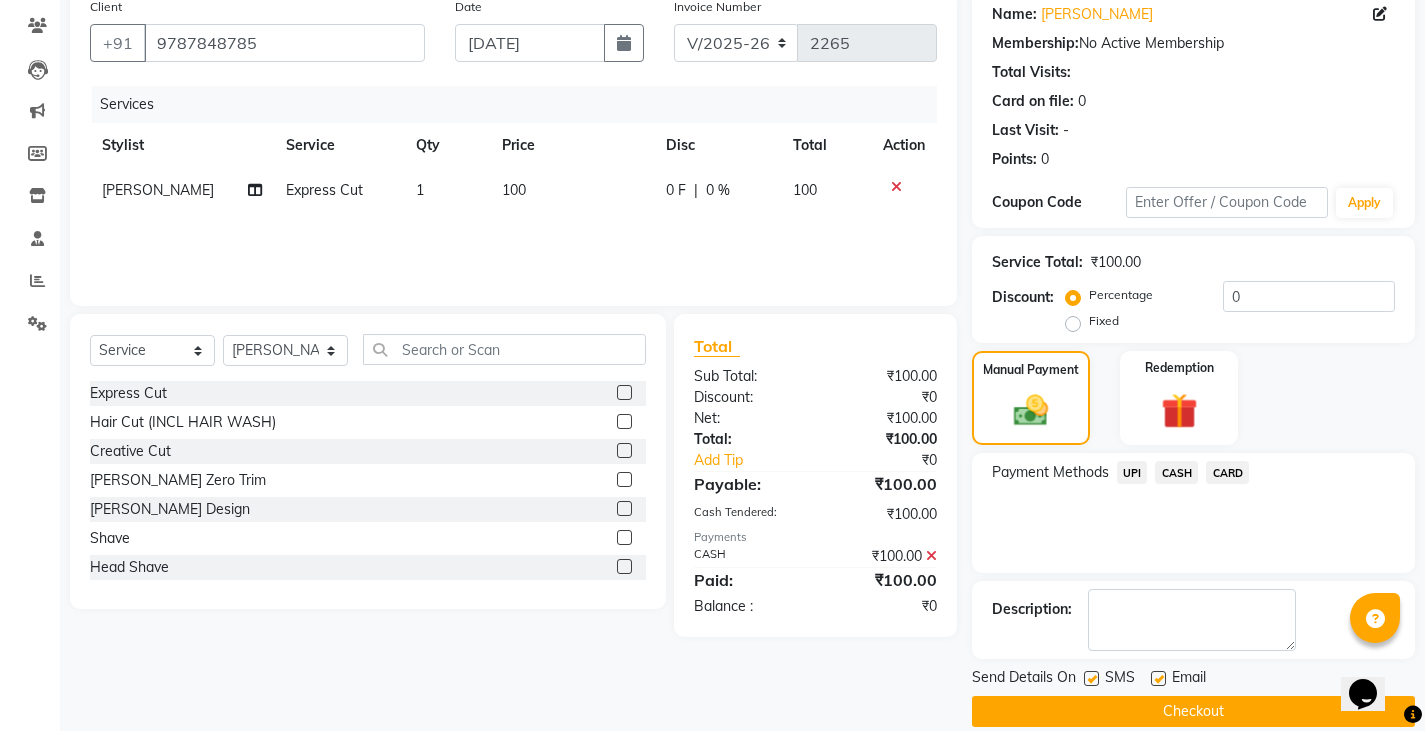 scroll, scrollTop: 188, scrollLeft: 0, axis: vertical 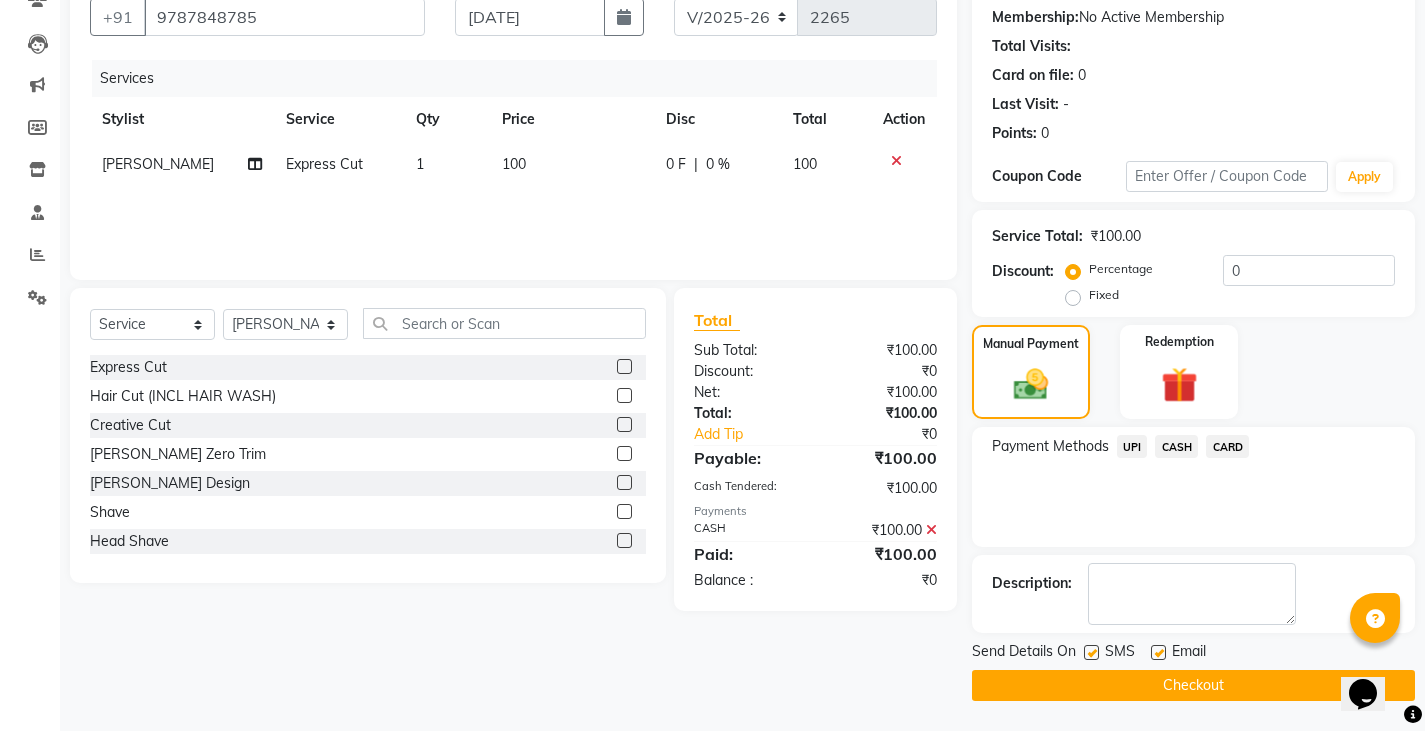 click on "INVOICE PREVIOUS INVOICES Create New   Save  Client +91 9787848785 Date 10-07-2025 Invoice Number V/2025 V/2025-26 2265 Services Stylist Service Qty Price Disc Total Action SOHAIL Express Cut 1 100 0 F | 0 % 100 Select  Service  Product  Membership  Package Voucher Prepaid Gift Card  Select Stylist Admin Ameer  Anish Khalim Ovesh Raja SAHIL  SOHAIL SONU Express Cut  Hair Cut (INCL HAIR WASH)  Creative Cut  Beard Zero Trim  Beard Design  Shave  Head Shave  Kid's Cut (Below 5 Years)  Wash & Blast Dry  EXPRESS GLOBAL HAIR COLOR  GLOBAL HAIR COLOUR AMMONIA  GOLBAL HAIR COLOUR NON AMMONIA  L'OREAL GOLBAL HAIR COLOUR AMMONIA  L'OREAL GOLBAL HAIR COLOUR NON AMMONIA  GLOBAL FASHION HAIR COLOUR  MOUSTACHE COLOUR  BEARD COLOUR  PER STREAK HIGHLIGHT  CAP HIGHLIGHTS  NOURISHING HAIR SPA  VITALIZING HAIR SPA  REPAIR TREATMENT  DANDRUFF TREATMENT  HAIR LOSS TREATMENT  HAIR STRAIGHTENING  HAIR REBONDING  KERATIN  ALMOND OIL  NAVARATNA OIL  CLEAN UP HYPER PIGMENTATION  CLEAN UP REJUVANATE  Fruit Facial  Instant Glow  NORMAL" 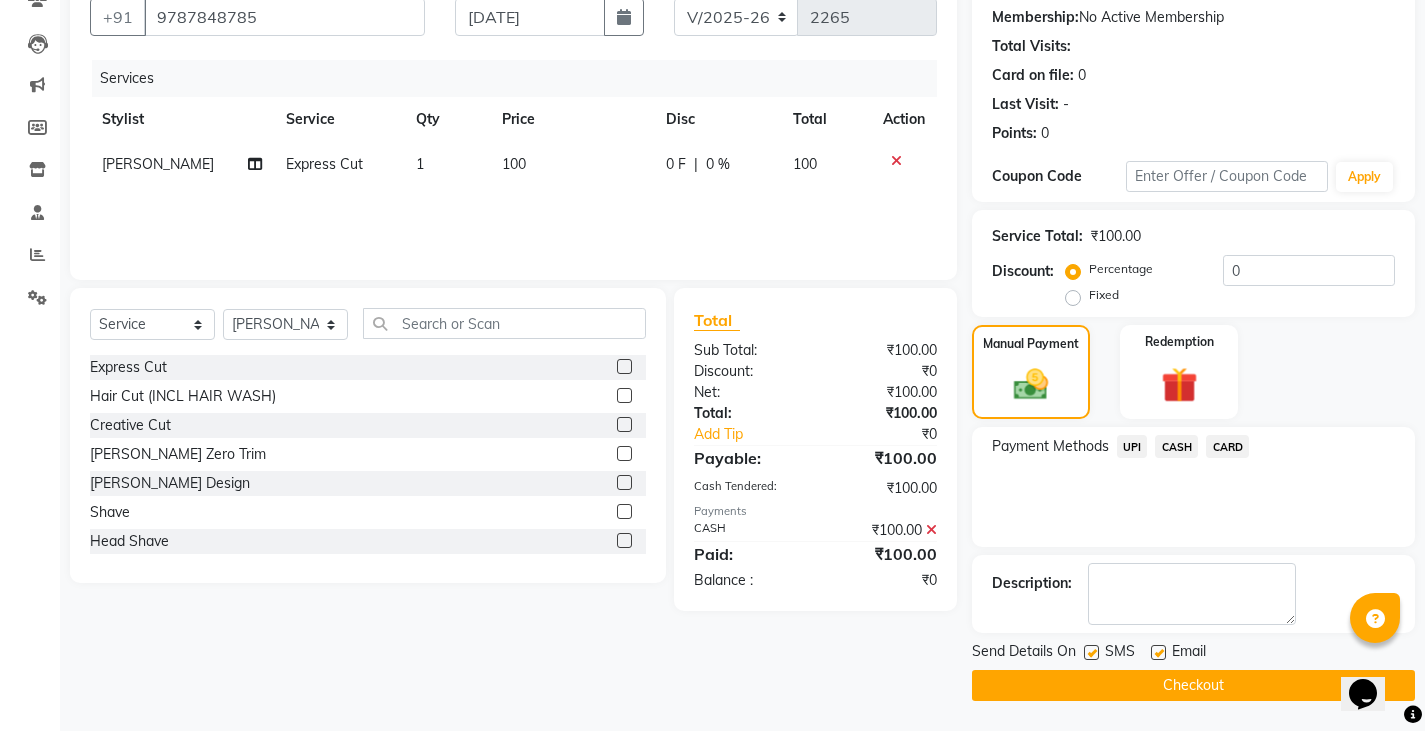 click on "INVOICE PREVIOUS INVOICES Create New   Save  Client +91 9787848785 Date 10-07-2025 Invoice Number V/2025 V/2025-26 2265 Services Stylist Service Qty Price Disc Total Action SOHAIL Express Cut 1 100 0 F | 0 % 100 Select  Service  Product  Membership  Package Voucher Prepaid Gift Card  Select Stylist Admin Ameer  Anish Khalim Ovesh Raja SAHIL  SOHAIL SONU Express Cut  Hair Cut (INCL HAIR WASH)  Creative Cut  Beard Zero Trim  Beard Design  Shave  Head Shave  Kid's Cut (Below 5 Years)  Wash & Blast Dry  EXPRESS GLOBAL HAIR COLOR  GLOBAL HAIR COLOUR AMMONIA  GOLBAL HAIR COLOUR NON AMMONIA  L'OREAL GOLBAL HAIR COLOUR AMMONIA  L'OREAL GOLBAL HAIR COLOUR NON AMMONIA  GLOBAL FASHION HAIR COLOUR  MOUSTACHE COLOUR  BEARD COLOUR  PER STREAK HIGHLIGHT  CAP HIGHLIGHTS  NOURISHING HAIR SPA  VITALIZING HAIR SPA  REPAIR TREATMENT  DANDRUFF TREATMENT  HAIR LOSS TREATMENT  HAIR STRAIGHTENING  HAIR REBONDING  KERATIN  ALMOND OIL  NAVARATNA OIL  CLEAN UP HYPER PIGMENTATION  CLEAN UP REJUVANATE  Fruit Facial  Instant Glow  NORMAL" 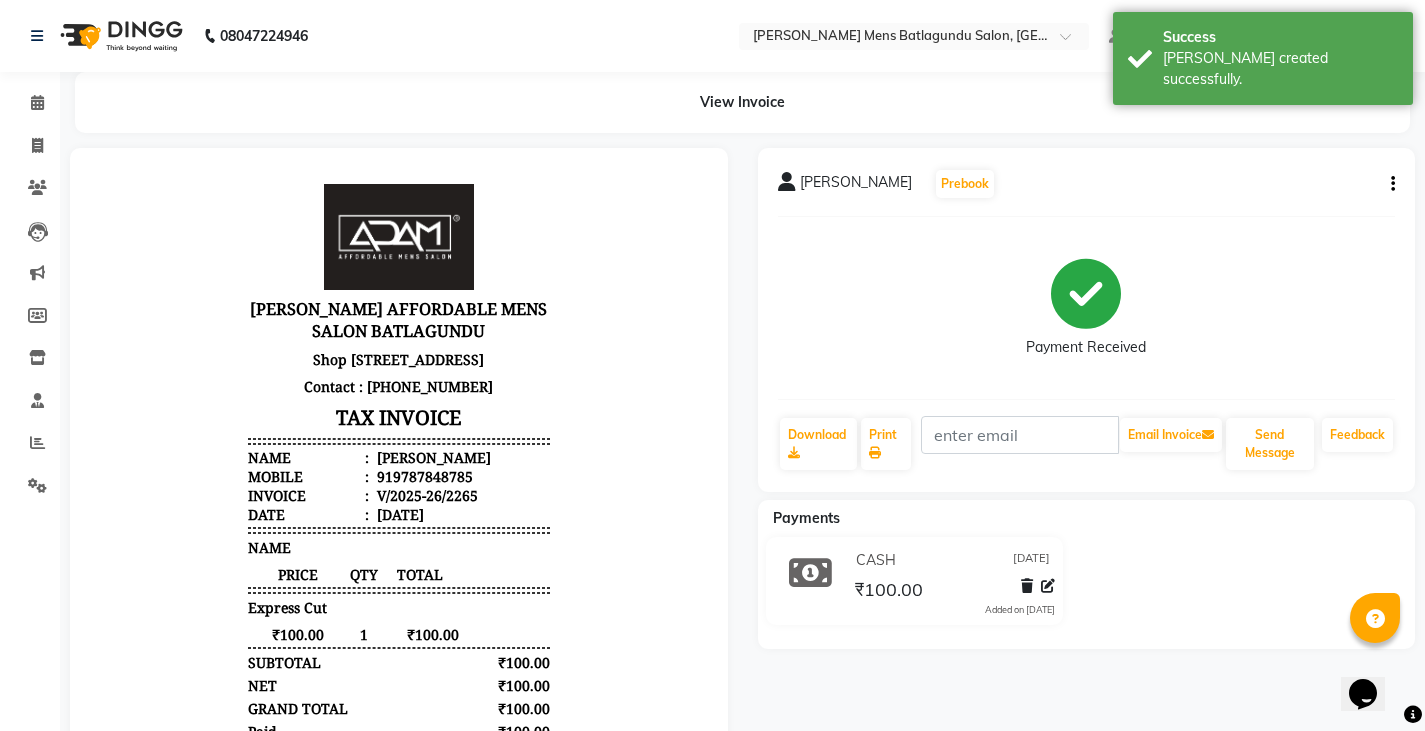 scroll, scrollTop: 0, scrollLeft: 0, axis: both 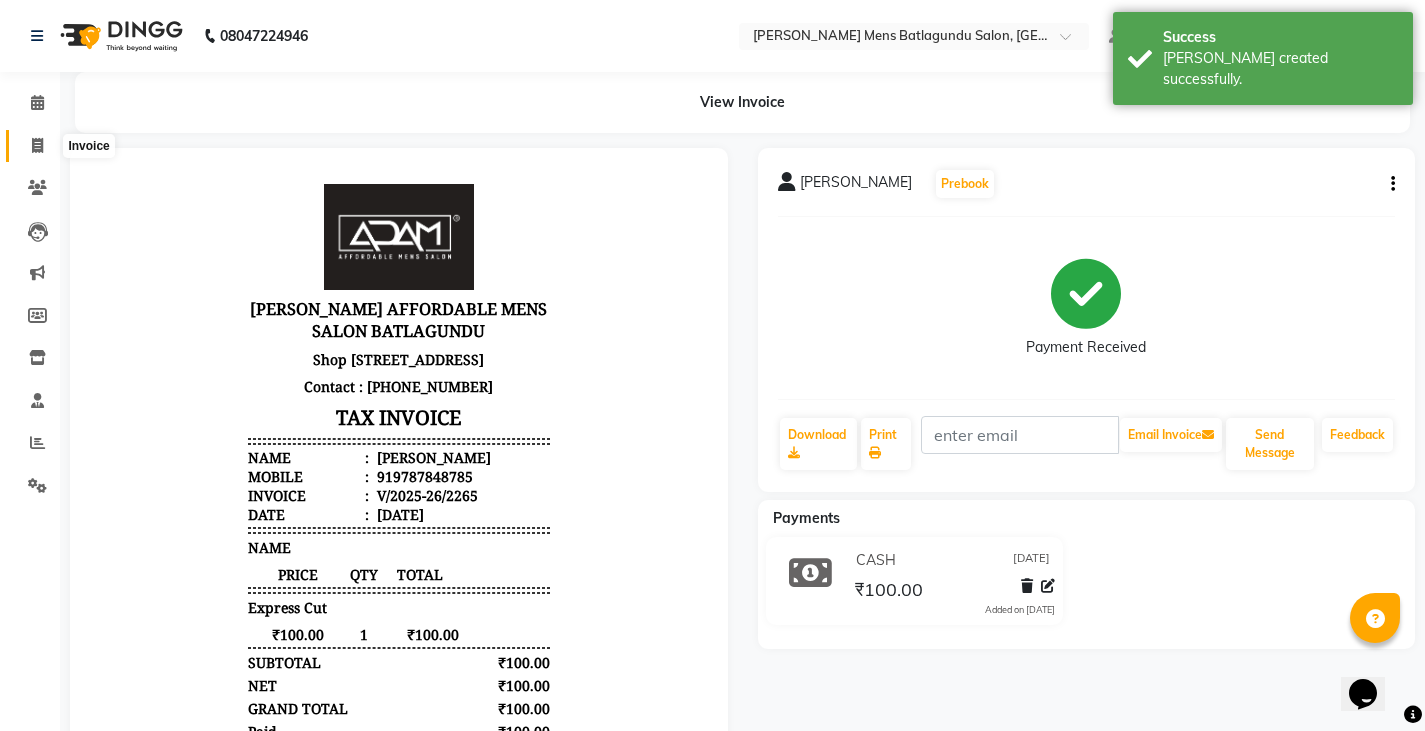 click 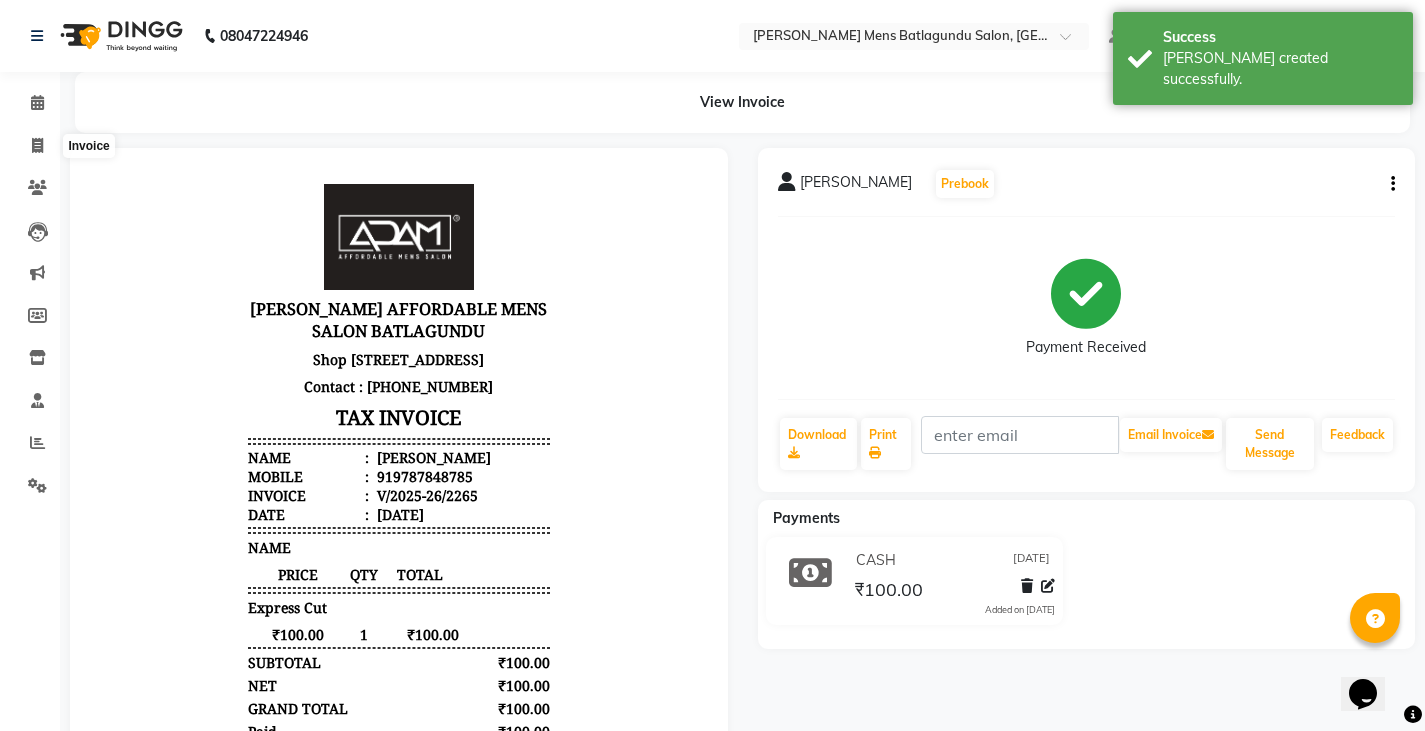 select on "service" 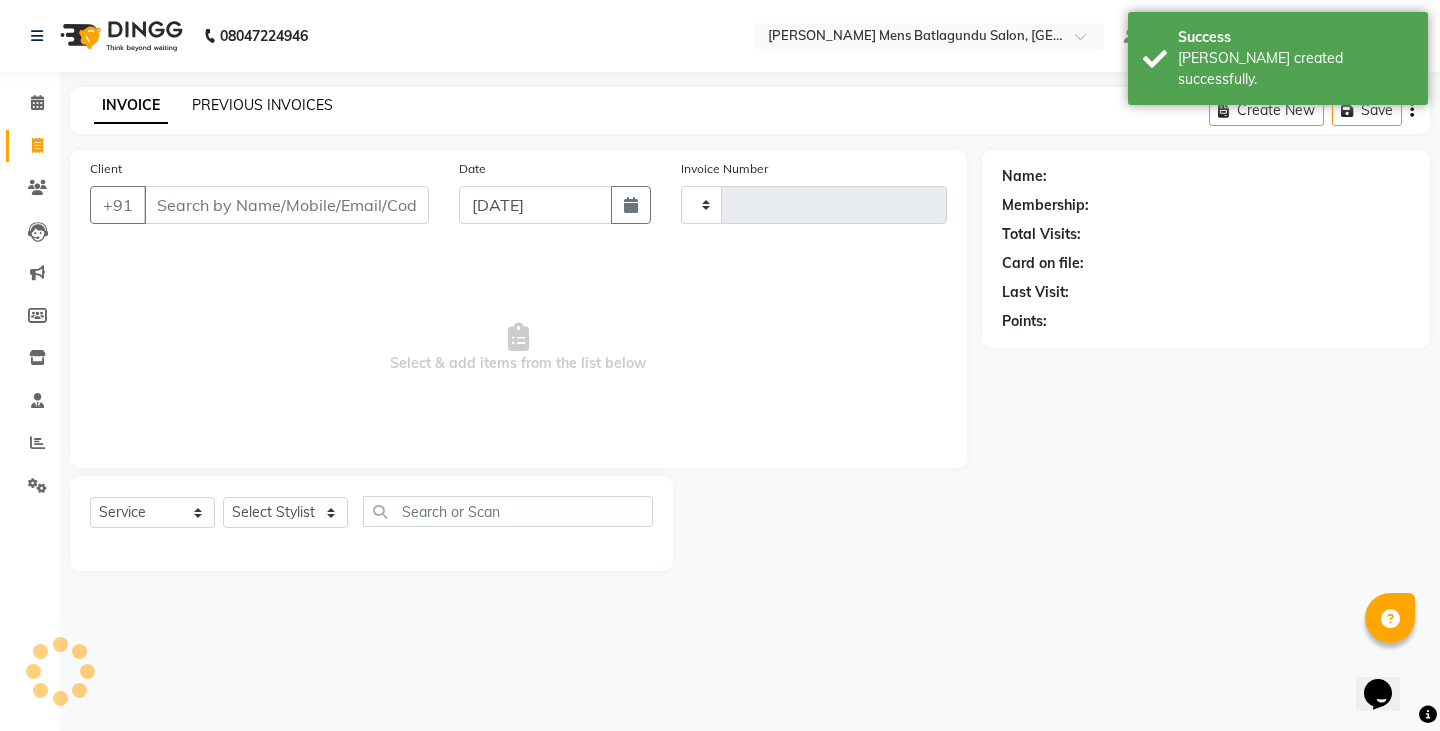 type on "2266" 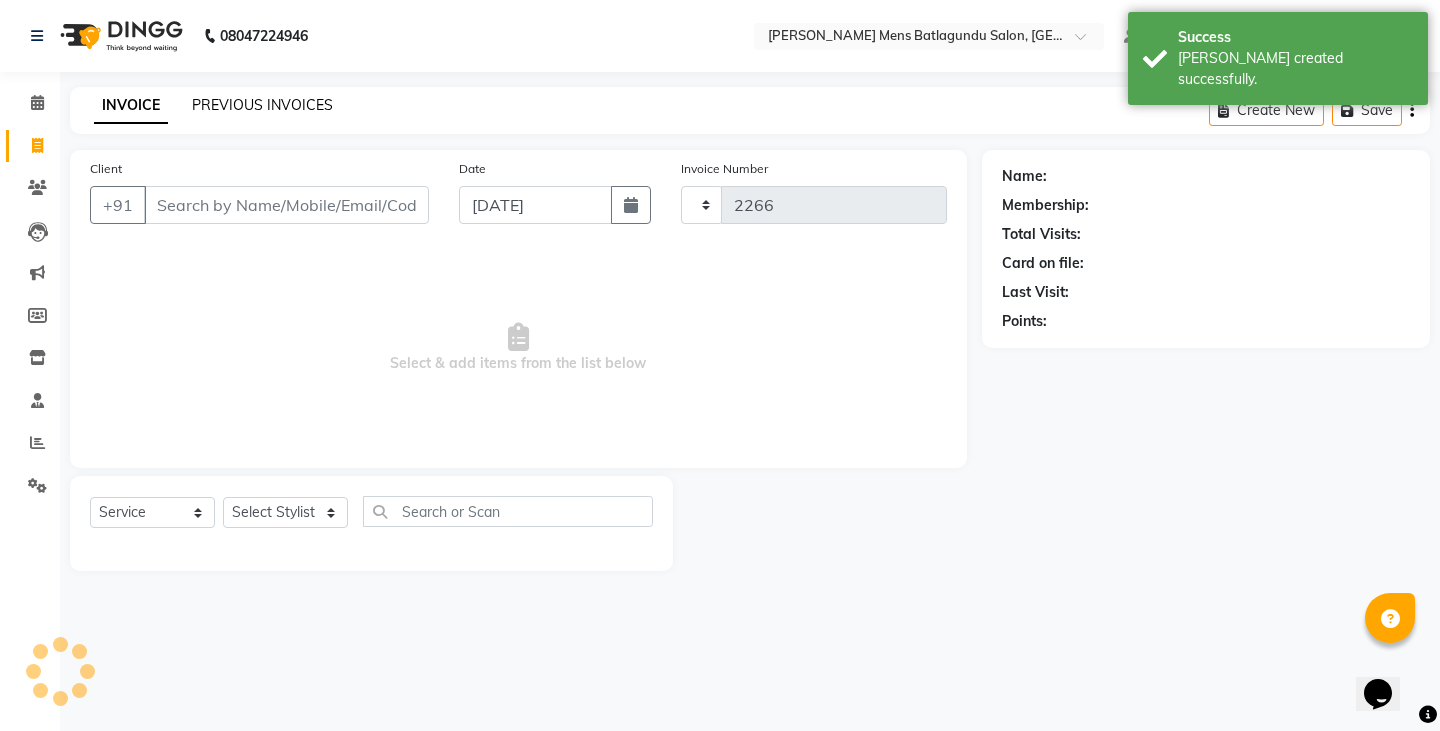 select on "8213" 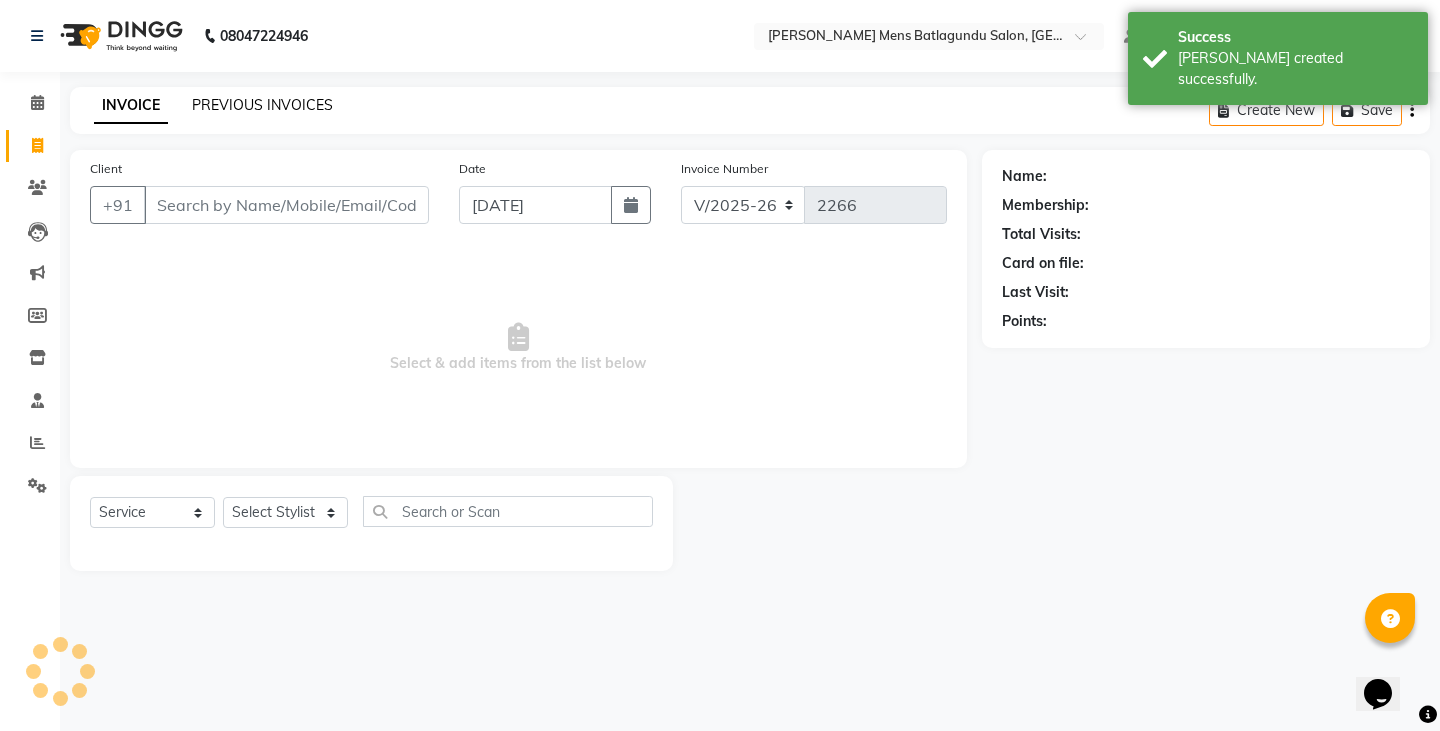click on "PREVIOUS INVOICES" 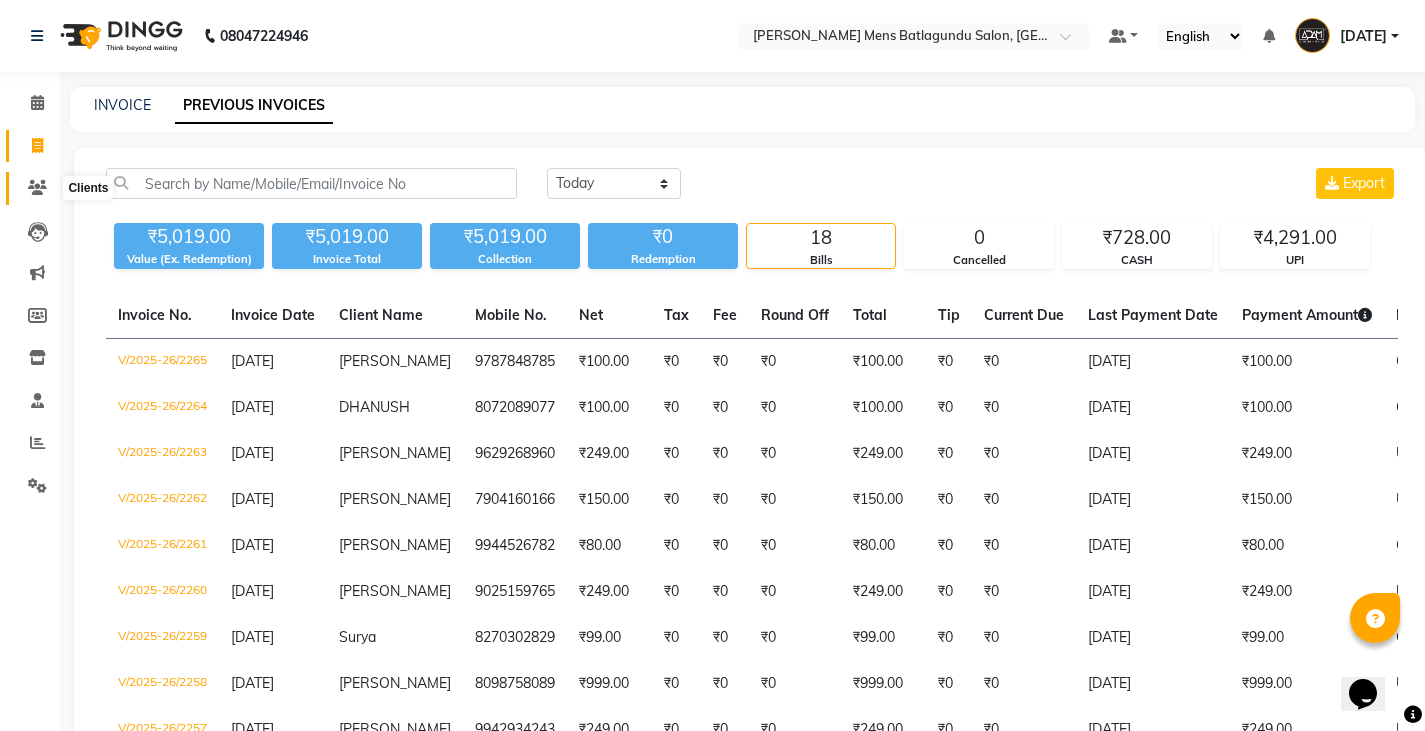 click 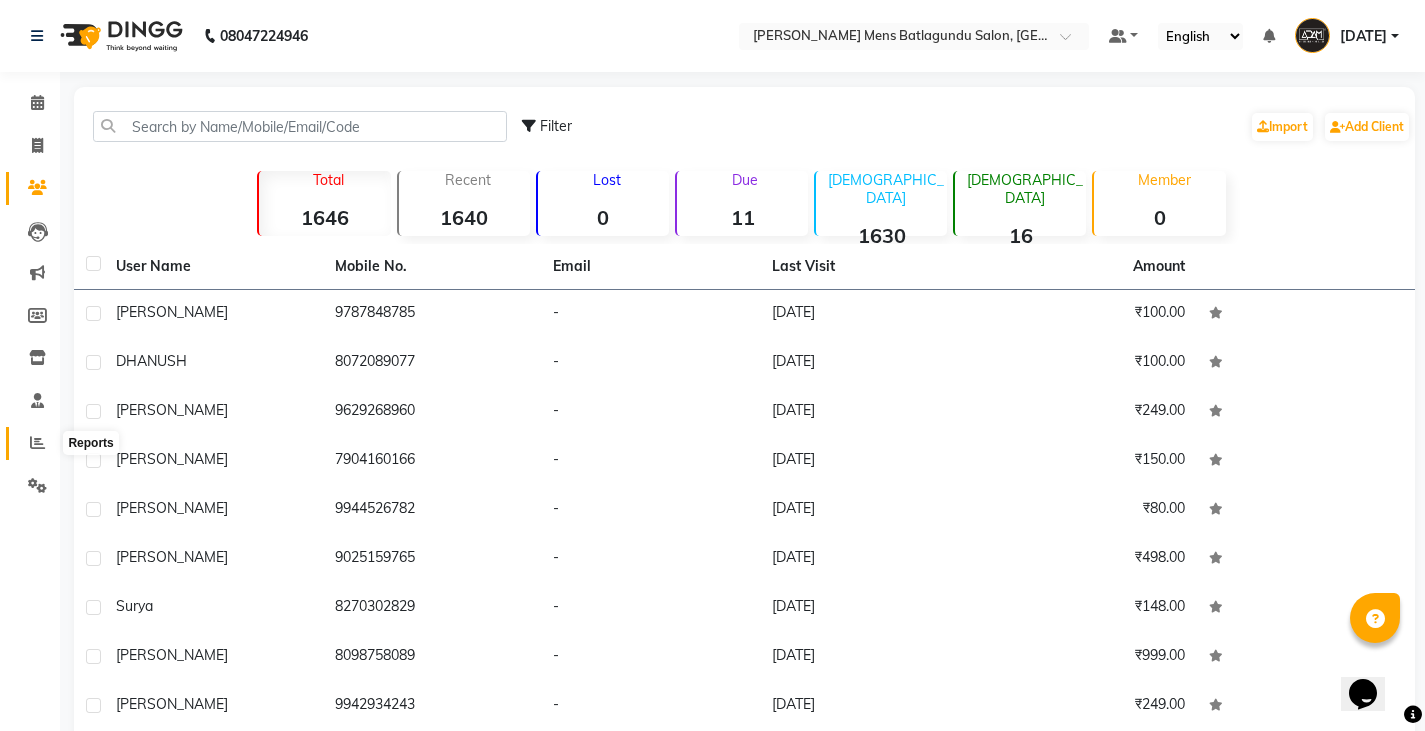 click 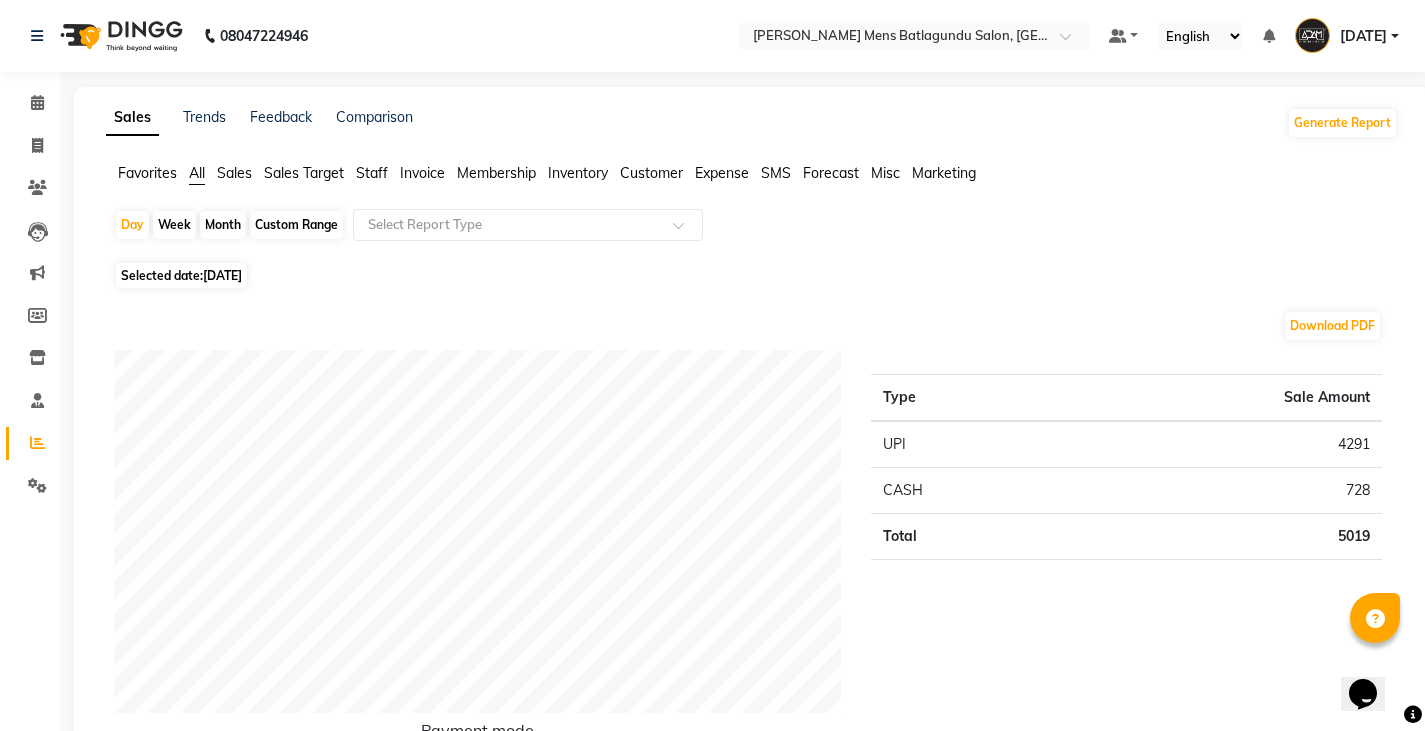 click on "Staff" 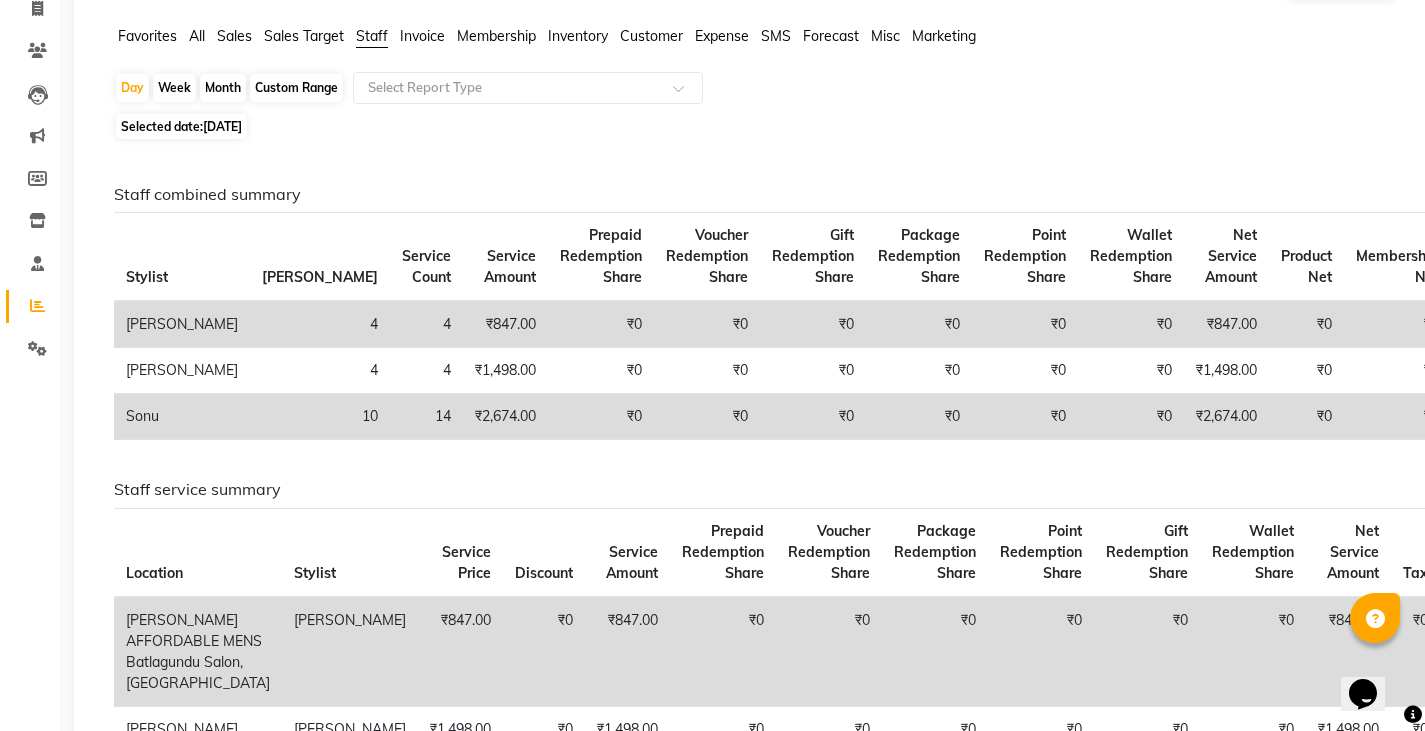 scroll, scrollTop: 0, scrollLeft: 0, axis: both 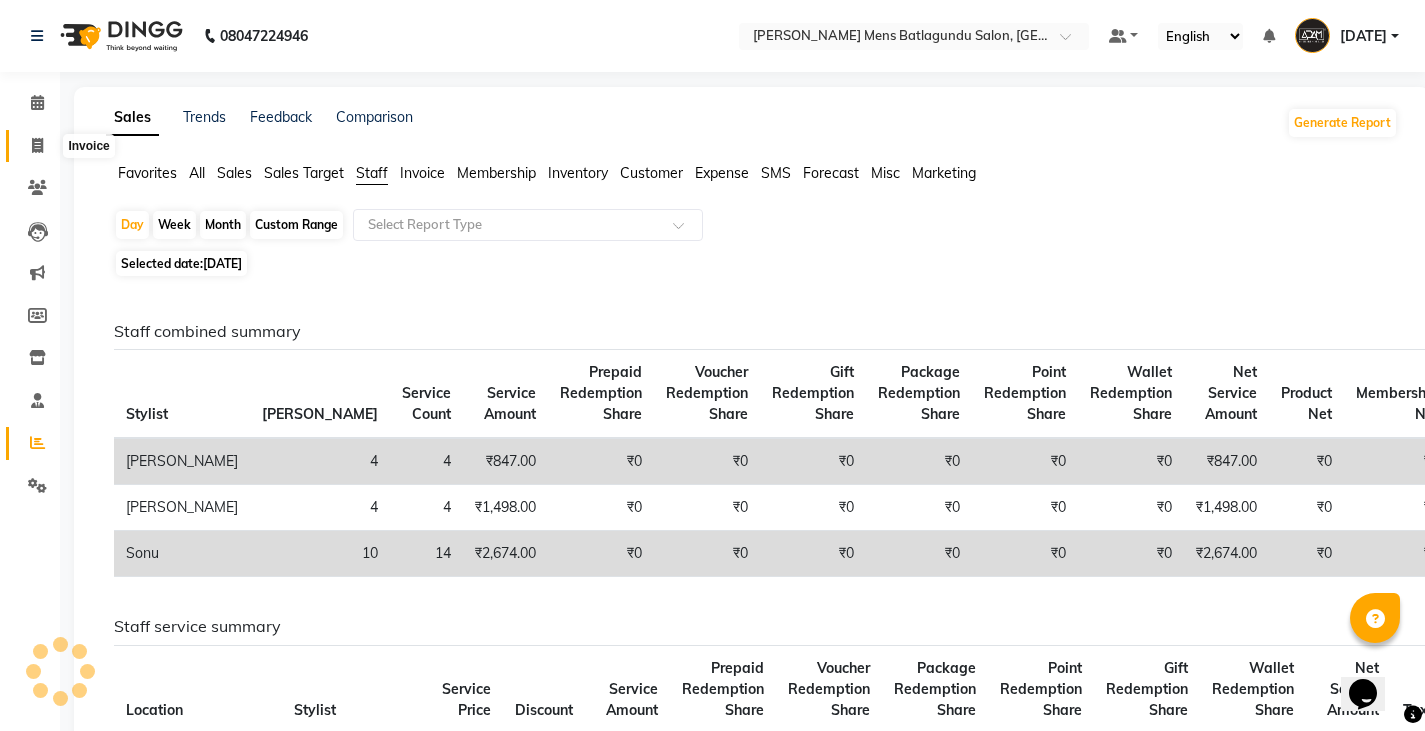 click 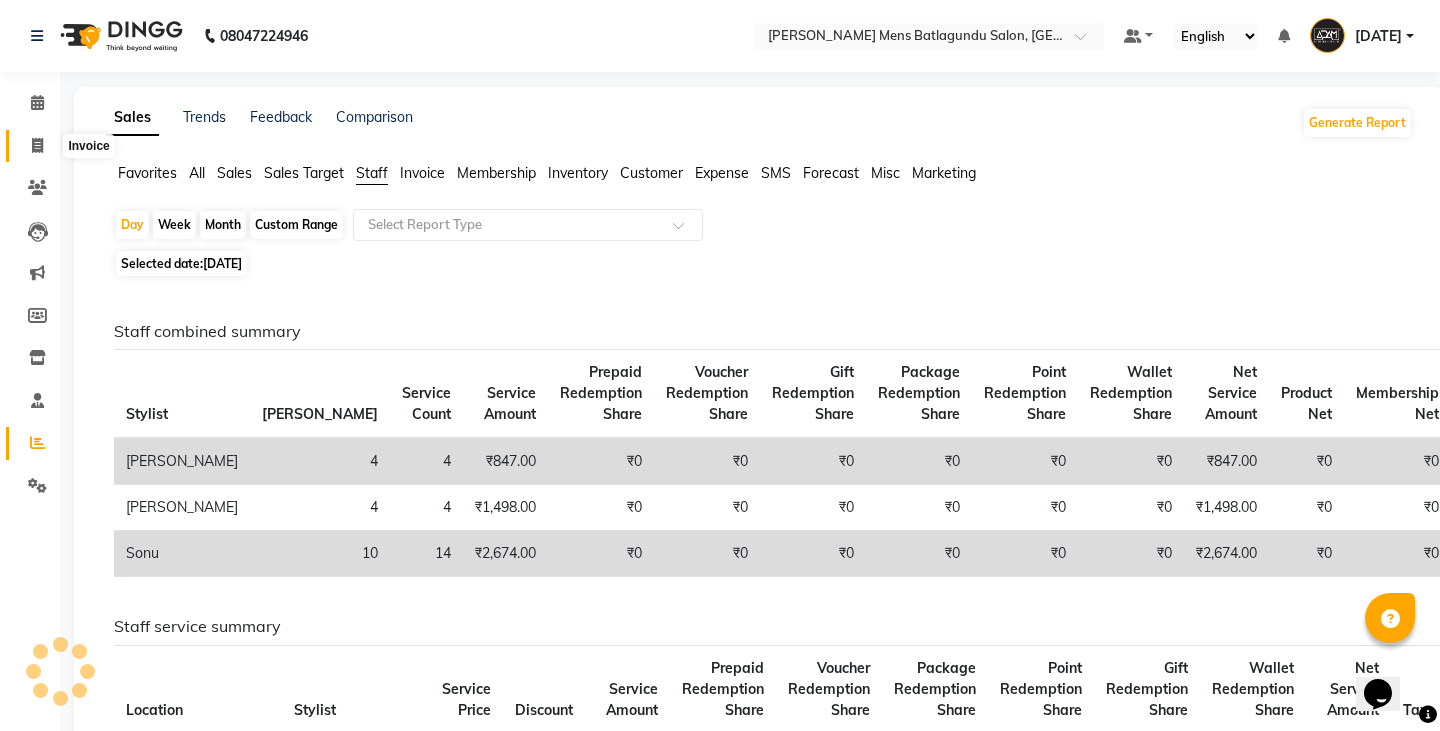 select on "8213" 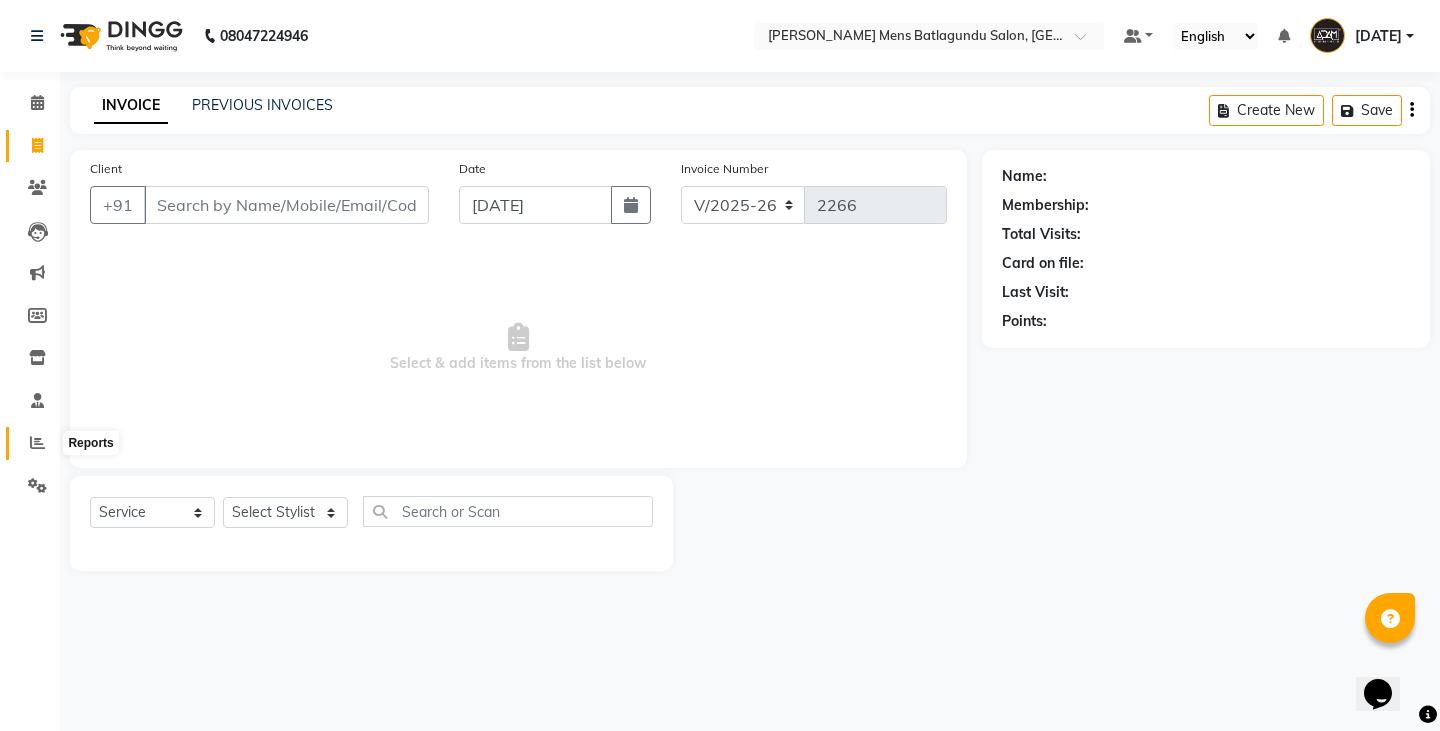 click 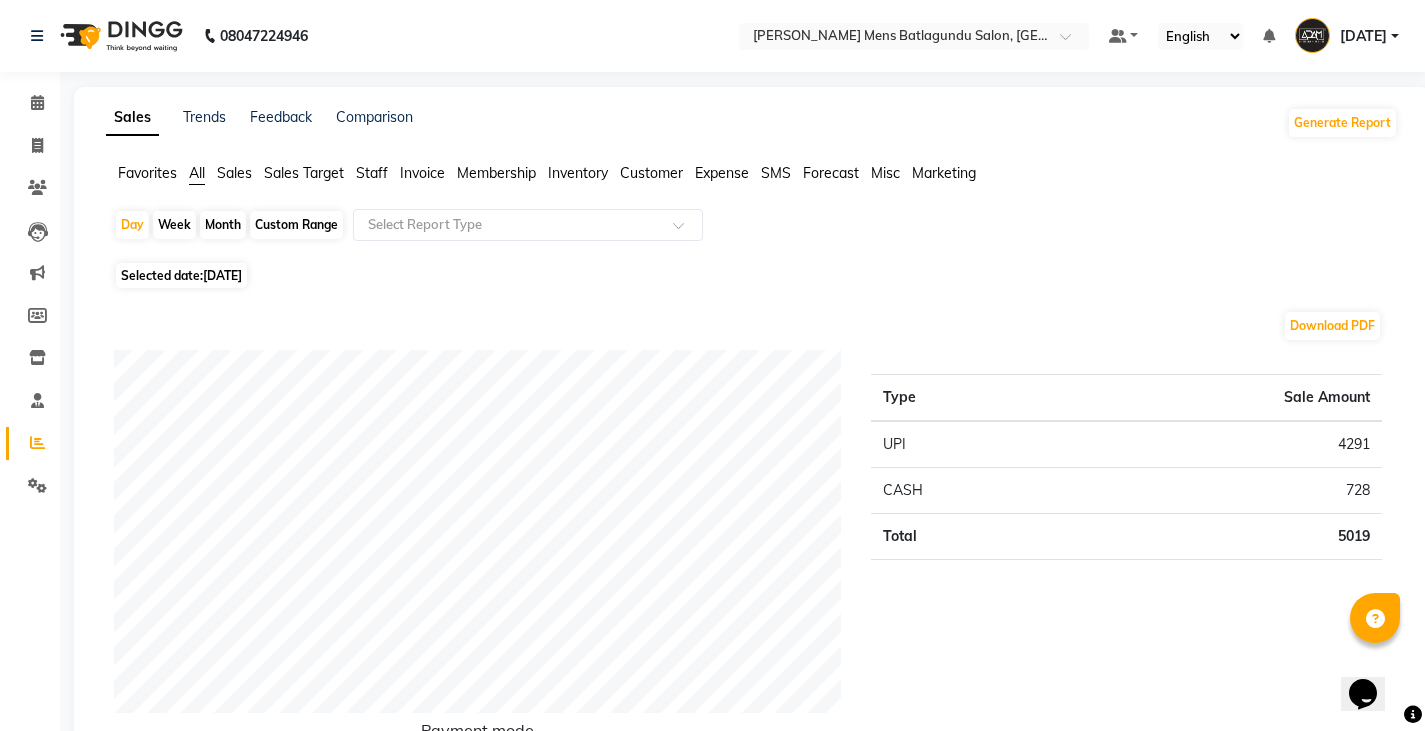 click on "Staff" 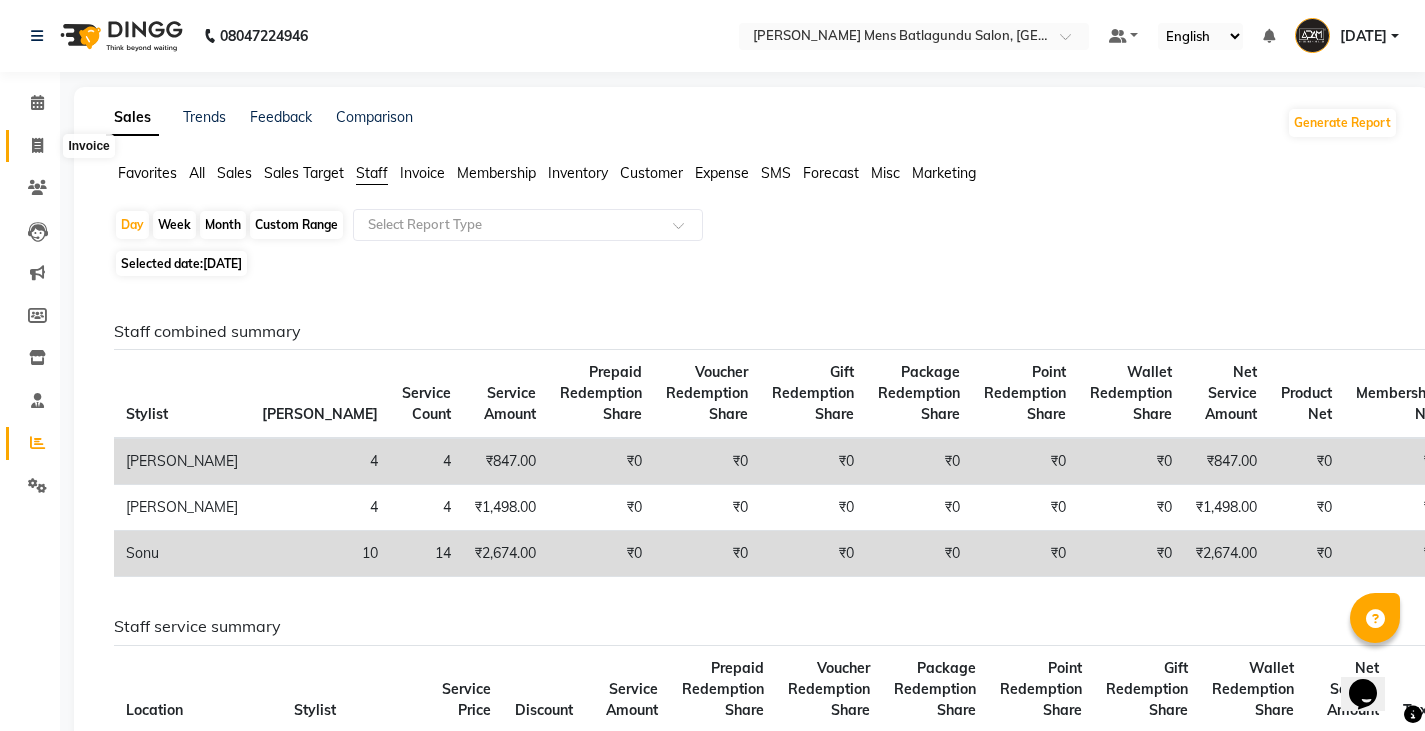 click 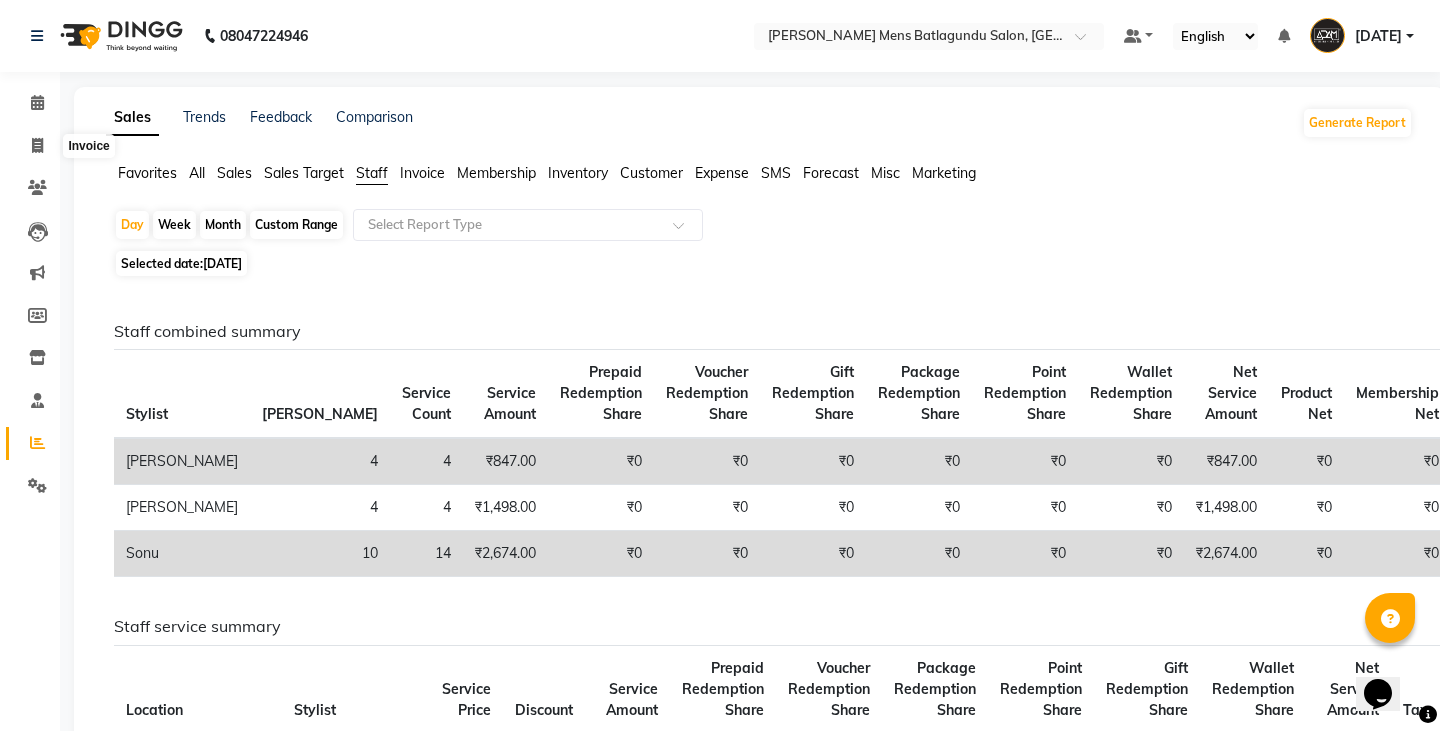 select on "8213" 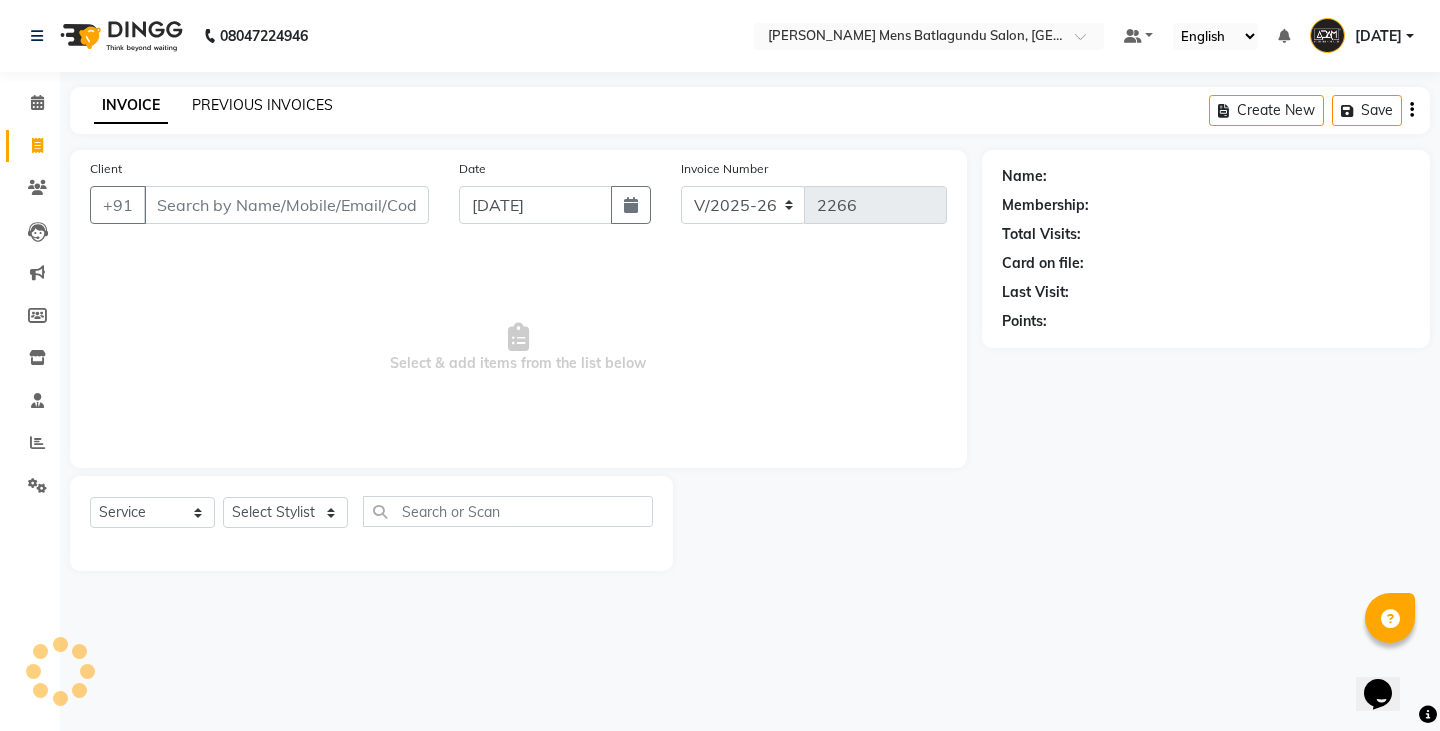 click on "PREVIOUS INVOICES" 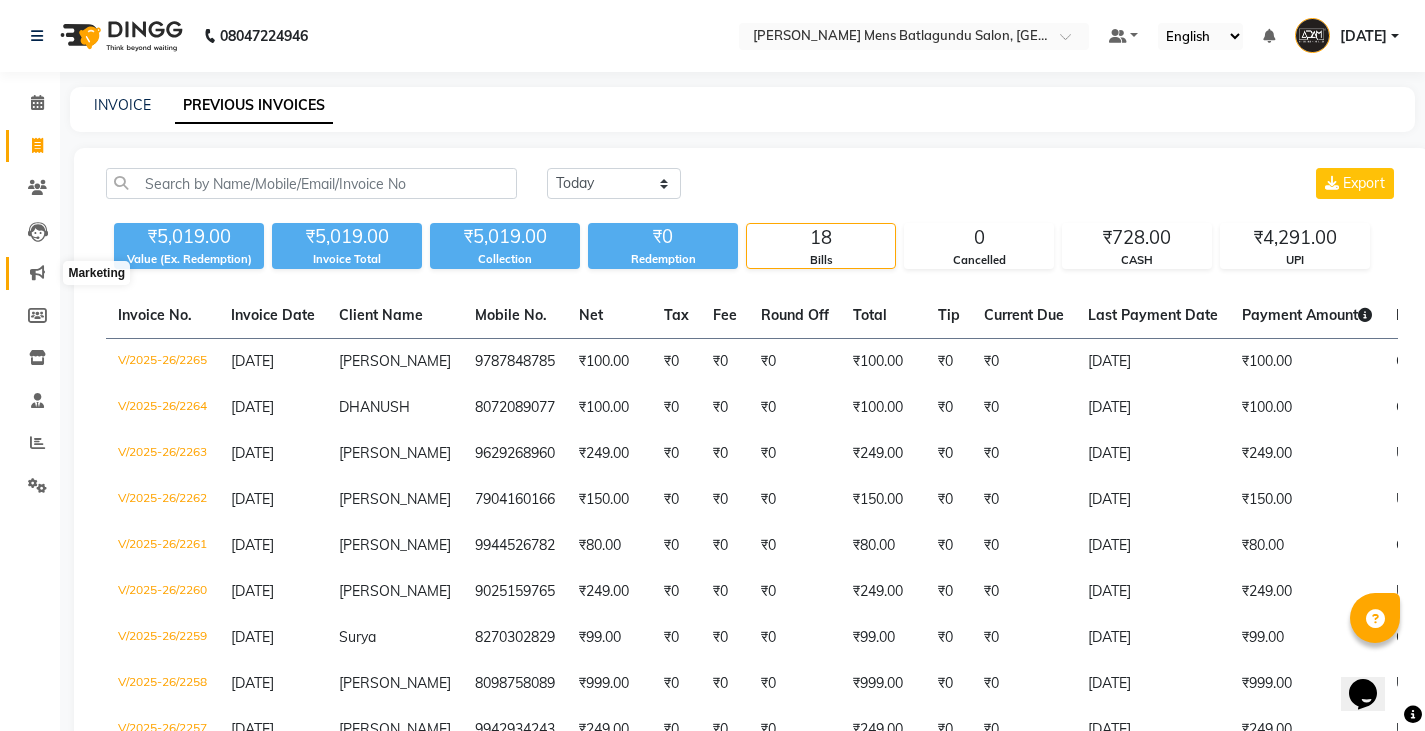 click 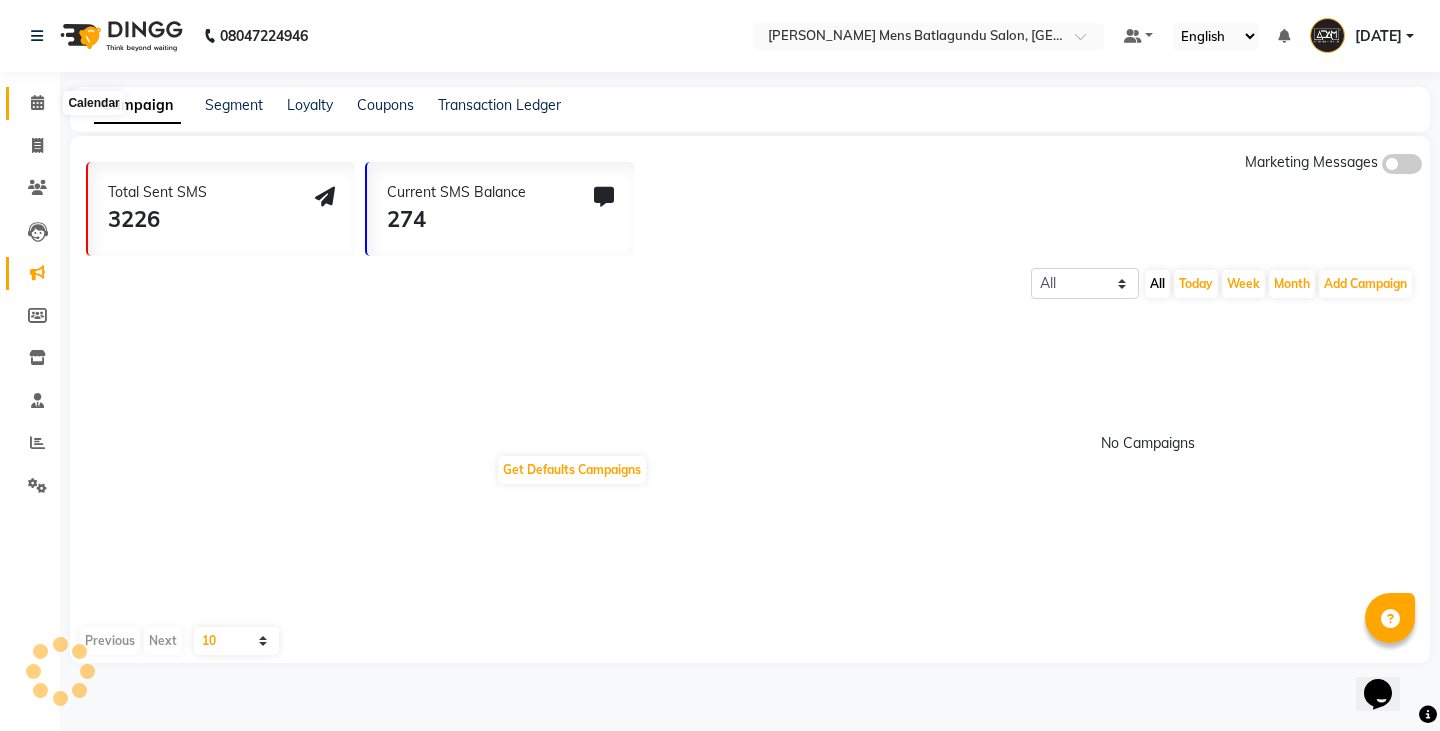 click 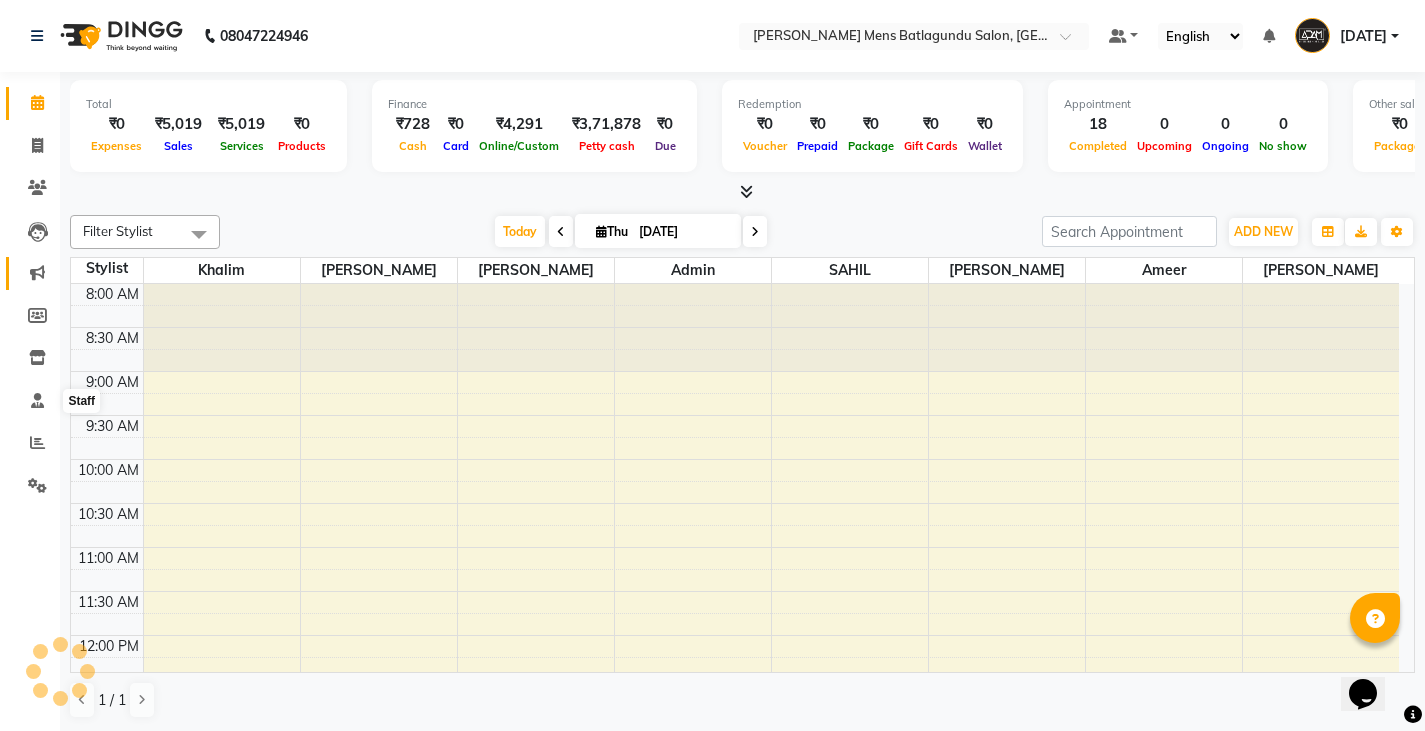 scroll, scrollTop: 0, scrollLeft: 0, axis: both 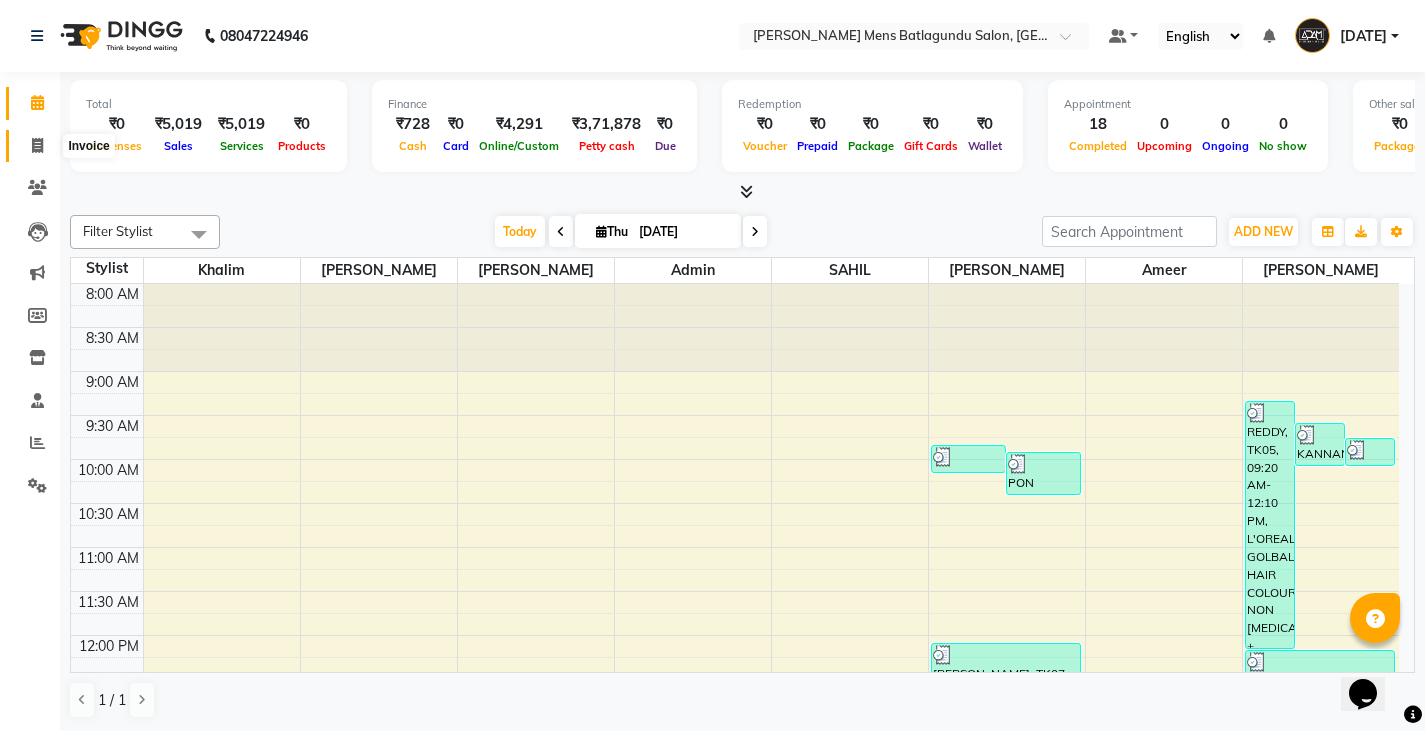 click 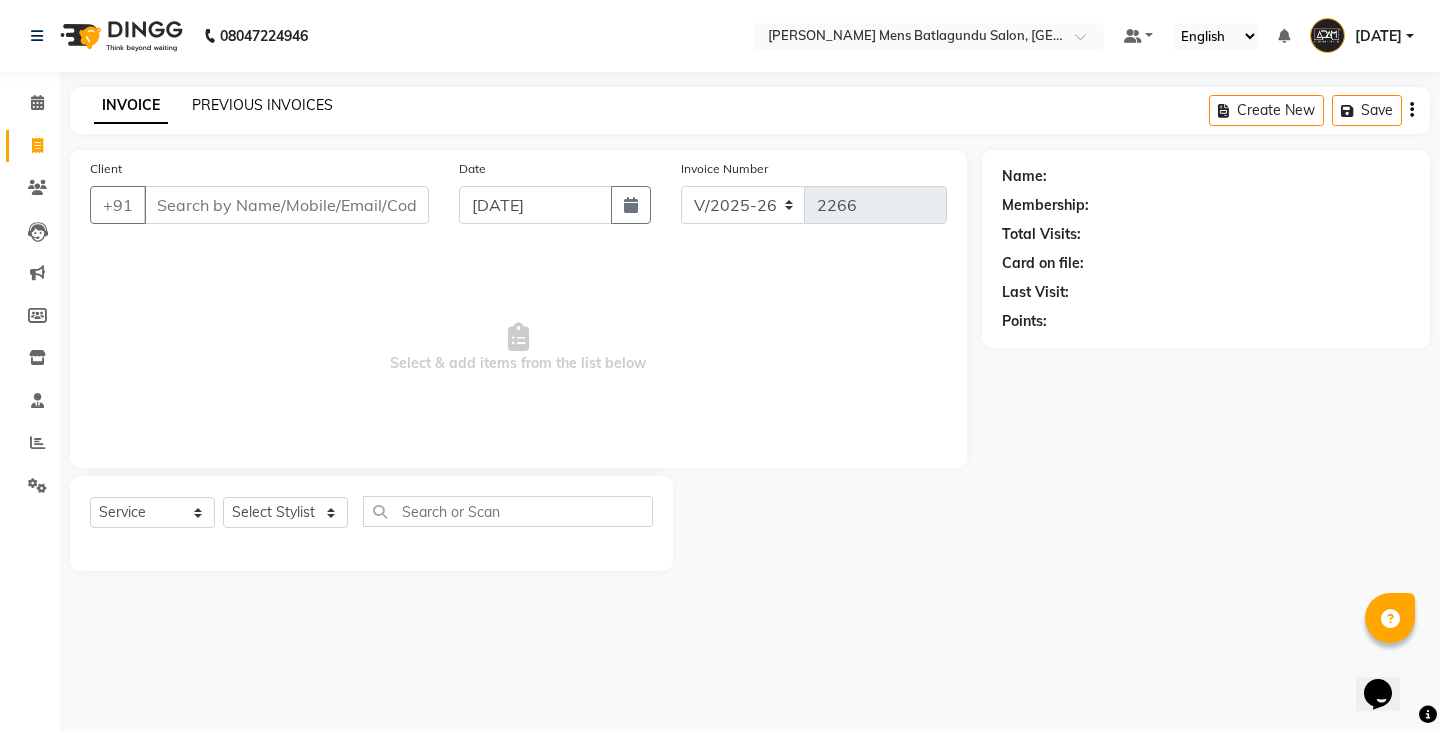 click on "PREVIOUS INVOICES" 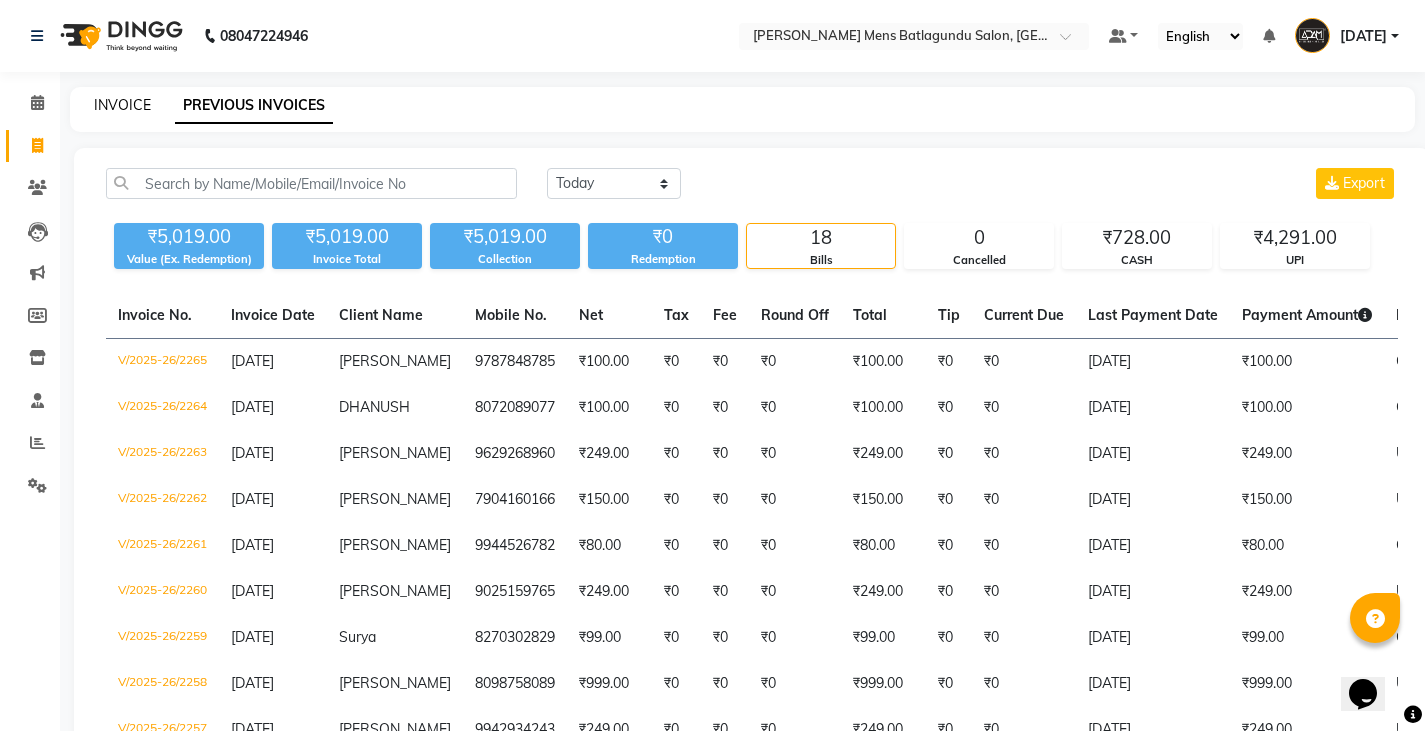 click on "INVOICE" 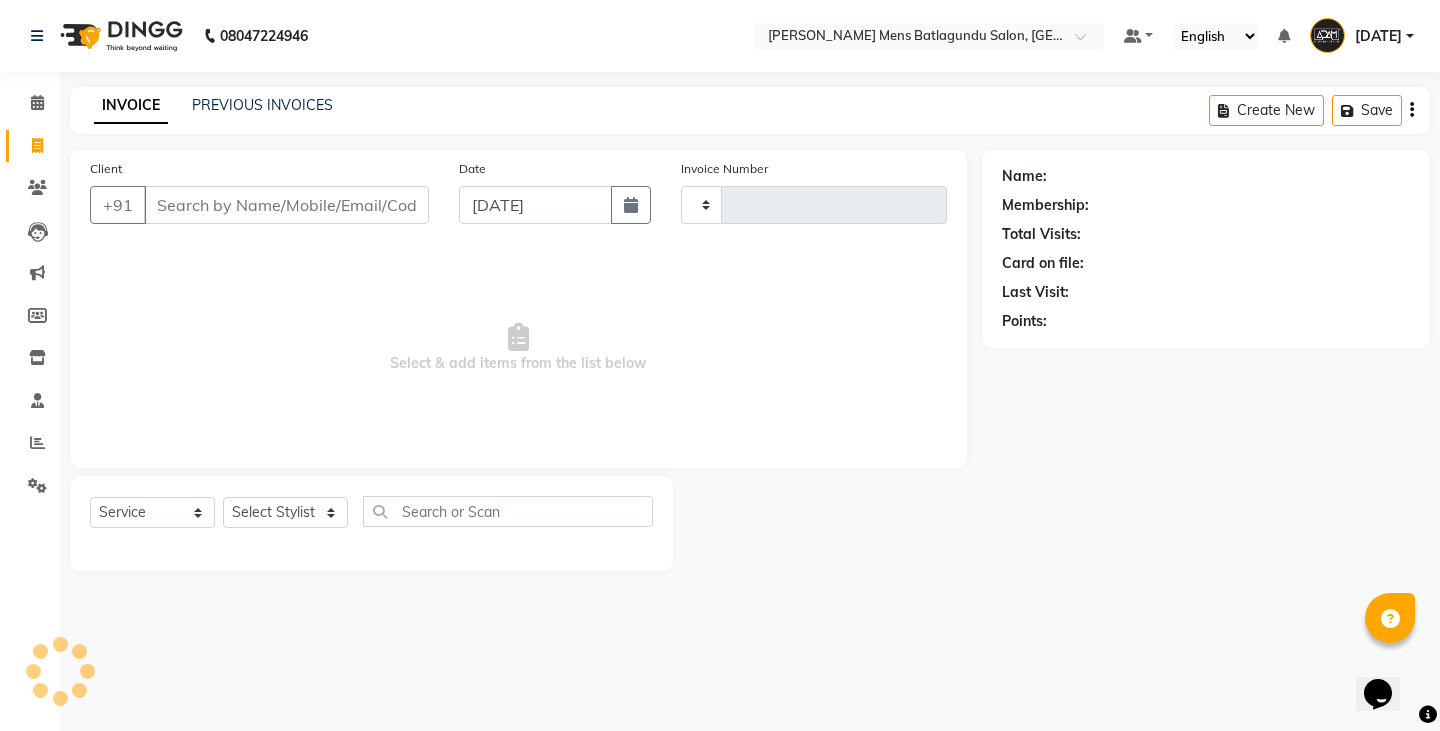 type on "2266" 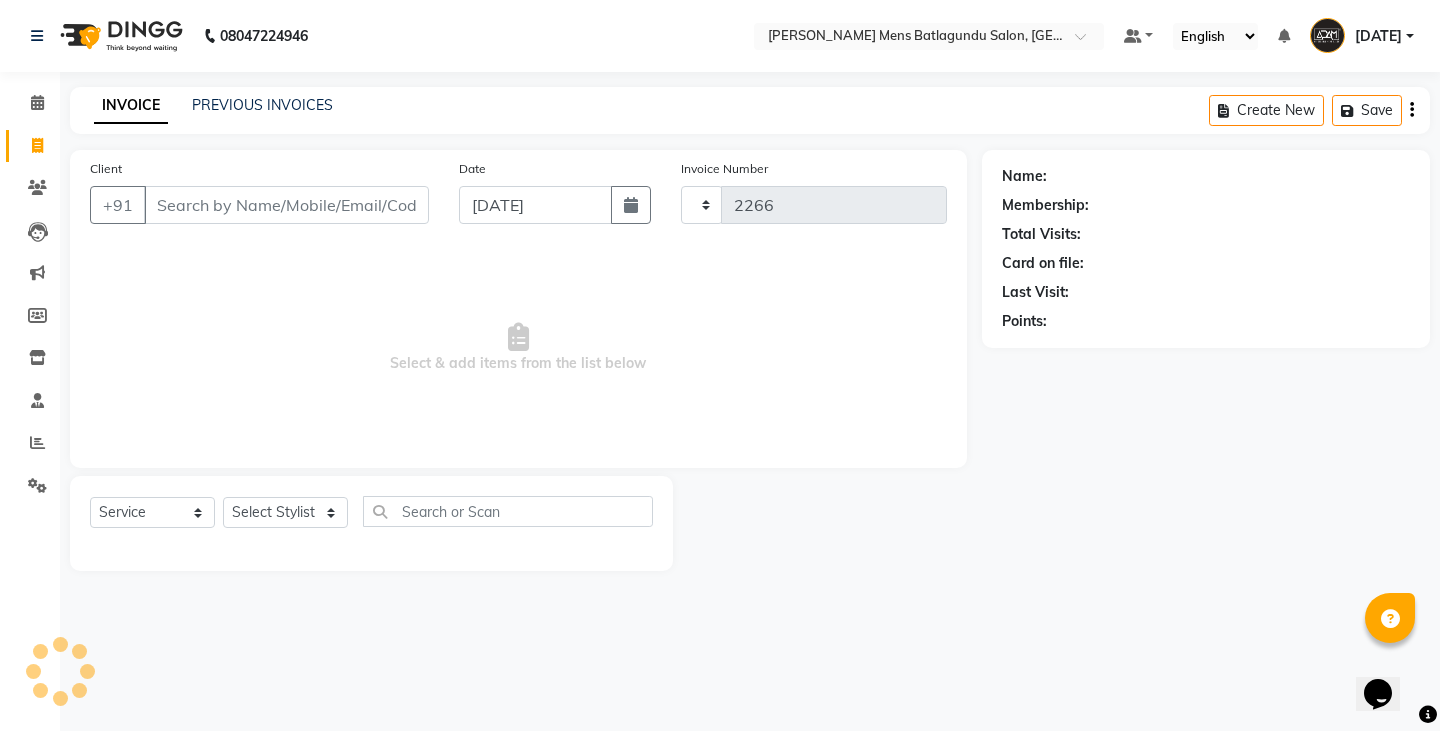 select on "8213" 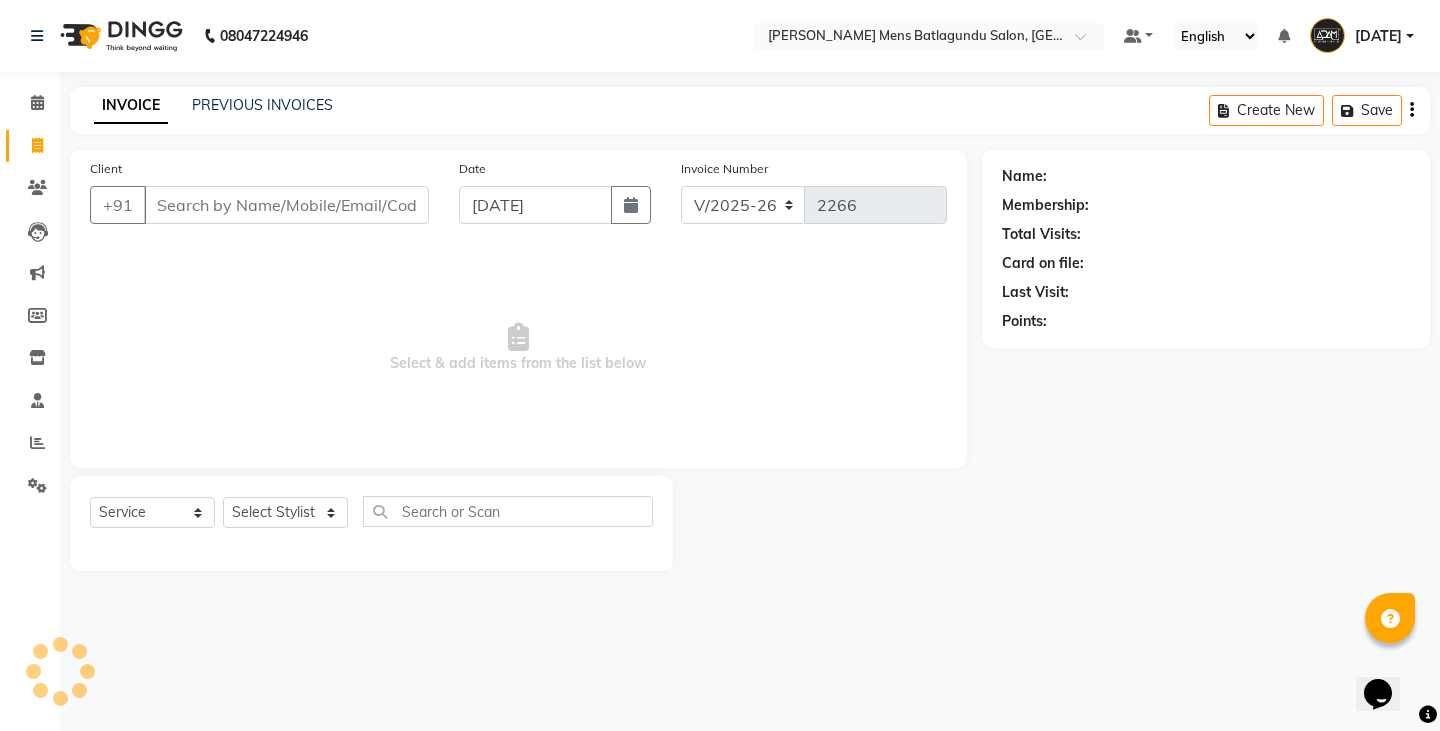 click on "Client" at bounding box center (286, 205) 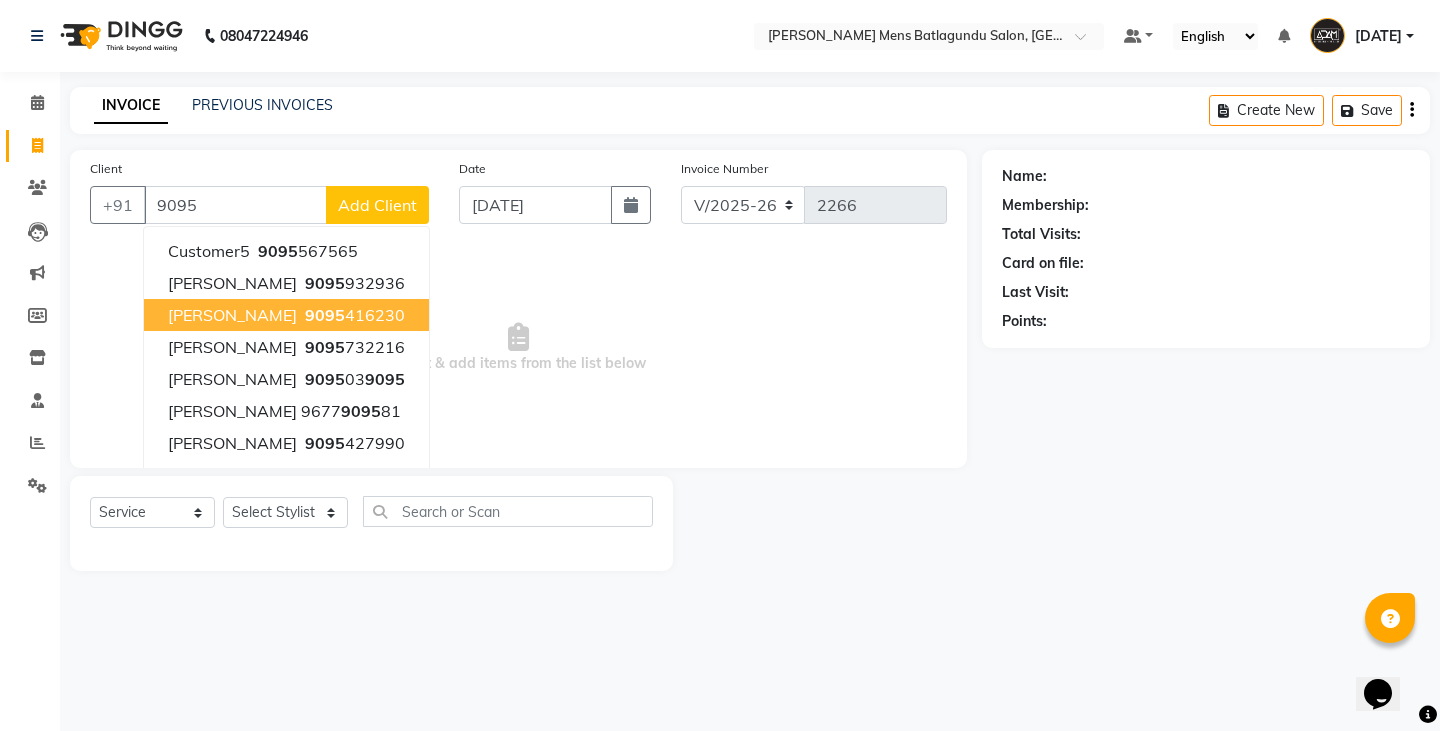 click on "9095 416230" at bounding box center [353, 315] 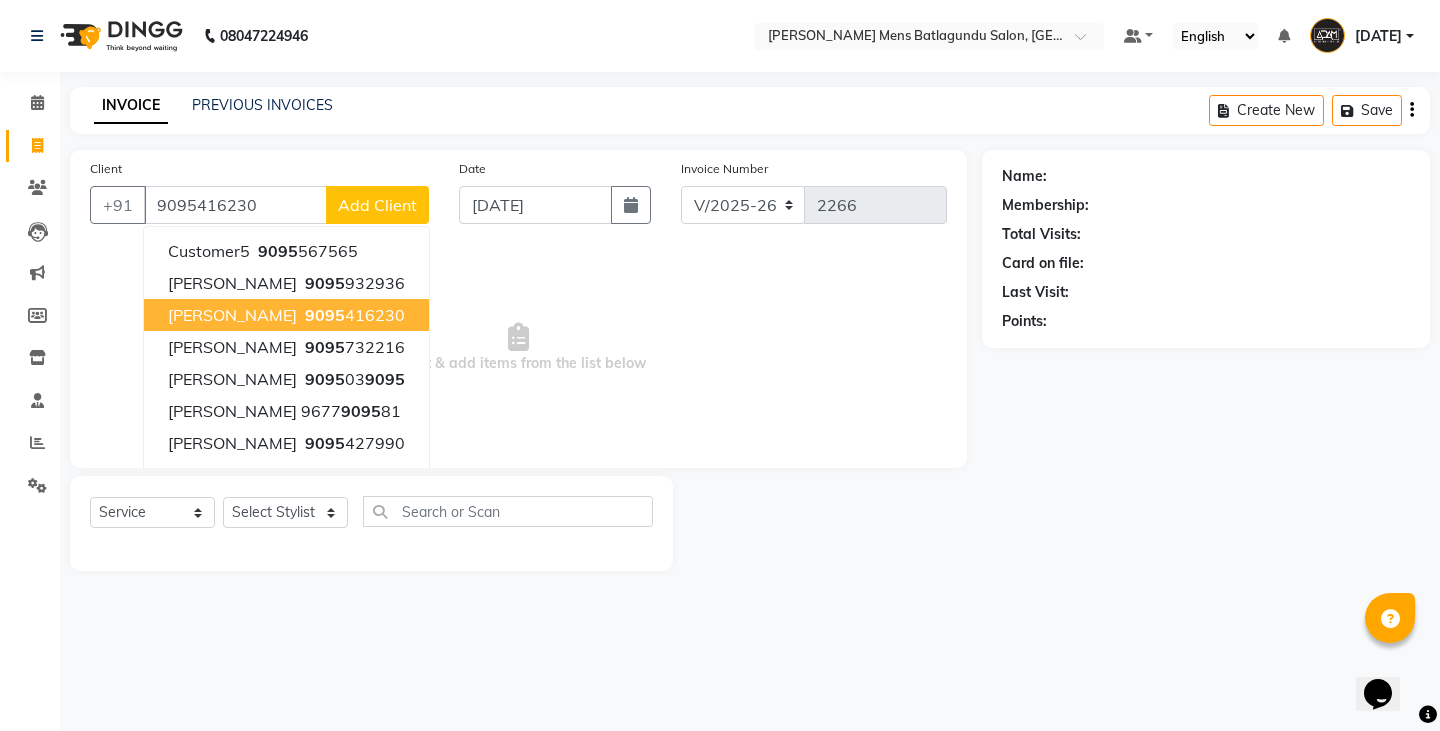 type on "9095416230" 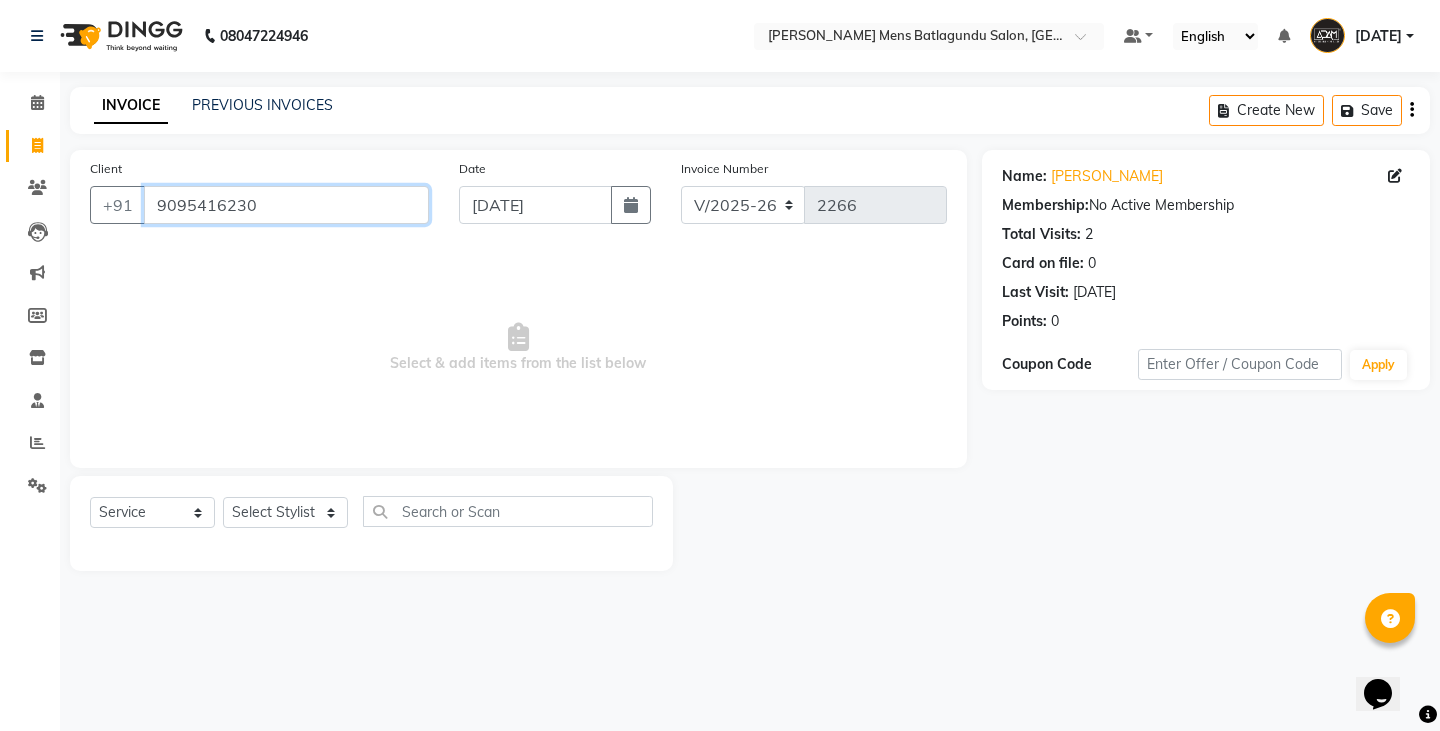 click on "9095416230" at bounding box center (286, 205) 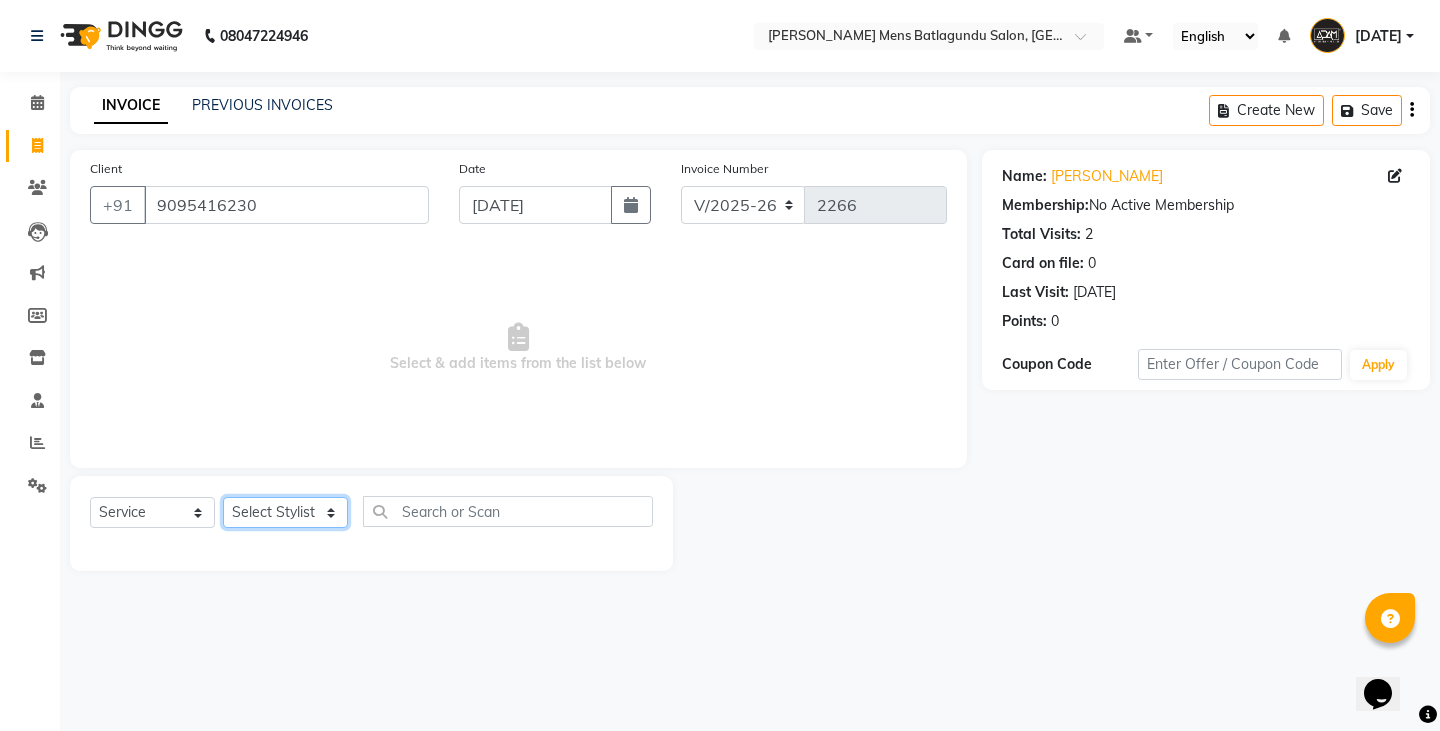 click on "Select Stylist Admin Ameer  Anish Khalim Ovesh Raja SAHIL  SOHAIL SONU" 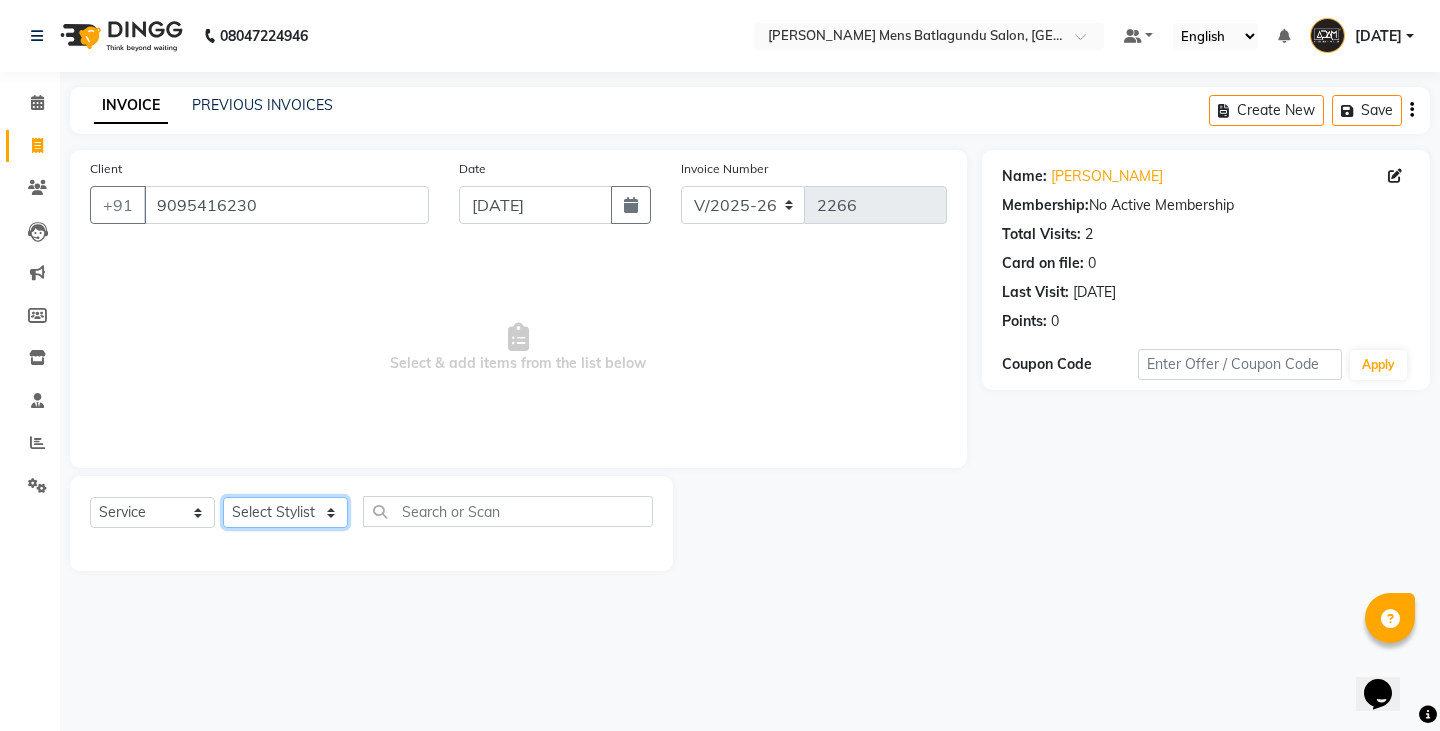 select on "78652" 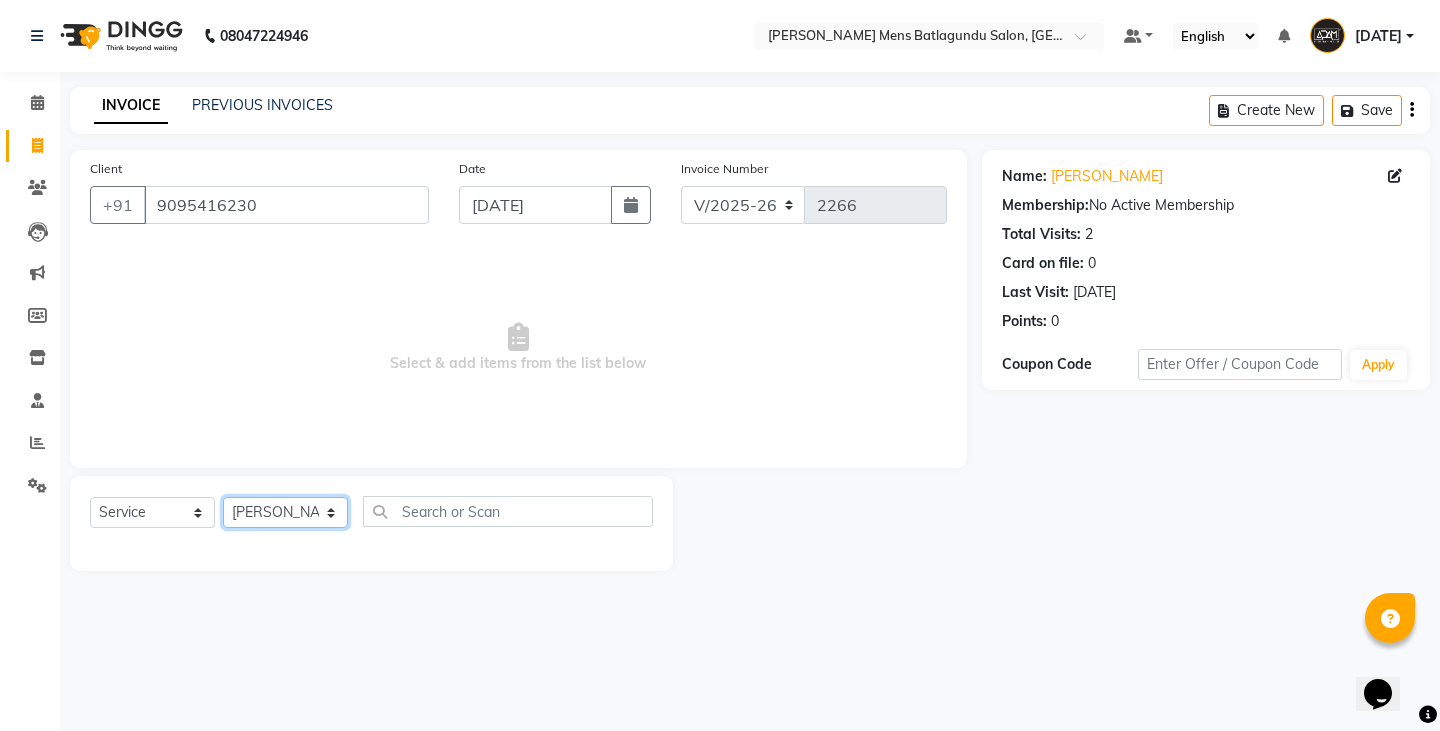 click on "Select Stylist Admin Ameer  Anish Khalim Ovesh Raja SAHIL  SOHAIL SONU" 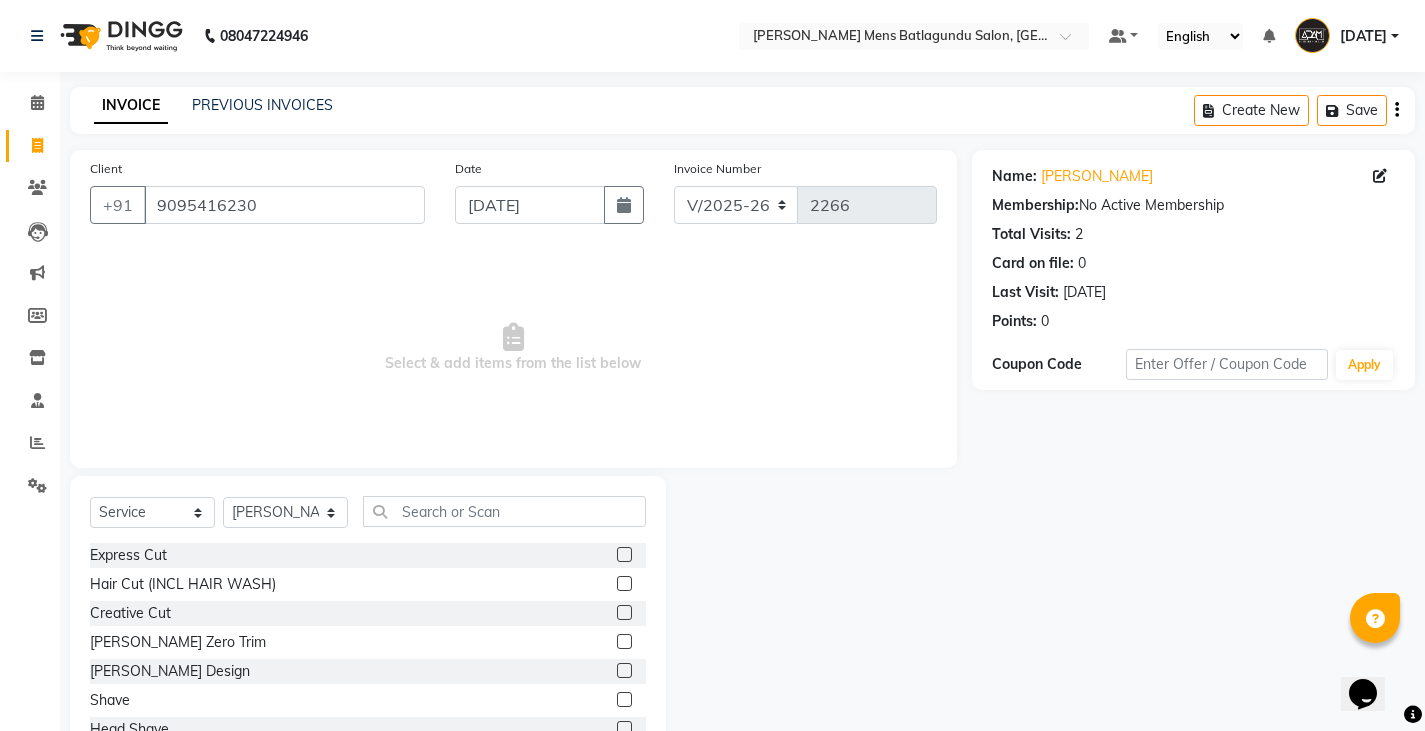 click 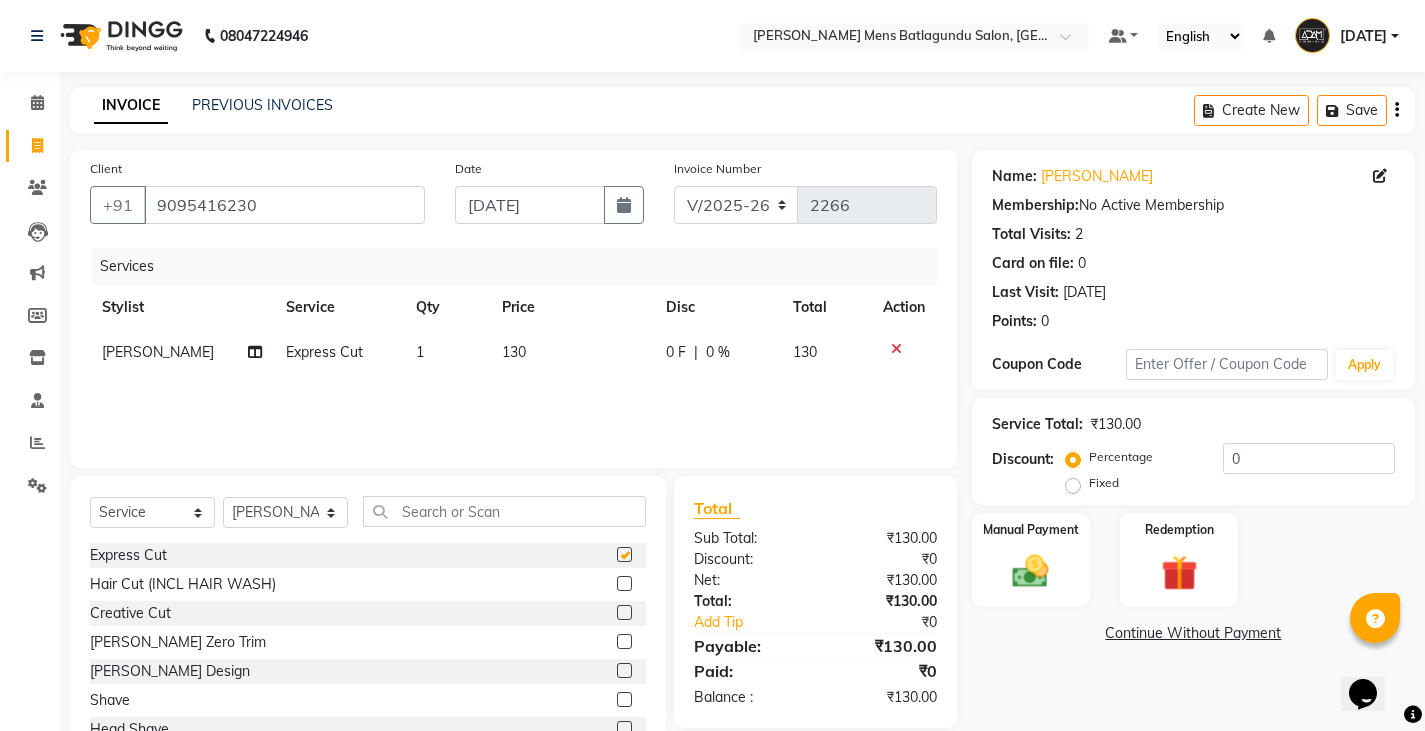 checkbox on "false" 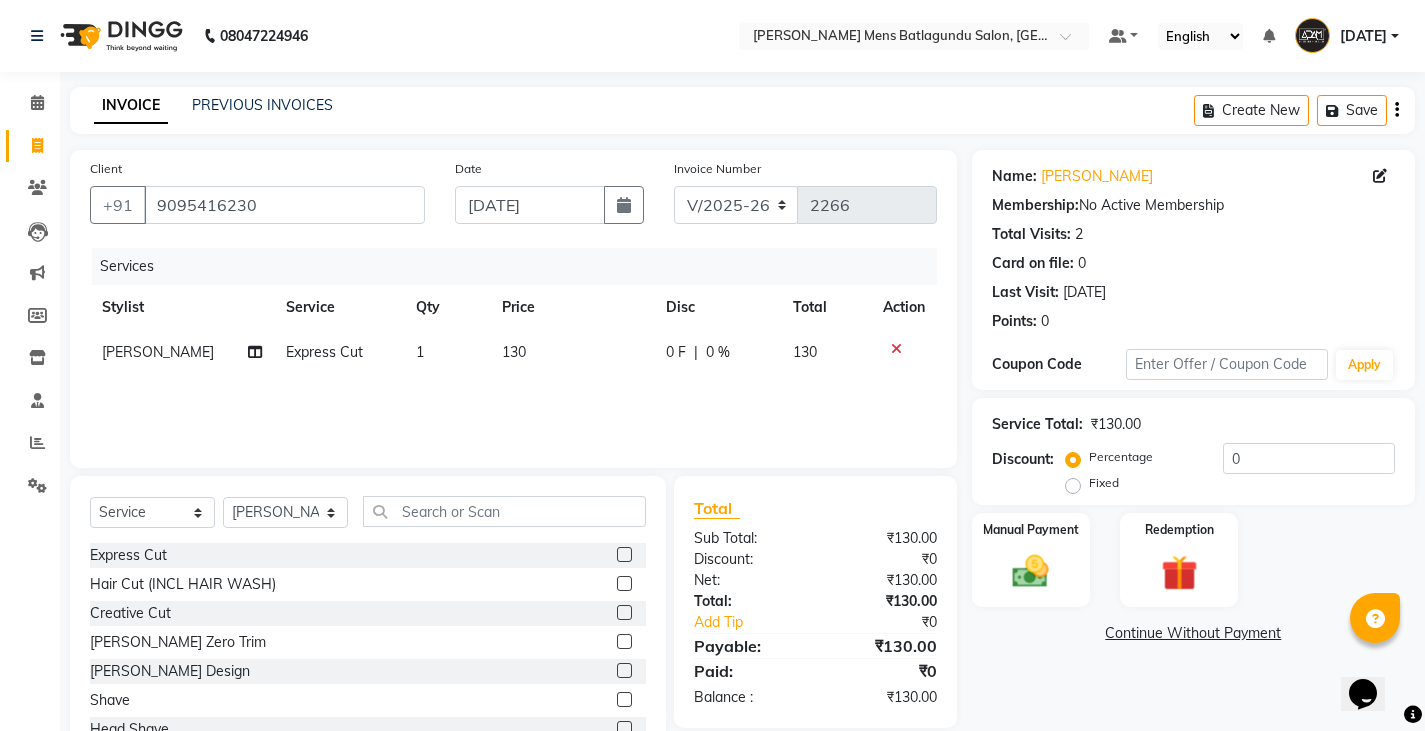 click on "130" 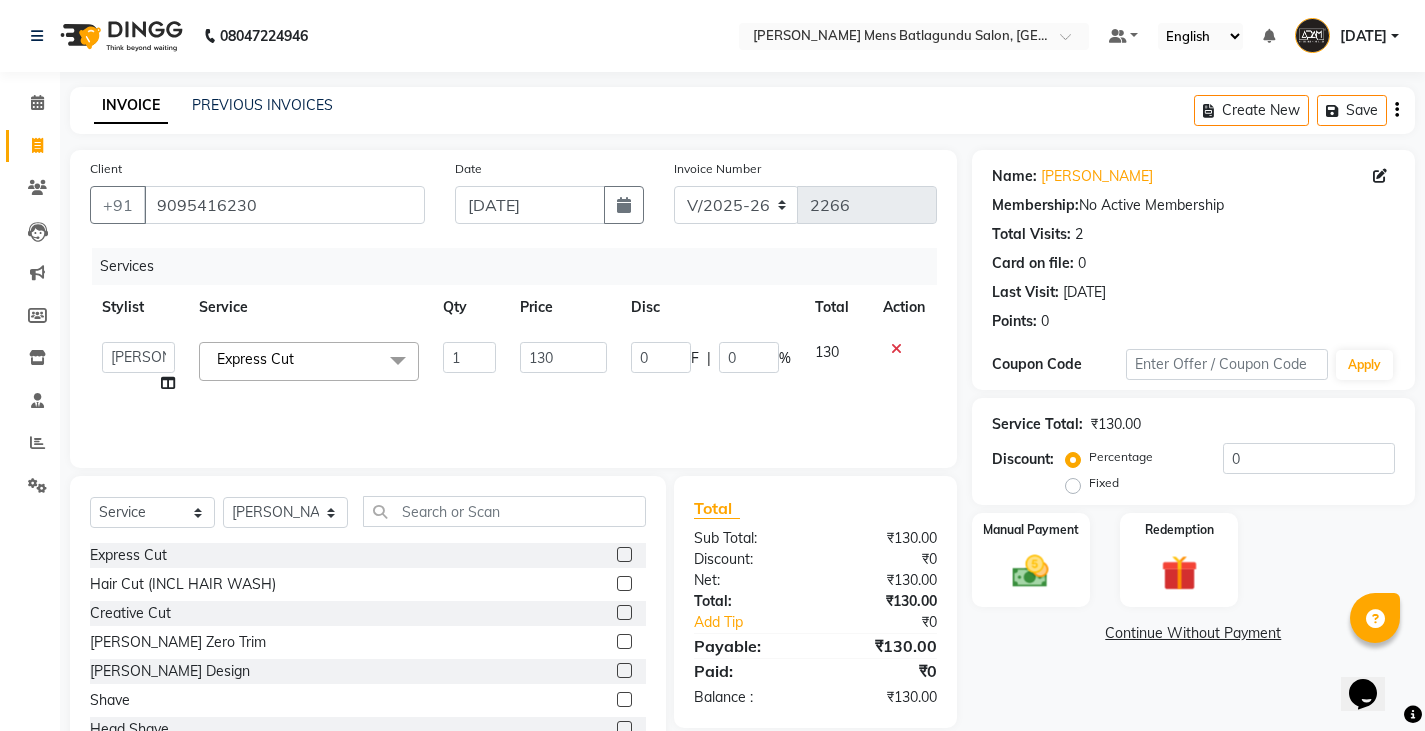 click on "130" 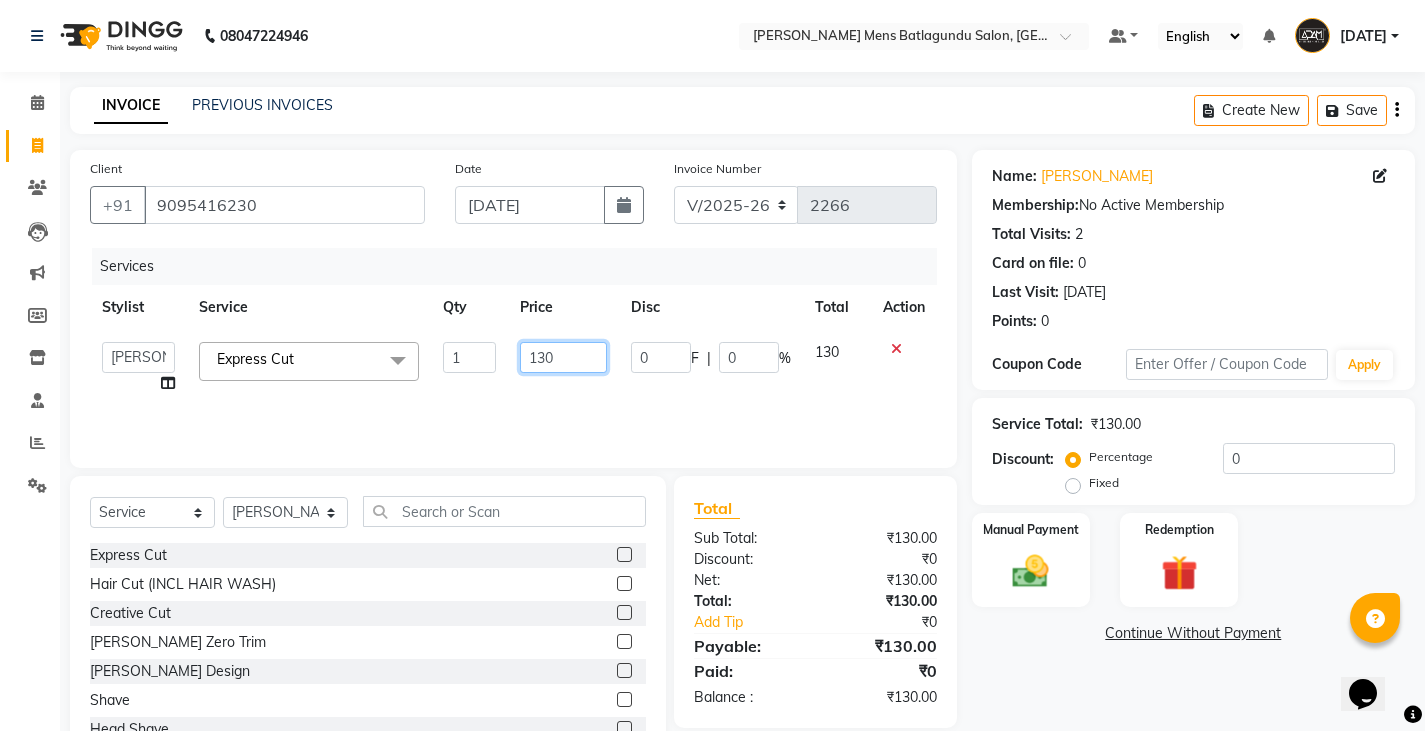 click on "130" 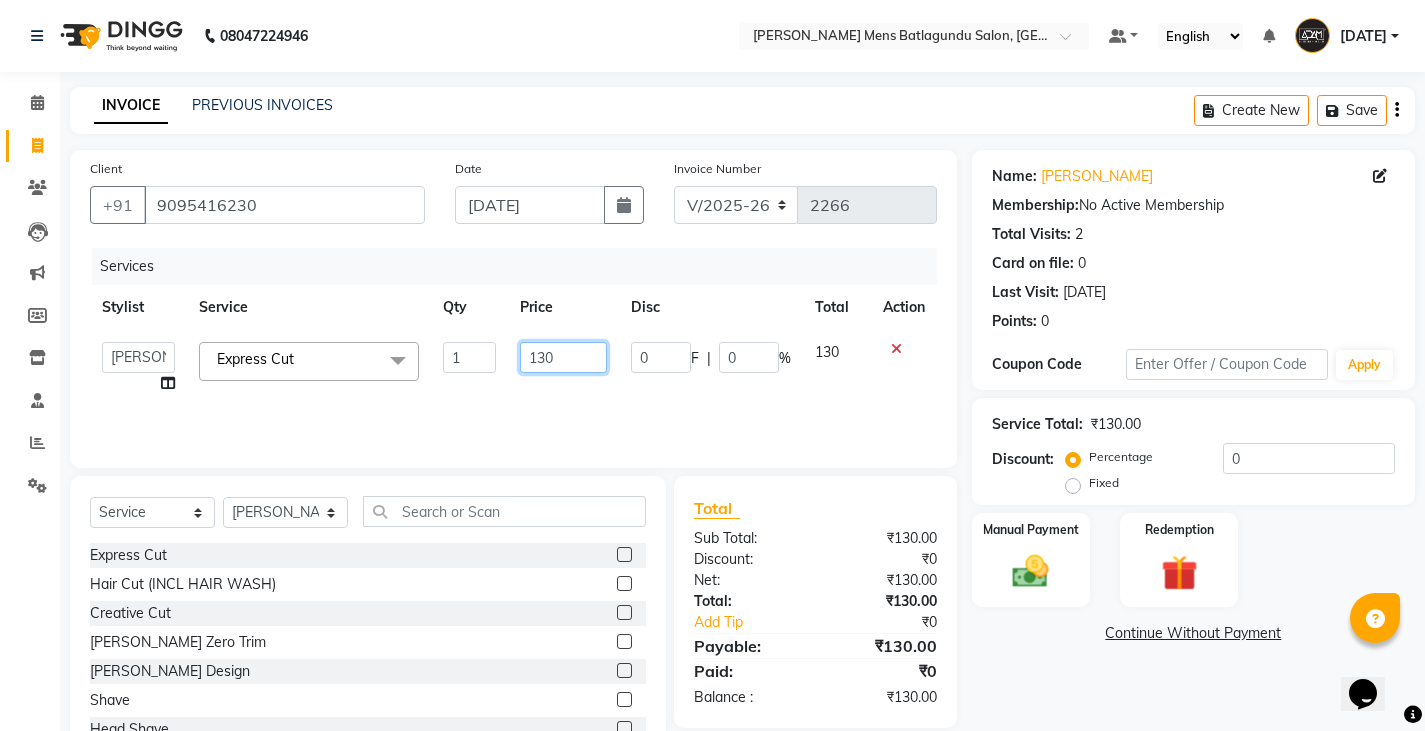 type on "10" 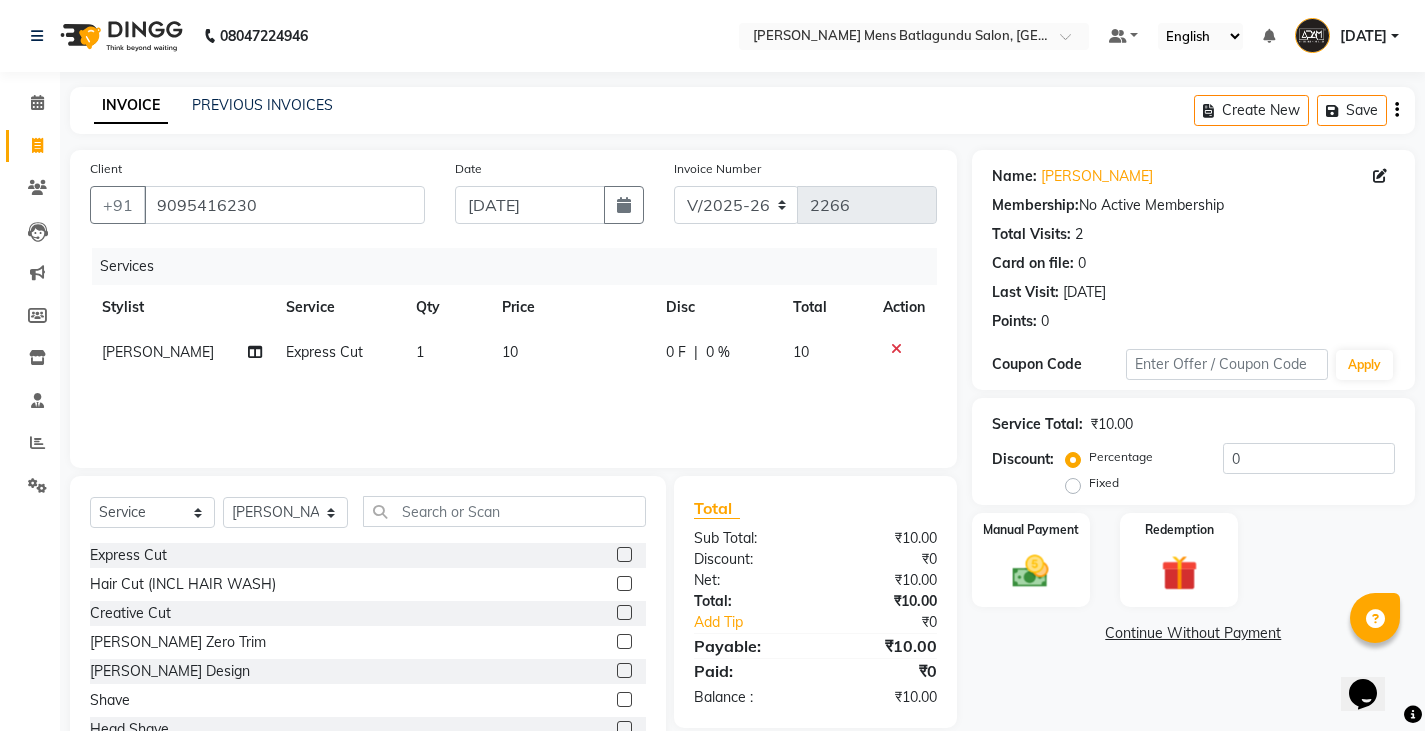 drag, startPoint x: 573, startPoint y: 408, endPoint x: 554, endPoint y: 424, distance: 24.839485 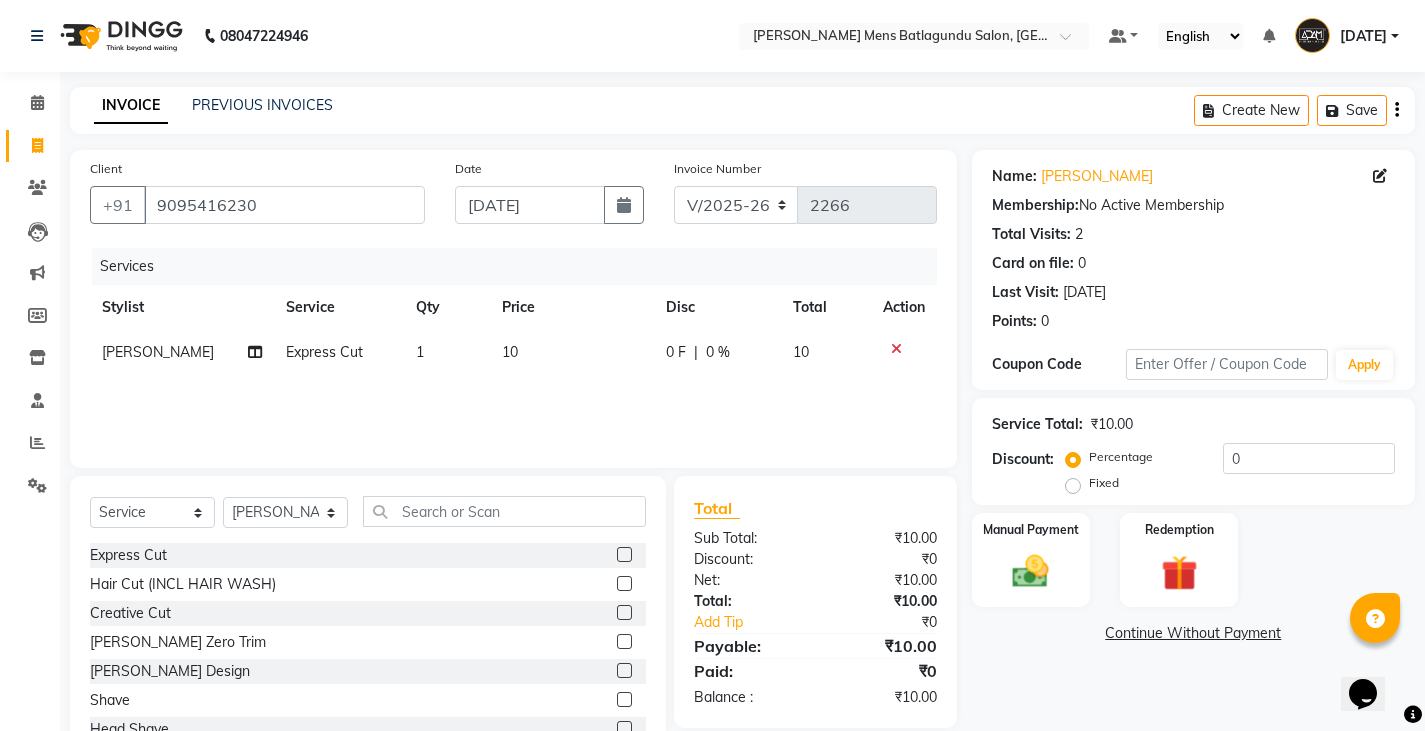 click on "10" 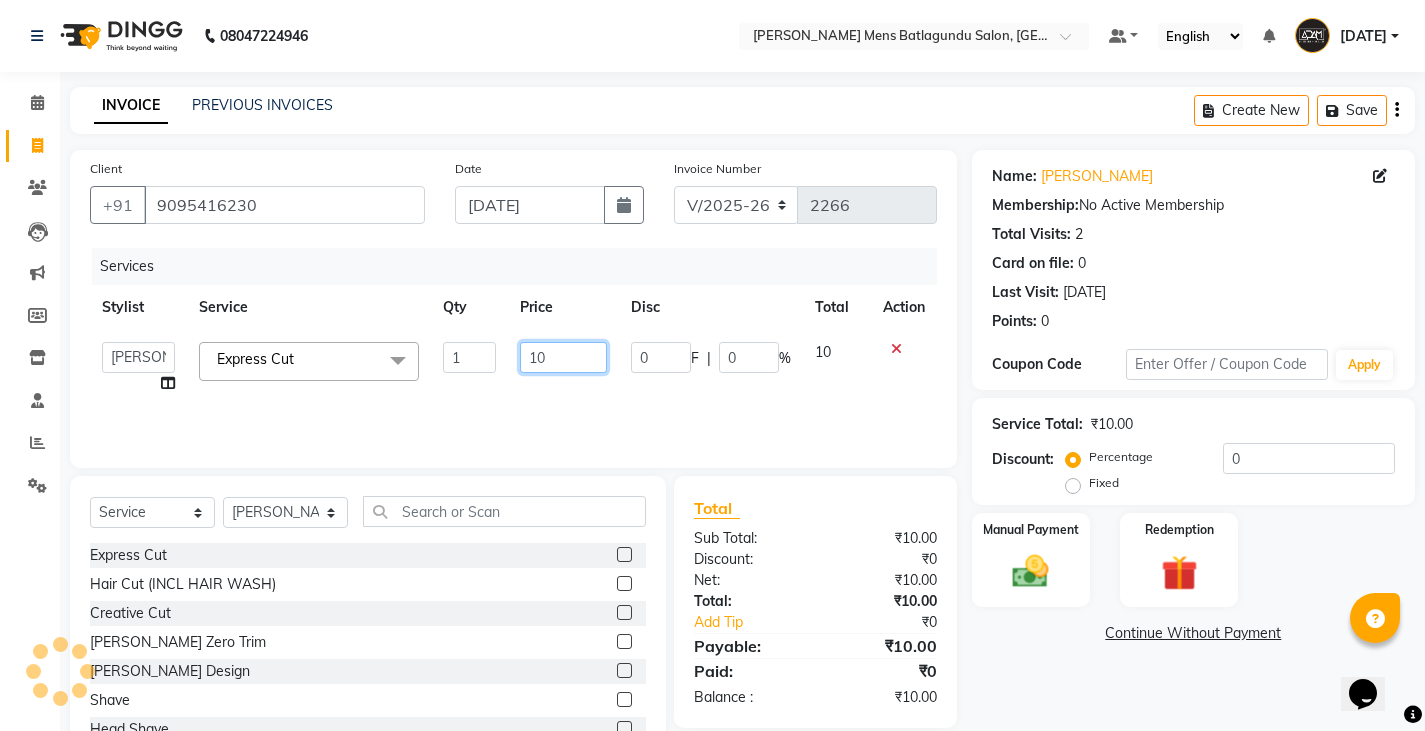 click on "10" 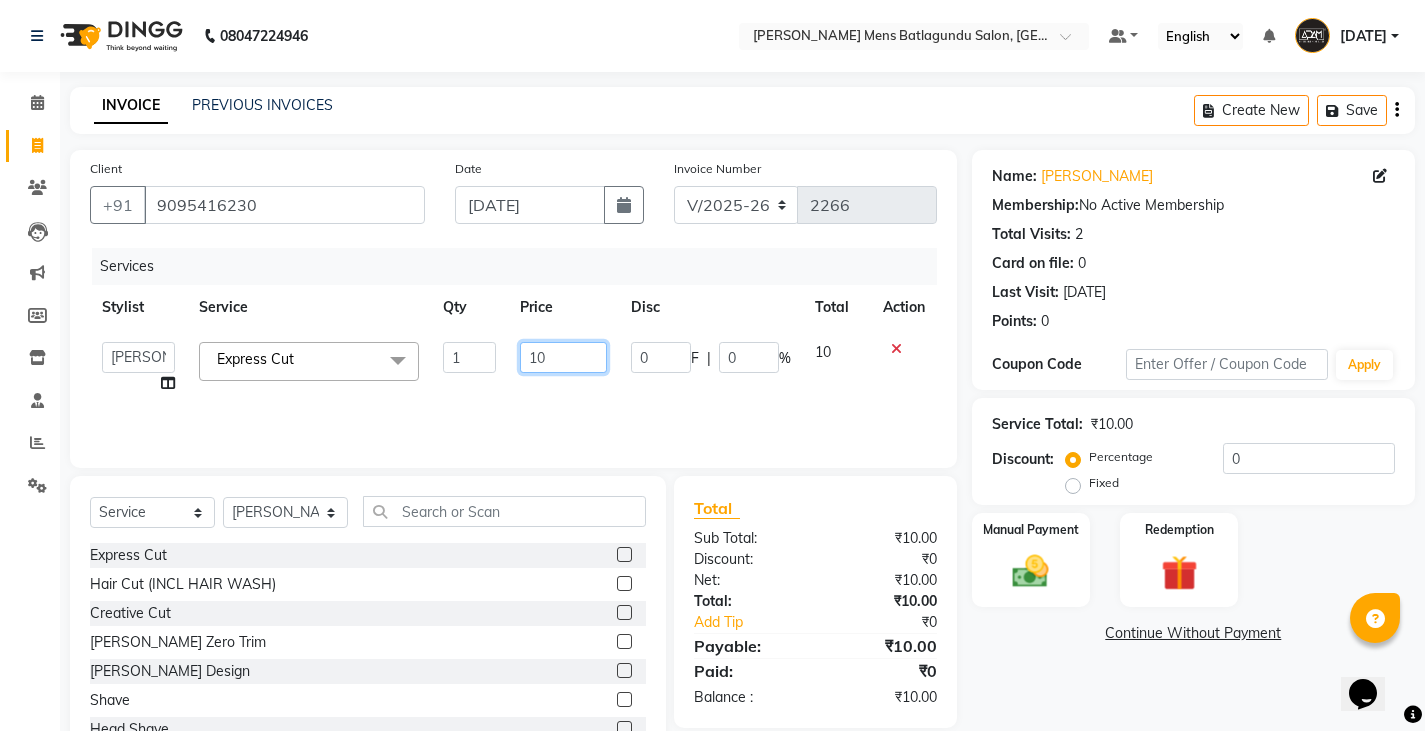 type on "100" 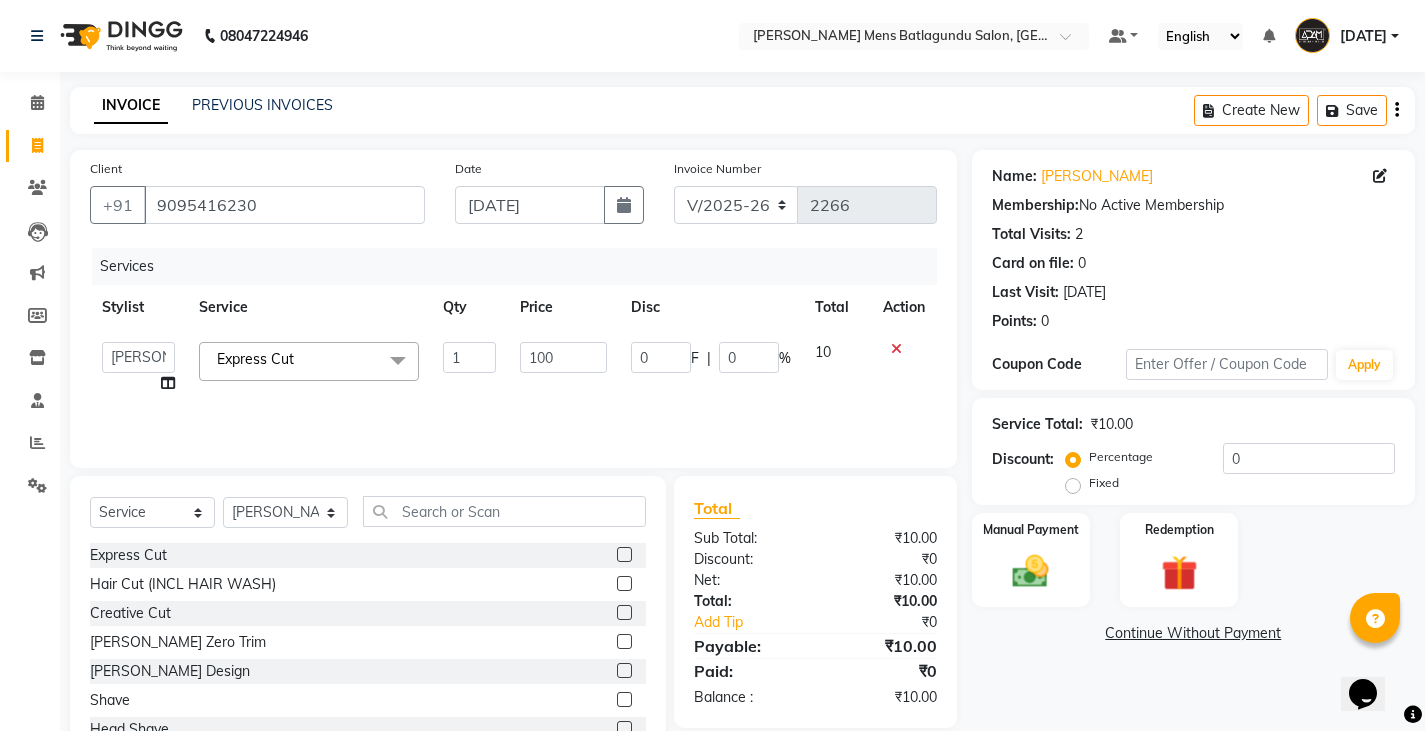 click on "Services Stylist Service Qty Price Disc Total Action  Admin   Ameer    Anish   Khalim   Ovesh   Raja   SAHIL    SOHAIL   SONU  Express Cut  x Express Cut Hair Cut (INCL HAIR WASH) Creative Cut Beard Zero Trim Beard Design Shave Head Shave Kid's Cut (Below 5 Years) Wash & Blast Dry EXPRESS GLOBAL HAIR COLOR GLOBAL HAIR COLOUR AMMONIA GOLBAL HAIR COLOUR NON AMMONIA L'OREAL GOLBAL HAIR COLOUR AMMONIA L'OREAL GOLBAL HAIR COLOUR NON AMMONIA GLOBAL FASHION HAIR COLOUR MOUSTACHE COLOUR BEARD COLOUR PER STREAK HIGHLIGHT CAP HIGHLIGHTS NOURISHING HAIR SPA VITALIZING HAIR SPA REPAIR TREATMENT DANDRUFF TREATMENT HAIR LOSS TREATMENT HAIR STRAIGHTENING HAIR REBONDING KERATIN ALMOND OIL NAVARATNA OIL CLEAN UP HYPER PIGMENTATION CLEAN UP REJUVANATE Fruit Facial Instant Glow Charcaol Skin Lightening Skin Brightening FACE & NECK BLEACH FACE & NECK DETAN PRE BRIDEGROOM DELUXE PRE BRIDEGROOM ADVANCE (COMBO) NORMAL PREMIUM ELEGANT HAIRCUT+ BEARD TRIM + DETAN HAIRCUT + BEARD TRIM + HEAD MASSAGE HAIRCUT+ BEARD TRIM + CLEAN UP 1 0" 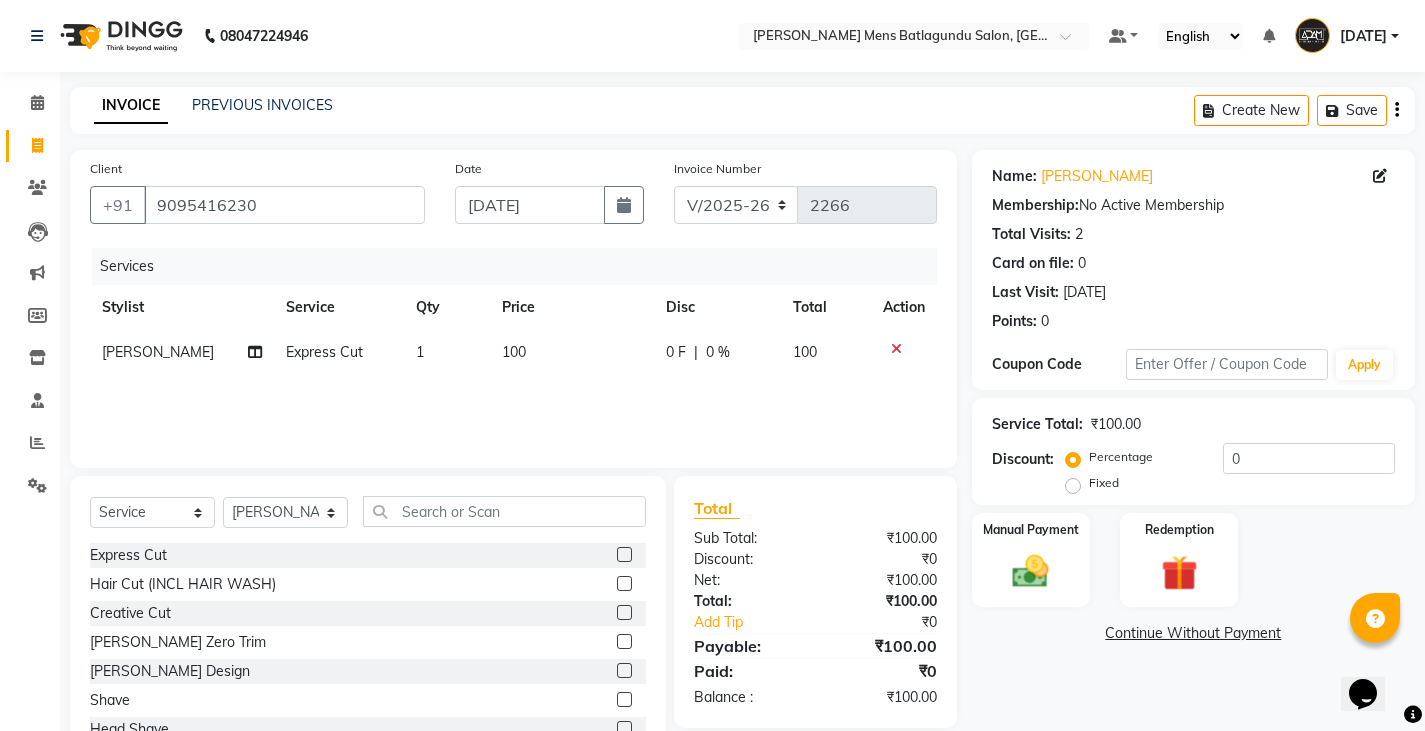 drag, startPoint x: 517, startPoint y: 539, endPoint x: 456, endPoint y: 517, distance: 64.84597 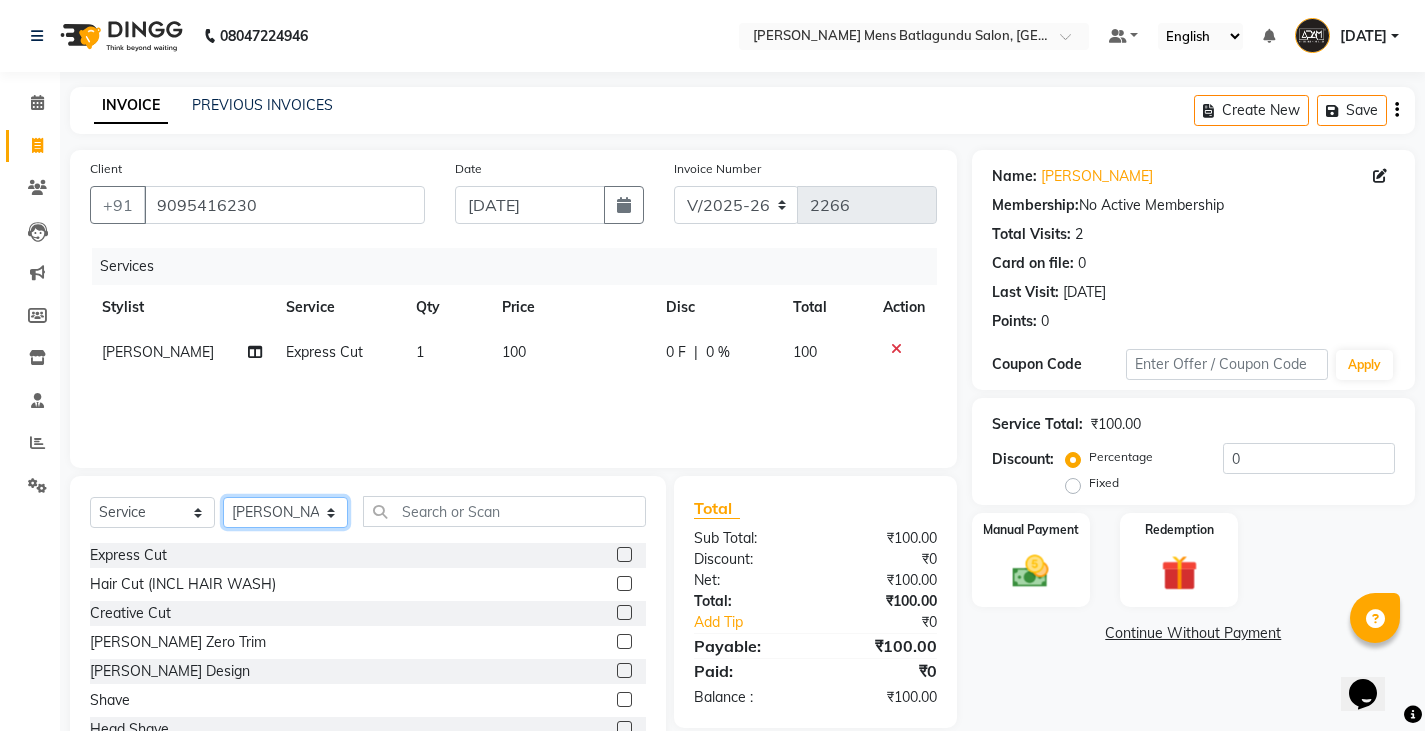drag, startPoint x: 316, startPoint y: 508, endPoint x: 265, endPoint y: 557, distance: 70.724815 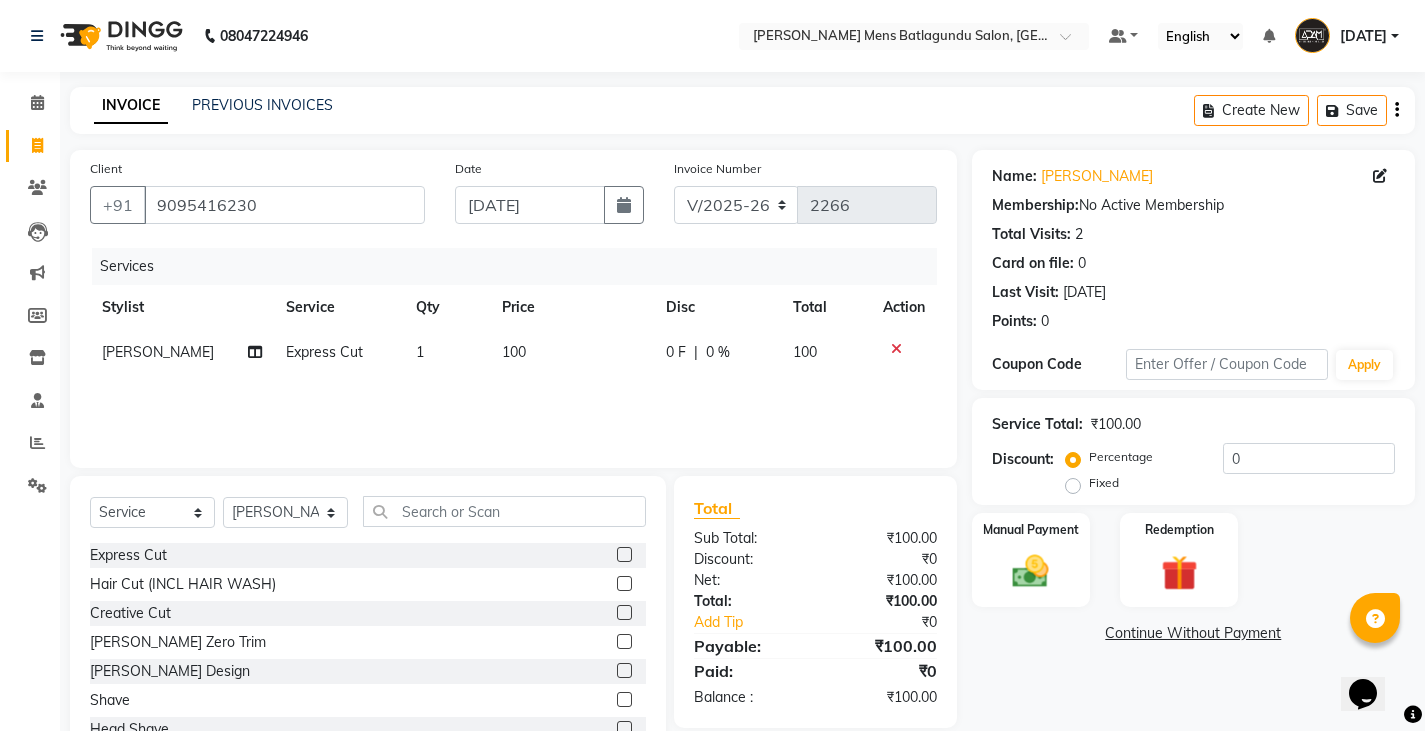 click on "Select  Service  Product  Membership  Package Voucher Prepaid Gift Card  Select Stylist Admin Ameer  Anish Khalim Ovesh Raja SAHIL  SOHAIL SONU Express Cut  Hair Cut (INCL HAIR WASH)  Creative Cut  Beard Zero Trim  Beard Design  Shave  Head Shave  Kid's Cut (Below 5 Years)  Wash & Blast Dry  EXPRESS GLOBAL HAIR COLOR  GLOBAL HAIR COLOUR AMMONIA  GOLBAL HAIR COLOUR NON AMMONIA  L'OREAL GOLBAL HAIR COLOUR AMMONIA  L'OREAL GOLBAL HAIR COLOUR NON AMMONIA  GLOBAL FASHION HAIR COLOUR  MOUSTACHE COLOUR  BEARD COLOUR  PER STREAK HIGHLIGHT  CAP HIGHLIGHTS  NOURISHING HAIR SPA  VITALIZING HAIR SPA  REPAIR TREATMENT  DANDRUFF TREATMENT  HAIR LOSS TREATMENT  HAIR STRAIGHTENING  HAIR REBONDING  KERATIN  ALMOND OIL  NAVARATNA OIL  CLEAN UP HYPER PIGMENTATION  CLEAN UP REJUVANATE  Fruit Facial  Instant Glow  Charcaol  Skin Lightening  Skin Brightening  FACE & NECK BLEACH  FACE & NECK DETAN  PRE BRIDEGROOM DELUXE  PRE BRIDEGROOM ADVANCE (COMBO)  NORMAL  PREMIUM  ELEGANT  HAIRCUT+ BEARD TRIM + DETAN" 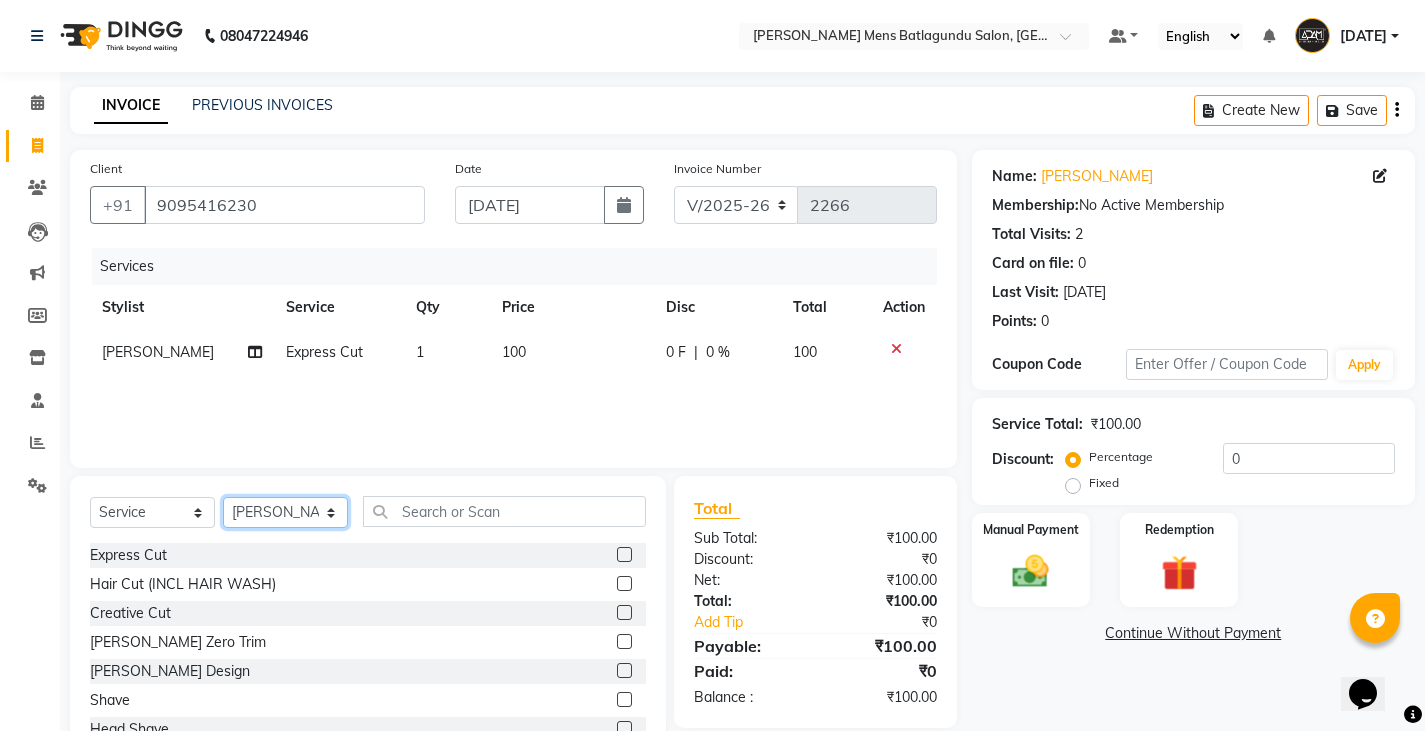 click on "Select Stylist Admin Ameer  Anish Khalim Ovesh Raja SAHIL  SOHAIL SONU" 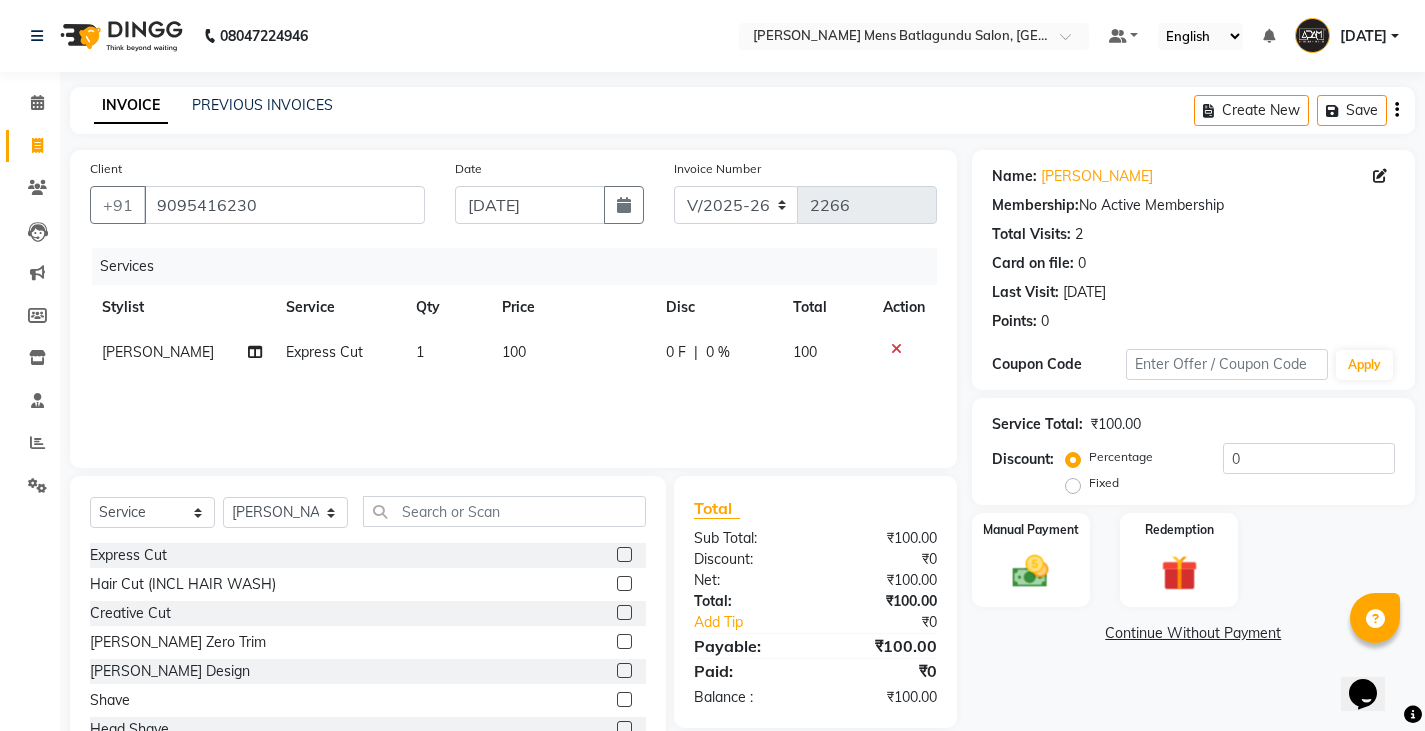 click 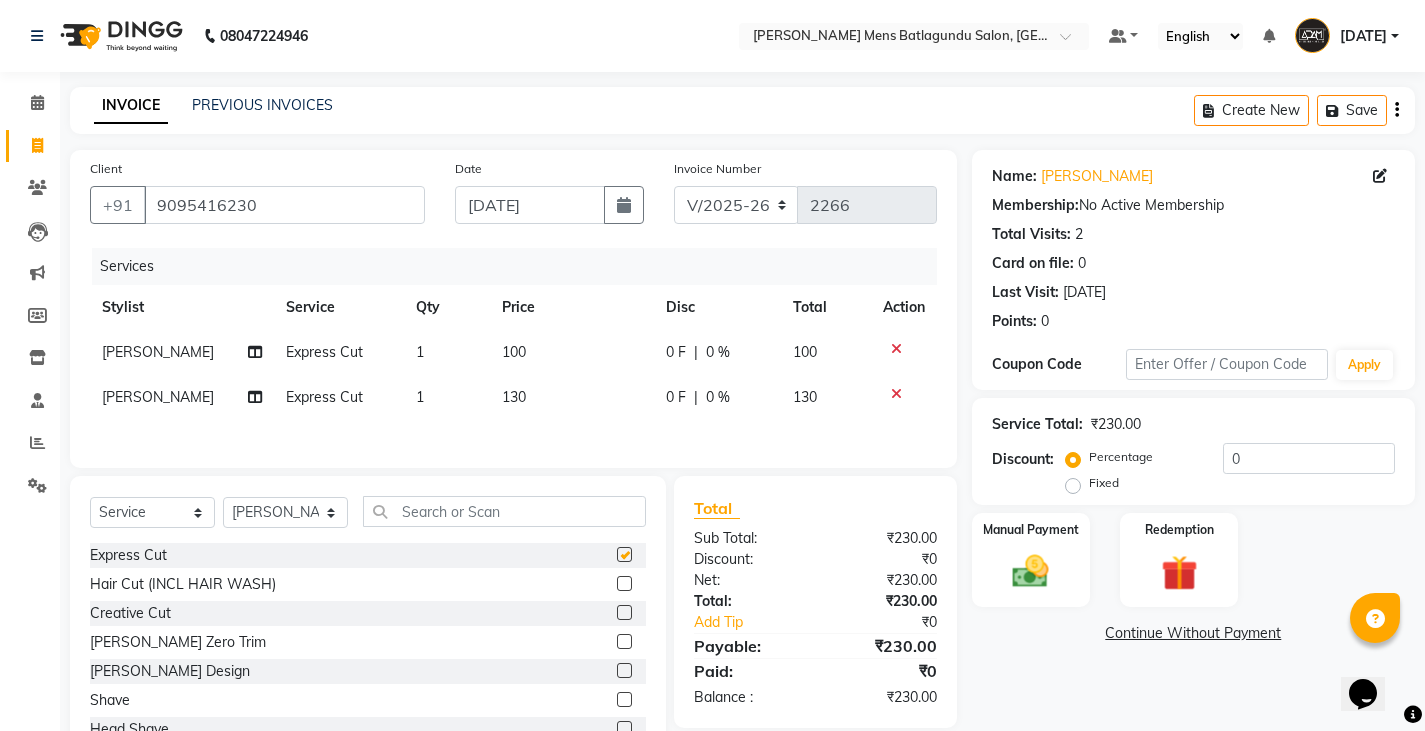 checkbox on "false" 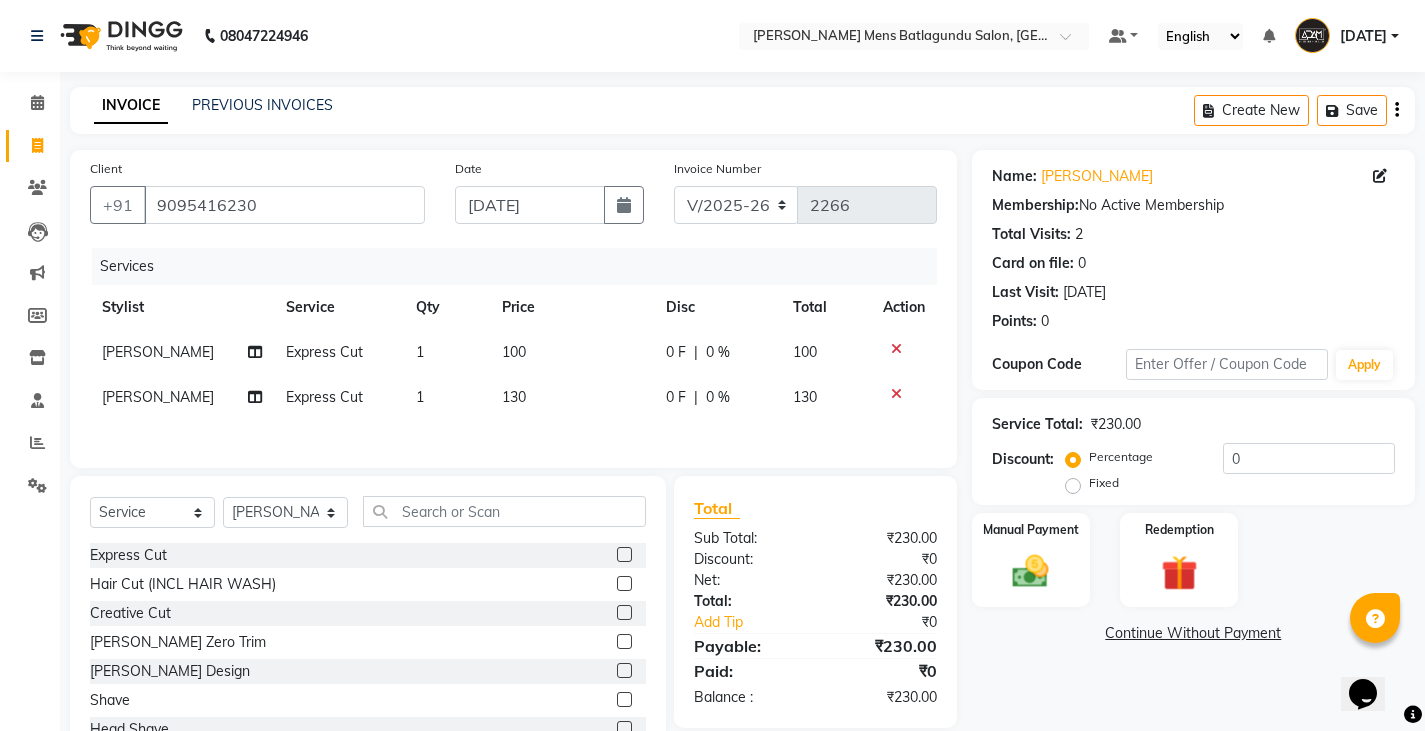 click on "130" 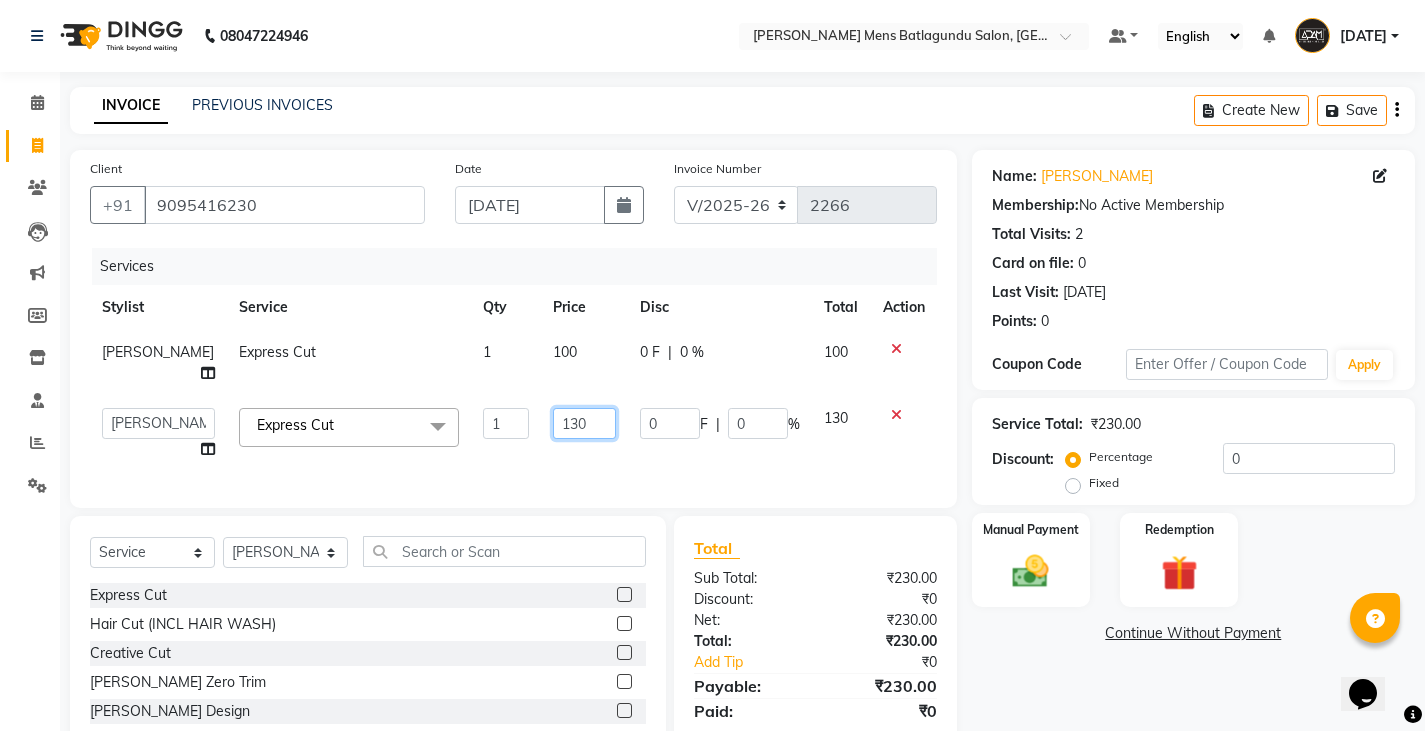 click on "130" 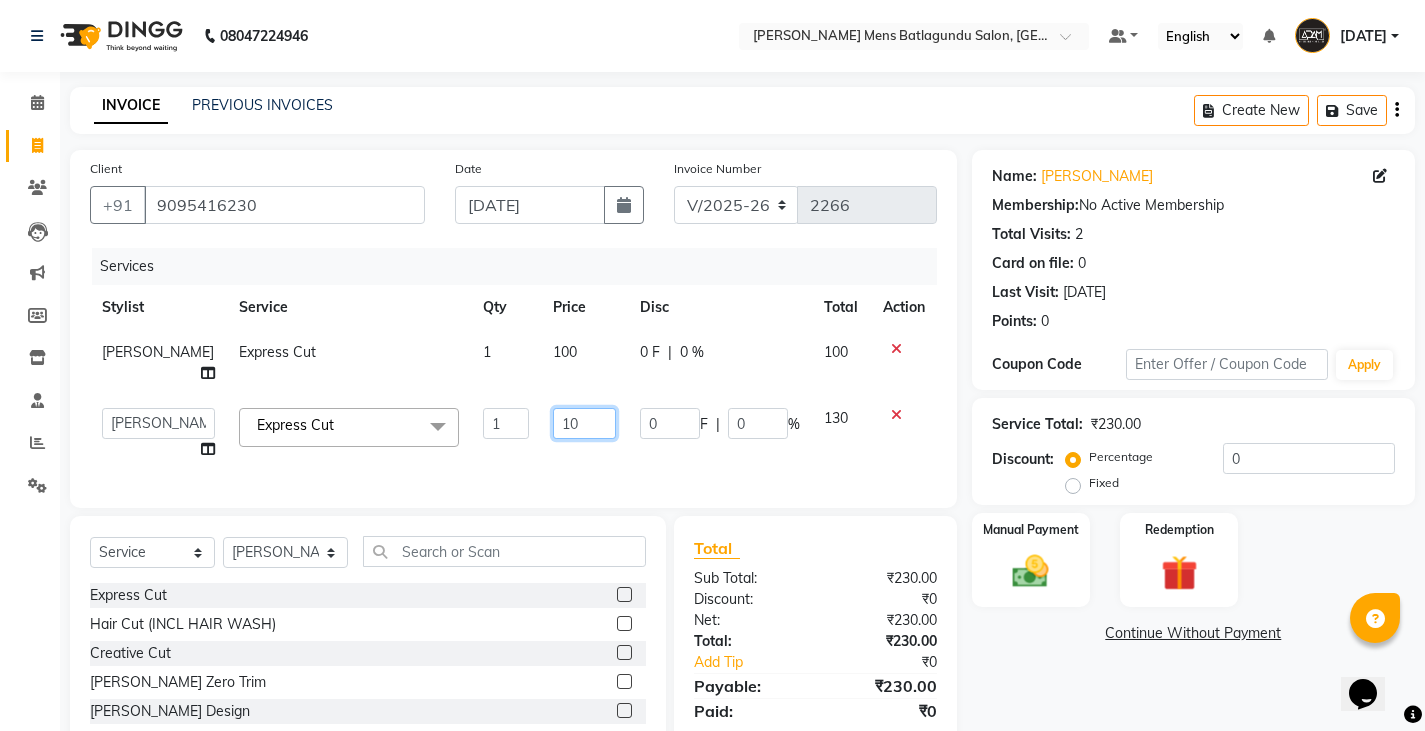 type on "100" 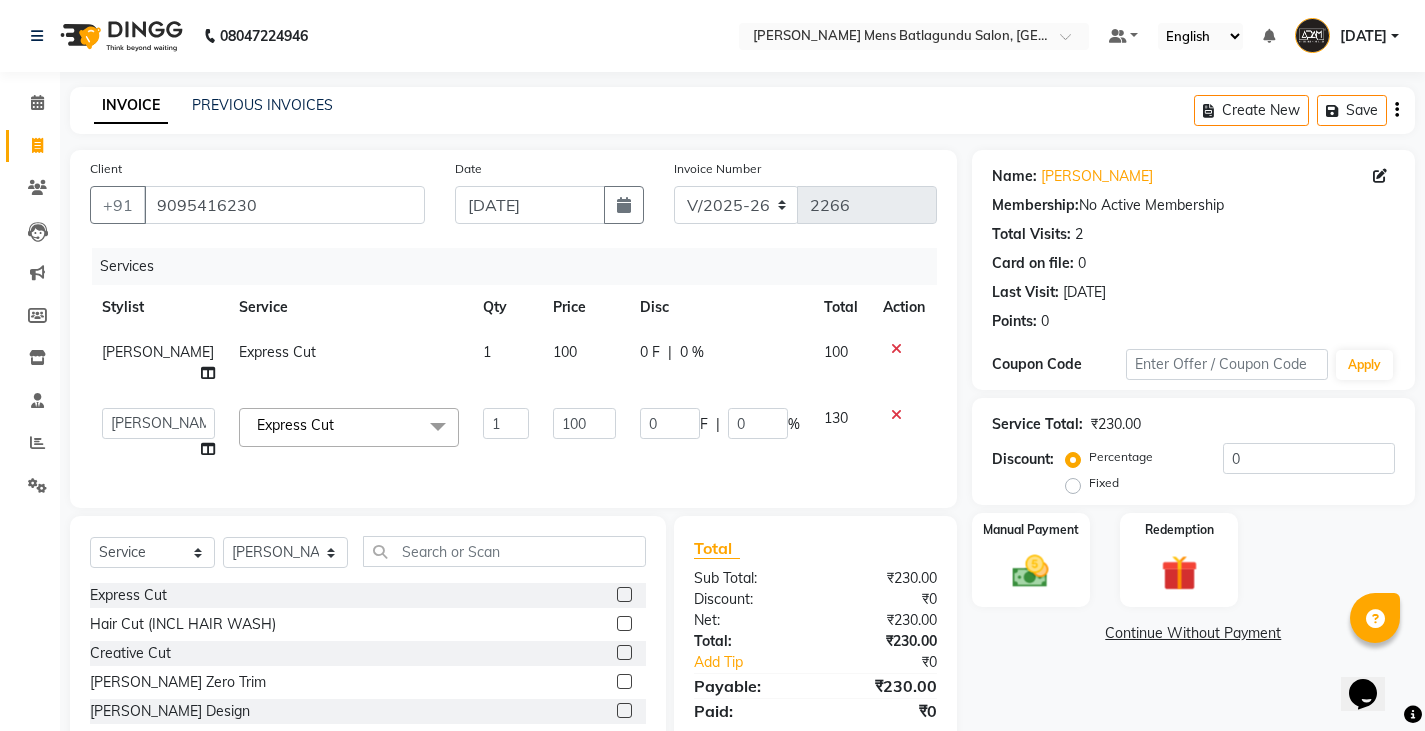 drag, startPoint x: 562, startPoint y: 453, endPoint x: 542, endPoint y: 473, distance: 28.284271 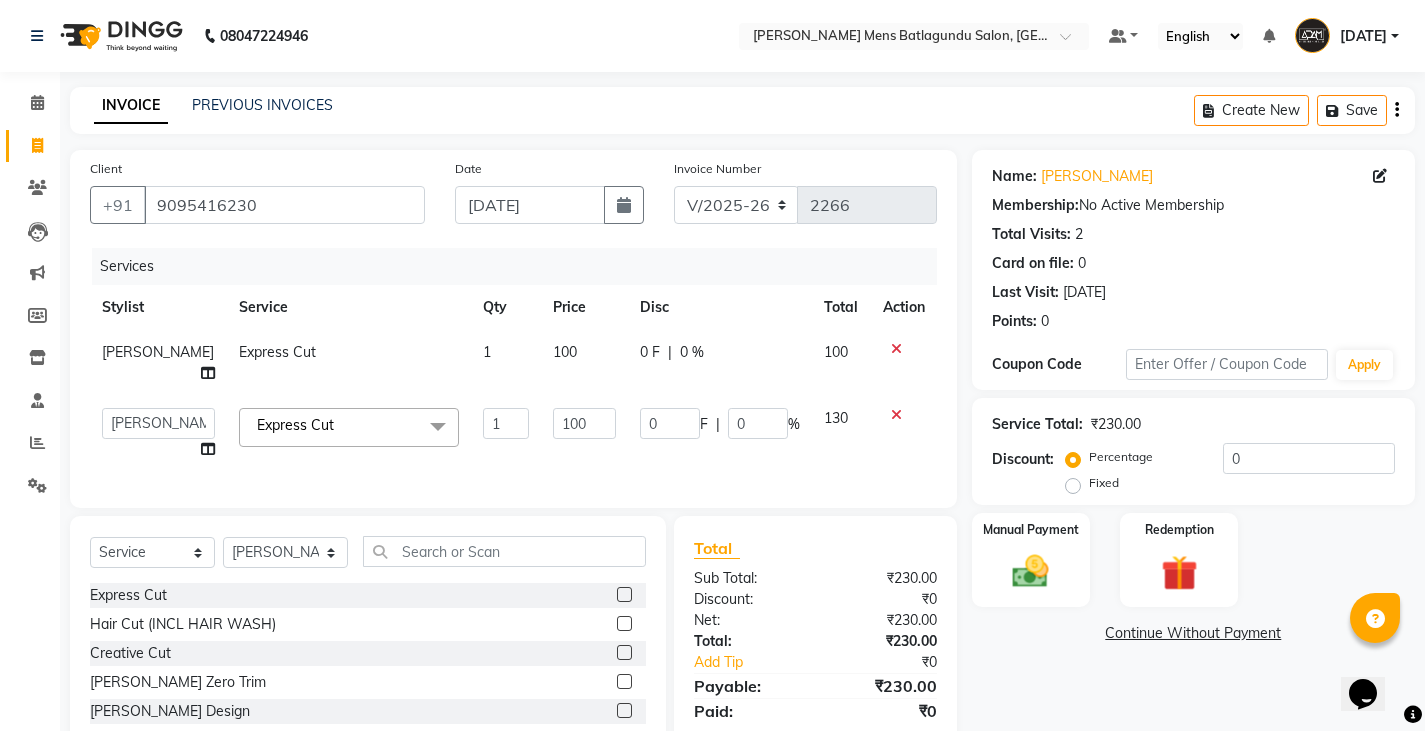 click on "Client +91 9095416230 Date 10-07-2025 Invoice Number V/2025 V/2025-26 2266 Services Stylist Service Qty Price Disc Total Action SOHAIL Express Cut 1 100 0 F | 0 % 100  Admin   Ameer    Anish   Khalim   Ovesh   Raja   SAHIL    SOHAIL   SONU  Express Cut  x Express Cut Hair Cut (INCL HAIR WASH) Creative Cut Beard Zero Trim Beard Design Shave Head Shave Kid's Cut (Below 5 Years) Wash & Blast Dry EXPRESS GLOBAL HAIR COLOR GLOBAL HAIR COLOUR AMMONIA GOLBAL HAIR COLOUR NON AMMONIA L'OREAL GOLBAL HAIR COLOUR AMMONIA L'OREAL GOLBAL HAIR COLOUR NON AMMONIA GLOBAL FASHION HAIR COLOUR MOUSTACHE COLOUR BEARD COLOUR PER STREAK HIGHLIGHT CAP HIGHLIGHTS NOURISHING HAIR SPA VITALIZING HAIR SPA REPAIR TREATMENT DANDRUFF TREATMENT HAIR LOSS TREATMENT HAIR STRAIGHTENING HAIR REBONDING KERATIN ALMOND OIL NAVARATNA OIL CLEAN UP HYPER PIGMENTATION CLEAN UP REJUVANATE Fruit Facial Instant Glow Charcaol Skin Lightening Skin Brightening FACE & NECK BLEACH FACE & NECK DETAN PRE BRIDEGROOM DELUXE PRE BRIDEGROOM ADVANCE (COMBO) NORMAL" 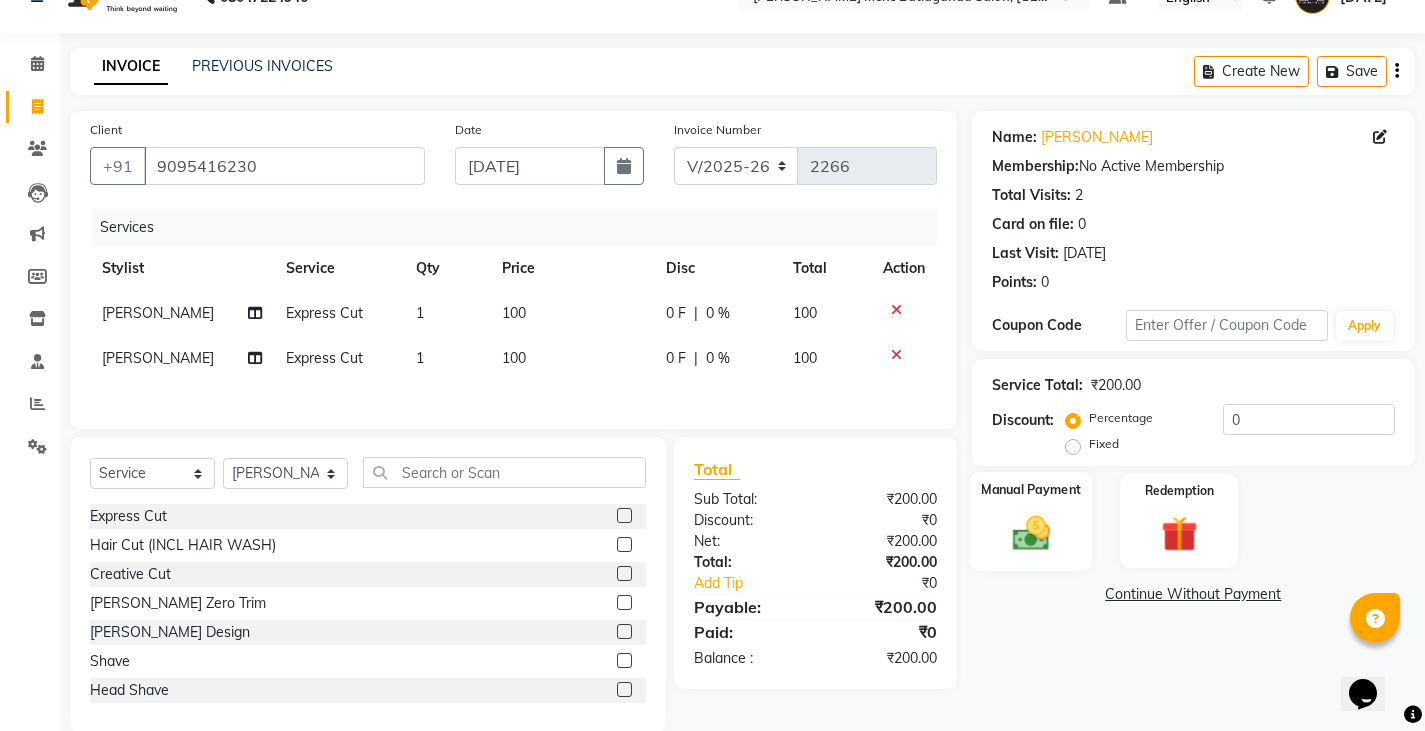 scroll, scrollTop: 73, scrollLeft: 0, axis: vertical 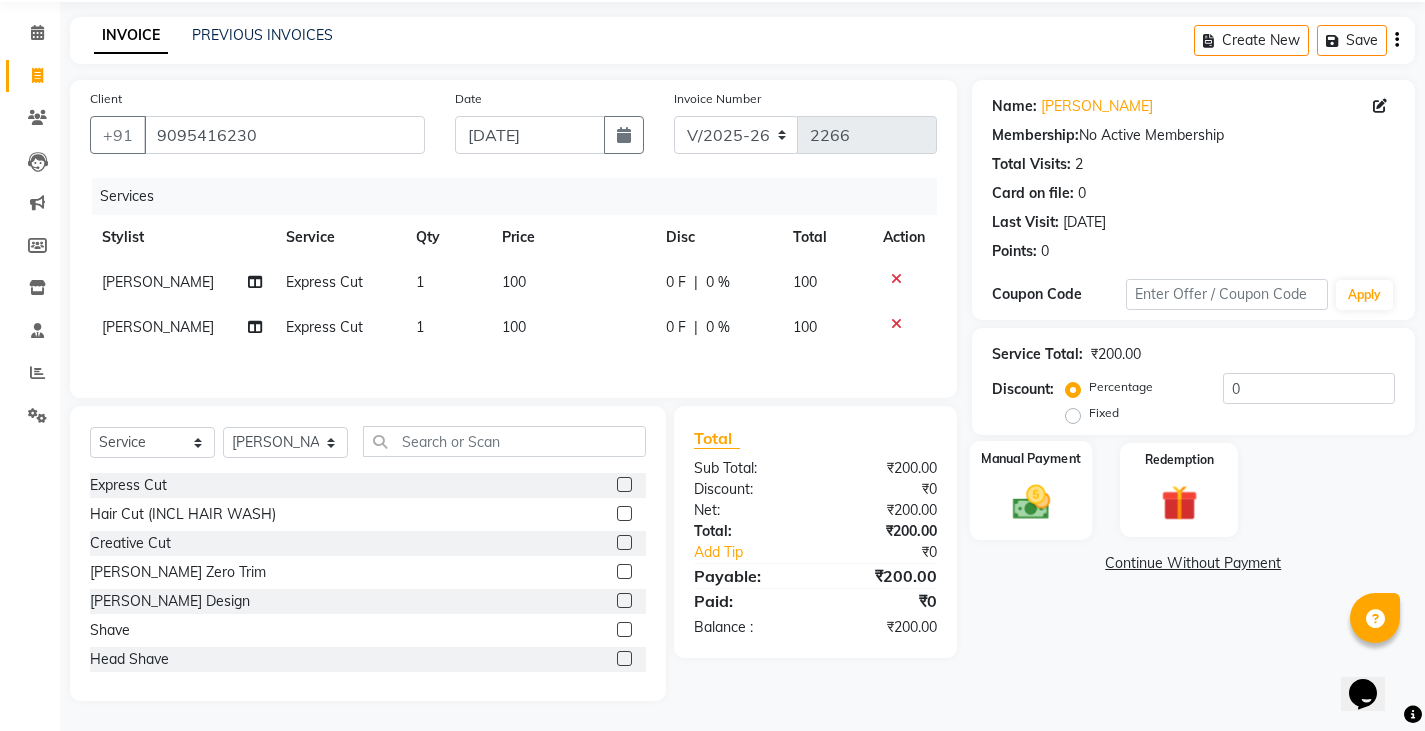 click on "Manual Payment" 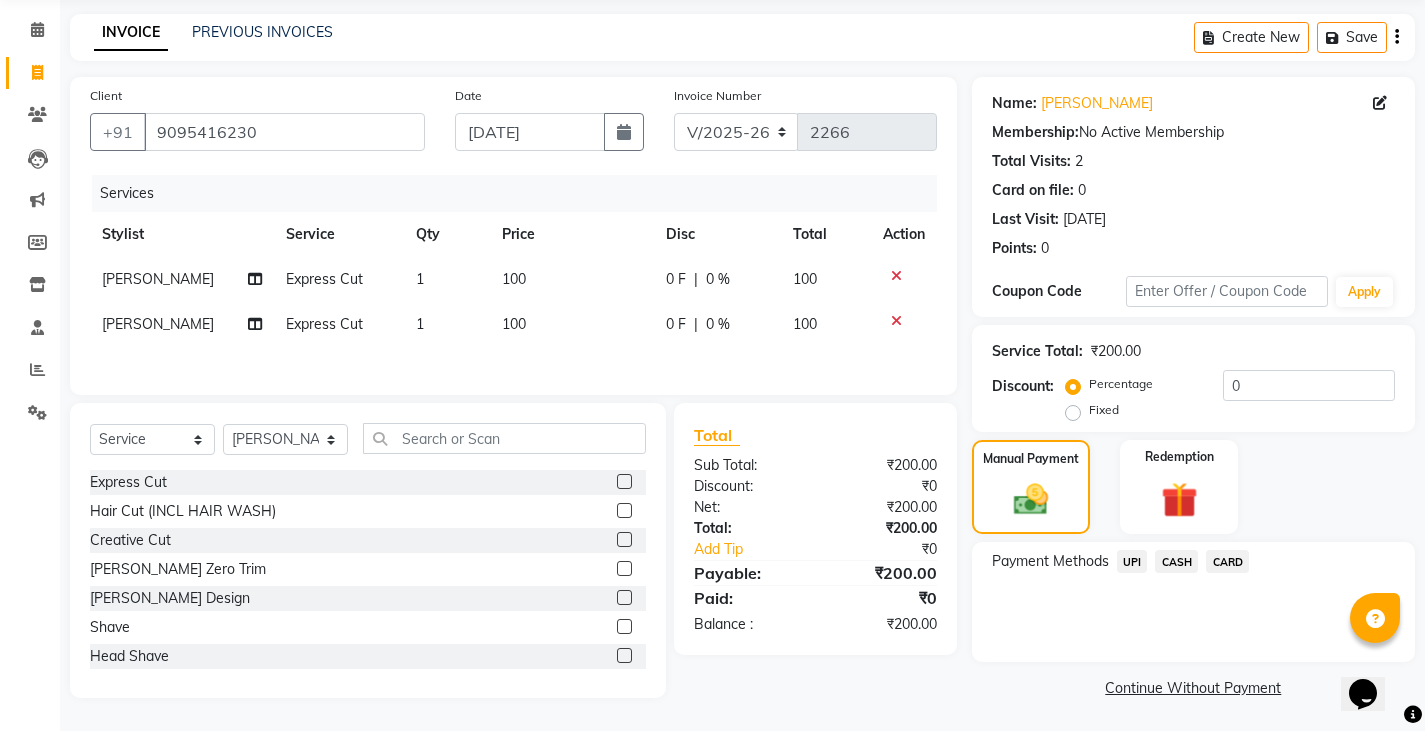click on "CASH" 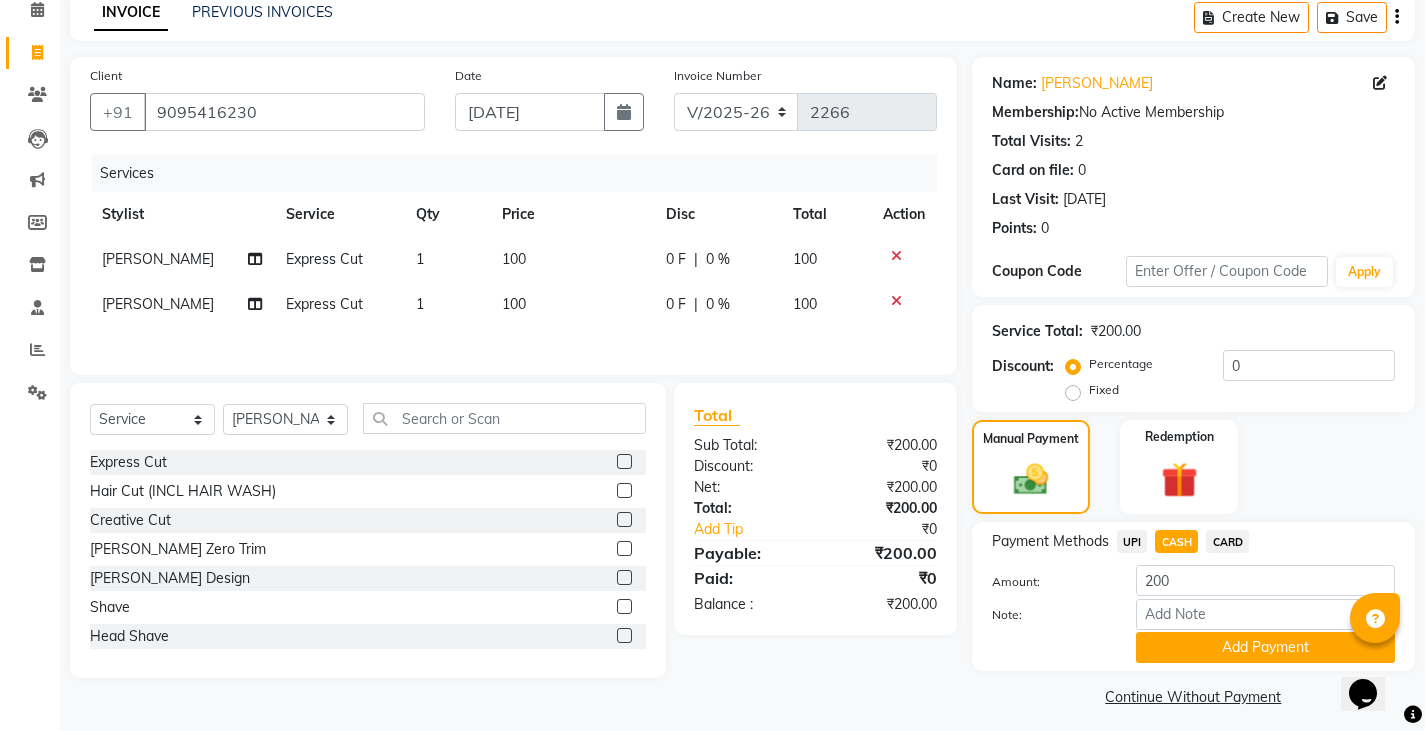 scroll, scrollTop: 104, scrollLeft: 0, axis: vertical 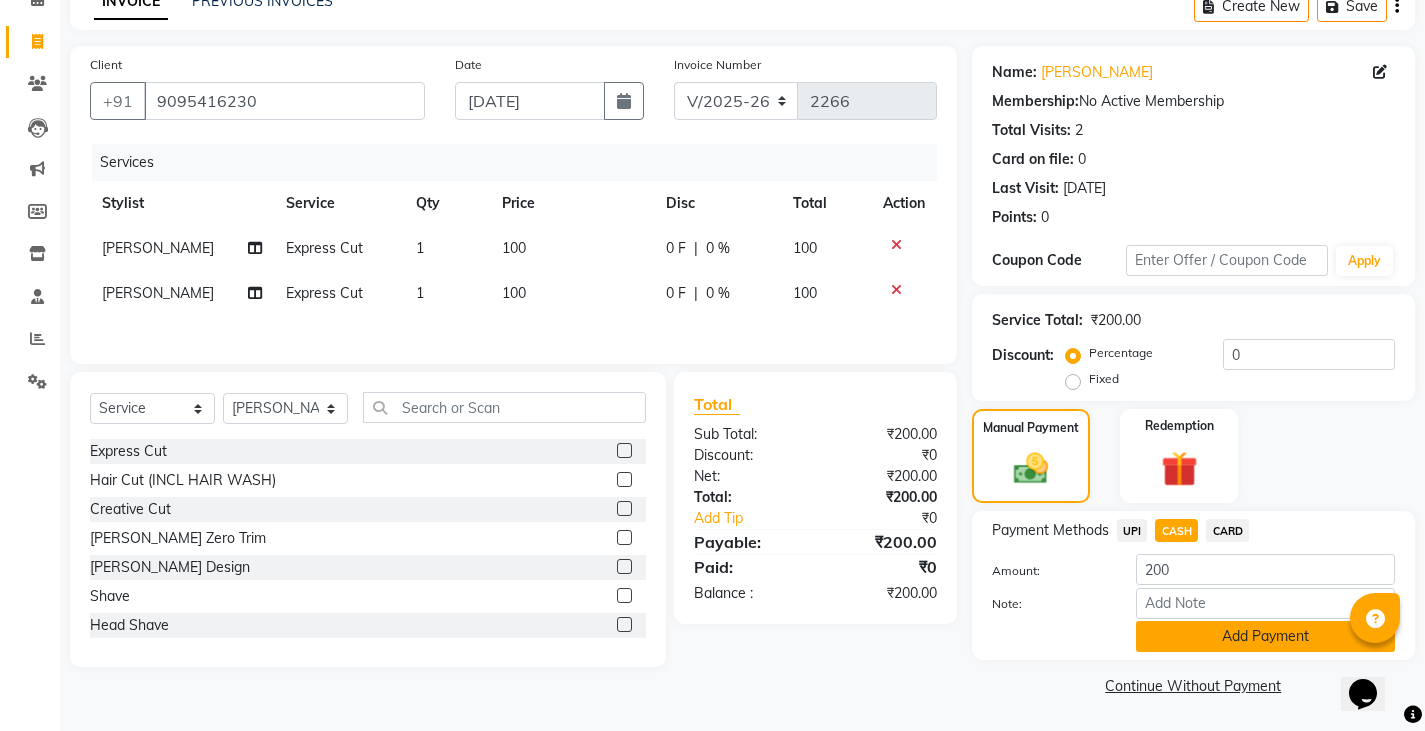 click on "Add Payment" 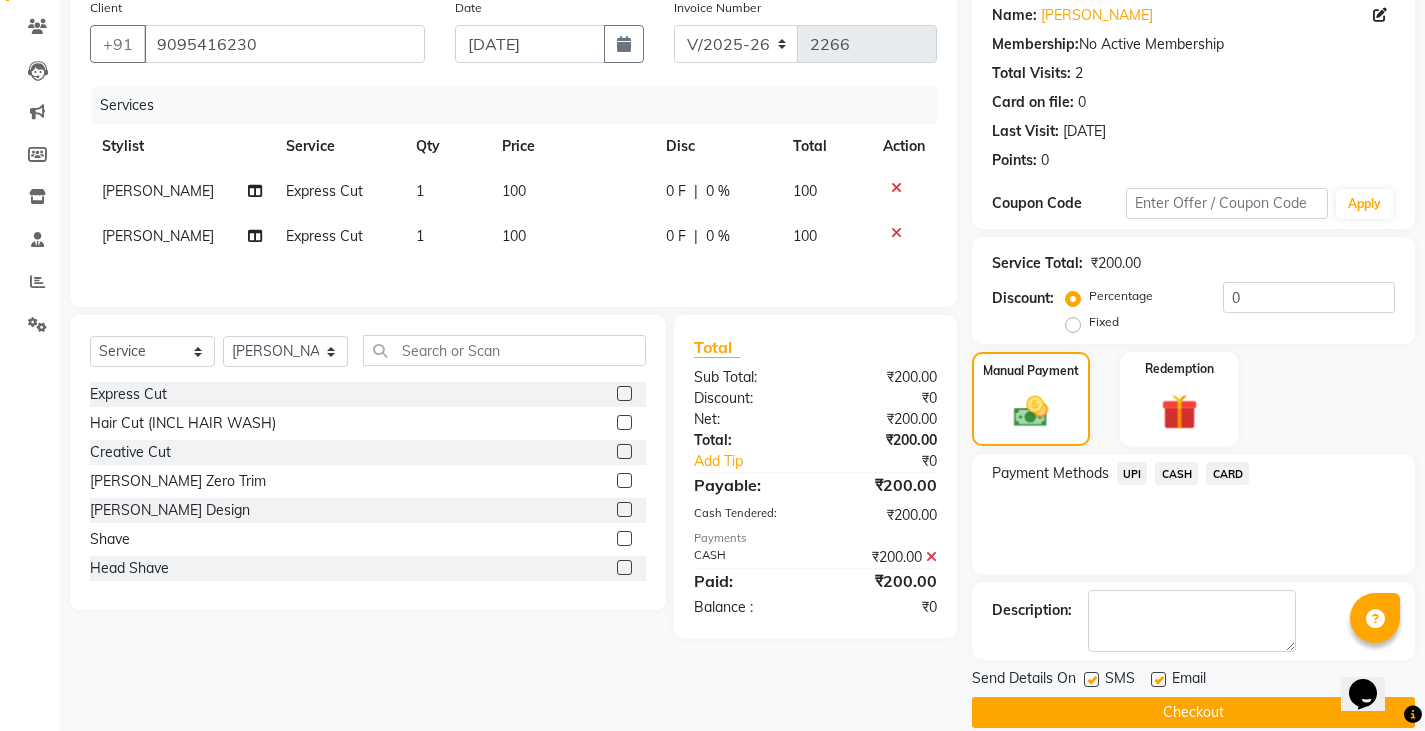 scroll, scrollTop: 188, scrollLeft: 0, axis: vertical 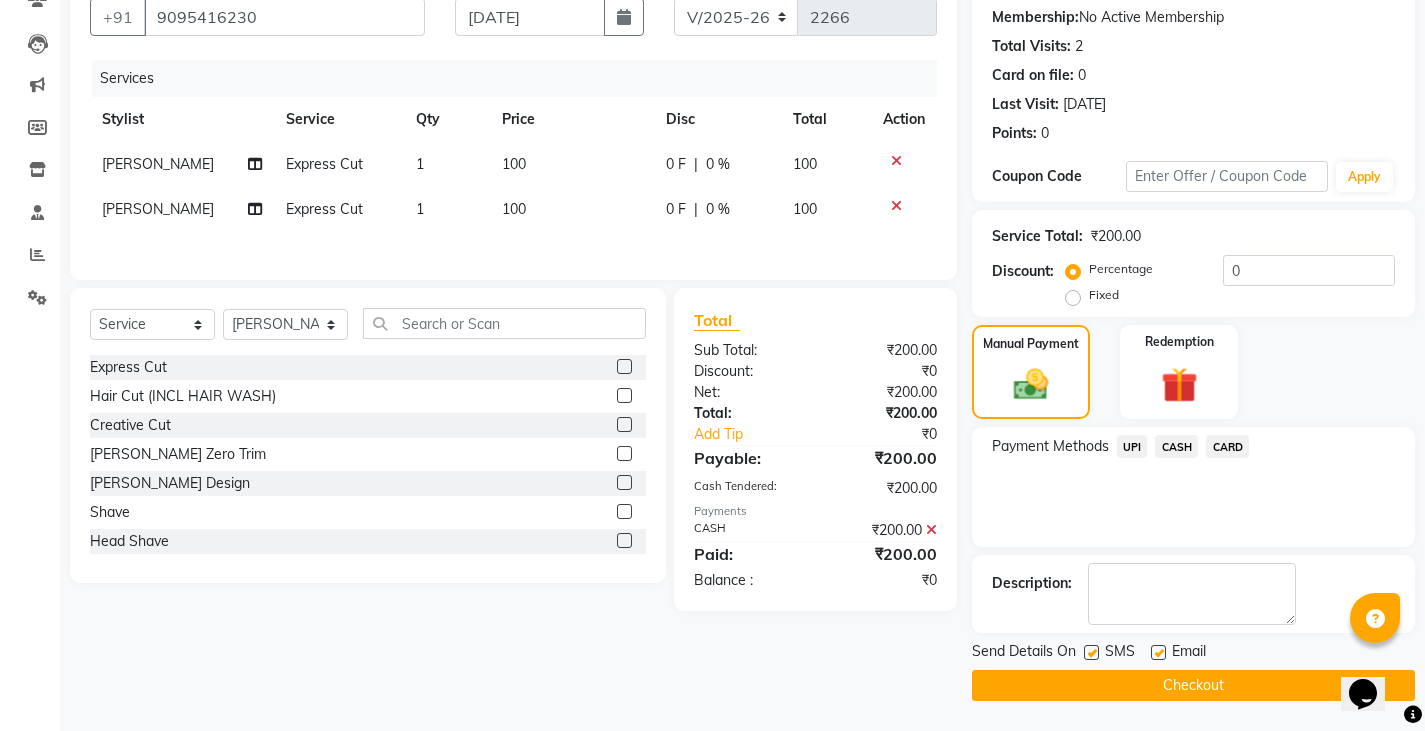 click on "Checkout" 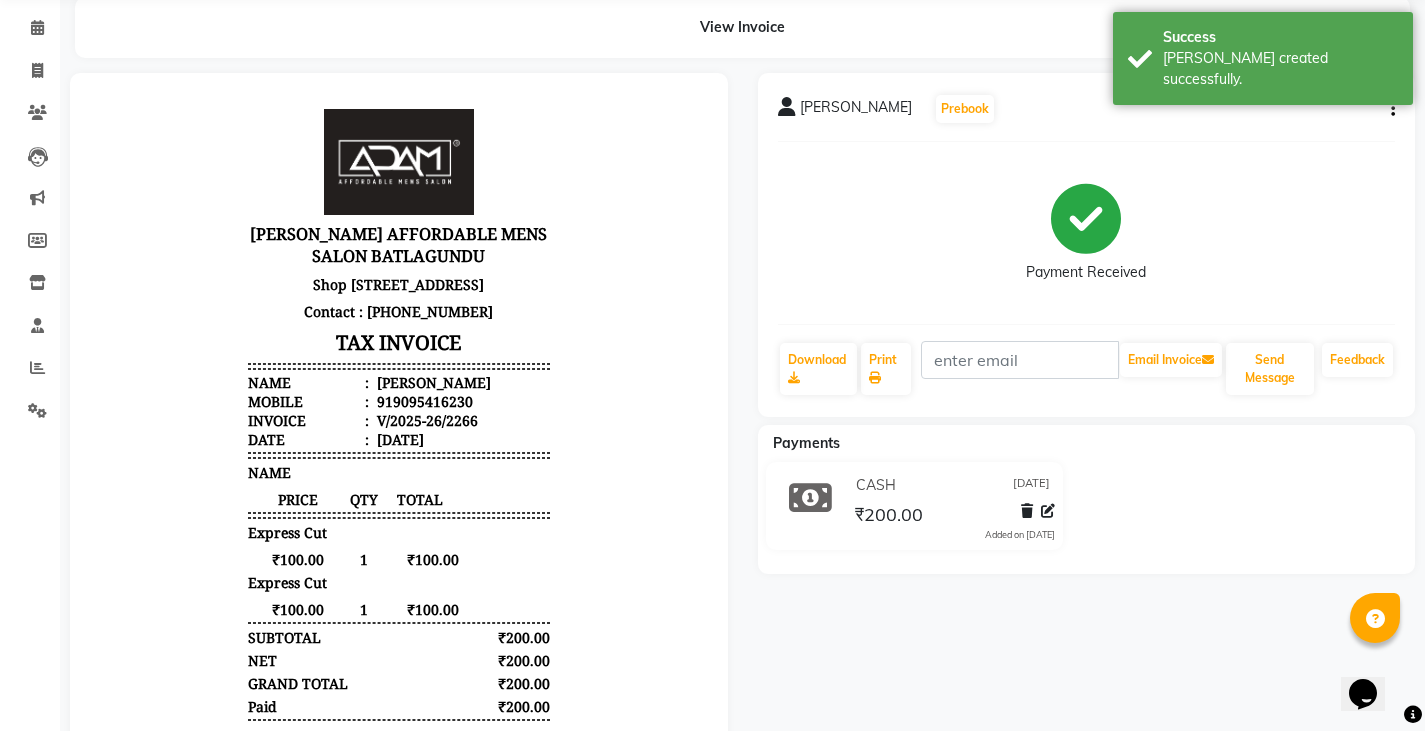 scroll, scrollTop: 0, scrollLeft: 0, axis: both 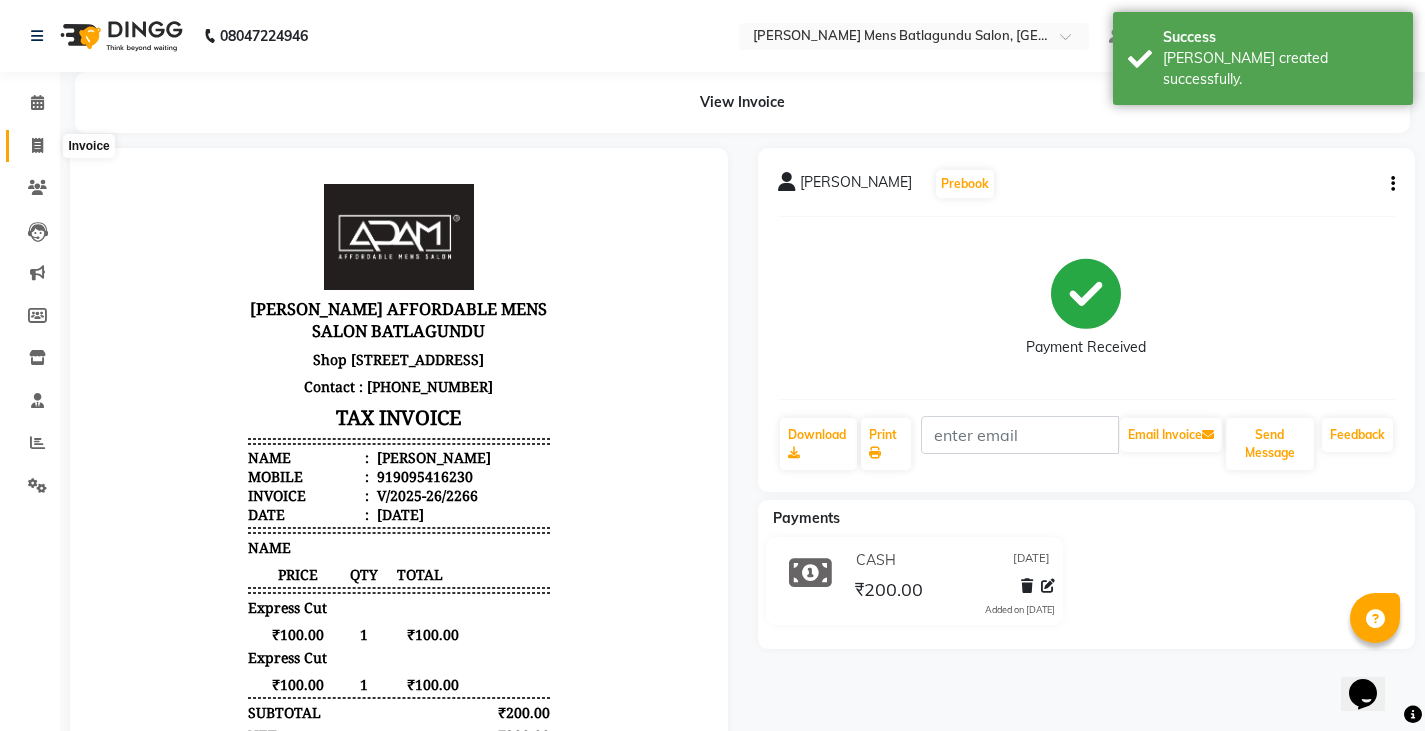 click 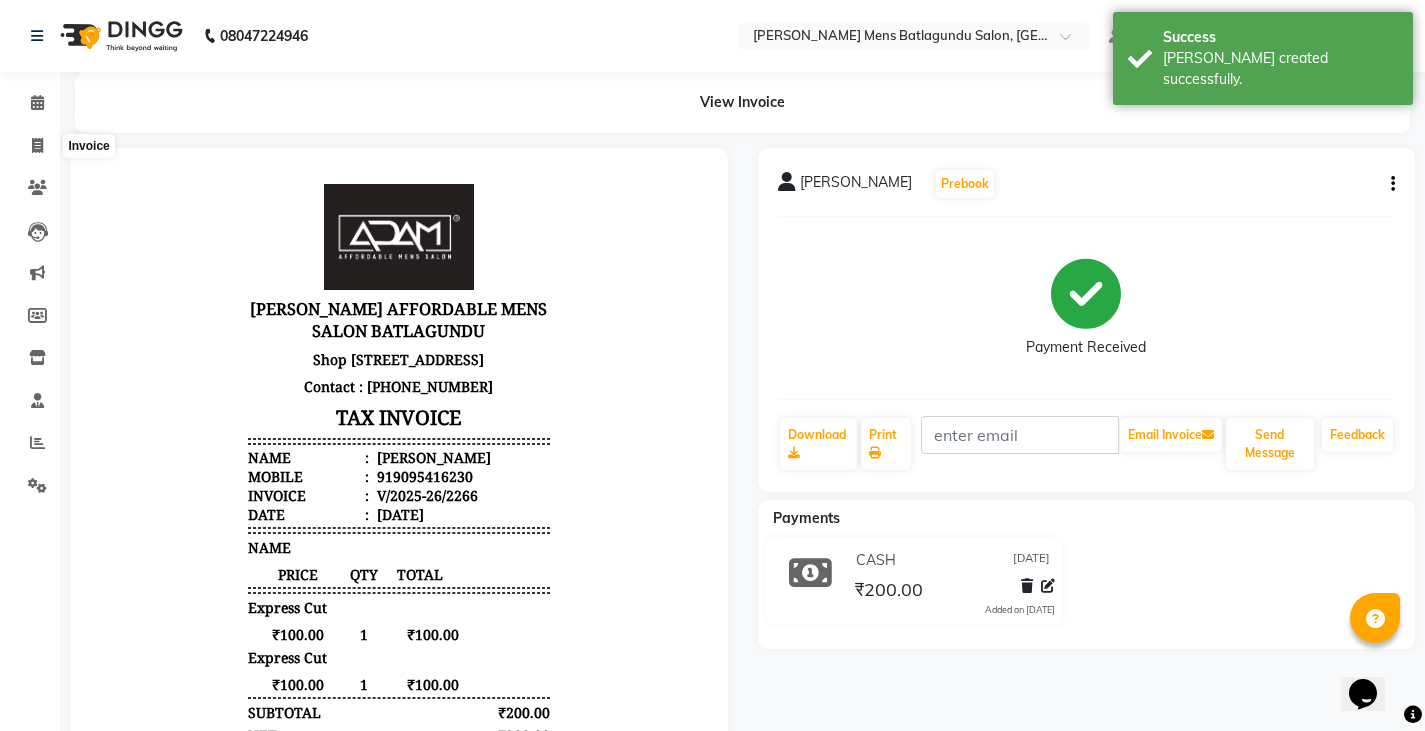 select on "service" 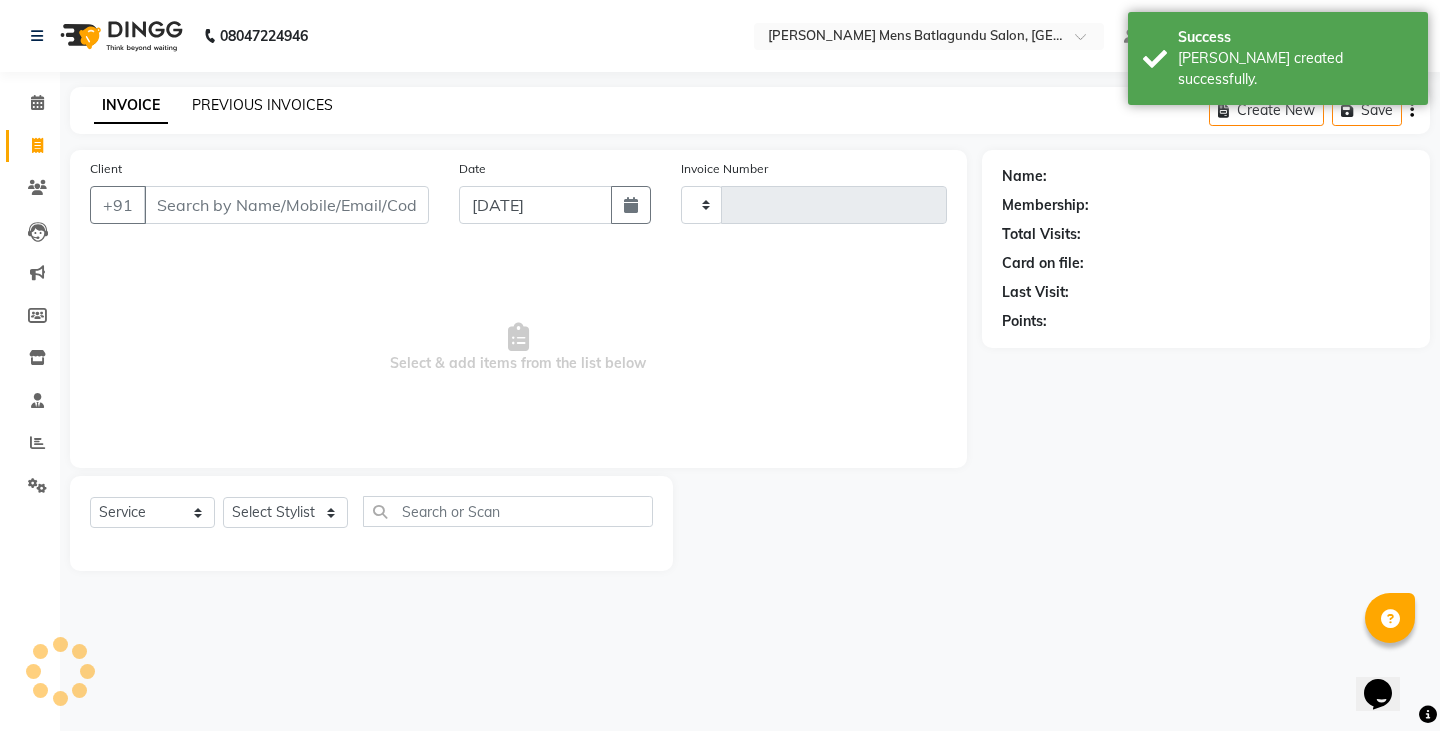 click on "PREVIOUS INVOICES" 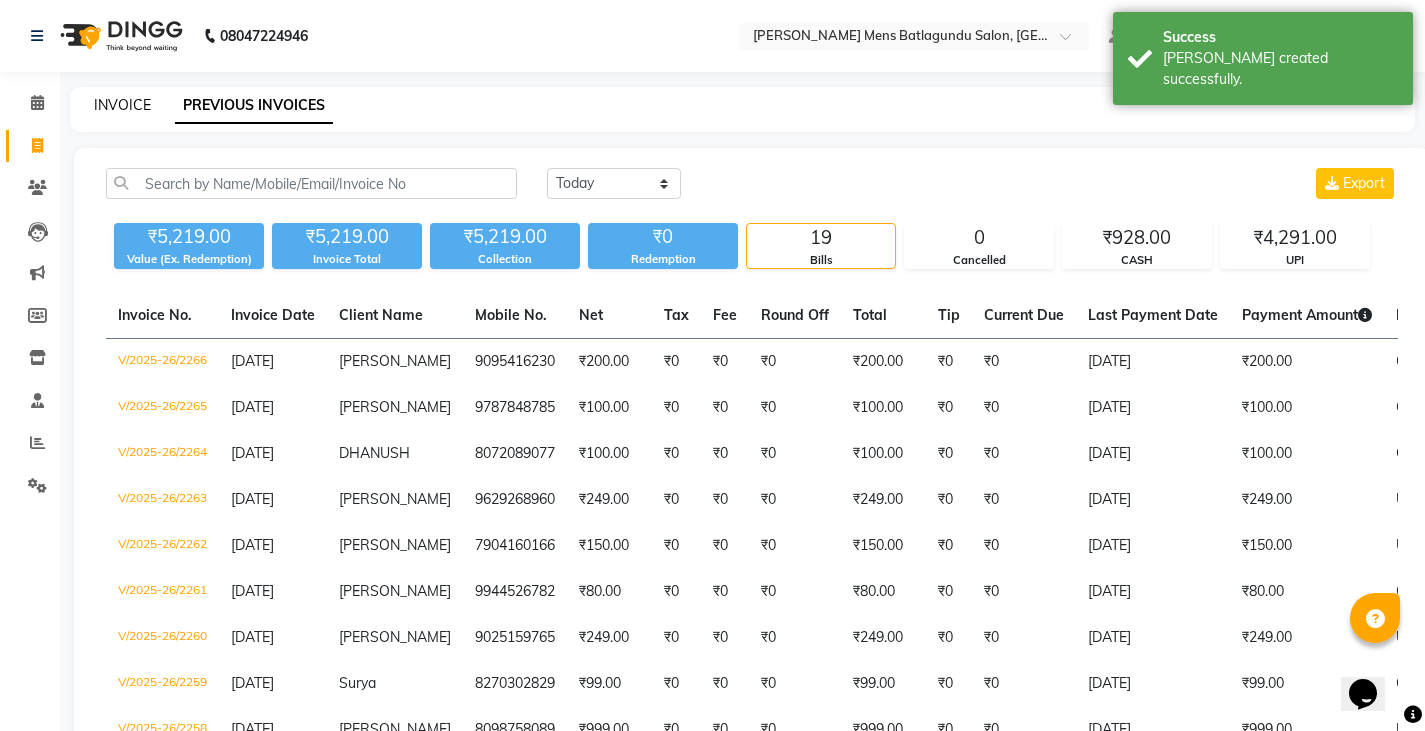 click on "INVOICE" 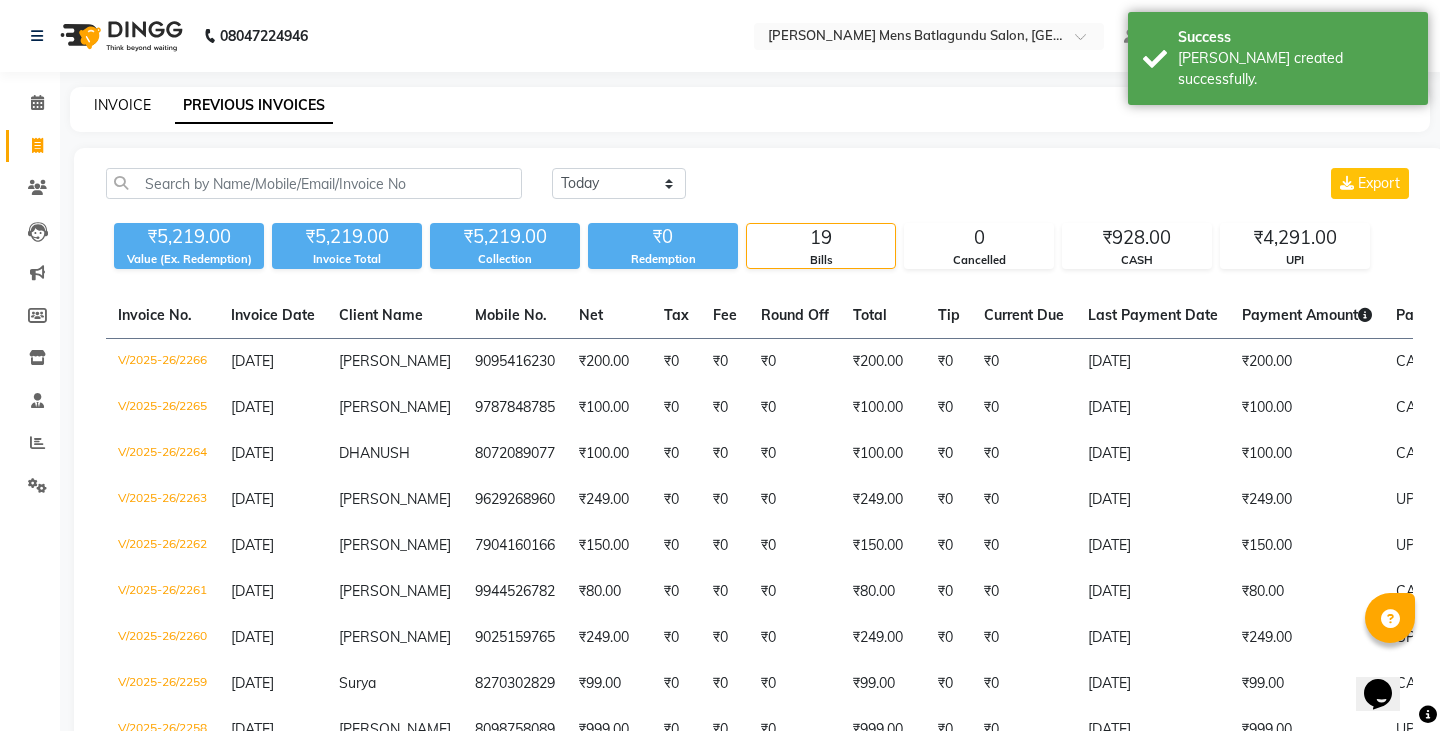 select on "8213" 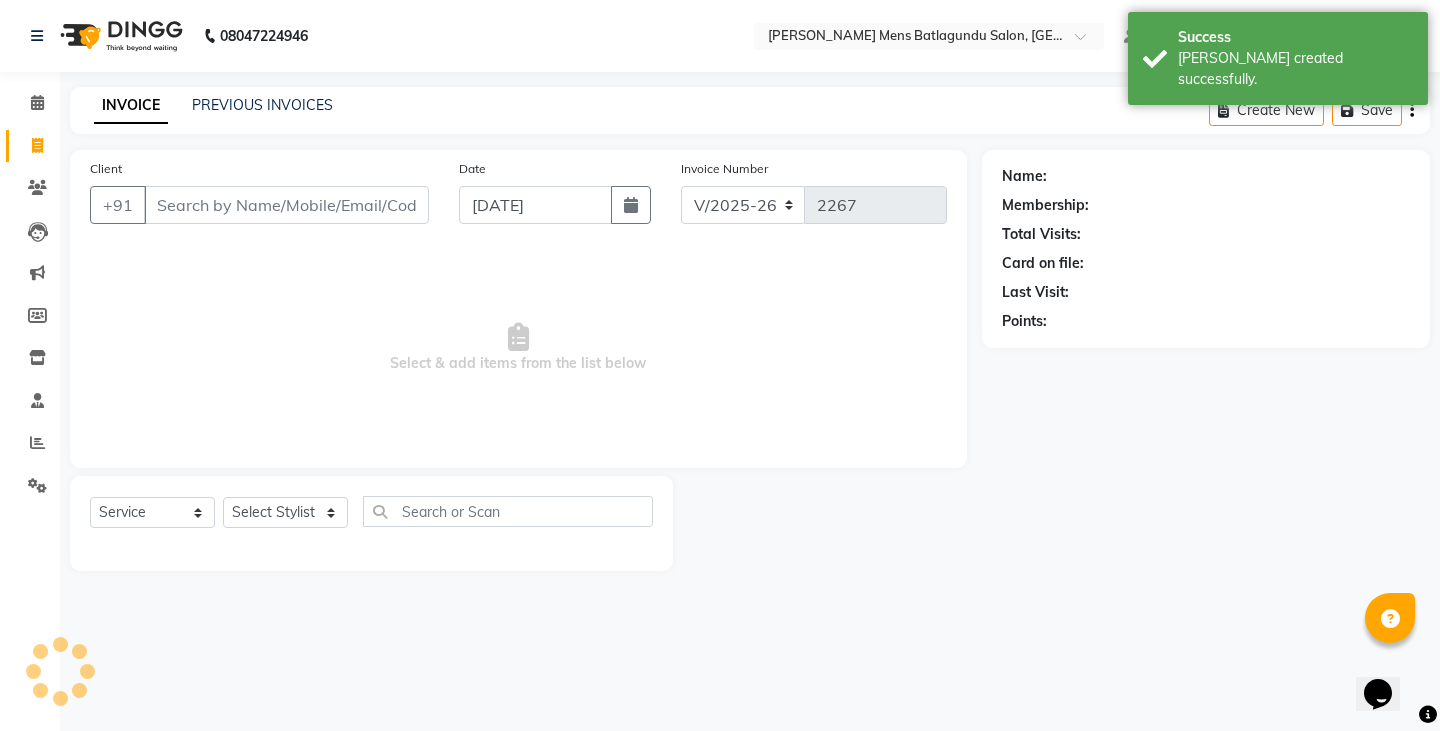 click on "PREVIOUS INVOICES" 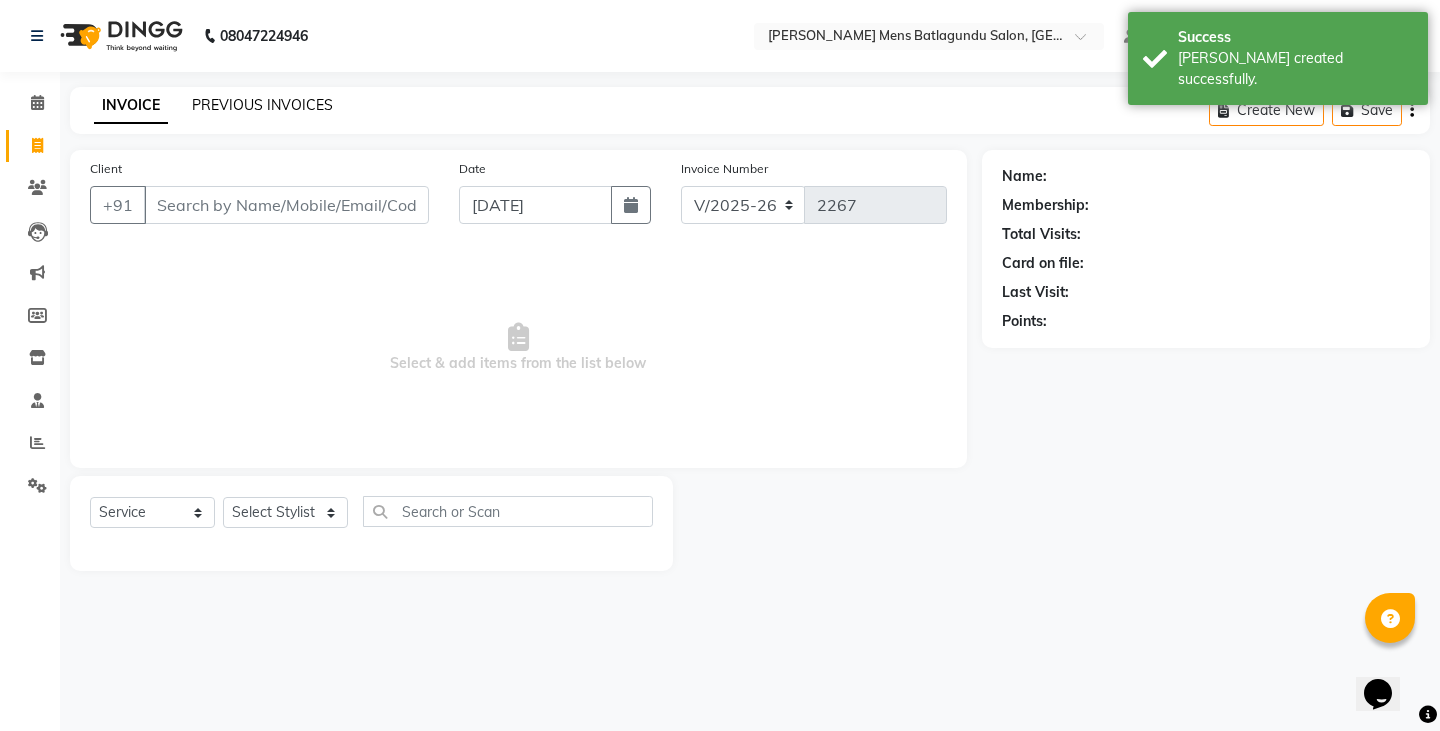 click on "PREVIOUS INVOICES" 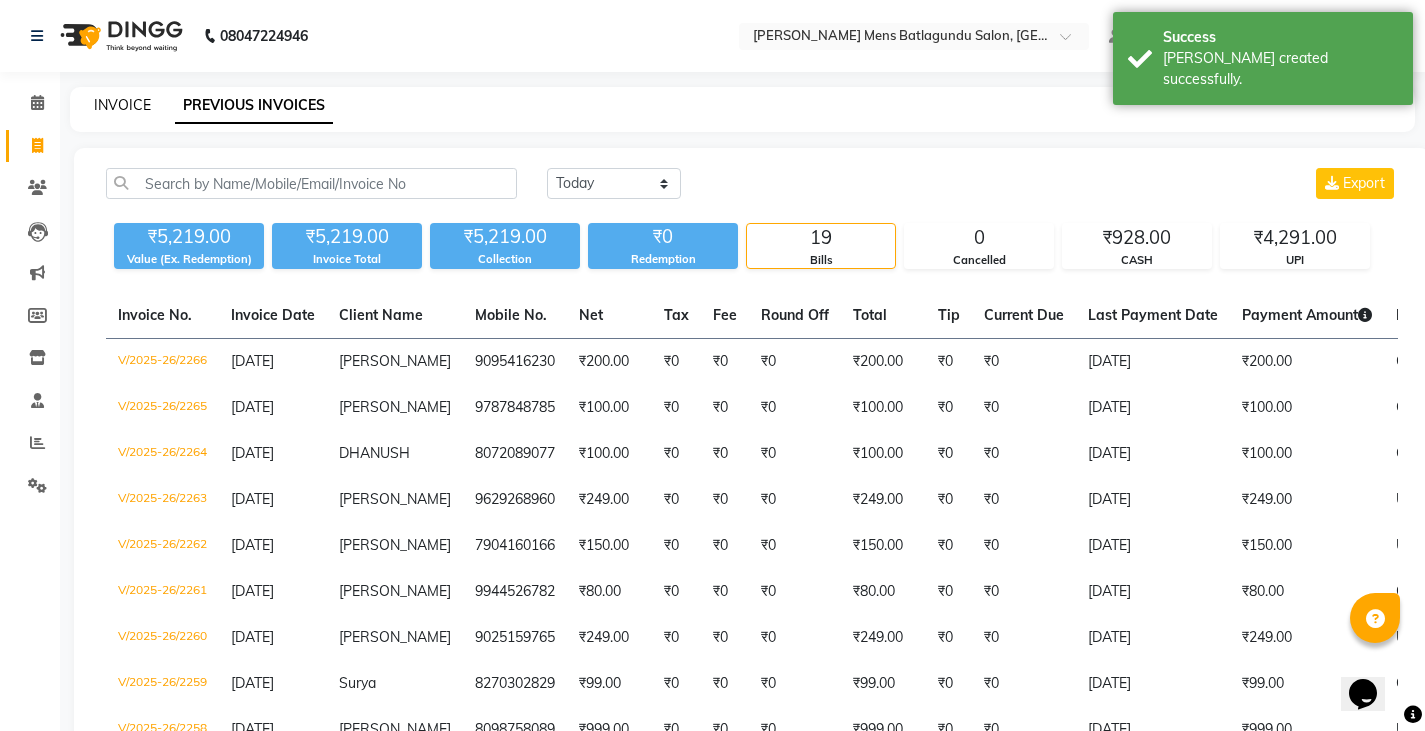 click on "INVOICE" 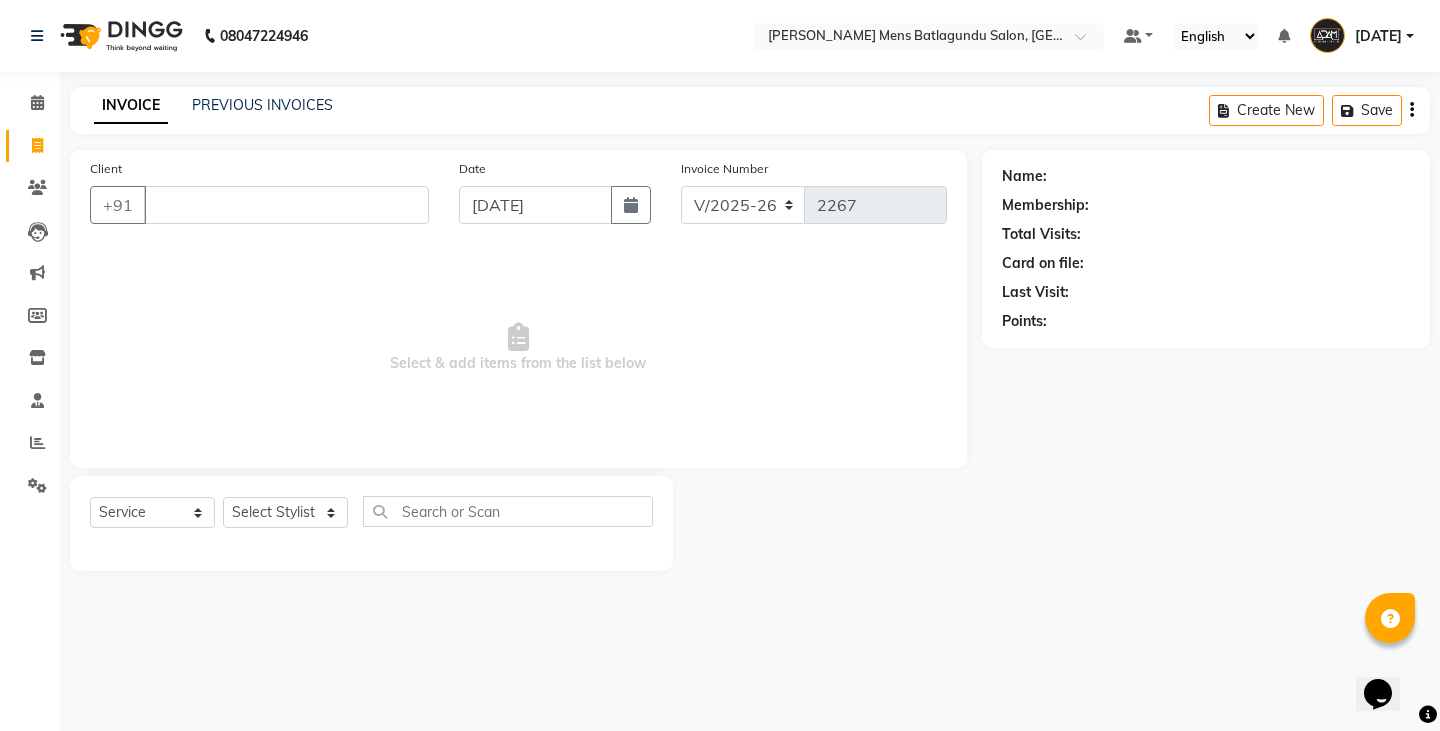 type 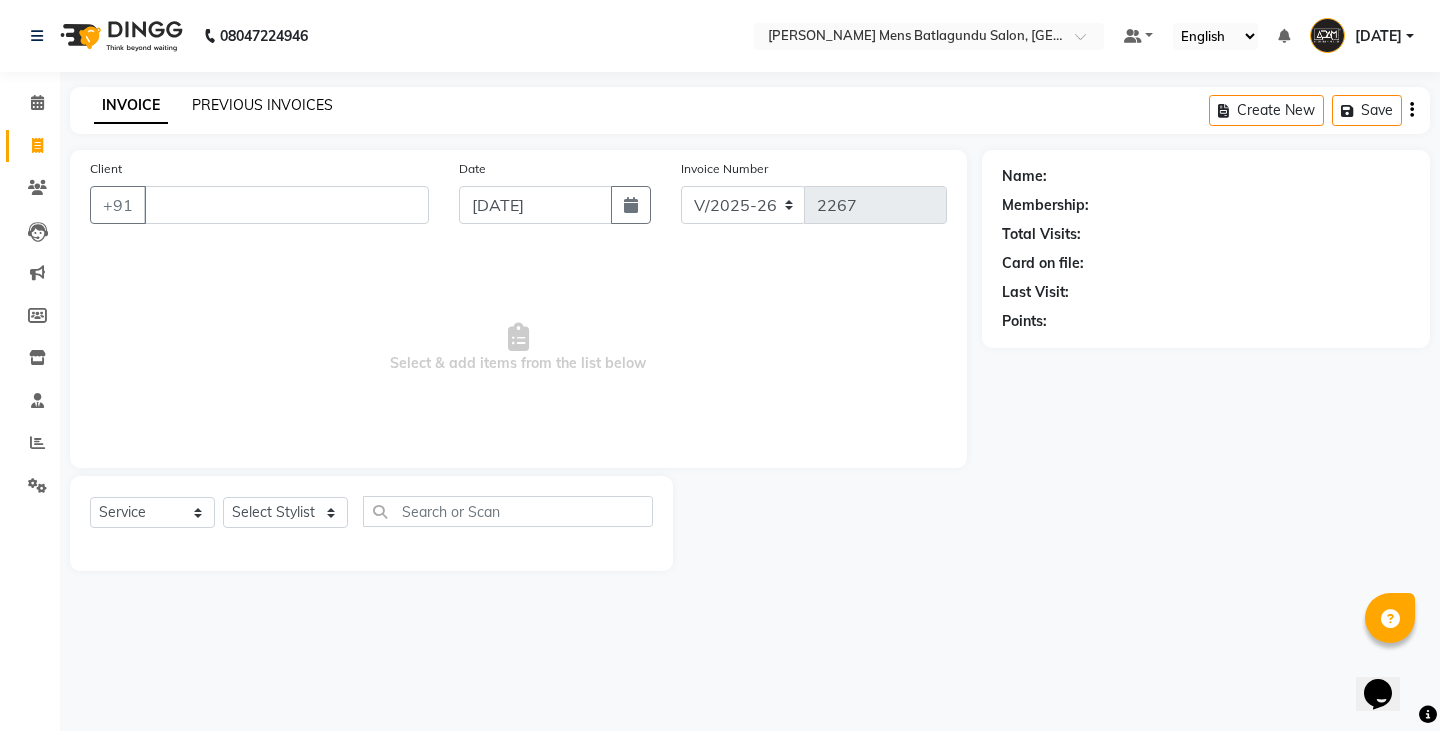 click on "PREVIOUS INVOICES" 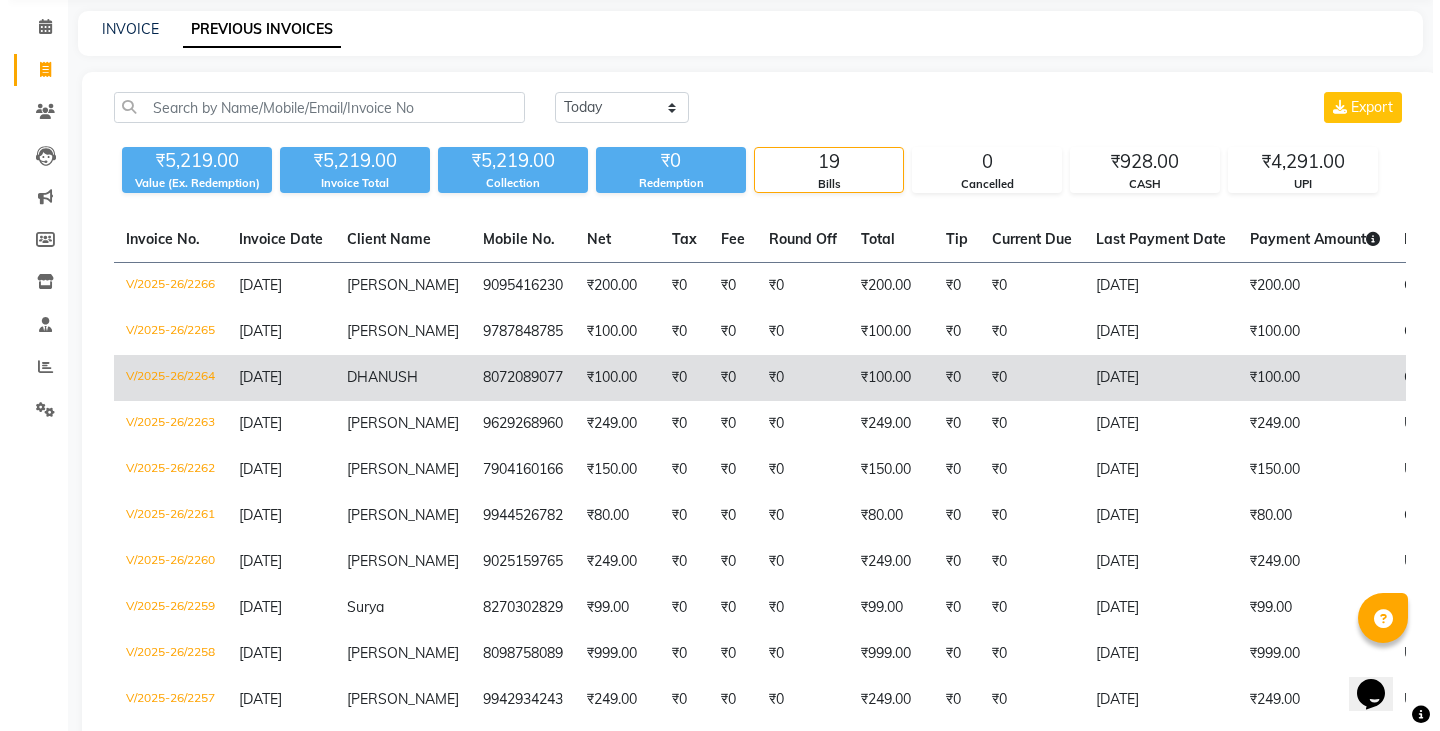 scroll, scrollTop: 0, scrollLeft: 0, axis: both 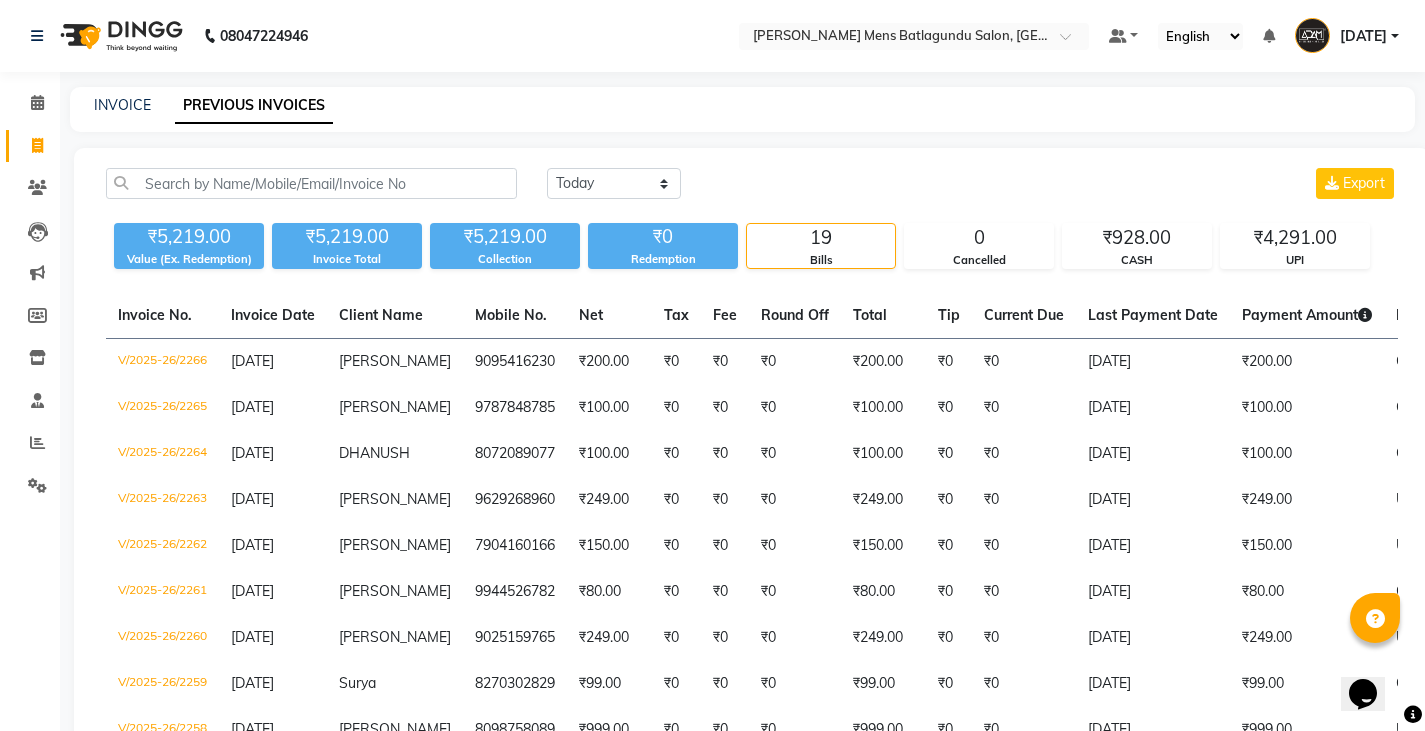 click on "INVOICE" 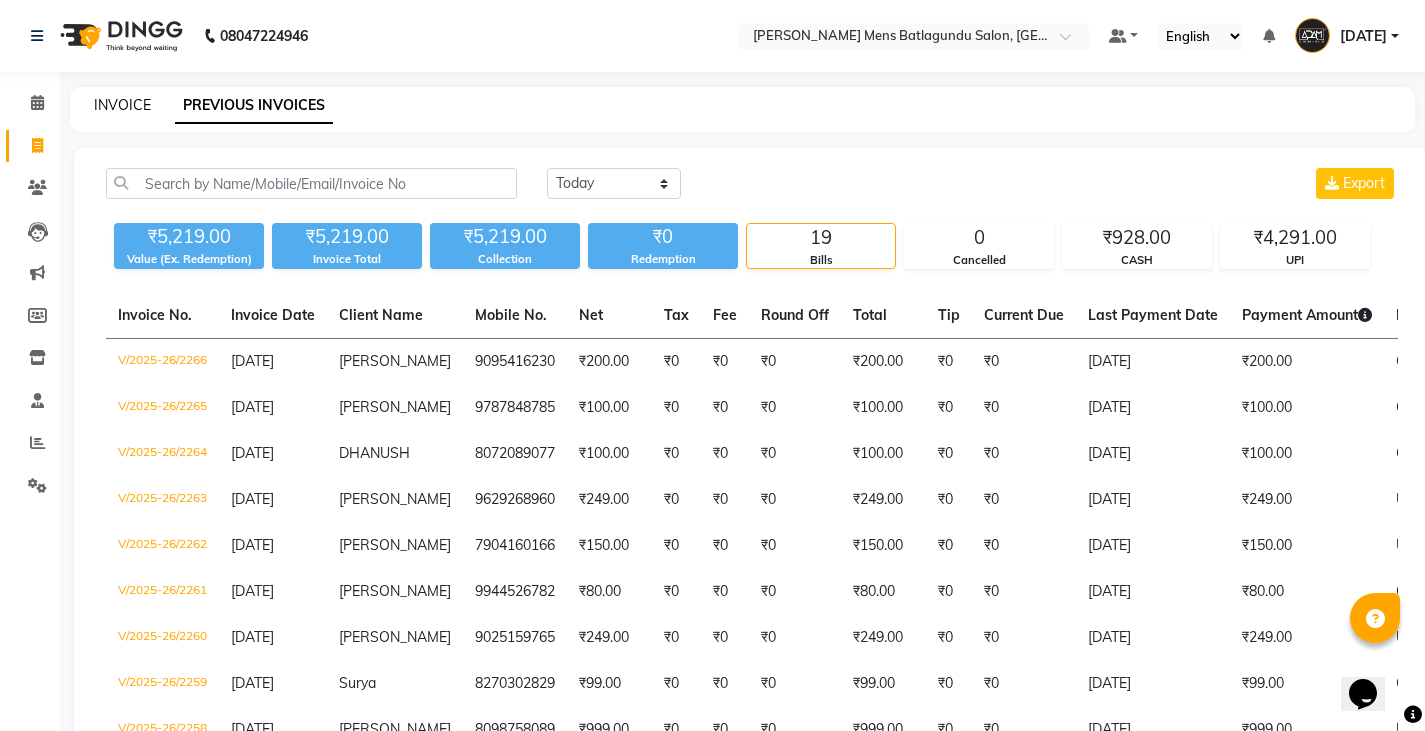 click on "INVOICE" 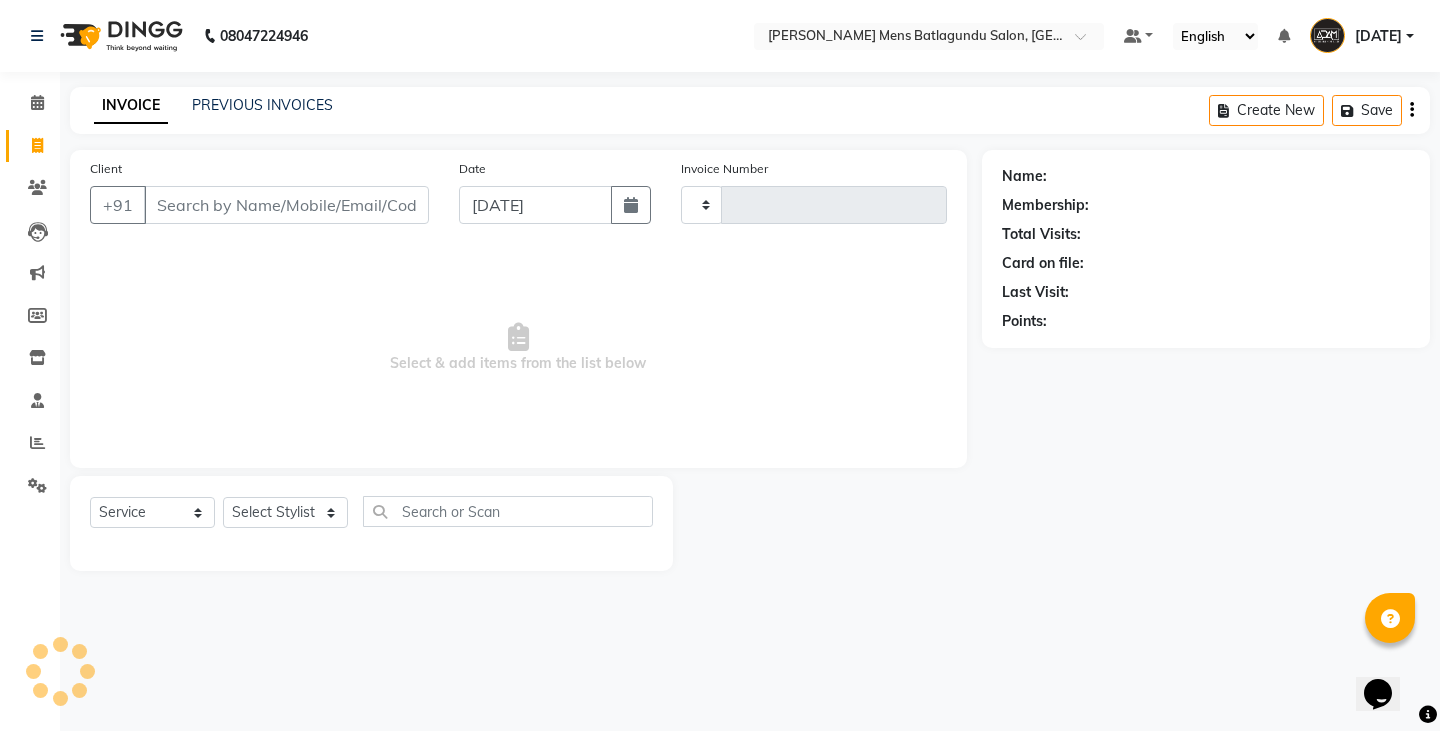 type on "2267" 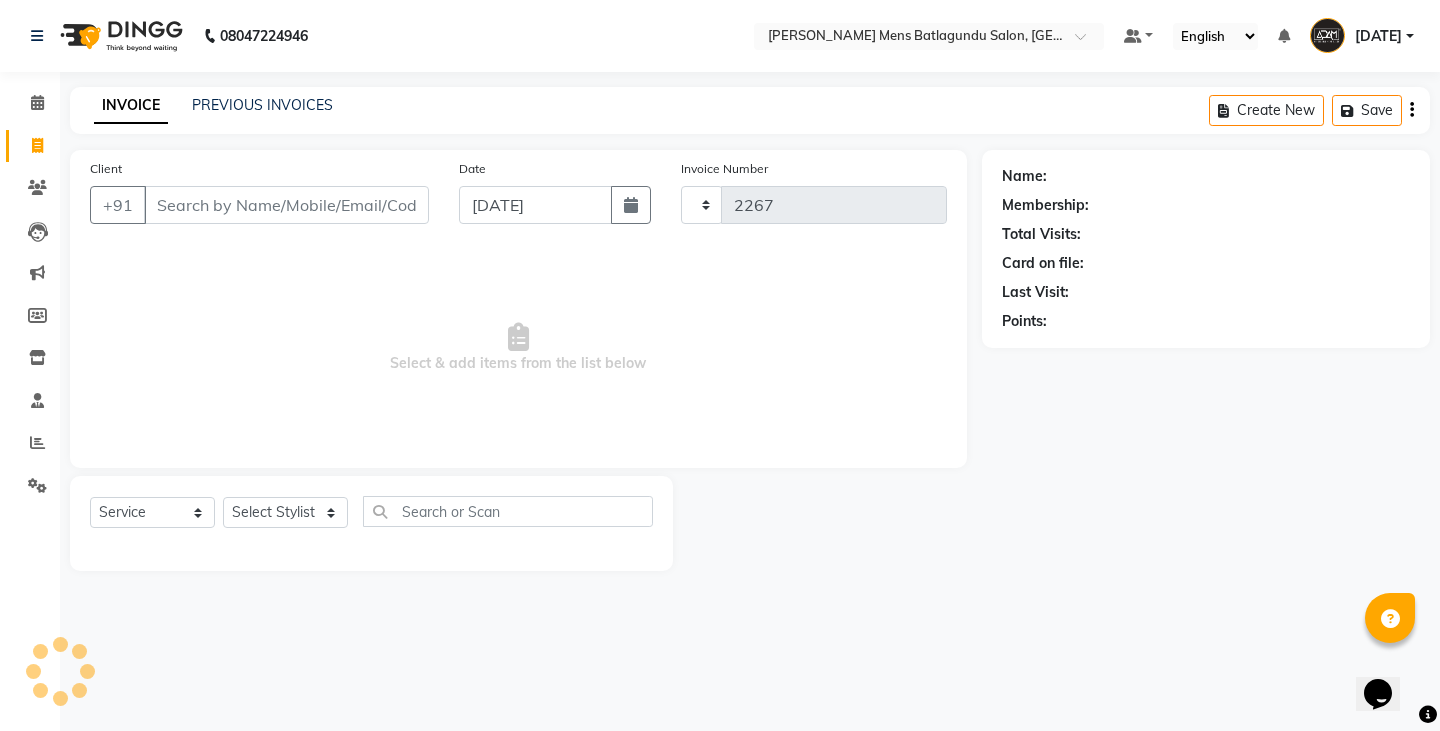 select on "8213" 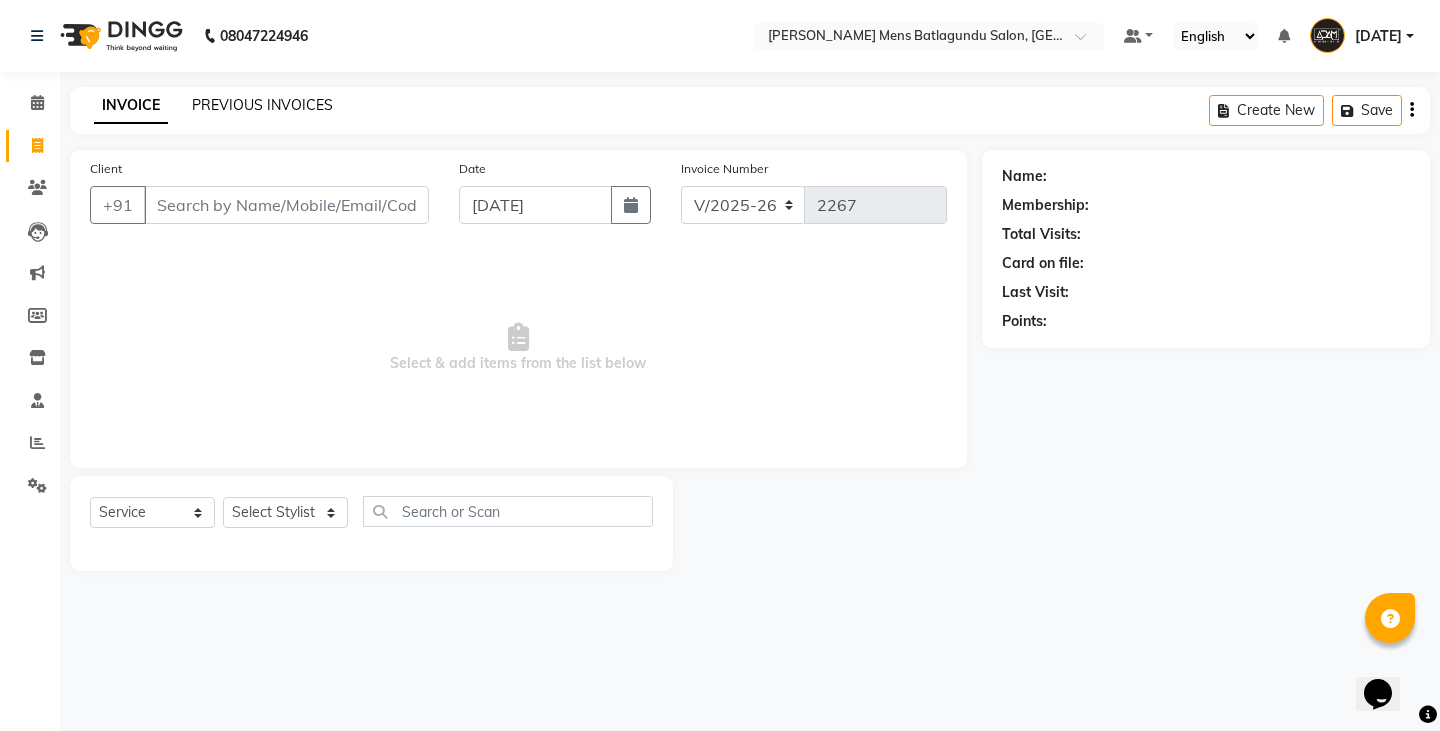 click on "PREVIOUS INVOICES" 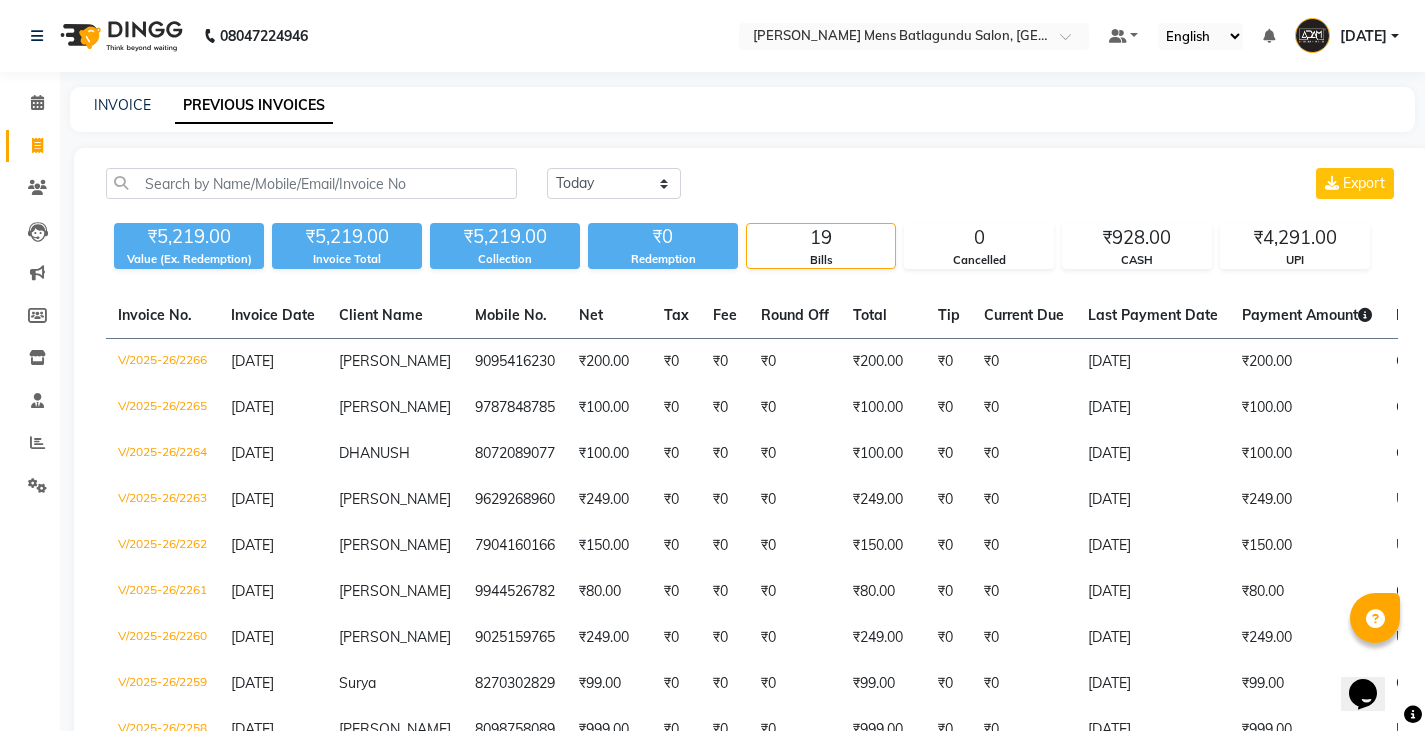 drag, startPoint x: 117, startPoint y: 117, endPoint x: 118, endPoint y: 128, distance: 11.045361 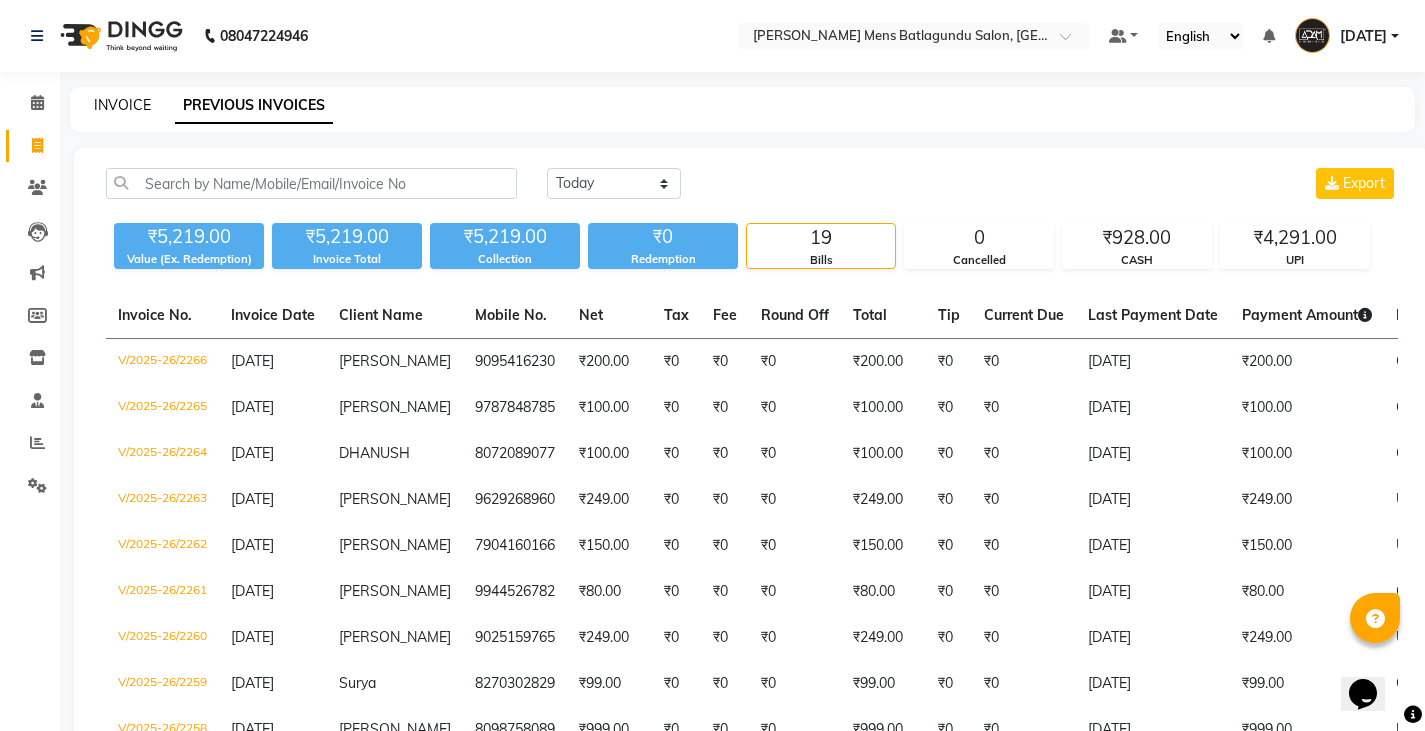 click on "INVOICE" 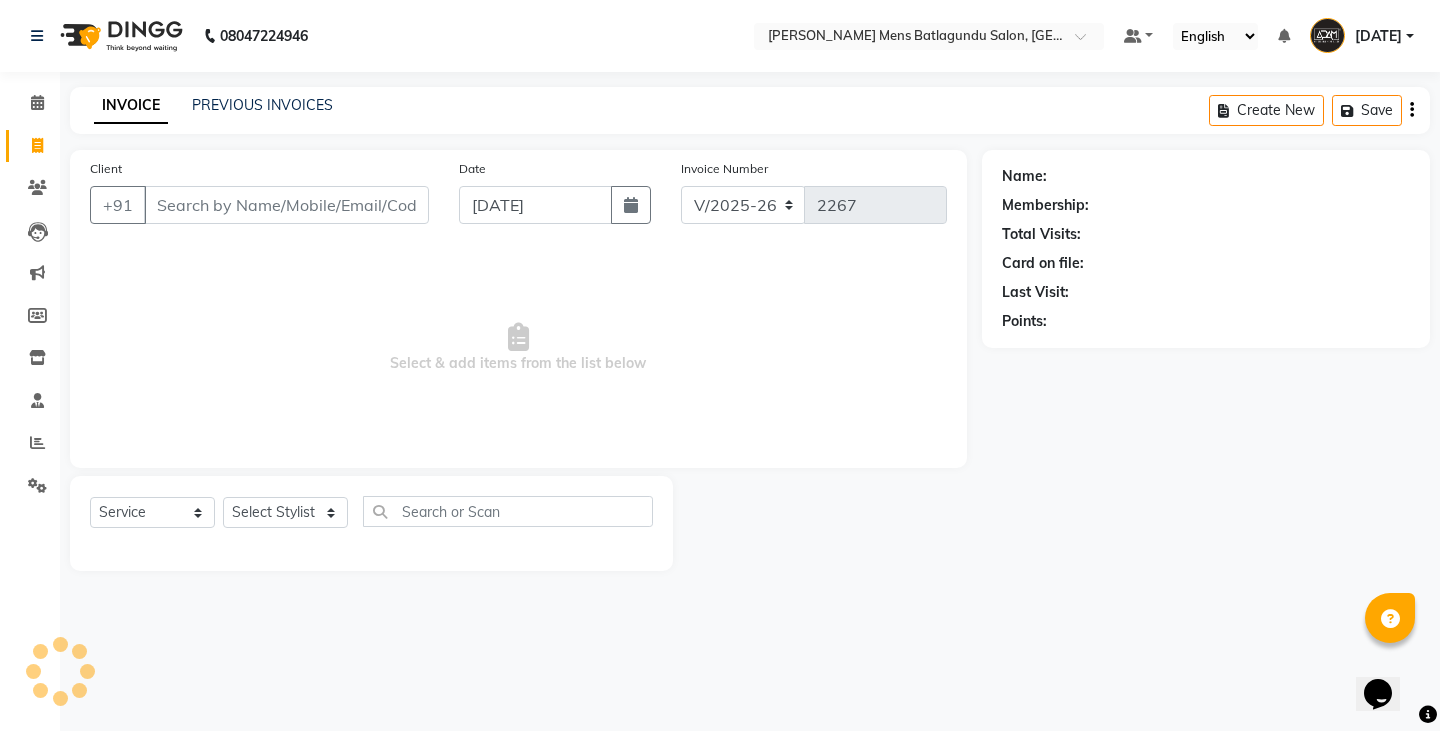click on "Client" at bounding box center [286, 205] 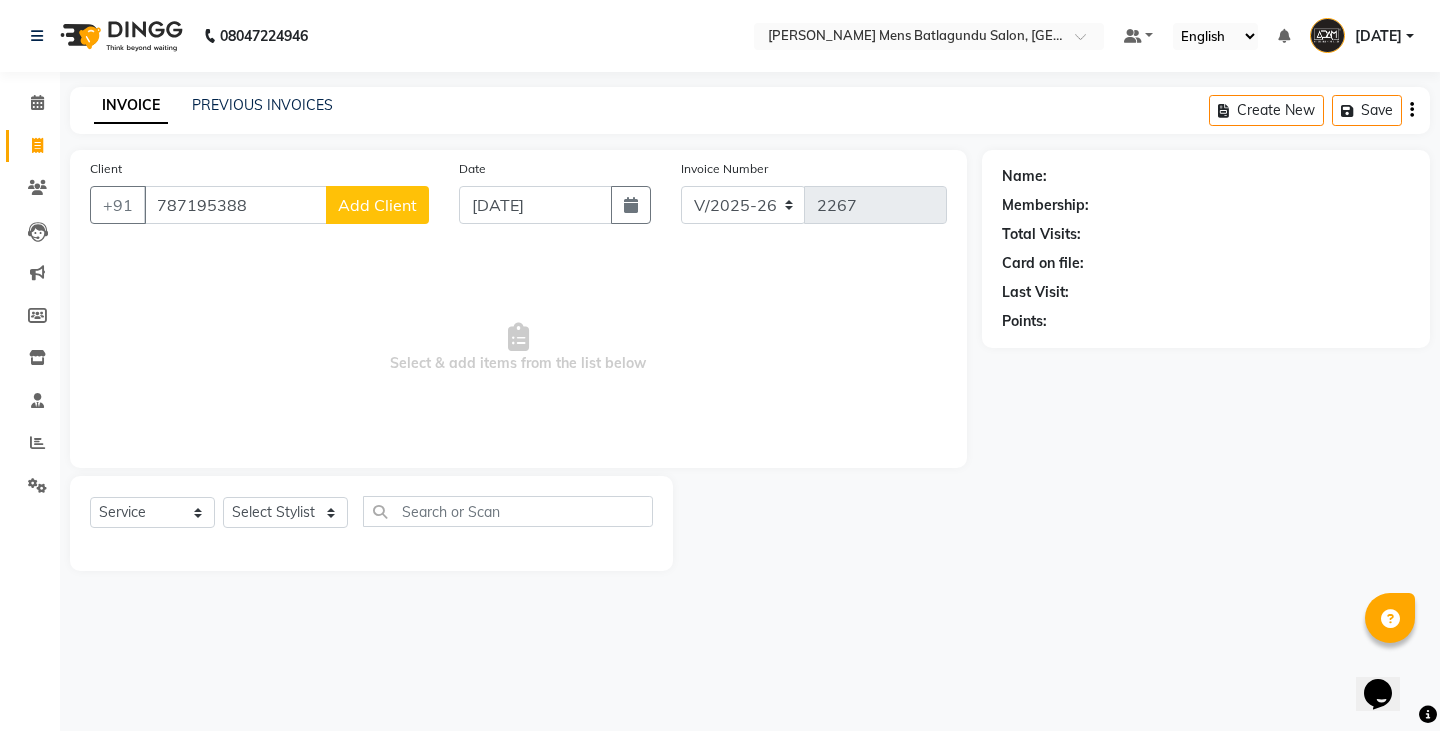 click on "787195388" at bounding box center (235, 205) 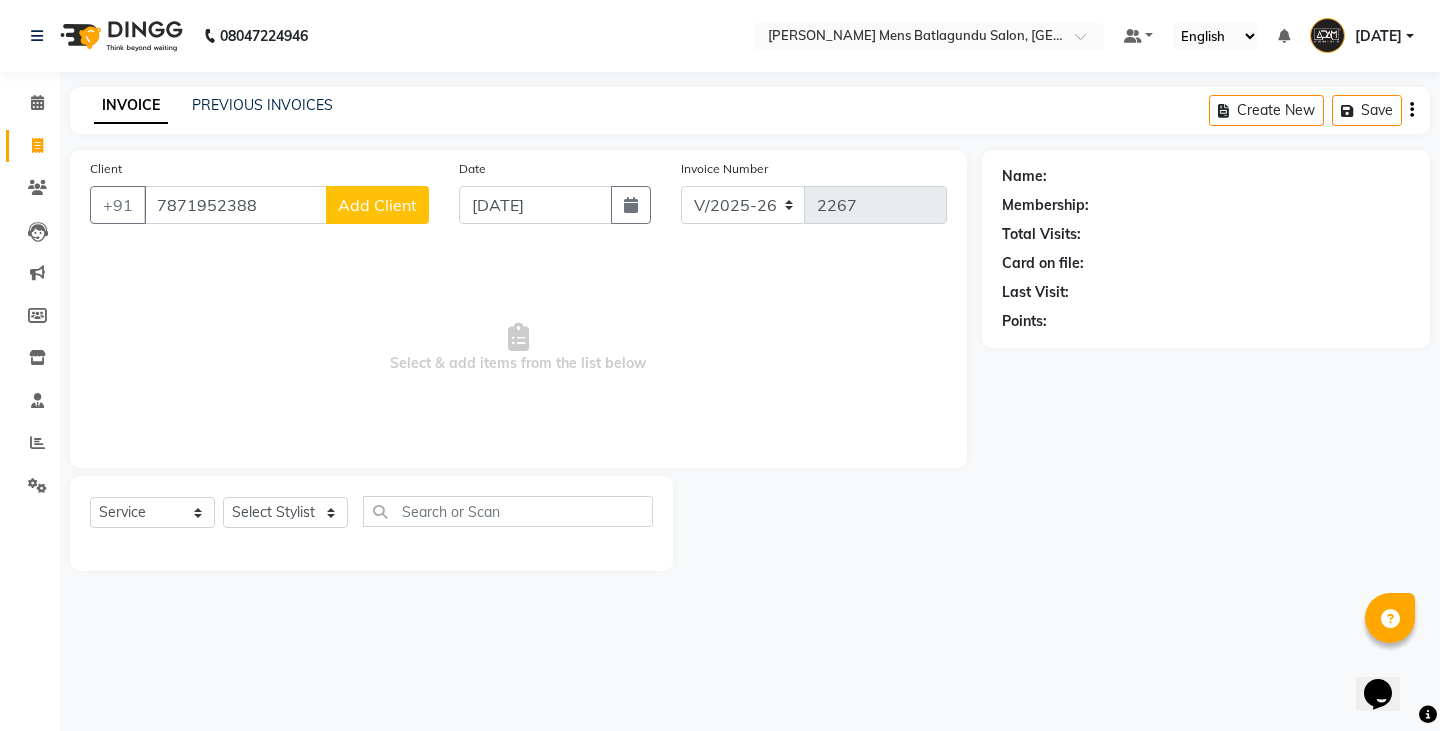 type on "7871952388" 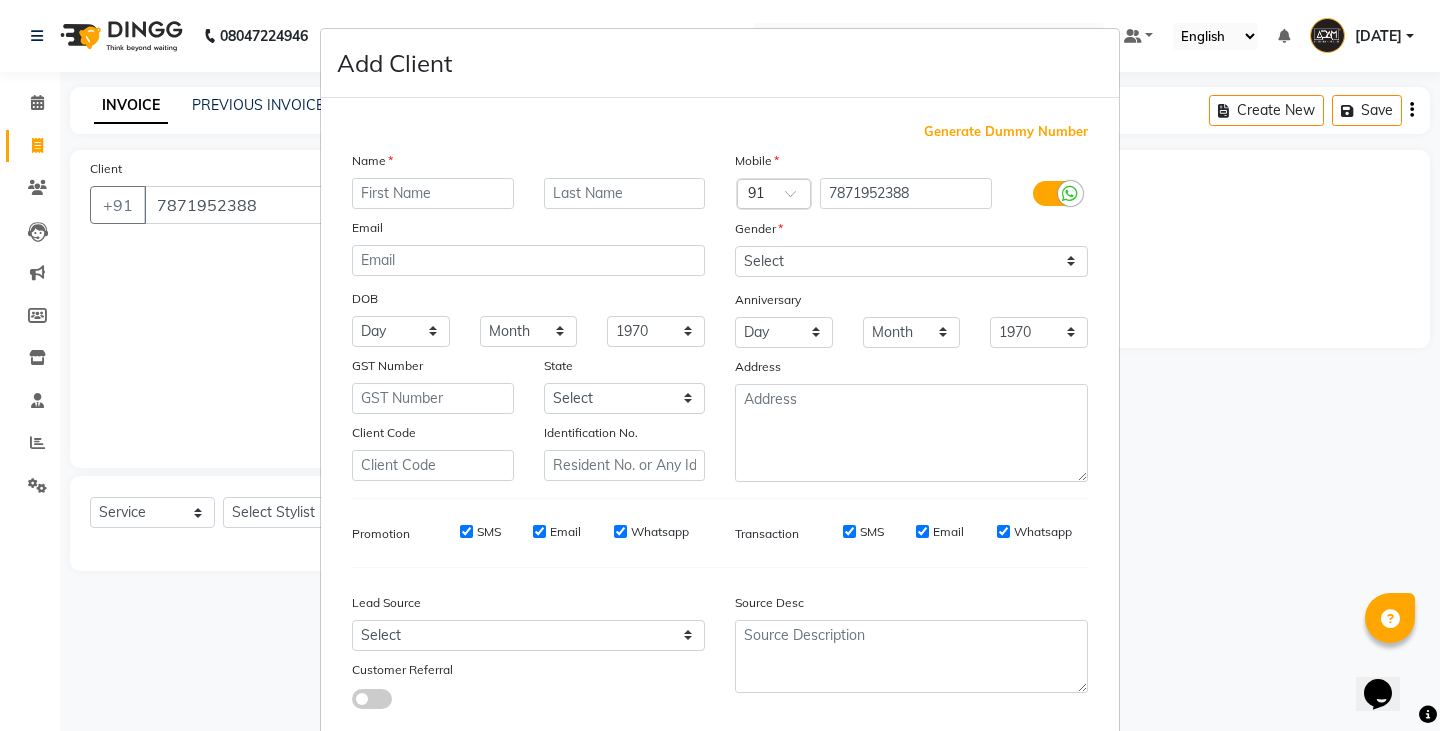 click at bounding box center [433, 193] 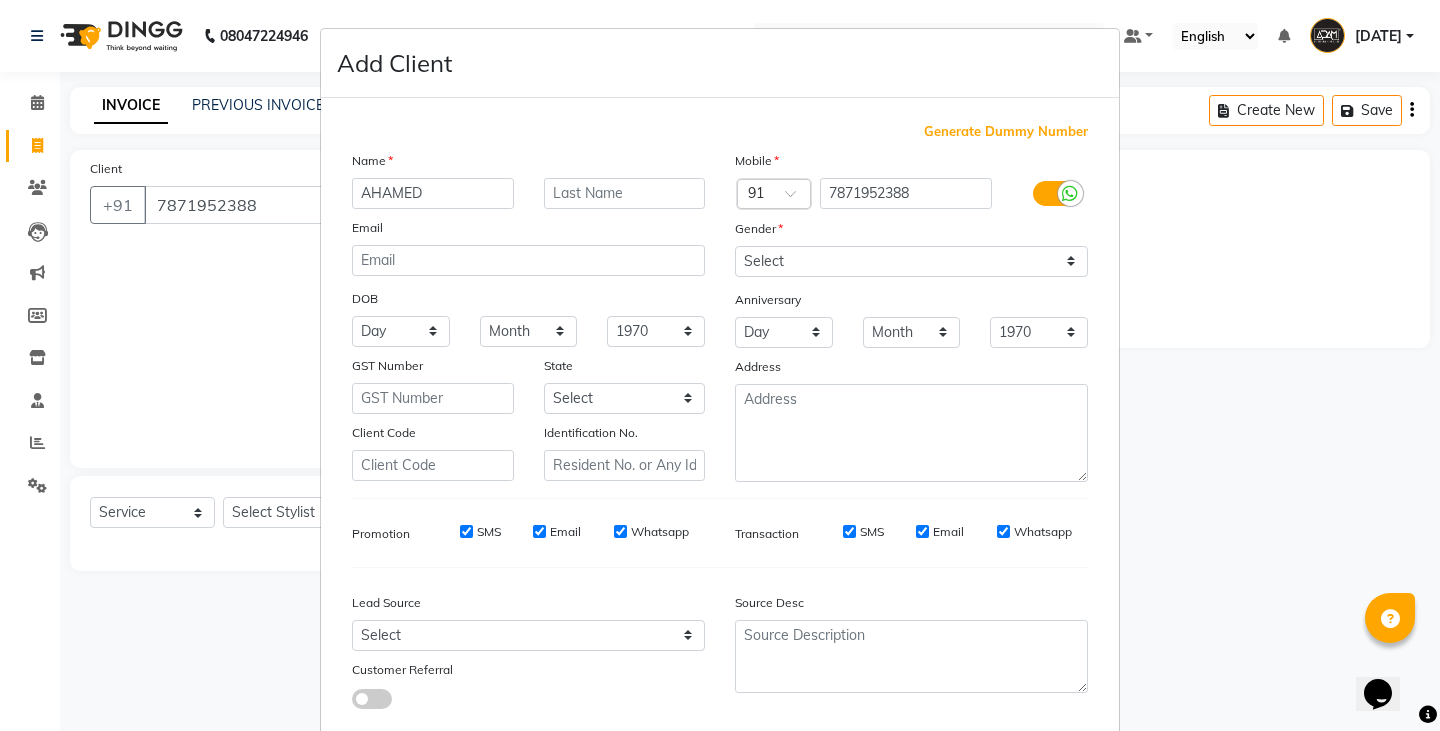 type on "AHAMED" 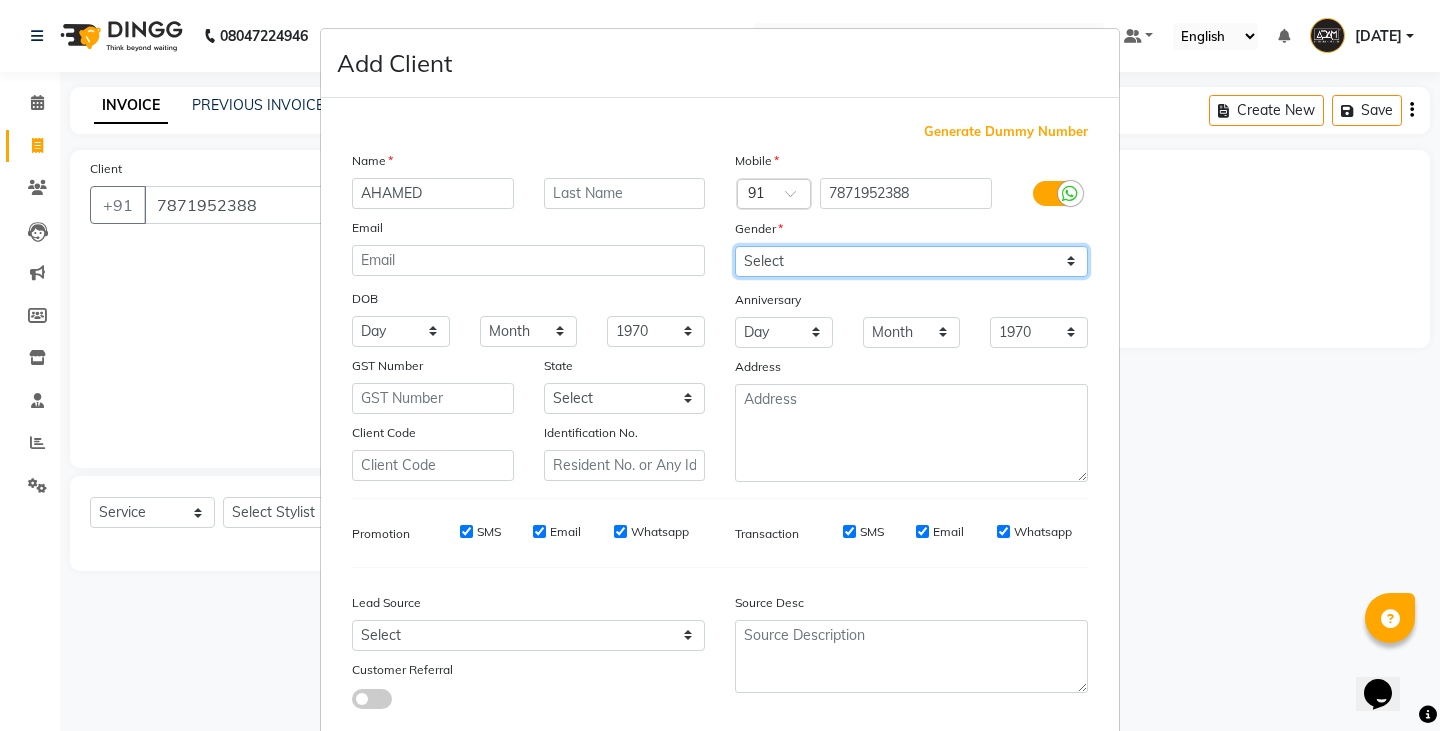 drag, startPoint x: 851, startPoint y: 252, endPoint x: 846, endPoint y: 268, distance: 16.763054 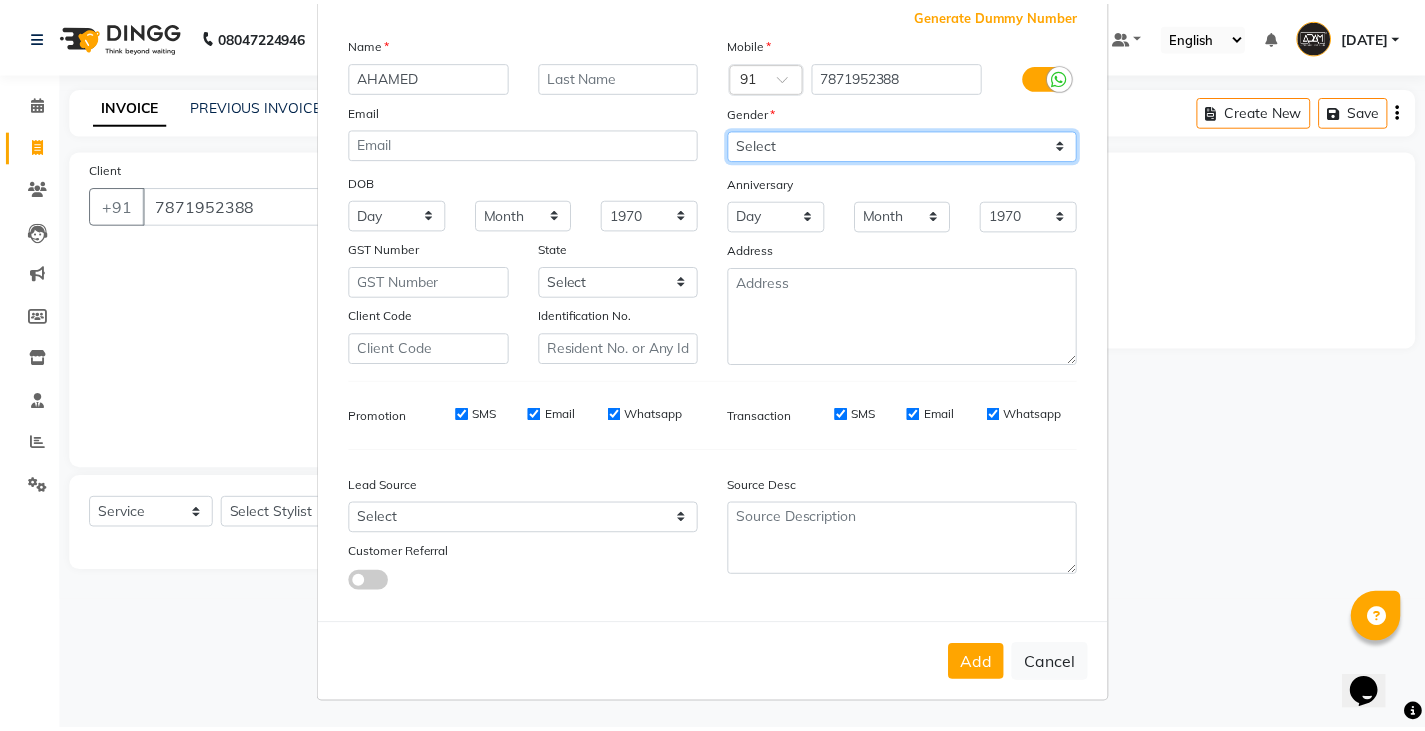 scroll, scrollTop: 118, scrollLeft: 0, axis: vertical 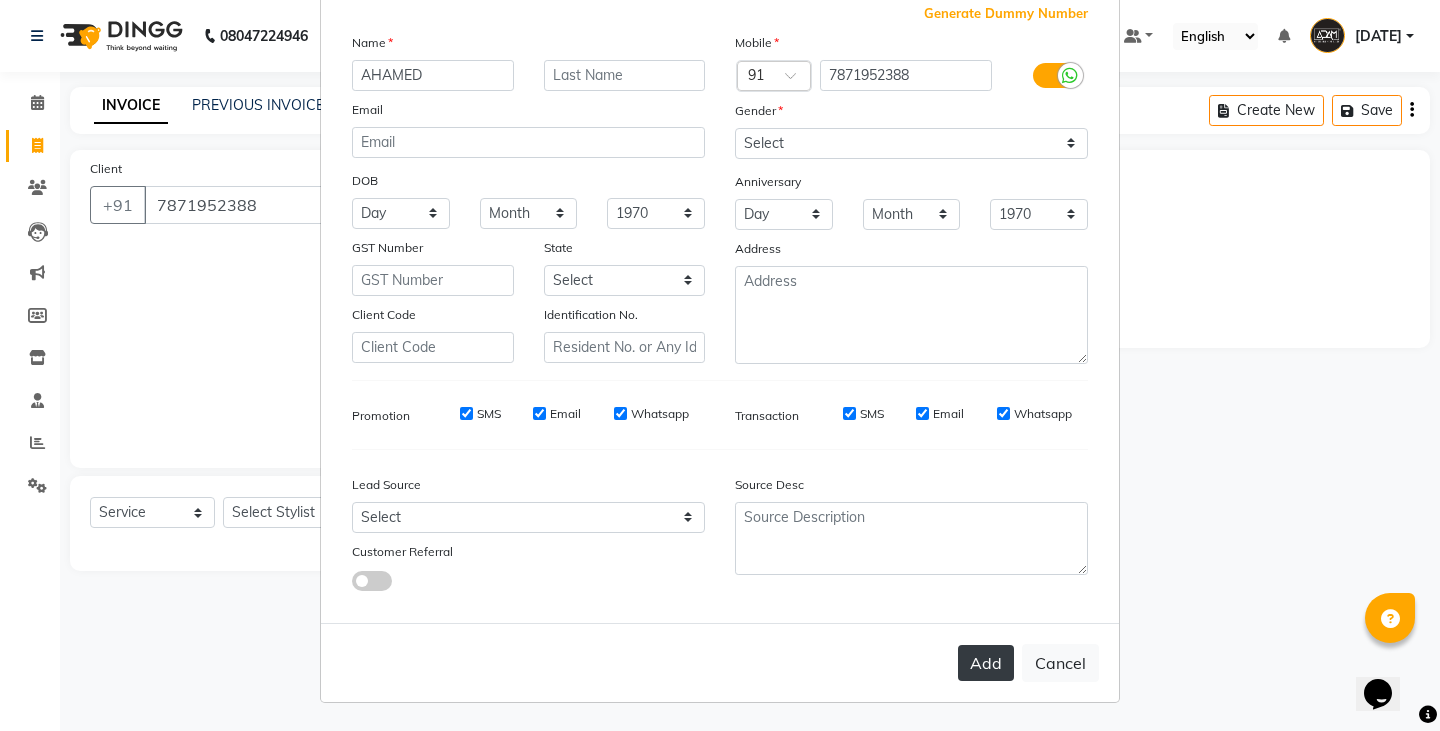 click on "Add" at bounding box center (986, 663) 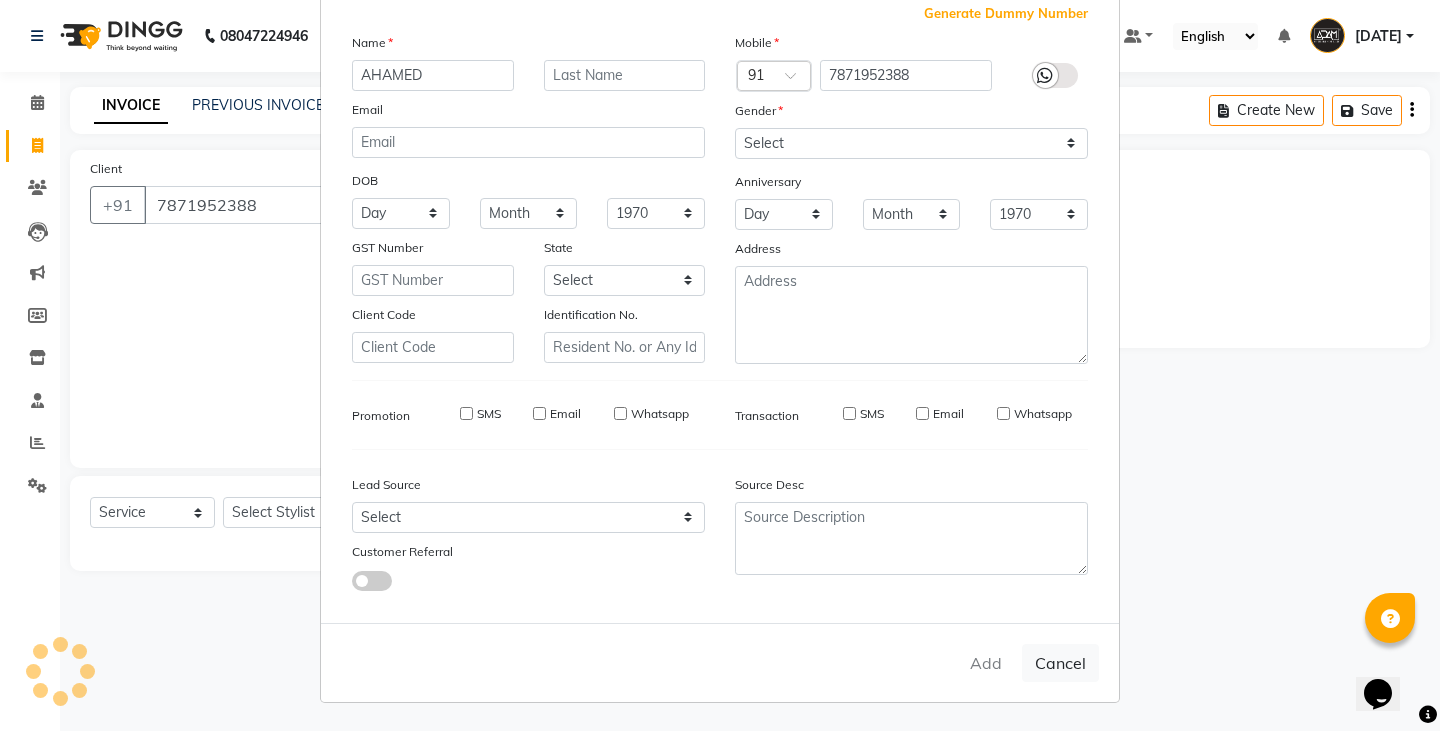 type 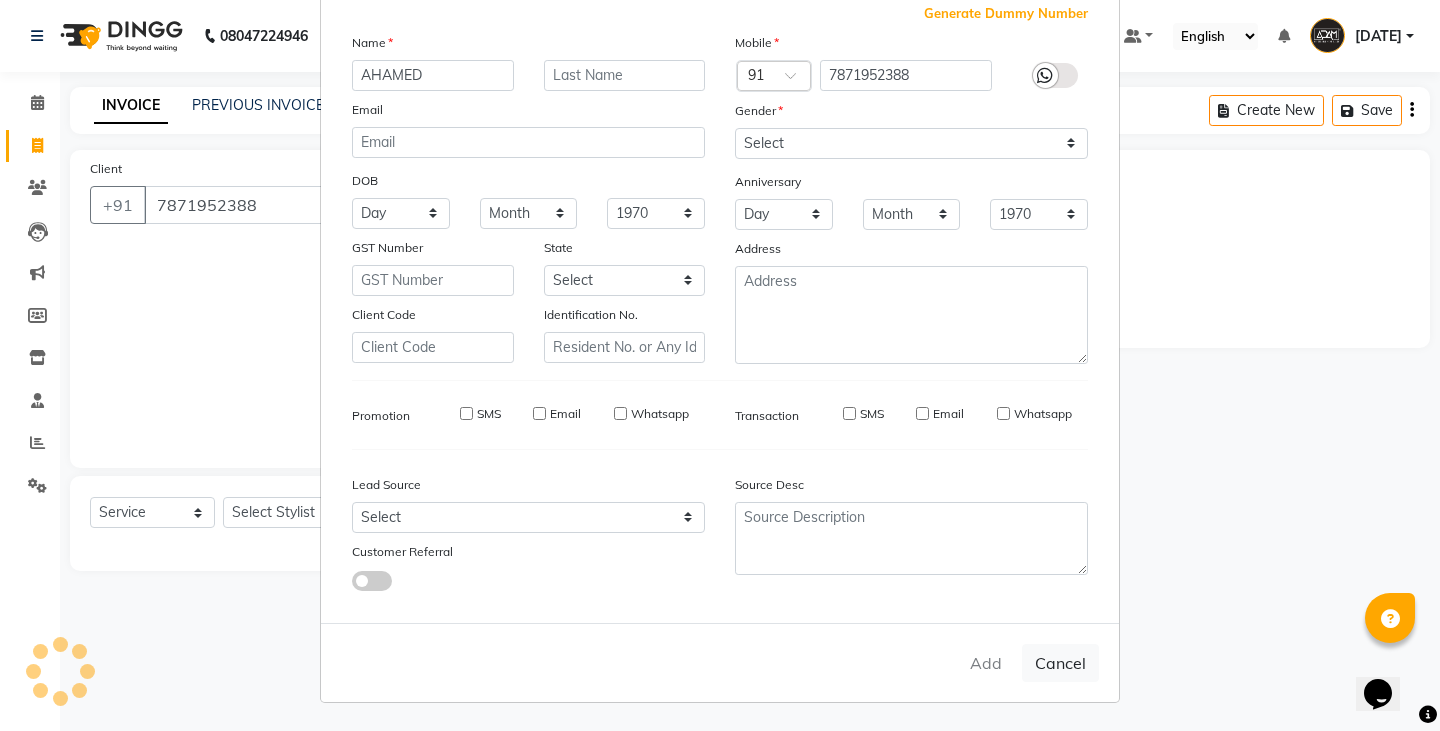 select 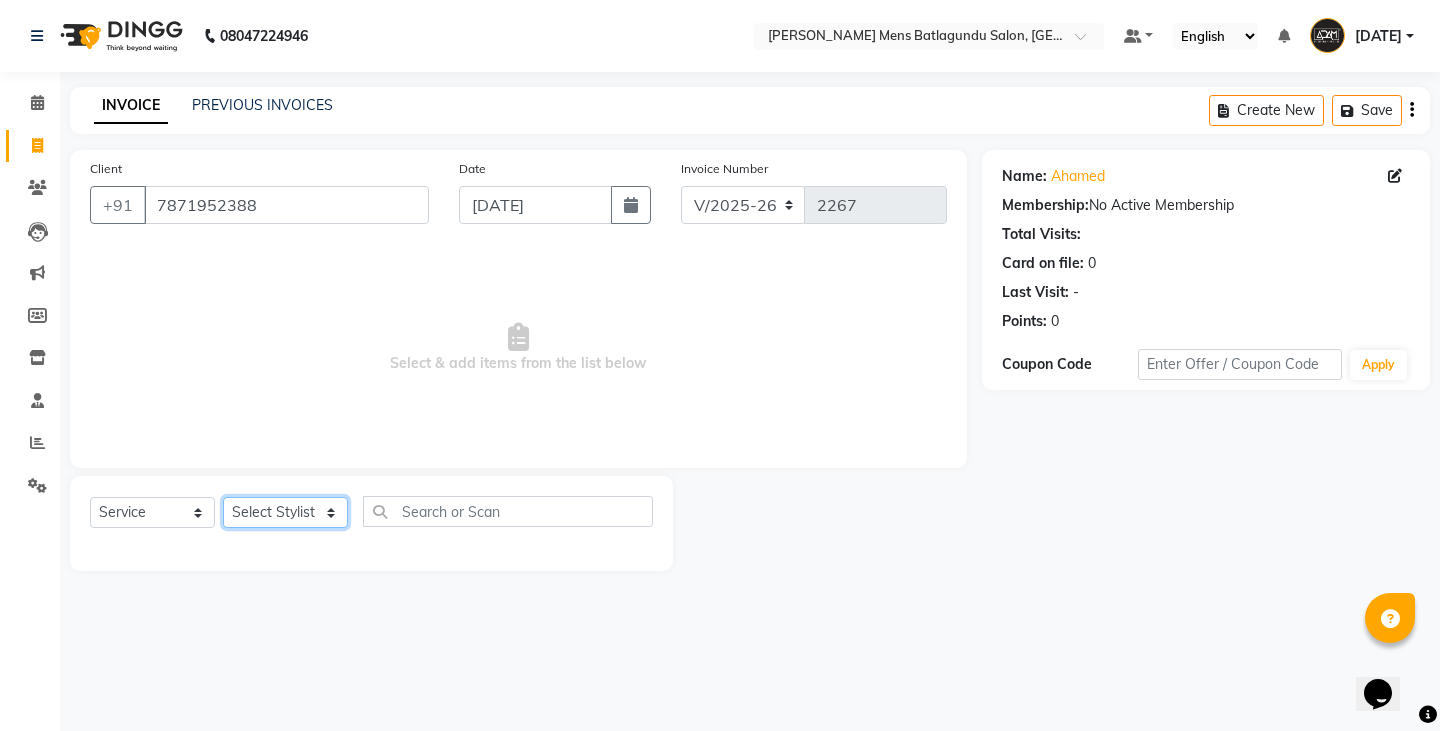 click on "Select Stylist Admin Ameer  Anish Khalim Ovesh Raja SAHIL  SOHAIL SONU" 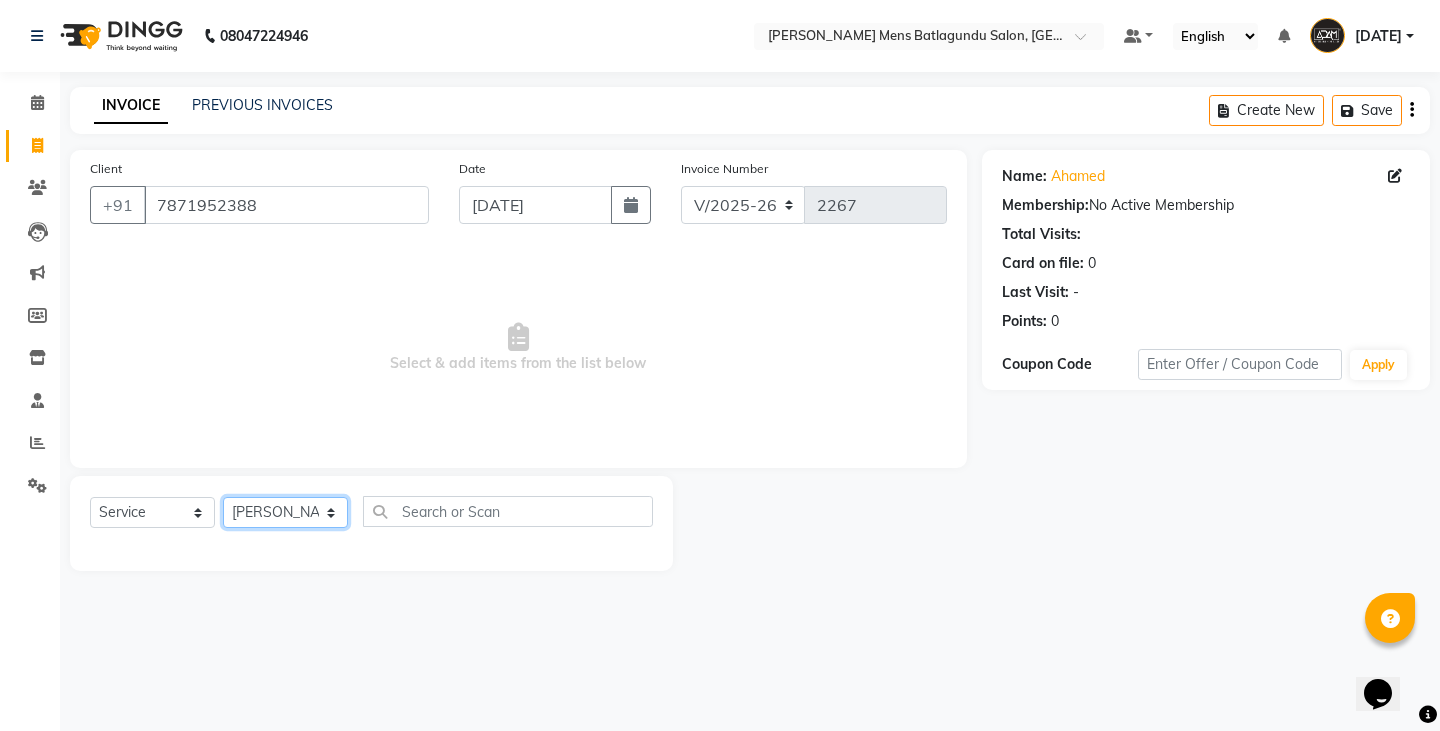 click on "Select Stylist Admin Ameer  Anish Khalim Ovesh Raja SAHIL  SOHAIL SONU" 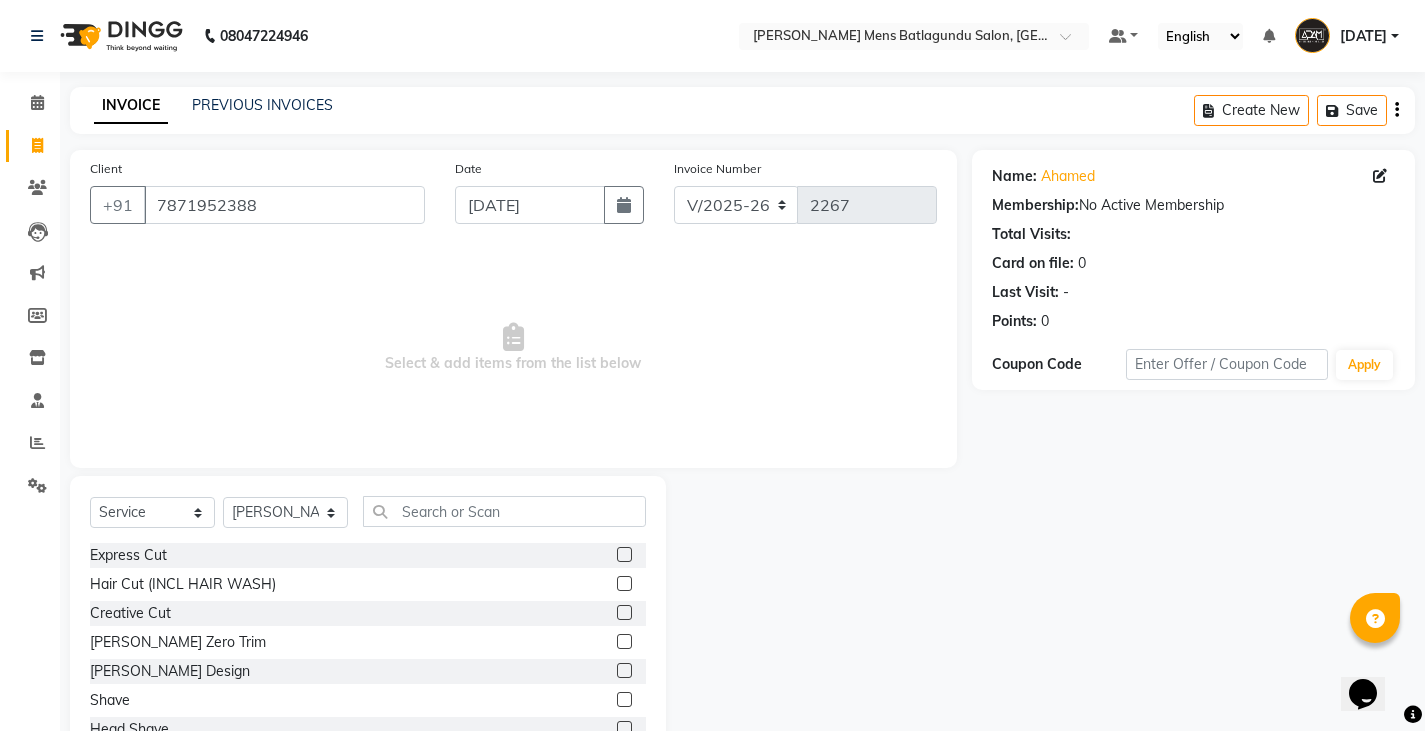 drag, startPoint x: 624, startPoint y: 550, endPoint x: 613, endPoint y: 556, distance: 12.529964 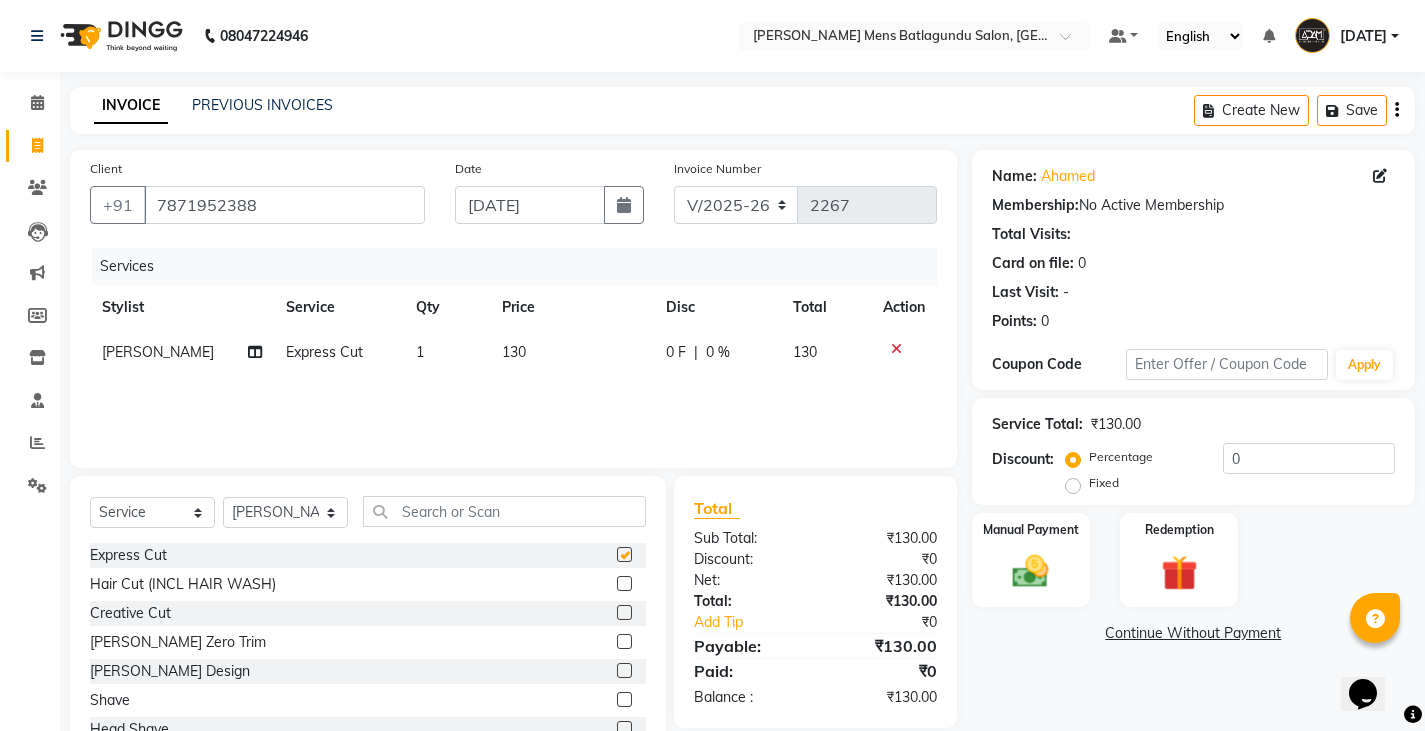 checkbox on "false" 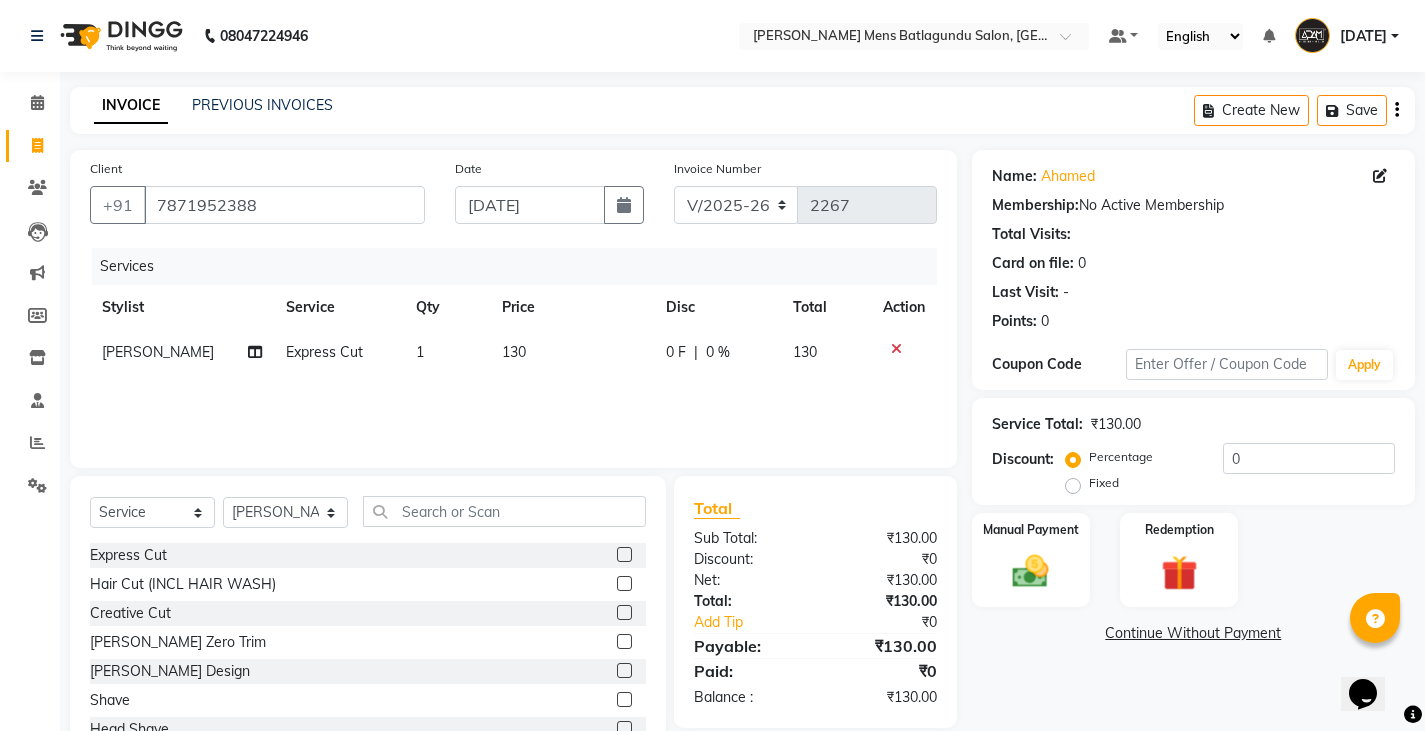 click 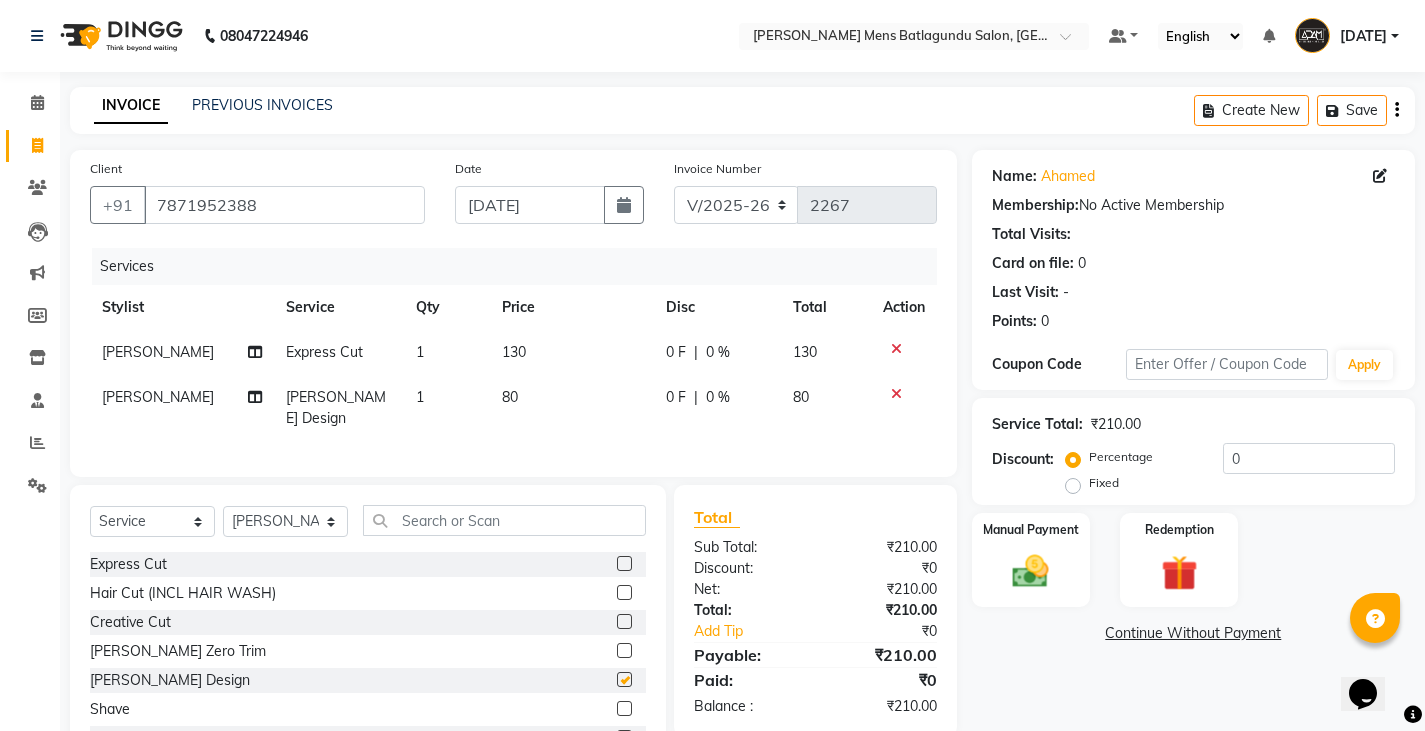 checkbox on "false" 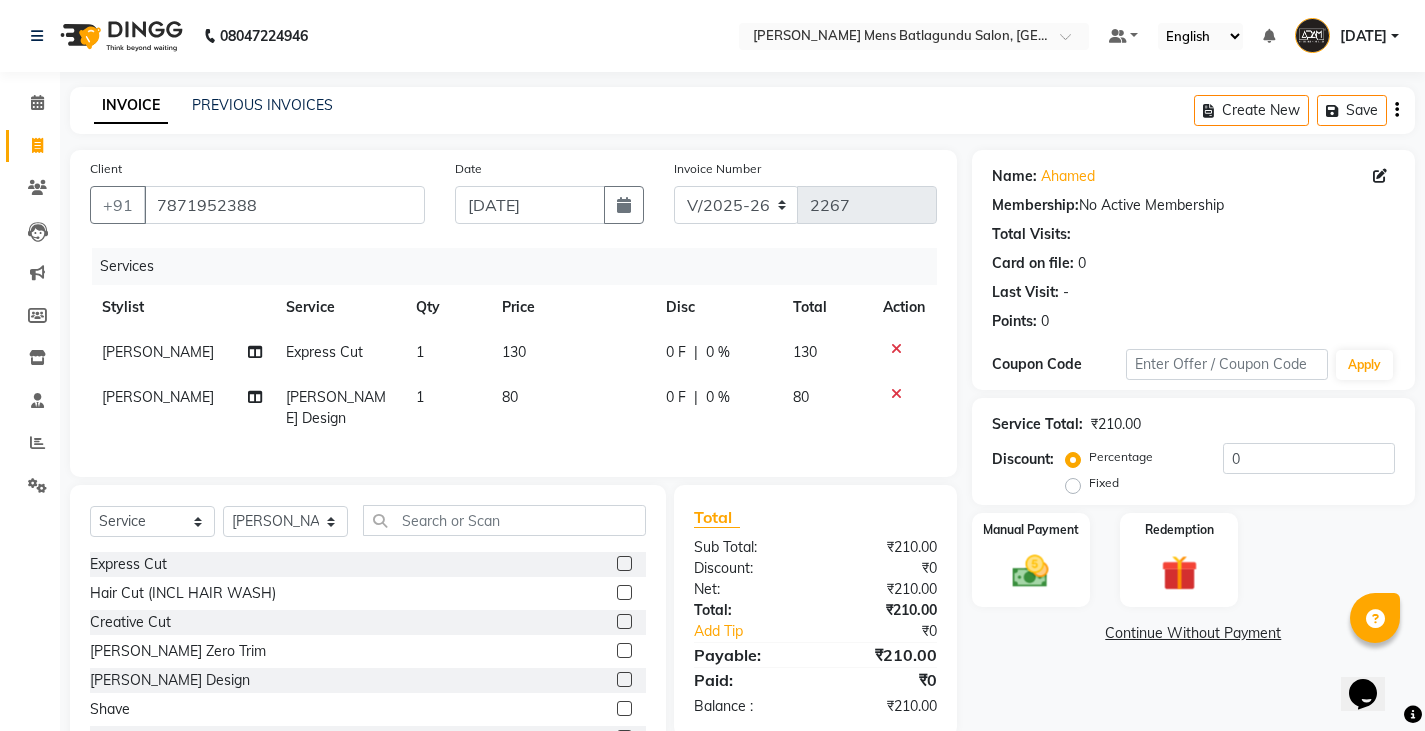 click on "130" 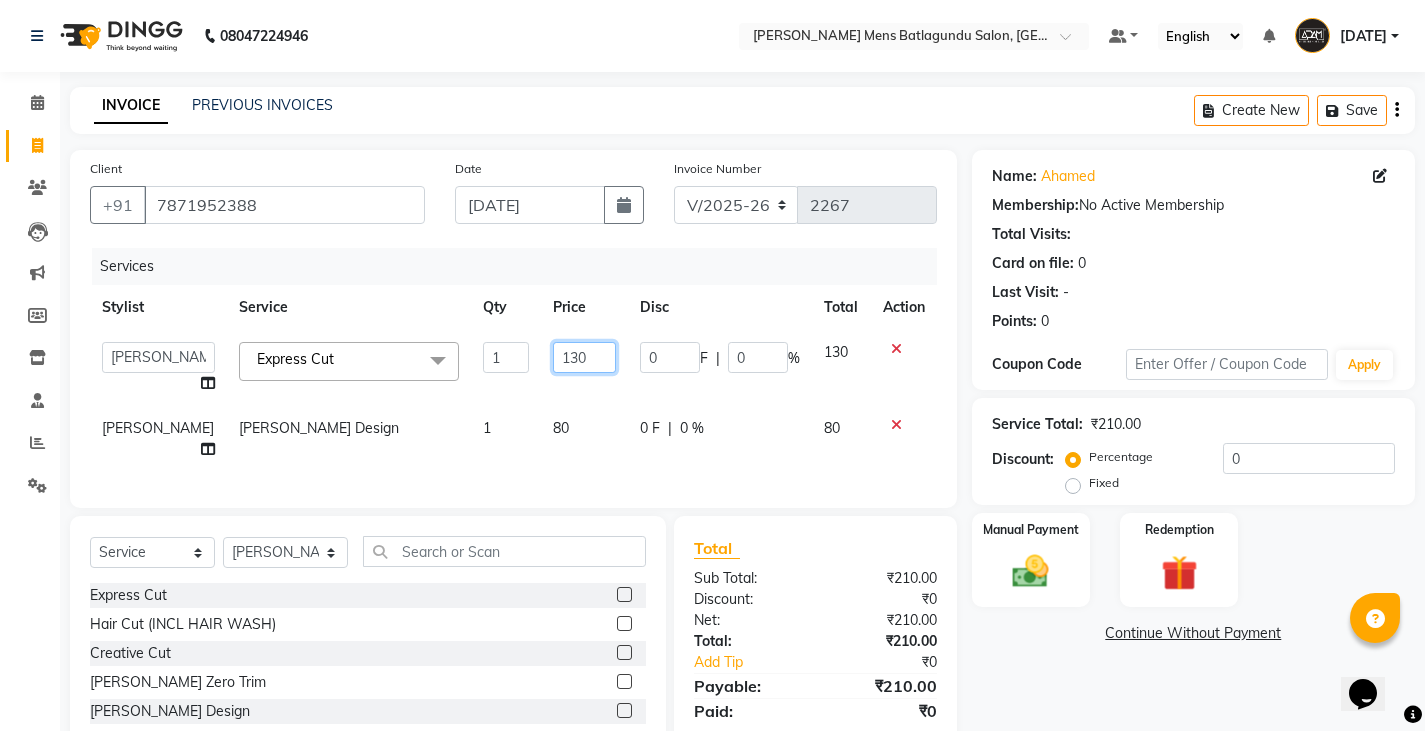 click on "130" 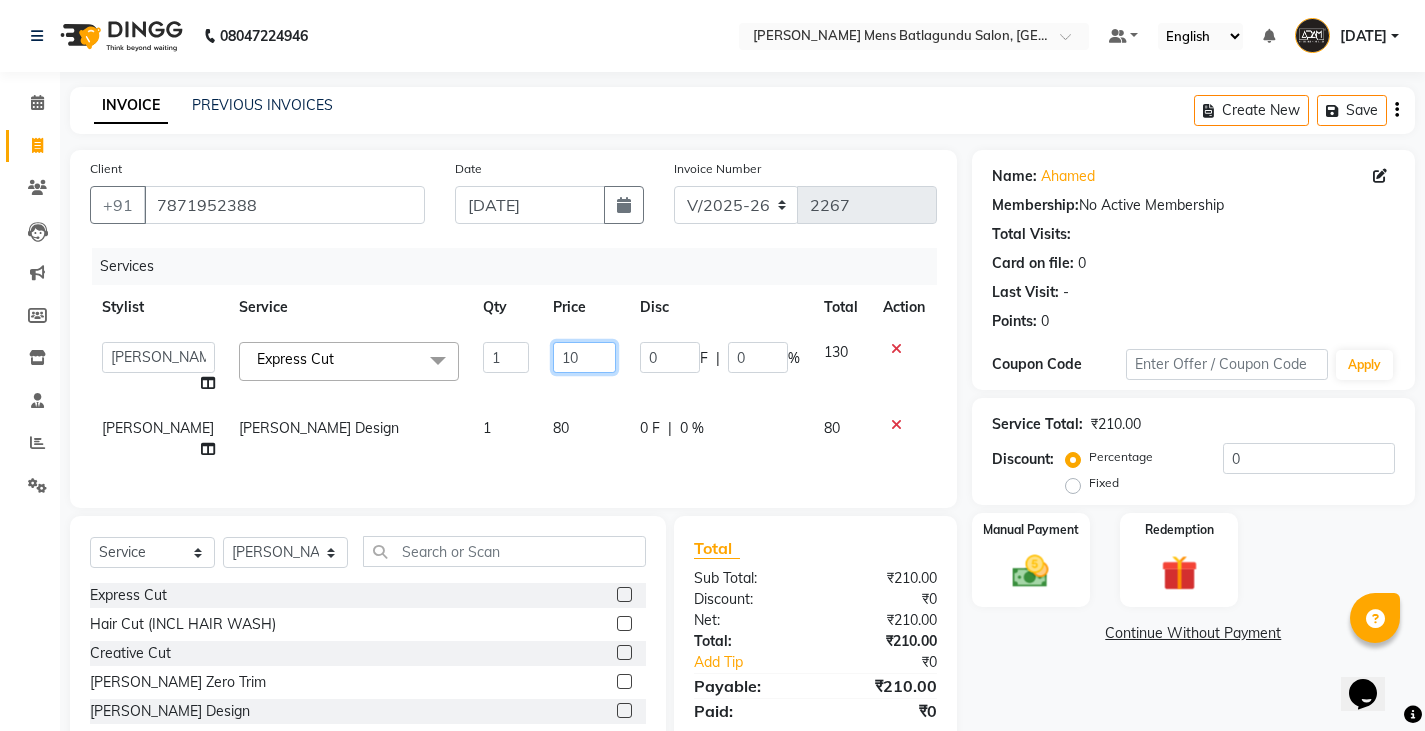type on "100" 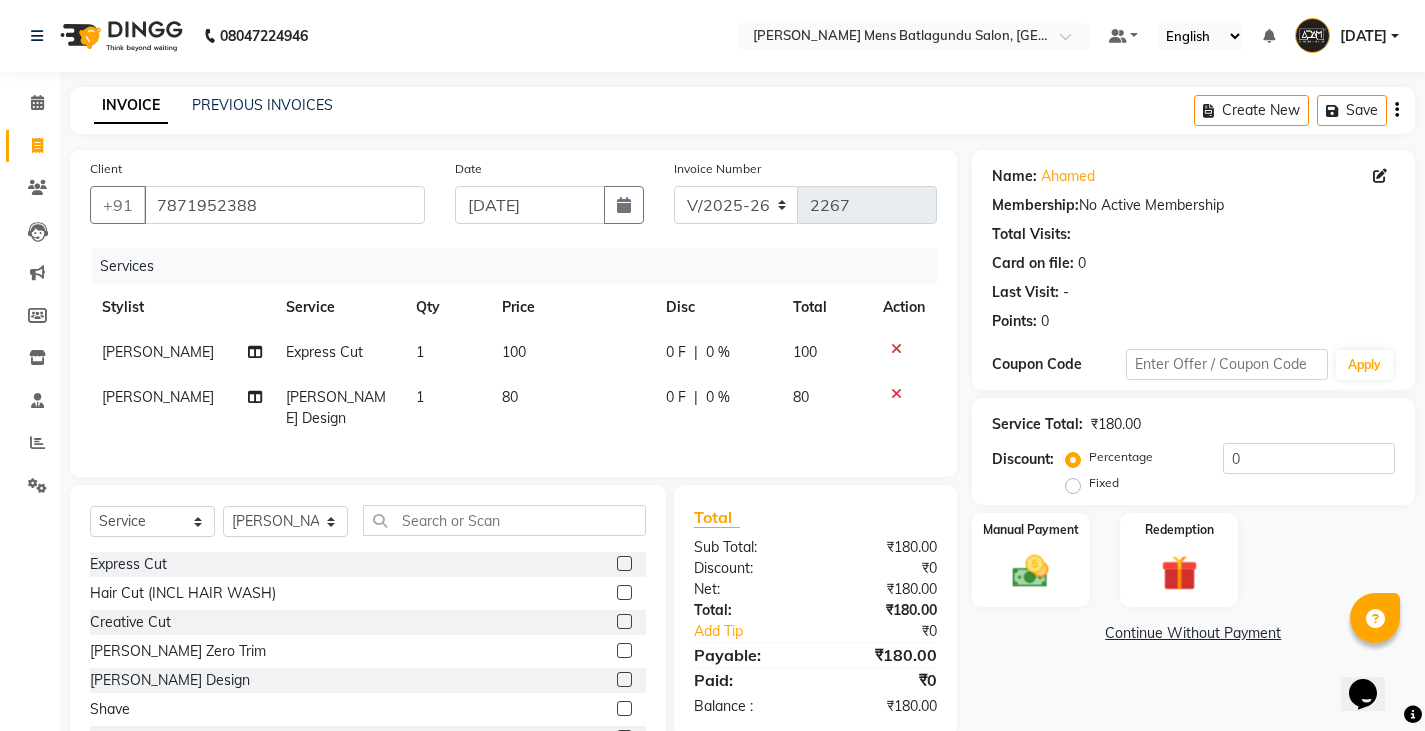 click on "SOHAIL Express Cut 1 100 0 F | 0 % 100 SOHAIL Beard Design 1 80 0 F | 0 % 80" 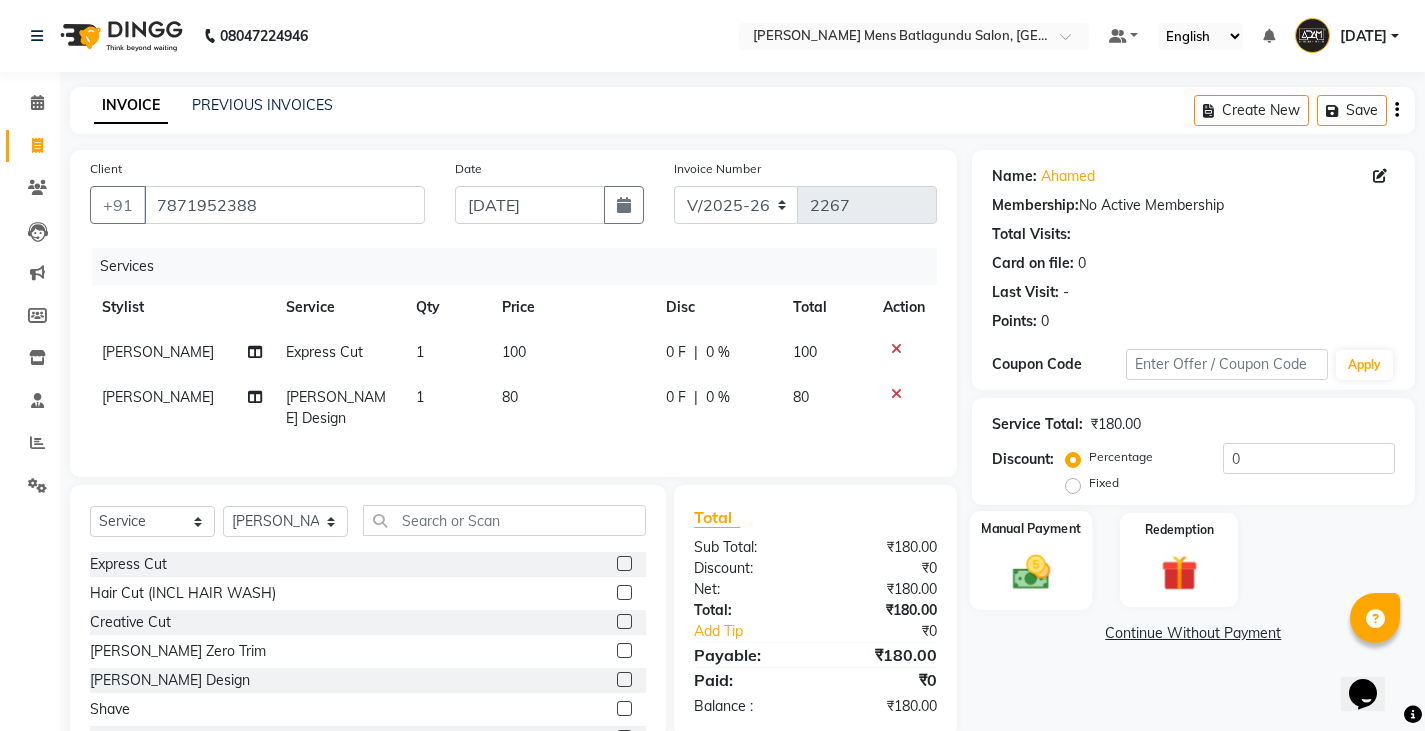 drag, startPoint x: 1057, startPoint y: 565, endPoint x: 1070, endPoint y: 582, distance: 21.400934 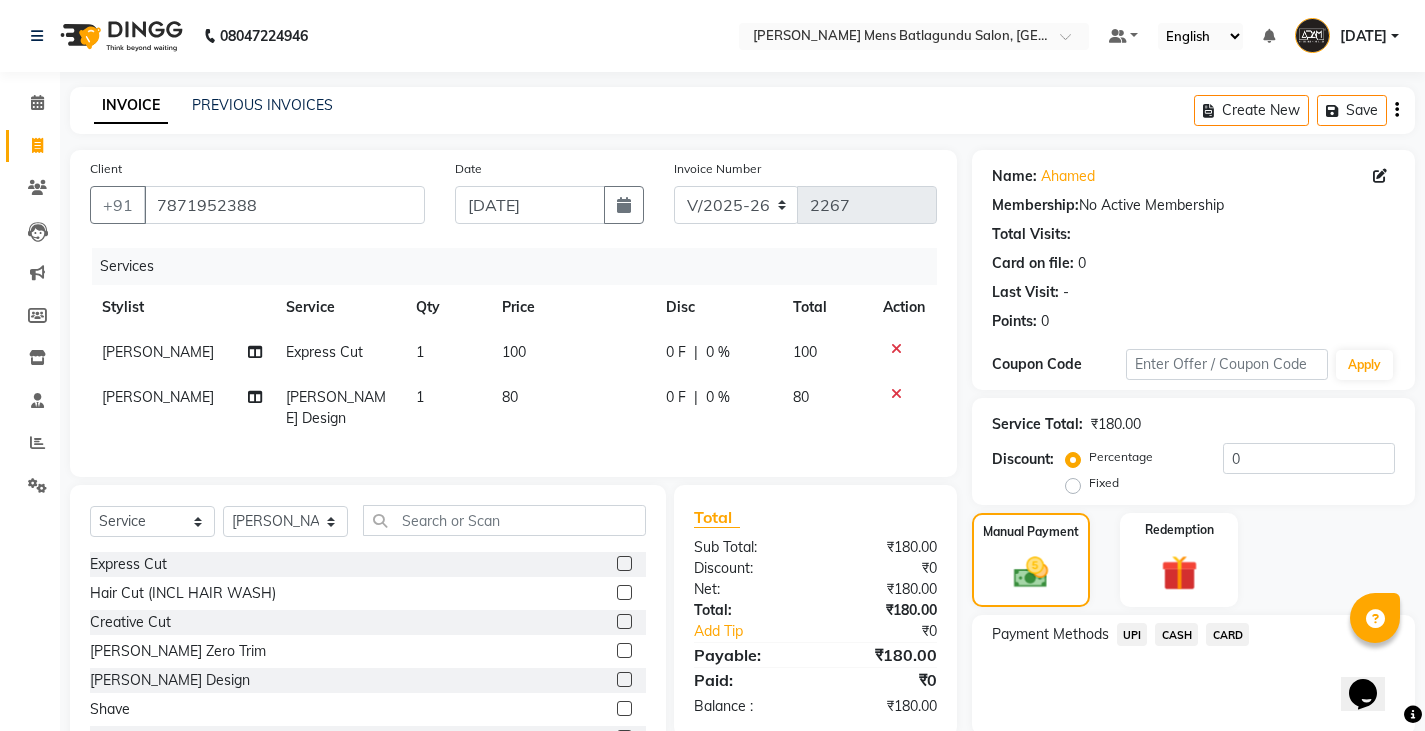 click on "UPI" 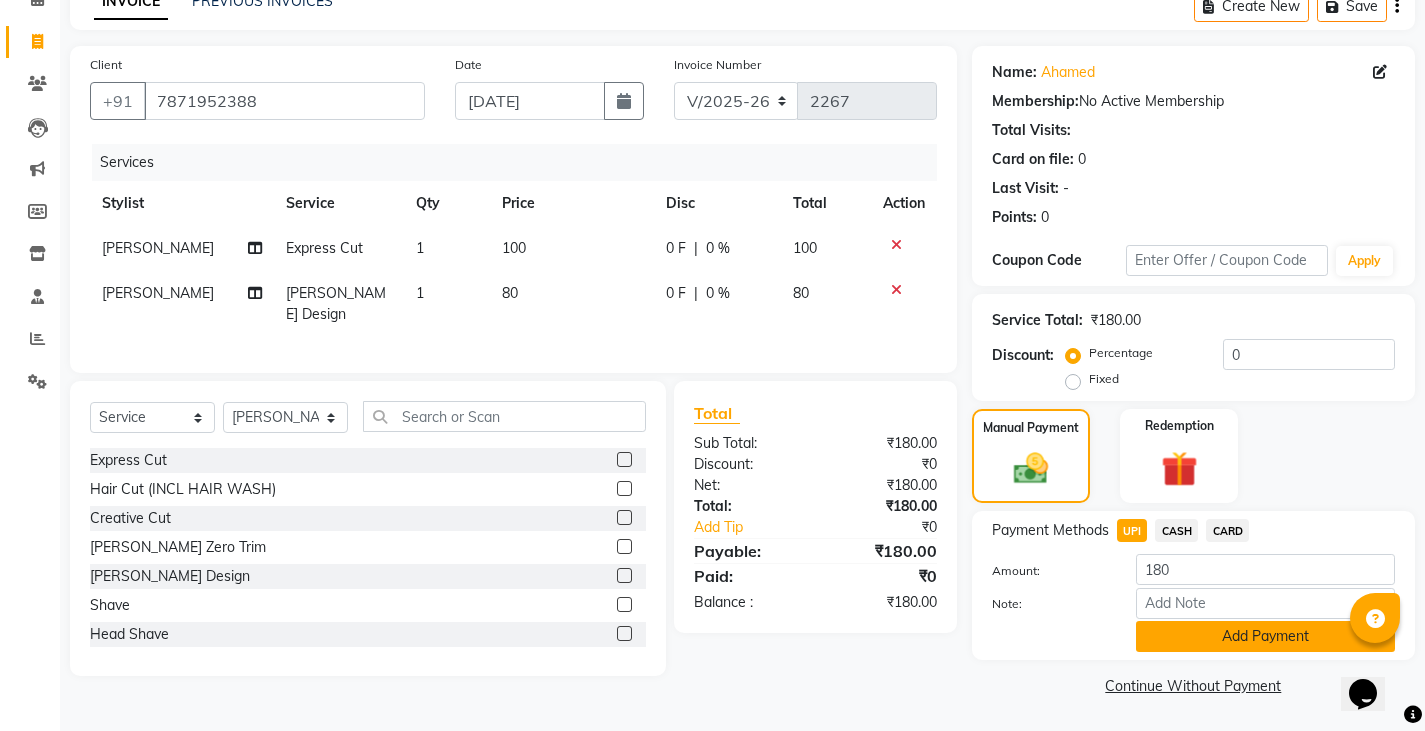 click on "Add Payment" 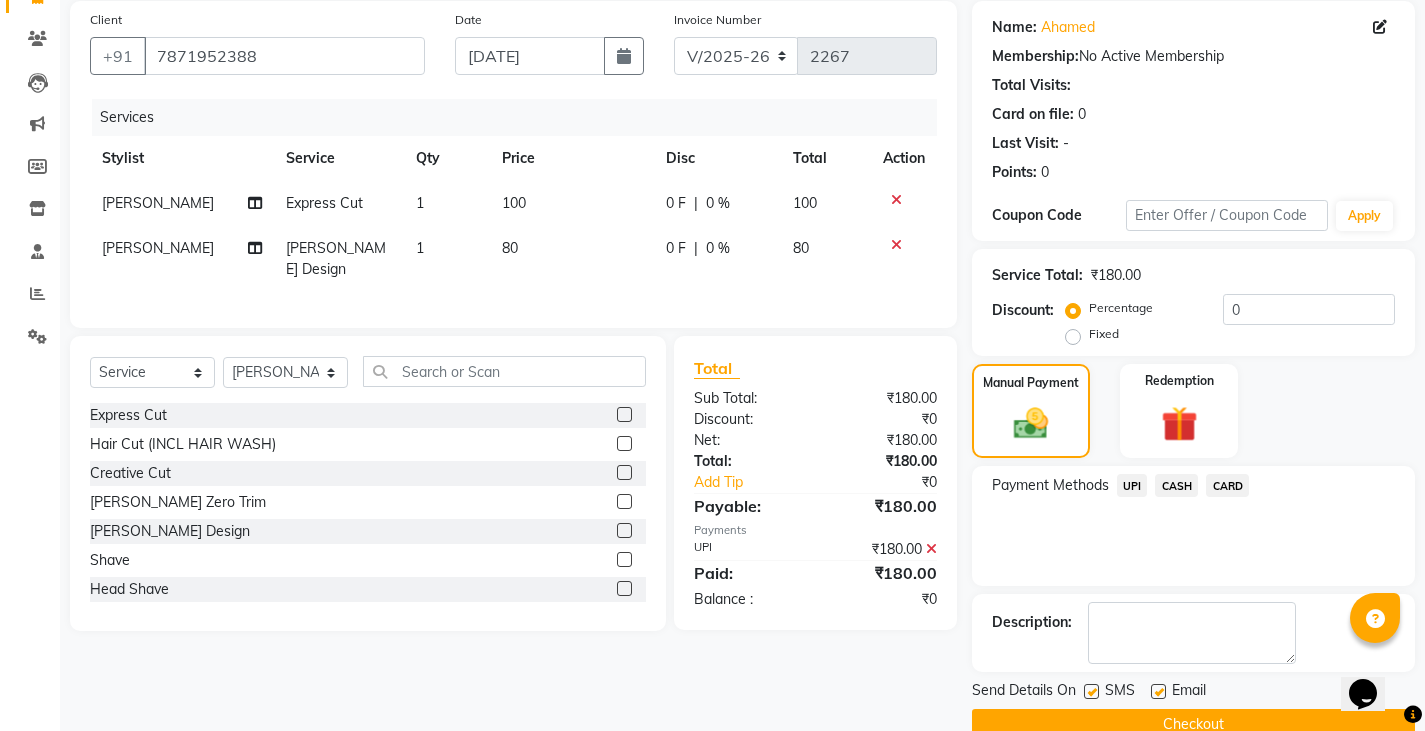 scroll, scrollTop: 188, scrollLeft: 0, axis: vertical 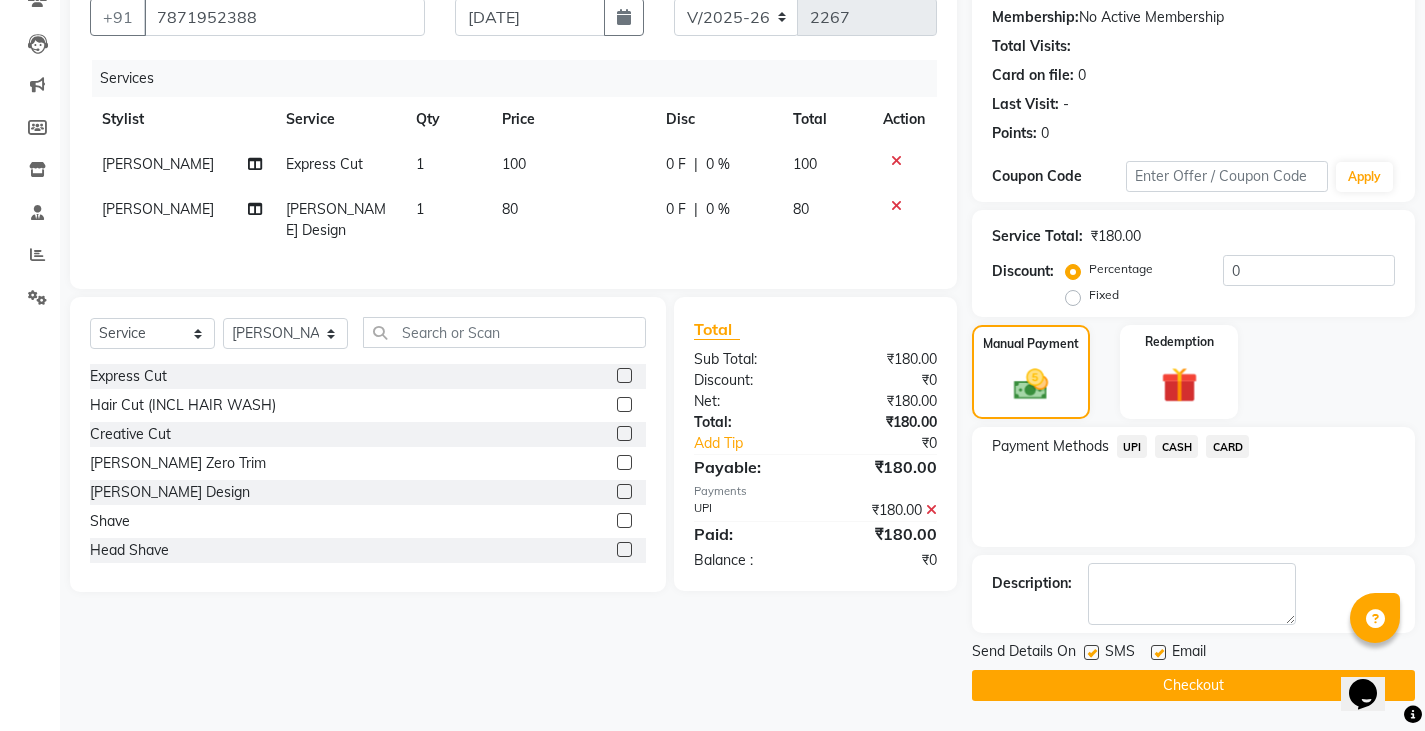 click on "Checkout" 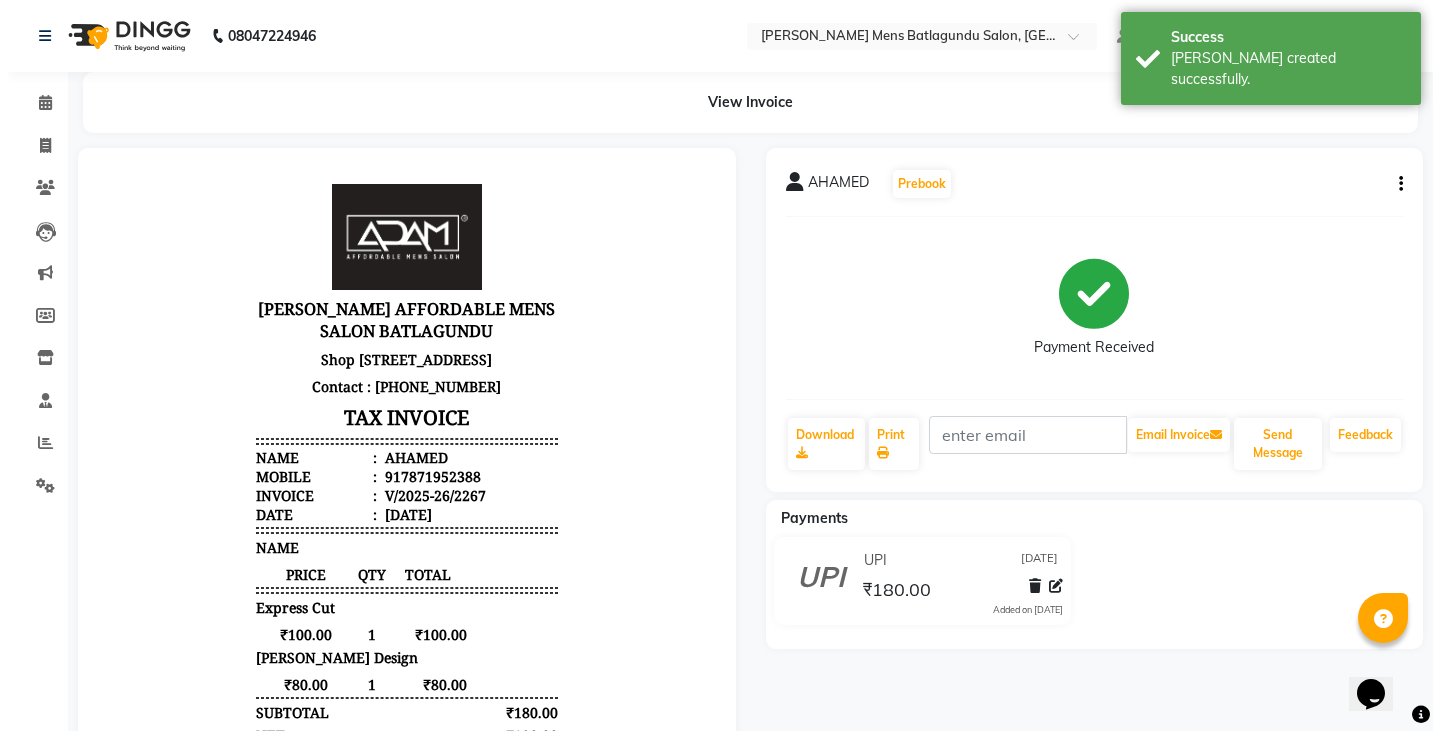 scroll, scrollTop: 0, scrollLeft: 0, axis: both 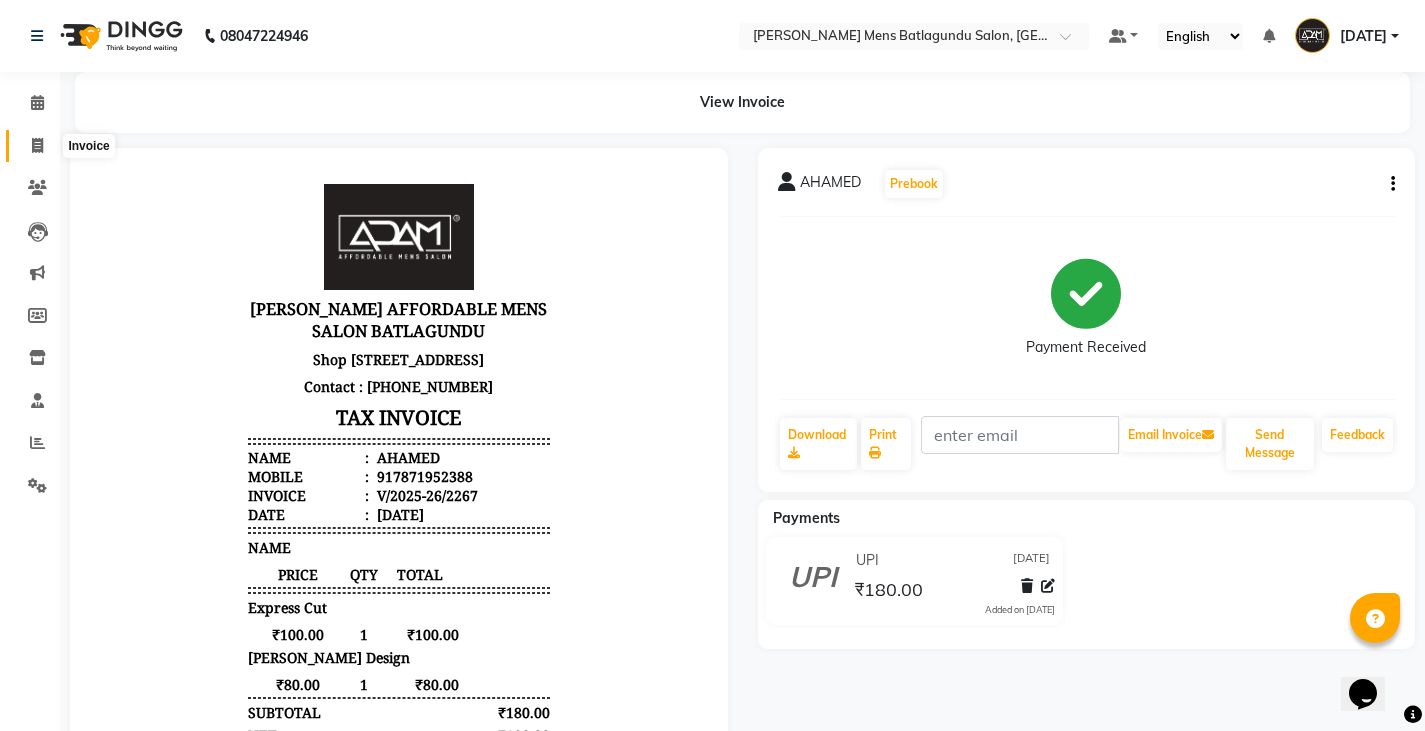 click 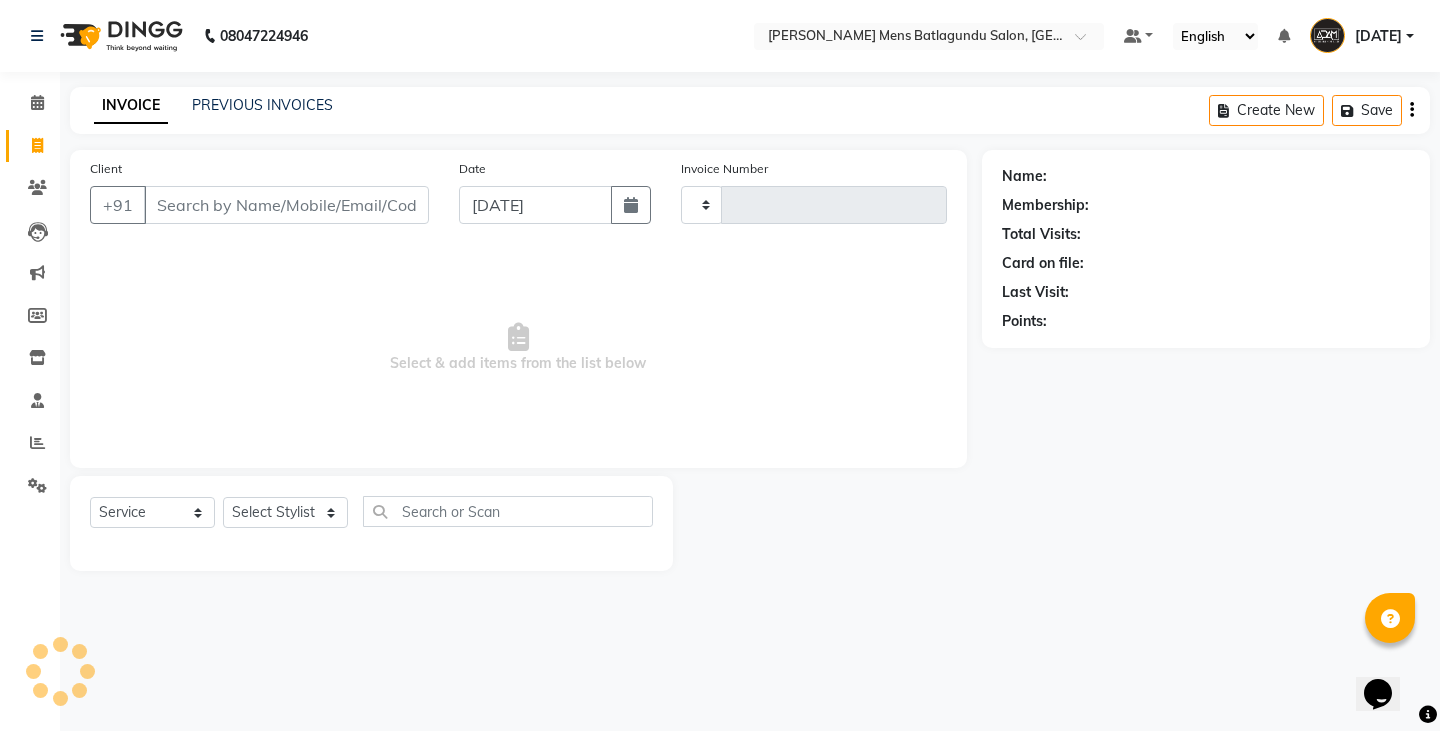 type on "2268" 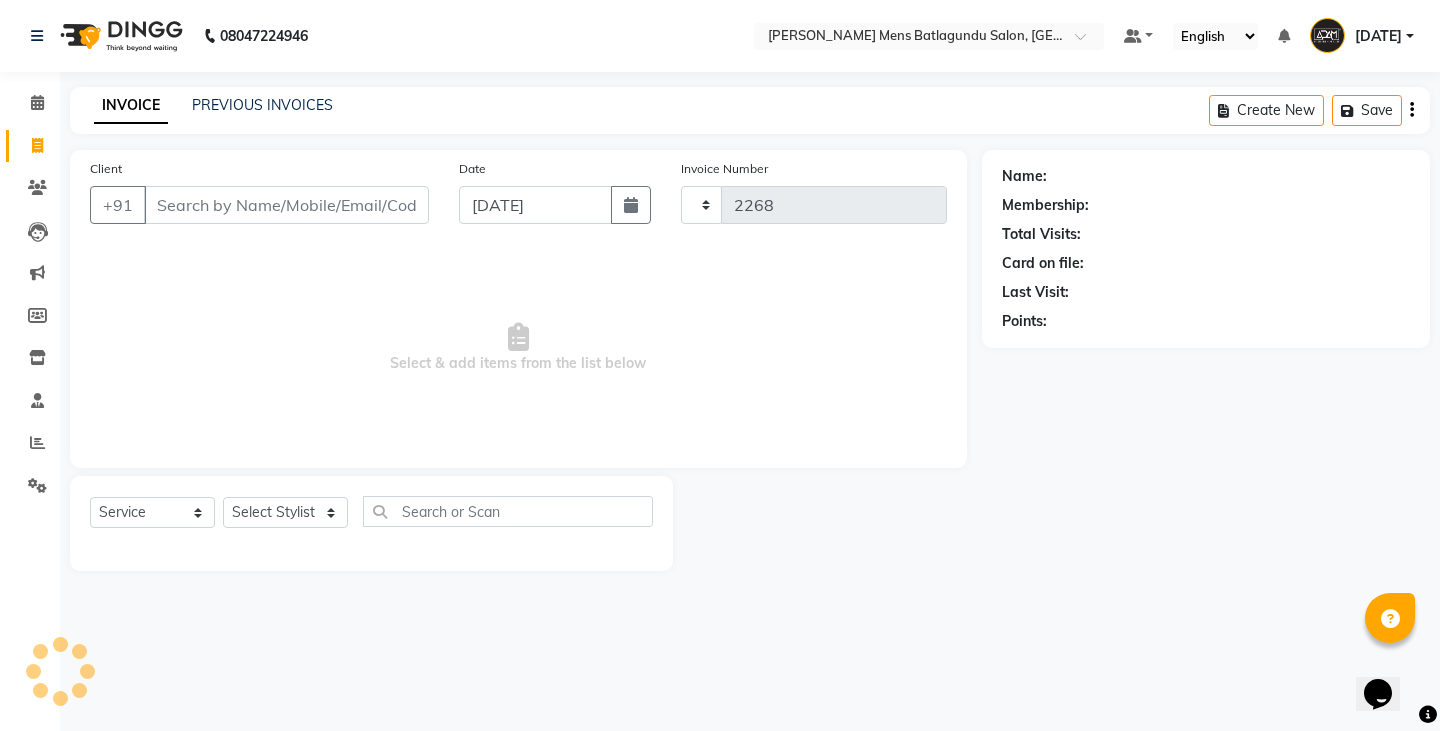 select on "8213" 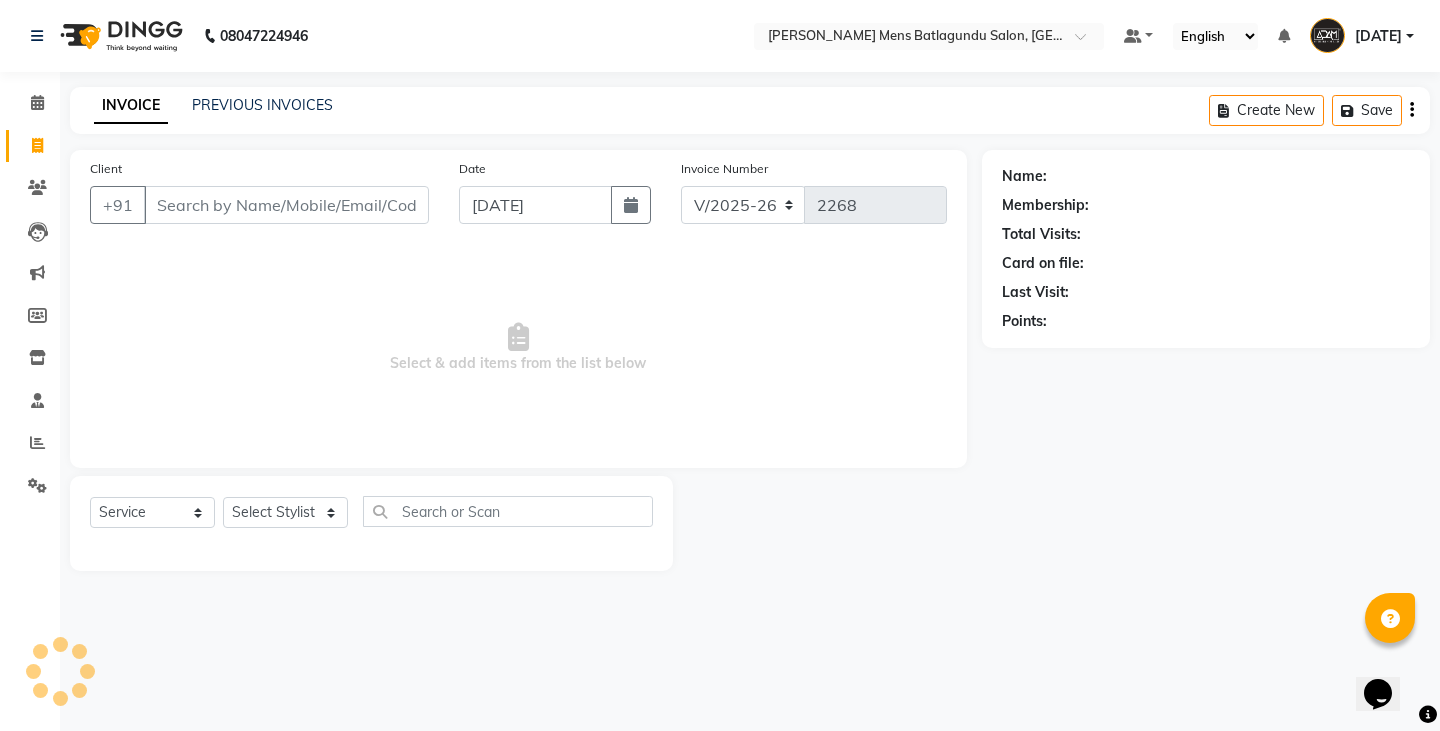 click on "08047224946 Select Location ×  Adam Affordable Mens   Batlagundu   Salon, Batlagundu  Default Panel My Panel English ENGLISH Español العربية मराठी हिंदी ગુજરાતી தமிழ் 中文 Notifications nothing to show Raja Manage Profile Change Password Sign out  Version:3.15.4  ☀  ADAM AFFORDABLE MENS   Batlagundu   Salon, Batlagundu   Calendar  Invoice  Clients  Leads   Marketing  Members  Inventory  Staff  Reports  Settings Completed InProgress Upcoming Dropped Tentative Check-In Confirm Bookings Generate Report Segments Page Builder INVOICE PREVIOUS INVOICES Create New   Save  Client +91 Date 10-07-2025 Invoice Number V/2025 V/2025-26 2268  Select & add items from the list below  Select  Service  Product  Membership  Package Voucher Prepaid Gift Card  Select Stylist Name: Membership: Total Visits: Card on file: Last Visit:  Points:" at bounding box center [720, 365] 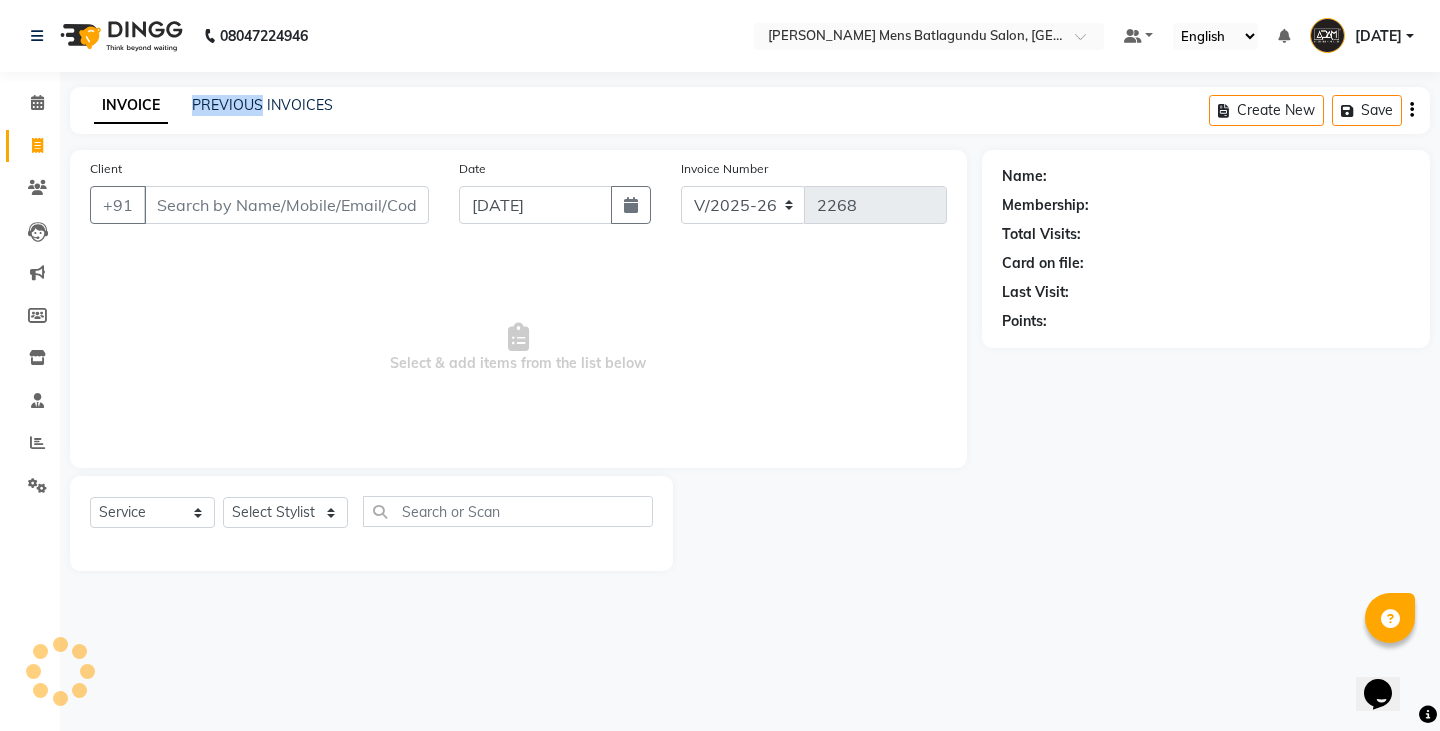 click on "08047224946 Select Location ×  Adam Affordable Mens   Batlagundu   Salon, Batlagundu  Default Panel My Panel English ENGLISH Español العربية मराठी हिंदी ગુજરાતી தமிழ் 中文 Notifications nothing to show Raja Manage Profile Change Password Sign out  Version:3.15.4  ☀  ADAM AFFORDABLE MENS   Batlagundu   Salon, Batlagundu   Calendar  Invoice  Clients  Leads   Marketing  Members  Inventory  Staff  Reports  Settings Completed InProgress Upcoming Dropped Tentative Check-In Confirm Bookings Generate Report Segments Page Builder INVOICE PREVIOUS INVOICES Create New   Save  Client +91 Date 10-07-2025 Invoice Number V/2025 V/2025-26 2268  Select & add items from the list below  Select  Service  Product  Membership  Package Voucher Prepaid Gift Card  Select Stylist Name: Membership: Total Visits: Card on file: Last Visit:  Points:" at bounding box center (720, 365) 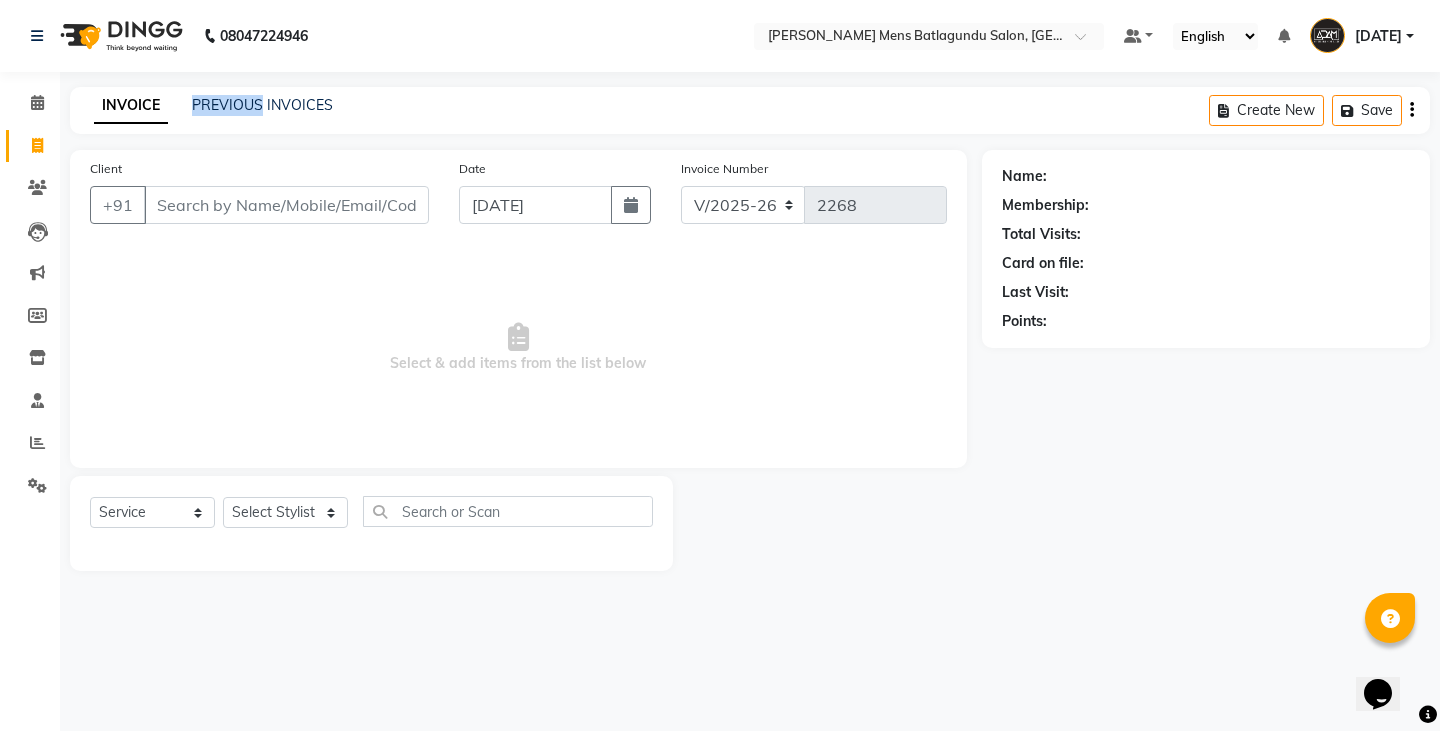 click on "PREVIOUS INVOICES" 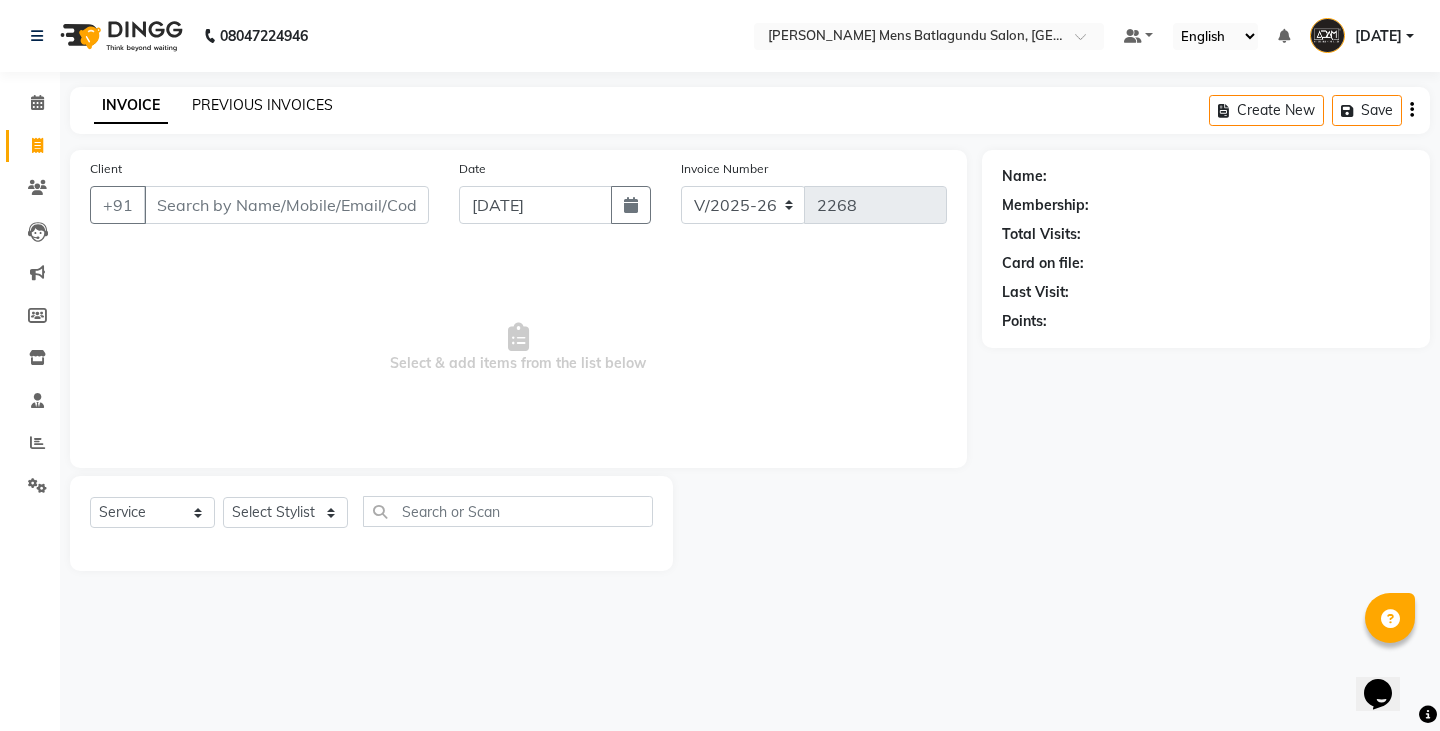 click on "PREVIOUS INVOICES" 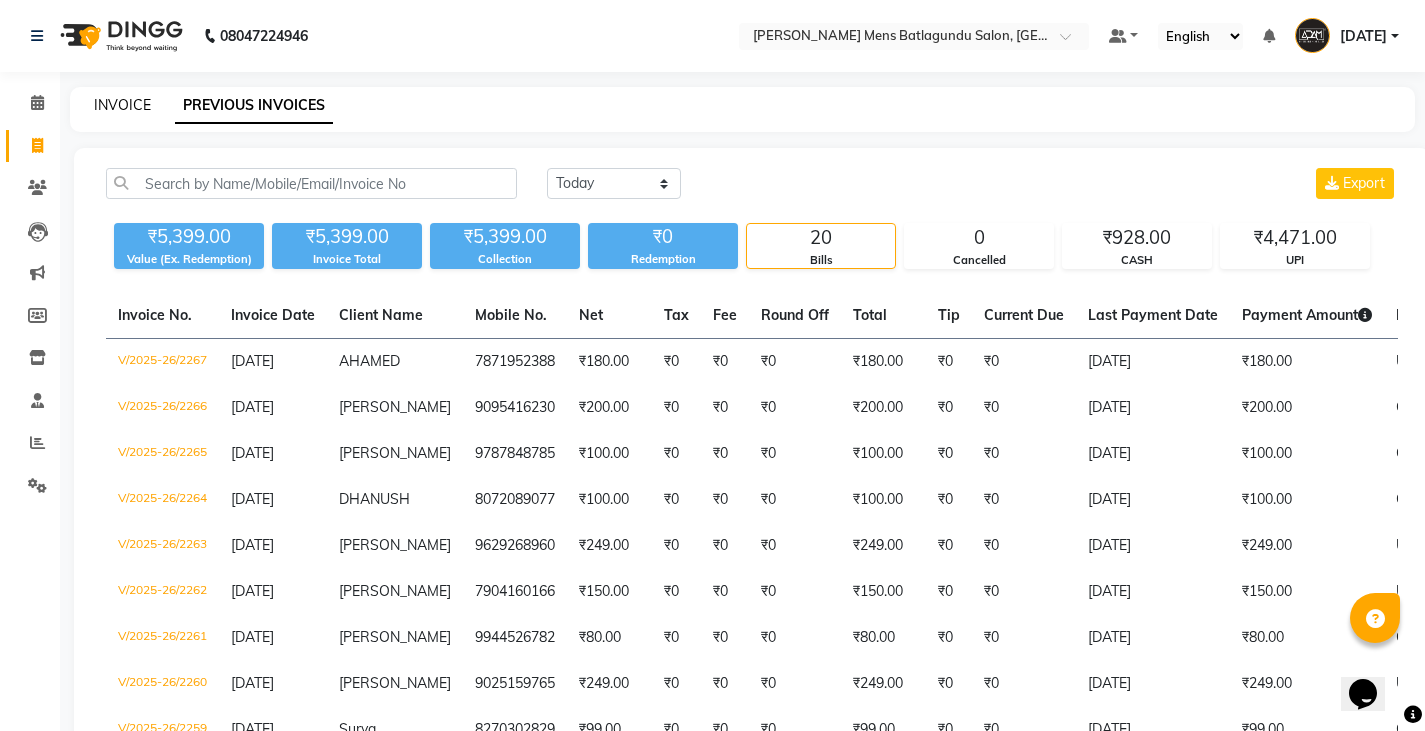 click on "INVOICE" 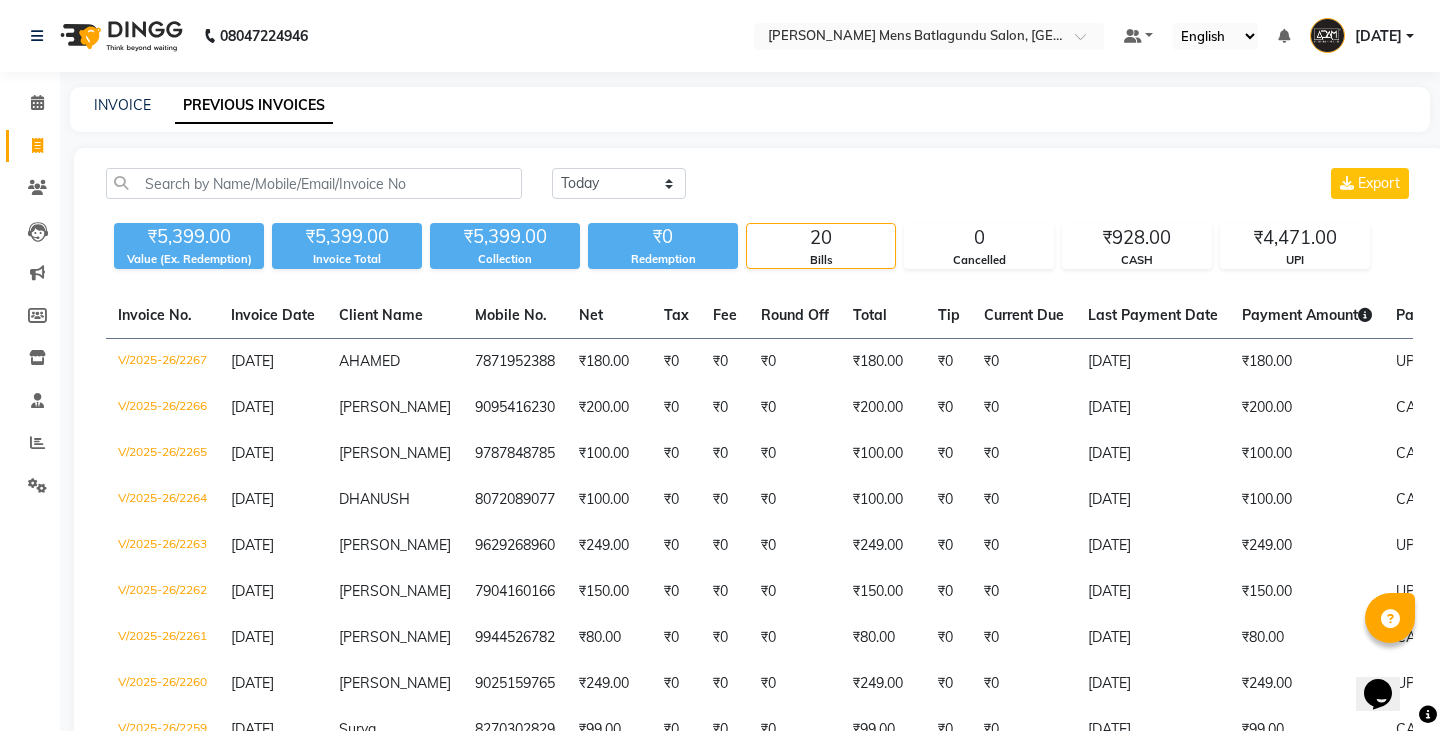 select on "8213" 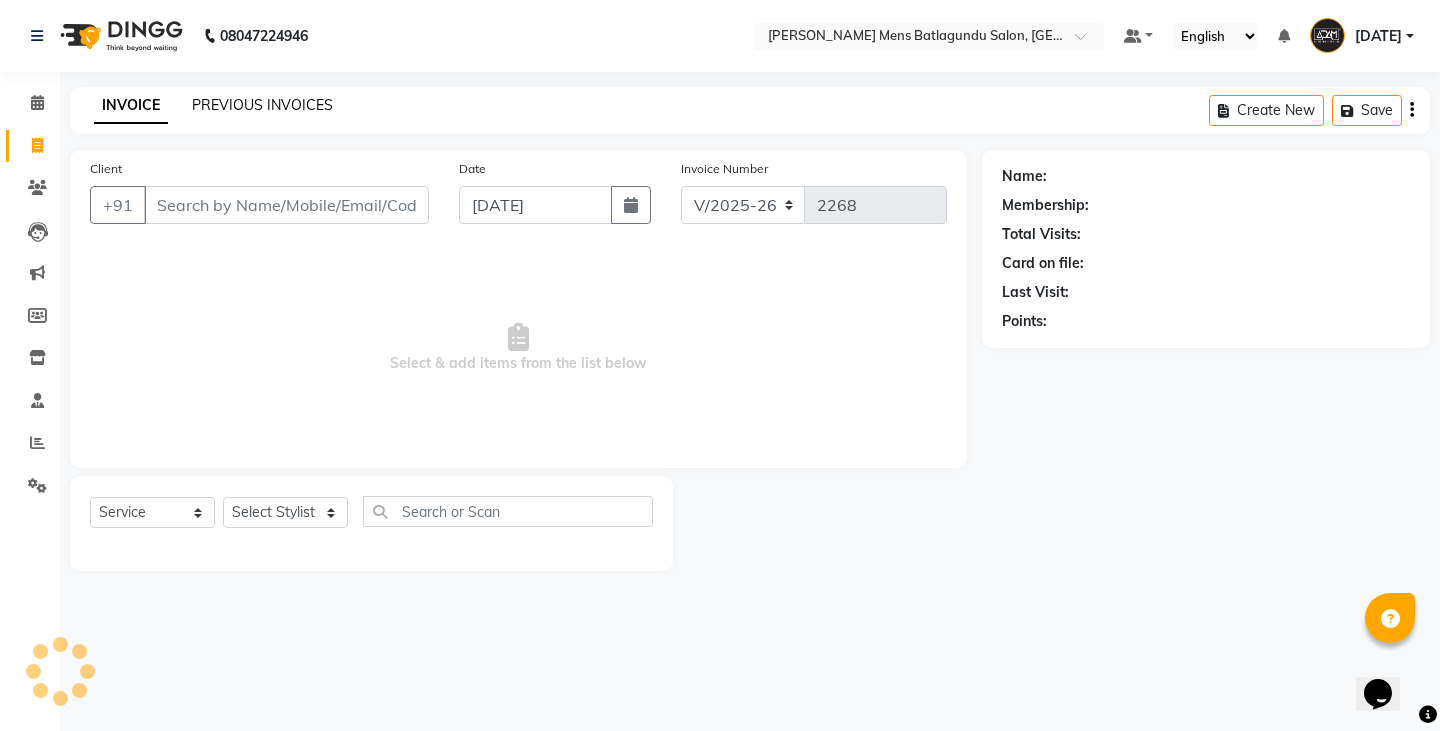 click on "PREVIOUS INVOICES" 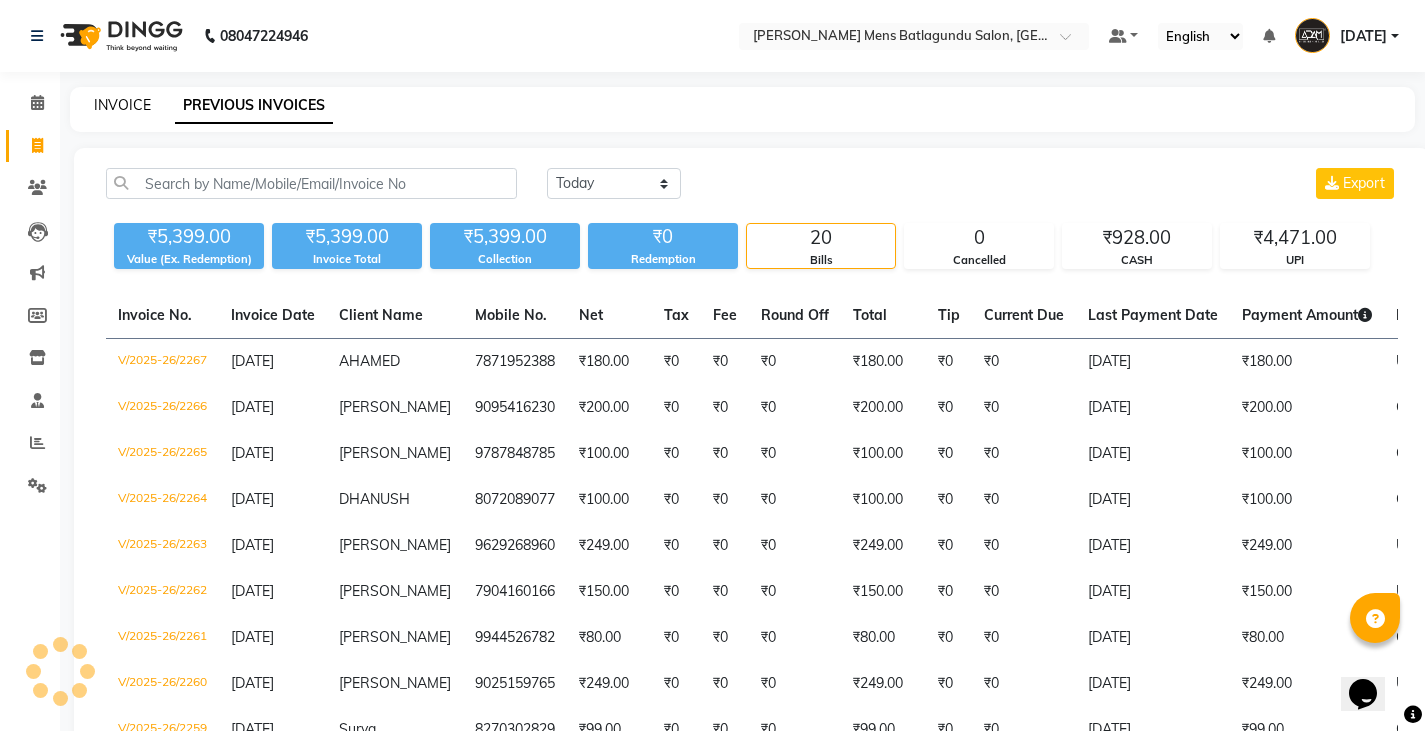 click on "INVOICE" 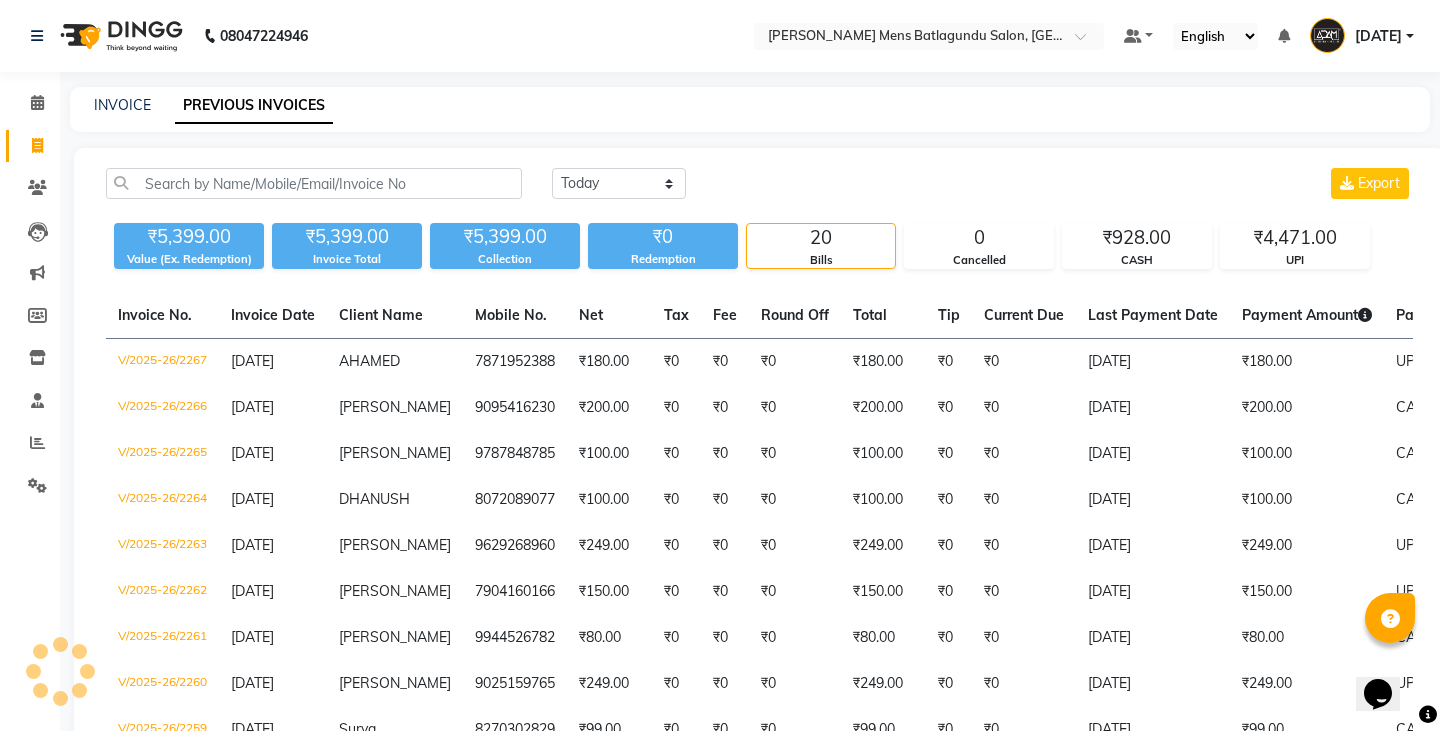 select on "8213" 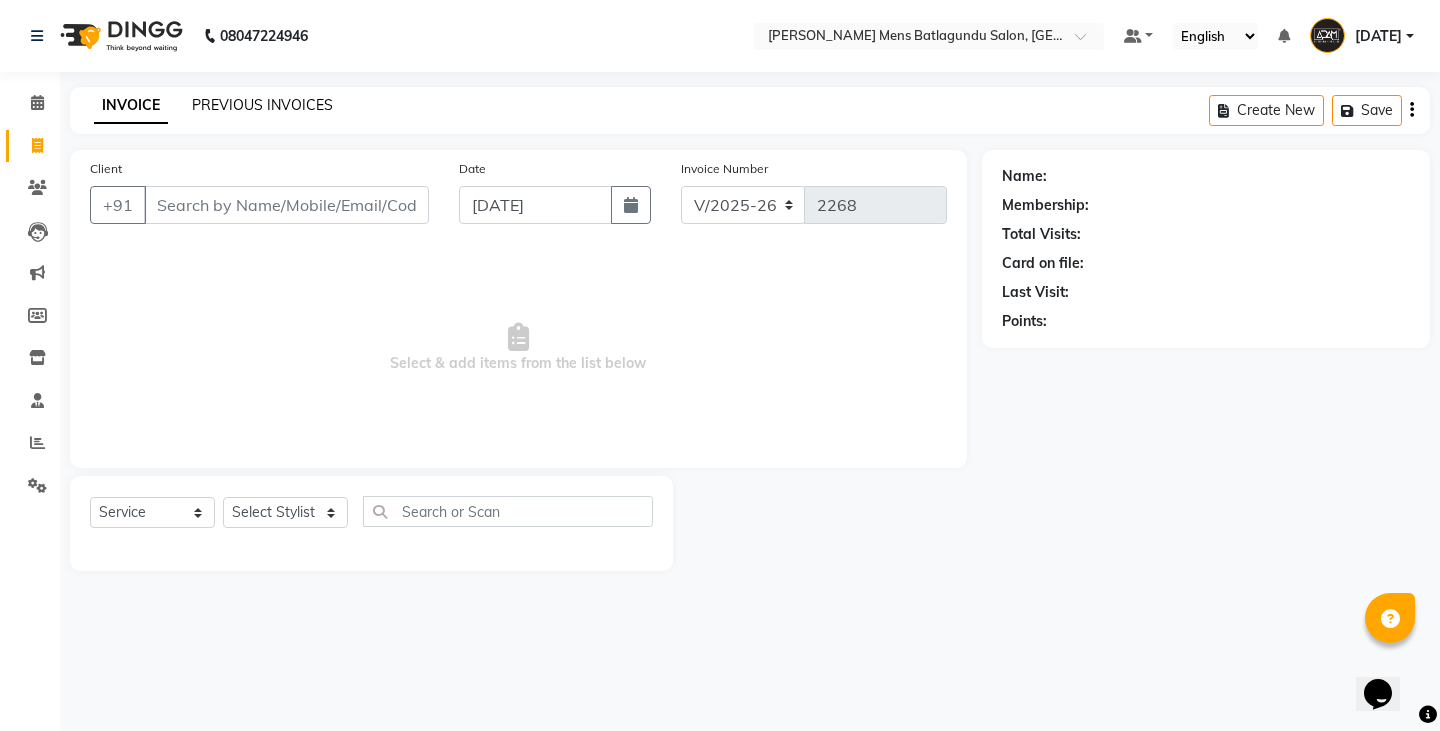 click on "PREVIOUS INVOICES" 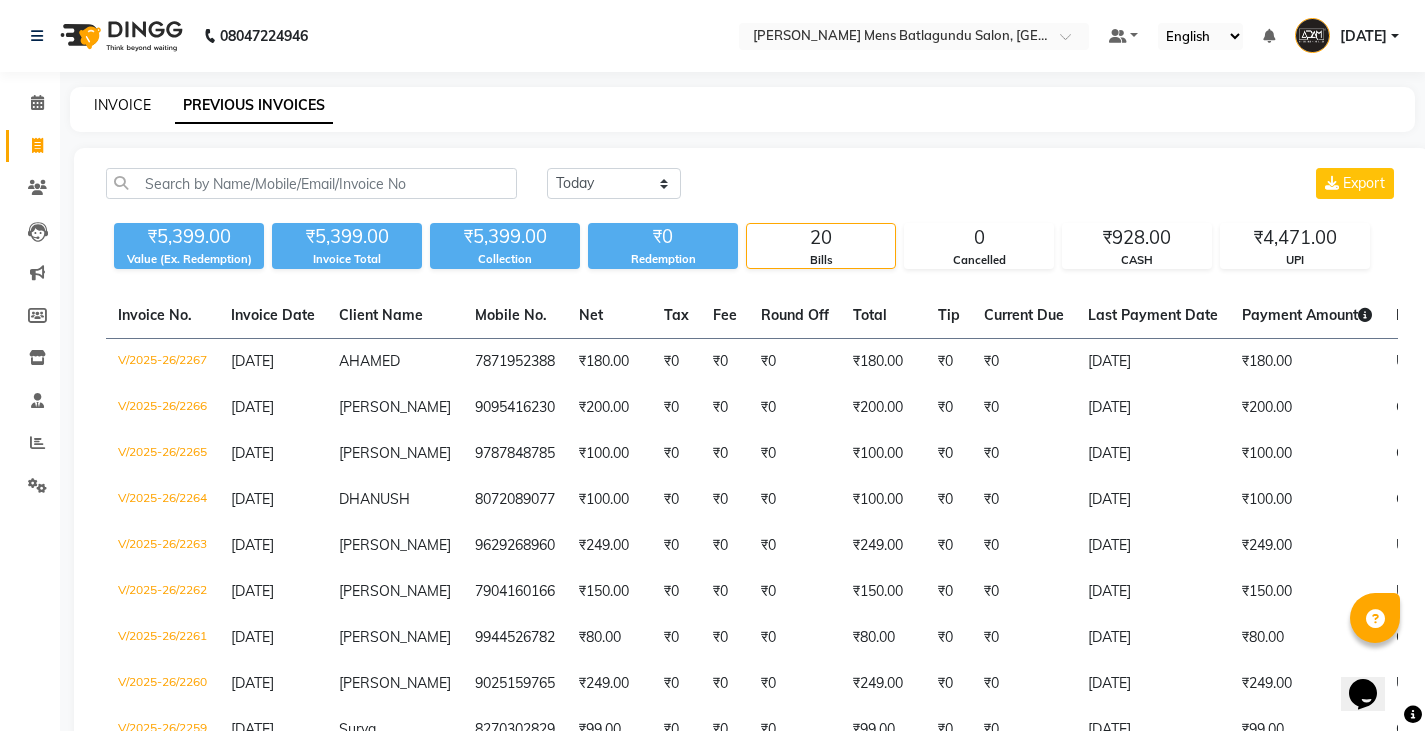 click on "INVOICE" 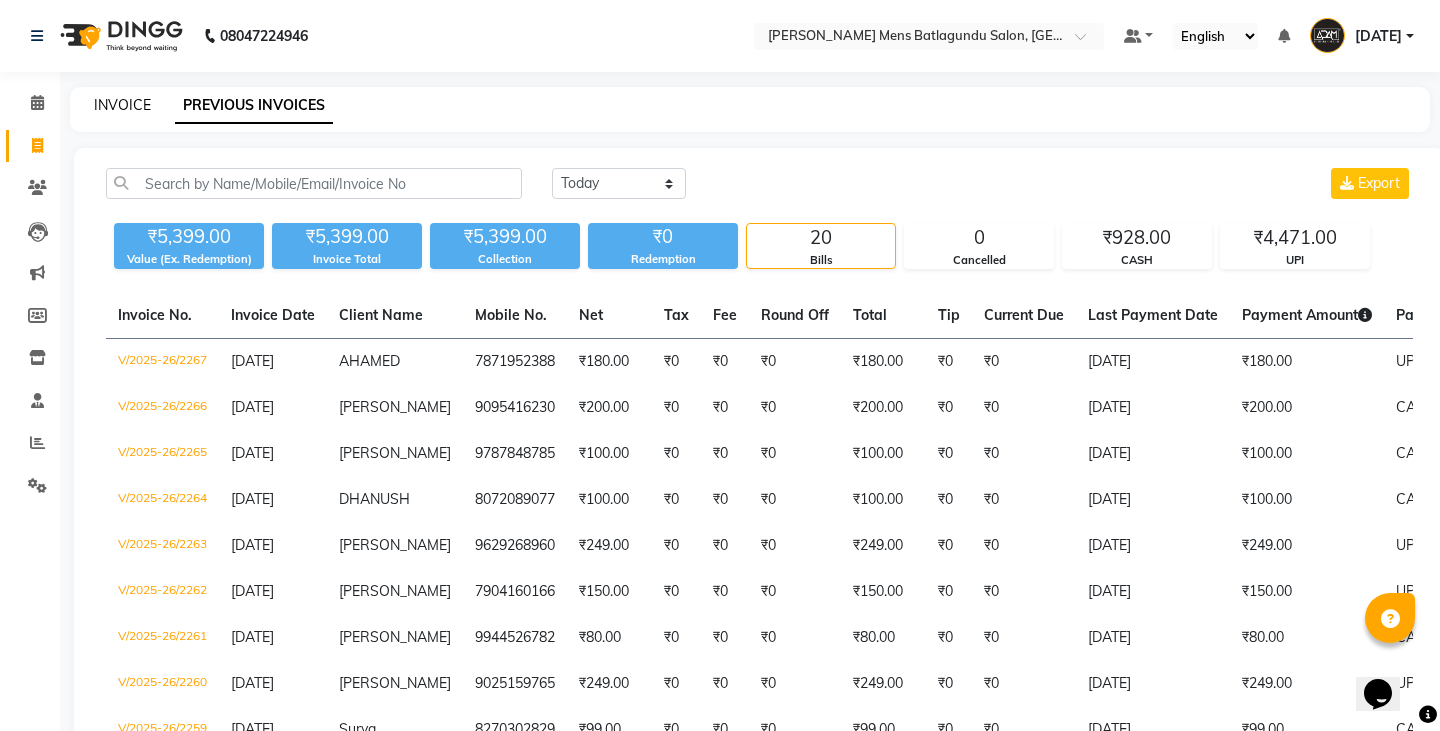 select on "service" 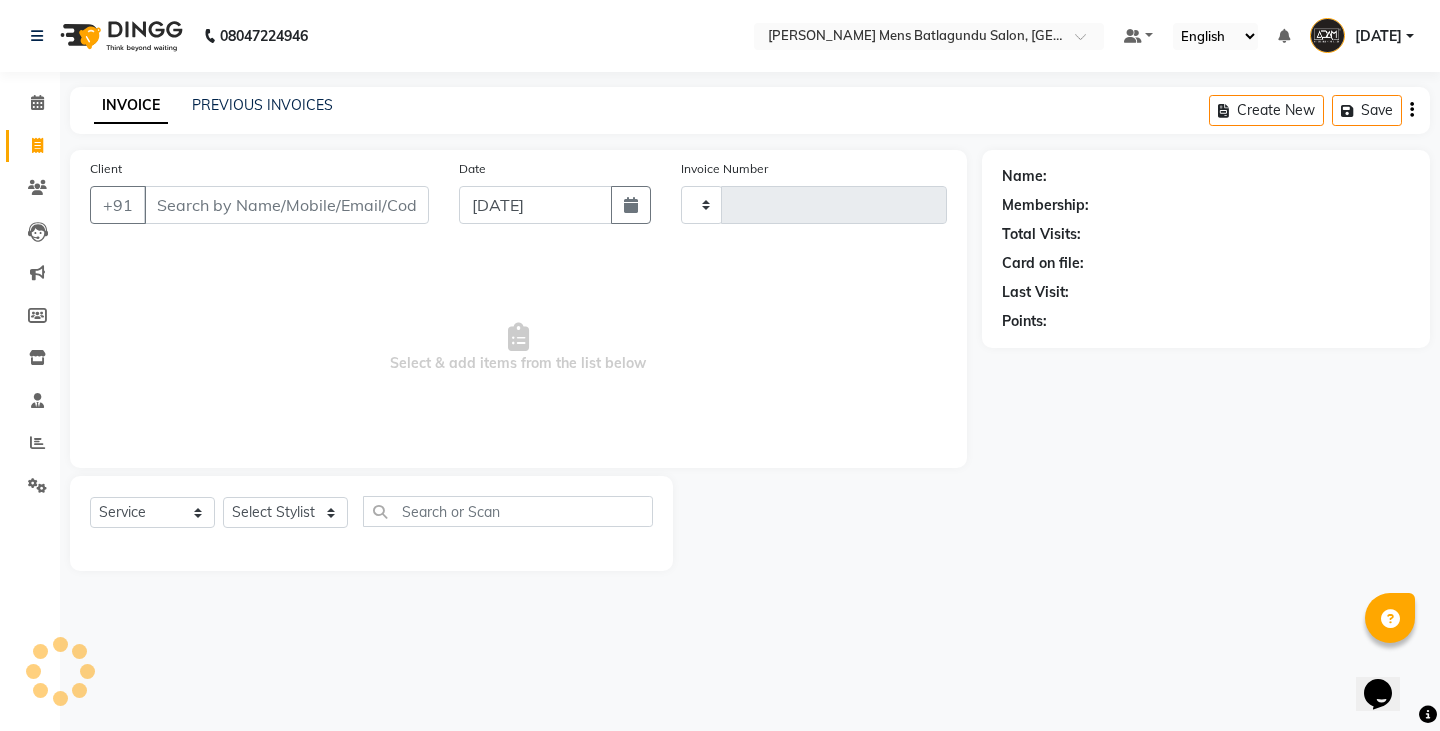 type on "2268" 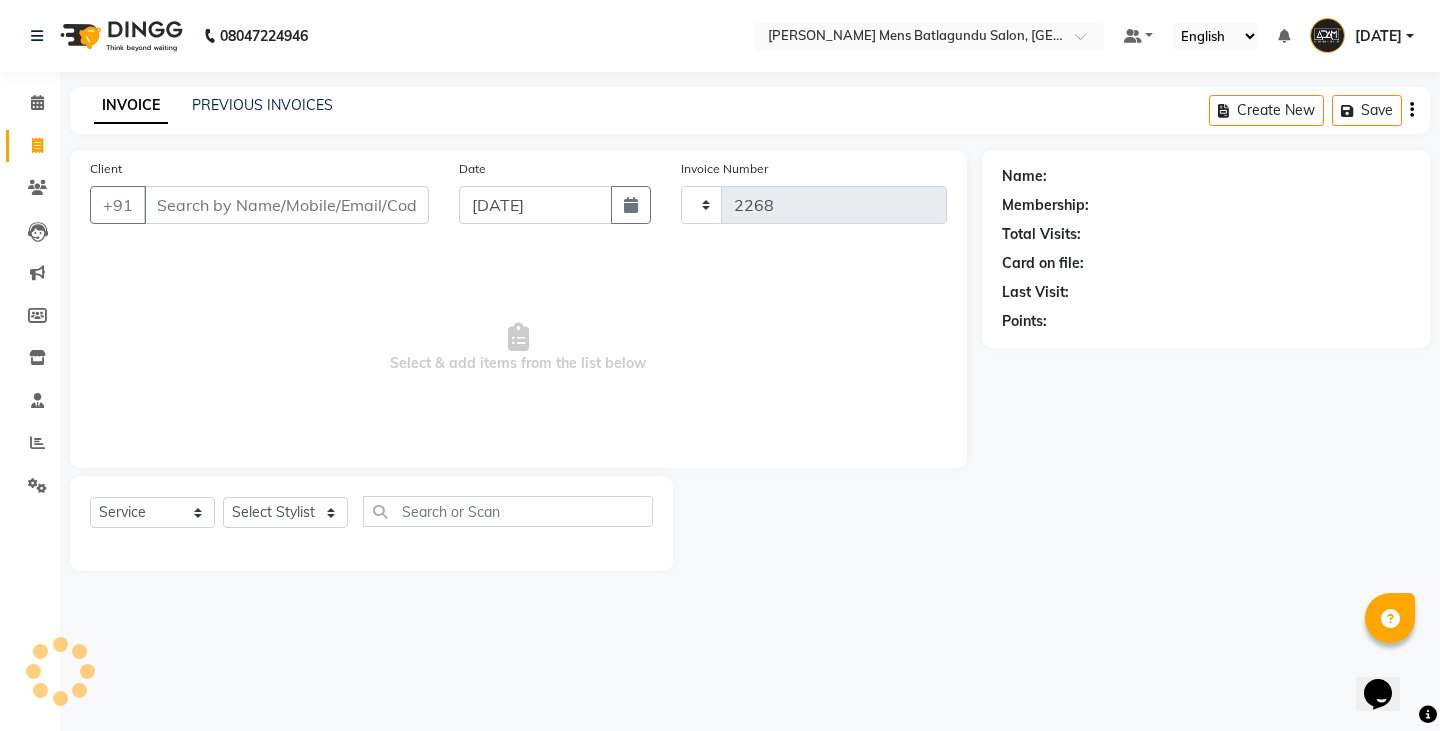 select on "8213" 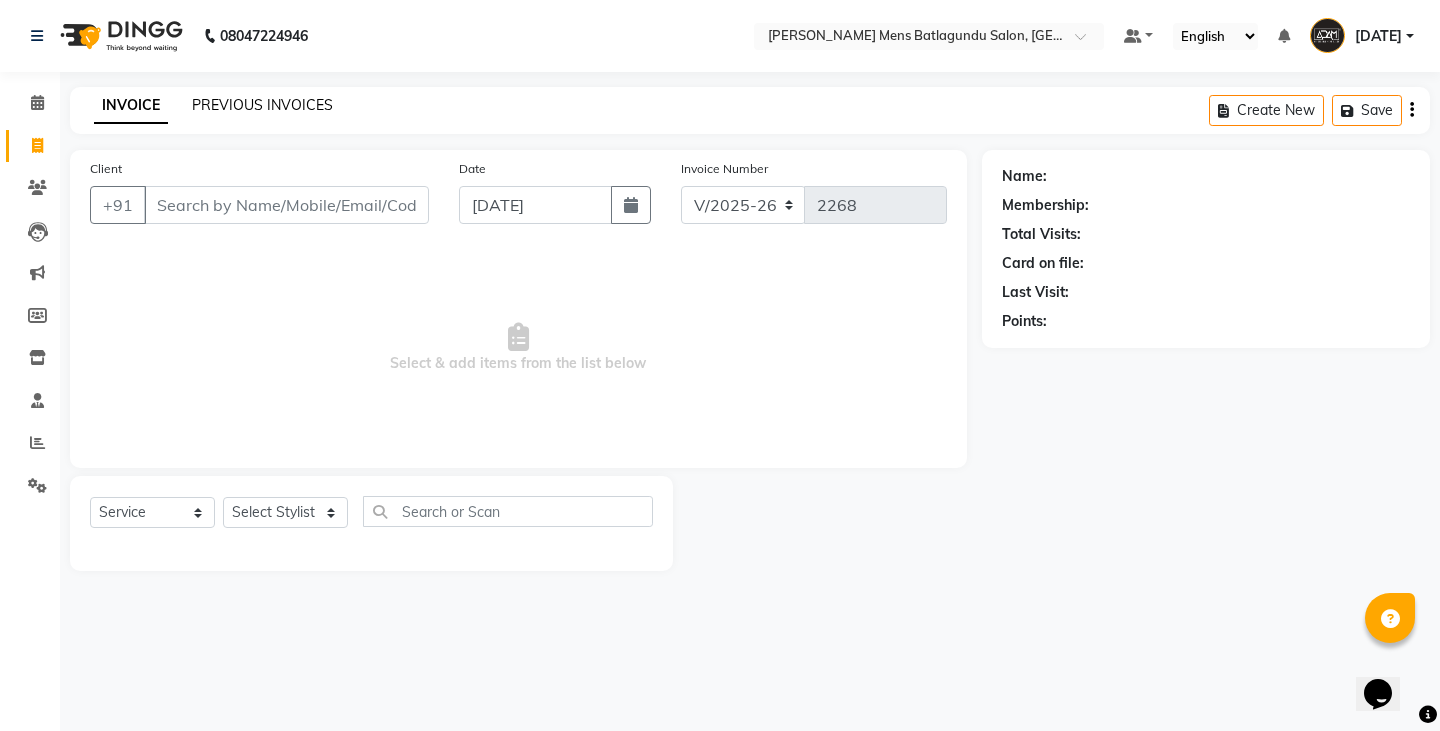 click on "PREVIOUS INVOICES" 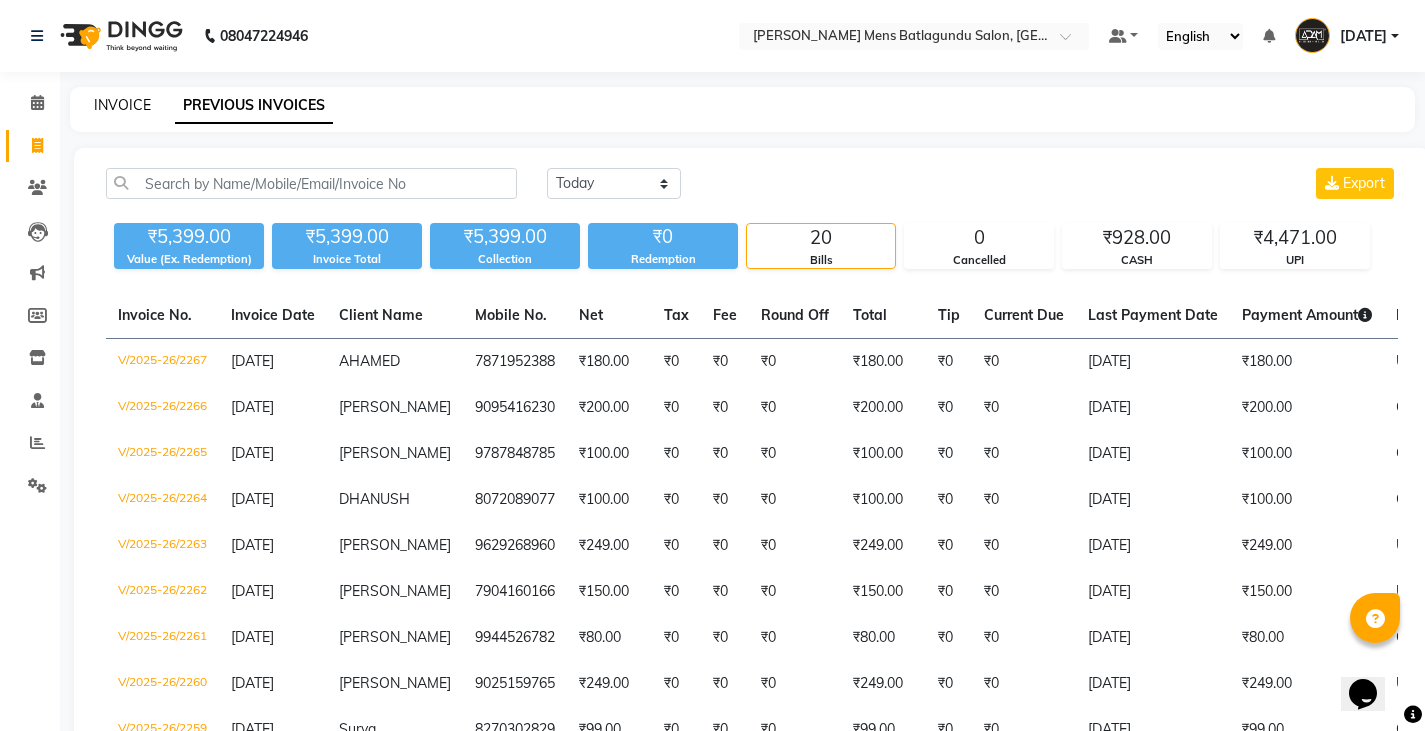 click on "INVOICE" 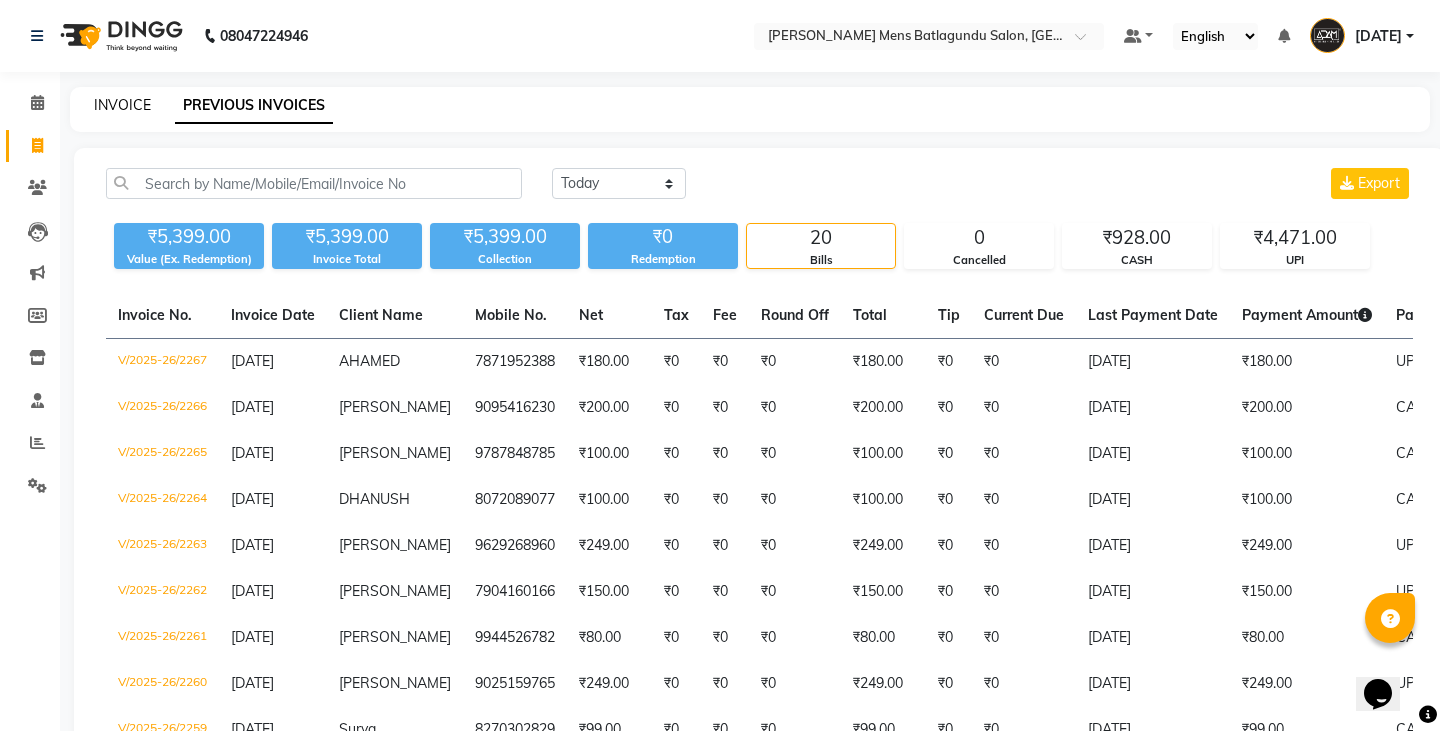 select on "service" 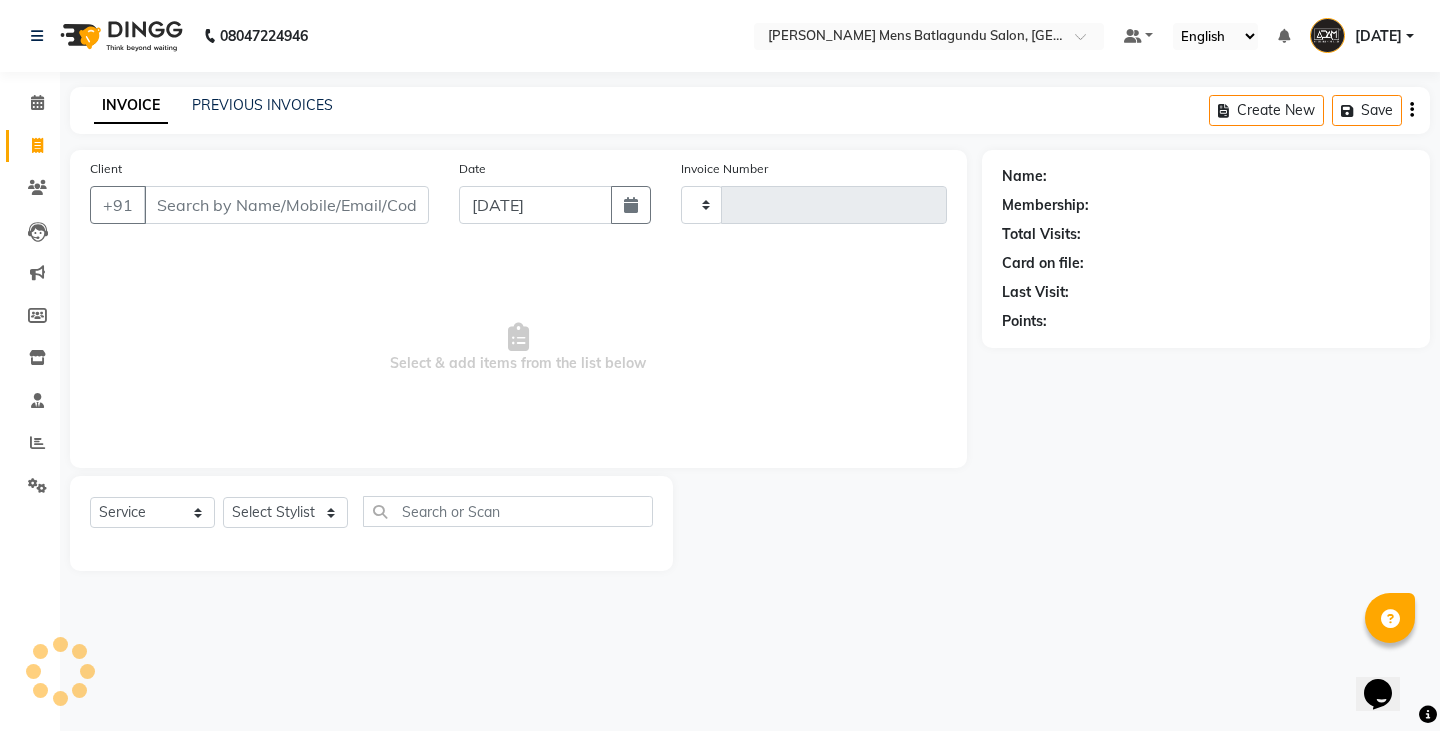 type on "2268" 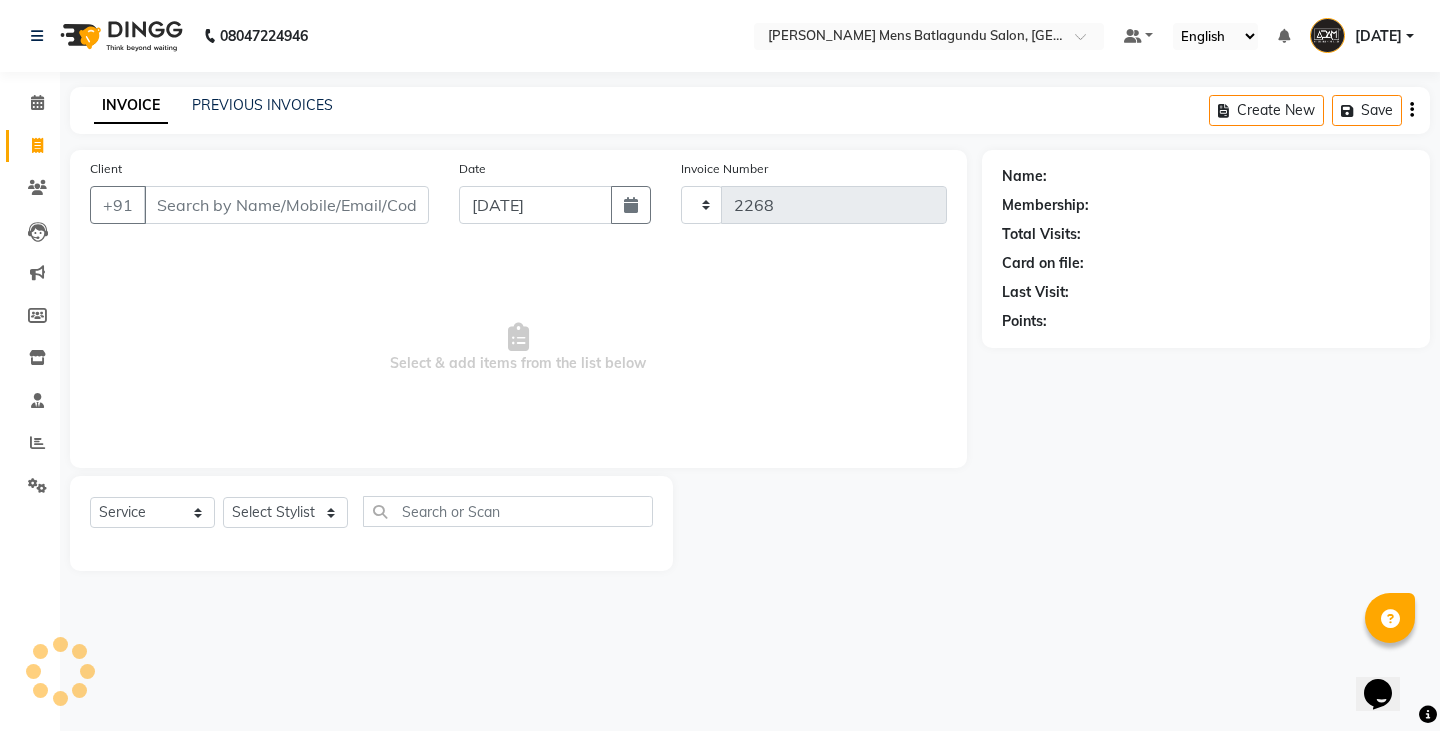 select on "8213" 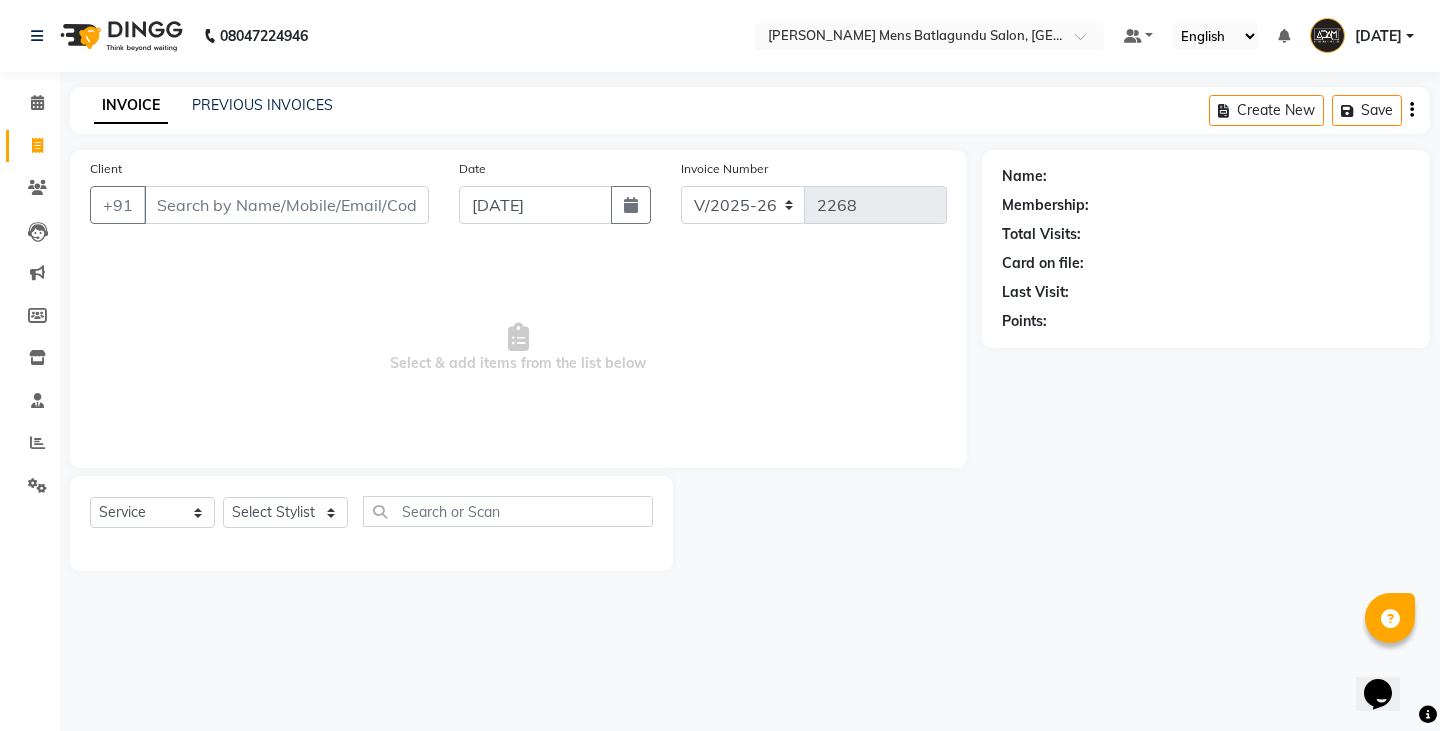 drag, startPoint x: 293, startPoint y: 213, endPoint x: 303, endPoint y: 238, distance: 26.925823 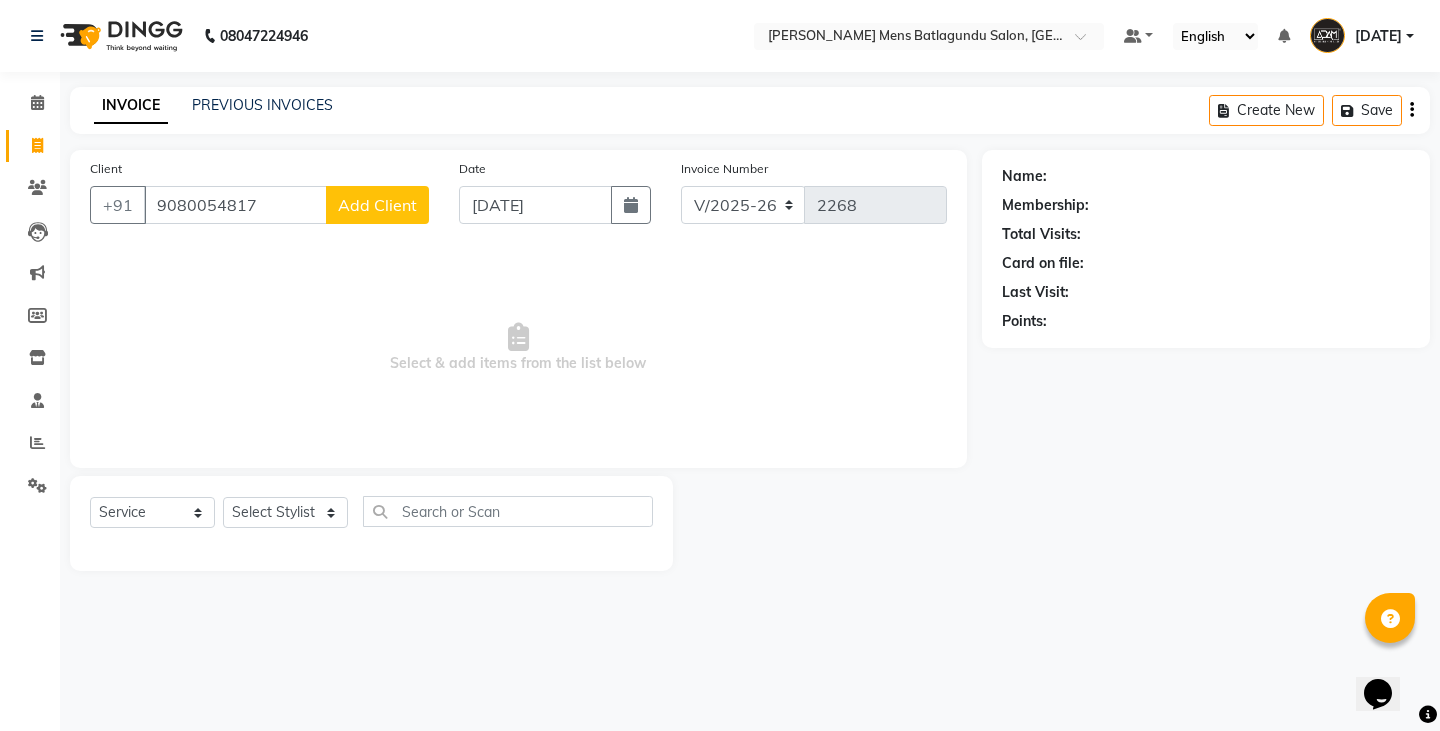 type on "9080054817" 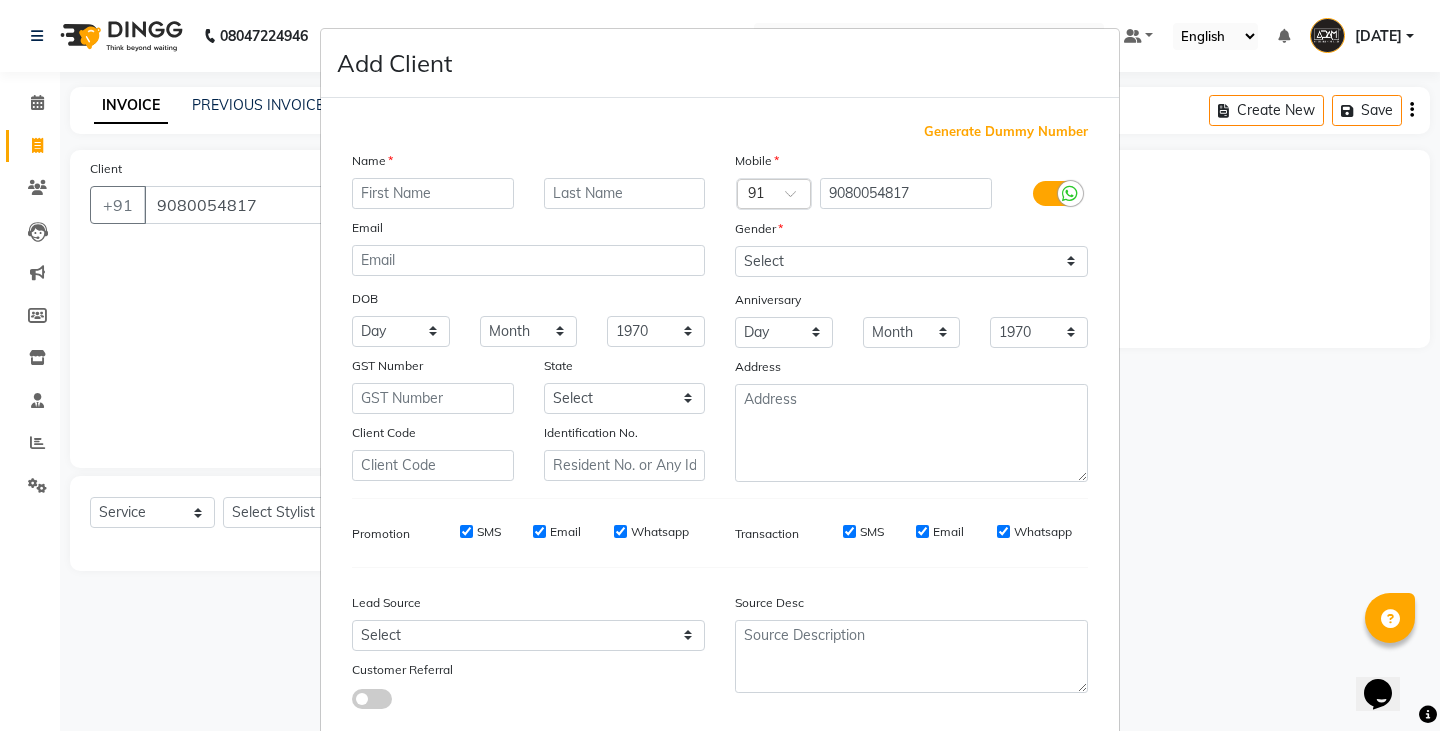 click at bounding box center [433, 193] 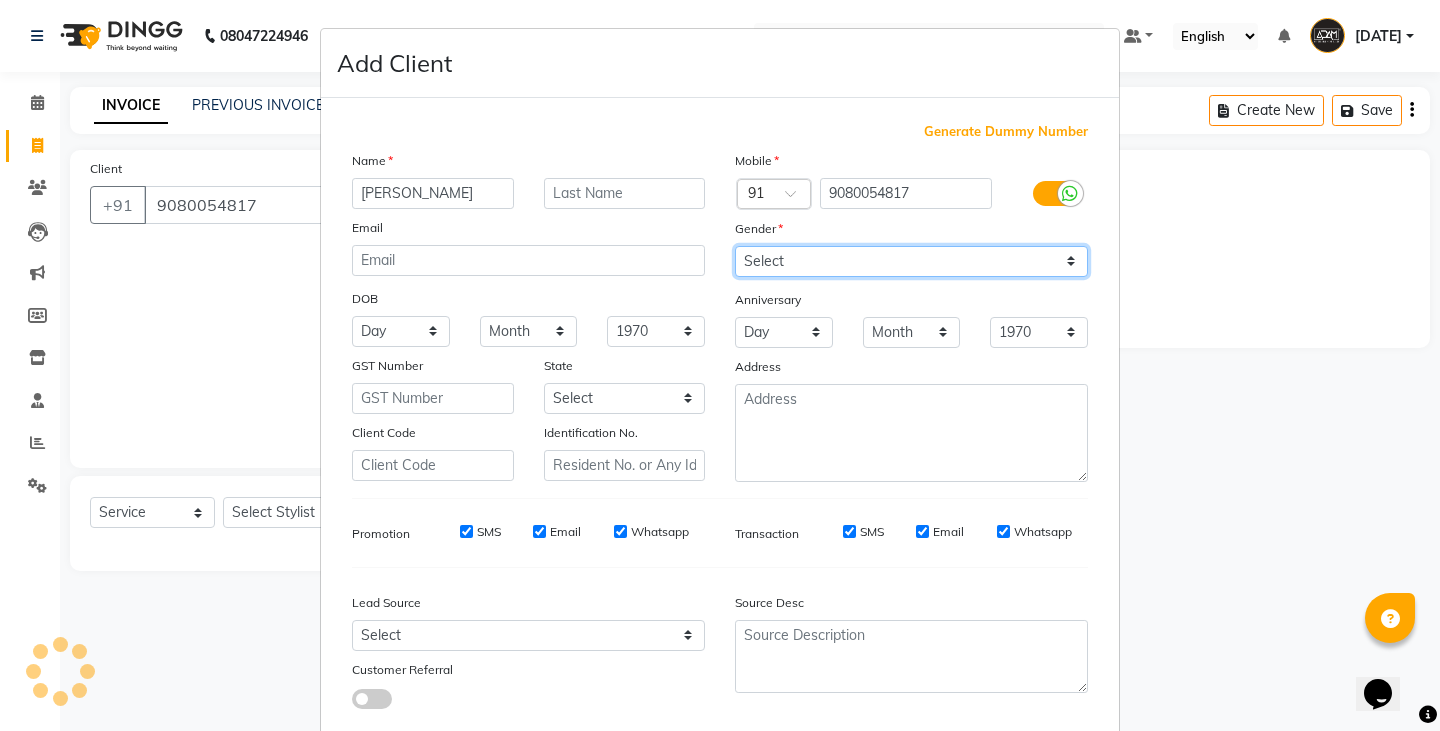 click on "Select Male Female Other Prefer Not To Say" at bounding box center [911, 261] 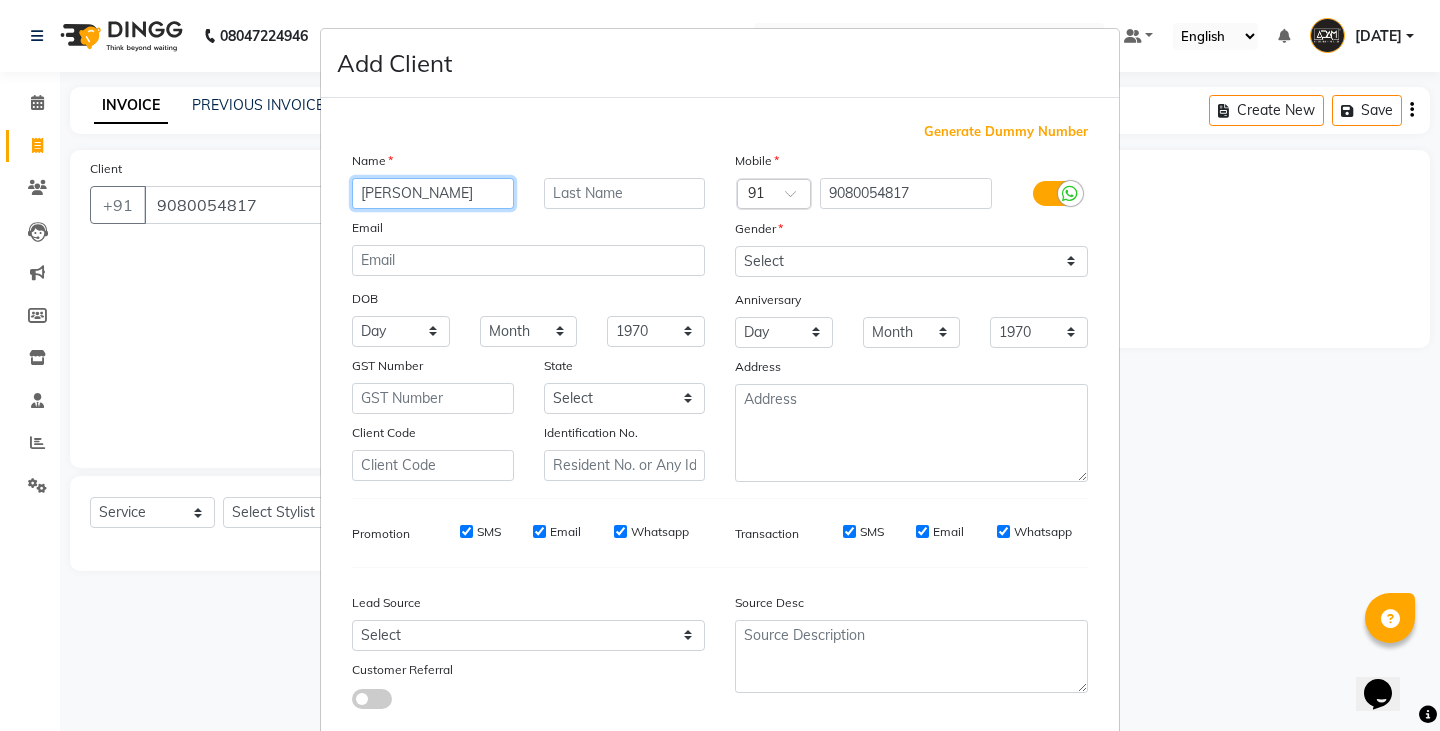 click on "PARTHIPAN" at bounding box center (433, 193) 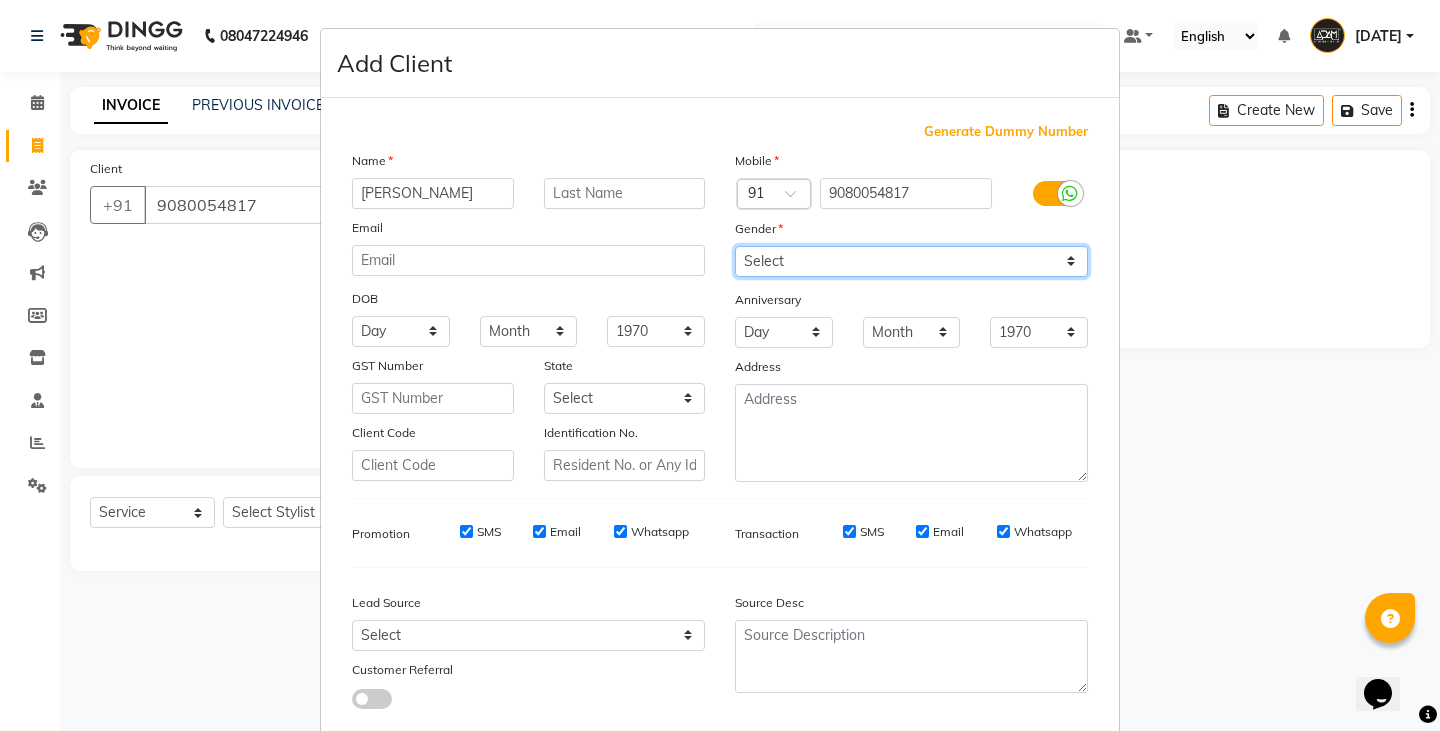click on "Select Male Female Other Prefer Not To Say" at bounding box center [911, 261] 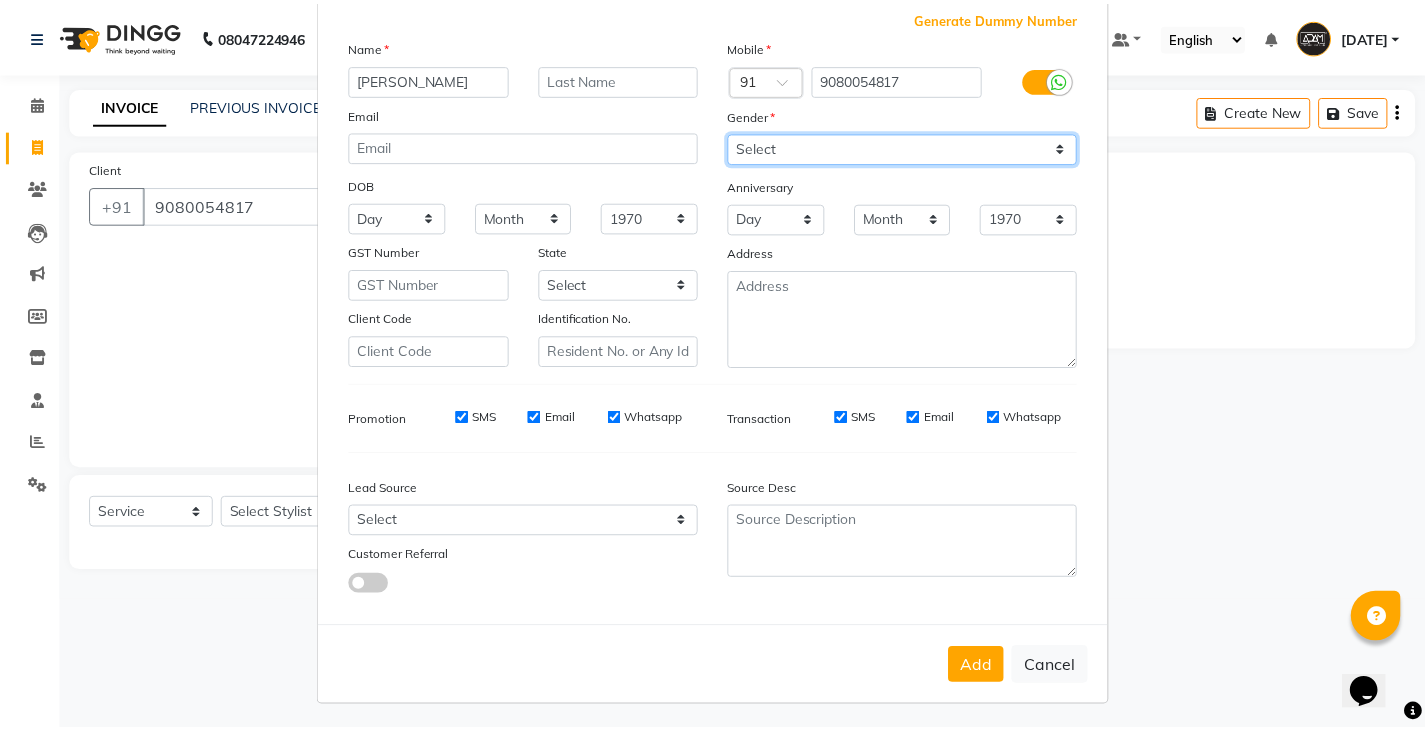 scroll, scrollTop: 118, scrollLeft: 0, axis: vertical 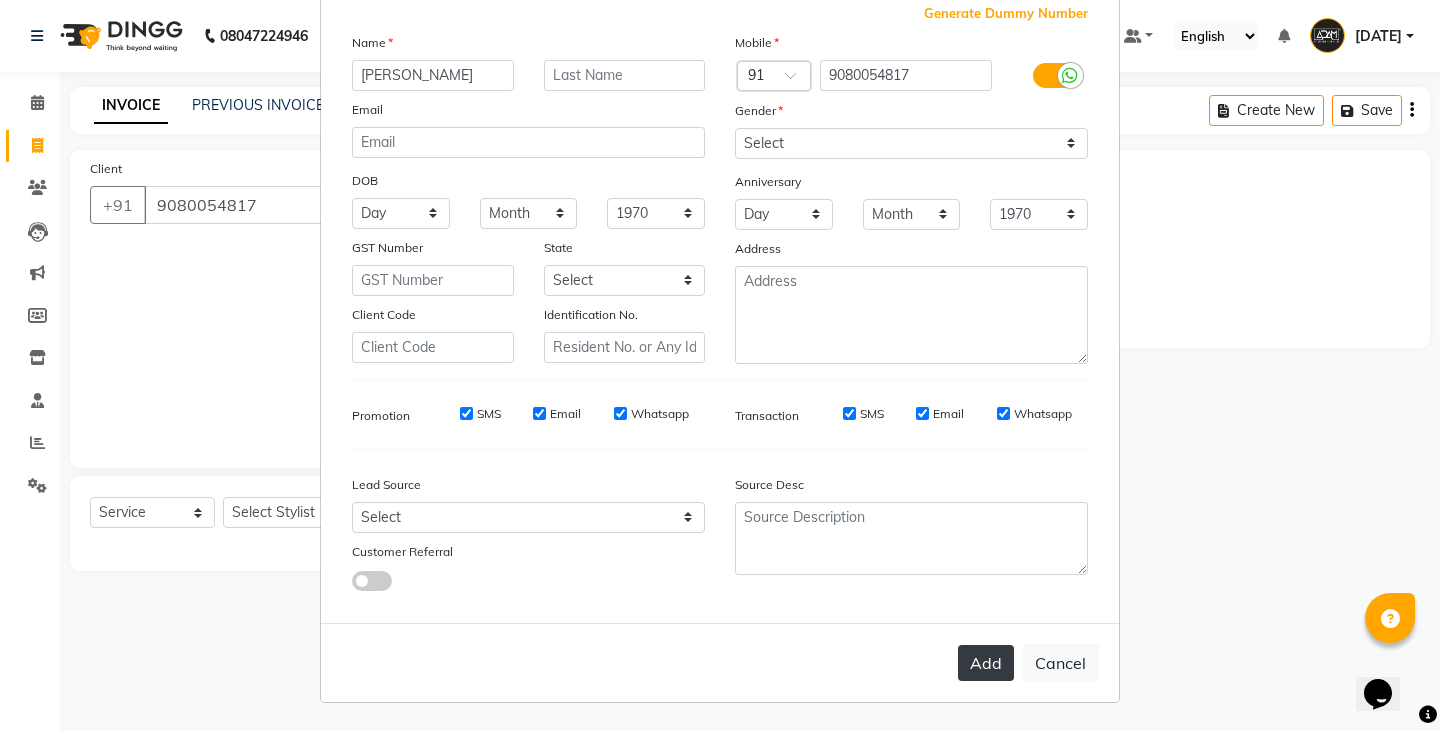 click on "Add" at bounding box center (986, 663) 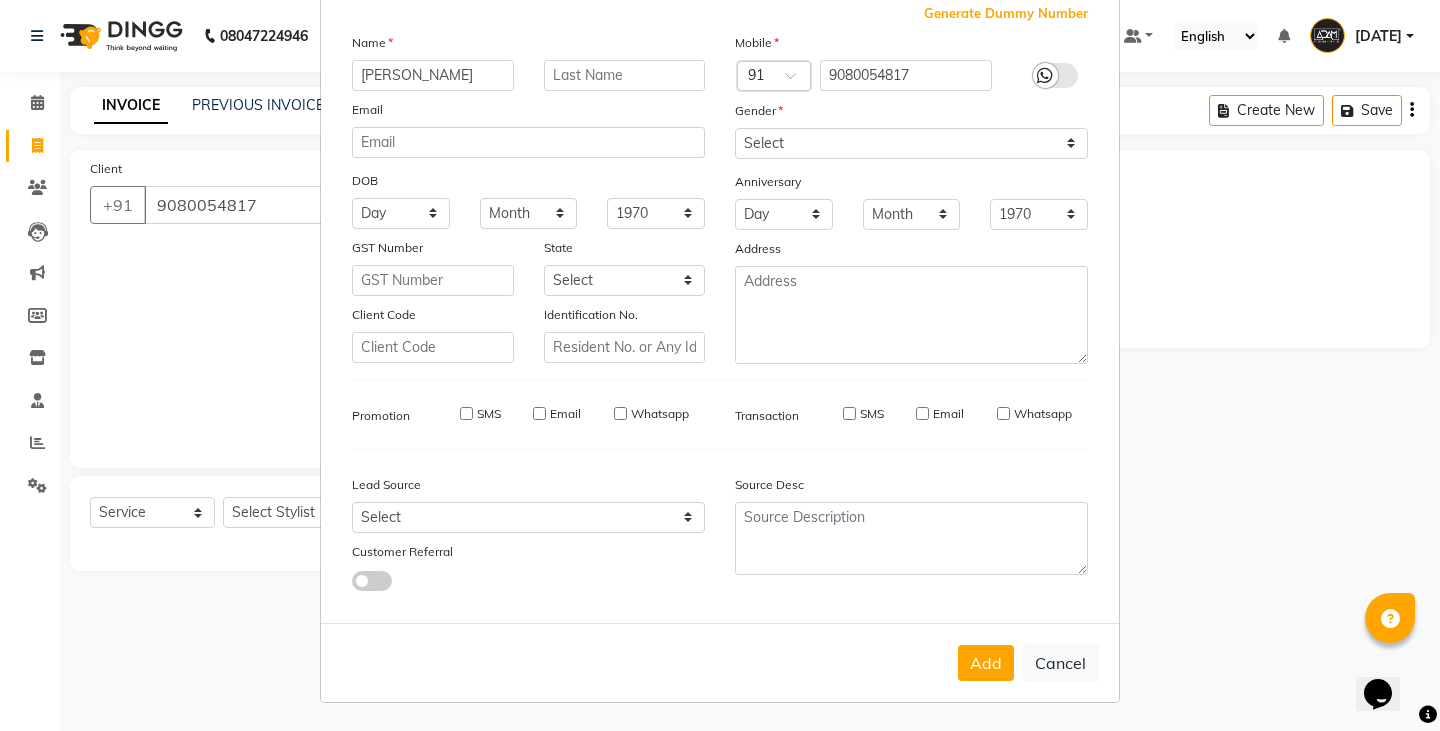 type 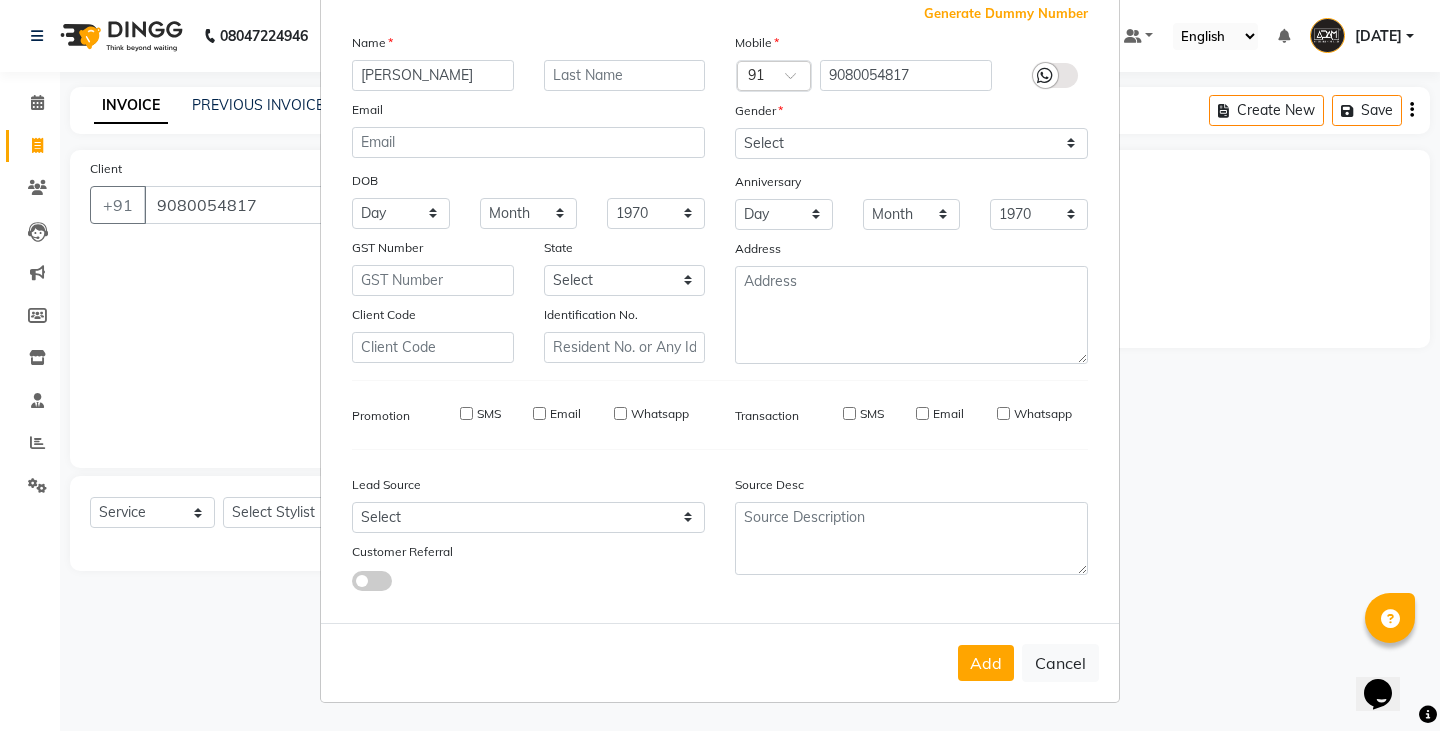 select 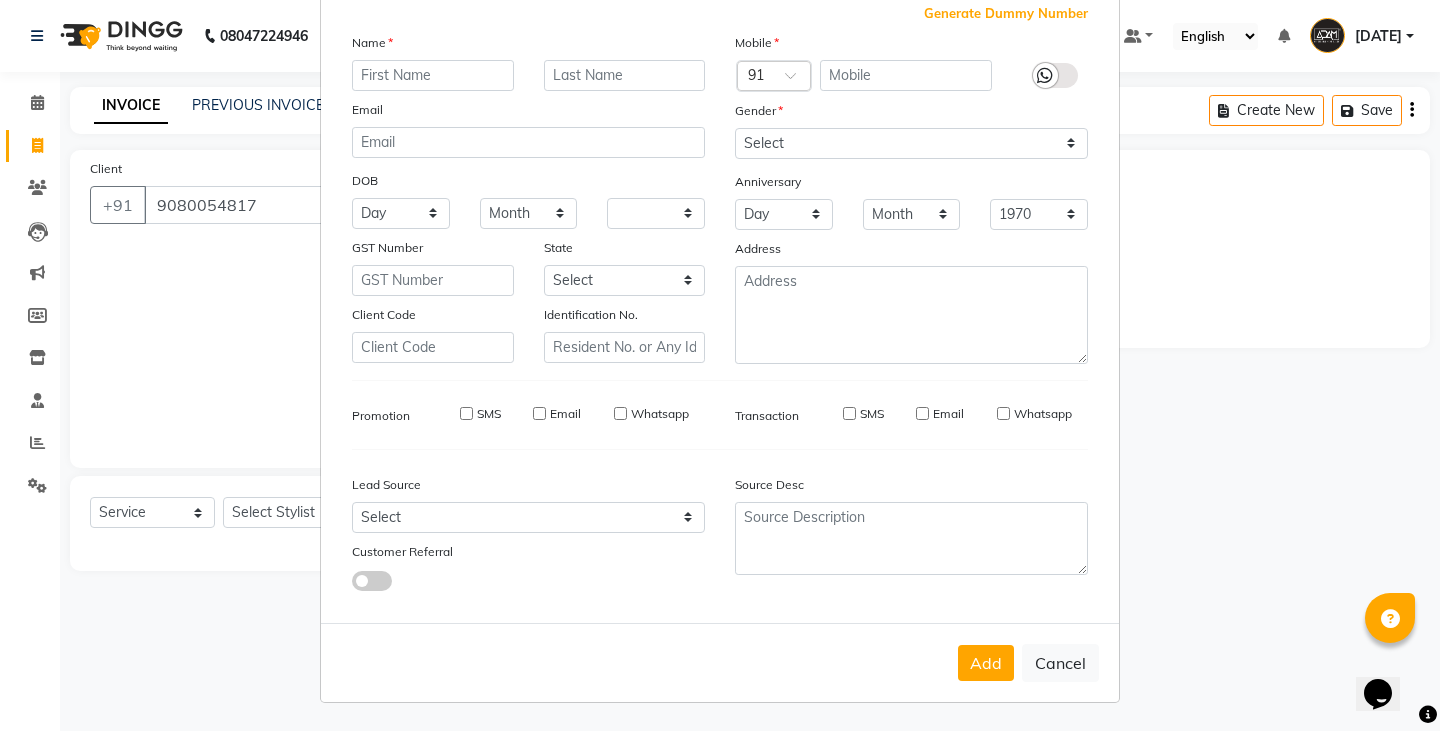 select 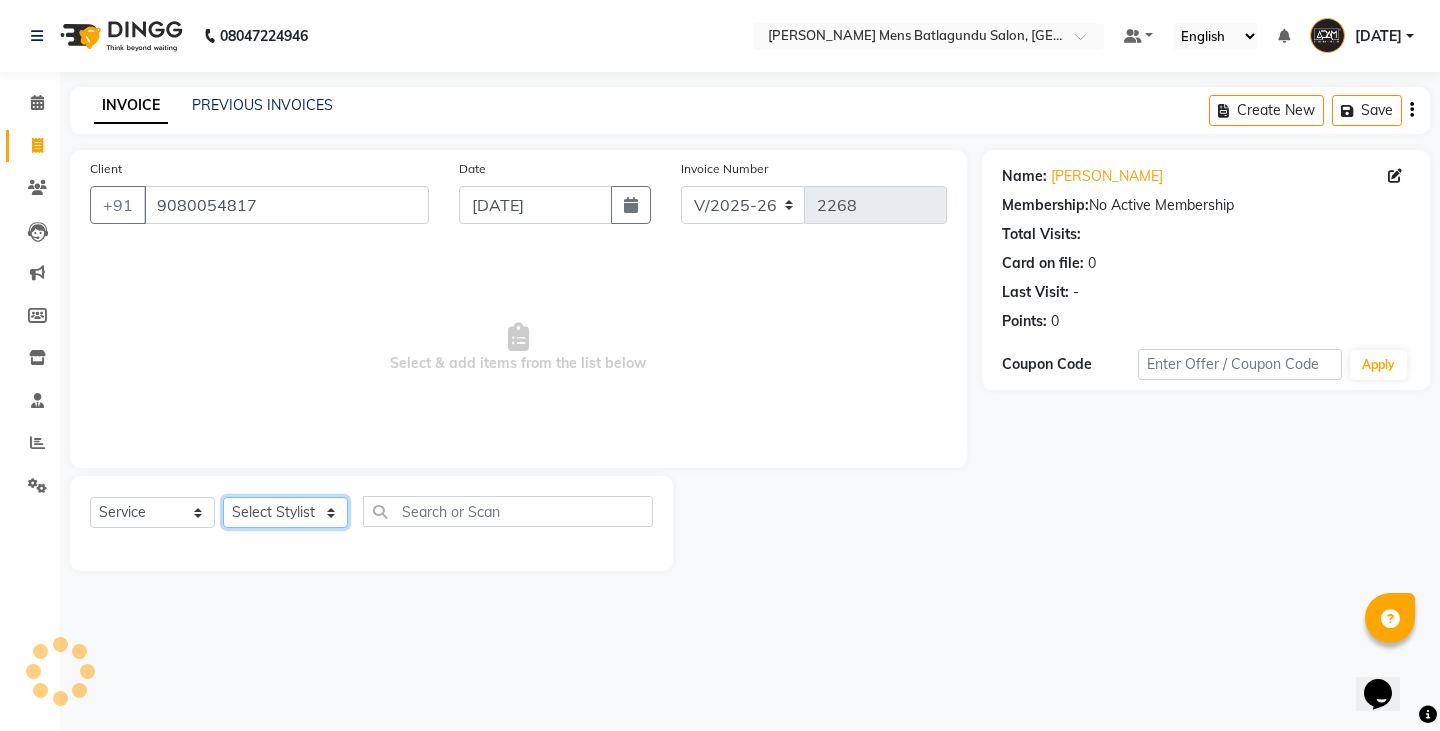 drag, startPoint x: 309, startPoint y: 510, endPoint x: 299, endPoint y: 504, distance: 11.661903 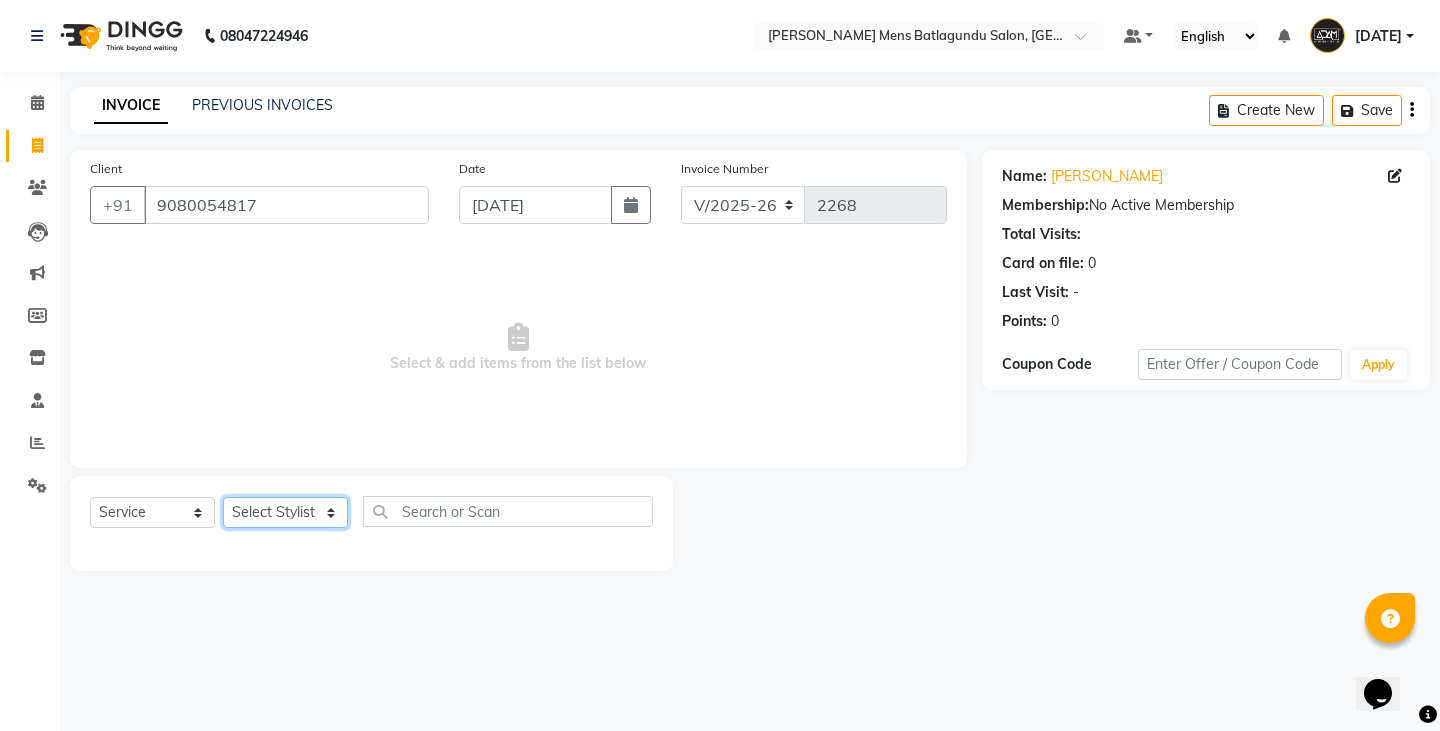 select on "78652" 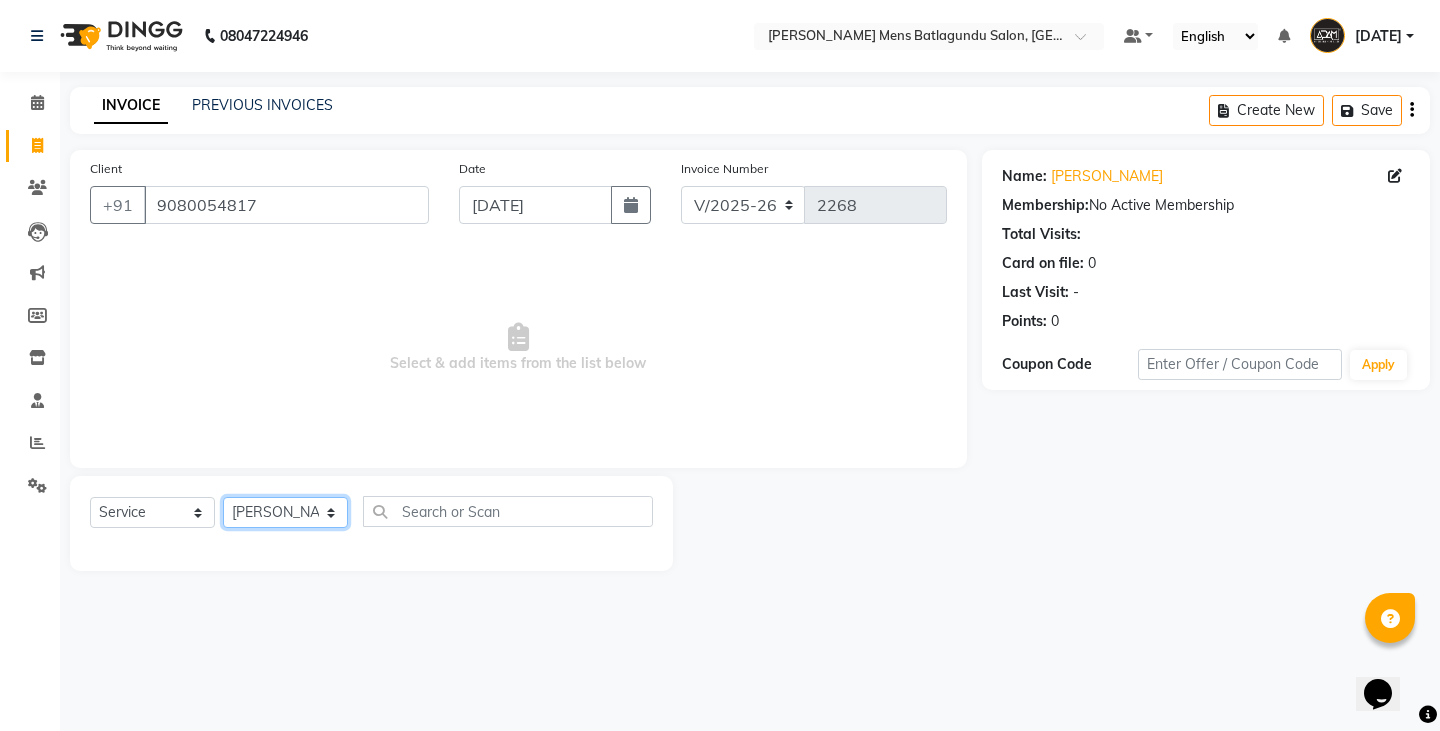 click on "Select Stylist Admin Ameer  Anish Khalim Ovesh Raja SAHIL  SOHAIL SONU" 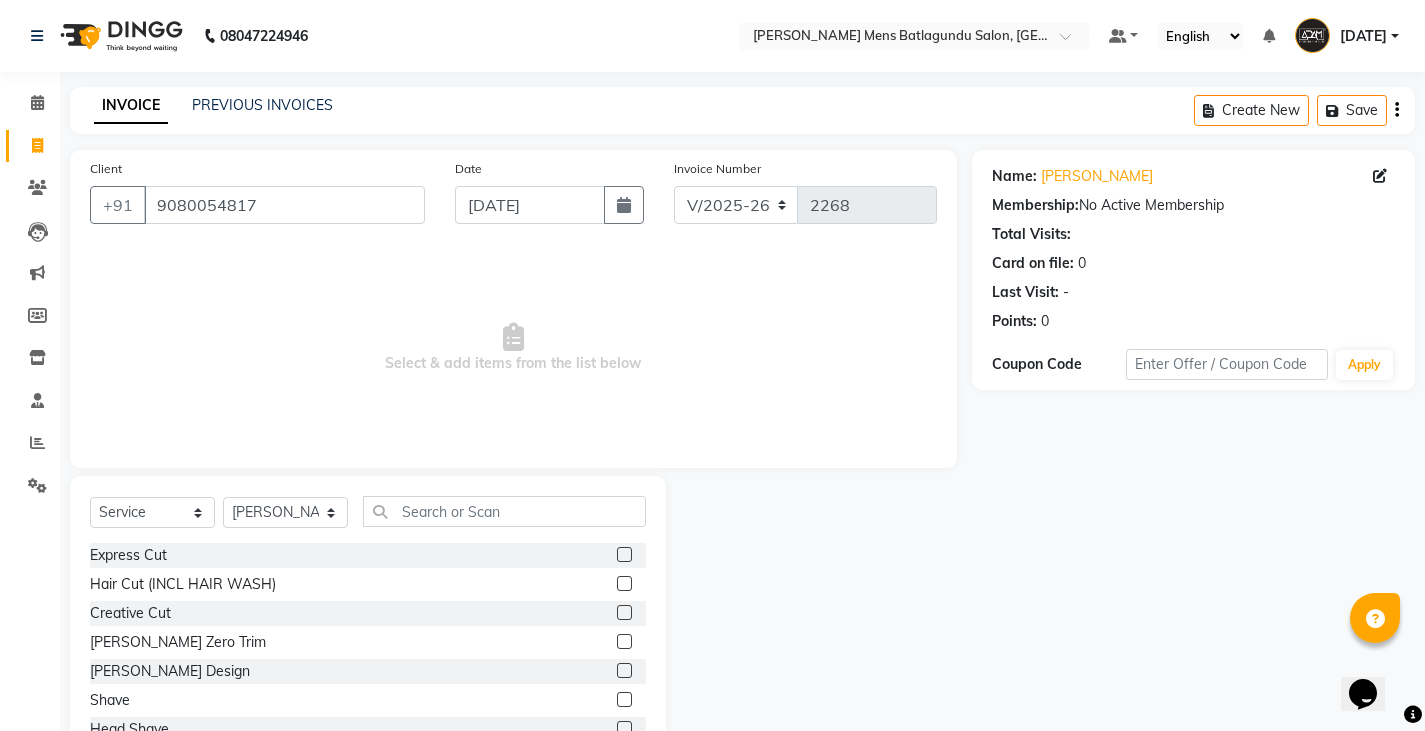 click 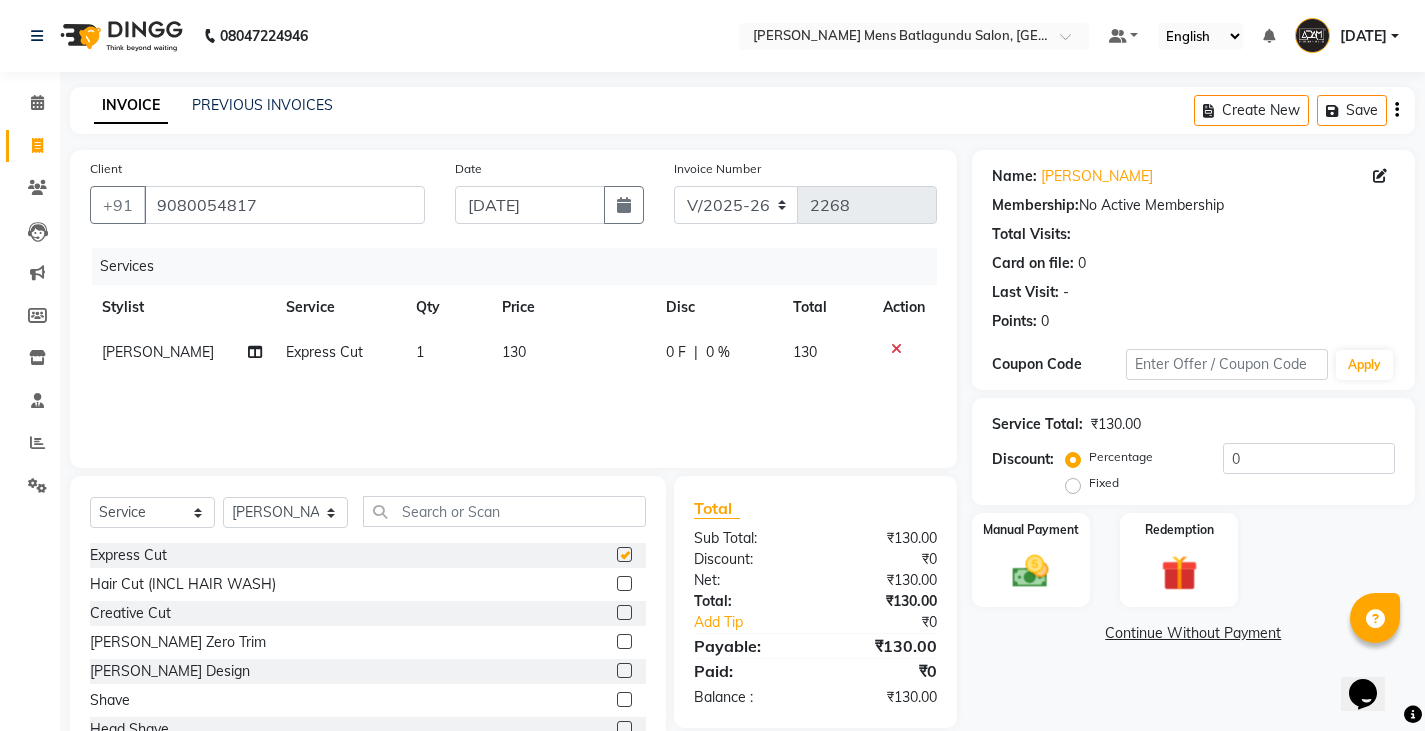 type 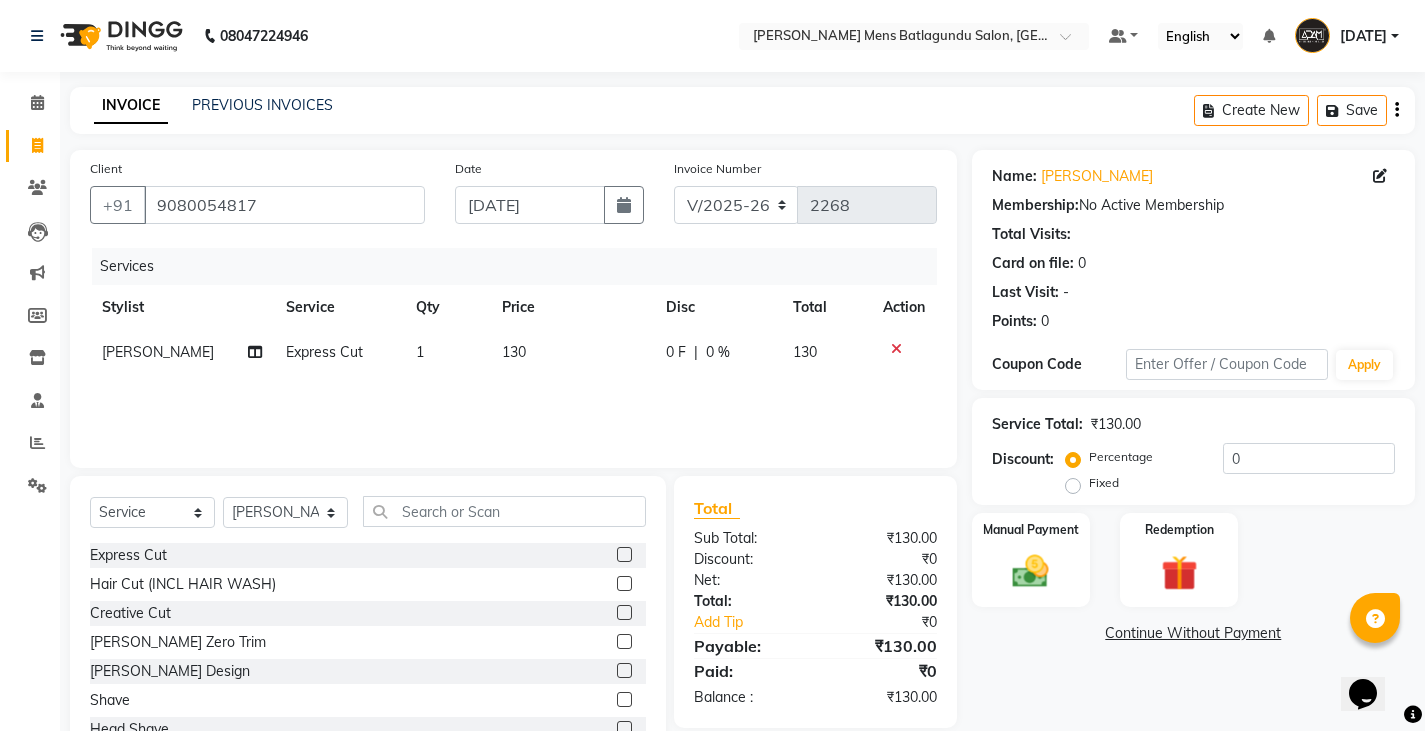 click 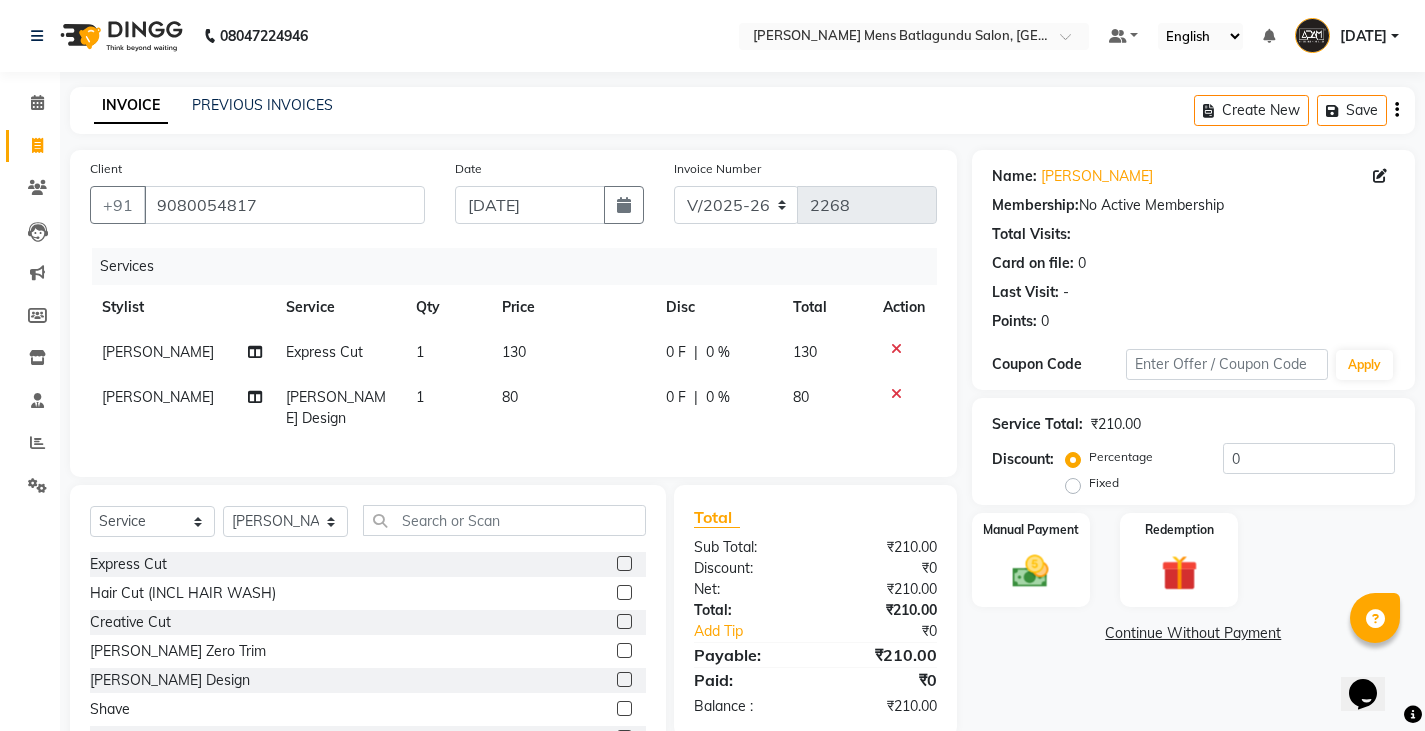 click on "1" 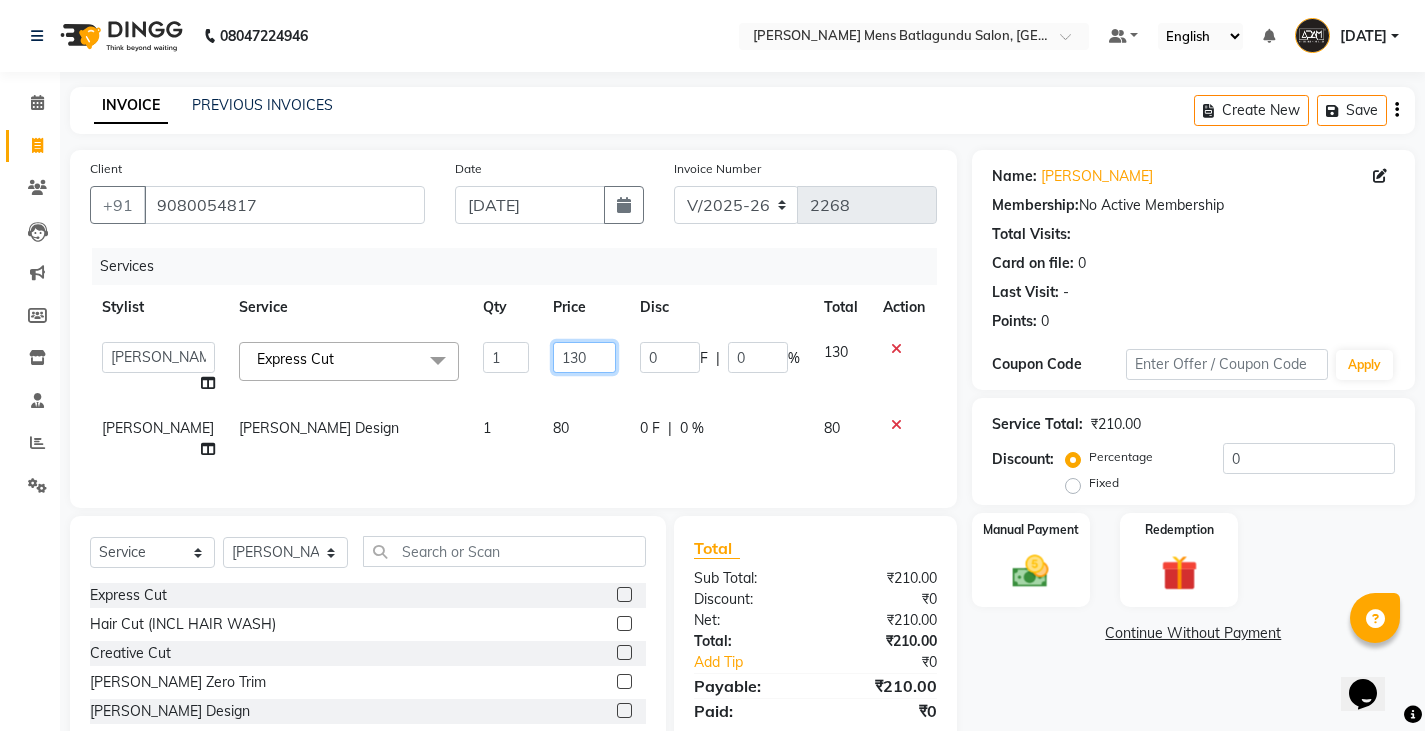 click on "130" 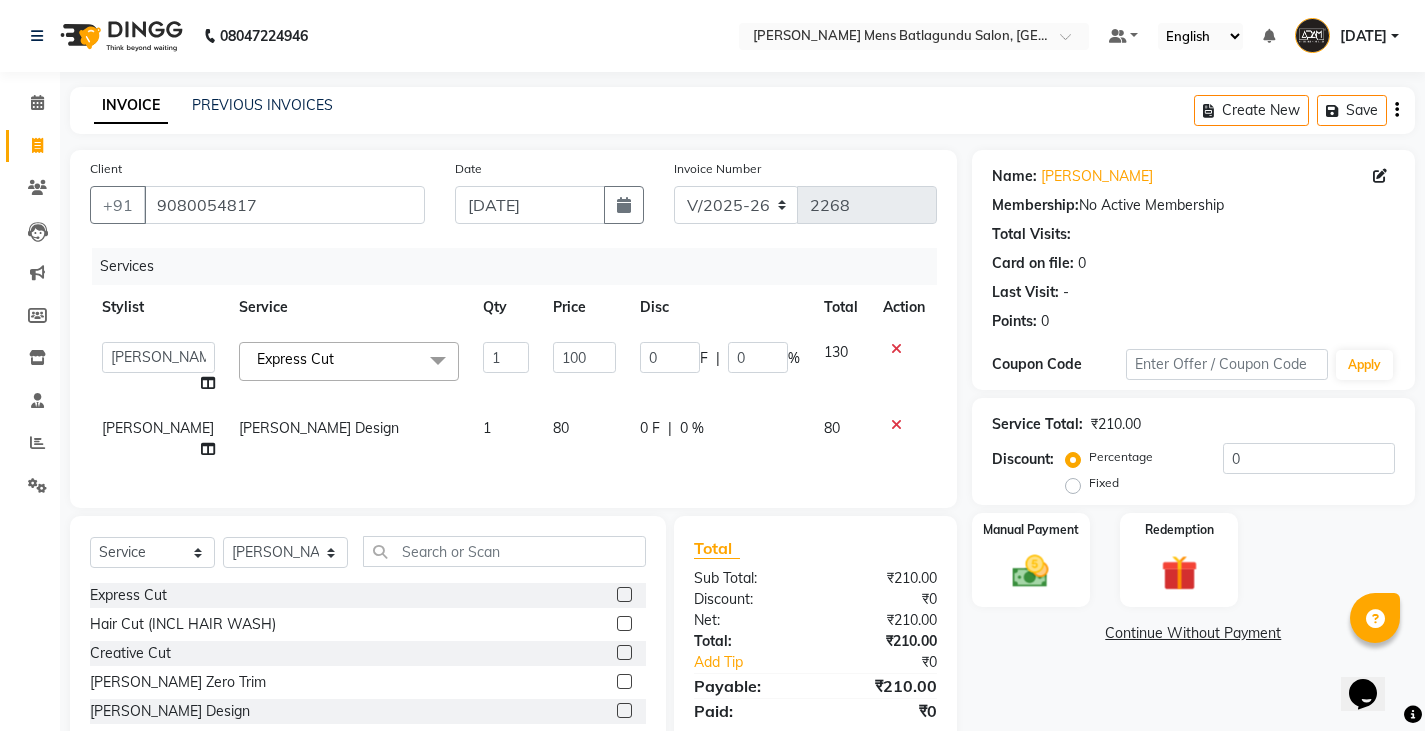click on "80" 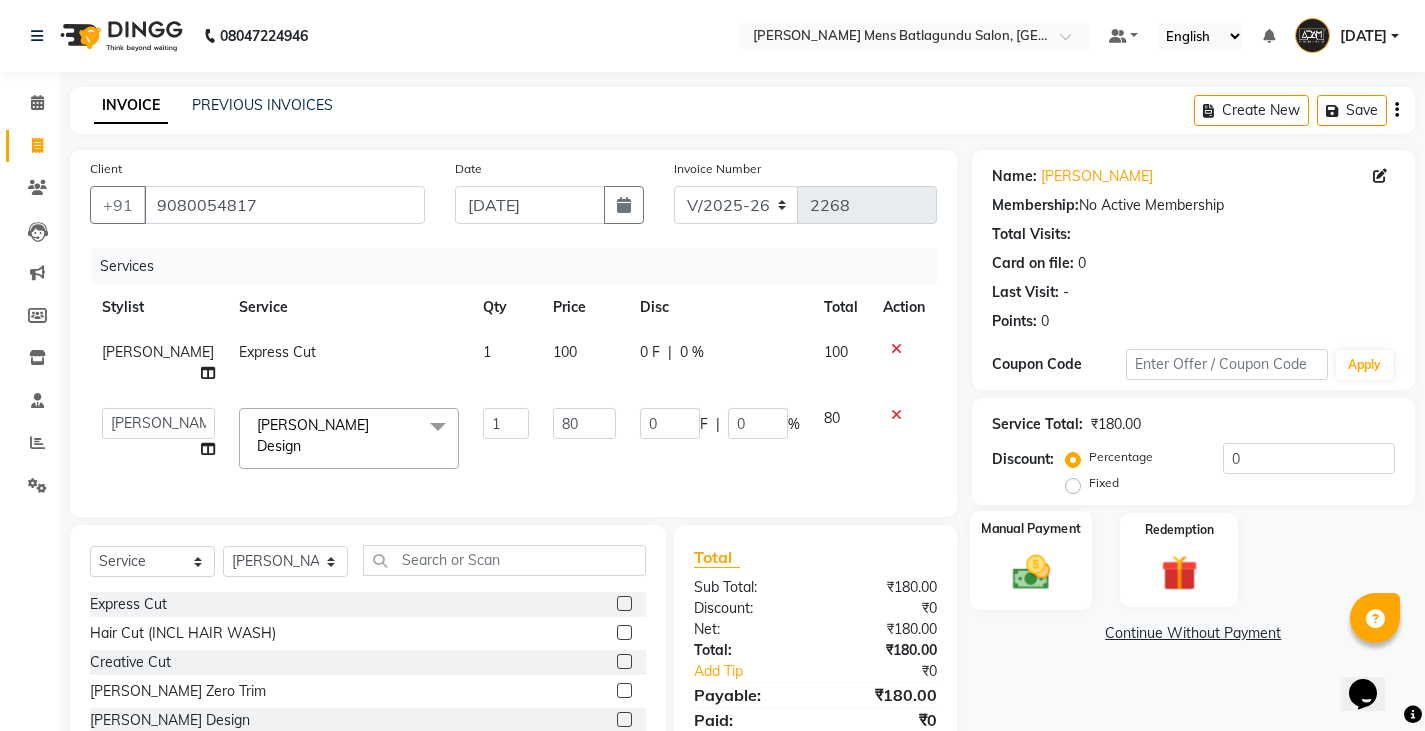 click 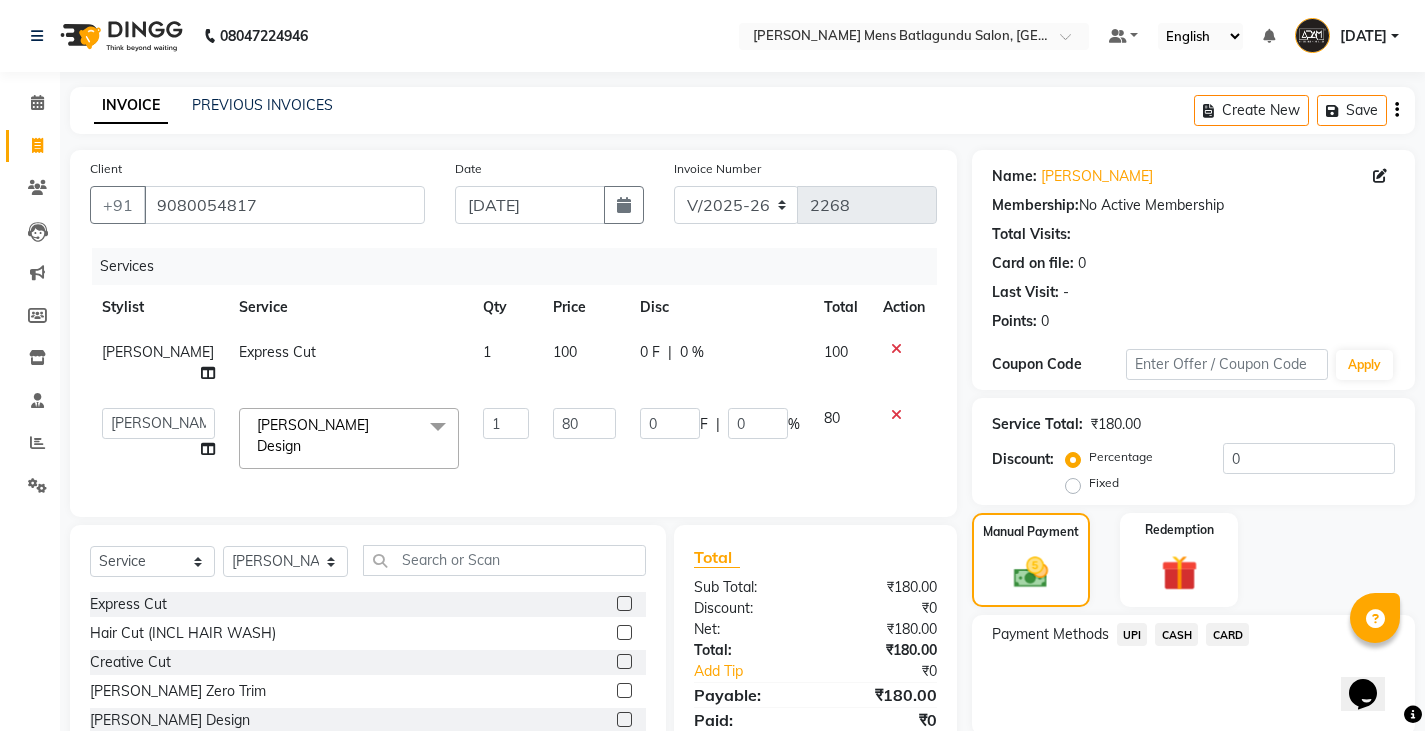 click on "CASH" 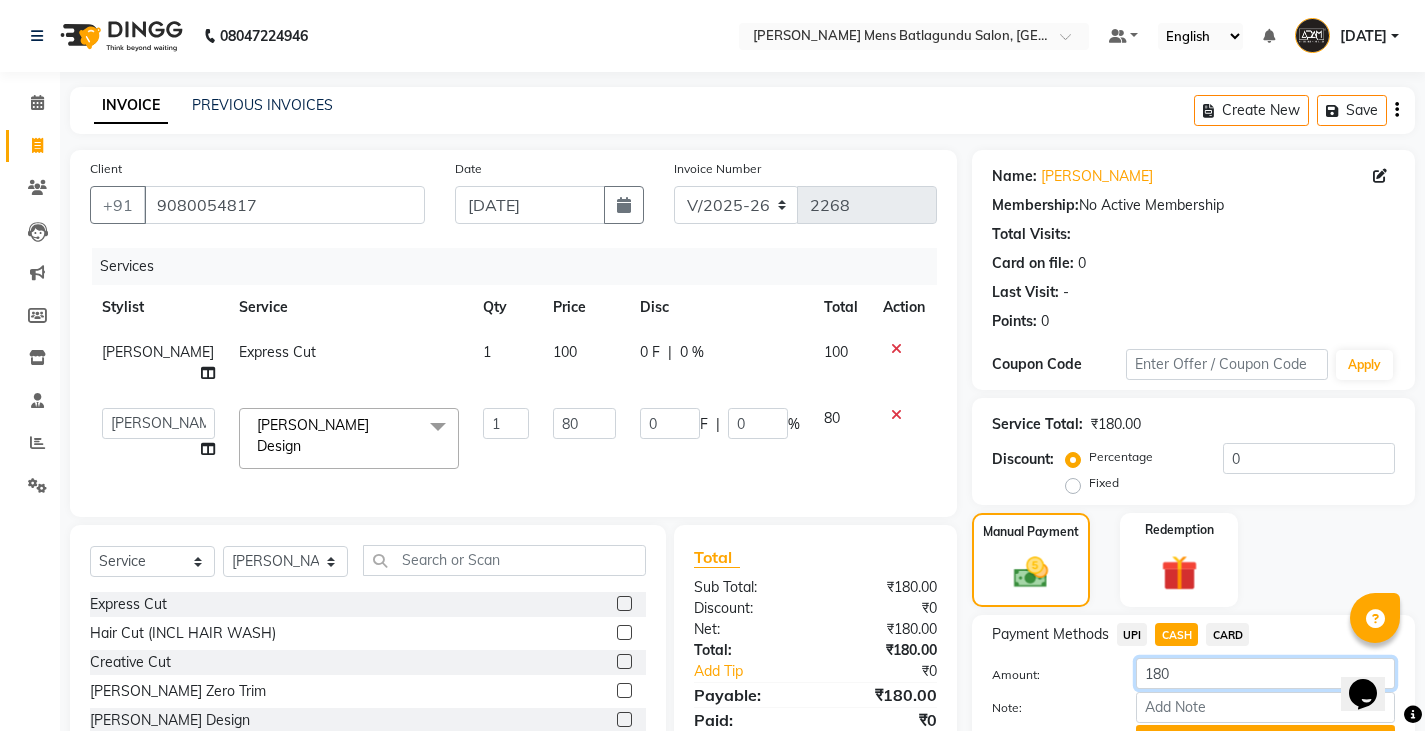 click on "180" 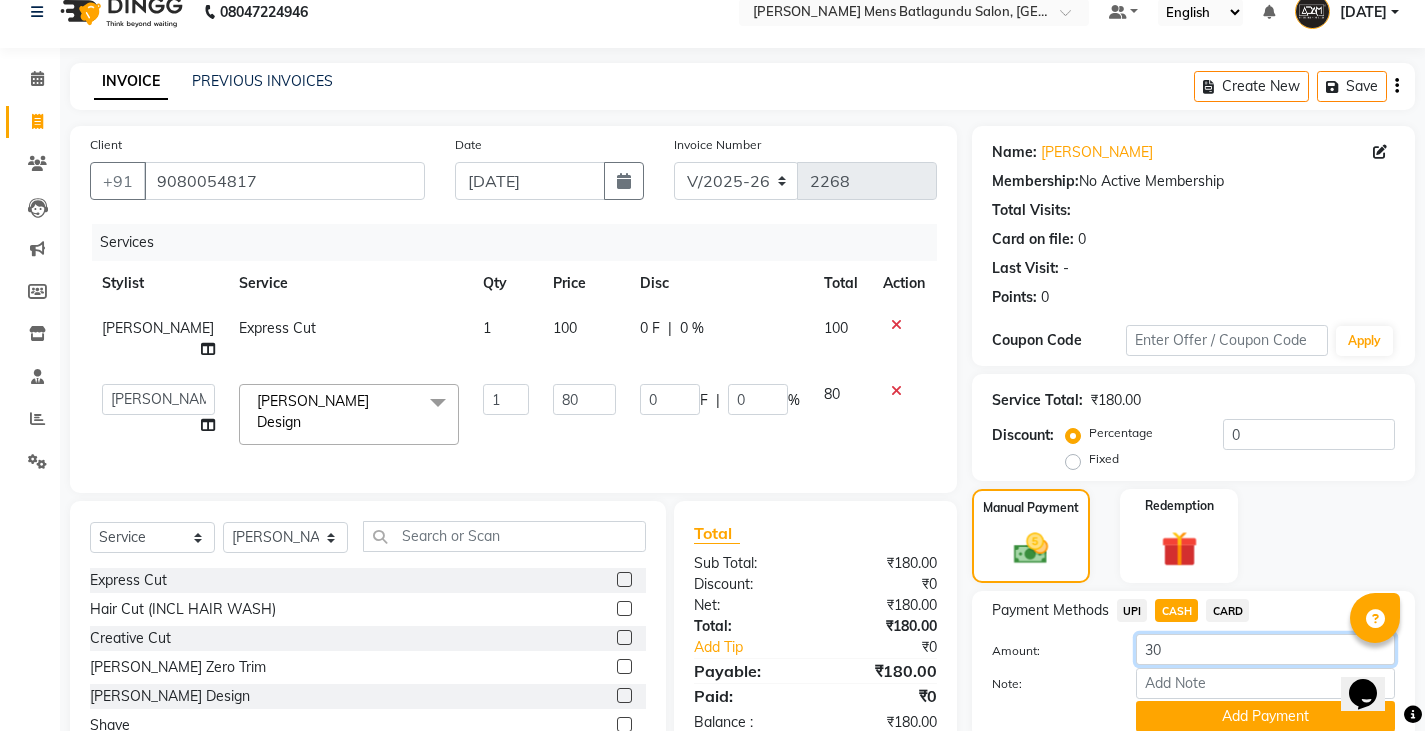 scroll, scrollTop: 100, scrollLeft: 0, axis: vertical 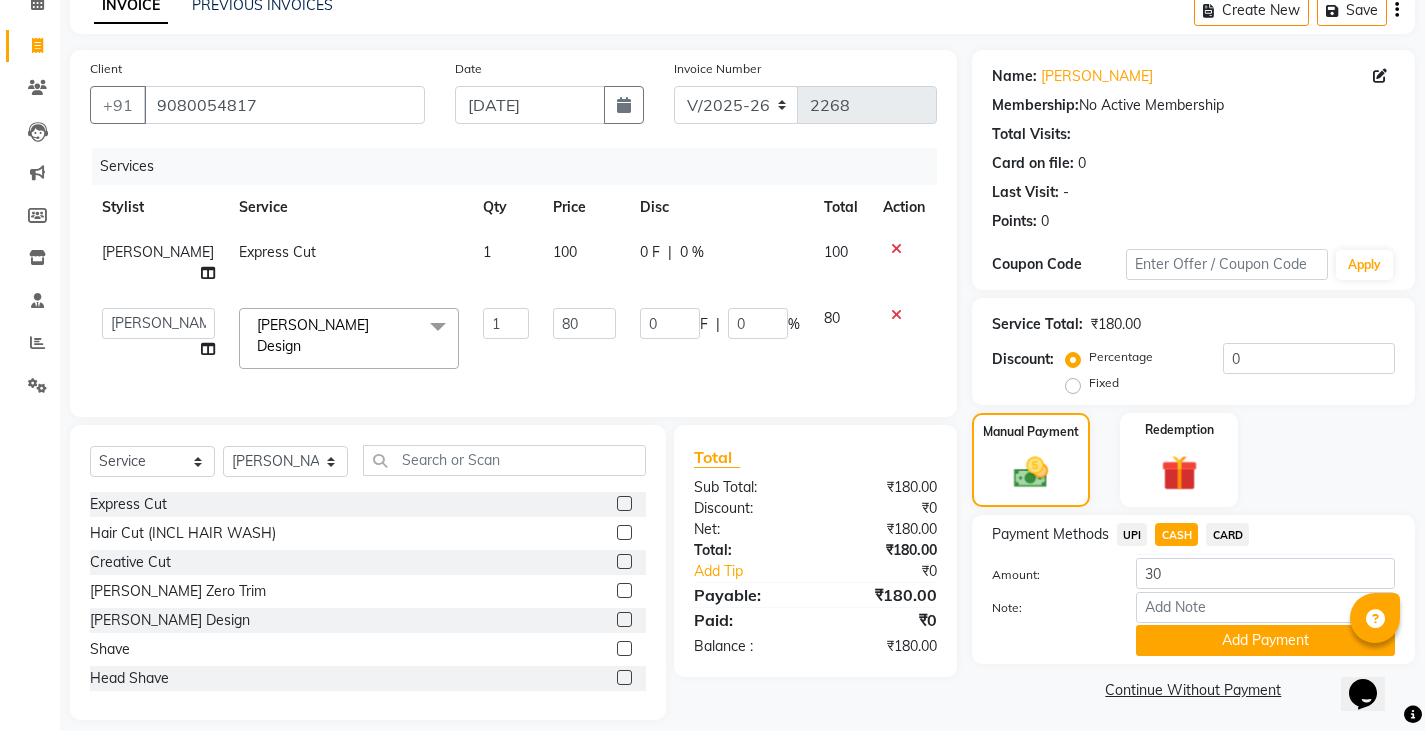 drag, startPoint x: 1227, startPoint y: 637, endPoint x: 1142, endPoint y: 634, distance: 85.052925 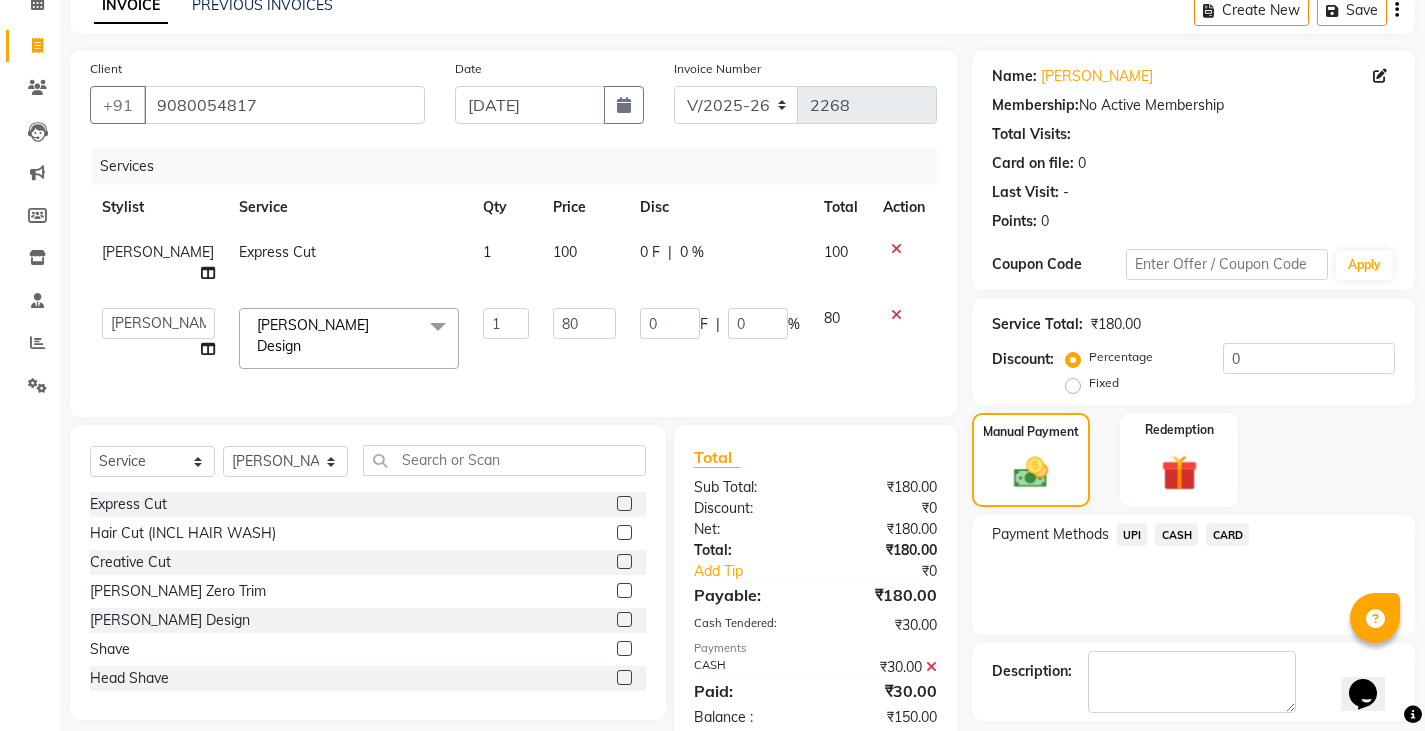 click on "UPI" 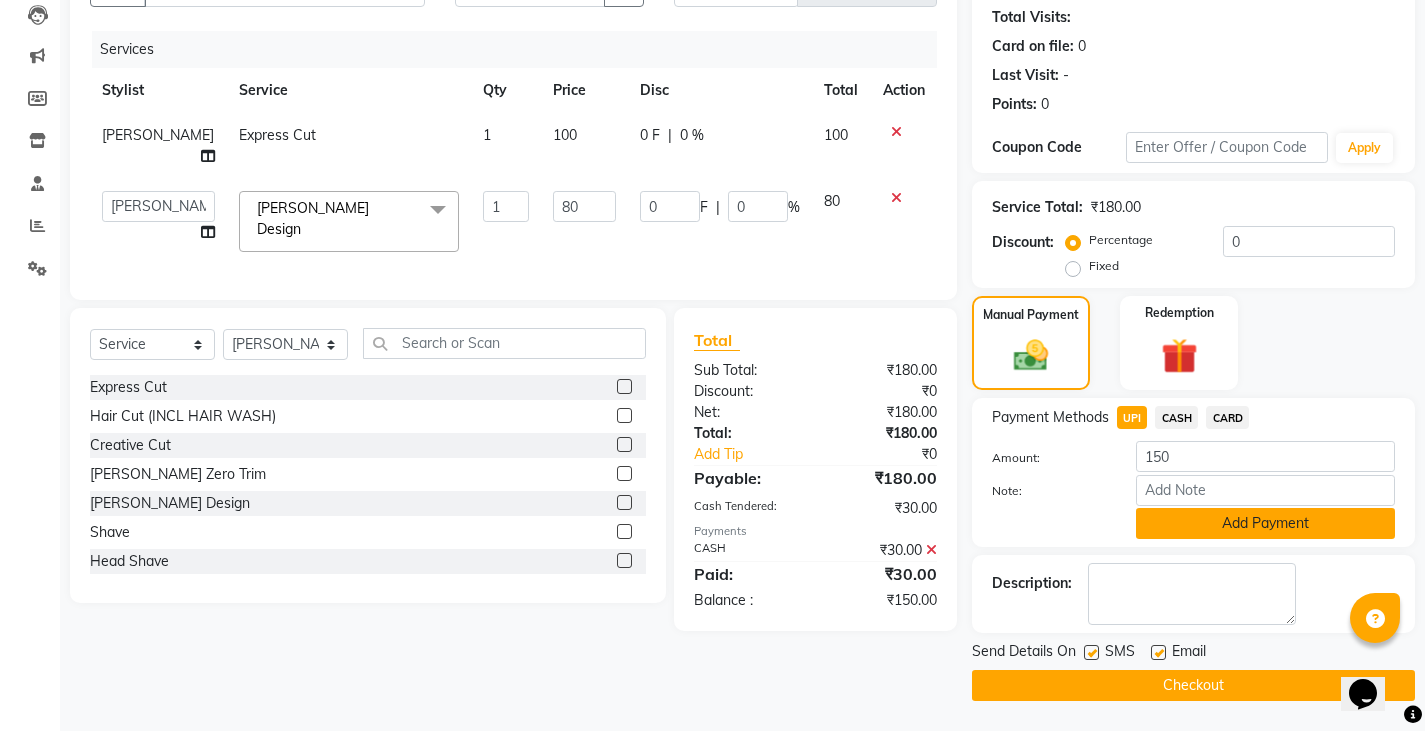 click on "Add Payment" 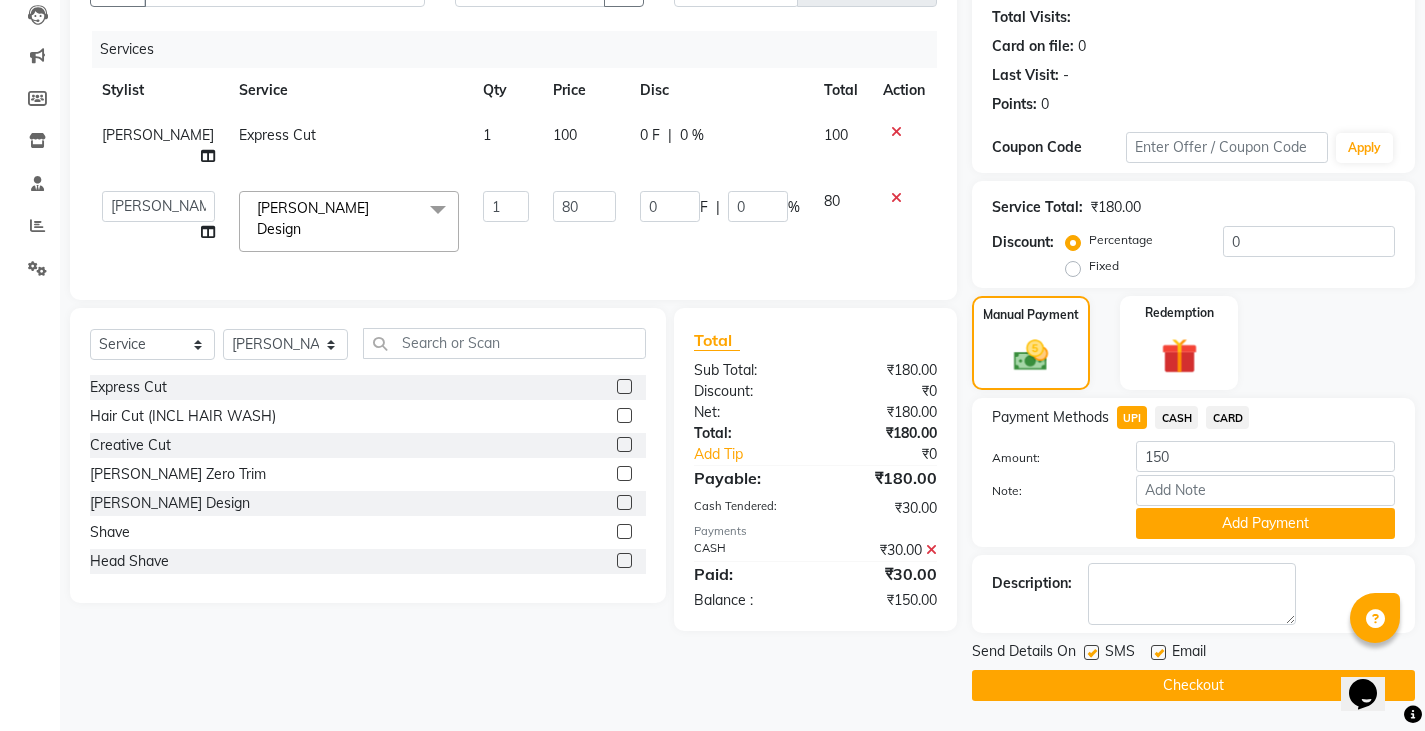 scroll, scrollTop: 188, scrollLeft: 0, axis: vertical 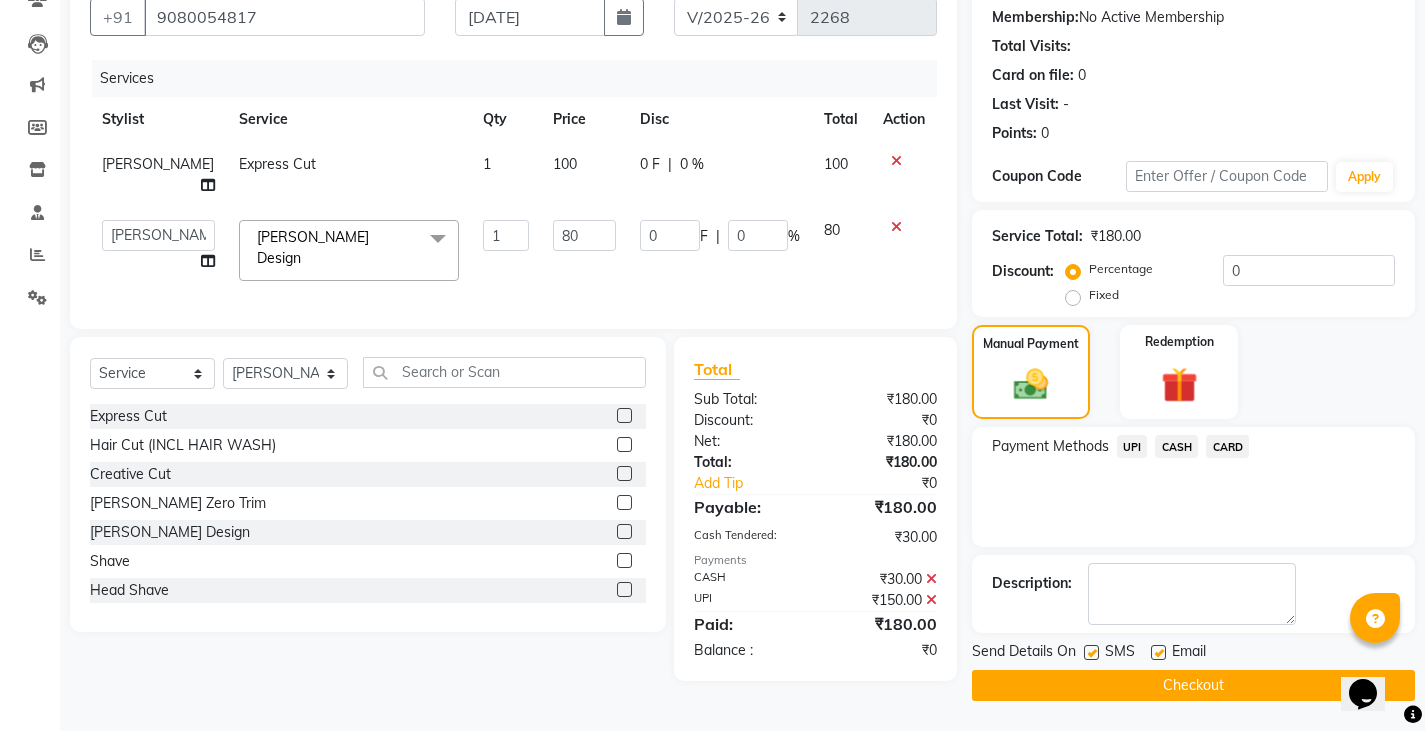 click on "Checkout" 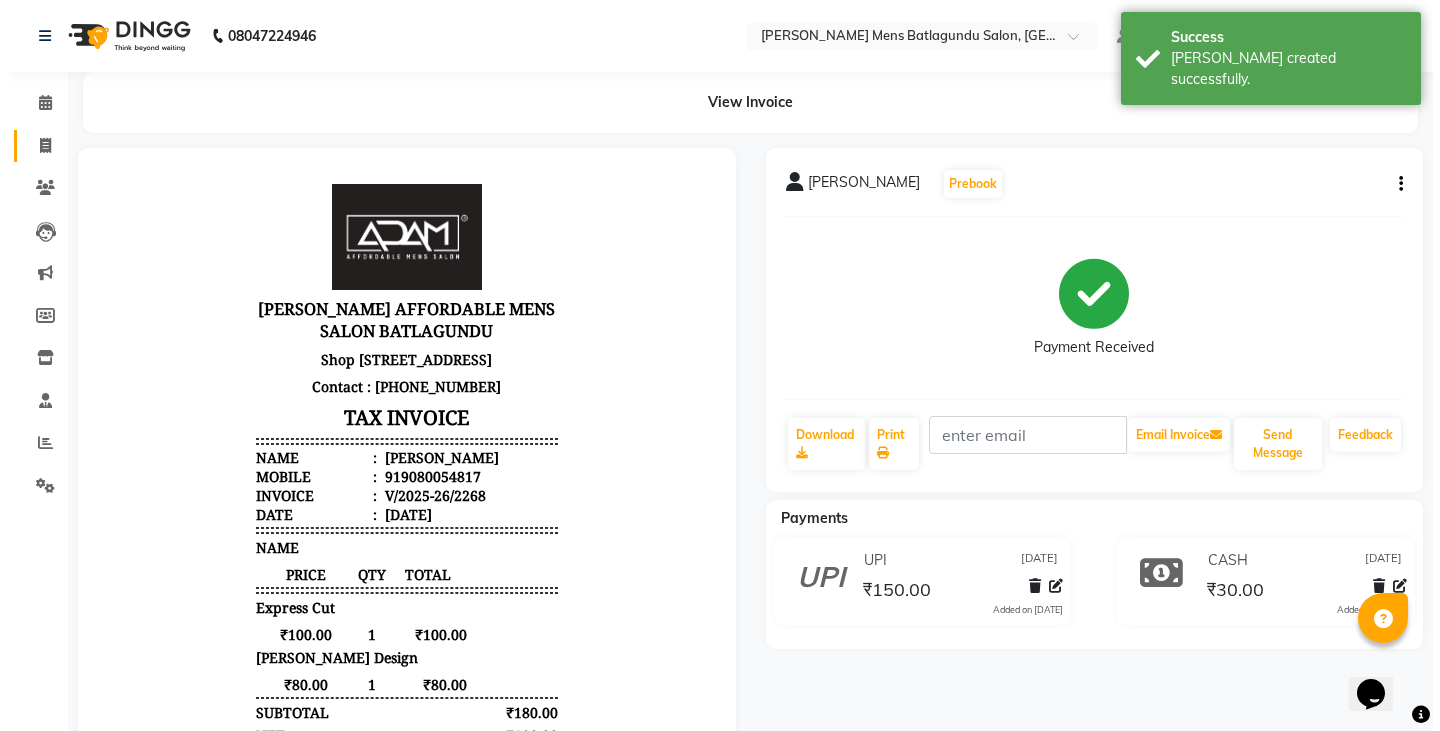 scroll, scrollTop: 0, scrollLeft: 0, axis: both 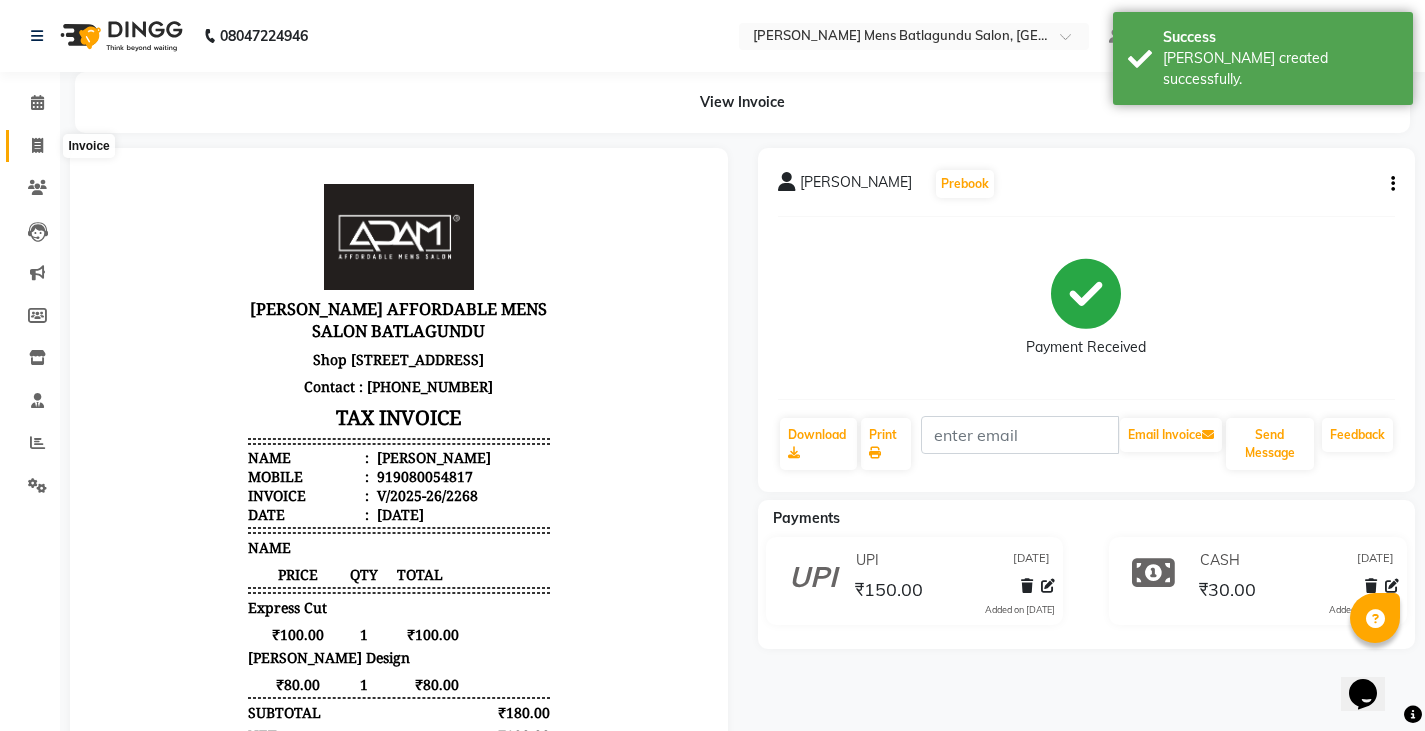 click 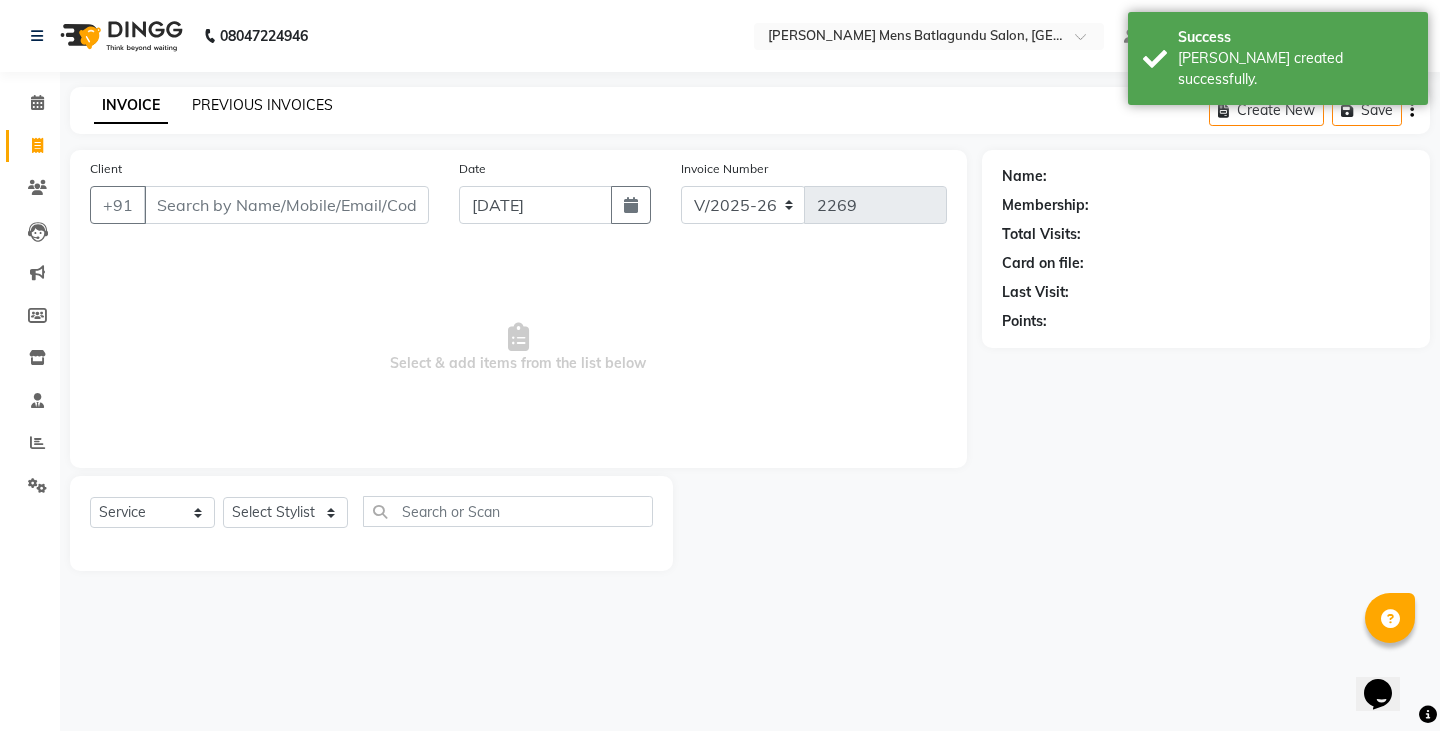 click on "PREVIOUS INVOICES" 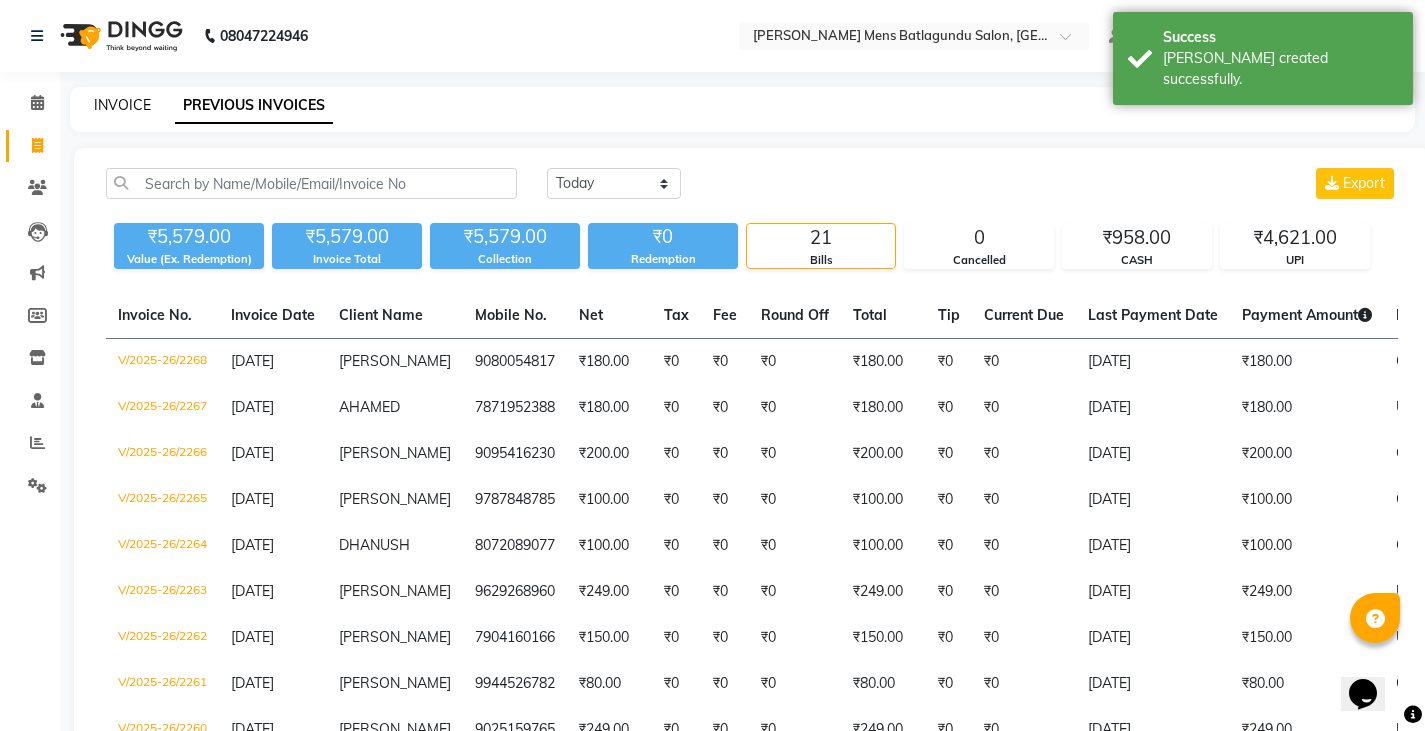click on "INVOICE" 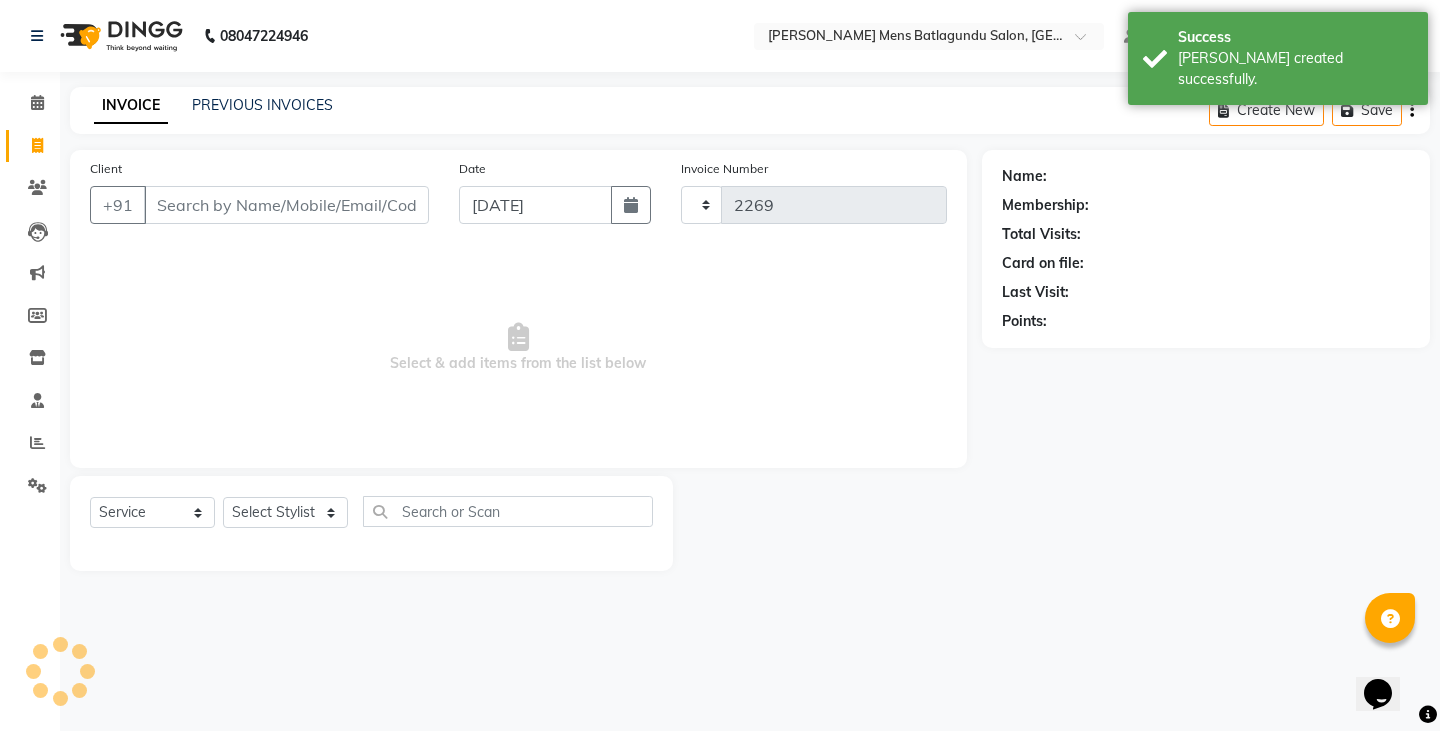 click on "Client" at bounding box center [286, 205] 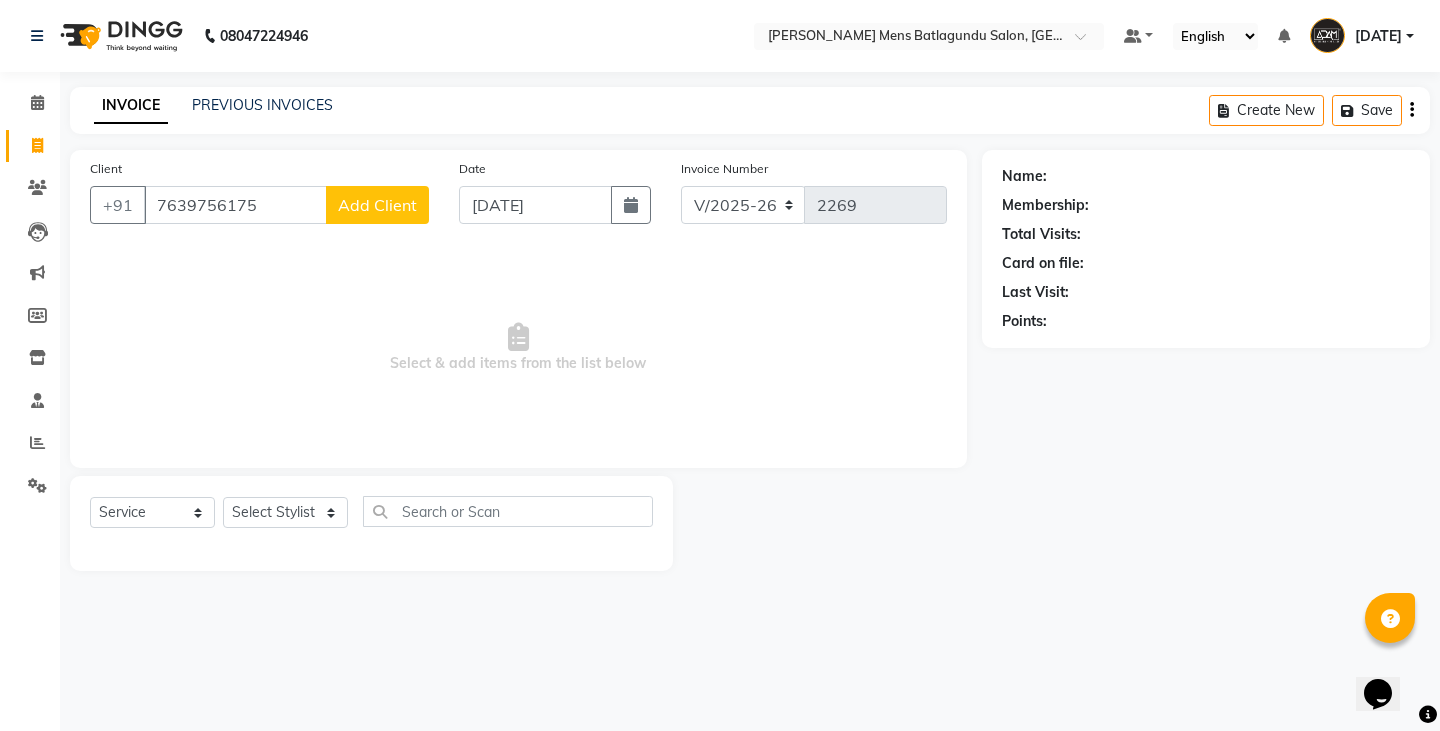 click on "Add Client" 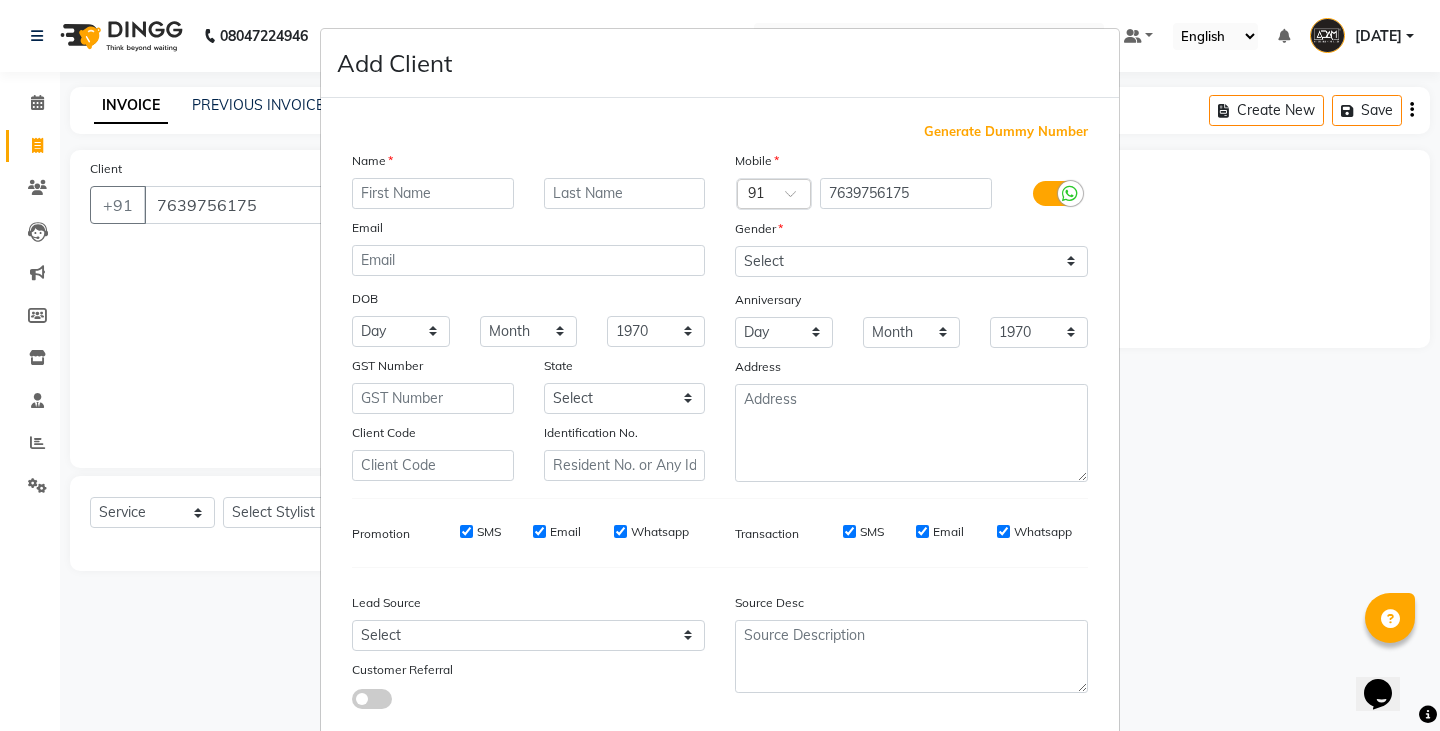 click at bounding box center (433, 193) 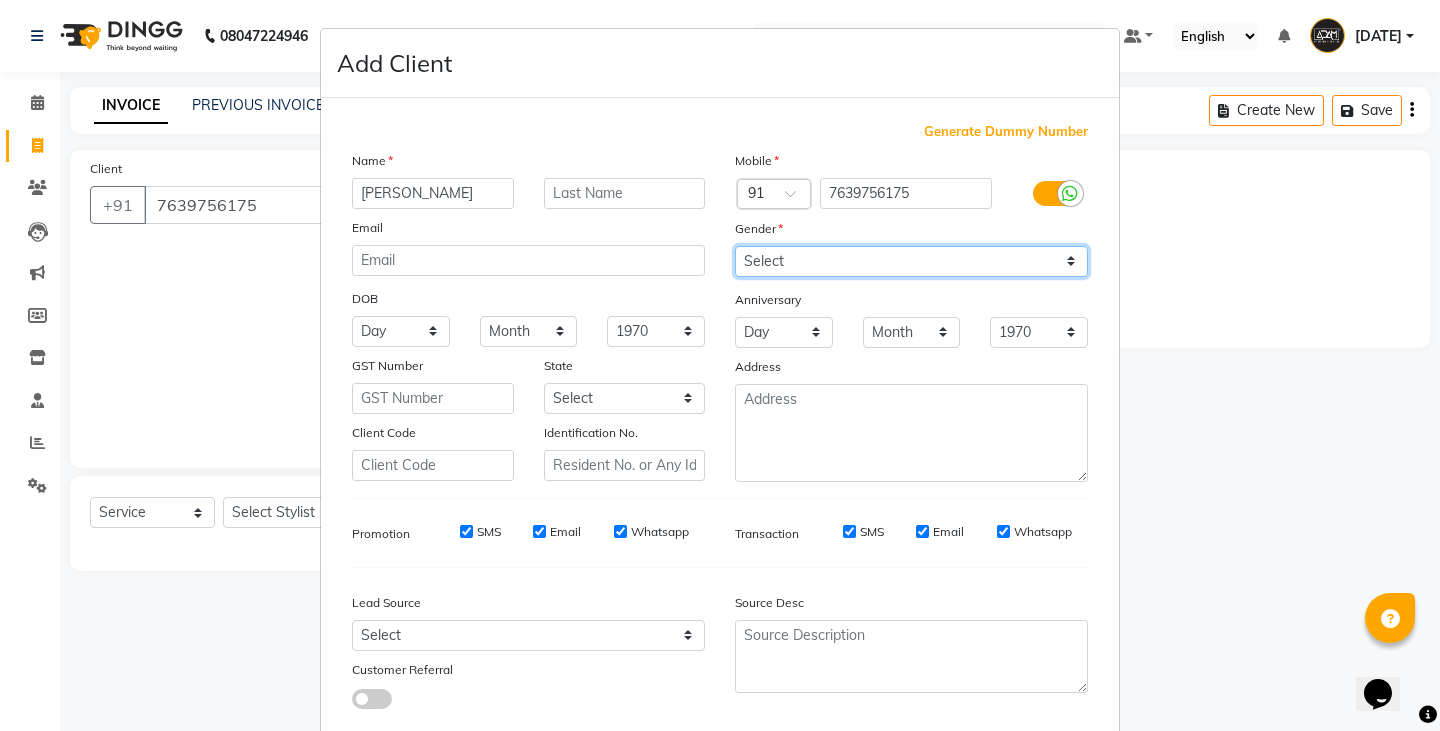 drag, startPoint x: 825, startPoint y: 264, endPoint x: 825, endPoint y: 276, distance: 12 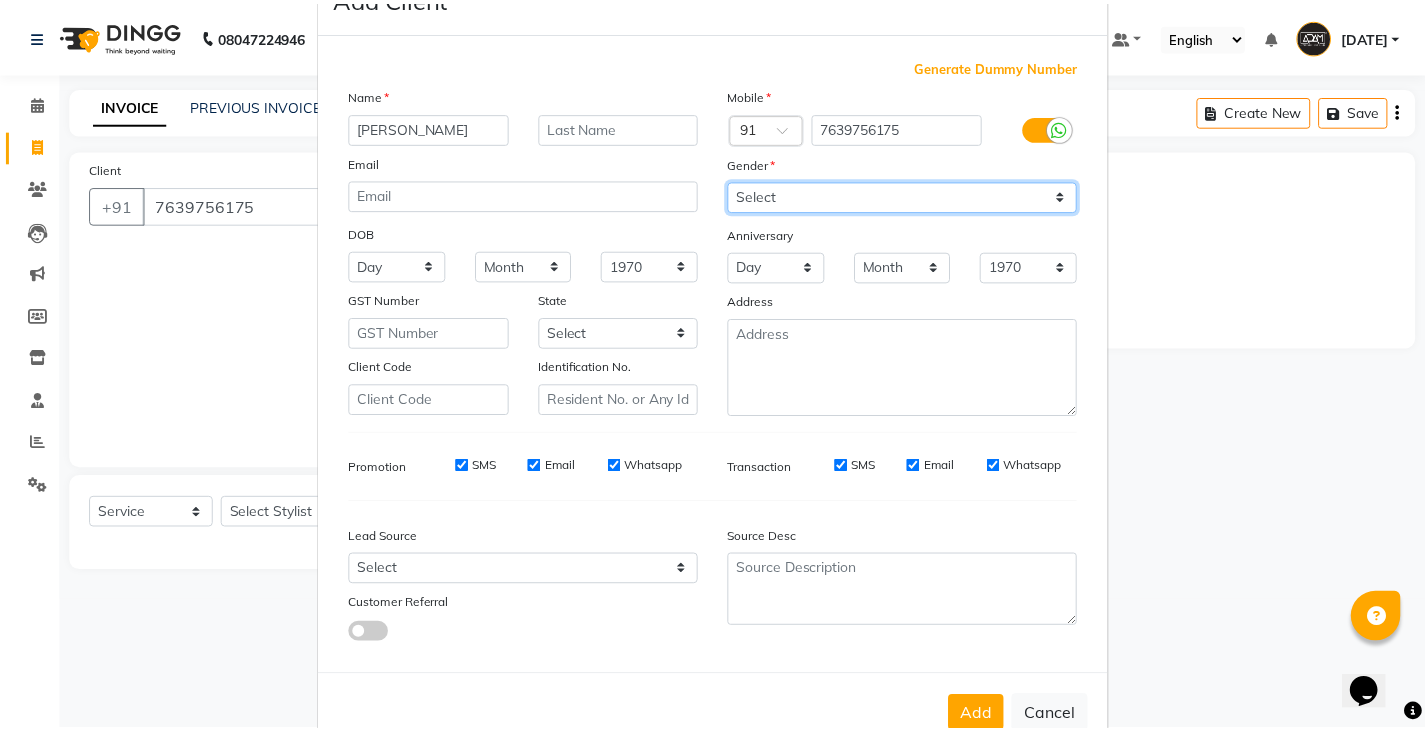 scroll, scrollTop: 118, scrollLeft: 0, axis: vertical 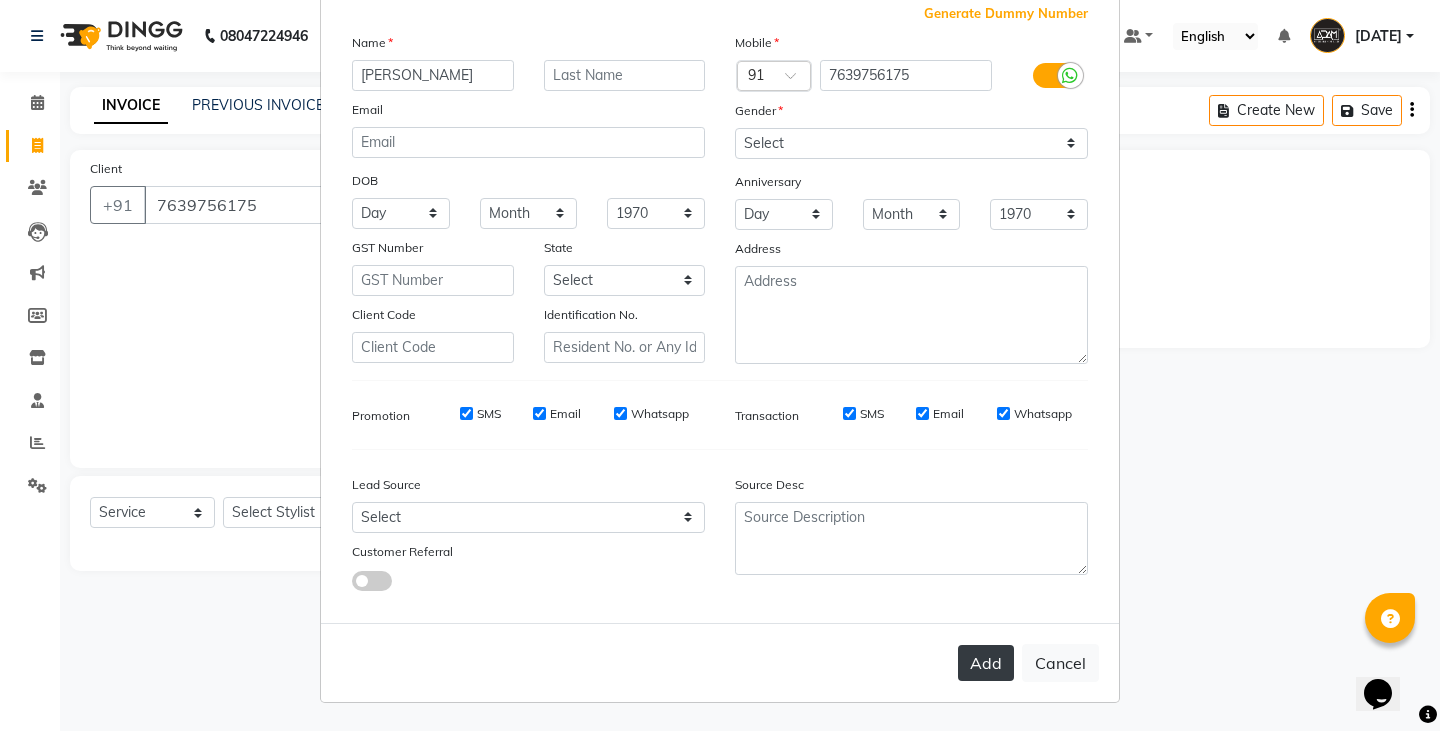 click on "Add" at bounding box center (986, 663) 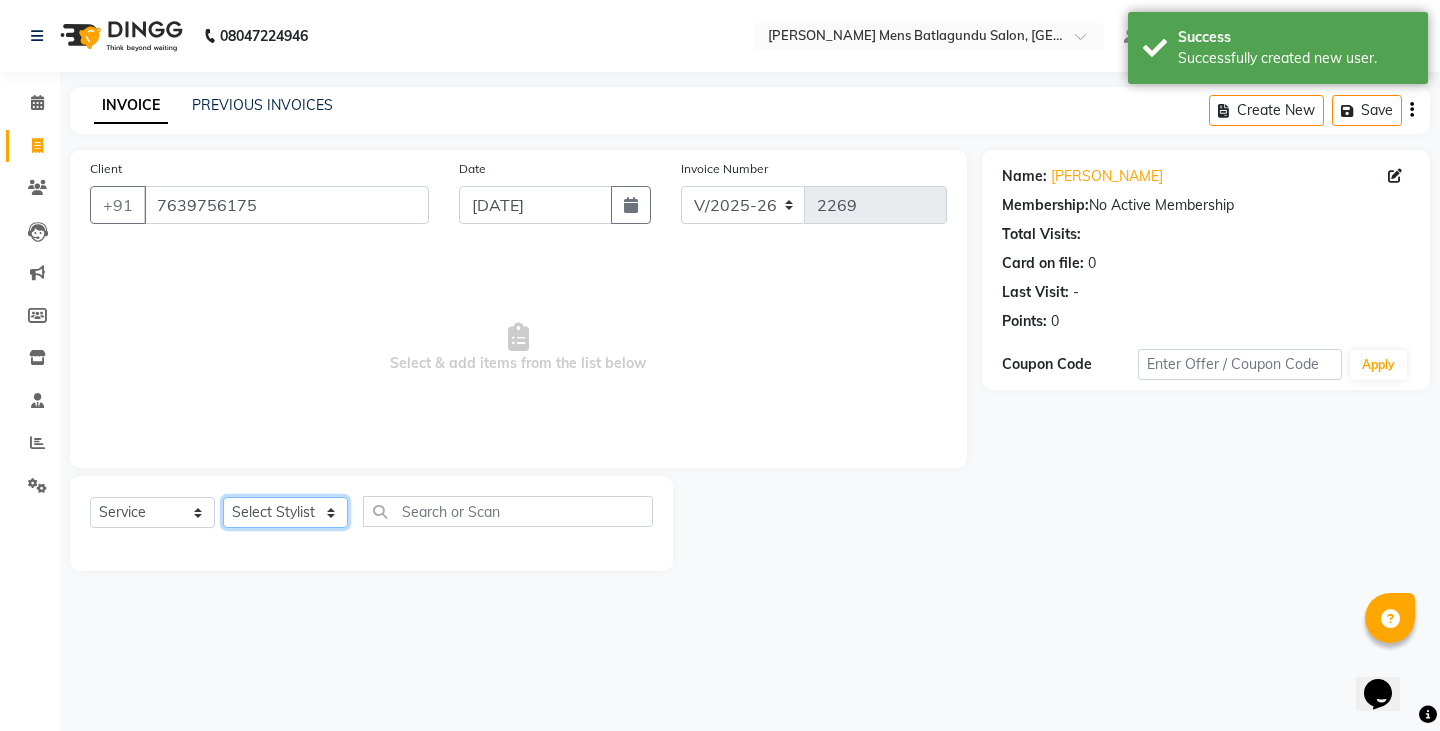 click on "Select Stylist Admin Ameer  Anish Khalim Ovesh Raja SAHIL  SOHAIL SONU" 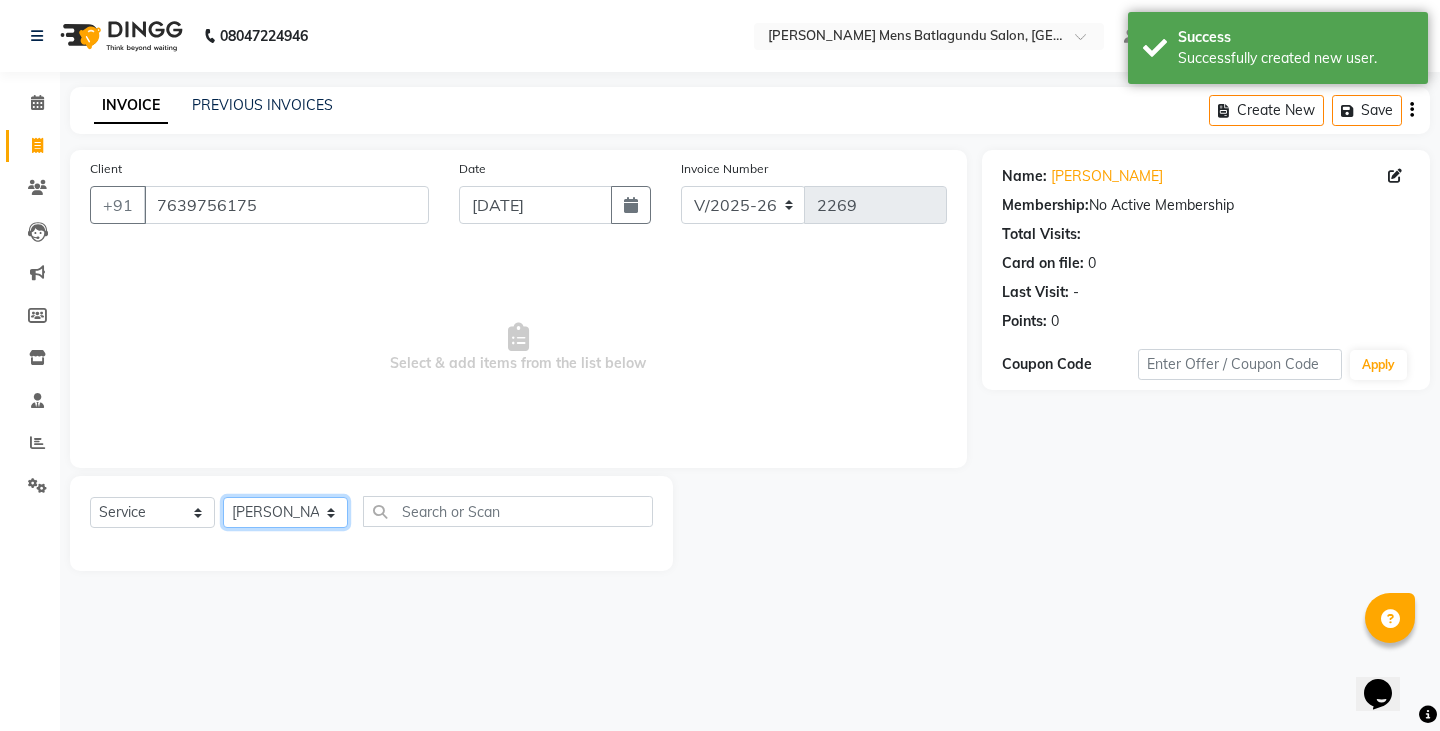 click on "Select Stylist Admin Ameer  Anish Khalim Ovesh Raja SAHIL  SOHAIL SONU" 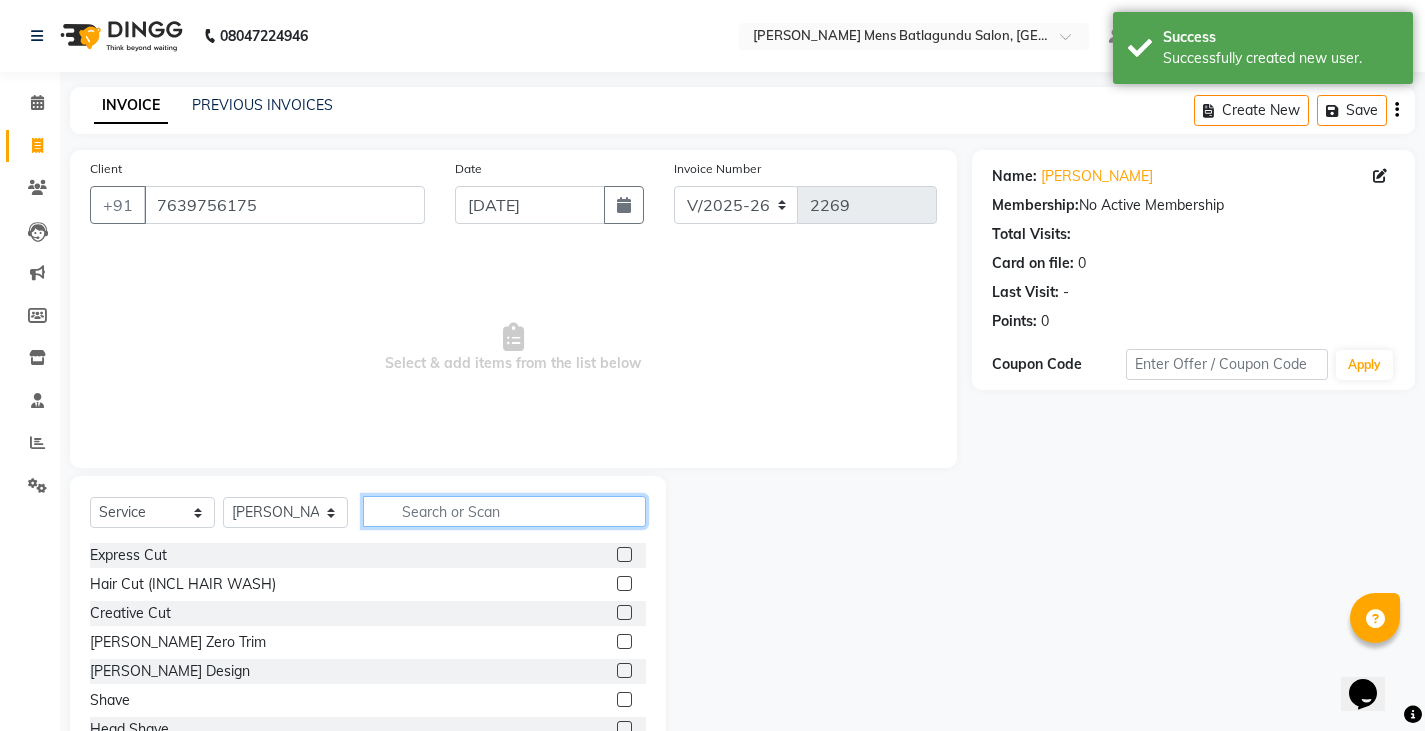 click 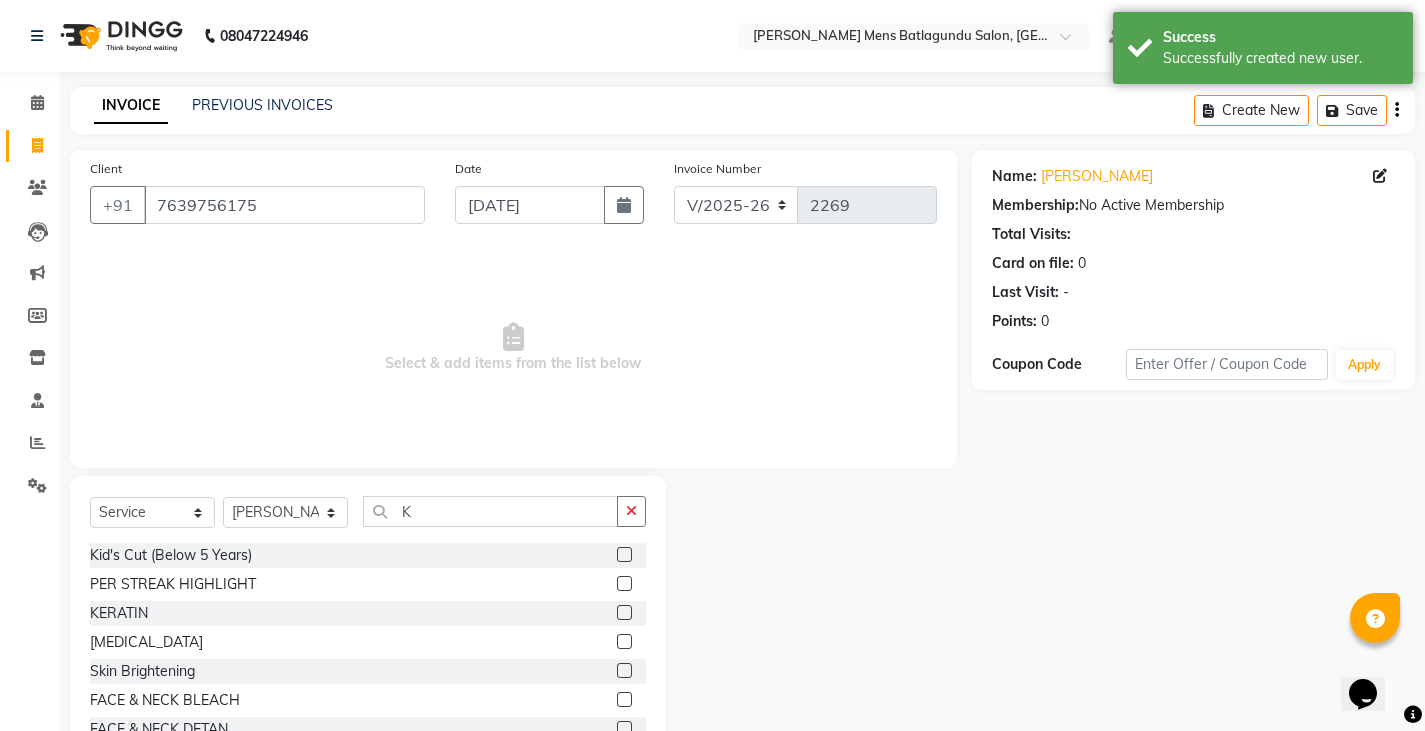 drag, startPoint x: 602, startPoint y: 552, endPoint x: 570, endPoint y: 566, distance: 34.928497 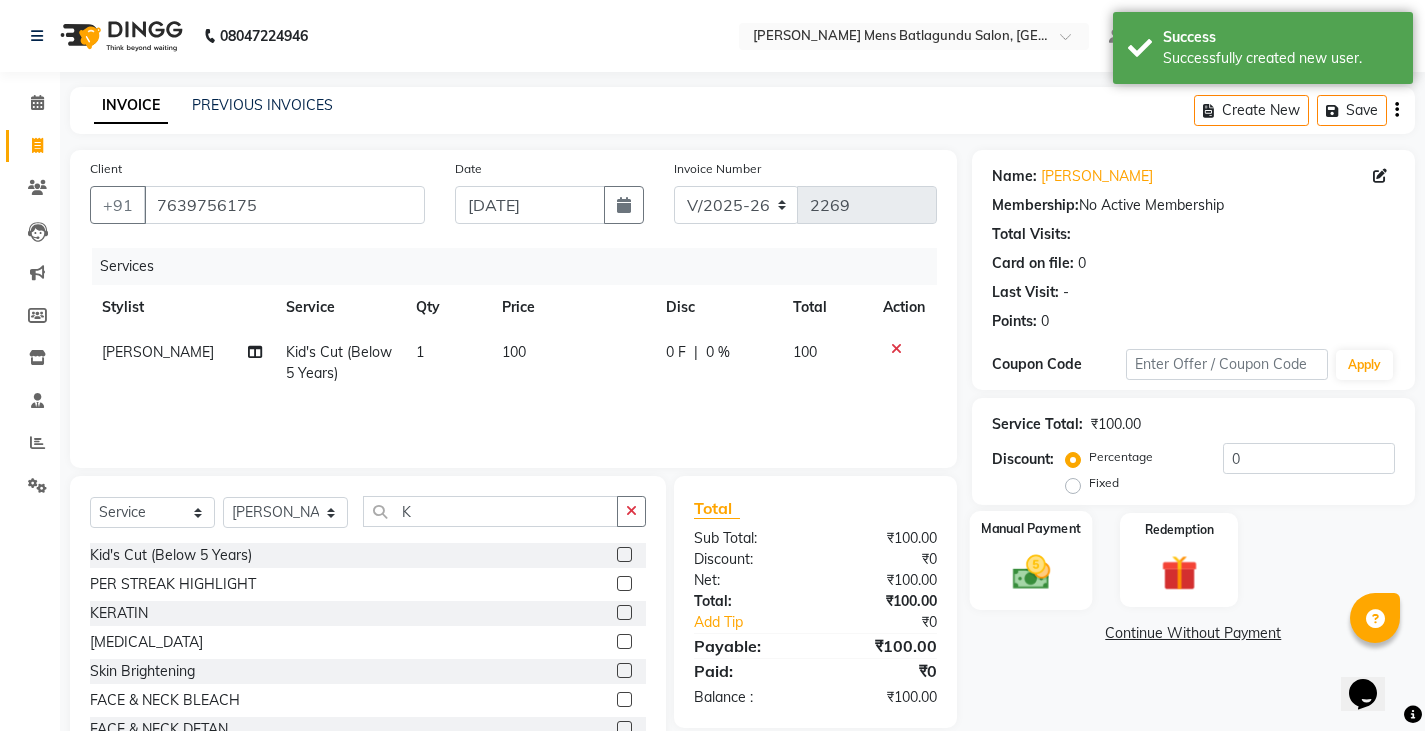 click on "Manual Payment" 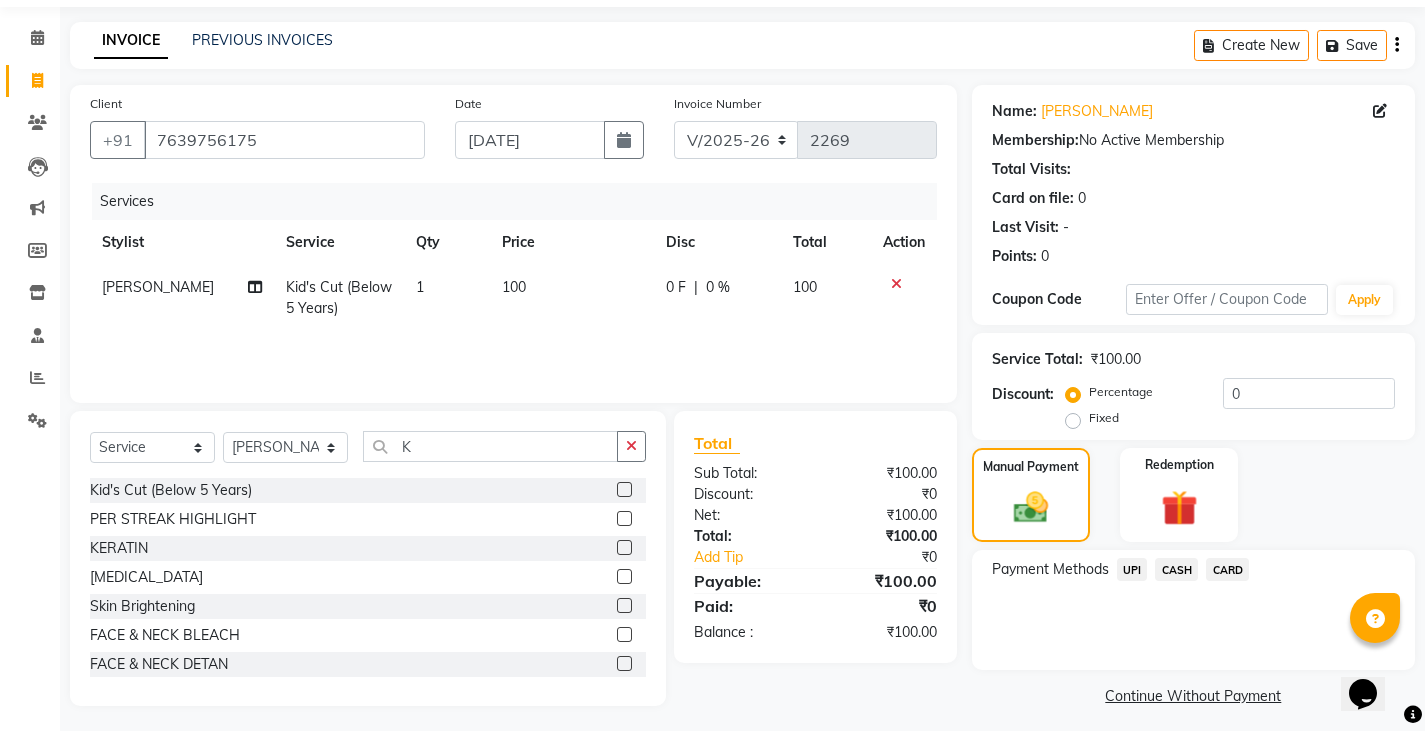 scroll, scrollTop: 0, scrollLeft: 0, axis: both 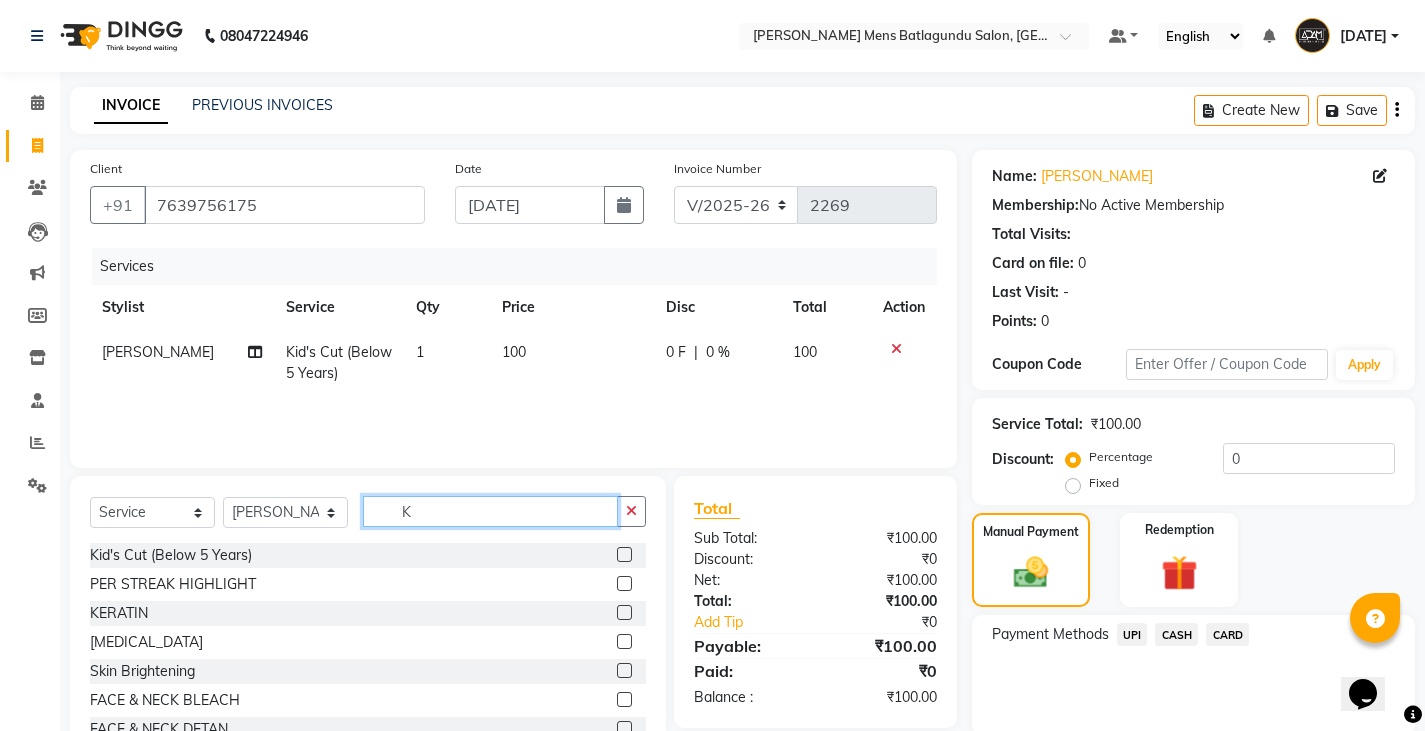 click on "K" 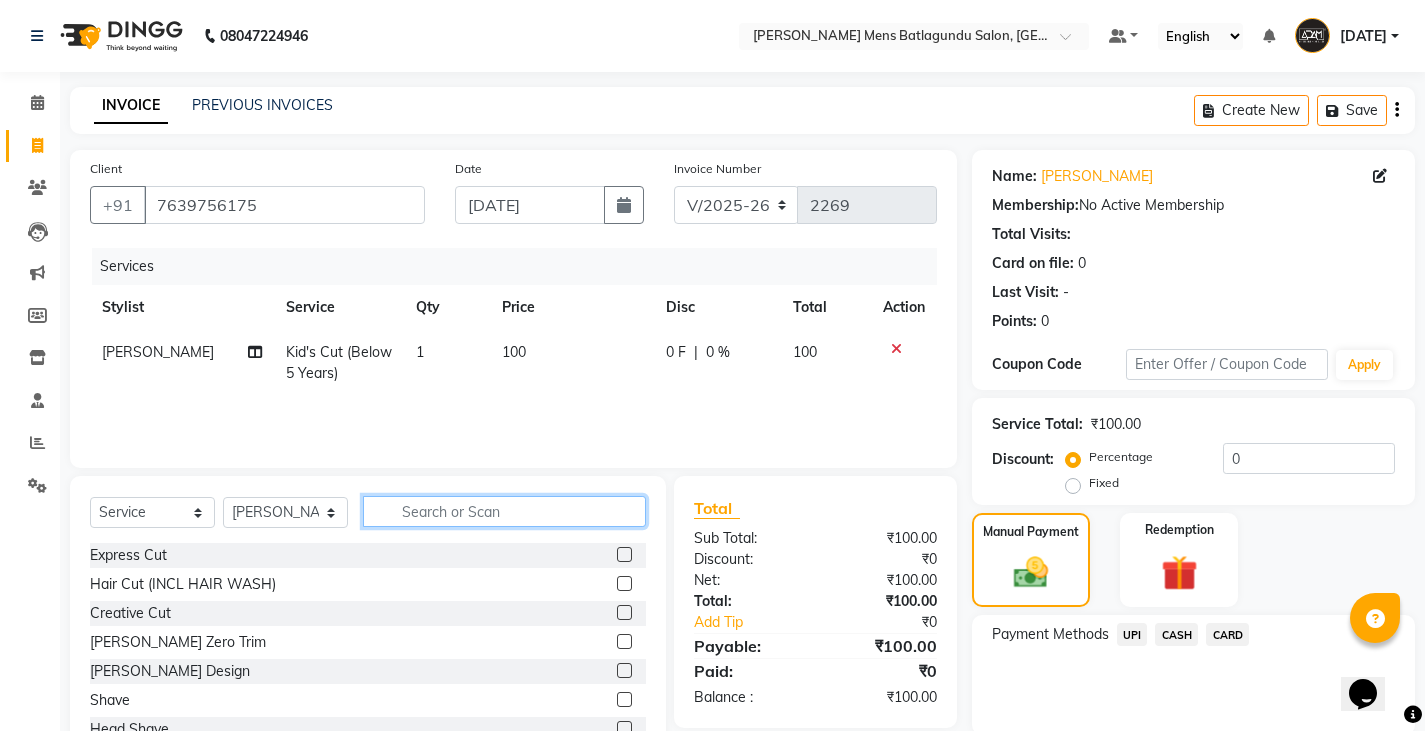 click 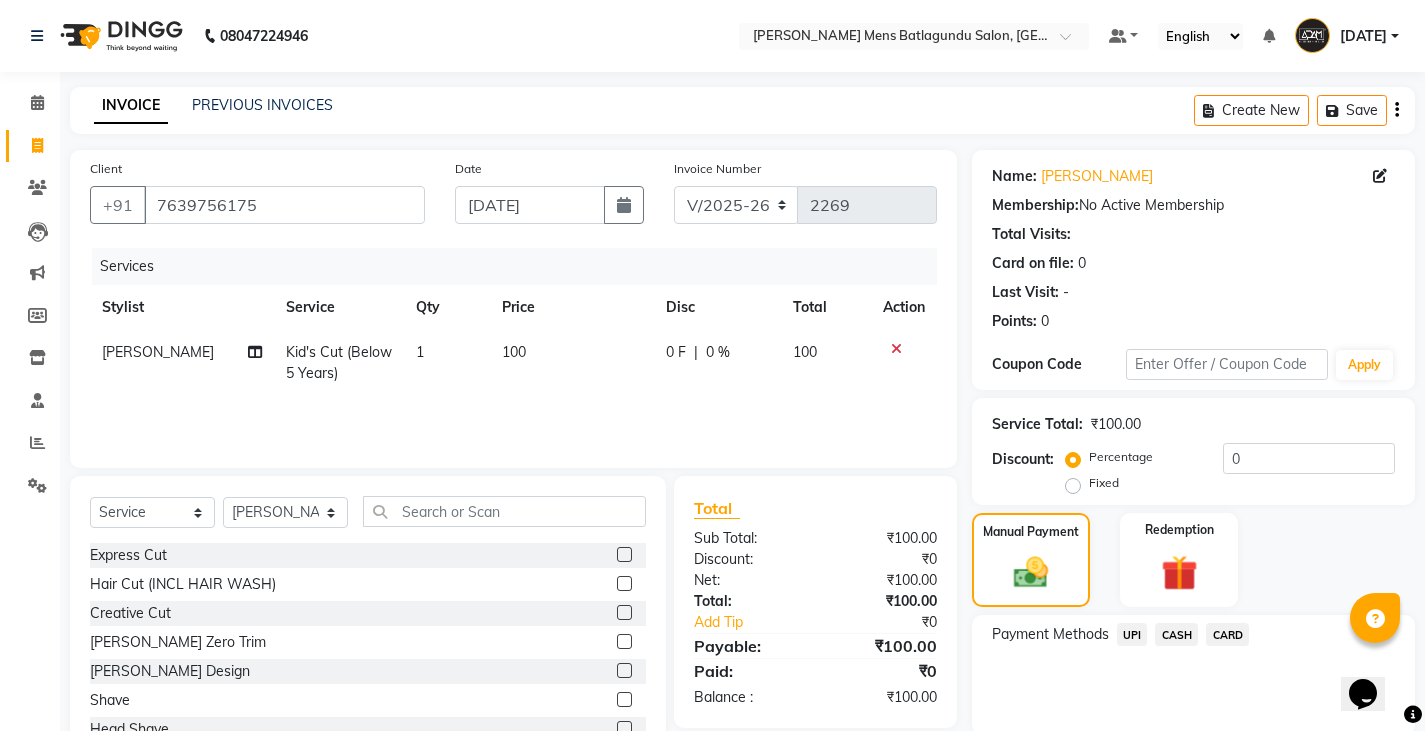 click on "Select  Service  Product  Membership  Package Voucher Prepaid Gift Card  Select Stylist Admin Ameer  Anish Khalim Ovesh Raja SAHIL  SOHAIL SONU Express Cut  Hair Cut (INCL HAIR WASH)  Creative Cut  Beard Zero Trim  Beard Design  Shave  Head Shave  Kid's Cut (Below 5 Years)  Wash & Blast Dry  EXPRESS GLOBAL HAIR COLOR  GLOBAL HAIR COLOUR AMMONIA  GOLBAL HAIR COLOUR NON AMMONIA  L'OREAL GOLBAL HAIR COLOUR AMMONIA  L'OREAL GOLBAL HAIR COLOUR NON AMMONIA  GLOBAL FASHION HAIR COLOUR  MOUSTACHE COLOUR  BEARD COLOUR  PER STREAK HIGHLIGHT  CAP HIGHLIGHTS  NOURISHING HAIR SPA  VITALIZING HAIR SPA  REPAIR TREATMENT  DANDRUFF TREATMENT  HAIR LOSS TREATMENT  HAIR STRAIGHTENING  HAIR REBONDING  KERATIN  ALMOND OIL  NAVARATNA OIL  CLEAN UP HYPER PIGMENTATION  CLEAN UP REJUVANATE  Fruit Facial  Instant Glow  Charcaol  Skin Lightening  Skin Brightening  FACE & NECK BLEACH  FACE & NECK DETAN  PRE BRIDEGROOM DELUXE  PRE BRIDEGROOM ADVANCE (COMBO)  NORMAL  PREMIUM  ELEGANT  HAIRCUT+ BEARD TRIM + DETAN" 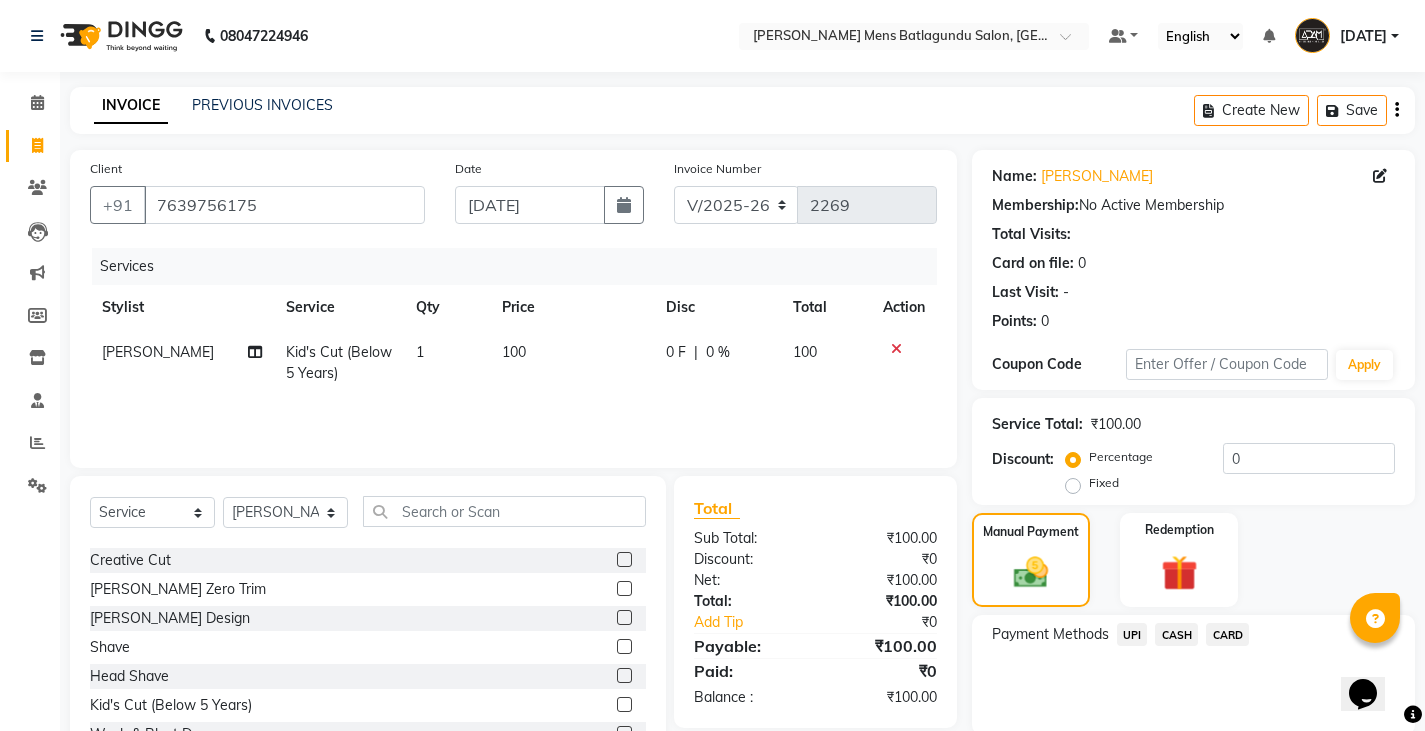 scroll, scrollTop: 100, scrollLeft: 0, axis: vertical 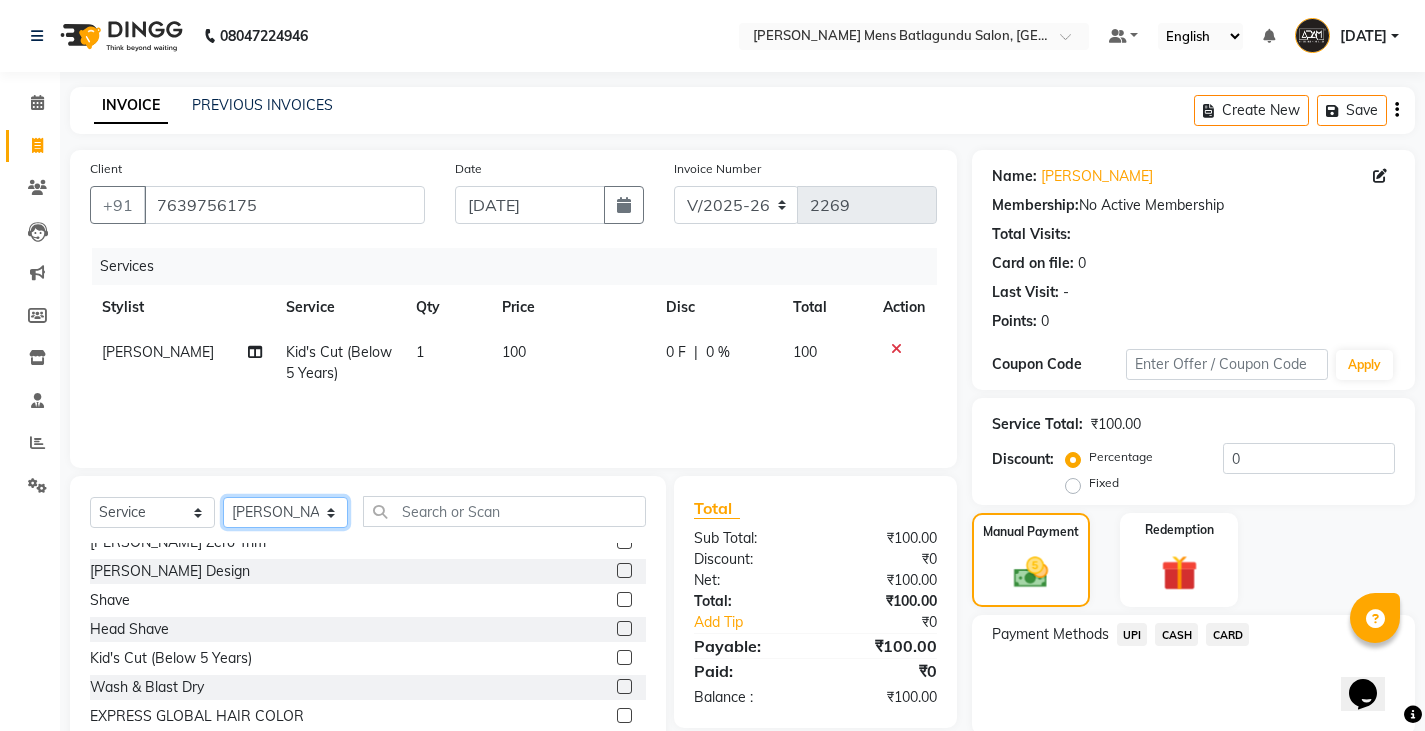 click on "Select Stylist Admin Ameer  Anish Khalim Ovesh Raja SAHIL  SOHAIL SONU" 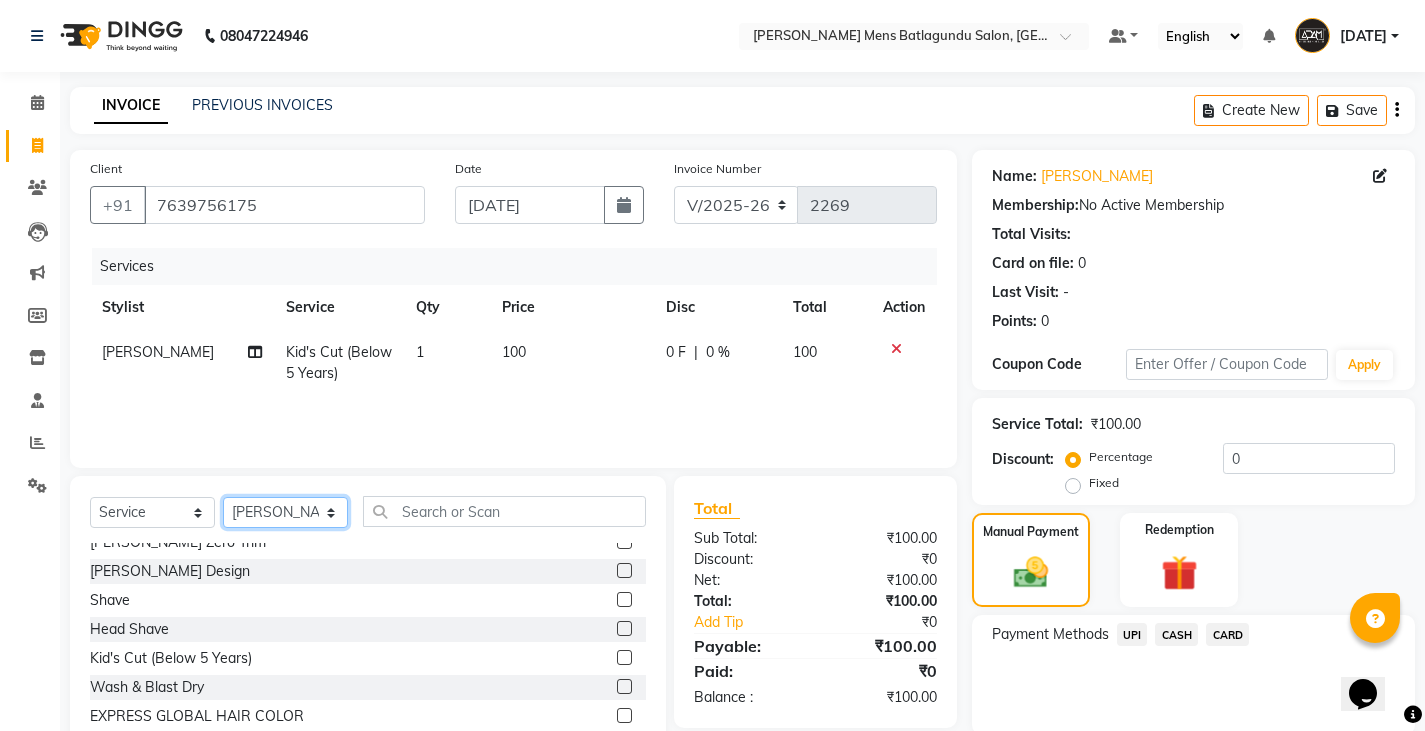 click on "Select Stylist Admin Ameer  Anish Khalim Ovesh Raja SAHIL  SOHAIL SONU" 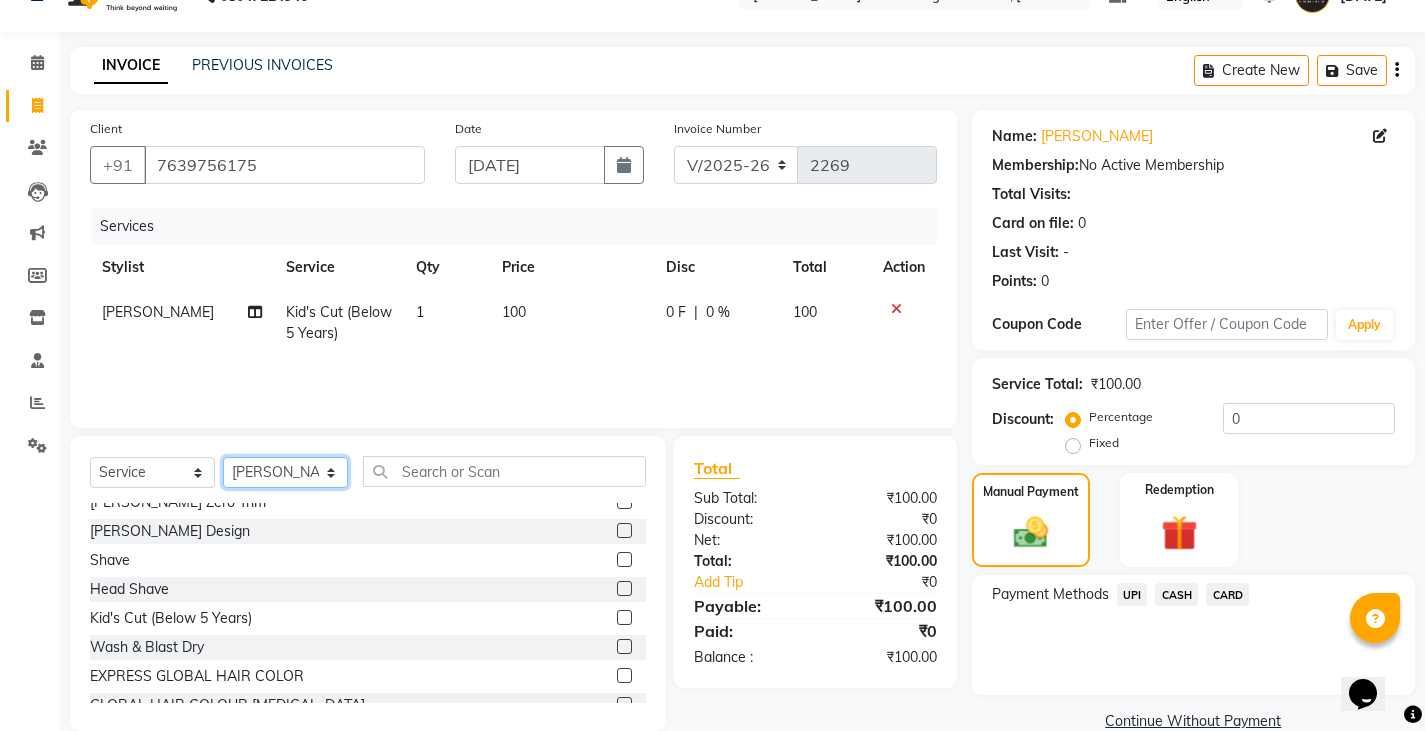scroll, scrollTop: 75, scrollLeft: 0, axis: vertical 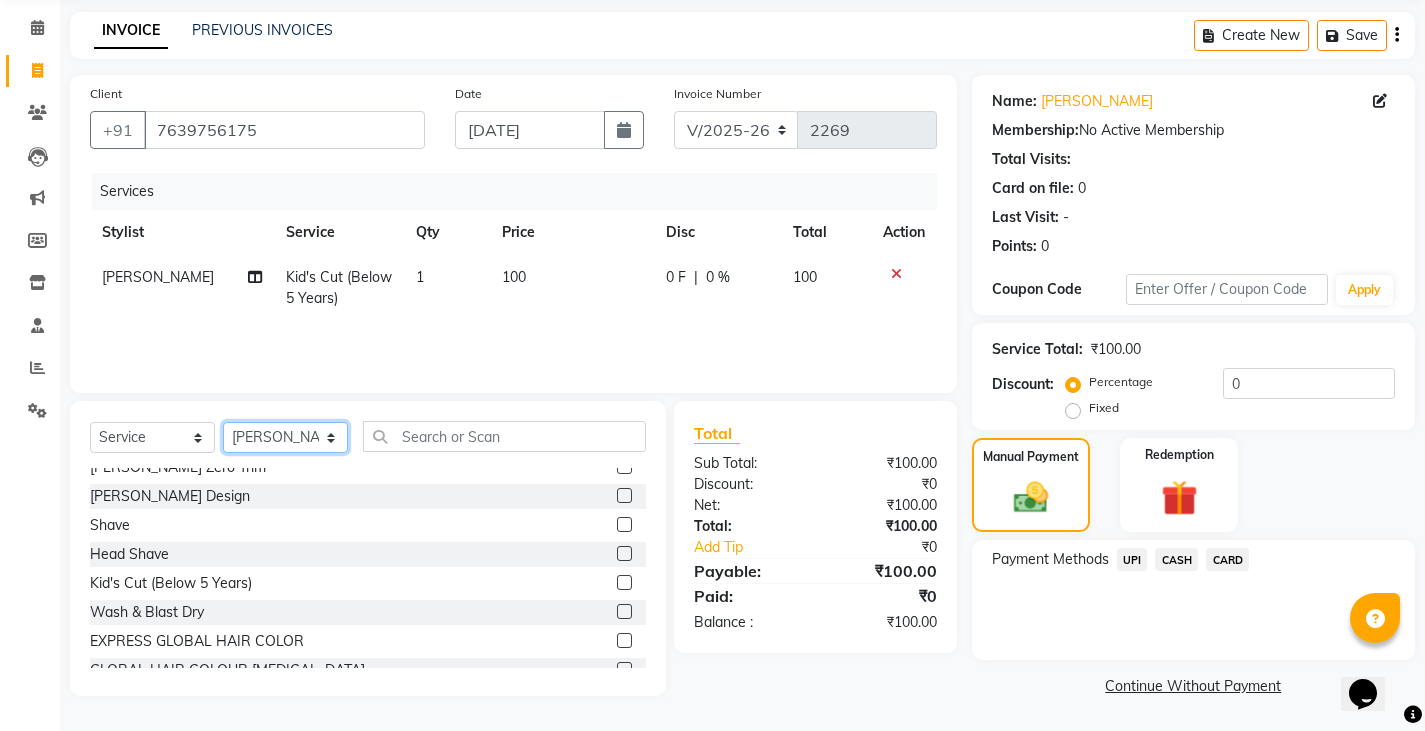 drag, startPoint x: 272, startPoint y: 434, endPoint x: 284, endPoint y: 374, distance: 61.188232 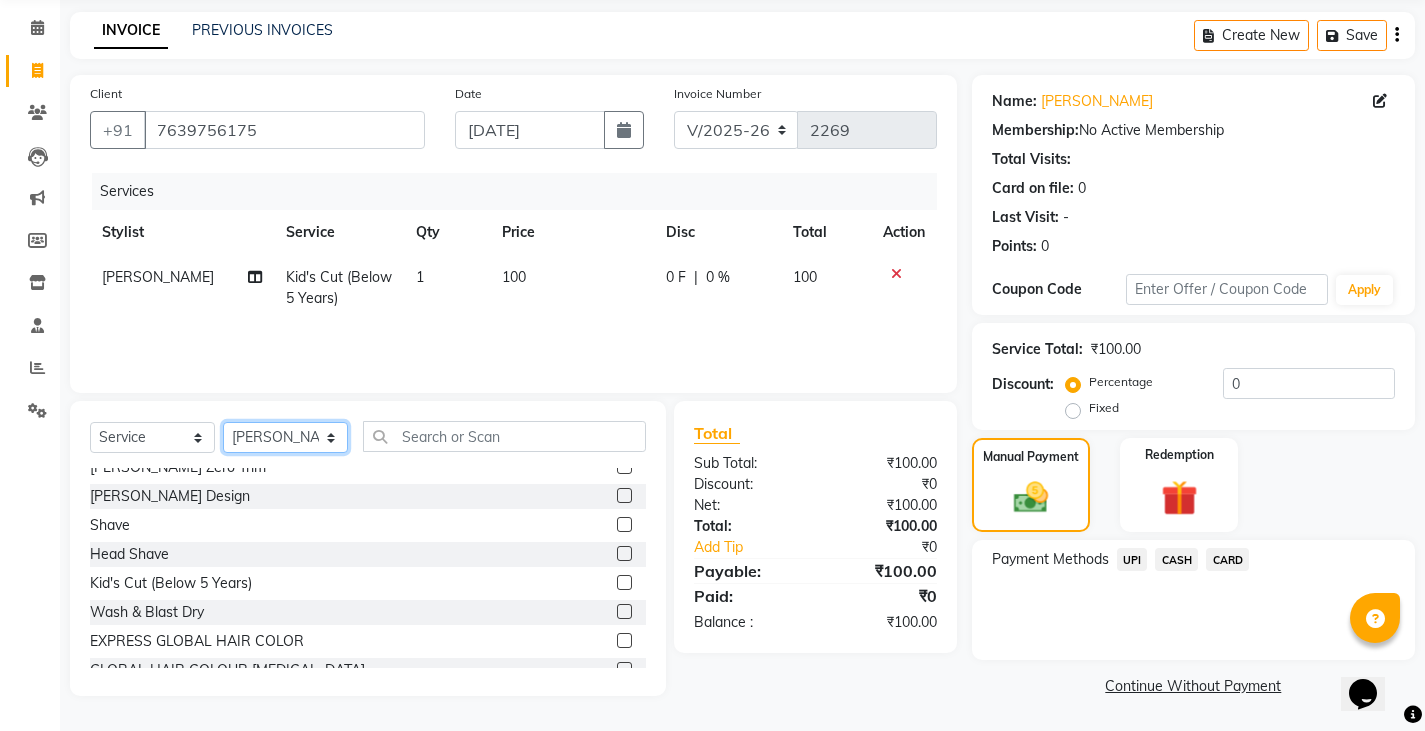 click on "Select Stylist Admin Ameer  Anish Khalim Ovesh Raja SAHIL  SOHAIL SONU" 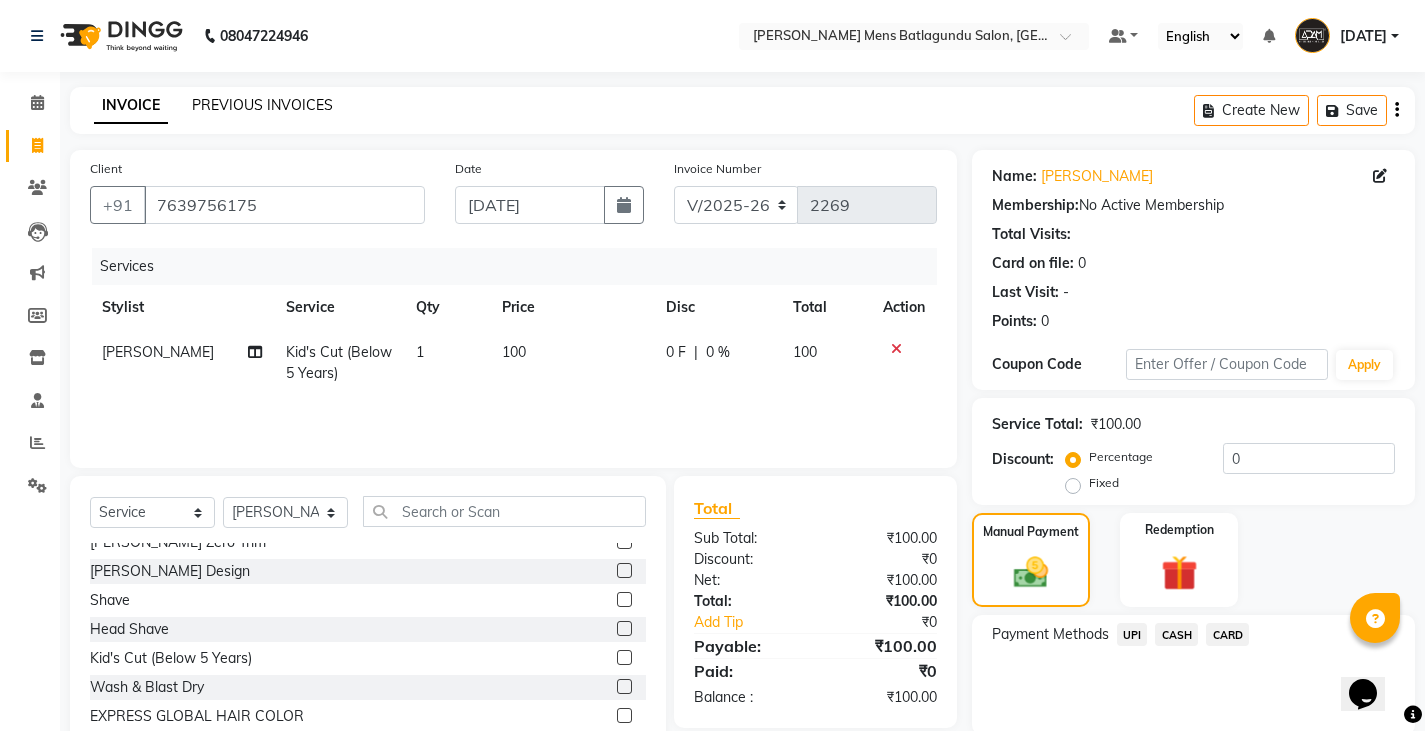 click on "PREVIOUS INVOICES" 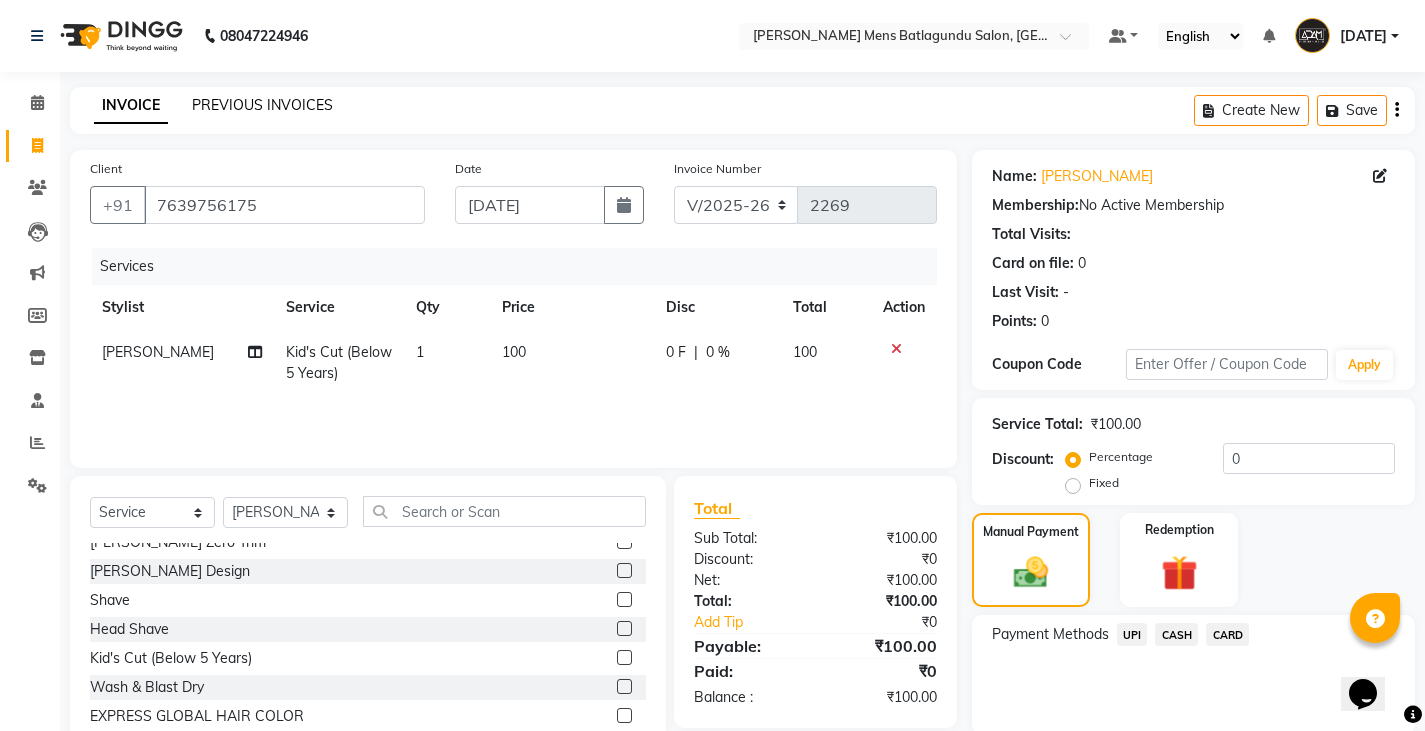 click on "PREVIOUS INVOICES" 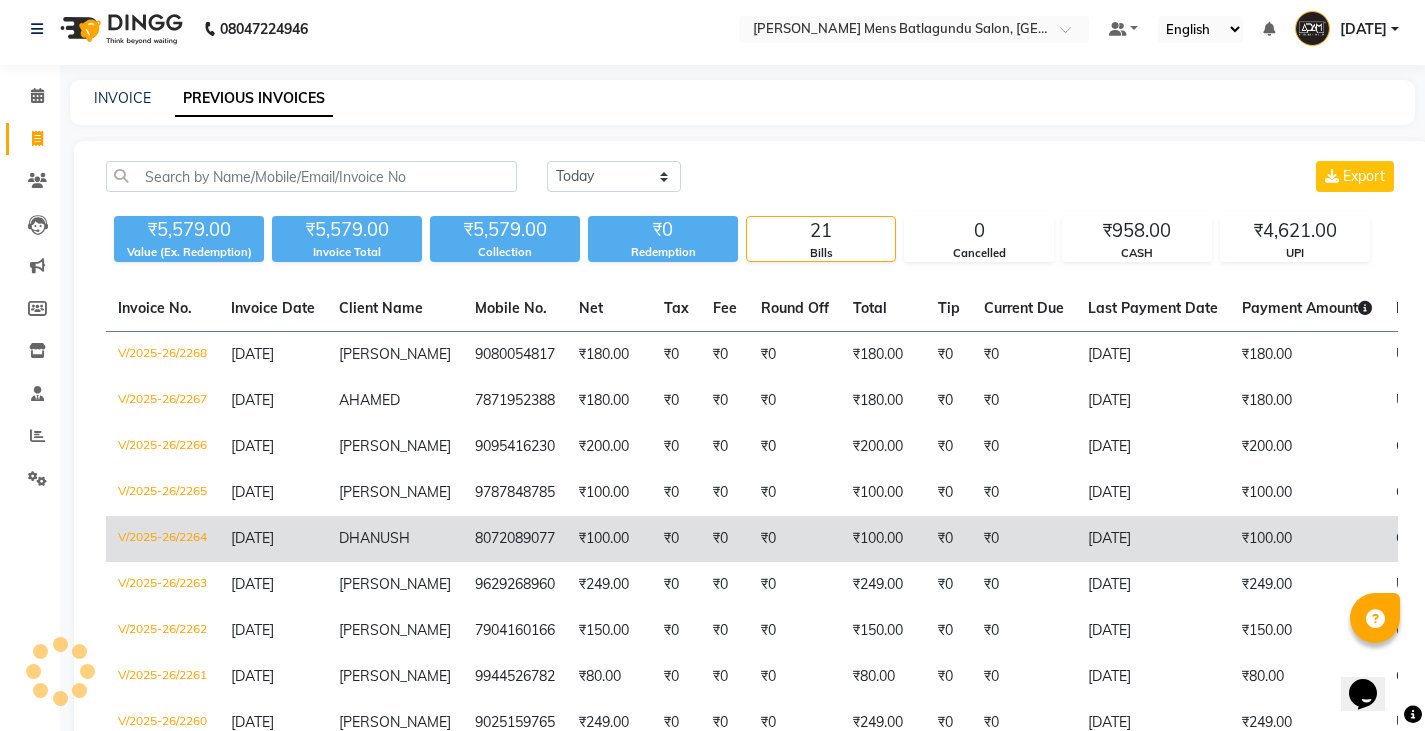 scroll, scrollTop: 0, scrollLeft: 0, axis: both 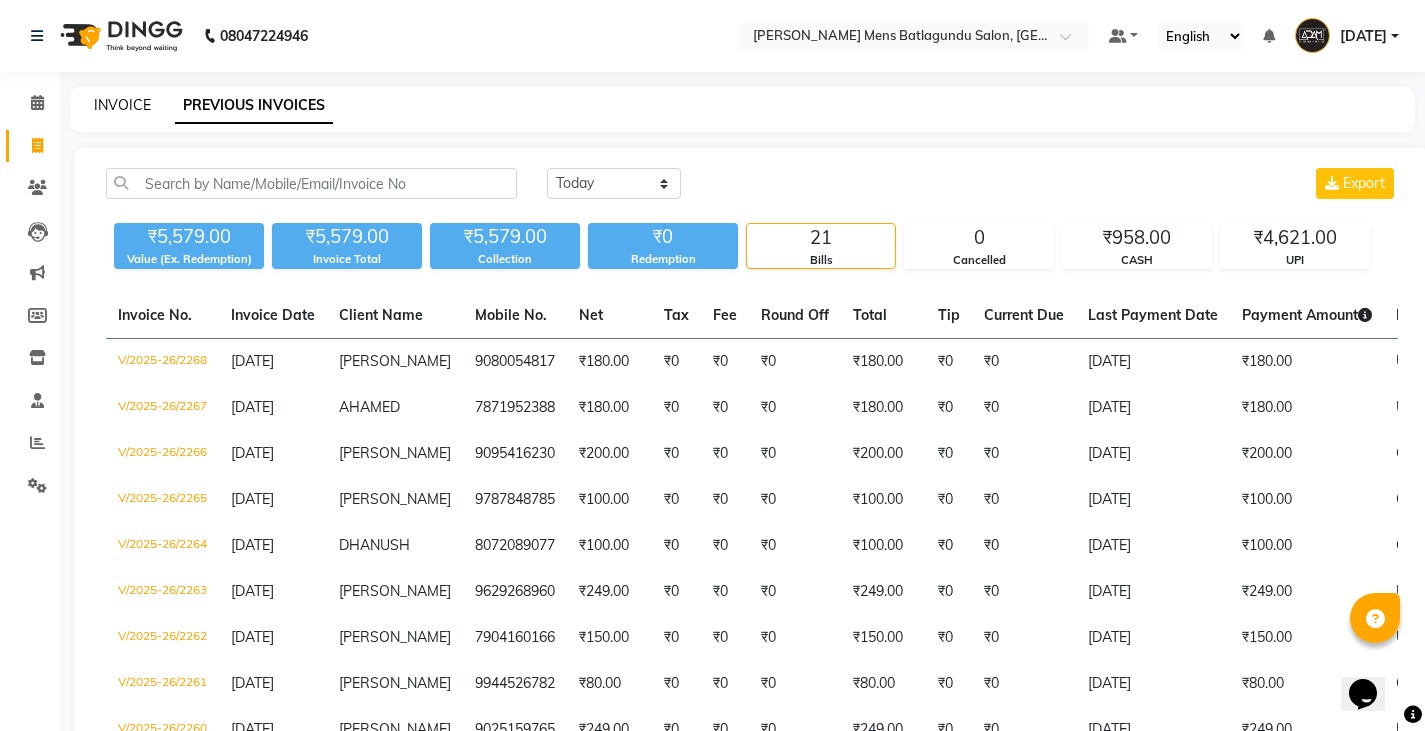 click on "INVOICE" 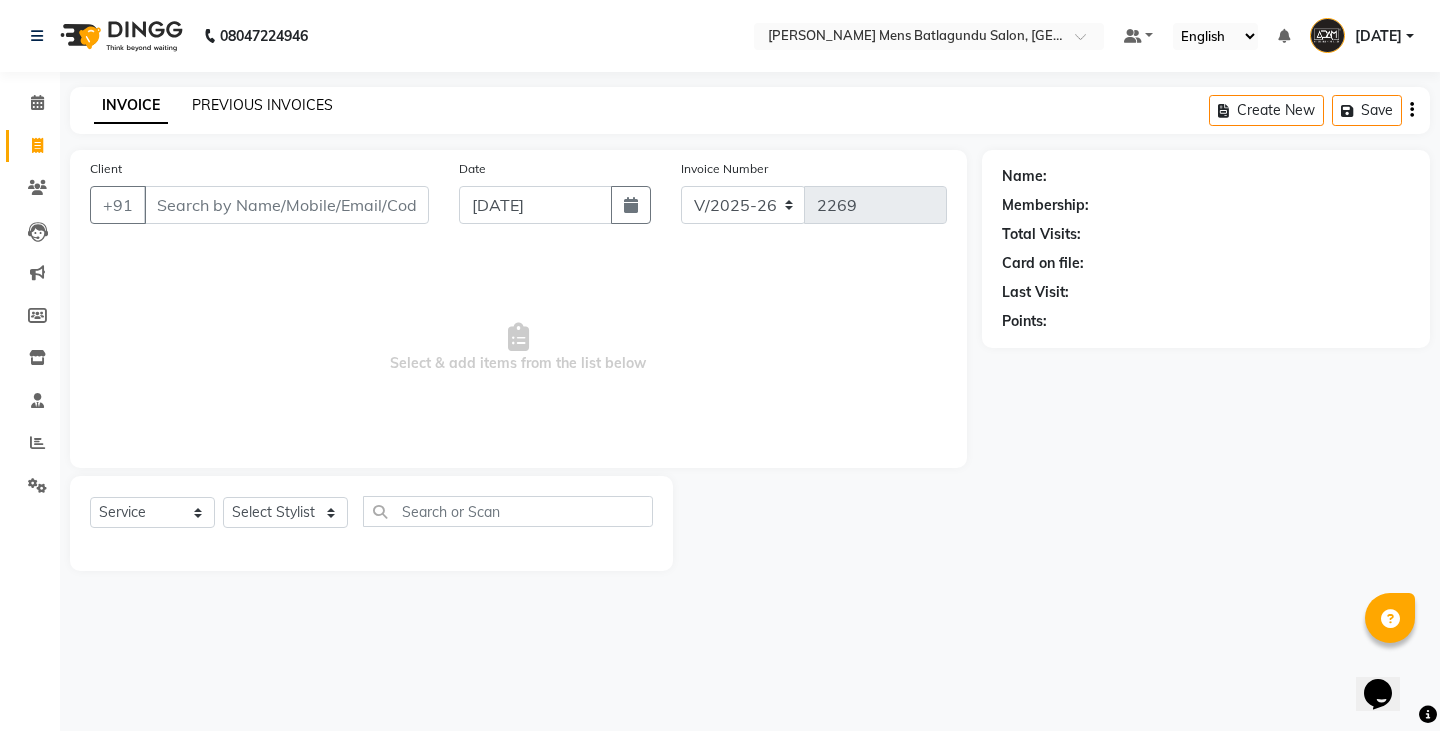 click on "PREVIOUS INVOICES" 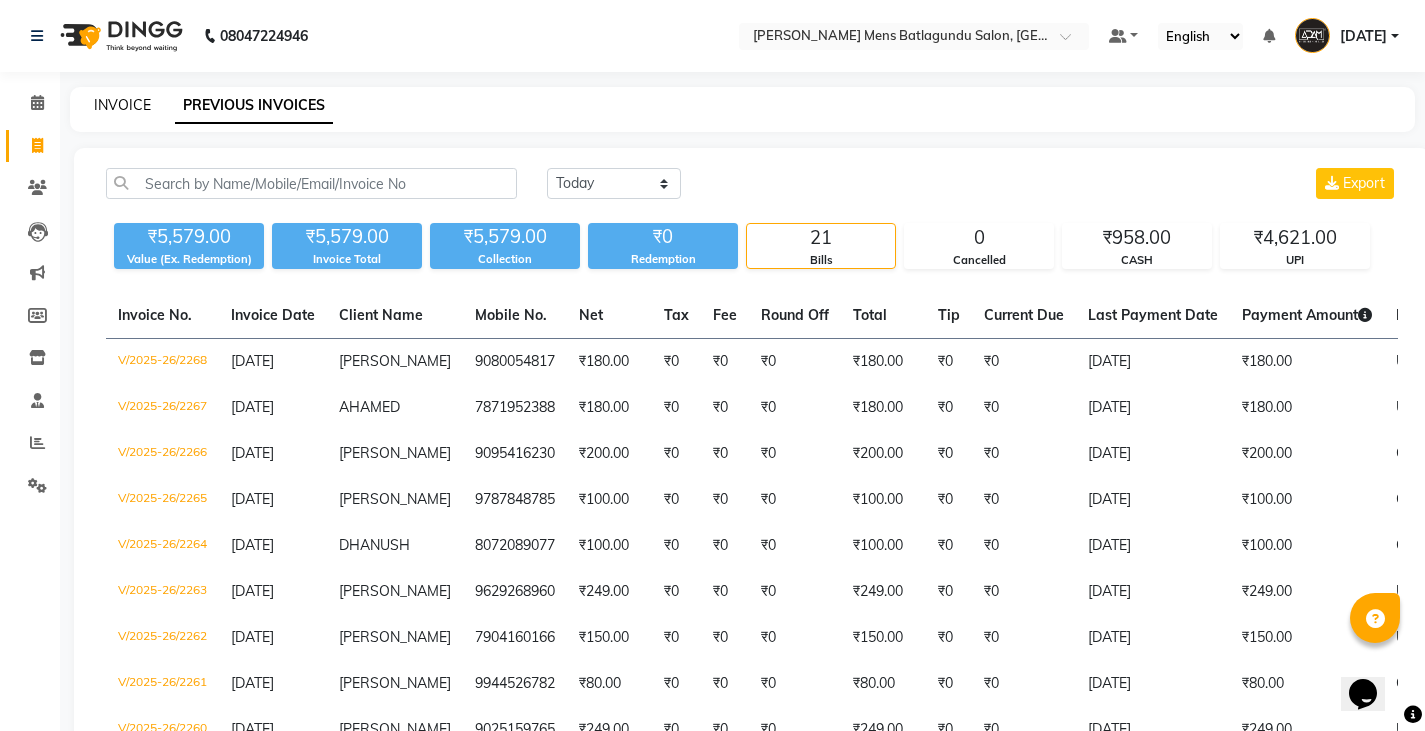 click on "INVOICE" 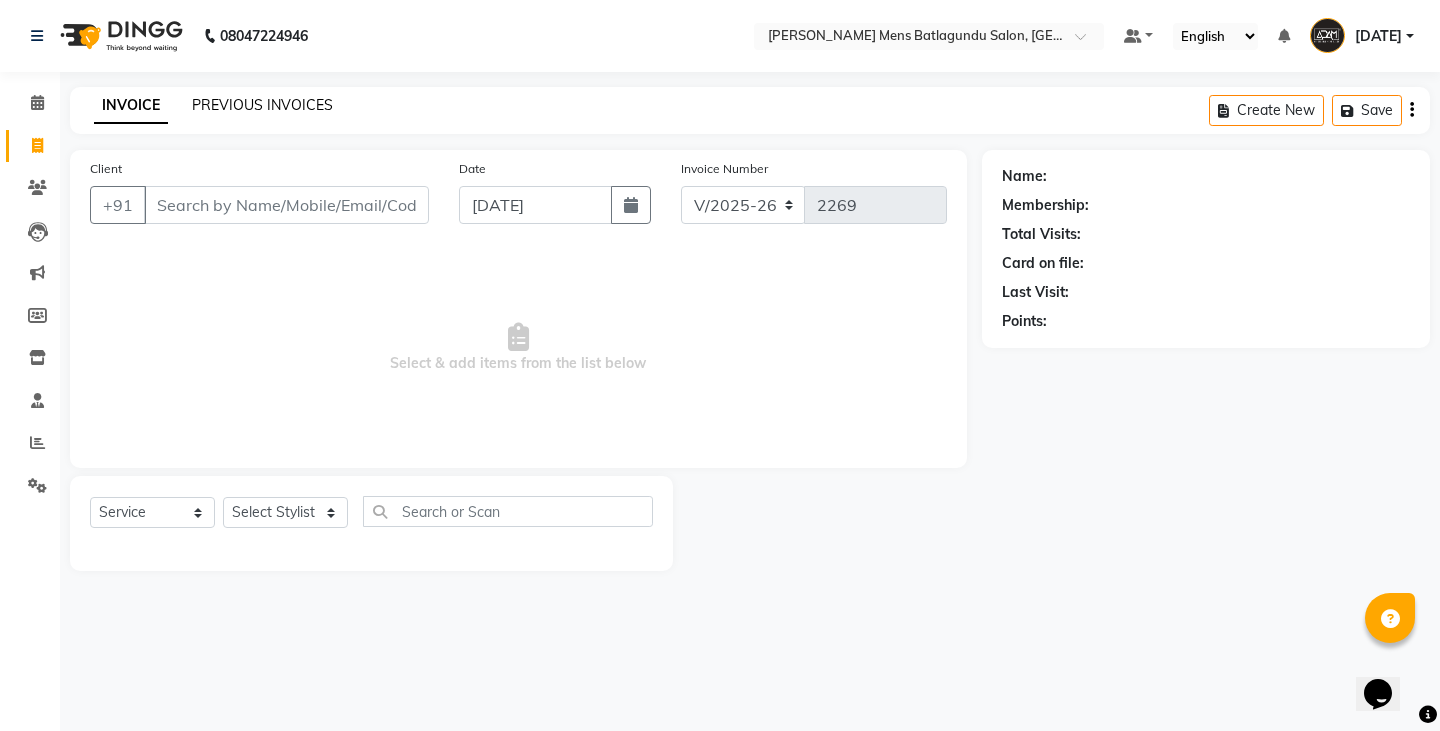 click on "PREVIOUS INVOICES" 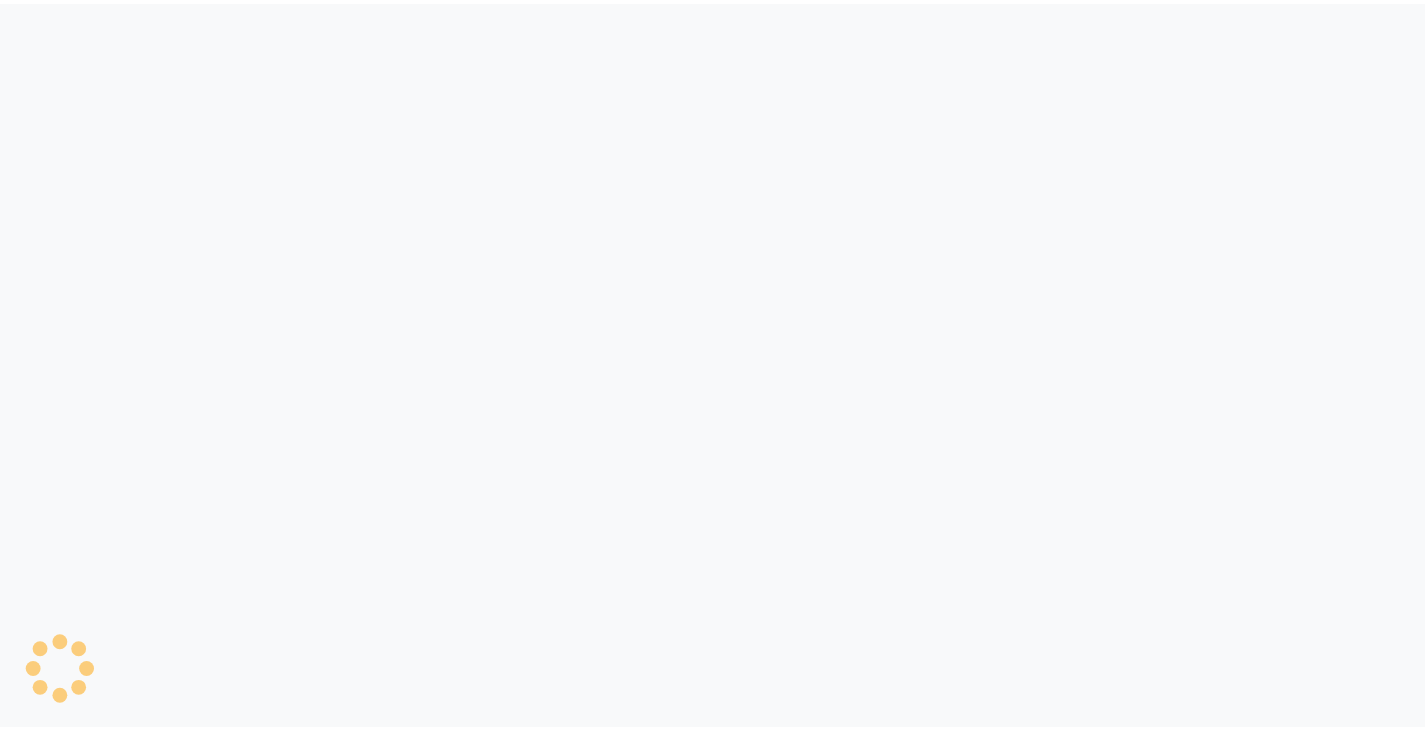 scroll, scrollTop: 0, scrollLeft: 0, axis: both 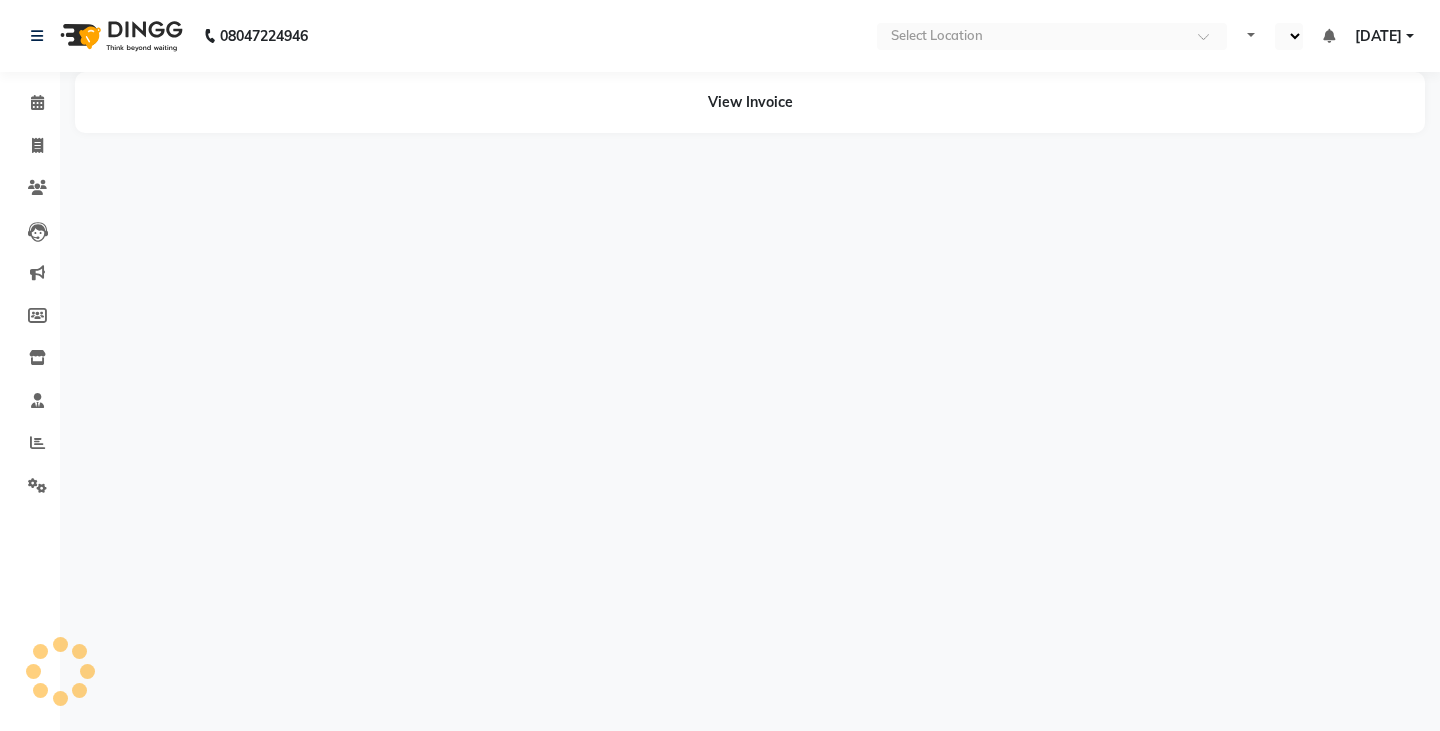 select on "en" 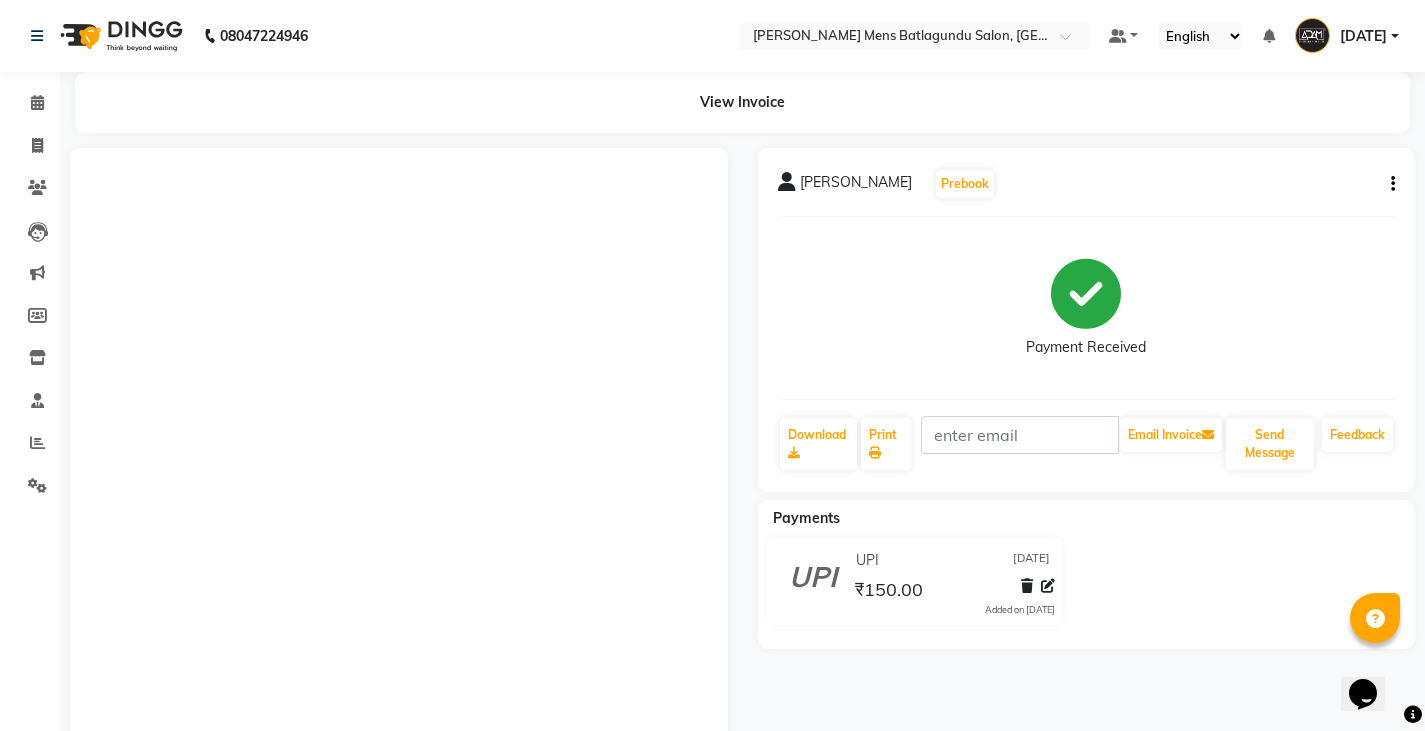 scroll, scrollTop: 0, scrollLeft: 0, axis: both 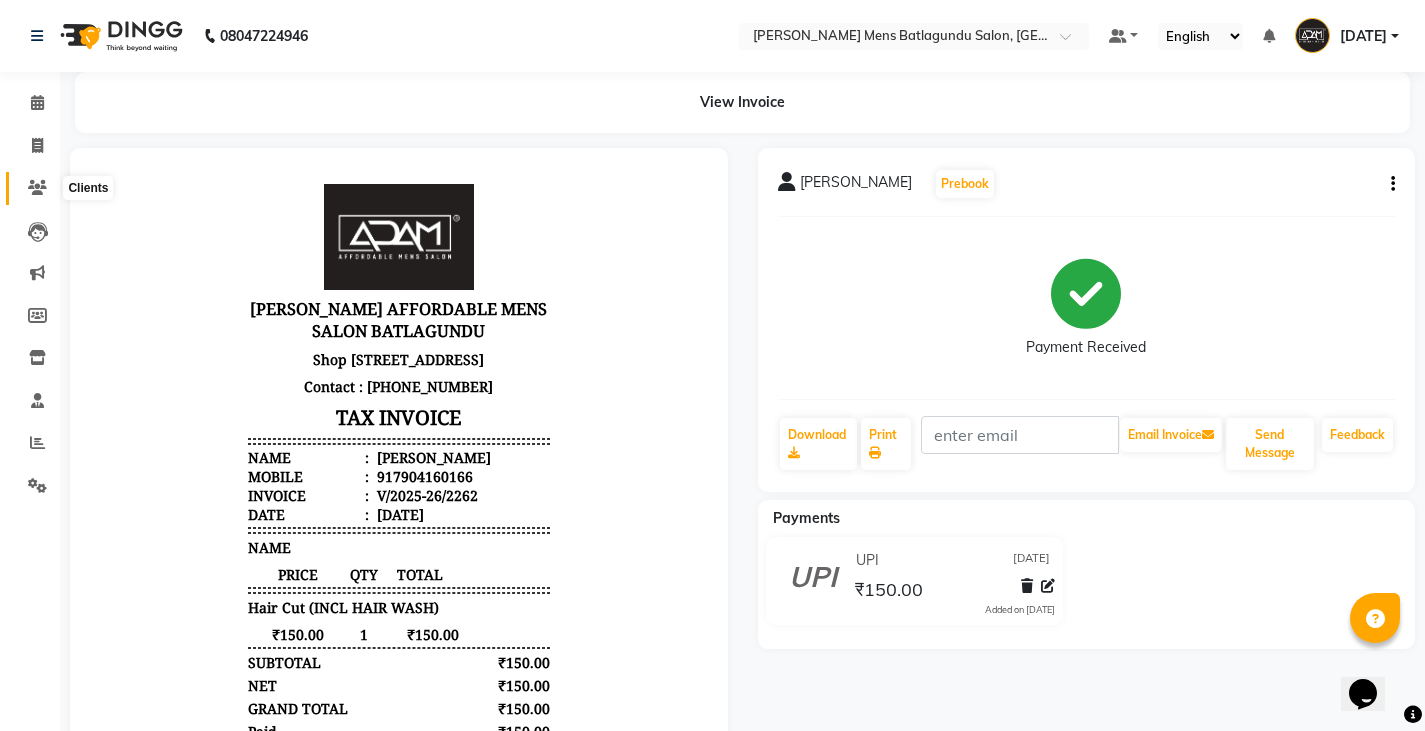 click 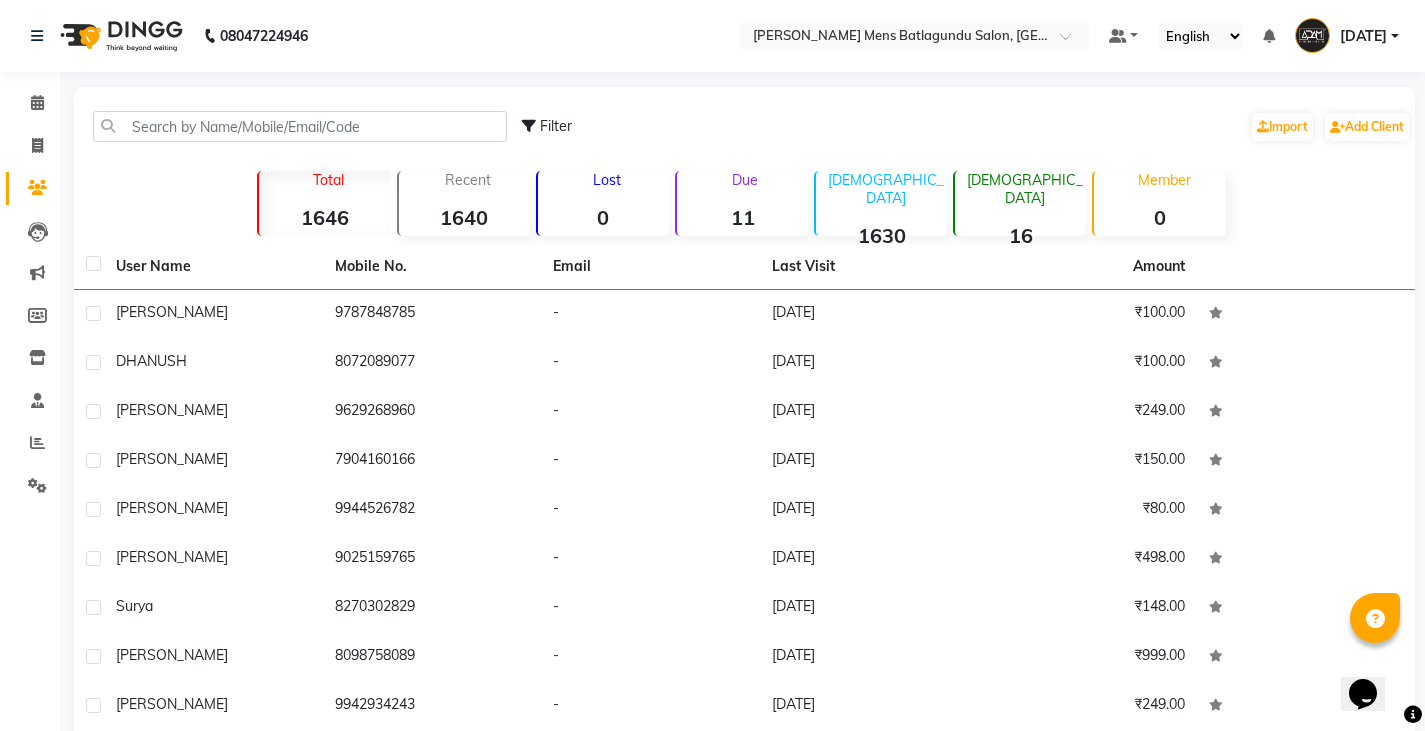 click on "Filter" 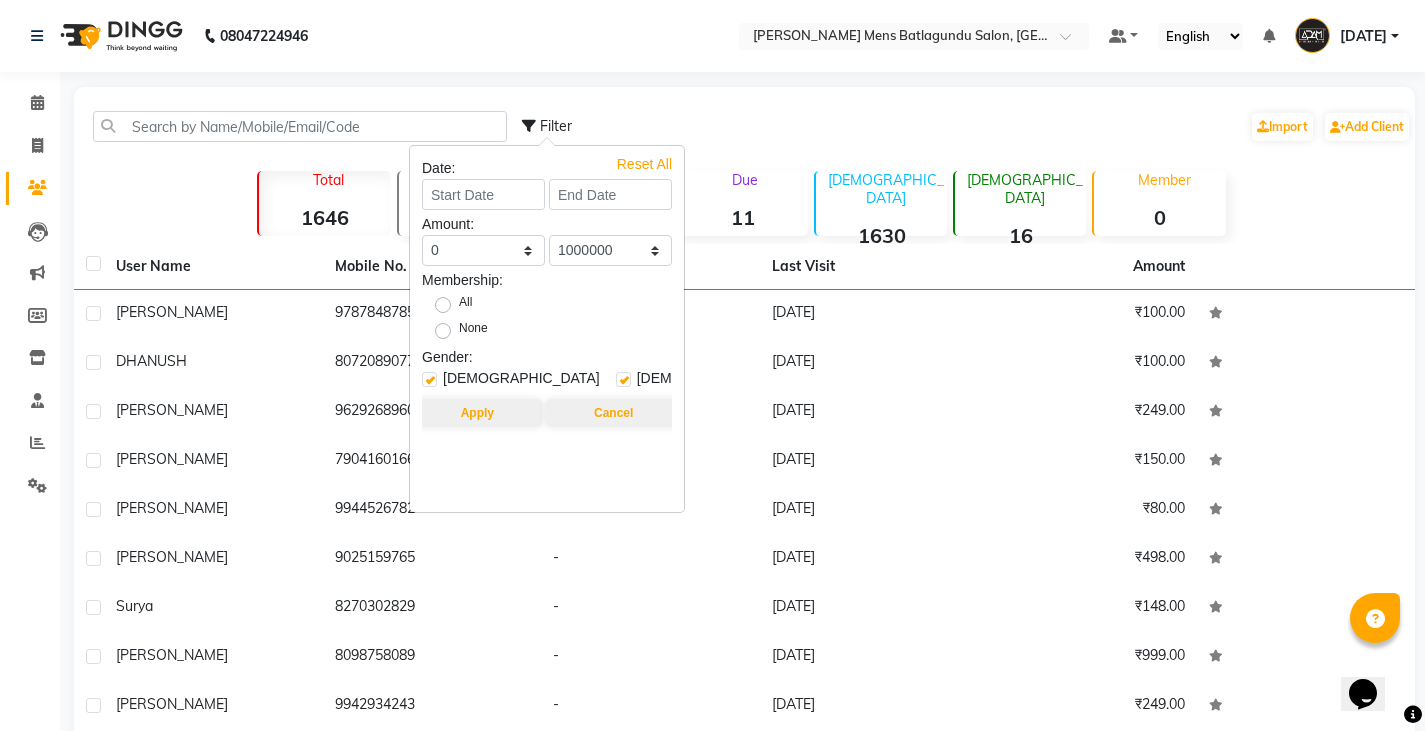 click on "Filter  Import   Add Client" 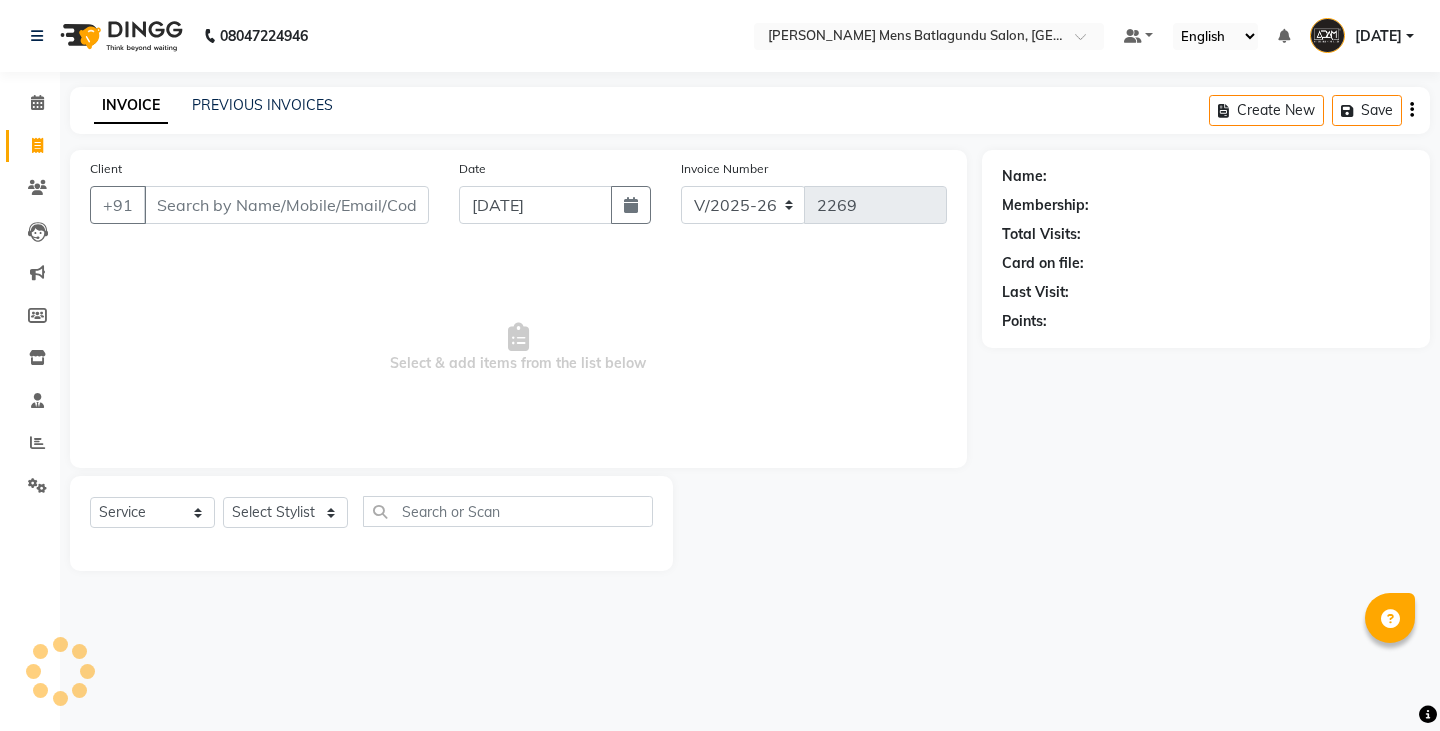 select on "8213" 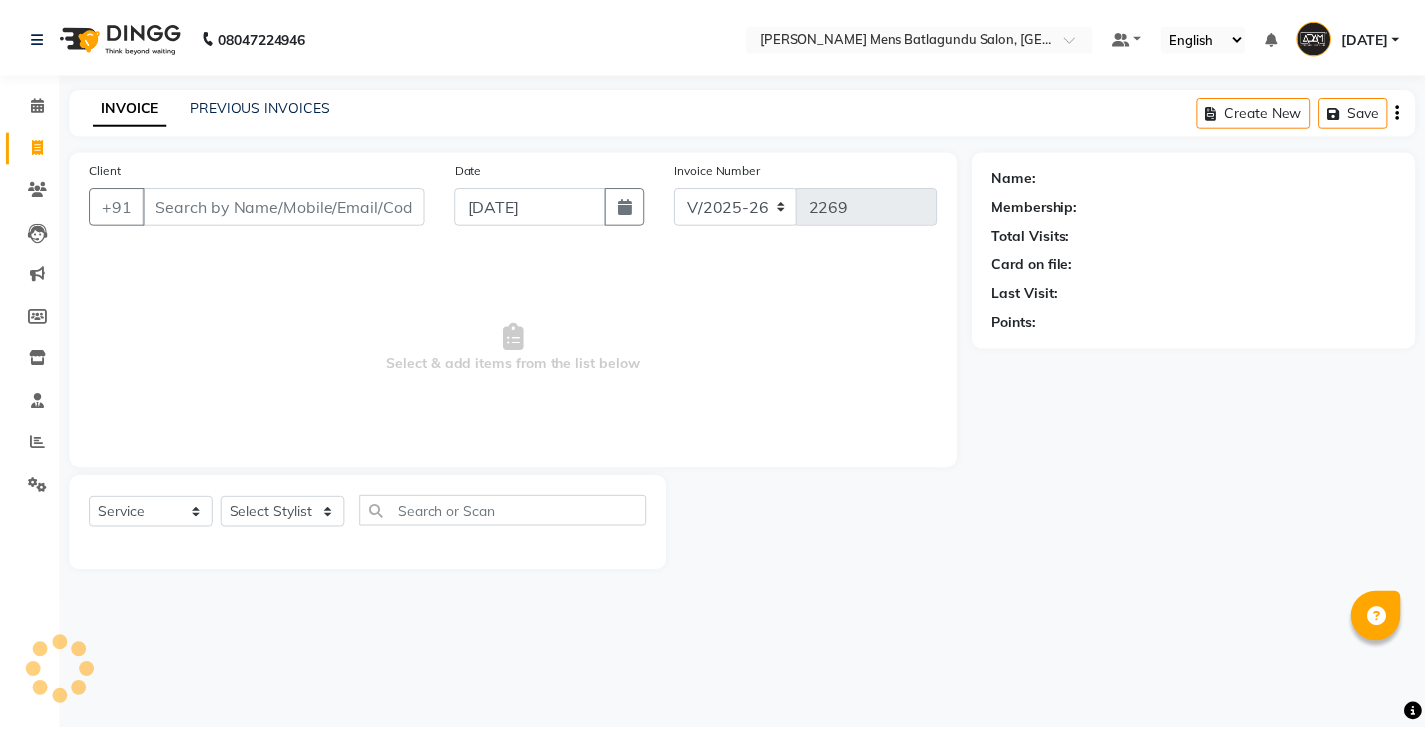 scroll, scrollTop: 0, scrollLeft: 0, axis: both 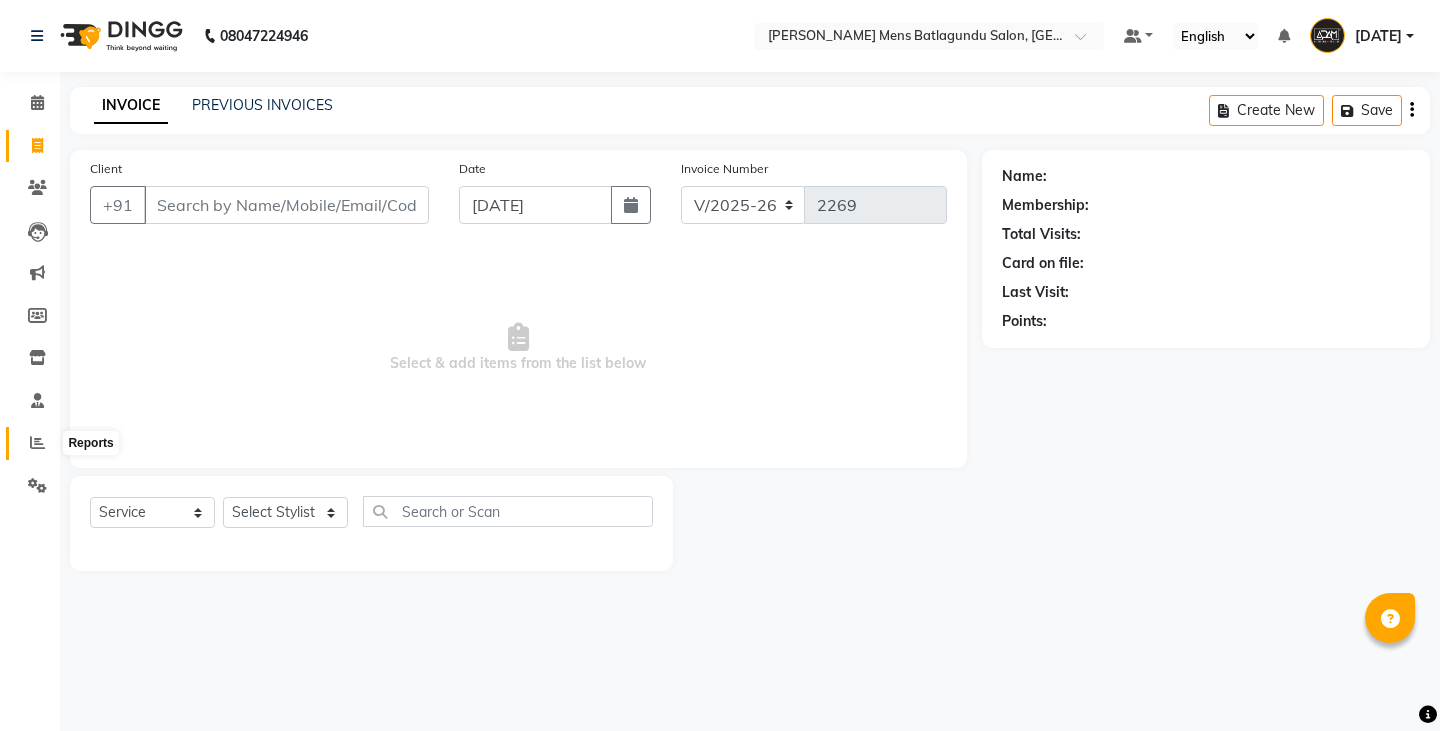 click 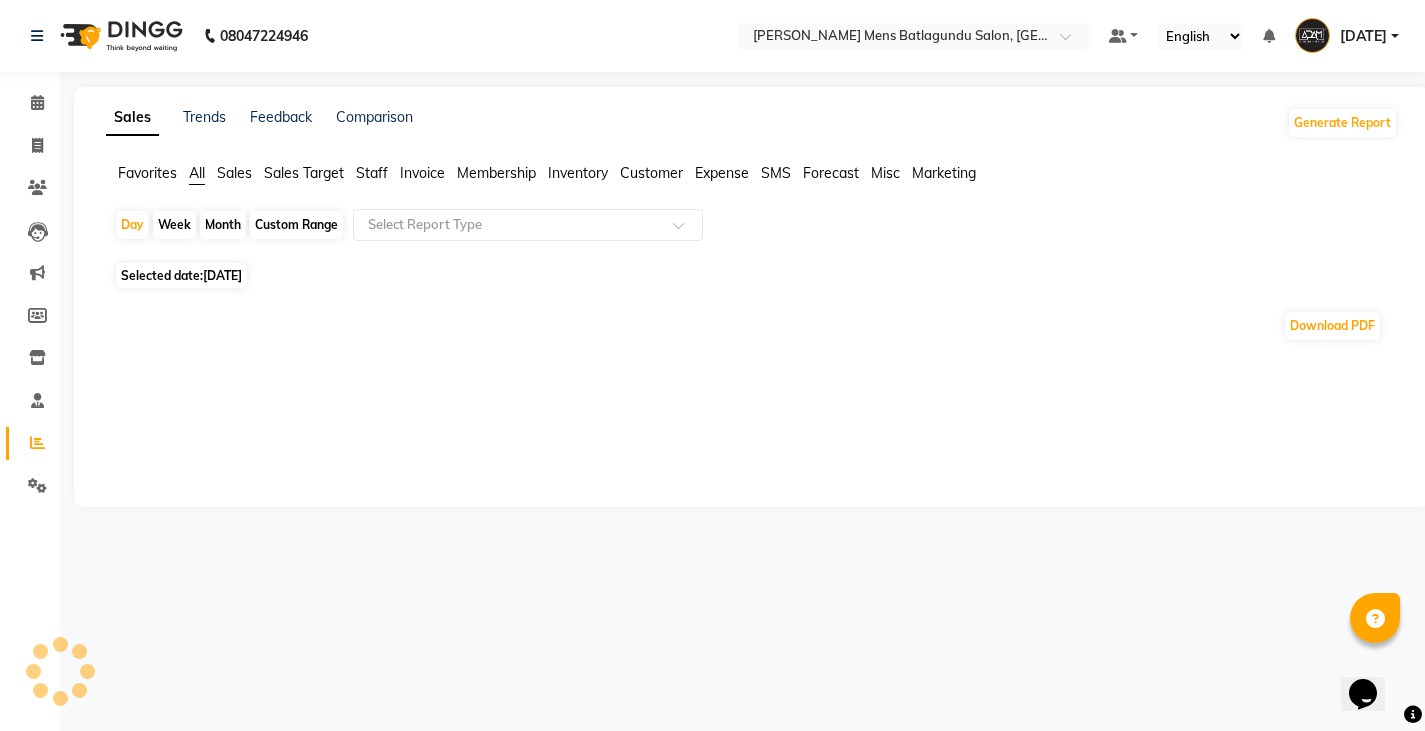 scroll, scrollTop: 0, scrollLeft: 0, axis: both 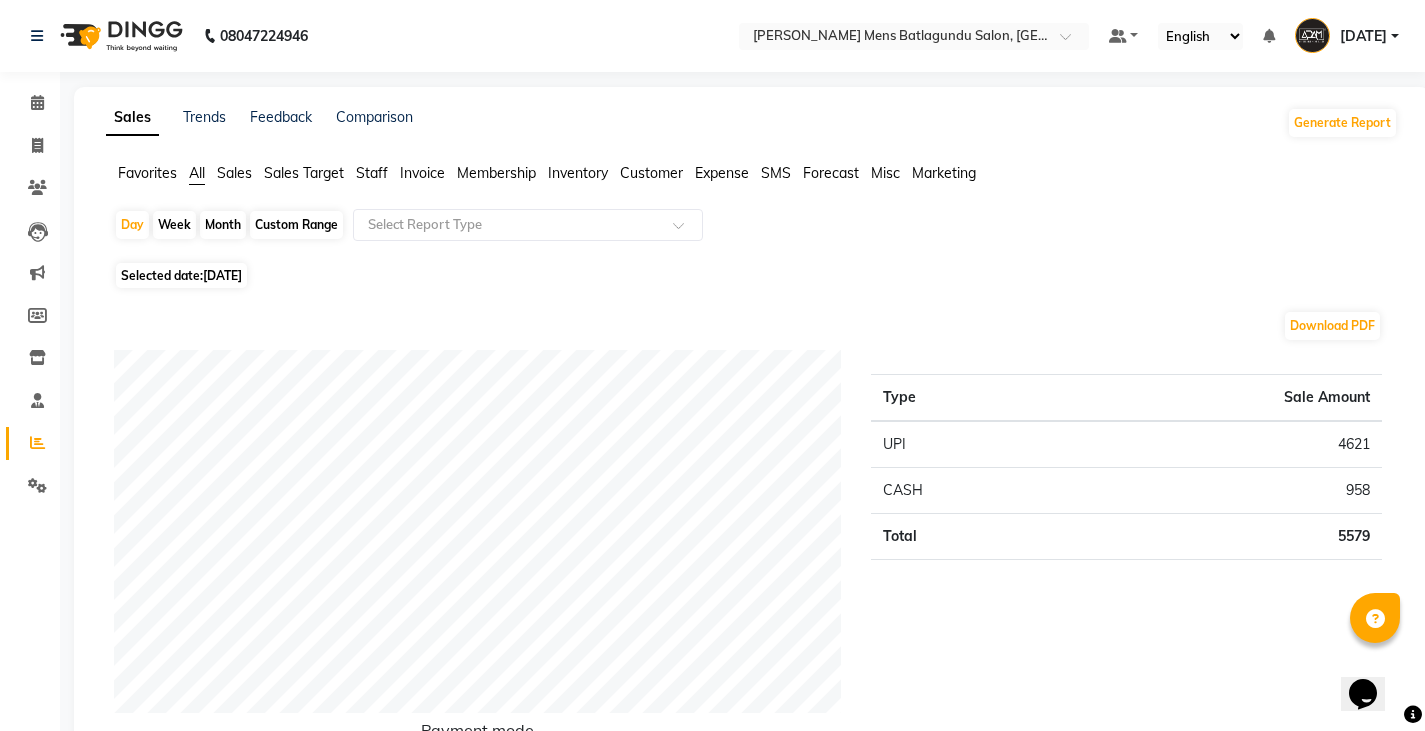 click on "Staff" 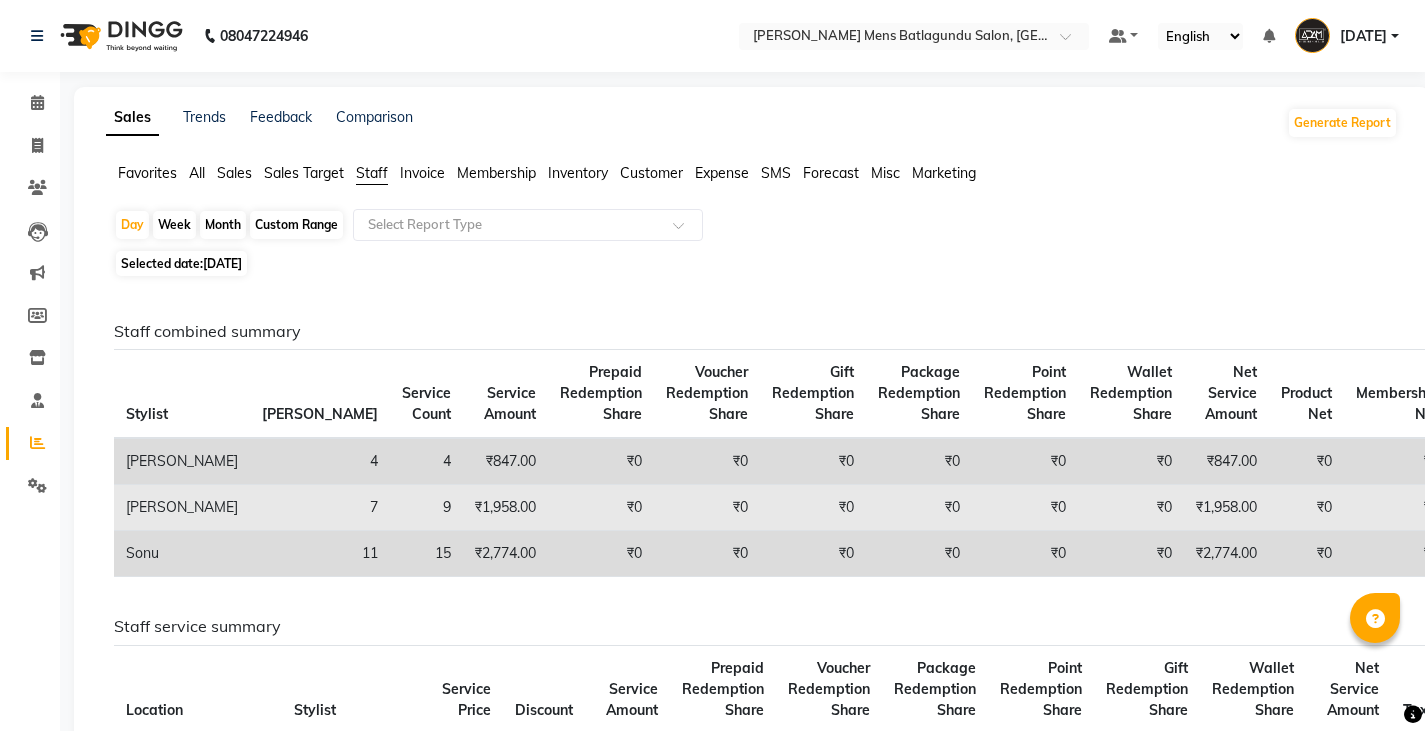 scroll, scrollTop: 0, scrollLeft: 0, axis: both 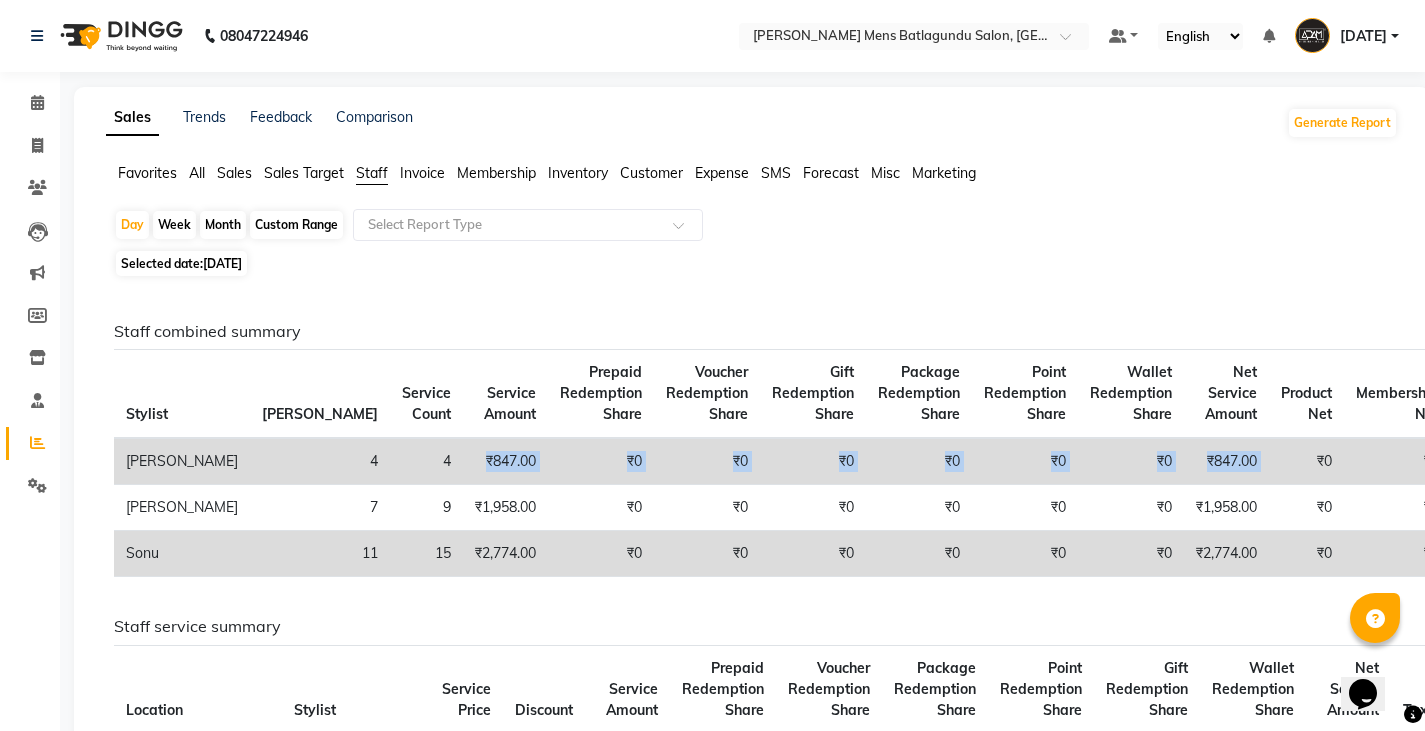 drag, startPoint x: 1122, startPoint y: 452, endPoint x: 306, endPoint y: 462, distance: 816.0613 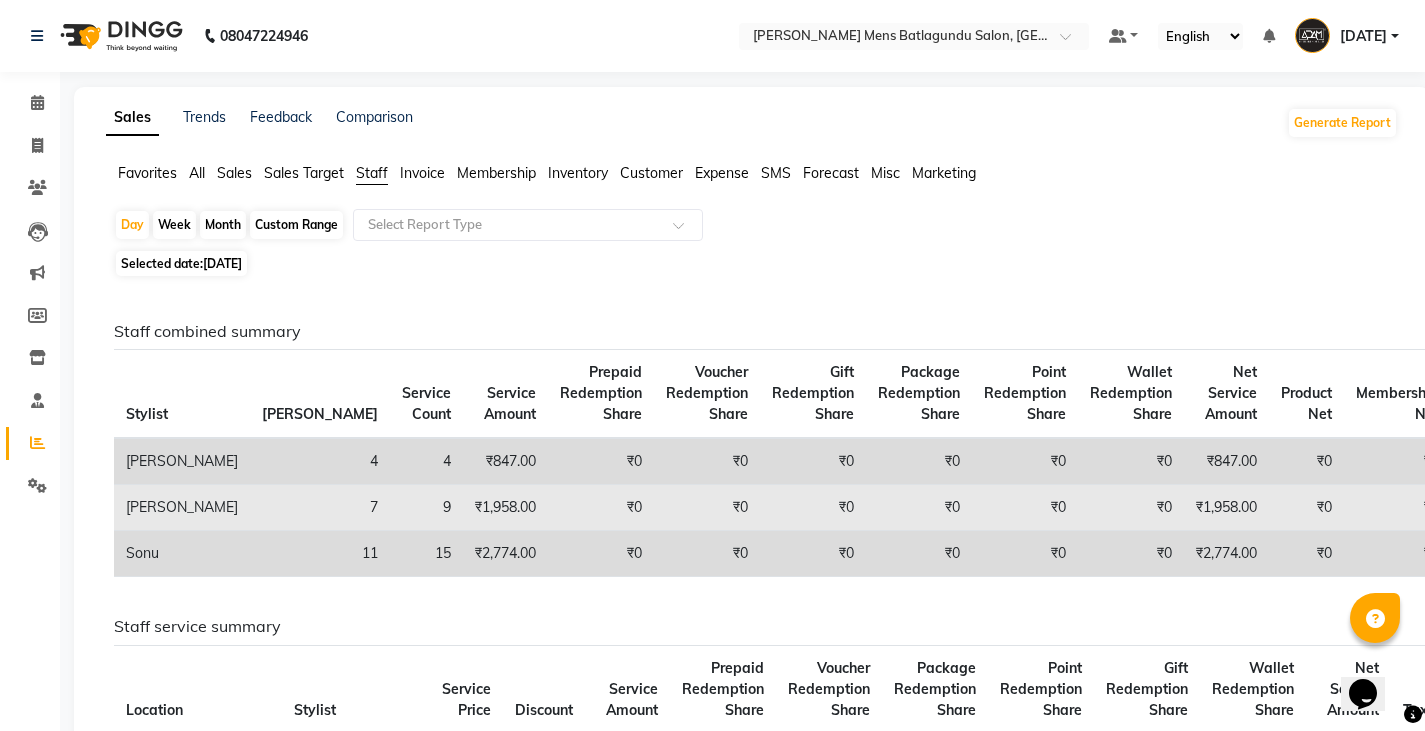 click on "₹0" 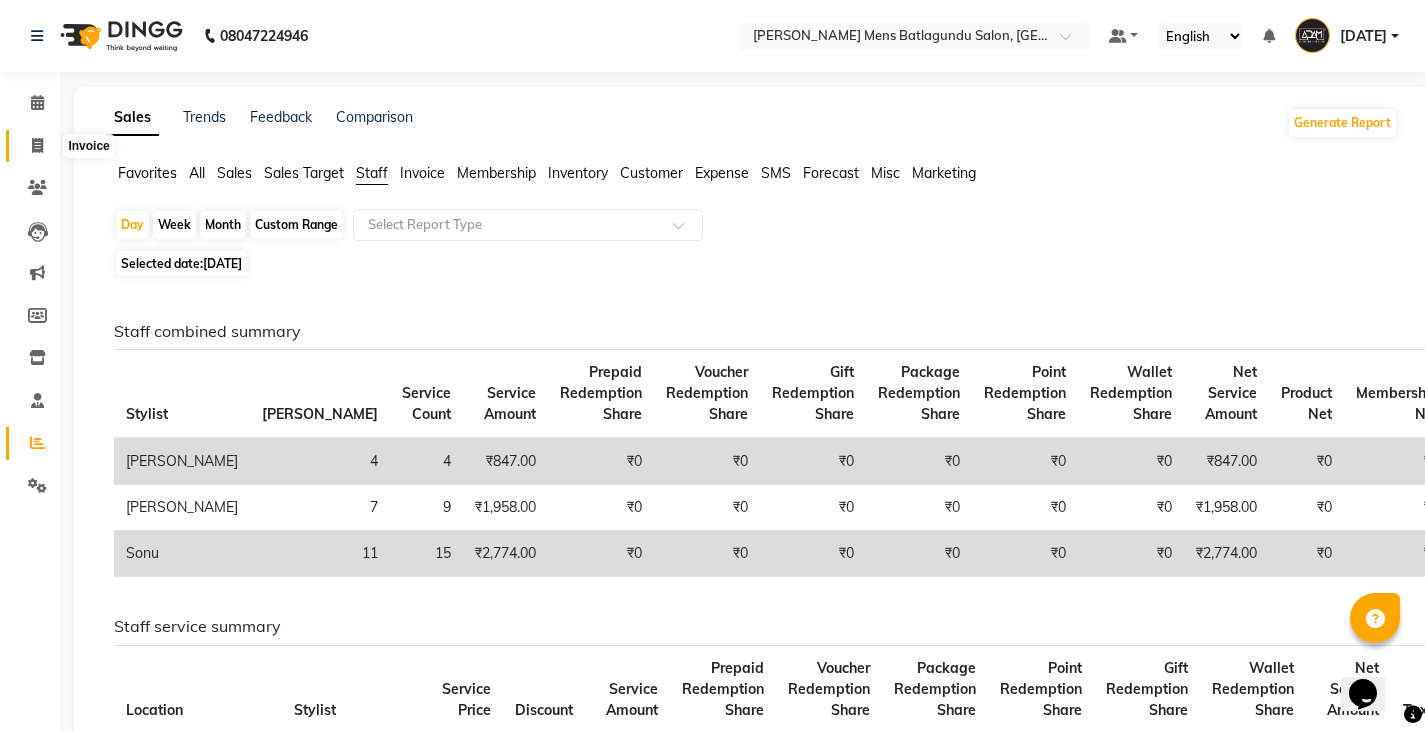 click 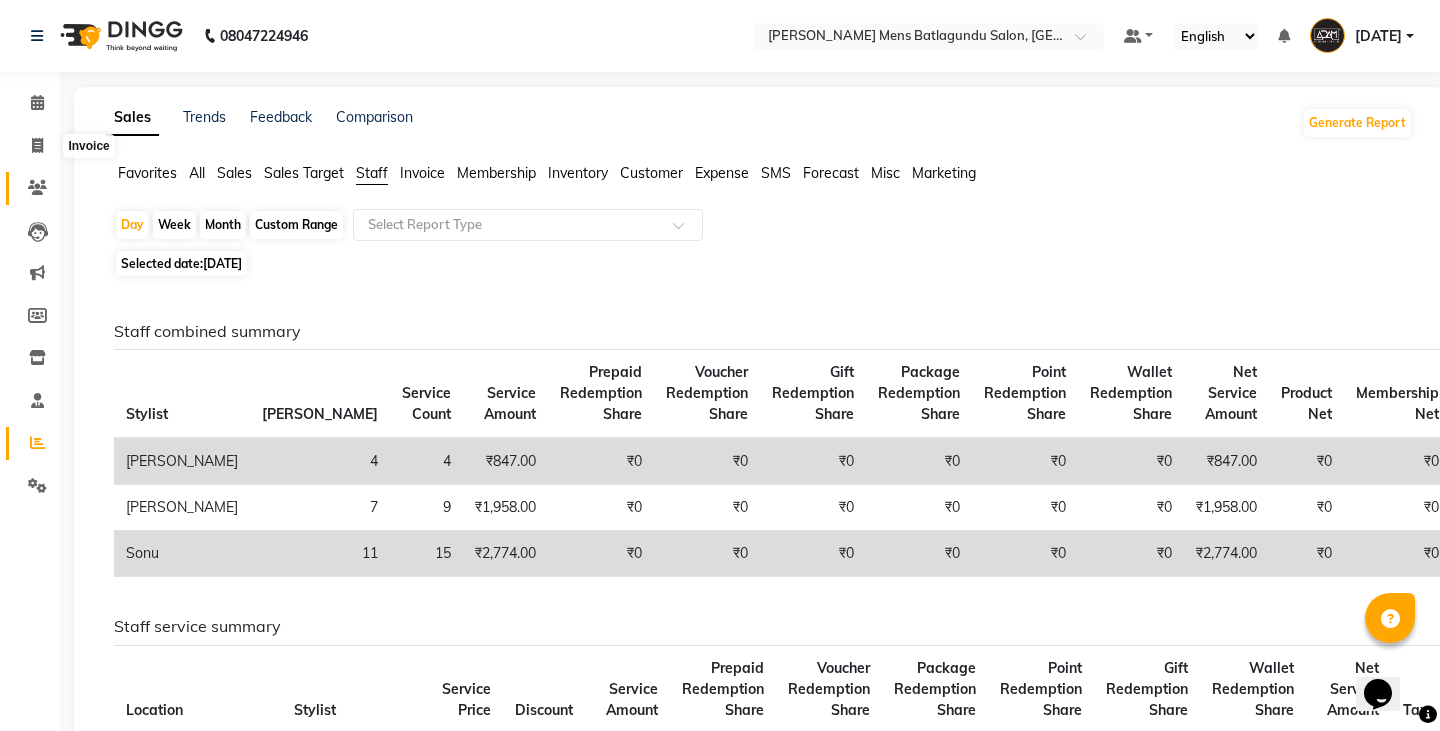 select on "8213" 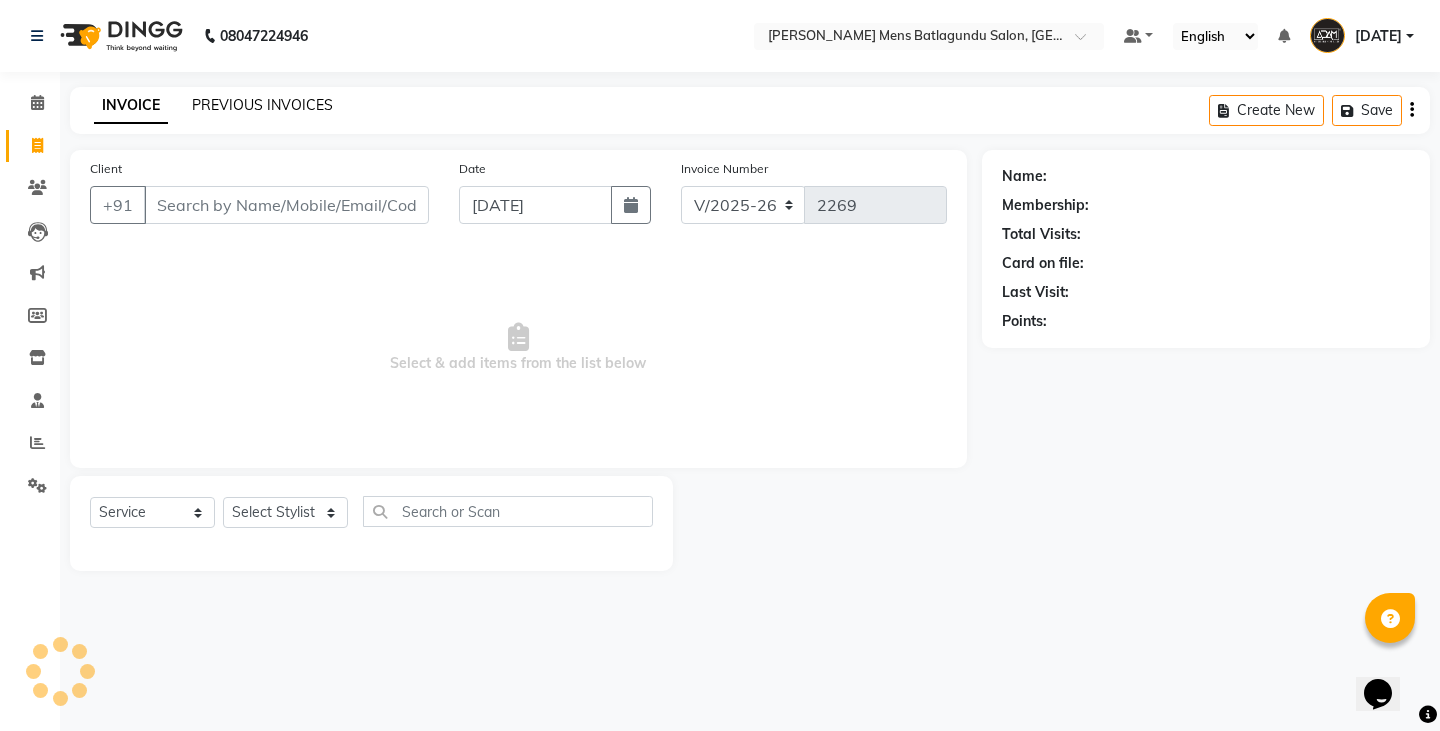 click on "PREVIOUS INVOICES" 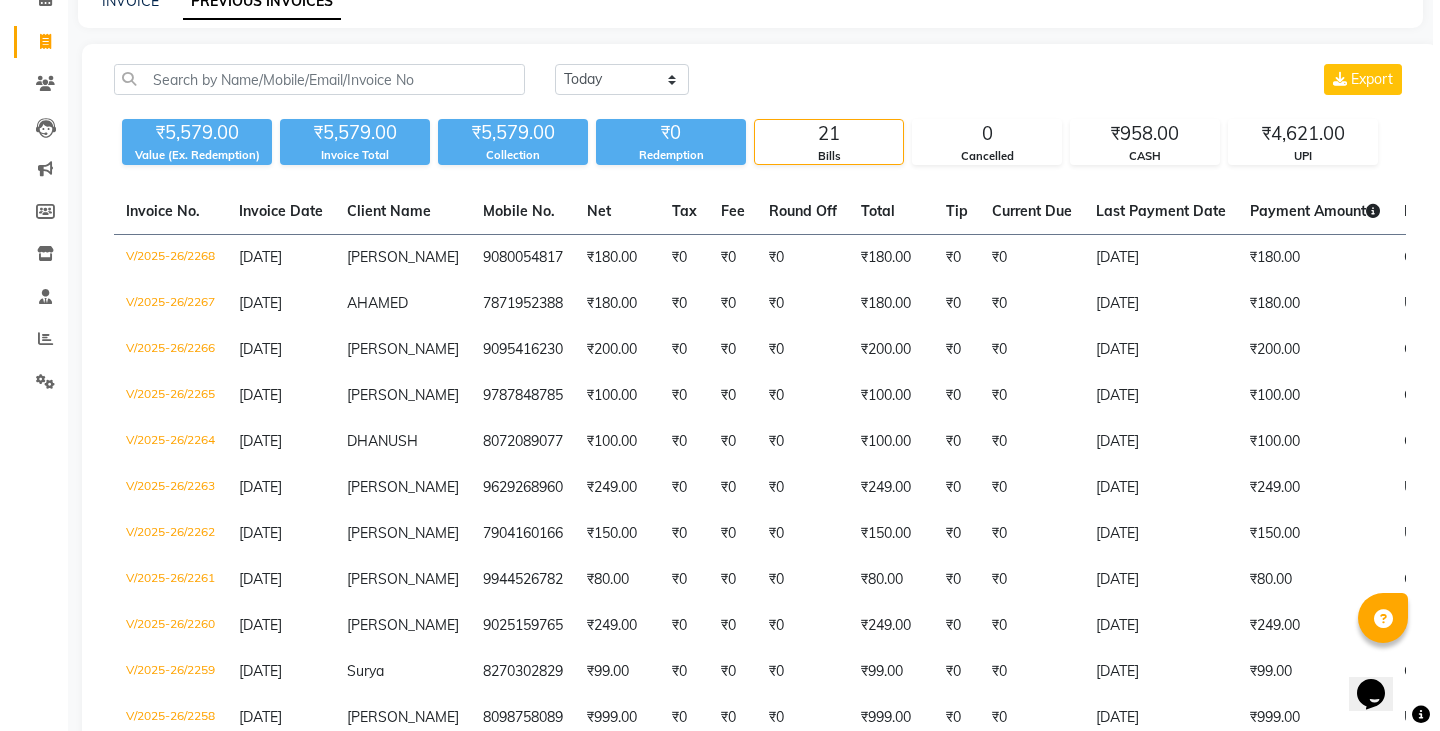 scroll, scrollTop: 0, scrollLeft: 0, axis: both 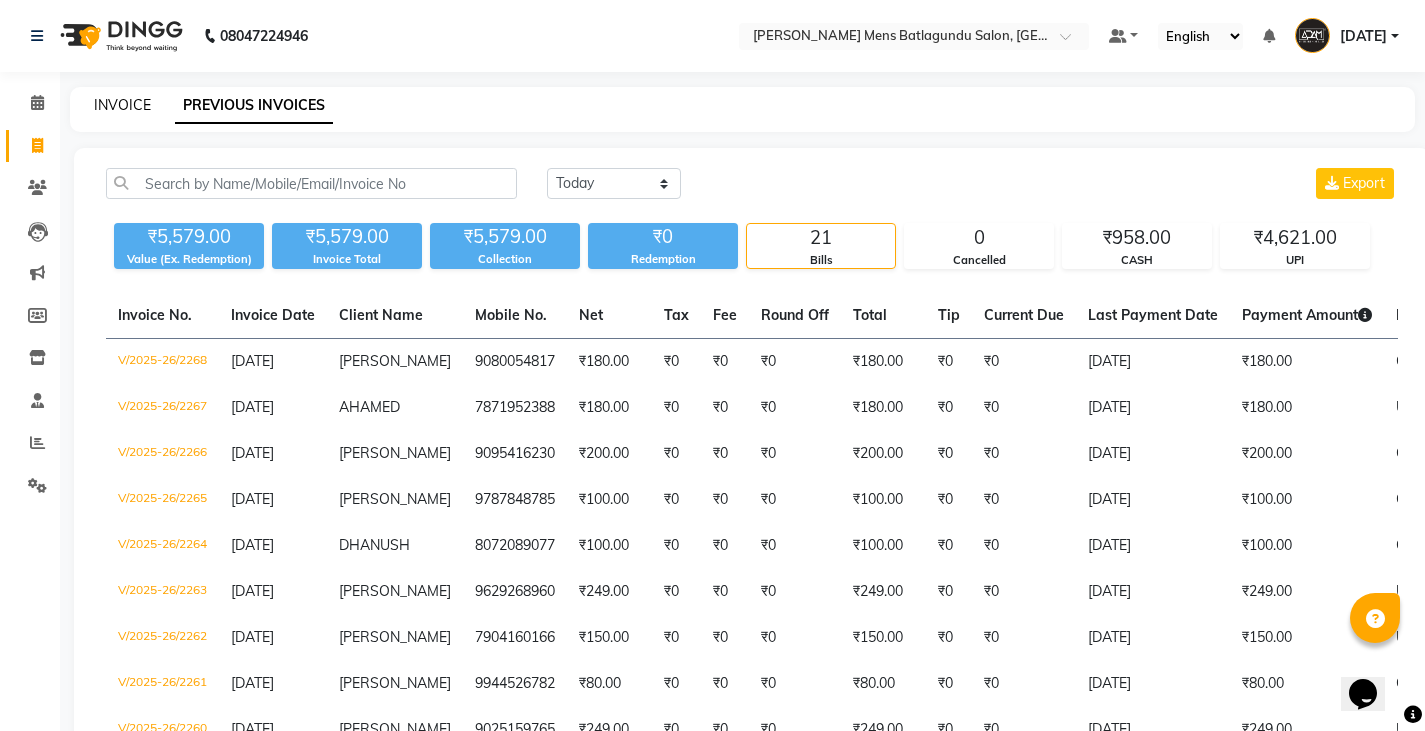 click on "INVOICE" 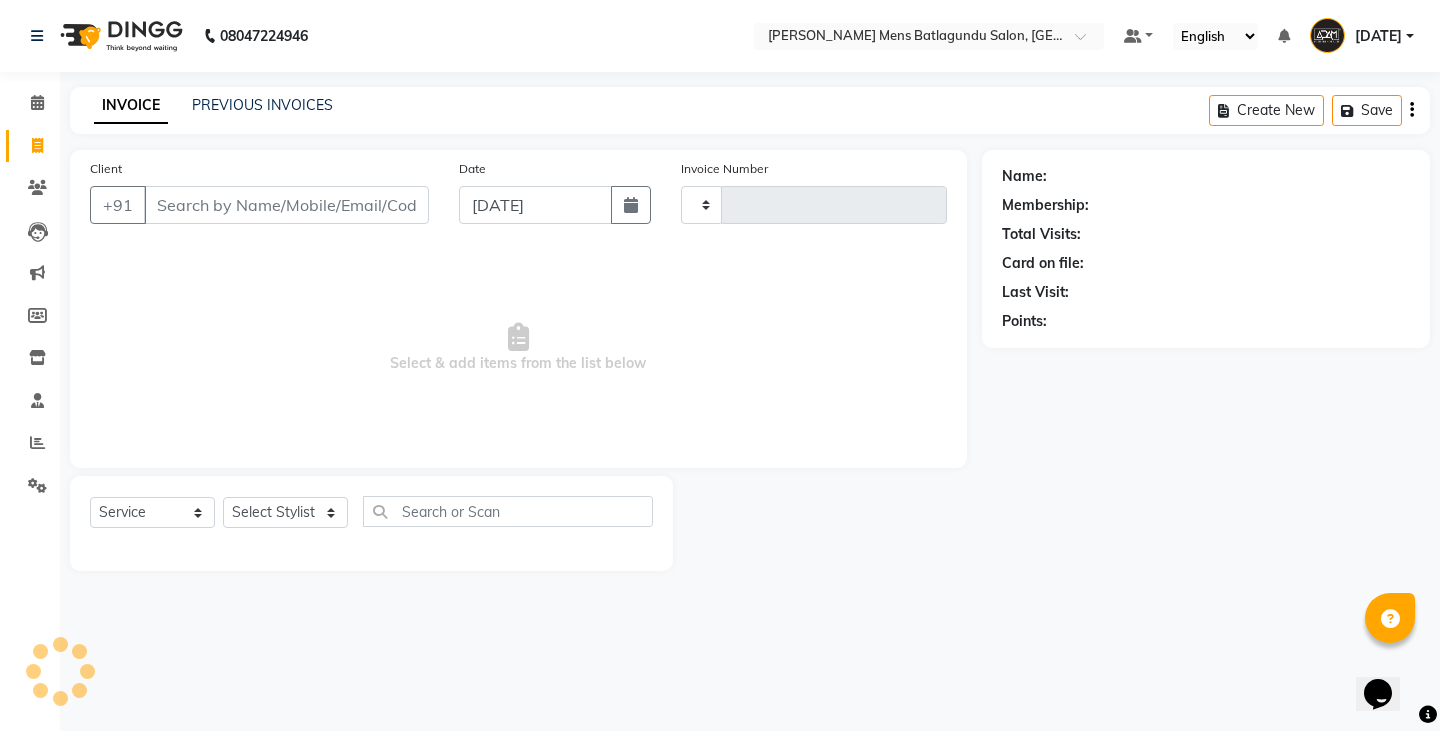 type on "2269" 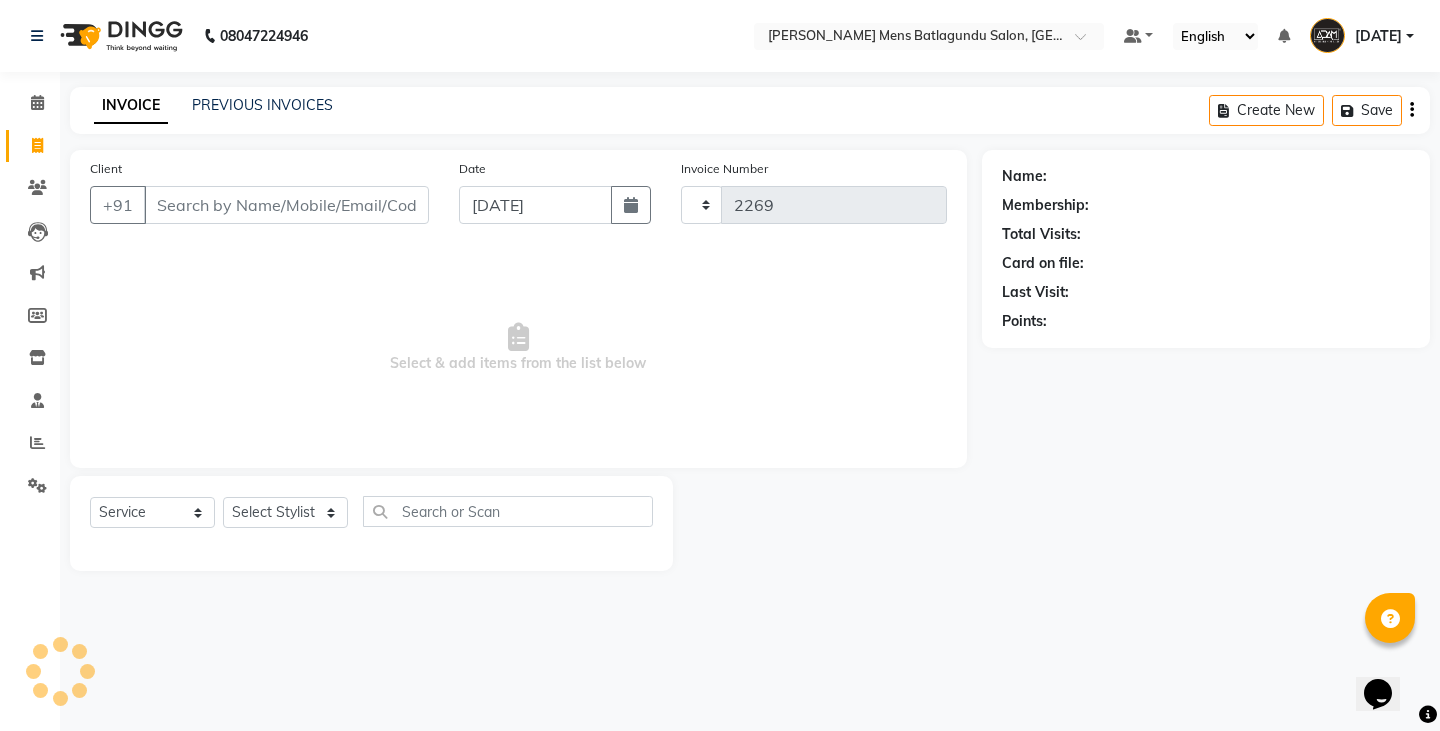 select on "8213" 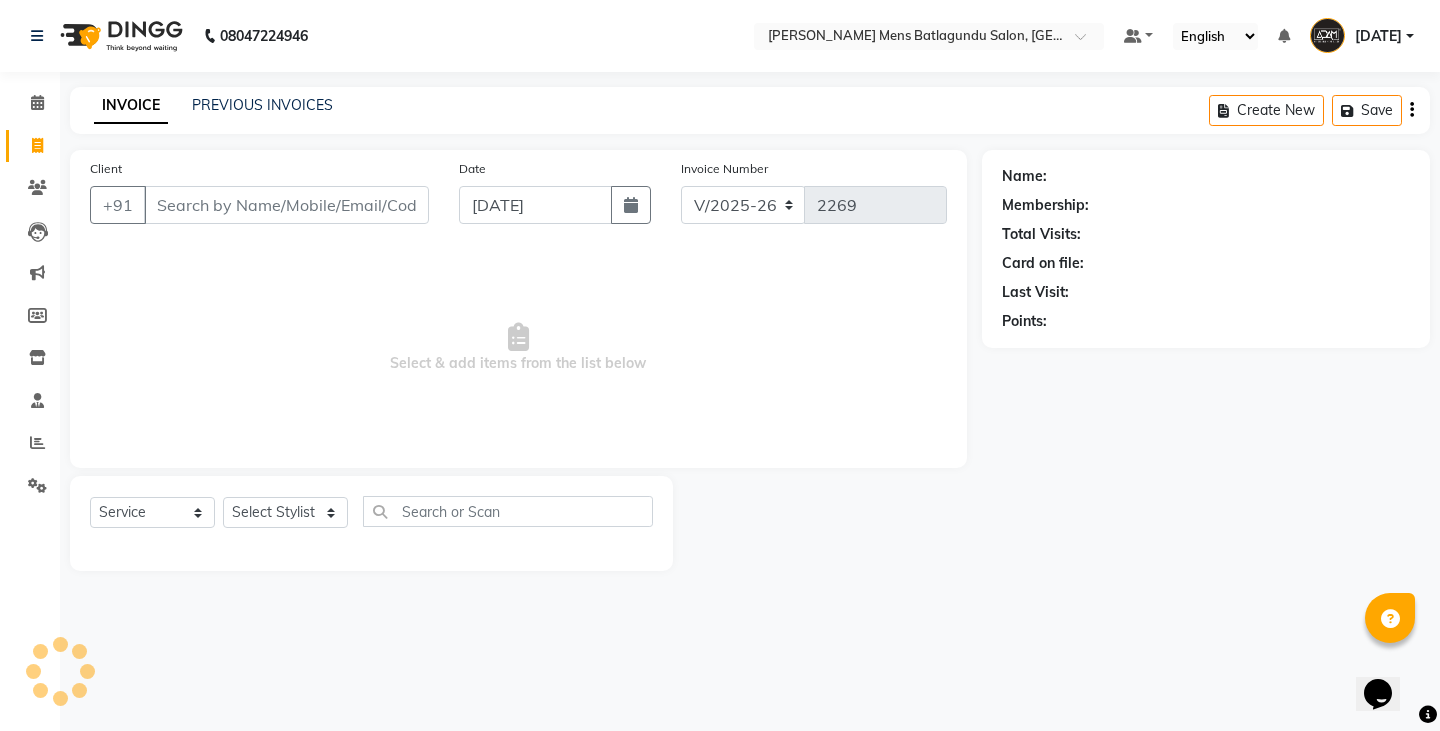 click on "Client" at bounding box center [286, 205] 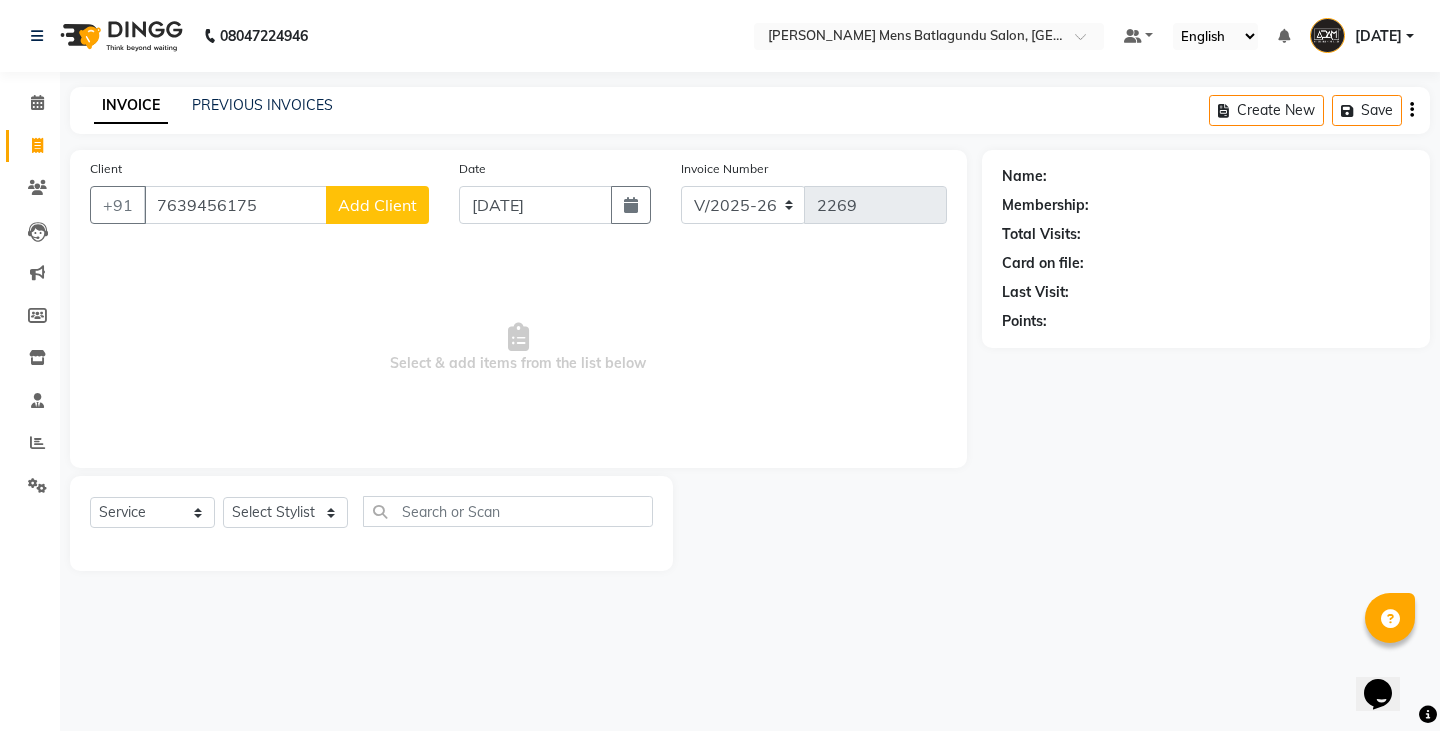 type on "7639456175" 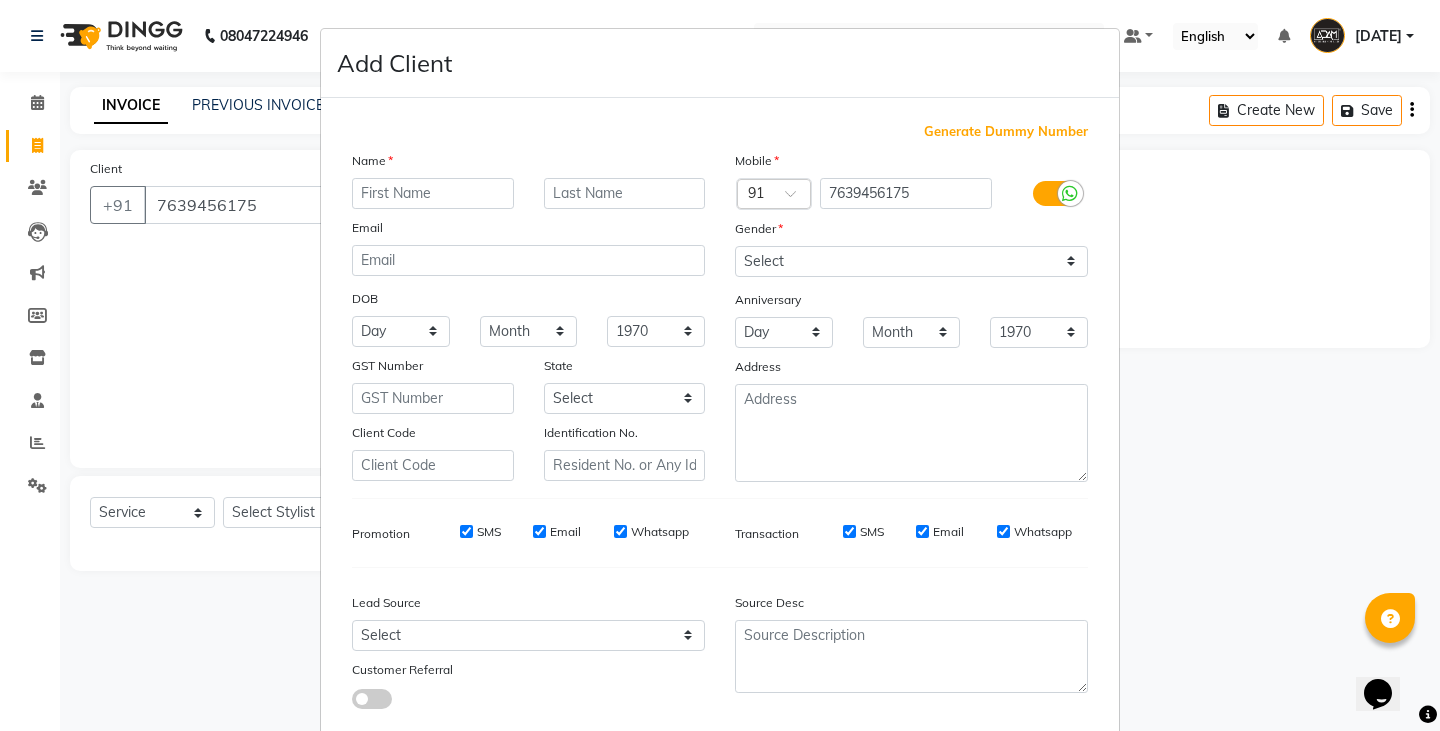 click at bounding box center [433, 193] 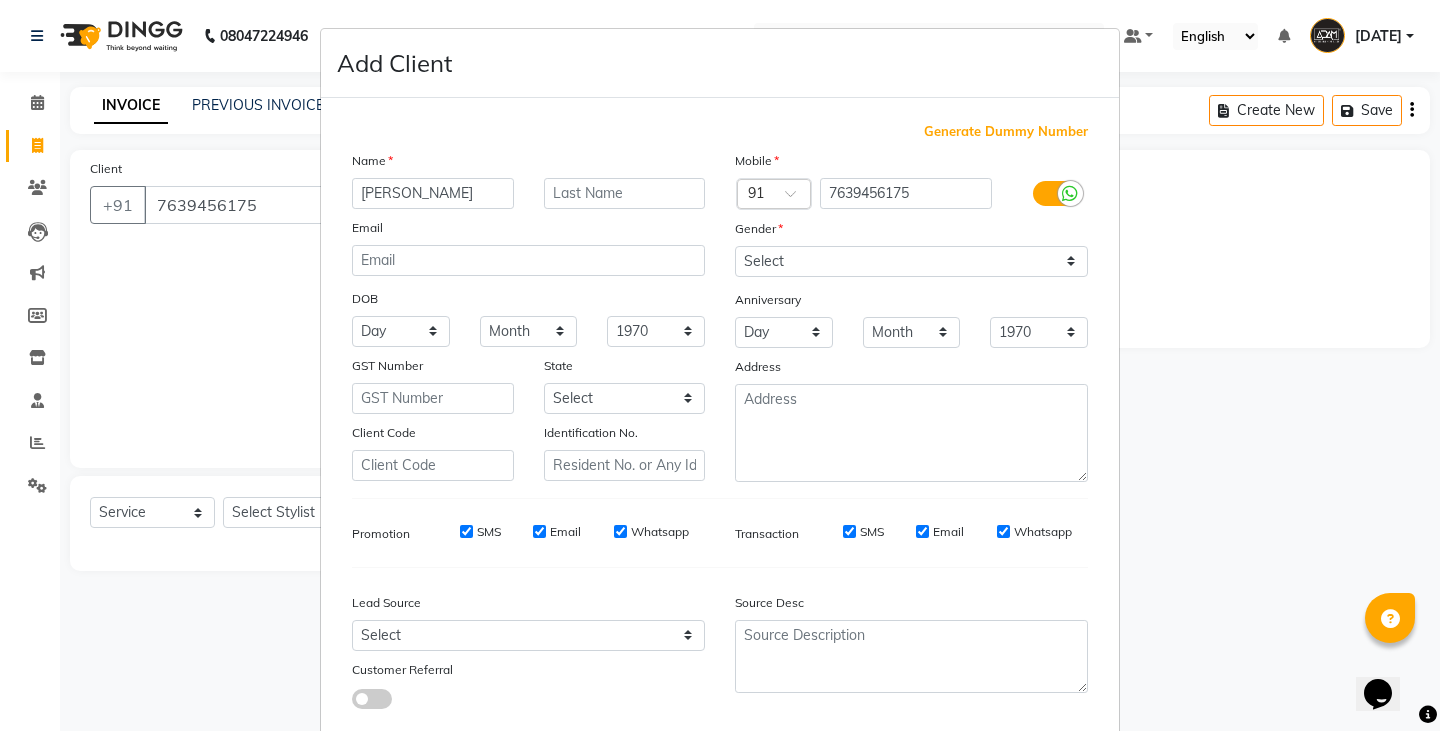 type on "[PERSON_NAME]" 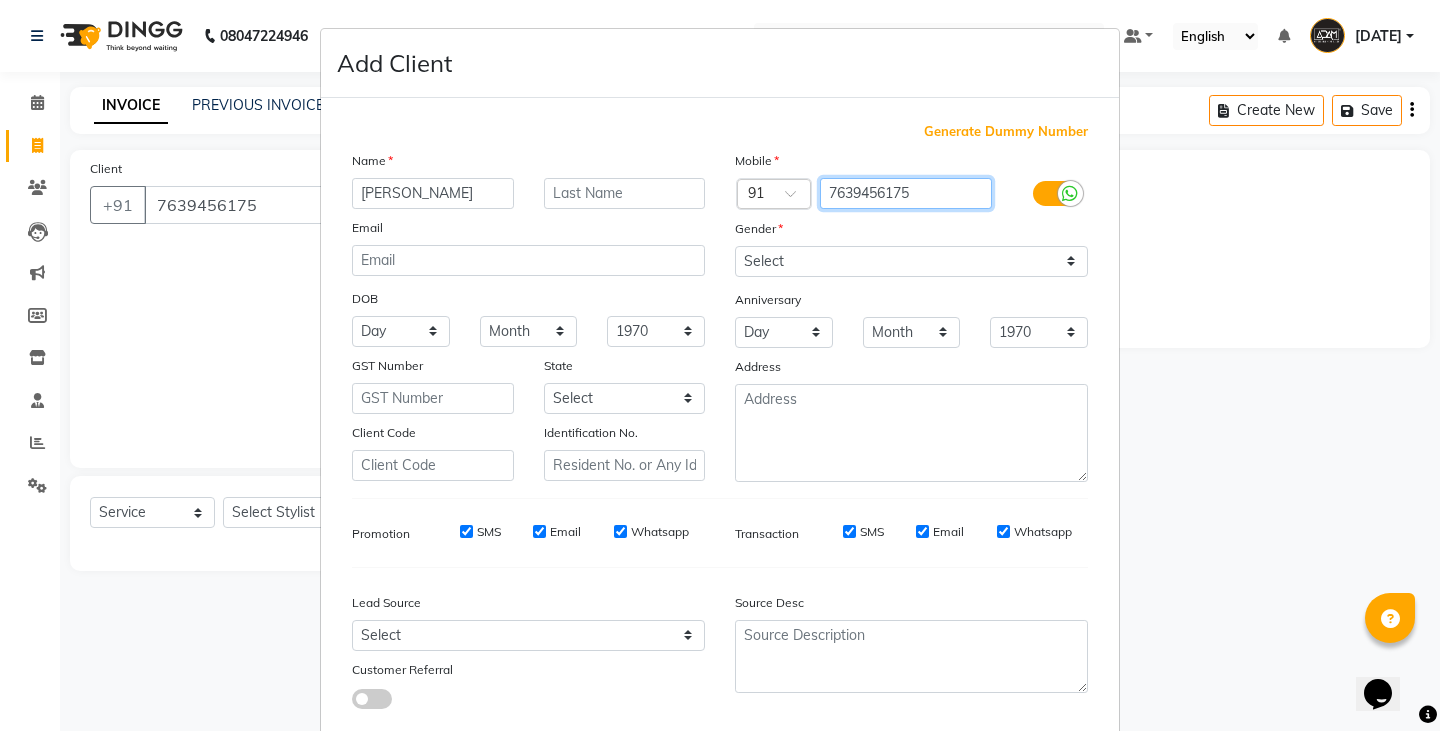 click on "7639456175" at bounding box center [906, 193] 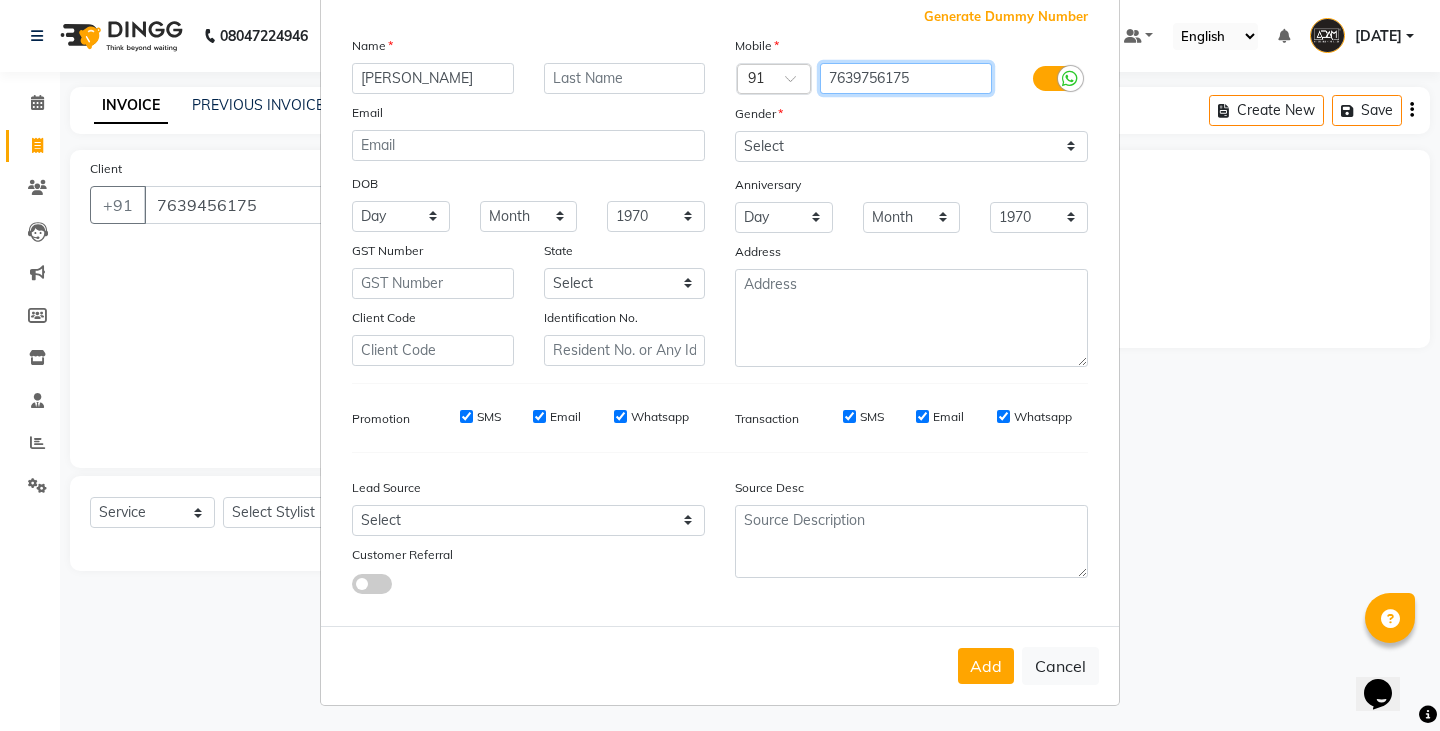 scroll, scrollTop: 118, scrollLeft: 0, axis: vertical 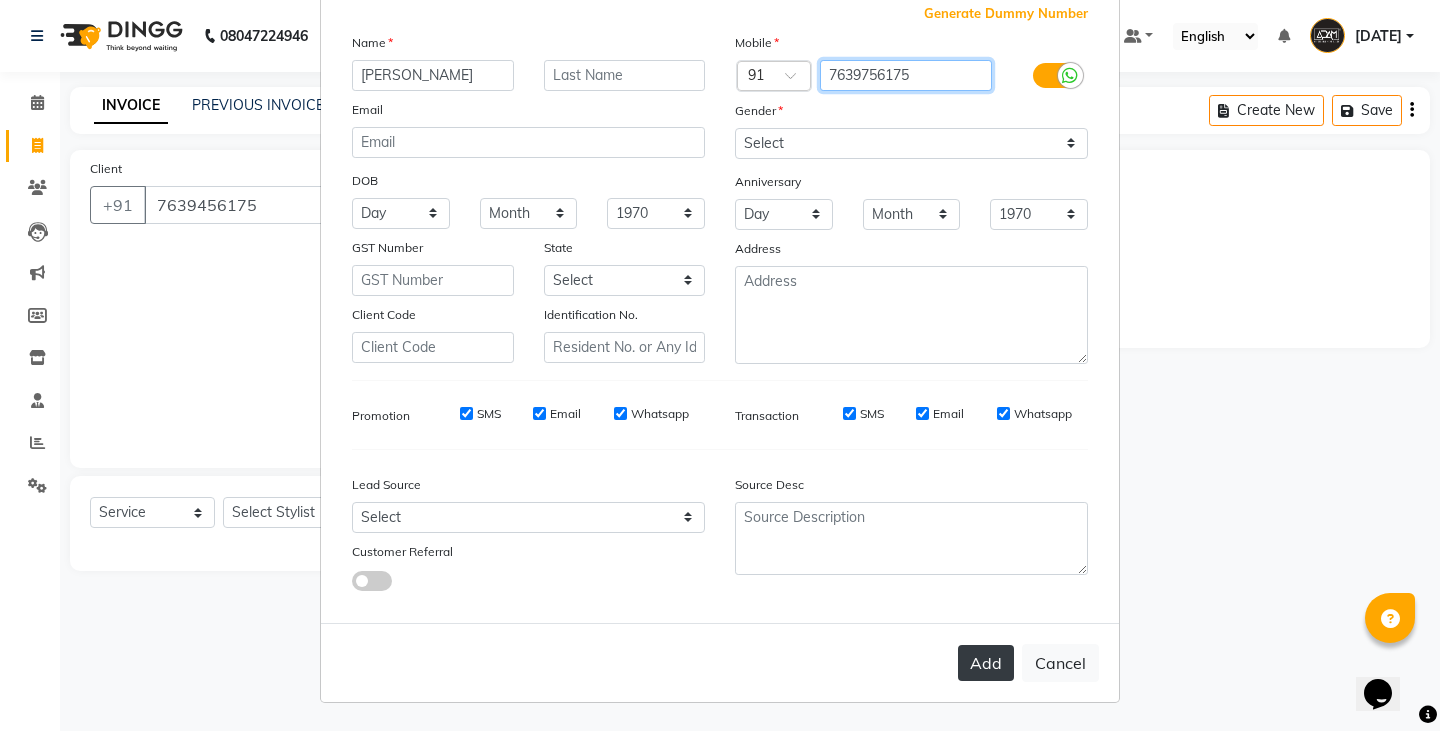 type on "7639756175" 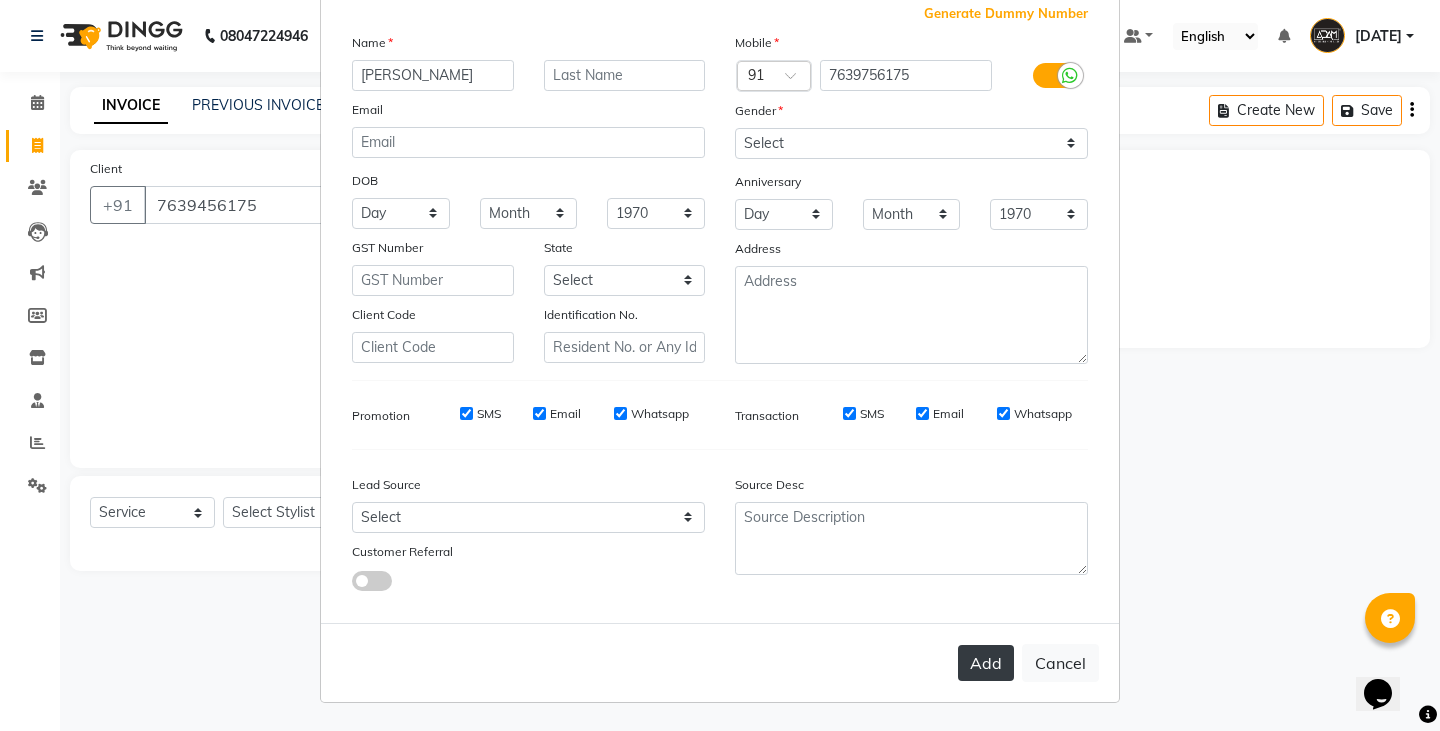 click on "Add" at bounding box center (986, 663) 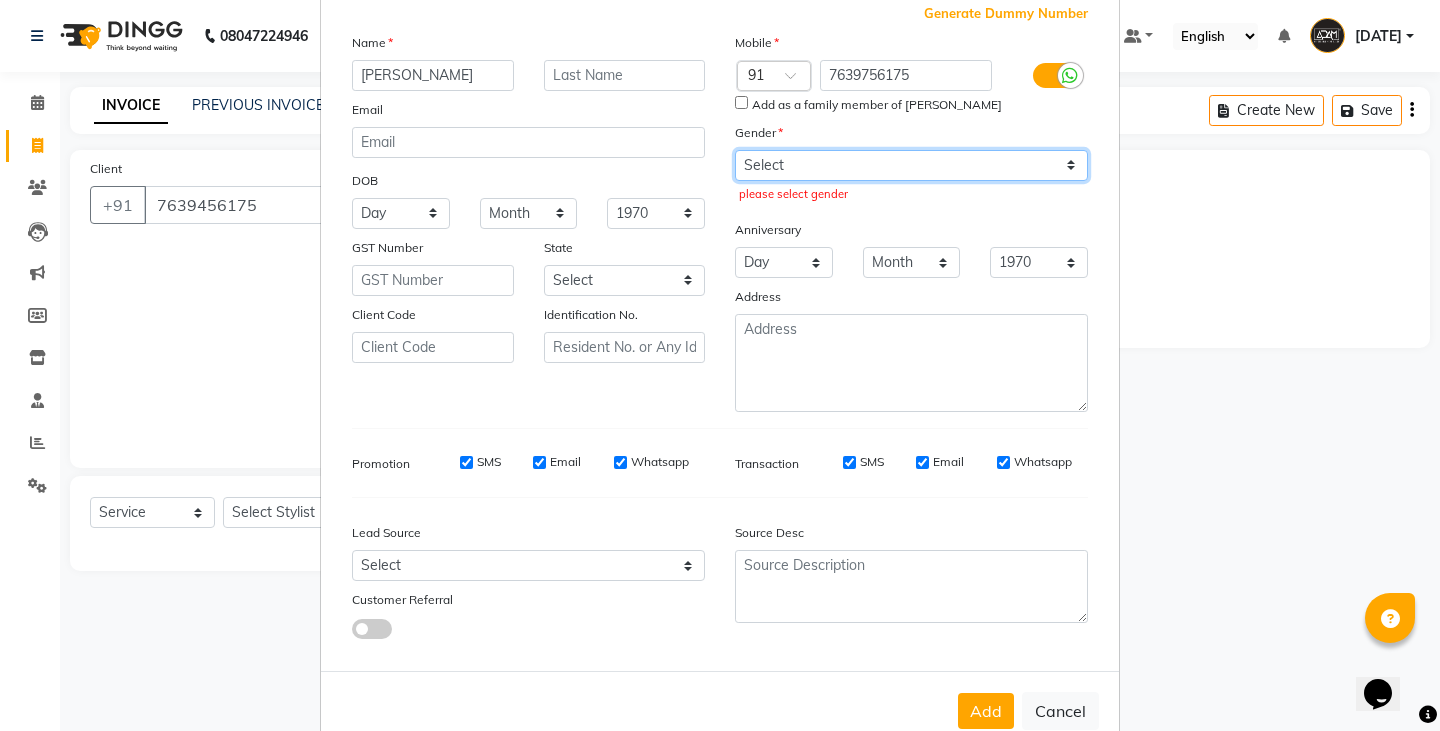 drag, startPoint x: 923, startPoint y: 163, endPoint x: 919, endPoint y: 177, distance: 14.56022 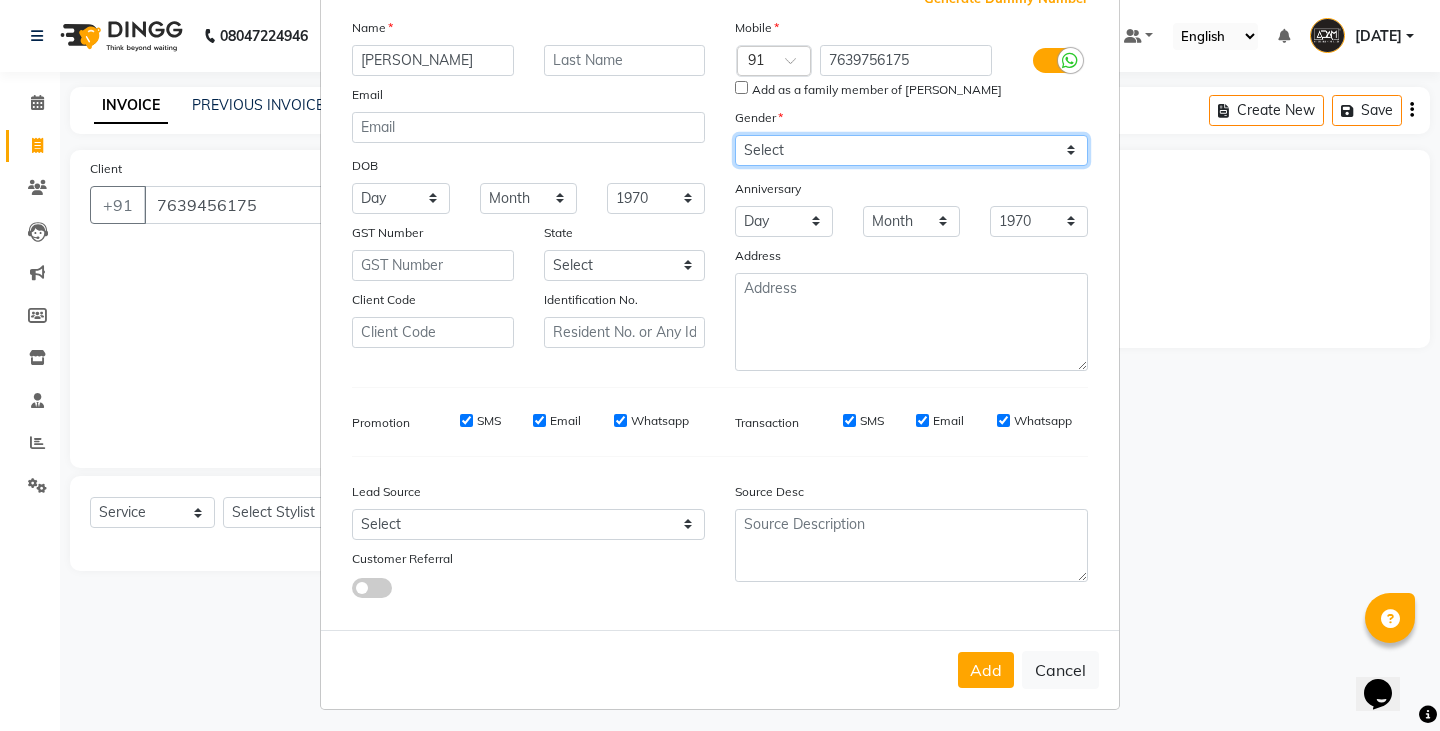 scroll, scrollTop: 140, scrollLeft: 0, axis: vertical 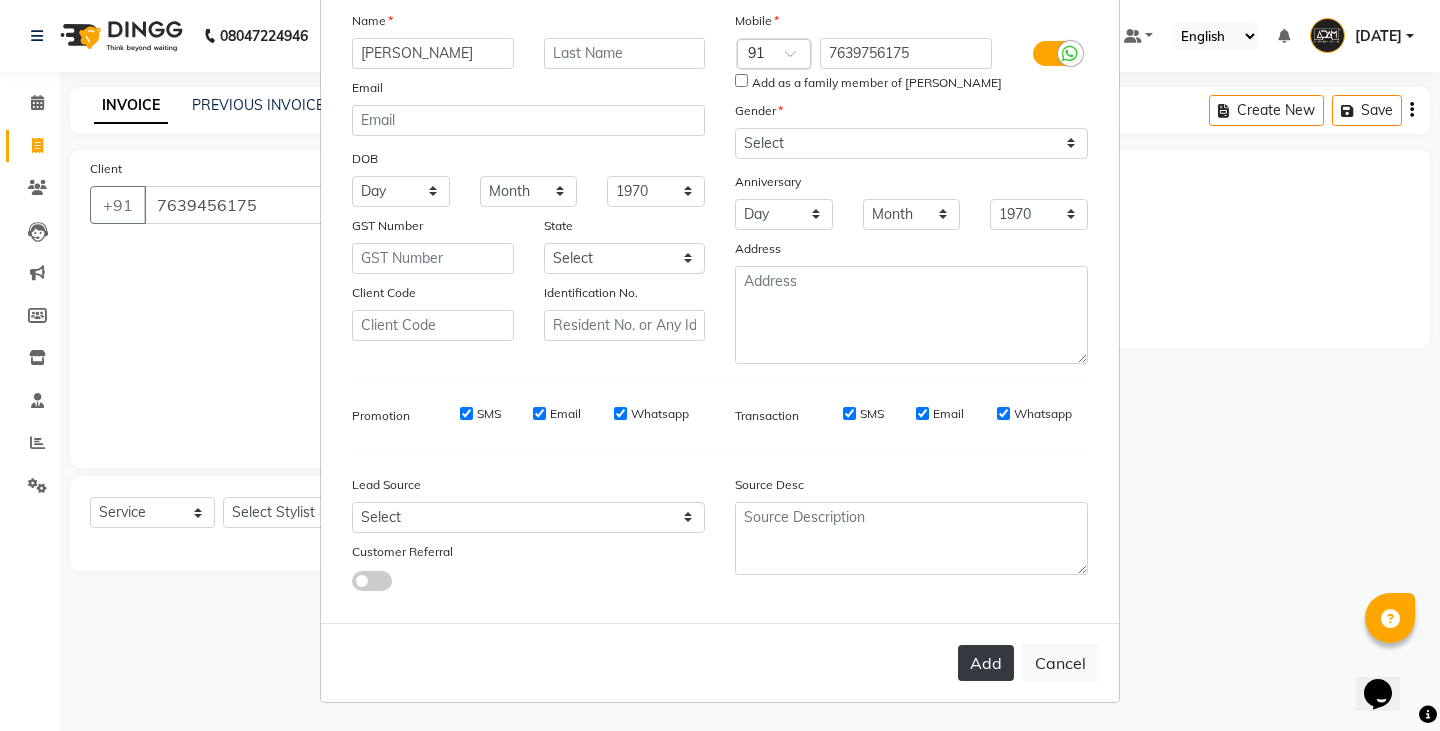 click on "Add" at bounding box center (986, 663) 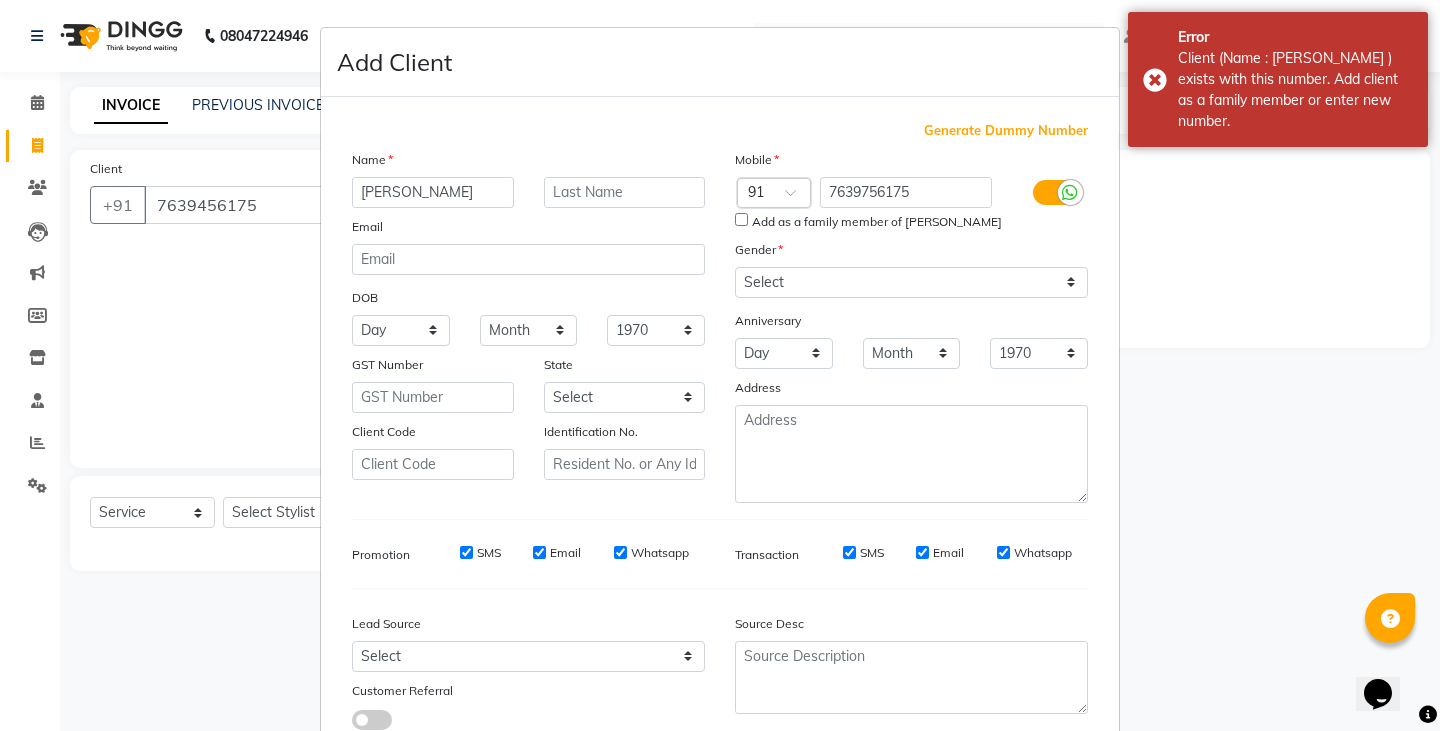 scroll, scrollTop: 0, scrollLeft: 0, axis: both 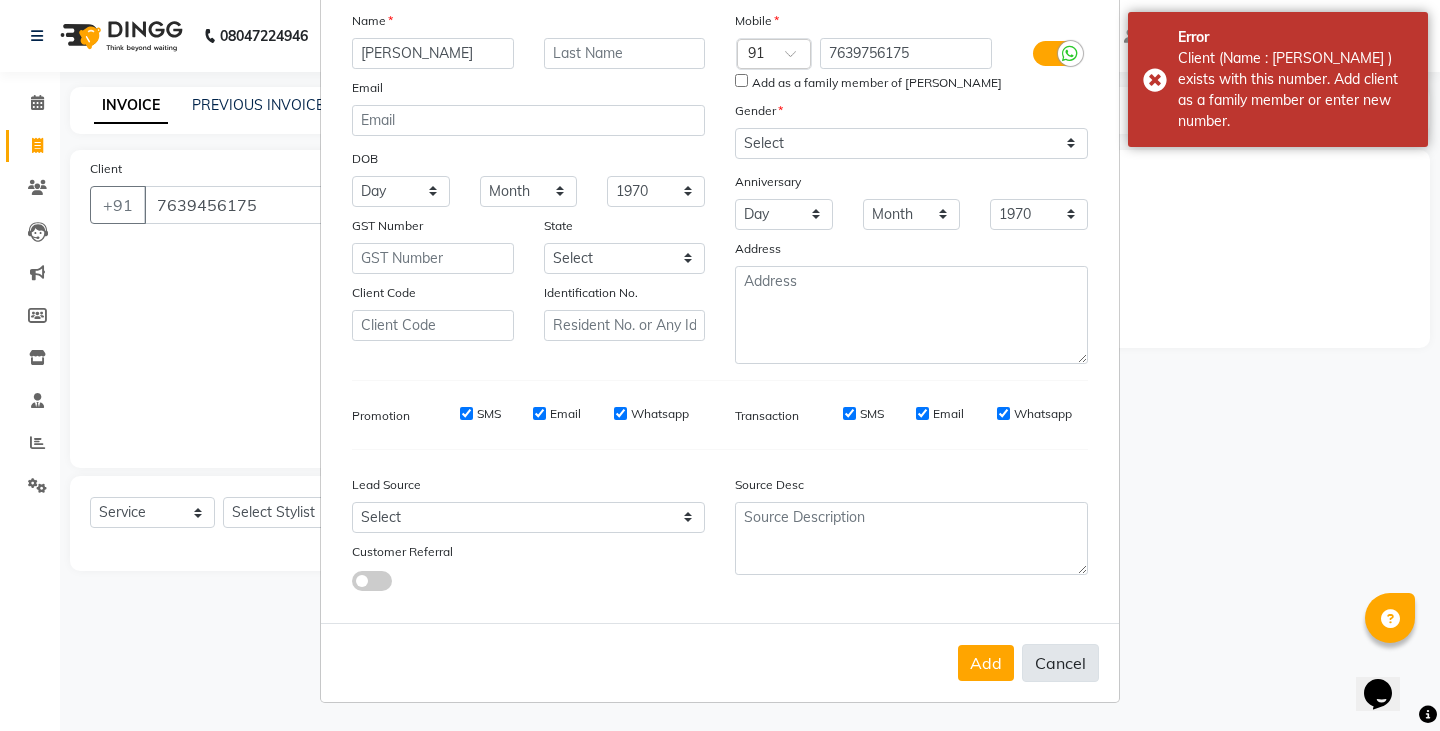 click on "Cancel" at bounding box center (1060, 663) 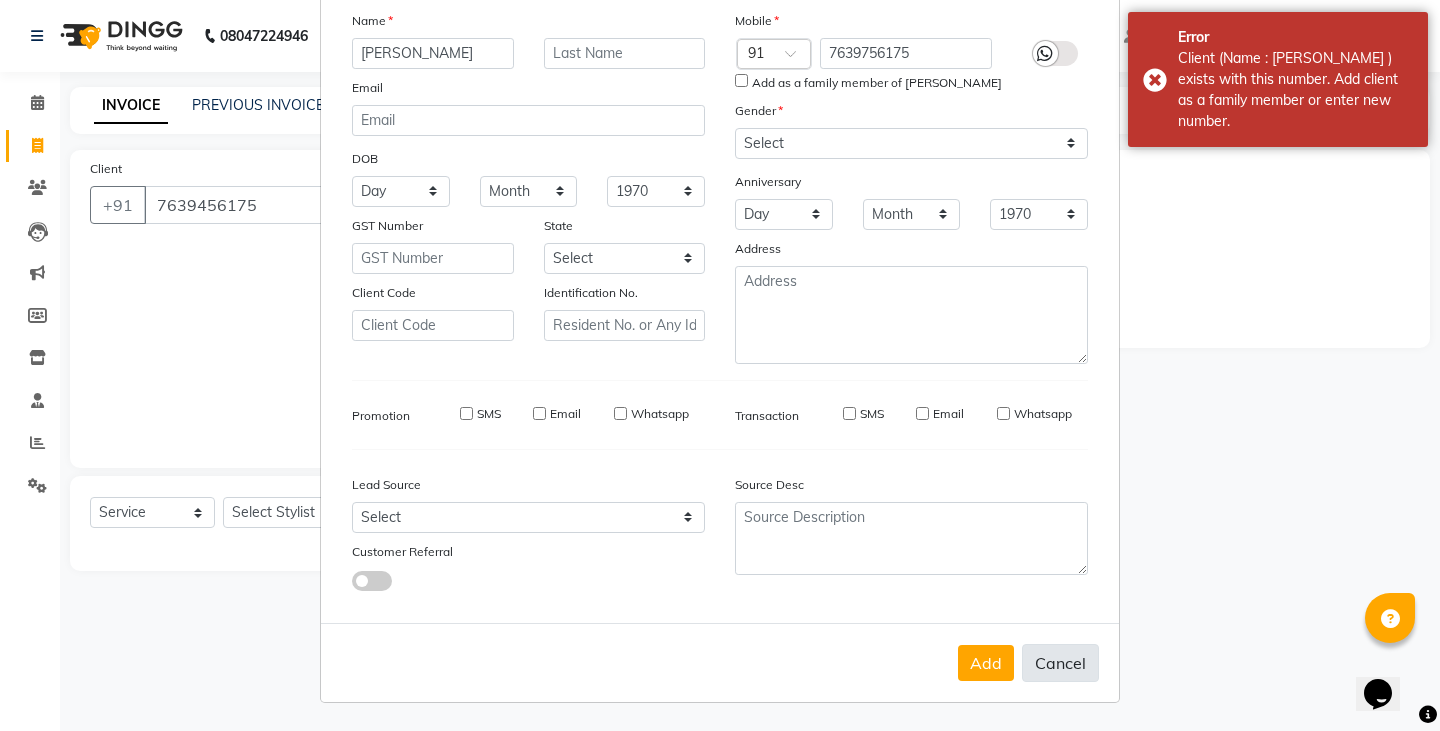 type 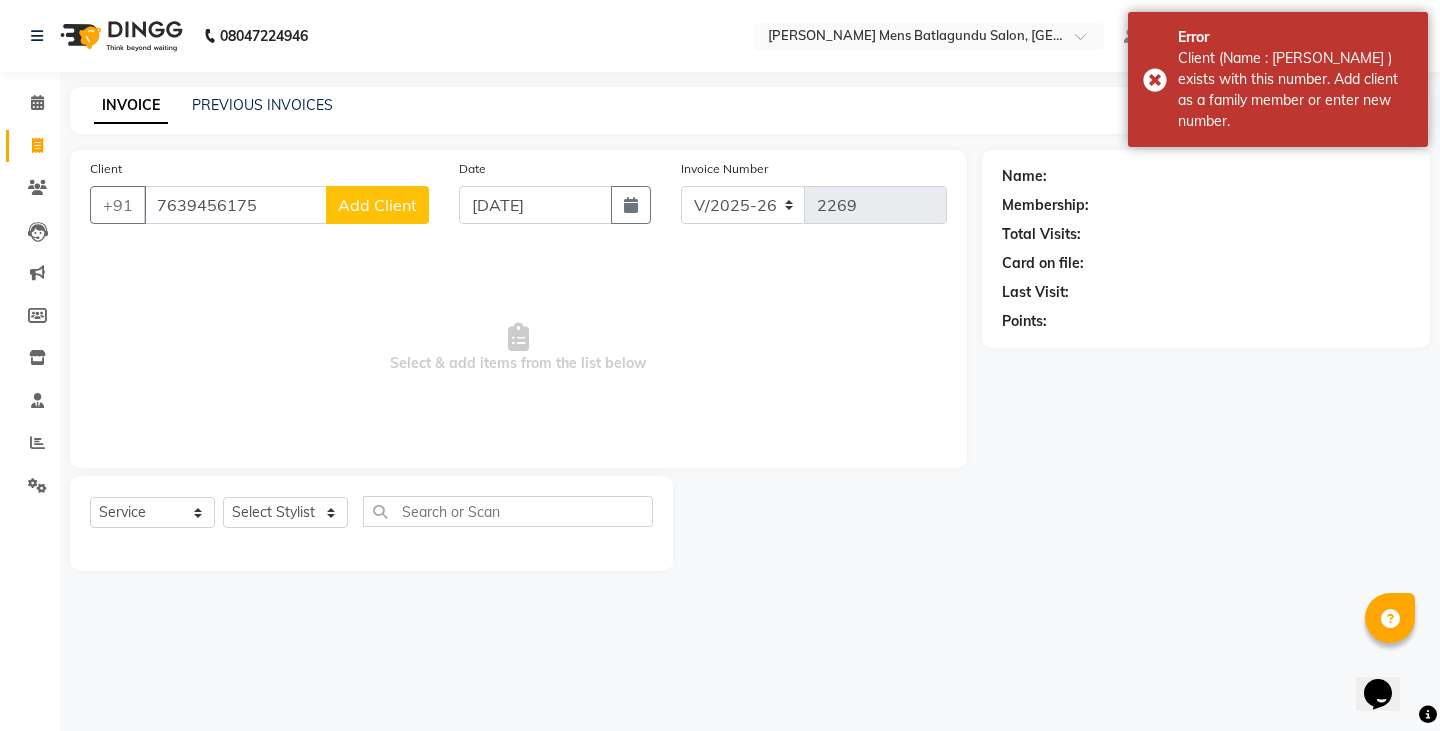 scroll, scrollTop: 139, scrollLeft: 0, axis: vertical 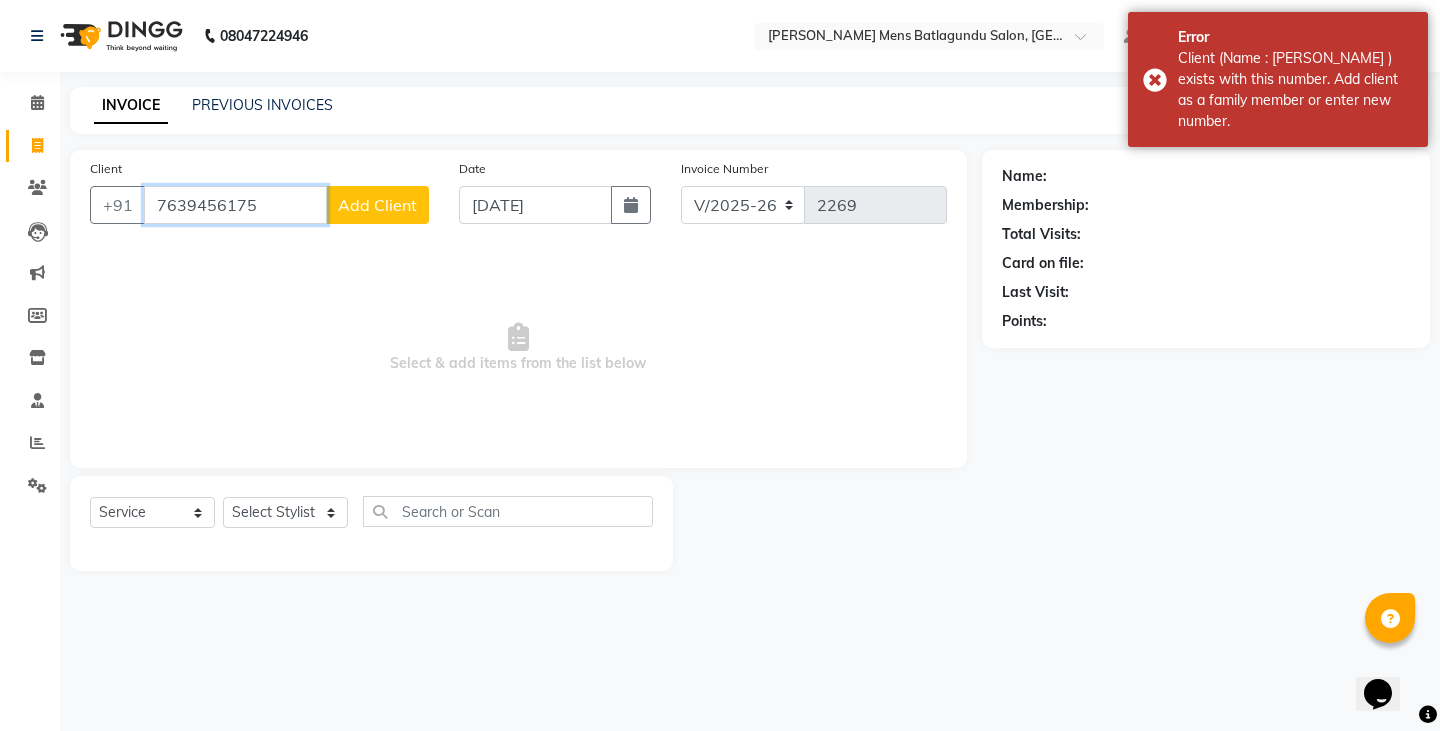 click on "7639456175" at bounding box center (235, 205) 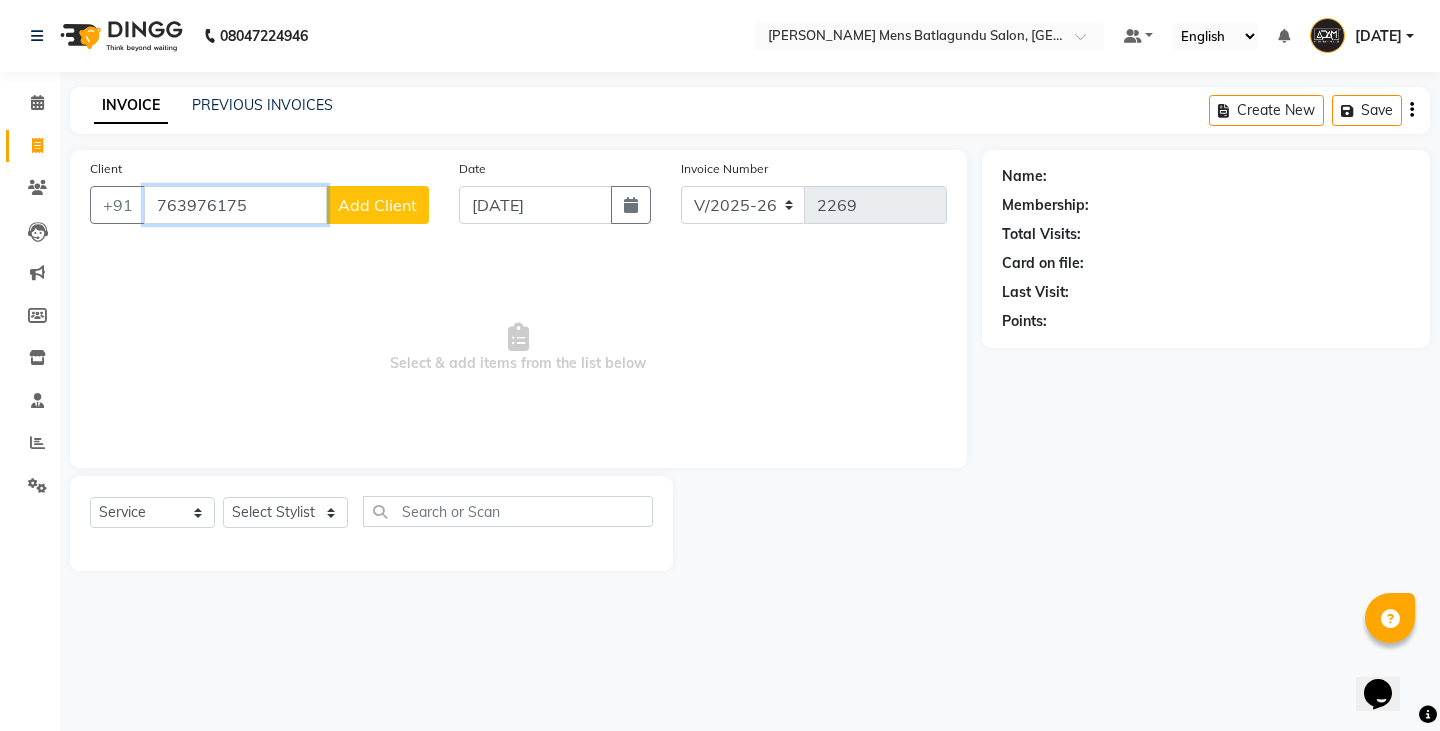 type on "763976175" 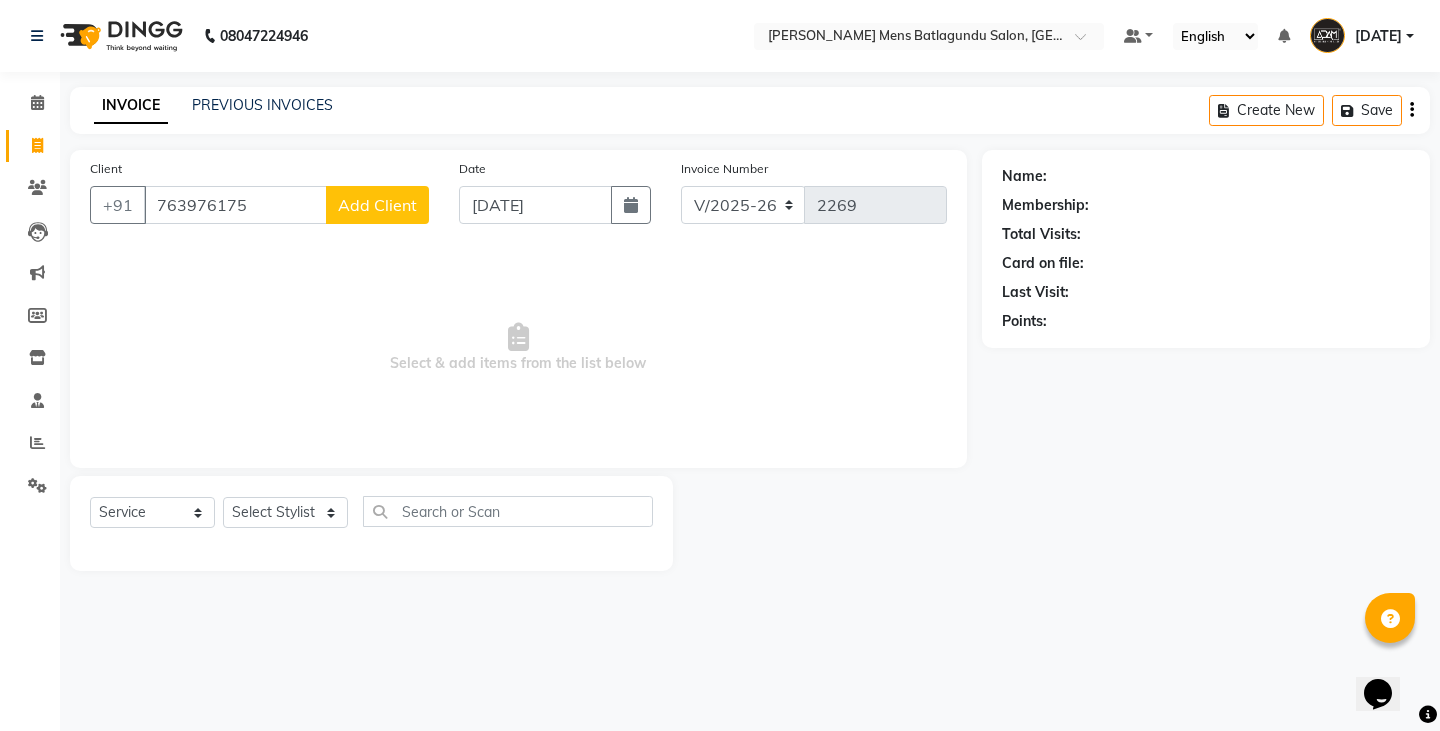 click on "Add Client" 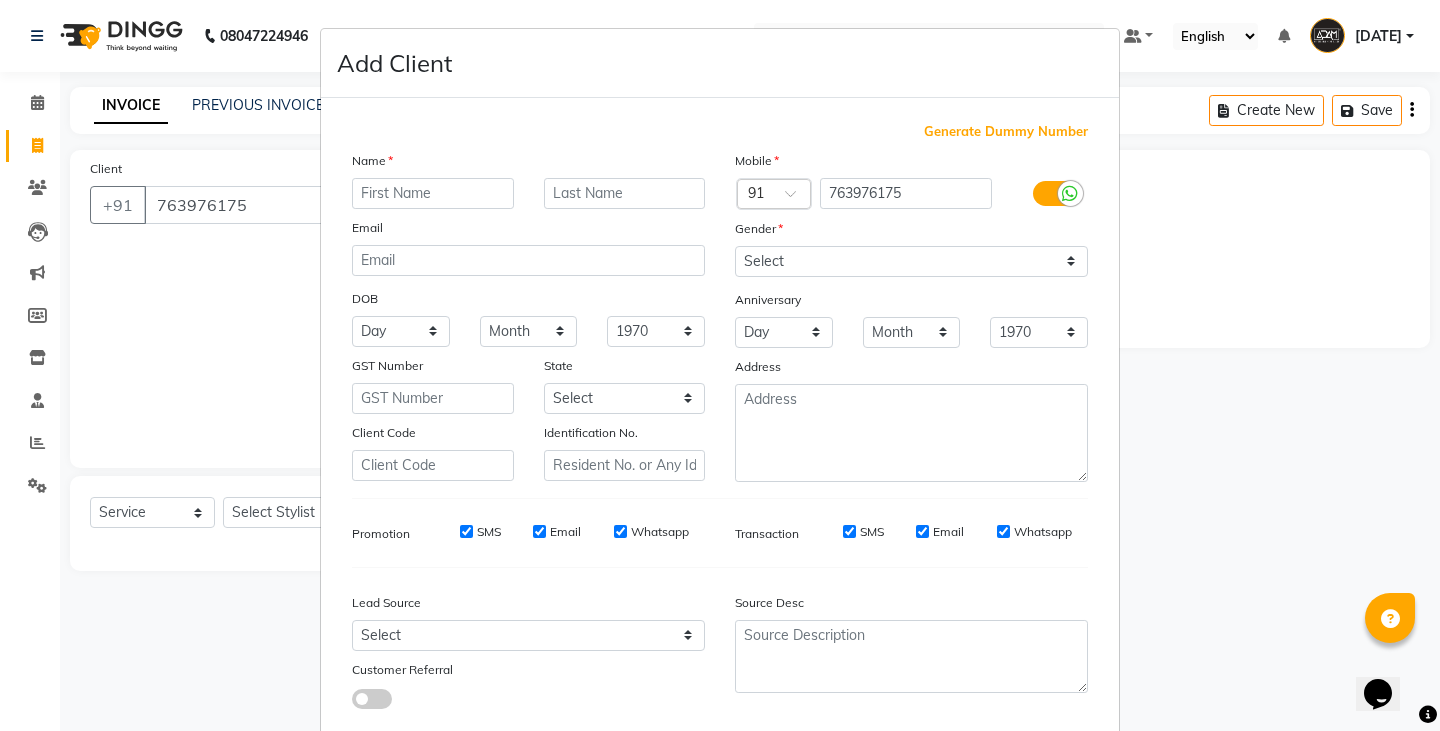 click on "Add Client Generate Dummy Number Name Email DOB Day 01 02 03 04 05 06 07 08 09 10 11 12 13 14 15 16 17 18 19 20 21 22 23 24 25 26 27 28 29 30 31 Month January February March April May June July August September October November [DATE] 1941 1942 1943 1944 1945 1946 1947 1948 1949 1950 1951 1952 1953 1954 1955 1956 1957 1958 1959 1960 1961 1962 1963 1964 1965 1966 1967 1968 1969 1970 1971 1972 1973 1974 1975 1976 1977 1978 1979 1980 1981 1982 1983 1984 1985 1986 1987 1988 1989 1990 1991 1992 1993 1994 1995 1996 1997 1998 1999 2000 2001 2002 2003 2004 2005 2006 2007 2008 2009 2010 2011 2012 2013 2014 2015 2016 2017 2018 2019 2020 2021 2022 2023 2024 GST Number State Select [GEOGRAPHIC_DATA] [GEOGRAPHIC_DATA] [GEOGRAPHIC_DATA] [GEOGRAPHIC_DATA] [GEOGRAPHIC_DATA] [GEOGRAPHIC_DATA] [GEOGRAPHIC_DATA] [GEOGRAPHIC_DATA] and [GEOGRAPHIC_DATA] [GEOGRAPHIC_DATA] [GEOGRAPHIC_DATA] [GEOGRAPHIC_DATA] [GEOGRAPHIC_DATA] [GEOGRAPHIC_DATA] [GEOGRAPHIC_DATA] [GEOGRAPHIC_DATA] [GEOGRAPHIC_DATA] [GEOGRAPHIC_DATA] [GEOGRAPHIC_DATA] [GEOGRAPHIC_DATA] [GEOGRAPHIC_DATA] [GEOGRAPHIC_DATA] [GEOGRAPHIC_DATA] [GEOGRAPHIC_DATA] [GEOGRAPHIC_DATA] [GEOGRAPHIC_DATA] [GEOGRAPHIC_DATA] [GEOGRAPHIC_DATA] [GEOGRAPHIC_DATA] [GEOGRAPHIC_DATA] [GEOGRAPHIC_DATA]" at bounding box center [720, 365] 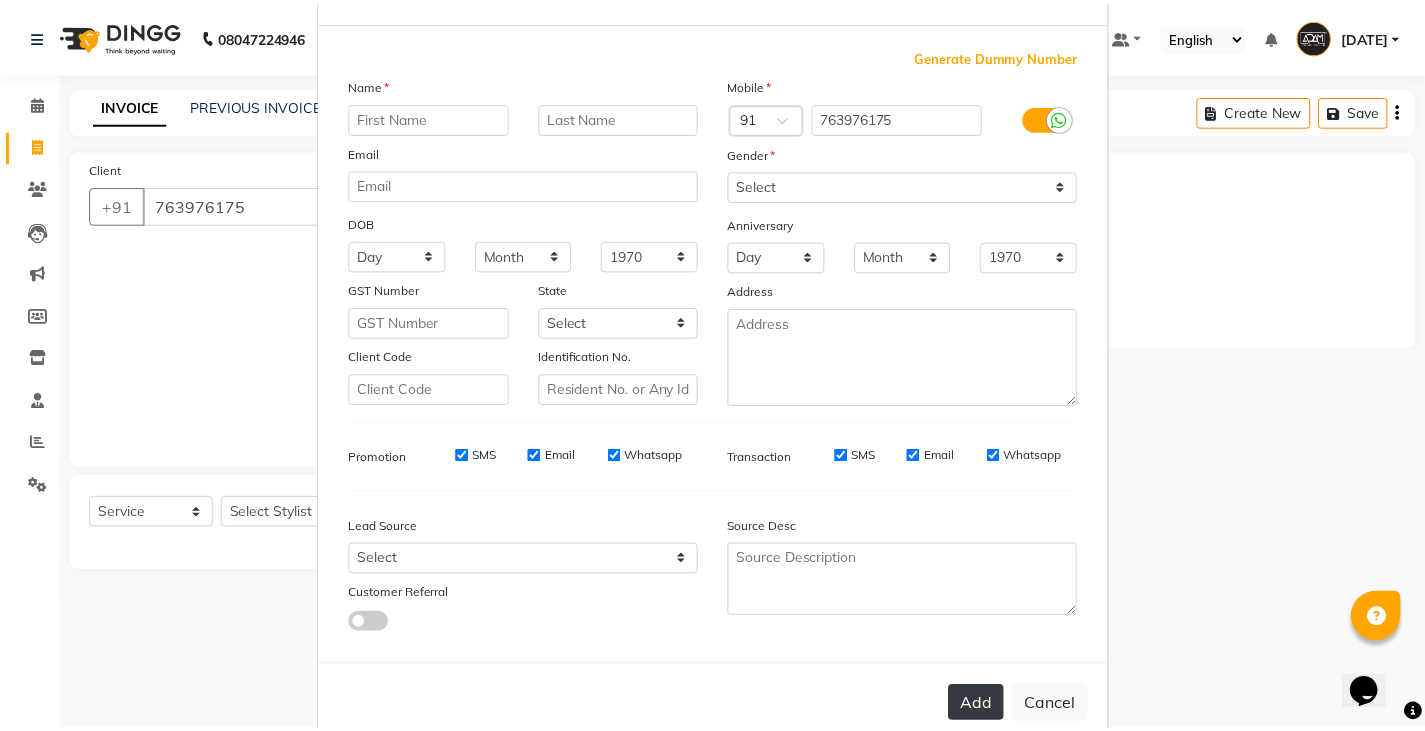 scroll, scrollTop: 118, scrollLeft: 0, axis: vertical 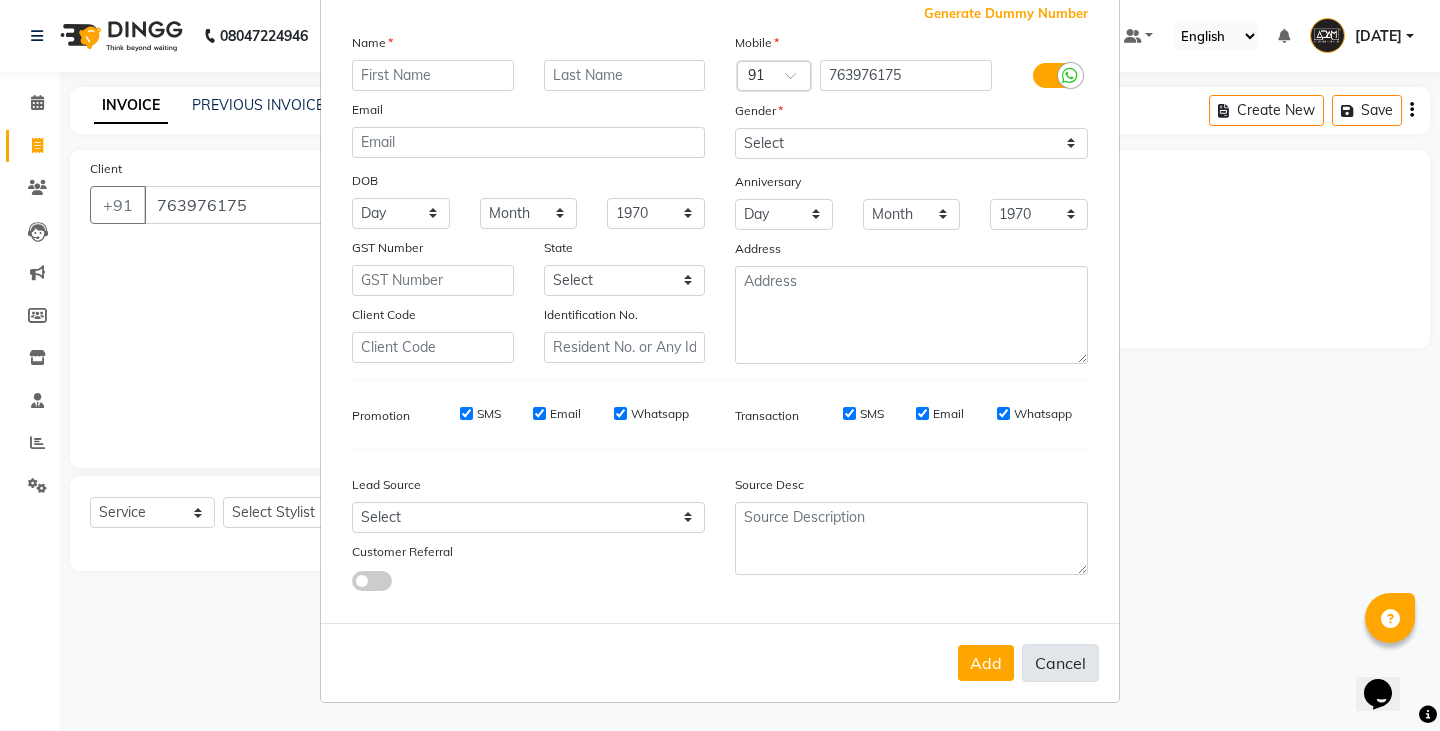click on "Cancel" at bounding box center [1060, 663] 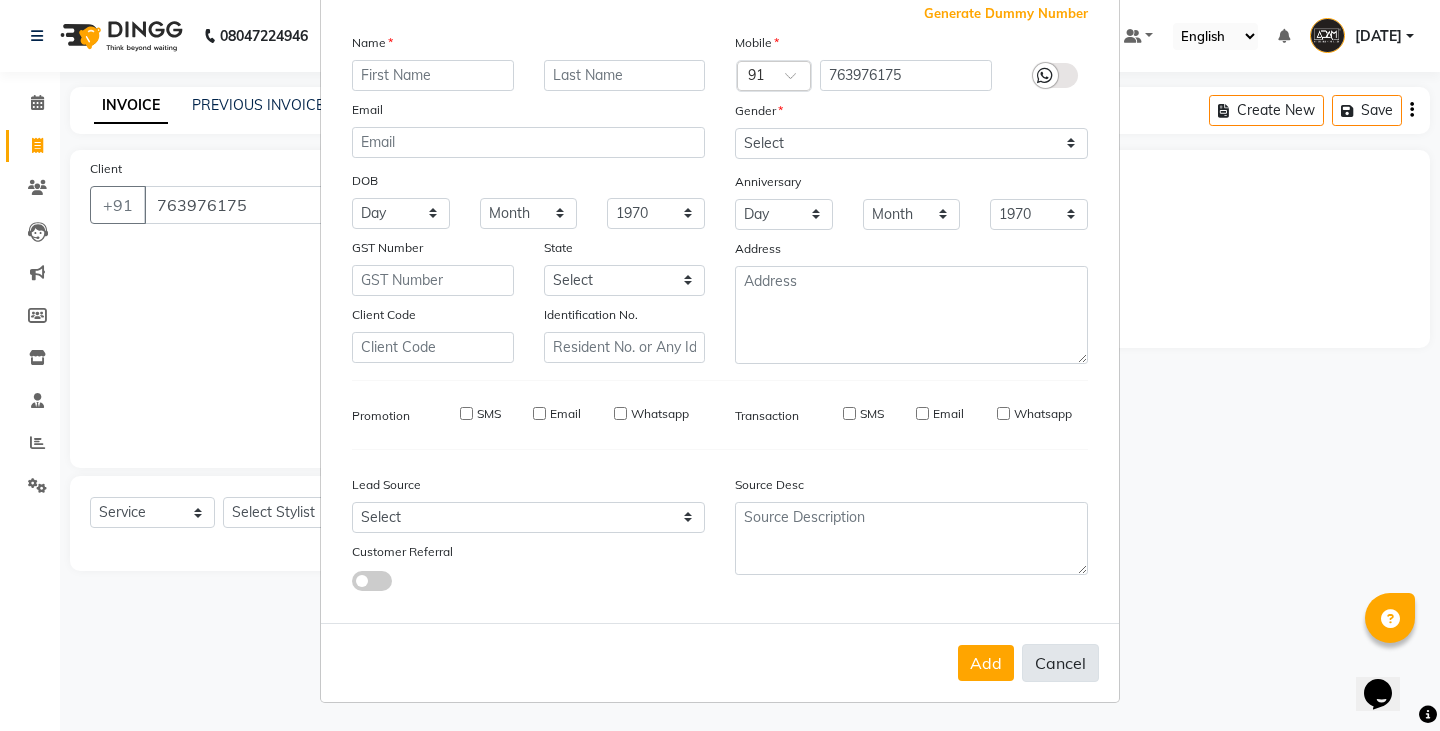 select 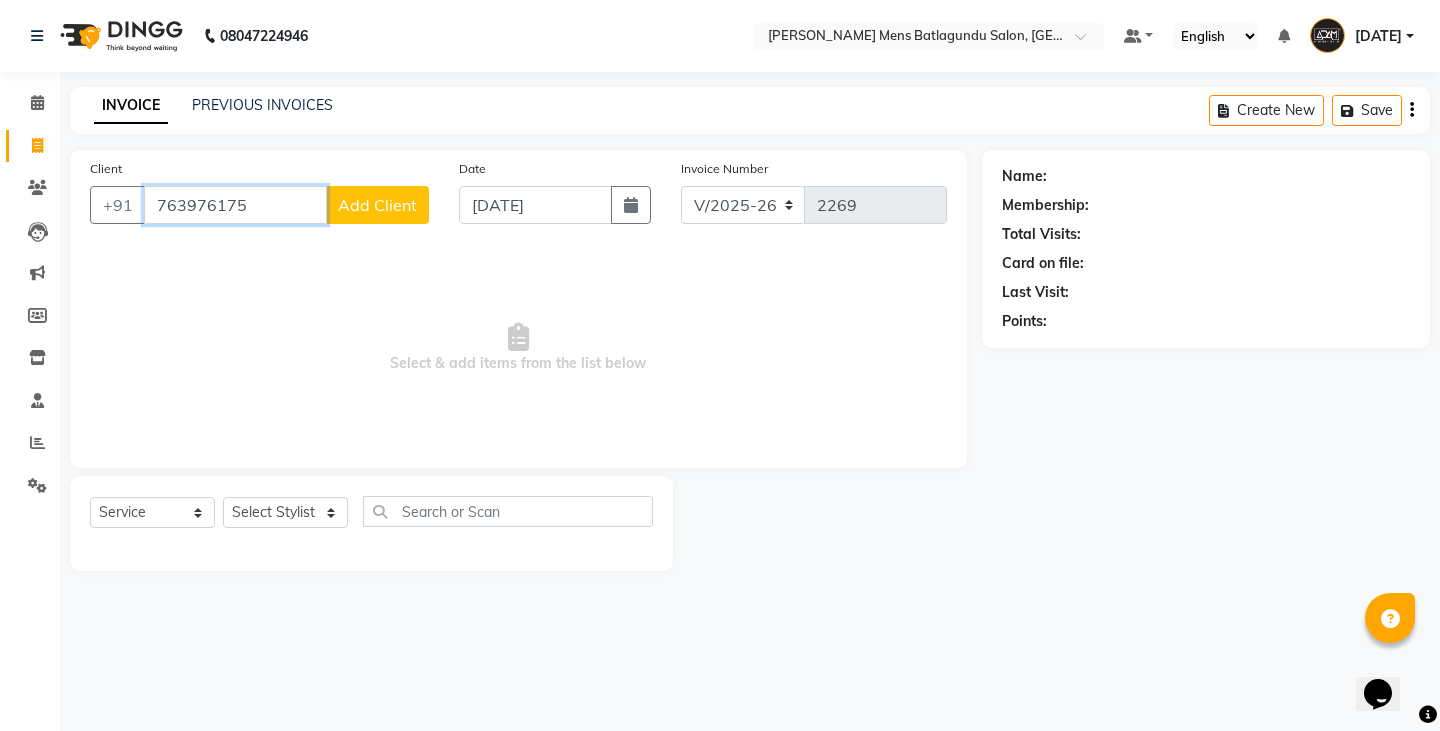 drag, startPoint x: 288, startPoint y: 219, endPoint x: 132, endPoint y: 239, distance: 157.27682 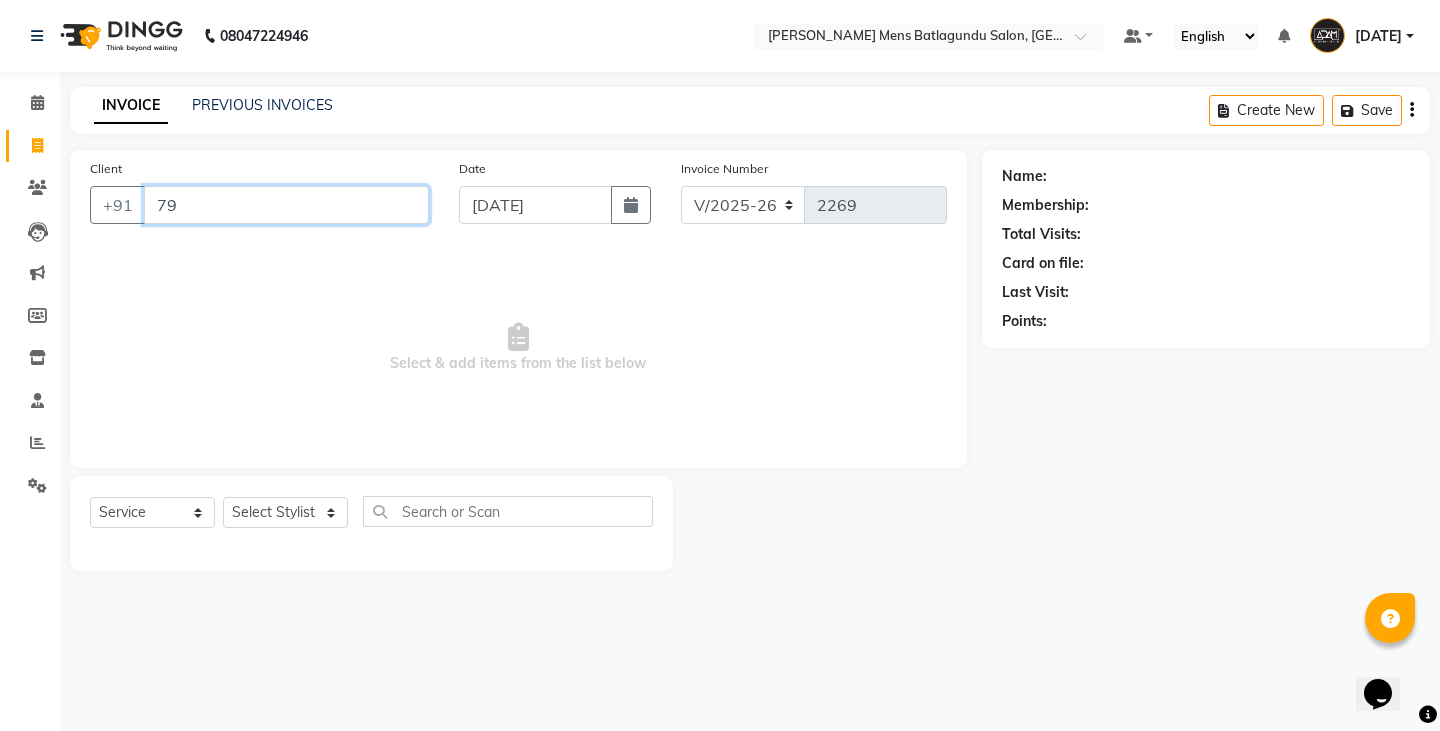 type on "7" 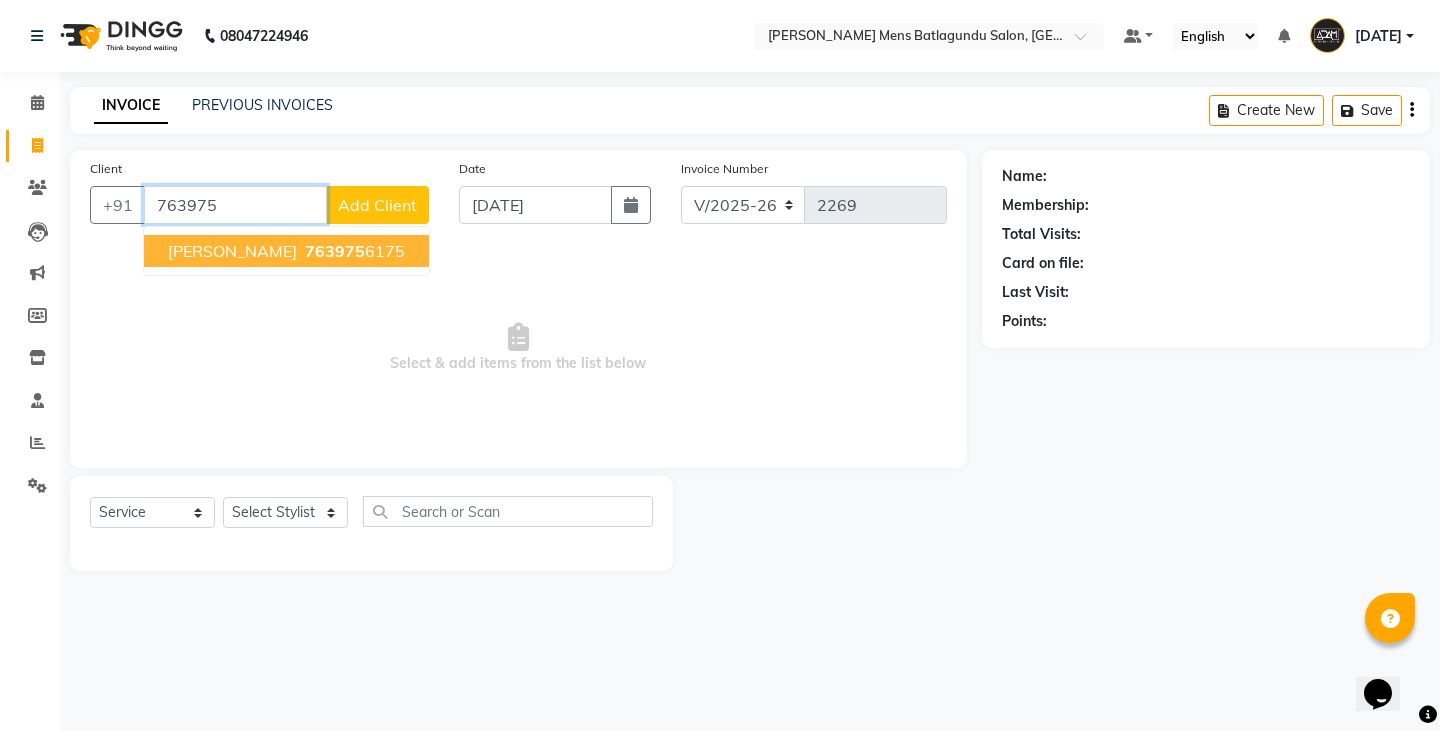 click on "763975" at bounding box center (335, 251) 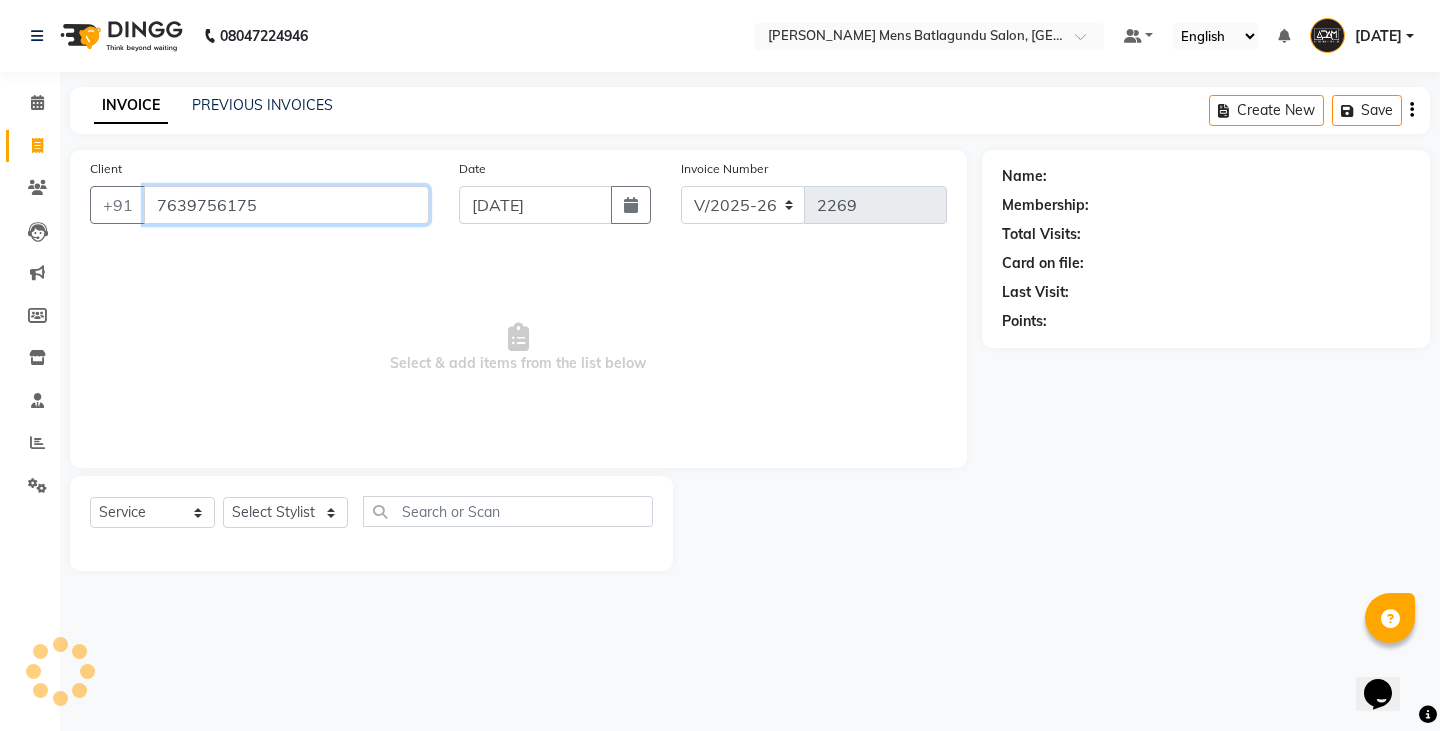 type on "7639756175" 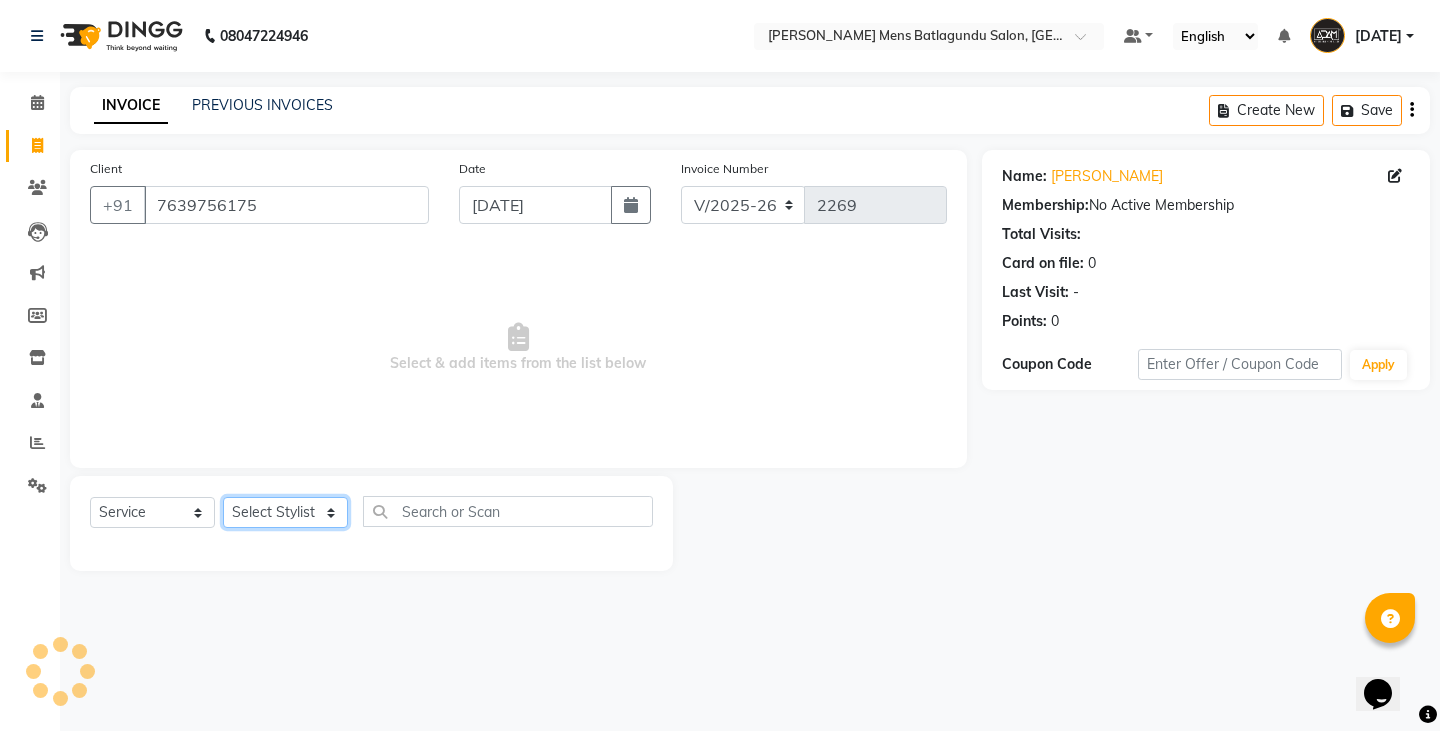 drag, startPoint x: 329, startPoint y: 510, endPoint x: 312, endPoint y: 510, distance: 17 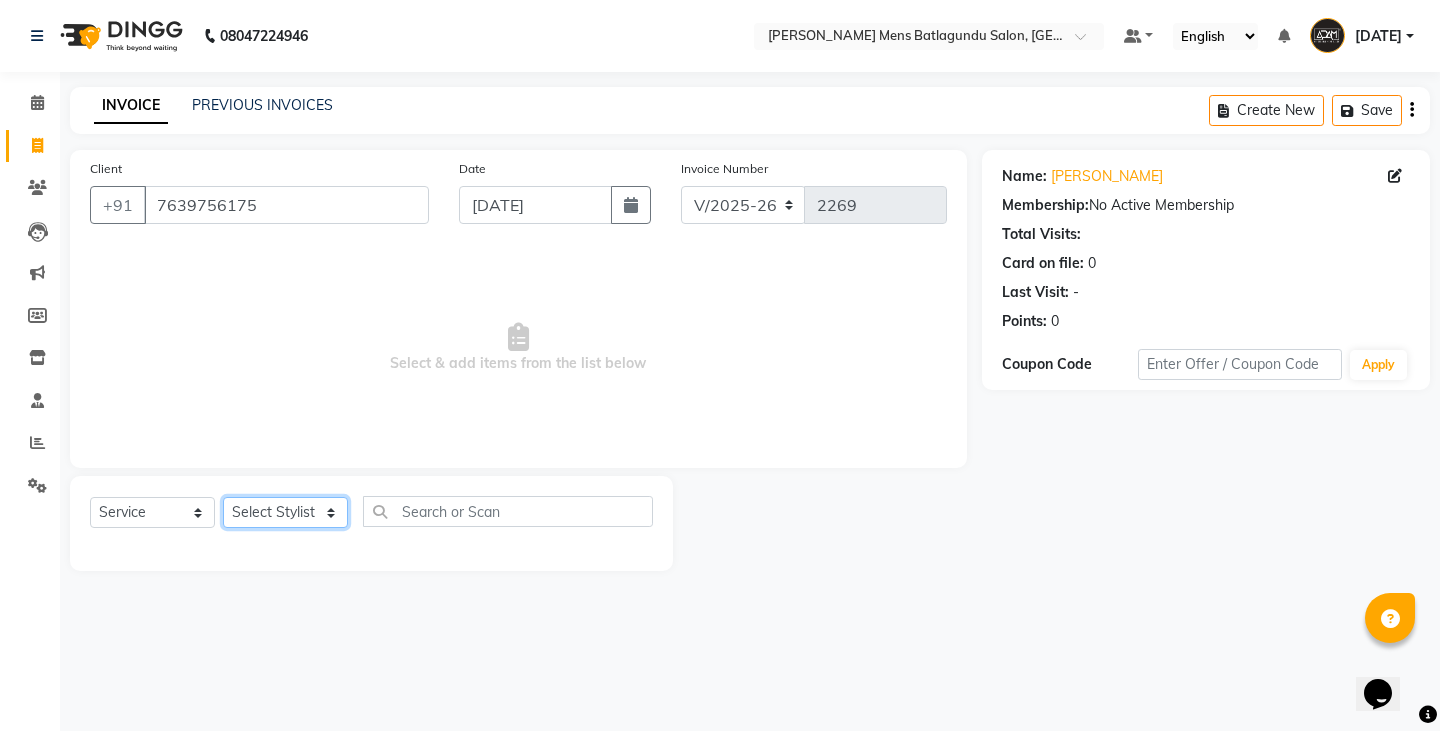 select on "84870" 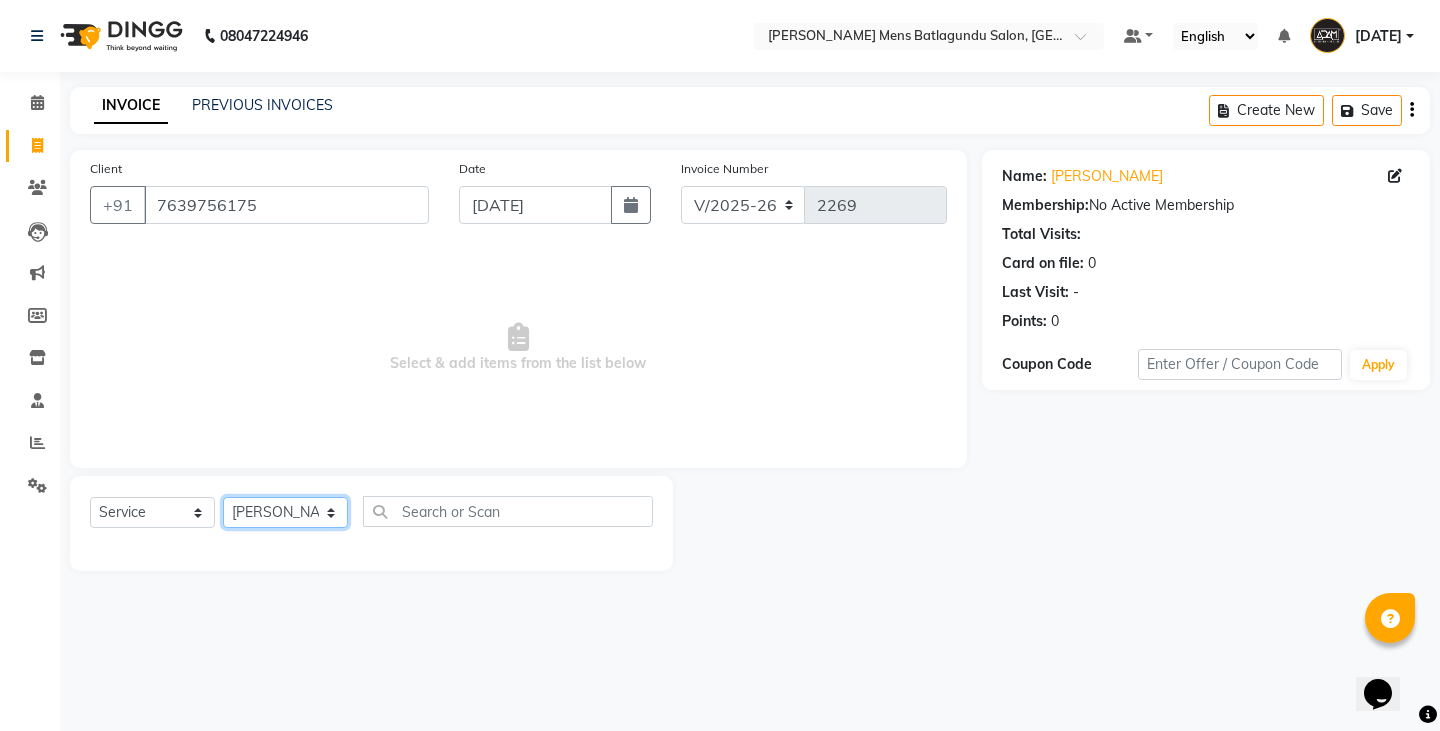 click on "Select Stylist Admin [PERSON_NAME]  [PERSON_NAME] [PERSON_NAME][DATE] [PERSON_NAME] [PERSON_NAME]" 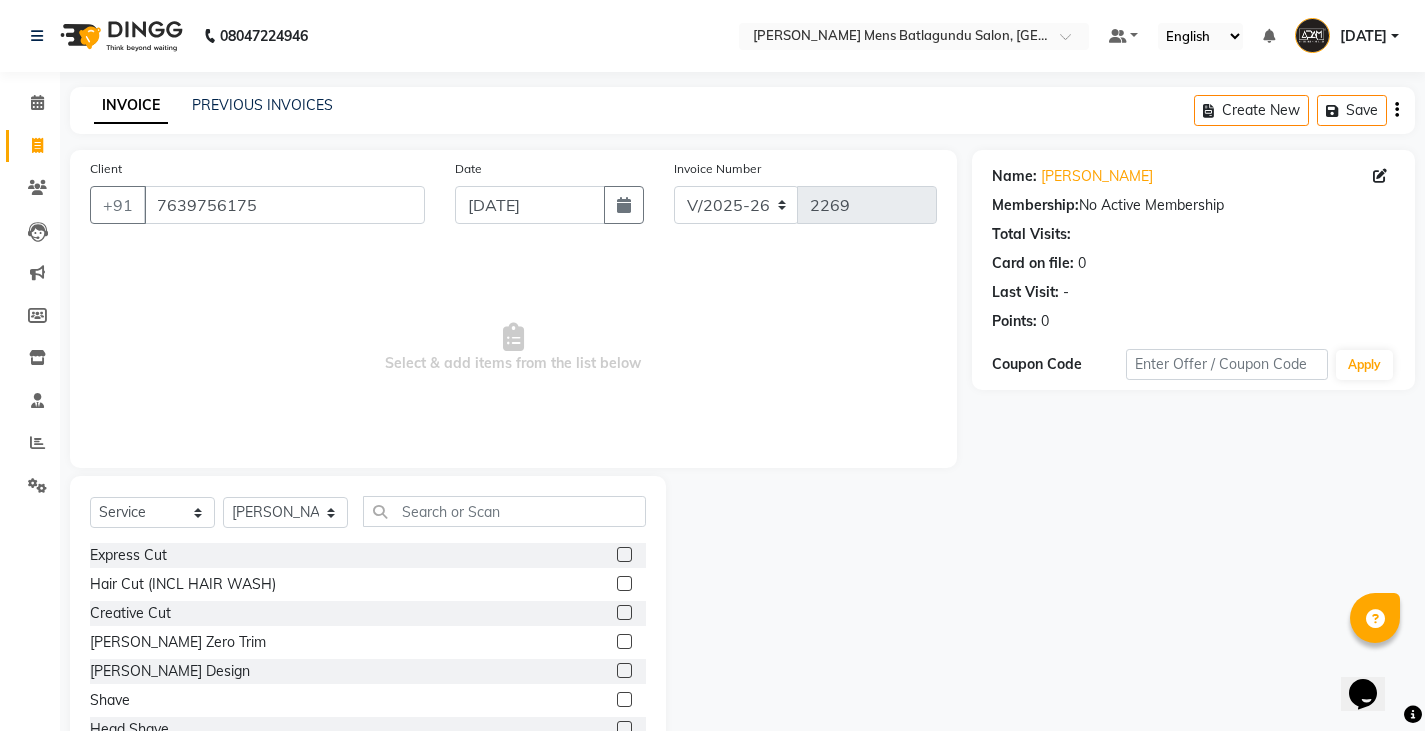 click on "Select  Service  Product  Membership  Package Voucher Prepaid Gift Card  Select Stylist Admin Ameer  [PERSON_NAME] [PERSON_NAME][DATE] [PERSON_NAME] [PERSON_NAME] Express Cut  Hair Cut (INCL HAIR WASH)  Creative Cut  [PERSON_NAME] Zero Trim  [PERSON_NAME] Design  Shave  Head Shave  Kid's Cut (Below 5 Years)  Wash & Blast Dry  EXPRESS GLOBAL HAIR COLOR  GLOBAL HAIR COLOUR [MEDICAL_DATA]  GOLBAL HAIR COLOUR NON [MEDICAL_DATA]  L'OREAL GOLBAL HAIR COLOUR [MEDICAL_DATA]  L'OREAL GOLBAL HAIR COLOUR NON [MEDICAL_DATA]  GLOBAL FASHION HAIR COLOUR  MOUSTACHE COLOUR  [PERSON_NAME] COLOUR  PER STREAK HIGHLIGHT  CAP HIGHLIGHTS  NOURISHING HAIR SPA  VITALIZING HAIR SPA  REPAIR TREATMENT  [MEDICAL_DATA] TREATMENT  HAIR LOSS TREATMENT  HAIR STRAIGHTENING  HAIR REBONDING  KERATIN  ALMOND OIL  NAVARATNA OIL  CLEAN UP HYPER PIGMENTATION  CLEAN UP REJUVANATE  Fruit Facial  Instant Glow  Charcaol  [MEDICAL_DATA]  Skin Brightening  FACE & NECK BLEACH  FACE & NECK DETAN  PRE BRIDEGROOM DELUXE  PRE BRIDEGROOM ADVANCE (COMBO)  NORMAL  PREMIUM  ELEGANT  HAIRCUT+ [PERSON_NAME] TRIM + DETAN" 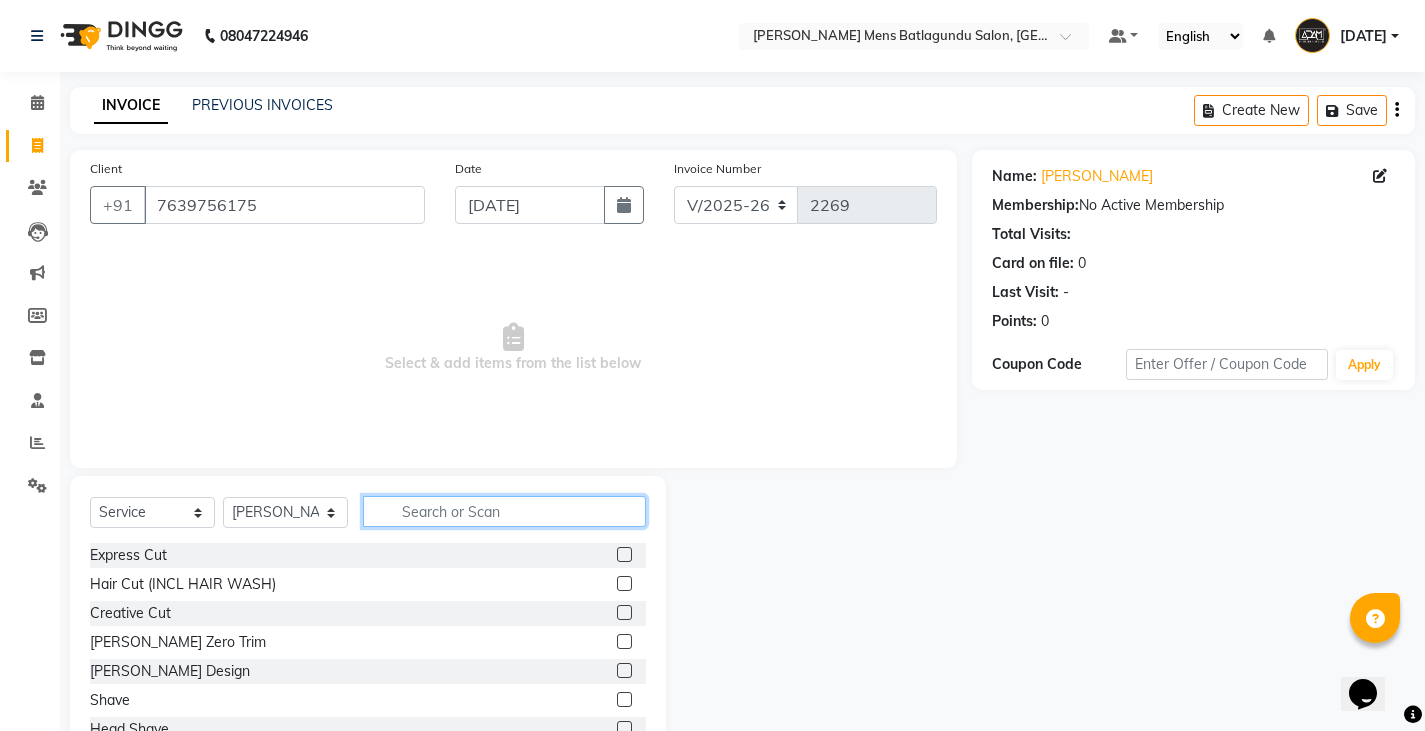 click 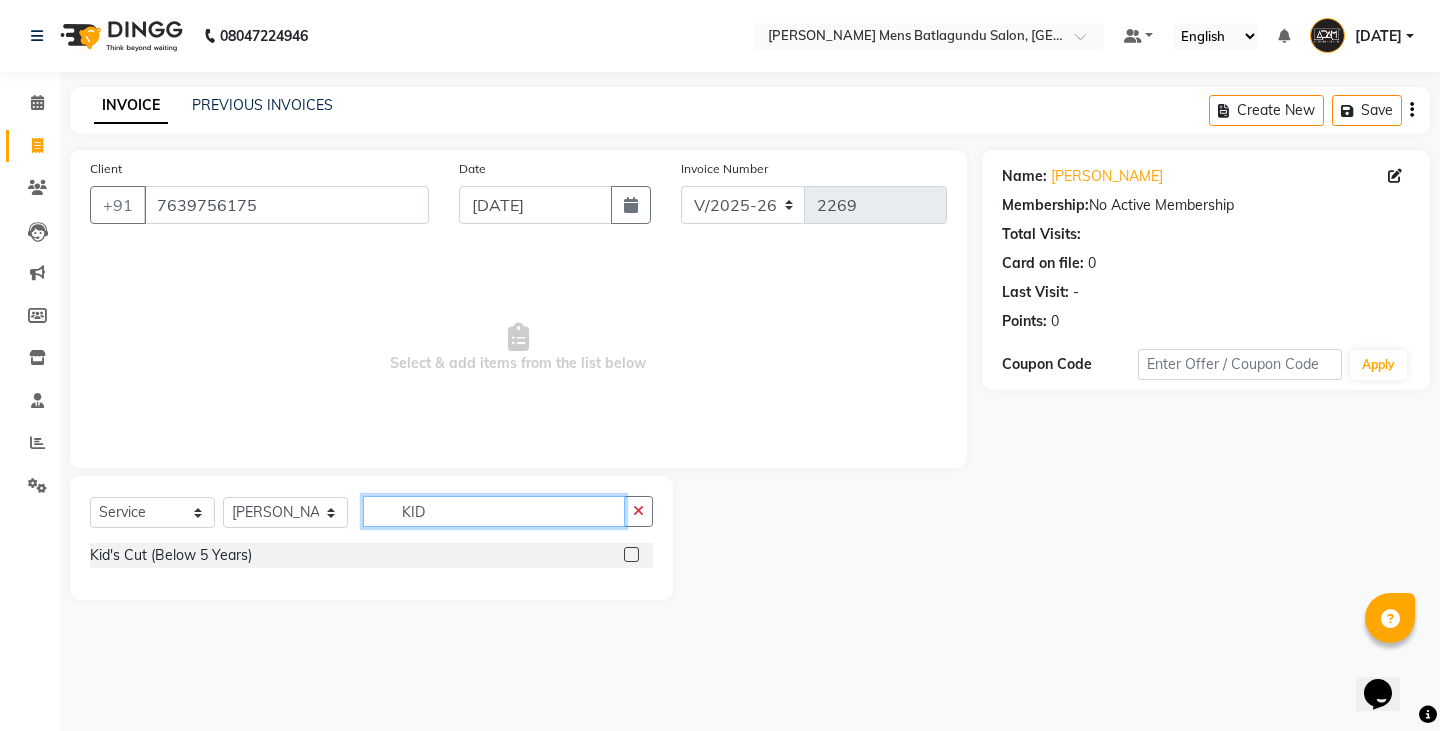 type on "KID" 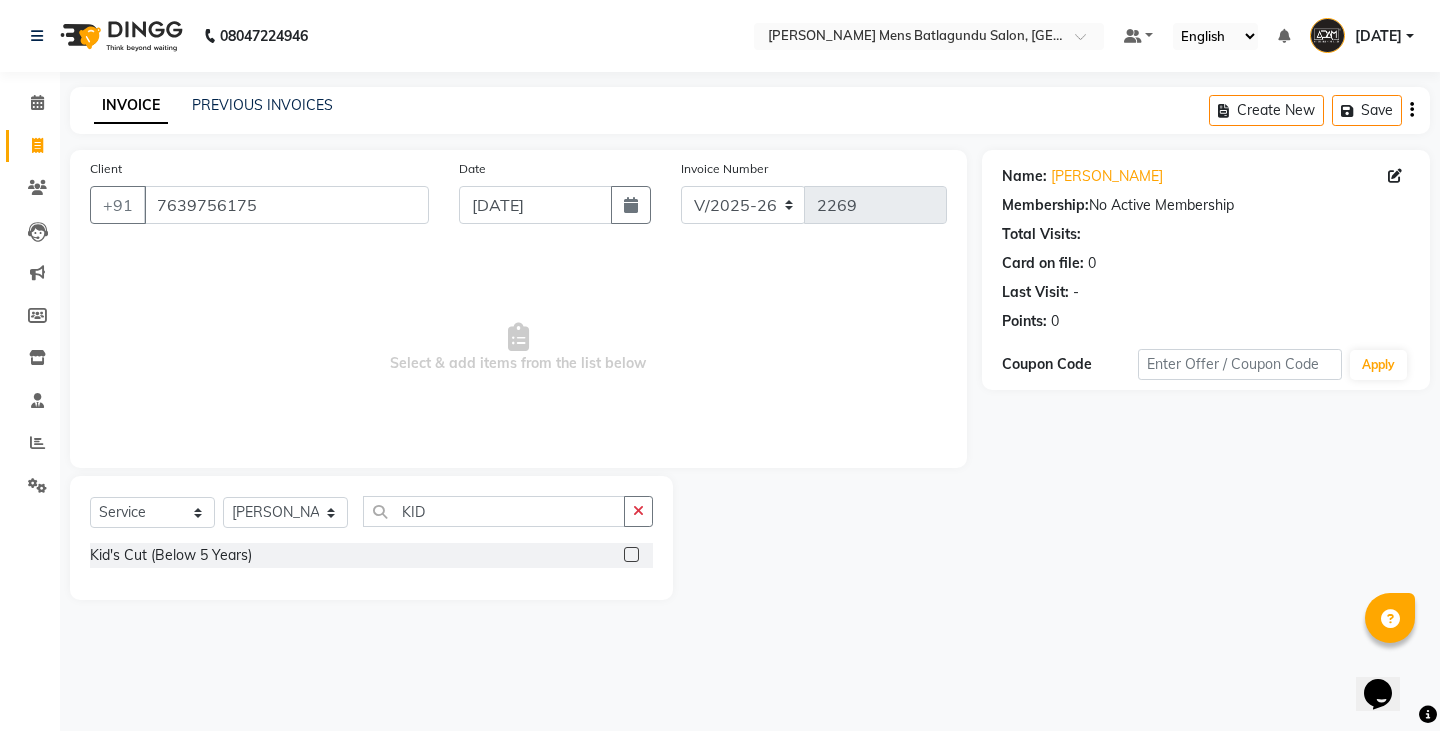 click 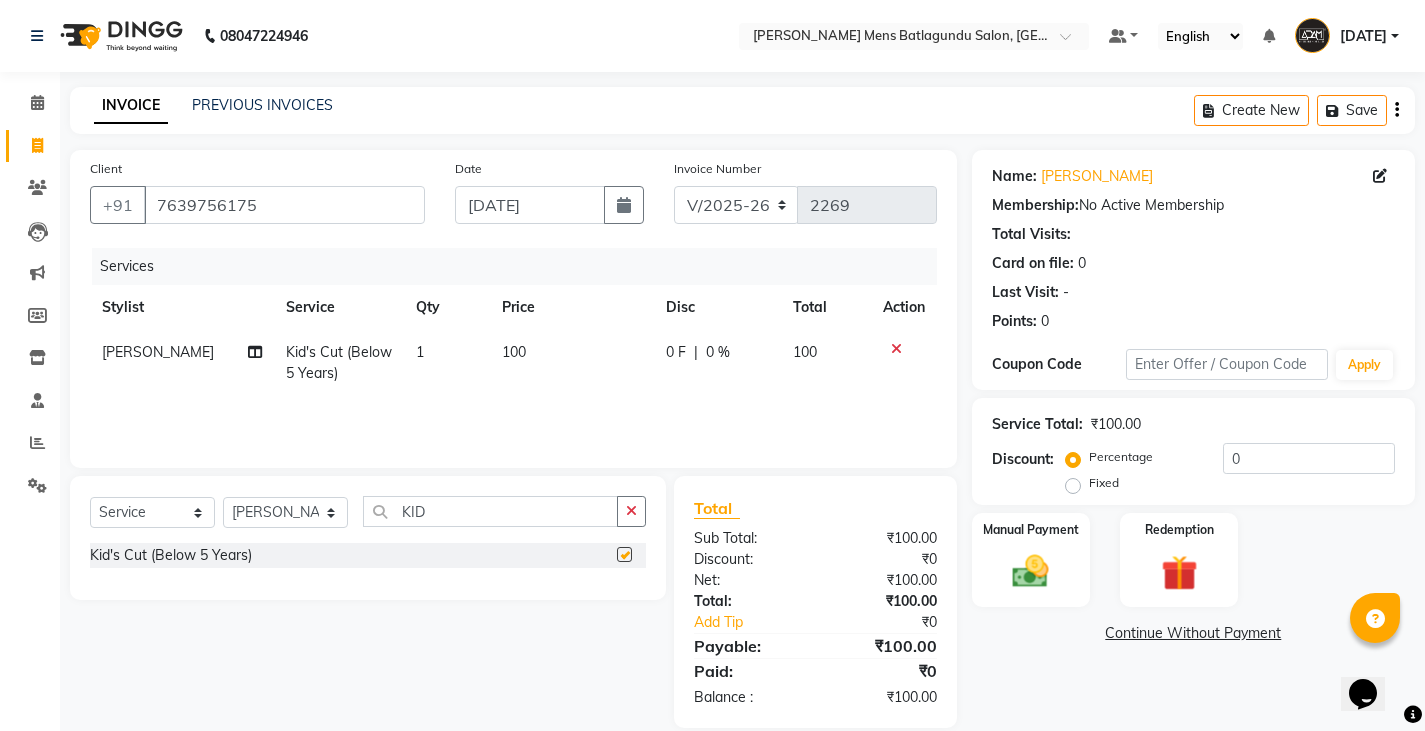 checkbox on "false" 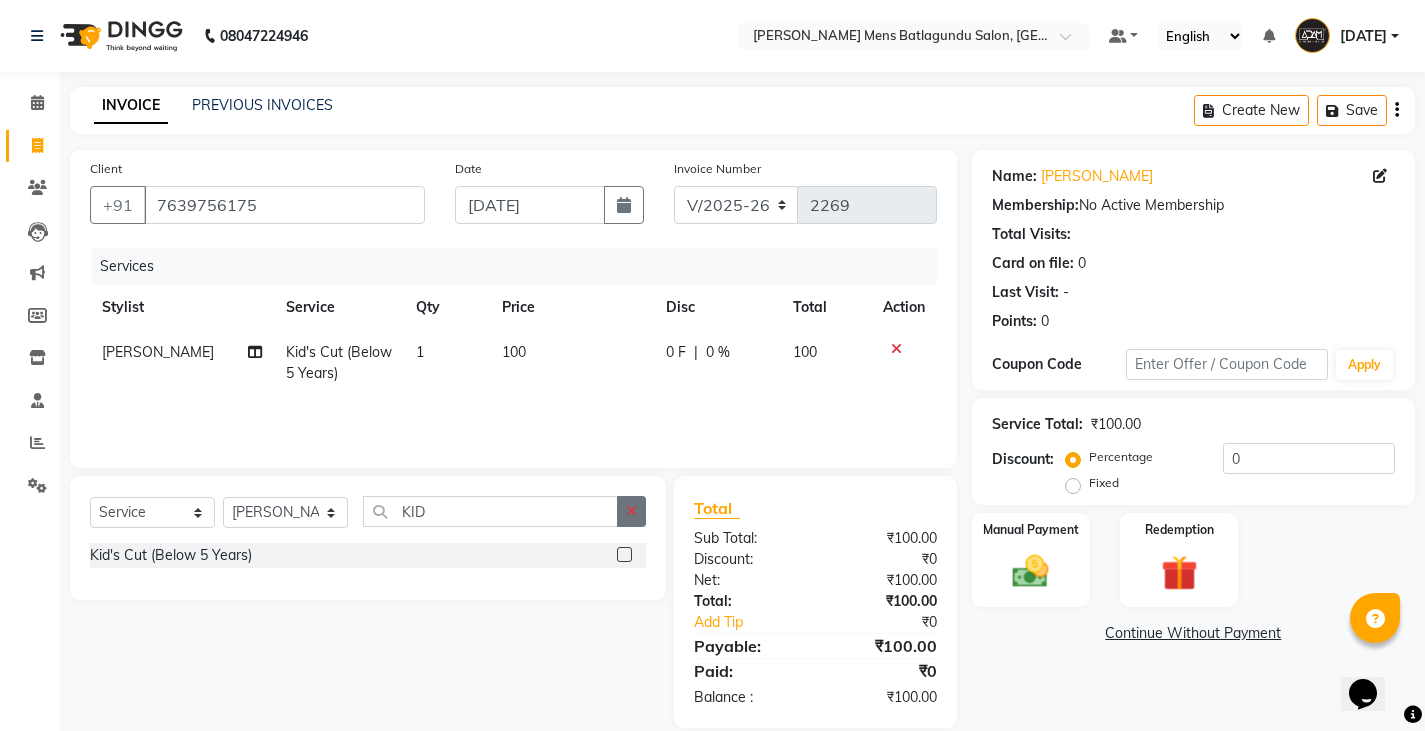 click 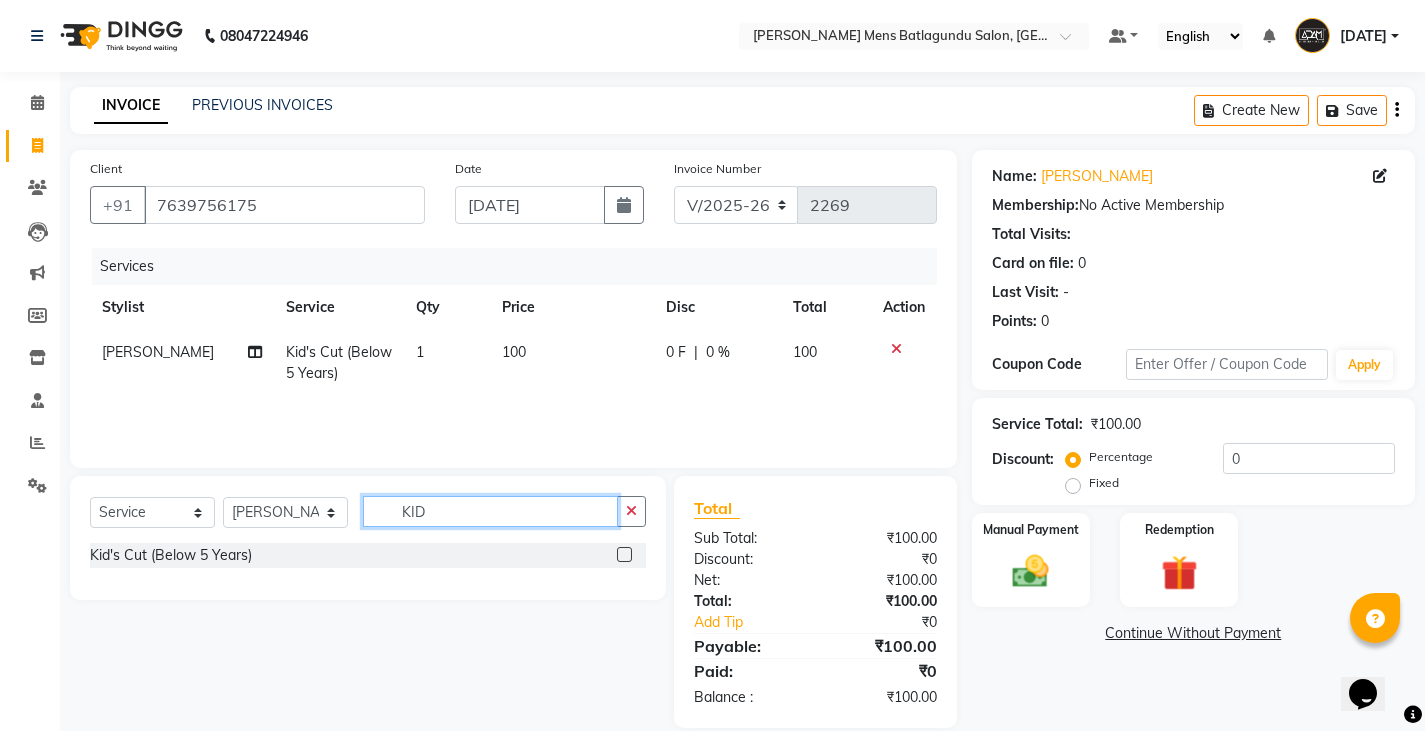 type 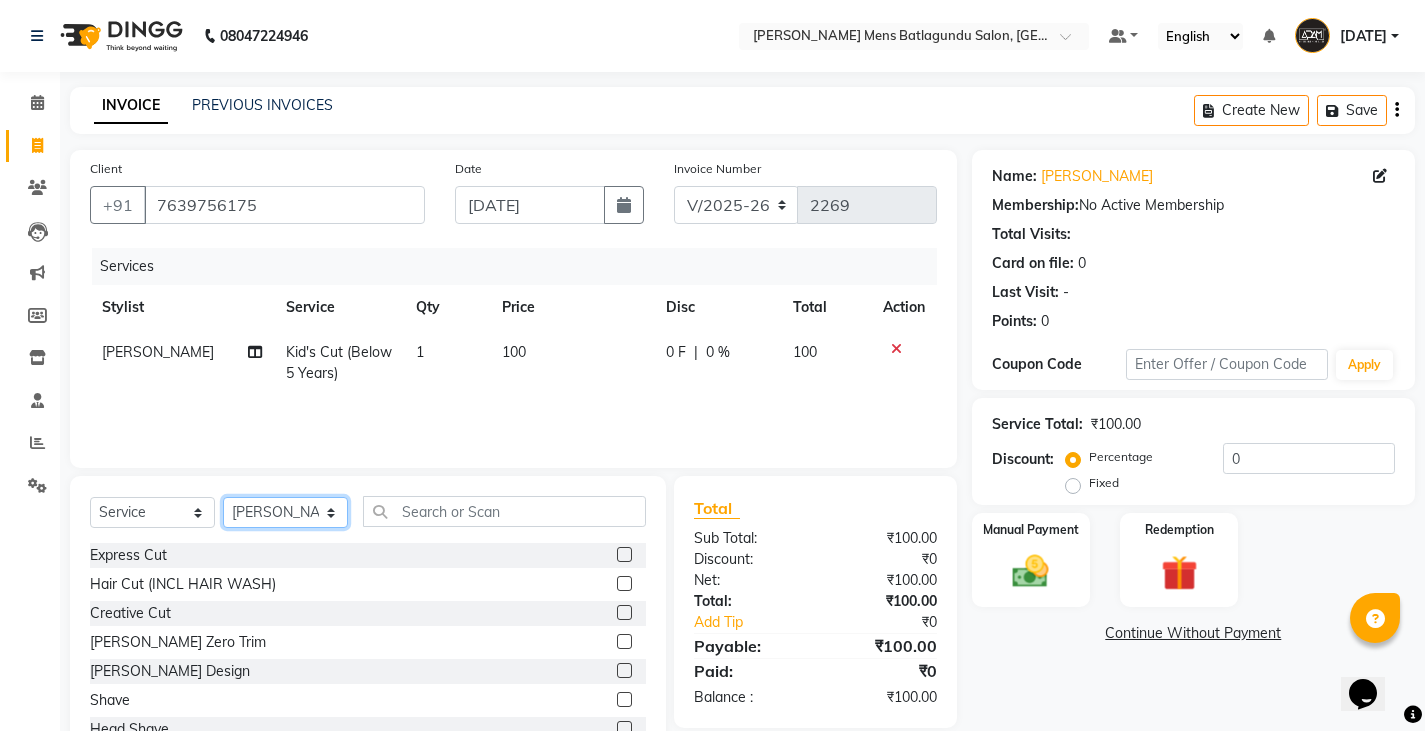 click on "Select Stylist Admin [PERSON_NAME]  [PERSON_NAME] [PERSON_NAME][DATE] [PERSON_NAME] [PERSON_NAME]" 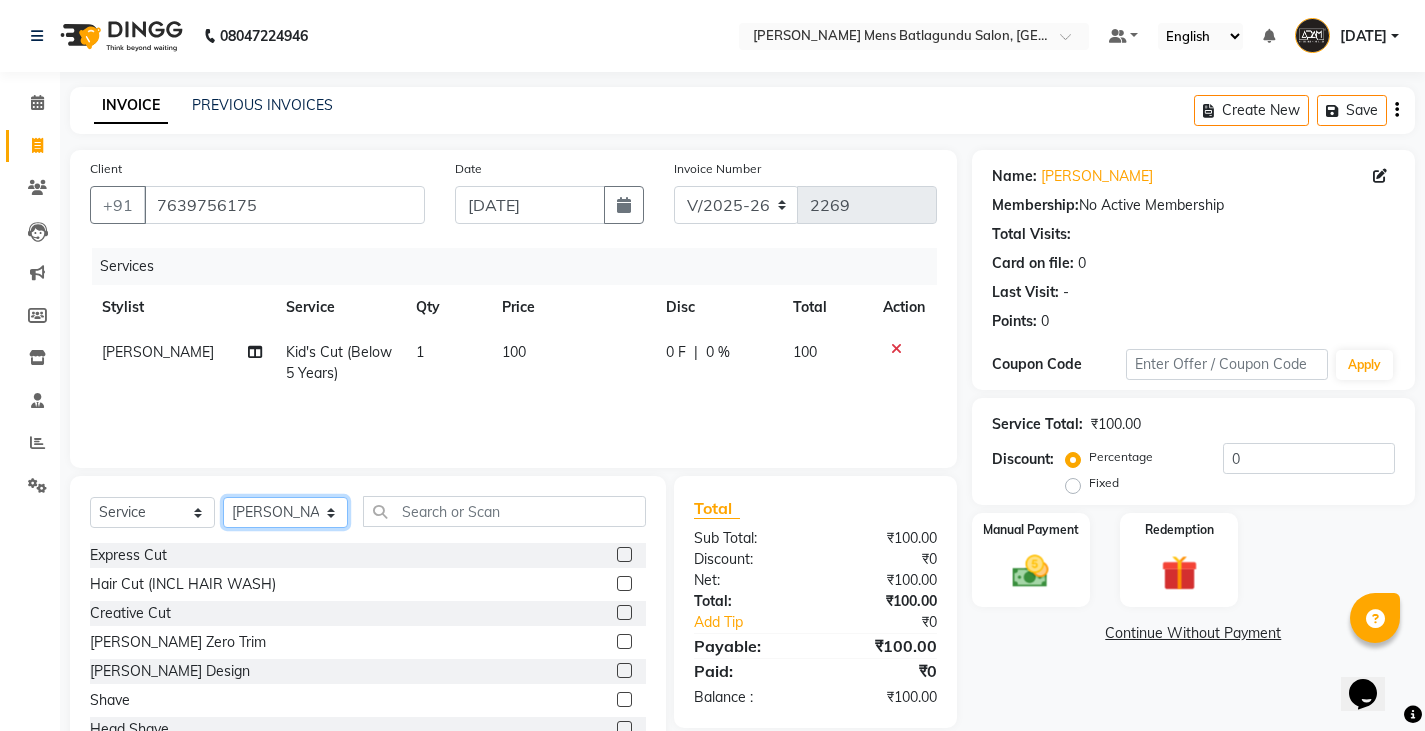 select on "84143" 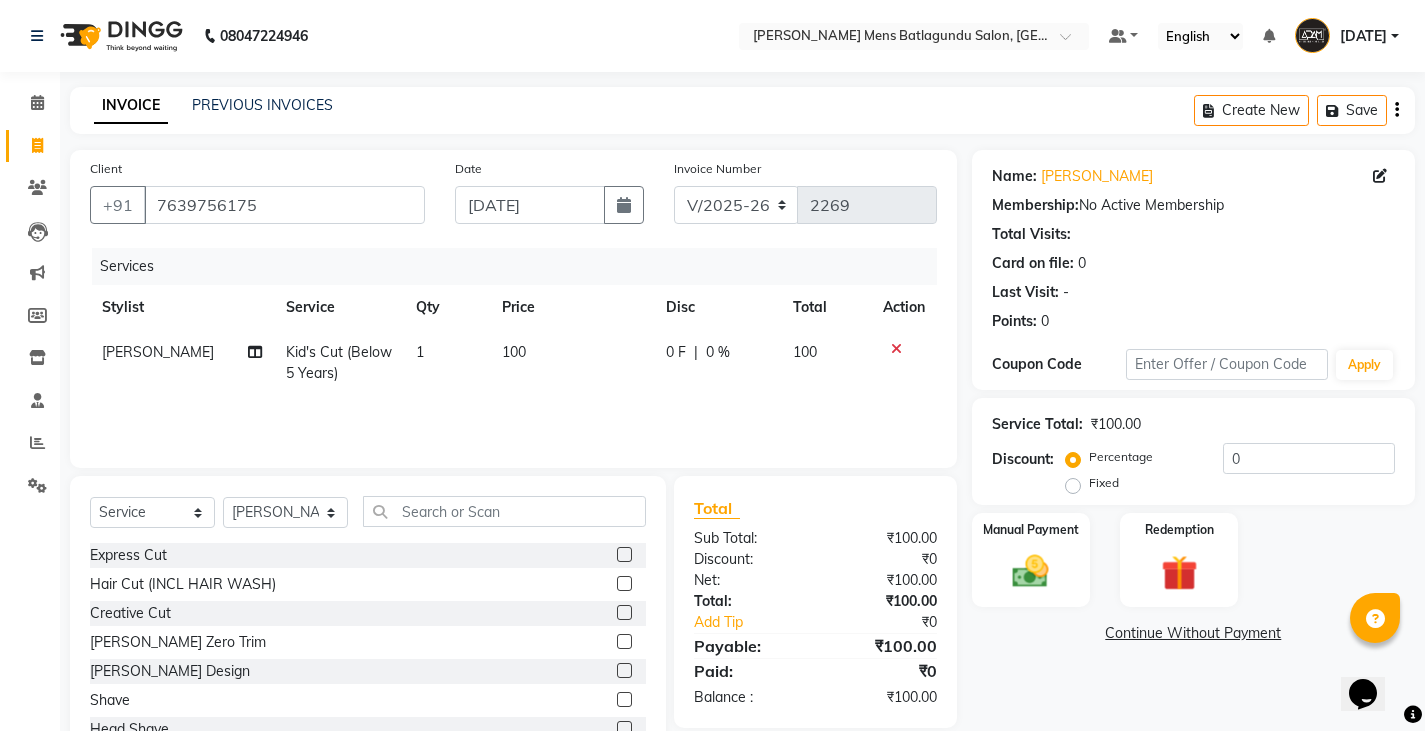click on "Express Cut" 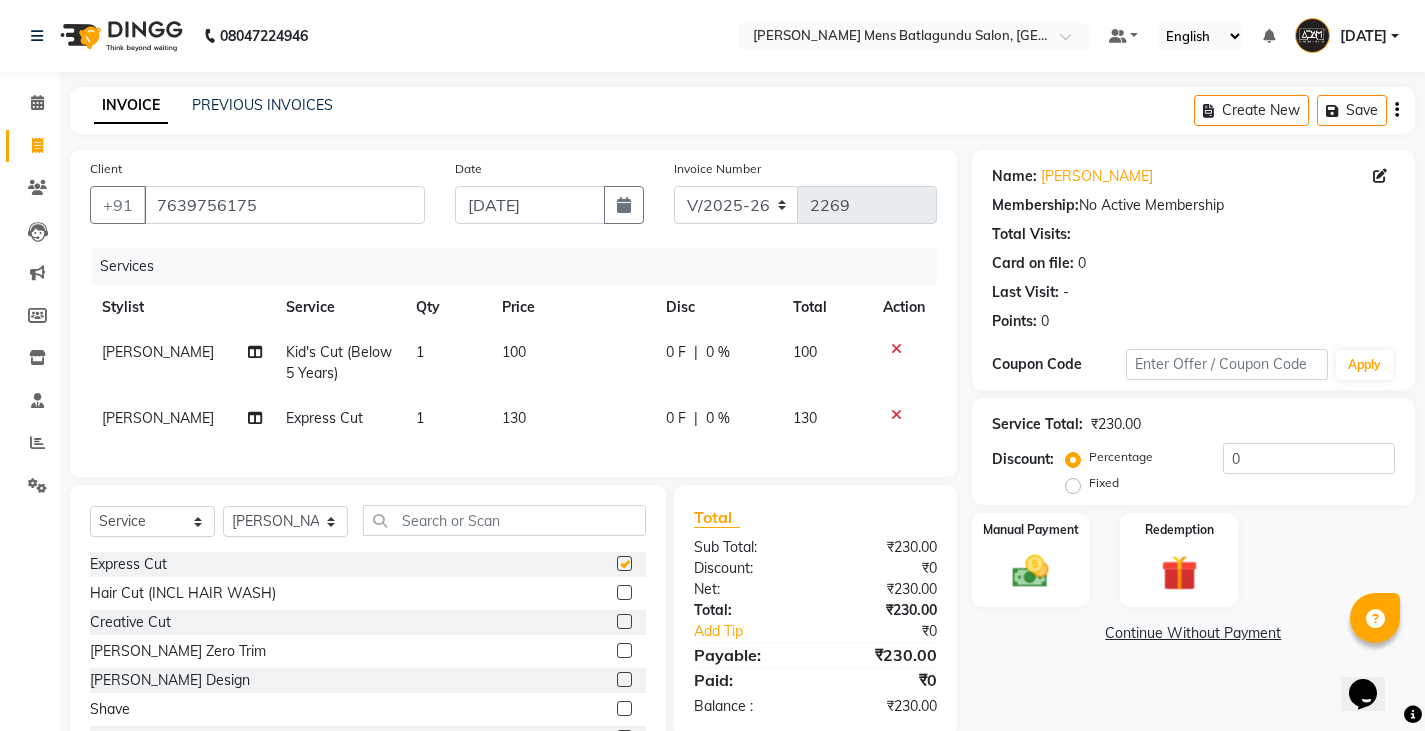 checkbox on "false" 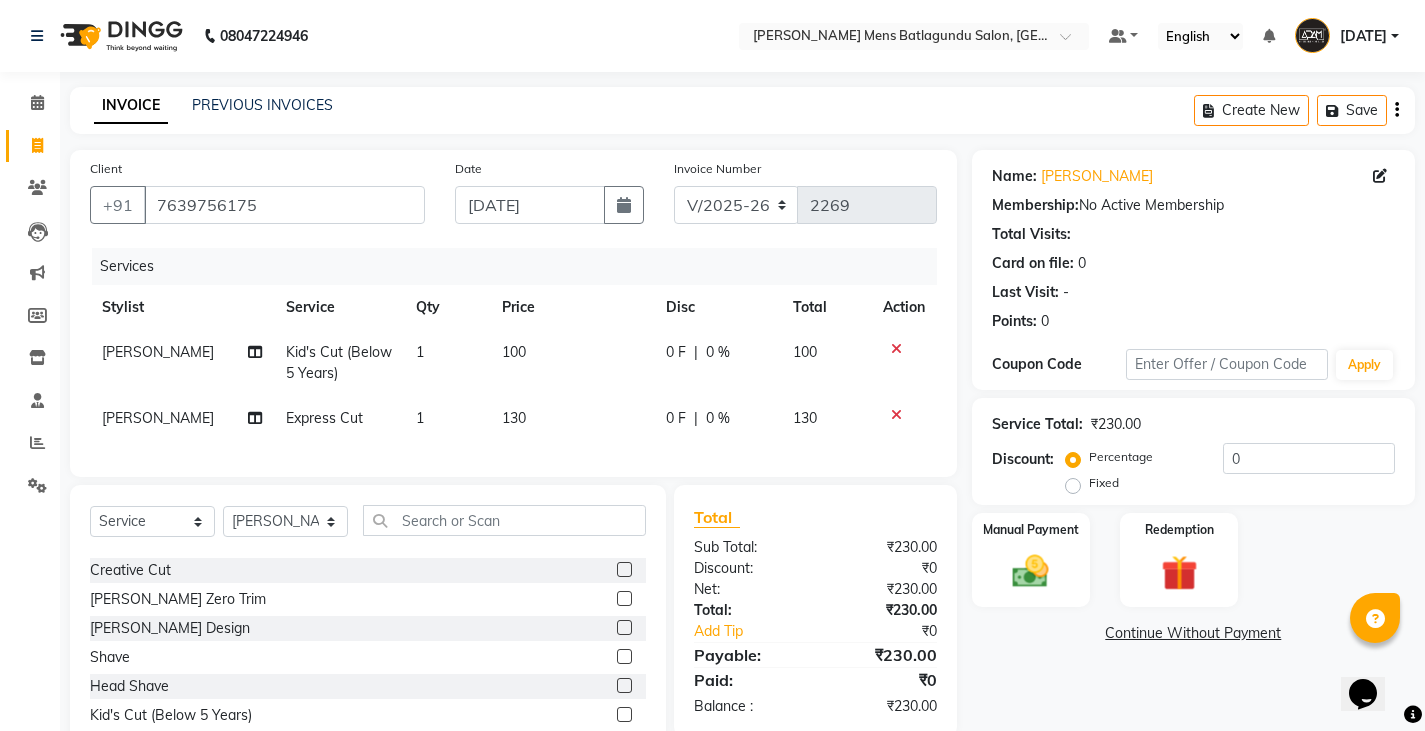 scroll, scrollTop: 100, scrollLeft: 0, axis: vertical 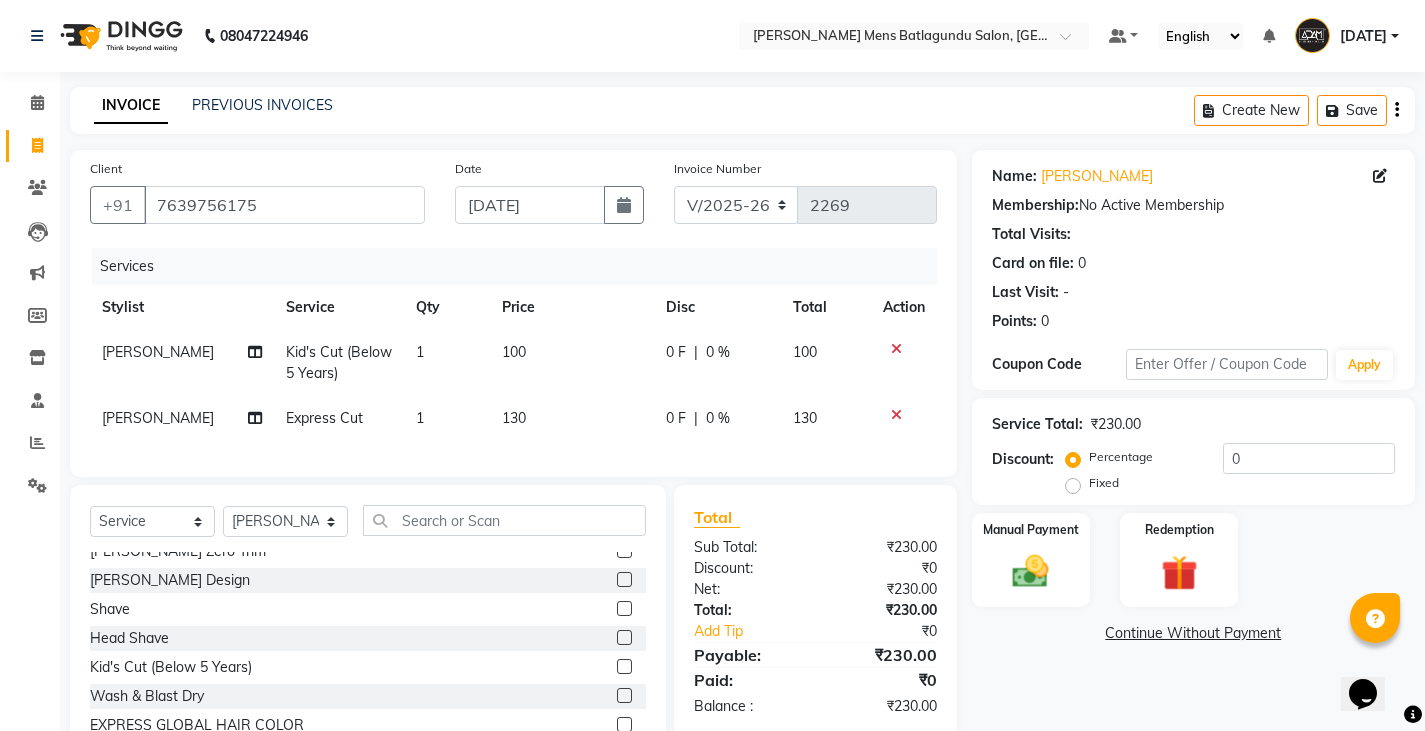 click 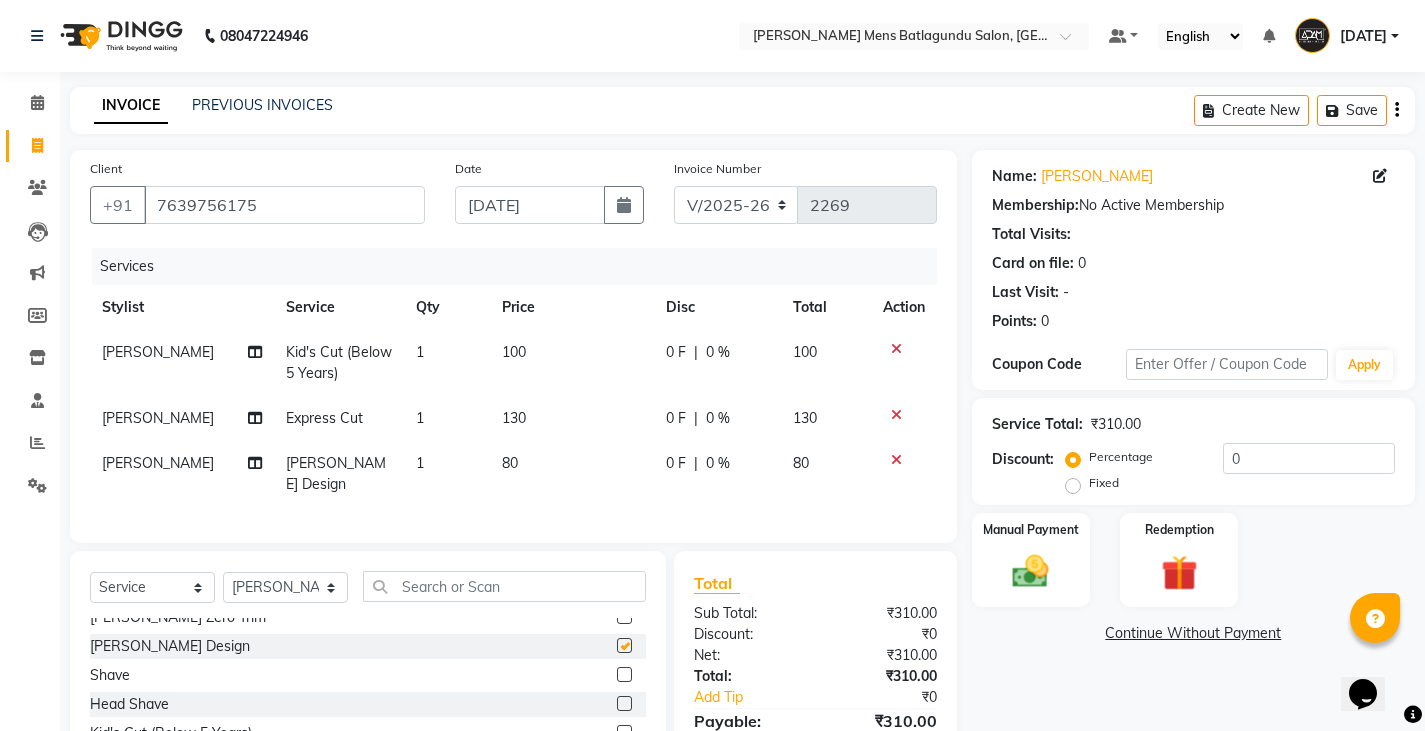 click on "80" 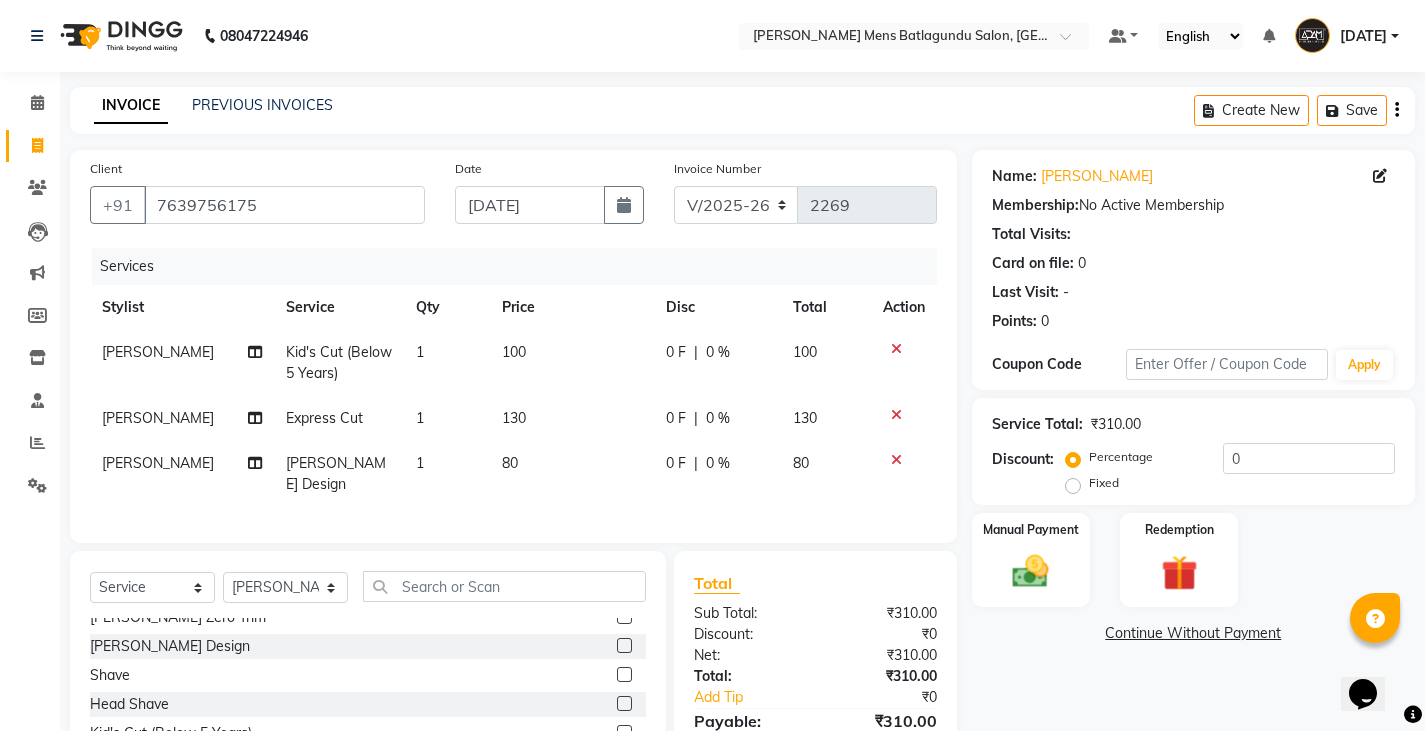 checkbox on "false" 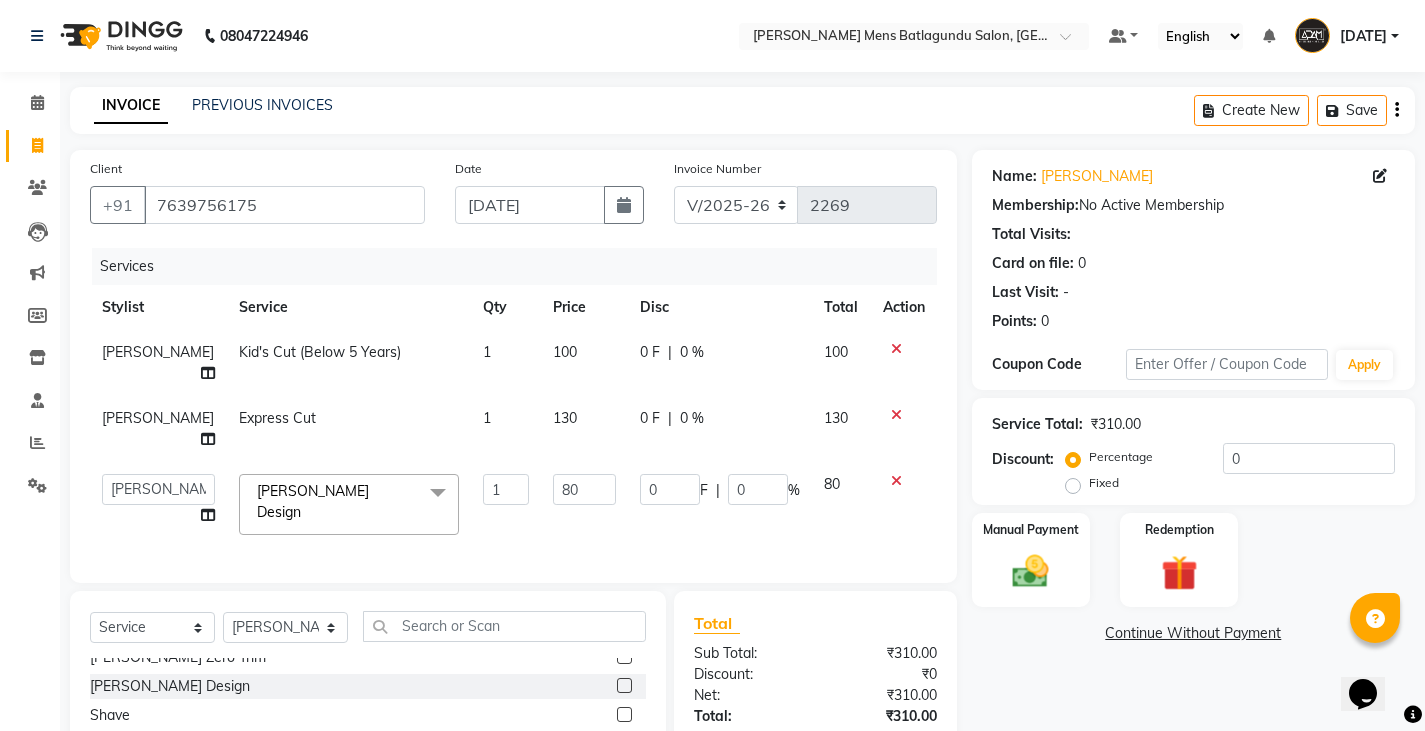 click on "130" 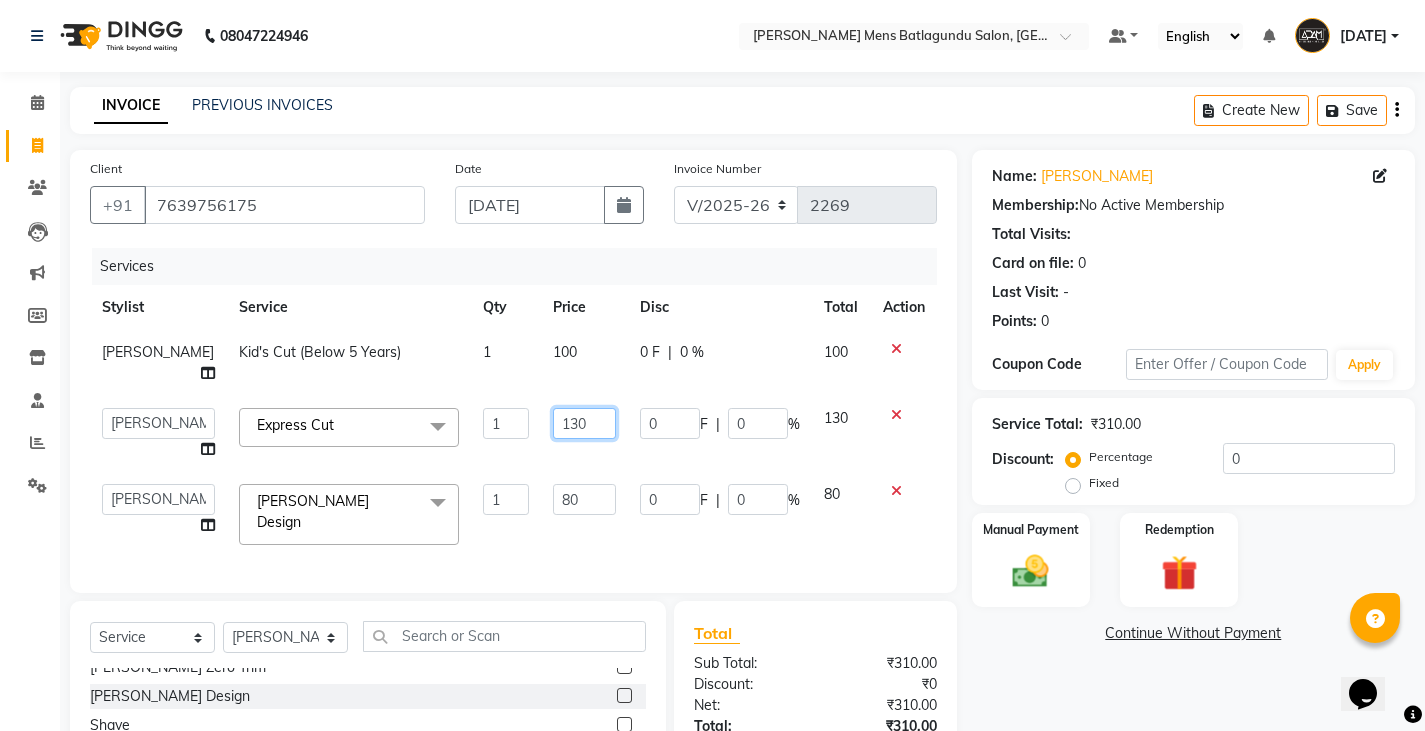 click on "130" 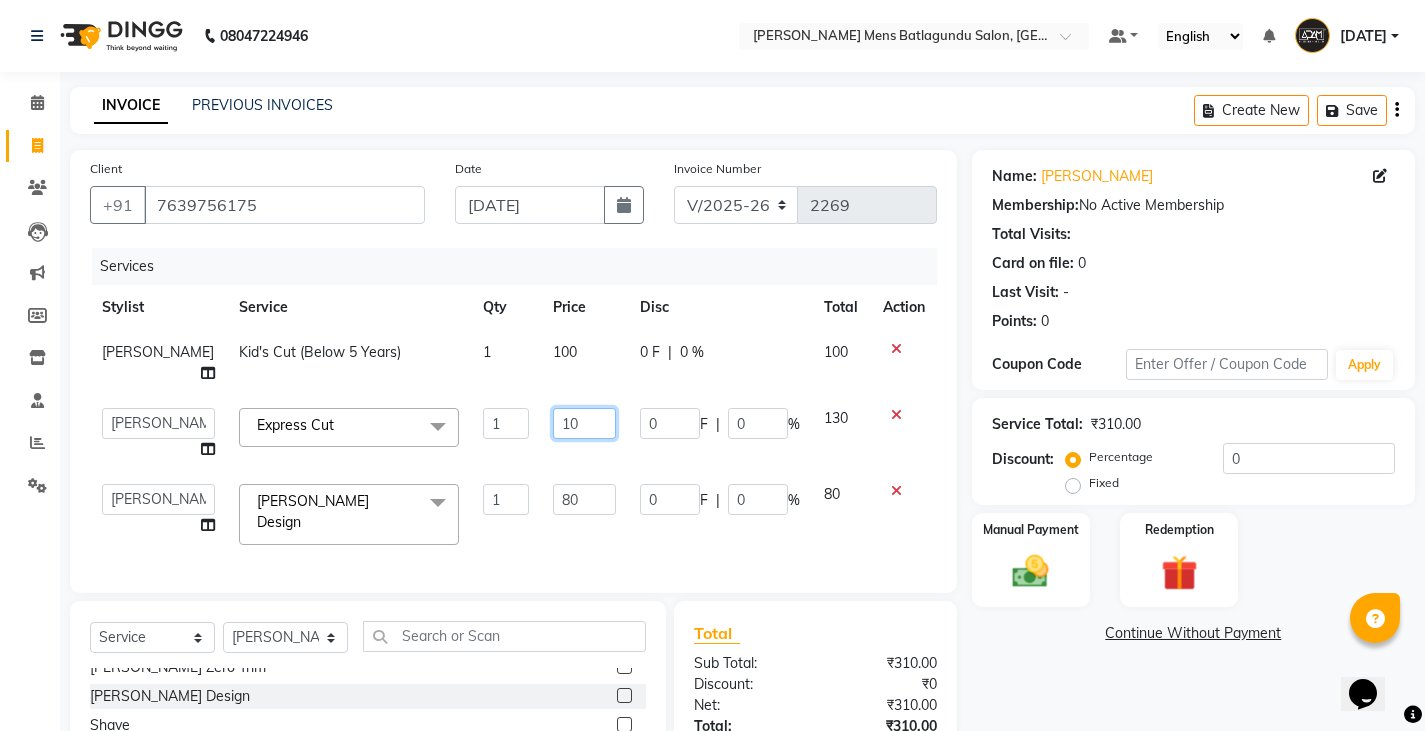 type on "100" 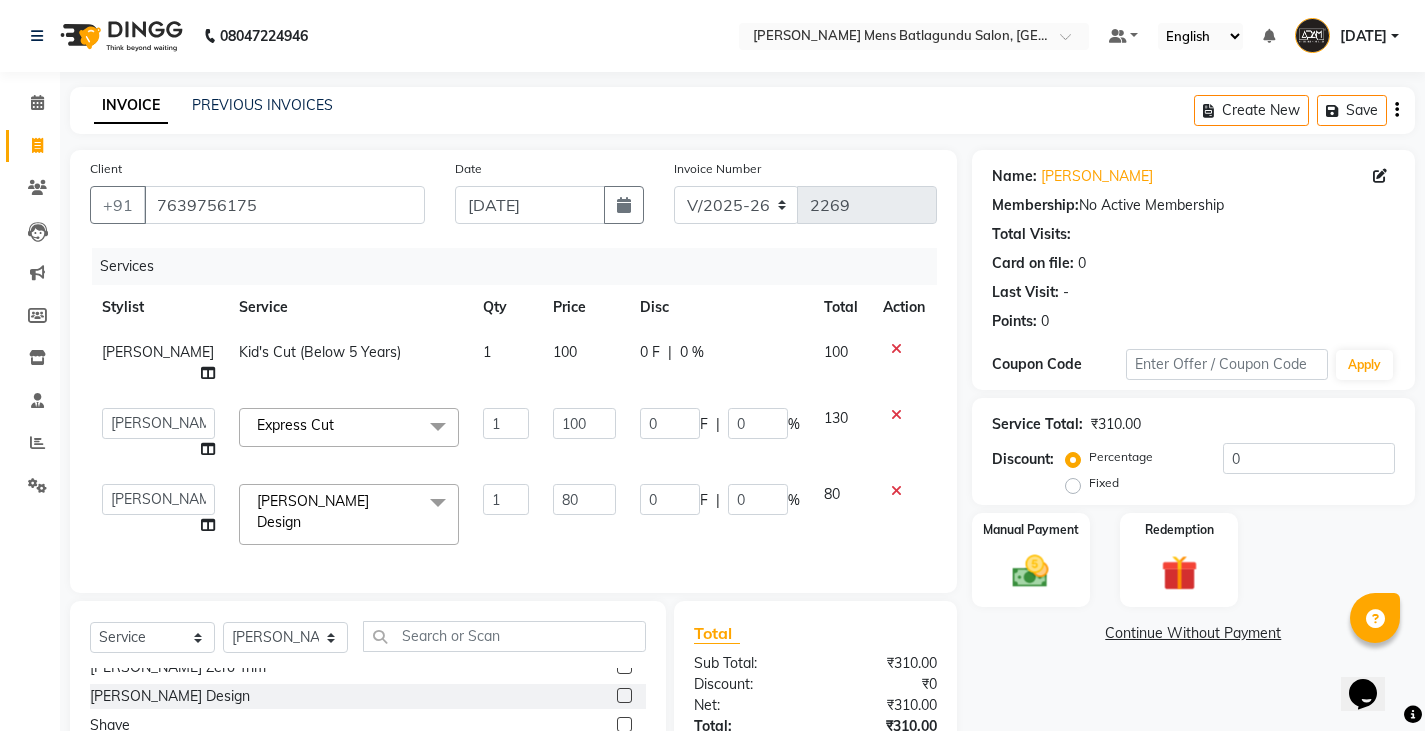 click on "[PERSON_NAME] Kid's Cut (Below 5 Years) 1 100 0 F | 0 % 100  Admin   Ameer    [PERSON_NAME]   [PERSON_NAME][DATE]   [PERSON_NAME]   [PERSON_NAME]  Express Cut  x Express Cut Hair Cut (INCL HAIR WASH) Creative Cut [PERSON_NAME] Zero Trim [PERSON_NAME] Design Shave Head Shave Kid's Cut (Below 5 Years) Wash & Blast Dry EXPRESS GLOBAL HAIR COLOR GLOBAL HAIR COLOUR [MEDICAL_DATA] GOLBAL HAIR COLOUR NON [MEDICAL_DATA] L'OREAL GOLBAL HAIR COLOUR [MEDICAL_DATA] L'OREAL GOLBAL HAIR COLOUR NON [MEDICAL_DATA] GLOBAL FASHION HAIR COLOUR MOUSTACHE COLOUR [PERSON_NAME] COLOUR PER STREAK HIGHLIGHT CAP HIGHLIGHTS NOURISHING HAIR SPA VITALIZING HAIR SPA REPAIR TREATMENT [MEDICAL_DATA] TREATMENT HAIR LOSS TREATMENT HAIR STRAIGHTENING HAIR REBONDING KERATIN ALMOND OIL NAVARATNA OIL CLEAN UP HYPER PIGMENTATION CLEAN UP REJUVANATE Fruit Facial Instant Glow Charcaol [MEDICAL_DATA] Skin Brightening FACE & NECK BLEACH FACE & NECK DETAN PRE BRIDEGROOM DELUXE PRE BRIDEGROOM ADVANCE (COMBO) NORMAL PREMIUM ELEGANT HAIRCUT+ [PERSON_NAME] TRIM + DETAN HAIRCUT + [PERSON_NAME] TRIM + HEAD MASSAGE HAIRCUT+ [PERSON_NAME] TRIM + CLEAN UP 1 100" 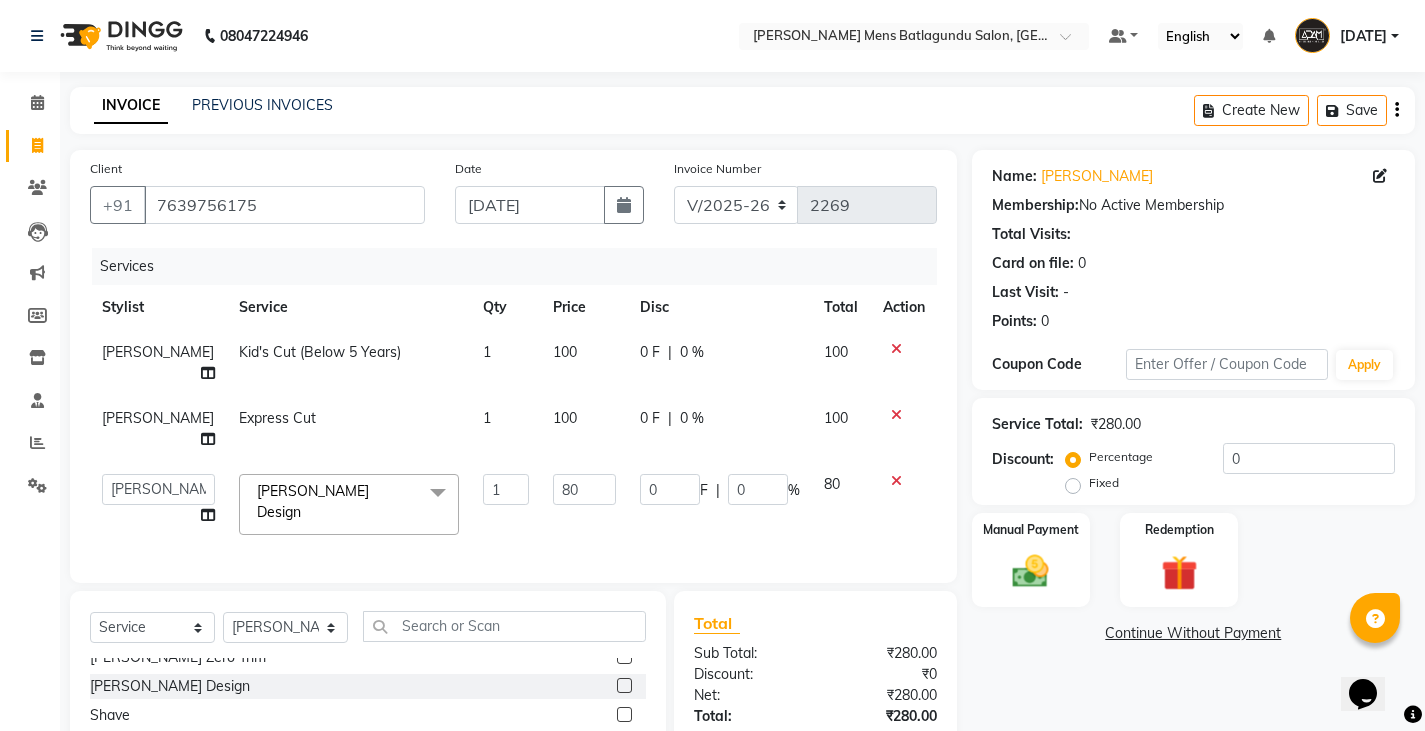 scroll, scrollTop: 149, scrollLeft: 0, axis: vertical 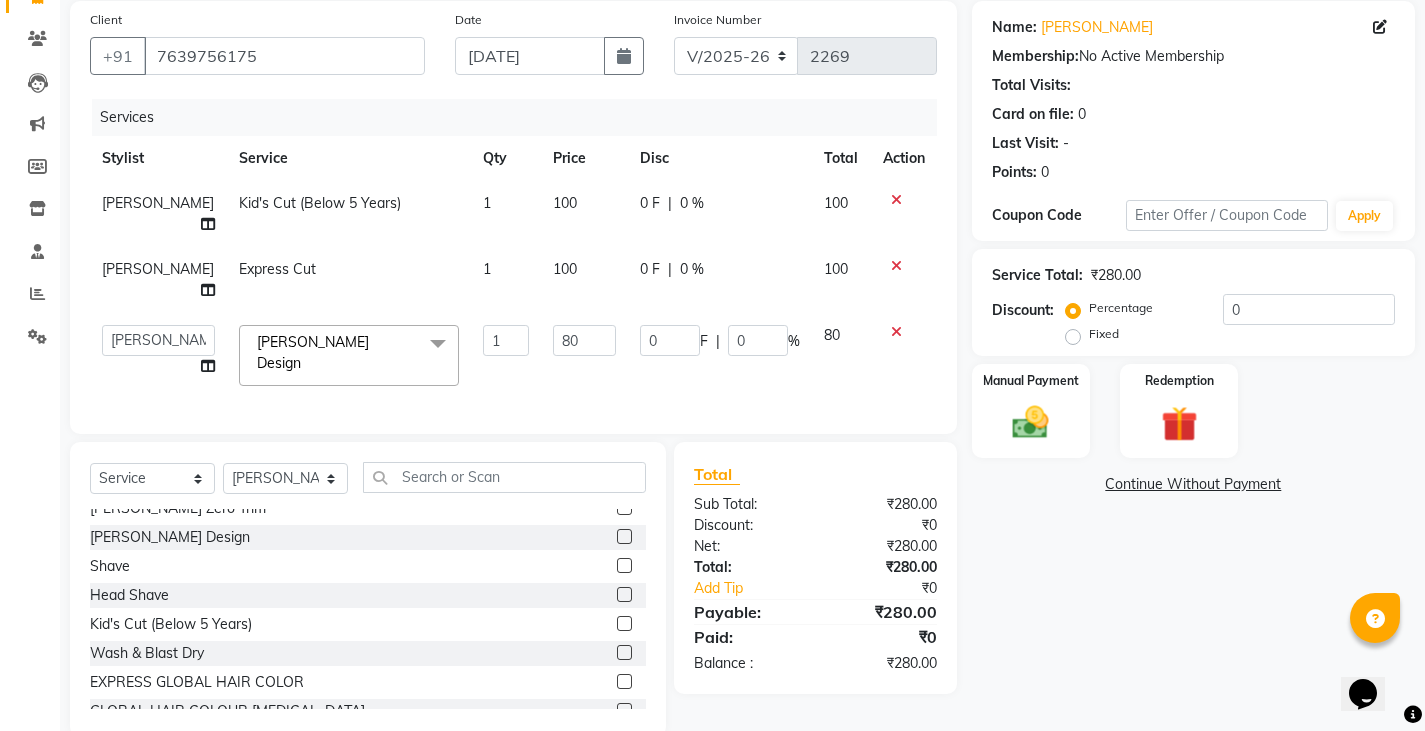 click on "100" 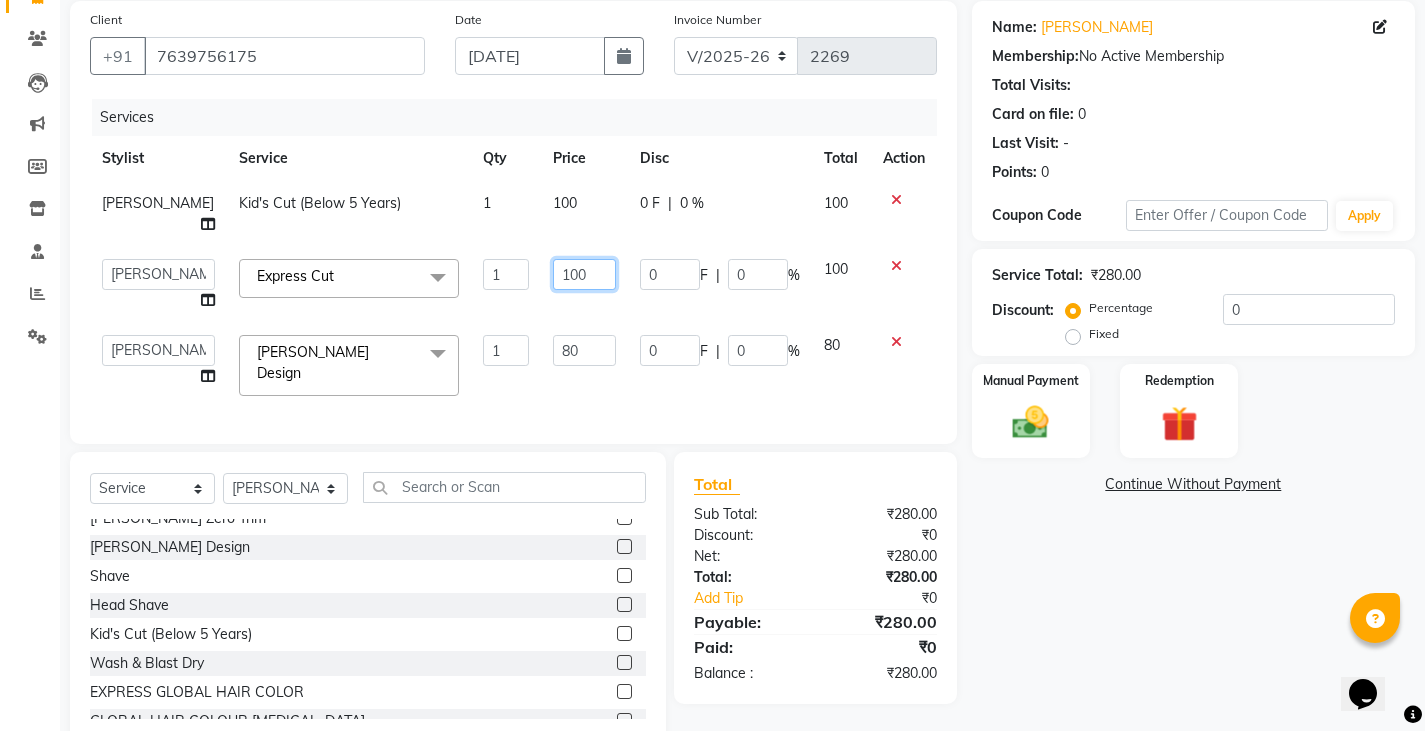 click on "100" 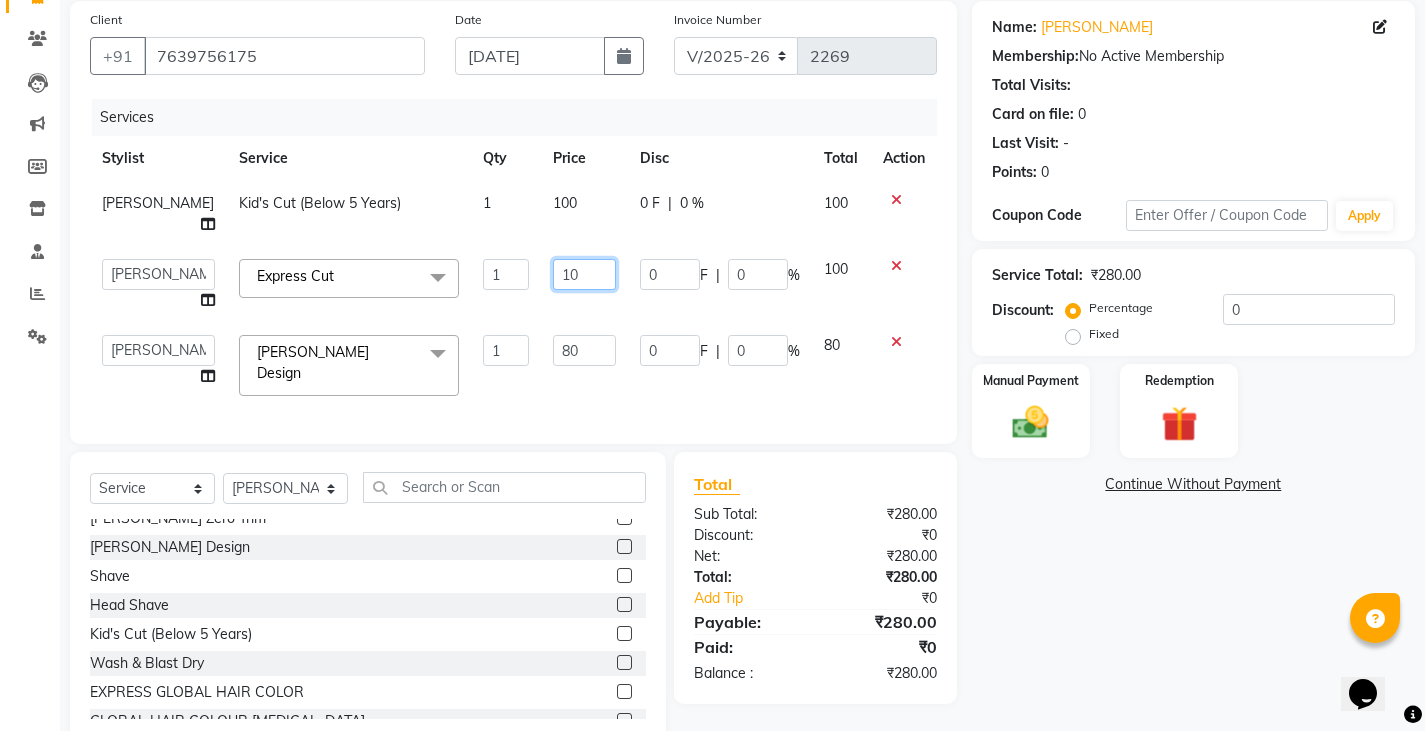 type on "120" 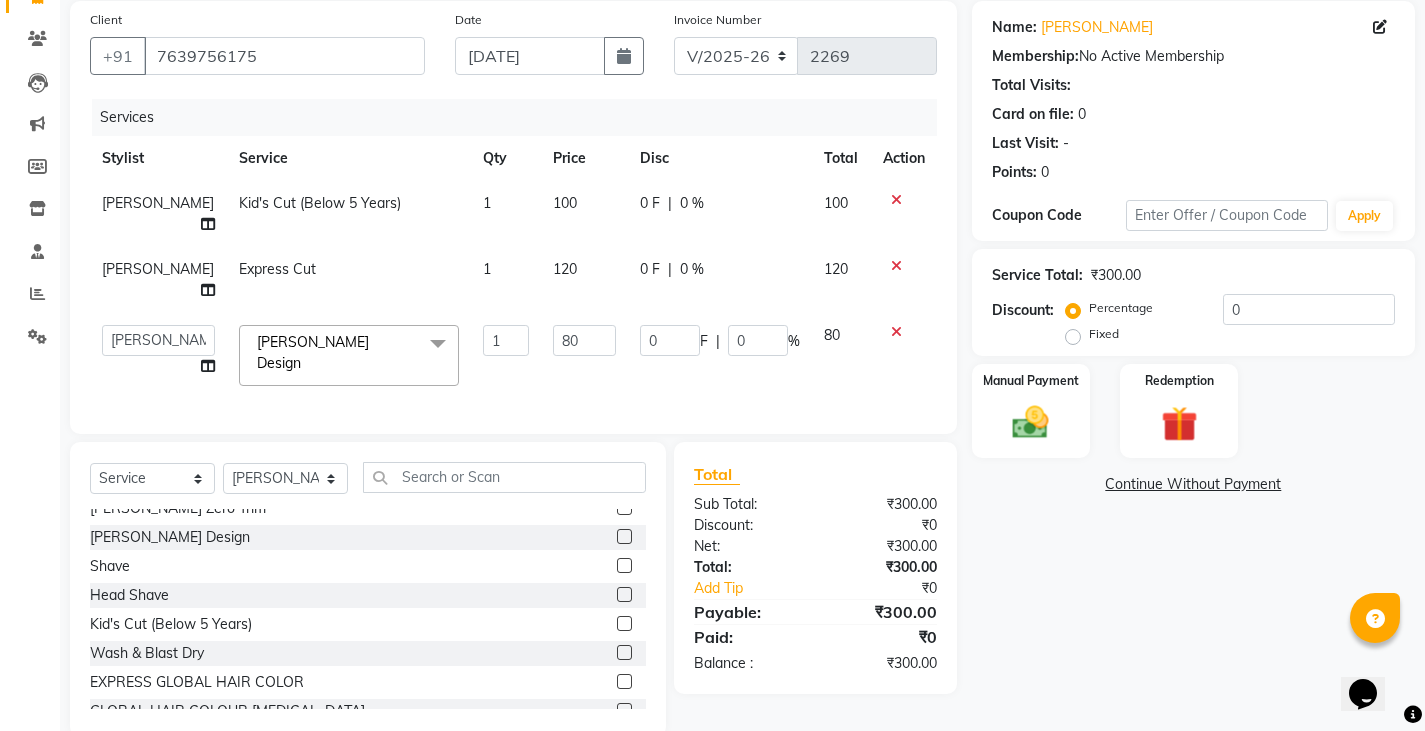 drag, startPoint x: 612, startPoint y: 260, endPoint x: 637, endPoint y: 347, distance: 90.52071 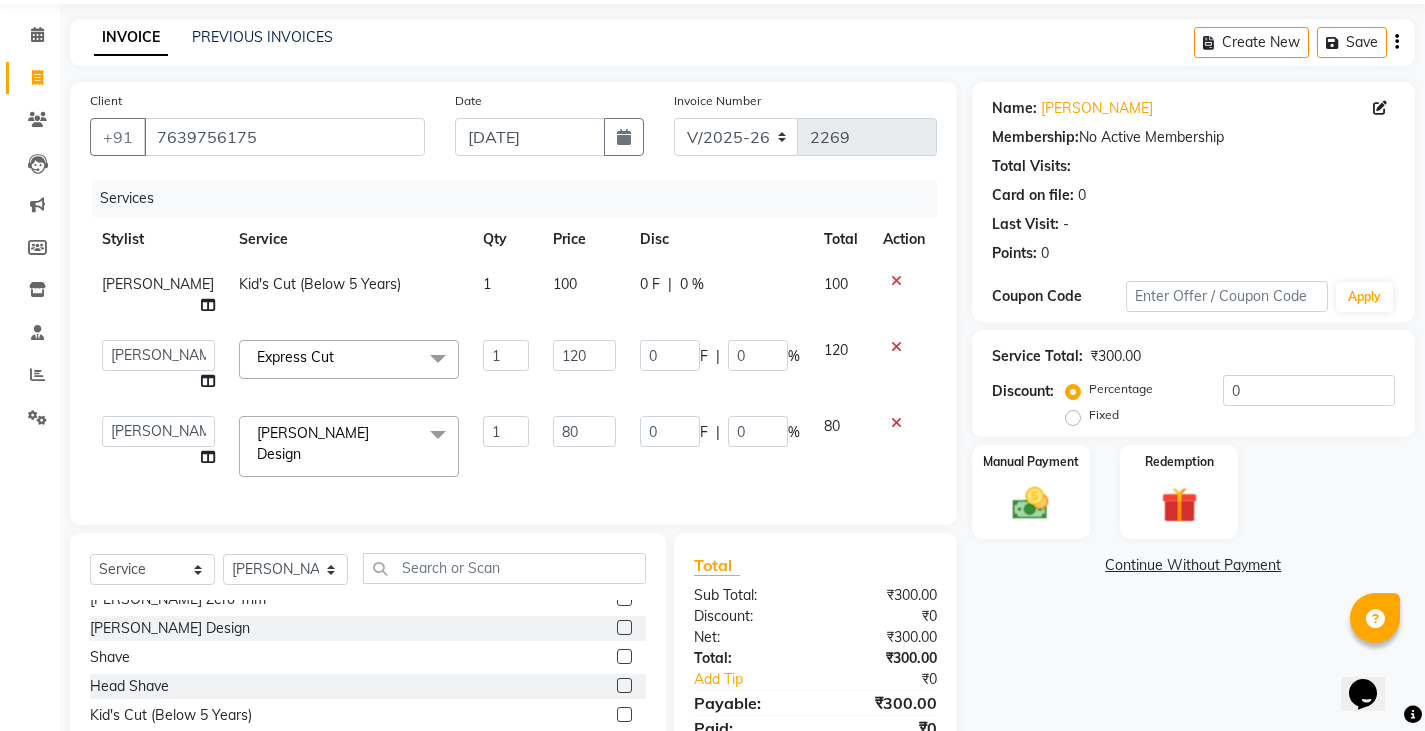 scroll, scrollTop: 180, scrollLeft: 0, axis: vertical 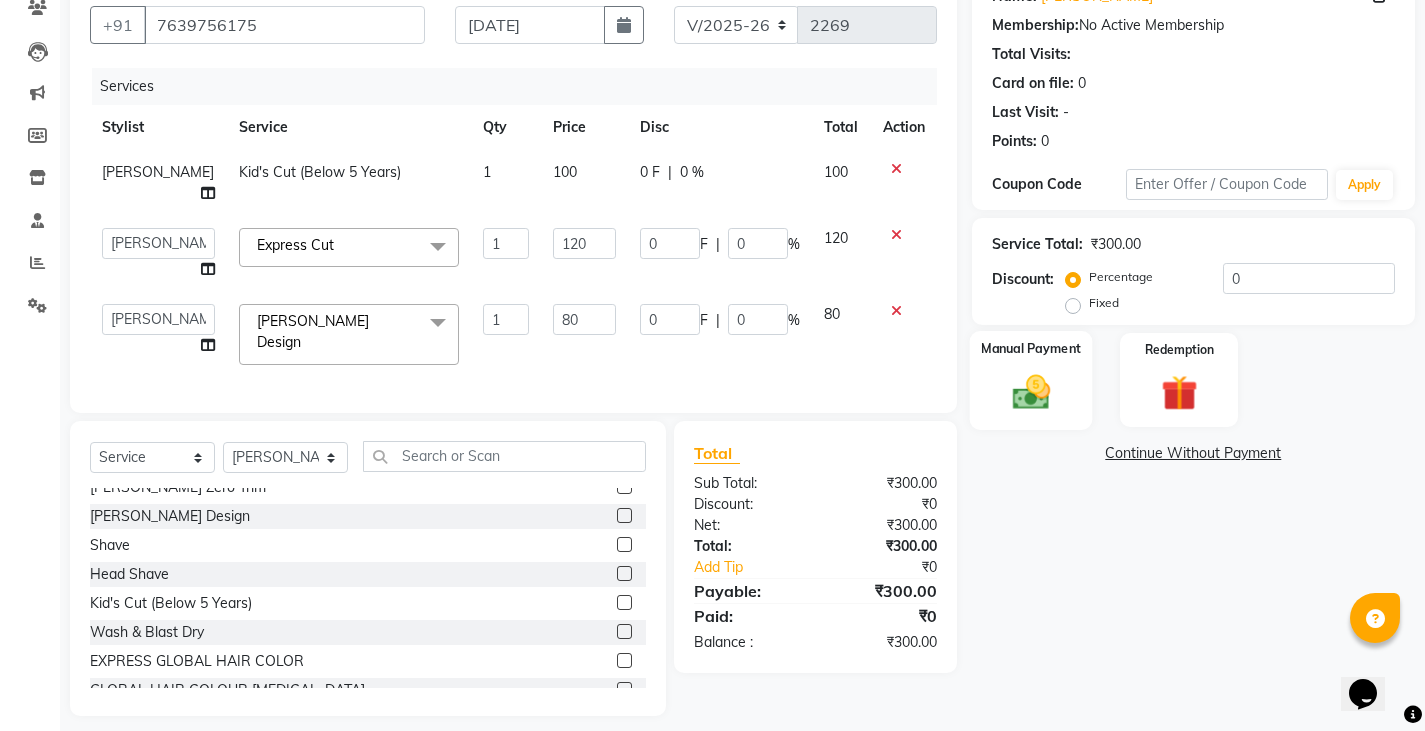 click on "Manual Payment" 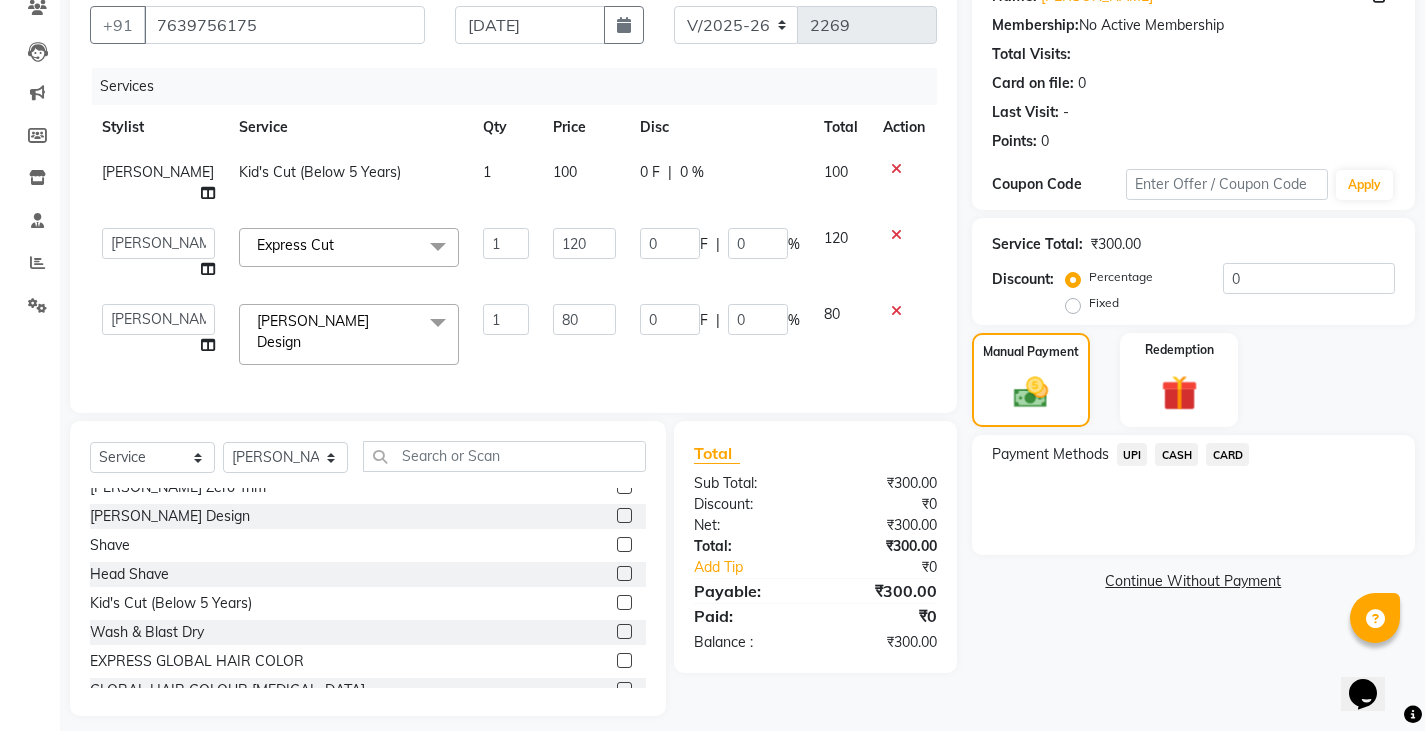 click on "UPI" 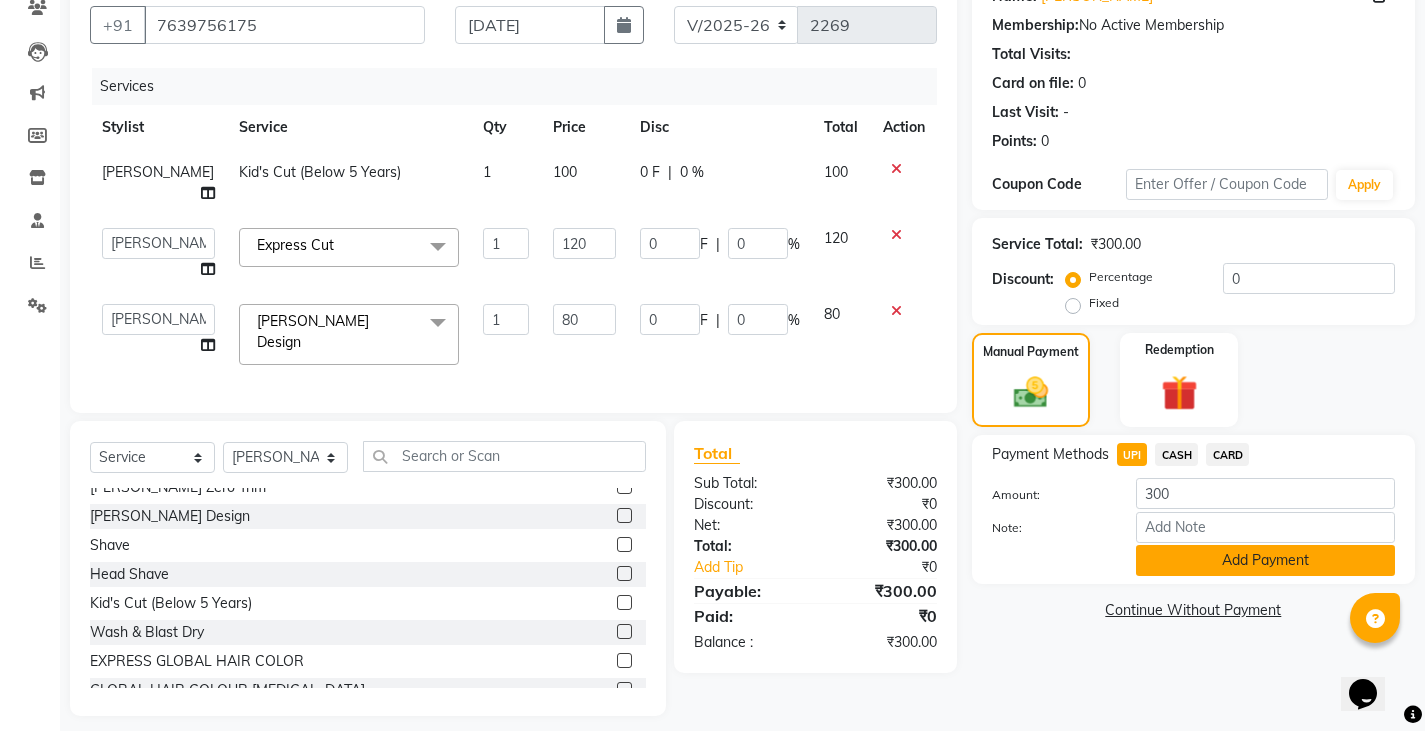 click on "Add Payment" 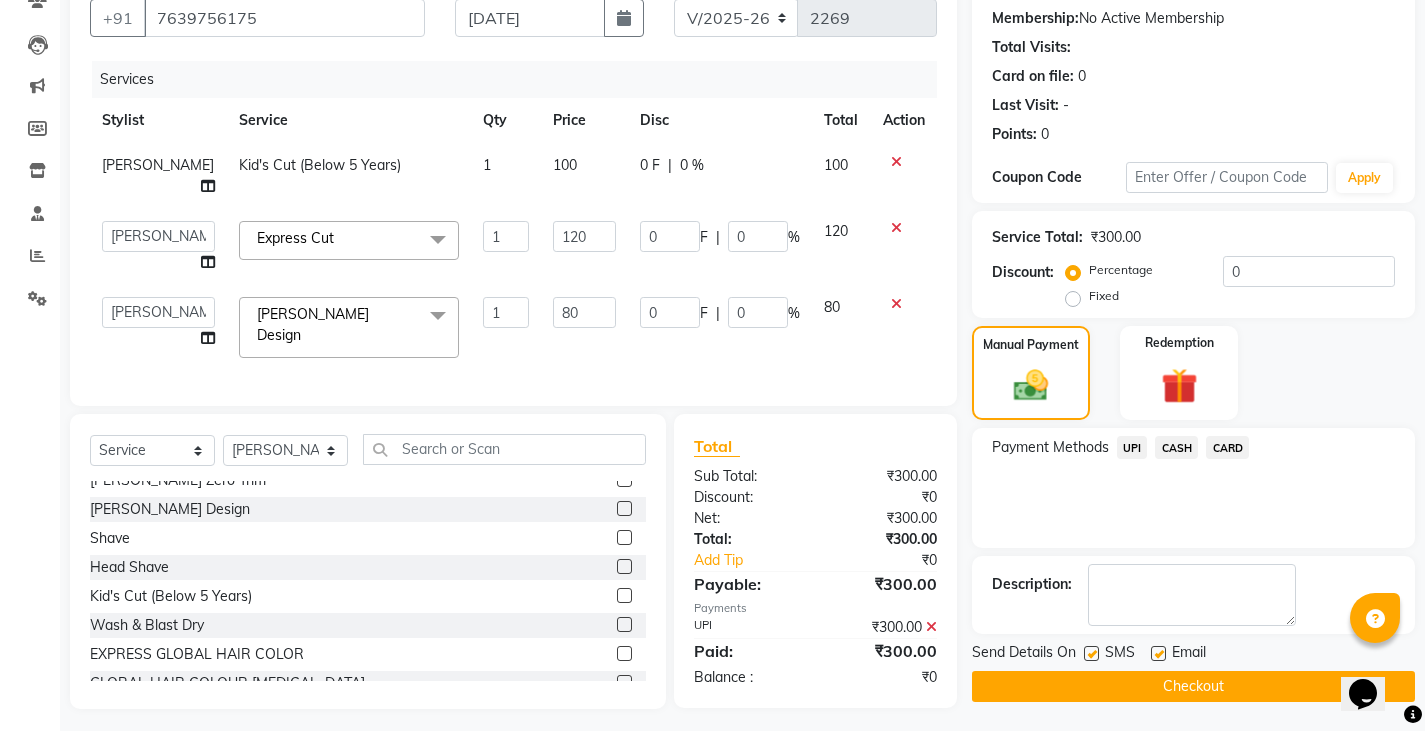 scroll, scrollTop: 188, scrollLeft: 0, axis: vertical 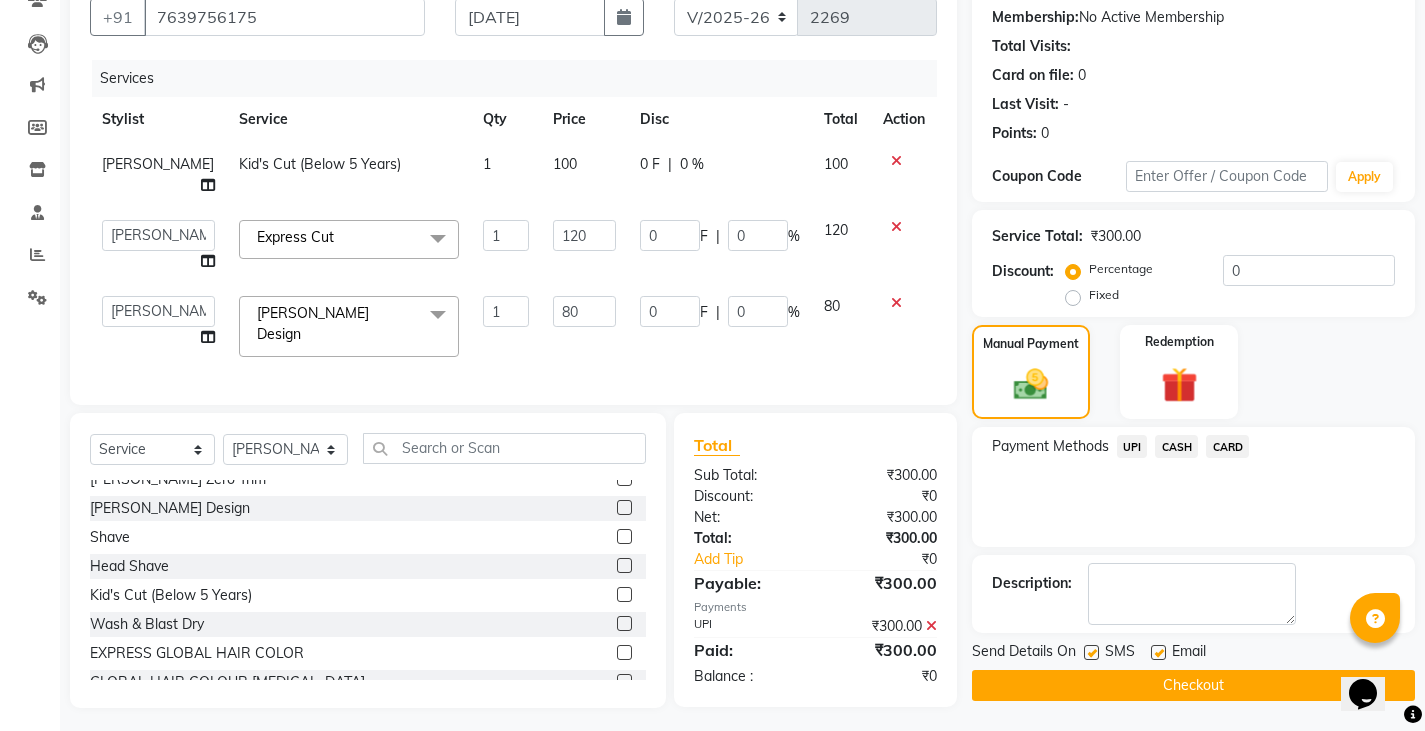click on "Checkout" 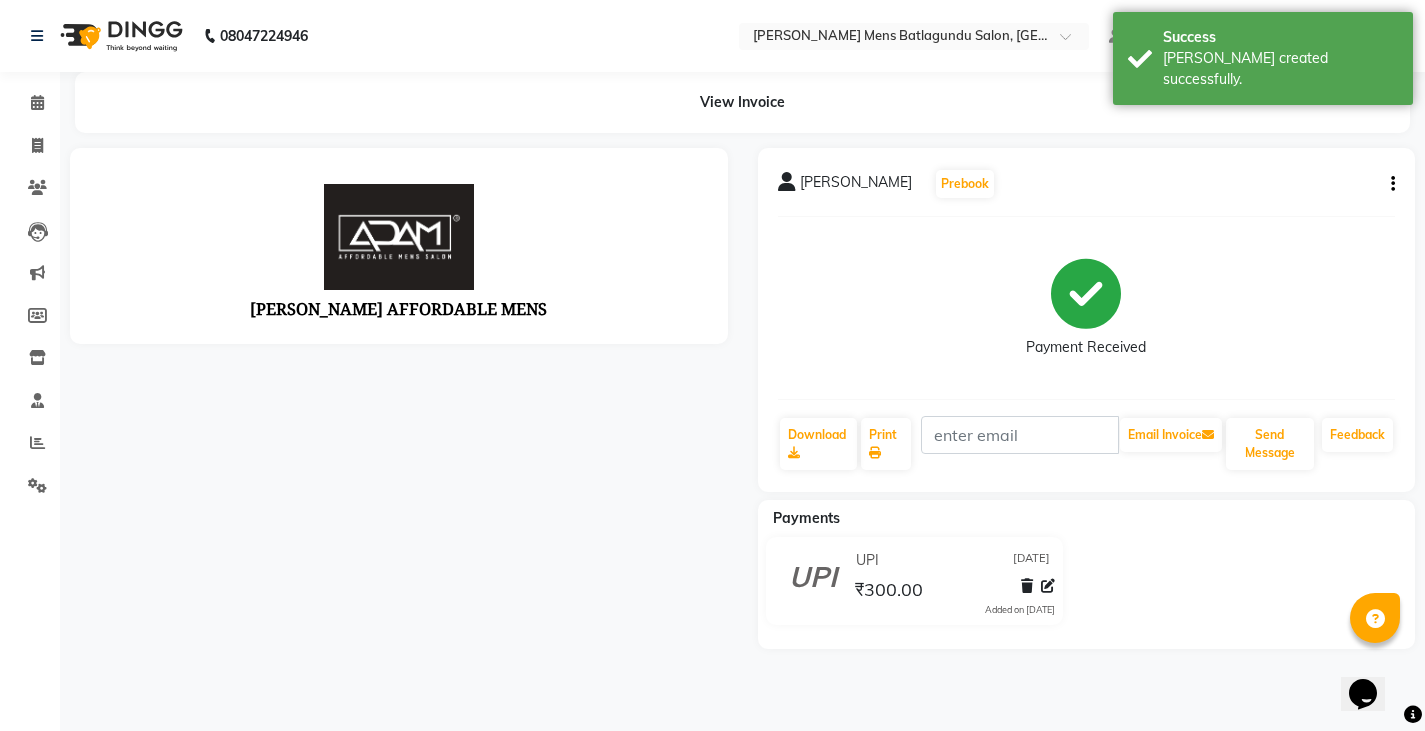 scroll, scrollTop: 0, scrollLeft: 0, axis: both 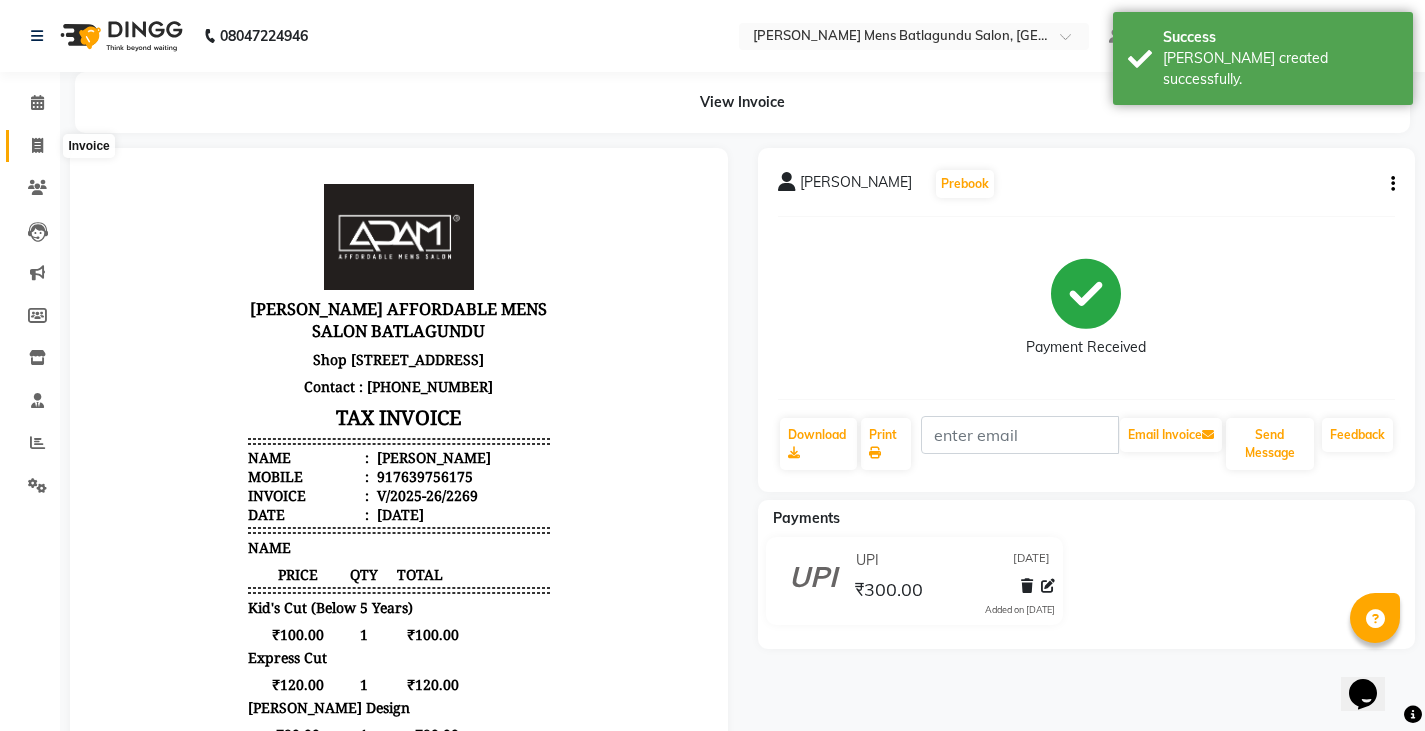 click 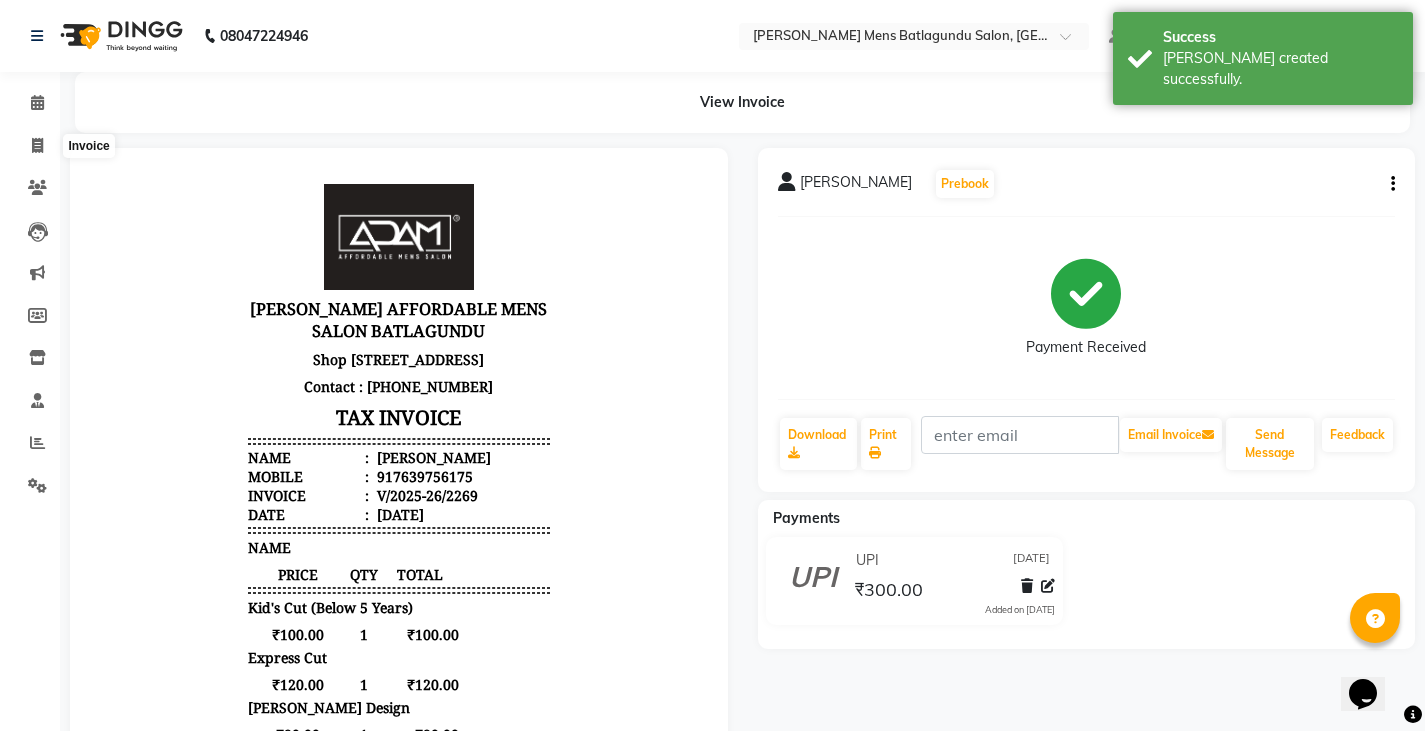 select on "service" 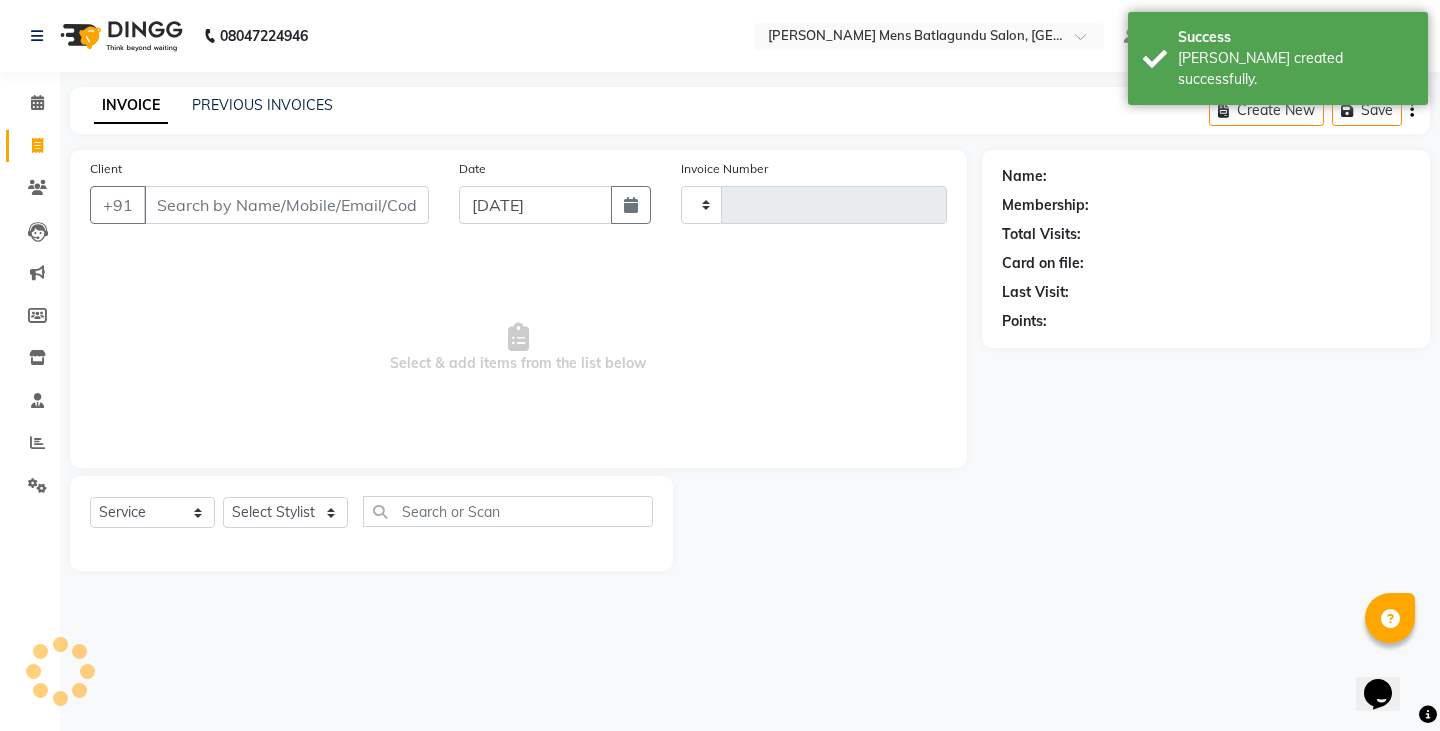 type on "2270" 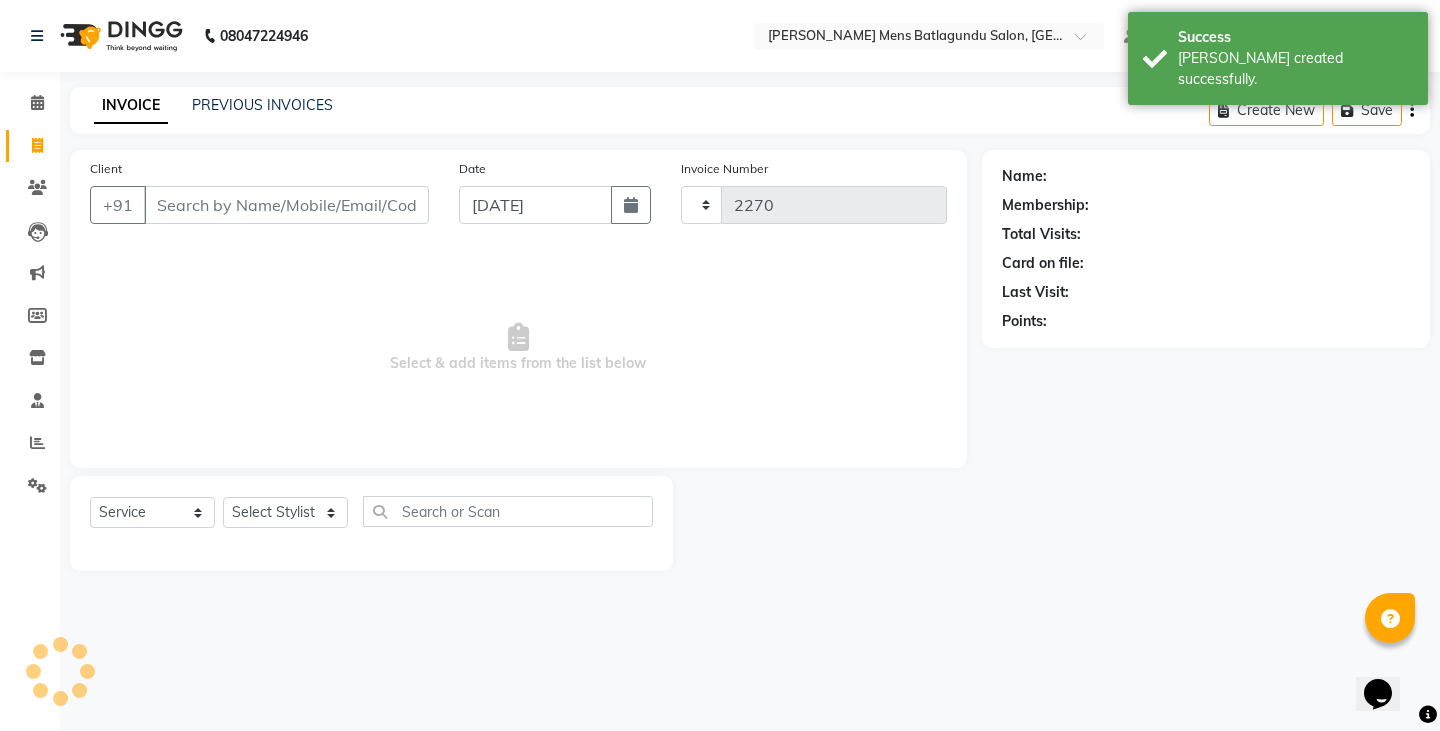 select on "8213" 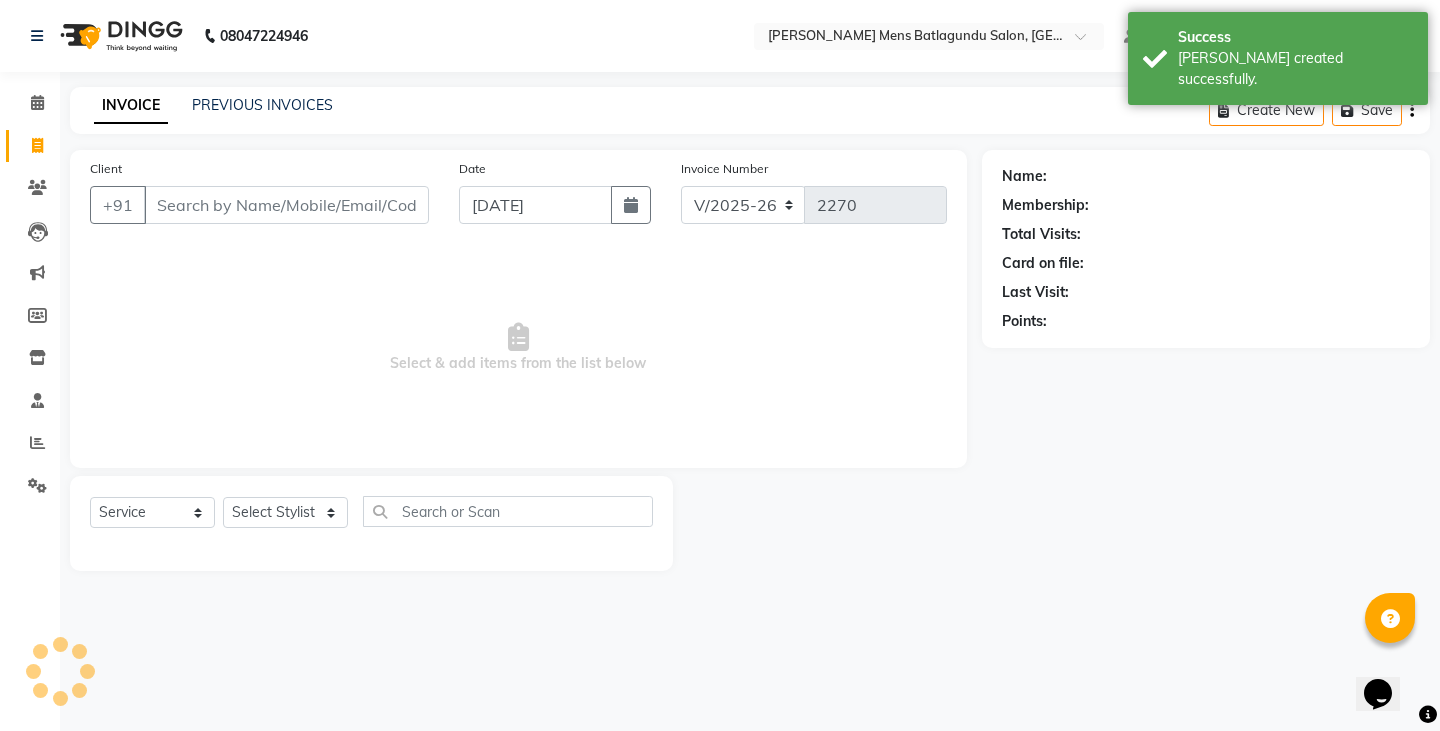 click on "Client" at bounding box center [286, 205] 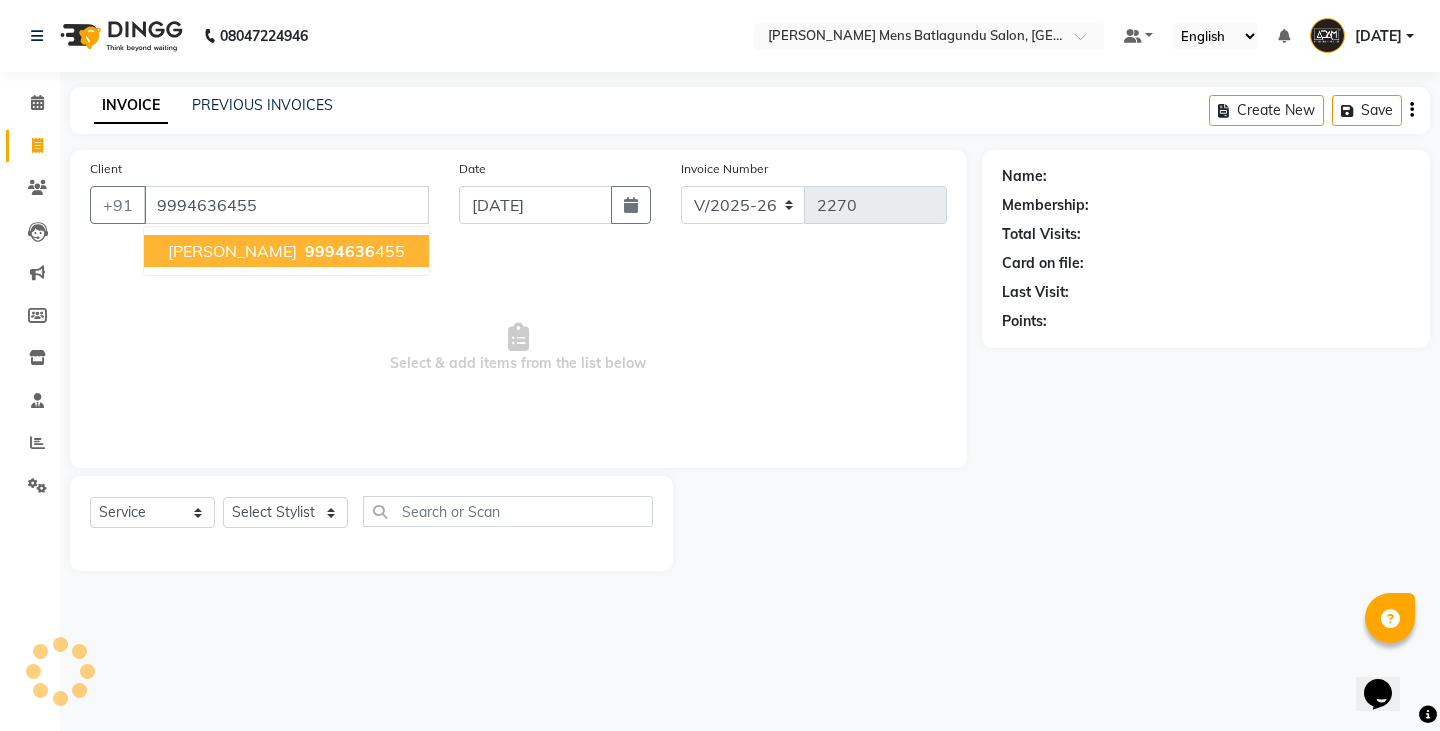 type on "9994636455" 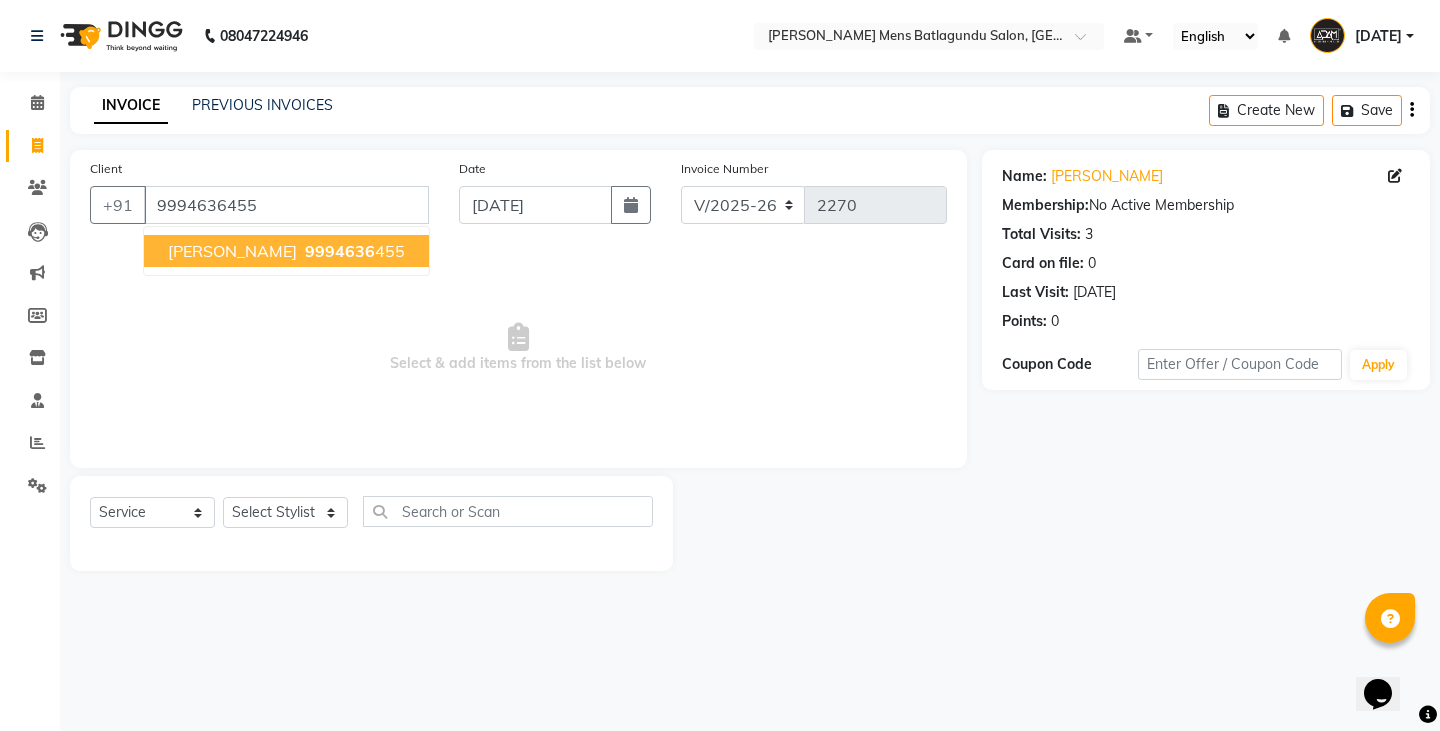 click on "[PERSON_NAME]" at bounding box center (232, 251) 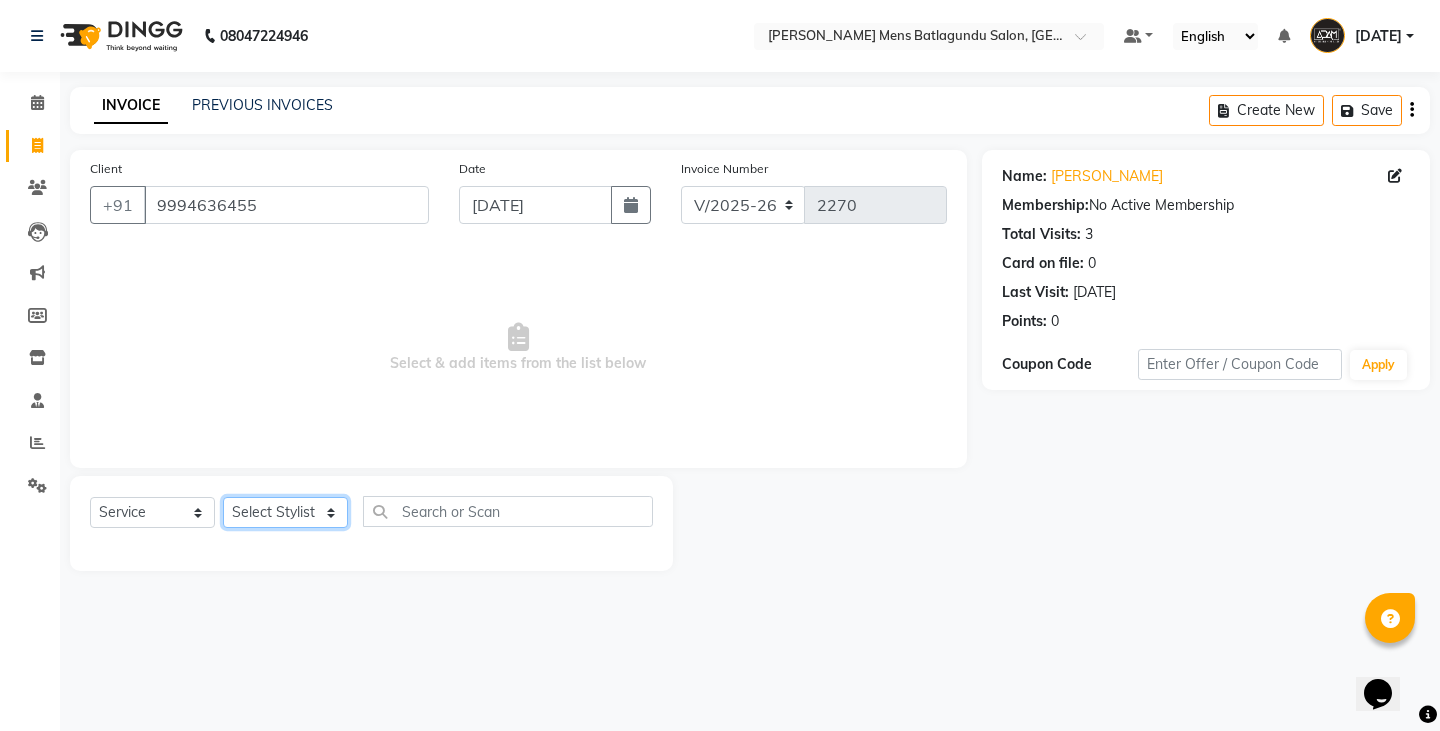 click on "Select Stylist Admin [PERSON_NAME]  [PERSON_NAME] [PERSON_NAME][DATE] [PERSON_NAME] [PERSON_NAME]" 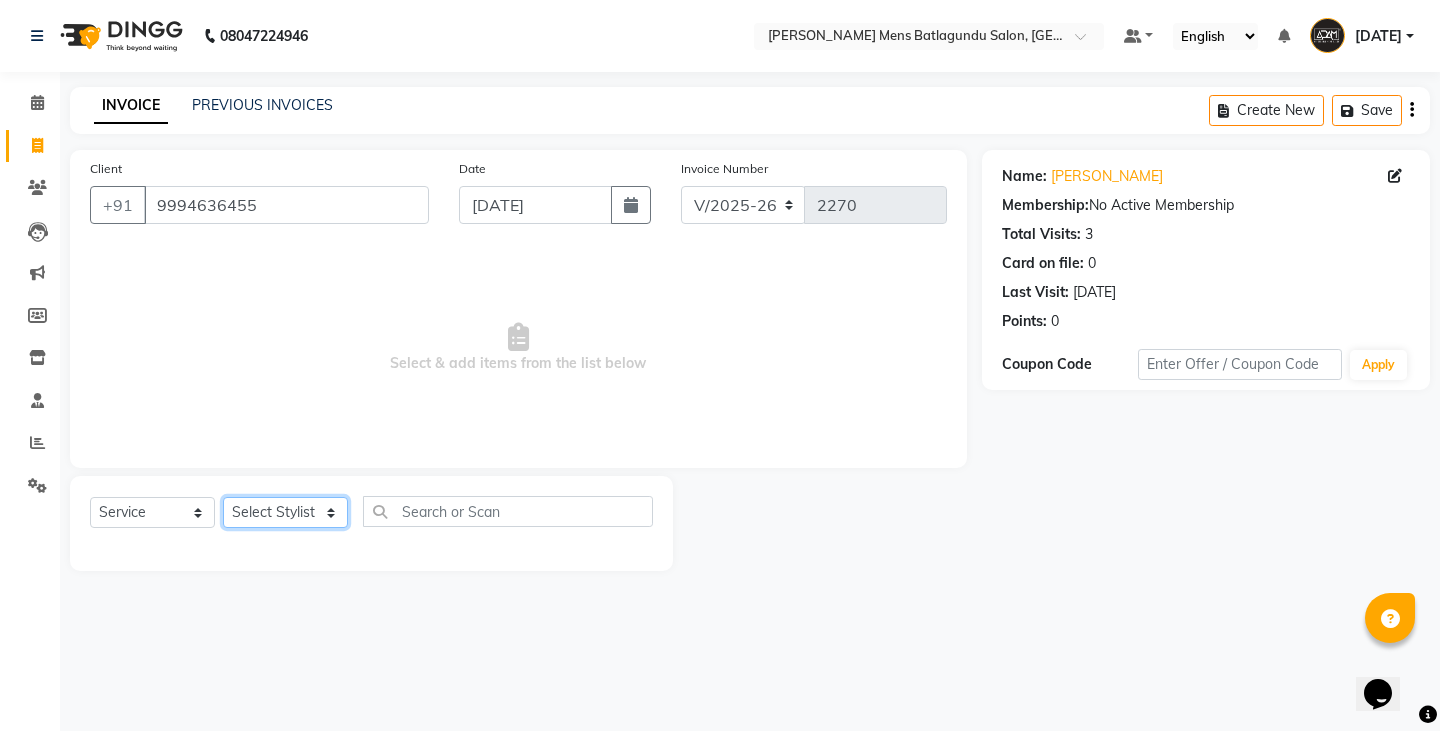 select on "84870" 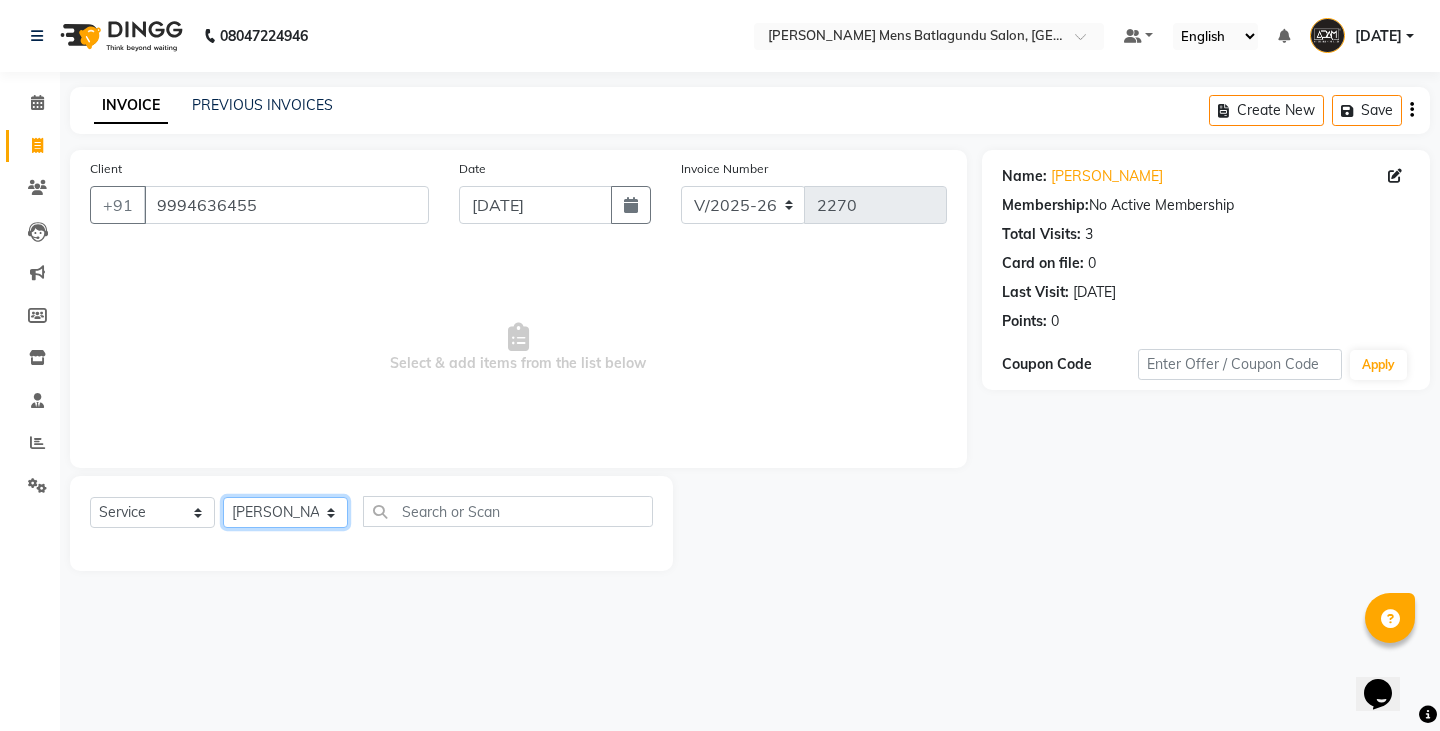 click on "Select Stylist Admin Ameer  Anish Khalim Ovesh Raja SAHIL  SOHAIL SONU" 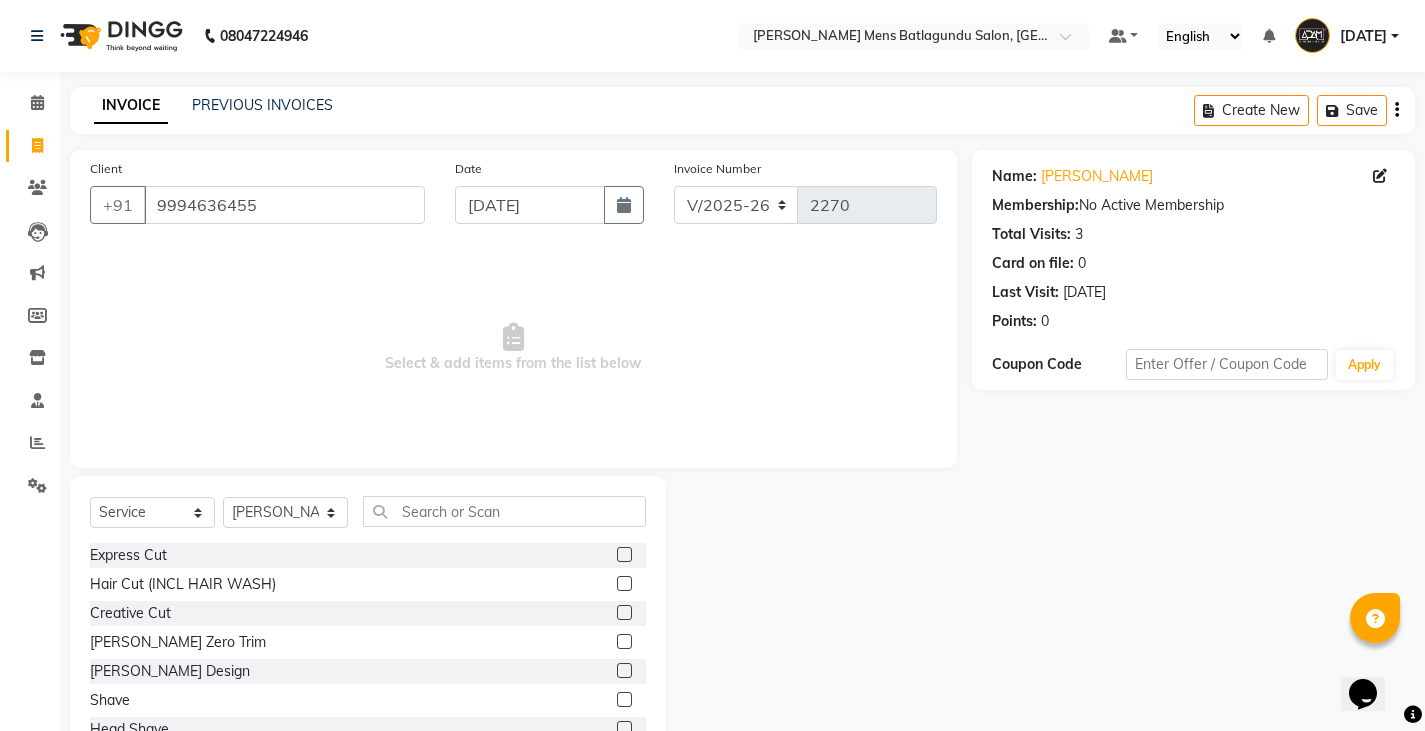 click 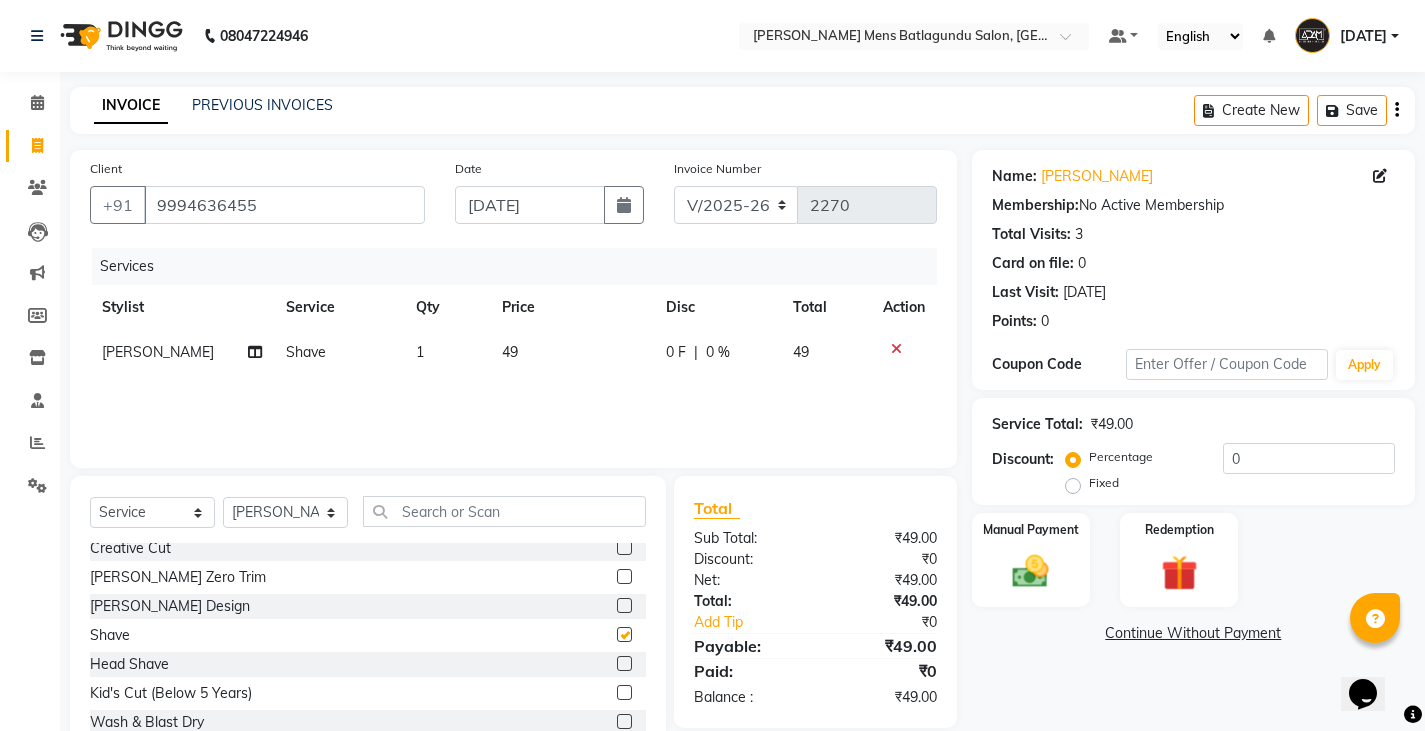 checkbox on "false" 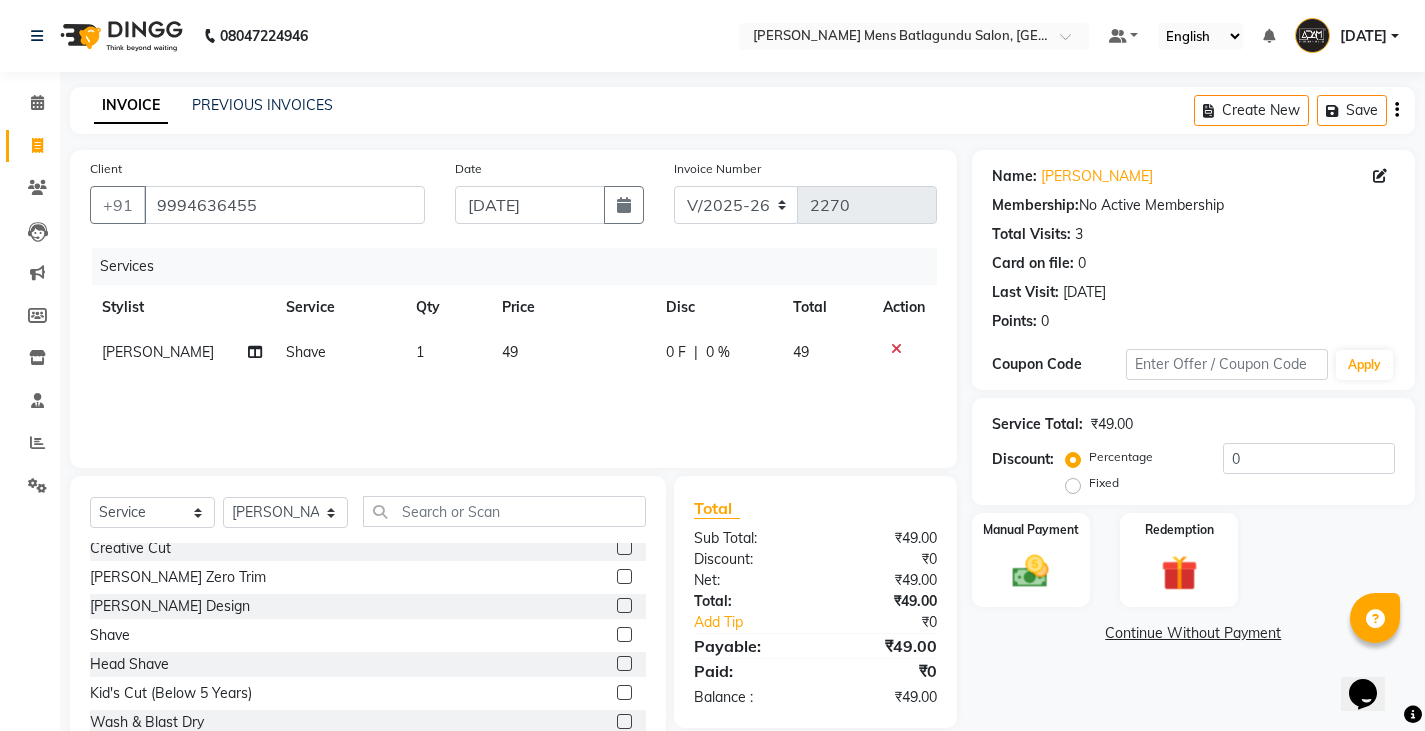 scroll, scrollTop: 100, scrollLeft: 0, axis: vertical 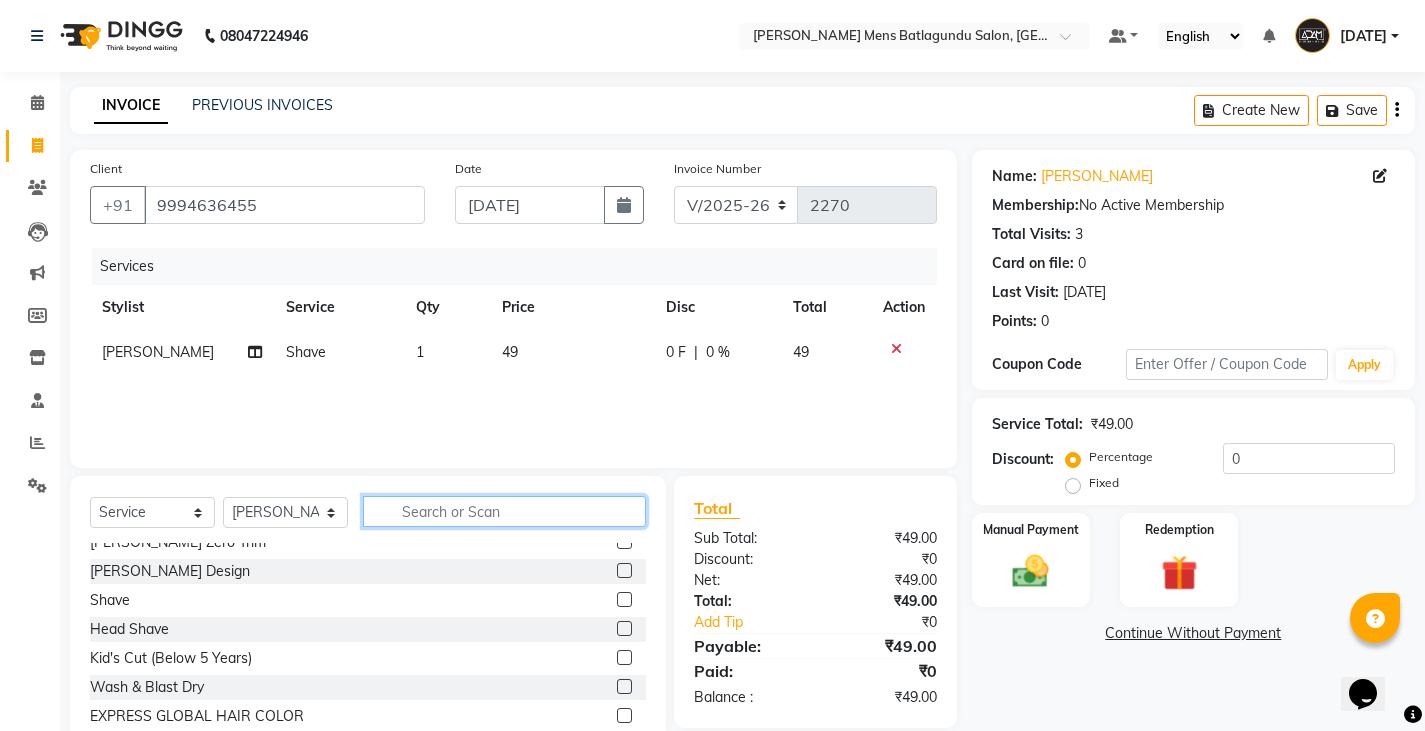 click 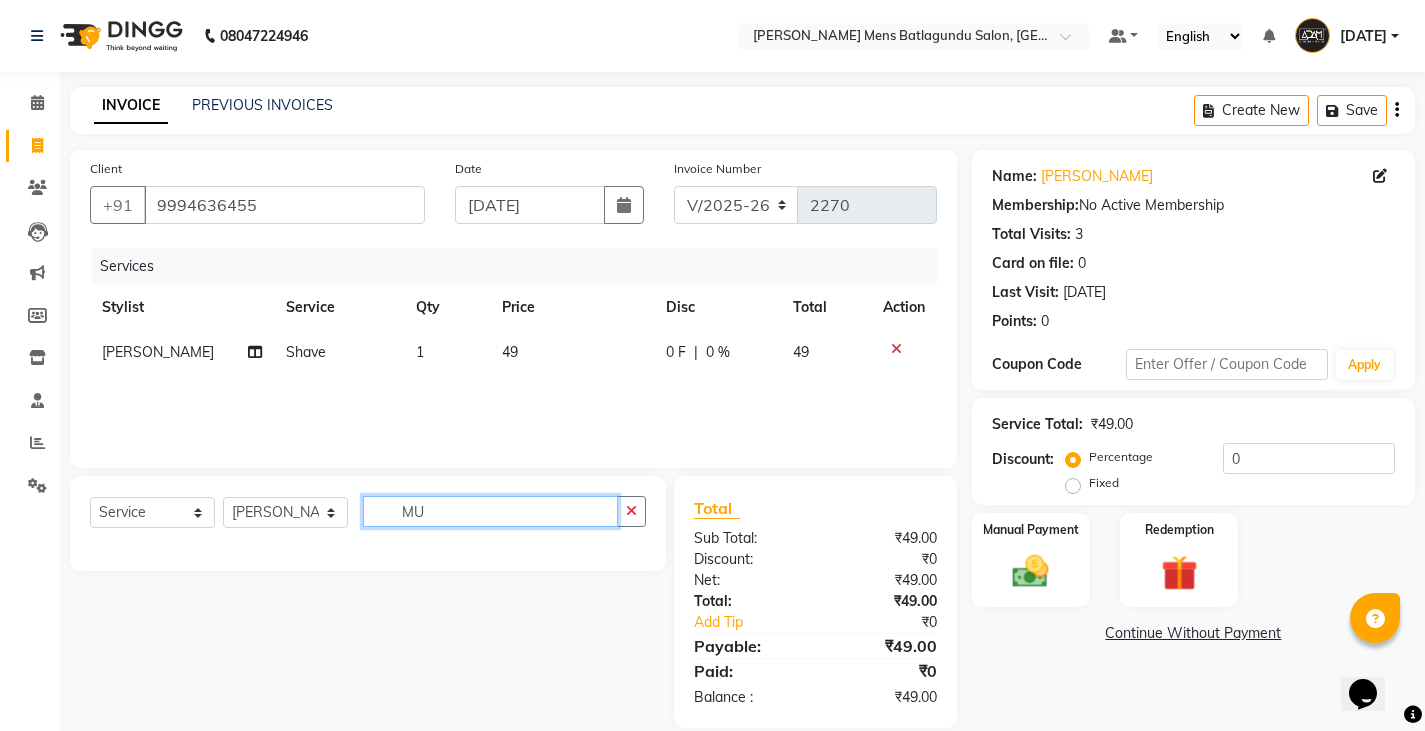 scroll, scrollTop: 0, scrollLeft: 0, axis: both 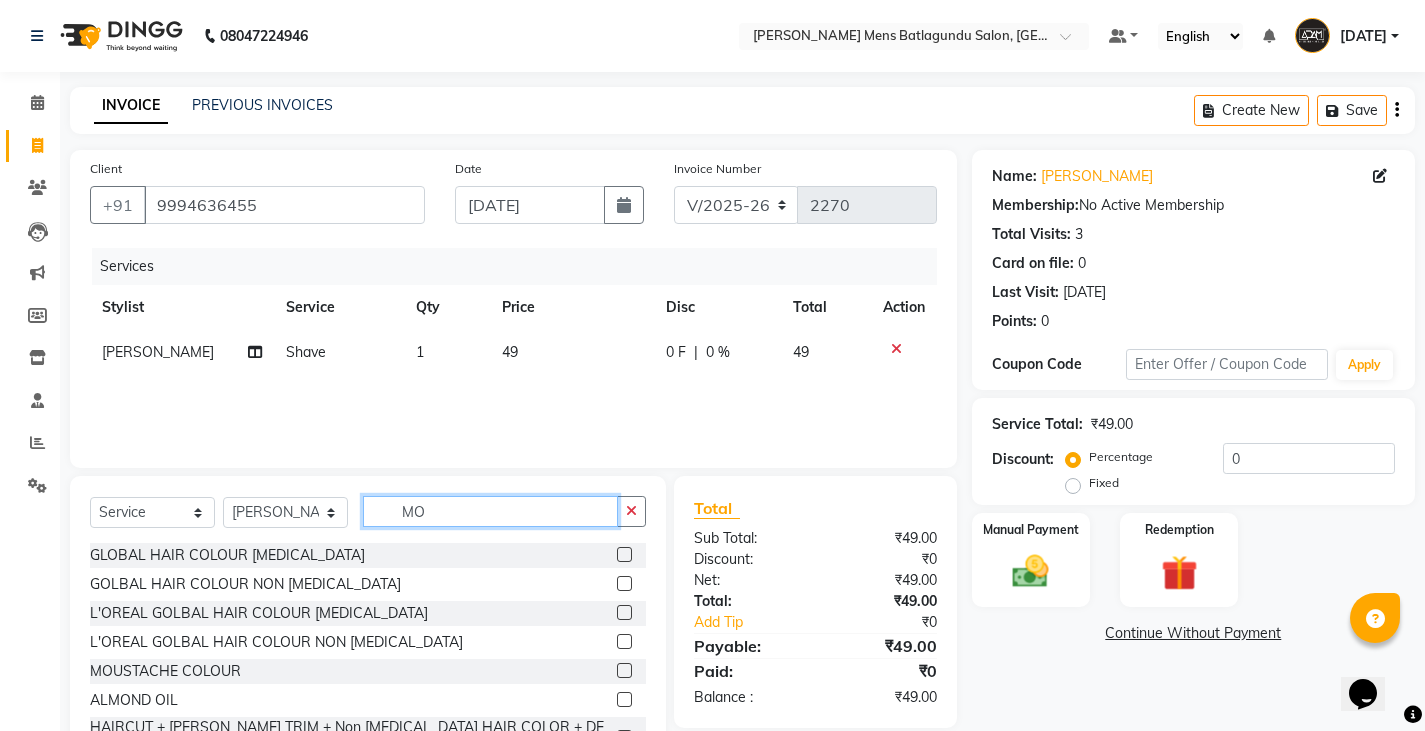 type on "MO" 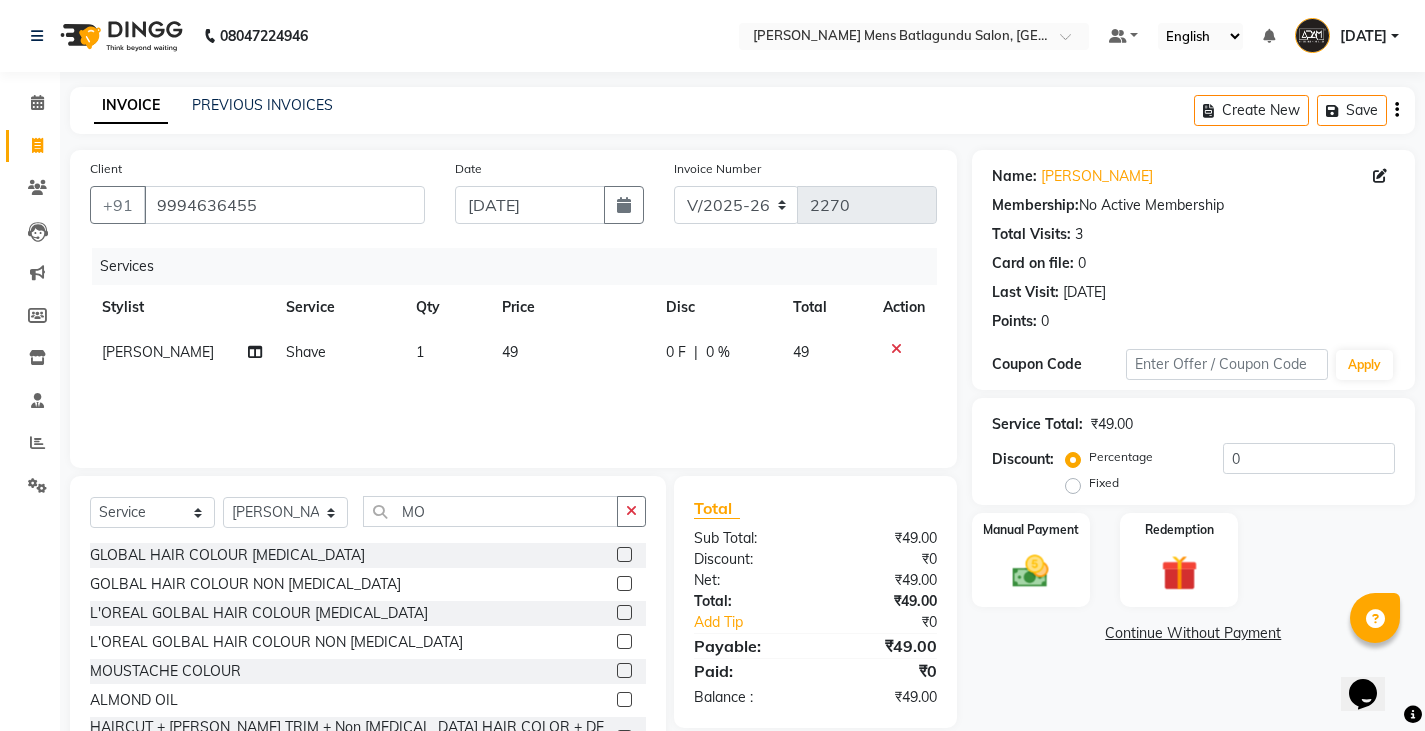 click 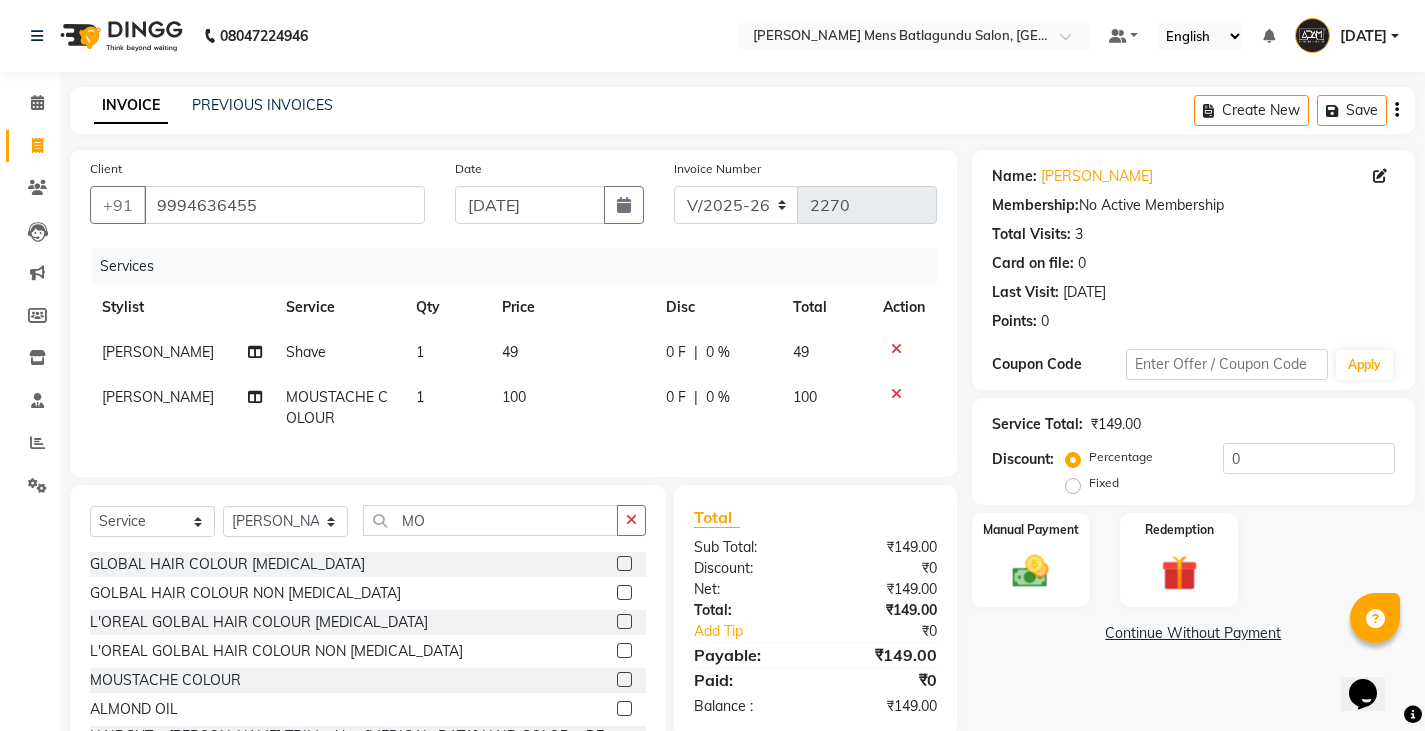 checkbox on "false" 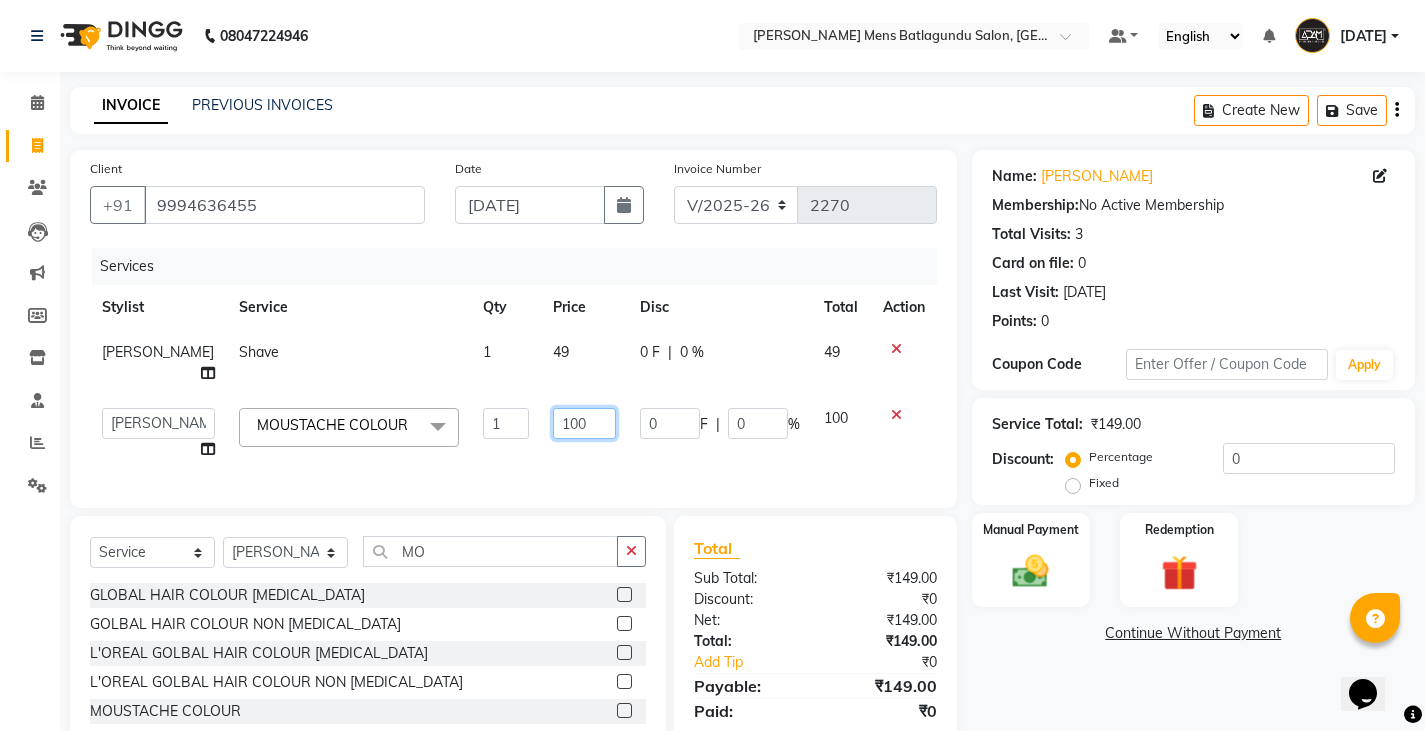 drag, startPoint x: 519, startPoint y: 404, endPoint x: 530, endPoint y: 404, distance: 11 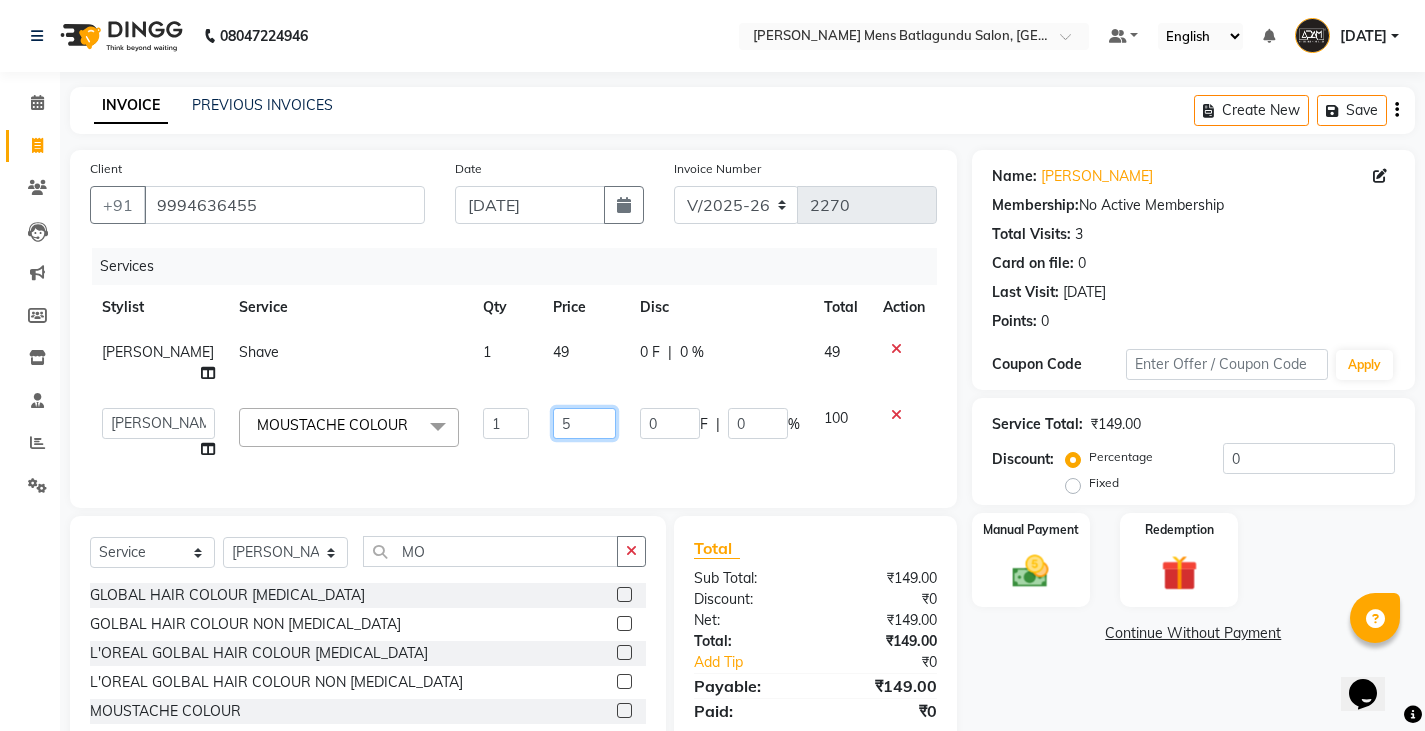 type on "50" 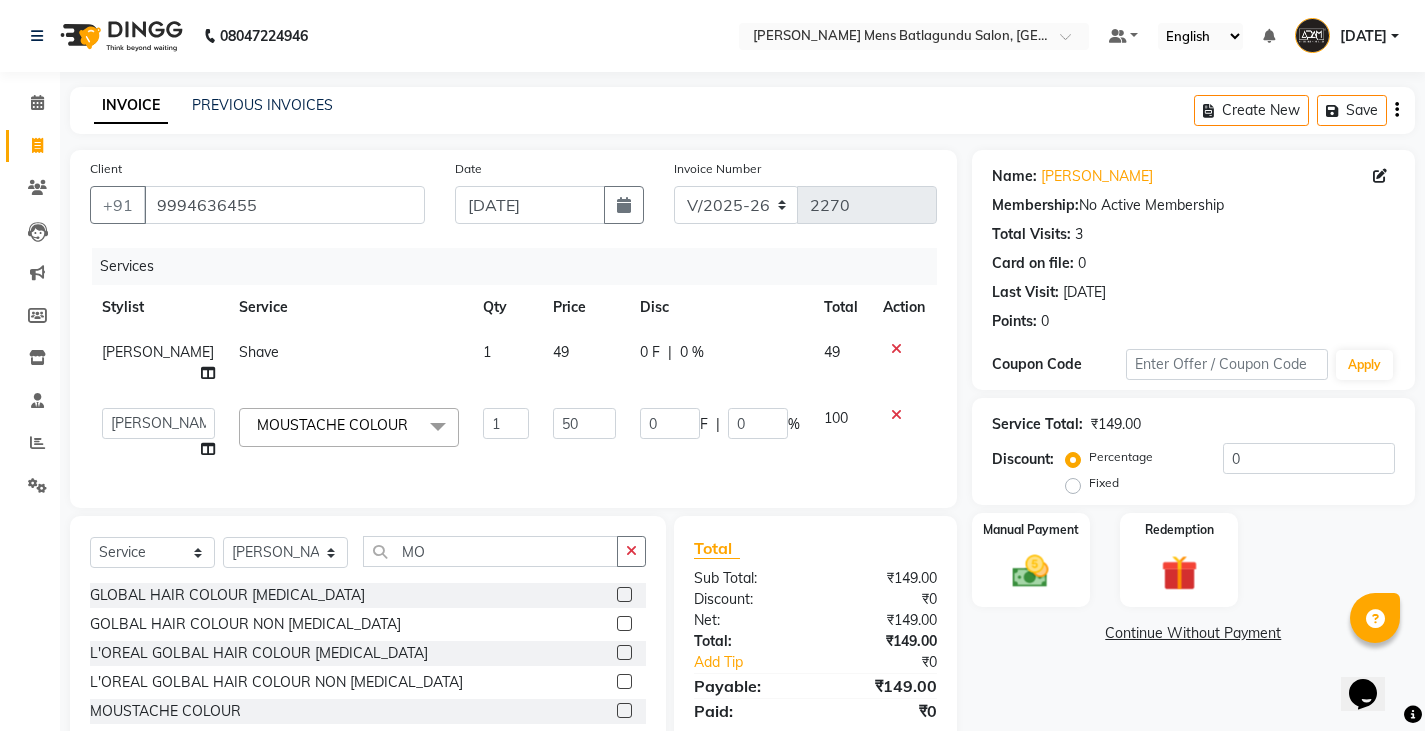click on "50" 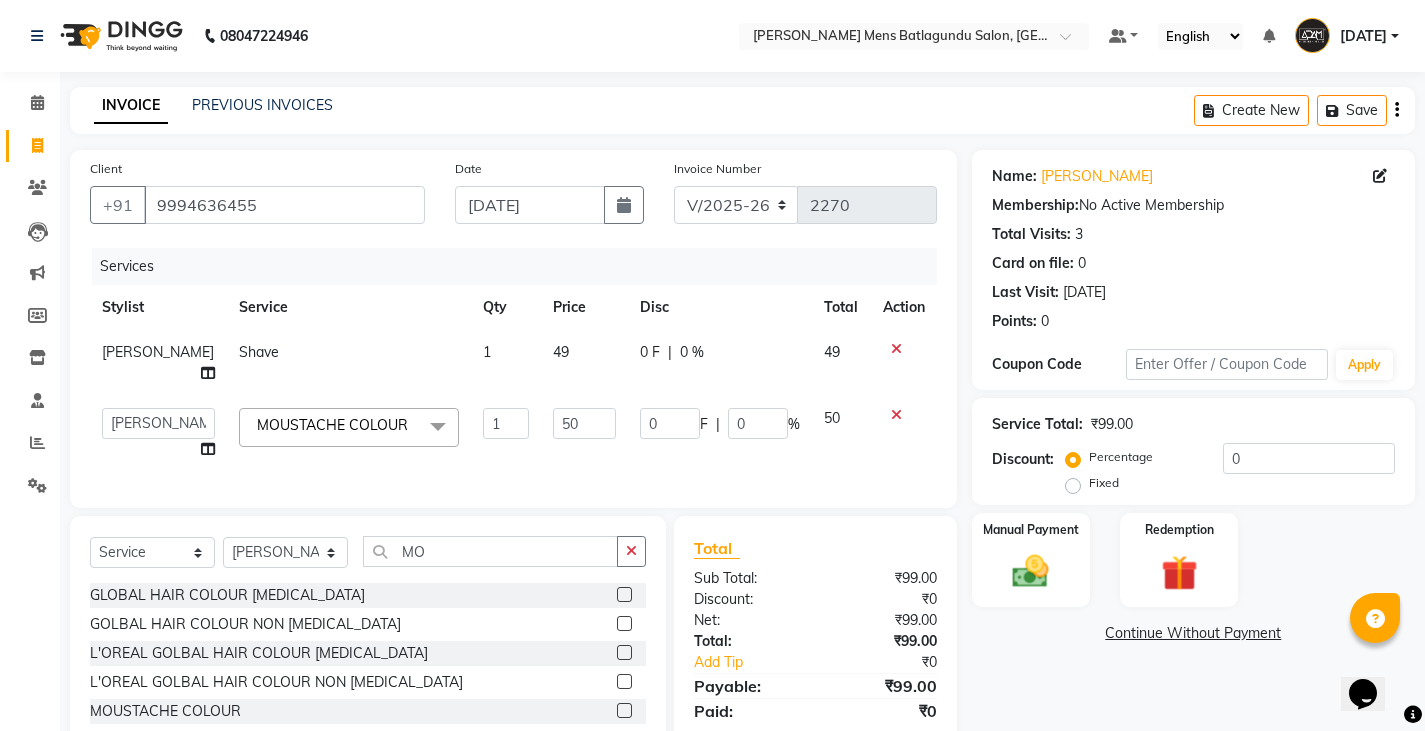 scroll, scrollTop: 104, scrollLeft: 0, axis: vertical 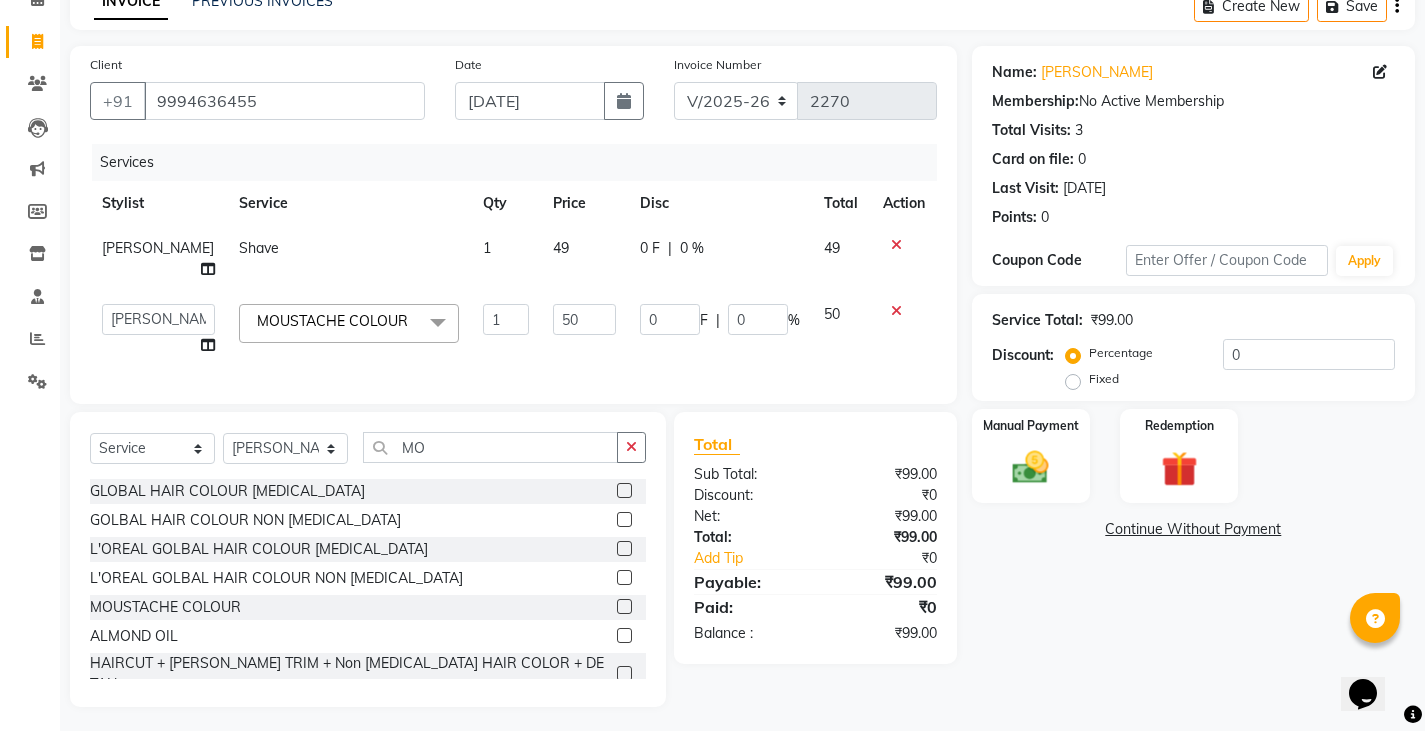 drag, startPoint x: 1016, startPoint y: 491, endPoint x: 1006, endPoint y: 506, distance: 18.027756 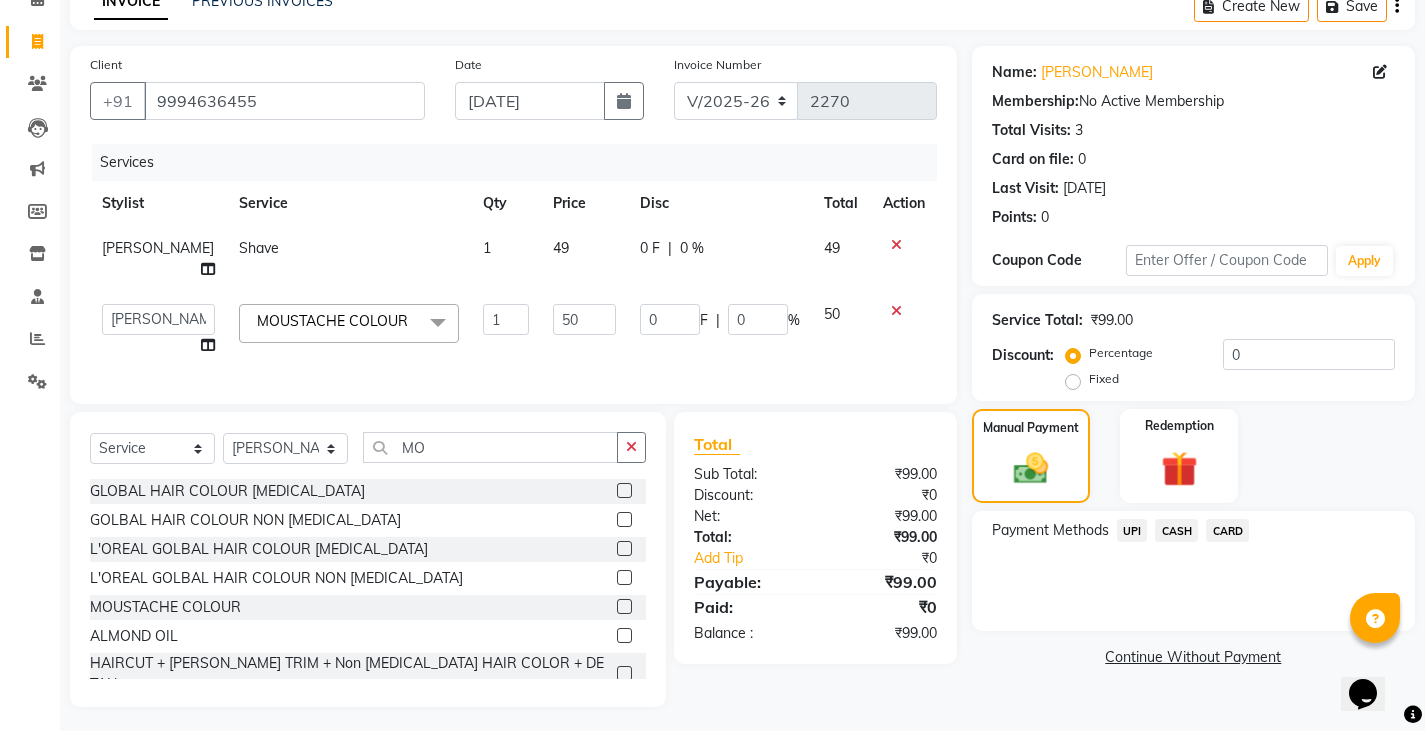 click on "UPI" 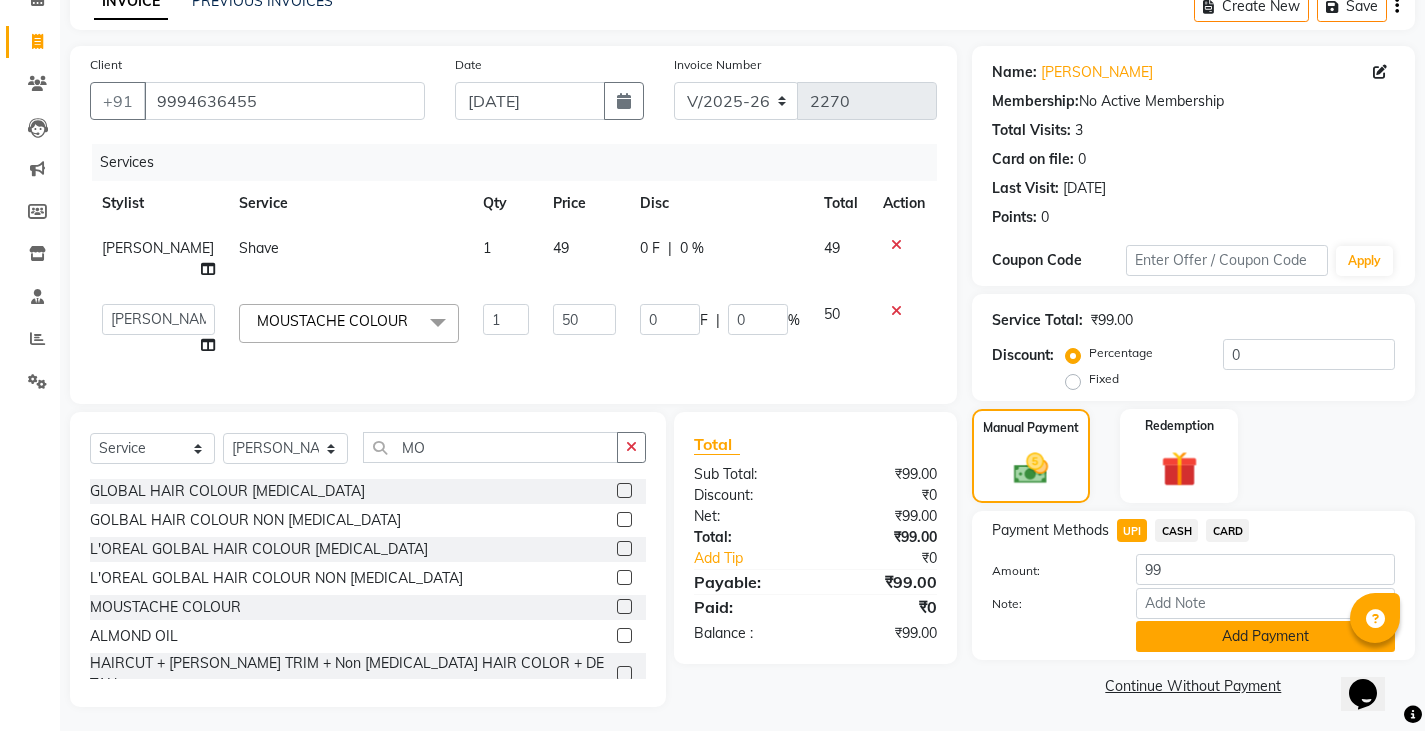 click on "Add Payment" 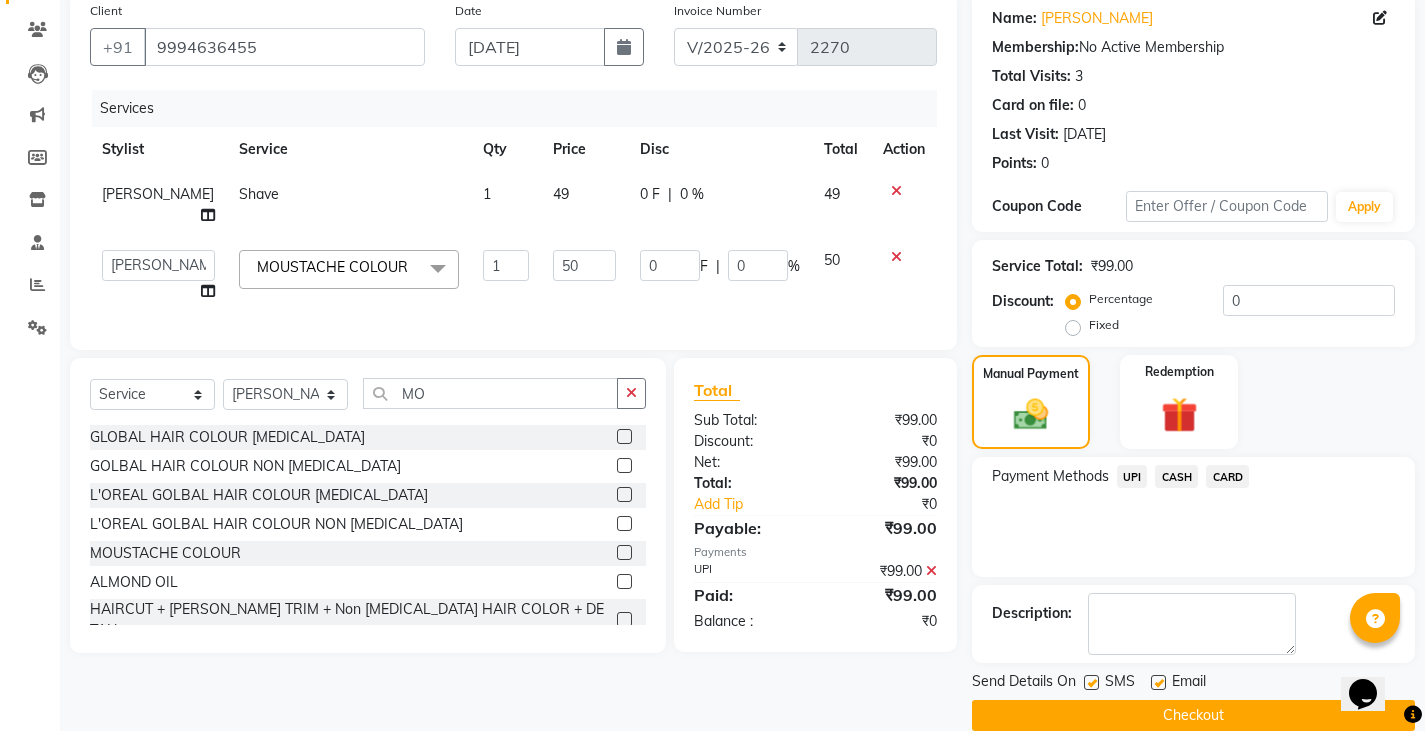 scroll, scrollTop: 188, scrollLeft: 0, axis: vertical 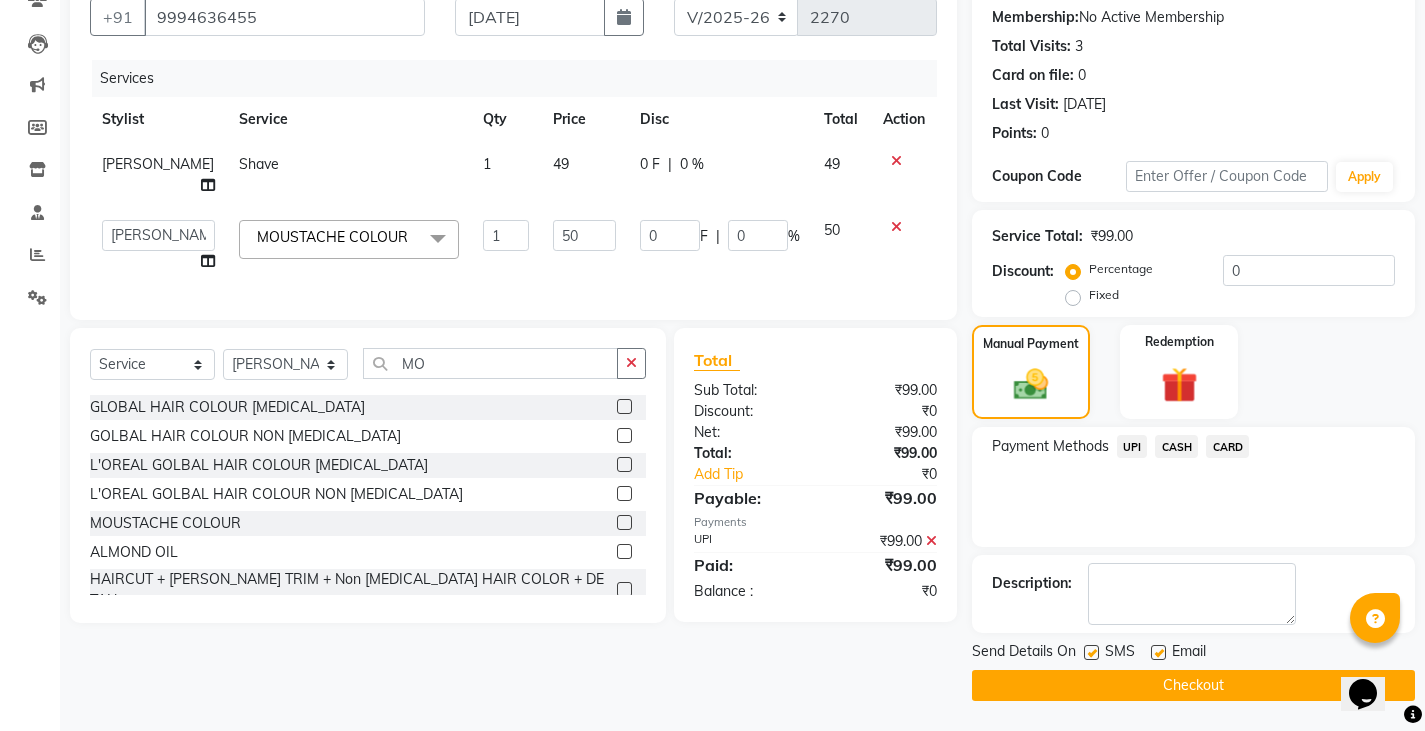 click on "Checkout" 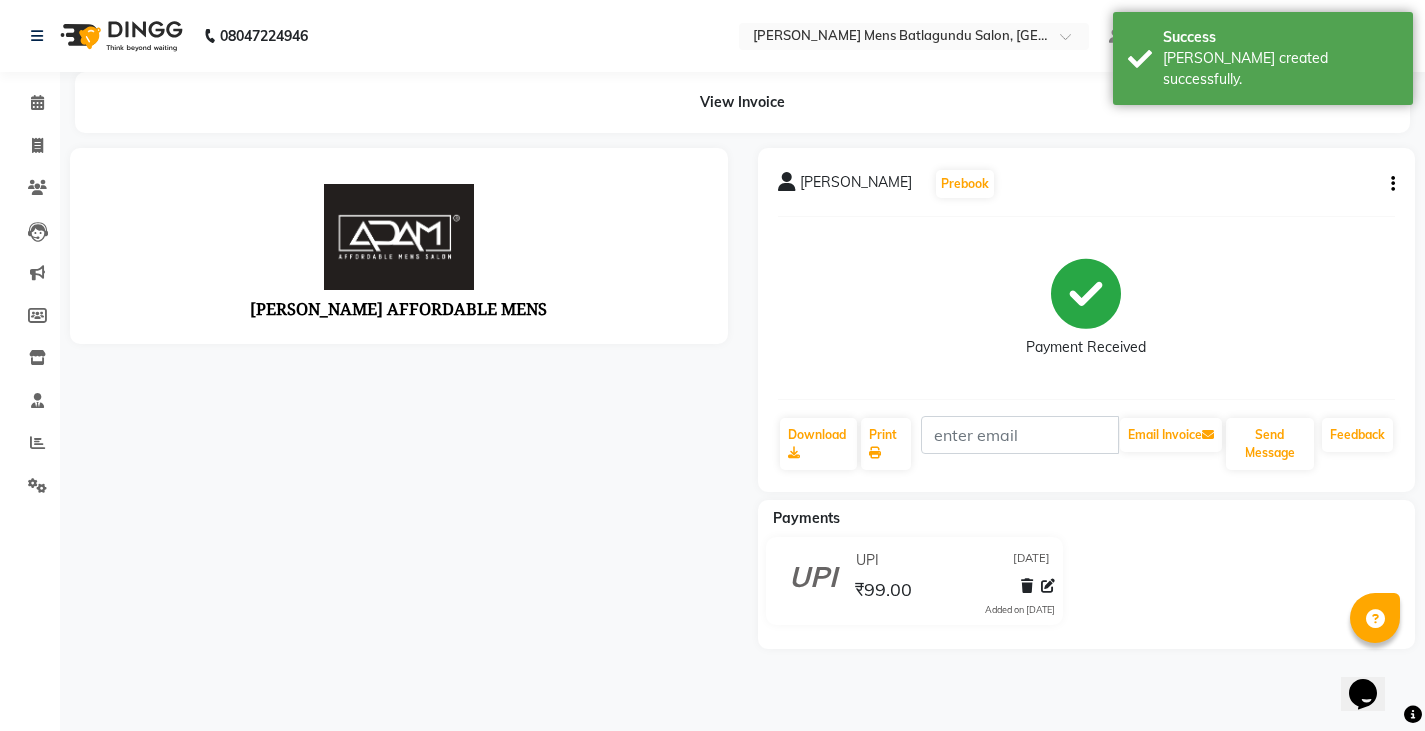 scroll, scrollTop: 0, scrollLeft: 0, axis: both 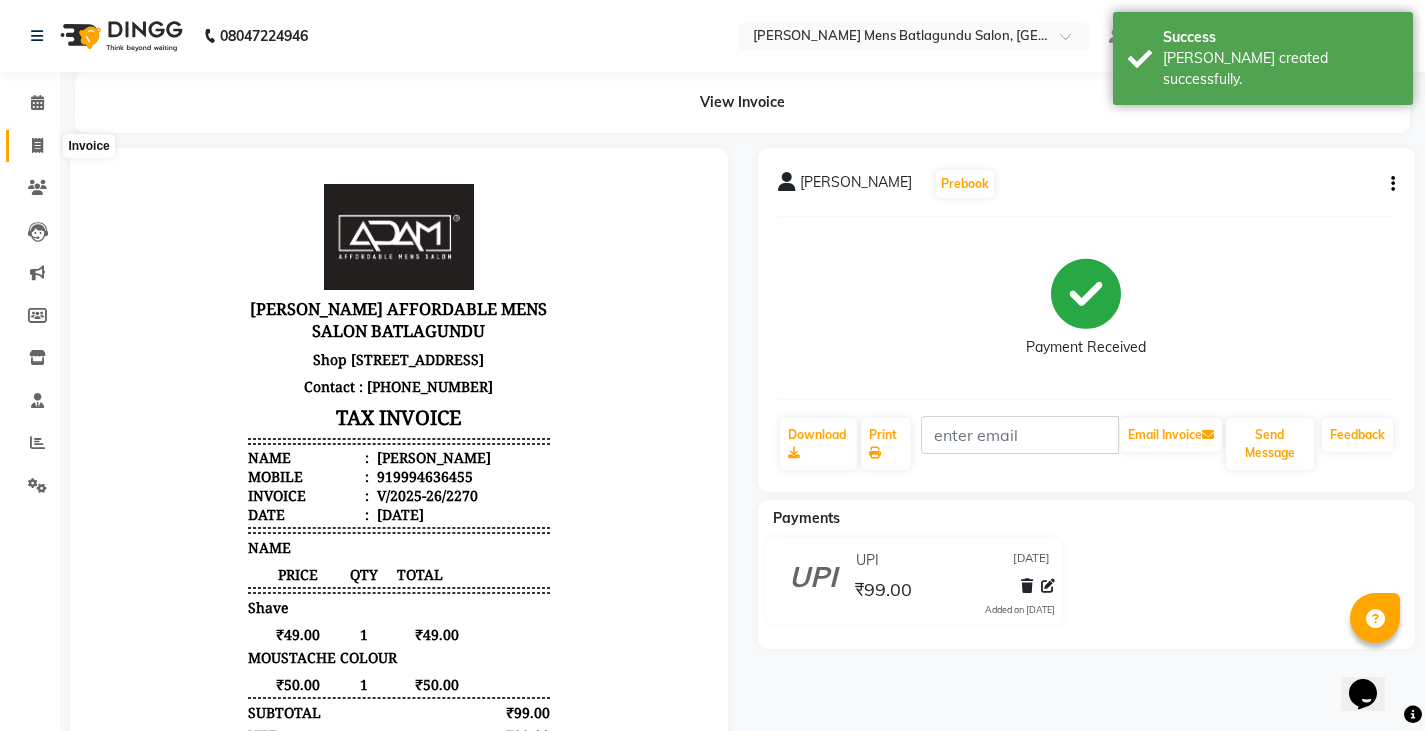 click 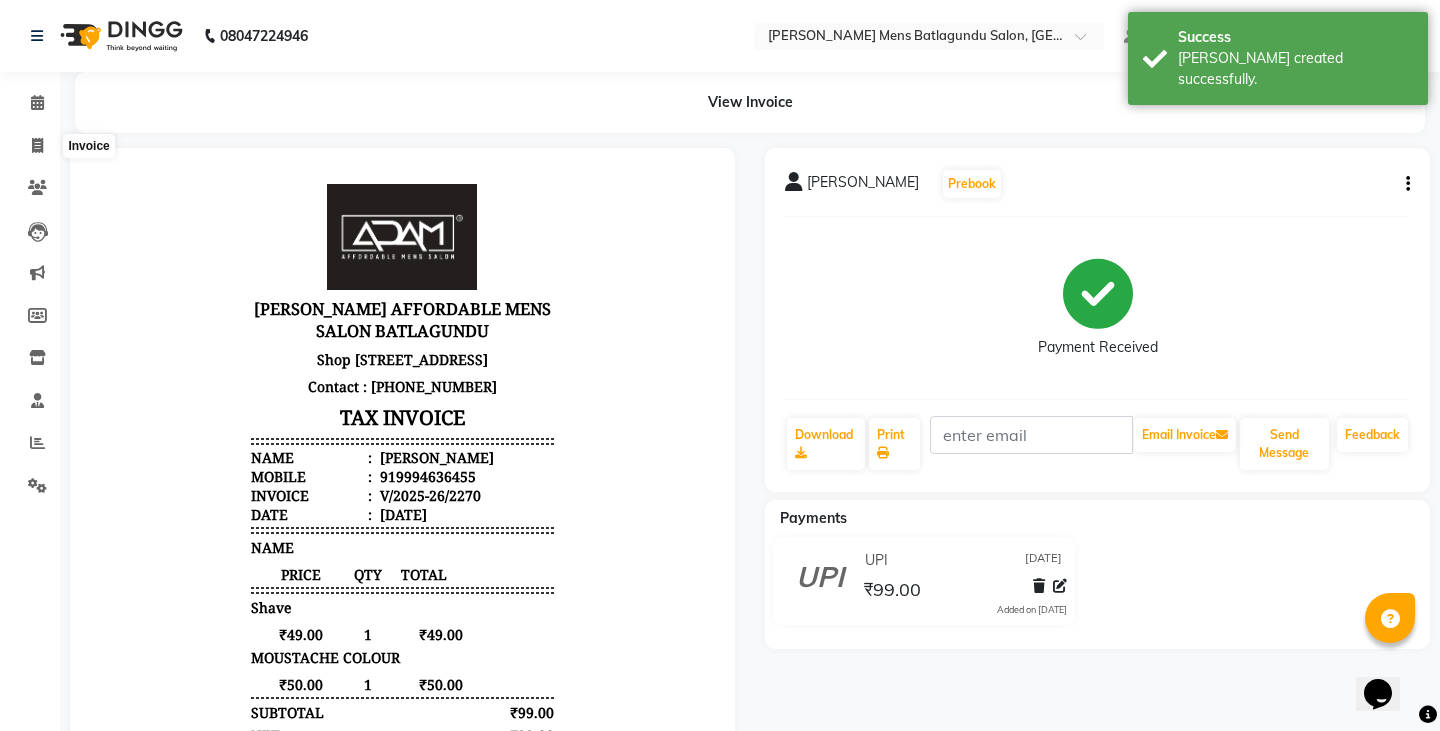 select on "service" 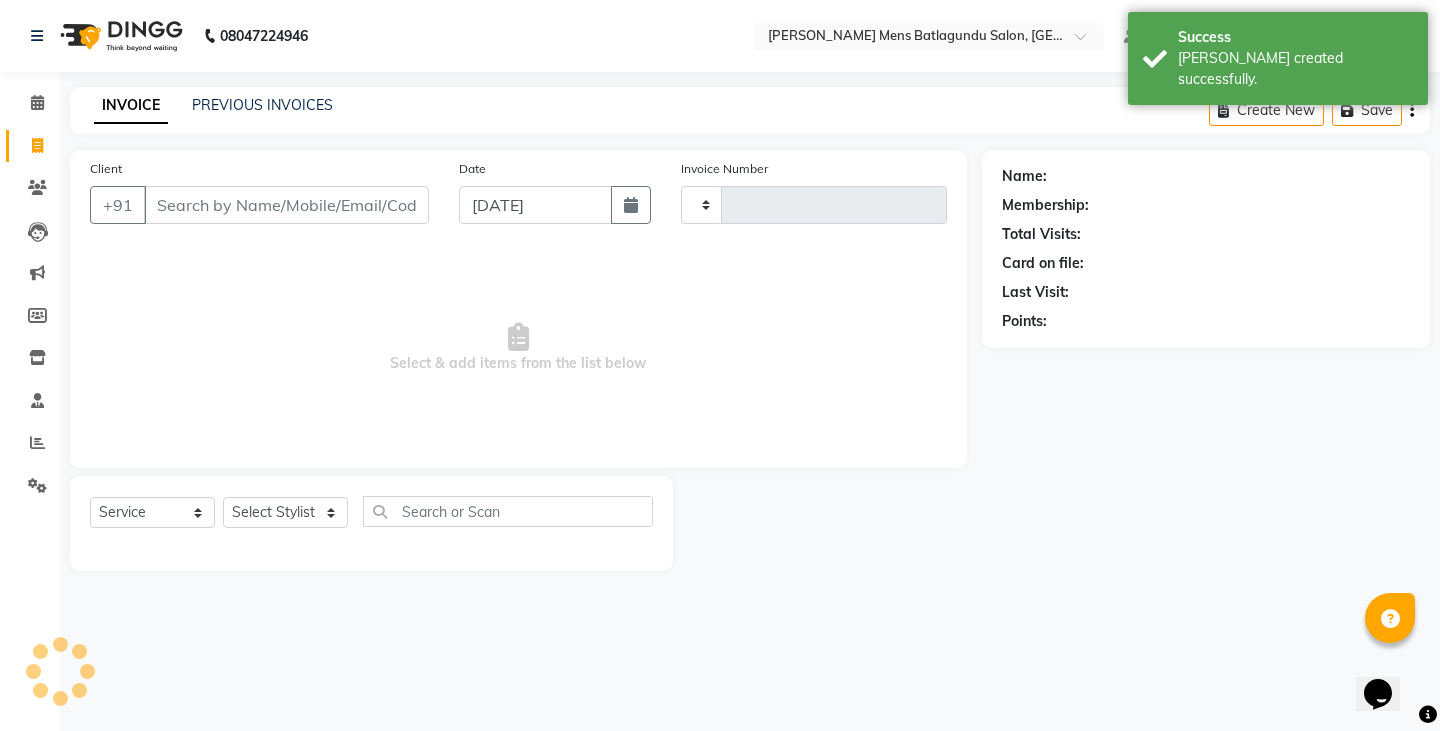 type on "2271" 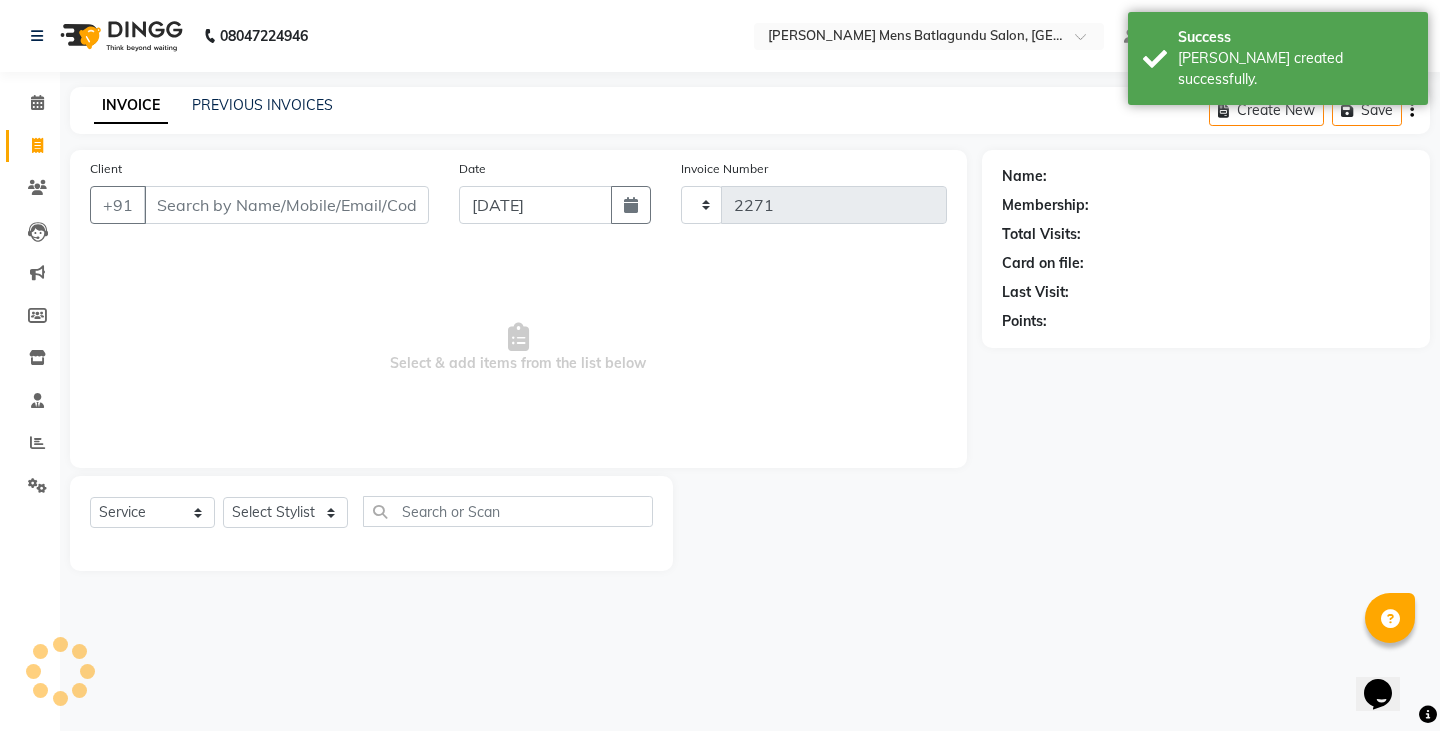 select on "8213" 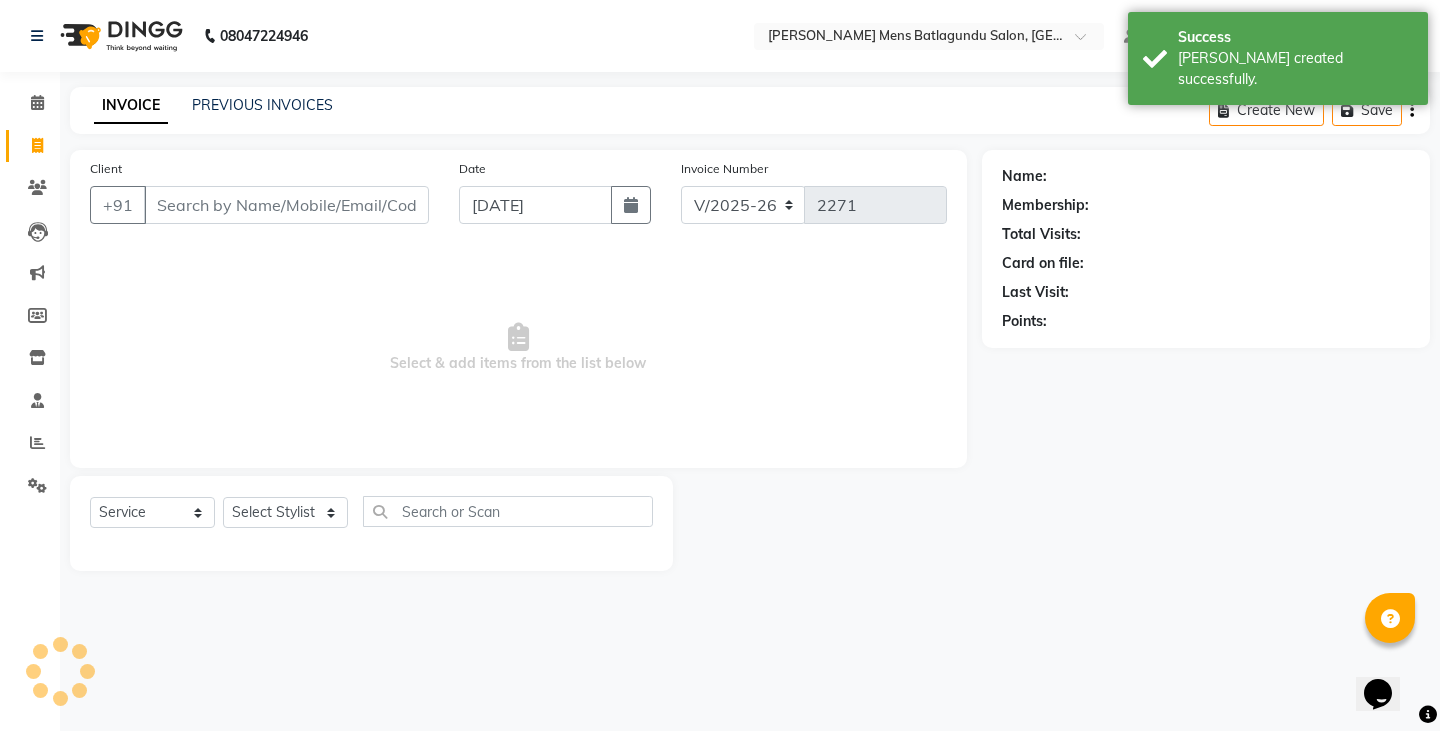 click on "Client" at bounding box center (286, 205) 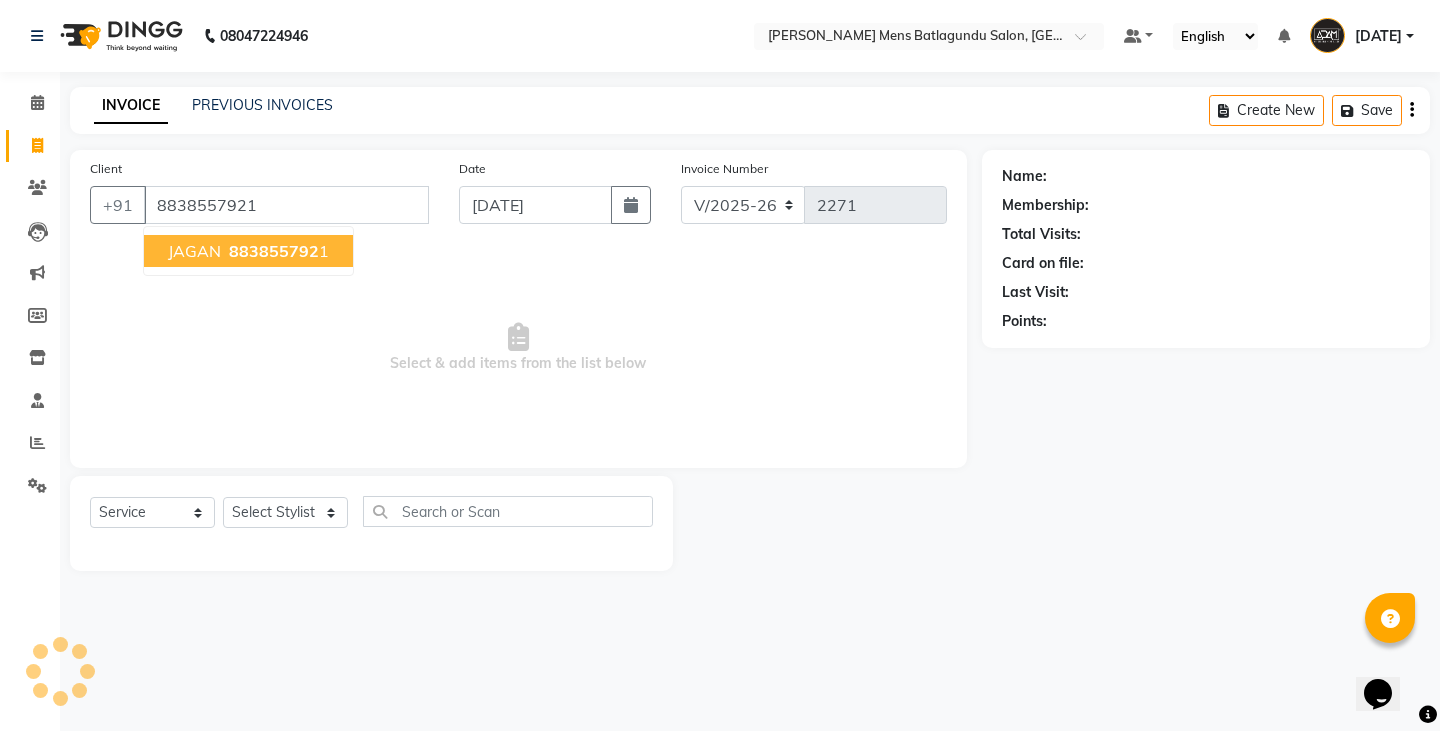 type on "8838557921" 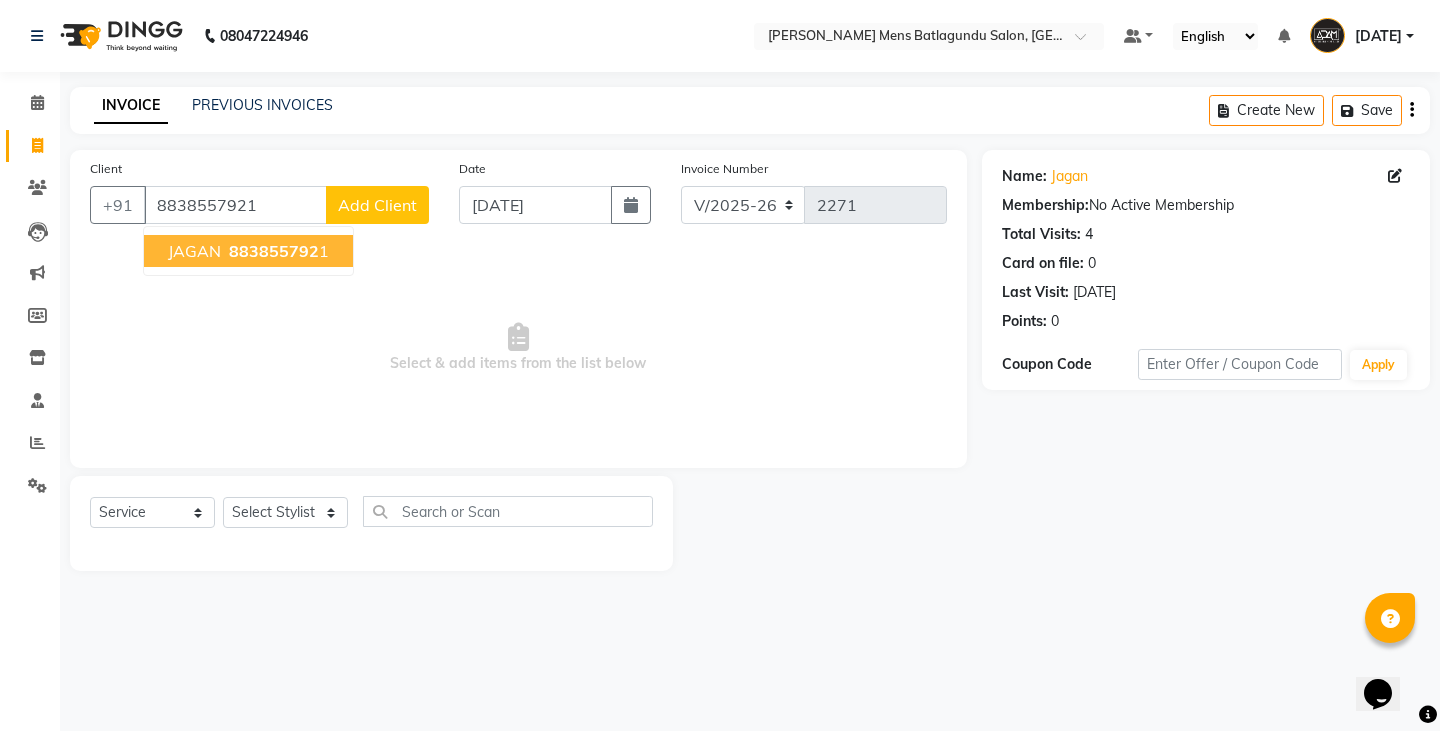 click on "JAGAN" at bounding box center (194, 251) 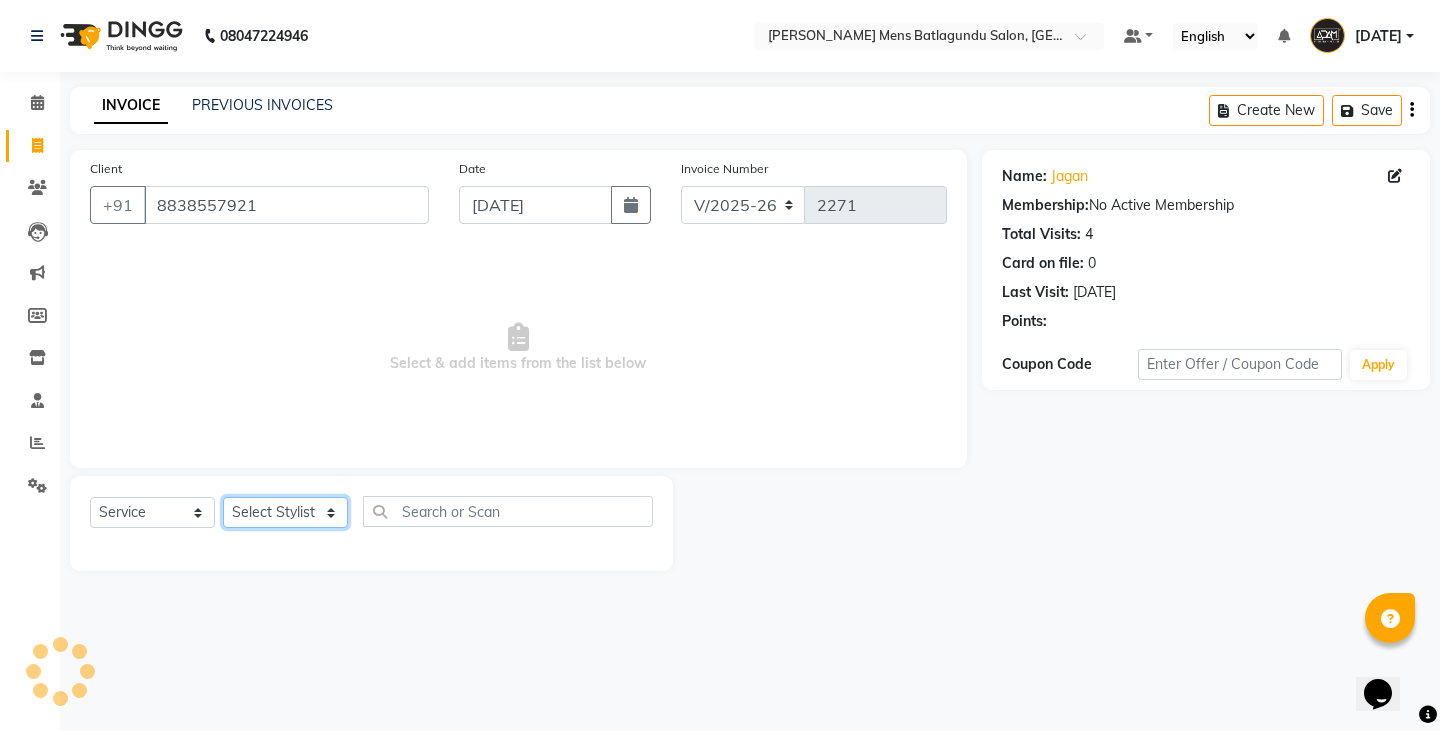 click on "Select Stylist Admin Ameer  Anish Khalim Ovesh Raja SAHIL  SOHAIL SONU" 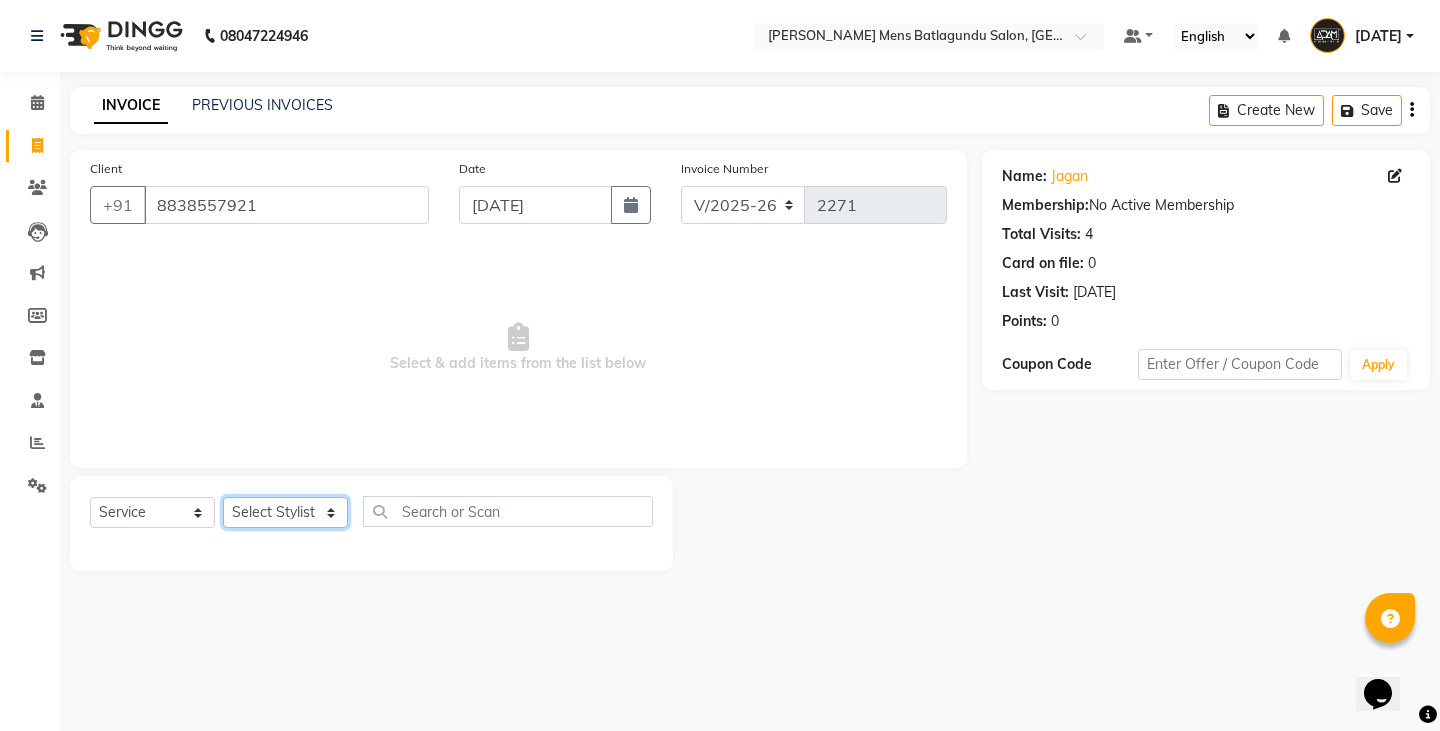 select on "78652" 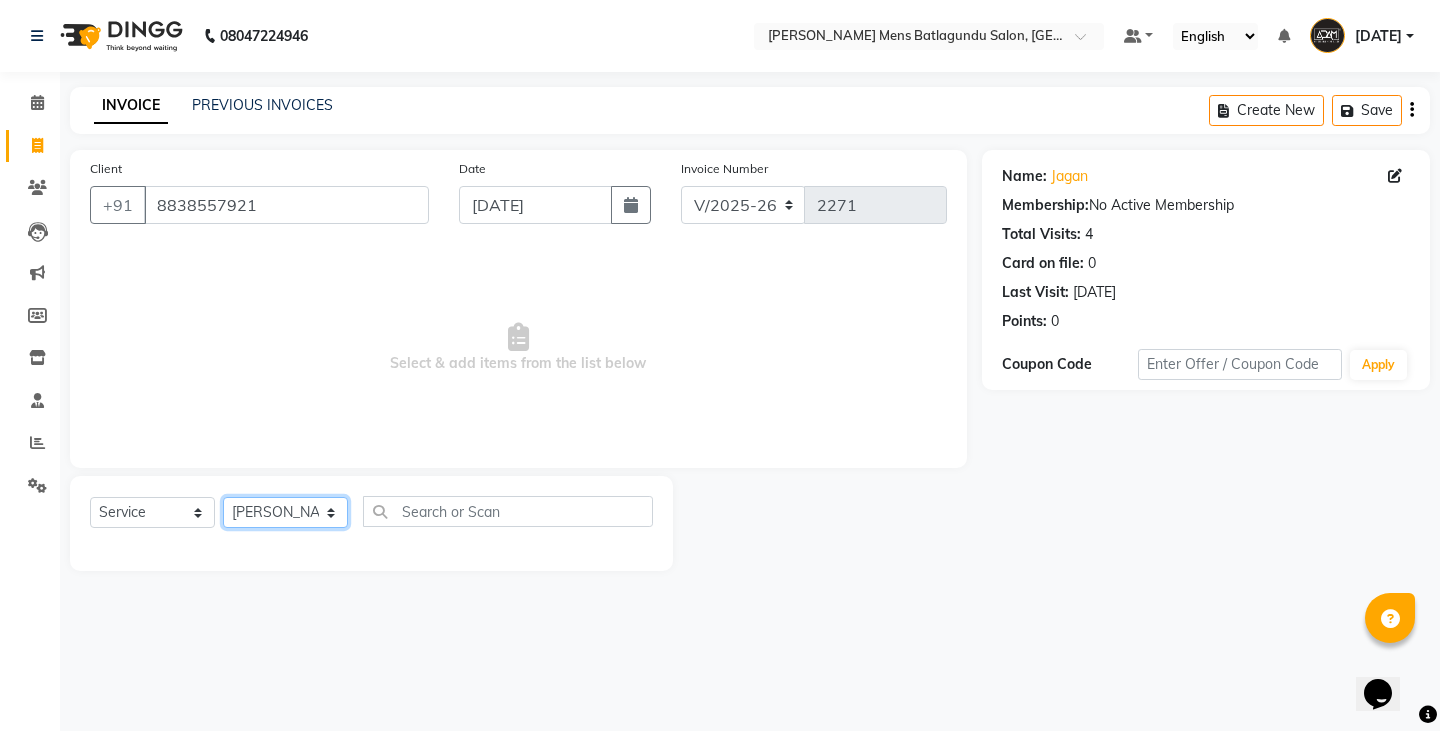 click on "Select Stylist Admin Ameer  Anish Khalim Ovesh Raja SAHIL  SOHAIL SONU" 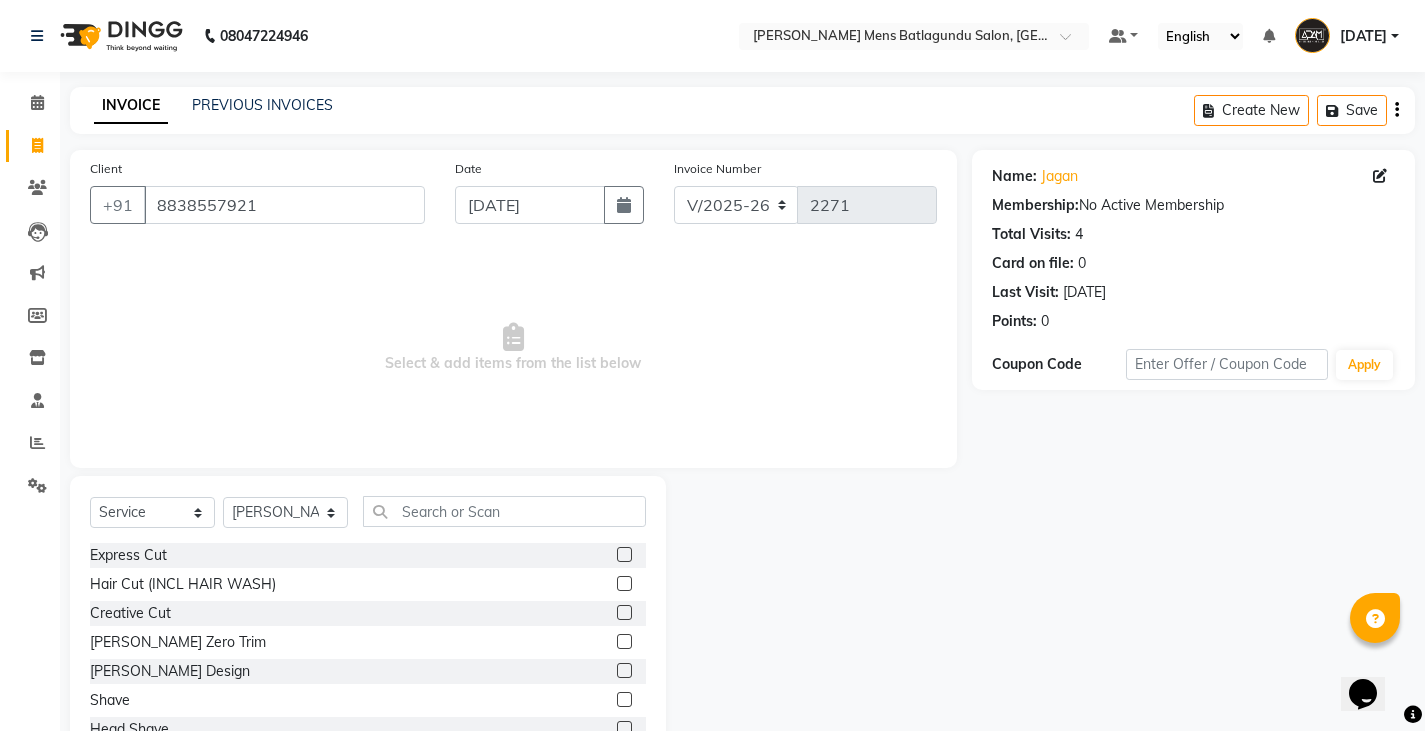 click 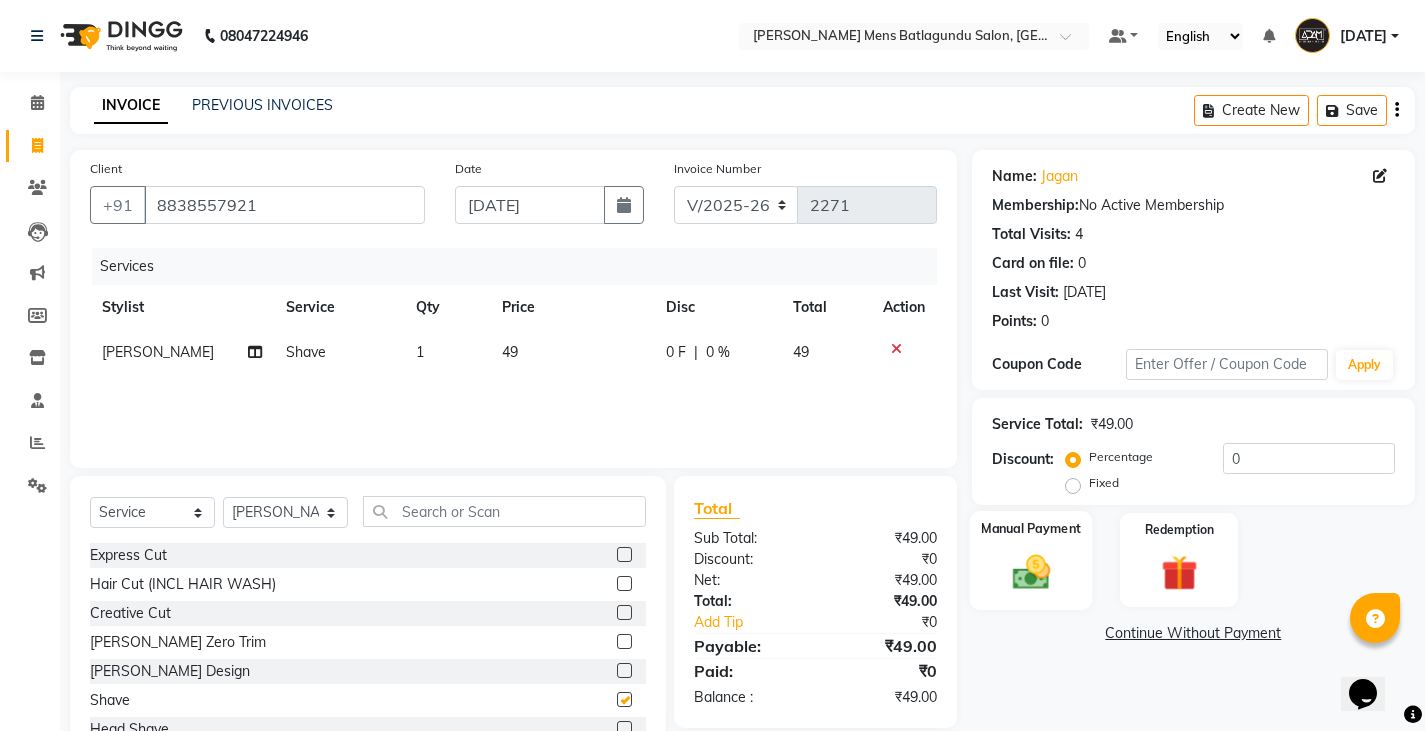 checkbox on "false" 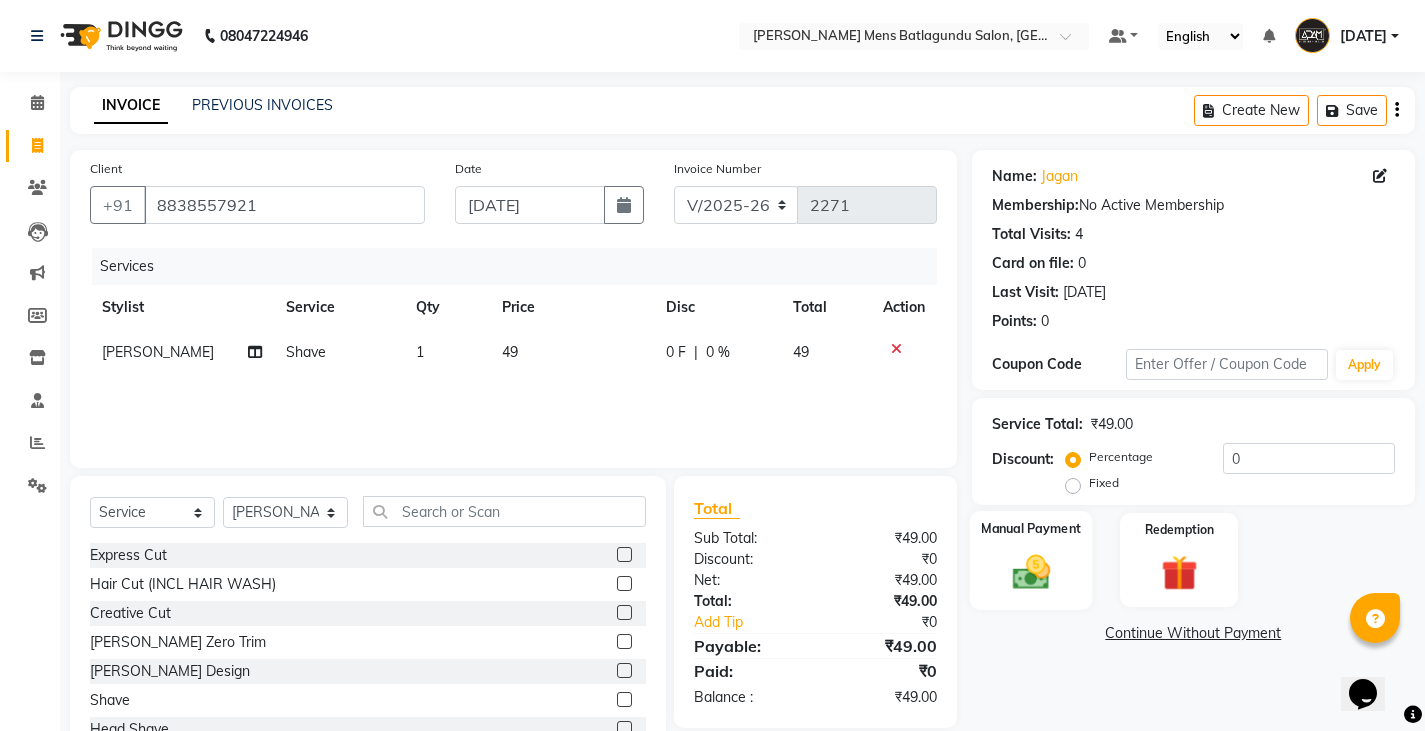 click on "Manual Payment" 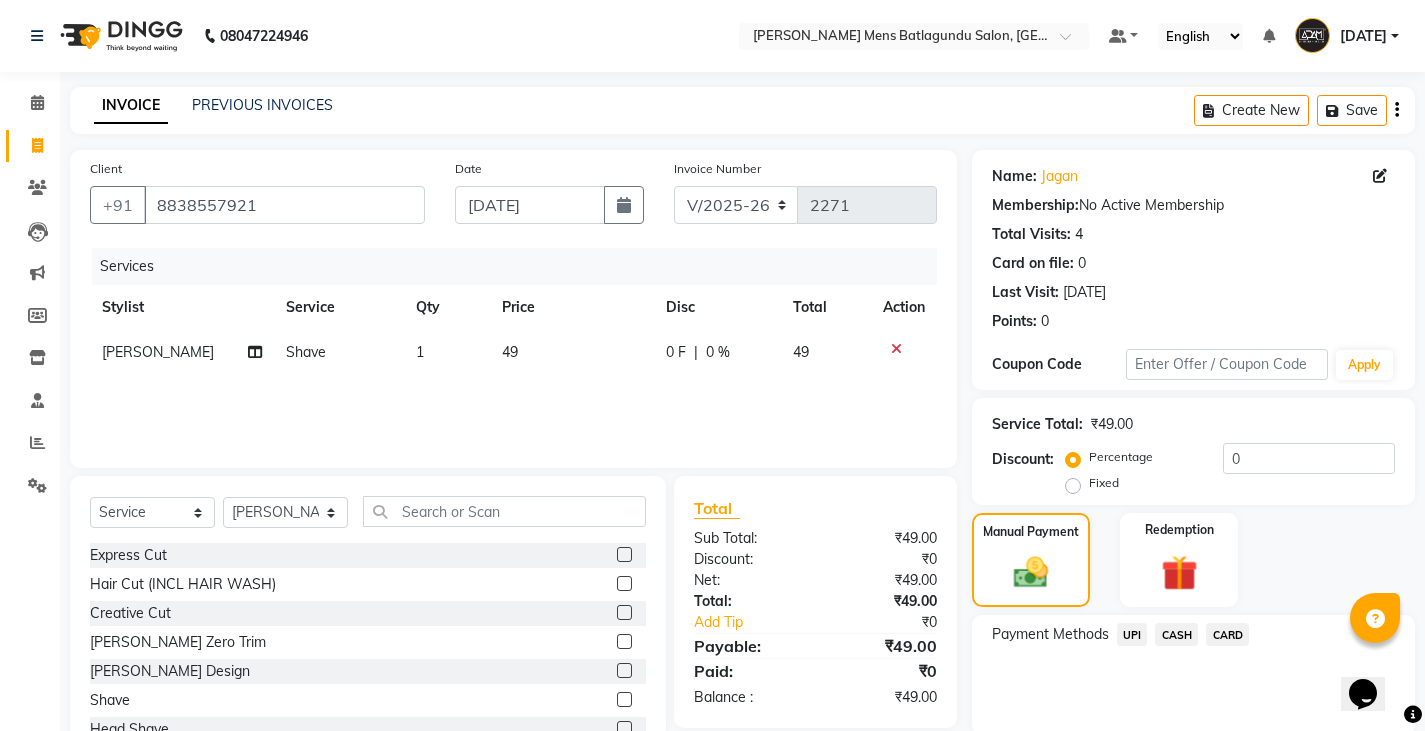 click on "CASH" 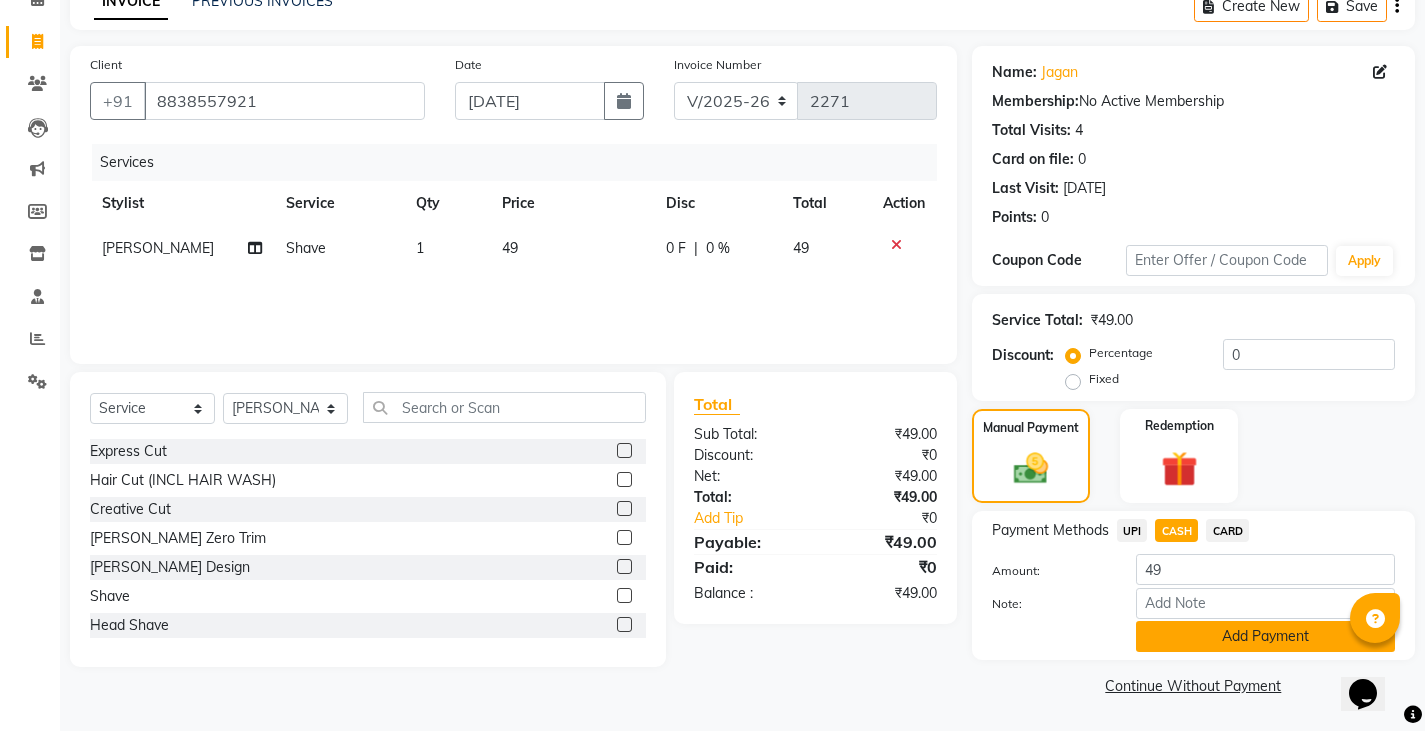 click on "Add Payment" 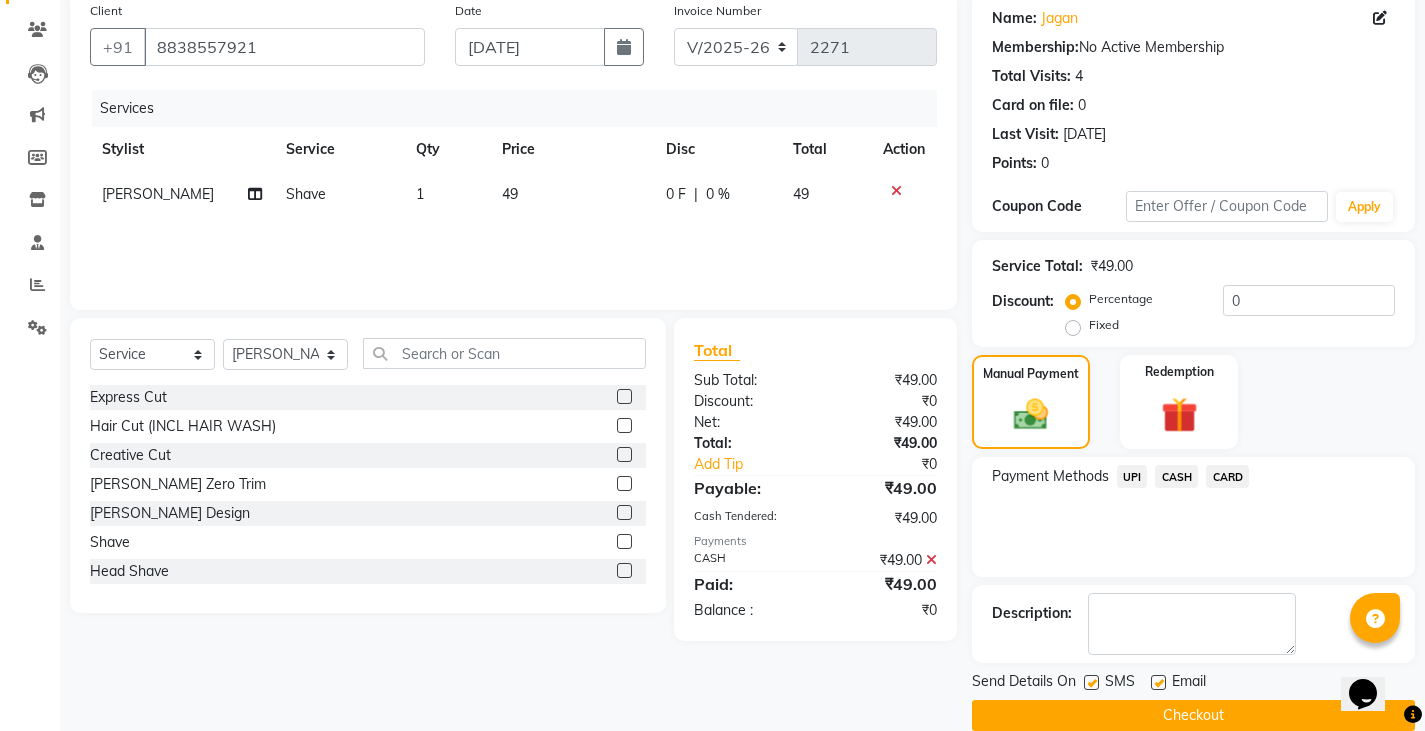 scroll, scrollTop: 188, scrollLeft: 0, axis: vertical 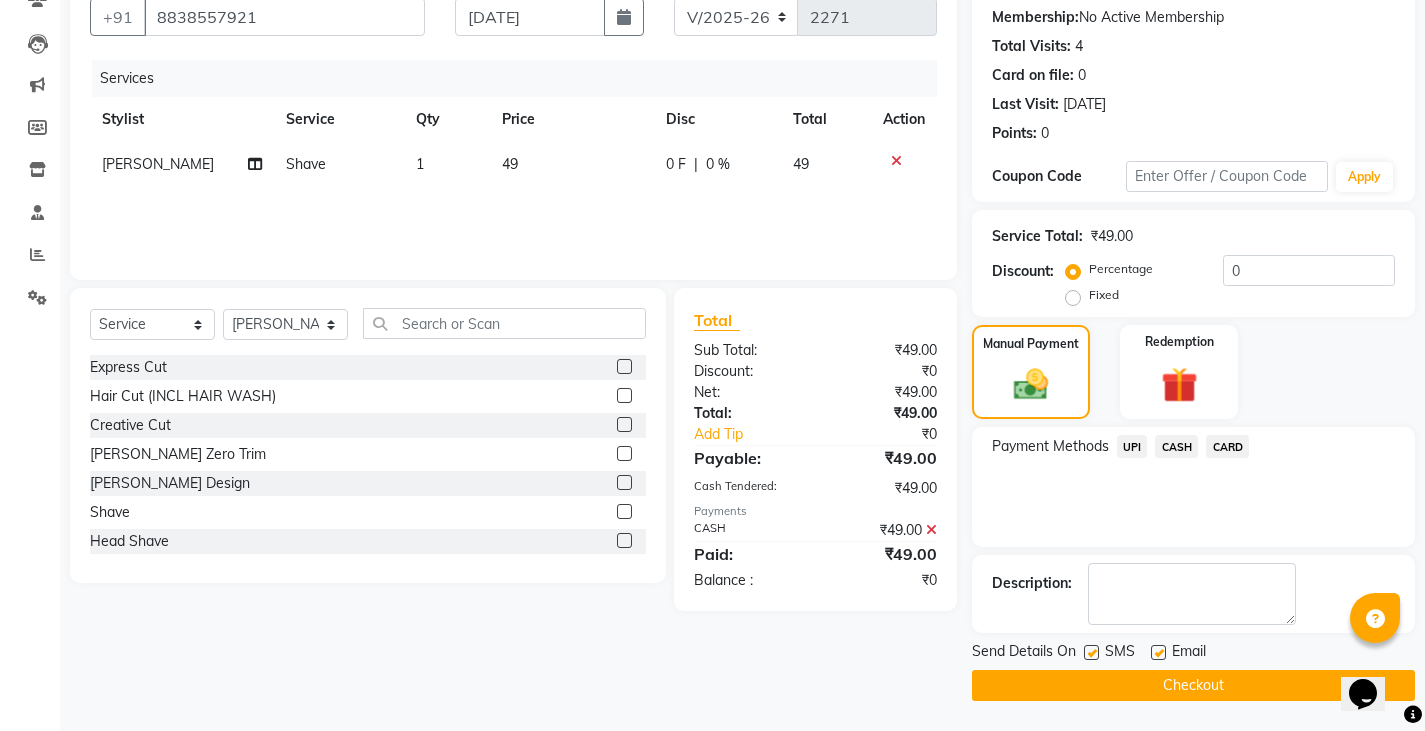click on "Checkout" 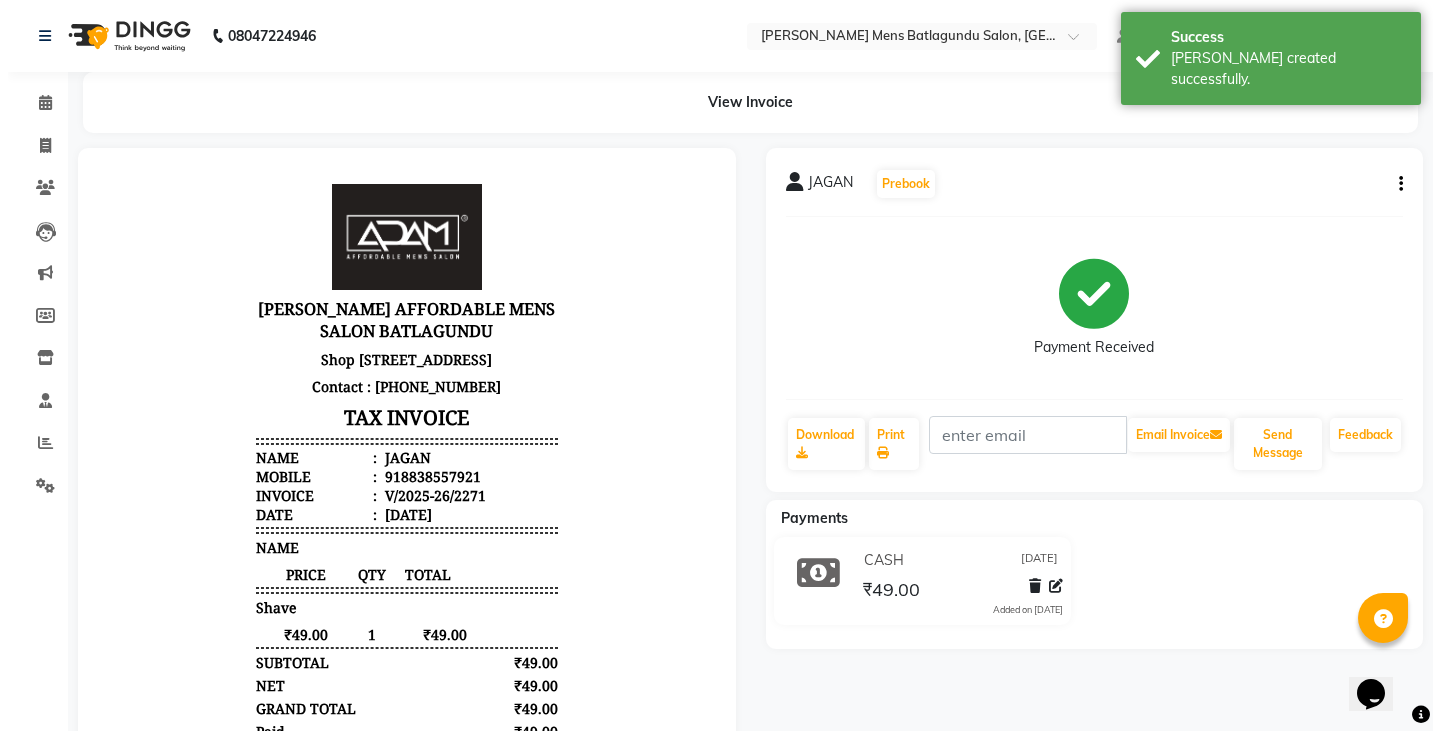 scroll, scrollTop: 0, scrollLeft: 0, axis: both 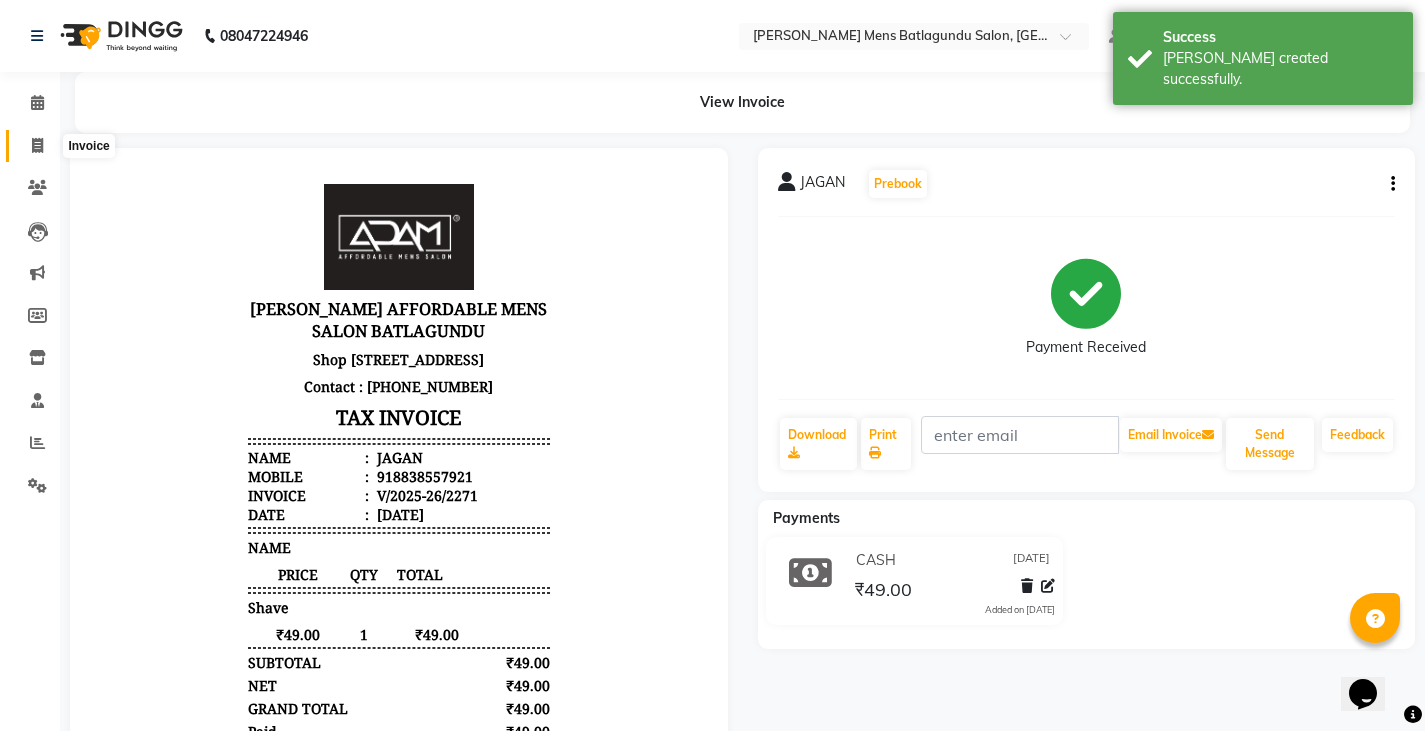 click 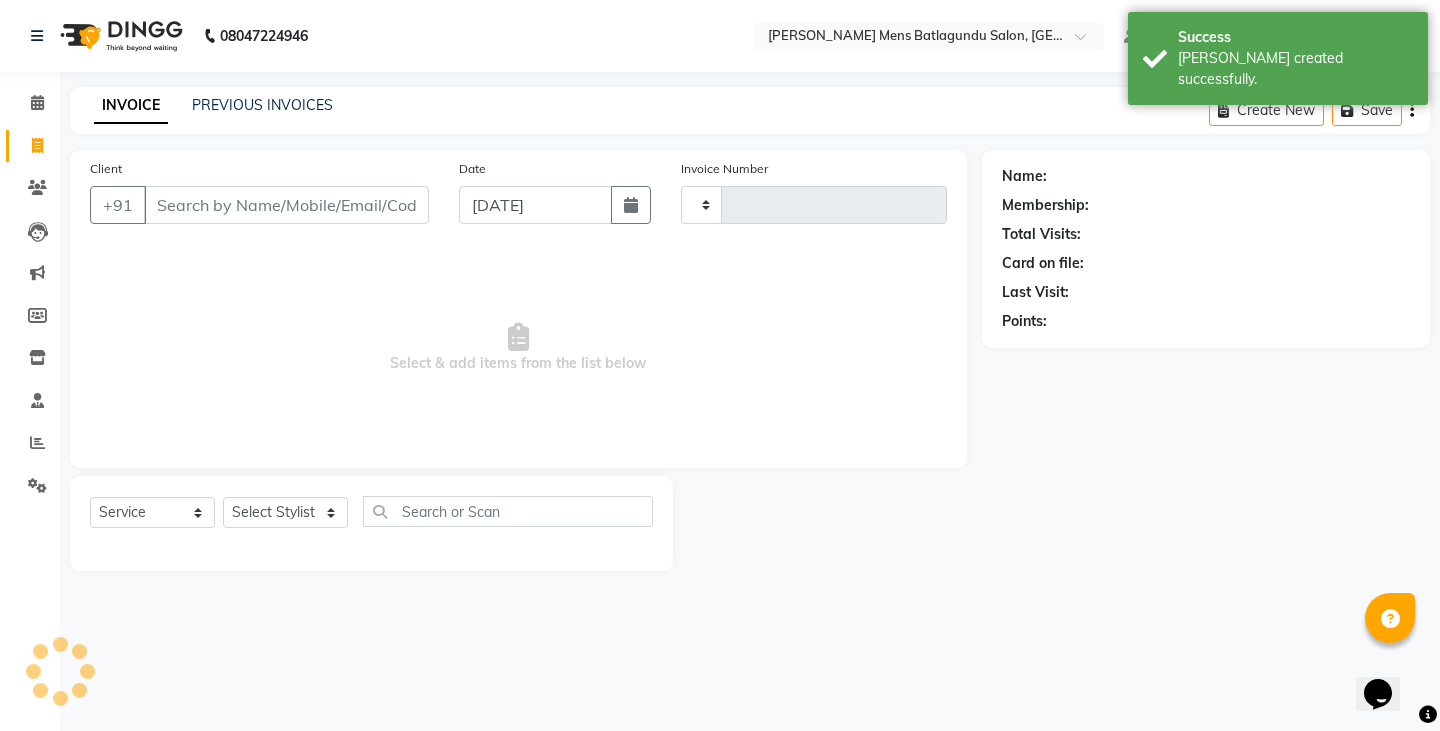 drag, startPoint x: 231, startPoint y: 114, endPoint x: 173, endPoint y: 126, distance: 59.22837 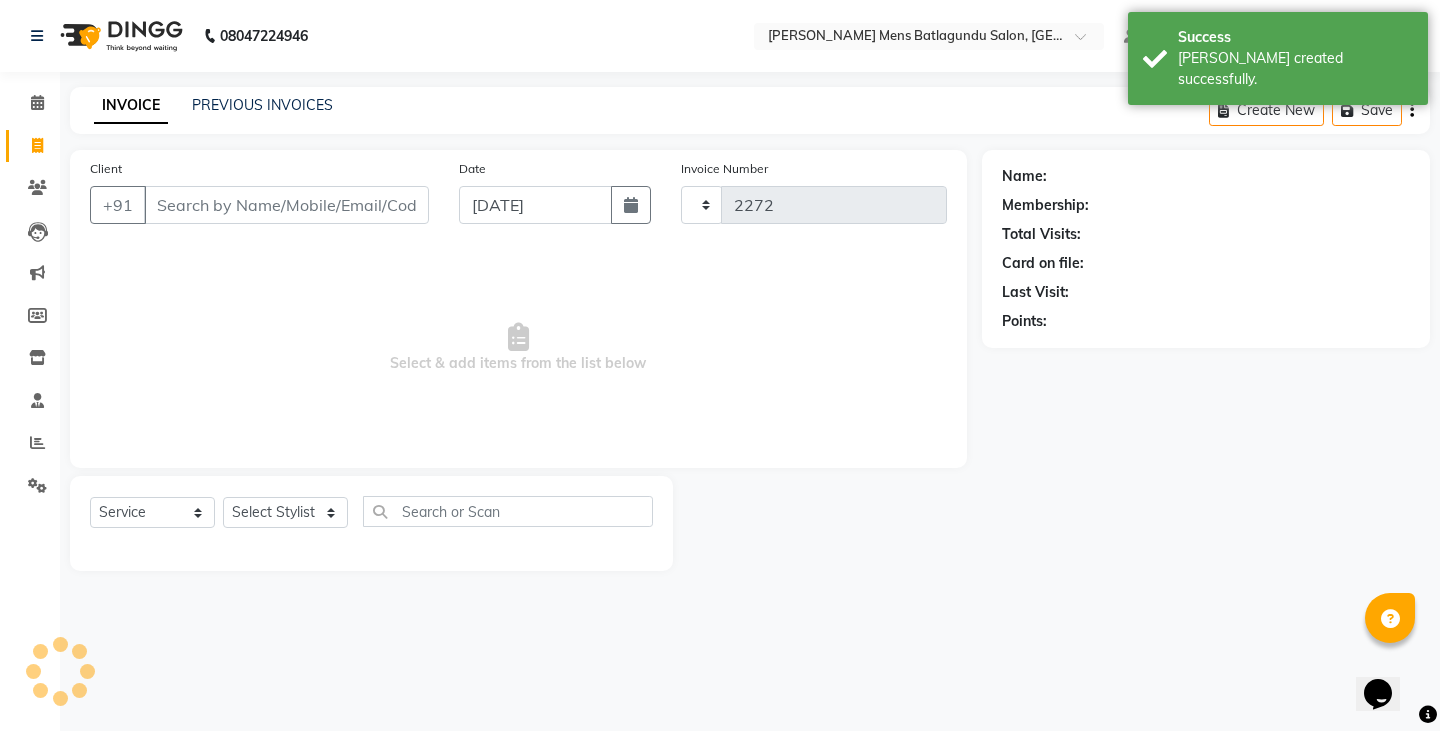 select on "8213" 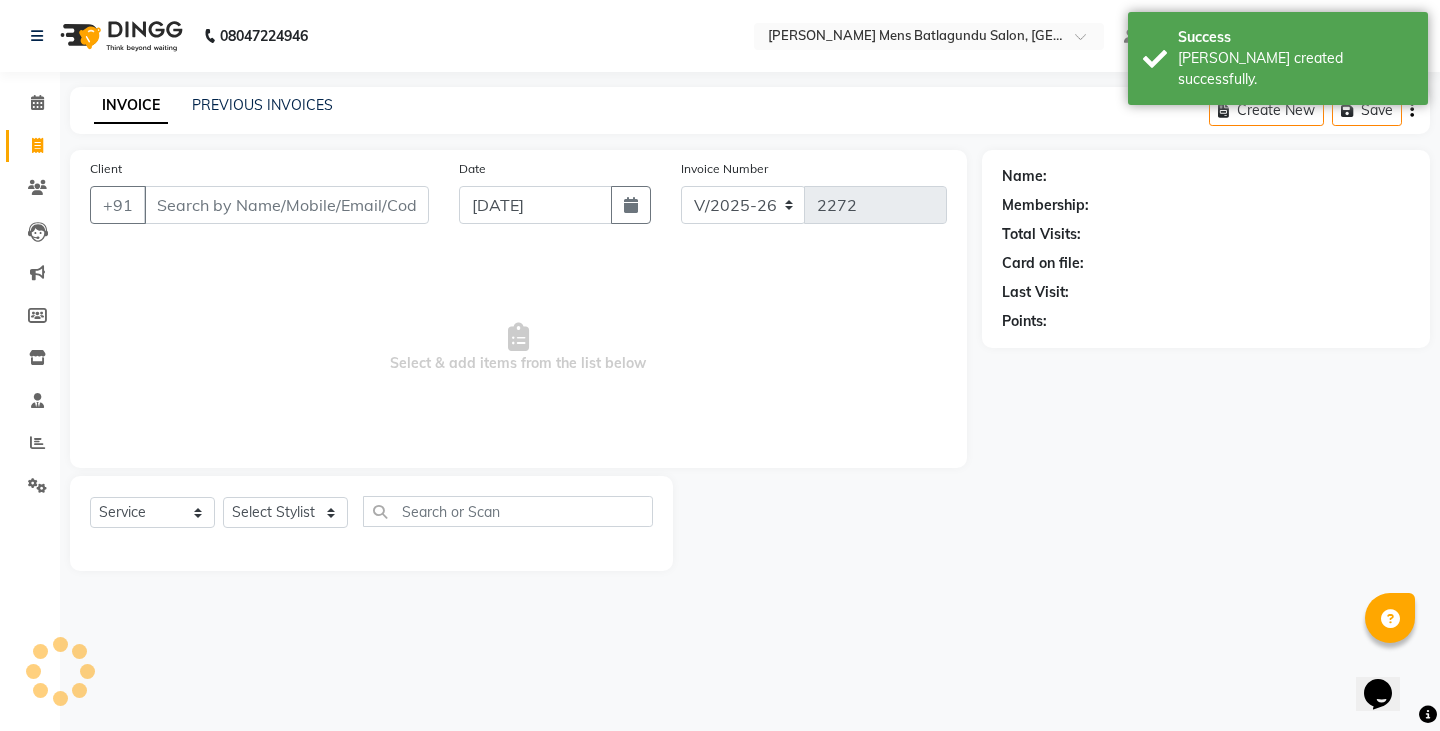 click on "INVOICE PREVIOUS INVOICES" 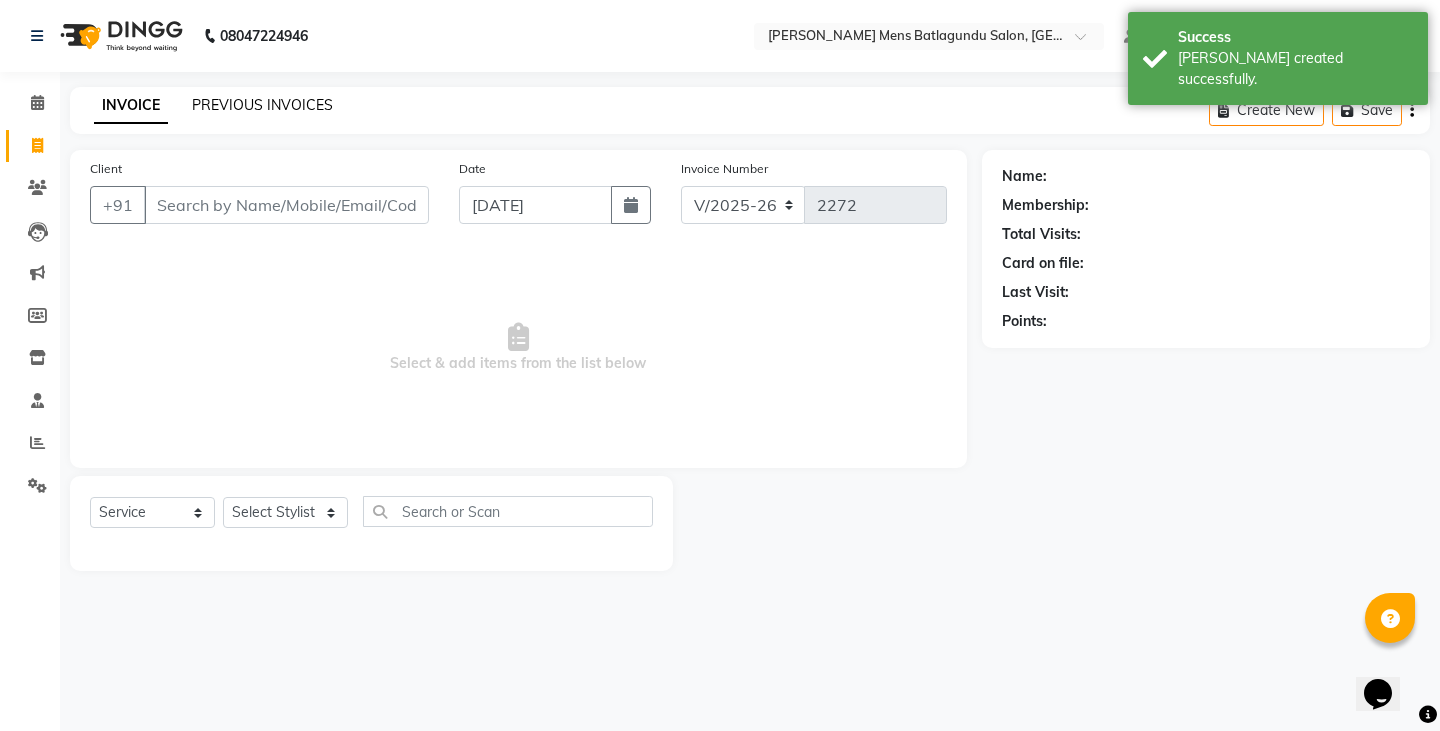 click on "PREVIOUS INVOICES" 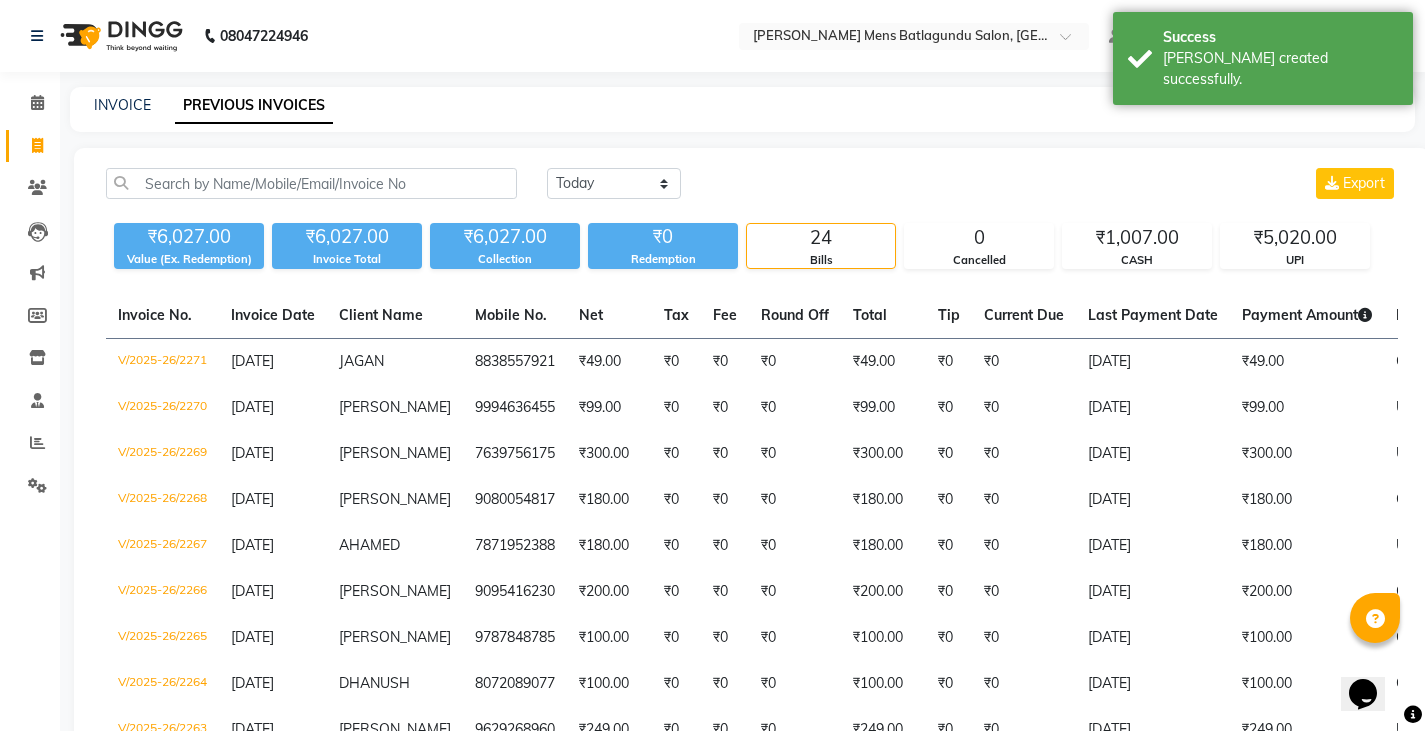 click on "INVOICE PREVIOUS INVOICES" 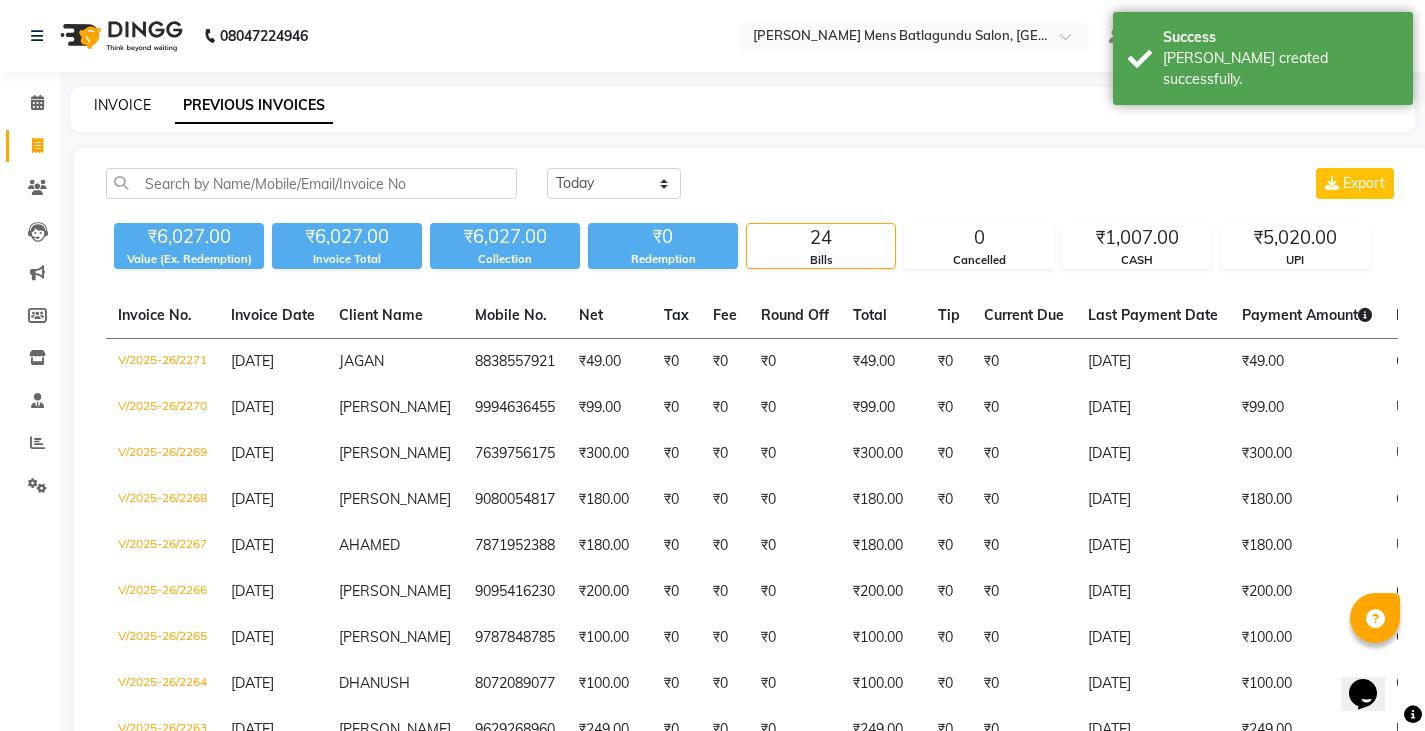 click on "INVOICE" 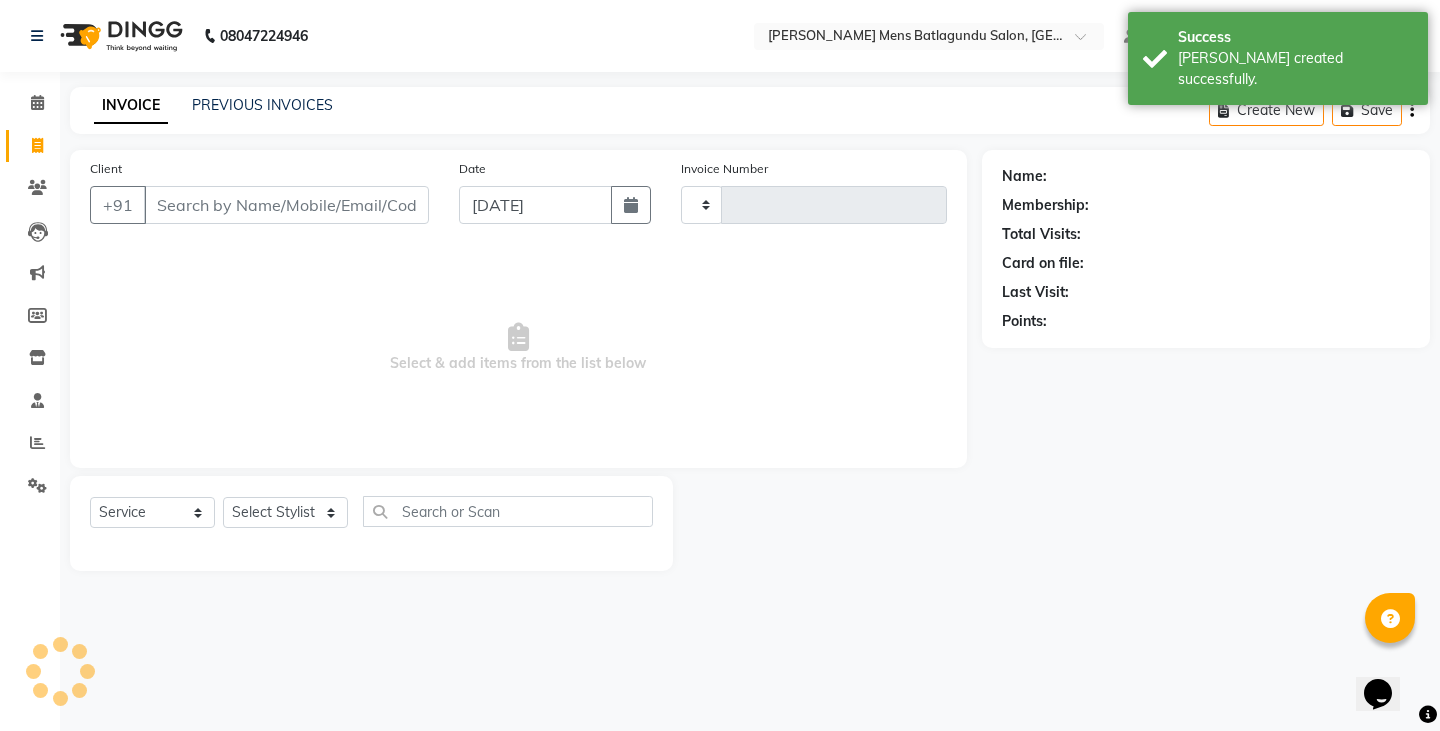 type on "2272" 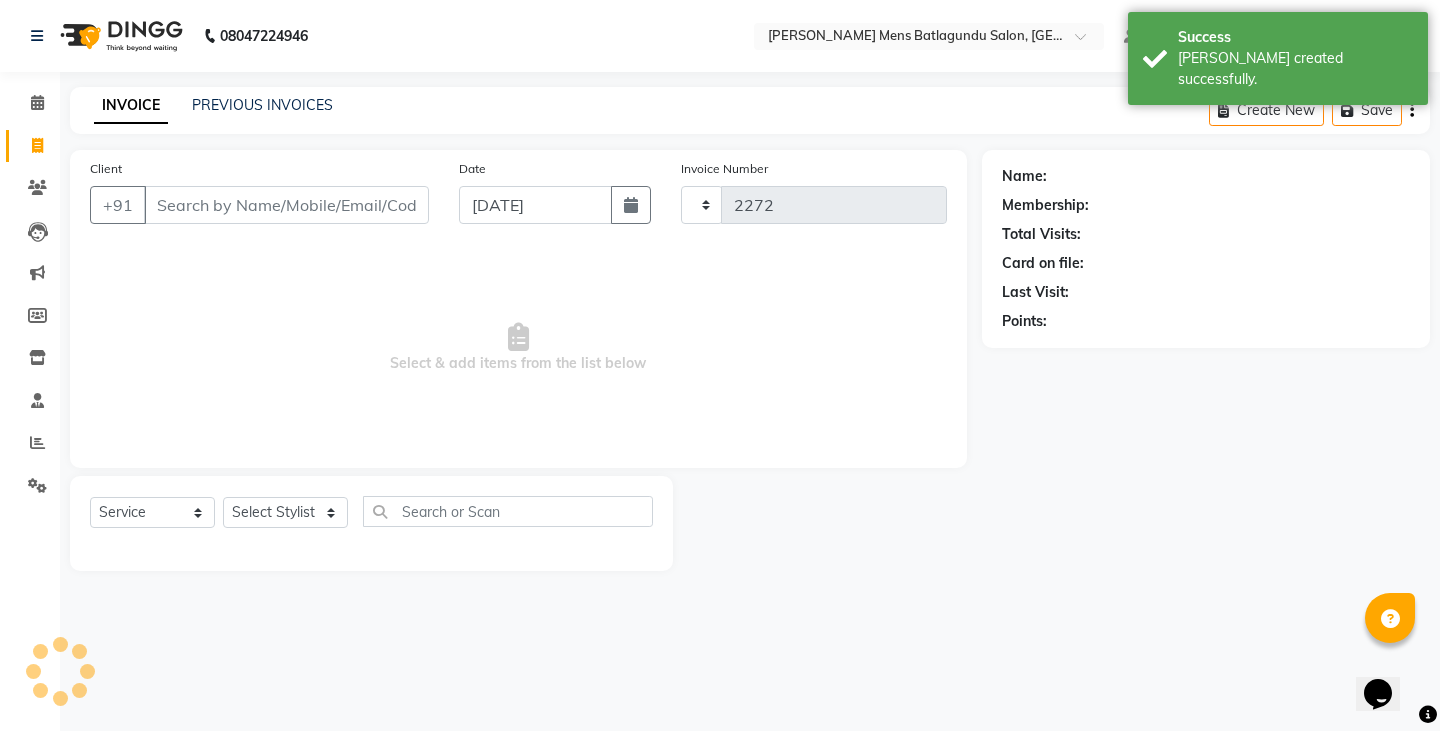select on "8213" 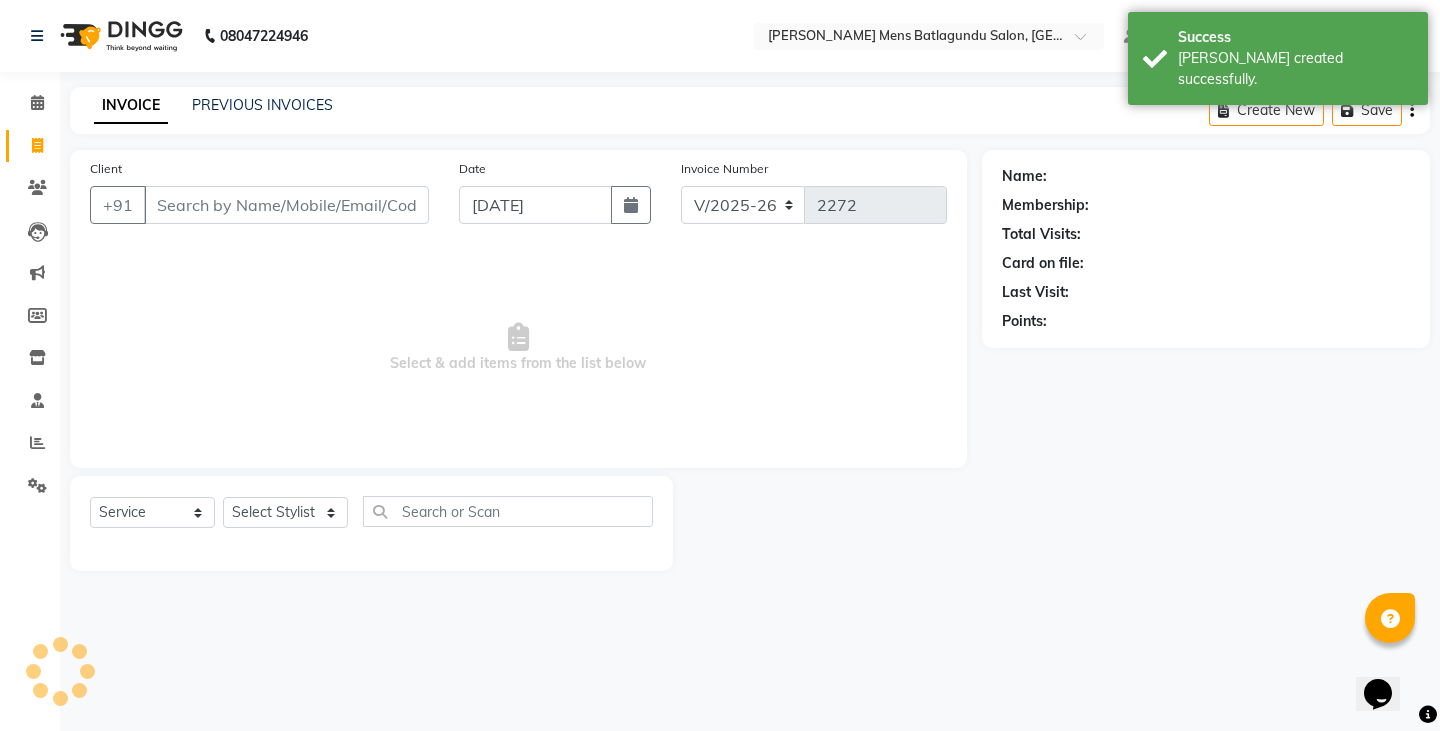 click on "Client" at bounding box center [286, 205] 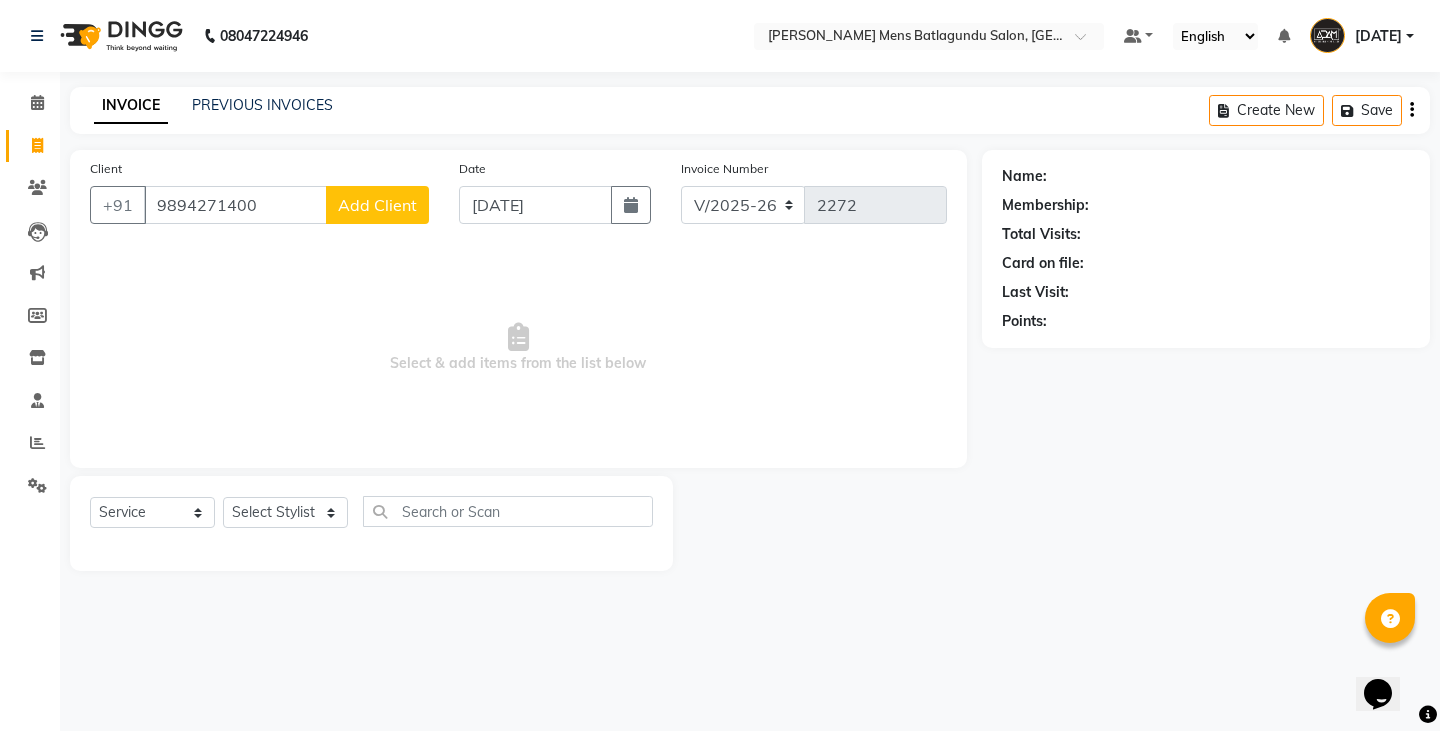 type on "9894271400" 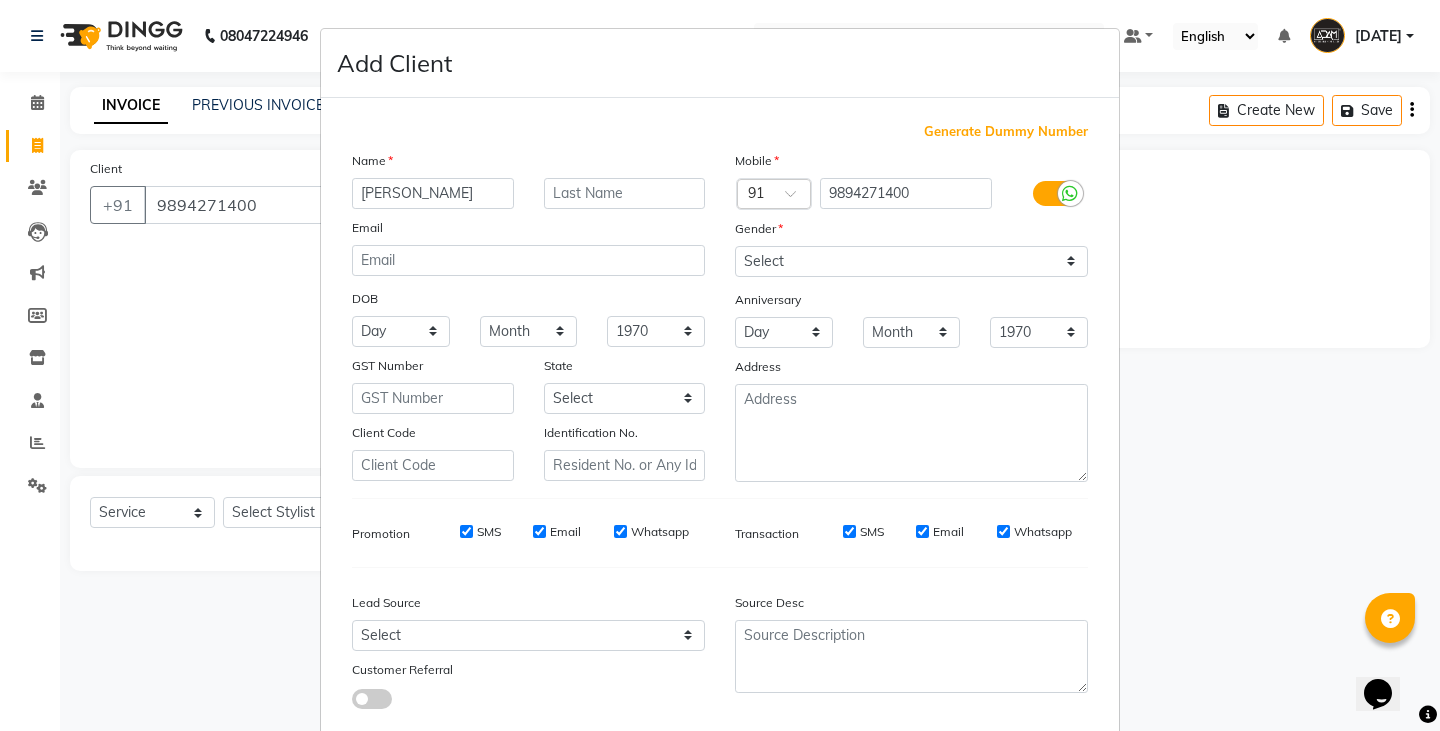 type on "JOAN" 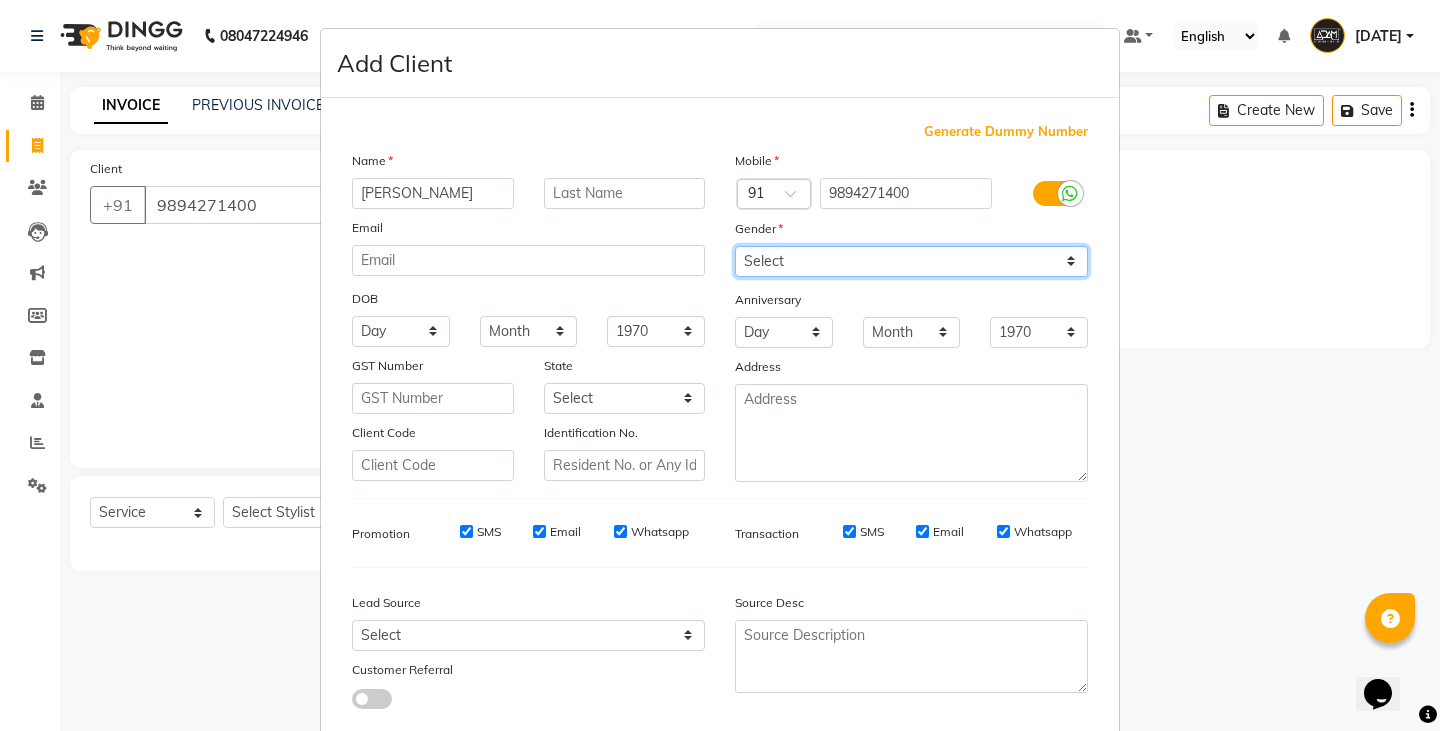 click on "Select Male Female Other Prefer Not To Say" at bounding box center (911, 261) 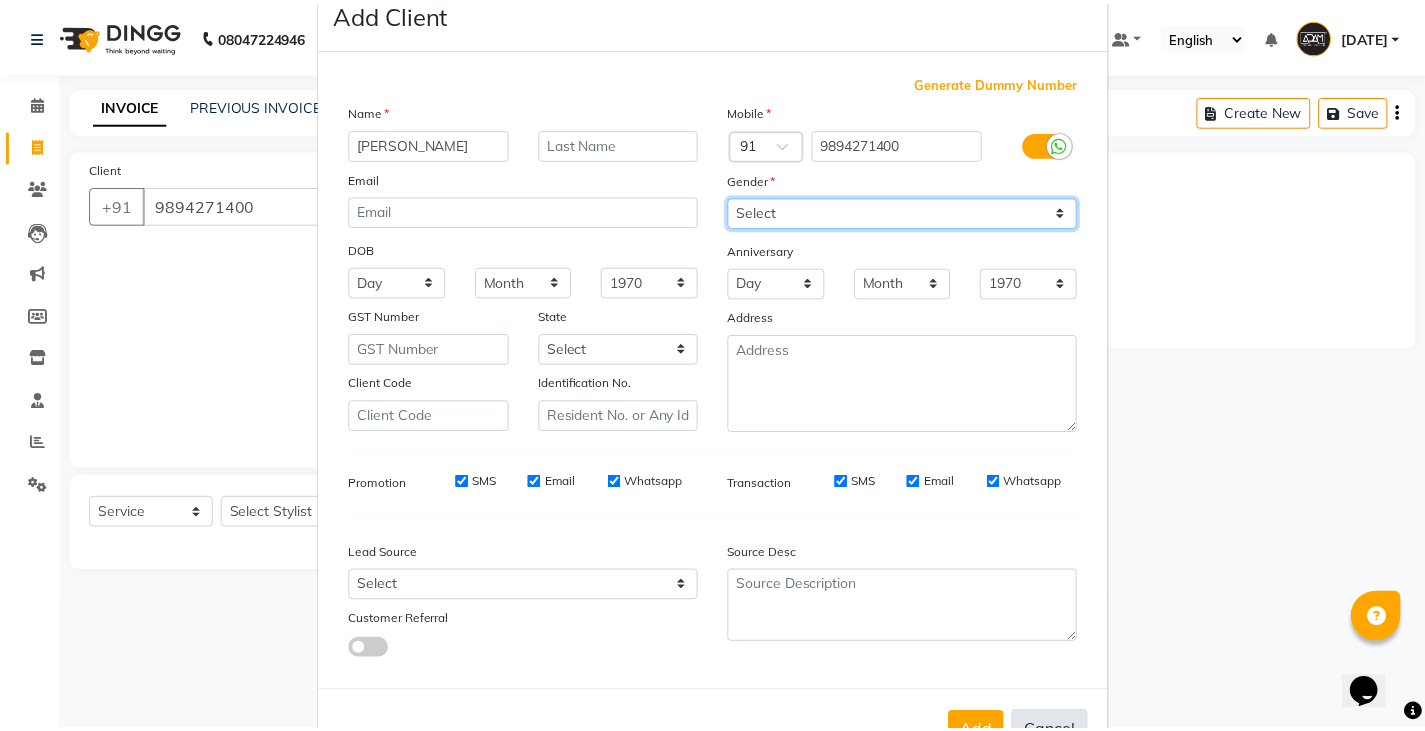 scroll, scrollTop: 118, scrollLeft: 0, axis: vertical 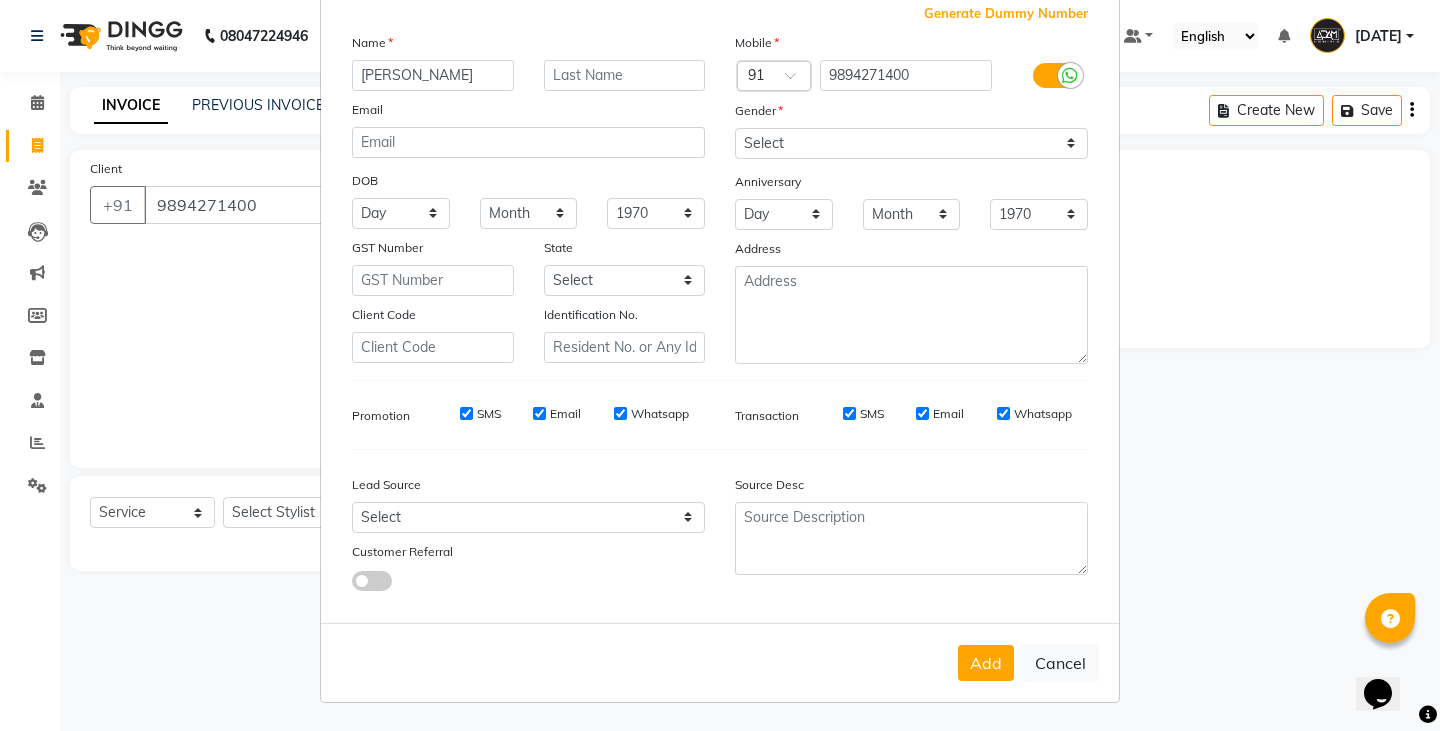 click on "Add   Cancel" at bounding box center (720, 662) 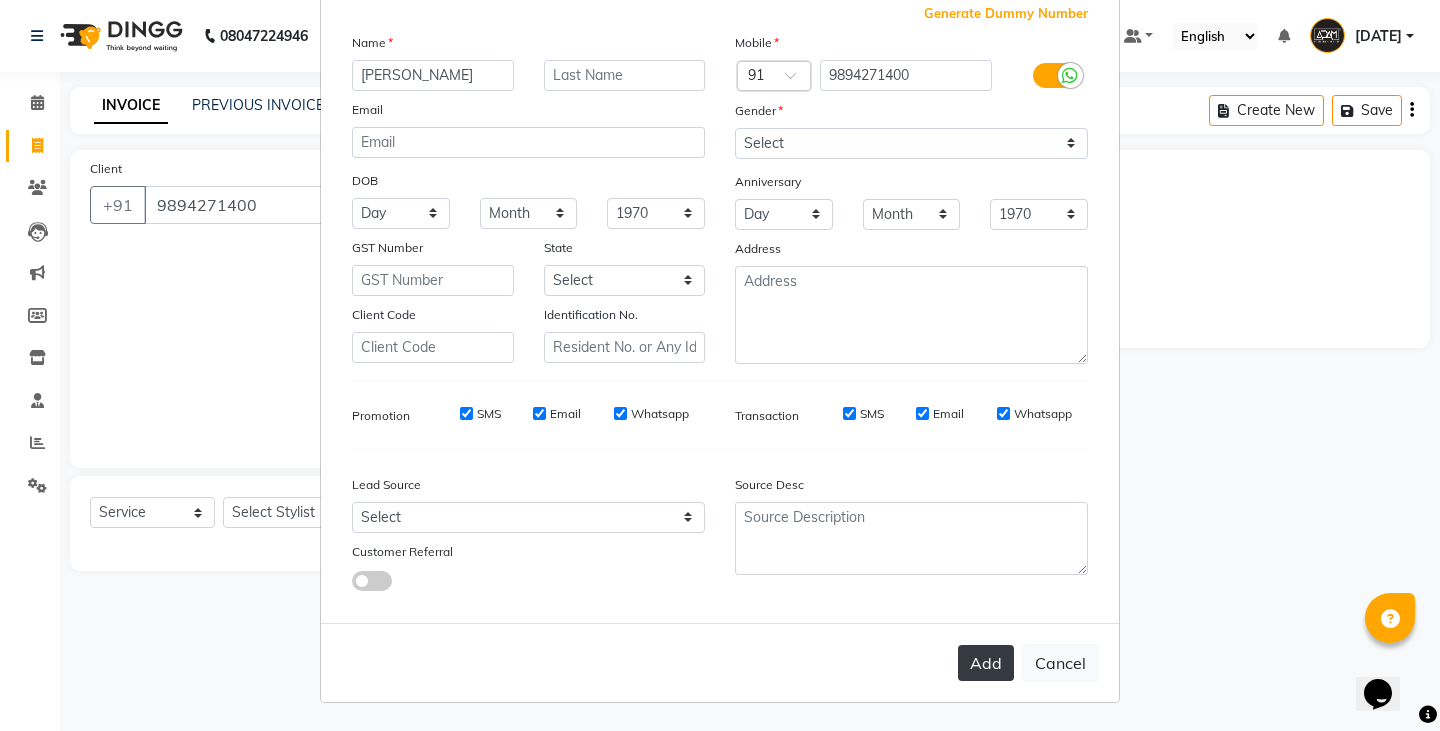 click on "Add" at bounding box center (986, 663) 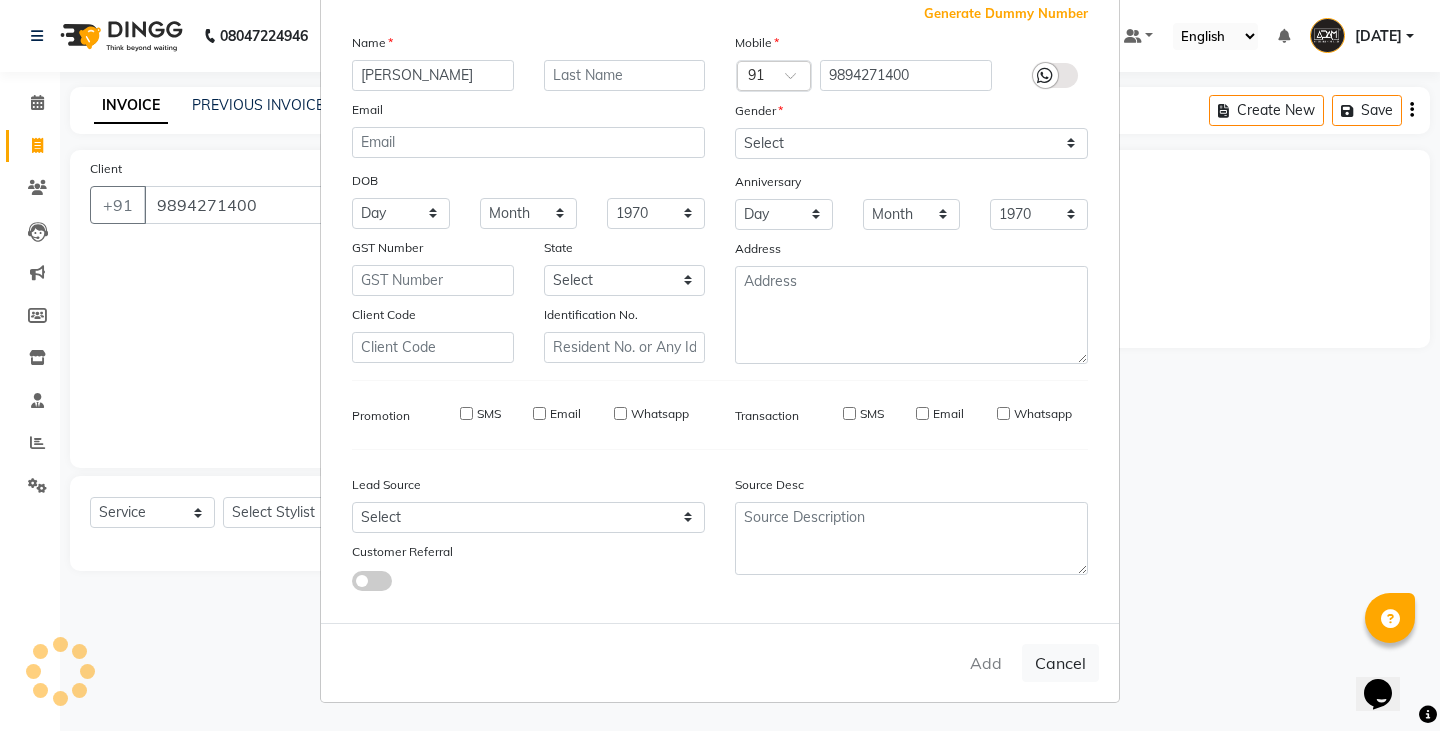 type 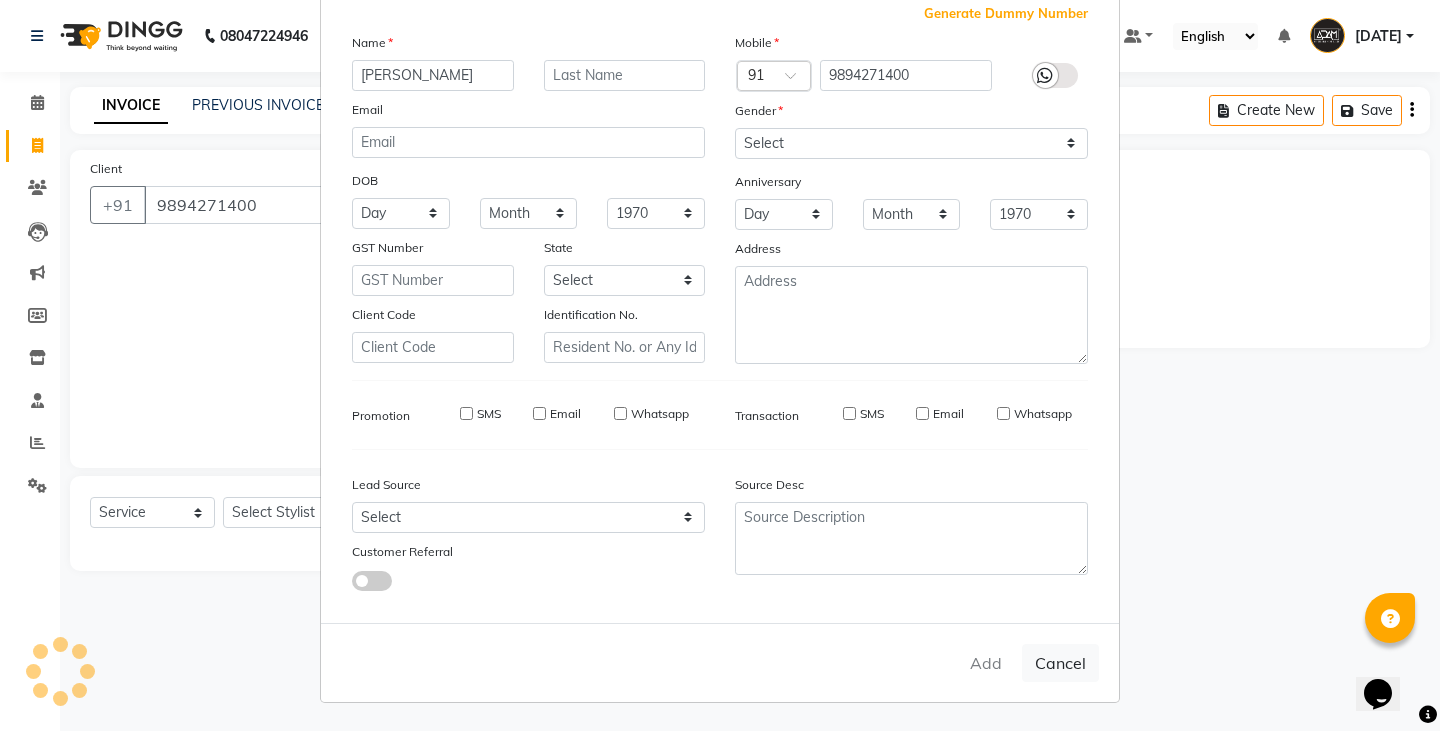 select 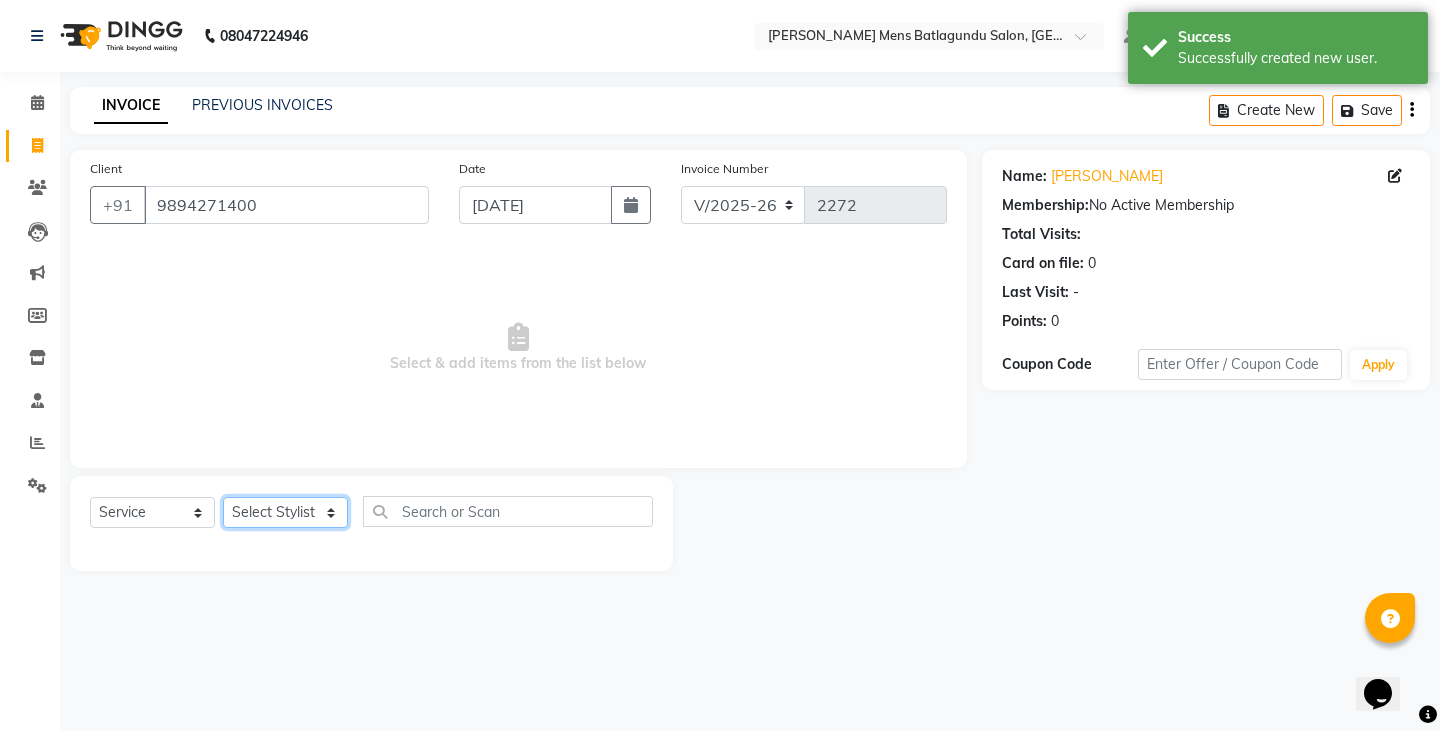 click on "Select Stylist Admin Ameer  Anish Khalim Ovesh Raja SAHIL  SOHAIL SONU" 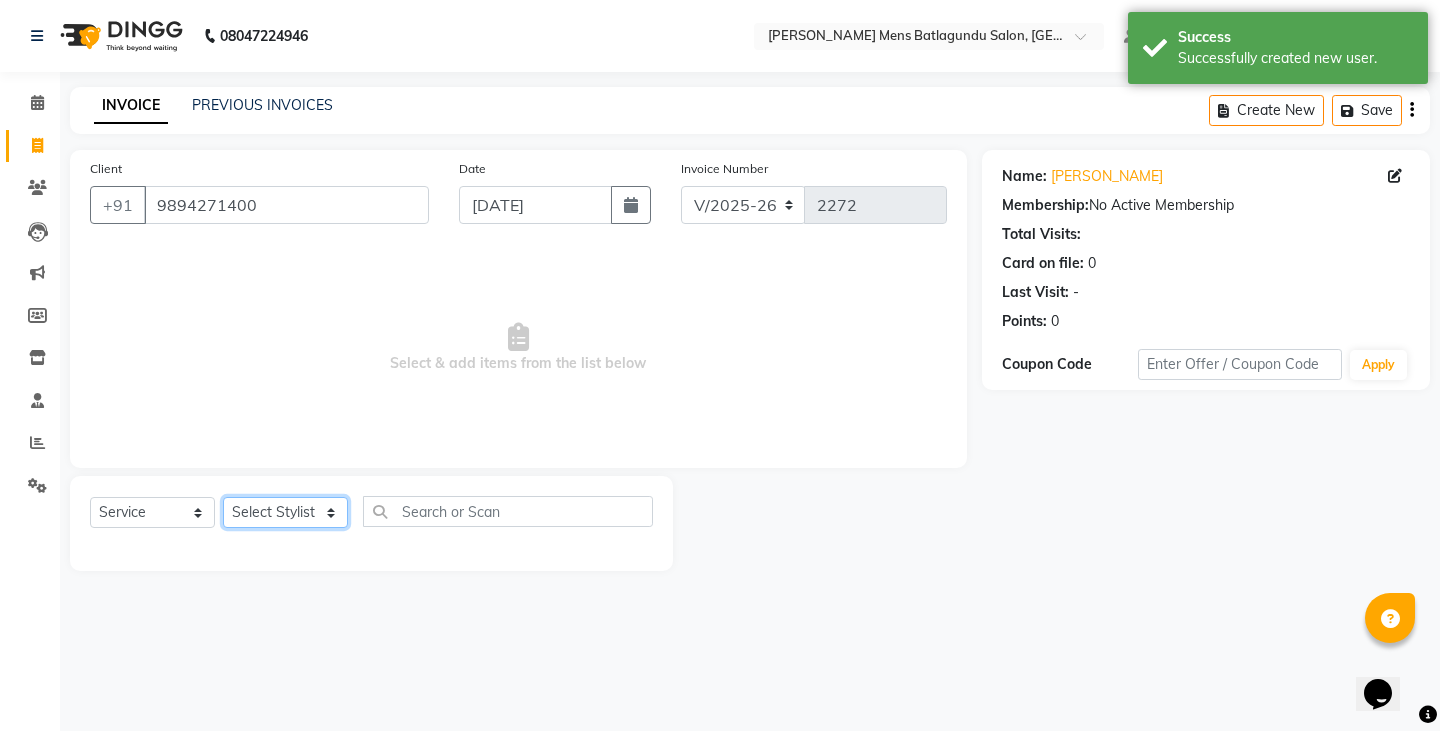 select on "84143" 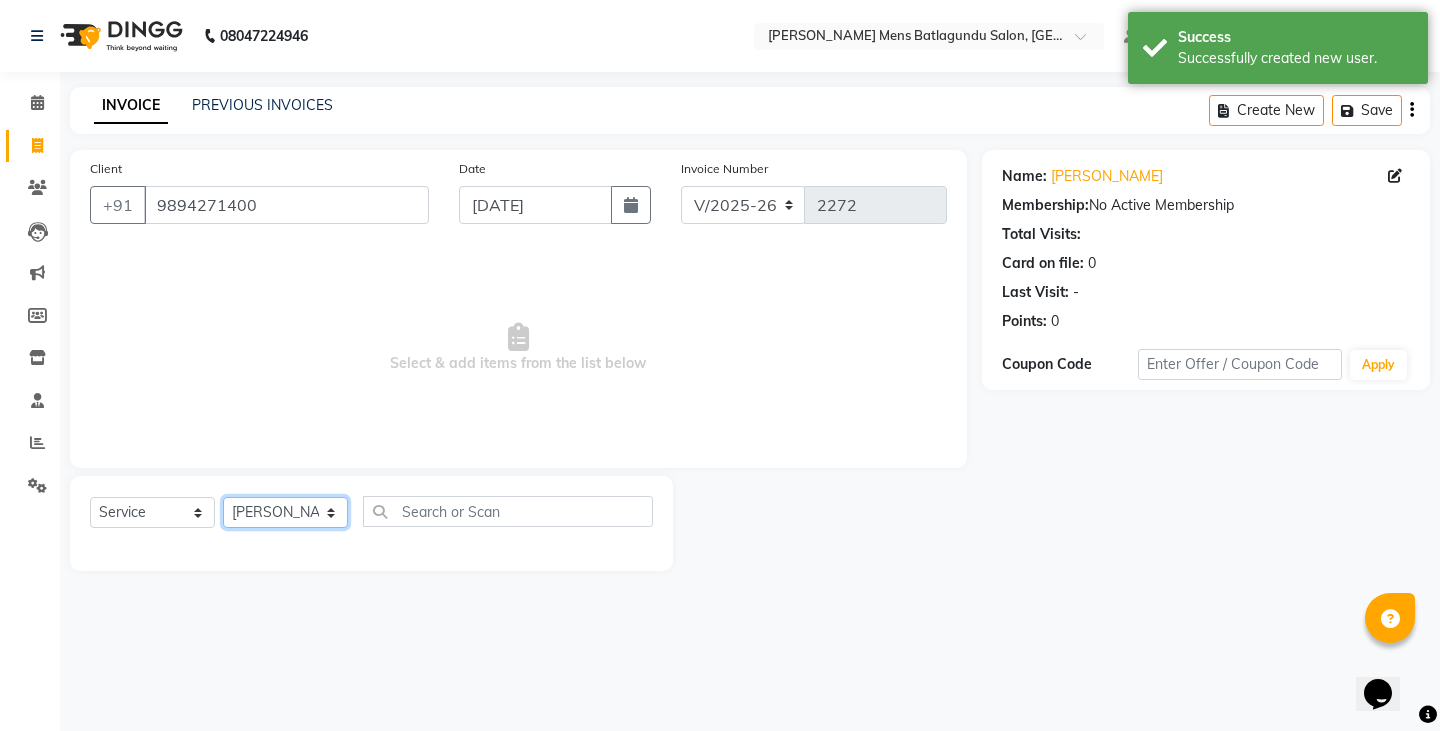 click on "Select Stylist Admin Ameer  Anish Khalim Ovesh Raja SAHIL  SOHAIL SONU" 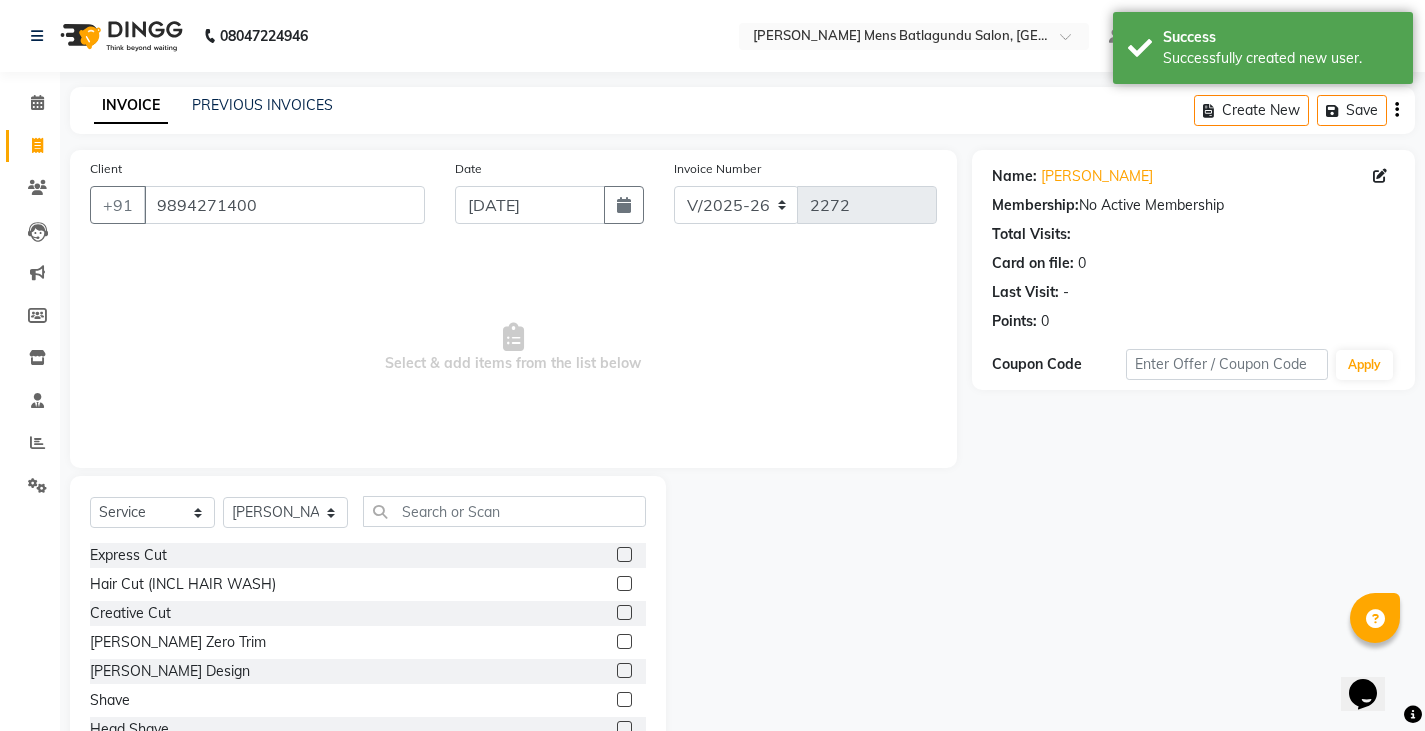 click 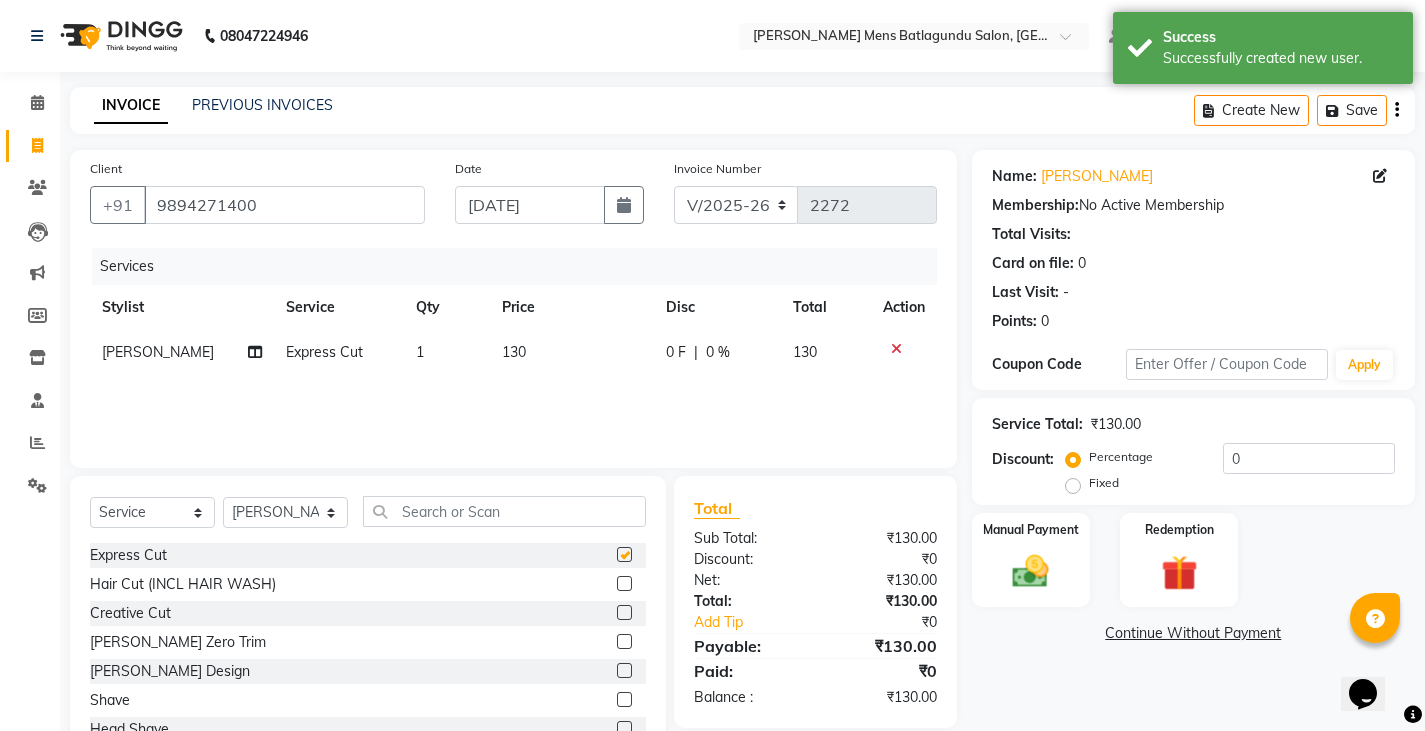 checkbox on "false" 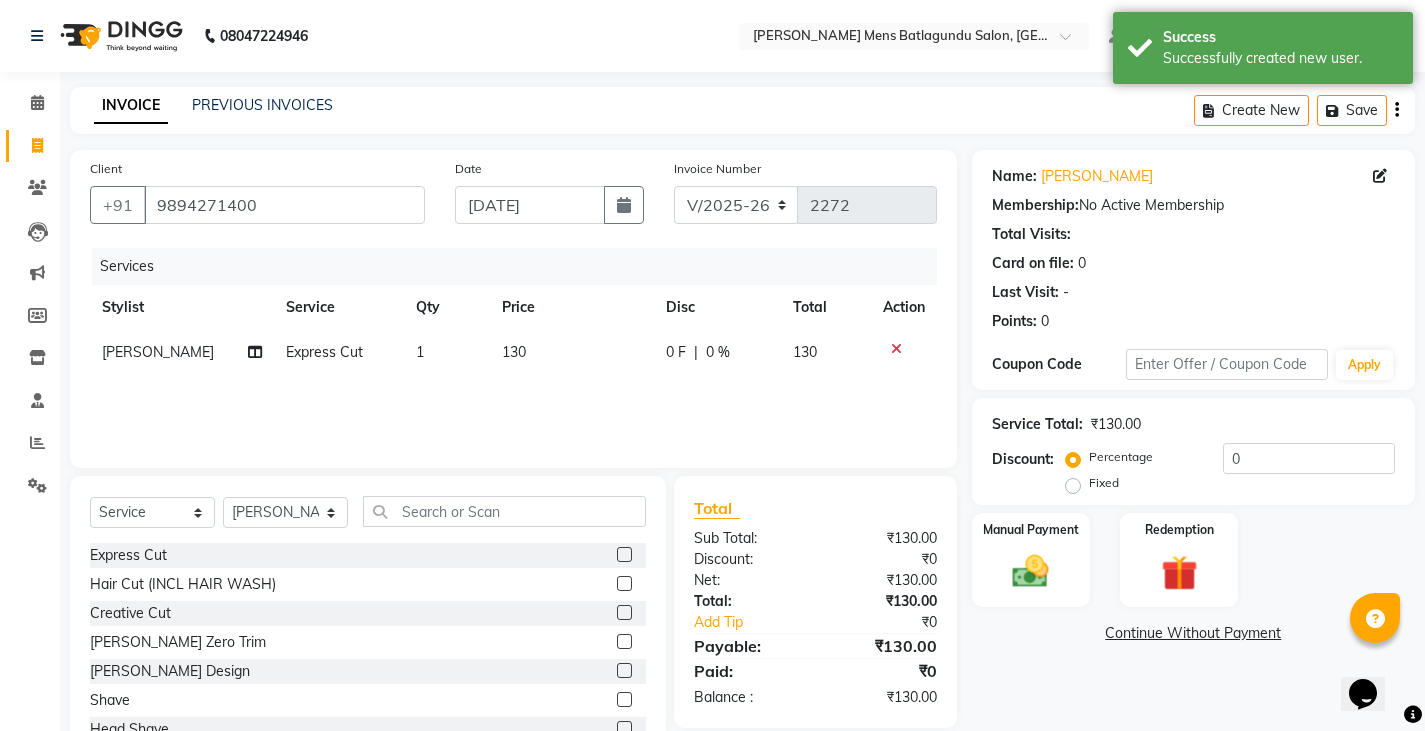 click on "130" 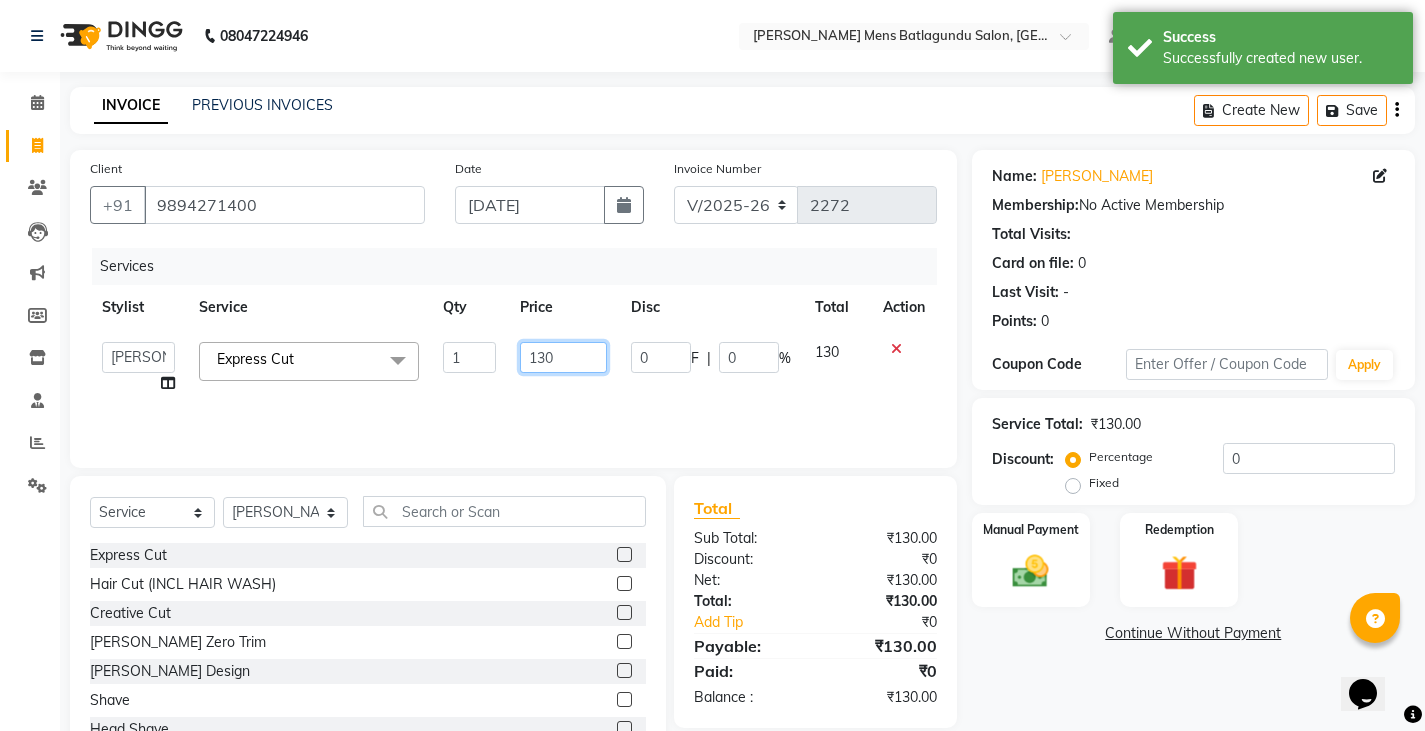 click on "130" 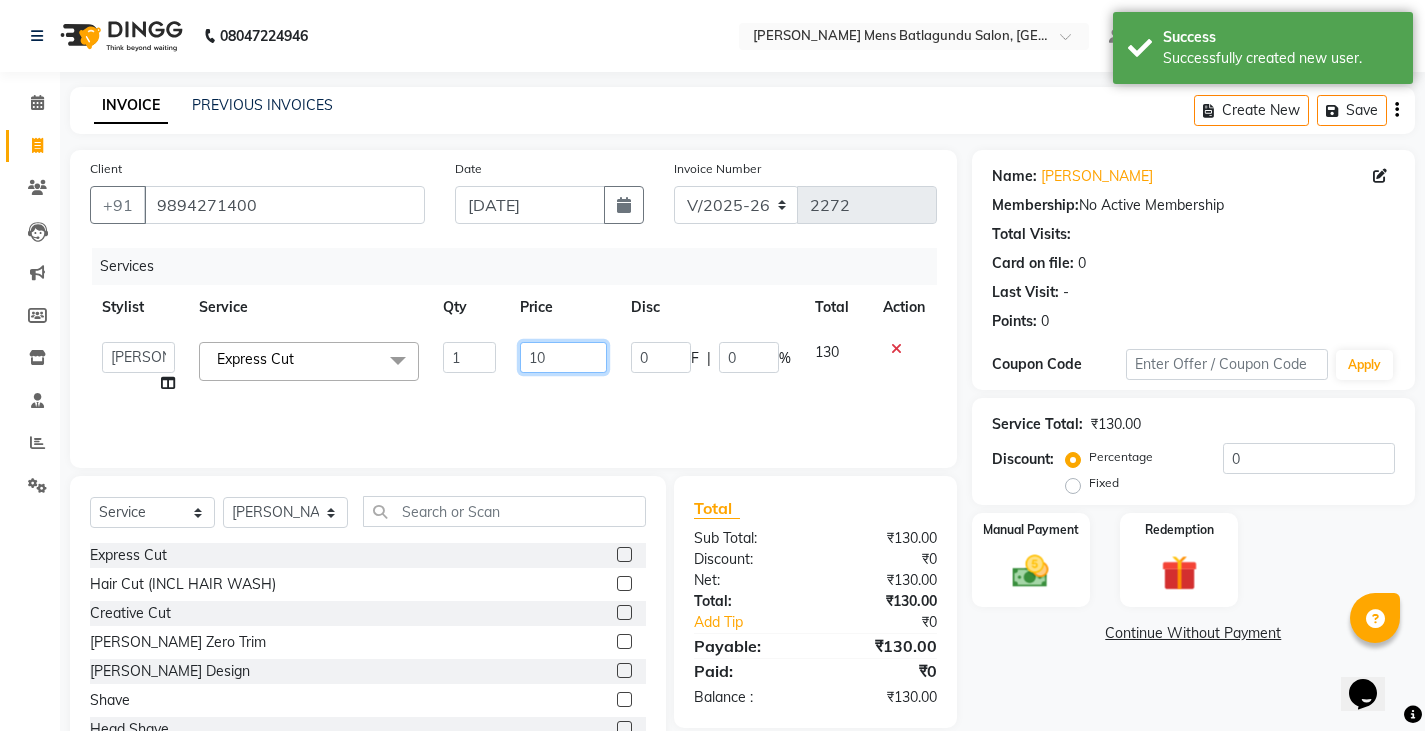 type on "100" 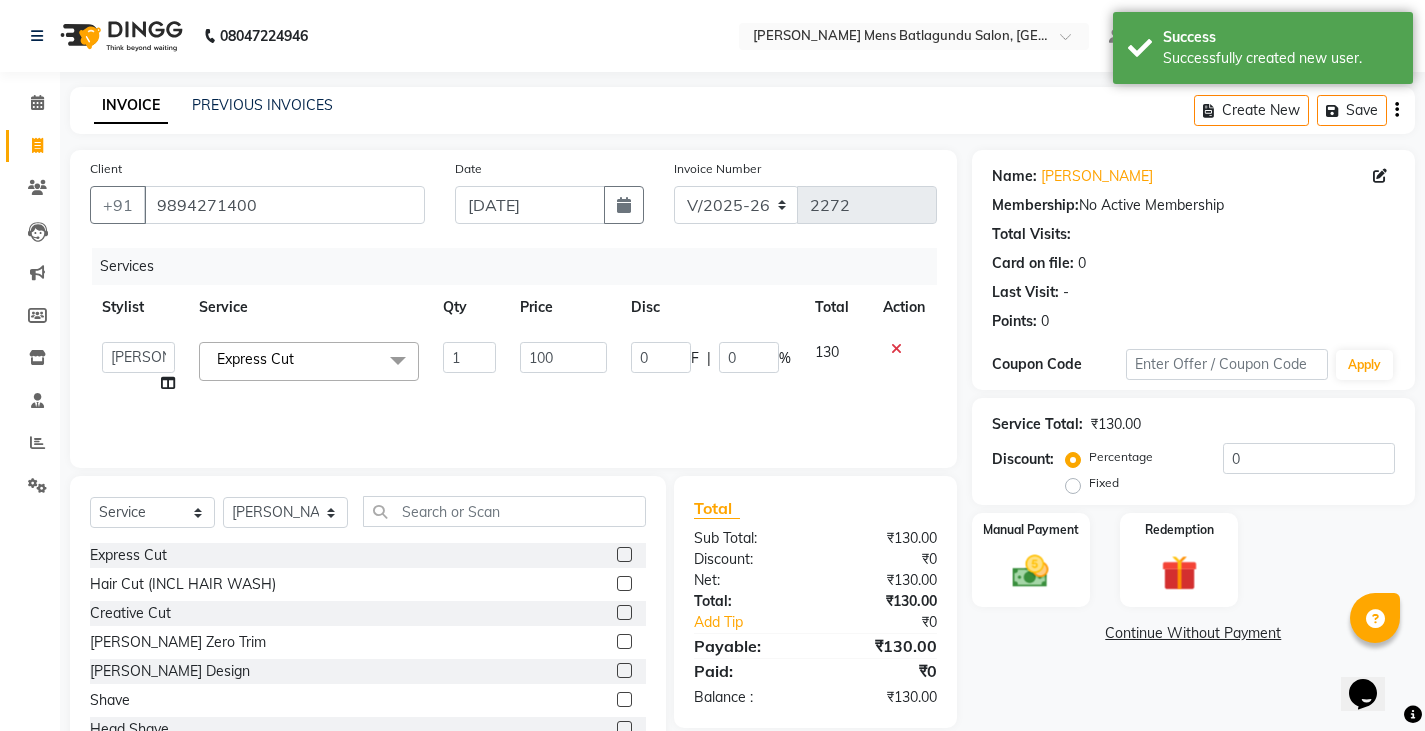 click on "Services Stylist Service Qty Price Disc Total Action  Admin   Ameer    Anish   Khalim   Ovesh   Raja   SAHIL    SOHAIL   SONU  Express Cut  x Express Cut Hair Cut (INCL HAIR WASH) Creative Cut Beard Zero Trim Beard Design Shave Head Shave Kid's Cut (Below 5 Years) Wash & Blast Dry EXPRESS GLOBAL HAIR COLOR GLOBAL HAIR COLOUR AMMONIA GOLBAL HAIR COLOUR NON AMMONIA L'OREAL GOLBAL HAIR COLOUR AMMONIA L'OREAL GOLBAL HAIR COLOUR NON AMMONIA GLOBAL FASHION HAIR COLOUR MOUSTACHE COLOUR BEARD COLOUR PER STREAK HIGHLIGHT CAP HIGHLIGHTS NOURISHING HAIR SPA VITALIZING HAIR SPA REPAIR TREATMENT DANDRUFF TREATMENT HAIR LOSS TREATMENT HAIR STRAIGHTENING HAIR REBONDING KERATIN ALMOND OIL NAVARATNA OIL CLEAN UP HYPER PIGMENTATION CLEAN UP REJUVANATE Fruit Facial Instant Glow Charcaol Skin Lightening Skin Brightening FACE & NECK BLEACH FACE & NECK DETAN PRE BRIDEGROOM DELUXE PRE BRIDEGROOM ADVANCE (COMBO) NORMAL PREMIUM ELEGANT HAIRCUT+ BEARD TRIM + DETAN HAIRCUT + BEARD TRIM + HEAD MASSAGE HAIRCUT+ BEARD TRIM + CLEAN UP 1 0" 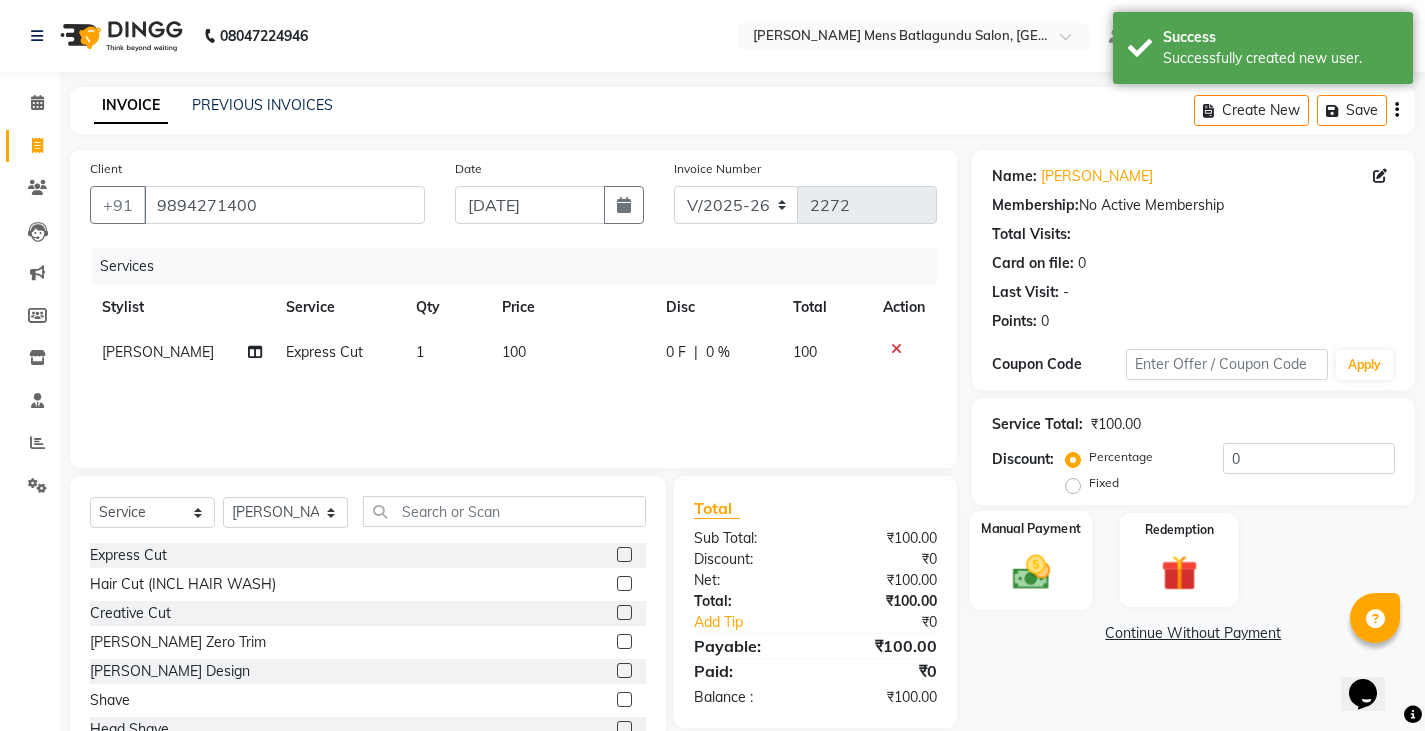 click 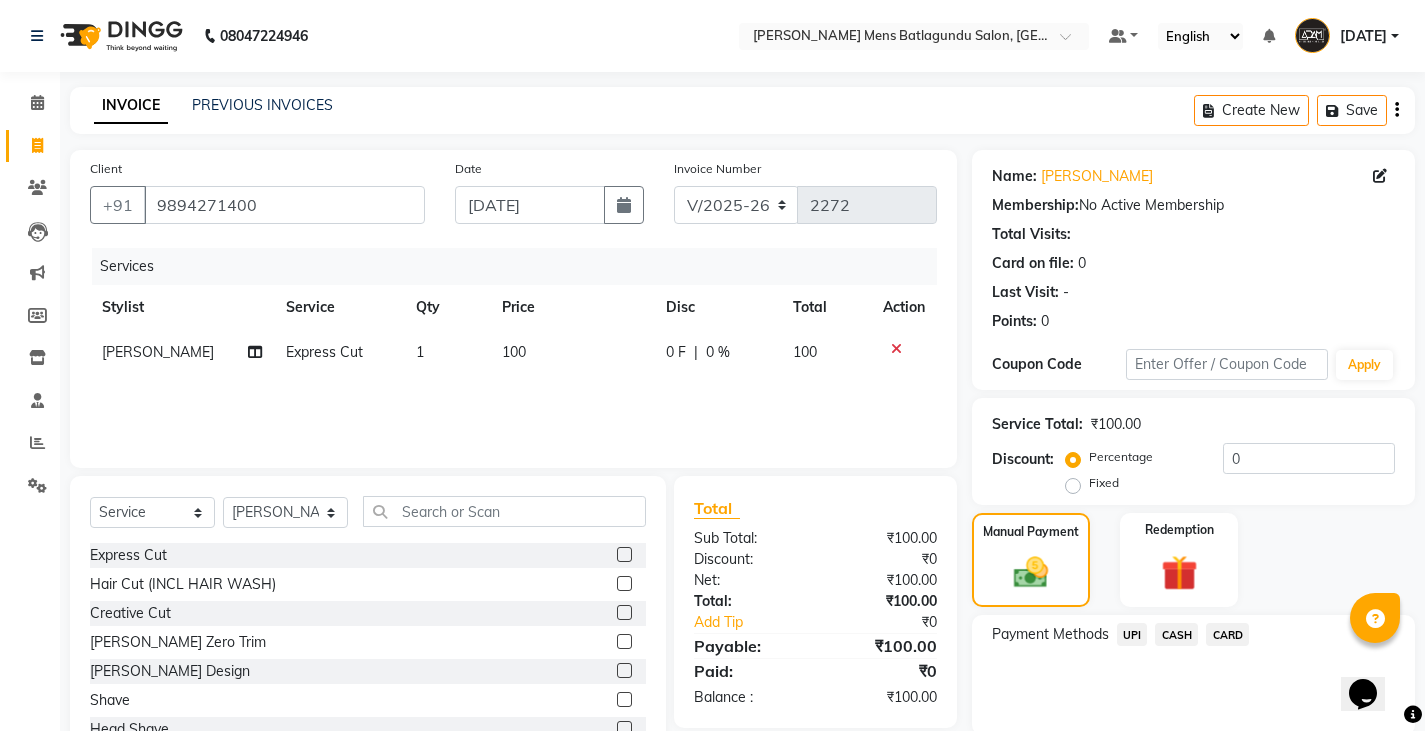 click on "UPI" 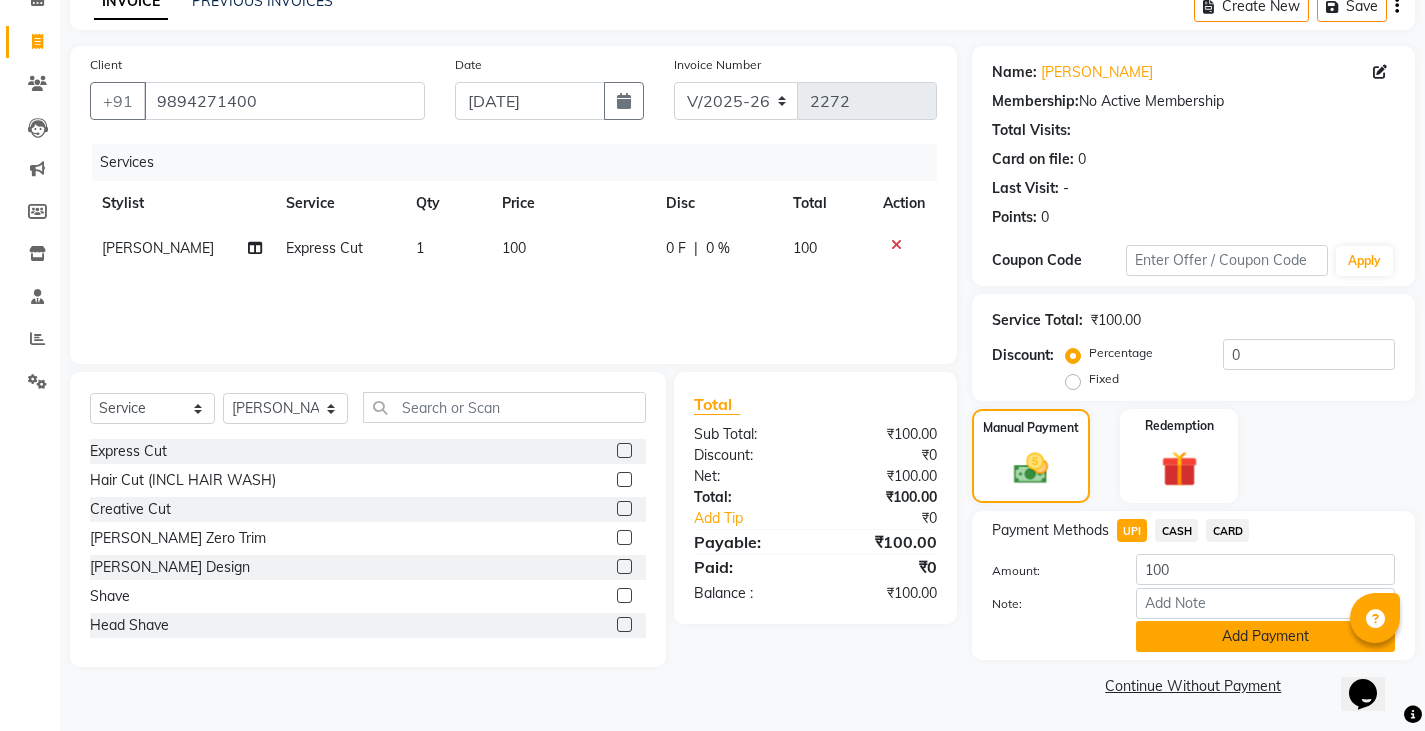 click on "Add Payment" 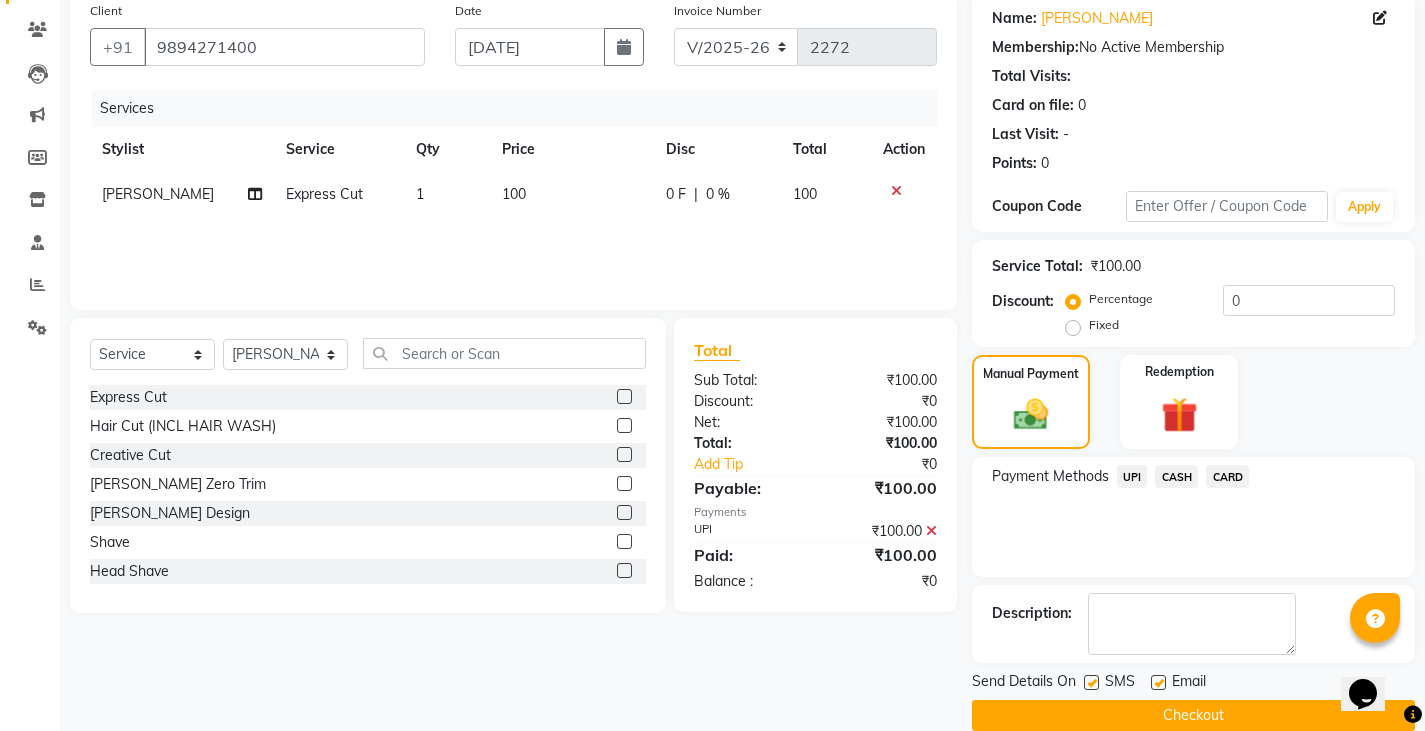 scroll, scrollTop: 188, scrollLeft: 0, axis: vertical 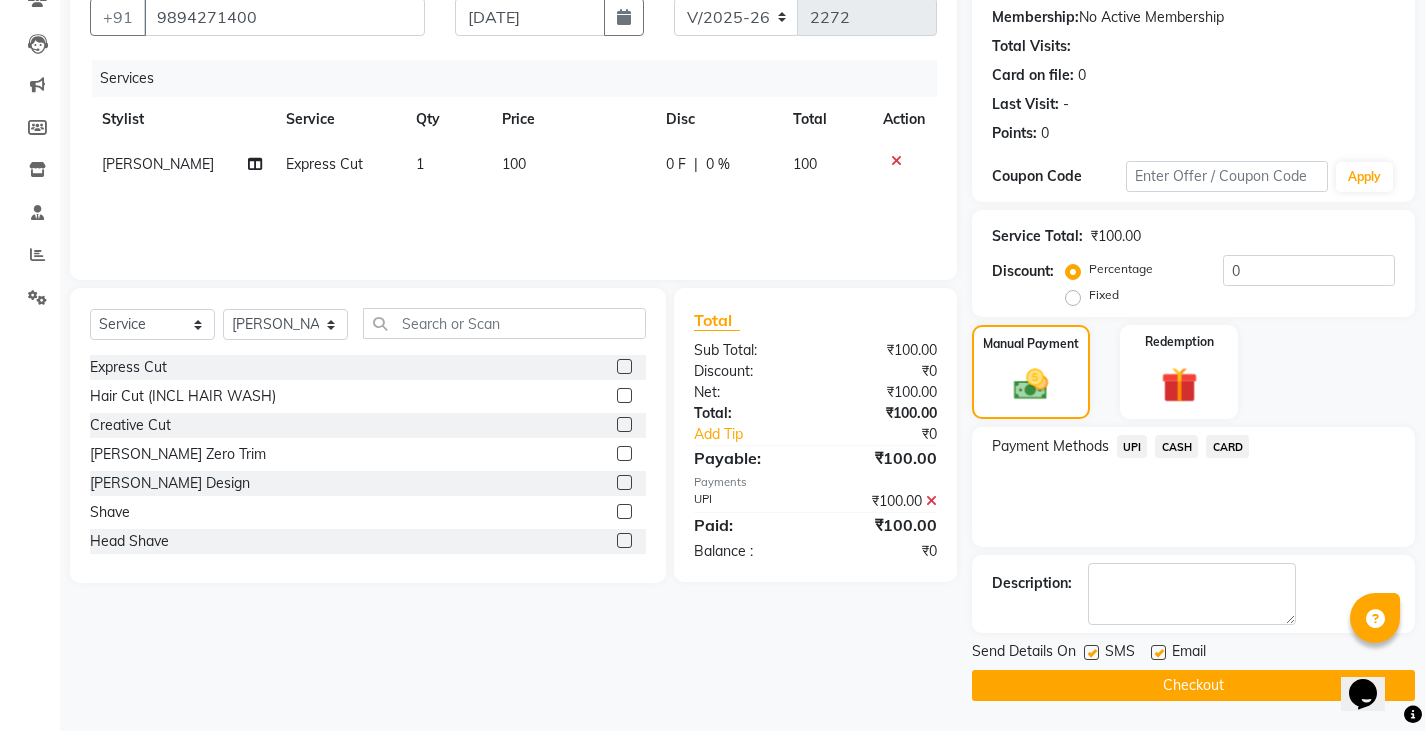 click on "Checkout" 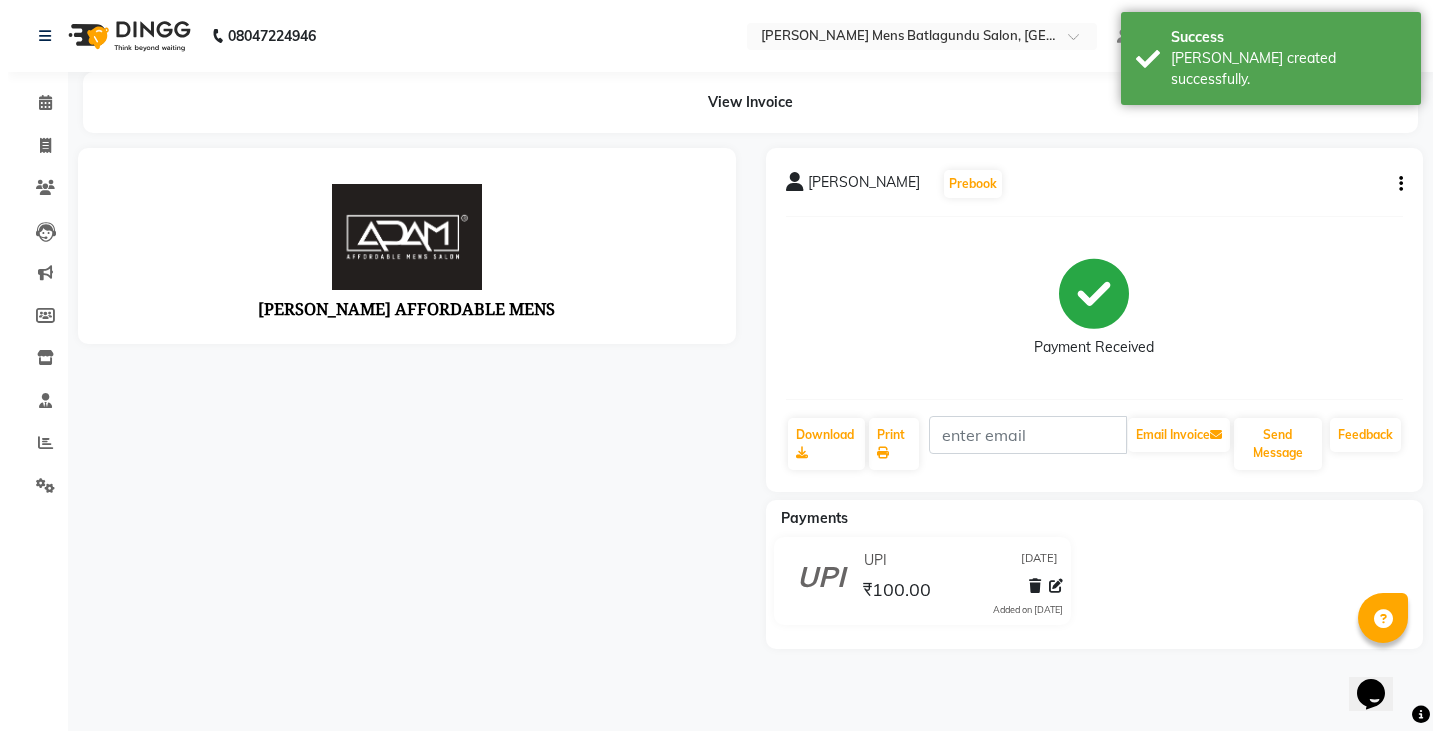scroll, scrollTop: 0, scrollLeft: 0, axis: both 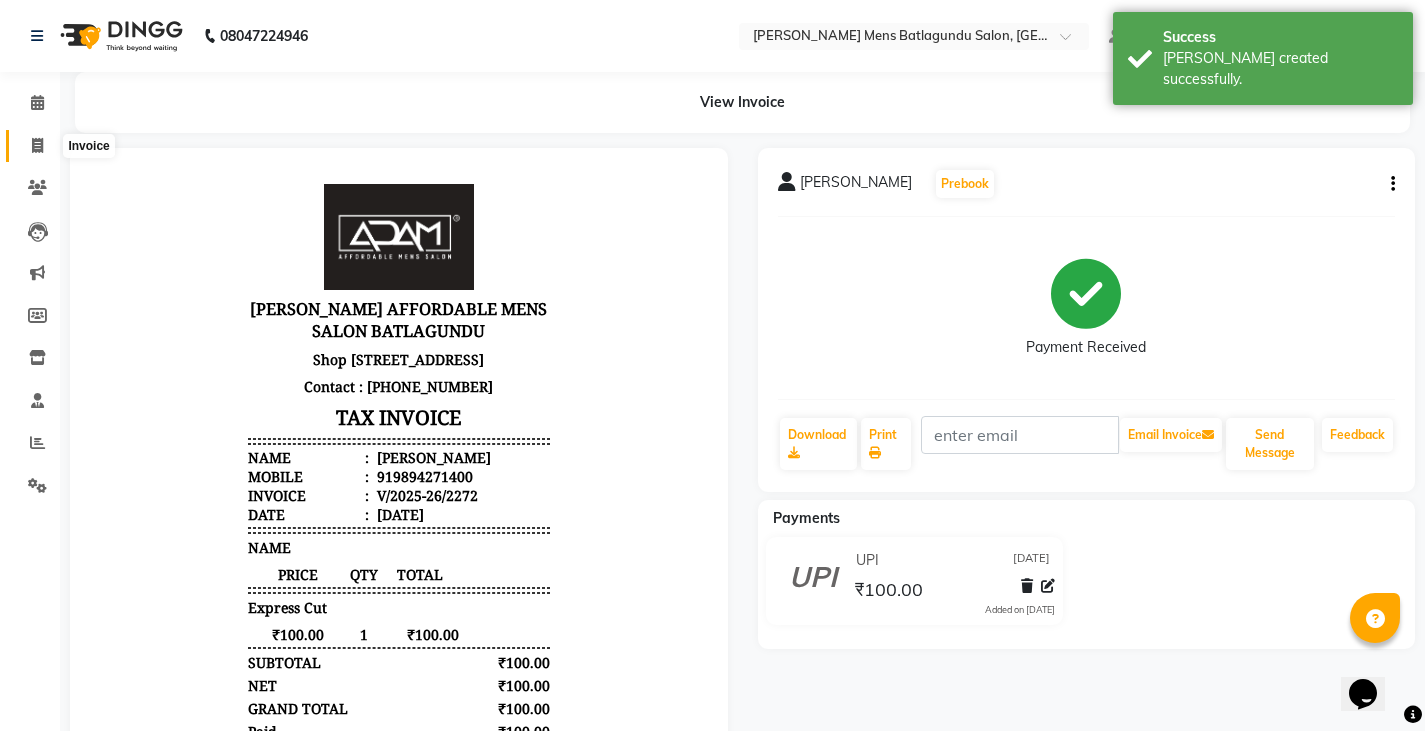 click 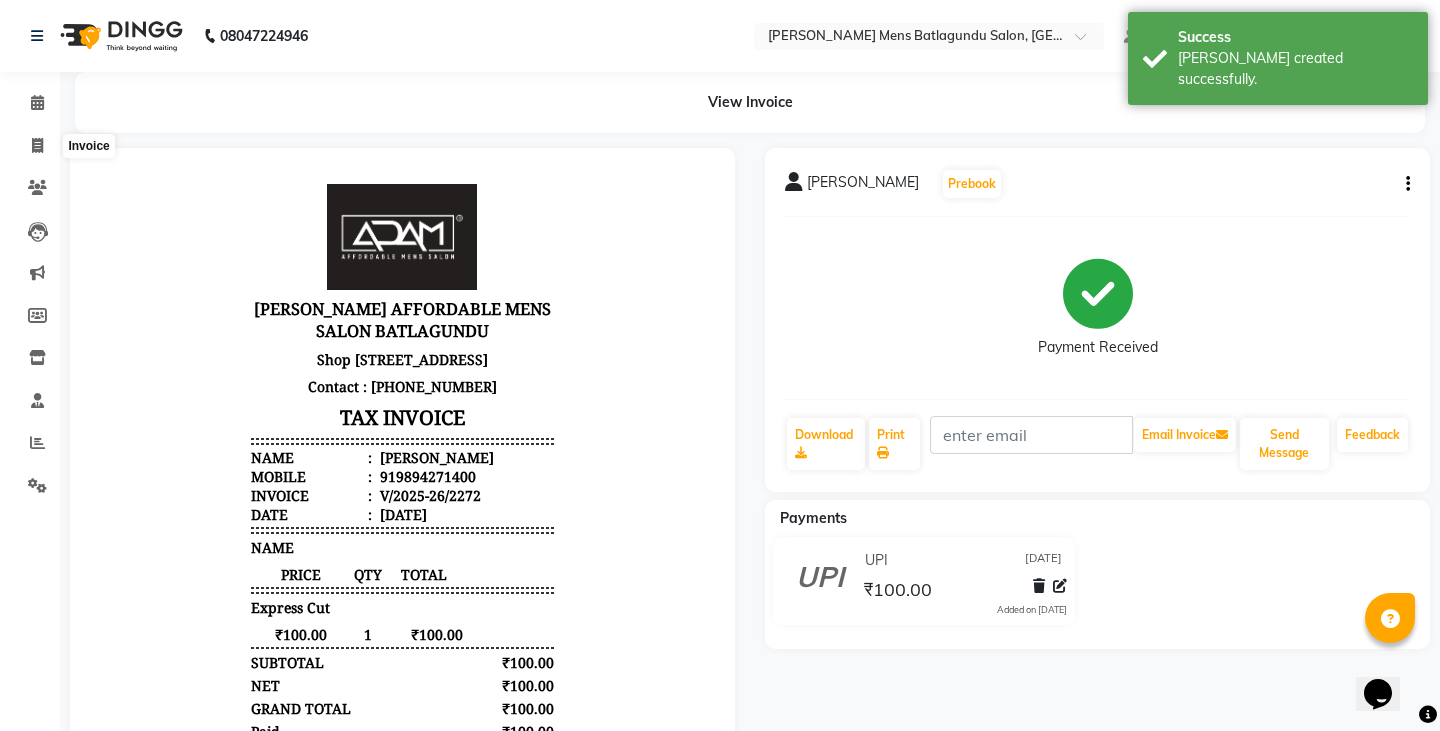 select on "8213" 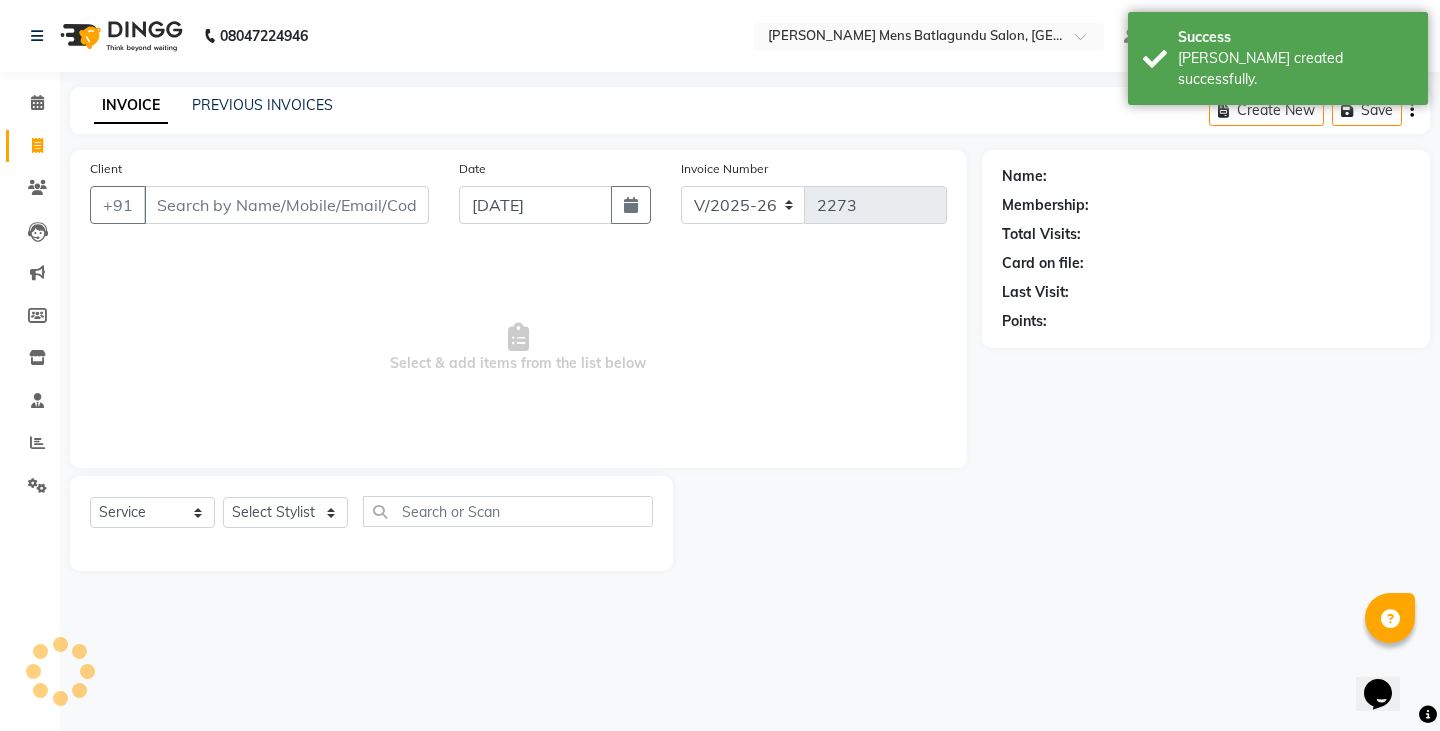 click on "Client" at bounding box center (286, 205) 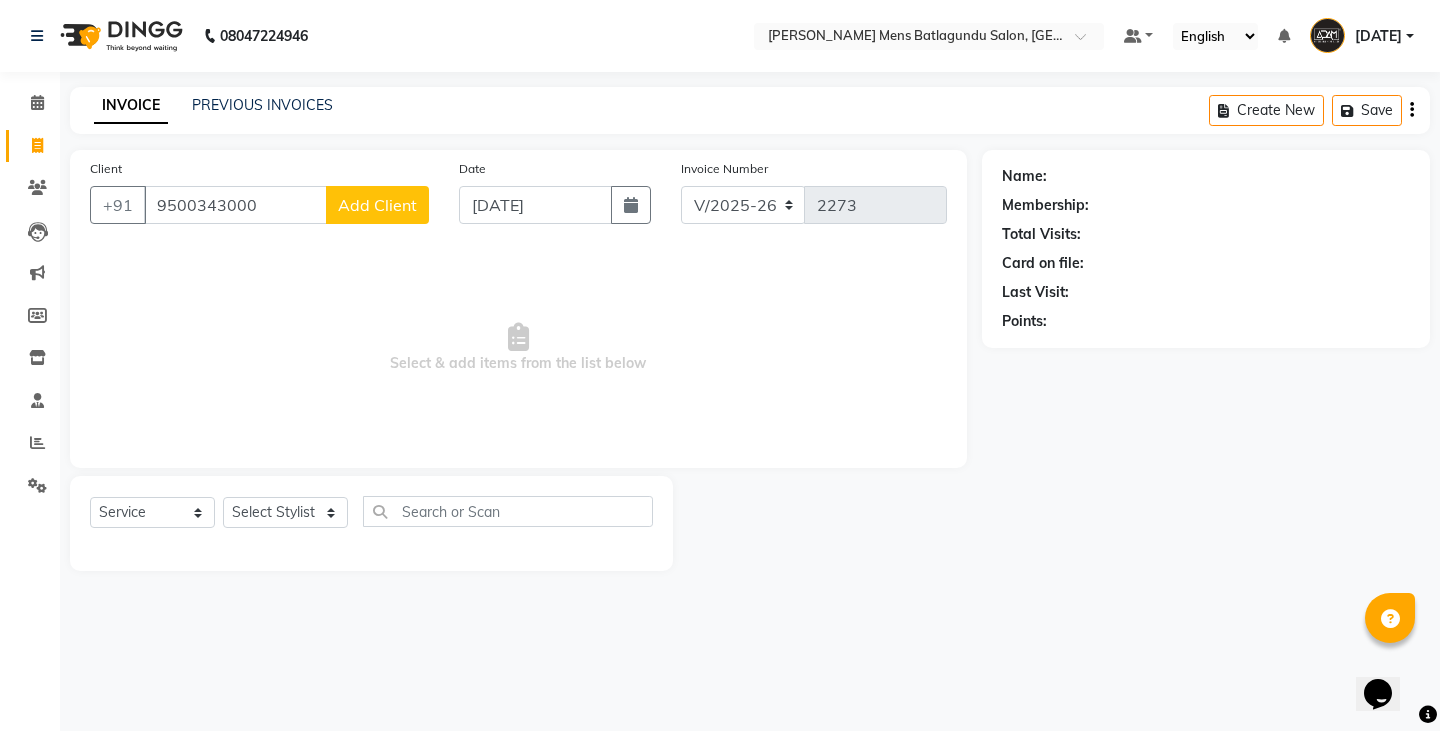 type on "9500343000" 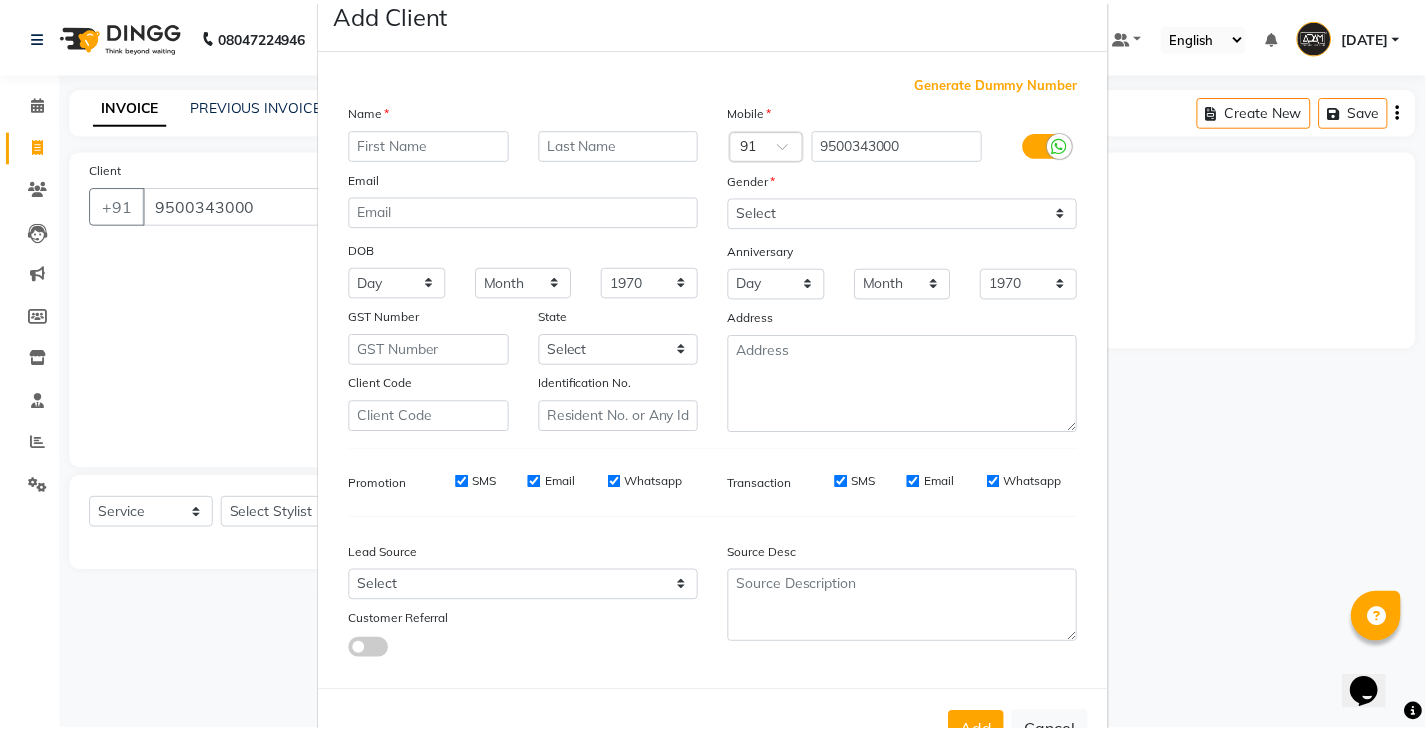 scroll, scrollTop: 118, scrollLeft: 0, axis: vertical 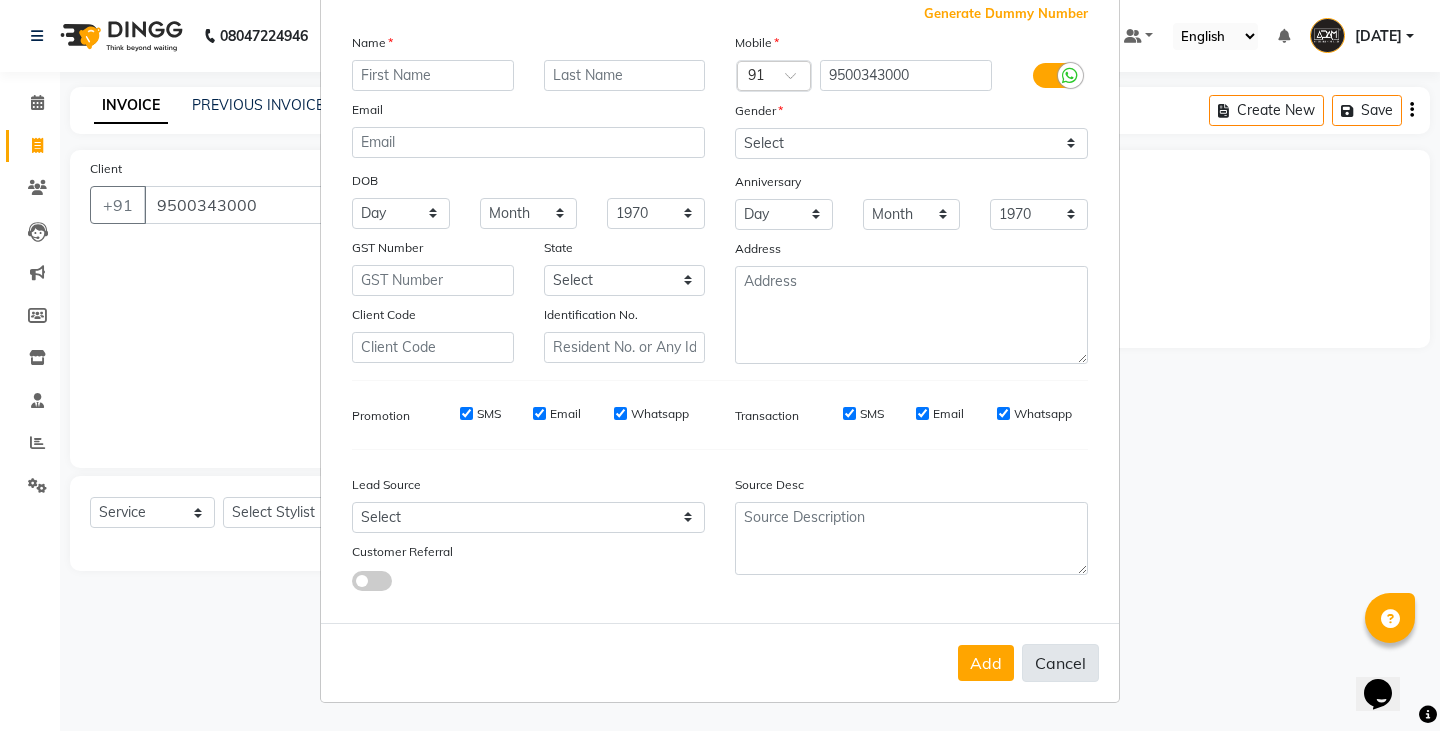 click on "Cancel" at bounding box center (1060, 663) 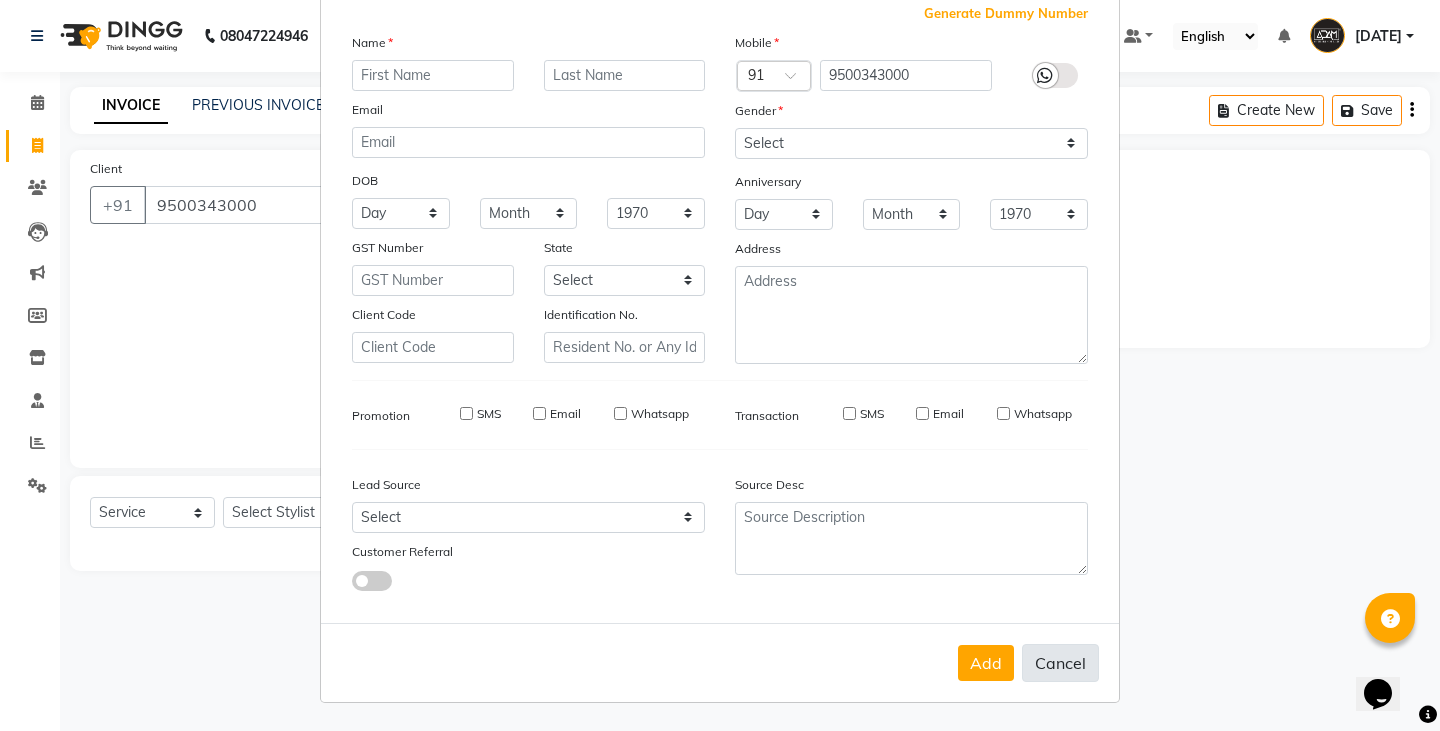 select 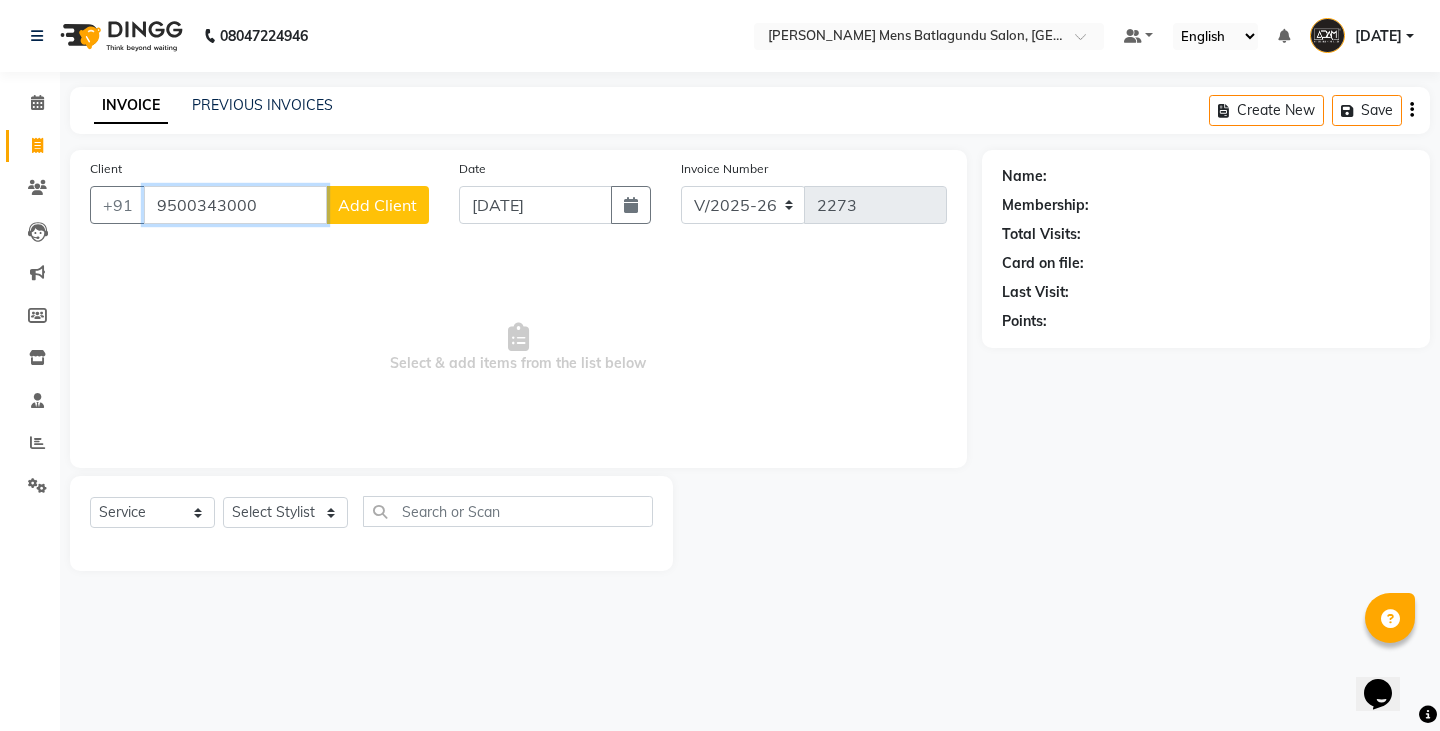 click on "9500343000" at bounding box center [235, 205] 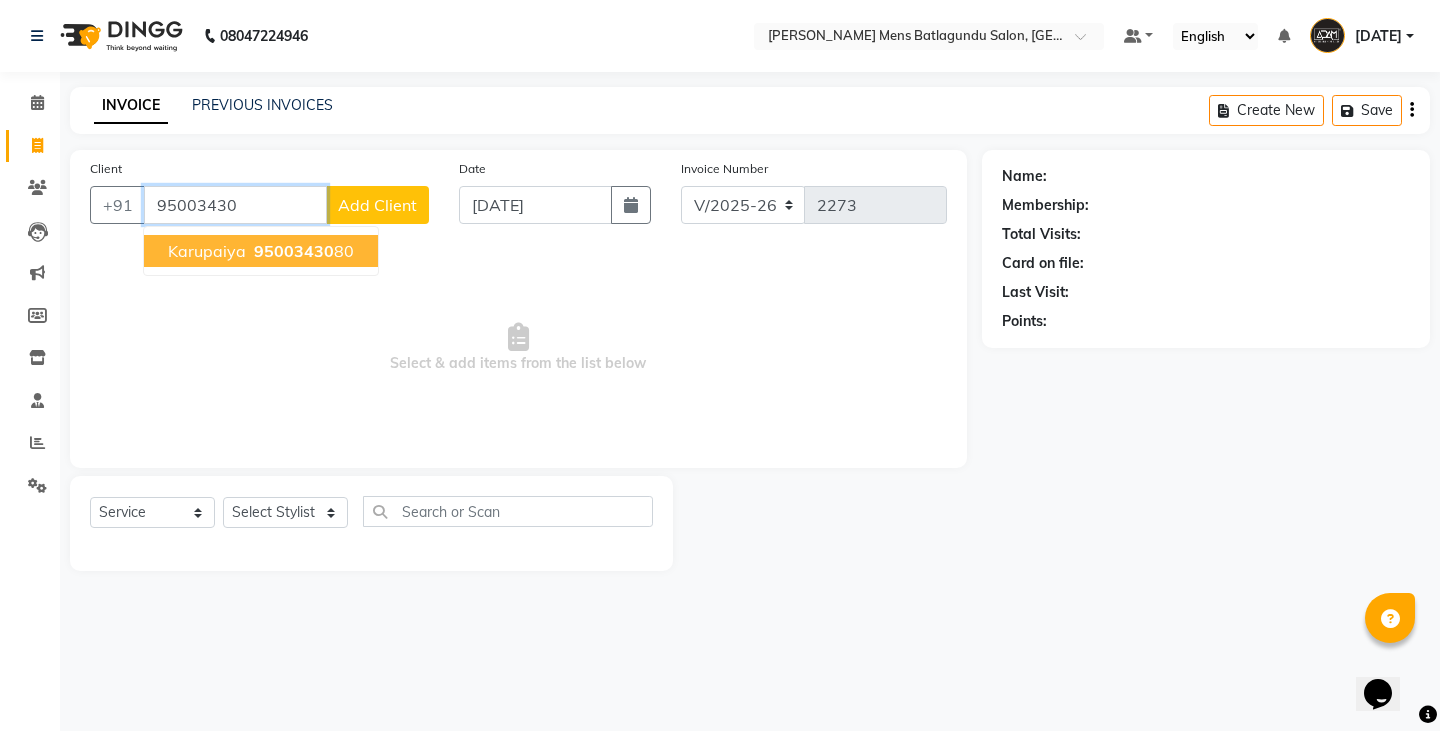 click on "95003430" at bounding box center [294, 251] 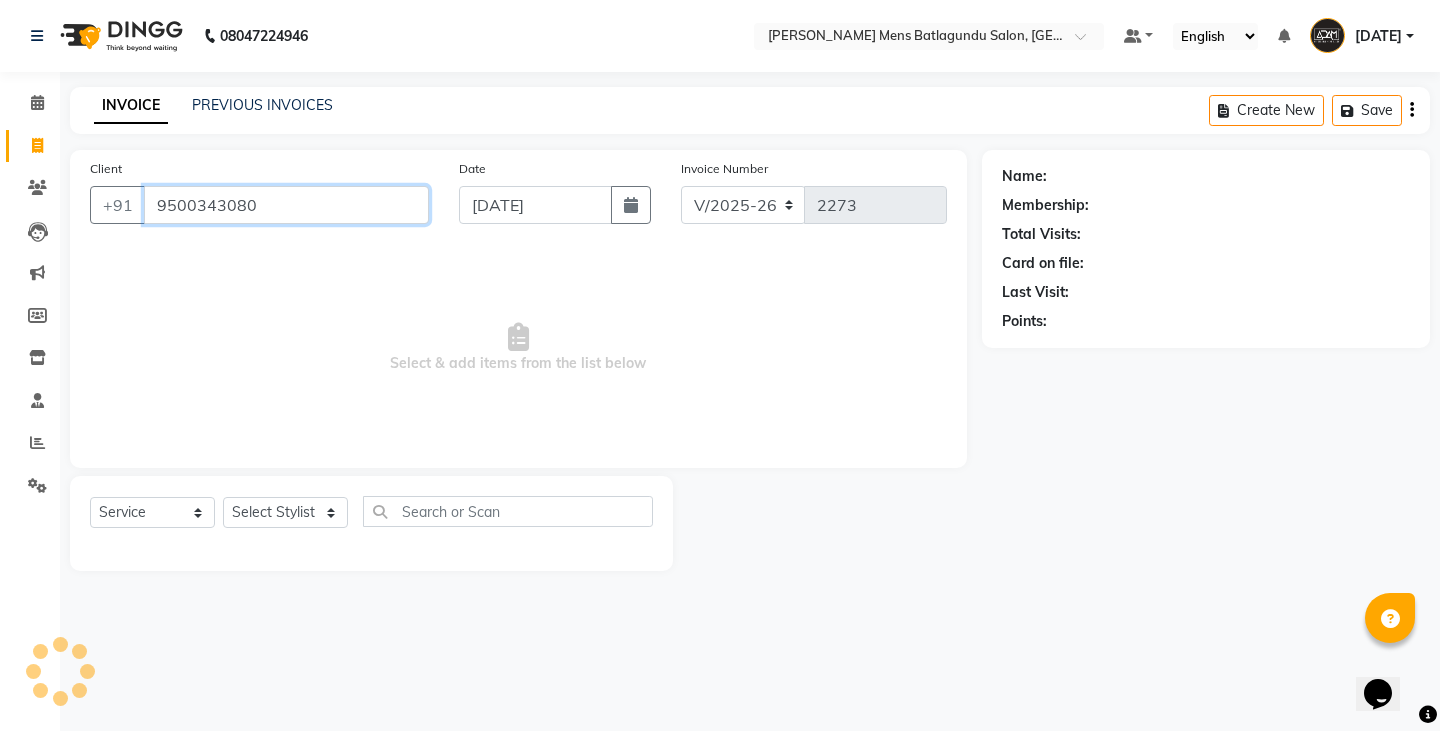 type on "9500343080" 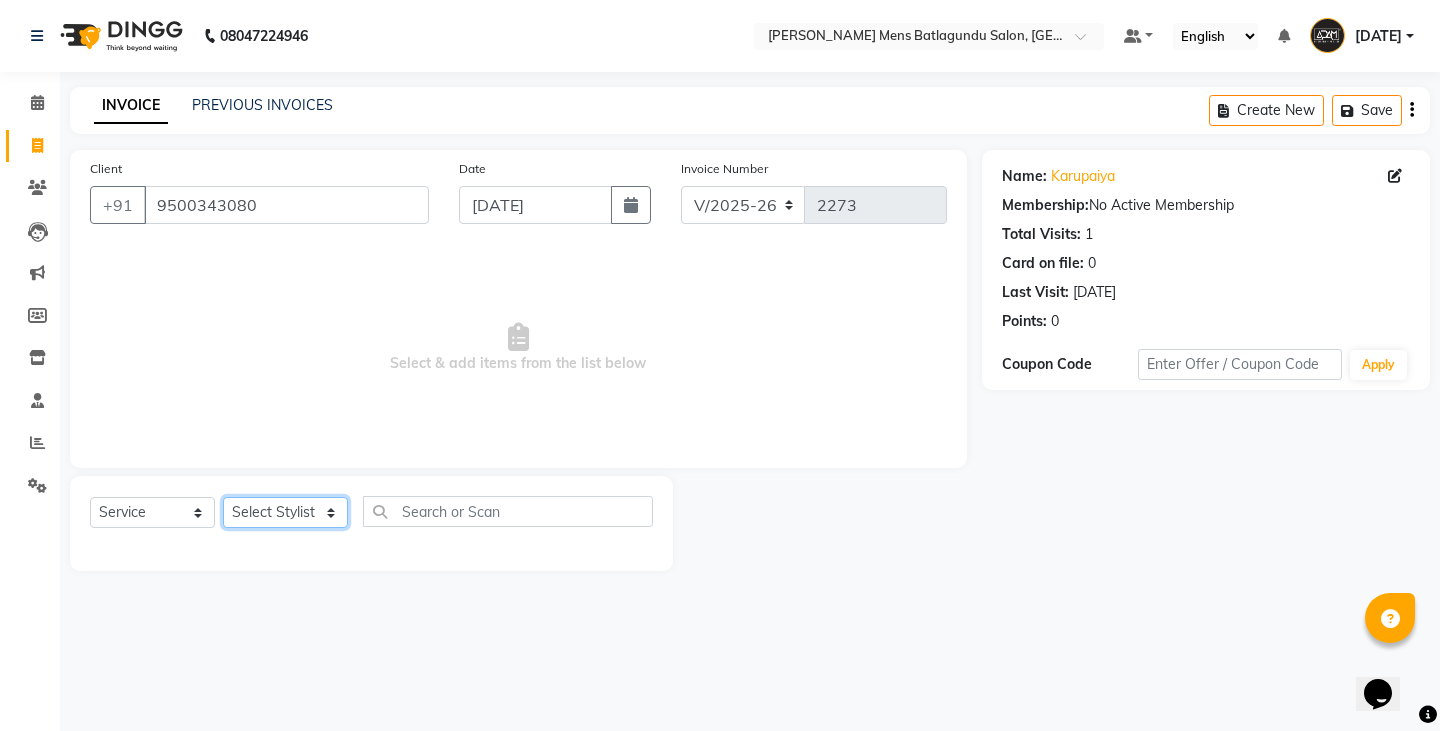 drag, startPoint x: 310, startPoint y: 510, endPoint x: 315, endPoint y: 499, distance: 12.083046 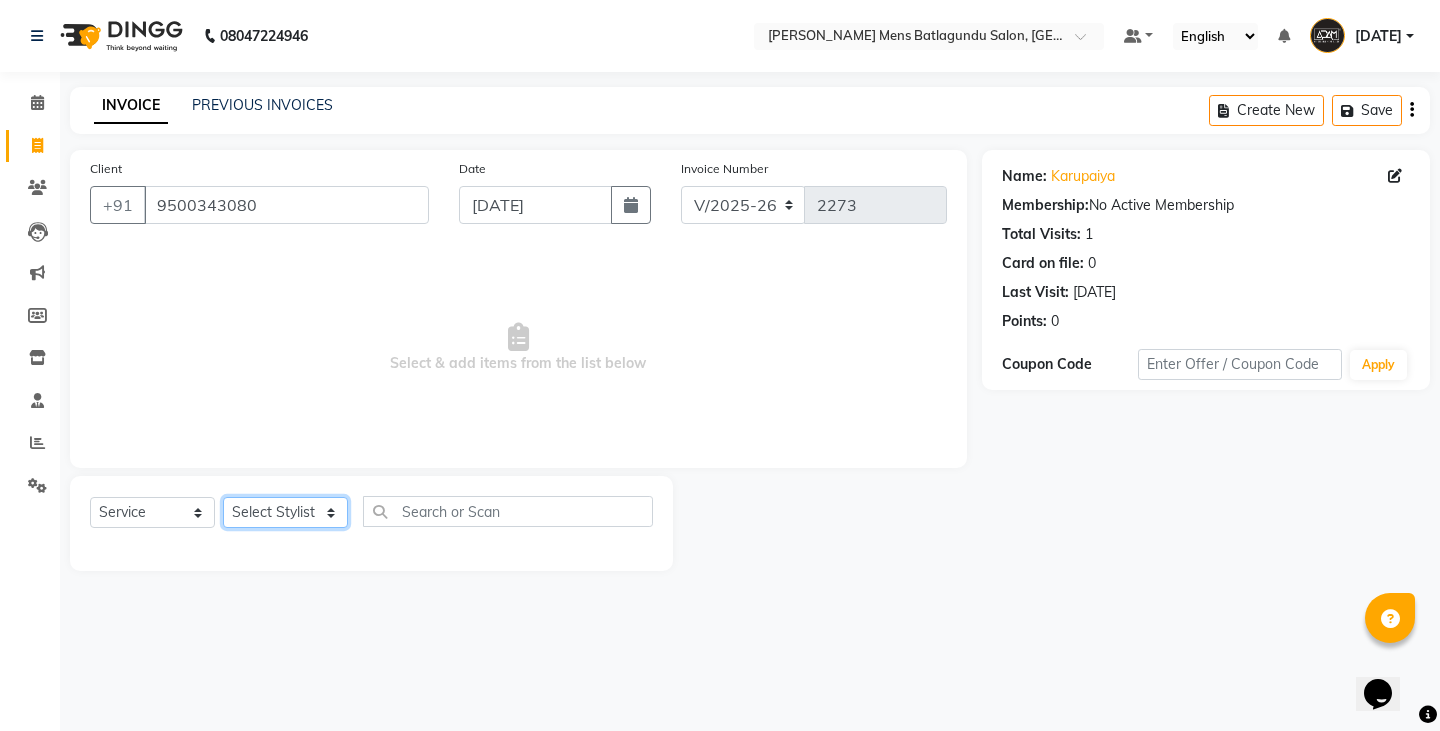 select on "78652" 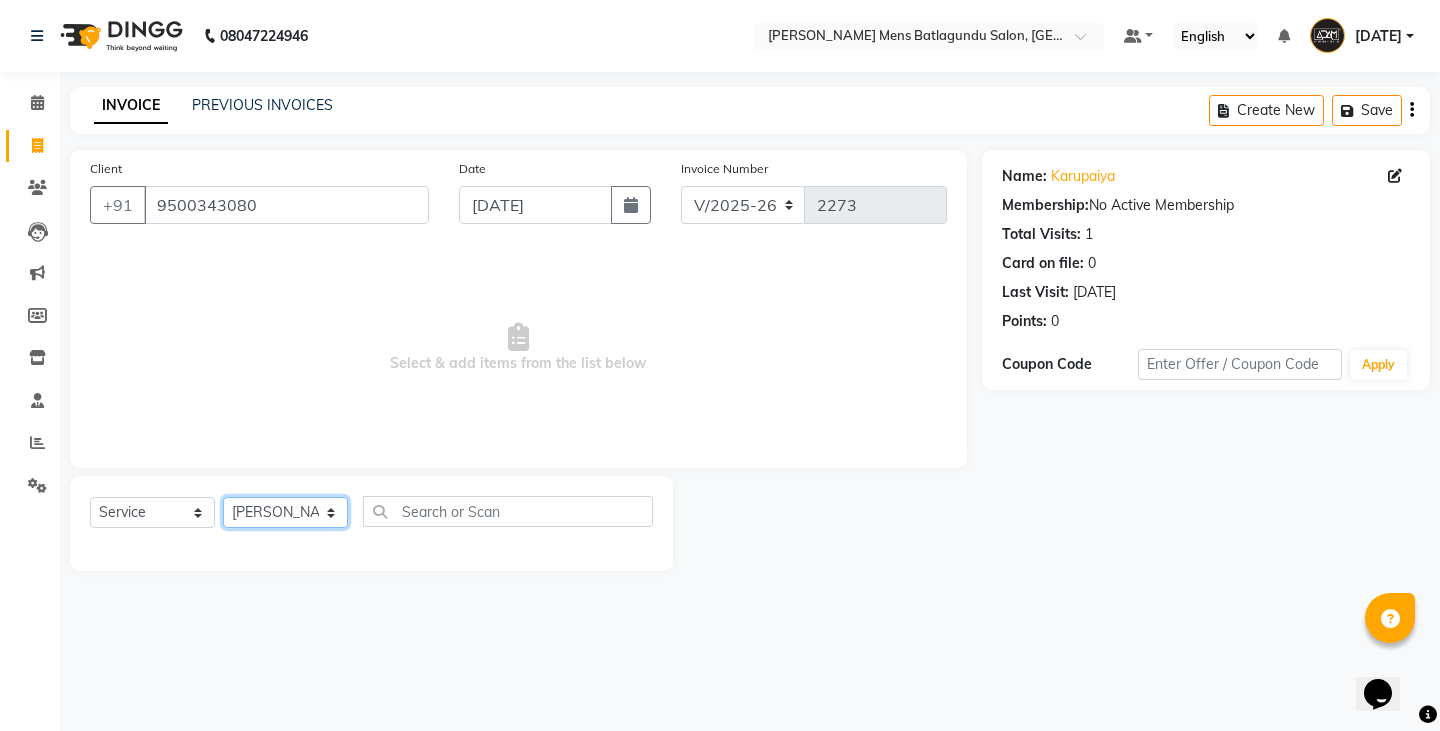 click on "Select Stylist Admin Ameer  Anish Khalim Ovesh Raja SAHIL  SOHAIL SONU" 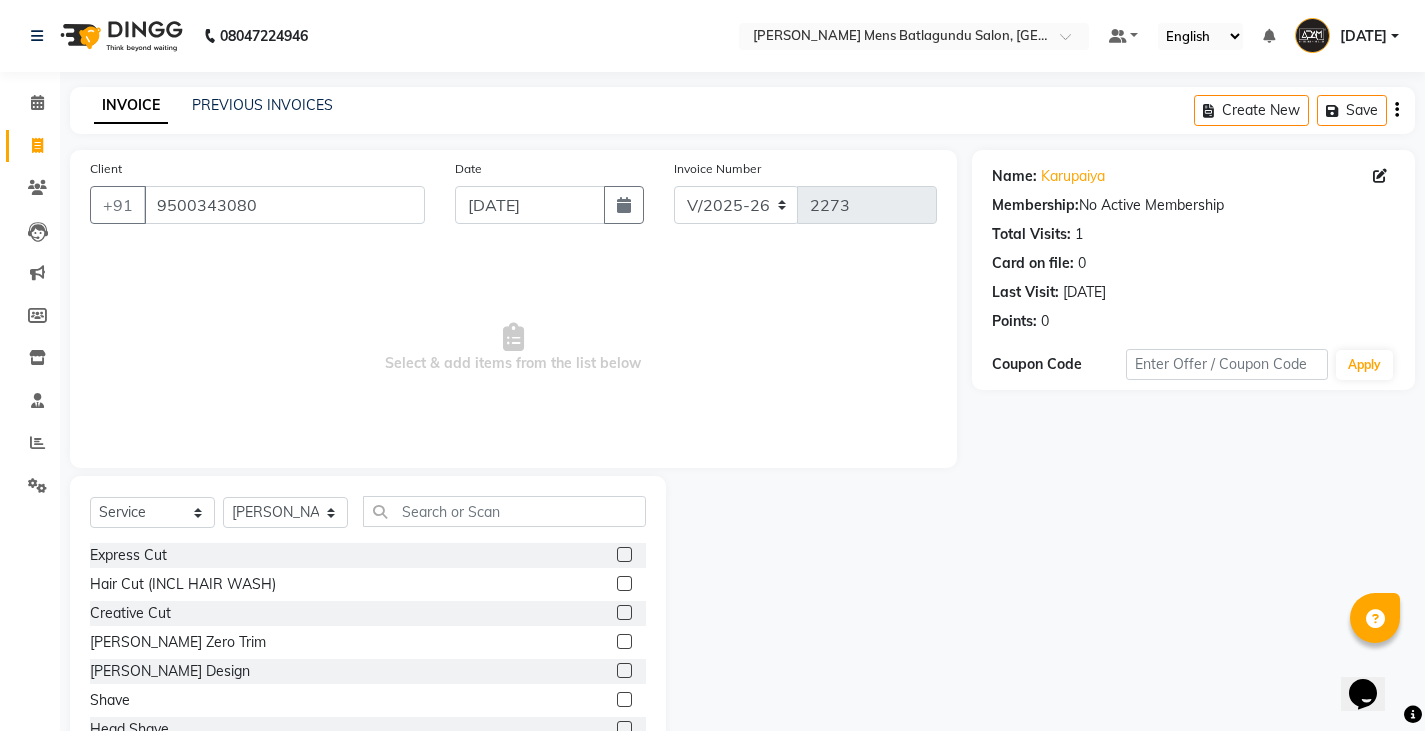 click 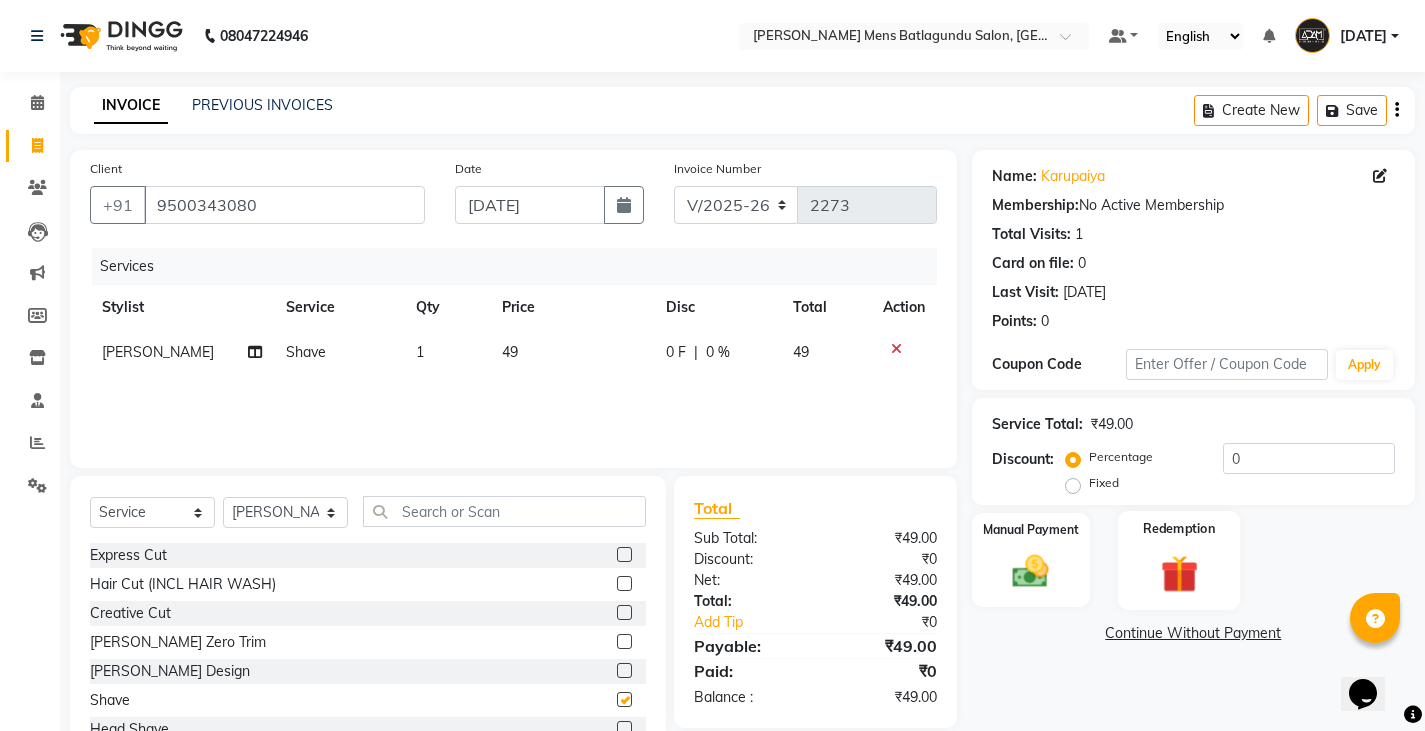 checkbox on "false" 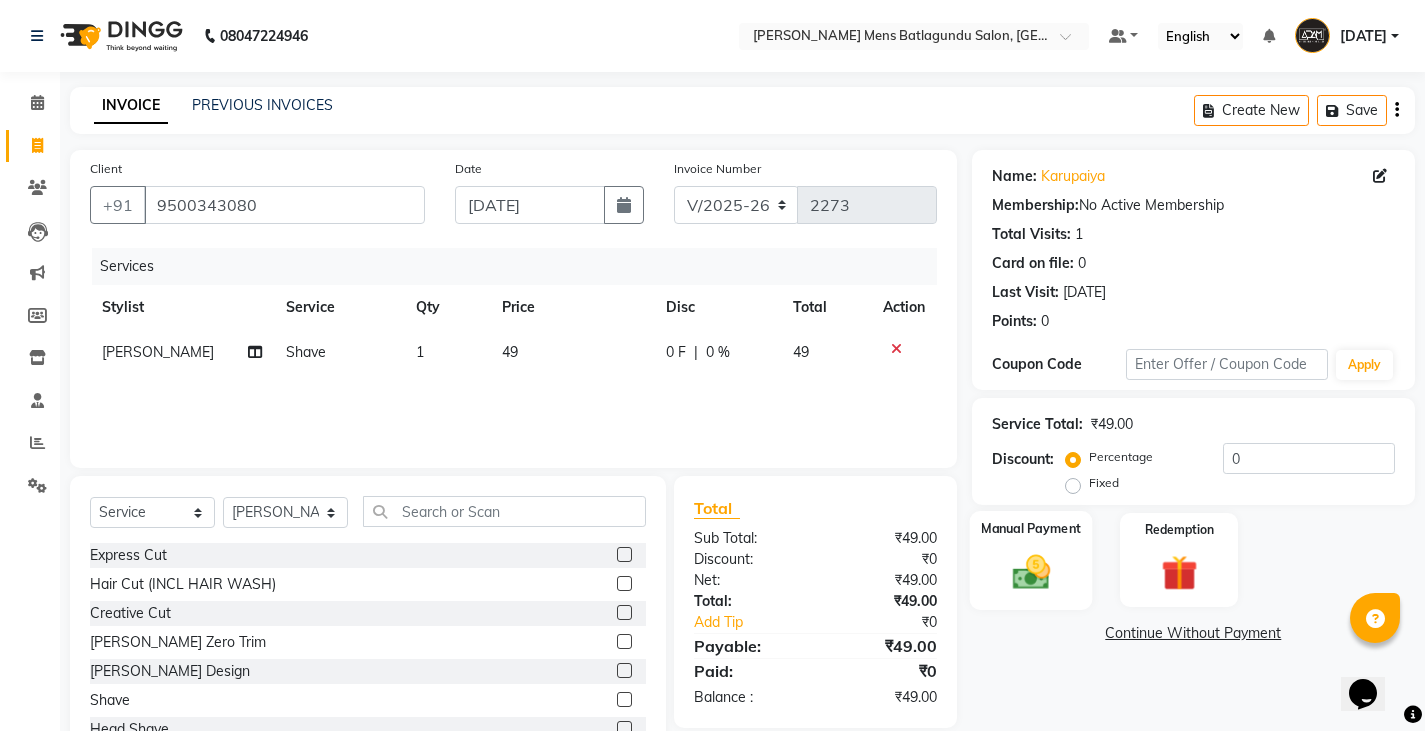 click on "Manual Payment" 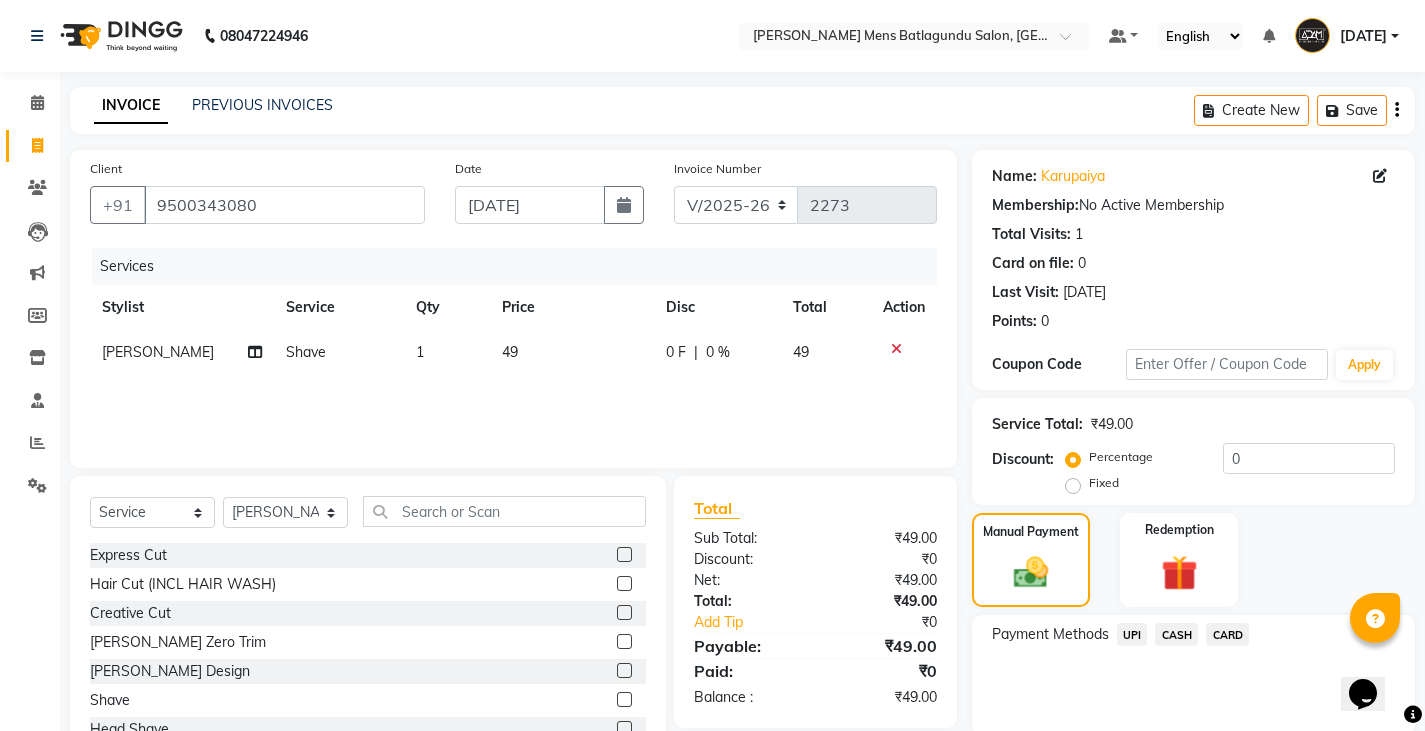 click on "UPI" 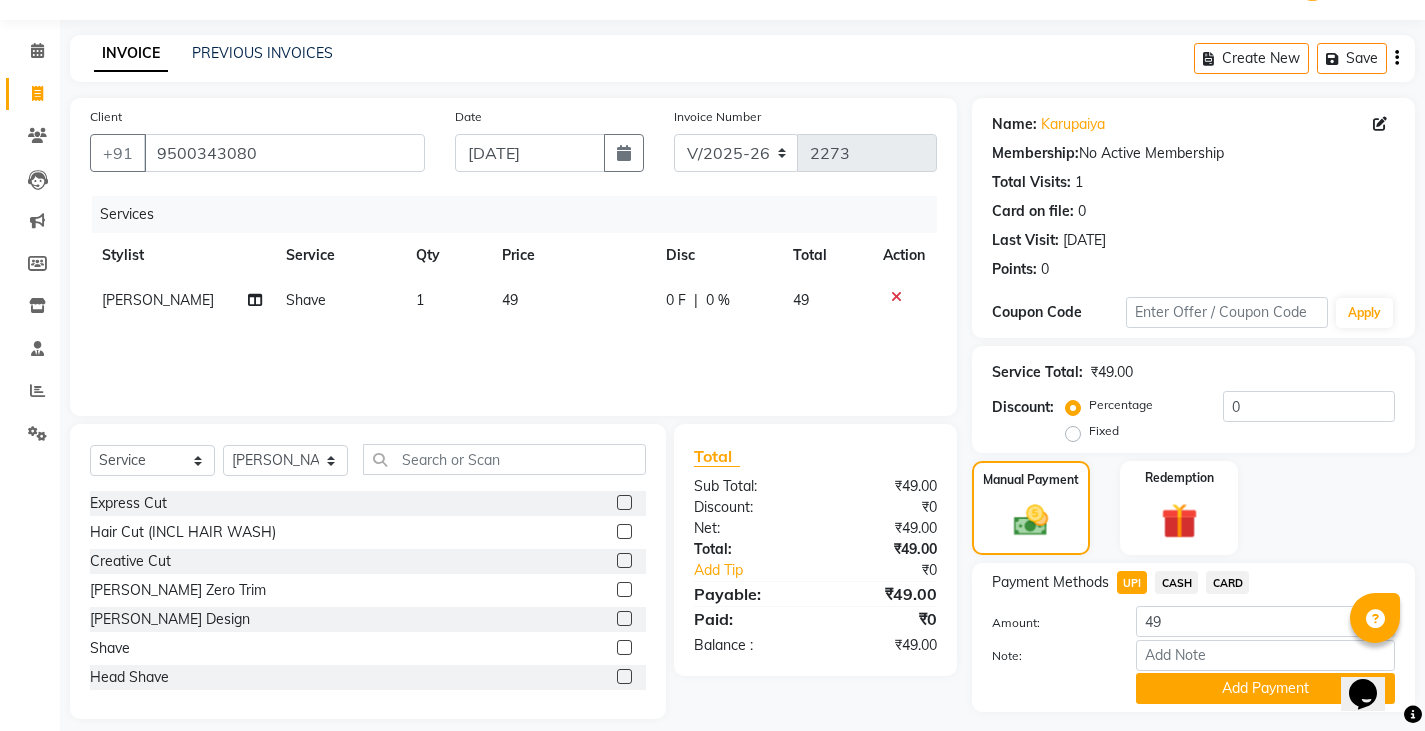scroll, scrollTop: 104, scrollLeft: 0, axis: vertical 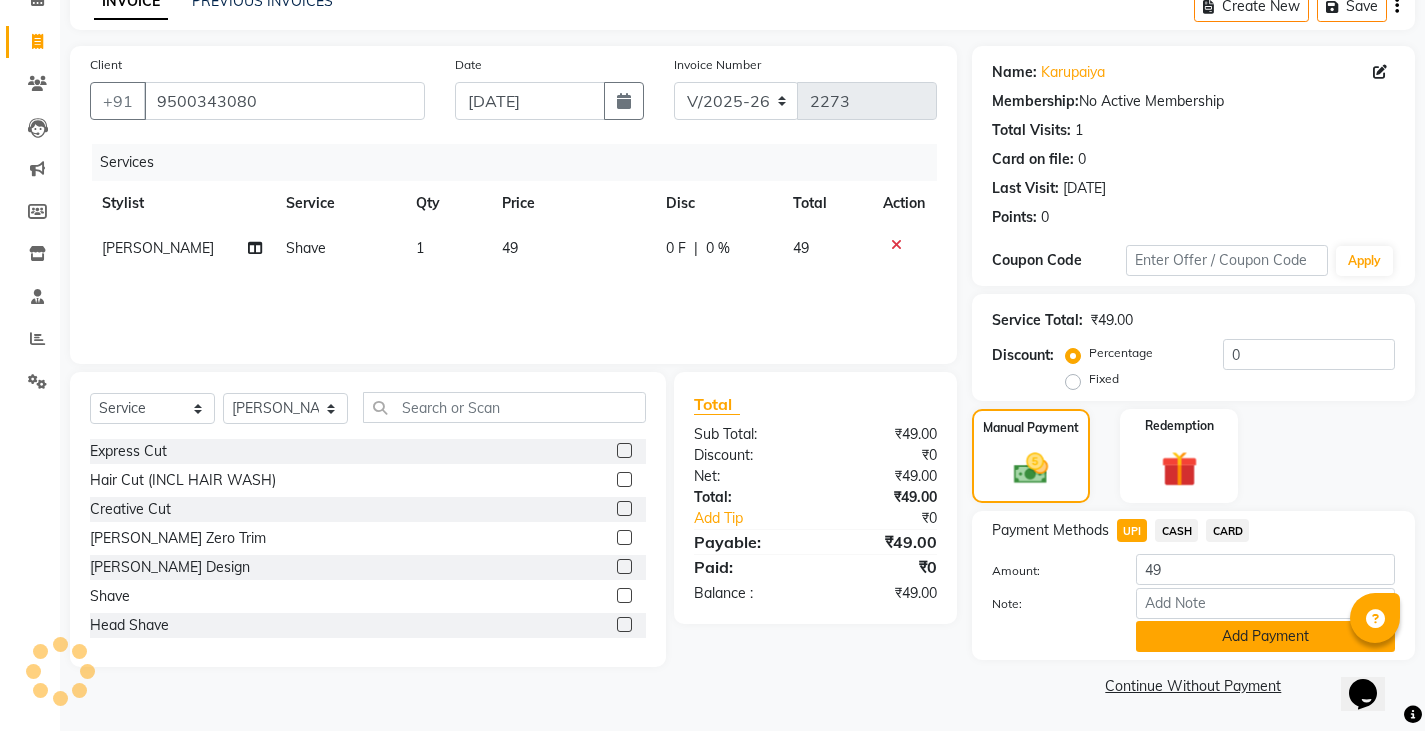 click on "Add Payment" 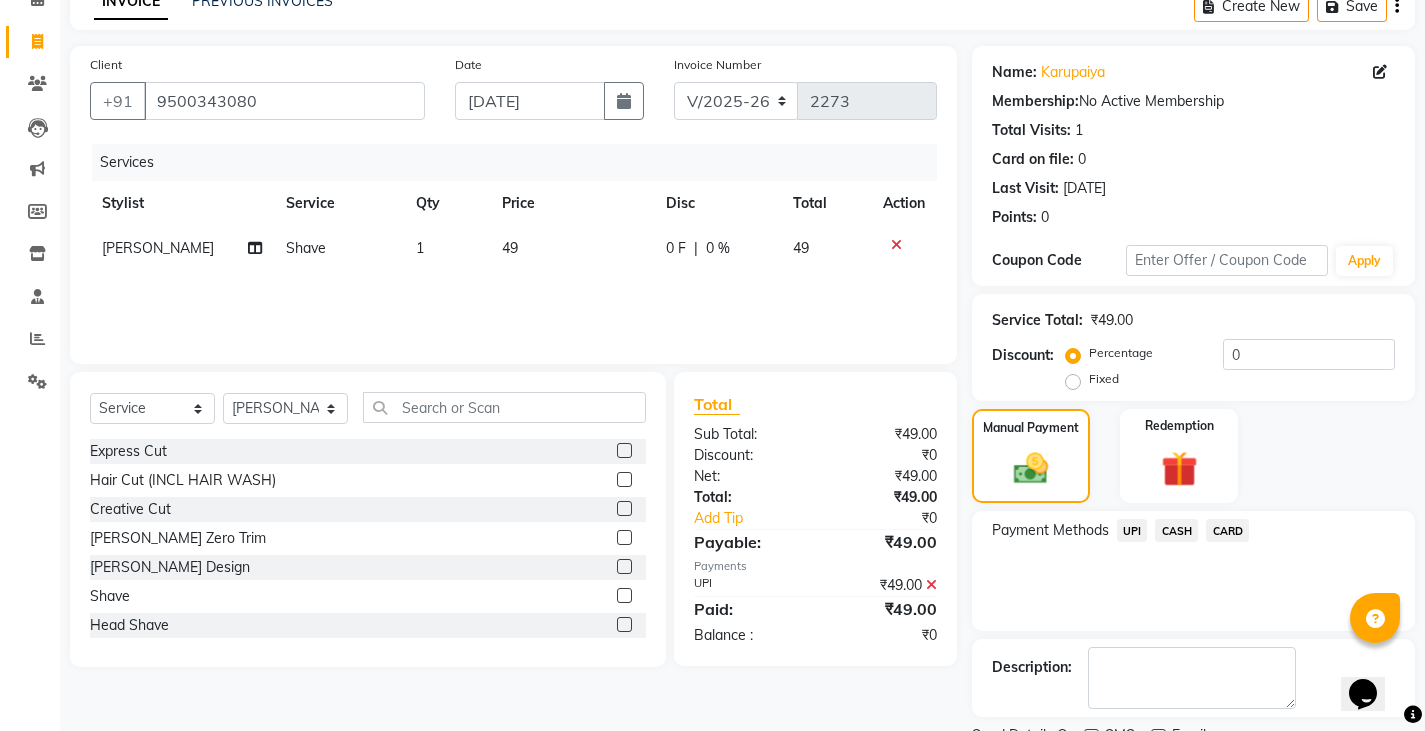 scroll, scrollTop: 188, scrollLeft: 0, axis: vertical 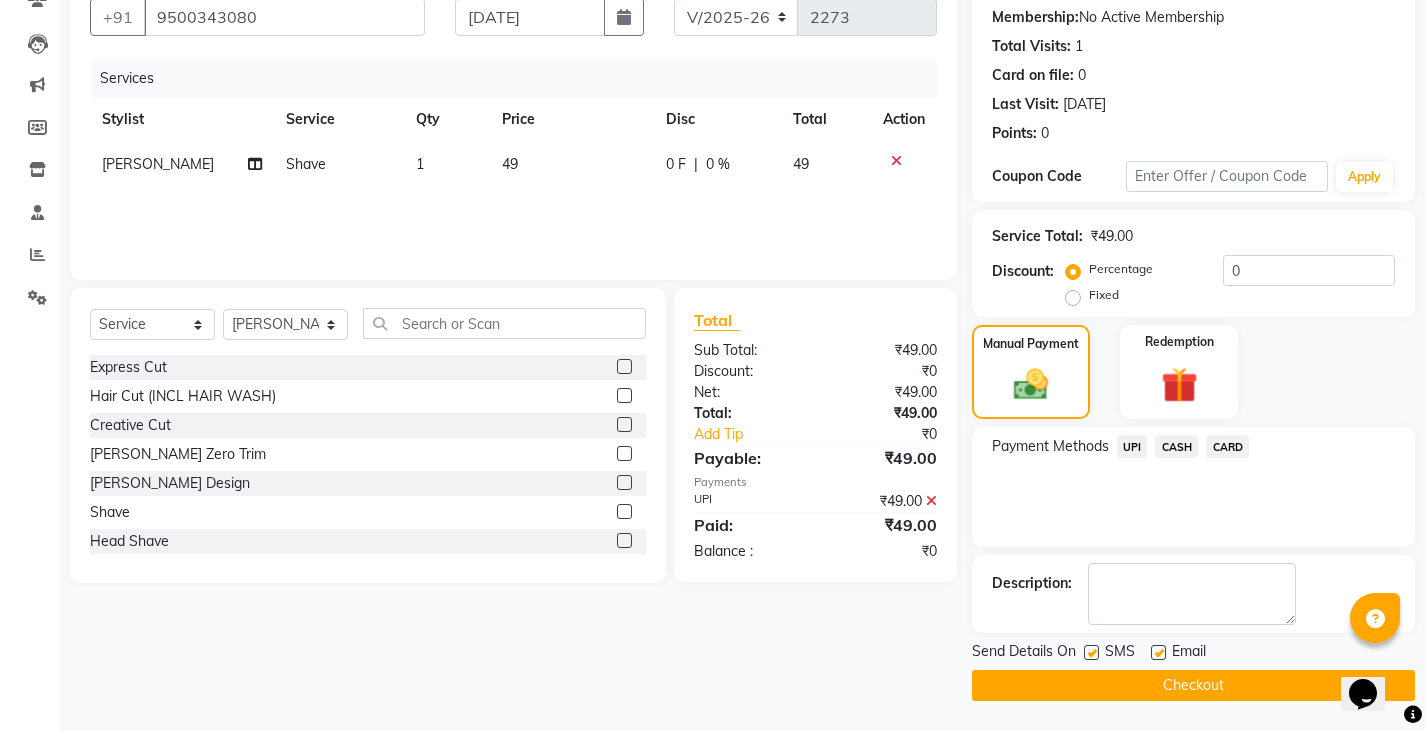 click on "Checkout" 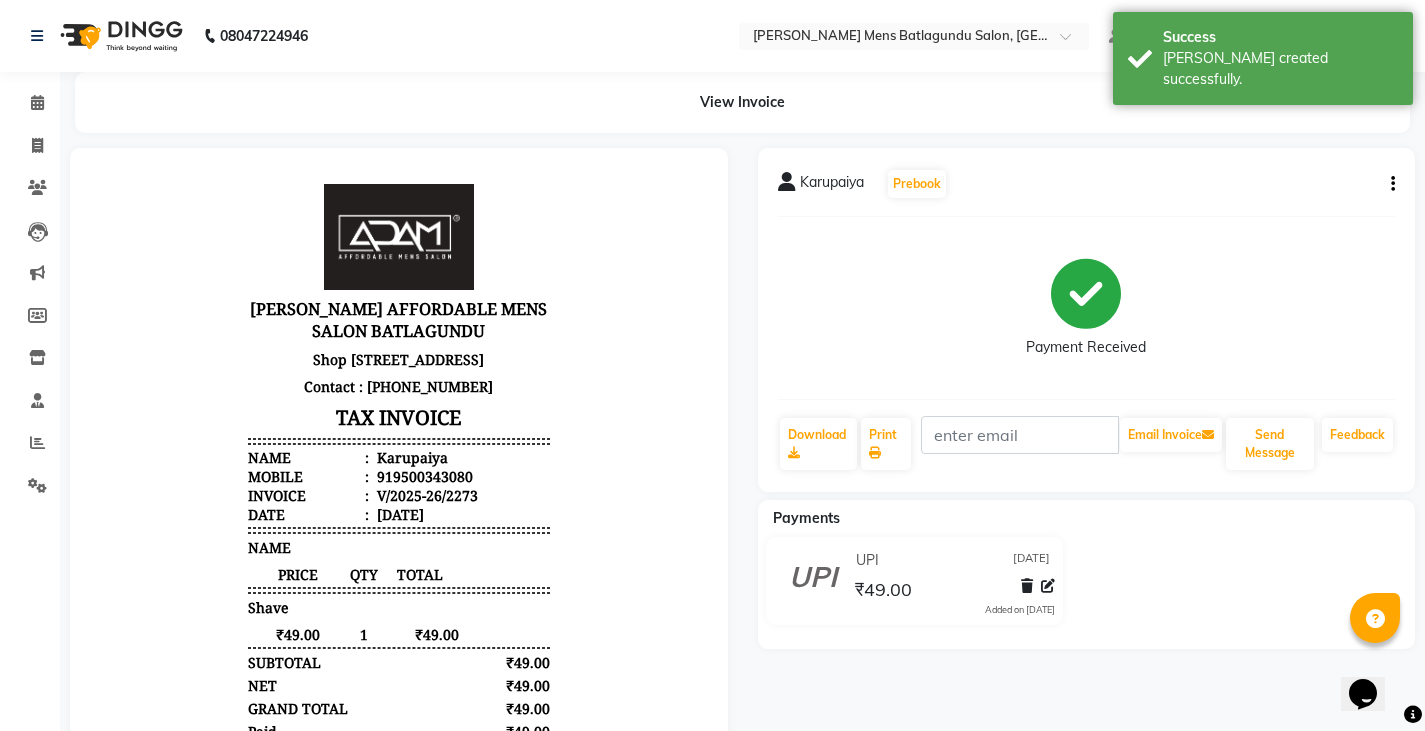 scroll, scrollTop: 0, scrollLeft: 0, axis: both 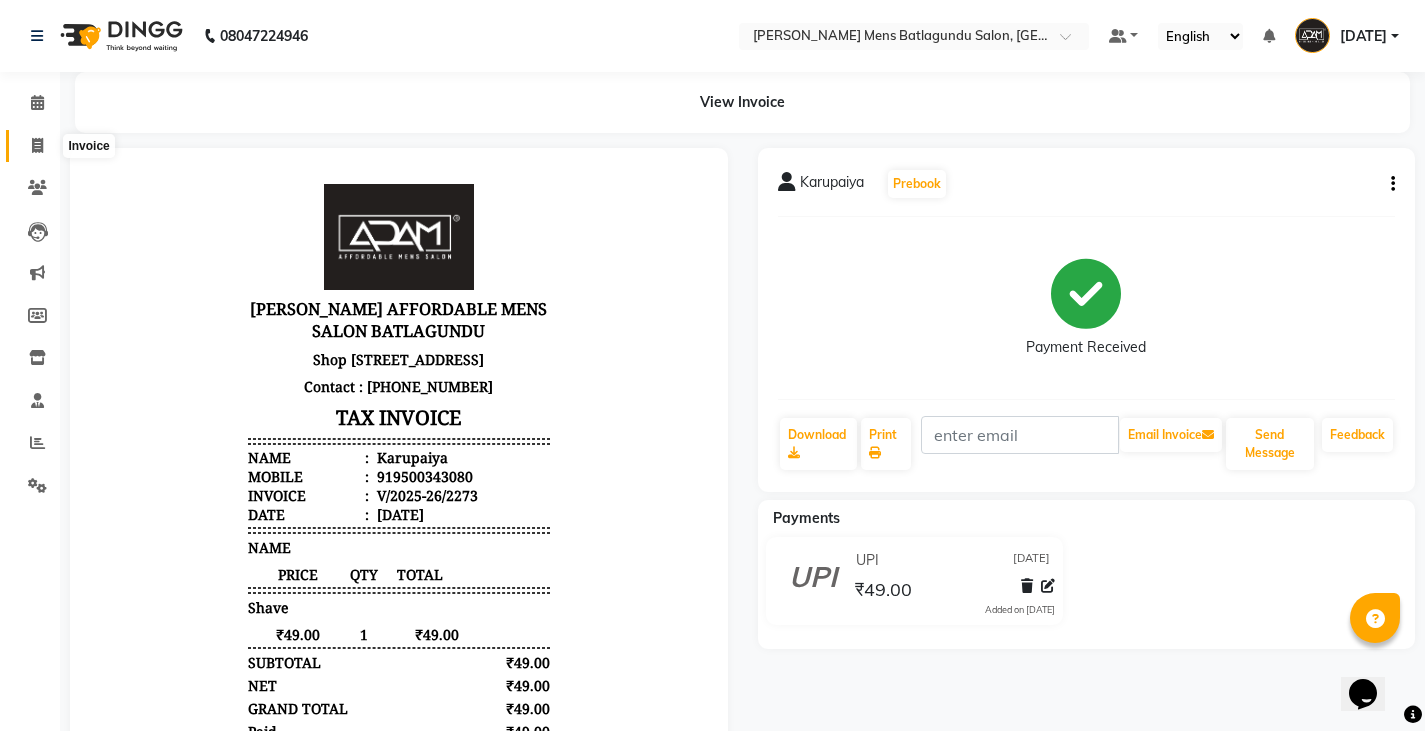 click 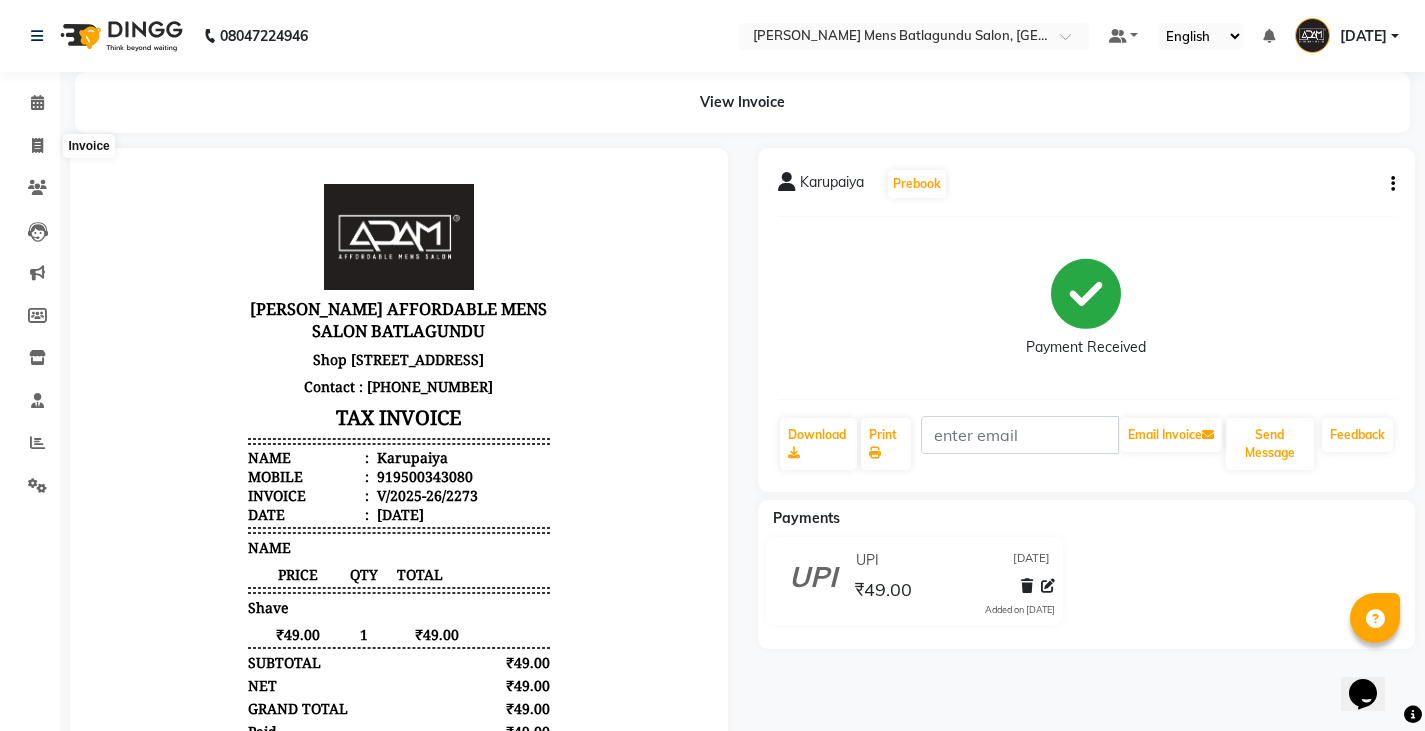 select on "service" 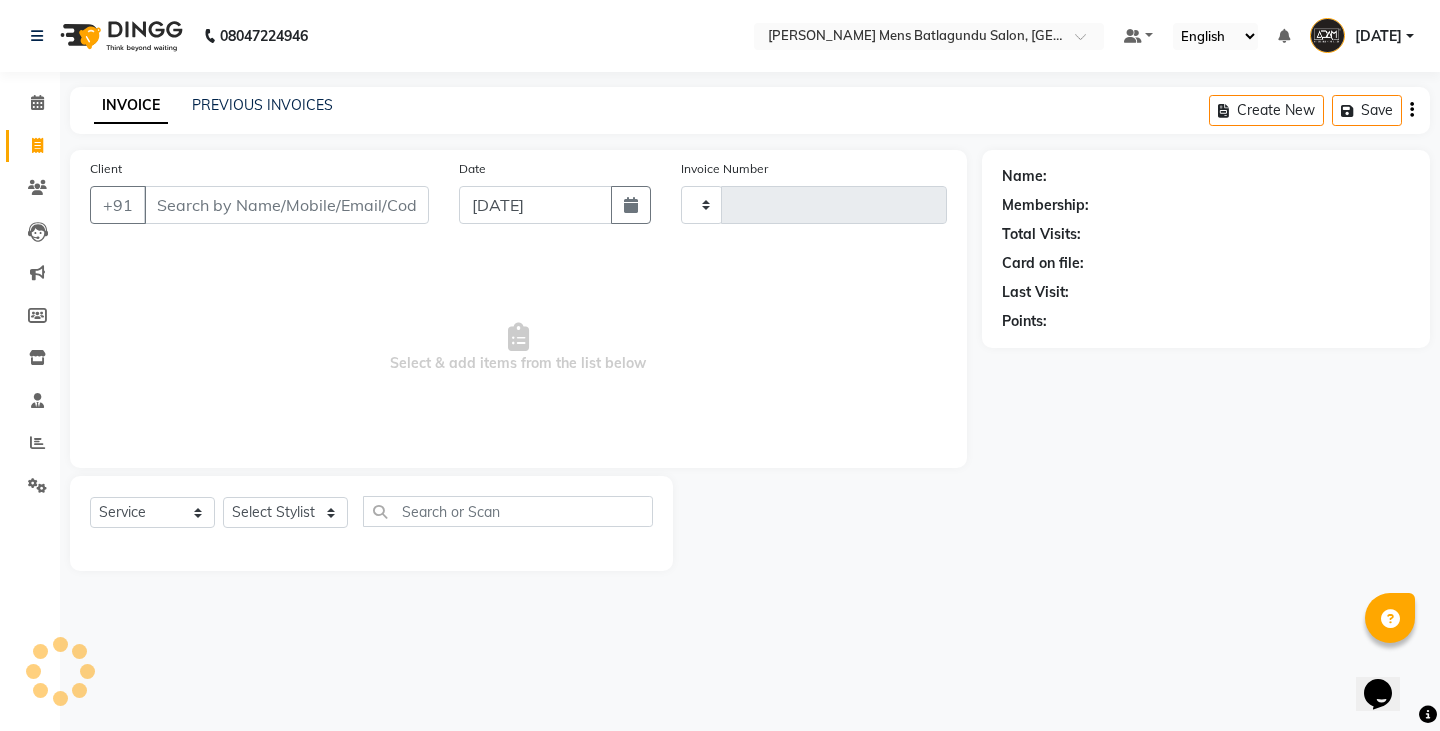 type on "2274" 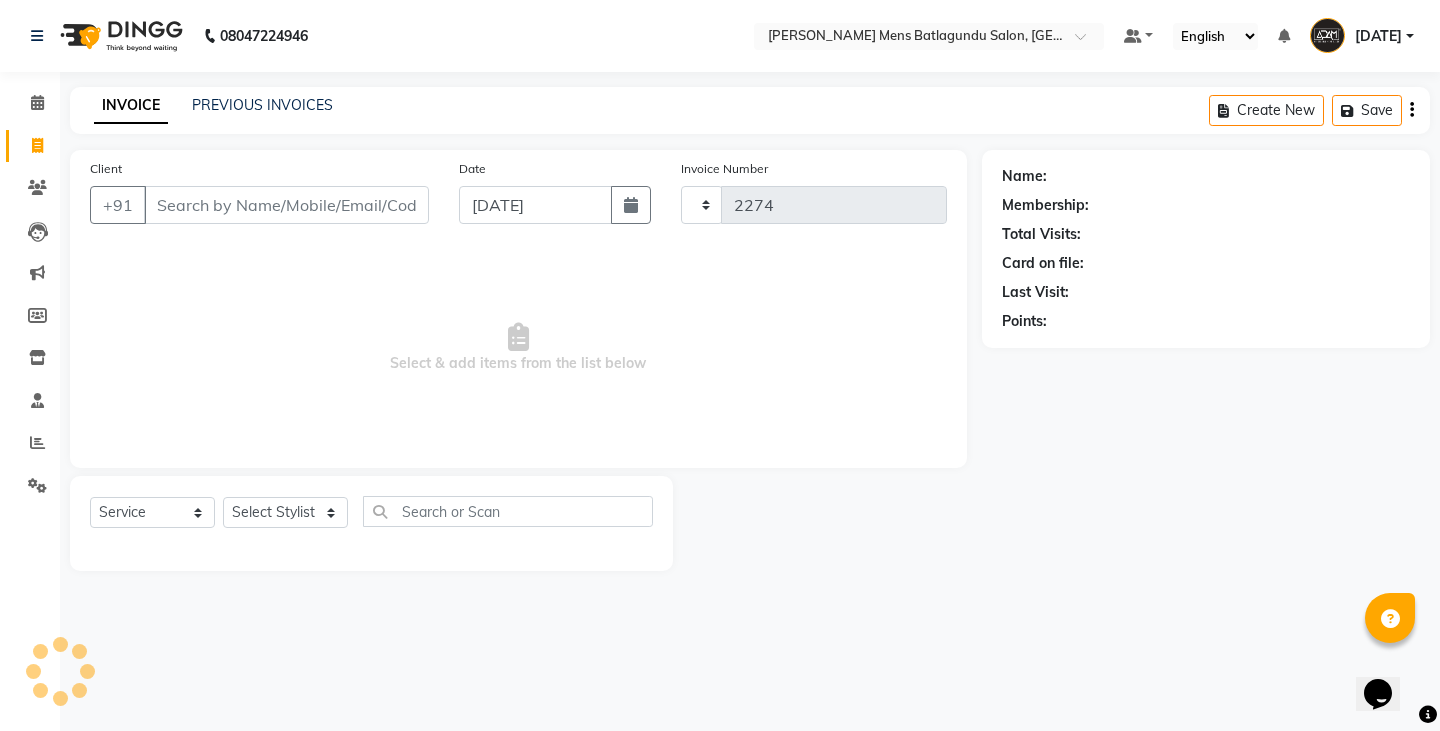 select on "8213" 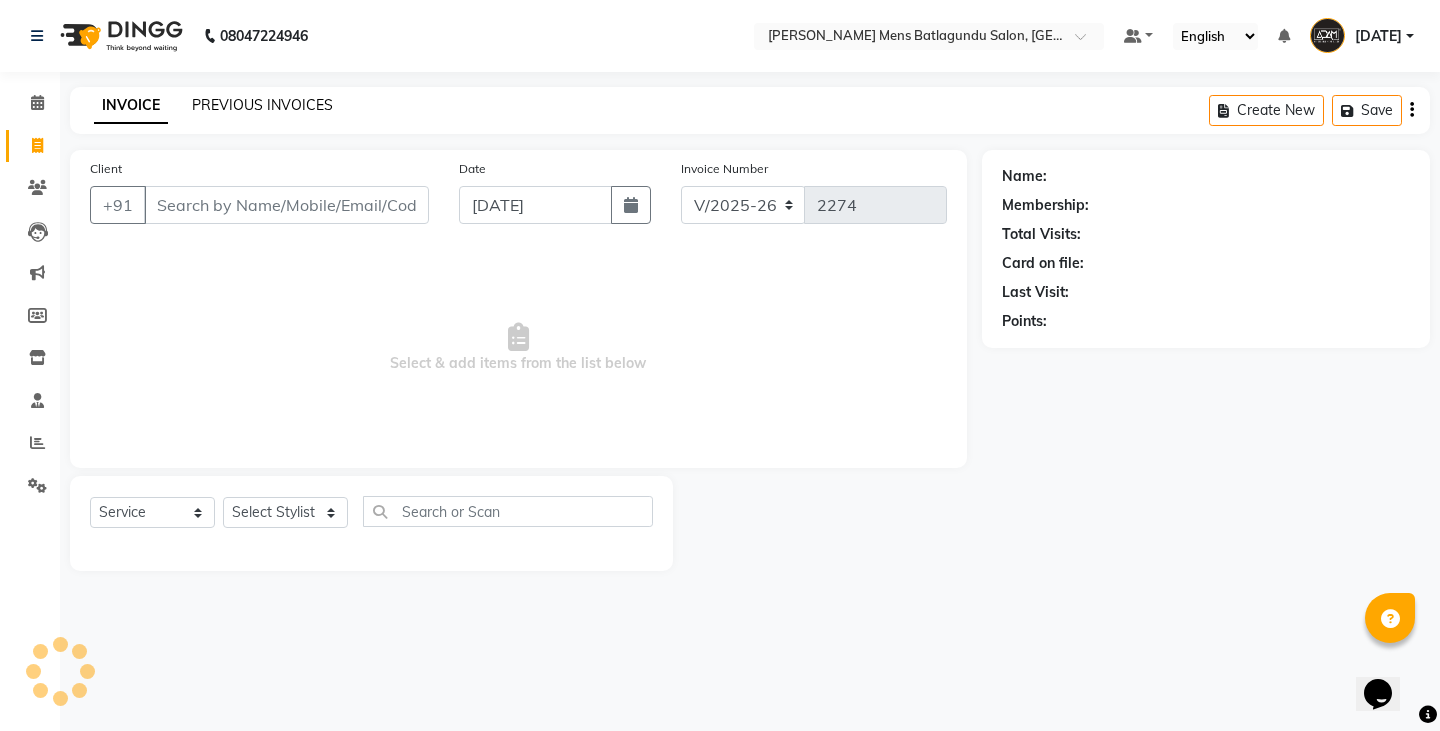 click on "PREVIOUS INVOICES" 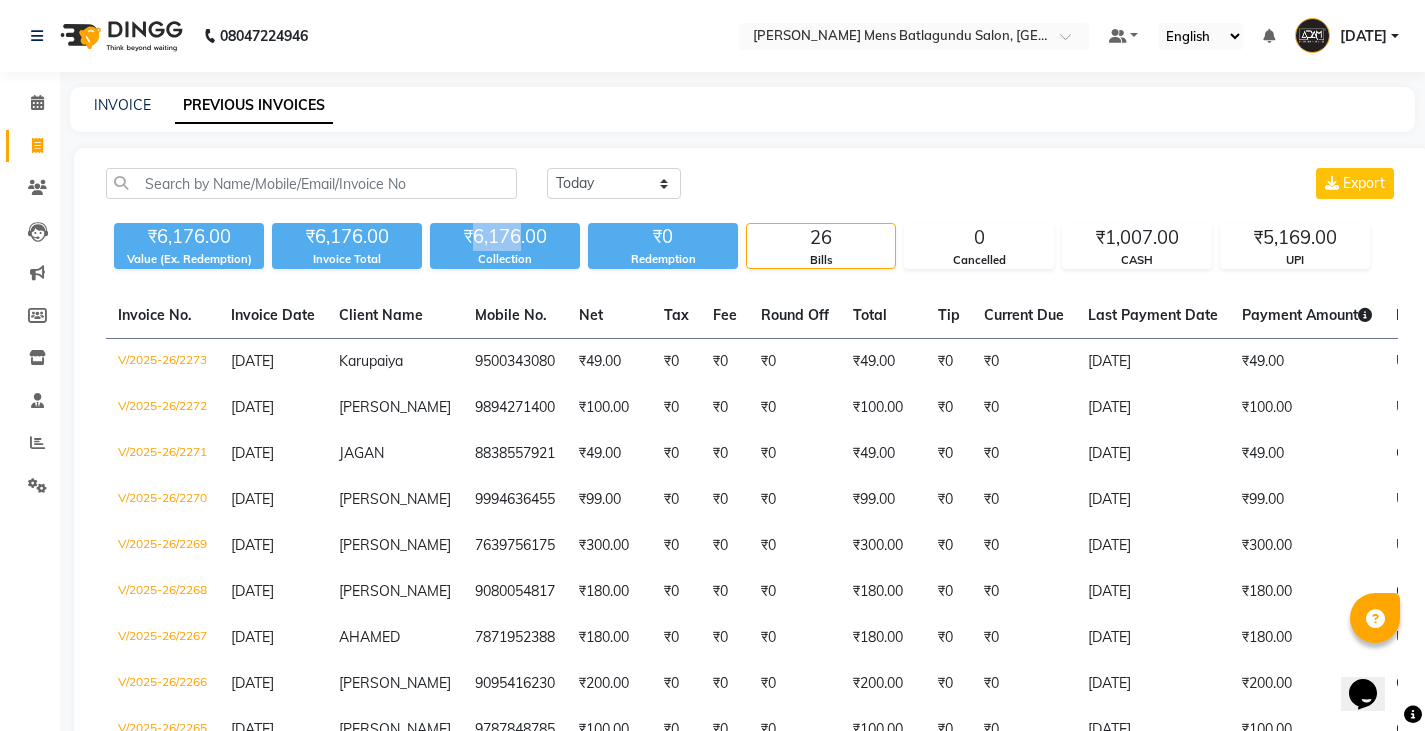 drag, startPoint x: 477, startPoint y: 231, endPoint x: 522, endPoint y: 241, distance: 46.09772 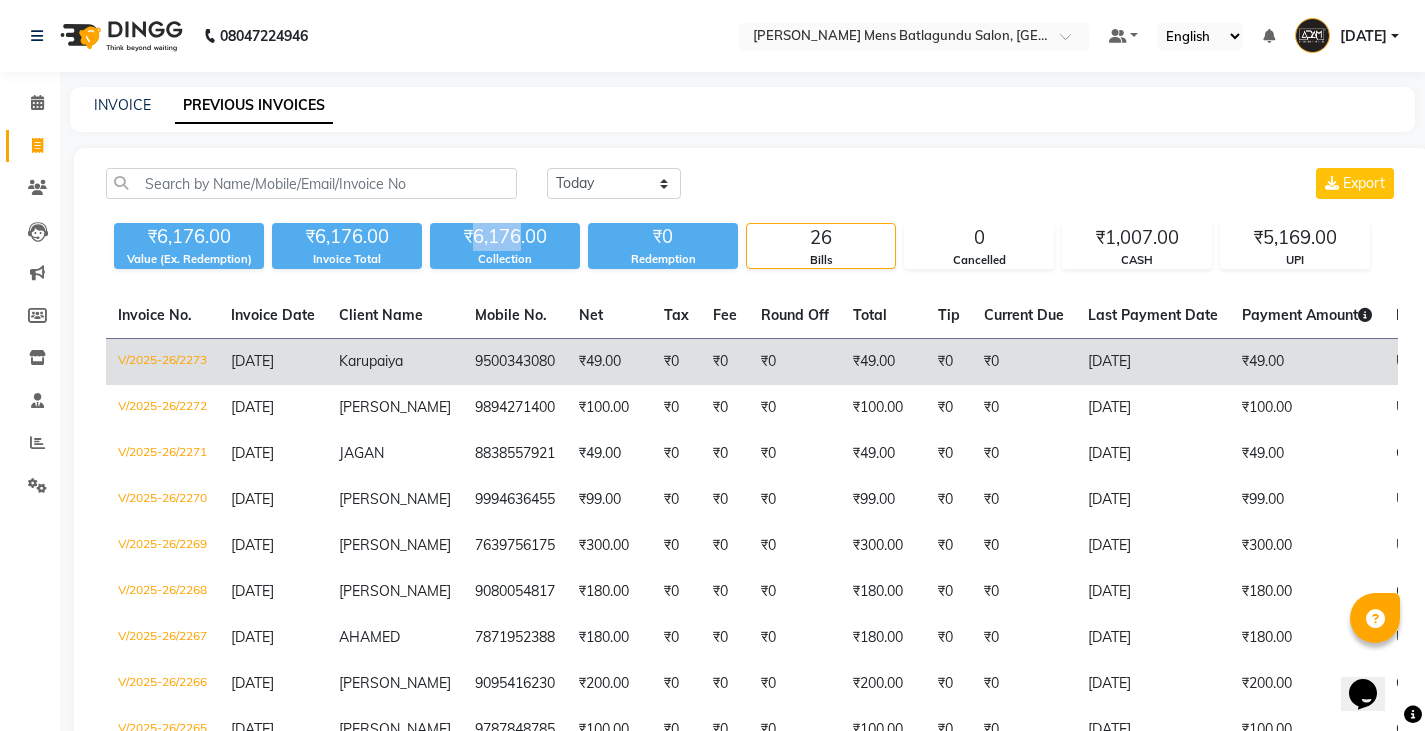 copy on "6,176" 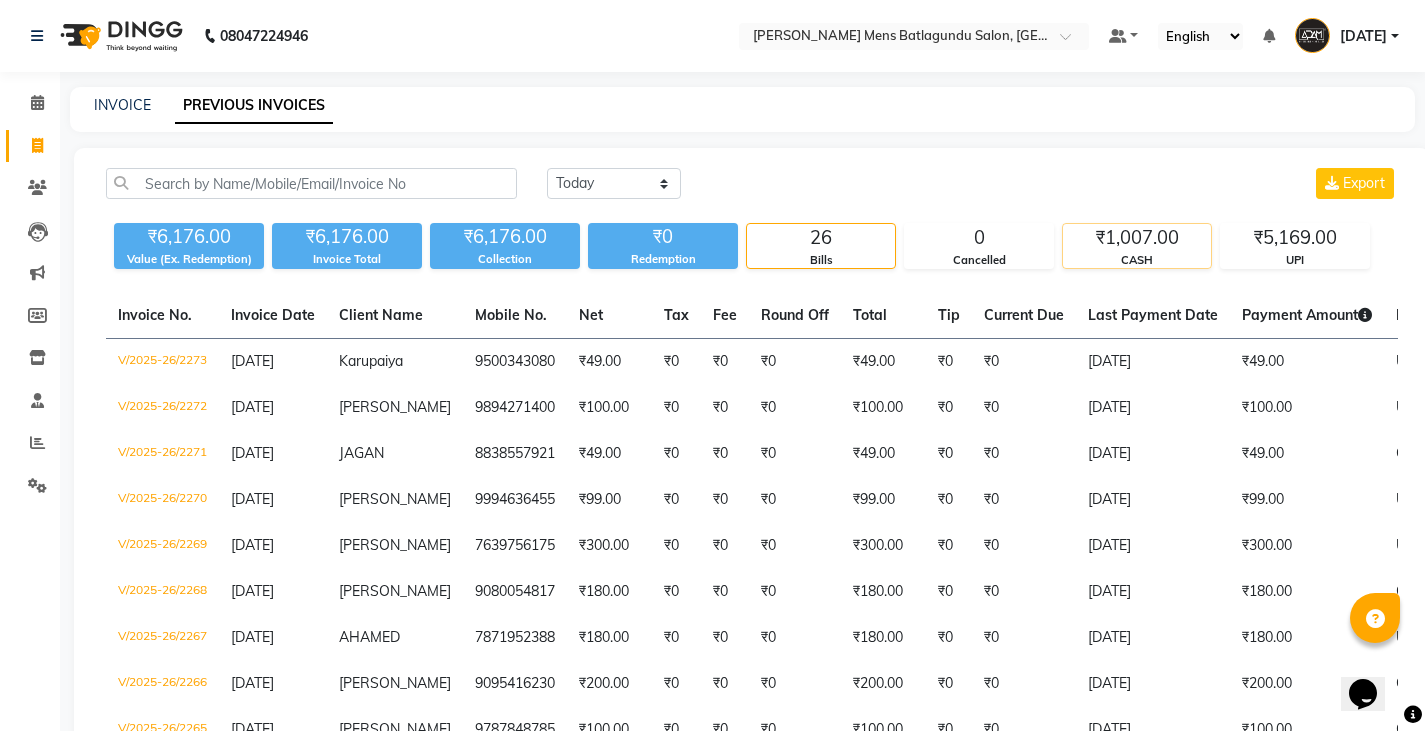 click on "₹1,007.00" 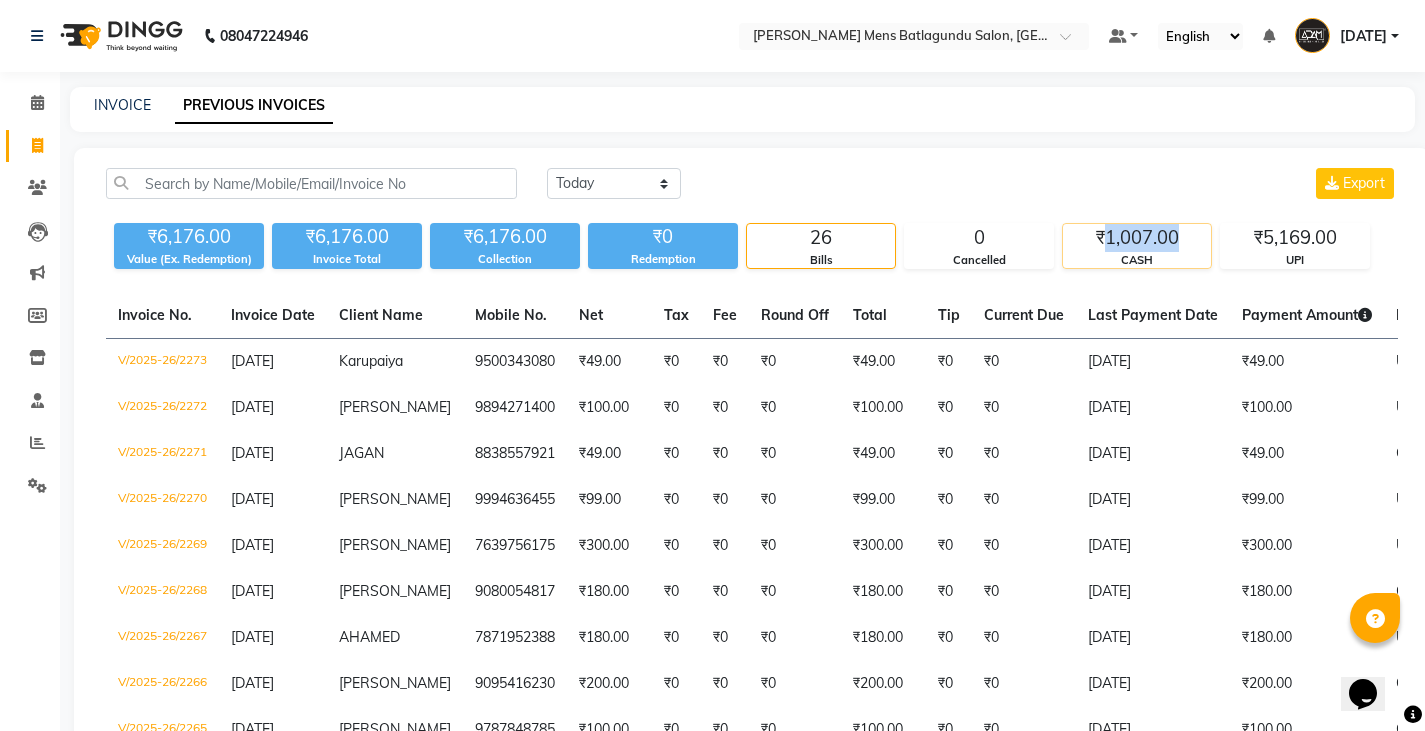 click on "₹1,007.00" 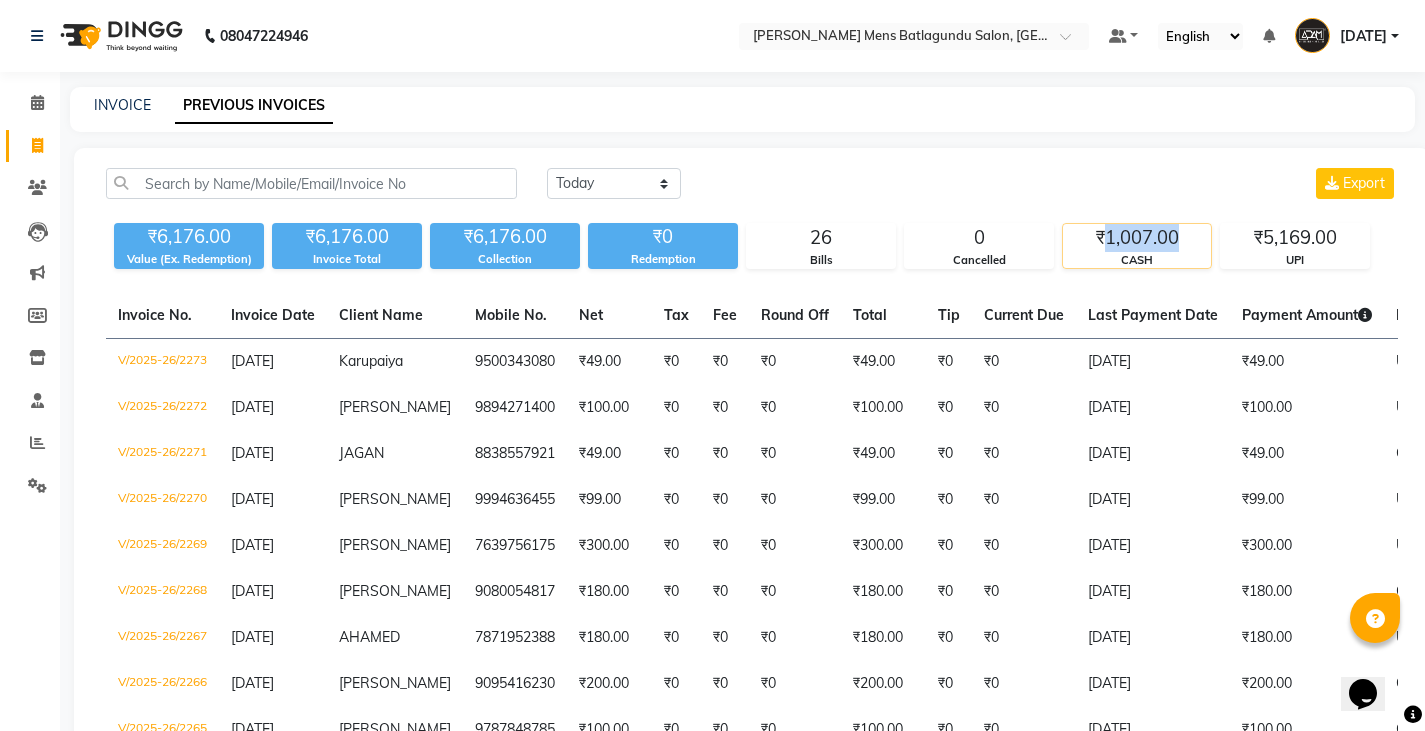 click on "₹1,007.00" 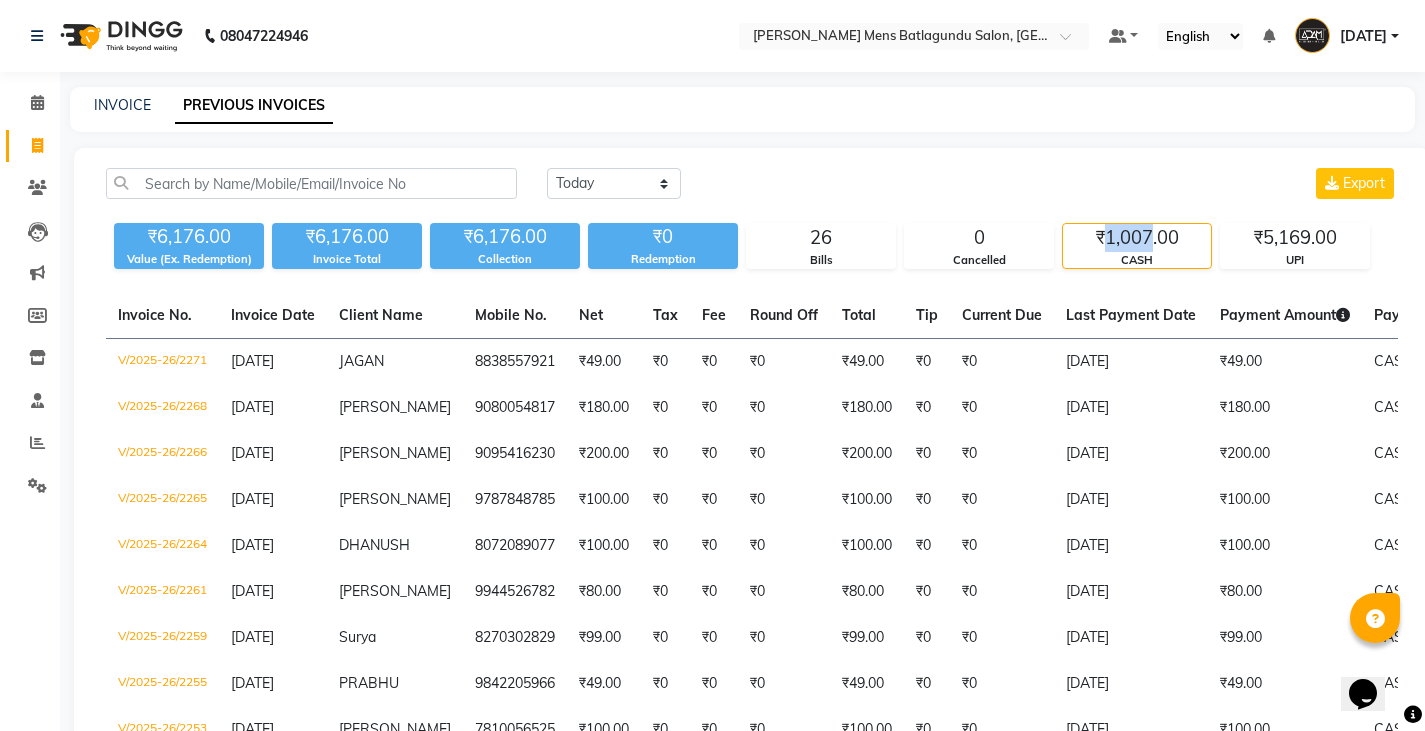 drag, startPoint x: 1153, startPoint y: 232, endPoint x: 1108, endPoint y: 246, distance: 47.127487 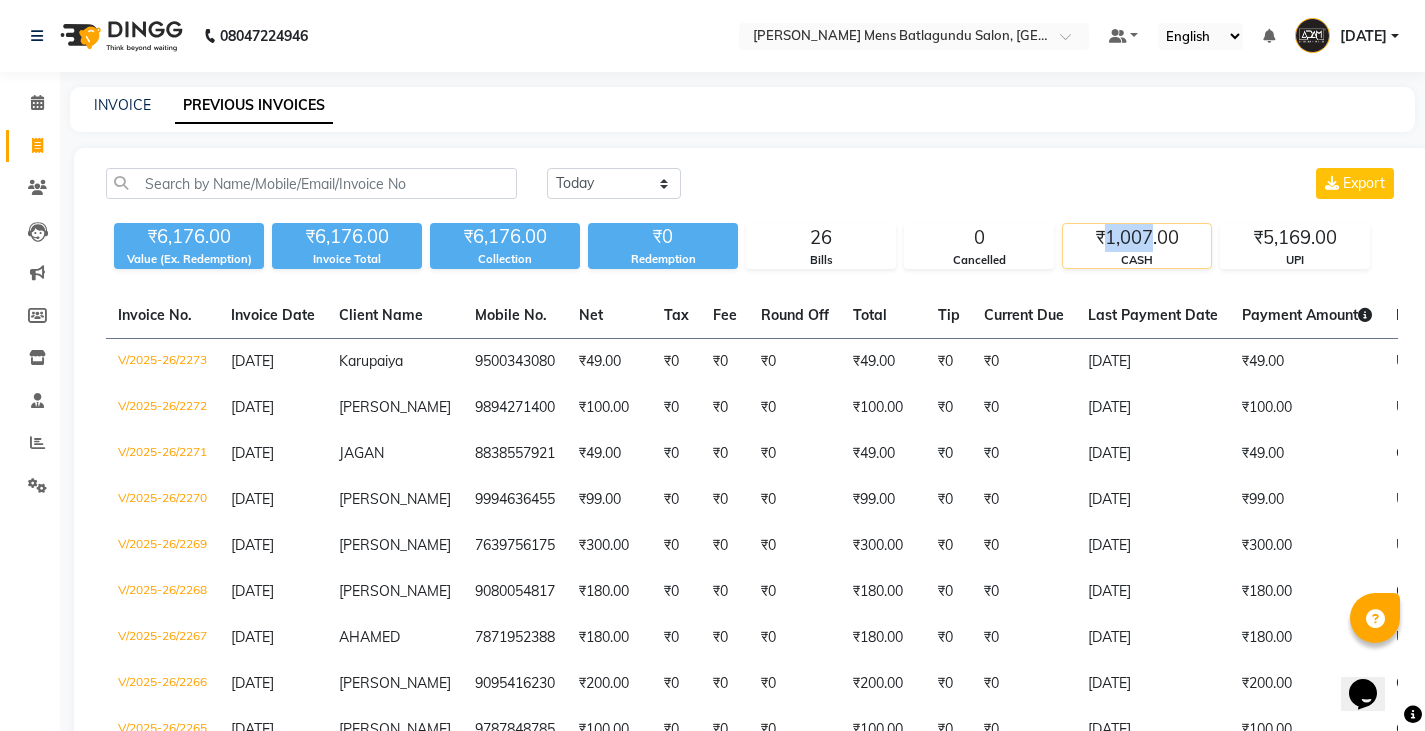 copy on "1,007" 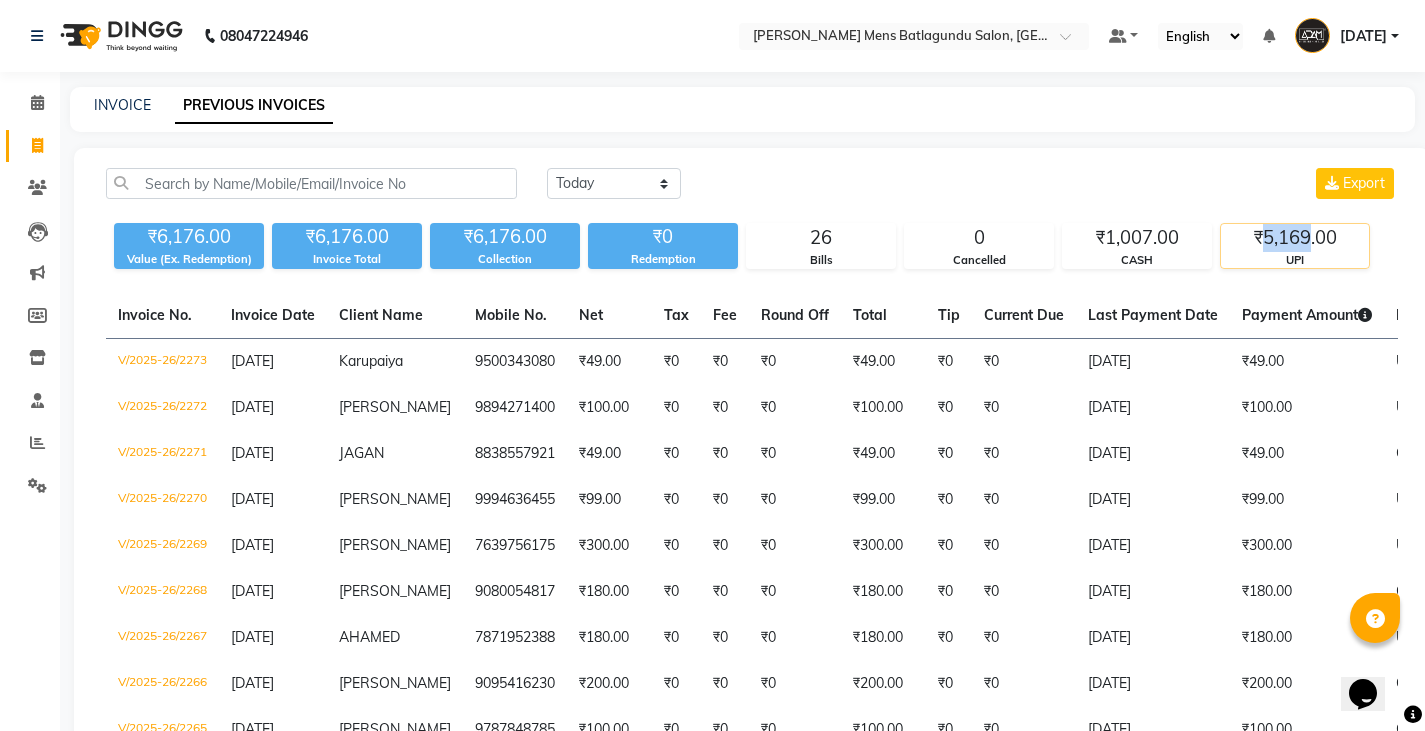 drag, startPoint x: 1267, startPoint y: 236, endPoint x: 1309, endPoint y: 243, distance: 42.579338 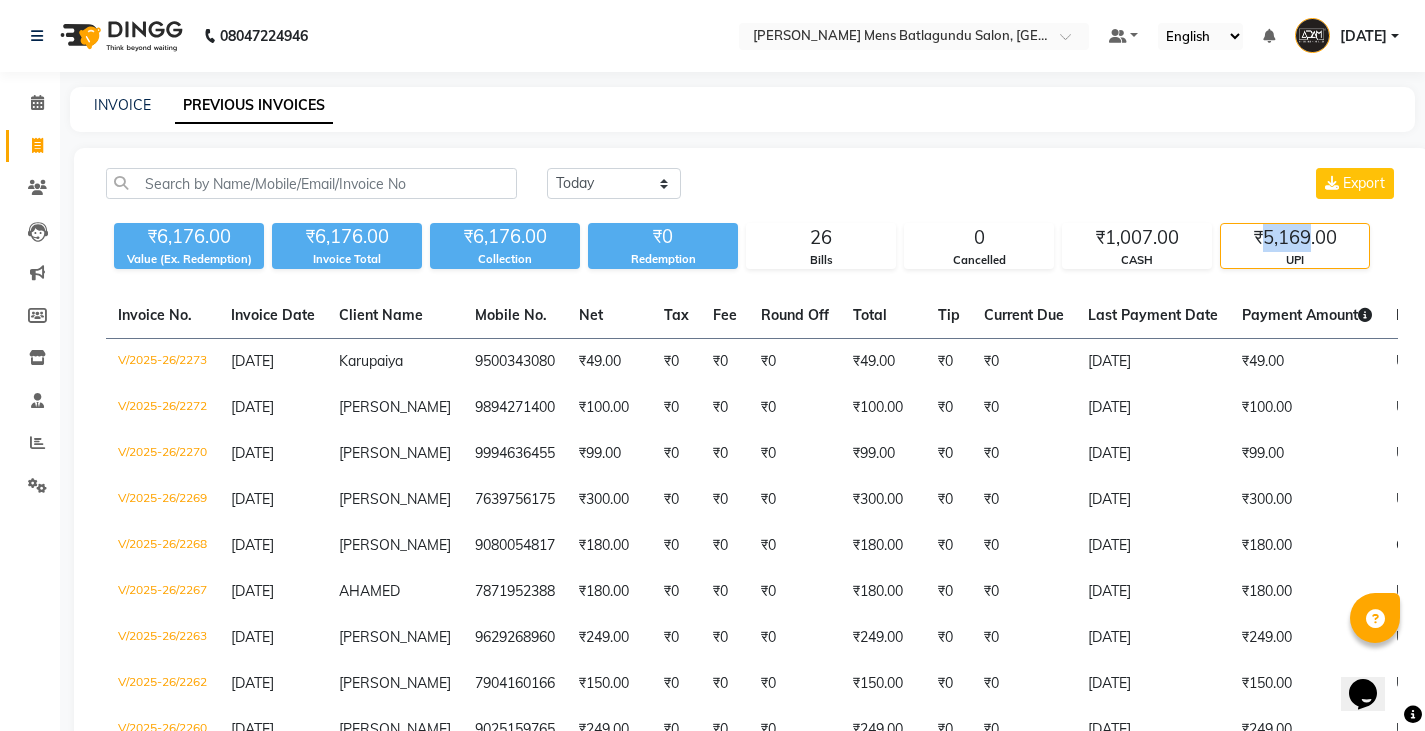copy on "5,169" 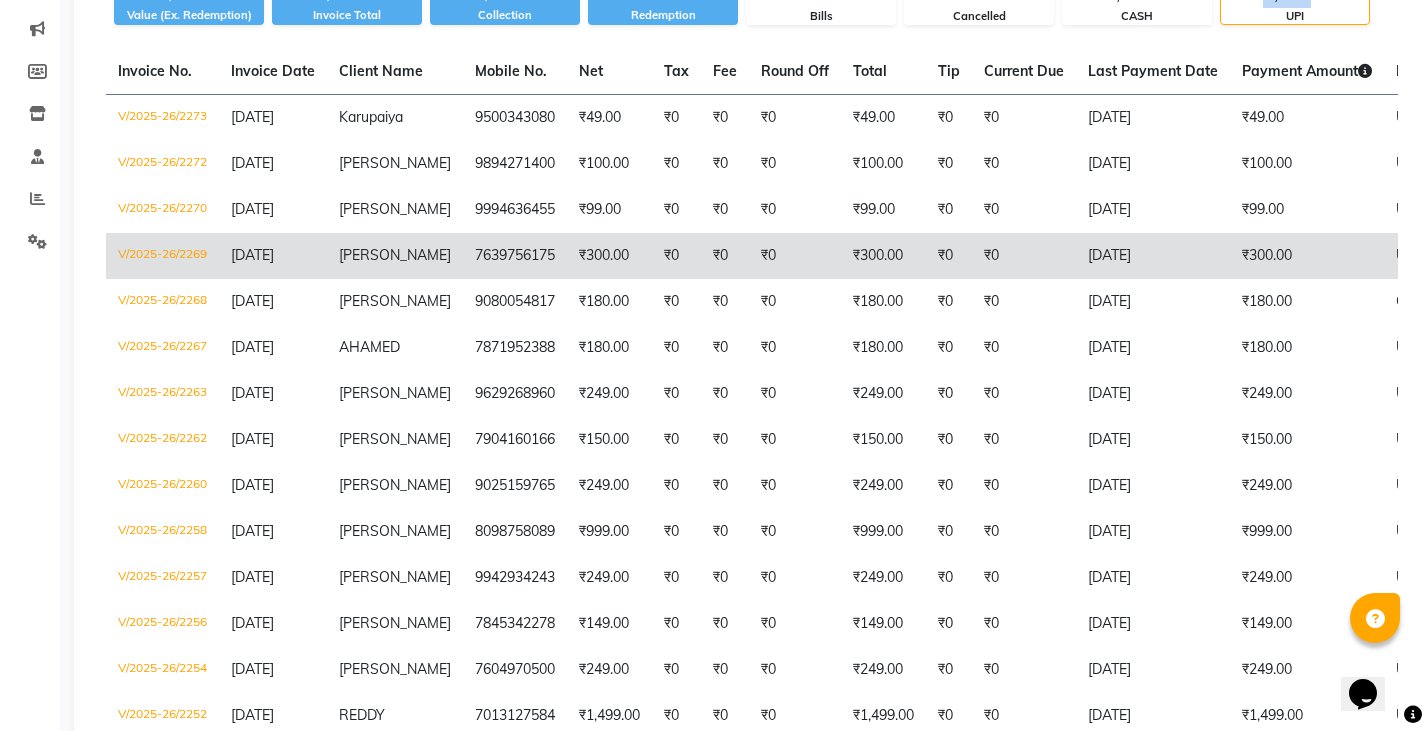 scroll, scrollTop: 0, scrollLeft: 0, axis: both 